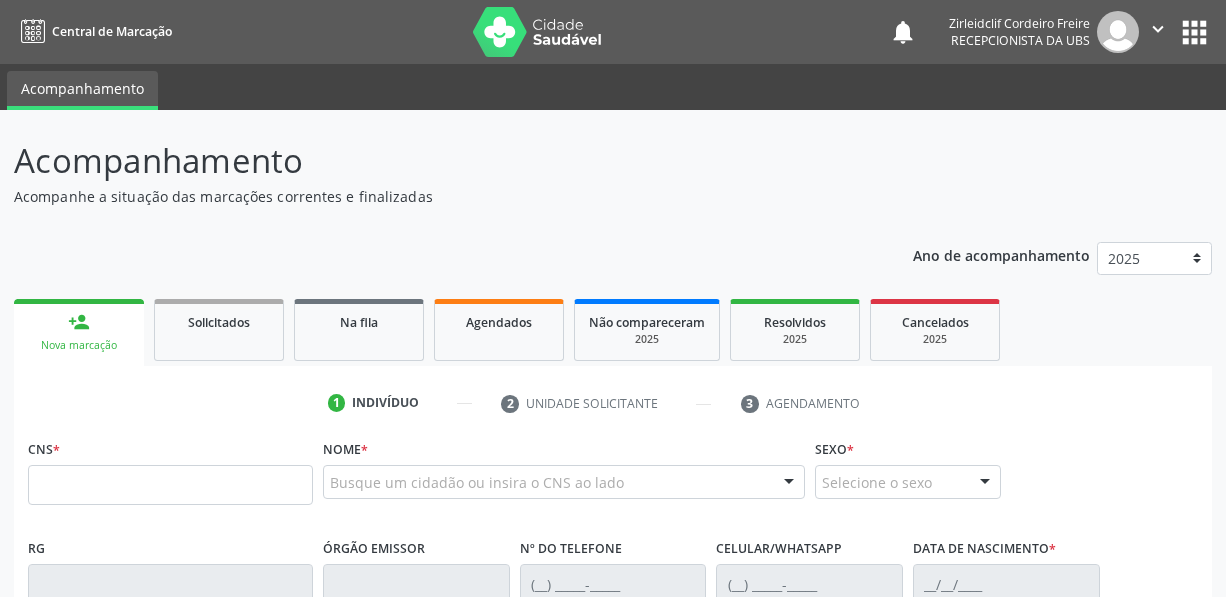 scroll, scrollTop: 0, scrollLeft: 0, axis: both 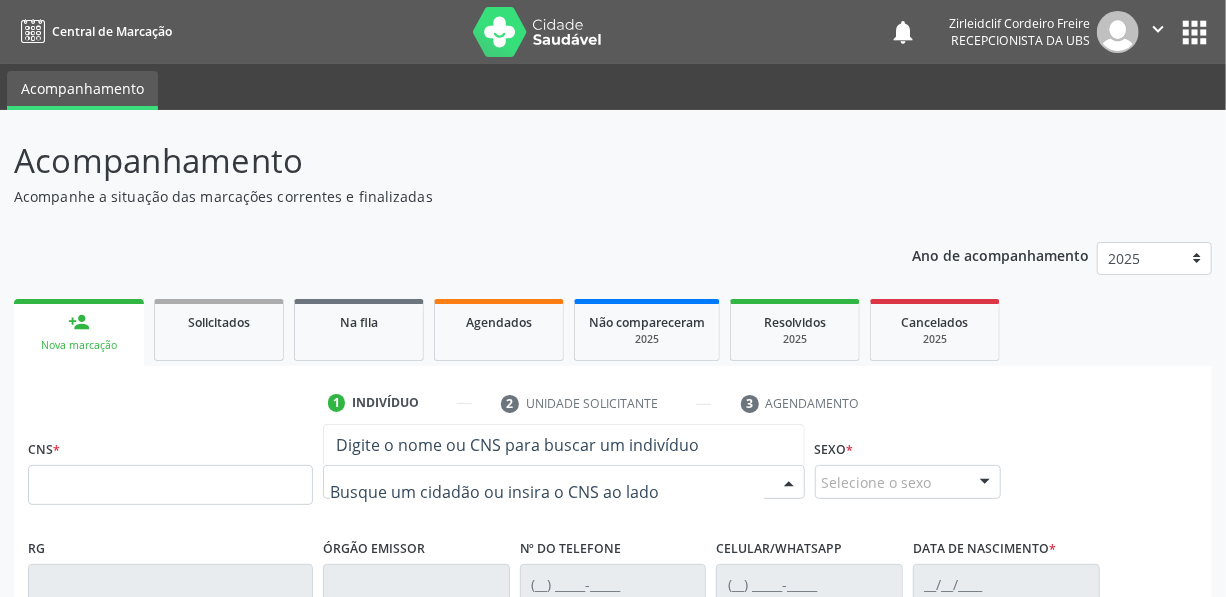 click at bounding box center (564, 482) 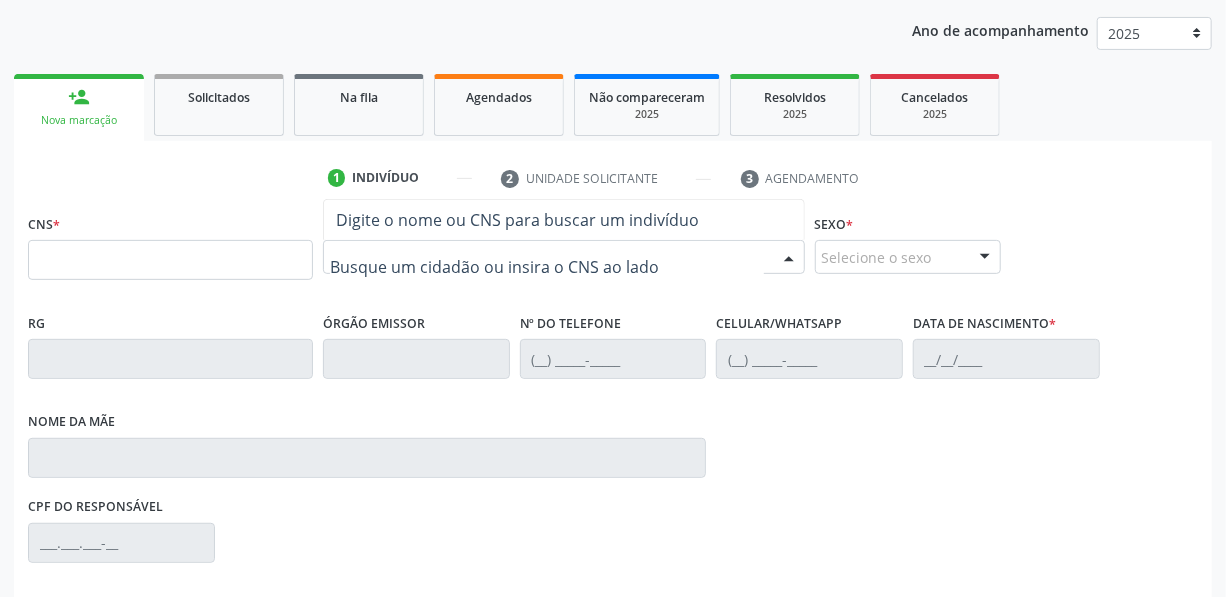 scroll, scrollTop: 181, scrollLeft: 0, axis: vertical 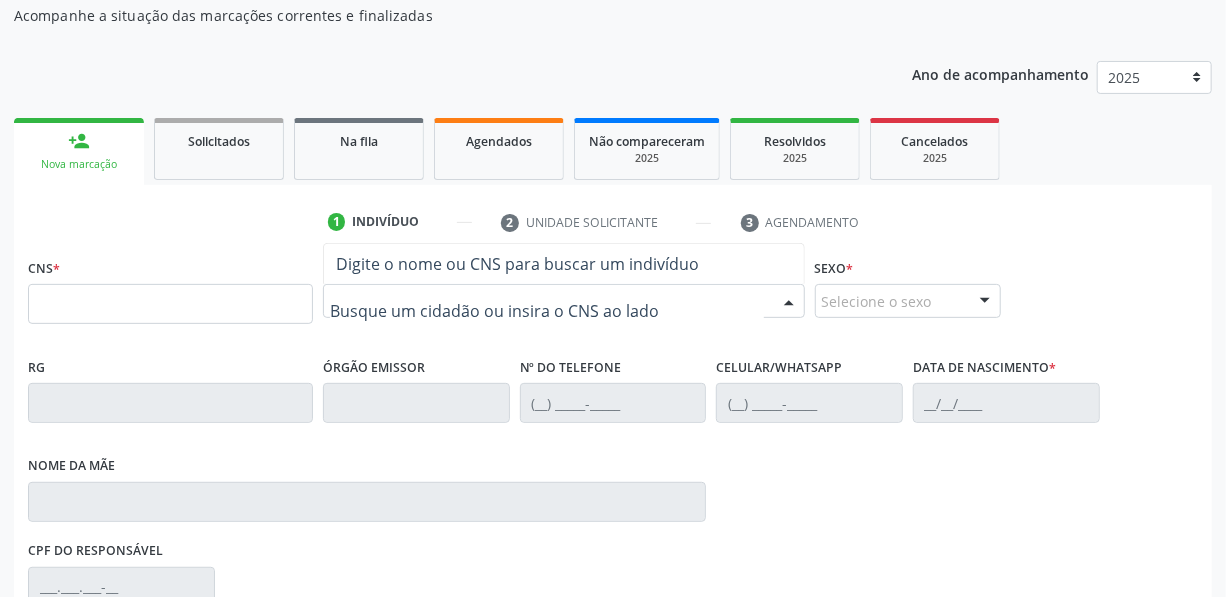 click at bounding box center (547, 311) 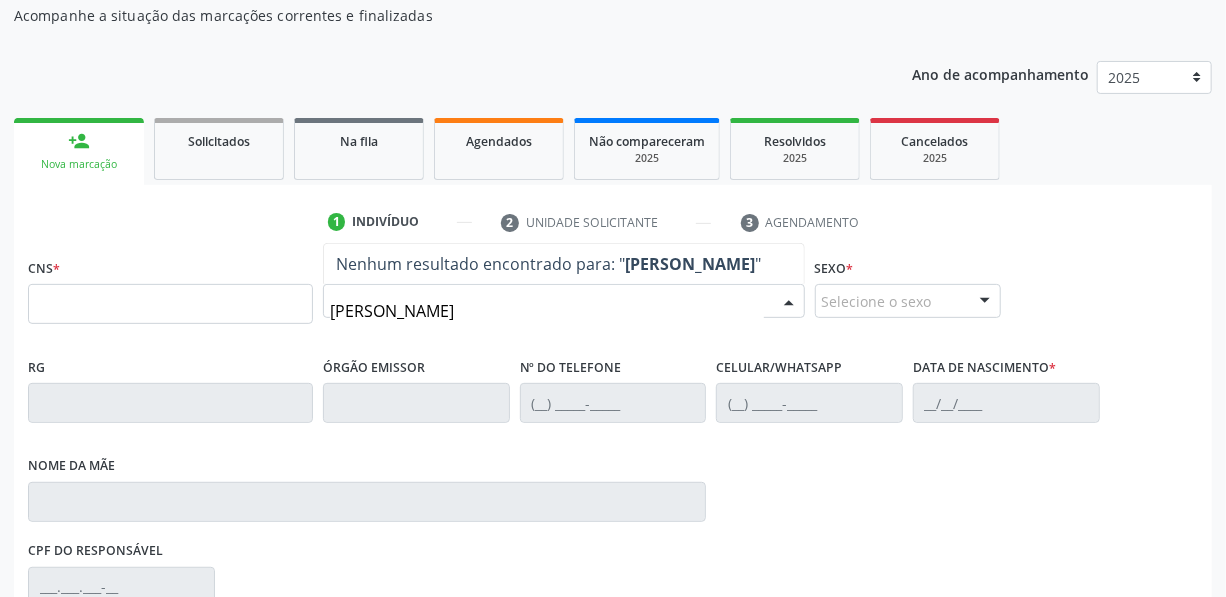 type on "maria edite de souza e silva" 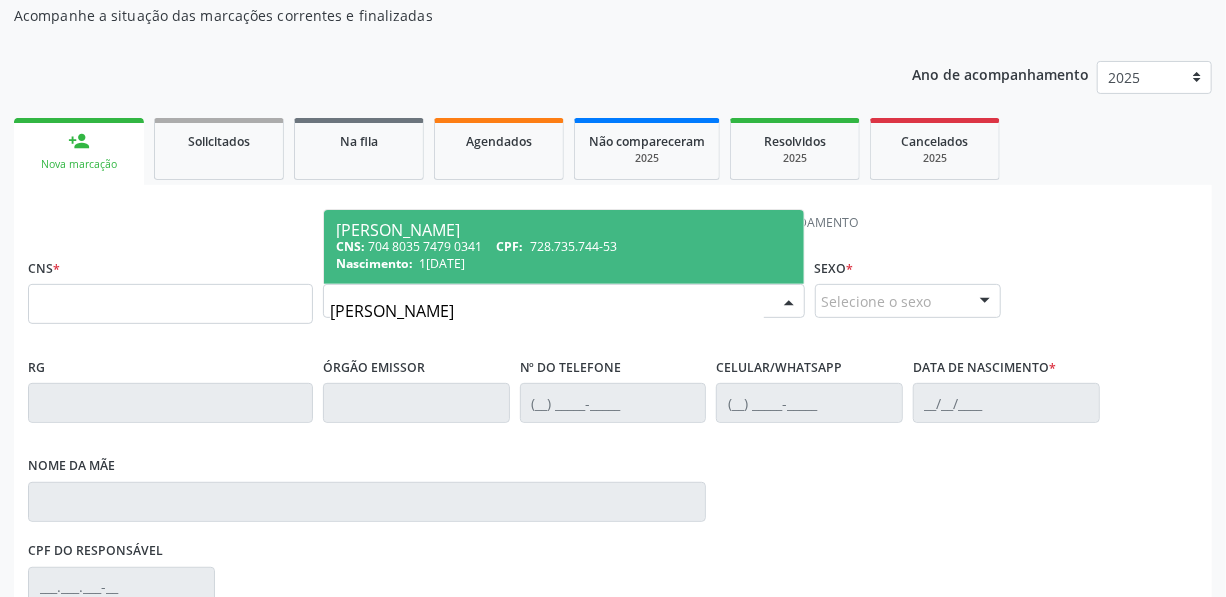 click on "CPF:" at bounding box center [510, 246] 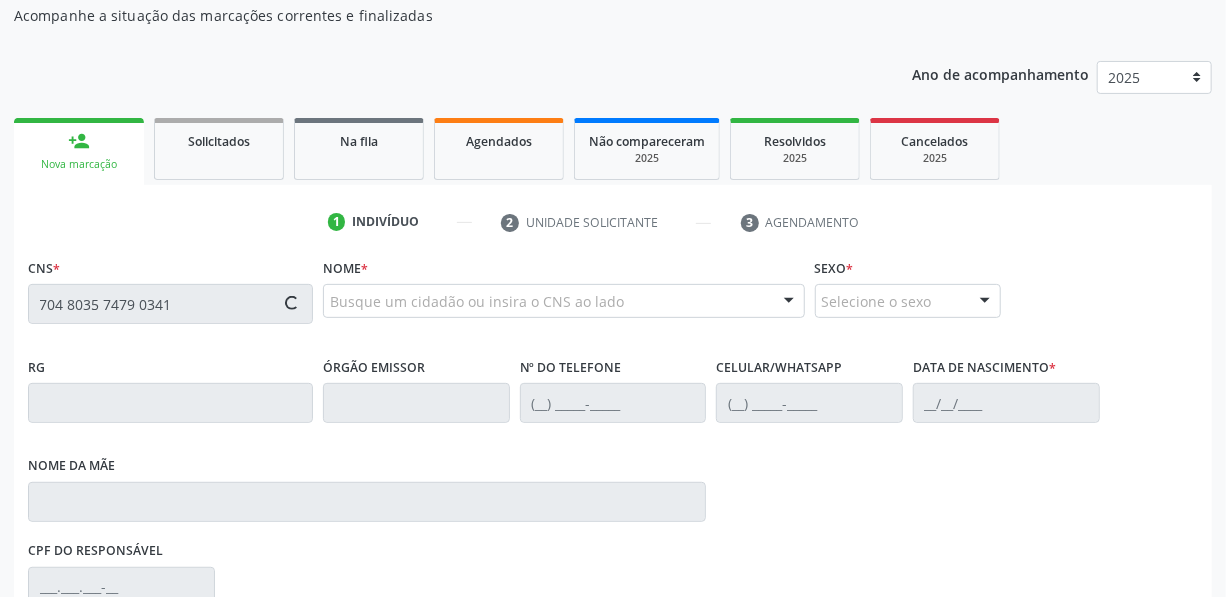 type on "704 8035 7479 0341" 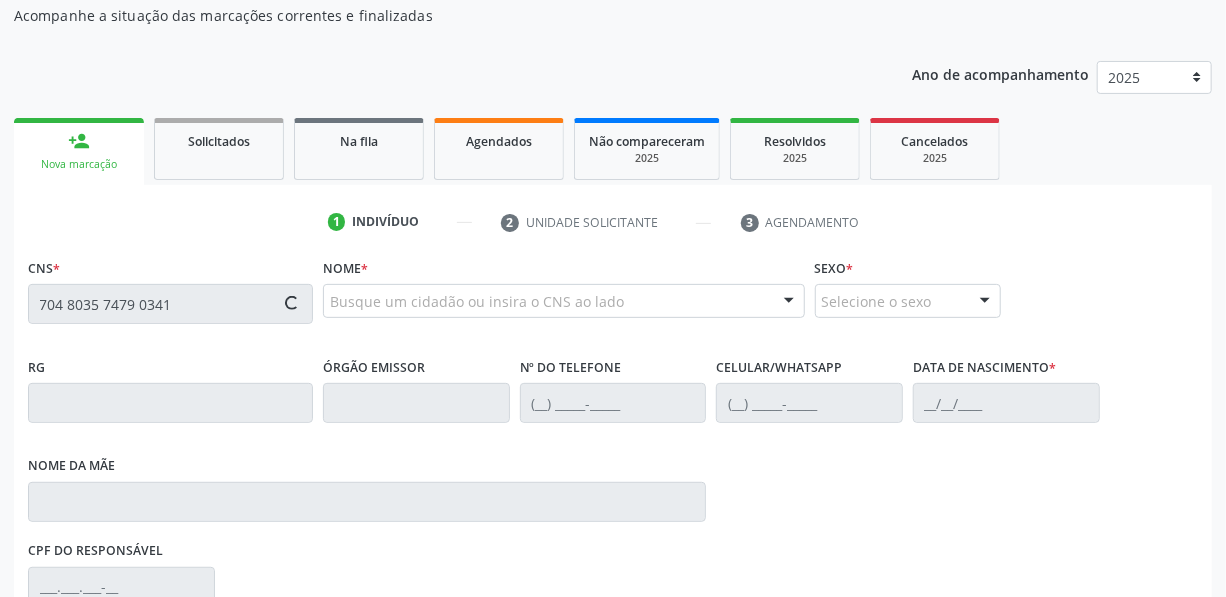 type 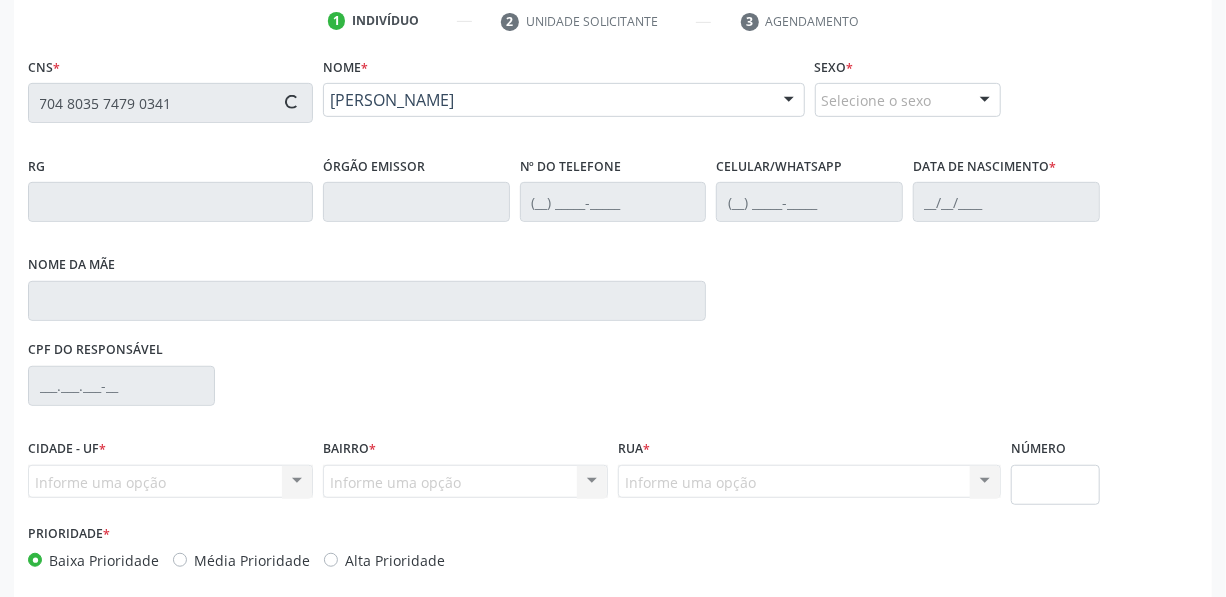 scroll, scrollTop: 454, scrollLeft: 0, axis: vertical 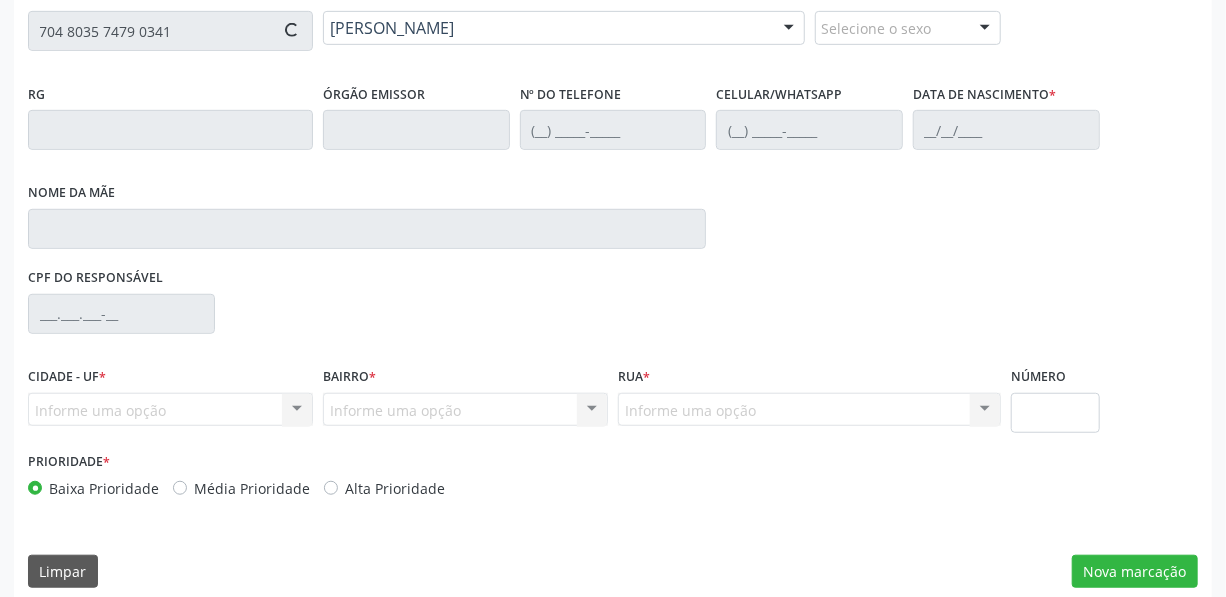 type on "(87) 98131-8833" 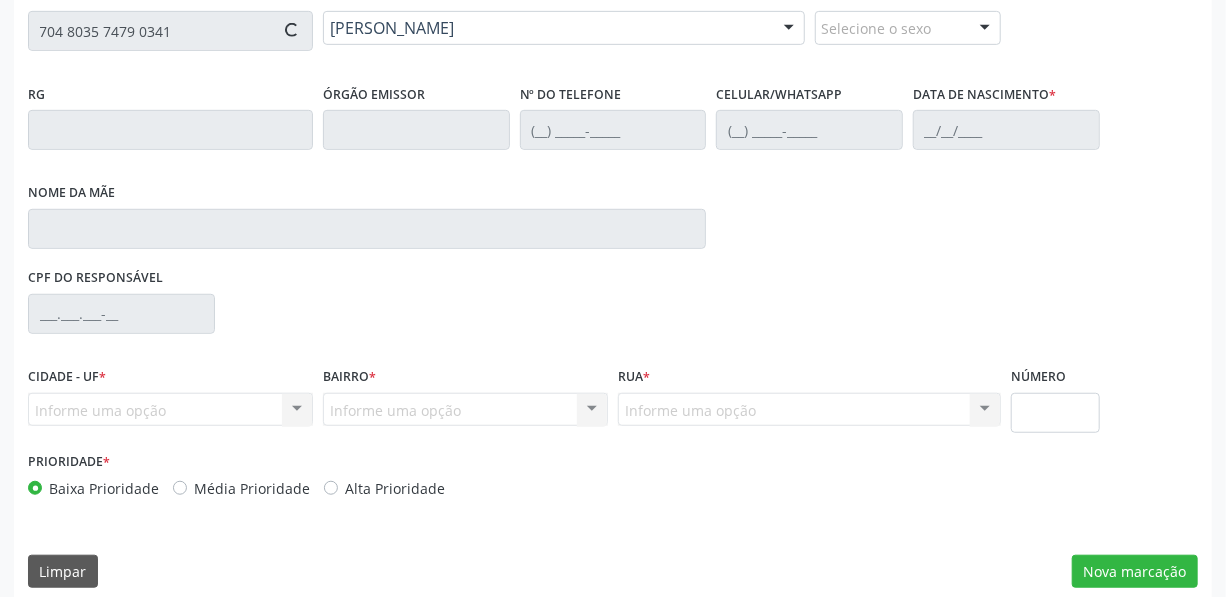 type on "(87) 98131-8833" 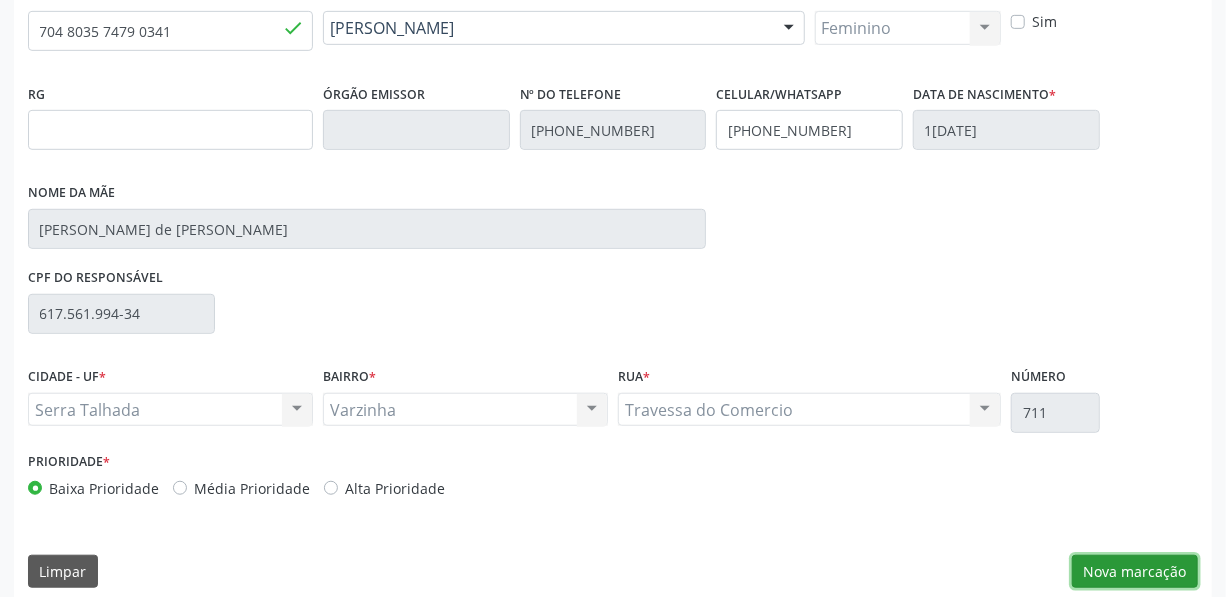click on "Nova marcação" at bounding box center [1135, 572] 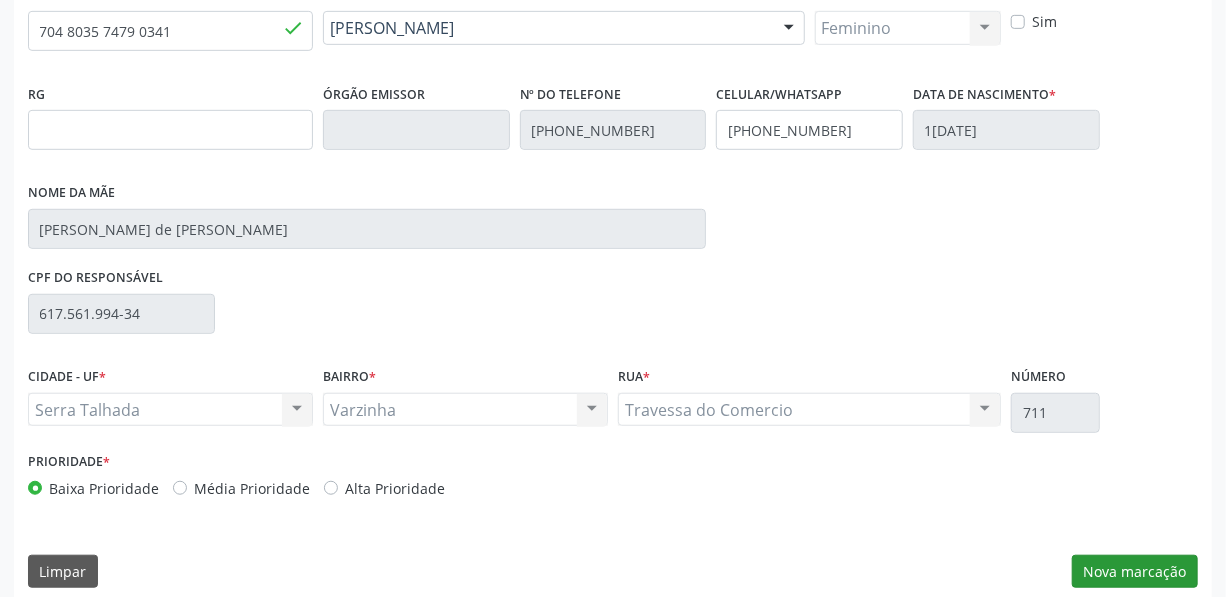 scroll, scrollTop: 307, scrollLeft: 0, axis: vertical 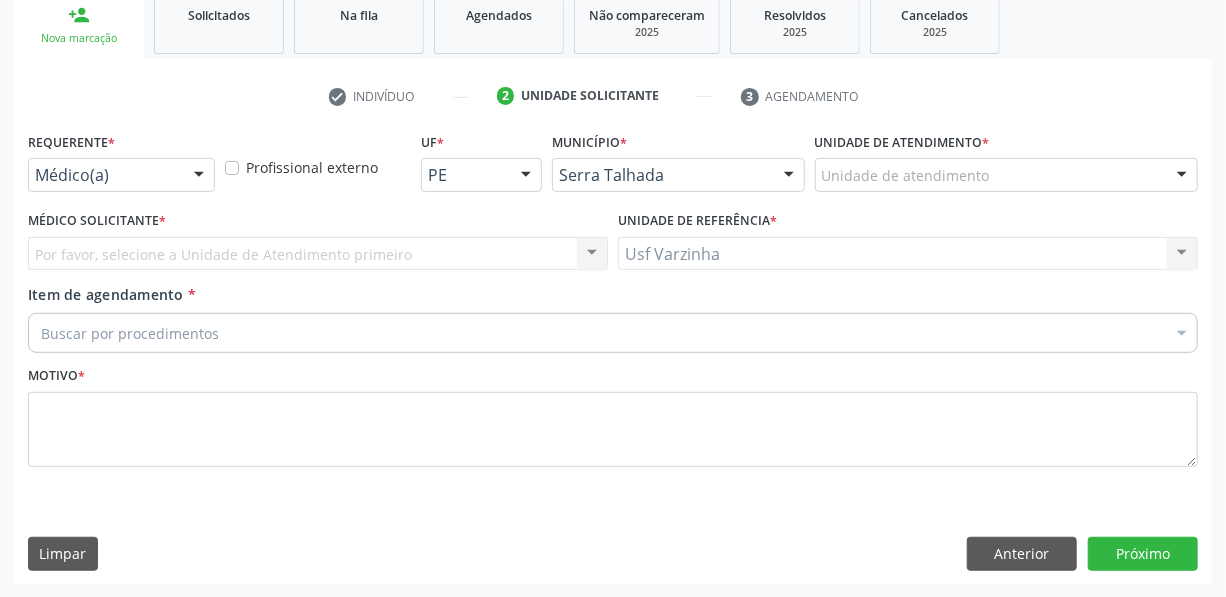 click at bounding box center (199, 176) 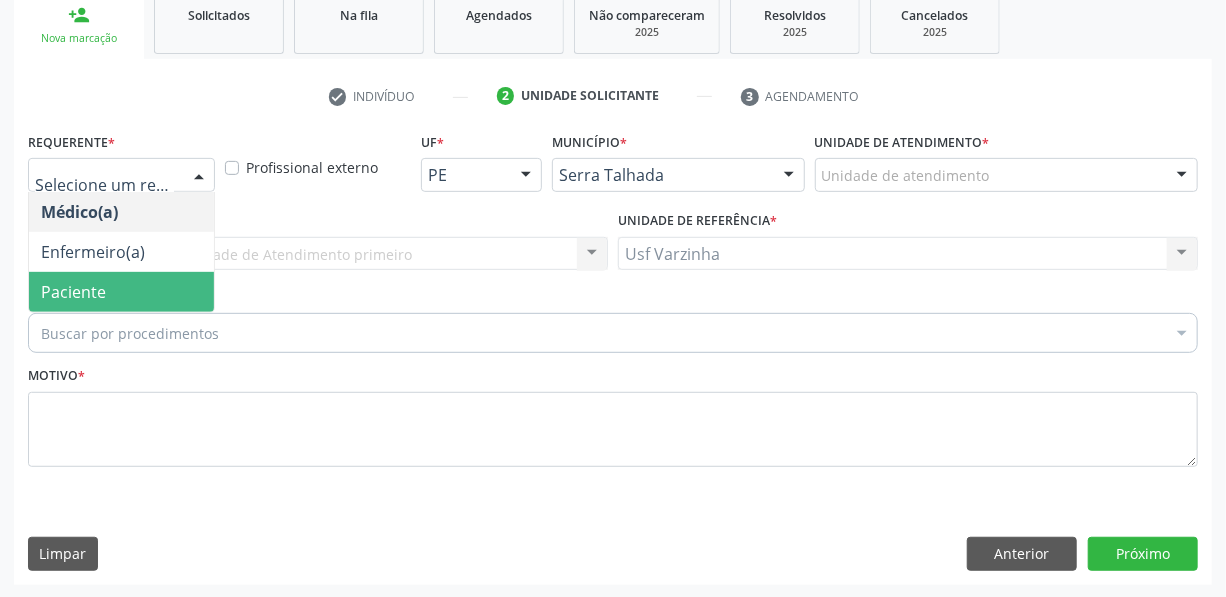 click on "Paciente" at bounding box center (73, 292) 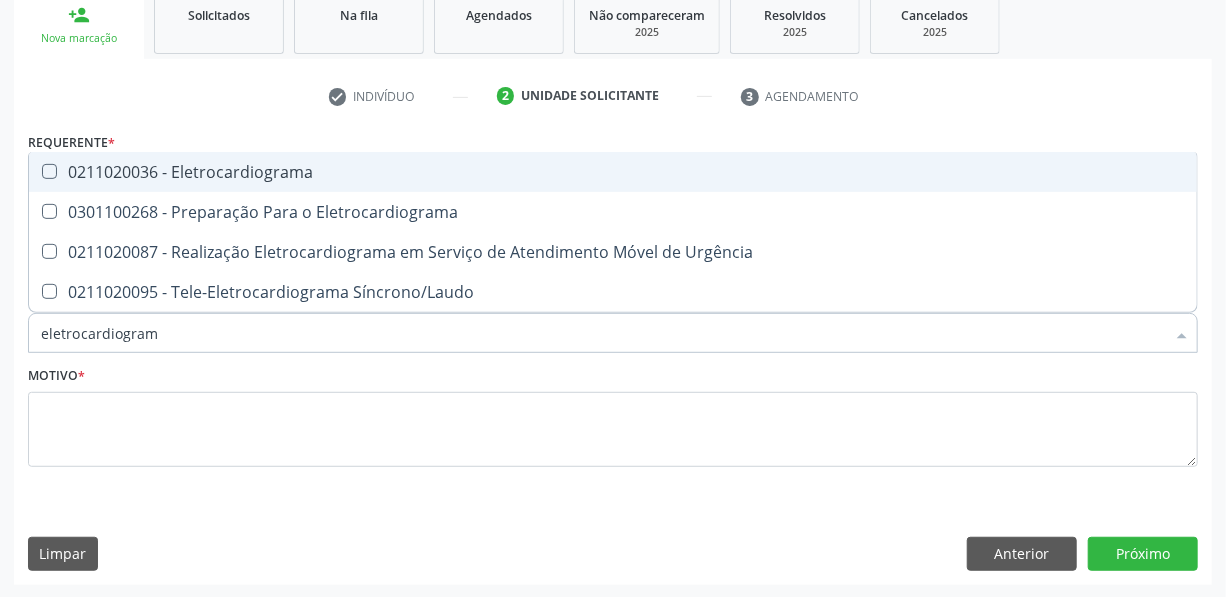 type on "eletrocardiograma" 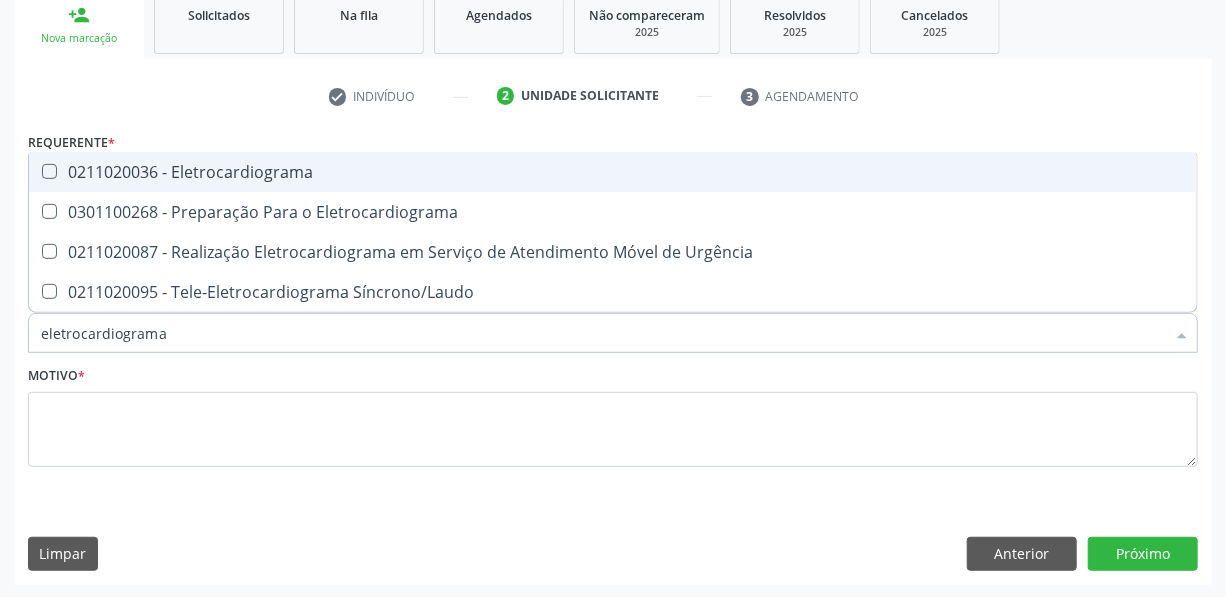 click at bounding box center (49, 171) 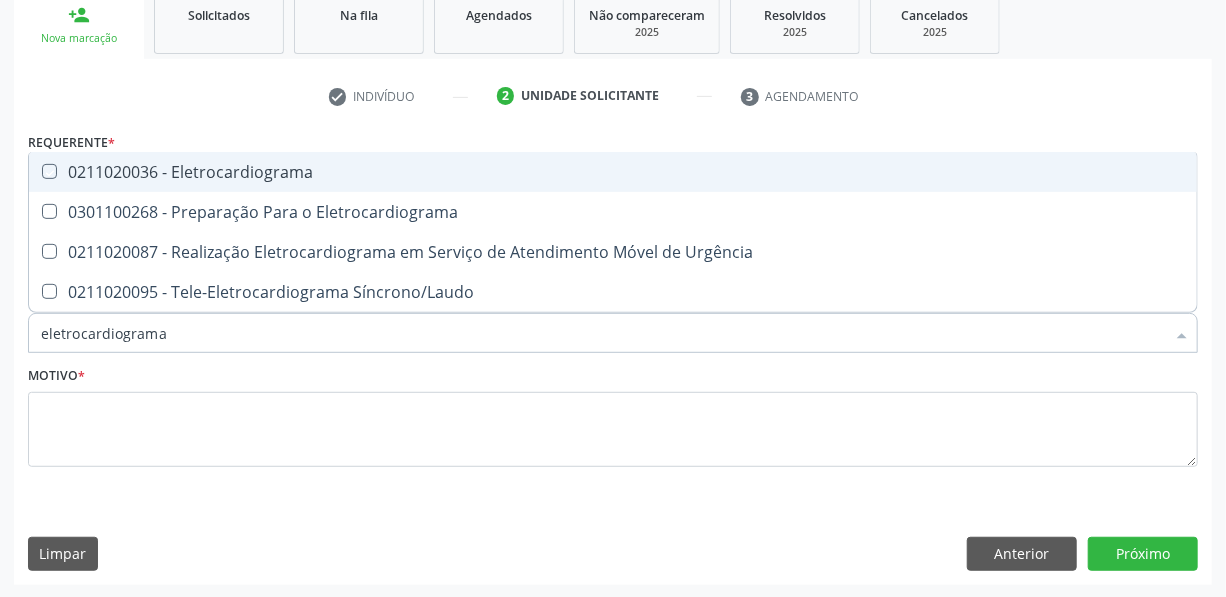 click at bounding box center (35, 171) 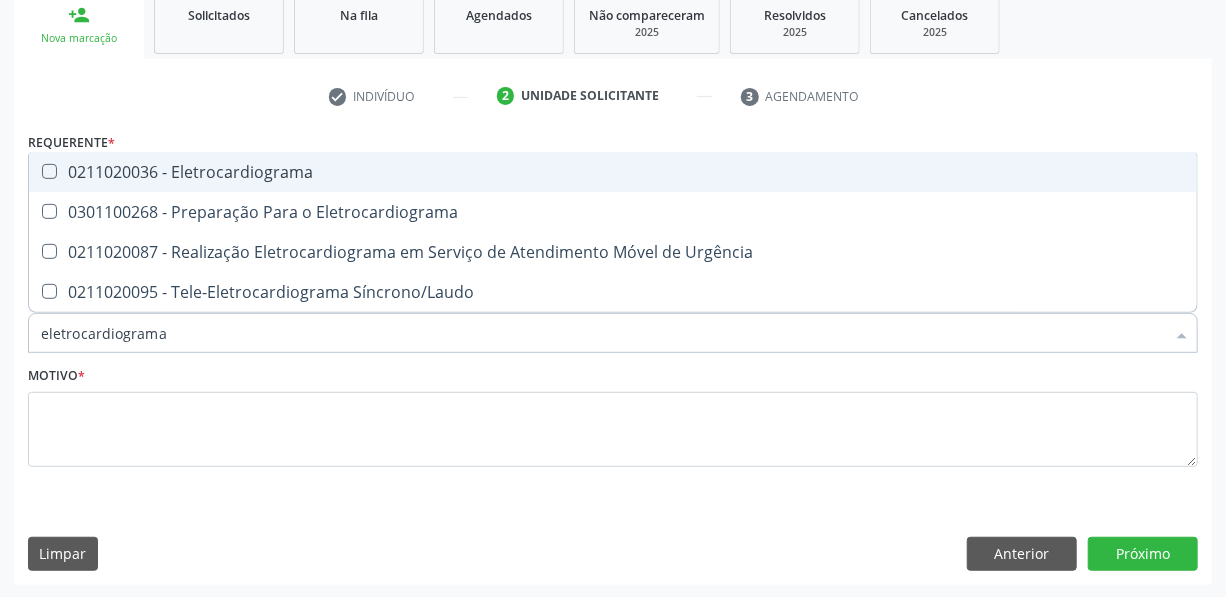 checkbox on "true" 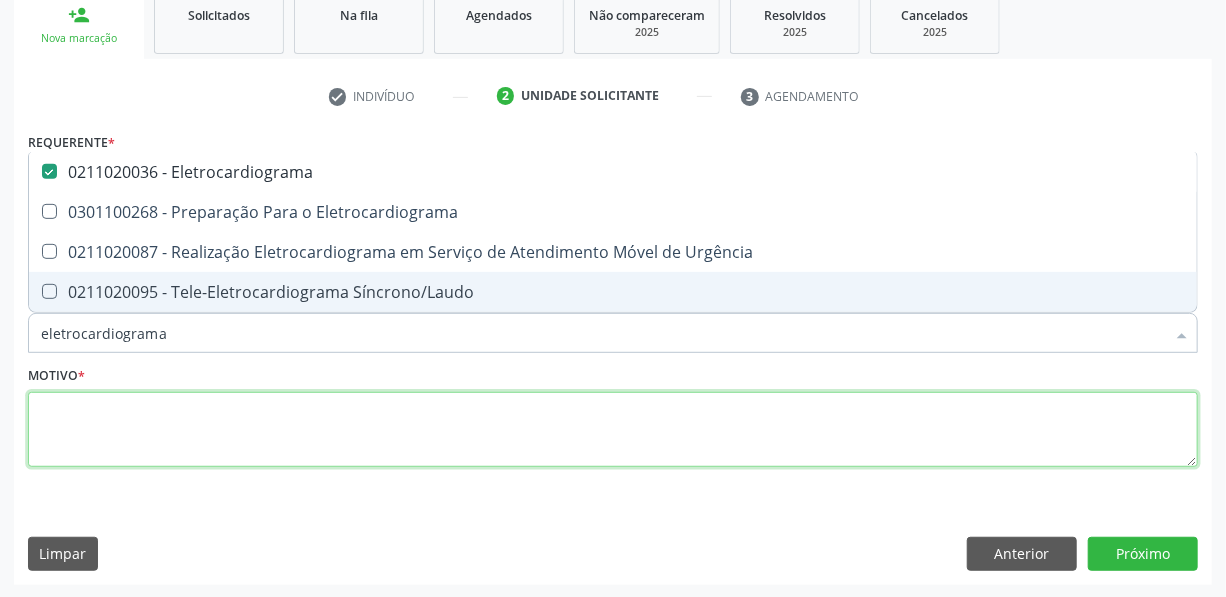 click at bounding box center [613, 430] 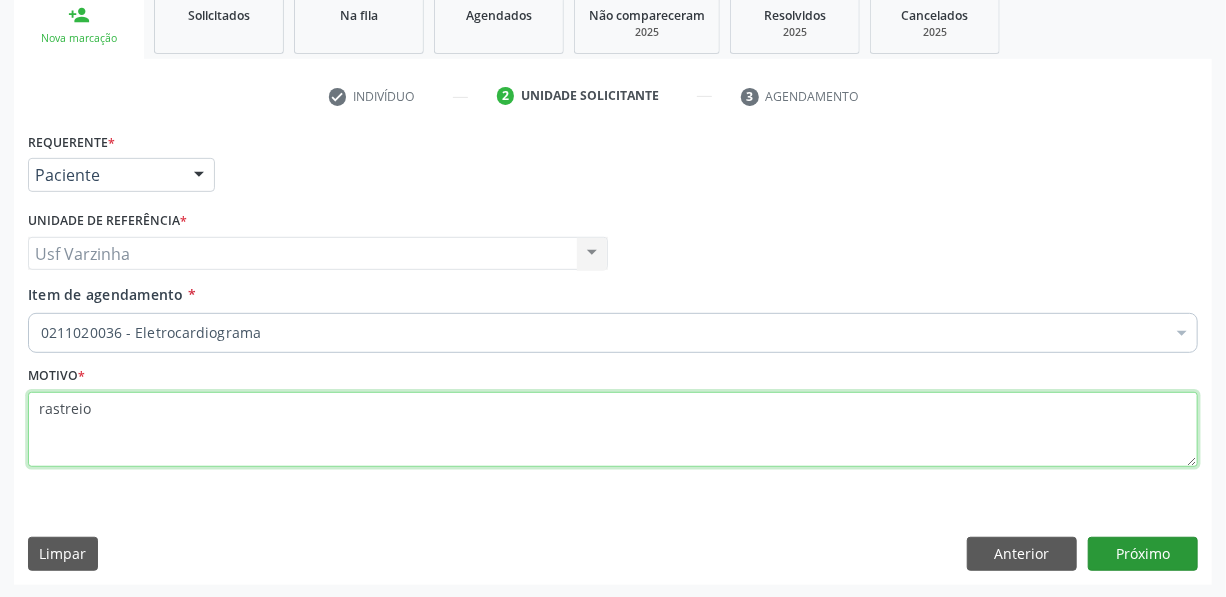 type on "rastreio" 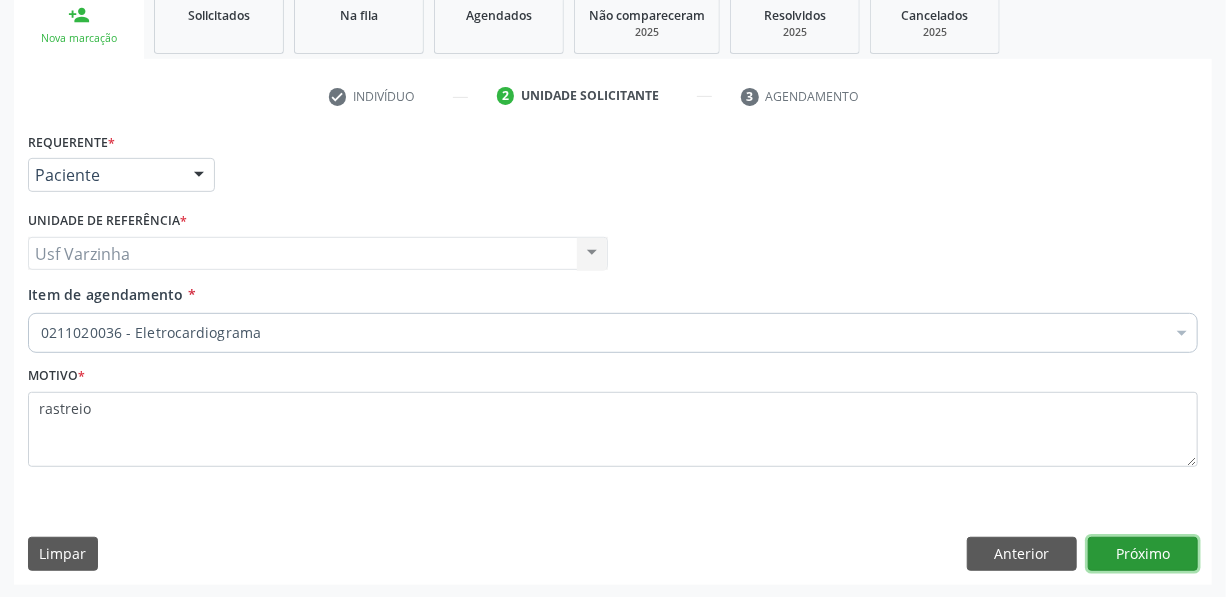 click on "Próximo" at bounding box center [1143, 554] 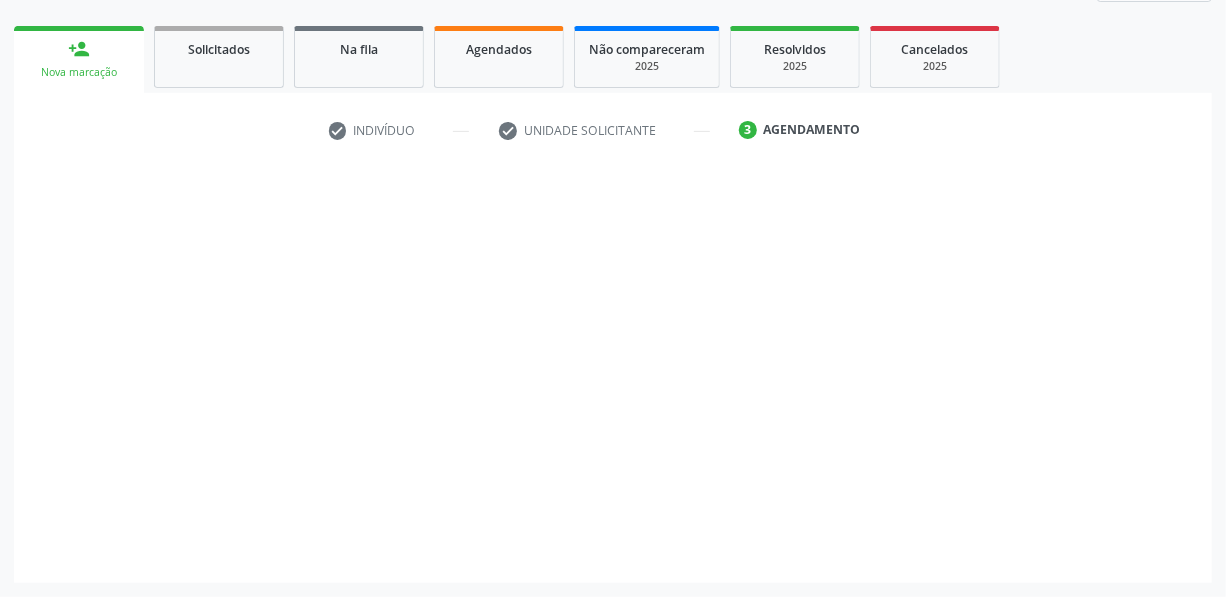 scroll, scrollTop: 271, scrollLeft: 0, axis: vertical 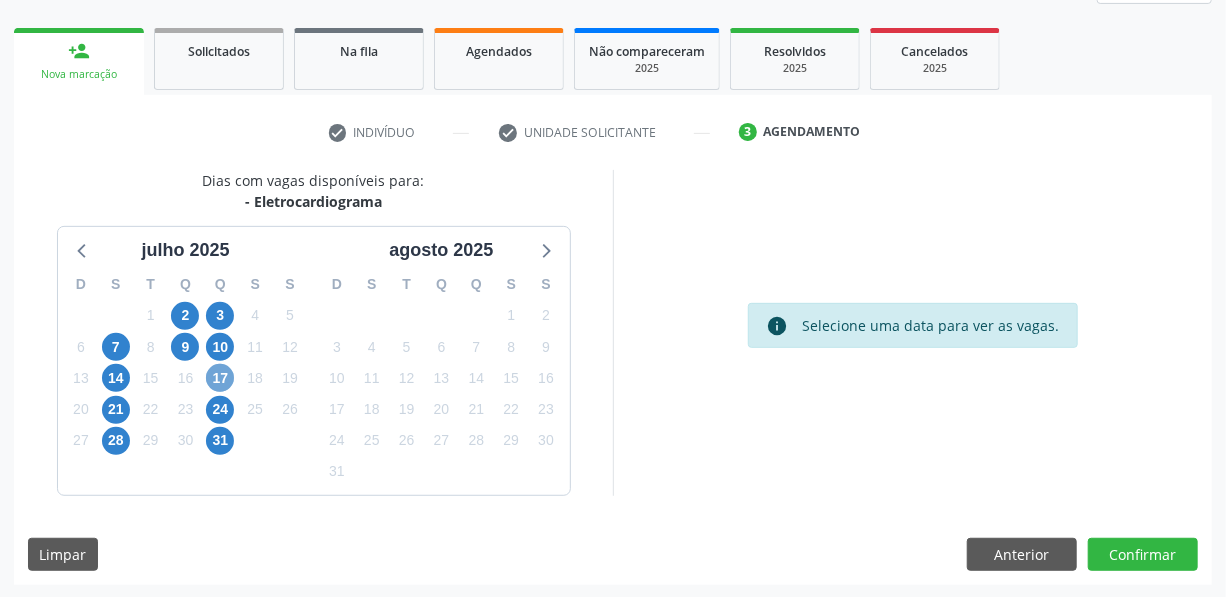 click on "17" at bounding box center [220, 378] 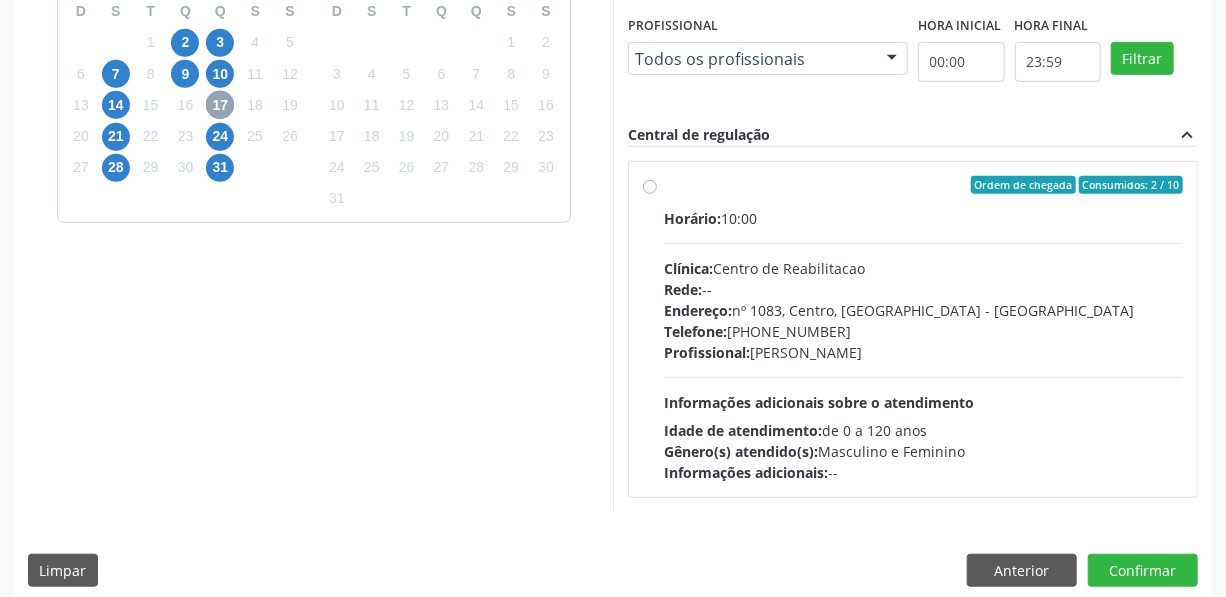 scroll, scrollTop: 453, scrollLeft: 0, axis: vertical 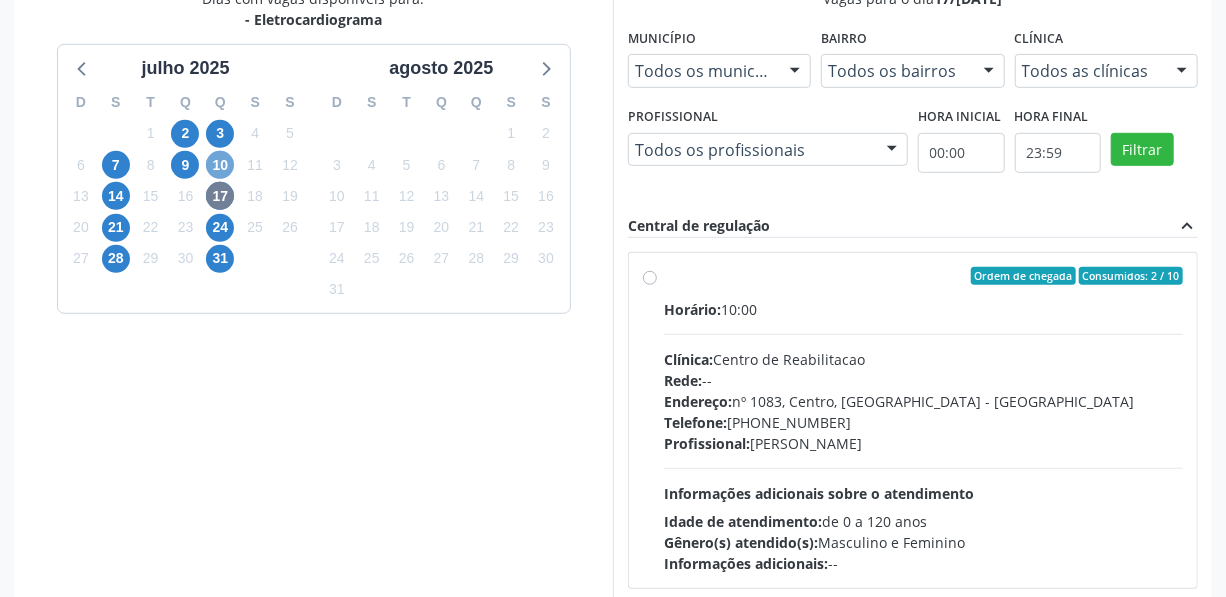 click on "10" at bounding box center (220, 165) 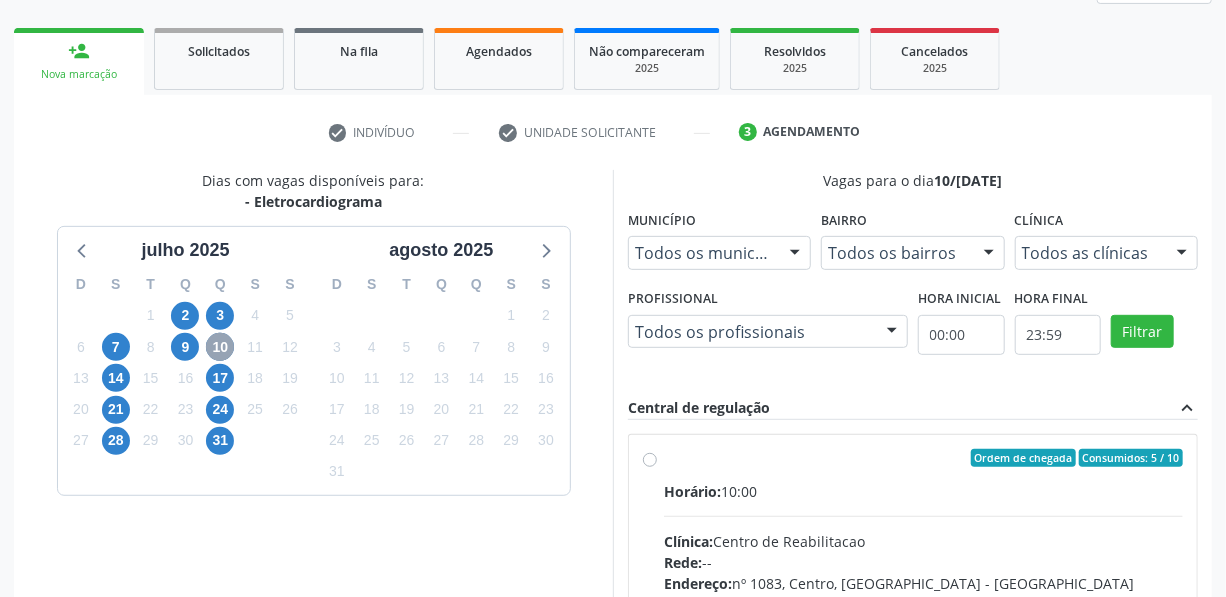 scroll, scrollTop: 453, scrollLeft: 0, axis: vertical 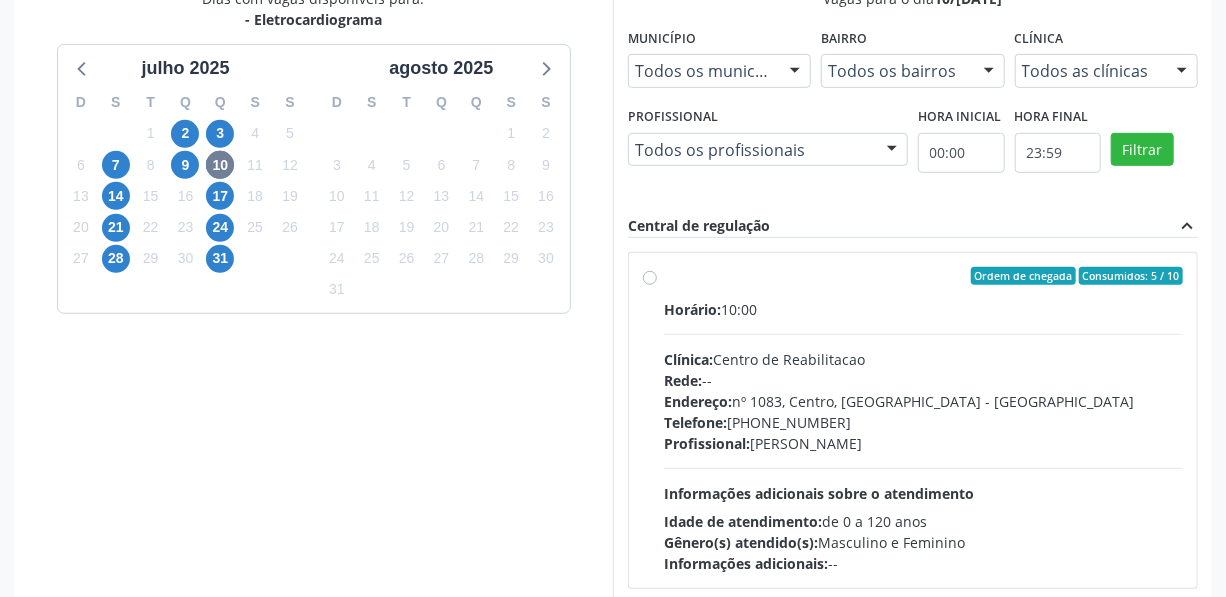 click on "Ordem de chegada
Consumidos: 5 / 10
Horário:   10:00
Clínica:  Centro de Reabilitacao
Rede:
--
Endereço:   nº 1083, Centro, Serra Talhada - PE
Telefone:   (81) 38313112
Profissional:
Maria do Carmo Silva
Informações adicionais sobre o atendimento
Idade de atendimento:
de 0 a 120 anos
Gênero(s) atendido(s):
Masculino e Feminino
Informações adicionais:
--" at bounding box center (923, 420) 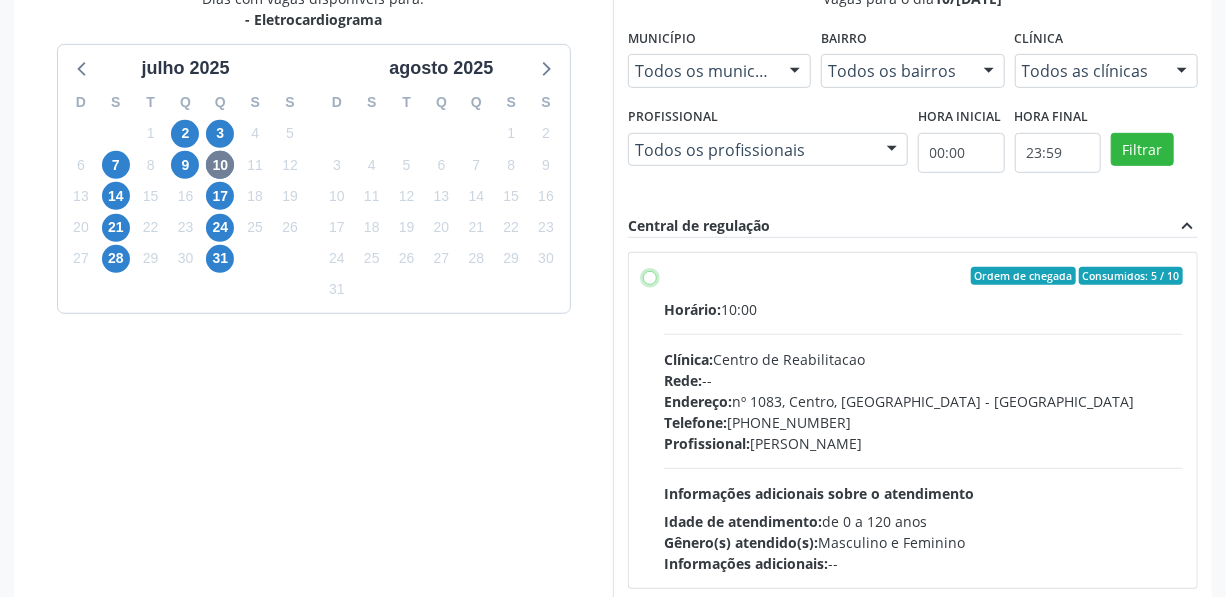 radio on "true" 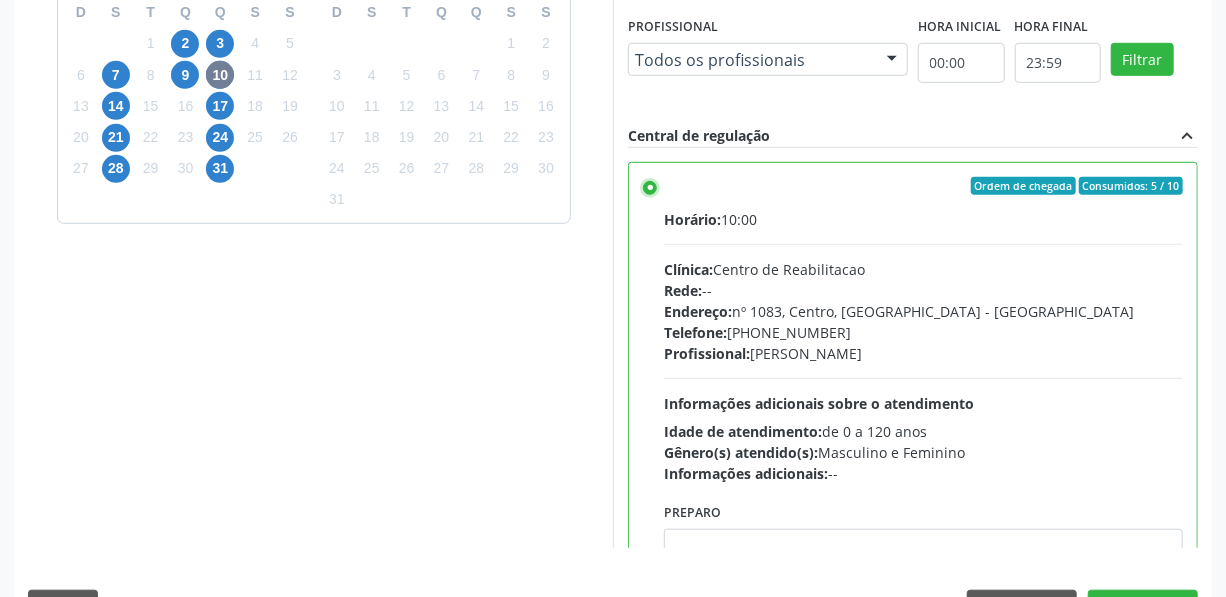 scroll, scrollTop: 544, scrollLeft: 0, axis: vertical 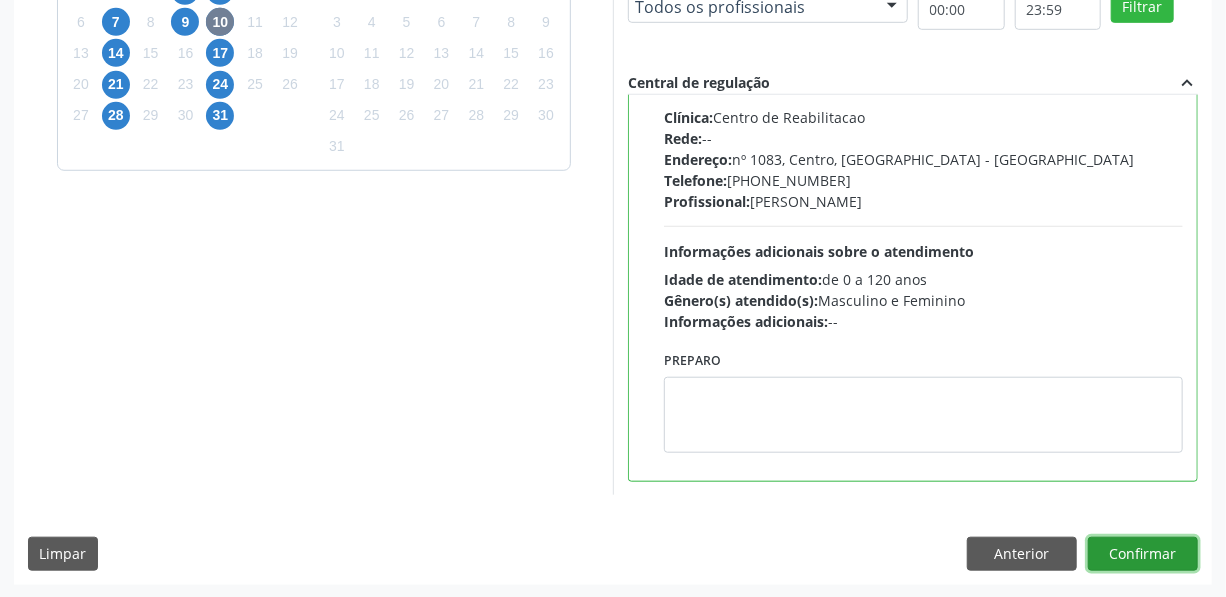 click on "Confirmar" at bounding box center (1143, 554) 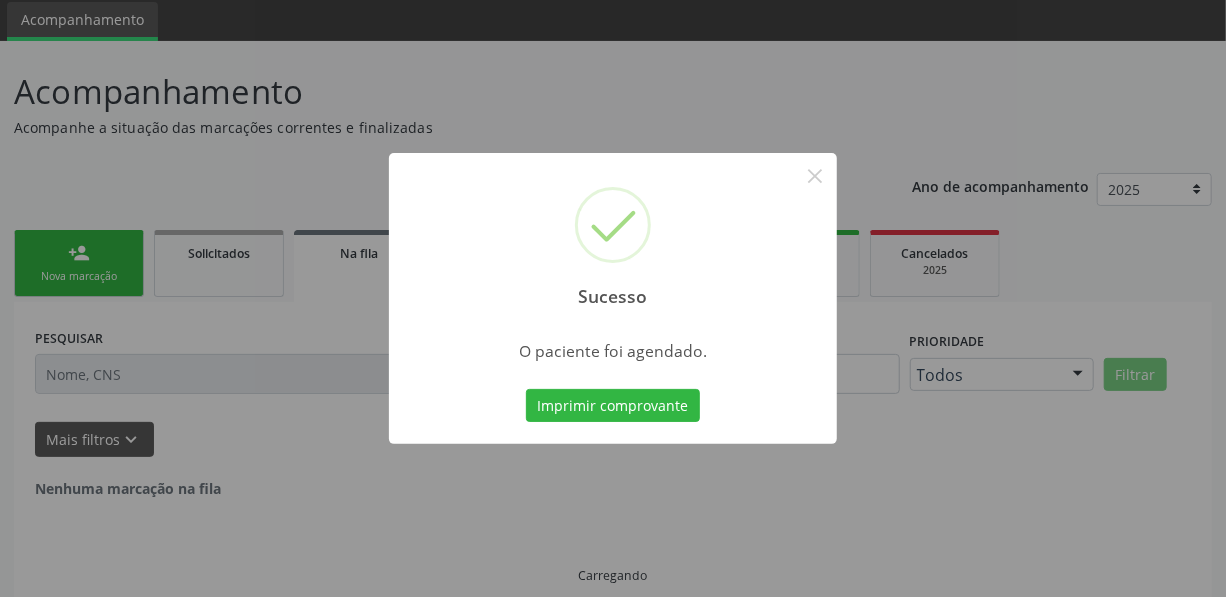 scroll, scrollTop: 4, scrollLeft: 0, axis: vertical 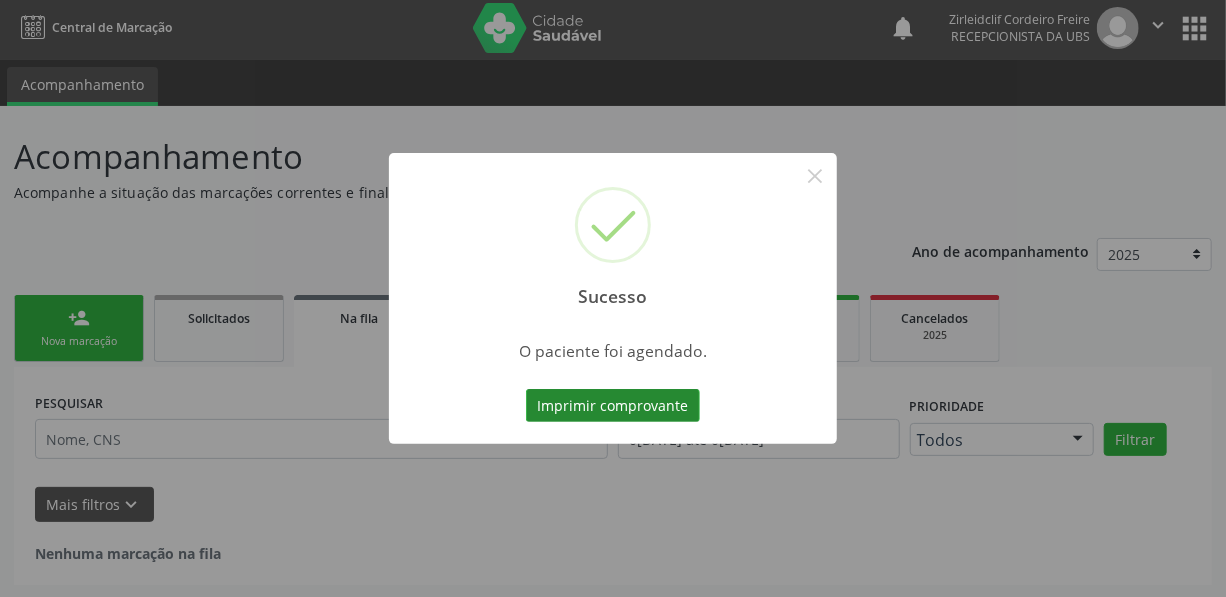click on "Imprimir comprovante" at bounding box center [613, 406] 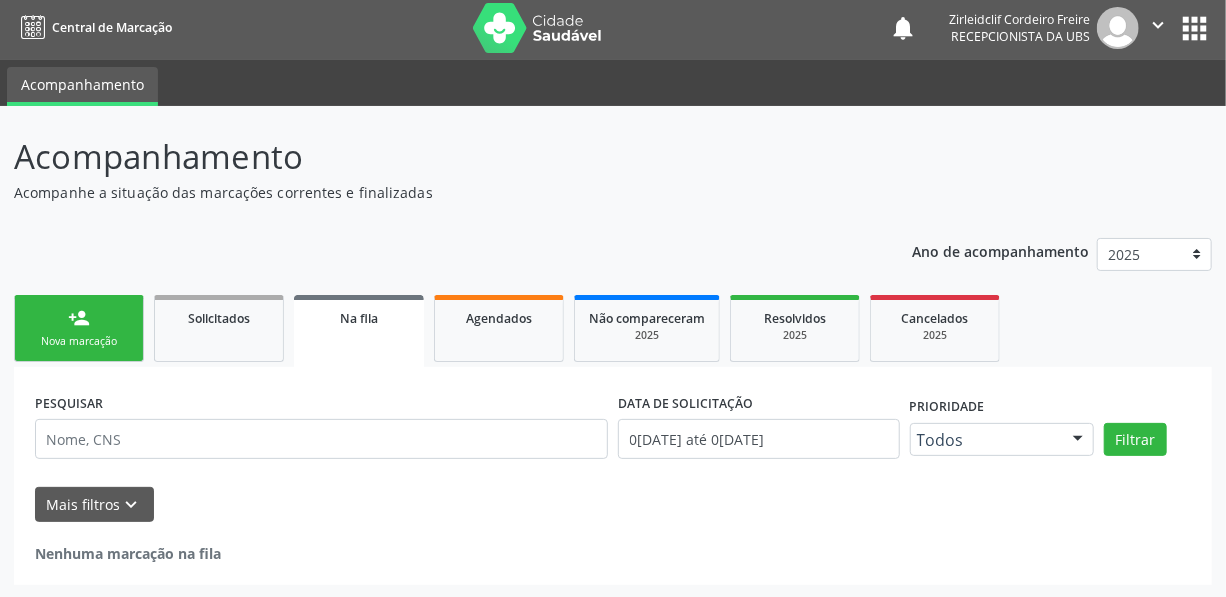 drag, startPoint x: 67, startPoint y: 326, endPoint x: 372, endPoint y: 346, distance: 305.65503 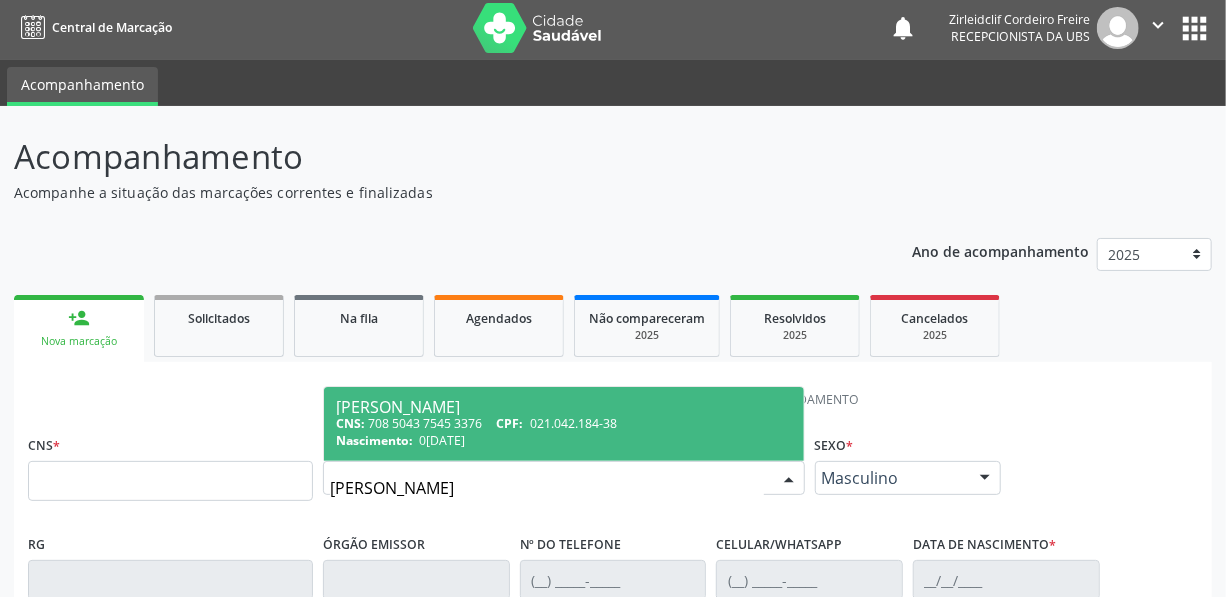 type on "jacinta barboza lima" 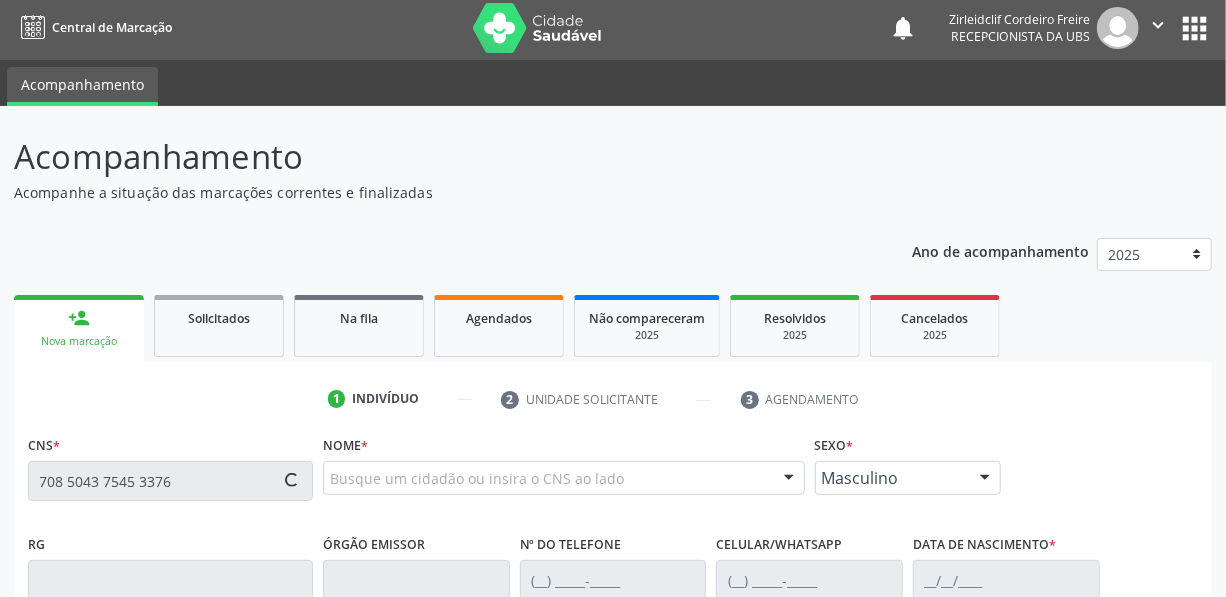 type on "708 5043 7545 3376" 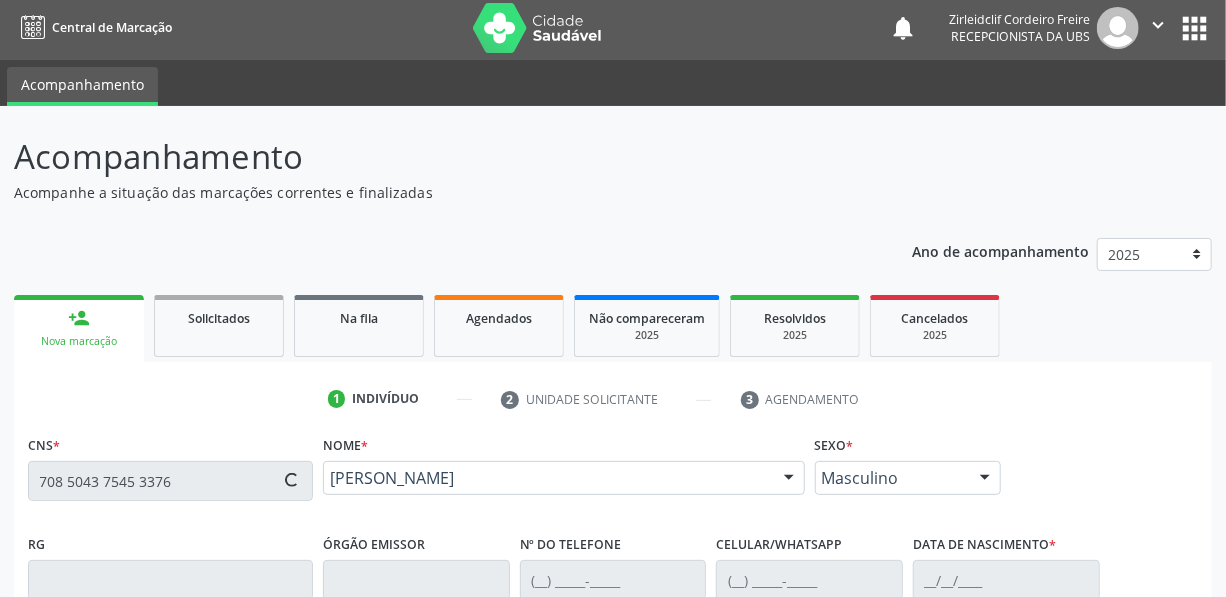 type on "(87) 3945-1069" 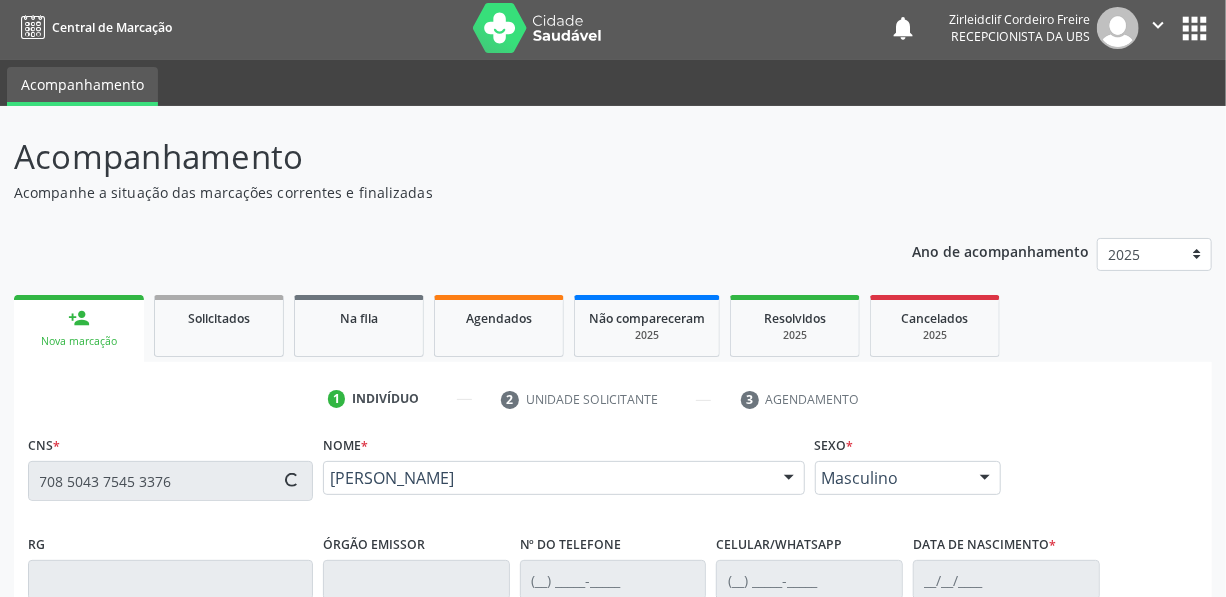 type on "03/07/1968" 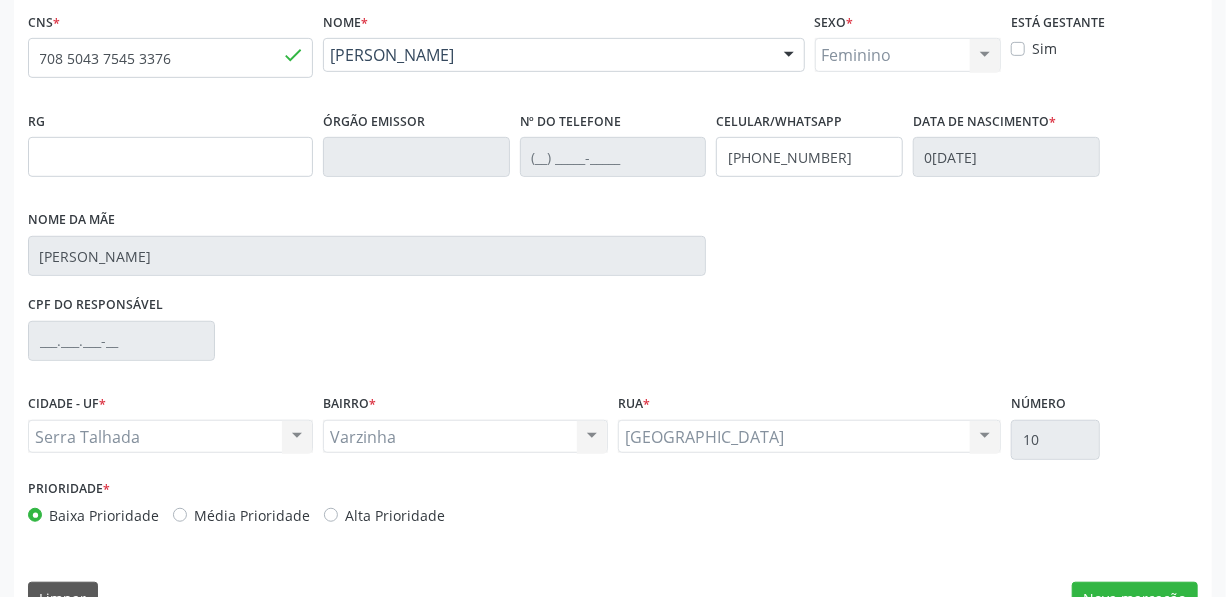 scroll, scrollTop: 459, scrollLeft: 0, axis: vertical 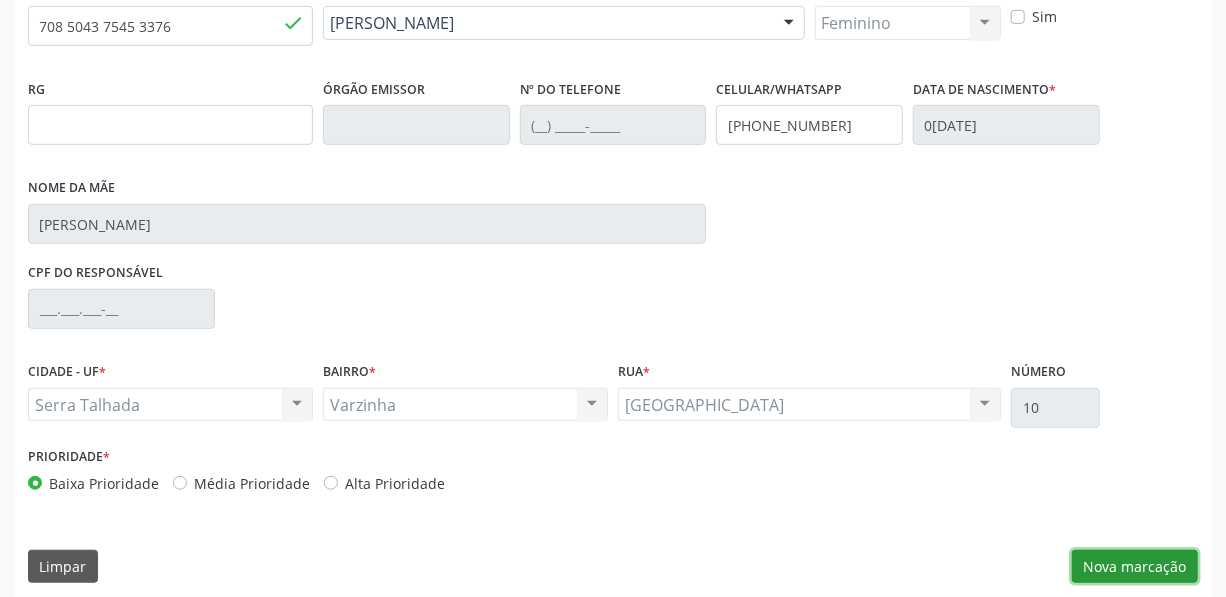 click on "Nova marcação" at bounding box center (1135, 567) 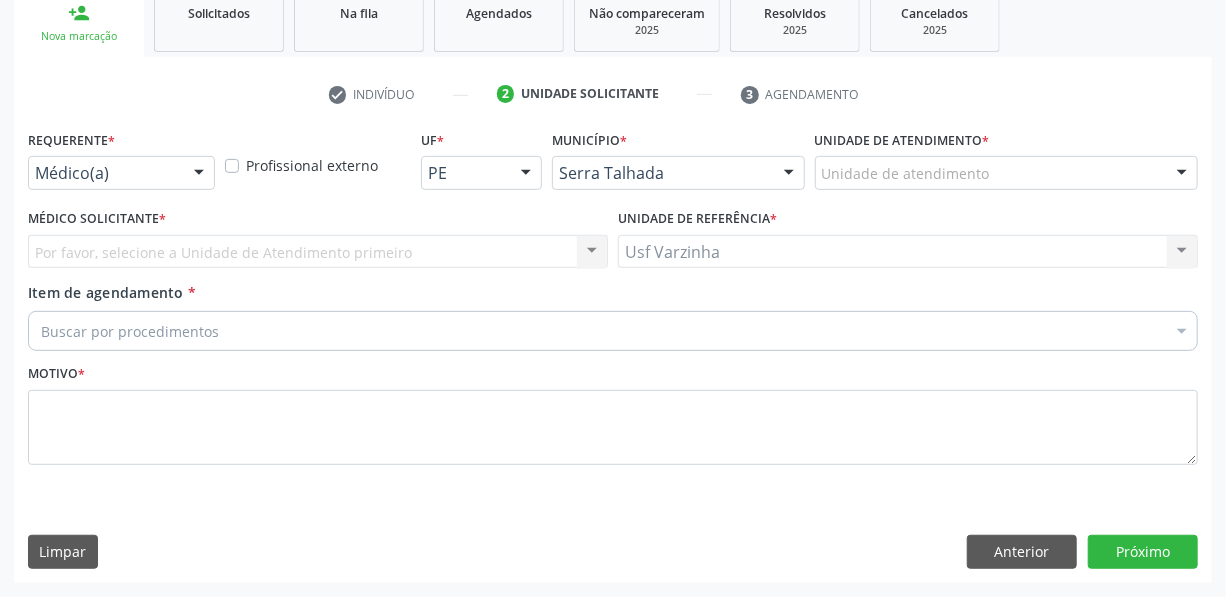 scroll, scrollTop: 307, scrollLeft: 0, axis: vertical 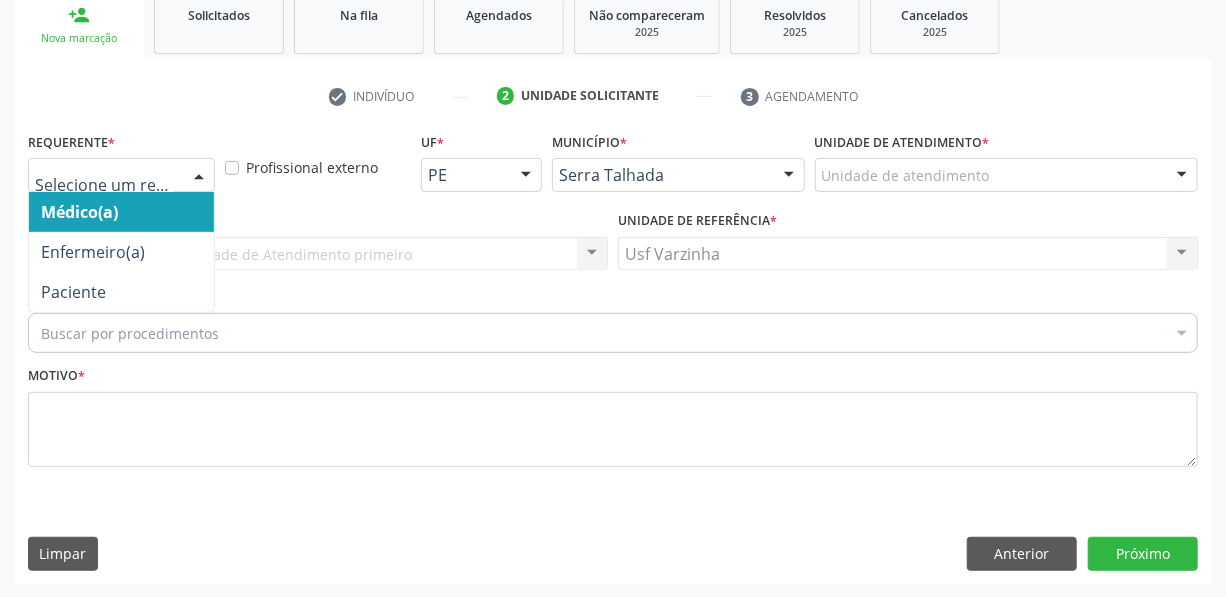 click at bounding box center (199, 176) 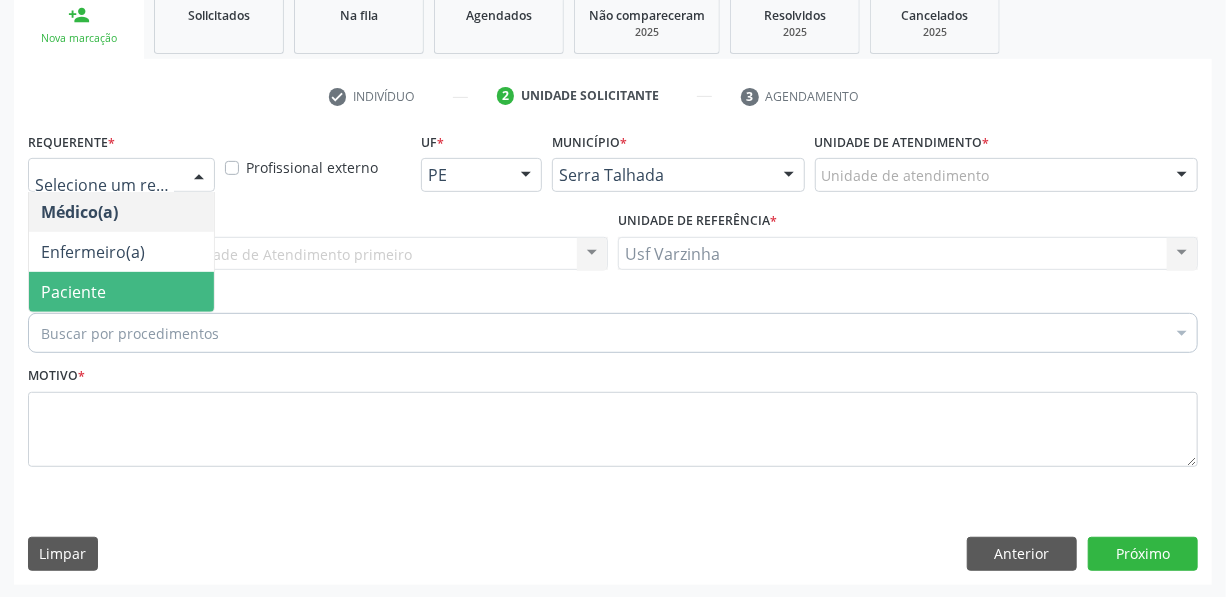 click on "Paciente" at bounding box center (121, 292) 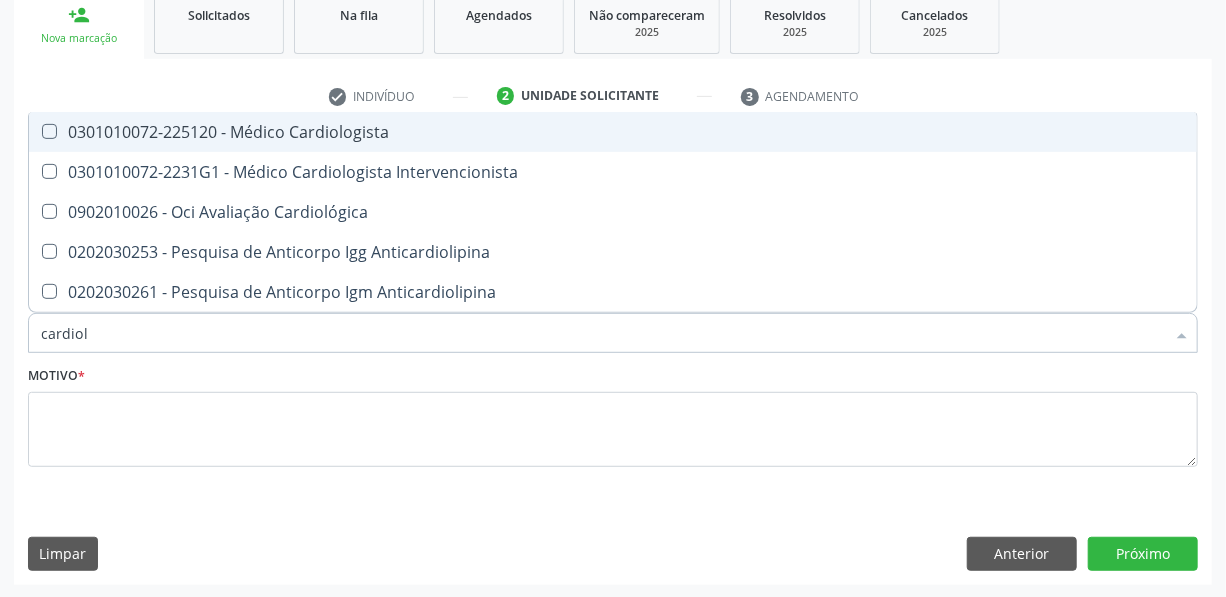 type on "cardiolo" 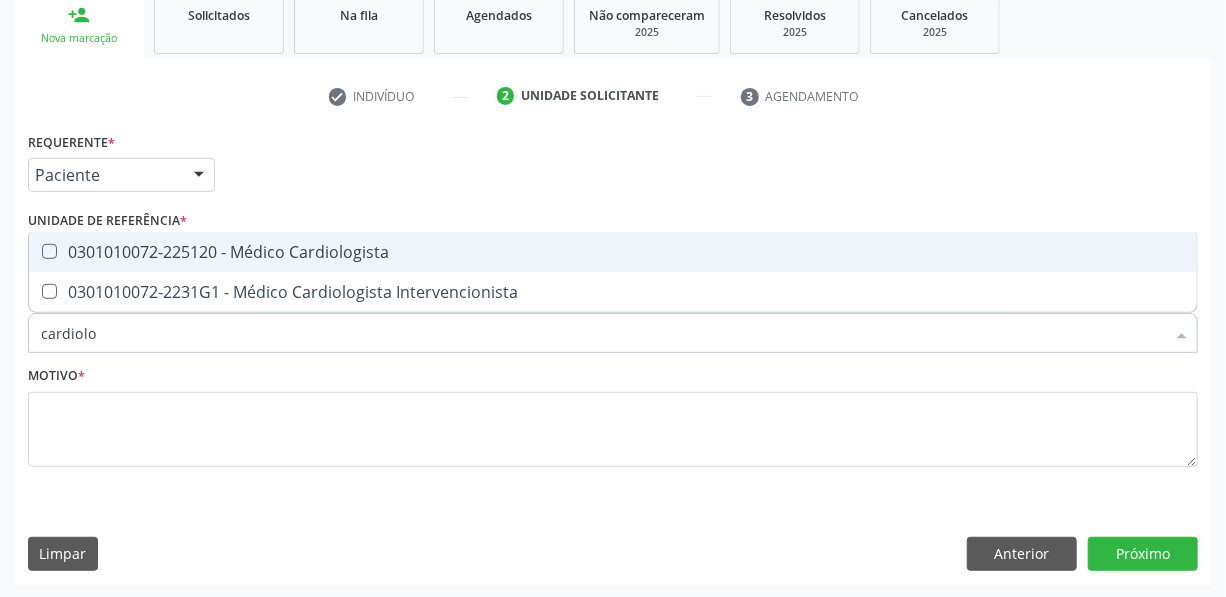 click at bounding box center [49, 251] 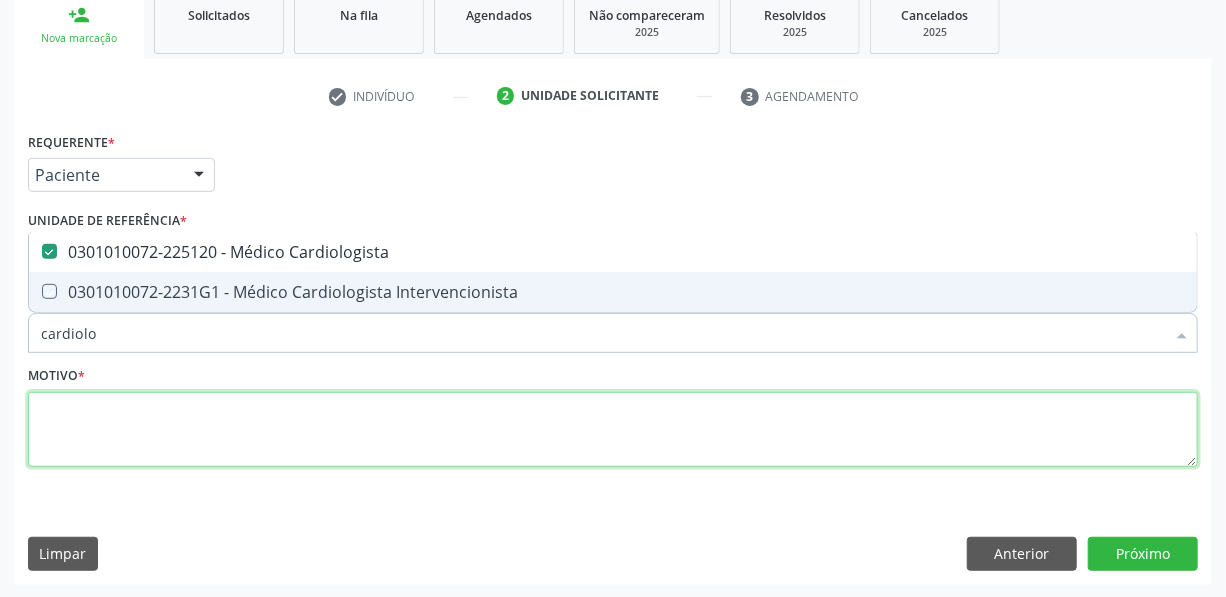 click at bounding box center (613, 430) 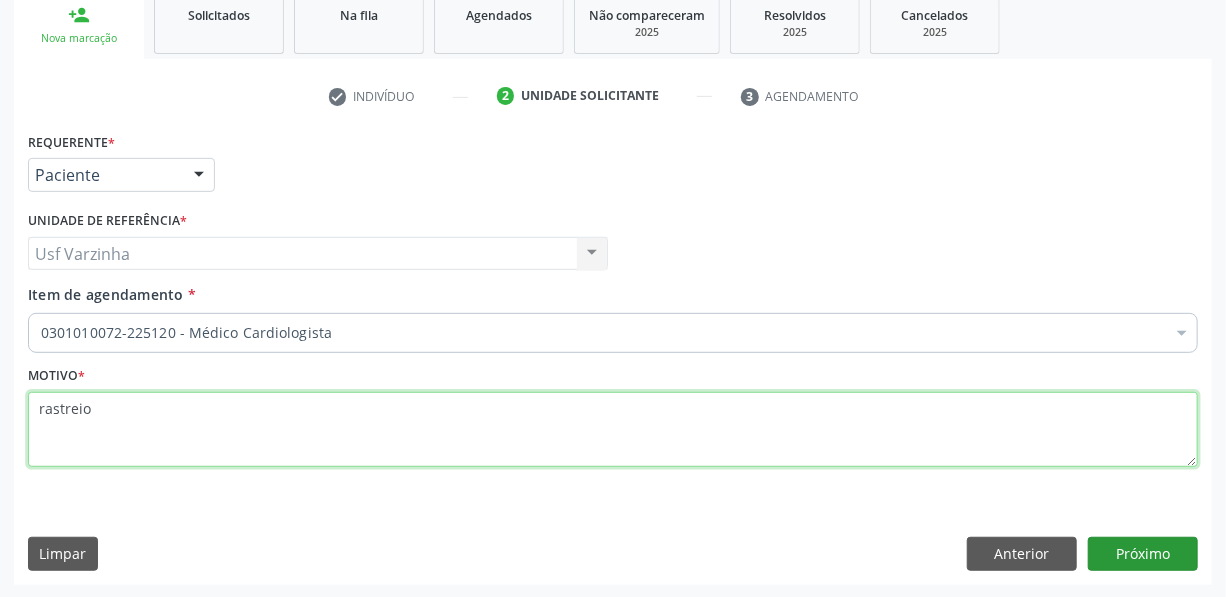type on "rastreio" 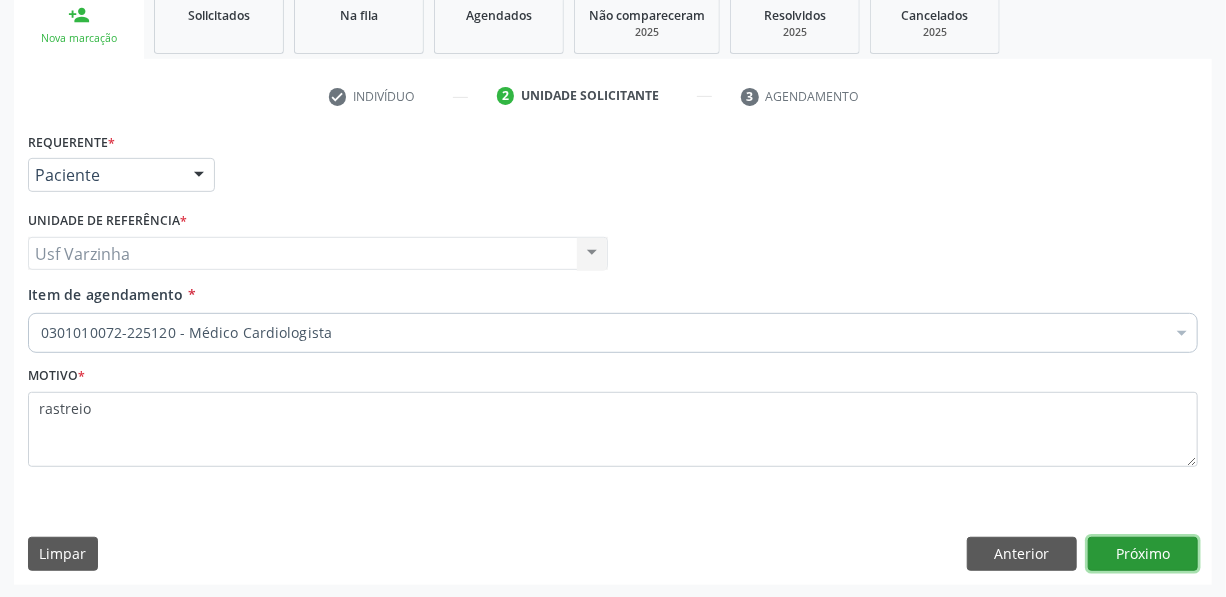 click on "Próximo" at bounding box center (1143, 554) 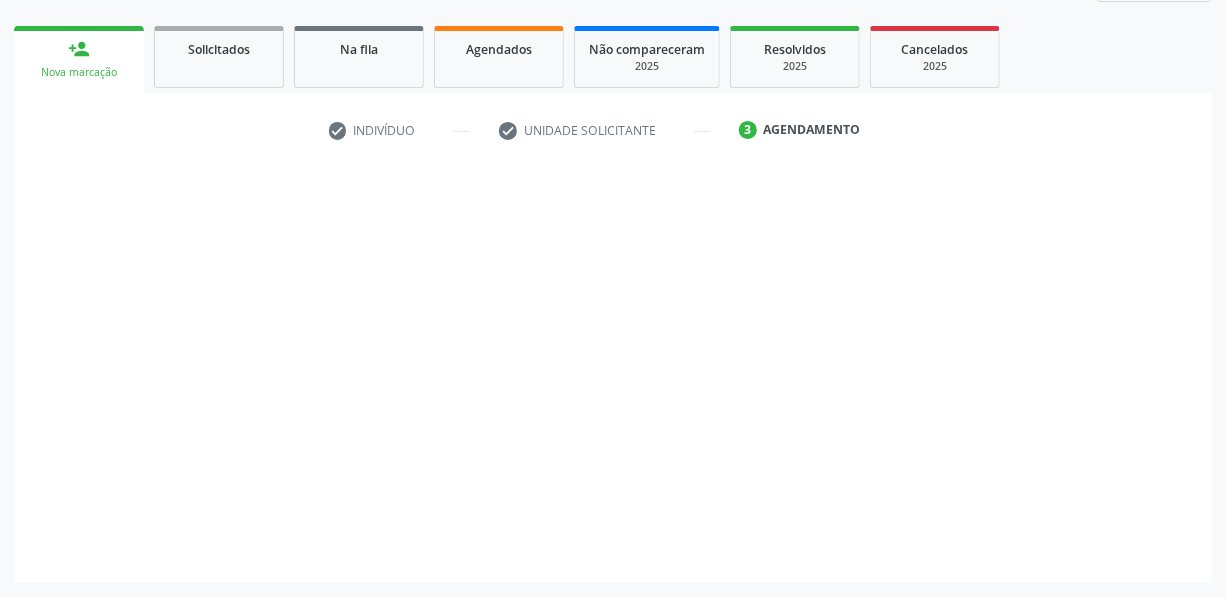 scroll, scrollTop: 271, scrollLeft: 0, axis: vertical 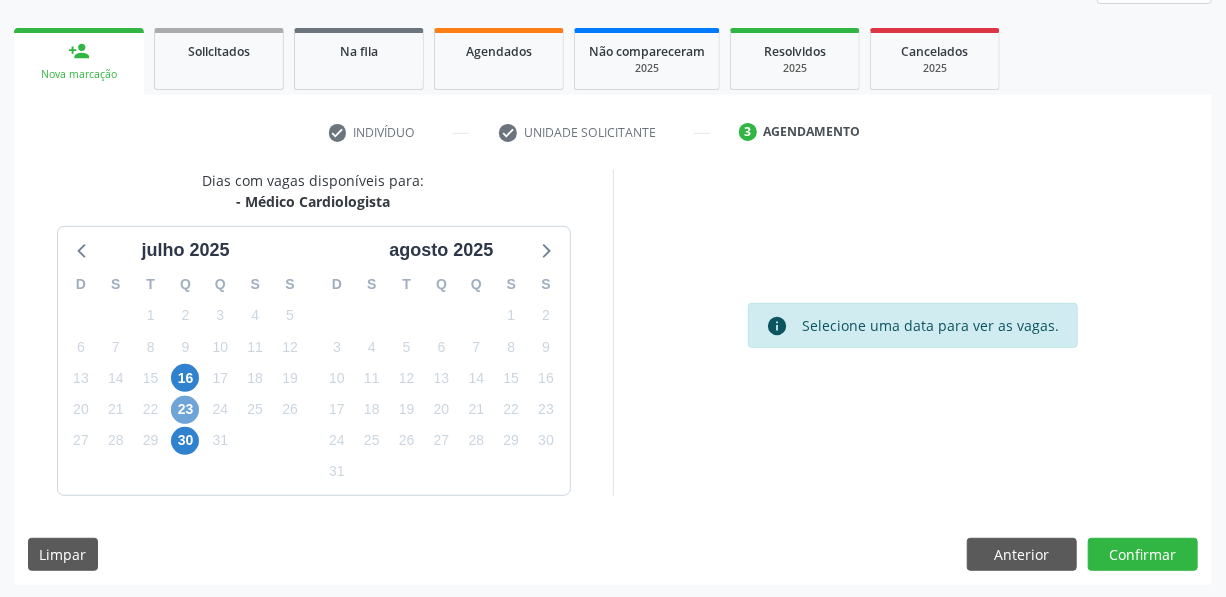 click on "23" at bounding box center [185, 410] 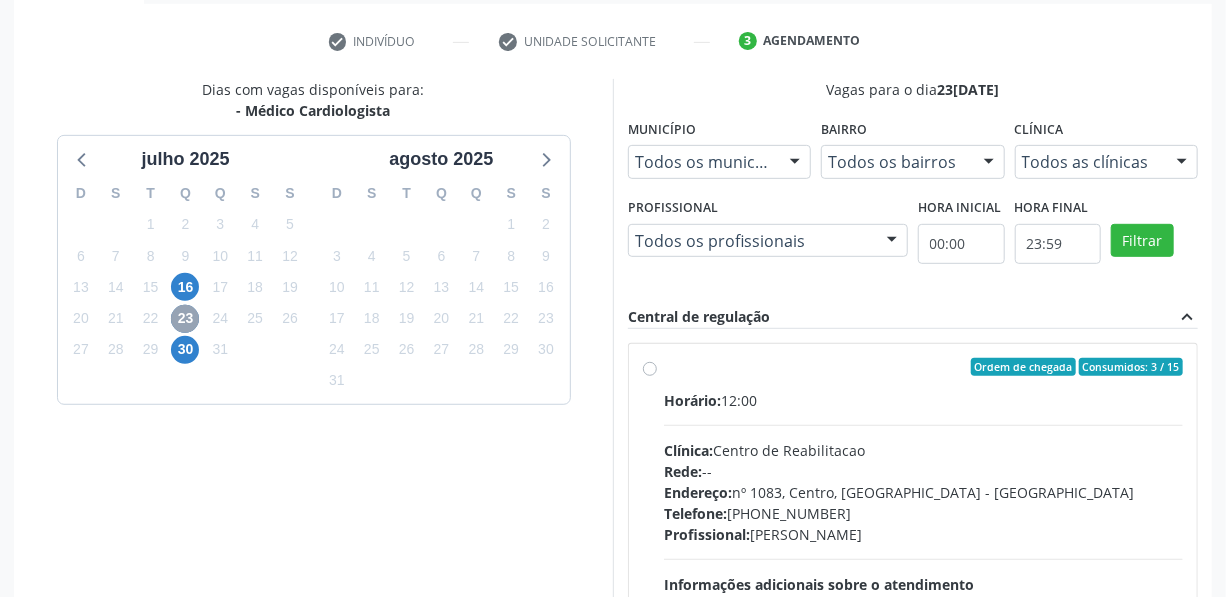 scroll, scrollTop: 453, scrollLeft: 0, axis: vertical 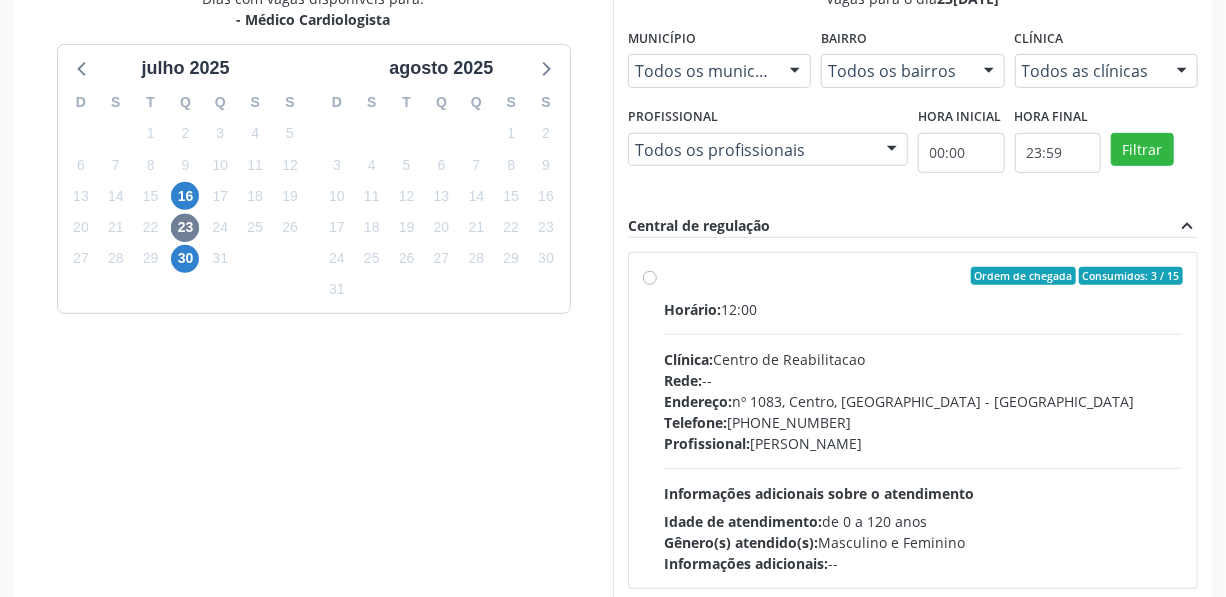 click on "Ordem de chegada
Consumidos: 3 / 15
Horário:   12:00
Clínica:  Centro de Reabilitacao
Rede:
--
Endereço:   nº 1083, Centro, Serra Talhada - PE
Telefone:   (81) 38313112
Profissional:
Antonio Eduardo de Melo Filho
Informações adicionais sobre o atendimento
Idade de atendimento:
de 0 a 120 anos
Gênero(s) atendido(s):
Masculino e Feminino
Informações adicionais:
--" at bounding box center [923, 420] 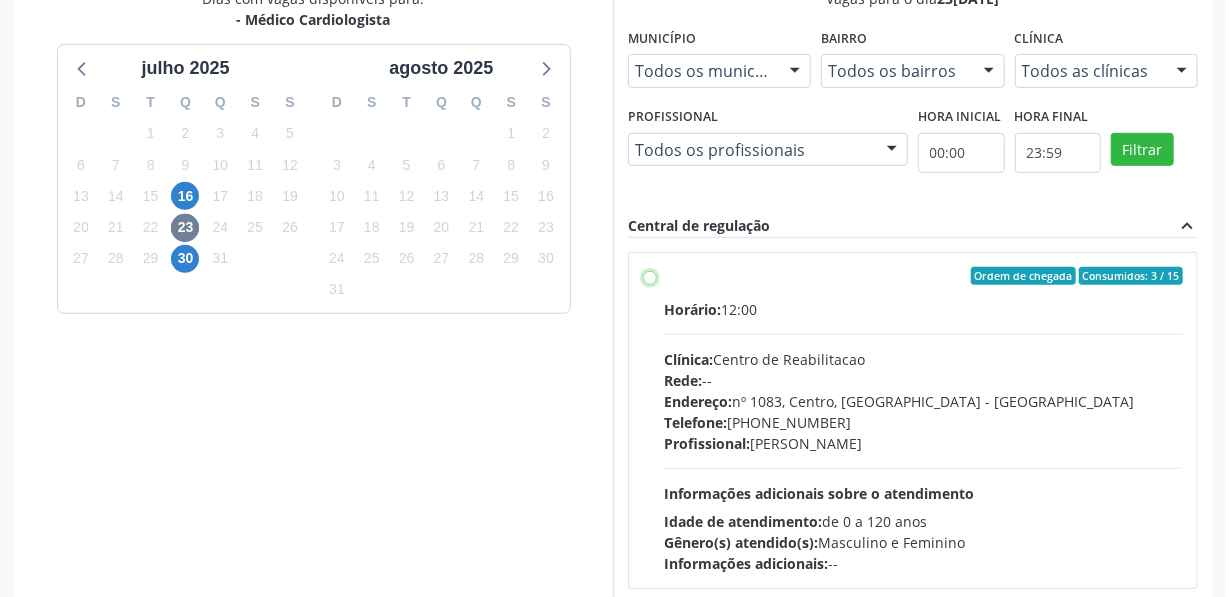 radio on "true" 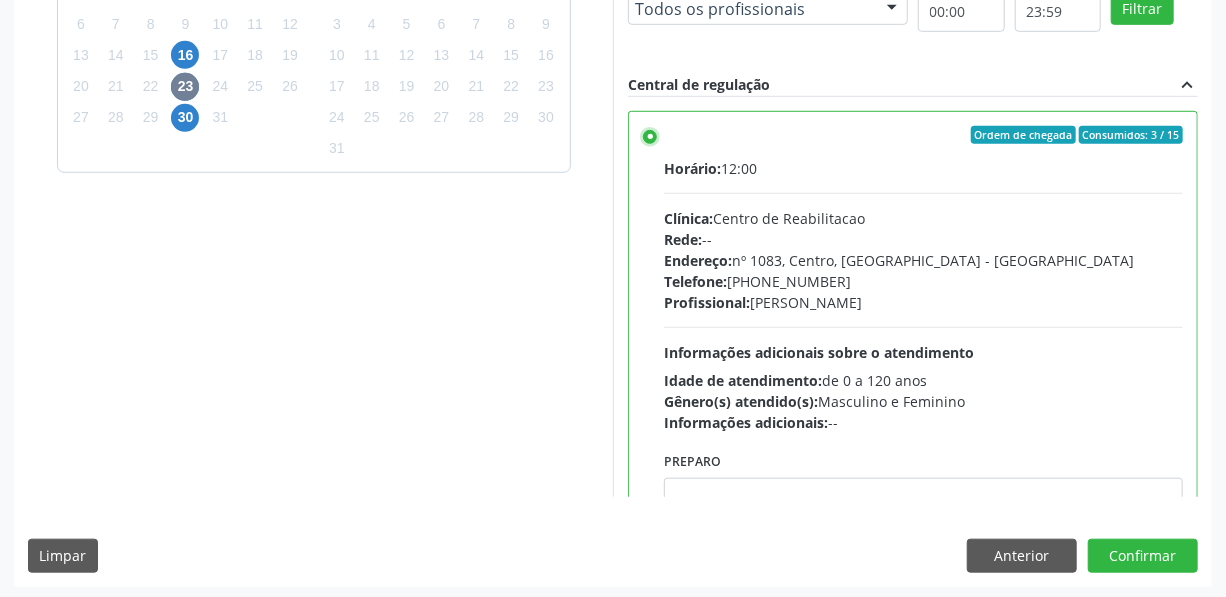 scroll, scrollTop: 596, scrollLeft: 0, axis: vertical 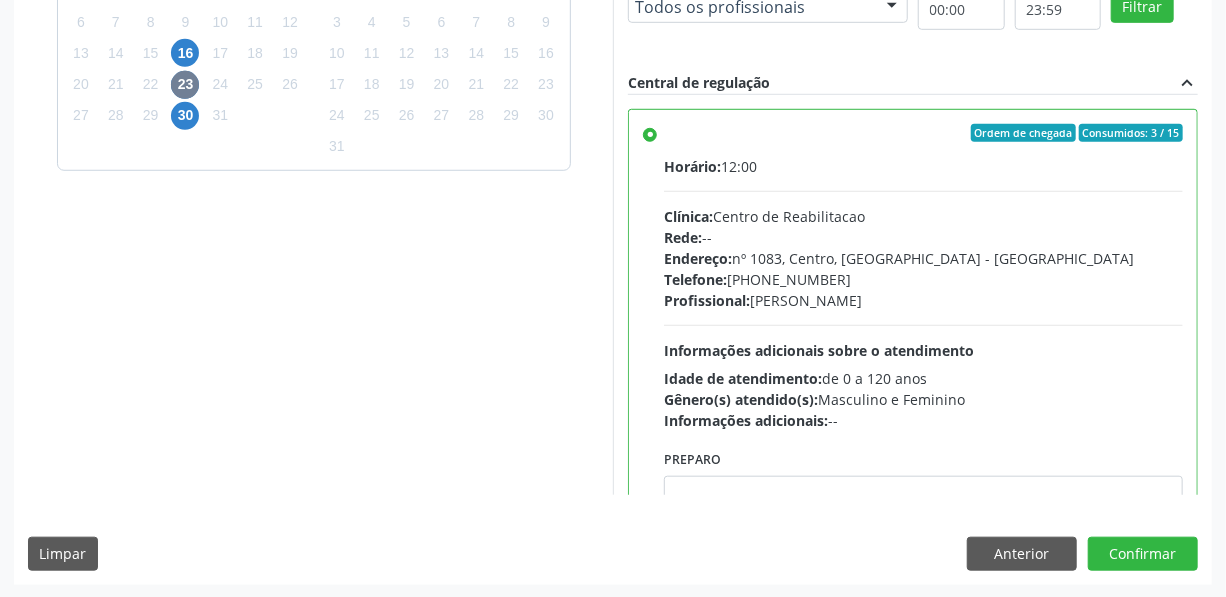 click on "Ordem de chegada
Consumidos: 3 / 15
Horário:   12:00
Clínica:  Centro de Reabilitacao
Rede:
--
Endereço:   nº 1083, Centro, Serra Talhada - PE
Telefone:   (81) 38313112
Profissional:
Antonio Eduardo de Melo Filho
Informações adicionais sobre o atendimento
Idade de atendimento:
de 0 a 120 anos
Gênero(s) atendido(s):
Masculino e Feminino
Informações adicionais:
--" at bounding box center [923, 277] 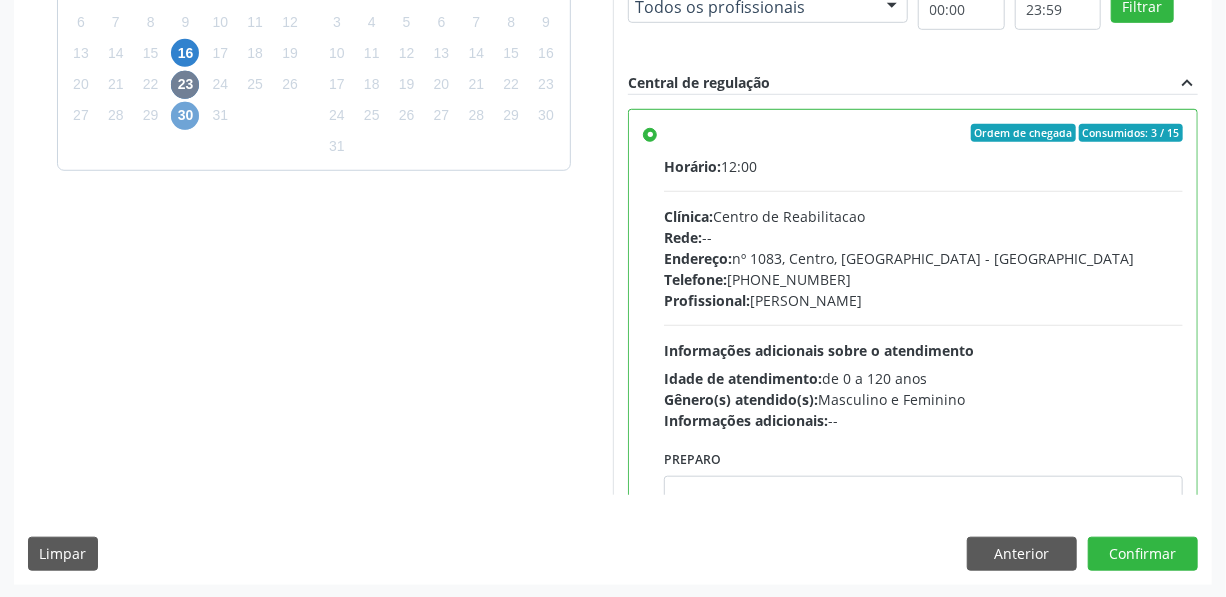 click on "30" at bounding box center [185, 116] 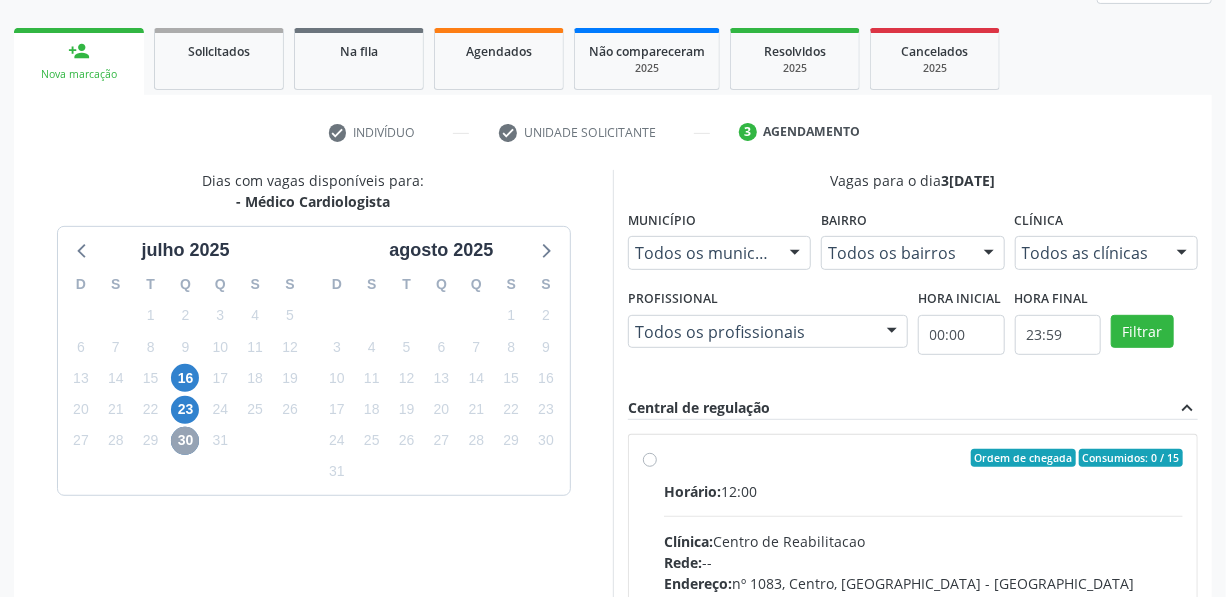 scroll, scrollTop: 596, scrollLeft: 0, axis: vertical 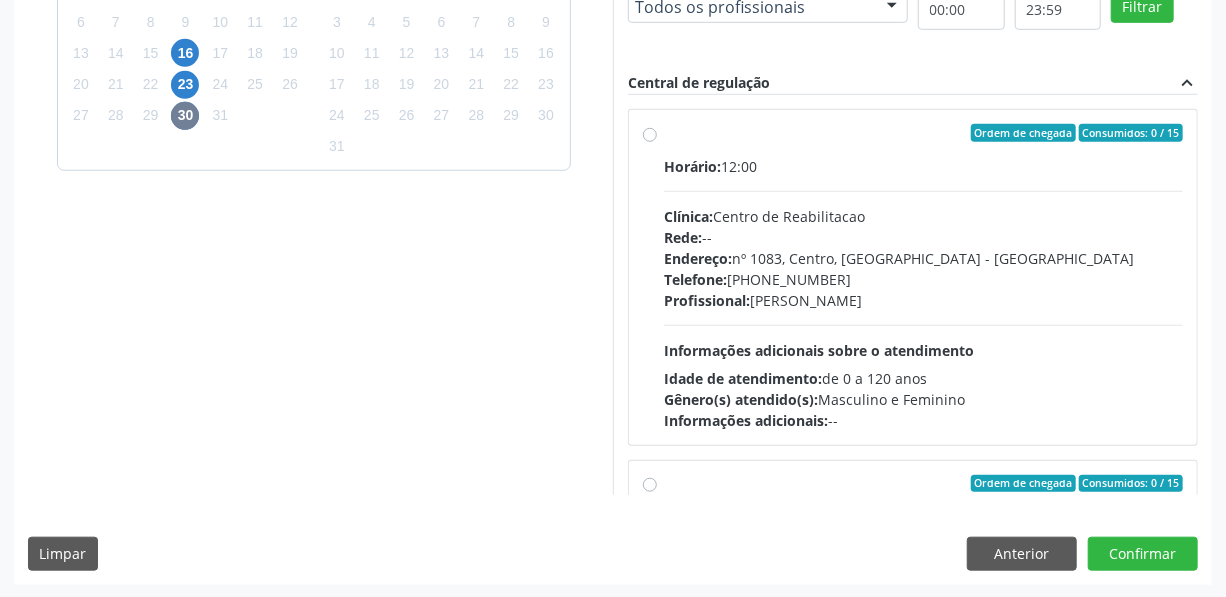 click on "Ordem de chegada
Consumidos: 0 / 15
Horário:   12:00
Clínica:  Centro de Reabilitacao
Rede:
--
Endereço:   nº 1083, Centro, Serra Talhada - PE
Telefone:   (81) 38313112
Profissional:
Antonio Eduardo de Melo Filho
Informações adicionais sobre o atendimento
Idade de atendimento:
de 0 a 120 anos
Gênero(s) atendido(s):
Masculino e Feminino
Informações adicionais:
--" at bounding box center (923, 277) 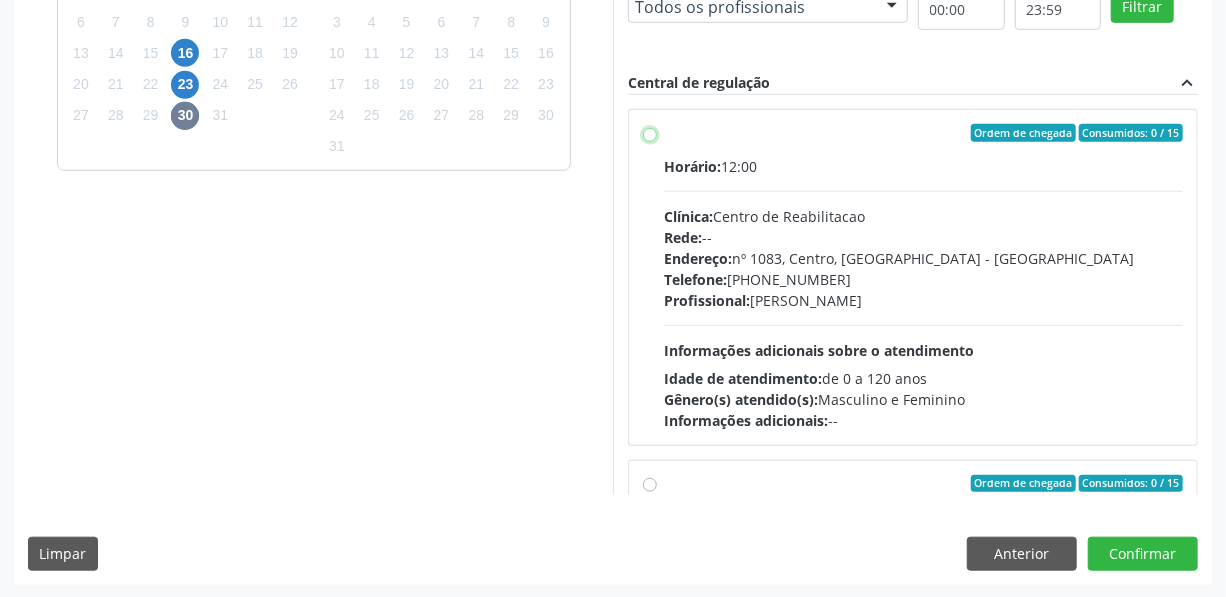 radio on "true" 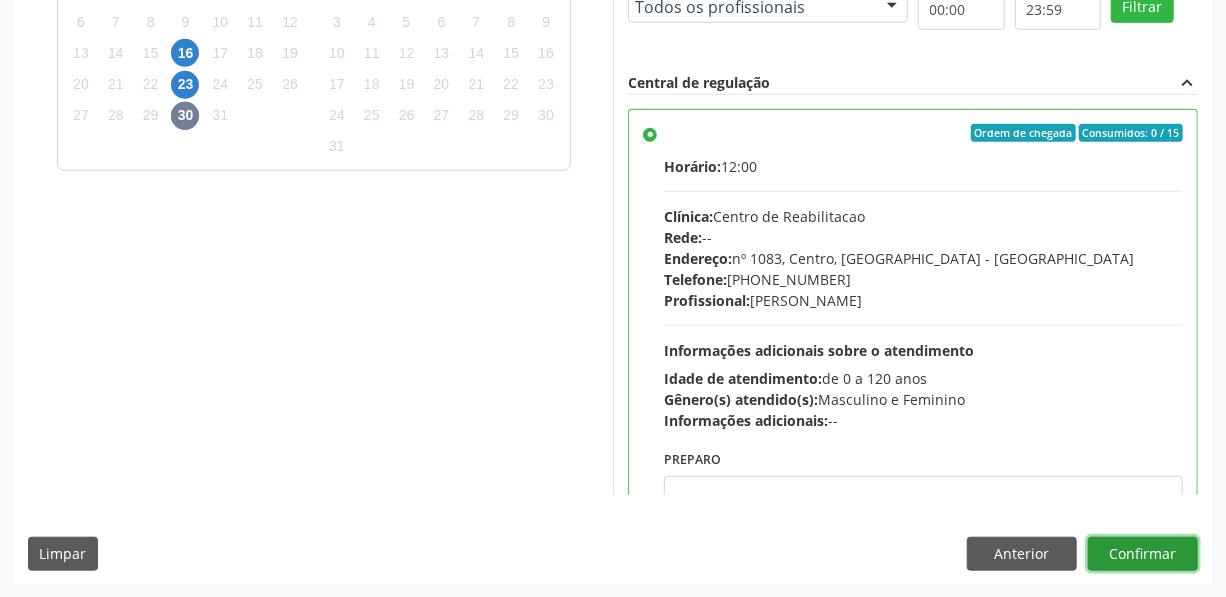 click on "Confirmar" at bounding box center [1143, 554] 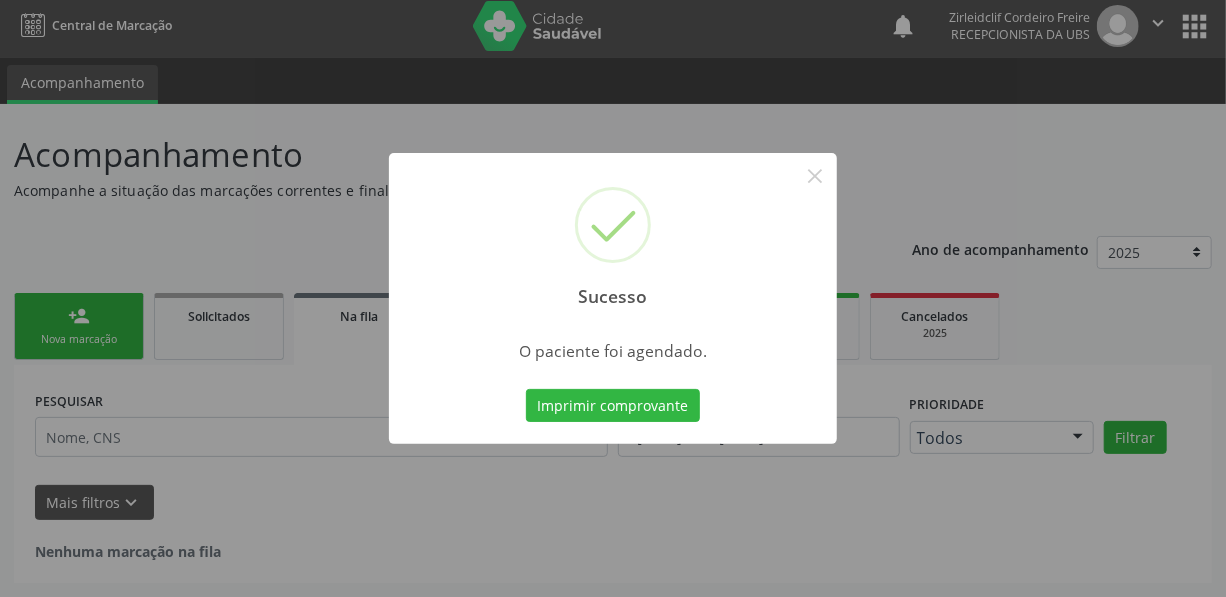 scroll, scrollTop: 4, scrollLeft: 0, axis: vertical 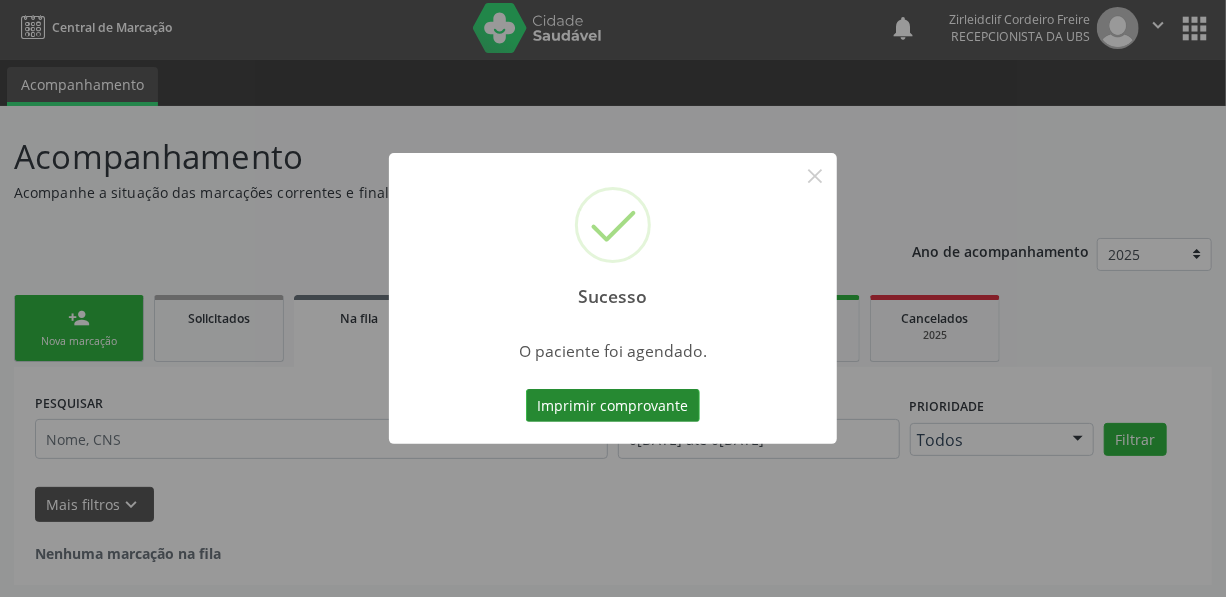 click on "Imprimir comprovante" at bounding box center [613, 406] 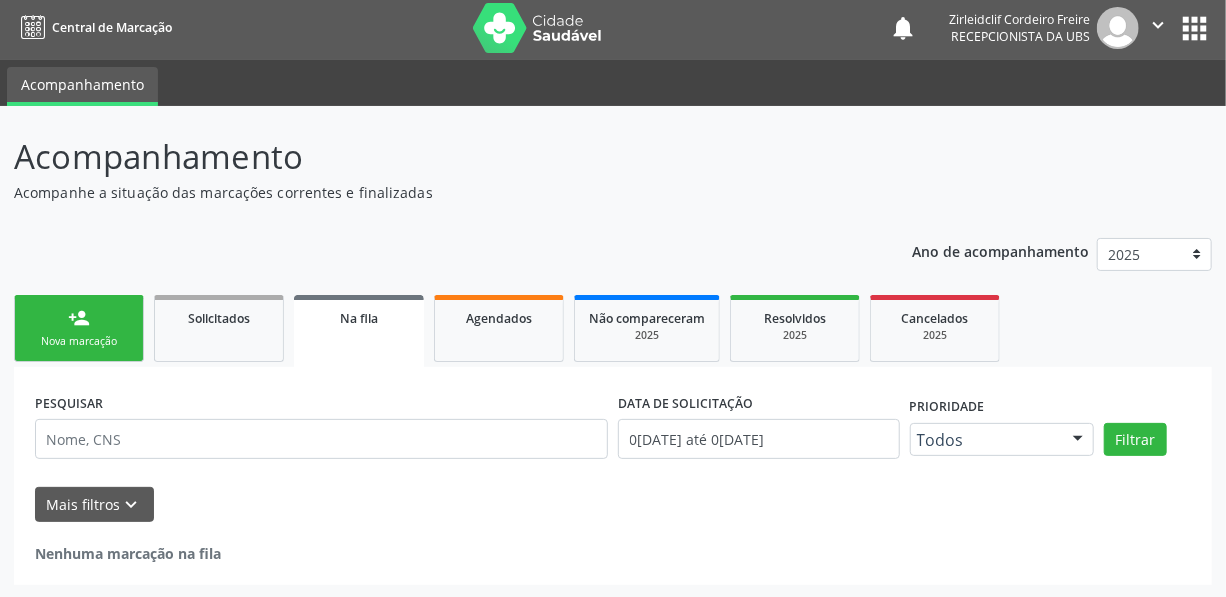 click on "Nova marcação" at bounding box center [79, 341] 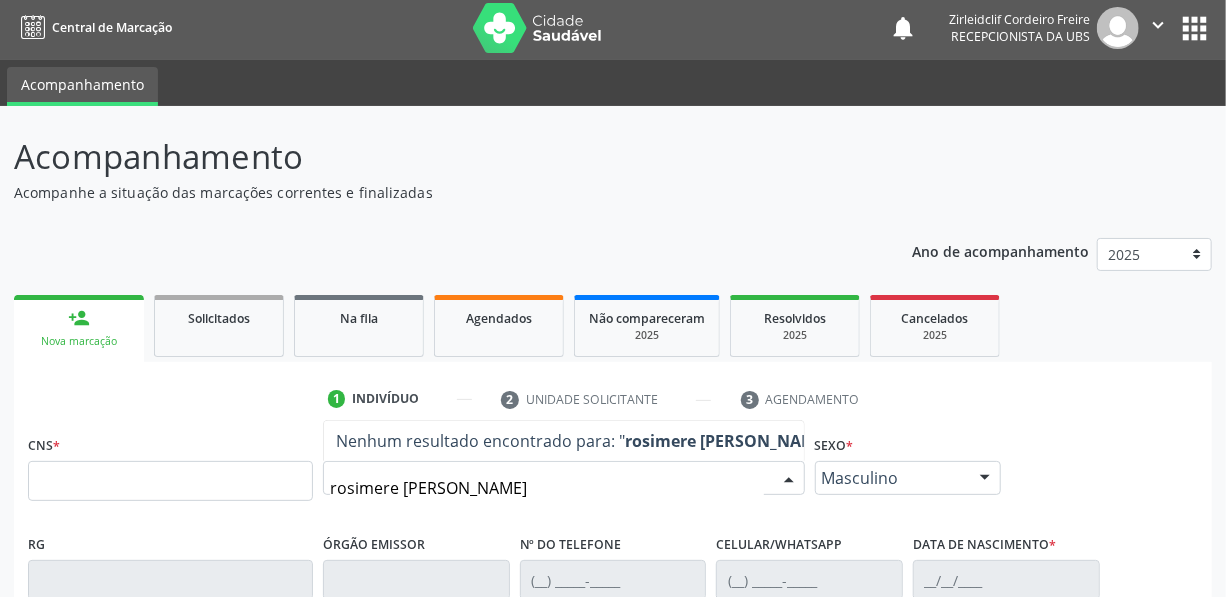 type on "rosimere [PERSON_NAME]" 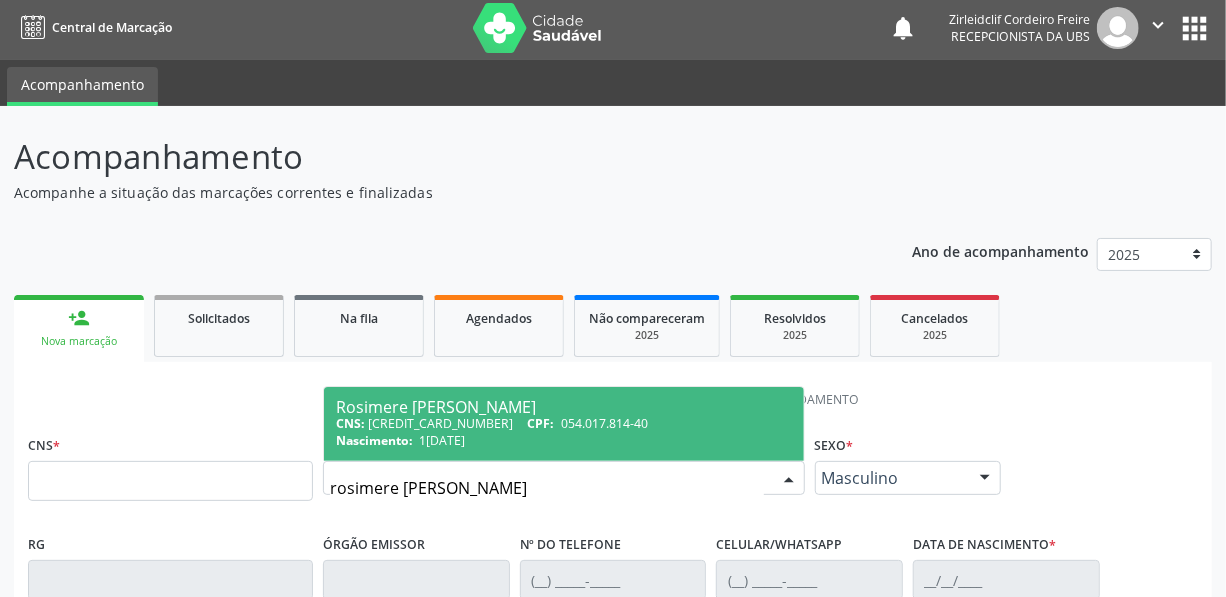 click on "1[DATE]" at bounding box center [443, 440] 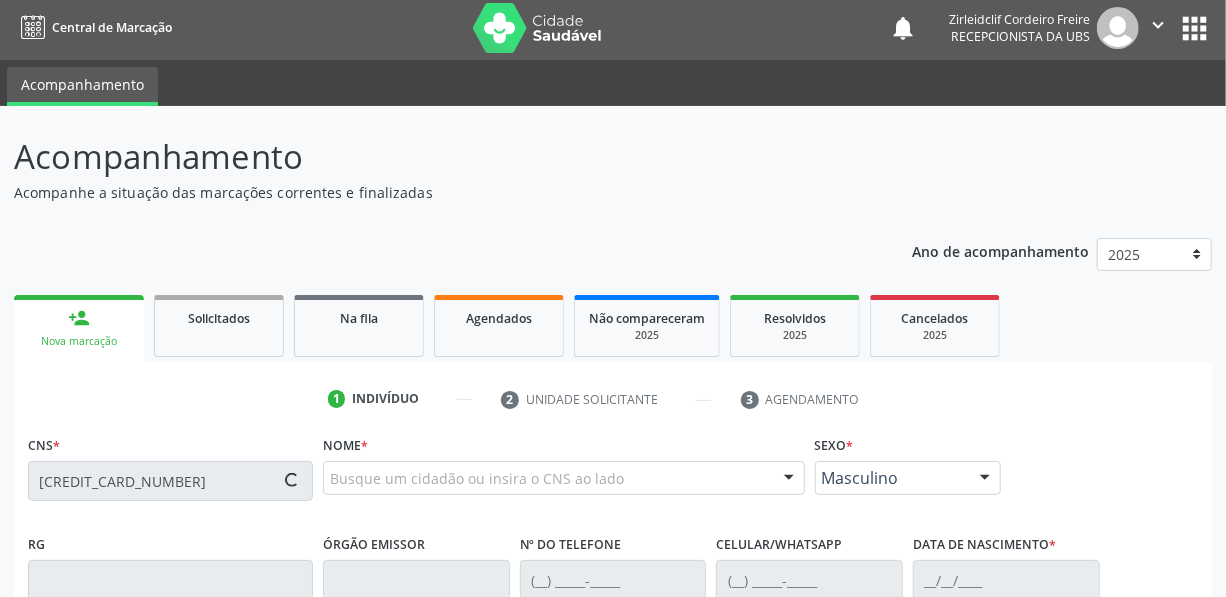 type on "[CREDIT_CARD_NUMBER]" 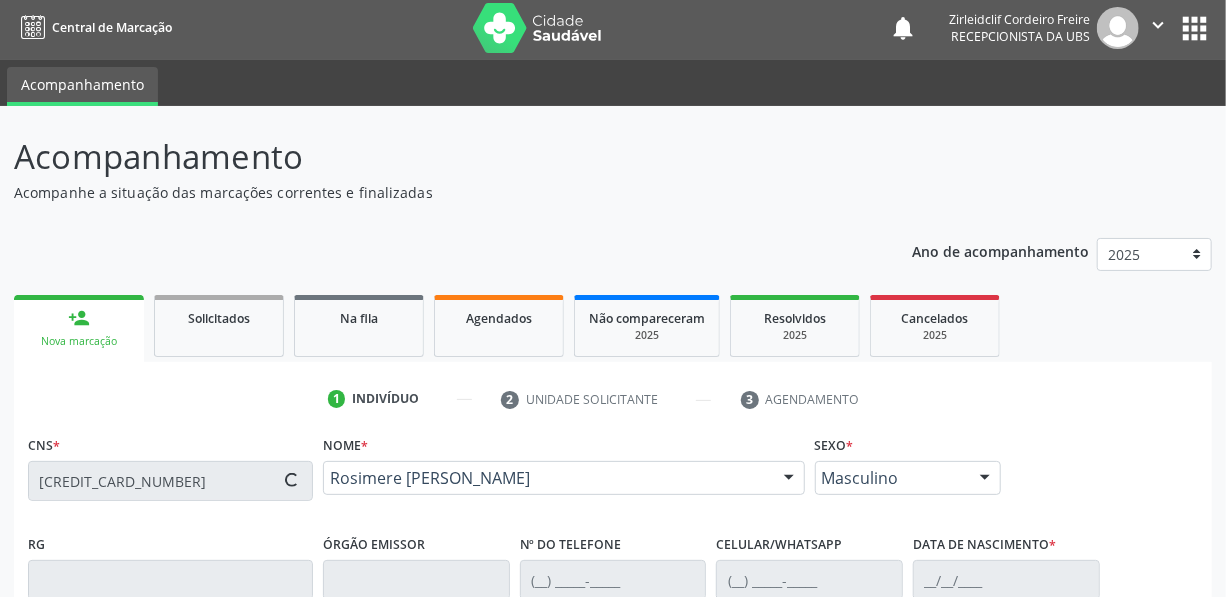 type on "[PHONE_NUMBER]" 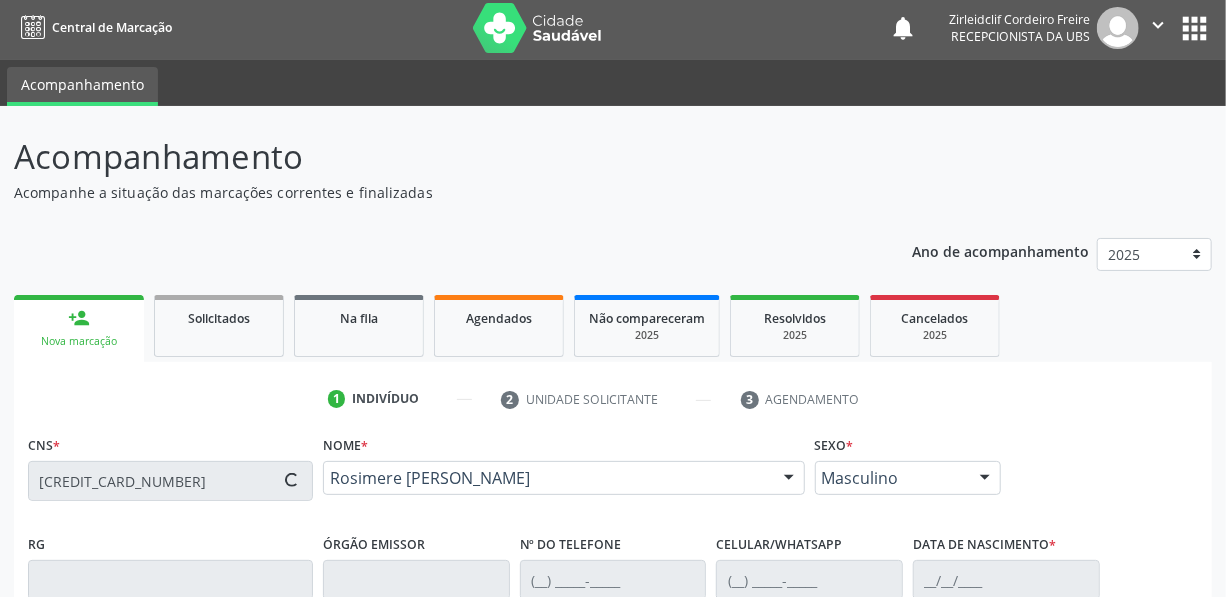 type on "[PHONE_NUMBER]" 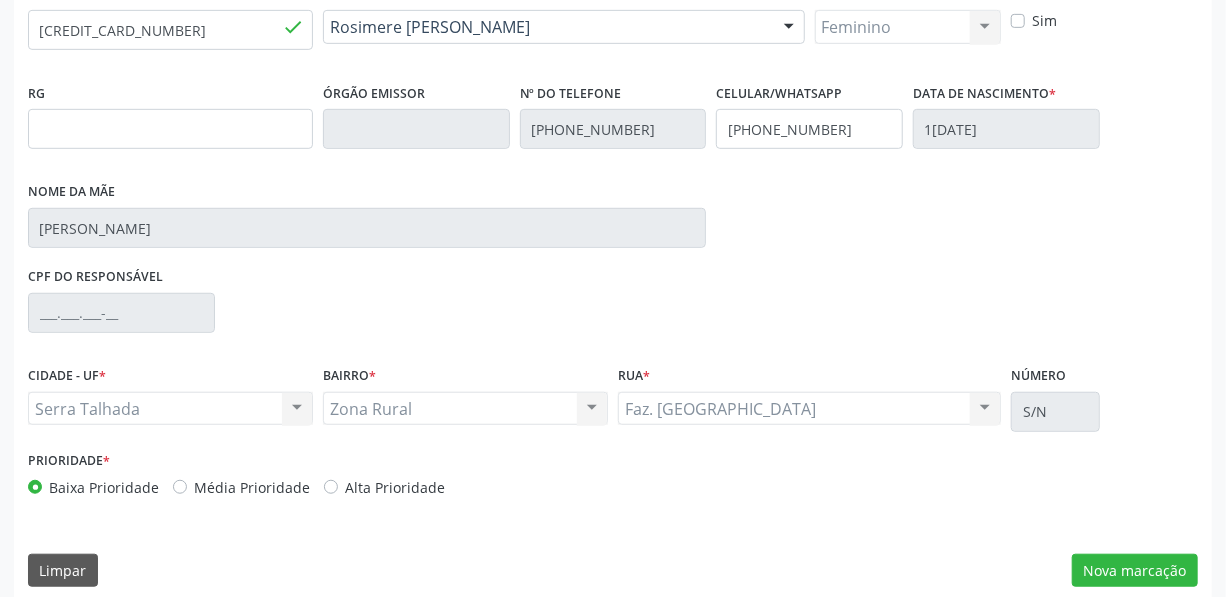 scroll, scrollTop: 471, scrollLeft: 0, axis: vertical 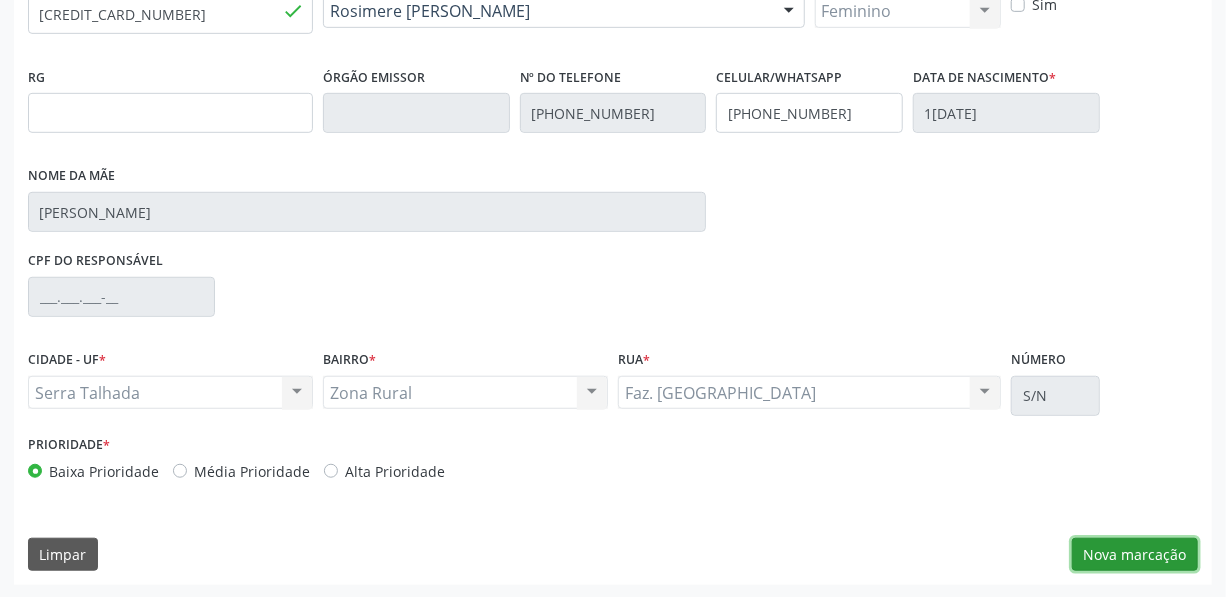 click on "Nova marcação" at bounding box center [1135, 555] 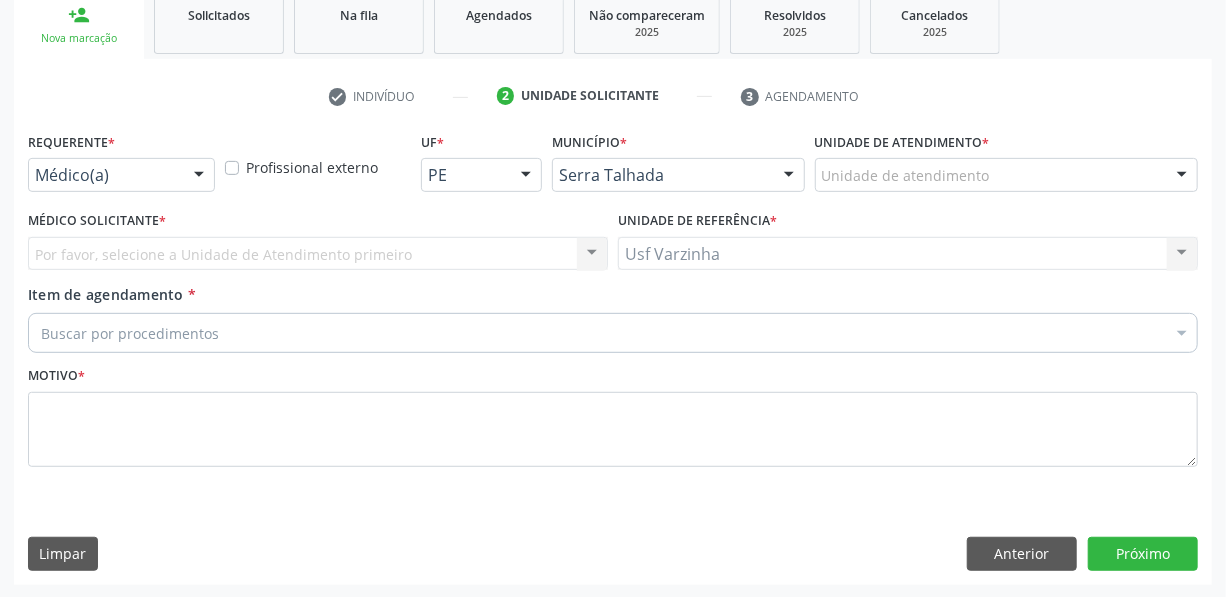 click at bounding box center (199, 176) 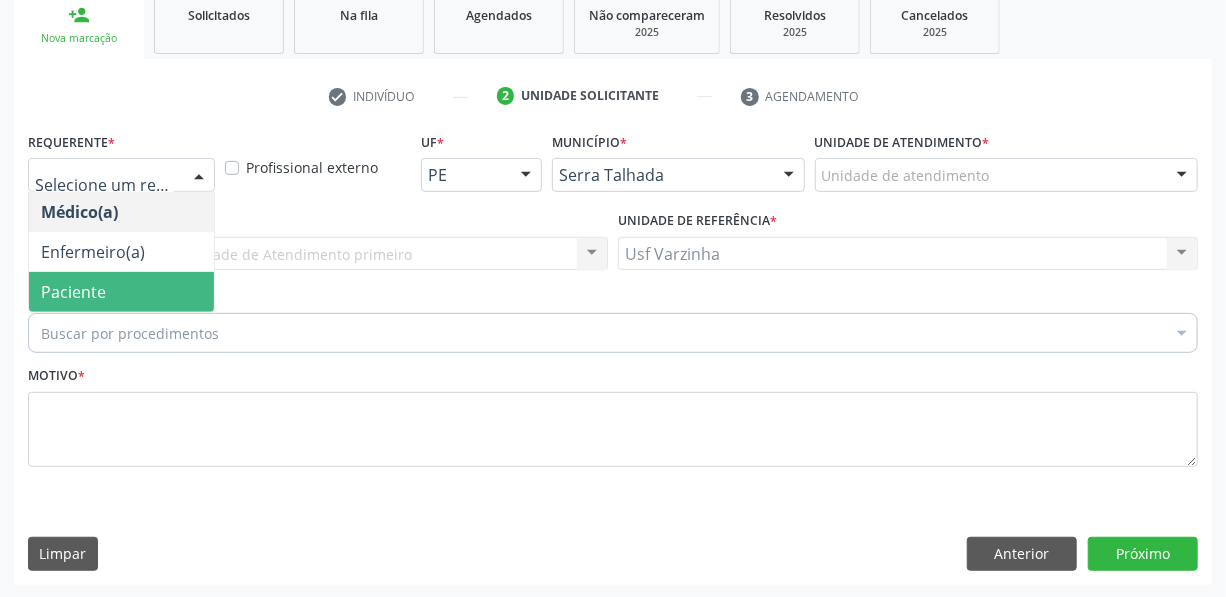 click on "Paciente" at bounding box center [121, 292] 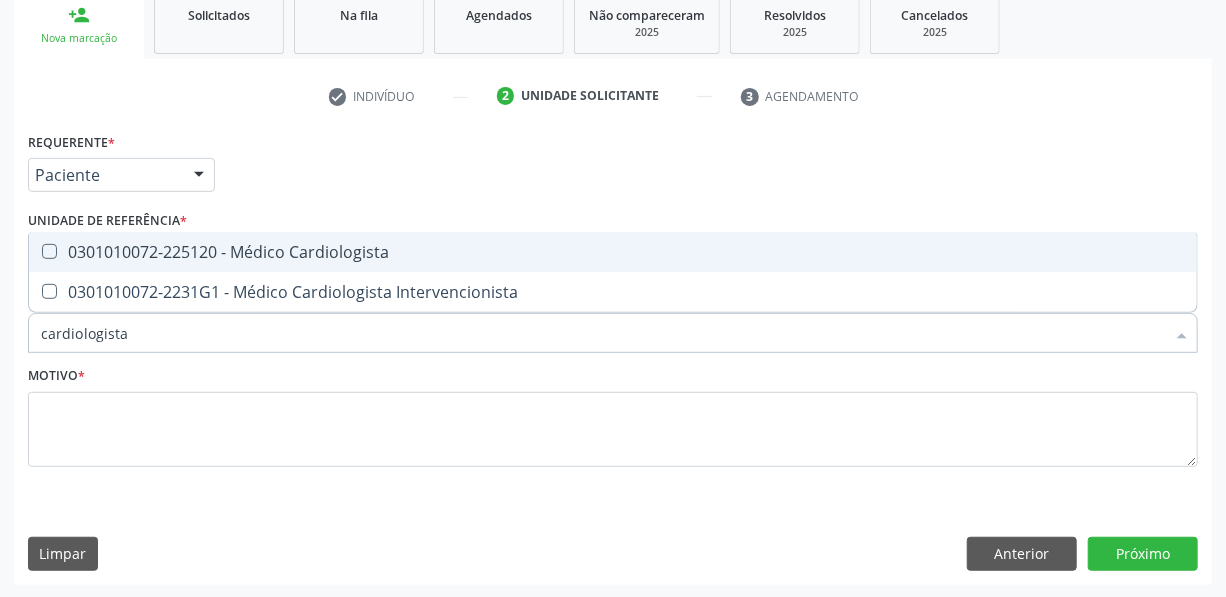 type on "cardiologista" 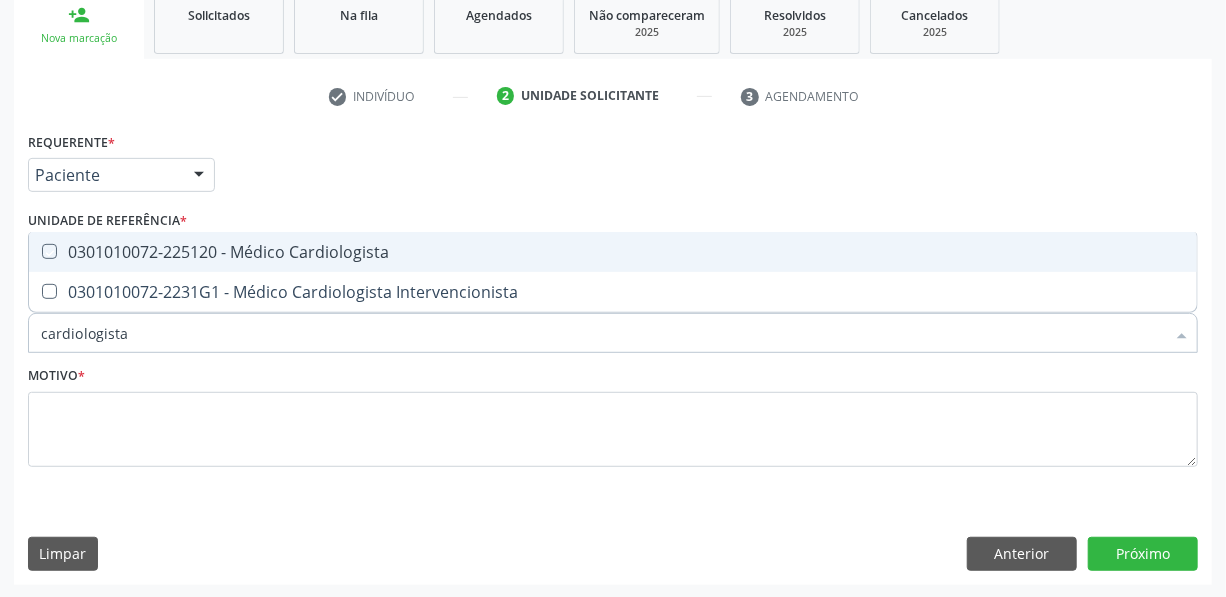 checkbox on "true" 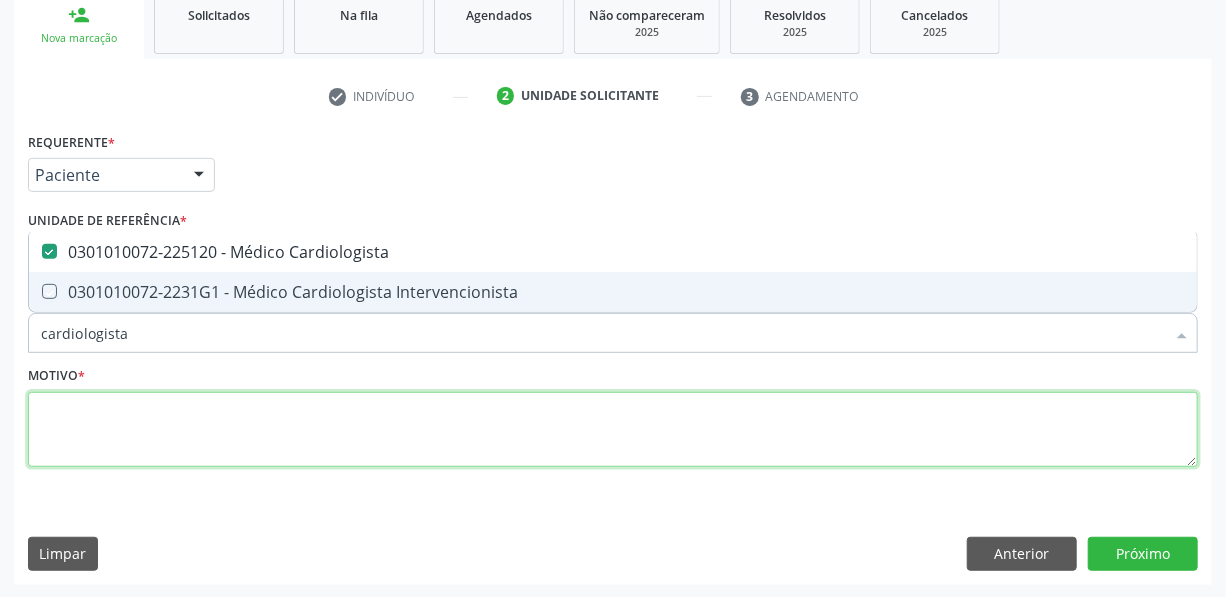 click at bounding box center [613, 430] 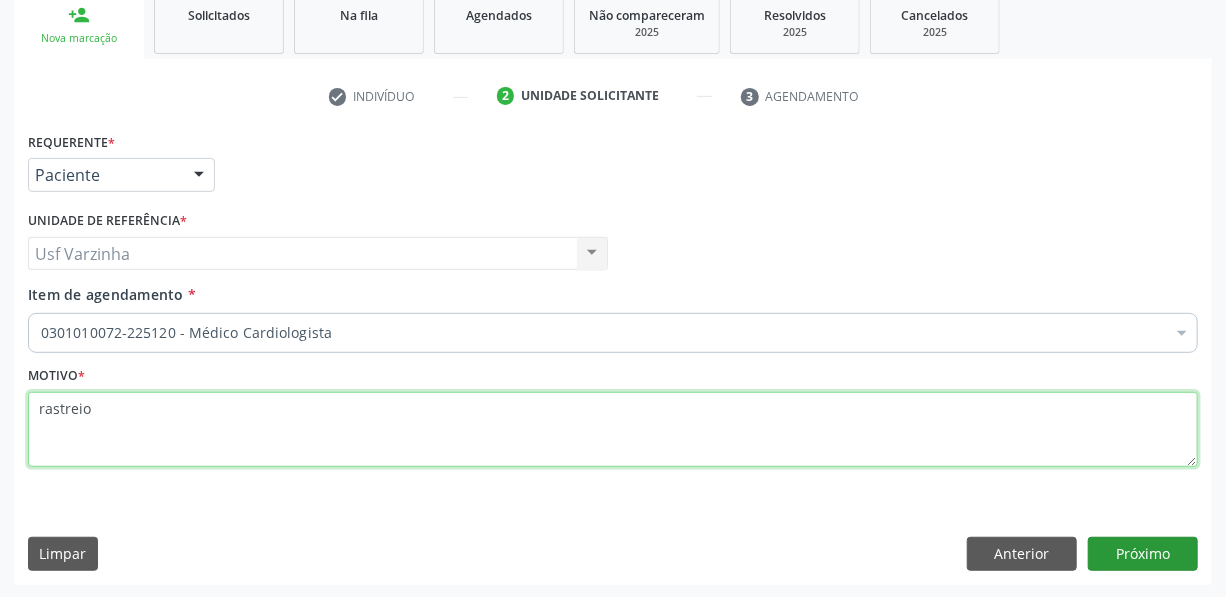 type on "rastreio" 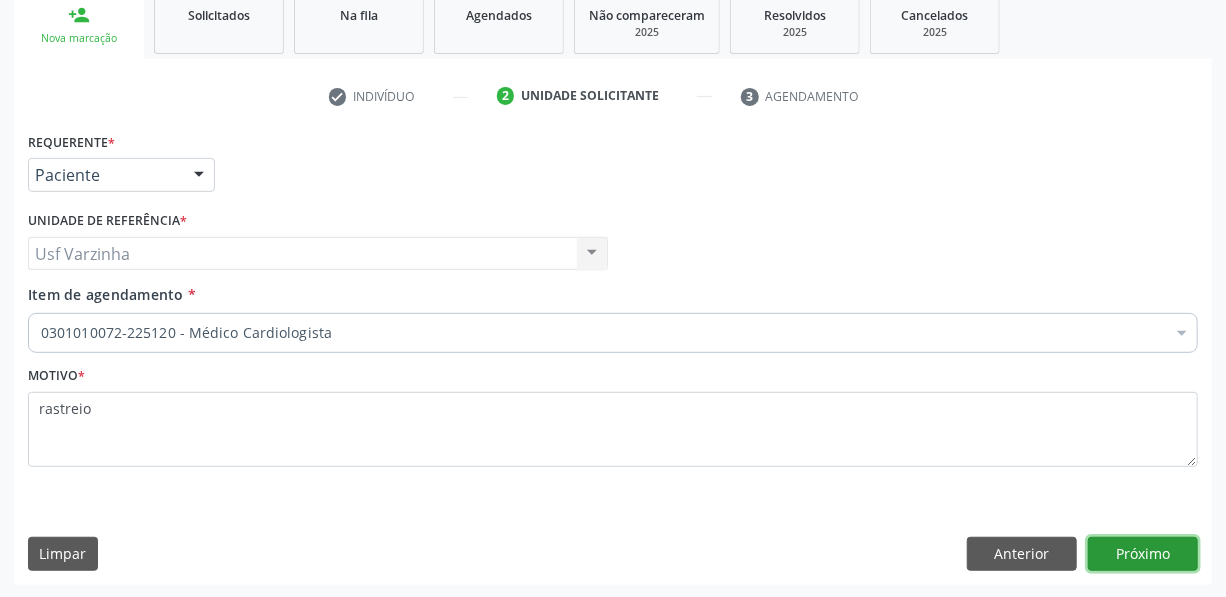 click on "Próximo" at bounding box center [1143, 554] 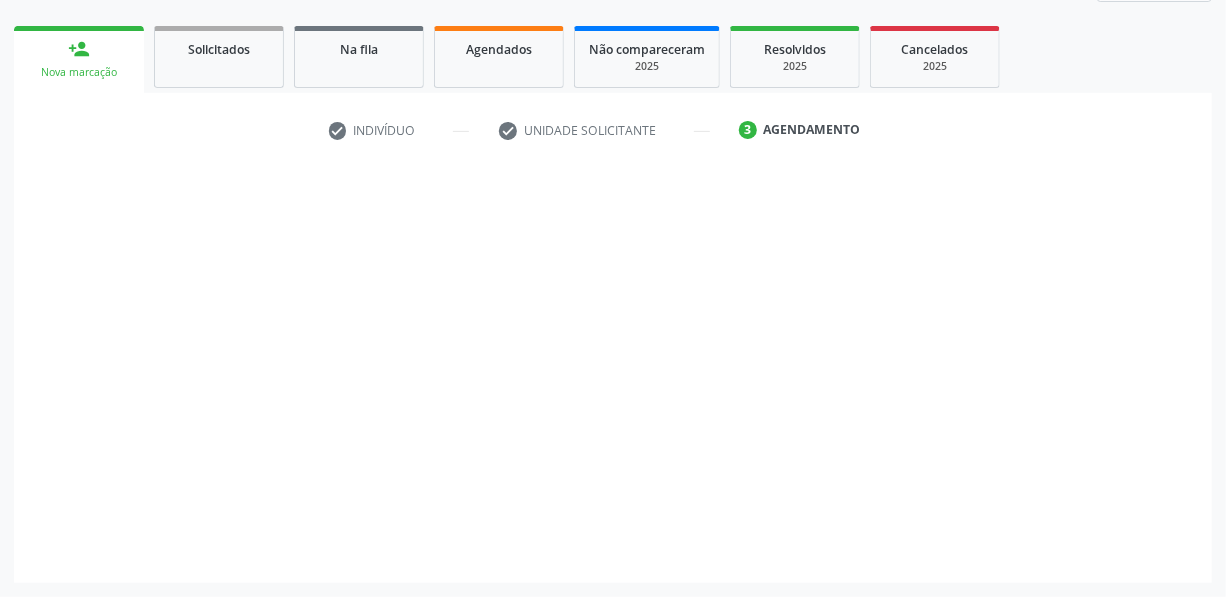 scroll, scrollTop: 271, scrollLeft: 0, axis: vertical 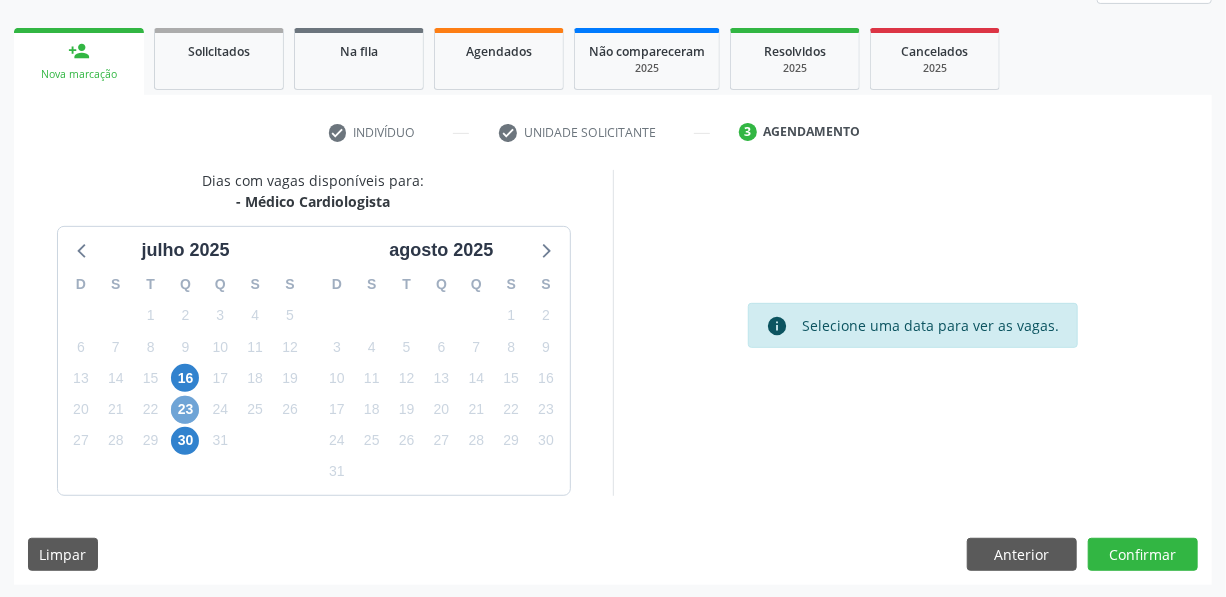 click on "23" at bounding box center [185, 410] 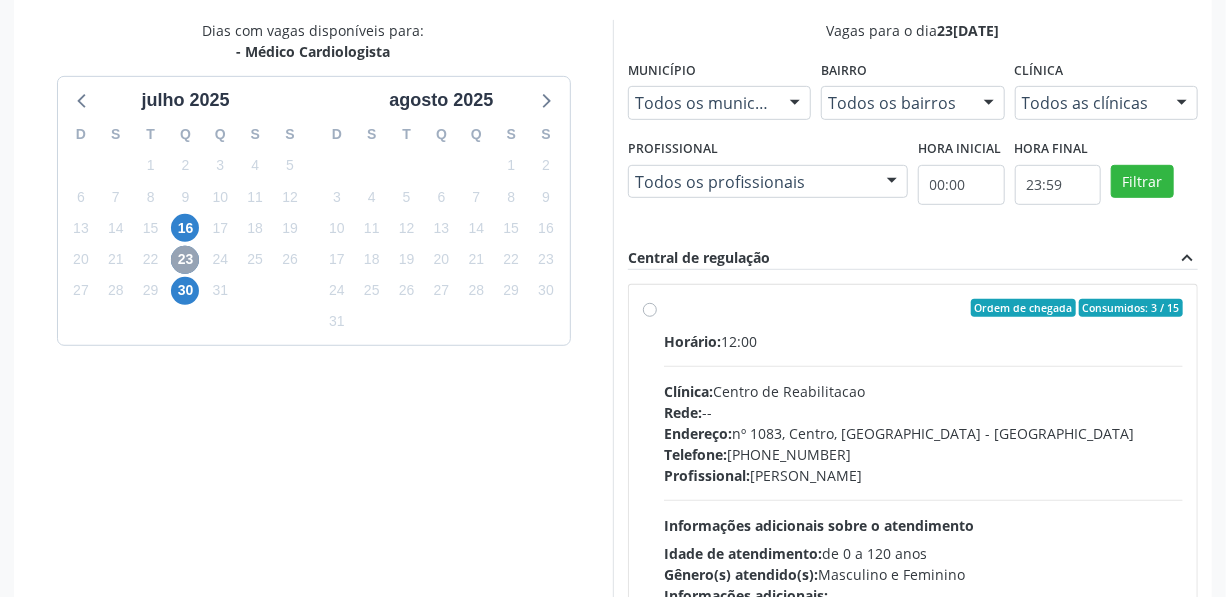 scroll, scrollTop: 453, scrollLeft: 0, axis: vertical 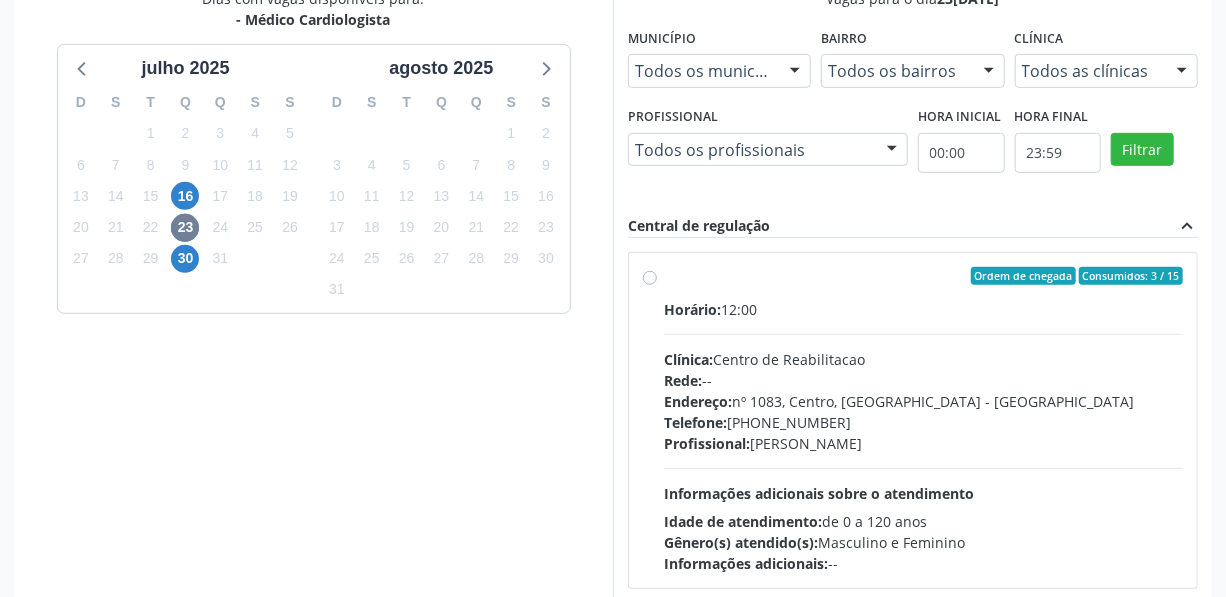 click on "Ordem de chegada
Consumidos: 3 / 15
Horário:   12:00
Clínica:  Centro de Reabilitacao
Rede:
--
Endereço:   nº 1083, Centro, Serra Talhada - PE
Telefone:   (81) 38313112
Profissional:
Antonio Eduardo de Melo Filho
Informações adicionais sobre o atendimento
Idade de atendimento:
de 0 a 120 anos
Gênero(s) atendido(s):
Masculino e Feminino
Informações adicionais:
--" at bounding box center [923, 420] 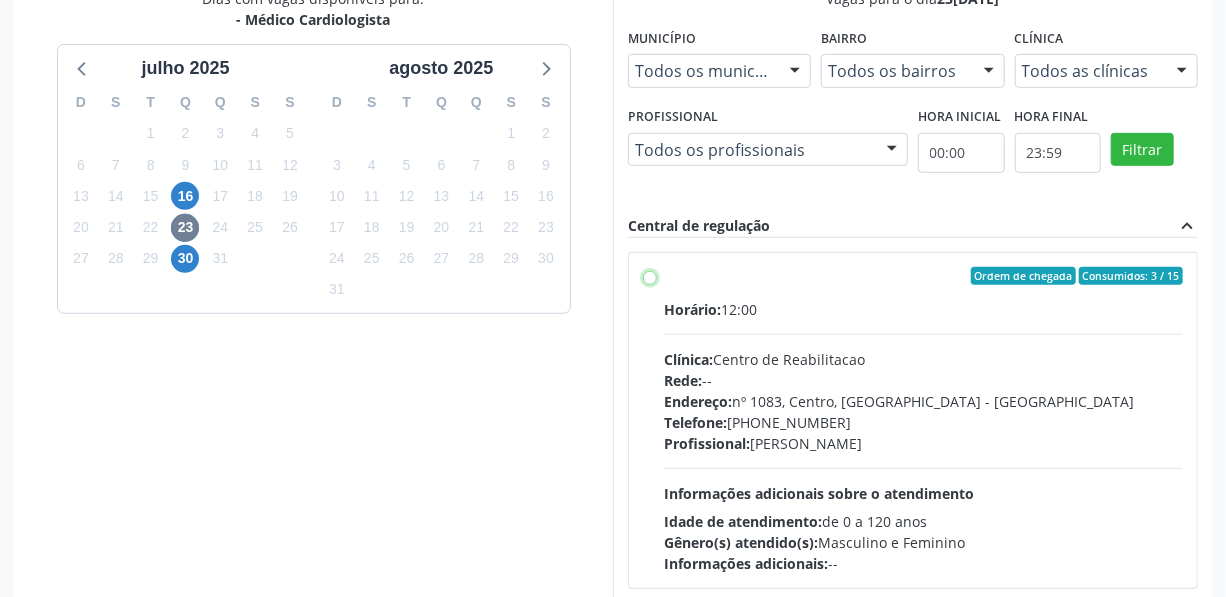 radio on "true" 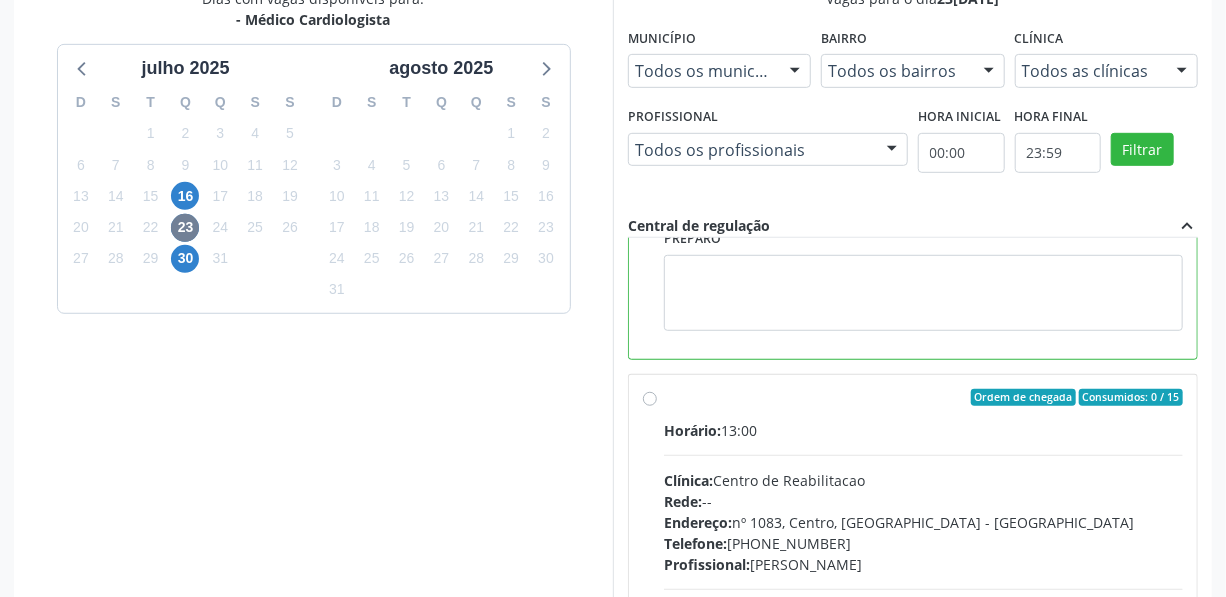 scroll, scrollTop: 363, scrollLeft: 0, axis: vertical 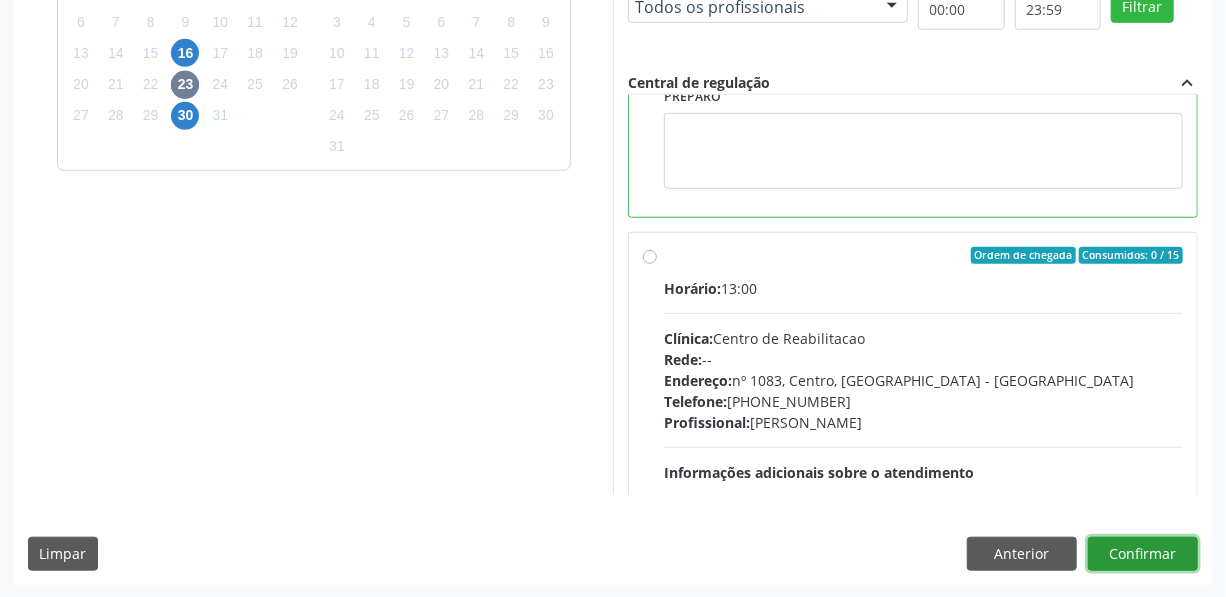 click on "Confirmar" at bounding box center (1143, 554) 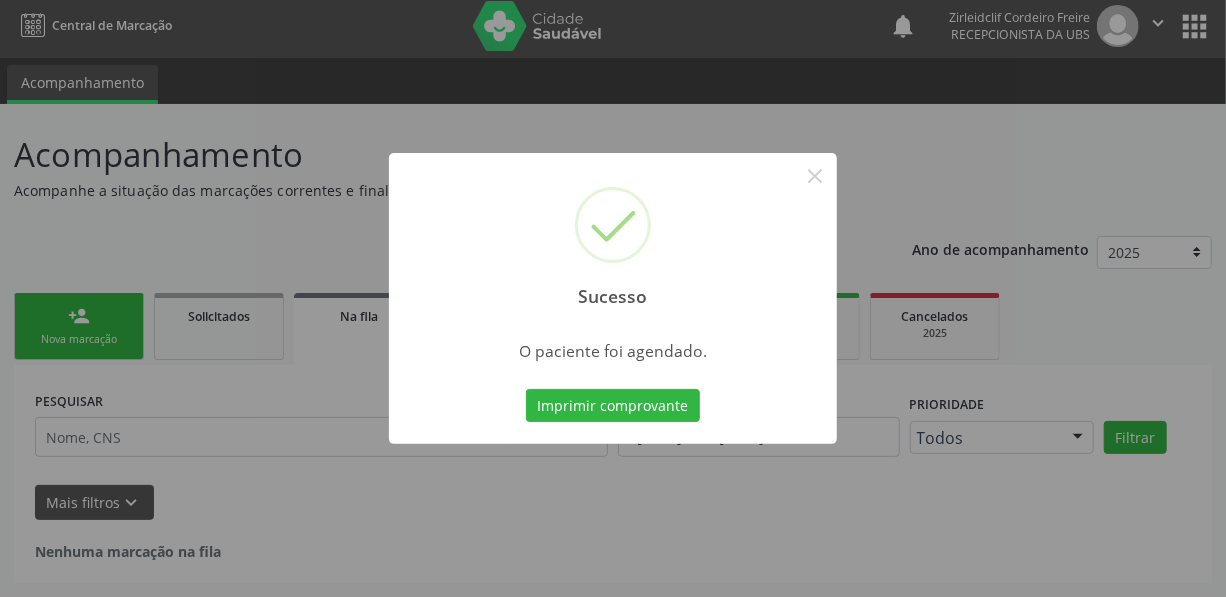 scroll, scrollTop: 4, scrollLeft: 0, axis: vertical 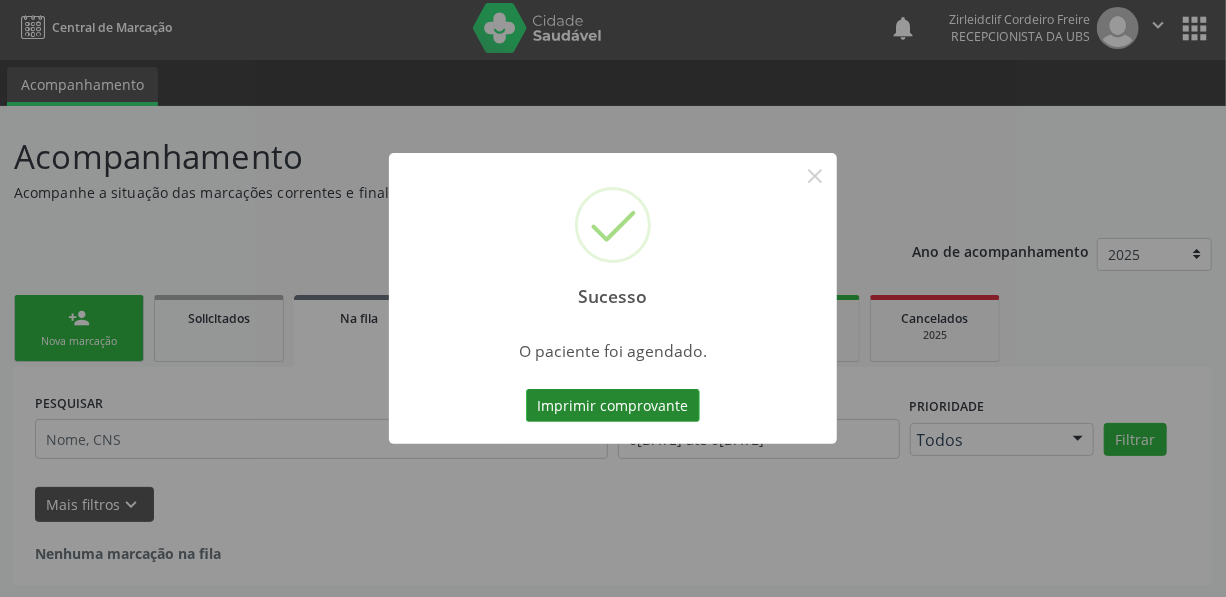 click on "Imprimir comprovante" at bounding box center (613, 406) 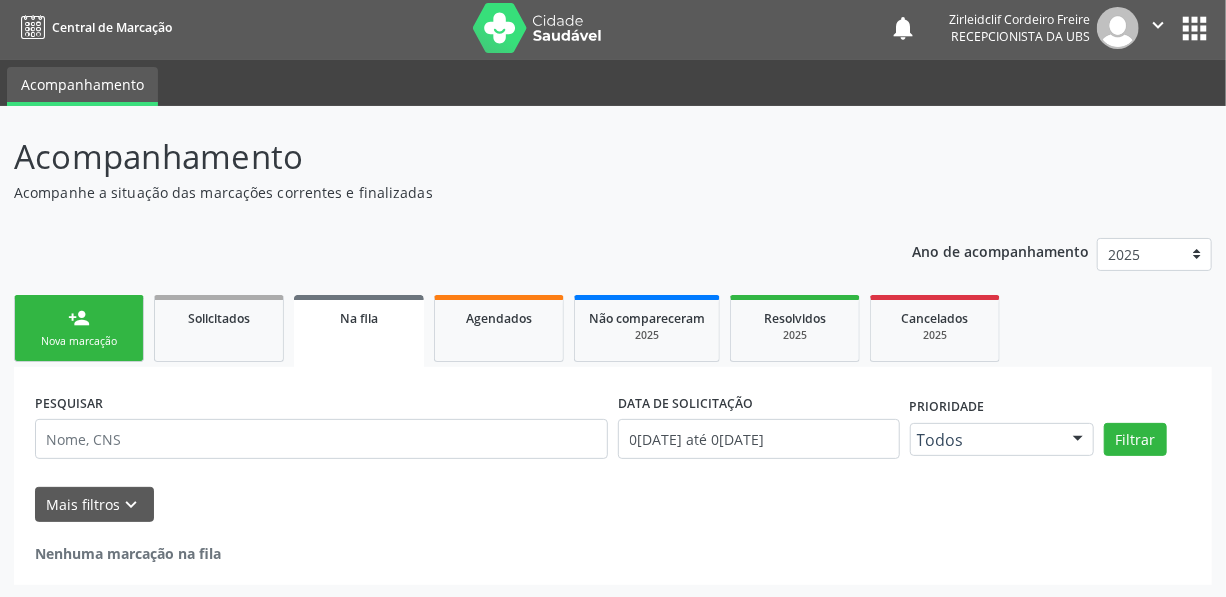 click on "person_add
Nova marcação" at bounding box center (79, 328) 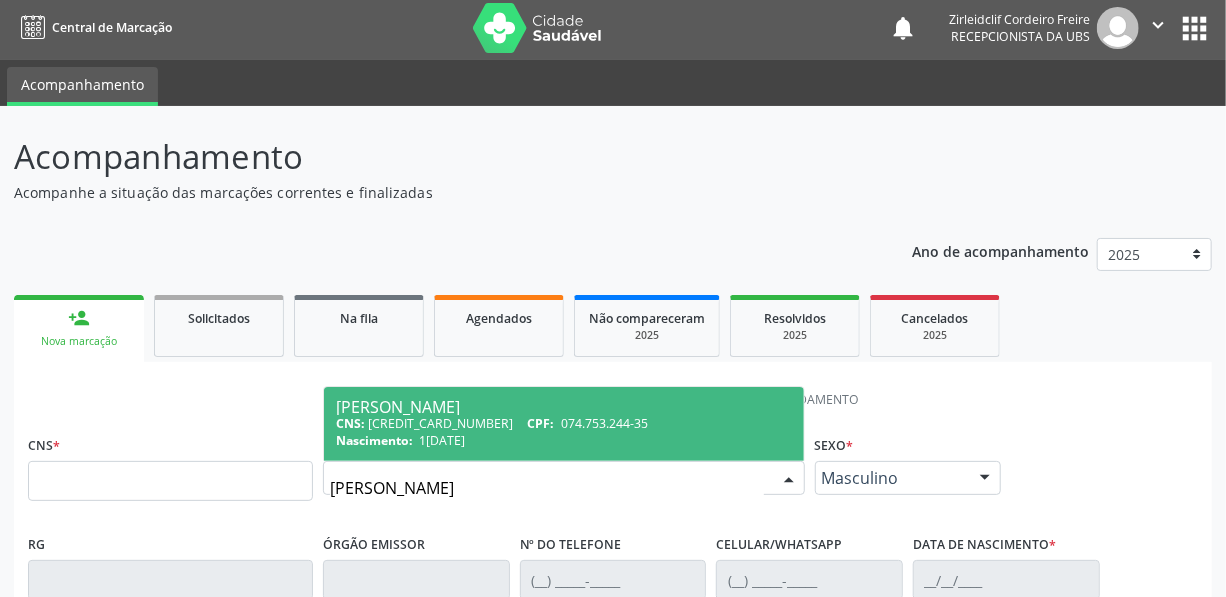 type on "matheus lima bezerra" 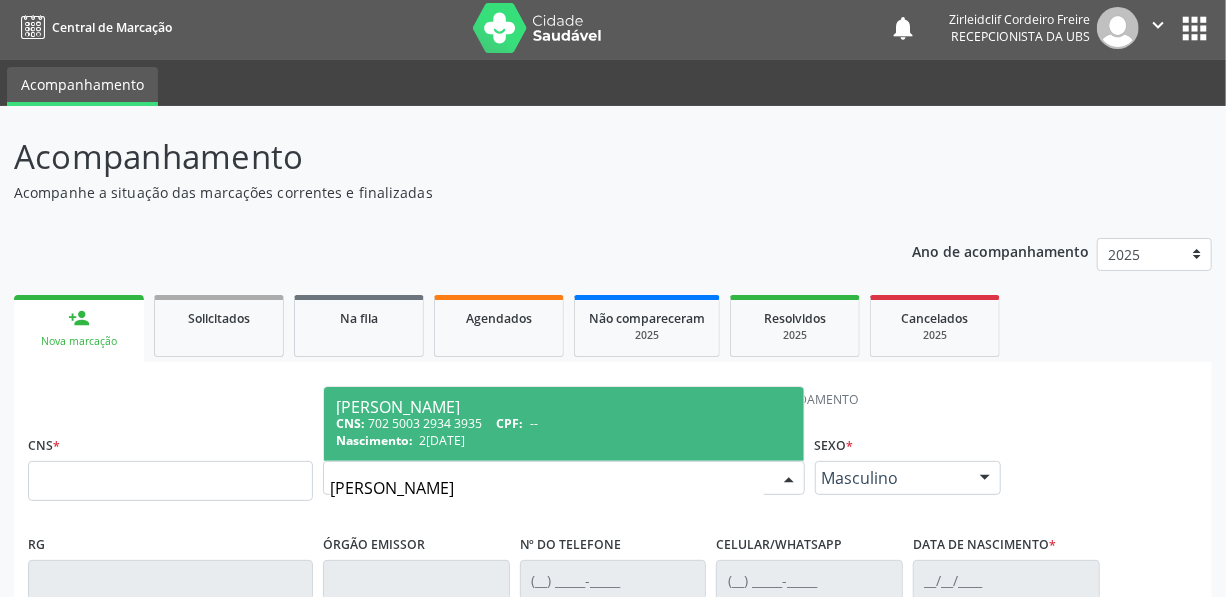 click on "CPF:" at bounding box center [510, 423] 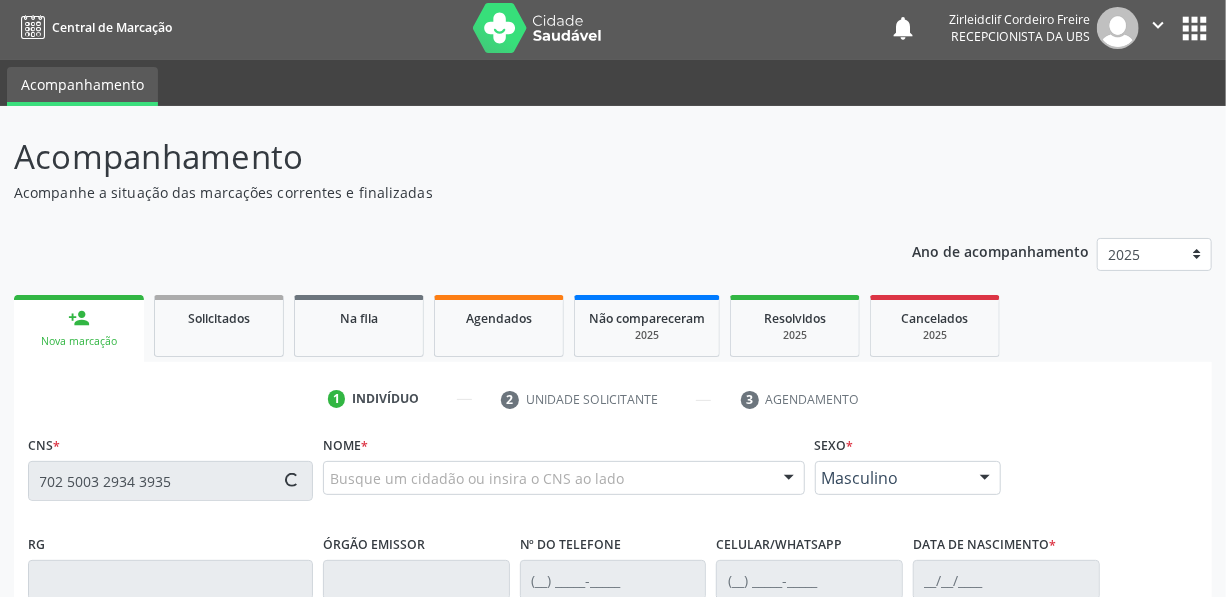 type on "702 5003 2934 3935" 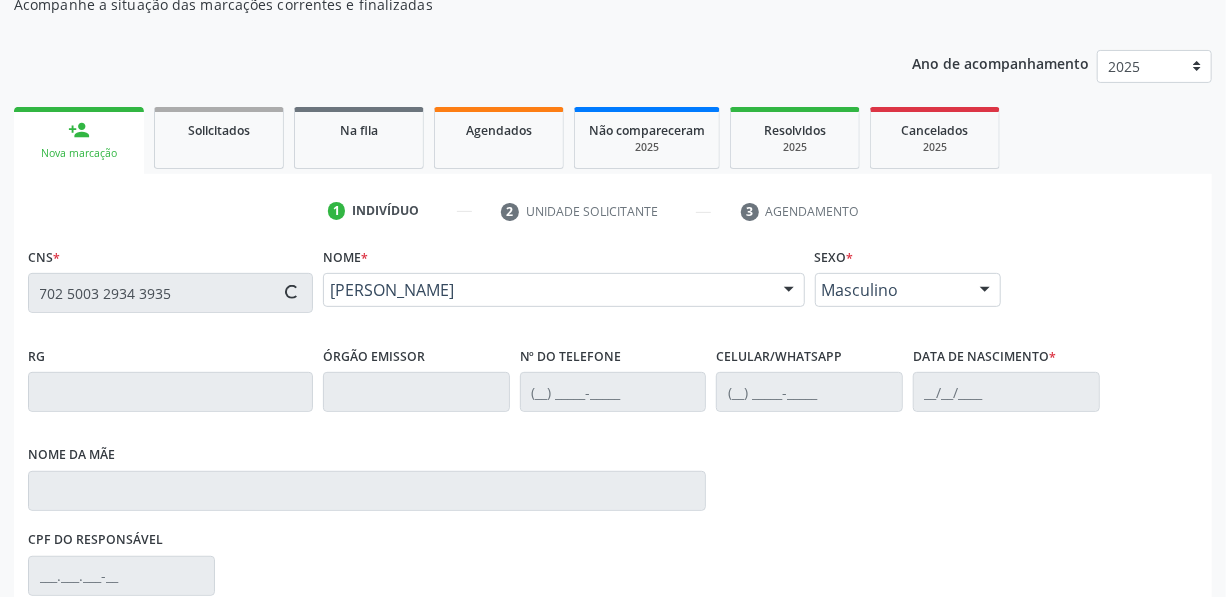 scroll, scrollTop: 277, scrollLeft: 0, axis: vertical 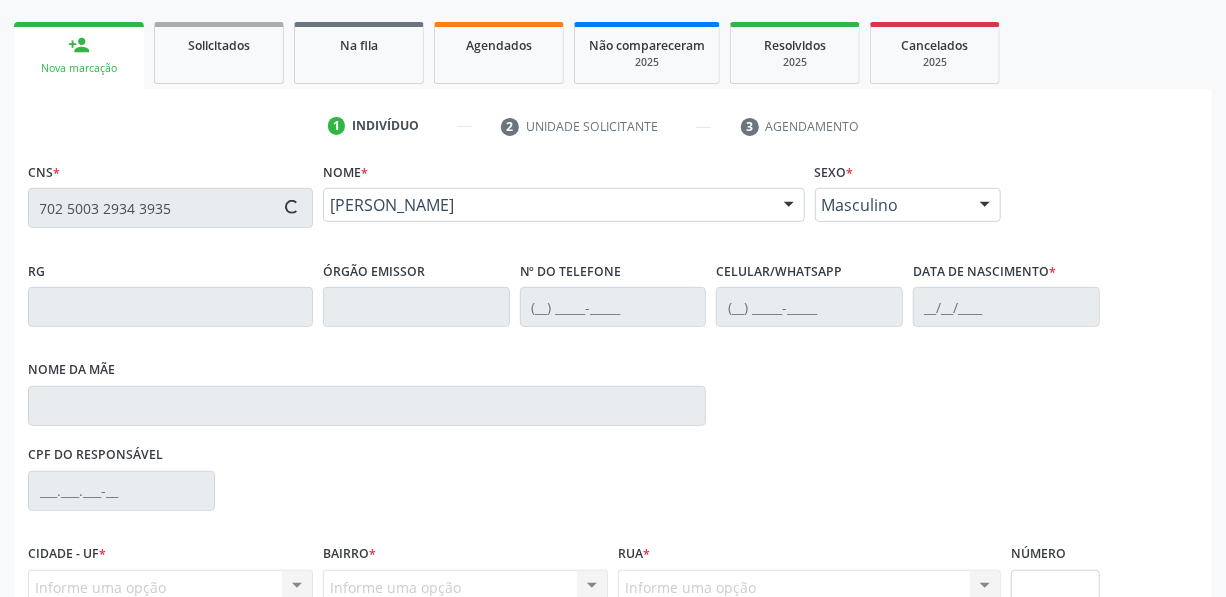 type on "[PHONE_NUMBER]" 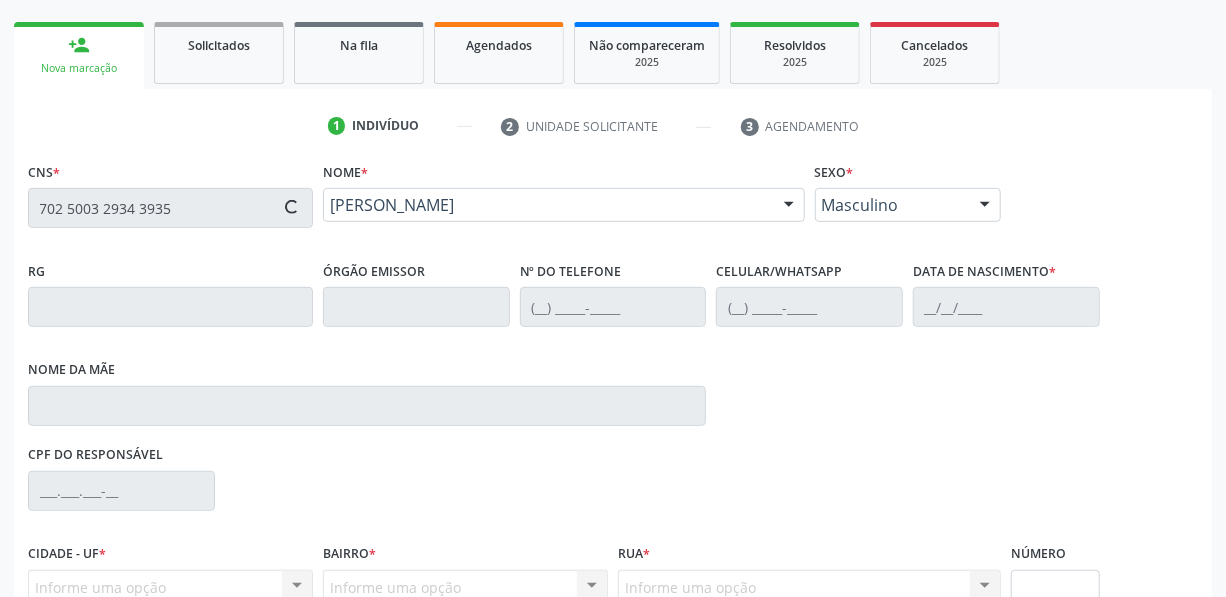 type on "24/03/2021" 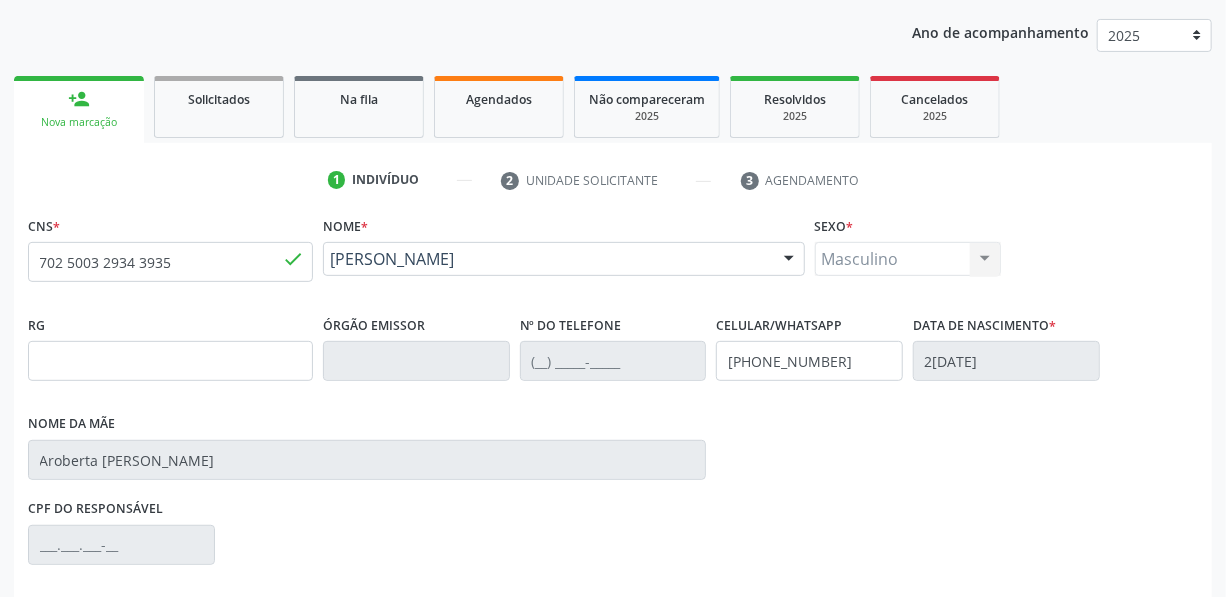 scroll, scrollTop: 199, scrollLeft: 0, axis: vertical 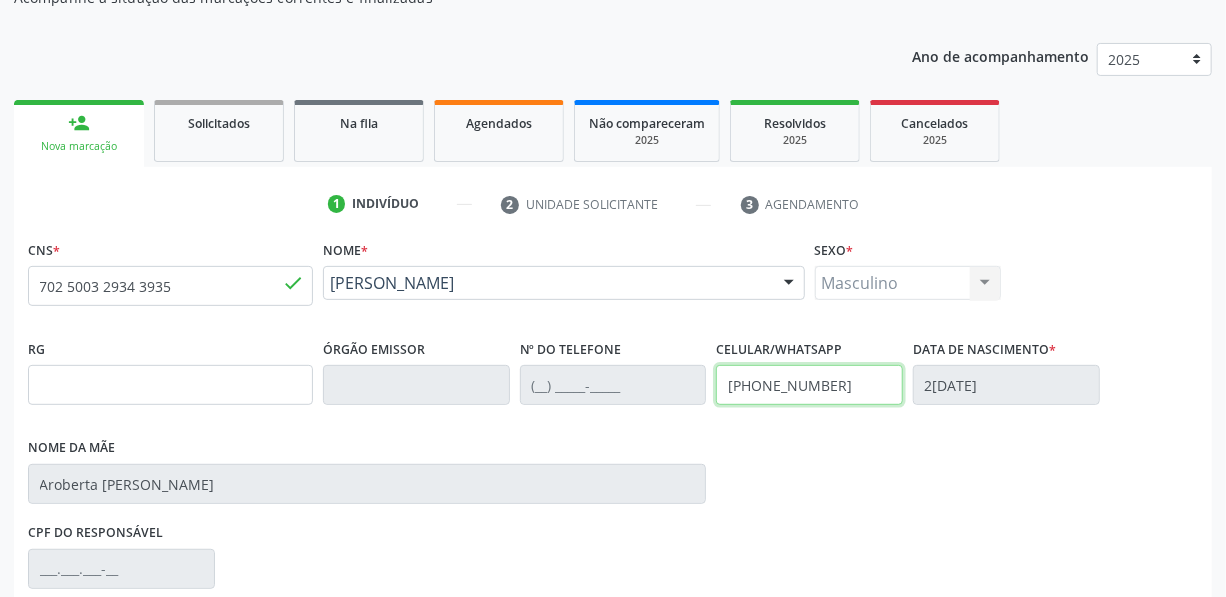 click on "[PHONE_NUMBER]" at bounding box center [809, 385] 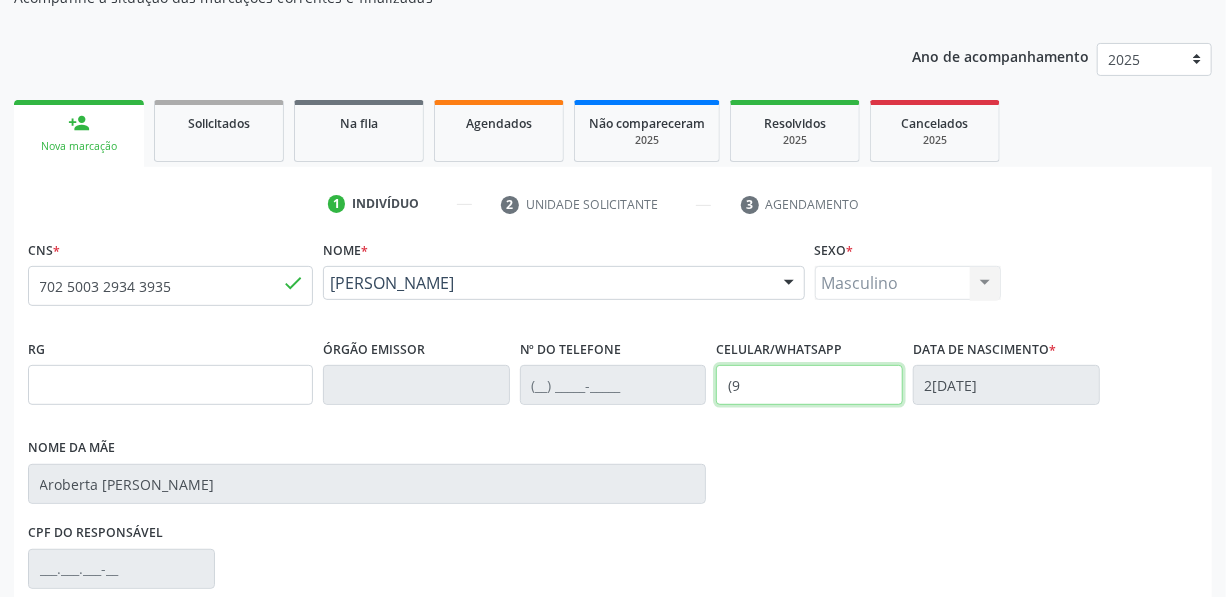 type on "(" 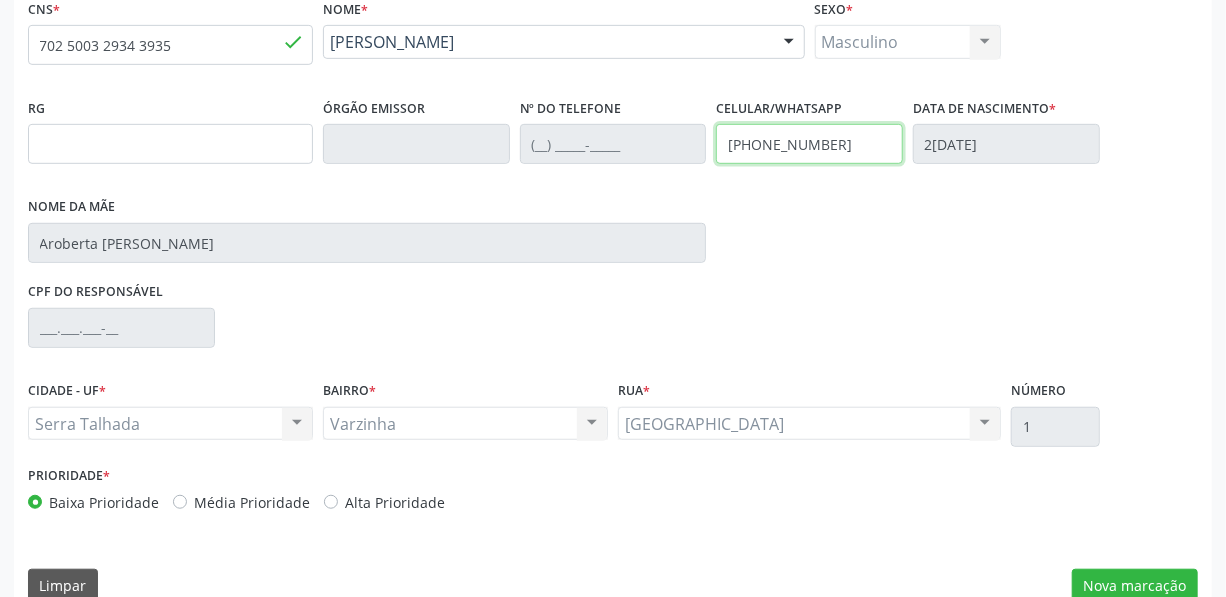 scroll, scrollTop: 471, scrollLeft: 0, axis: vertical 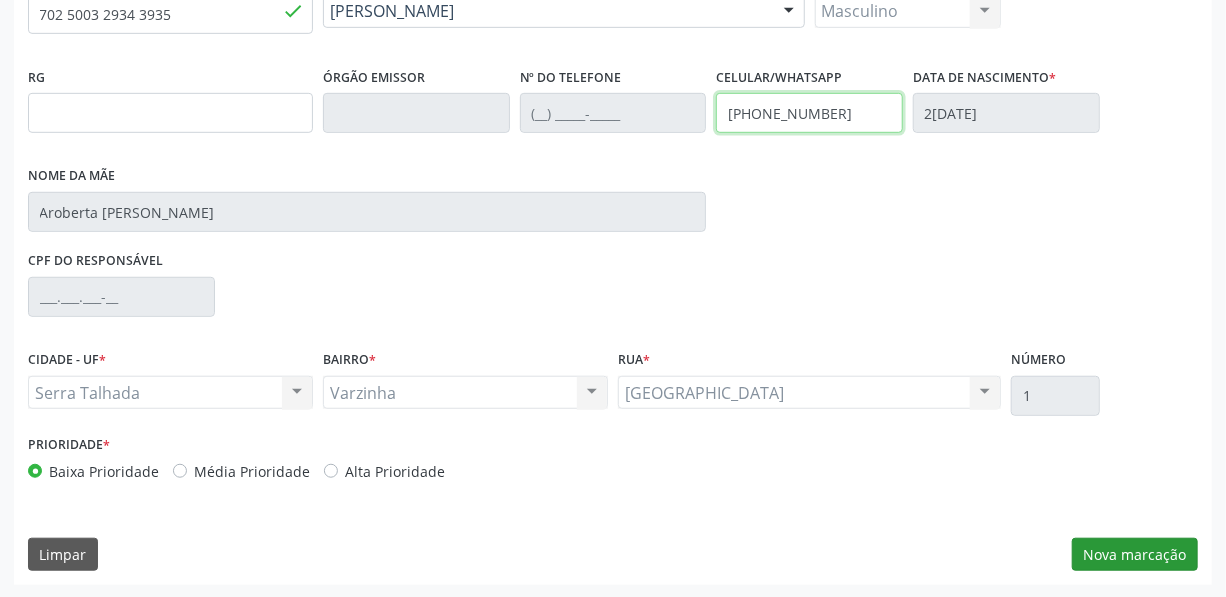 type on "(87) 8173-9578" 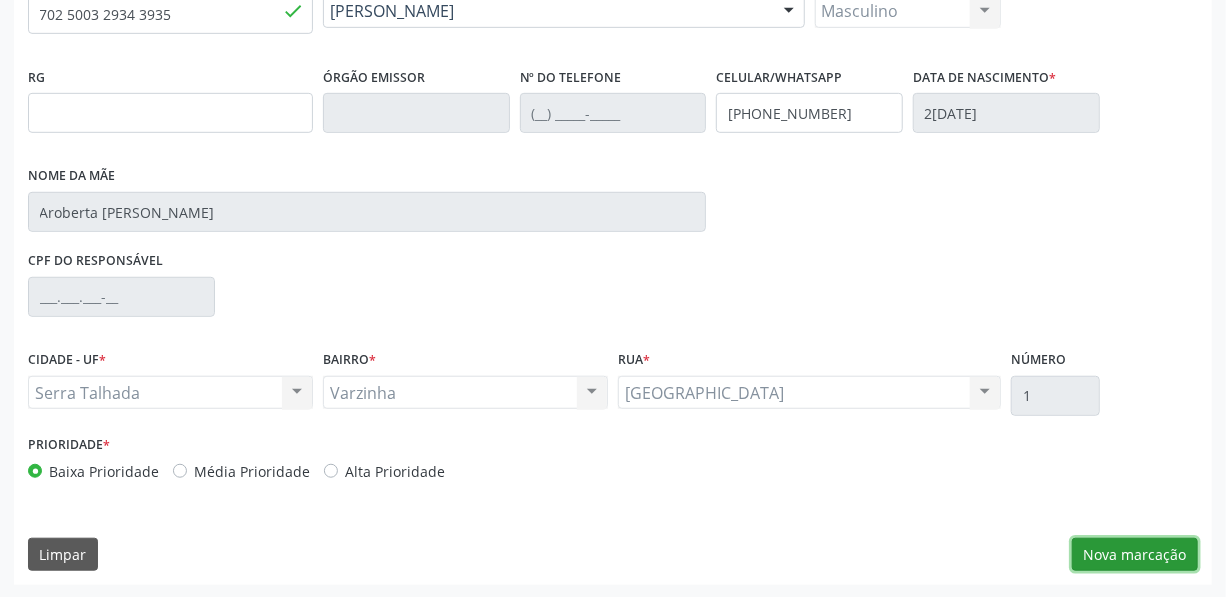 click on "Nova marcação" at bounding box center (1135, 555) 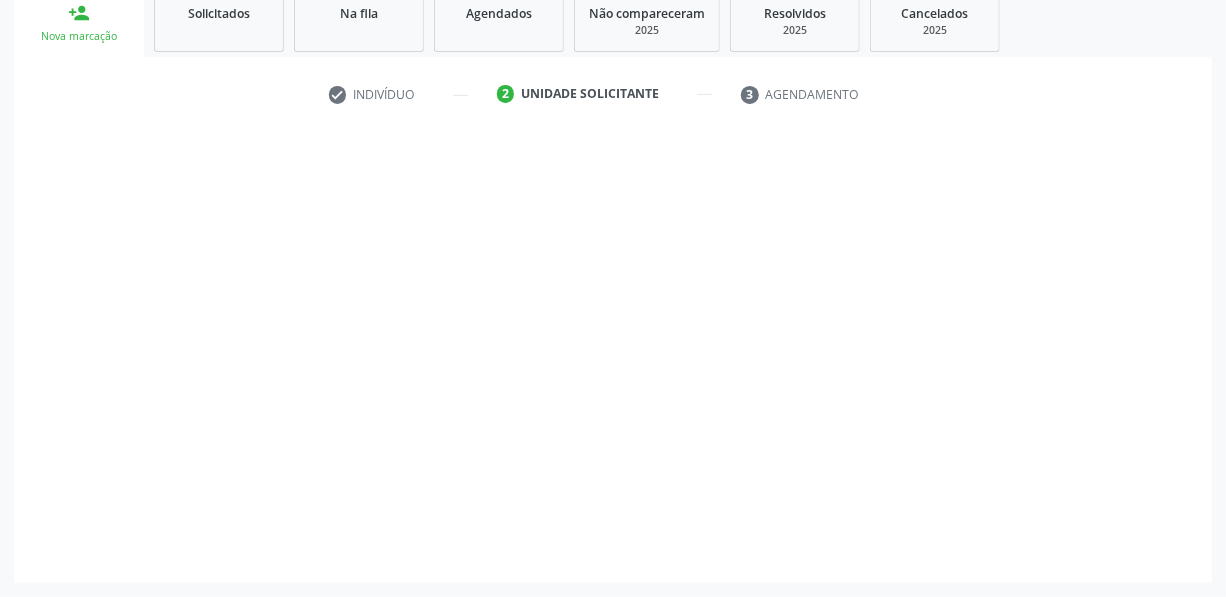 scroll, scrollTop: 307, scrollLeft: 0, axis: vertical 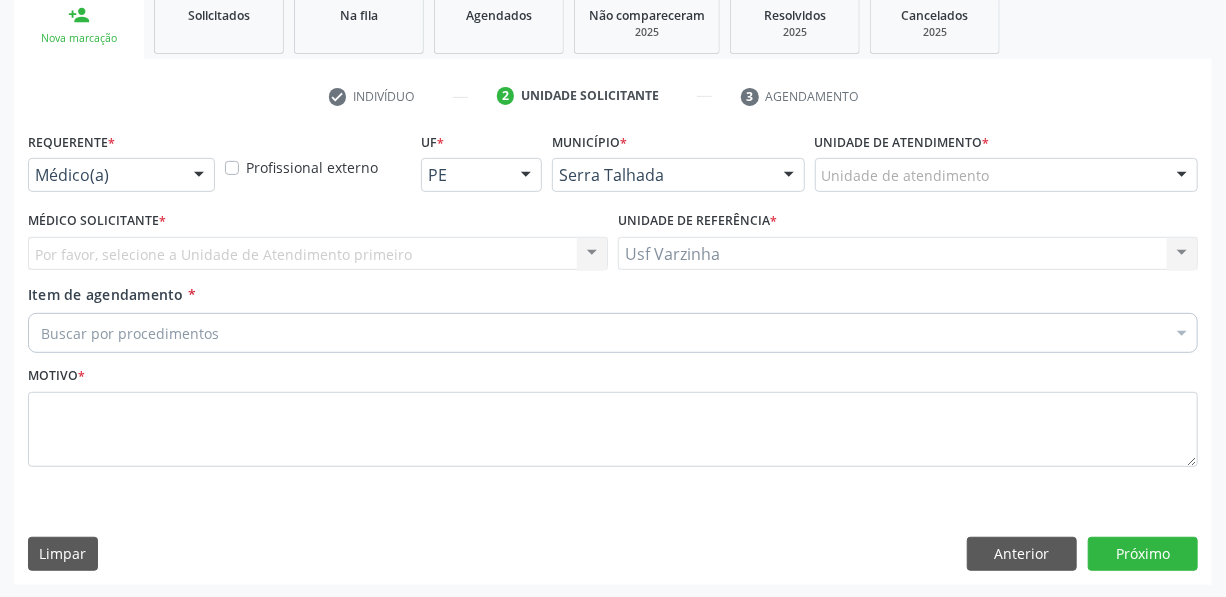 click at bounding box center [199, 176] 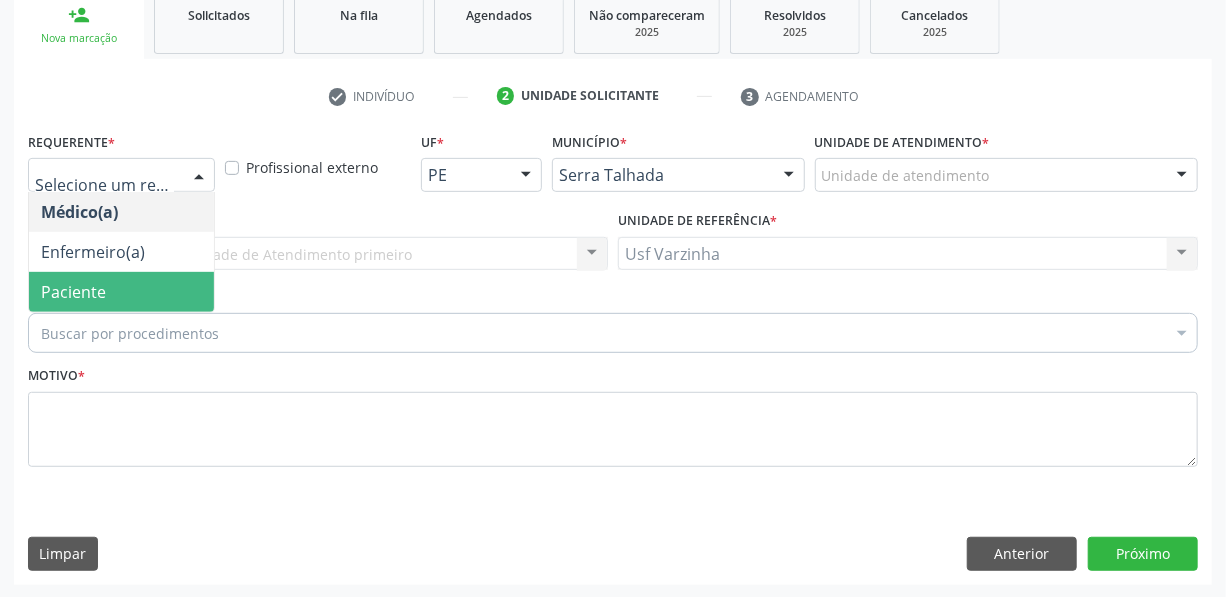 click on "Paciente" at bounding box center [121, 292] 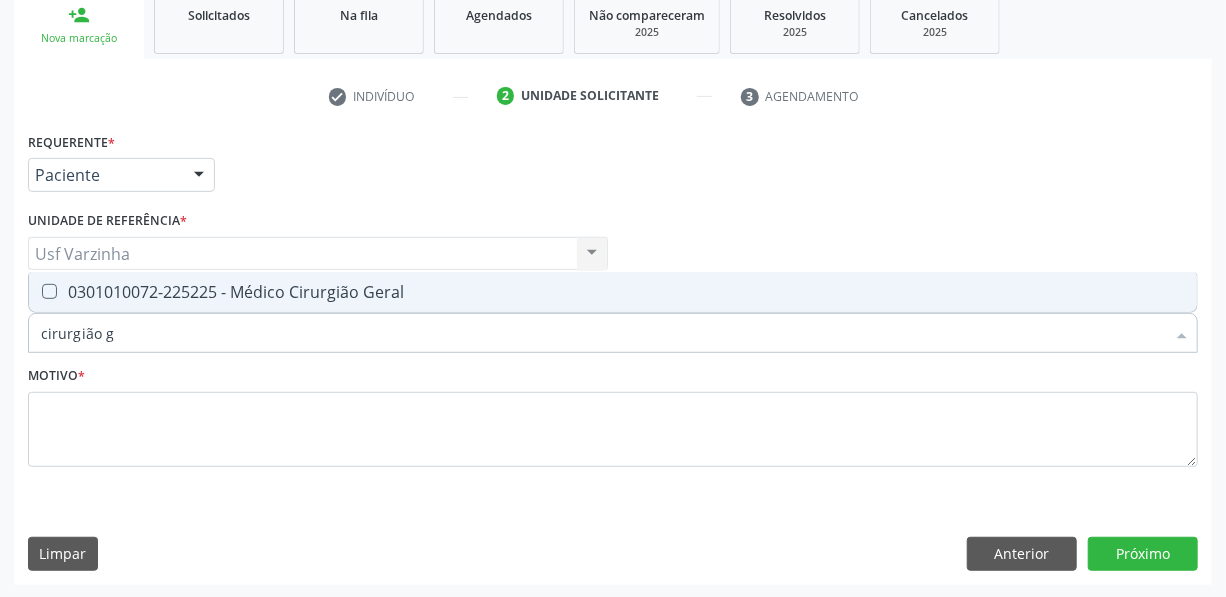 type on "cirurgião ge" 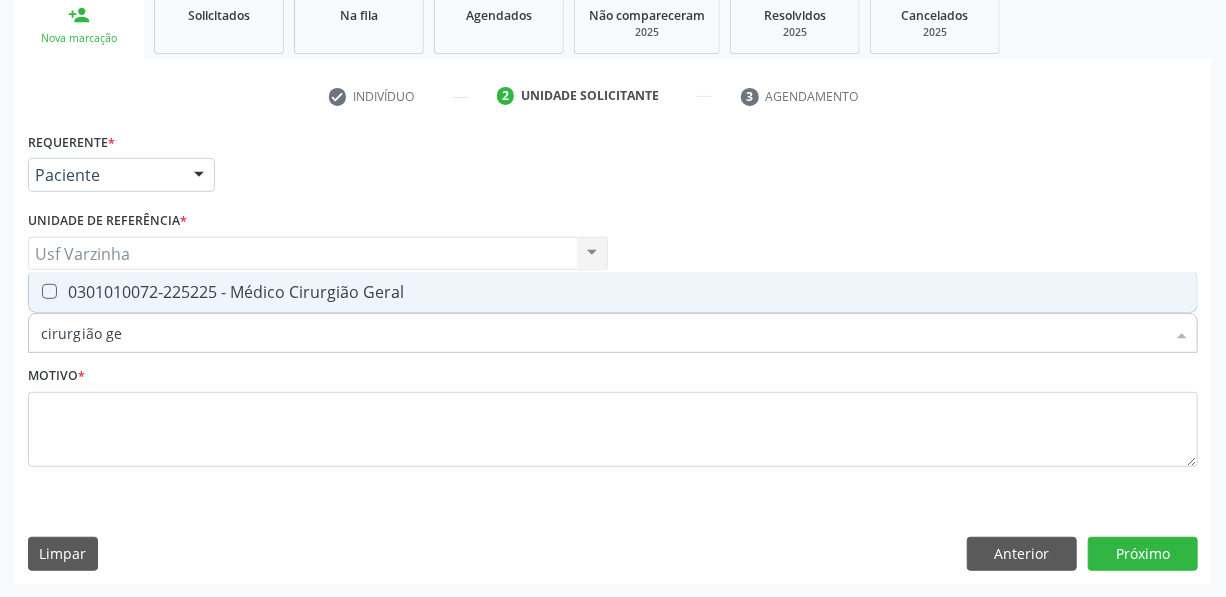 click at bounding box center [49, 291] 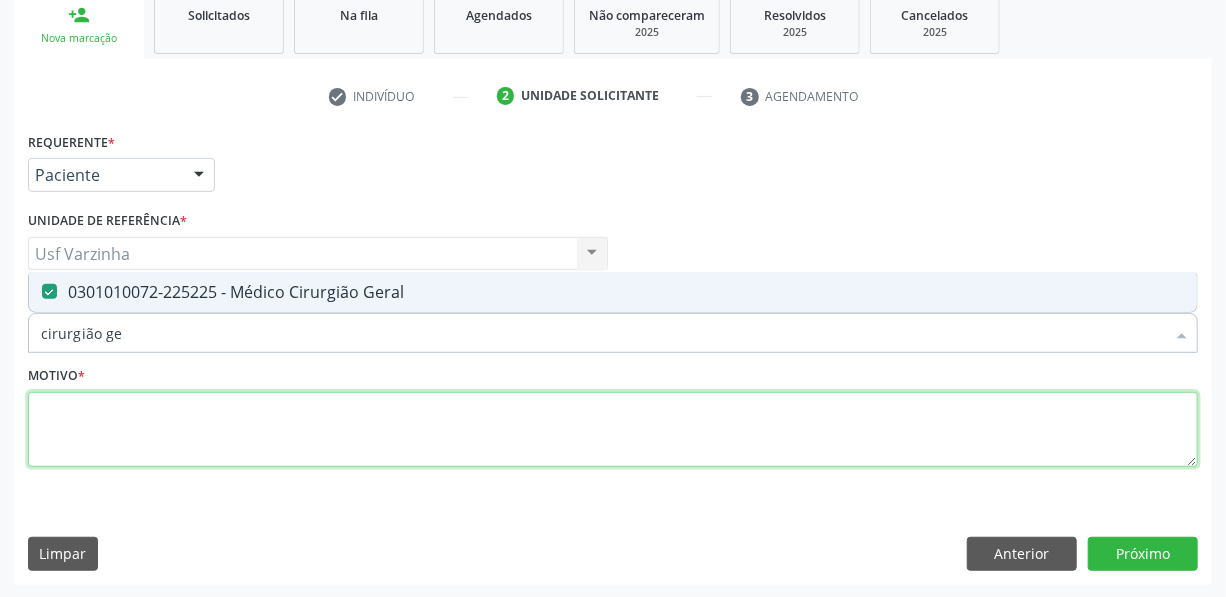 click at bounding box center [613, 430] 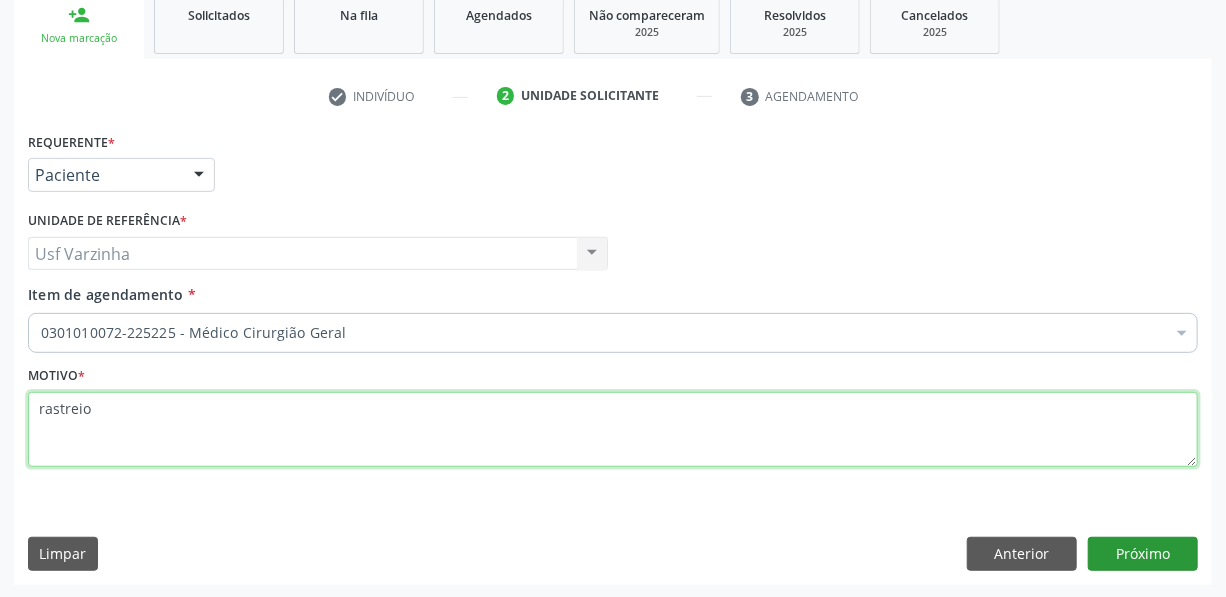 type on "rastreio" 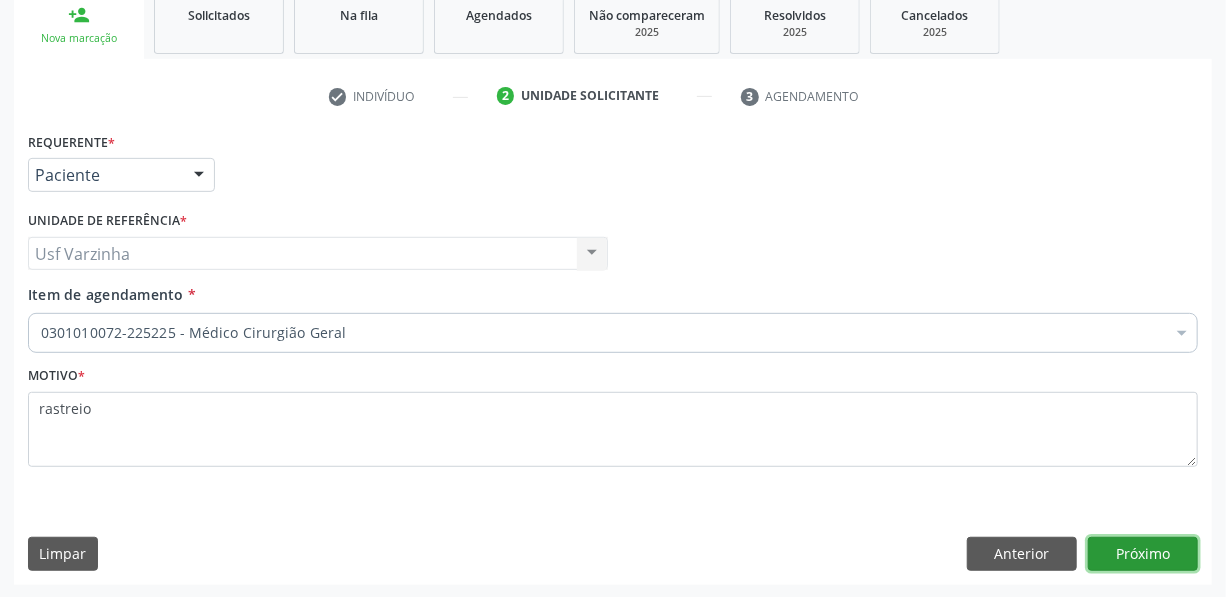 click on "Próximo" at bounding box center [1143, 554] 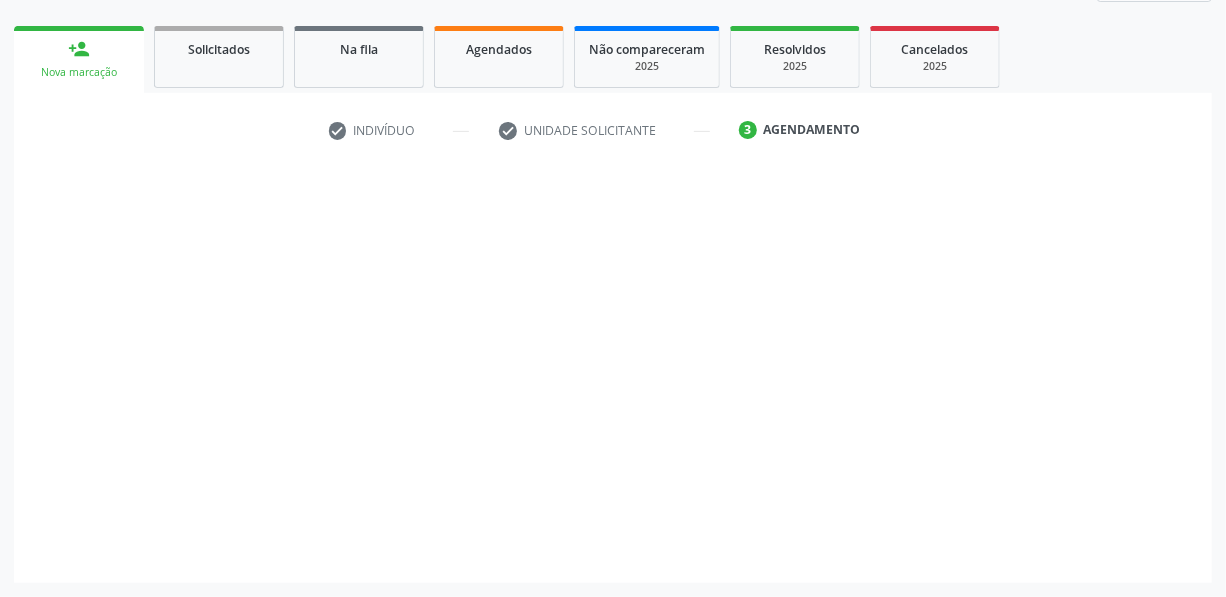 scroll, scrollTop: 271, scrollLeft: 0, axis: vertical 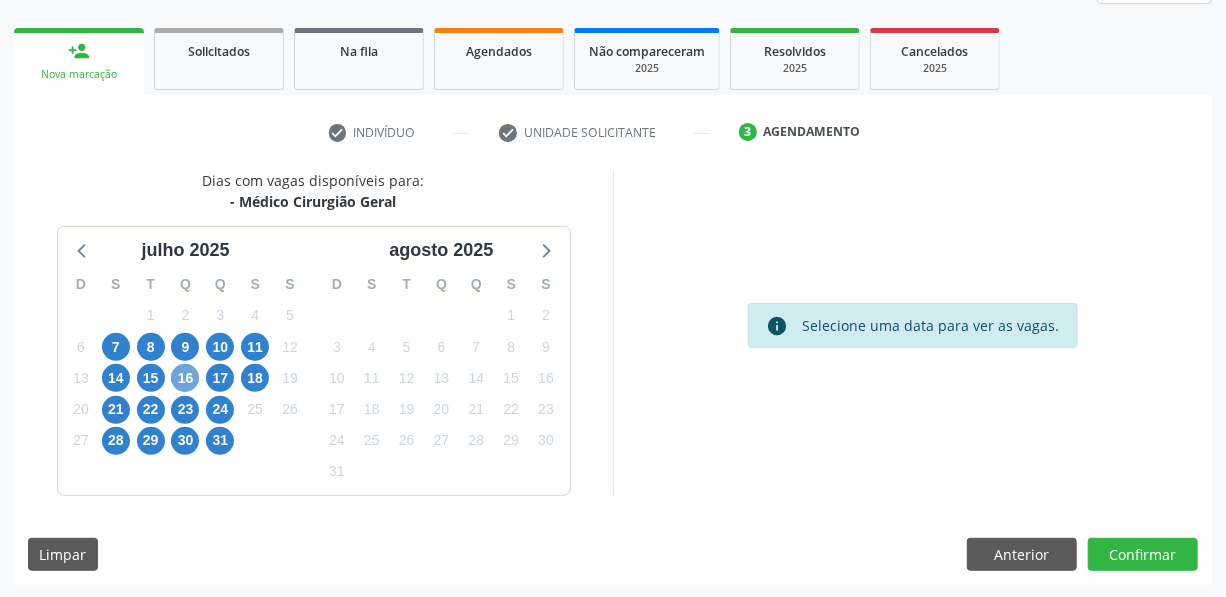 click on "16" at bounding box center (185, 378) 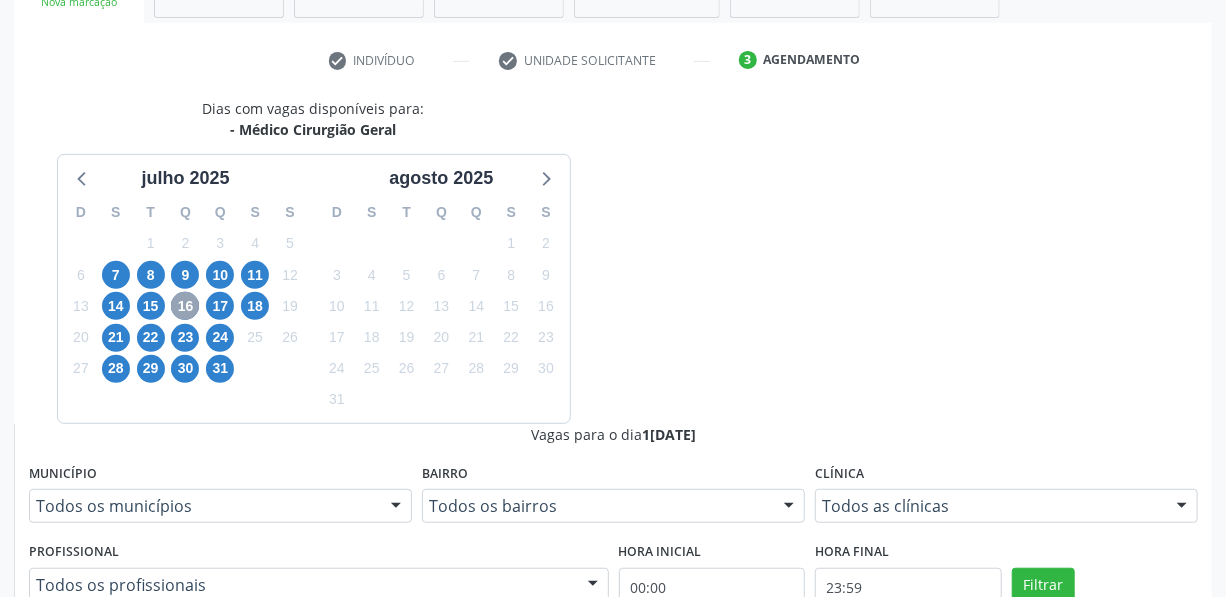 scroll, scrollTop: 453, scrollLeft: 0, axis: vertical 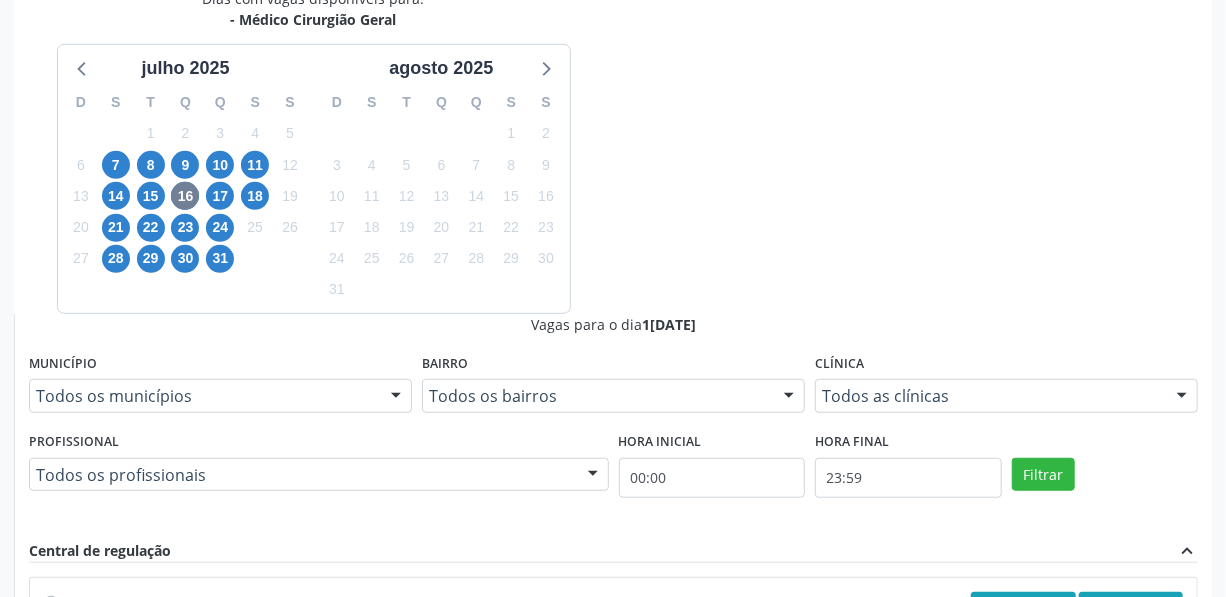 click on "Ordem de chegada
Consumidos: 0 / 12
Horário:   07:00
Clínica:  Hospital Sao Francisco
Rede:
--
Endereço:   nº 384, Varzea, Serra Talhada - PE
Telefone:   (81) 38312142
Profissional:
Francisco Anselmo Magalhaes
Informações adicionais sobre o atendimento
Idade de atendimento:
de 0 a 120 anos
Gênero(s) atendido(s):
Masculino e Feminino
Informações adicionais:
--" at bounding box center [624, 745] 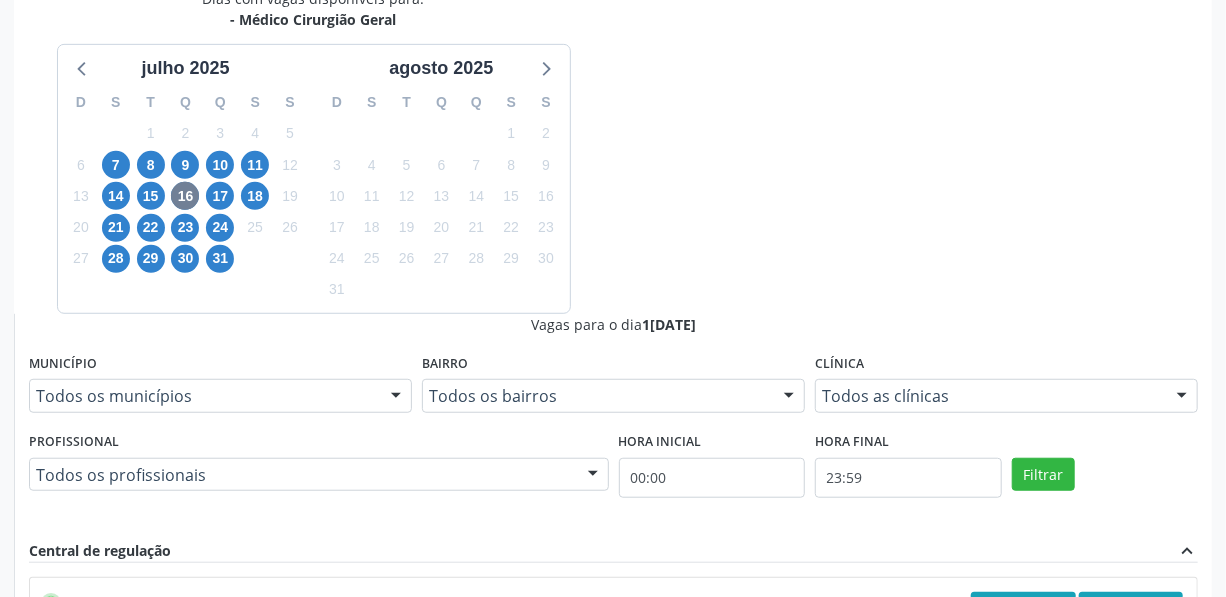 radio on "true" 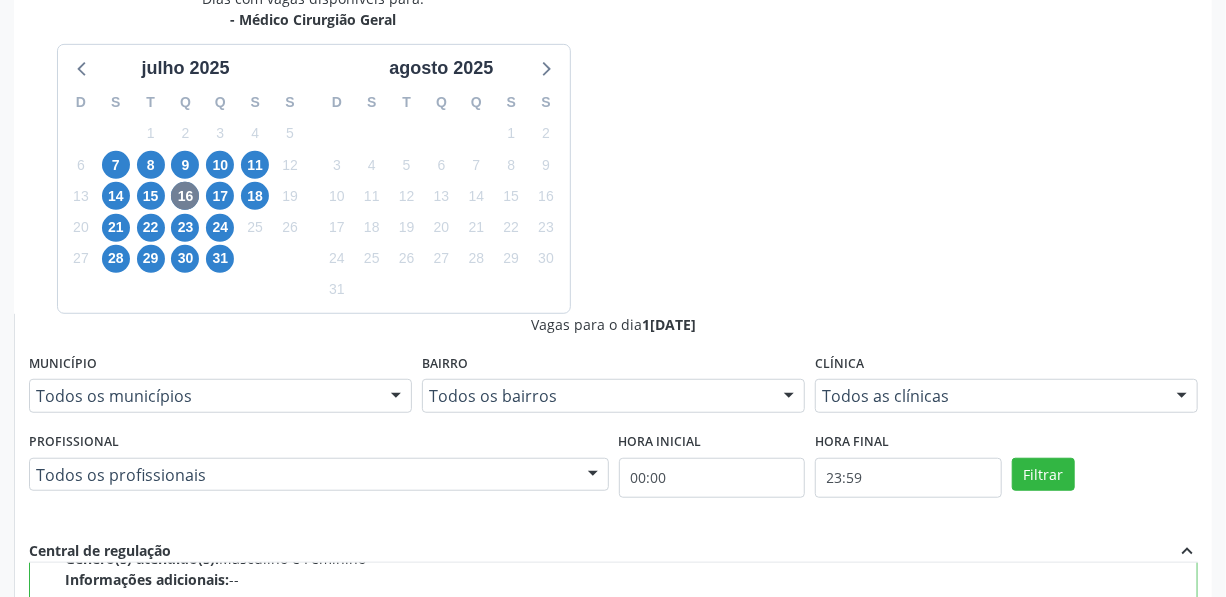 scroll, scrollTop: 363, scrollLeft: 0, axis: vertical 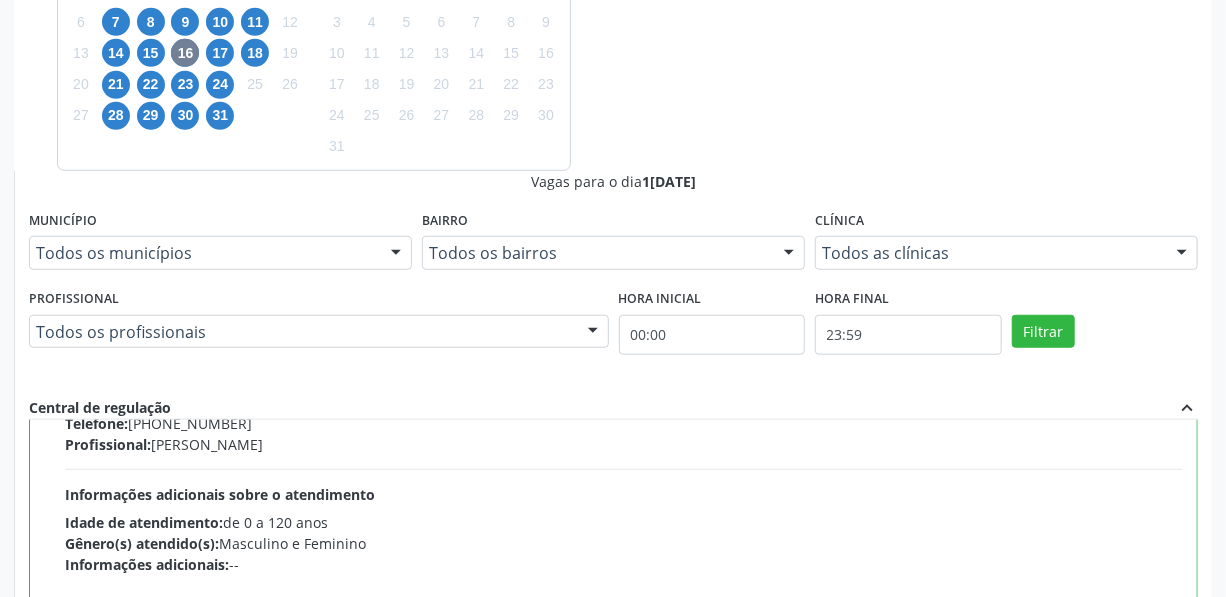 click on "Confirmar" at bounding box center (1143, 879) 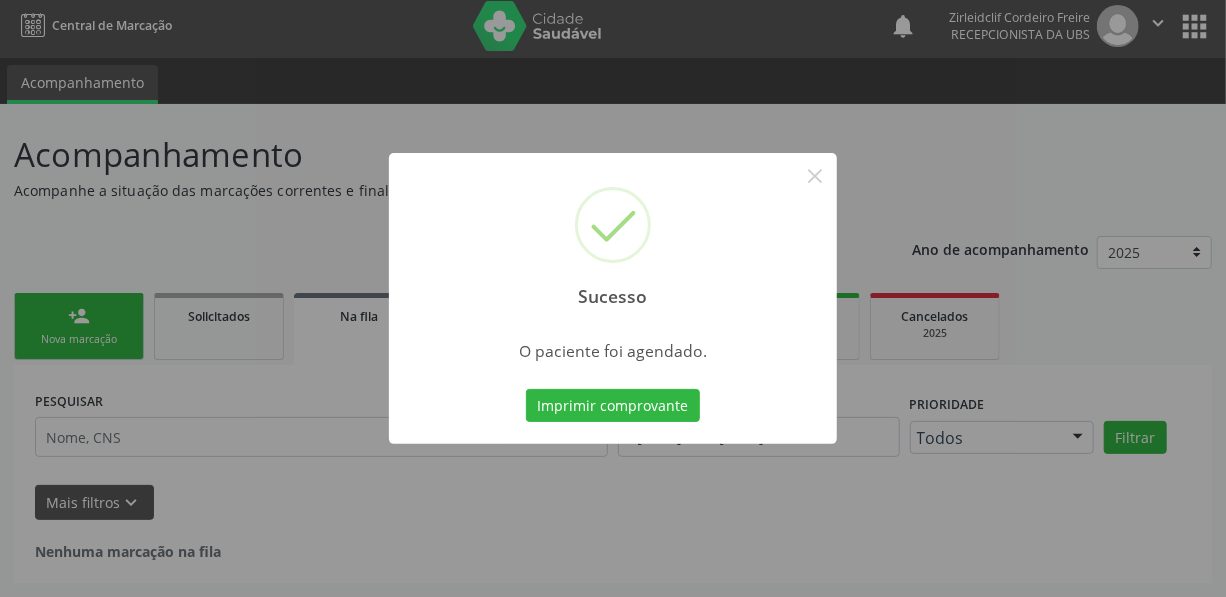 scroll, scrollTop: 4, scrollLeft: 0, axis: vertical 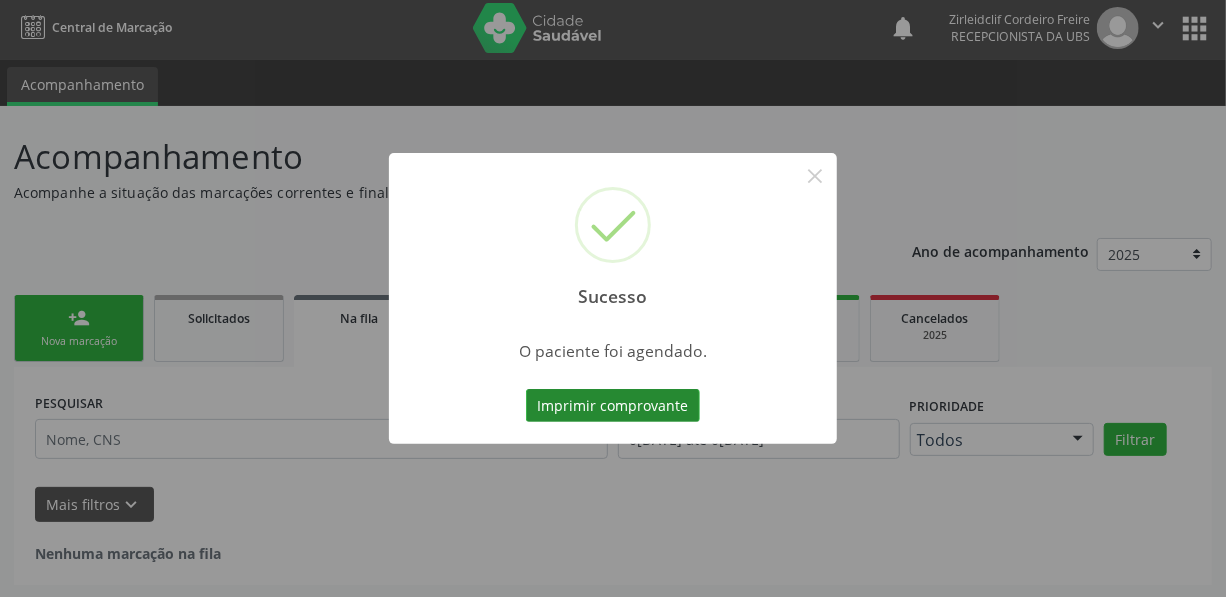 click on "Imprimir comprovante" at bounding box center [613, 406] 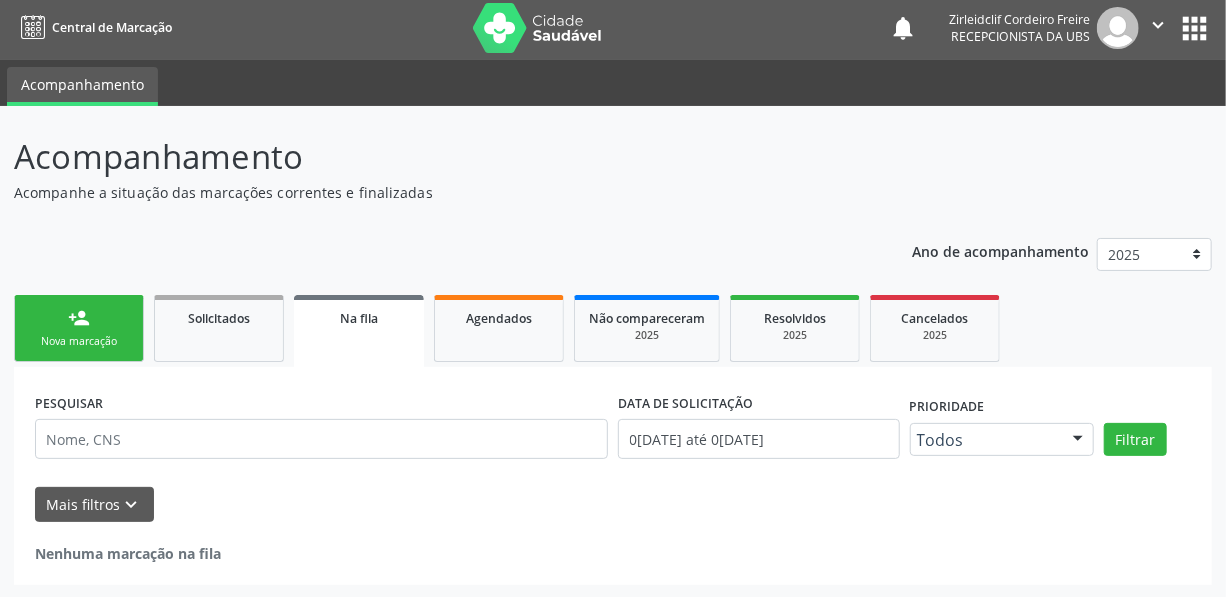 click on "person_add
Nova marcação" at bounding box center [79, 328] 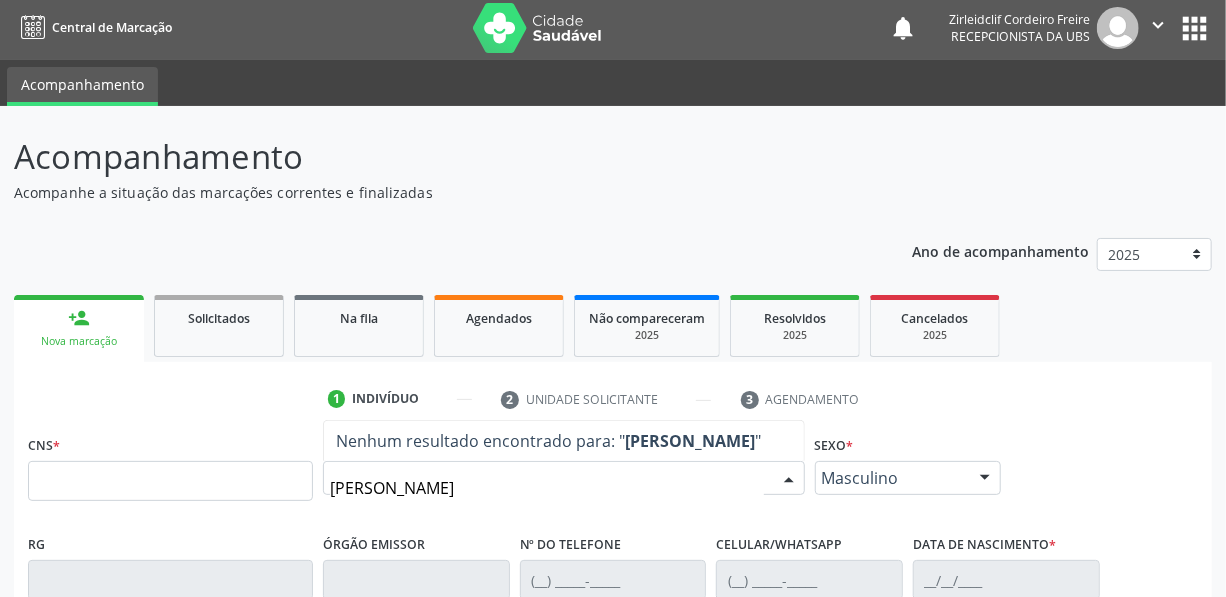 type on "eraldo cariri" 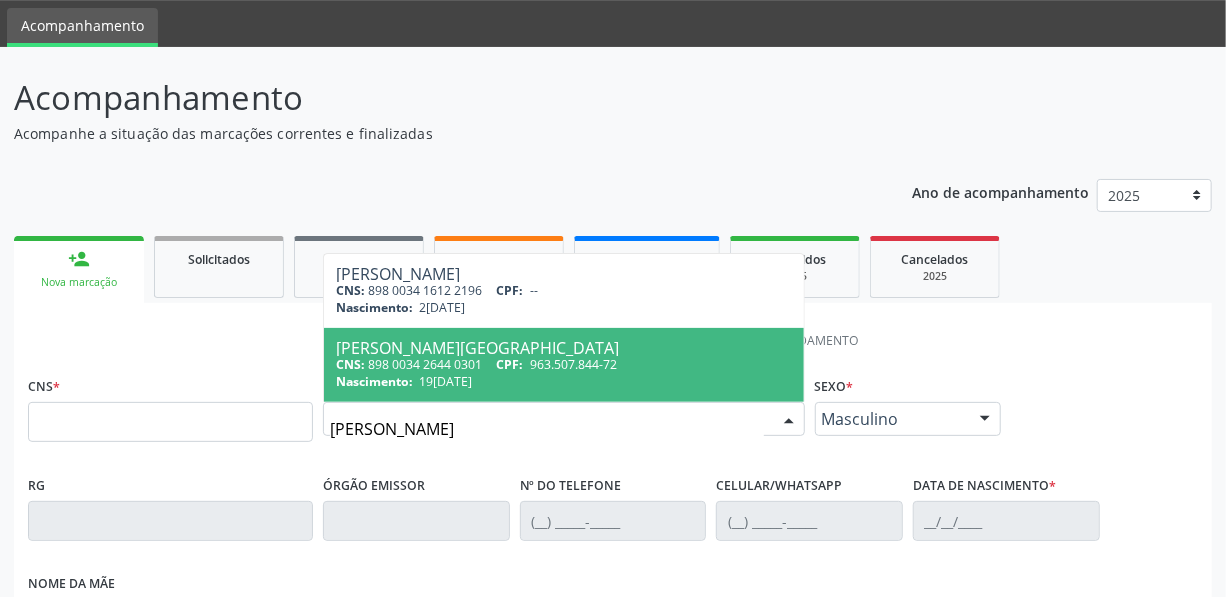 scroll, scrollTop: 95, scrollLeft: 0, axis: vertical 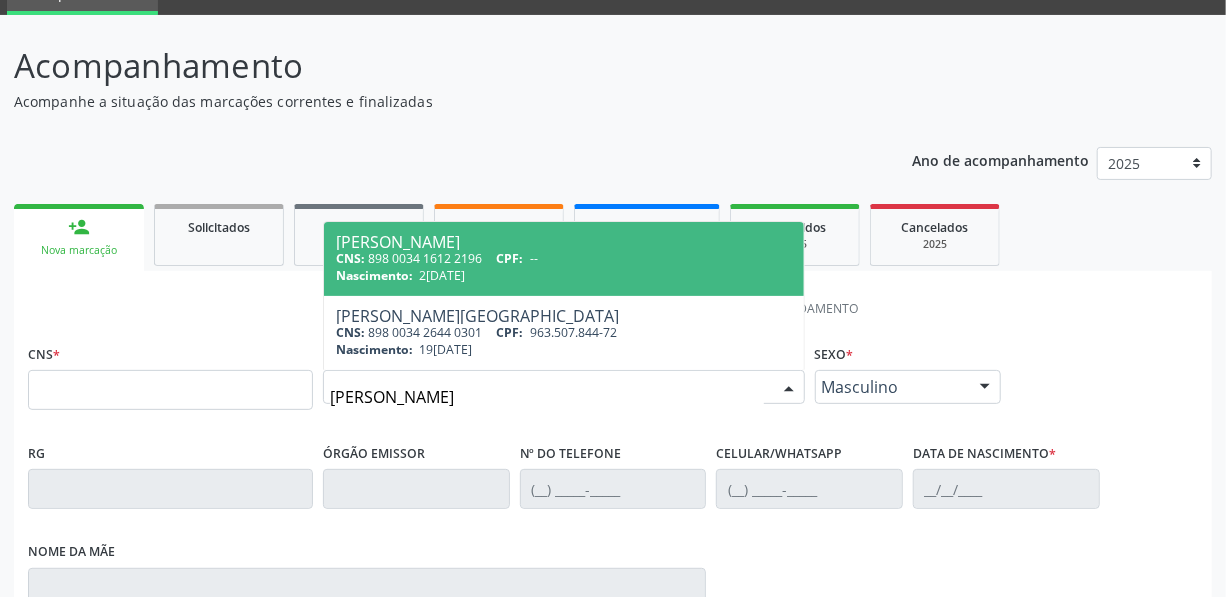 click on "CNS:
898 0034 1612 2196
CPF:    --" at bounding box center [564, 258] 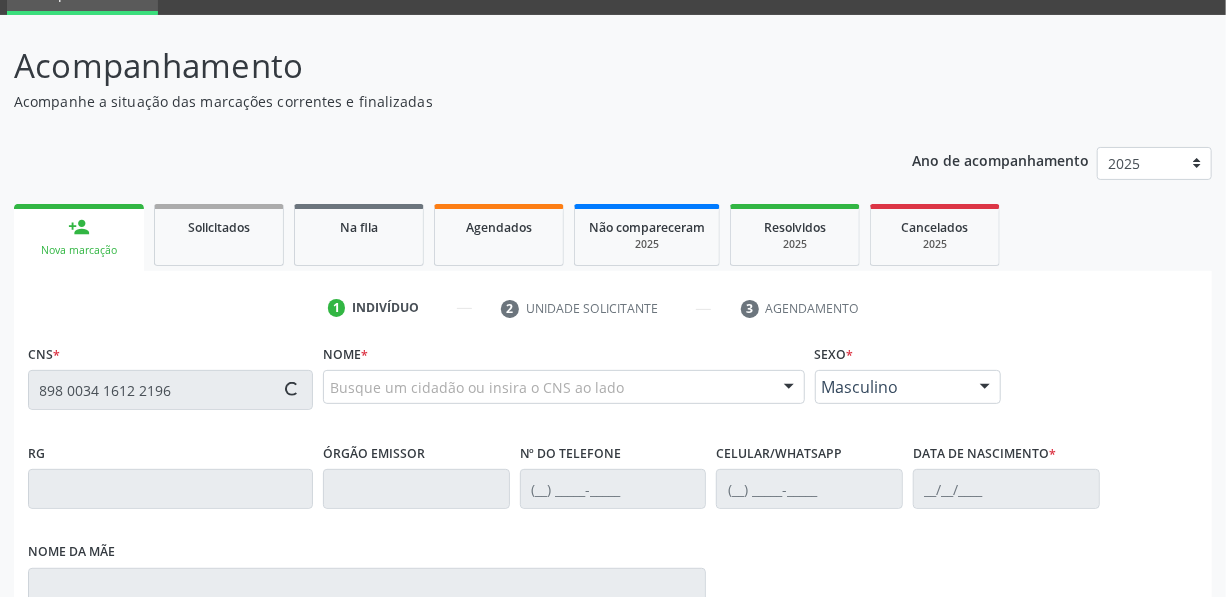 type on "898 0034 1612 2196" 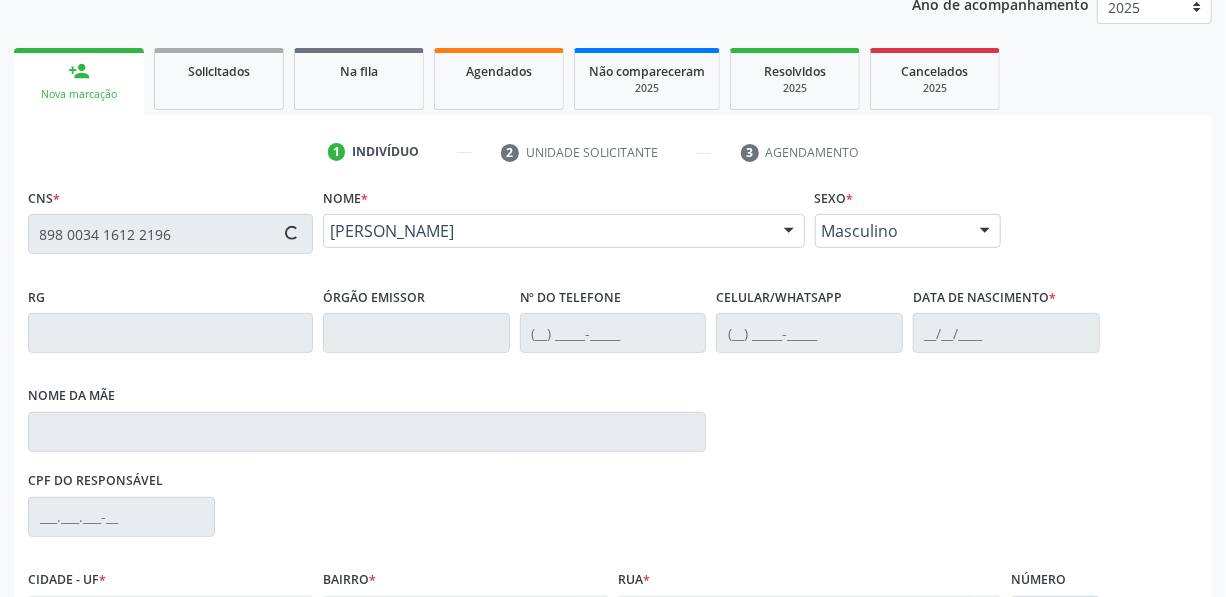 type on "(87) 99999-9999" 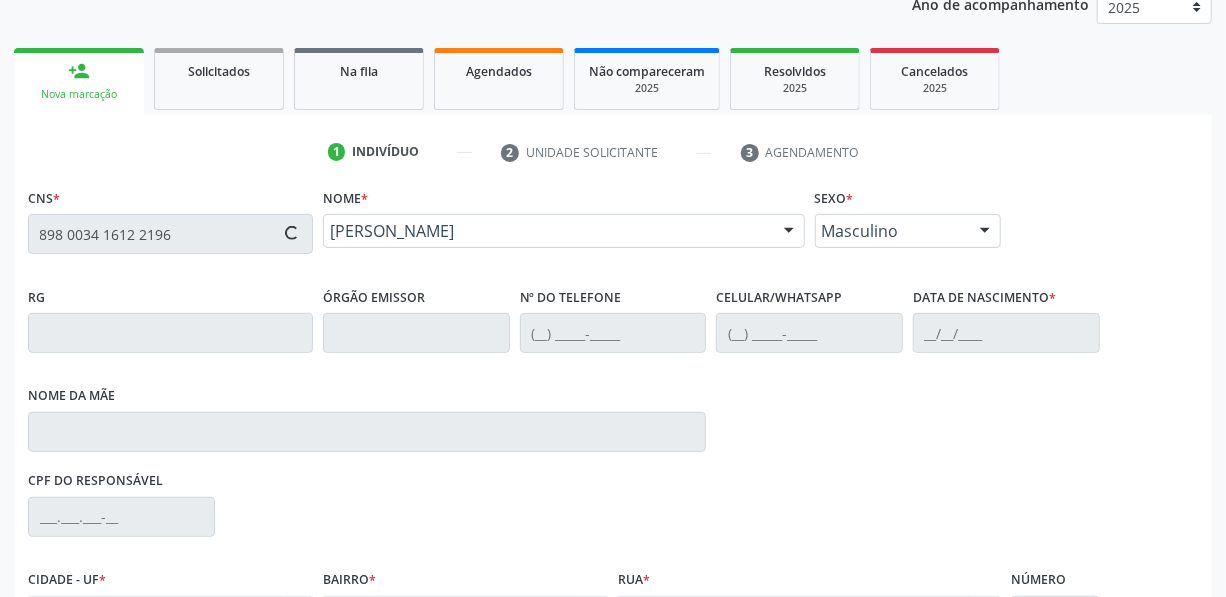 type on "(87) 99999-9999" 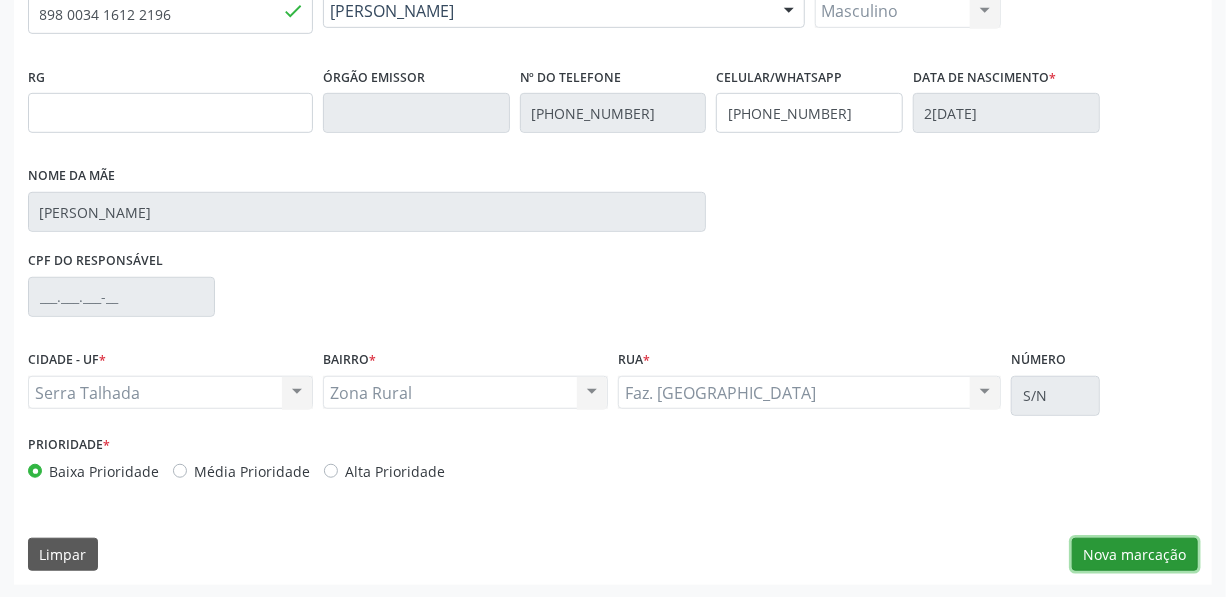 click on "Nova marcação" at bounding box center [1135, 555] 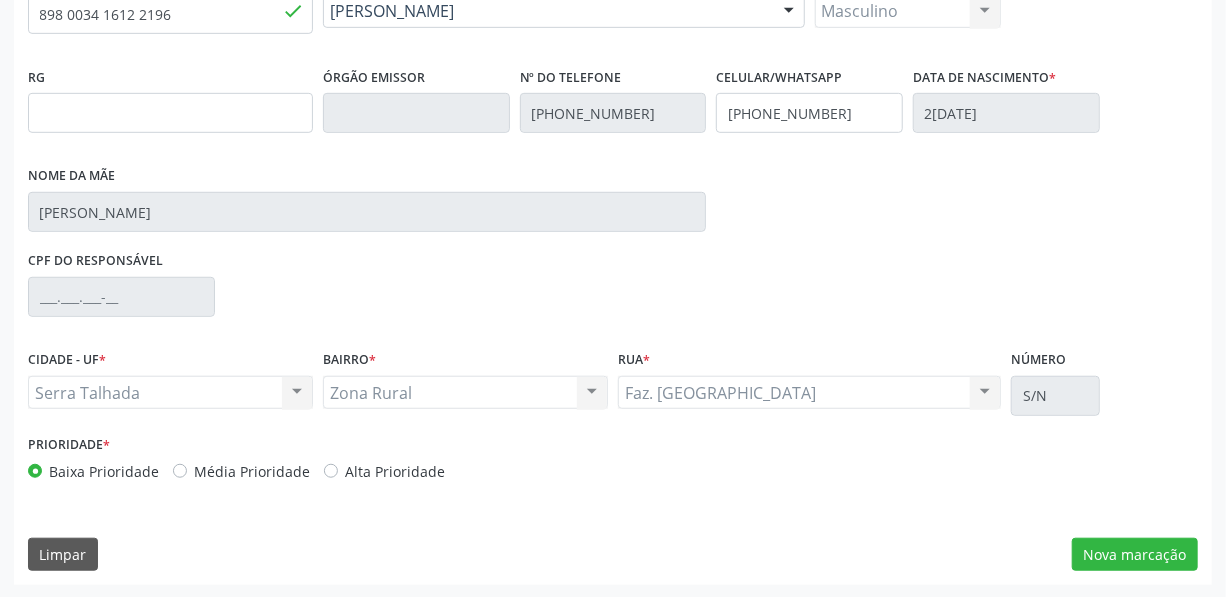 scroll, scrollTop: 307, scrollLeft: 0, axis: vertical 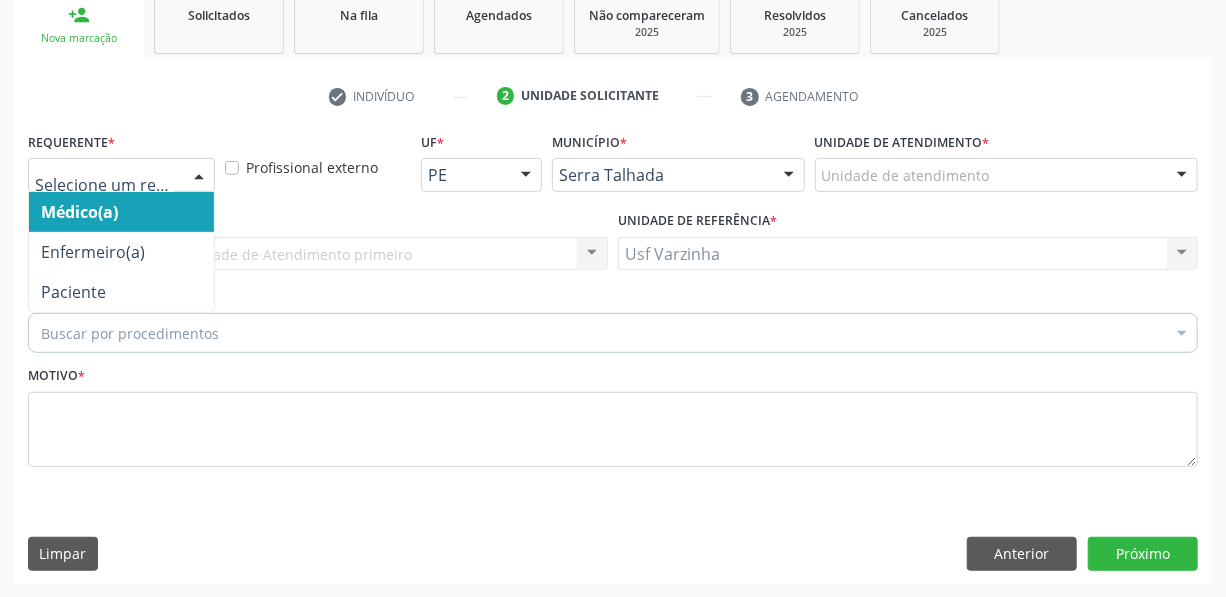 click at bounding box center (199, 176) 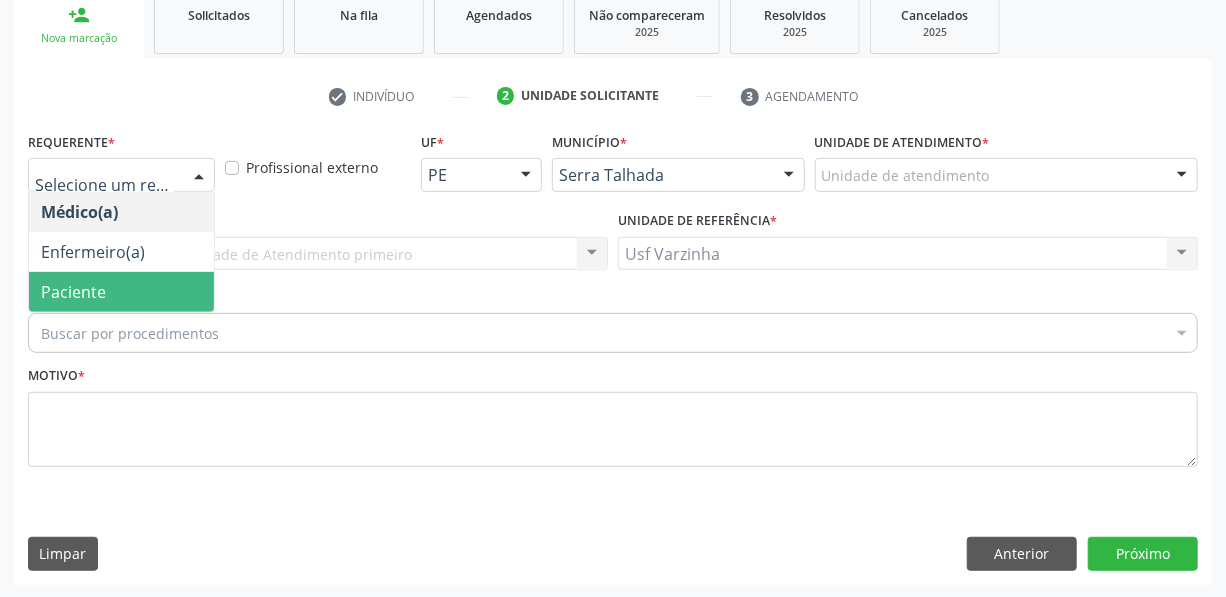 click on "Paciente" at bounding box center [121, 292] 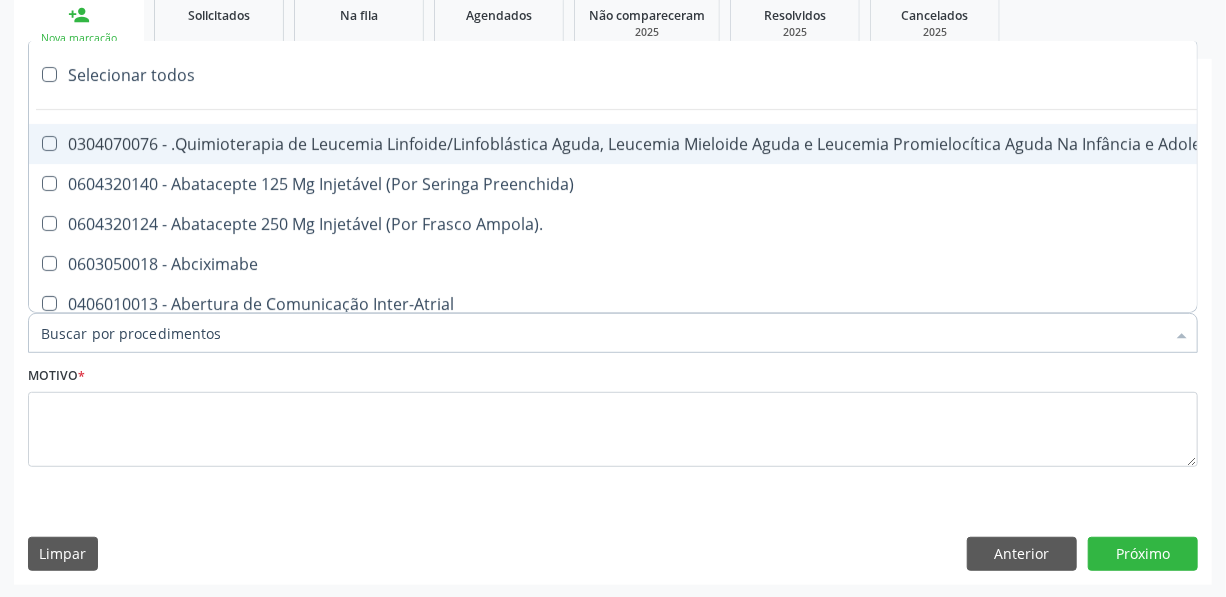 type on "c" 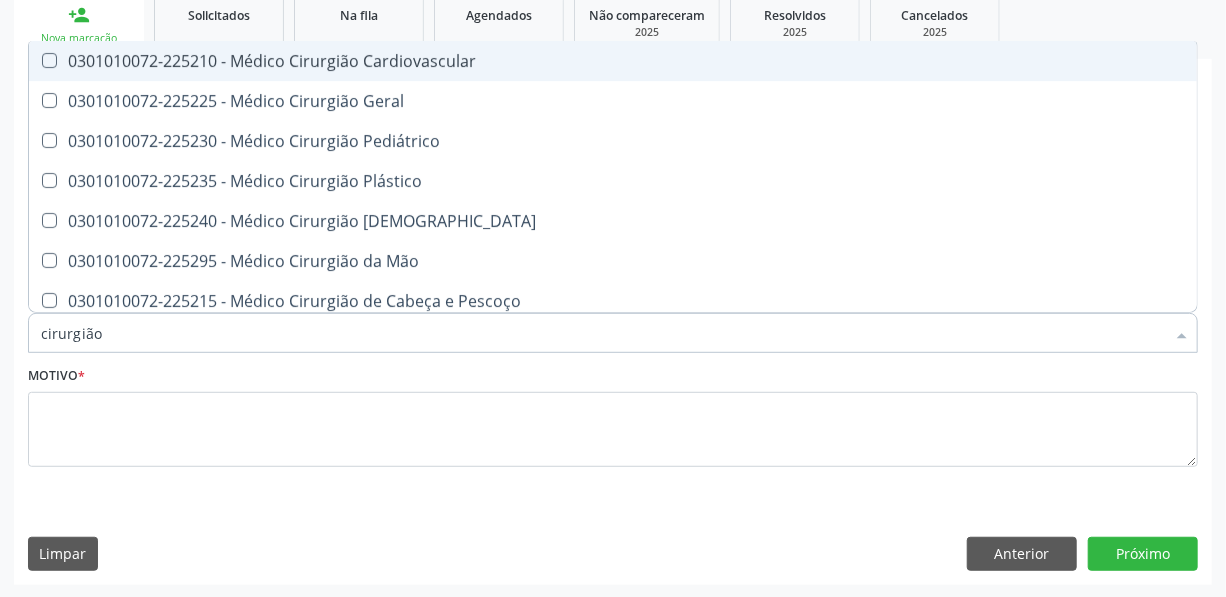 type on "cirurgião" 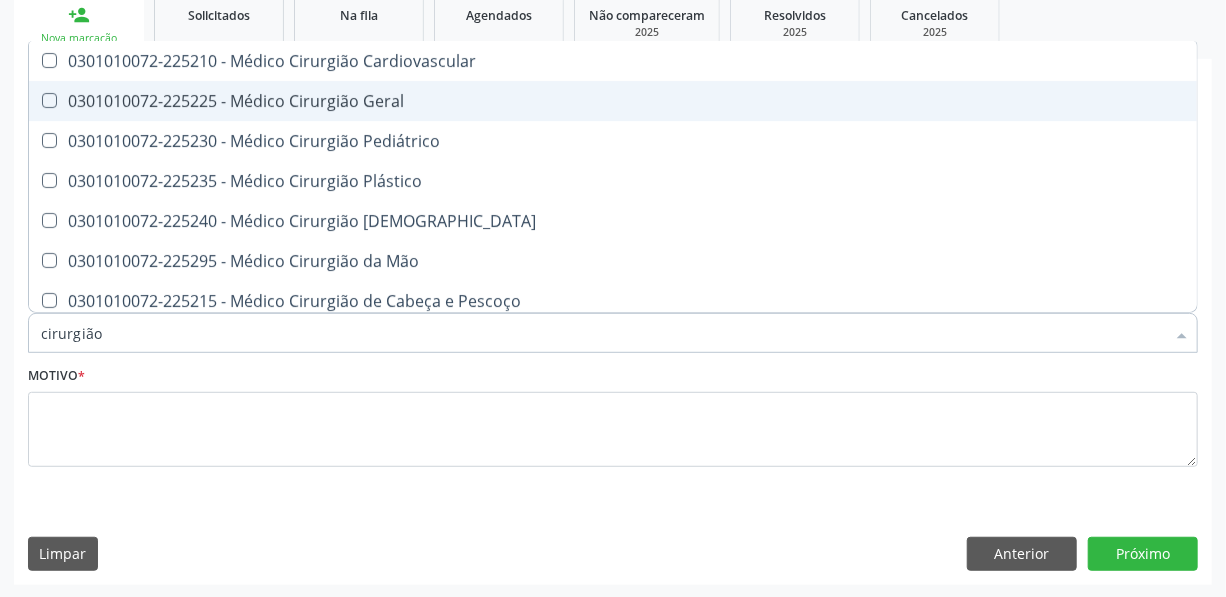 click on "0301010072-225225 - Médico Cirurgião Geral" at bounding box center (613, 101) 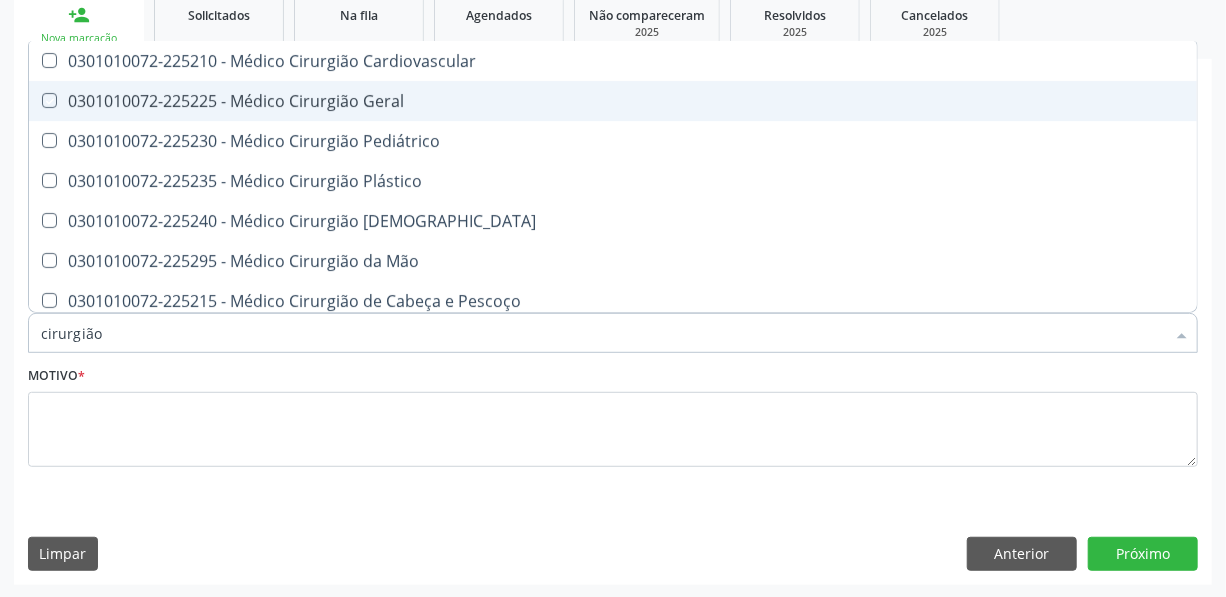 checkbox on "true" 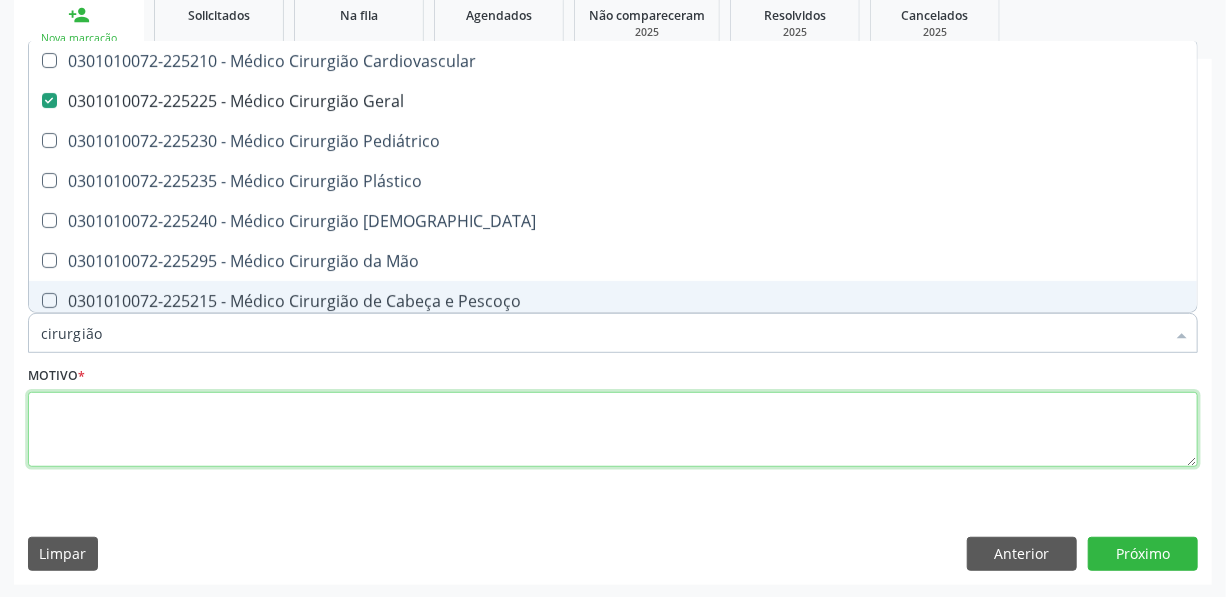 click at bounding box center (613, 430) 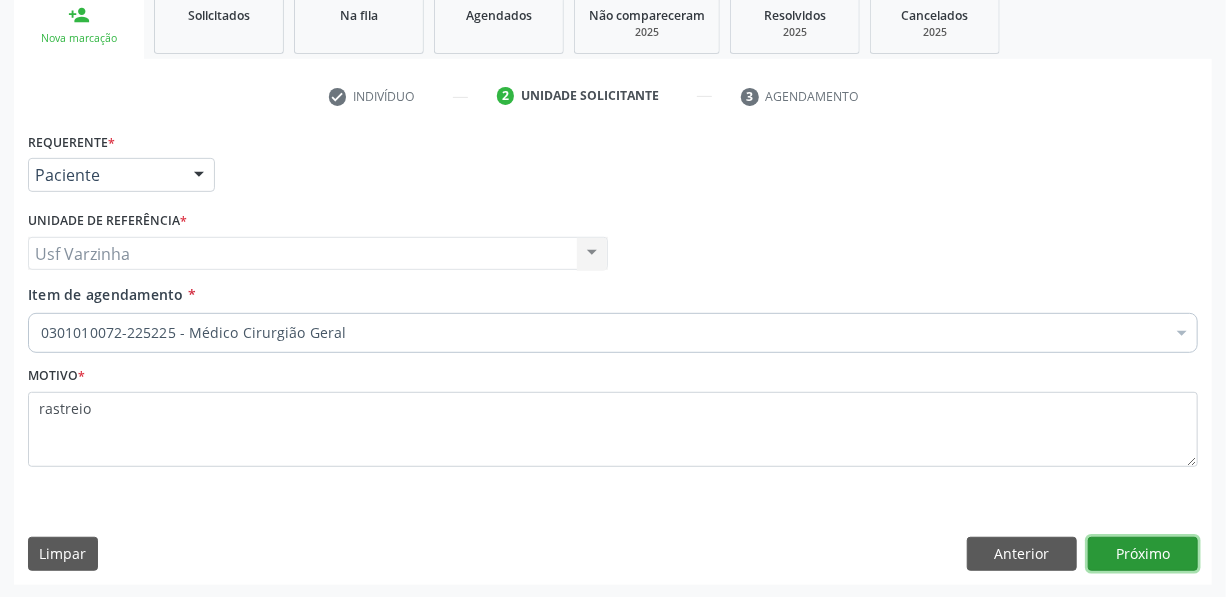 click on "Próximo" at bounding box center [1143, 554] 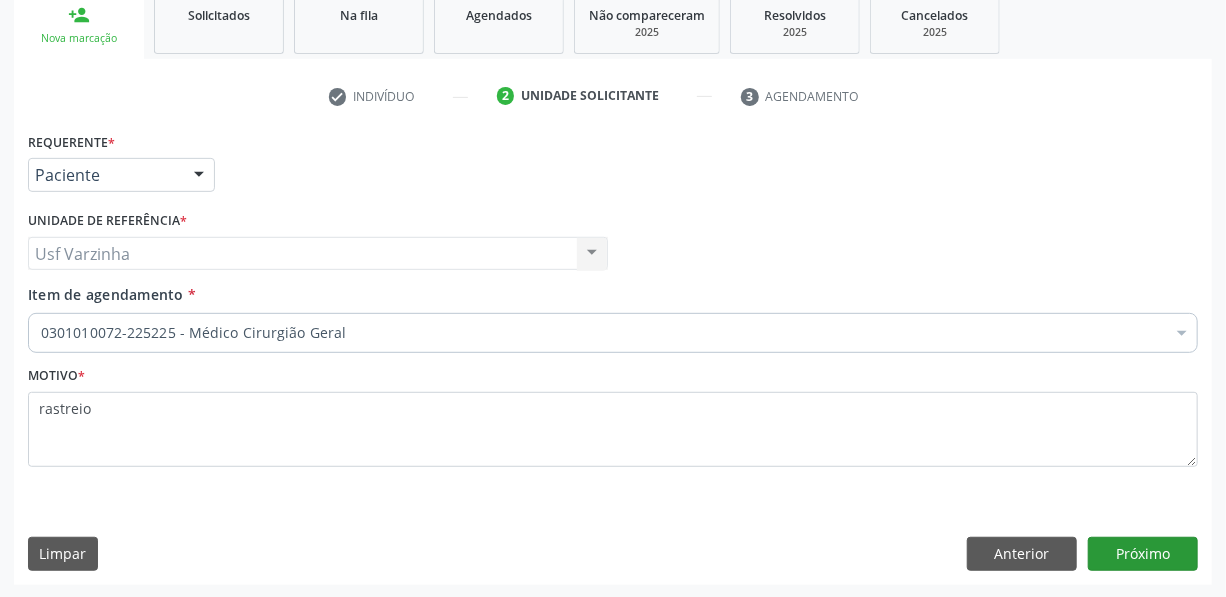 scroll, scrollTop: 271, scrollLeft: 0, axis: vertical 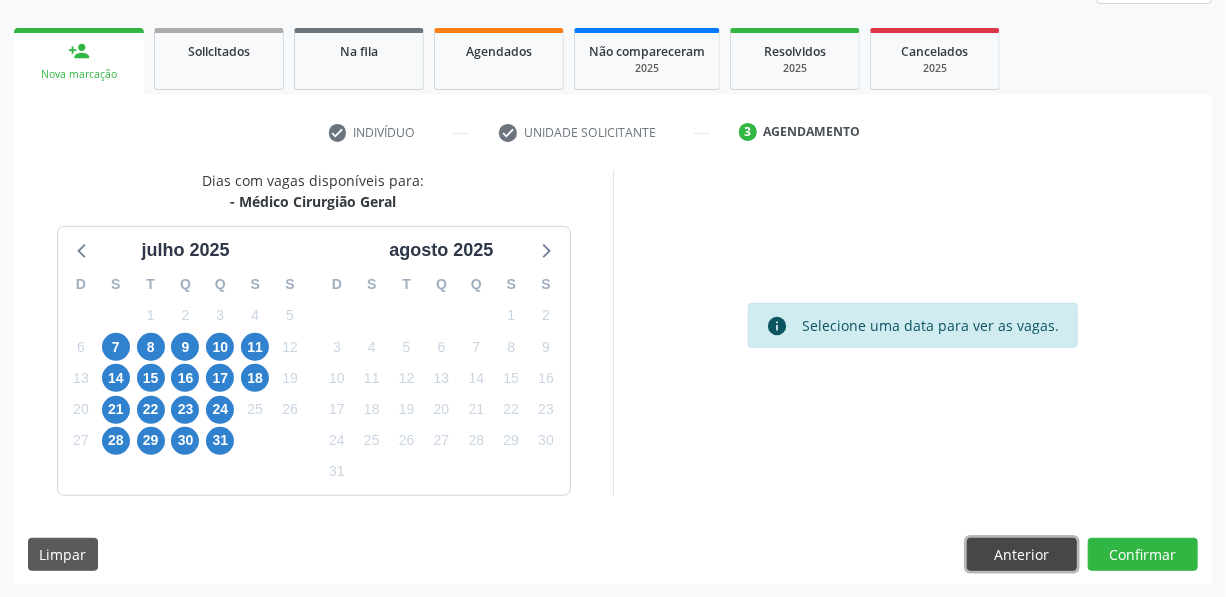 click on "Anterior" at bounding box center [1022, 555] 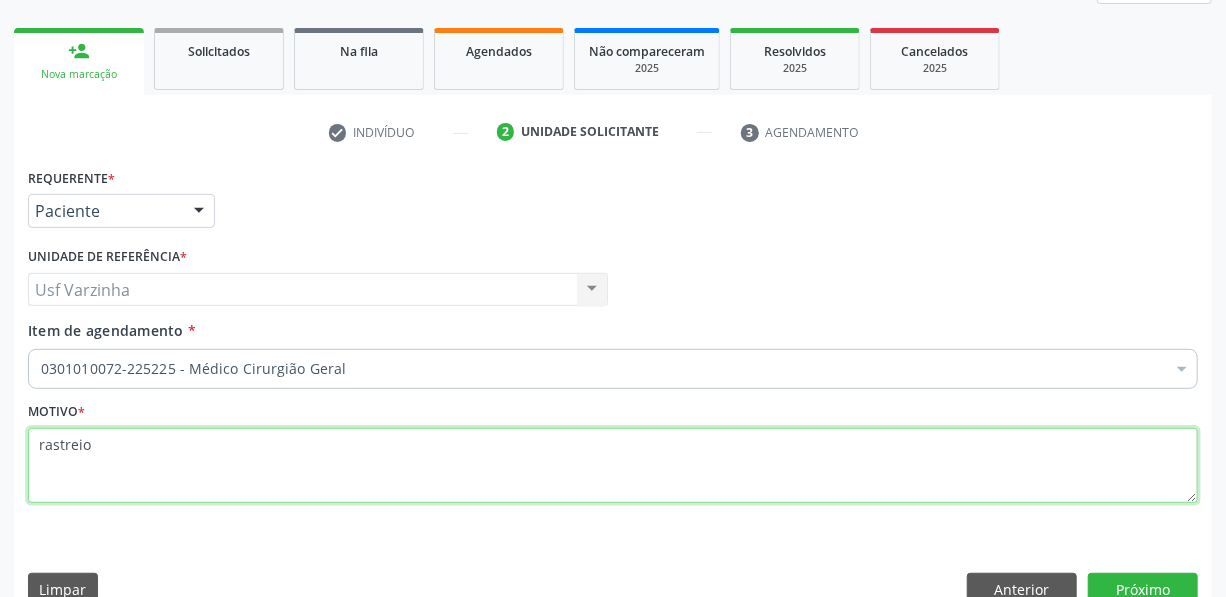 click on "rastreio" at bounding box center (613, 466) 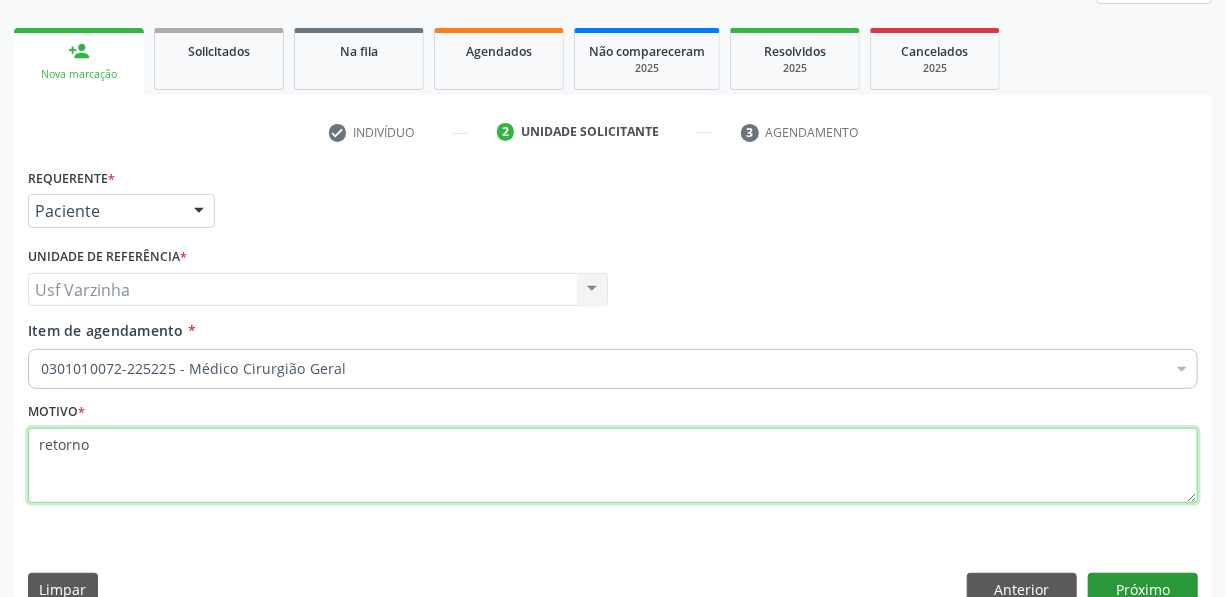 type on "retorno" 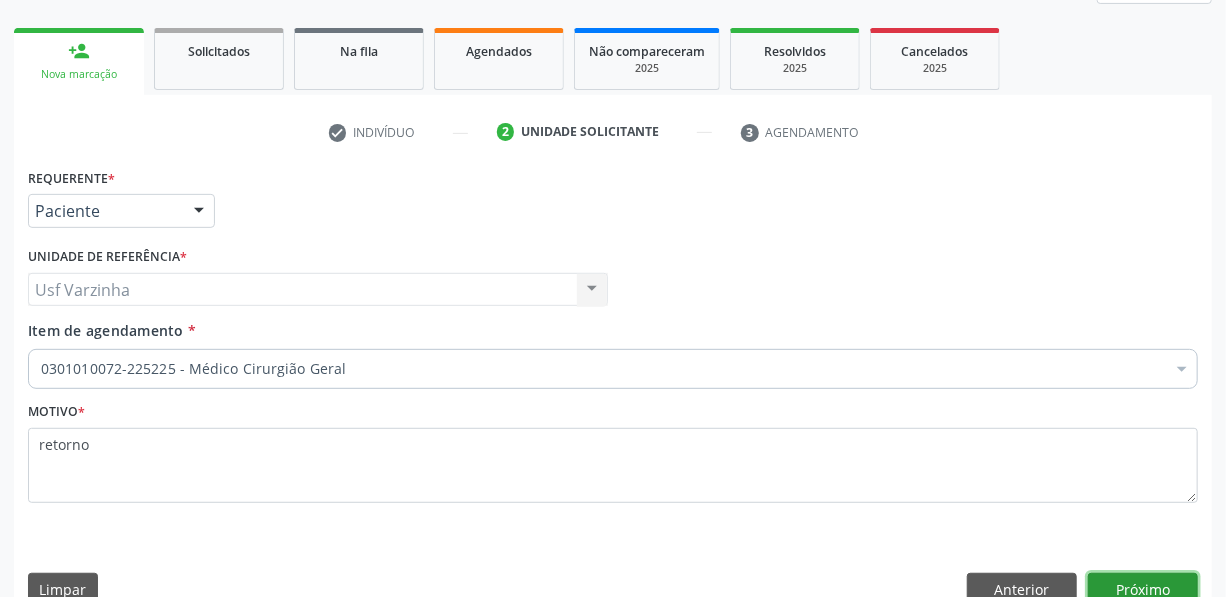 click on "Próximo" at bounding box center (1143, 590) 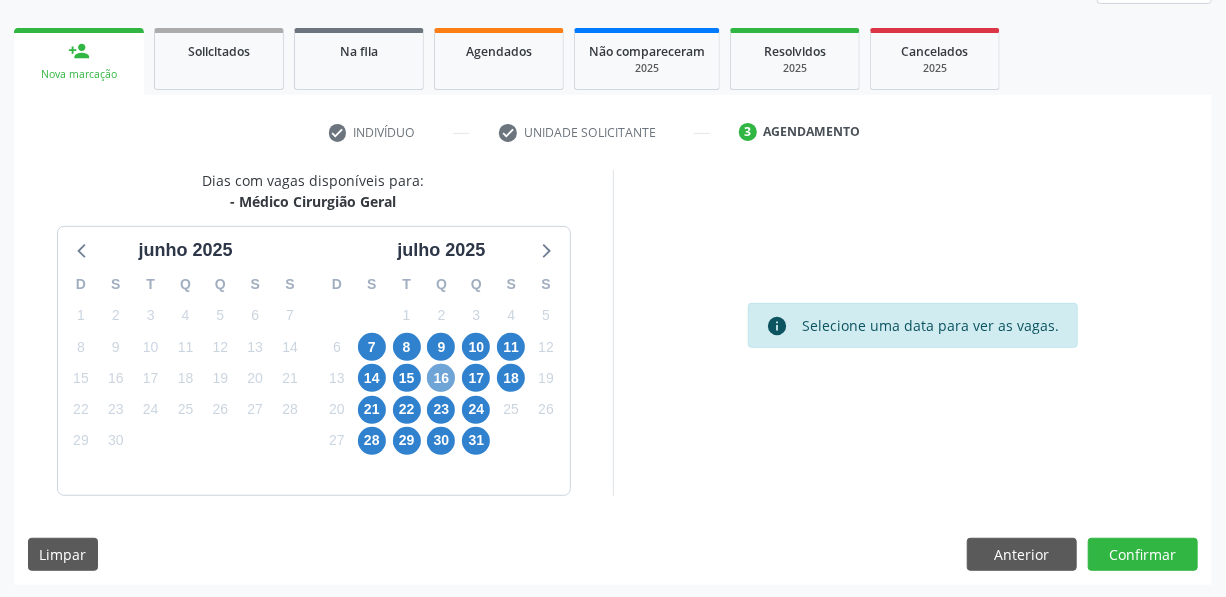 click on "16" at bounding box center (441, 378) 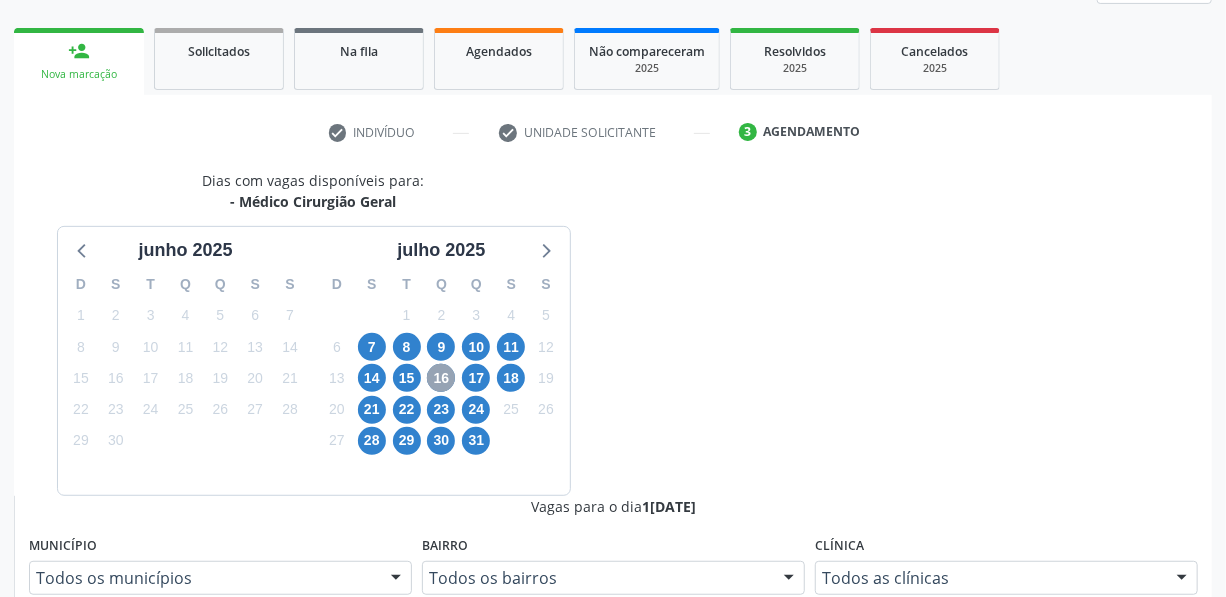 scroll, scrollTop: 453, scrollLeft: 0, axis: vertical 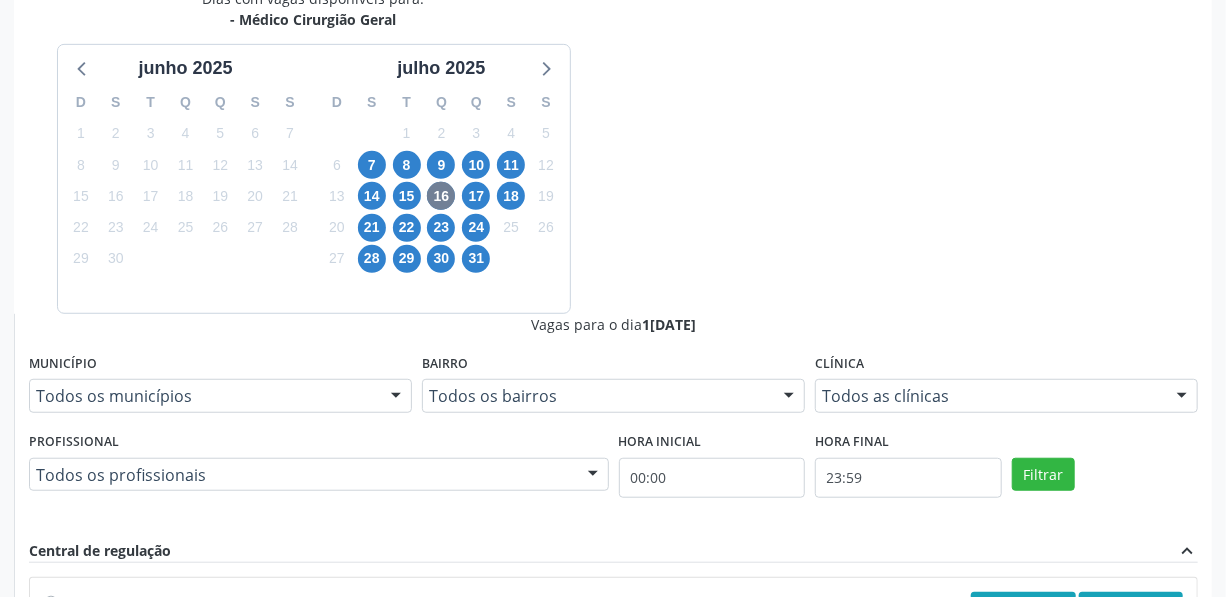 click on "Ordem de chegada
Consumidos: 1 / 12
Horário:   07:00
Clínica:  Hospital Sao Francisco
Rede:
--
Endereço:   nº 384, Varzea, Serra Talhada - PE
Telefone:   (81) 38312142
Profissional:
Francisco Anselmo Magalhaes
Informações adicionais sobre o atendimento
Idade de atendimento:
de 0 a 120 anos
Gênero(s) atendido(s):
Masculino e Feminino
Informações adicionais:
--" at bounding box center [624, 745] 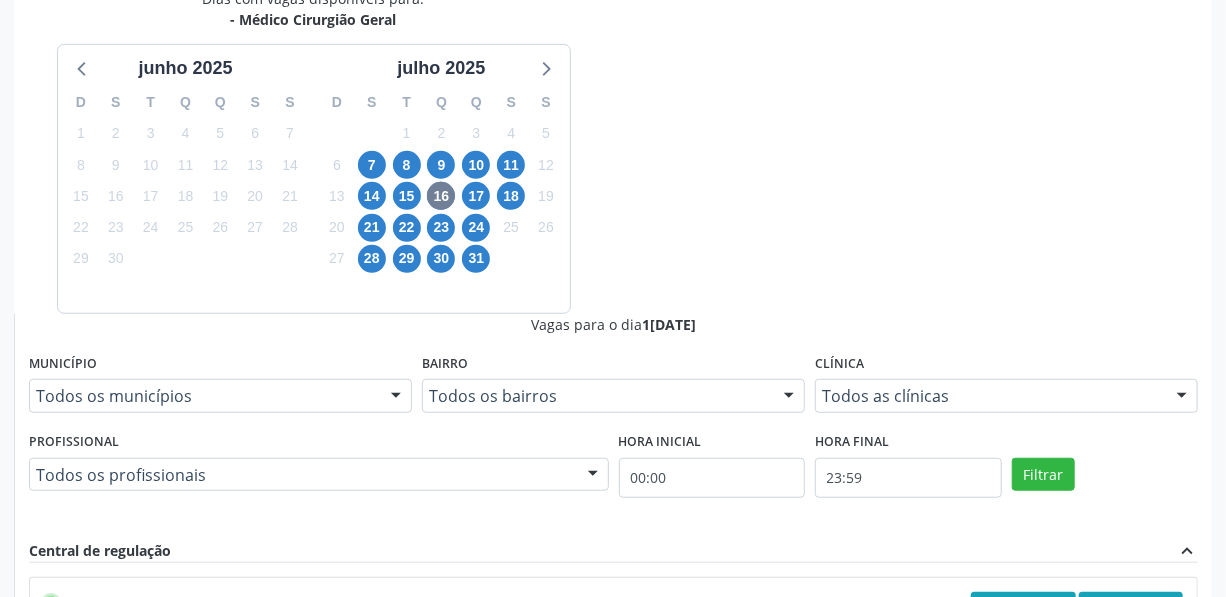 radio on "true" 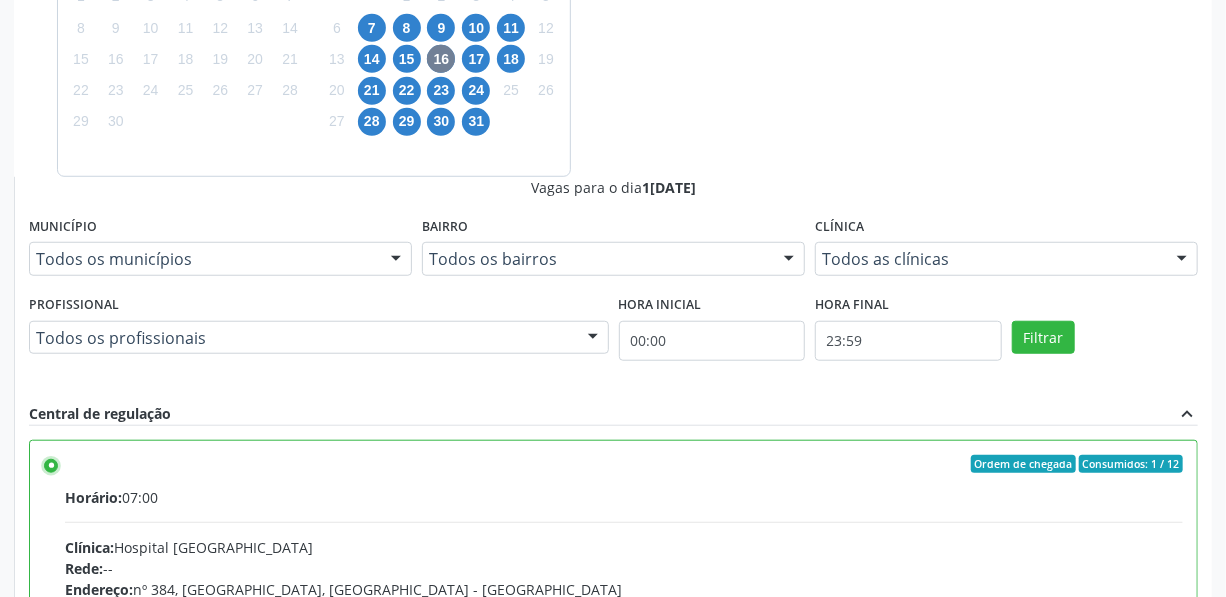 scroll, scrollTop: 596, scrollLeft: 0, axis: vertical 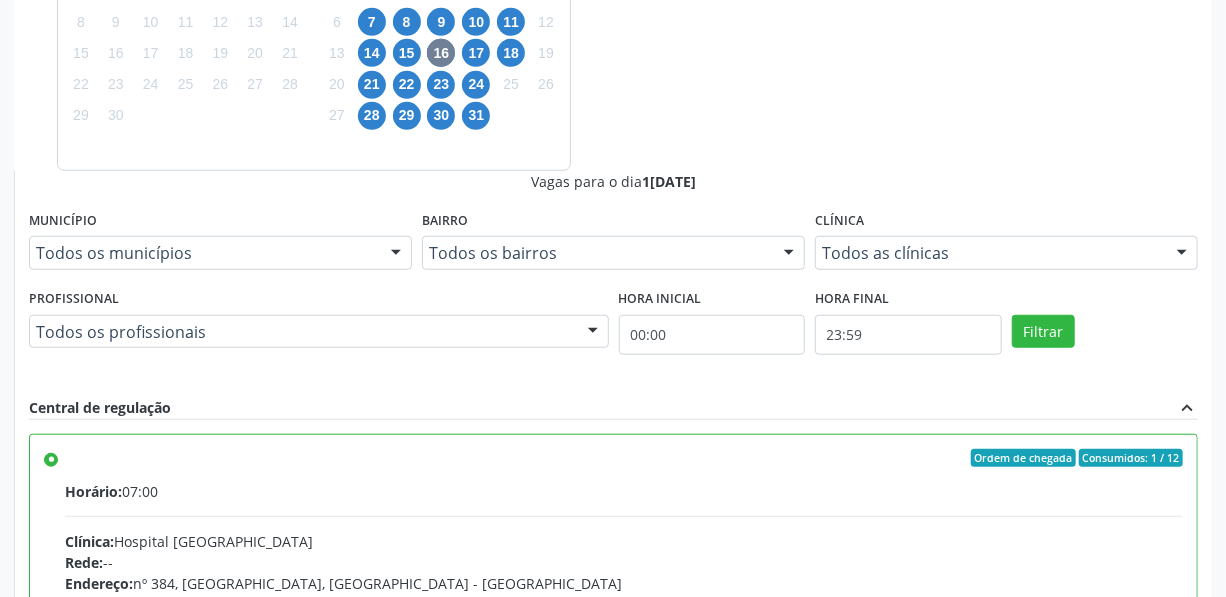 click on "Confirmar" at bounding box center (1143, 879) 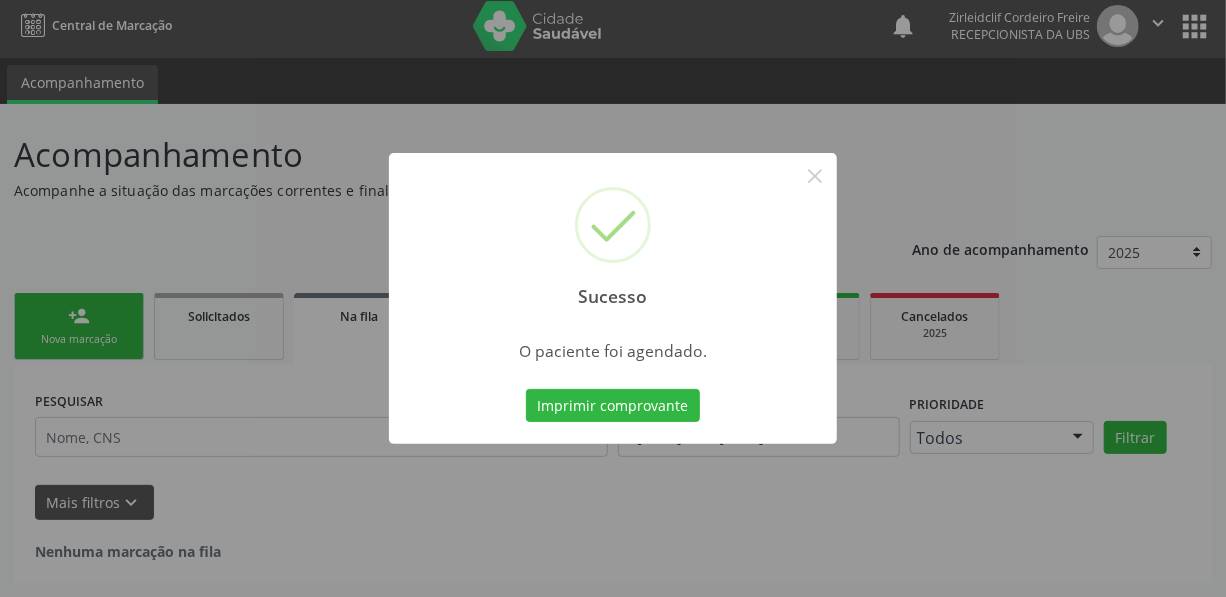 scroll, scrollTop: 4, scrollLeft: 0, axis: vertical 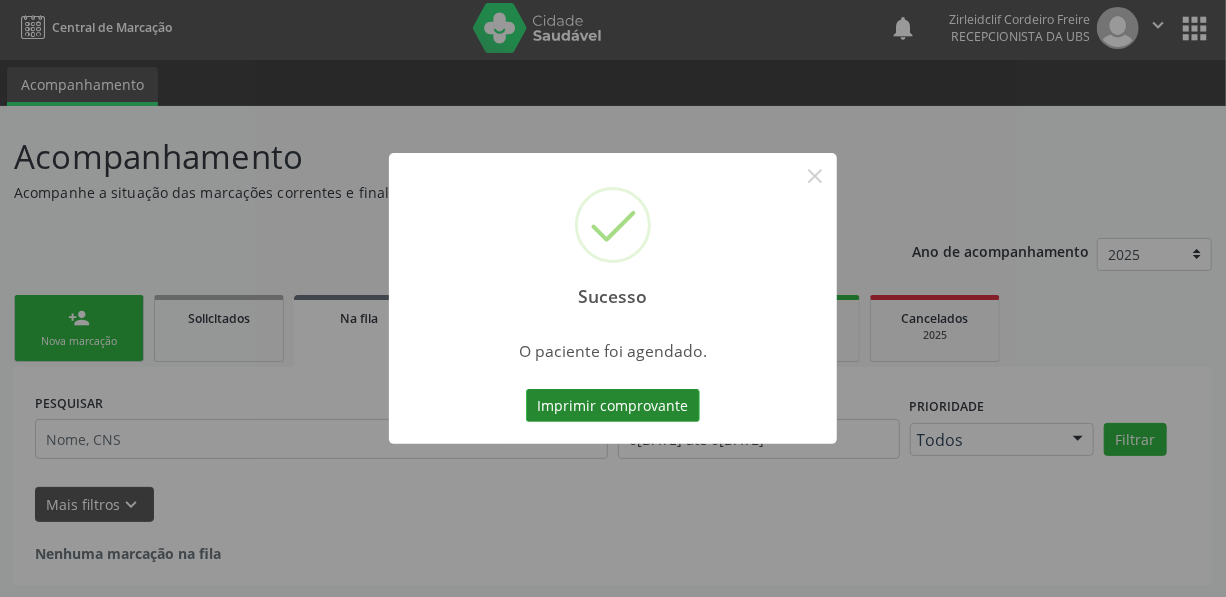 click on "Imprimir comprovante" at bounding box center (613, 406) 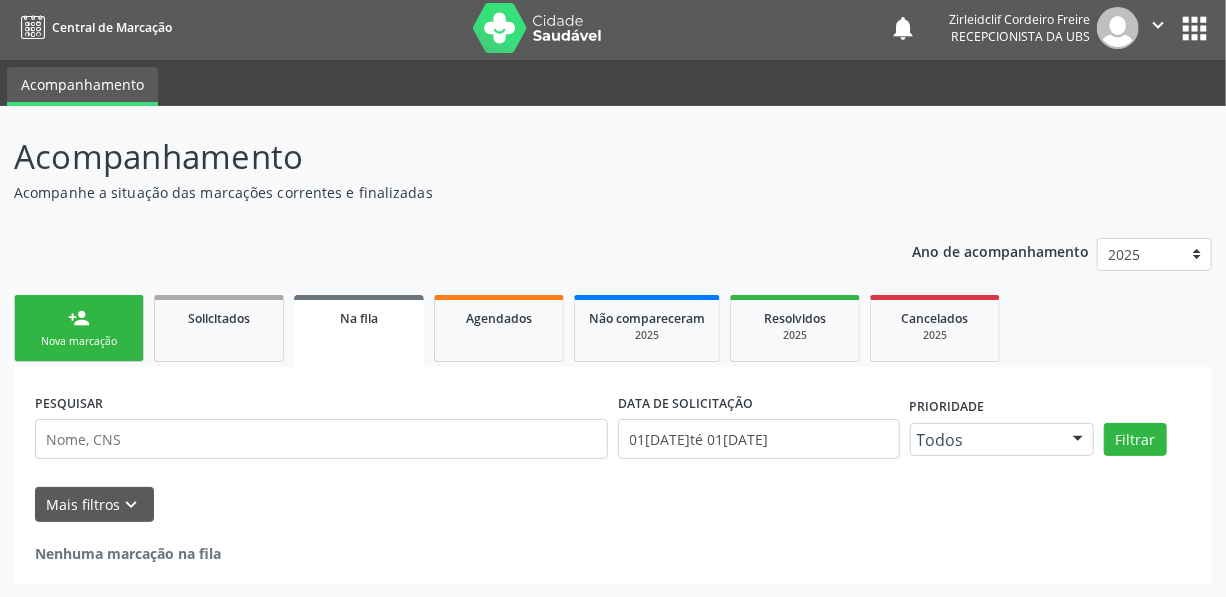 scroll, scrollTop: 4, scrollLeft: 0, axis: vertical 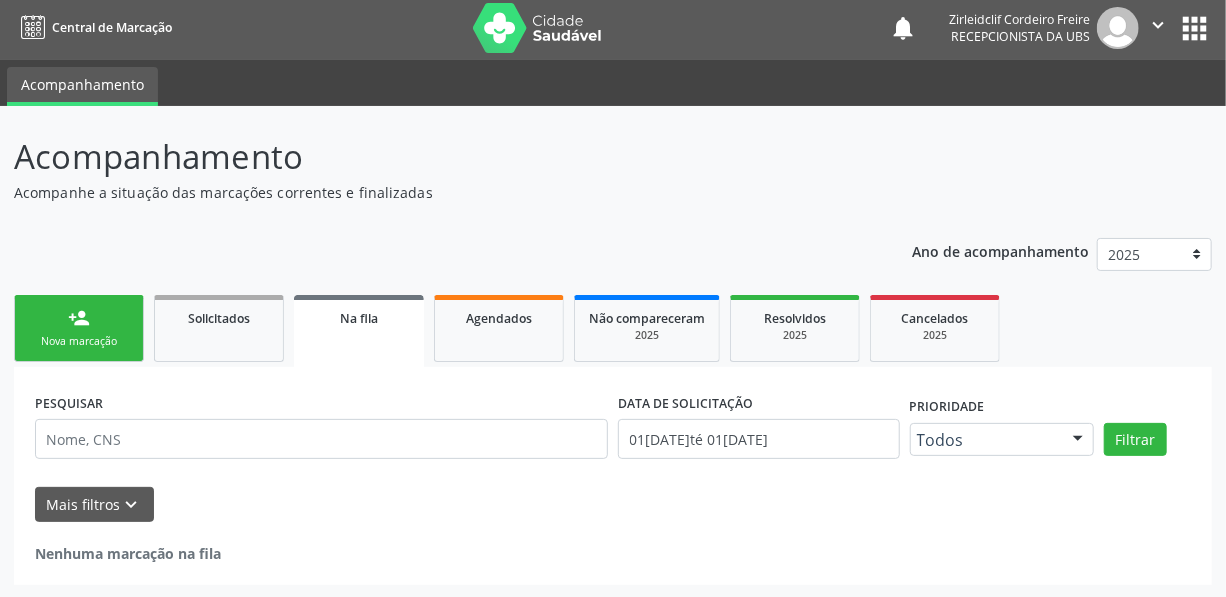 click on "person_add" at bounding box center [79, 318] 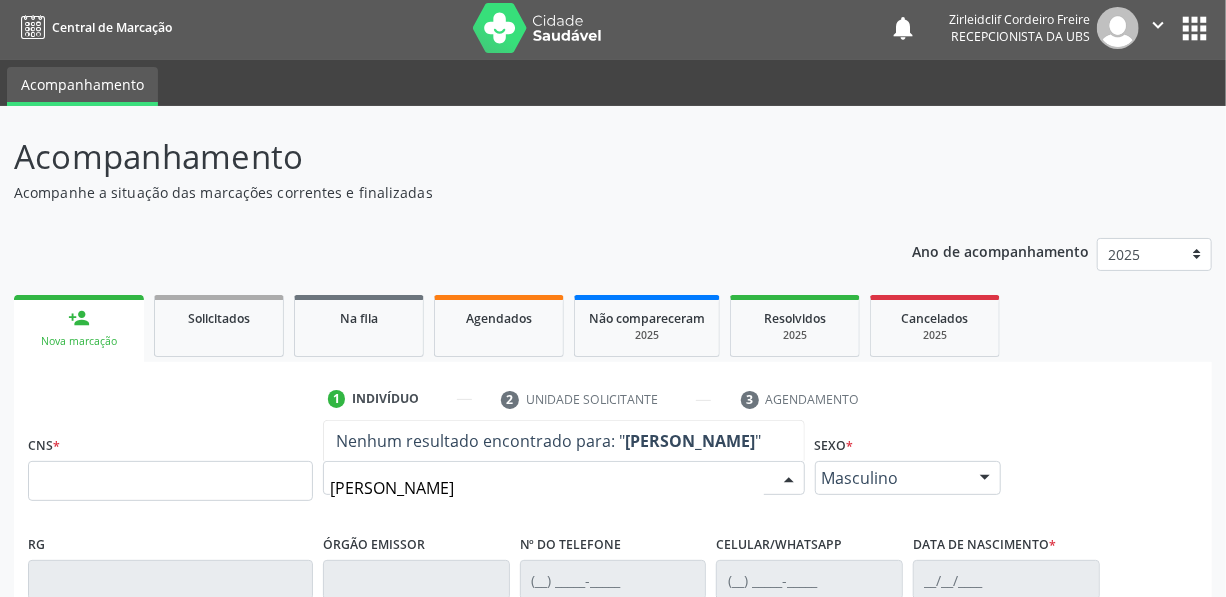 scroll, scrollTop: 0, scrollLeft: 0, axis: both 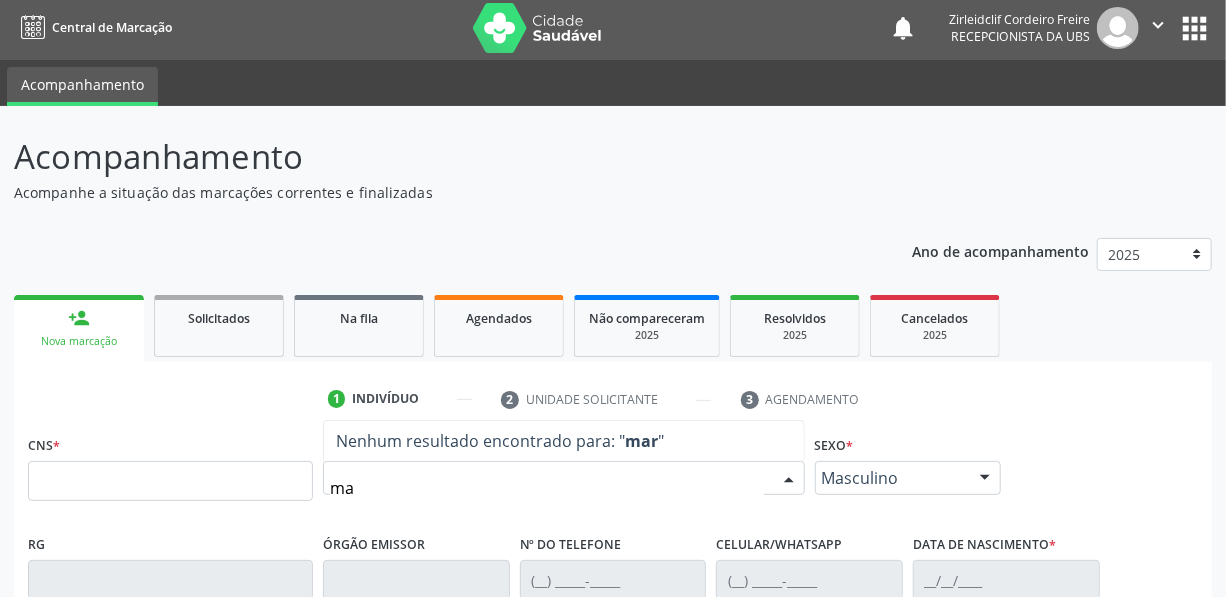 type on "m" 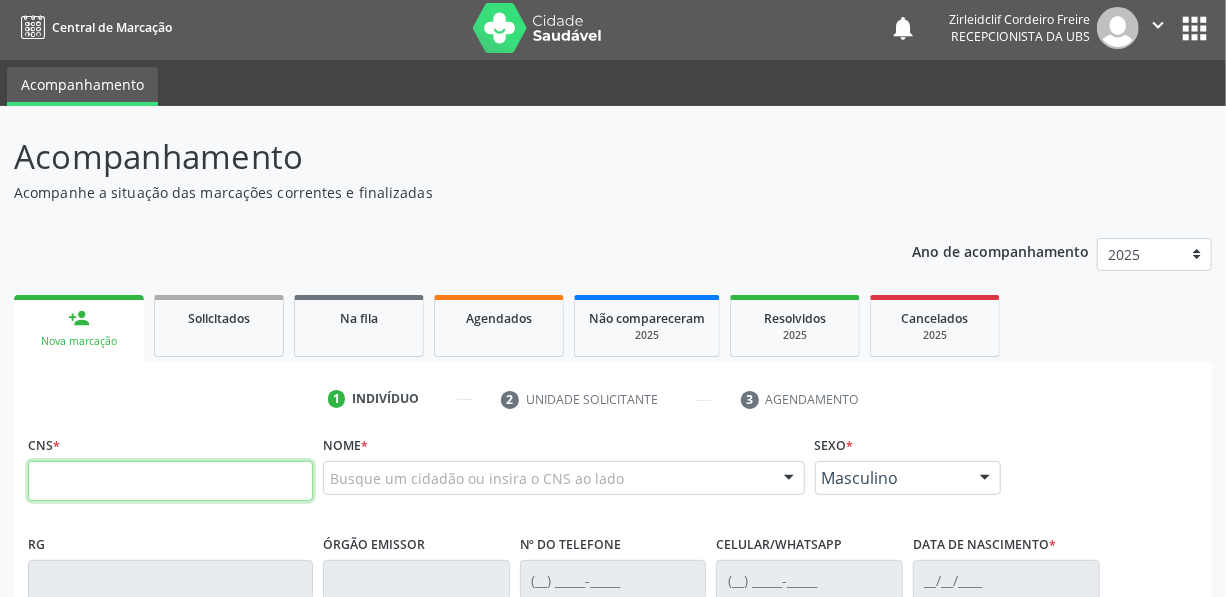 click at bounding box center [170, 481] 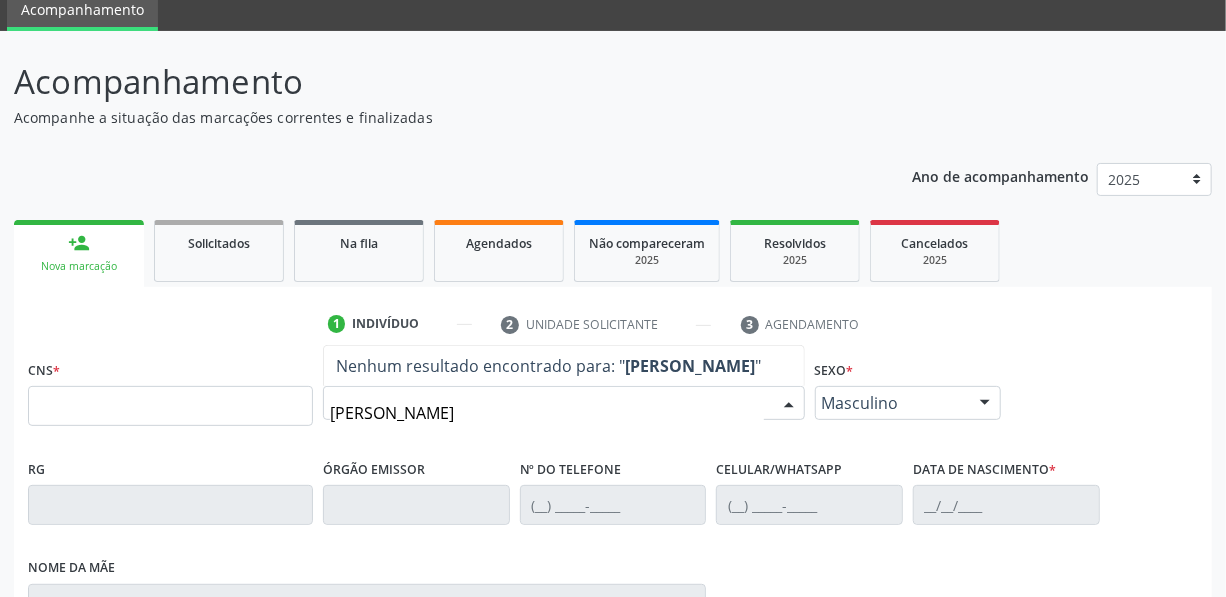 scroll, scrollTop: 186, scrollLeft: 0, axis: vertical 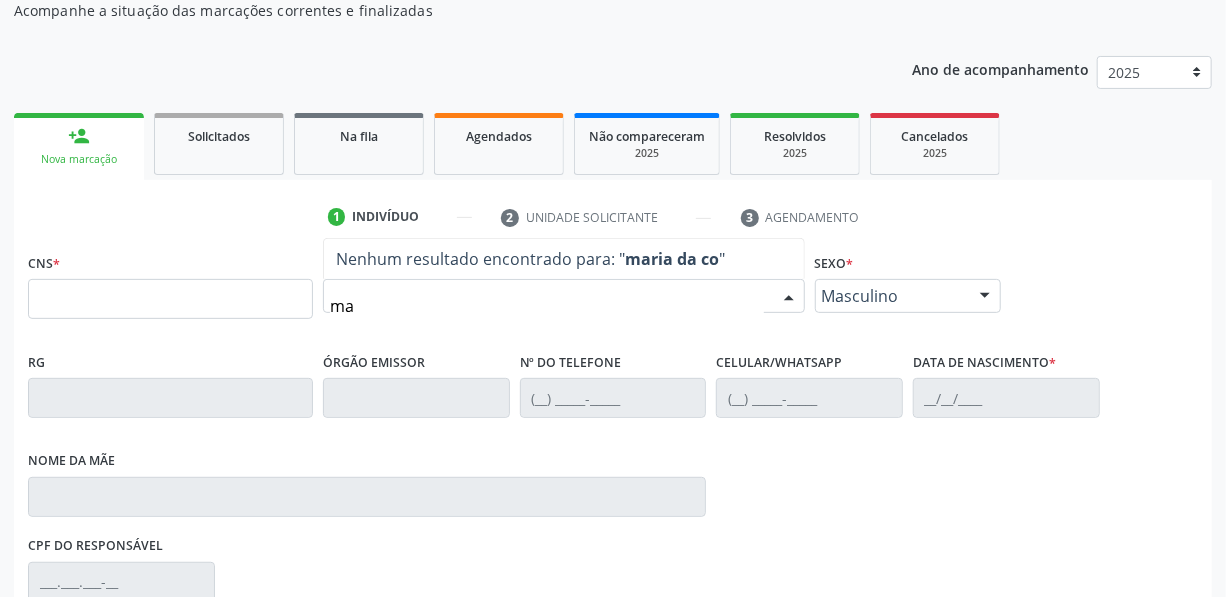 type on "m" 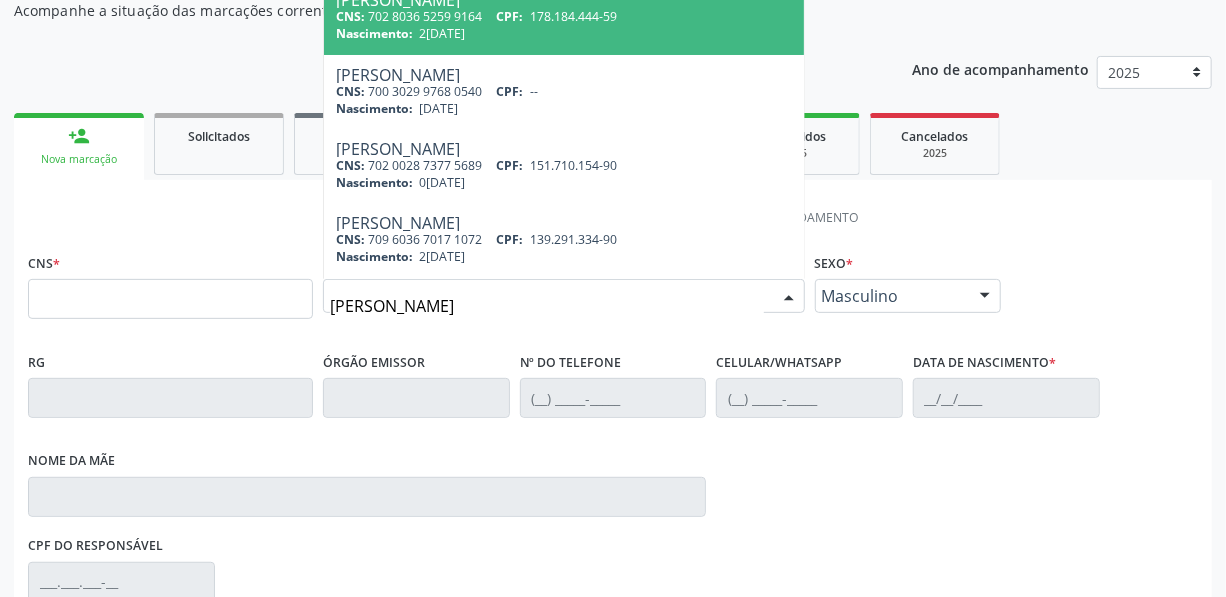 type on "[PERSON_NAME]" 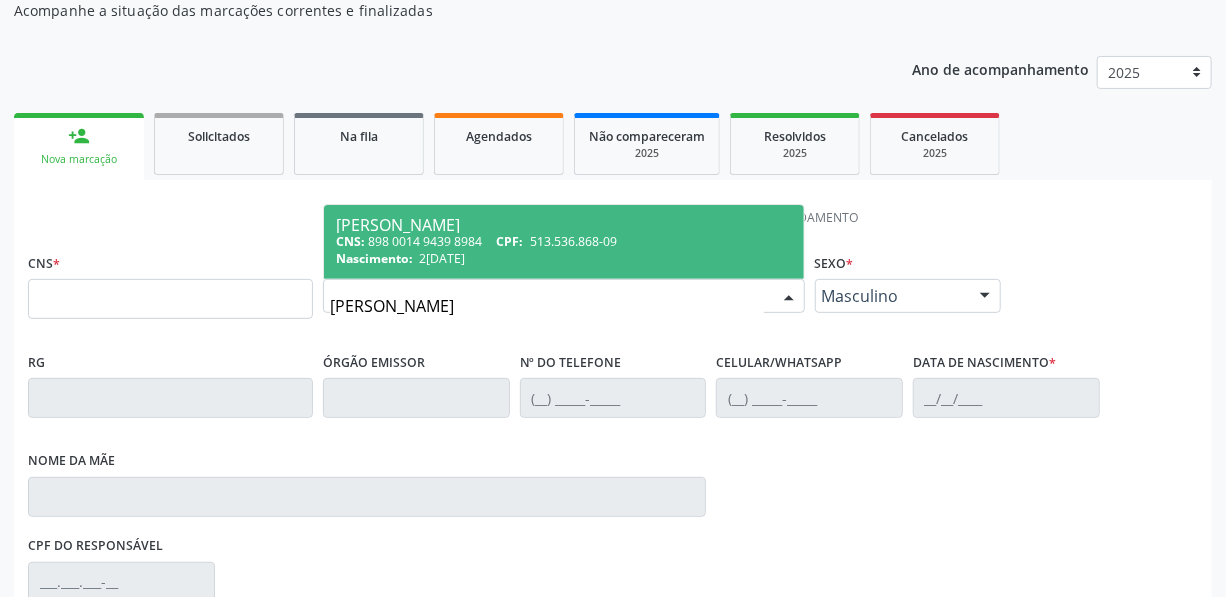 click on "CPF:" at bounding box center (510, 241) 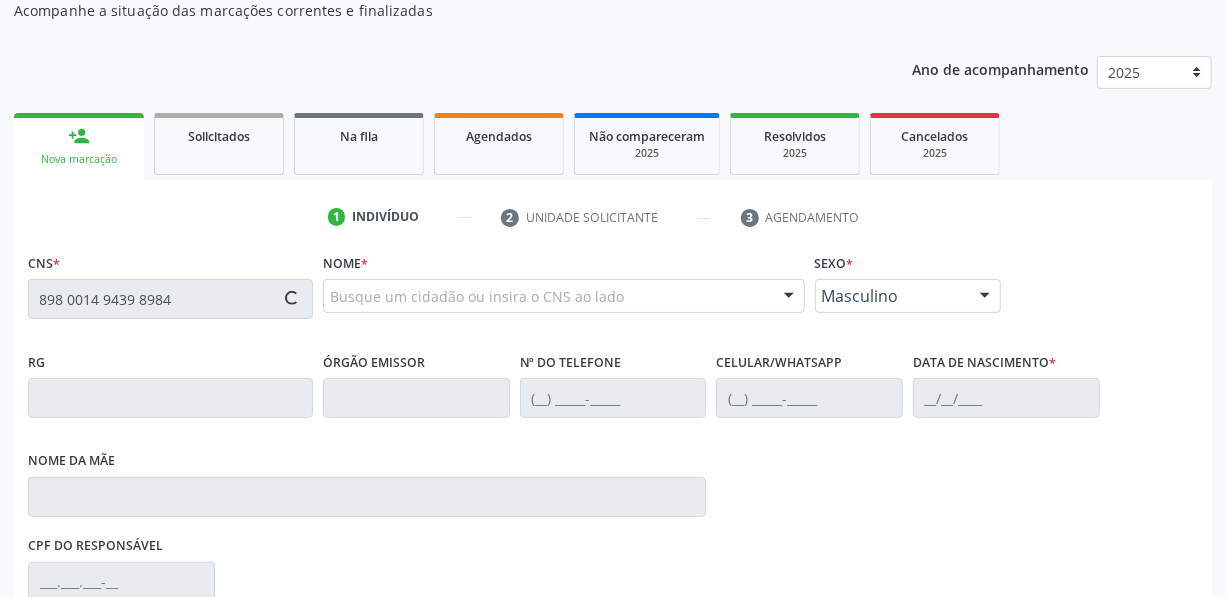 type on "898 0014 9439 8984" 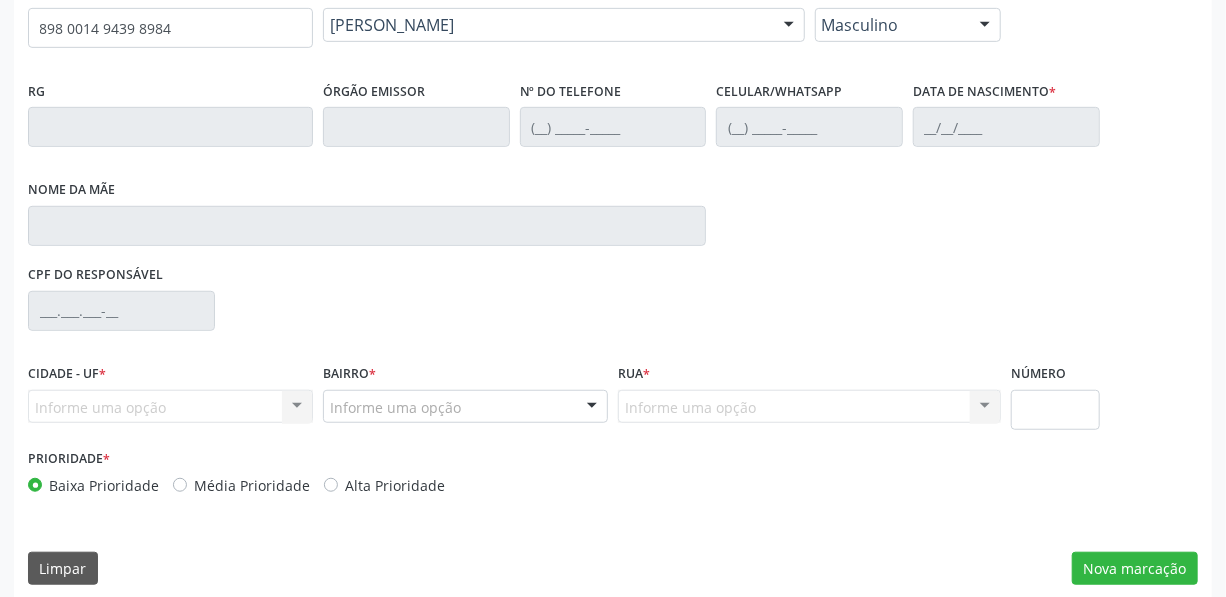 scroll, scrollTop: 459, scrollLeft: 0, axis: vertical 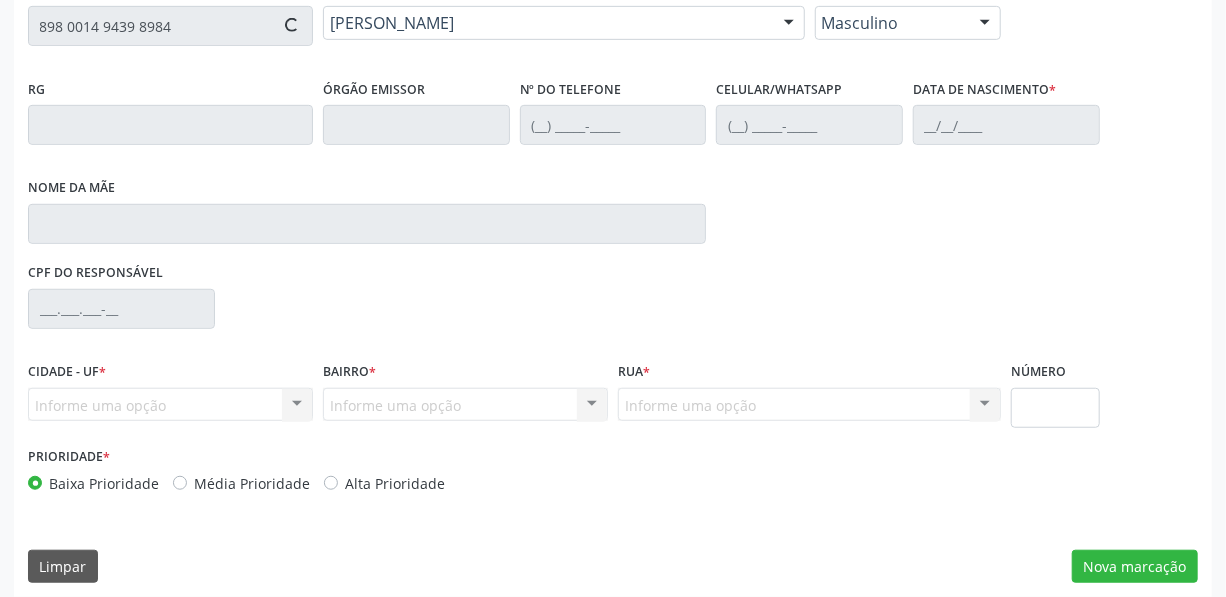 type on "[PHONE_NUMBER]" 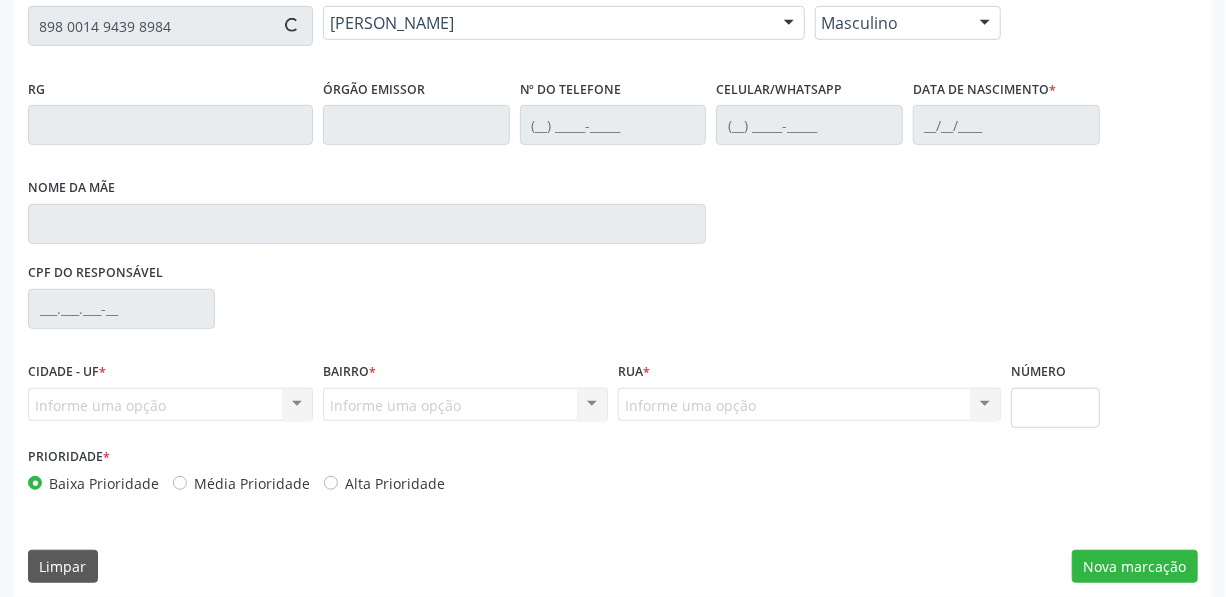 type on "[PHONE_NUMBER]" 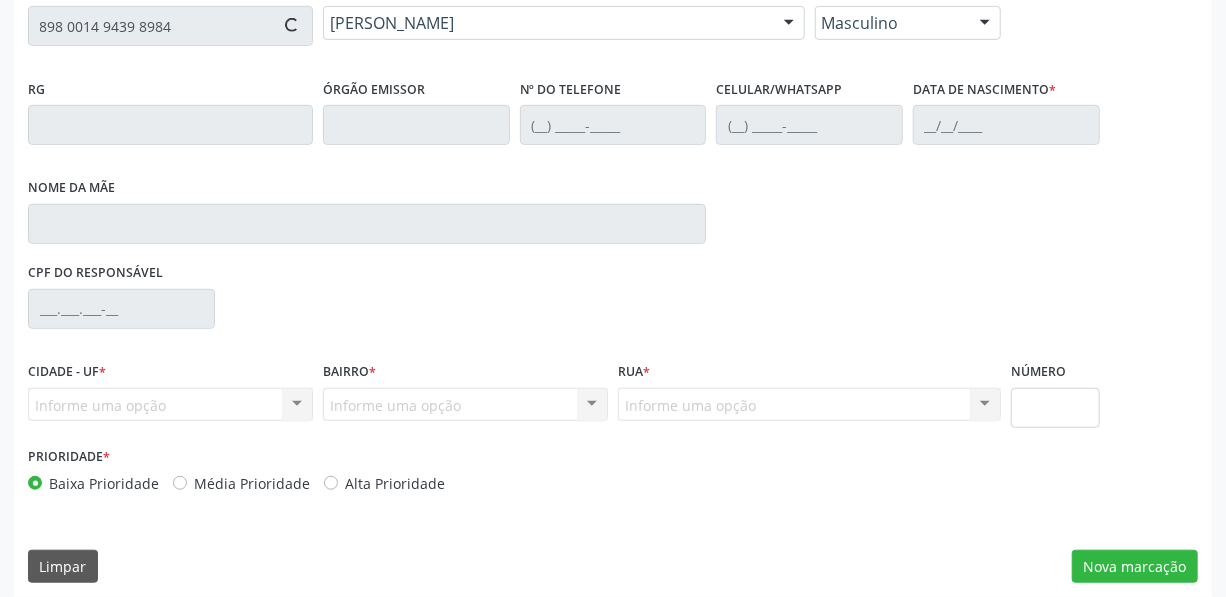 type on "38" 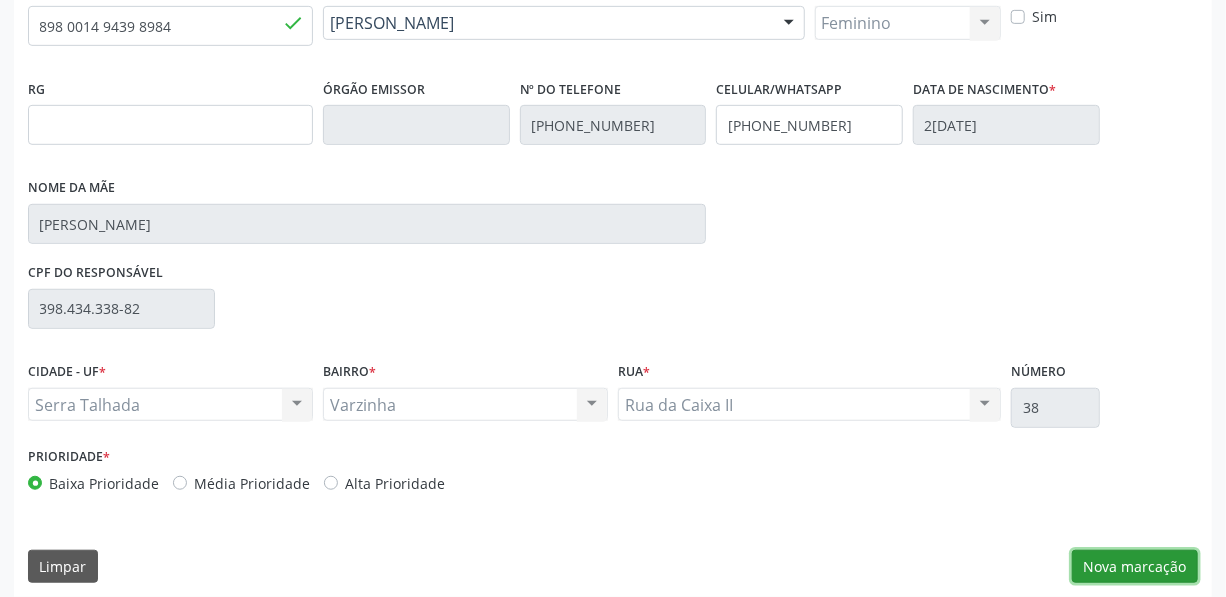 click on "Nova marcação" at bounding box center [1135, 567] 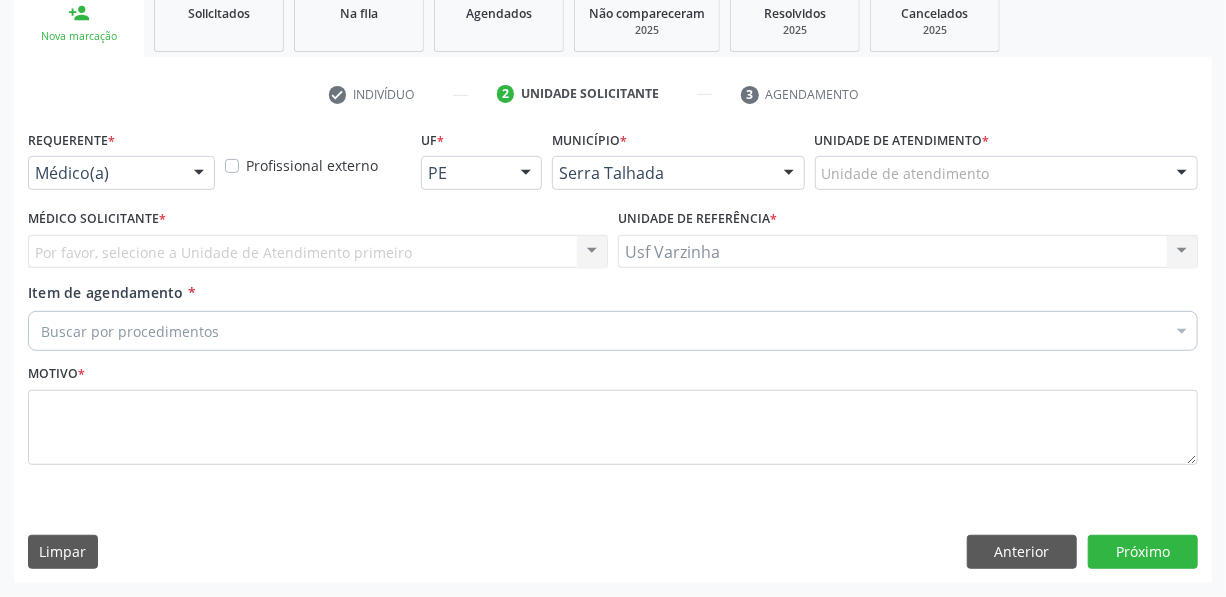 scroll, scrollTop: 307, scrollLeft: 0, axis: vertical 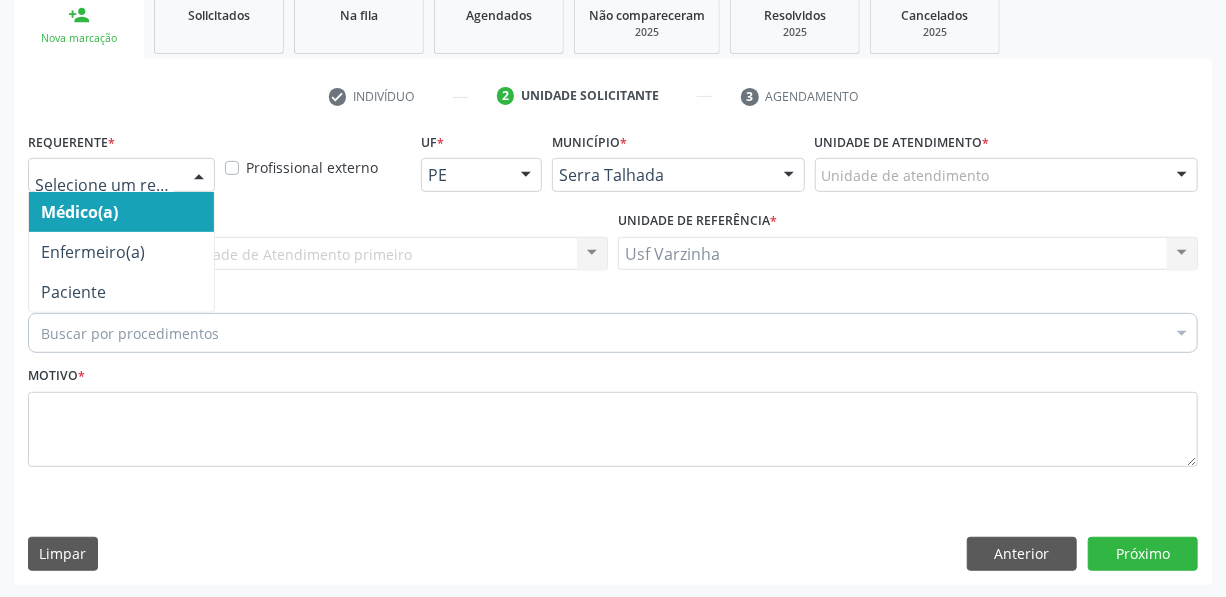 click at bounding box center [199, 176] 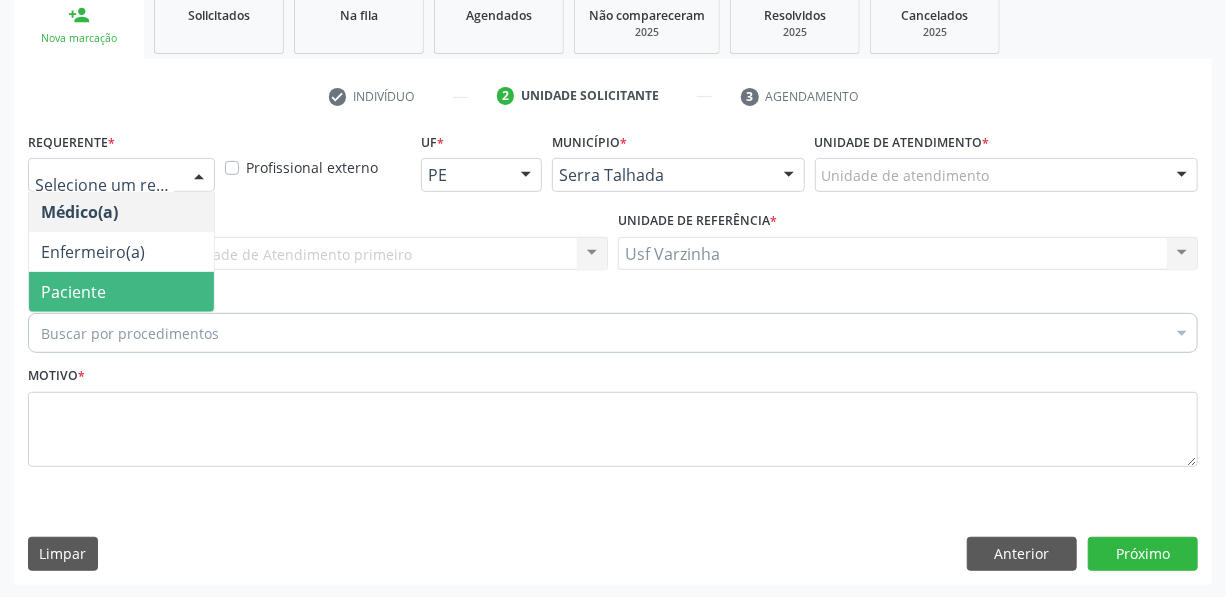 click on "Paciente" at bounding box center [121, 292] 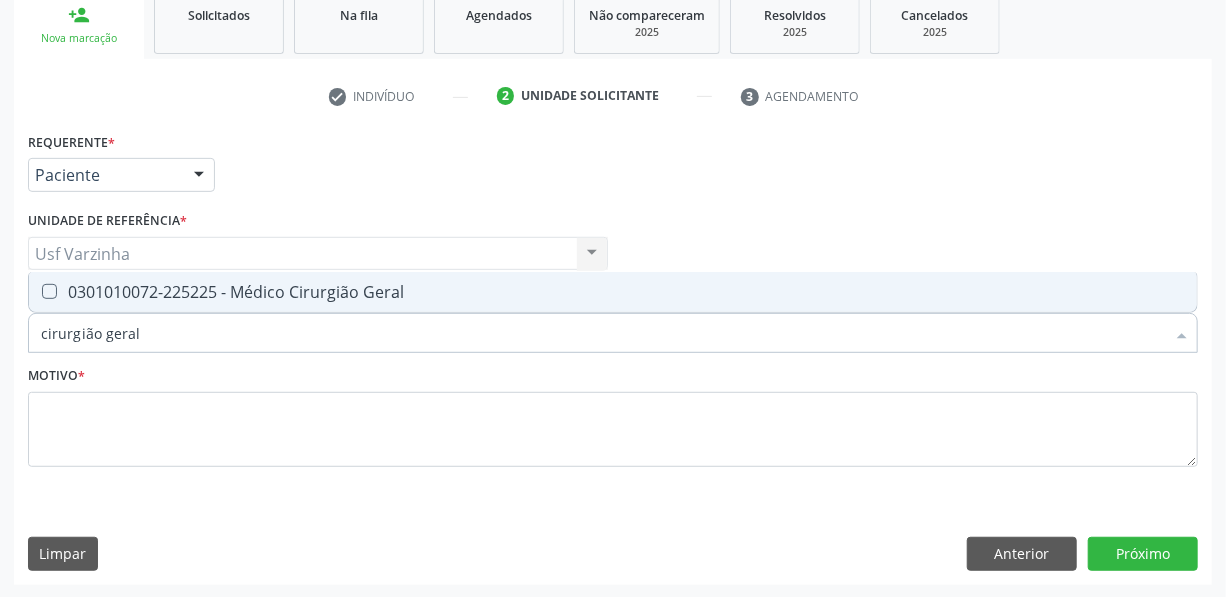 type on "cirurgião geral" 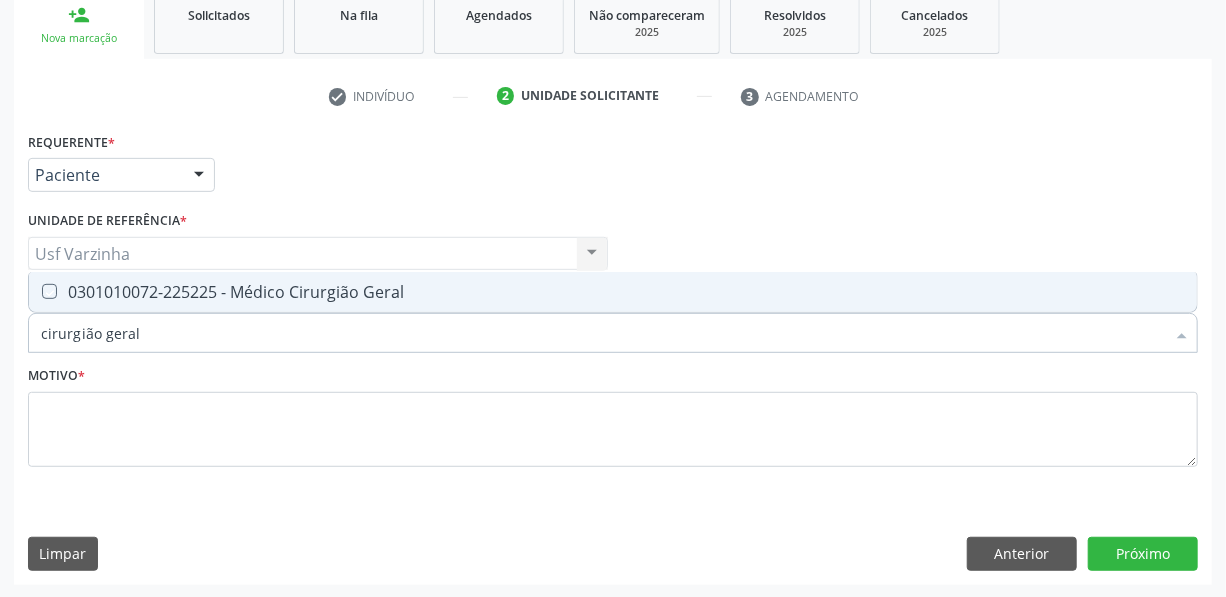 click at bounding box center [35, 291] 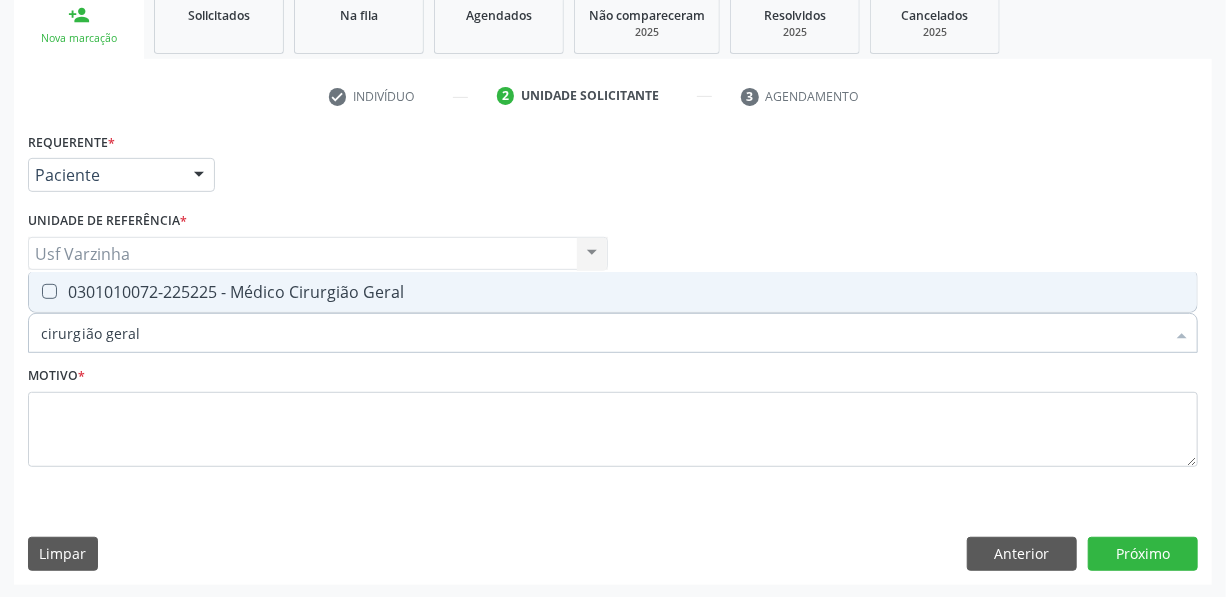 checkbox on "true" 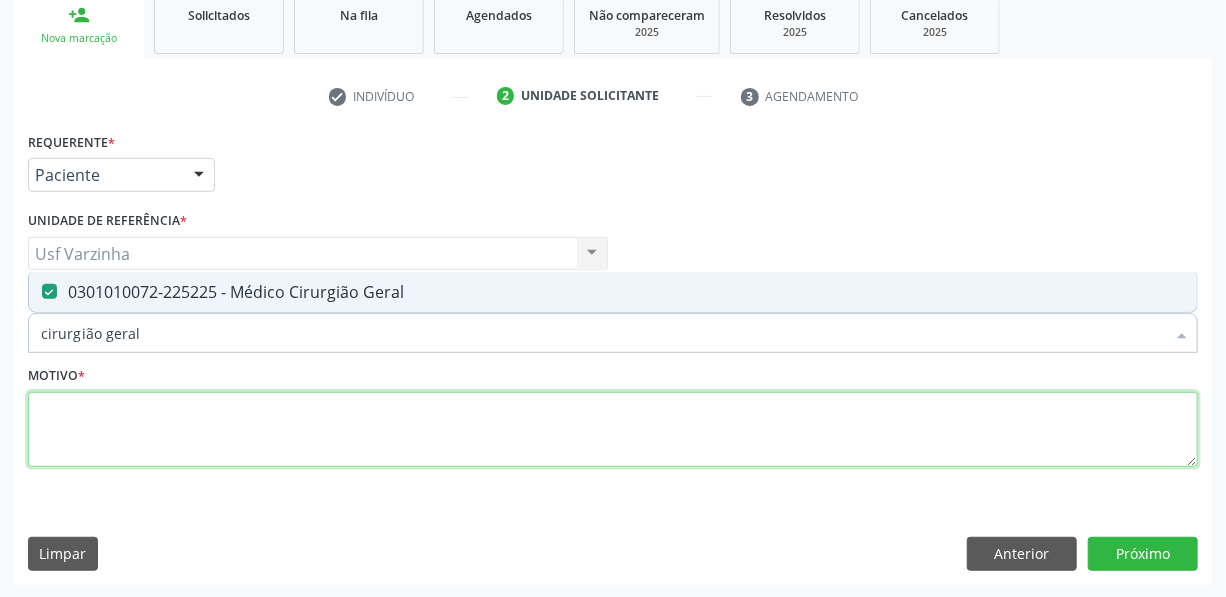 click at bounding box center [613, 430] 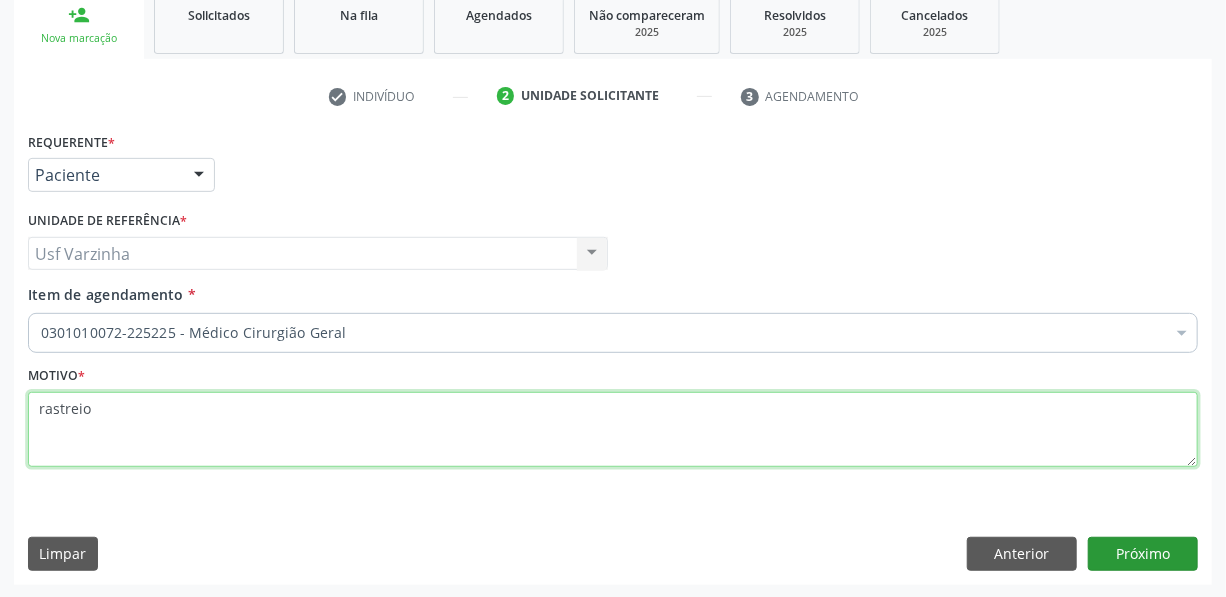 type on "rastreio" 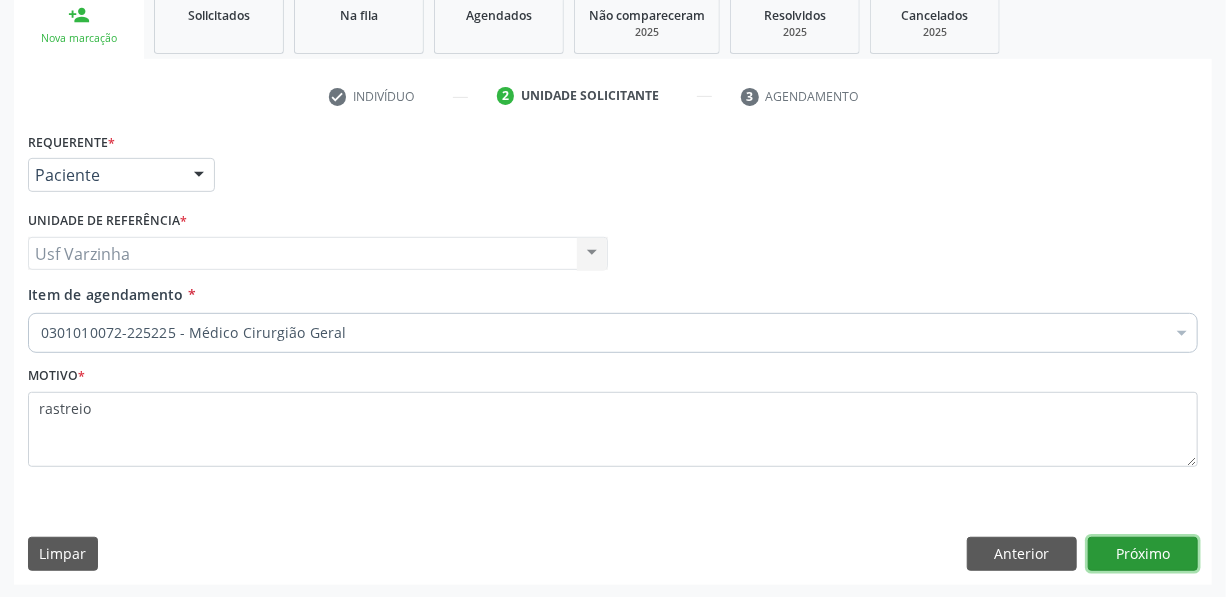 click on "Próximo" at bounding box center [1143, 554] 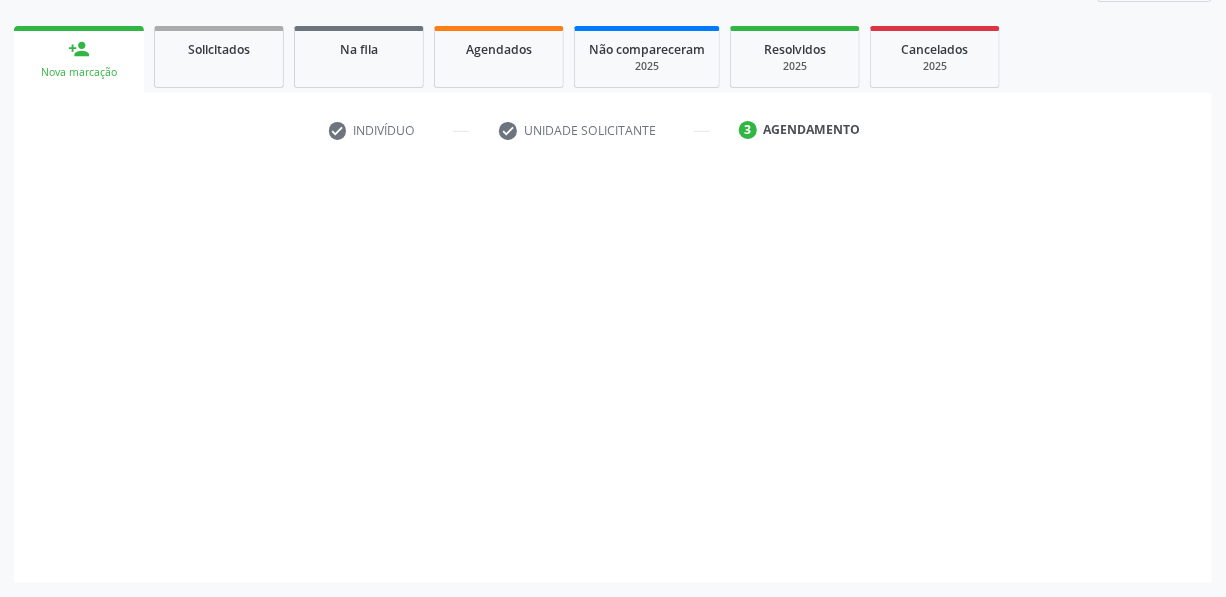 scroll, scrollTop: 271, scrollLeft: 0, axis: vertical 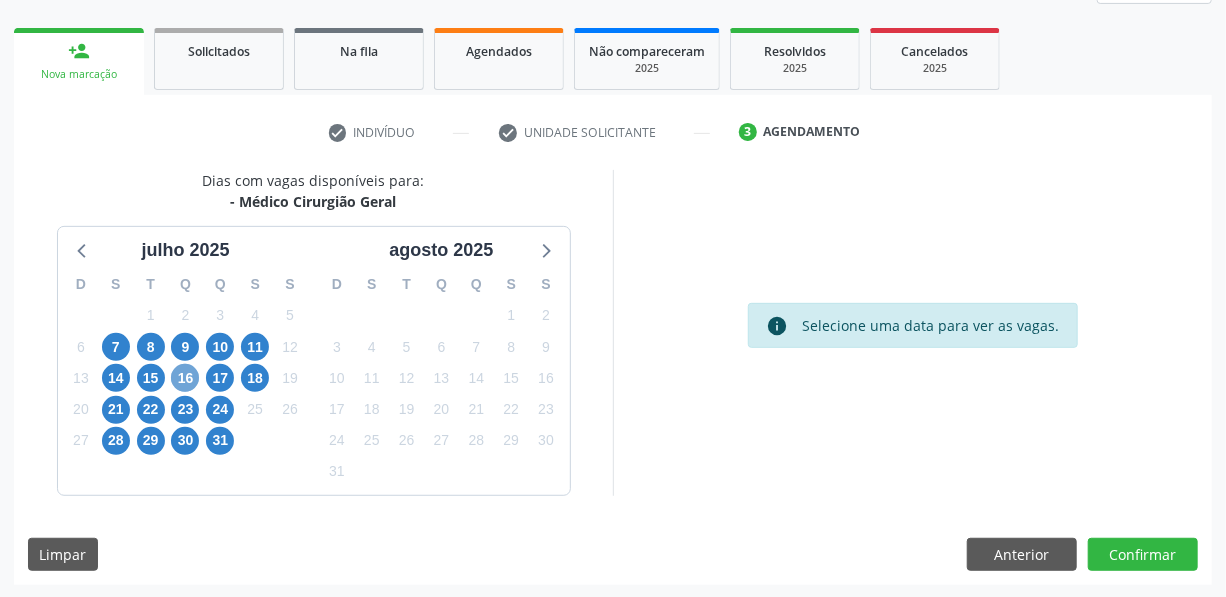 click on "16" at bounding box center [185, 378] 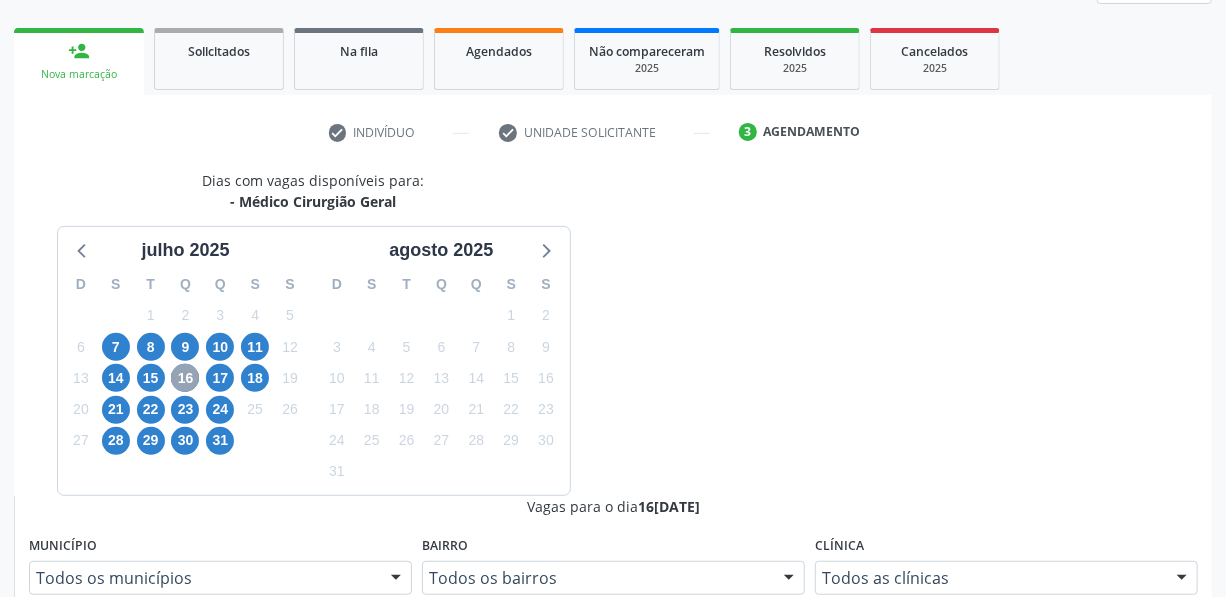 scroll, scrollTop: 181, scrollLeft: 0, axis: vertical 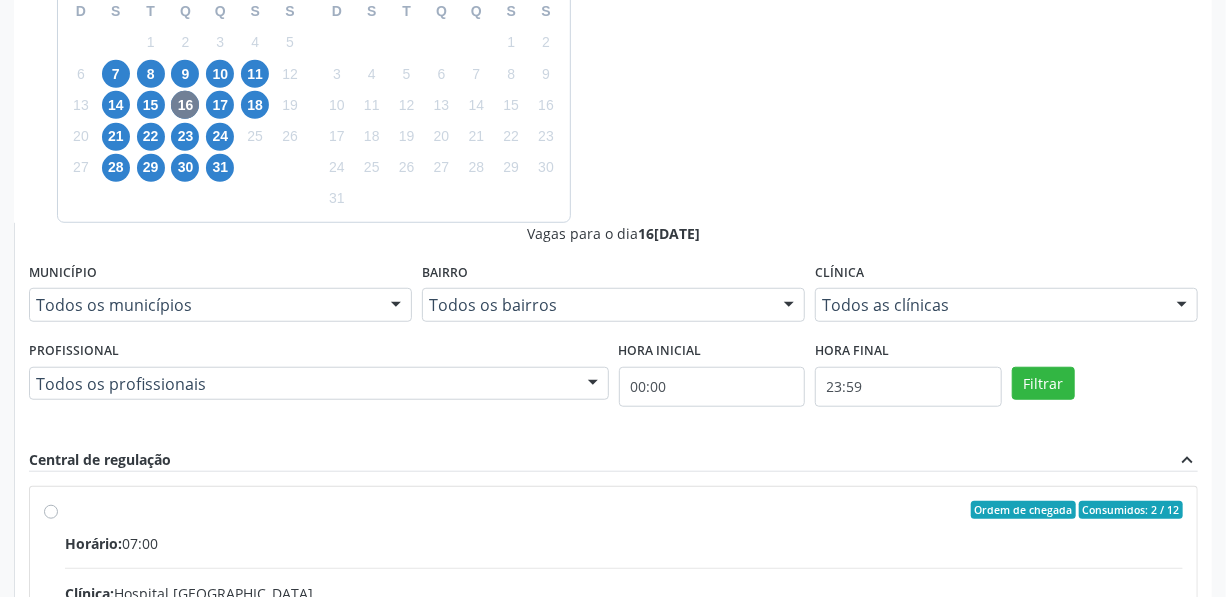 click on "Ordem de chegada
Consumidos: 2 / 12
Horário:   07:00
Clínica:  Hospital [GEOGRAPHIC_DATA]
Rede:
--
Endereço:   [STREET_ADDRESS]
Telefone:   [PHONE_NUMBER]
Profissional:
[PERSON_NAME]
Informações adicionais sobre o atendimento
Idade de atendimento:
de 0 a 120 anos
Gênero(s) atendido(s):
Masculino e Feminino
Informações adicionais:
--" at bounding box center (624, 654) 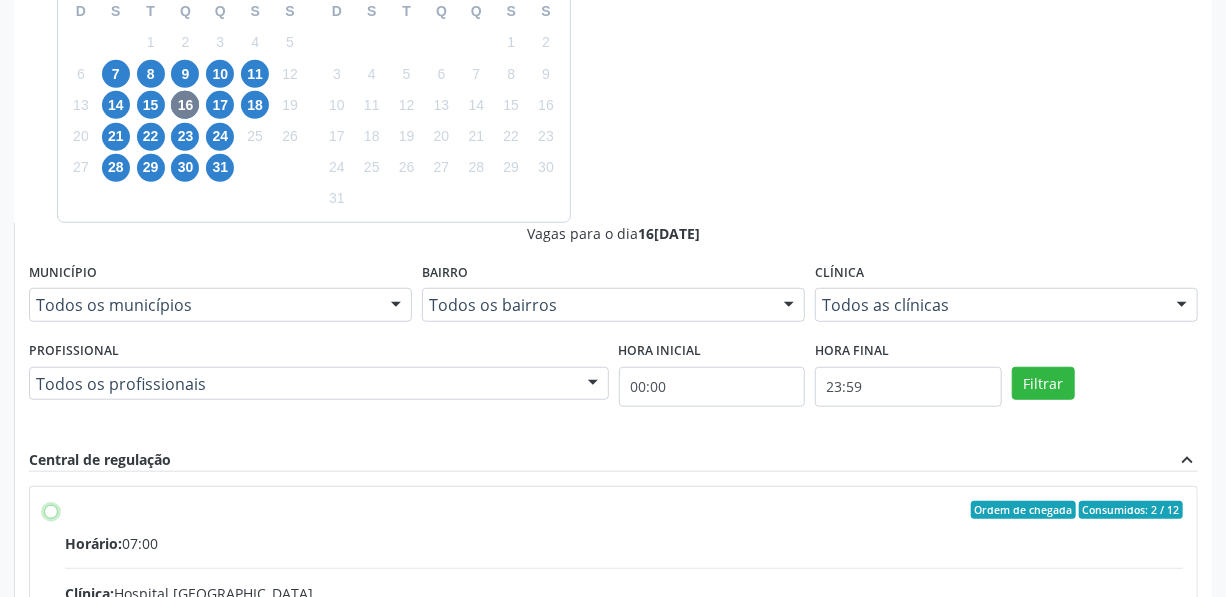 radio on "true" 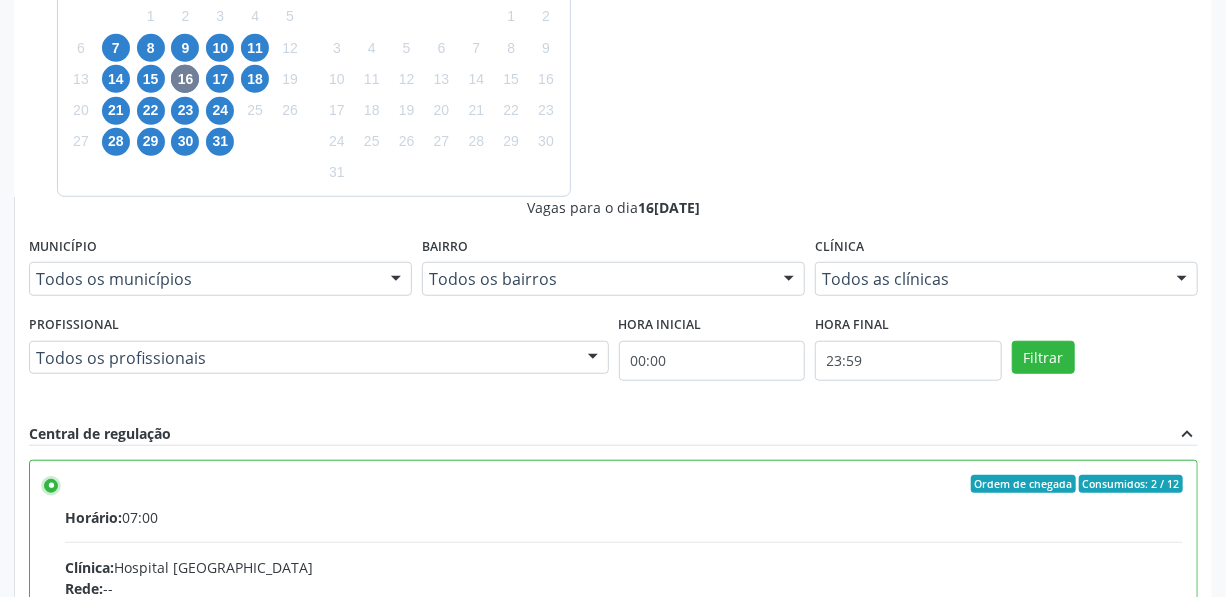 scroll, scrollTop: 596, scrollLeft: 0, axis: vertical 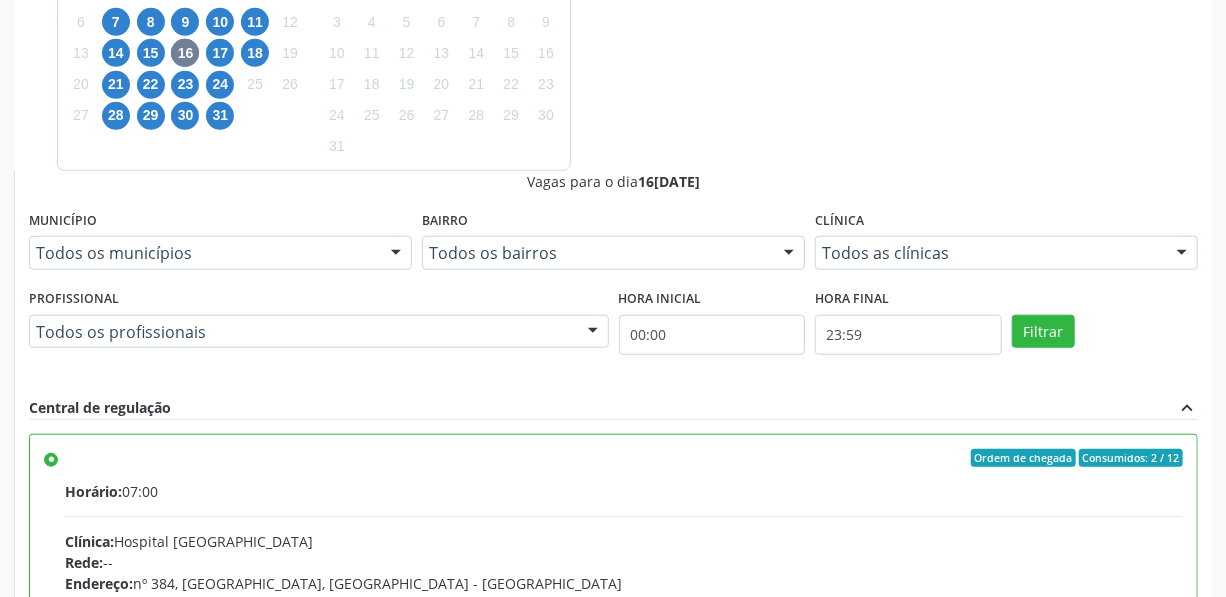 click on "Confirmar" at bounding box center (1143, 879) 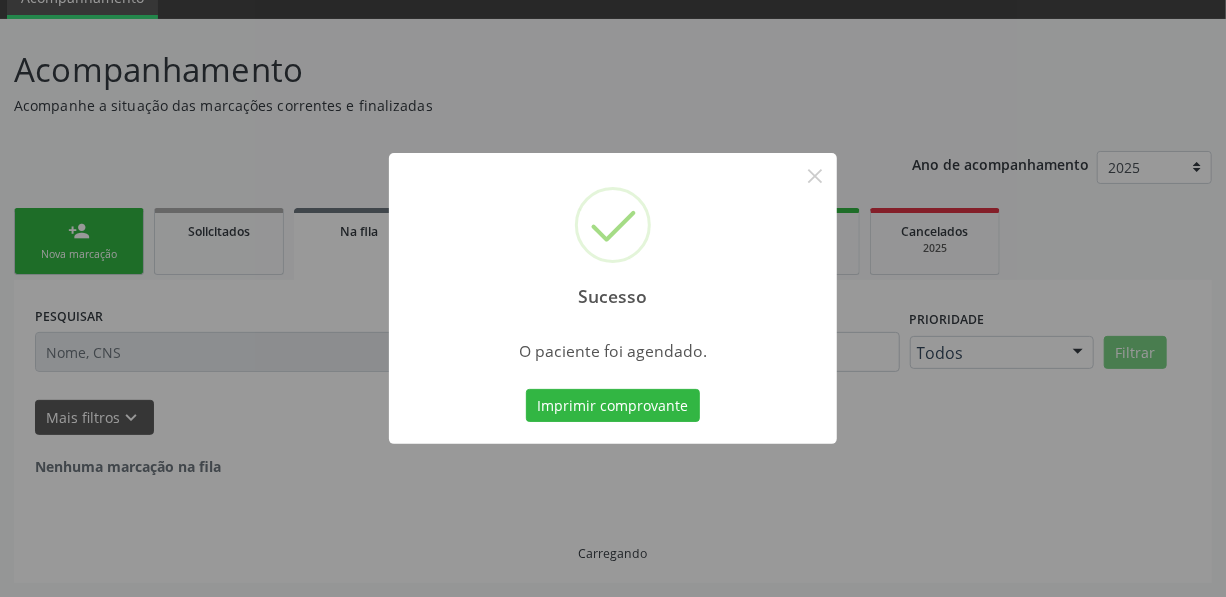 scroll, scrollTop: 4, scrollLeft: 0, axis: vertical 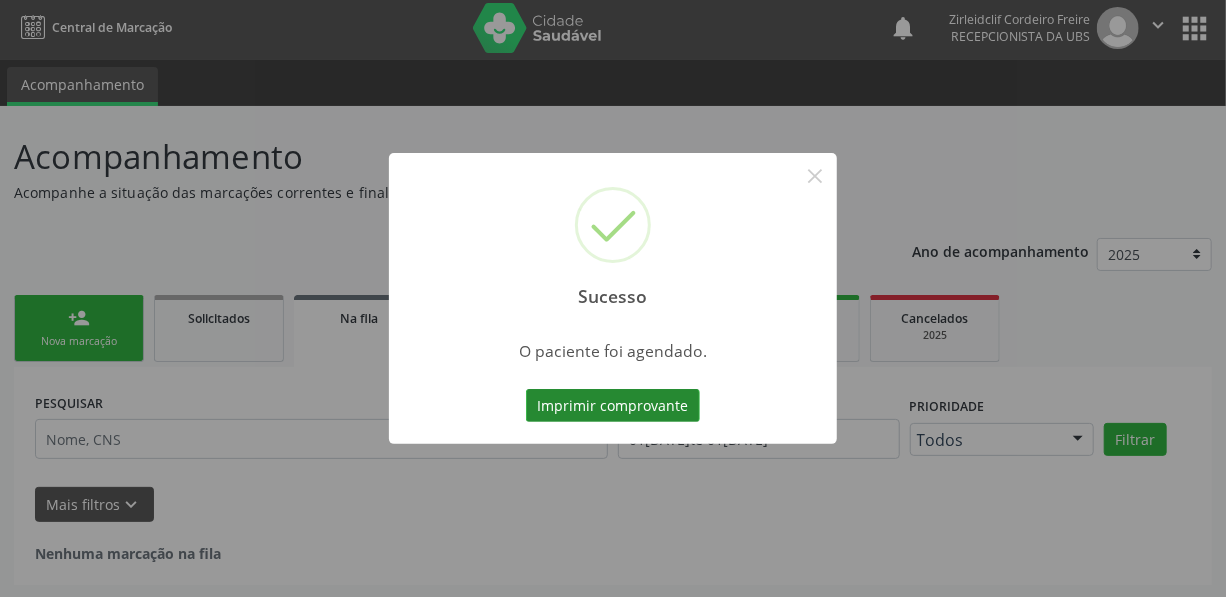 click on "Imprimir comprovante" at bounding box center [613, 406] 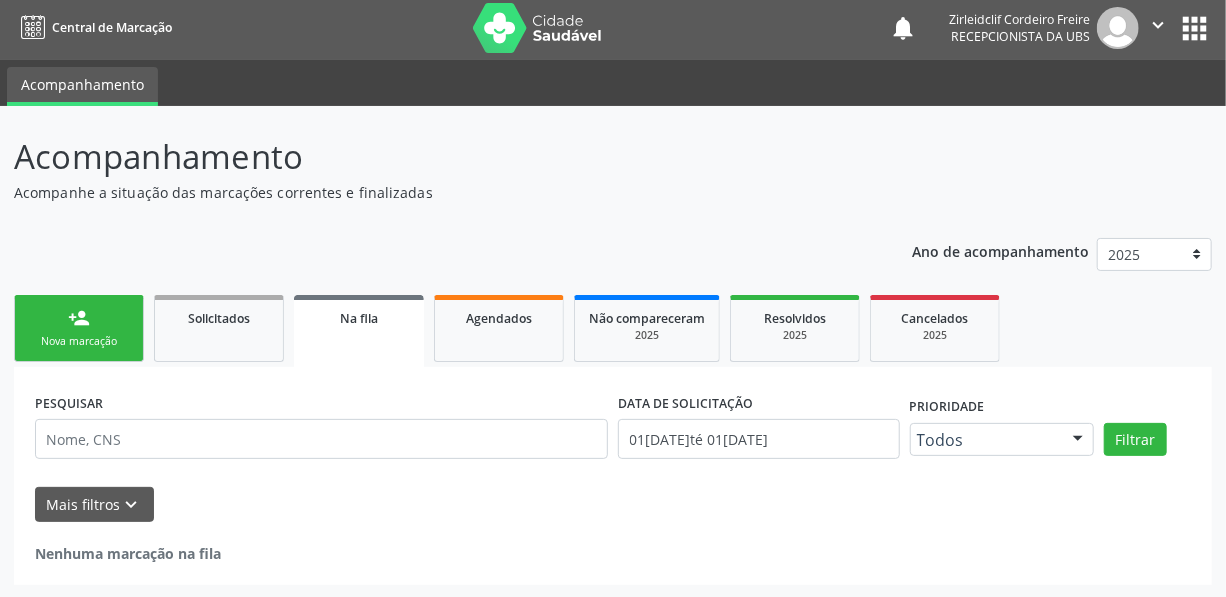 click on "person_add
Nova marcação" at bounding box center (79, 328) 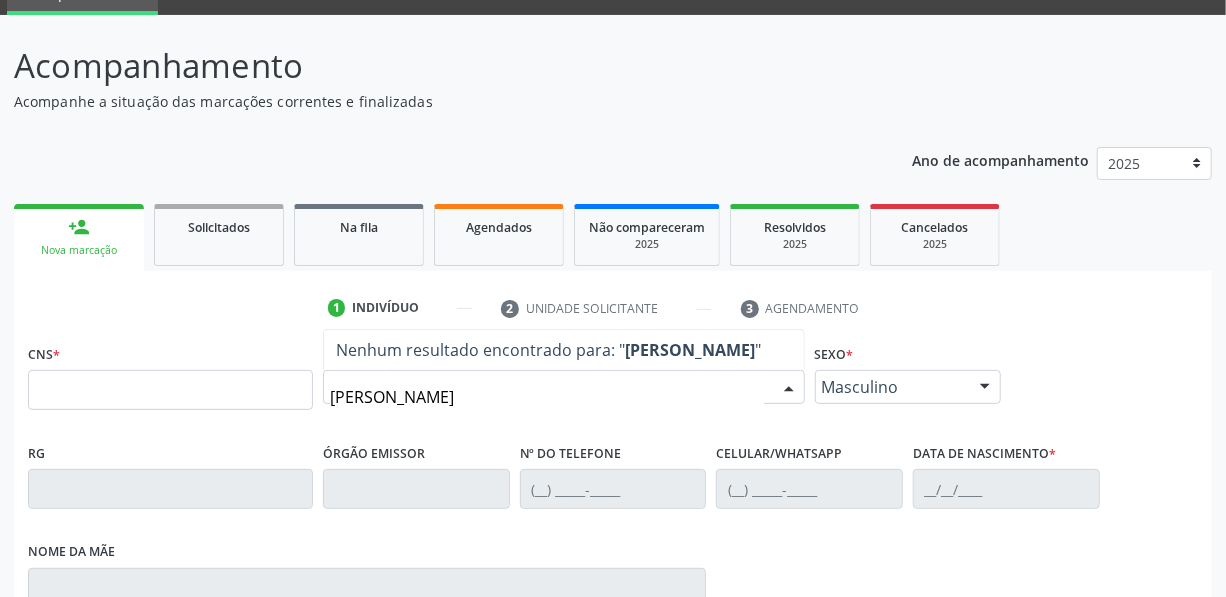 scroll, scrollTop: 186, scrollLeft: 0, axis: vertical 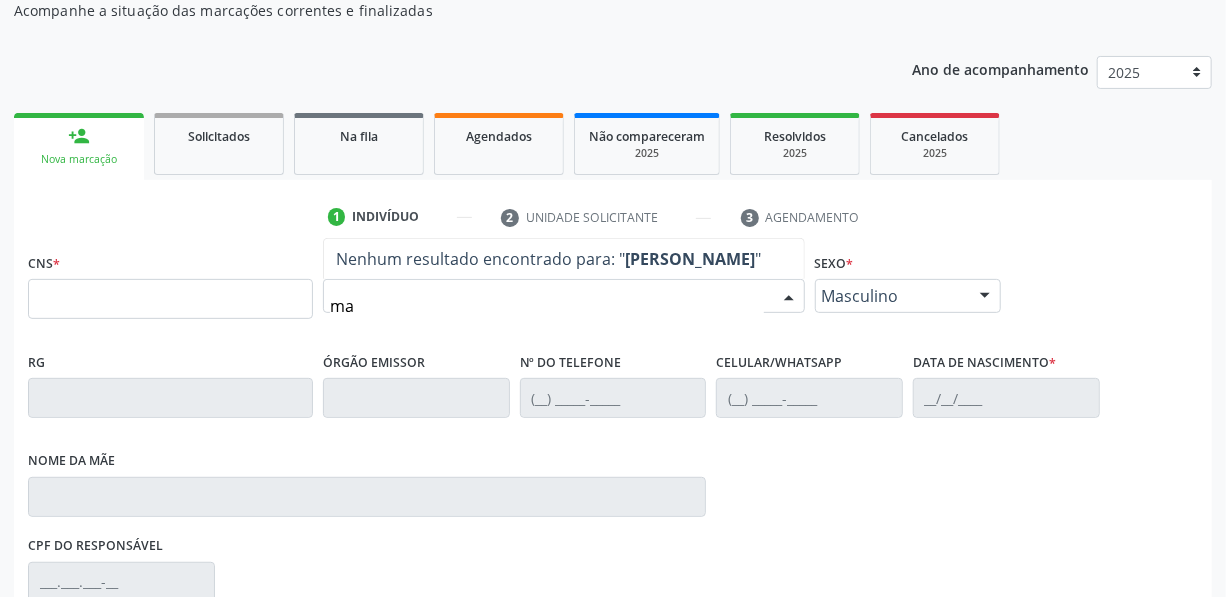 type on "m" 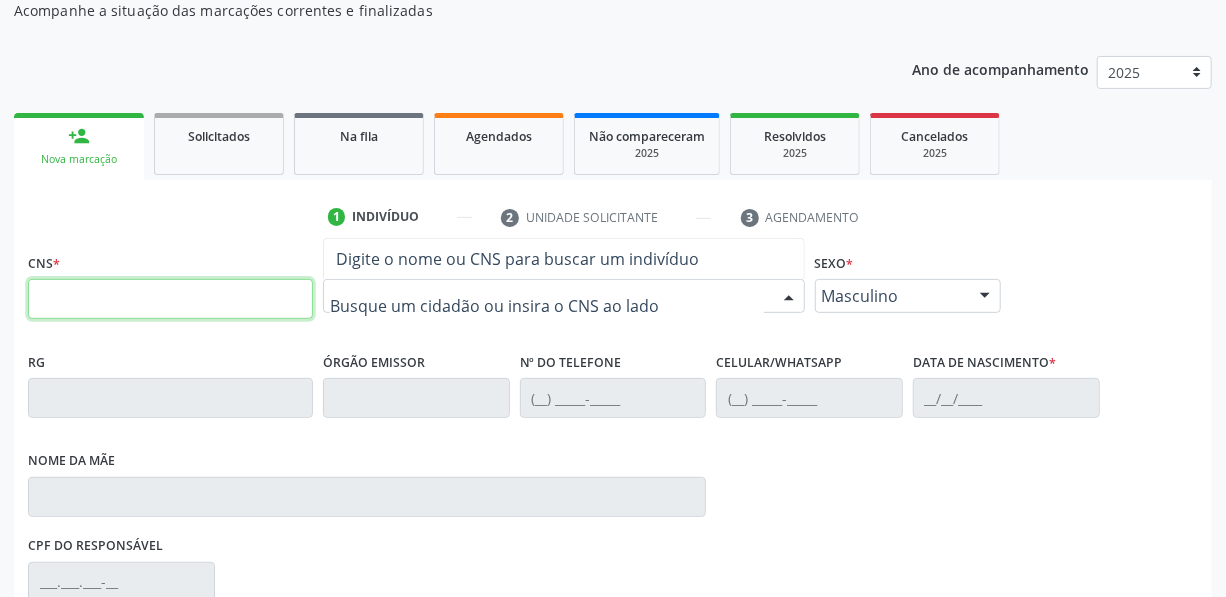 click at bounding box center (170, 299) 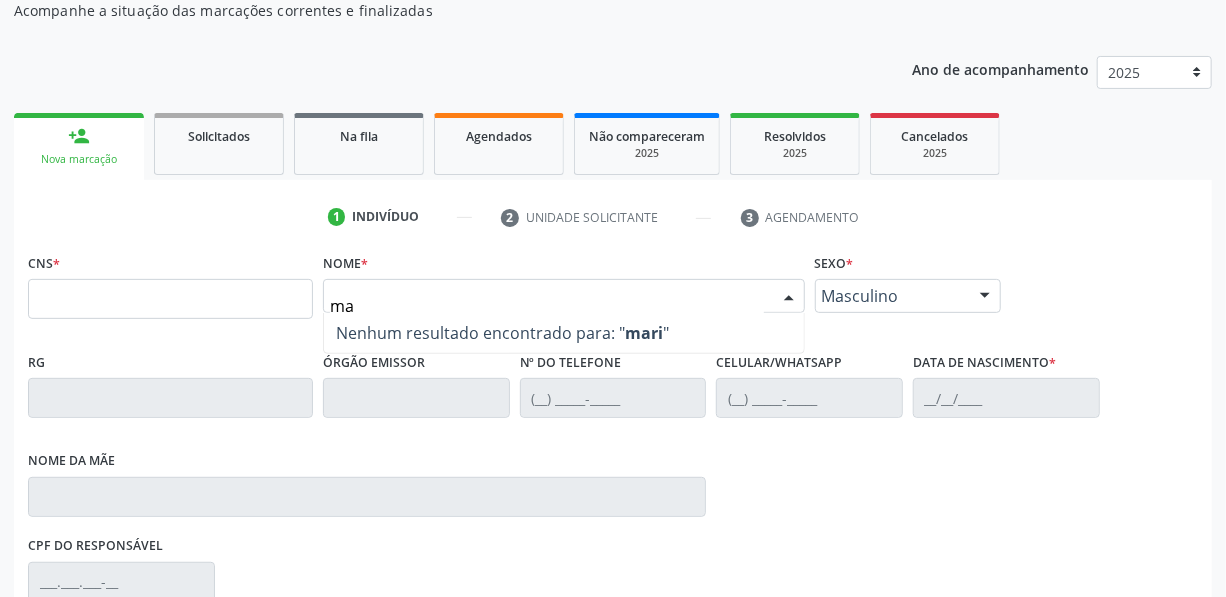 type on "m" 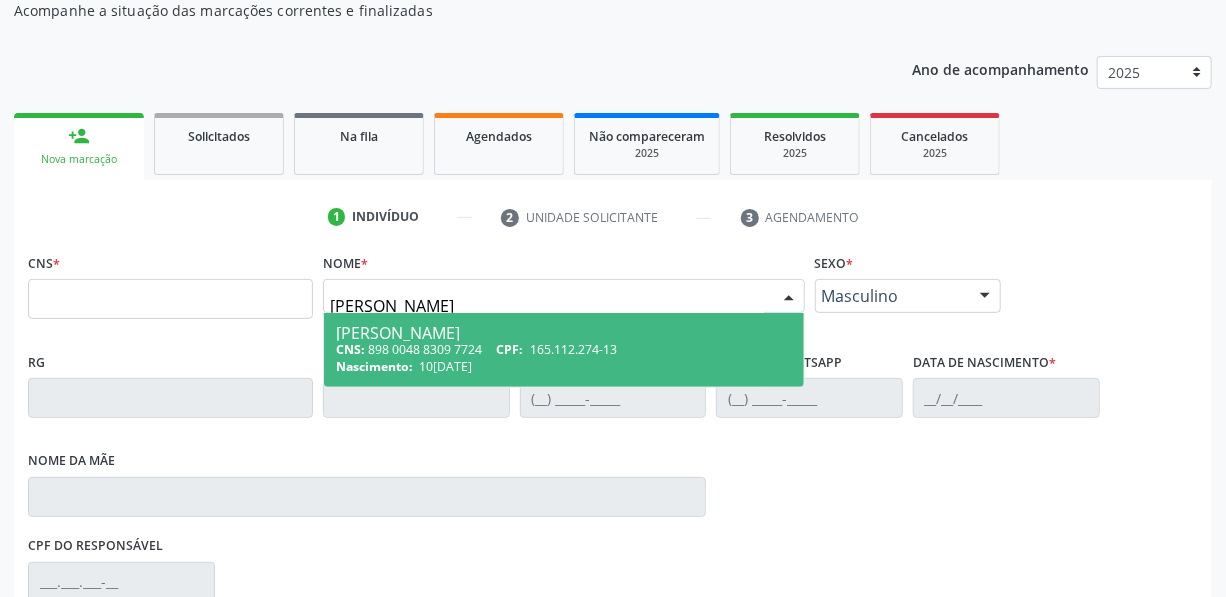 type on "[PERSON_NAME]" 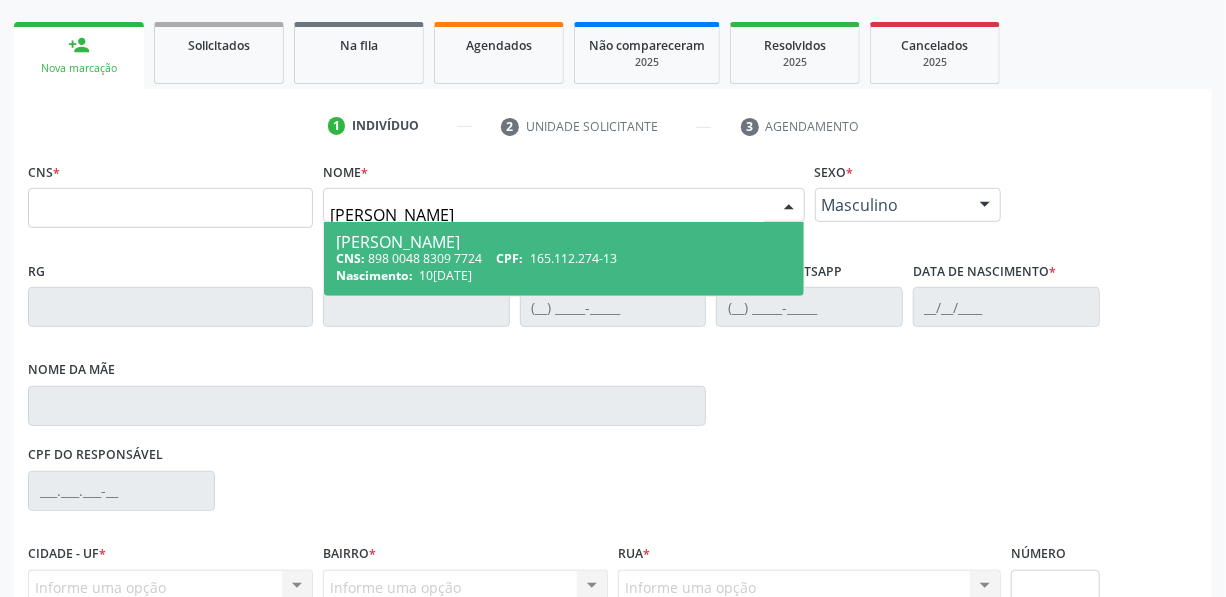 click on "[PERSON_NAME]" at bounding box center [564, 242] 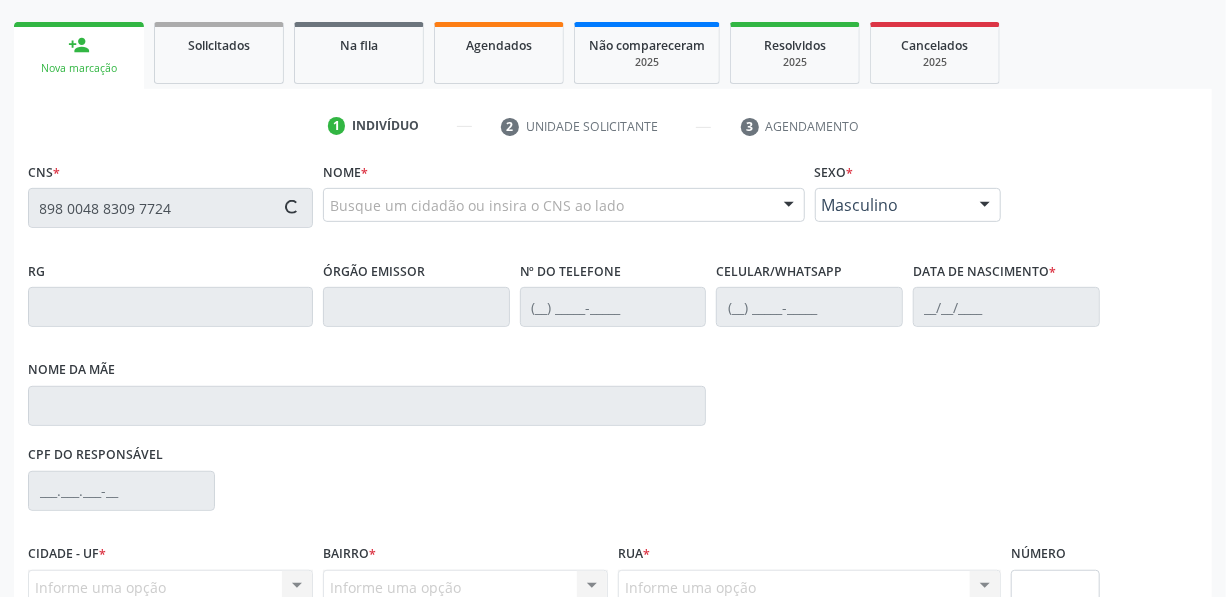 type on "898 0048 8309 7724" 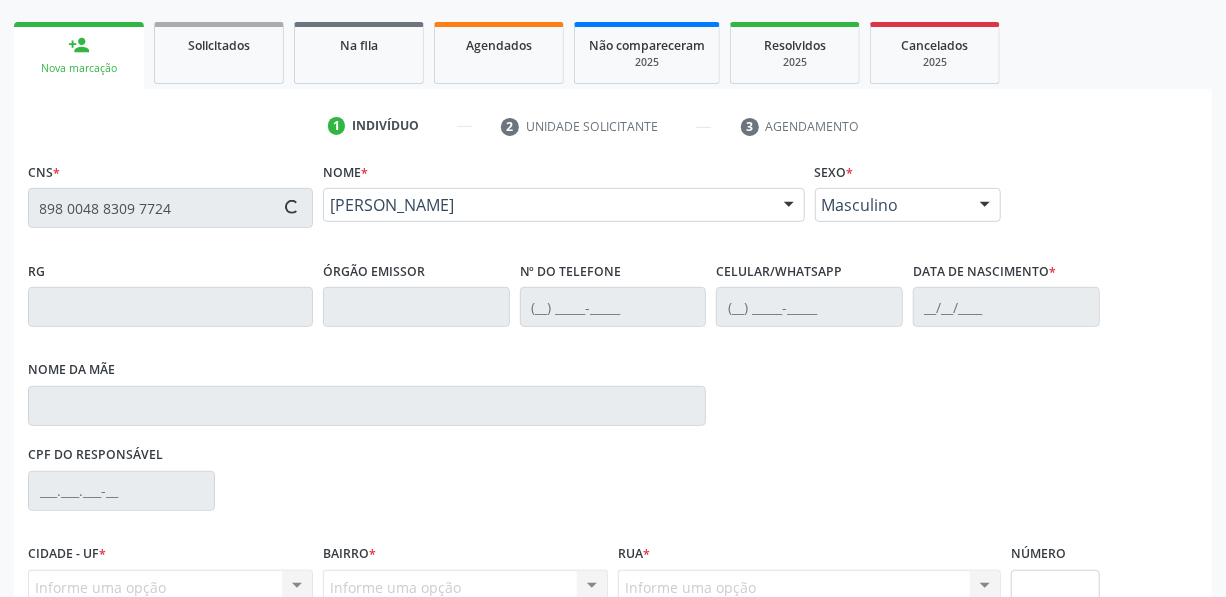 scroll, scrollTop: 471, scrollLeft: 0, axis: vertical 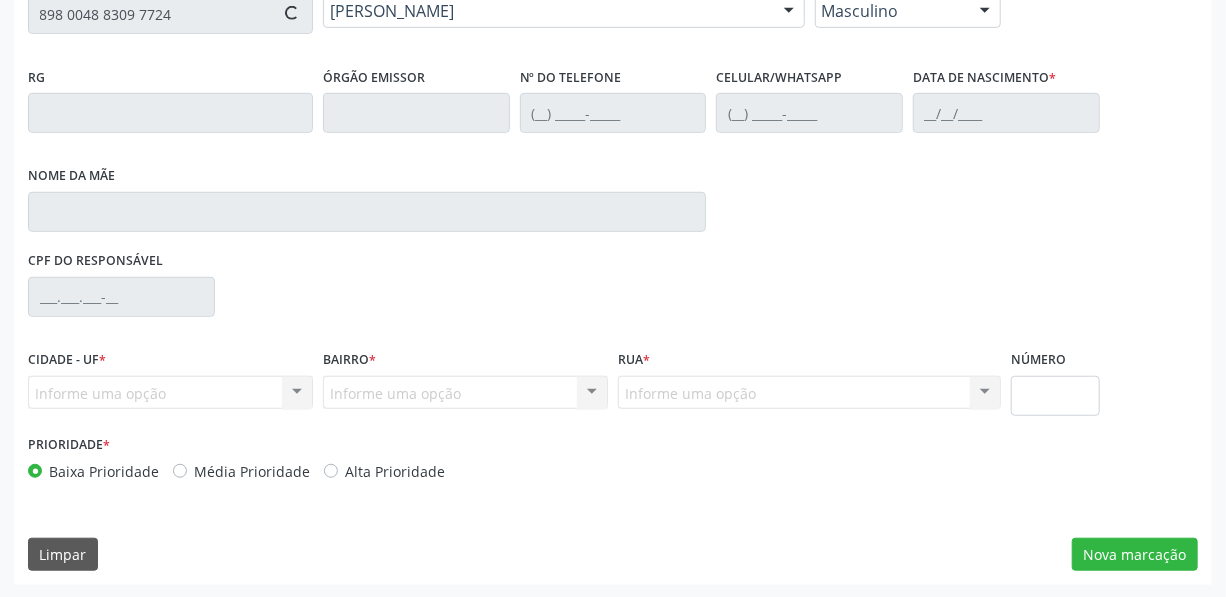 type on "[PHONE_NUMBER]" 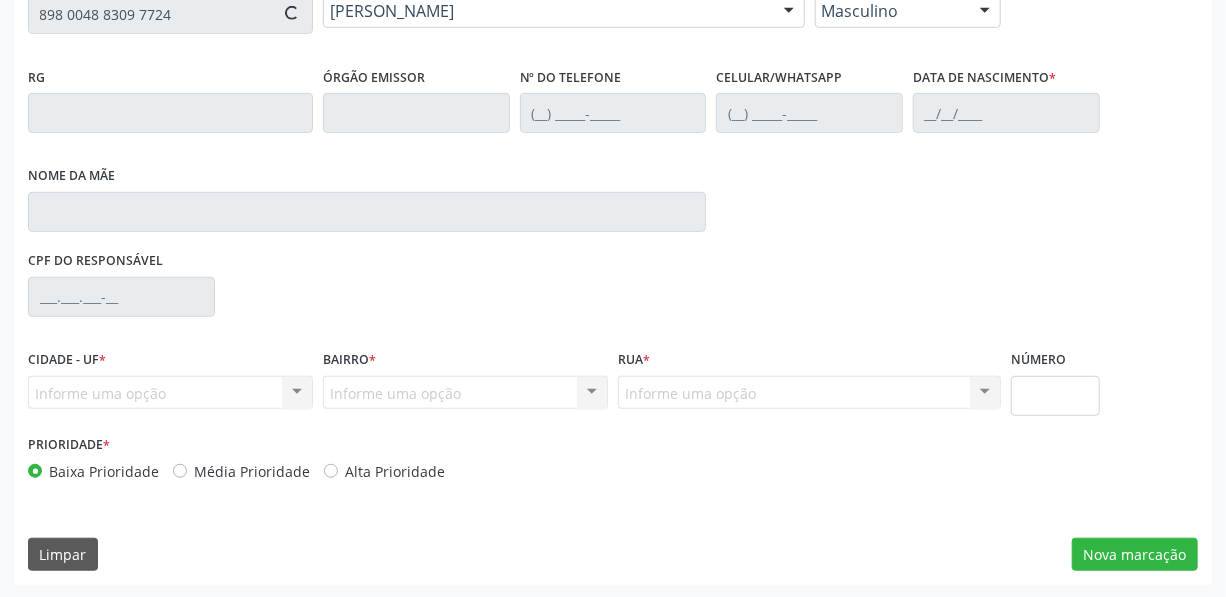 type on "166" 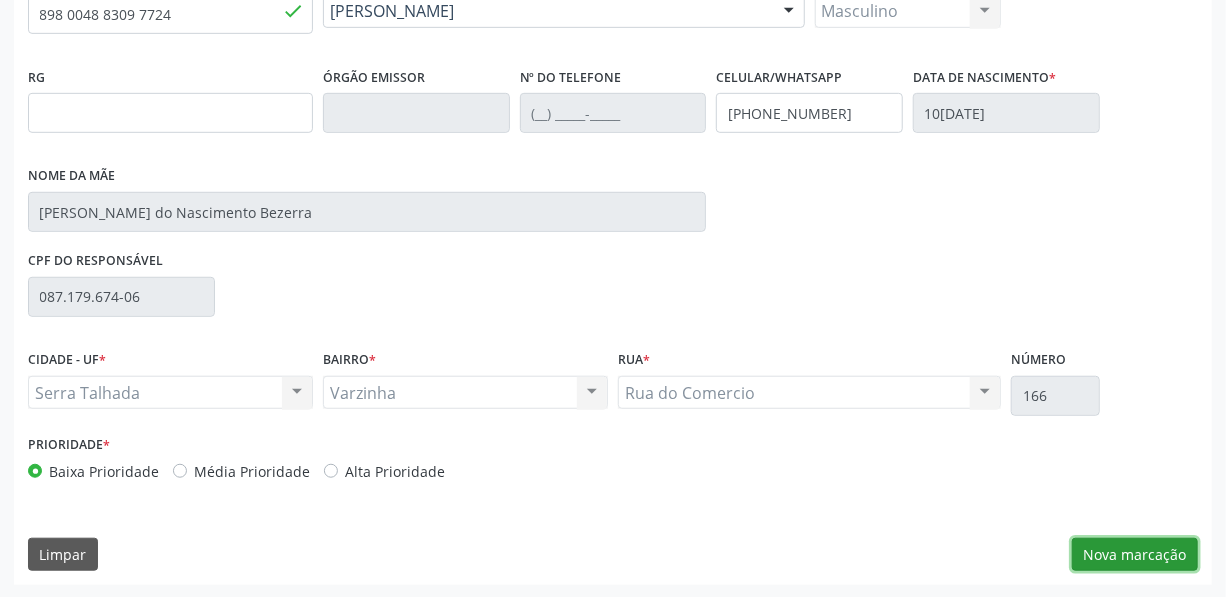 click on "Nova marcação" at bounding box center (1135, 555) 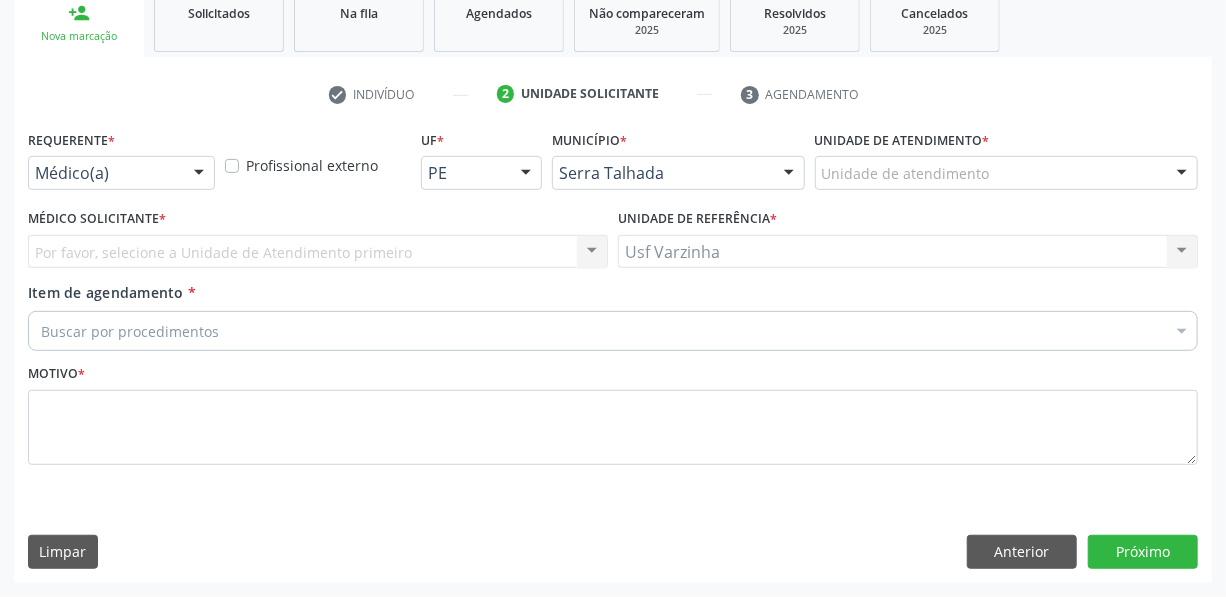 scroll, scrollTop: 307, scrollLeft: 0, axis: vertical 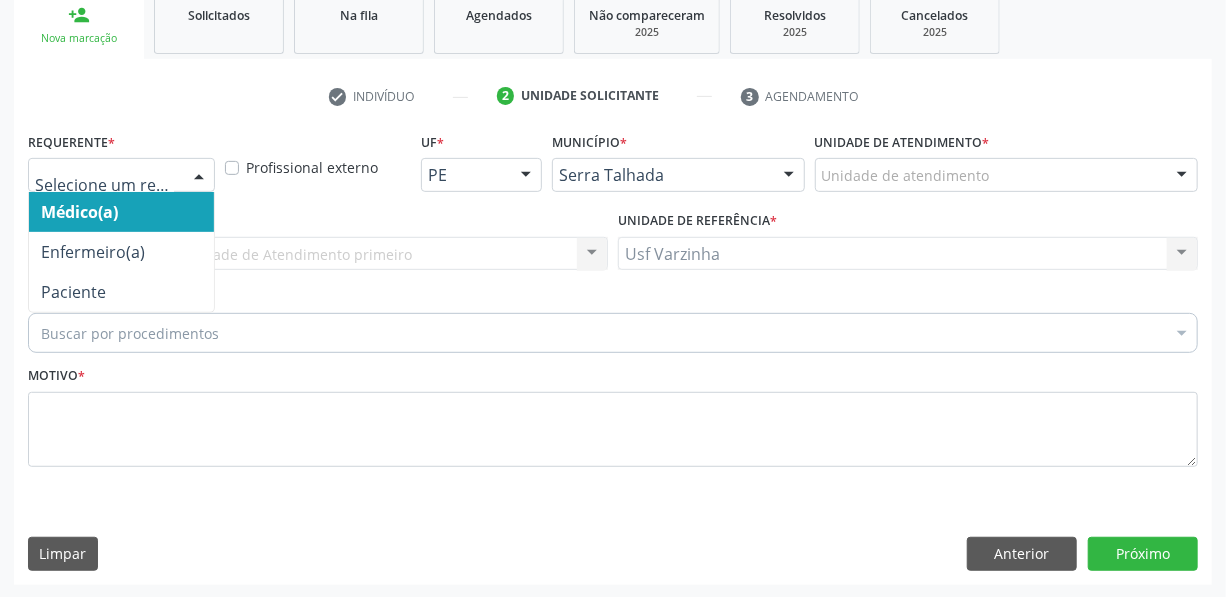 click at bounding box center (199, 176) 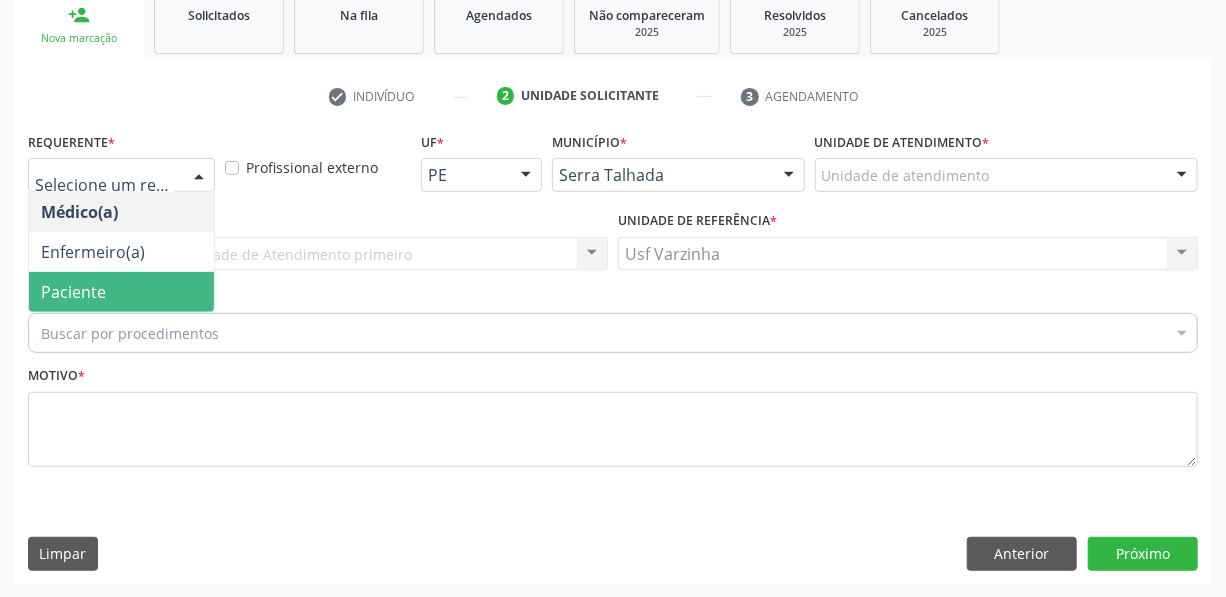 click on "Paciente" at bounding box center (121, 292) 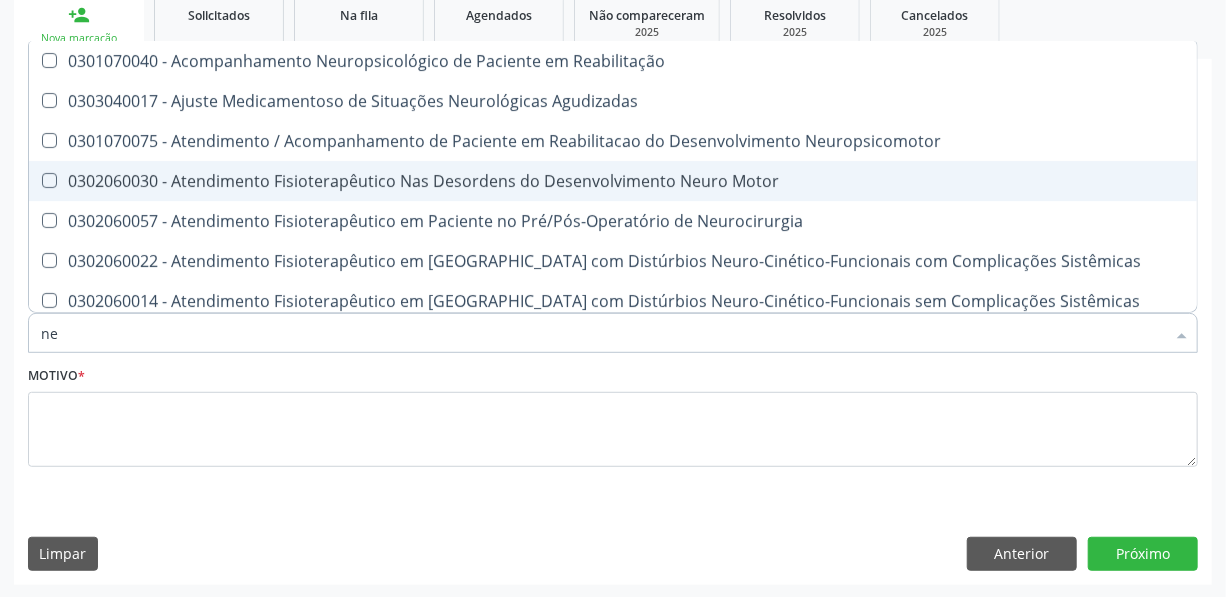 type on "n" 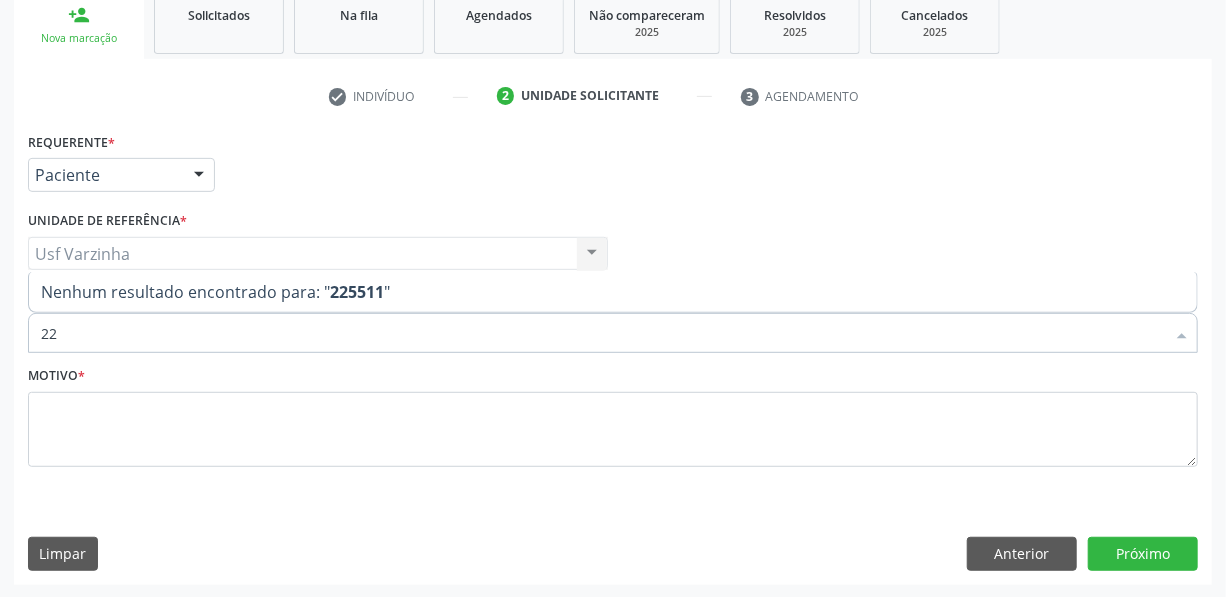 type on "2" 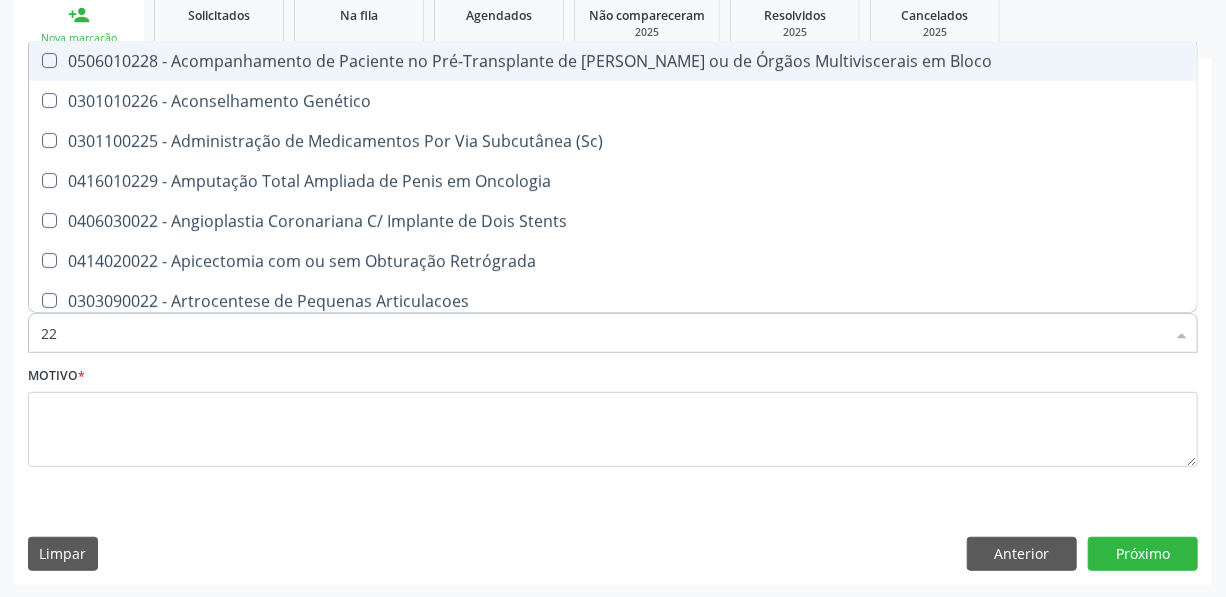 type on "2" 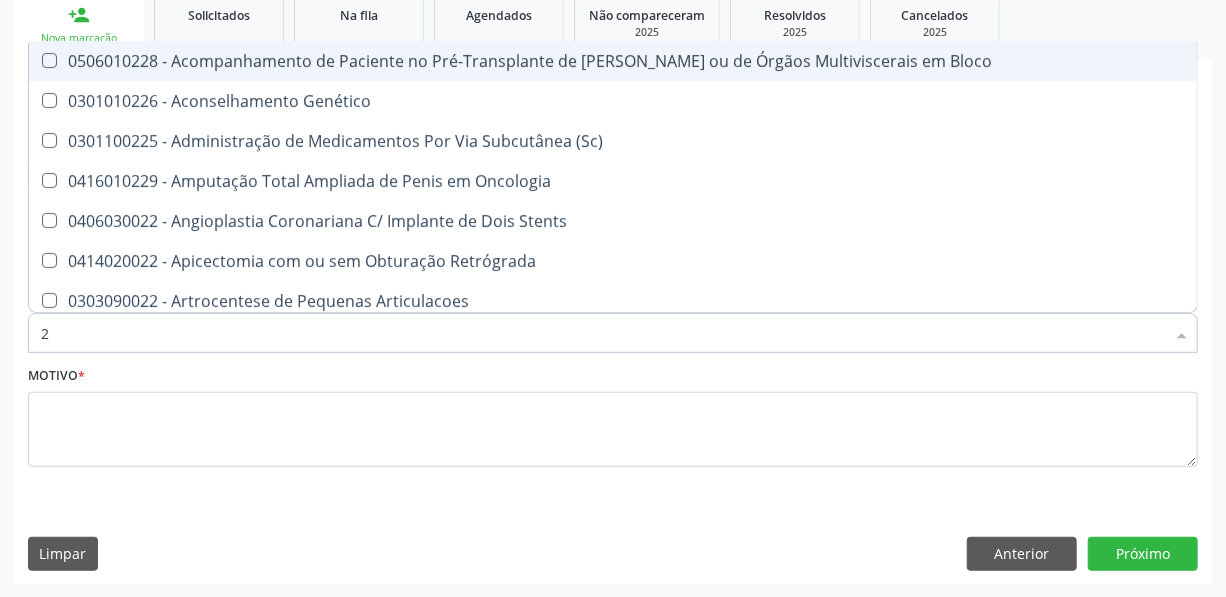 type 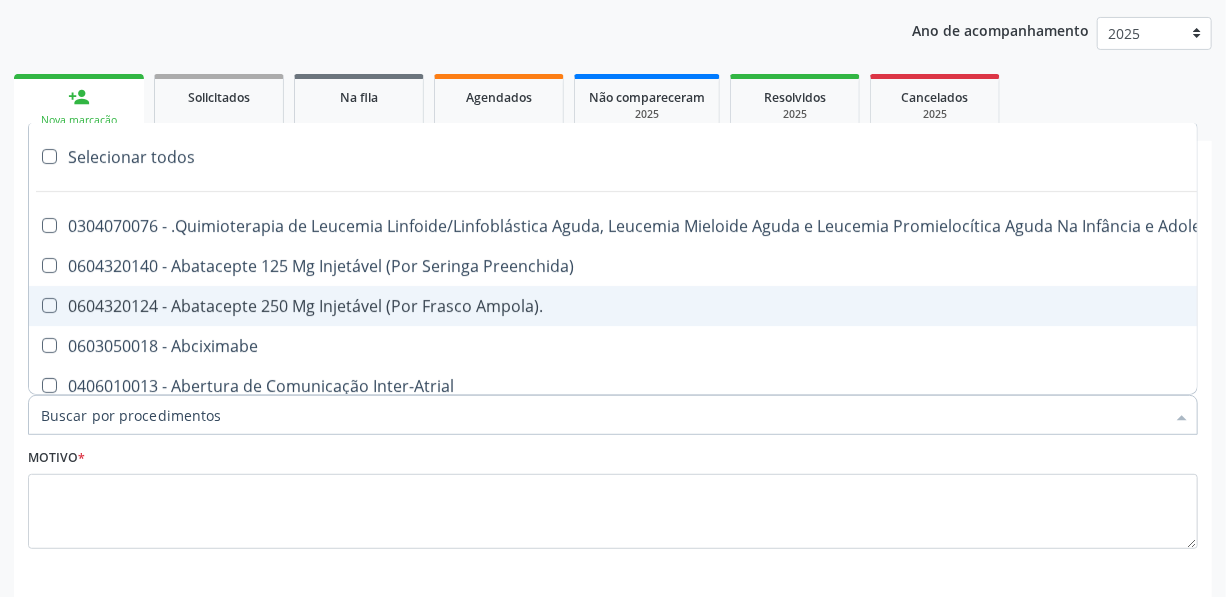 scroll, scrollTop: 272, scrollLeft: 0, axis: vertical 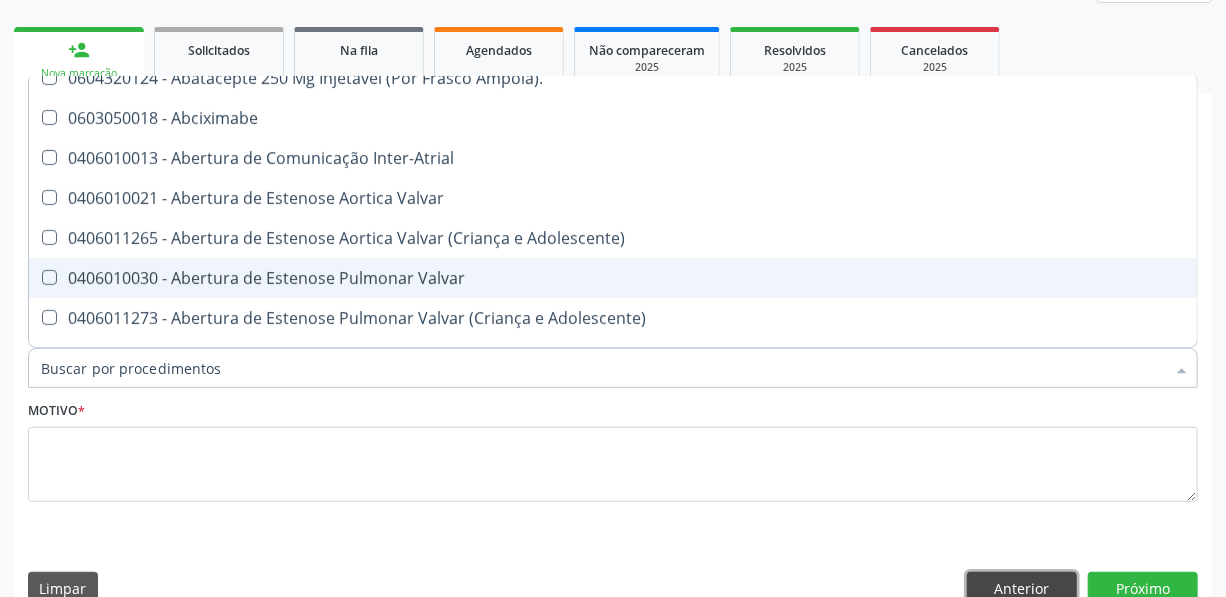 click on "Anterior" at bounding box center (1022, 589) 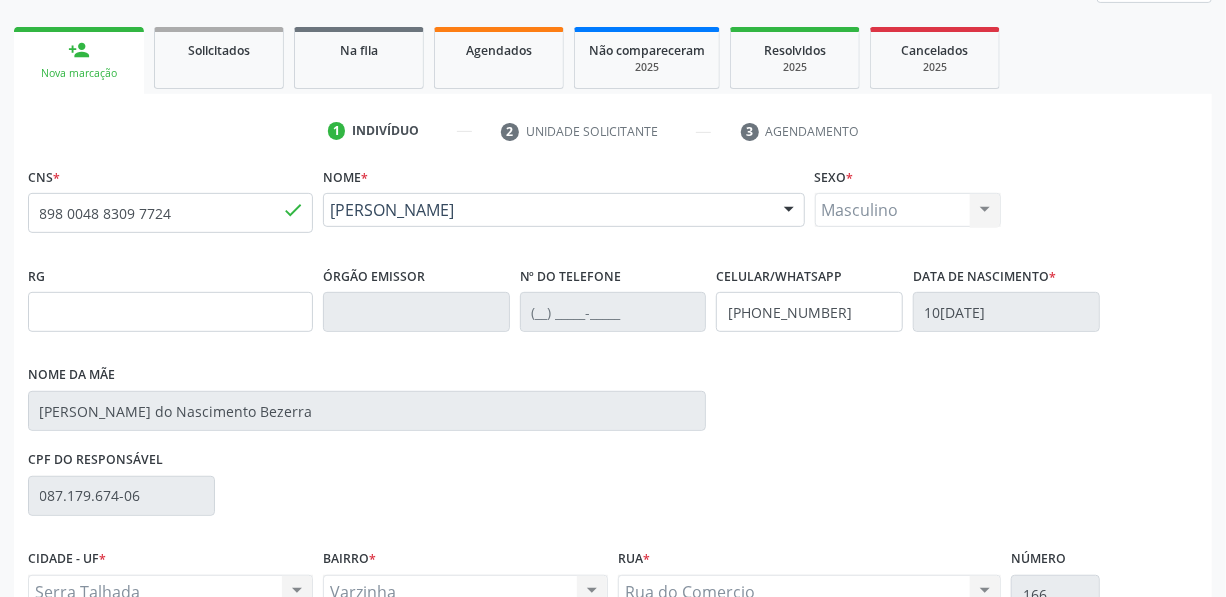 scroll, scrollTop: 0, scrollLeft: 0, axis: both 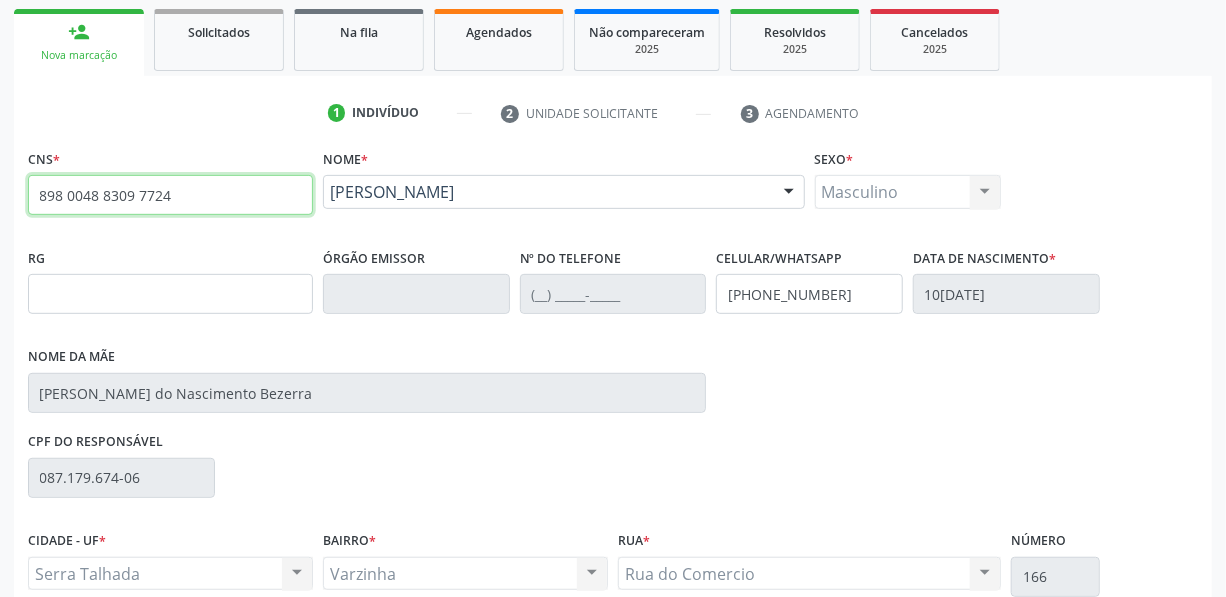 click on "898 0048 8309 7724" at bounding box center [170, 195] 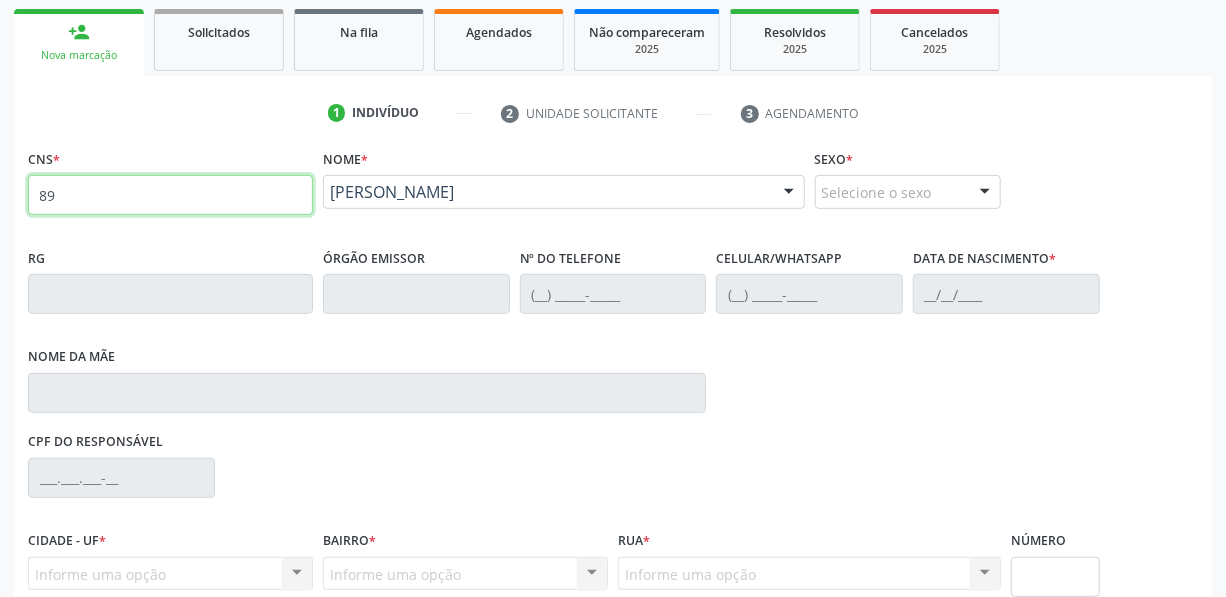 type on "8" 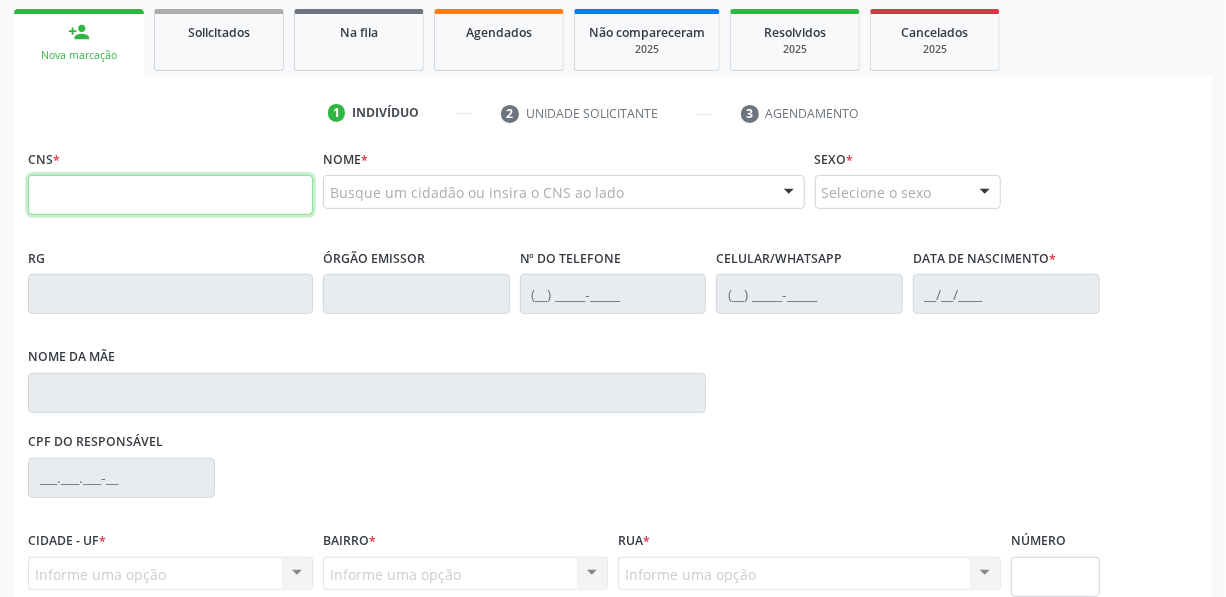 type 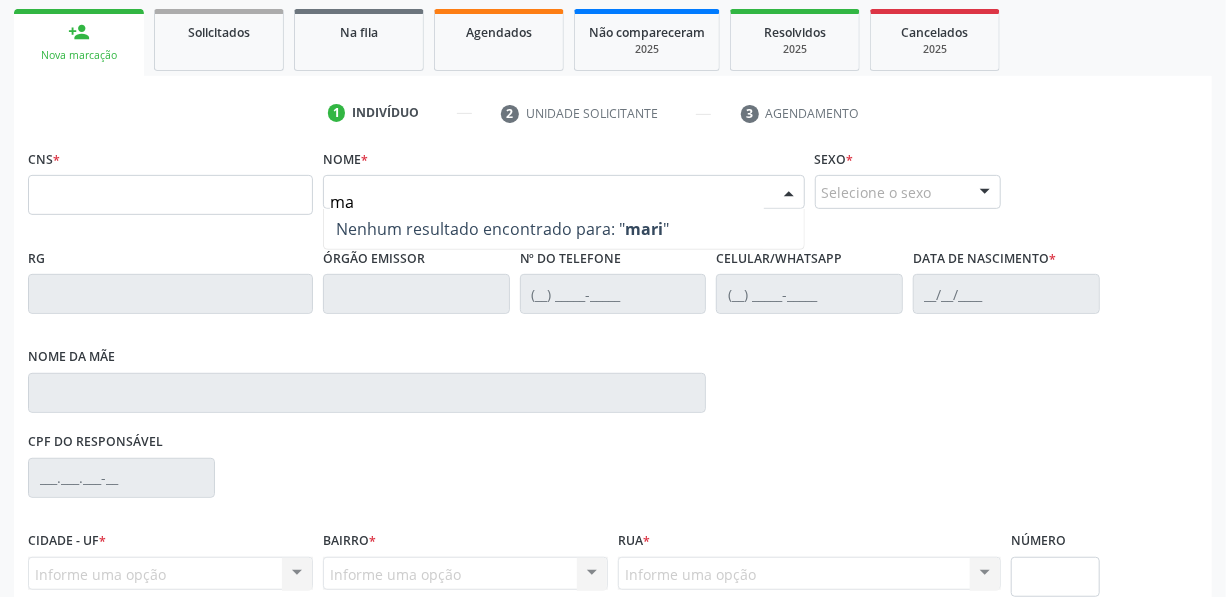 type on "m" 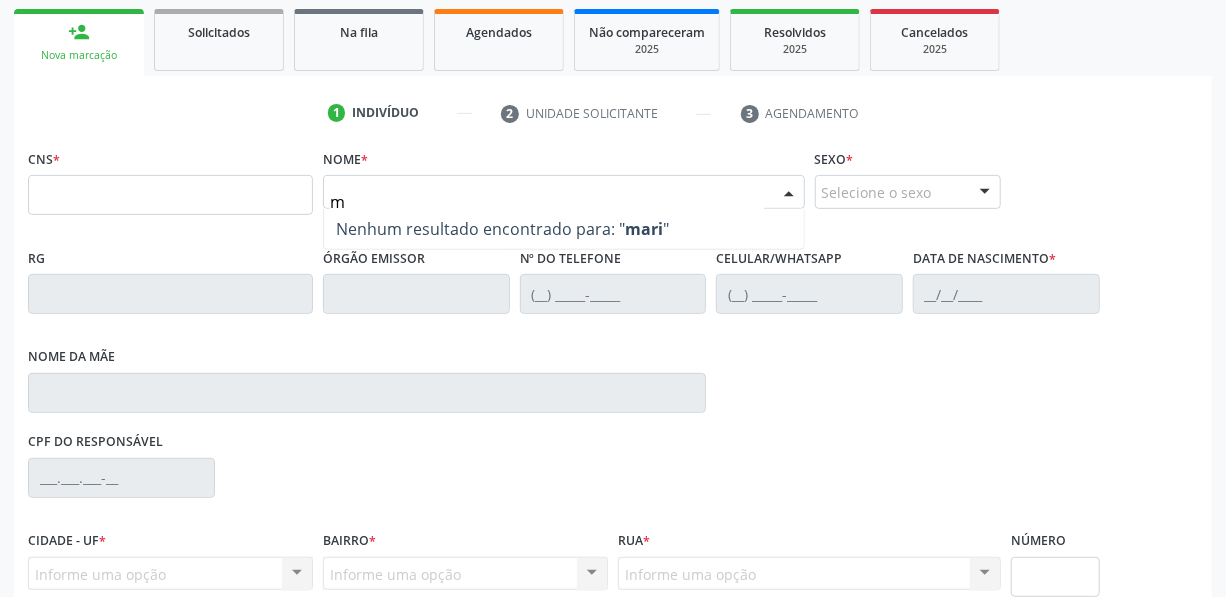 type 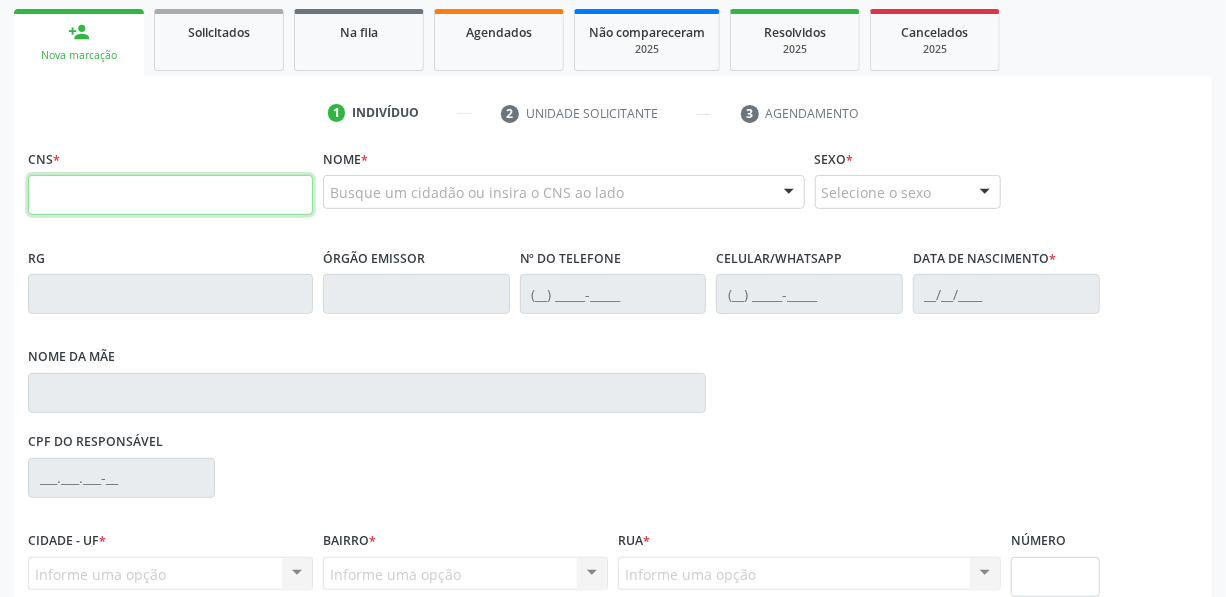 click at bounding box center [170, 195] 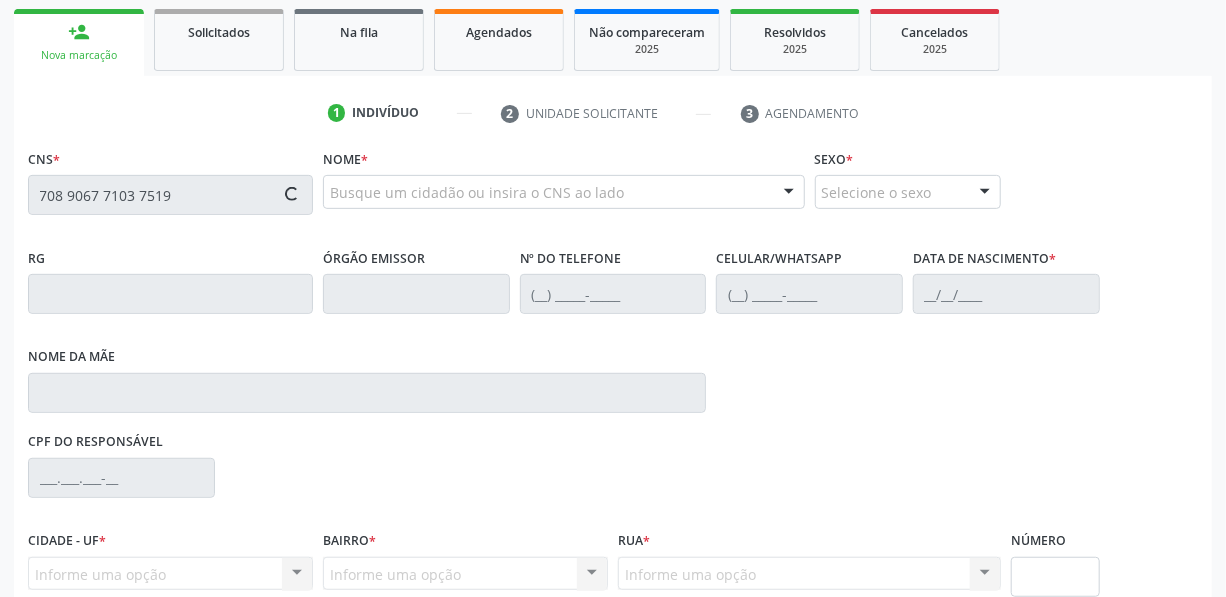 type on "708 9067 7103 7519" 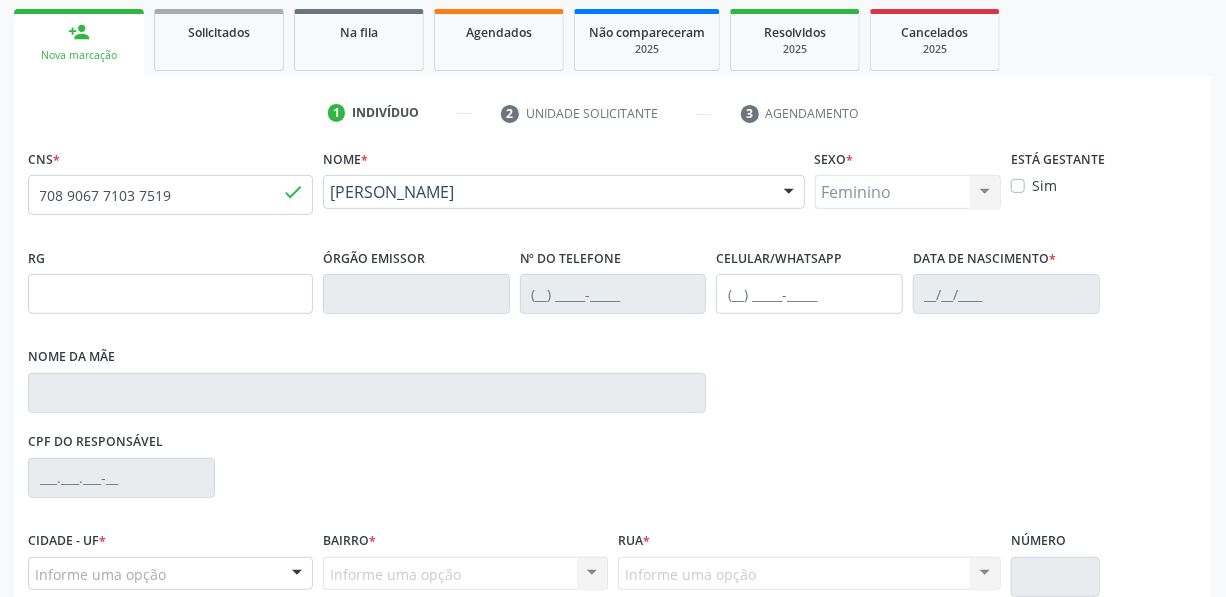 type on "(87) 98802-0611" 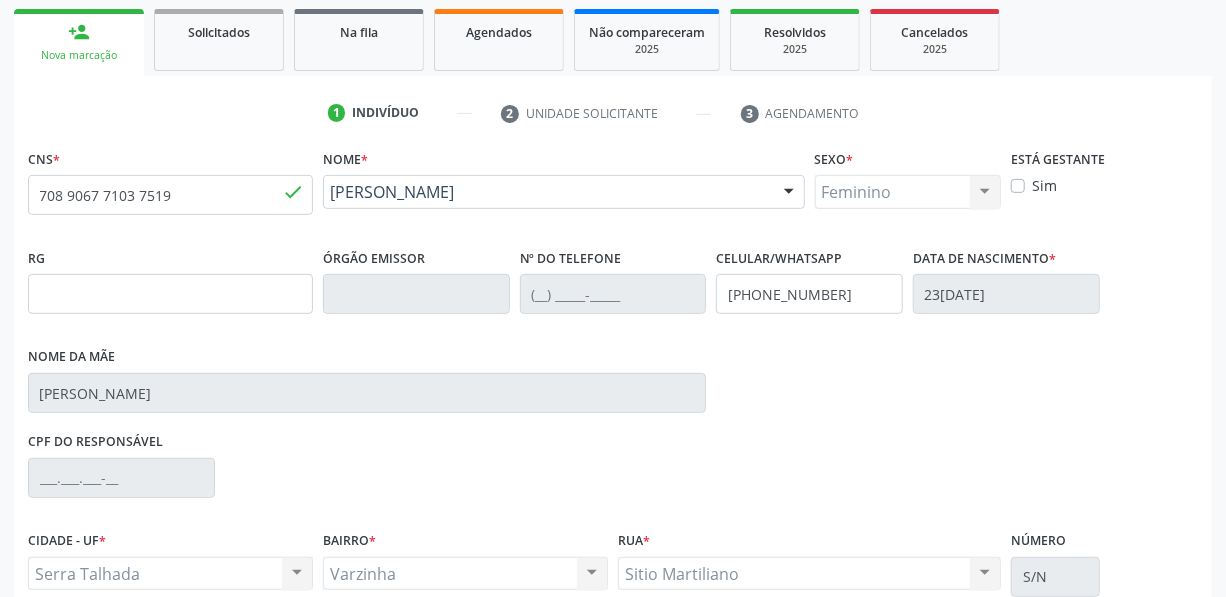 scroll, scrollTop: 471, scrollLeft: 0, axis: vertical 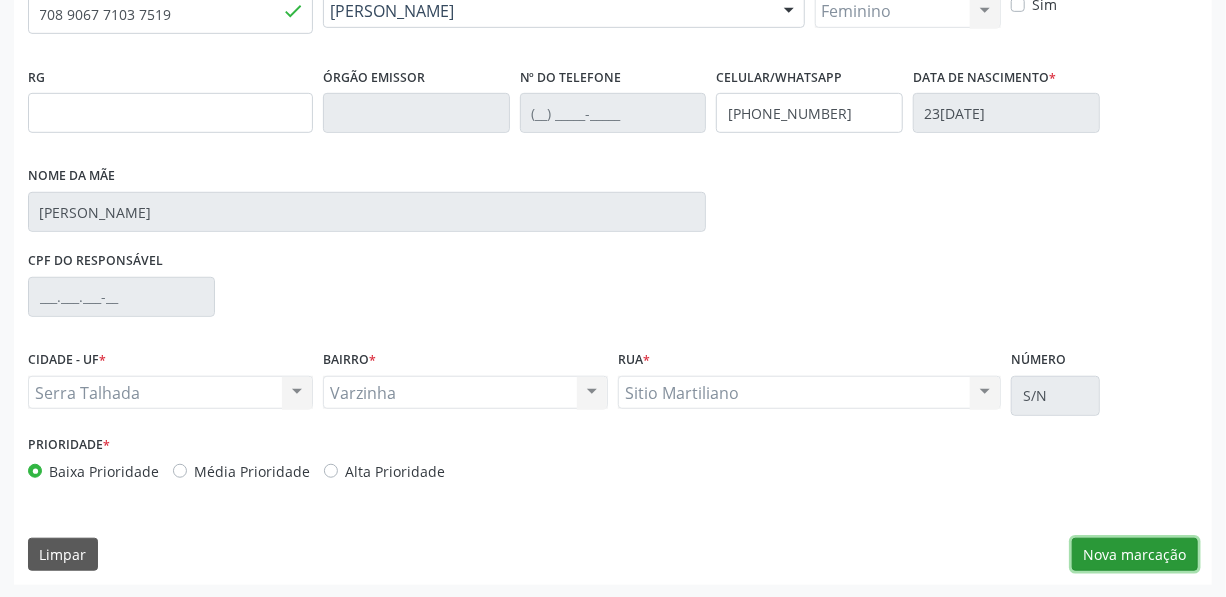 click on "Nova marcação" at bounding box center [1135, 555] 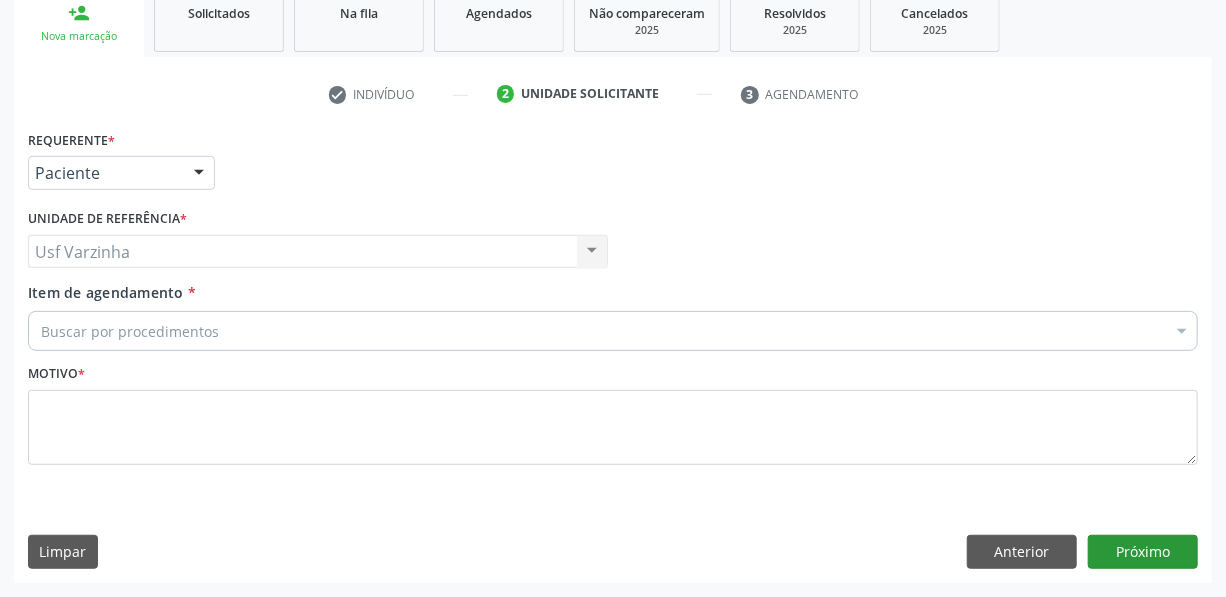 scroll, scrollTop: 307, scrollLeft: 0, axis: vertical 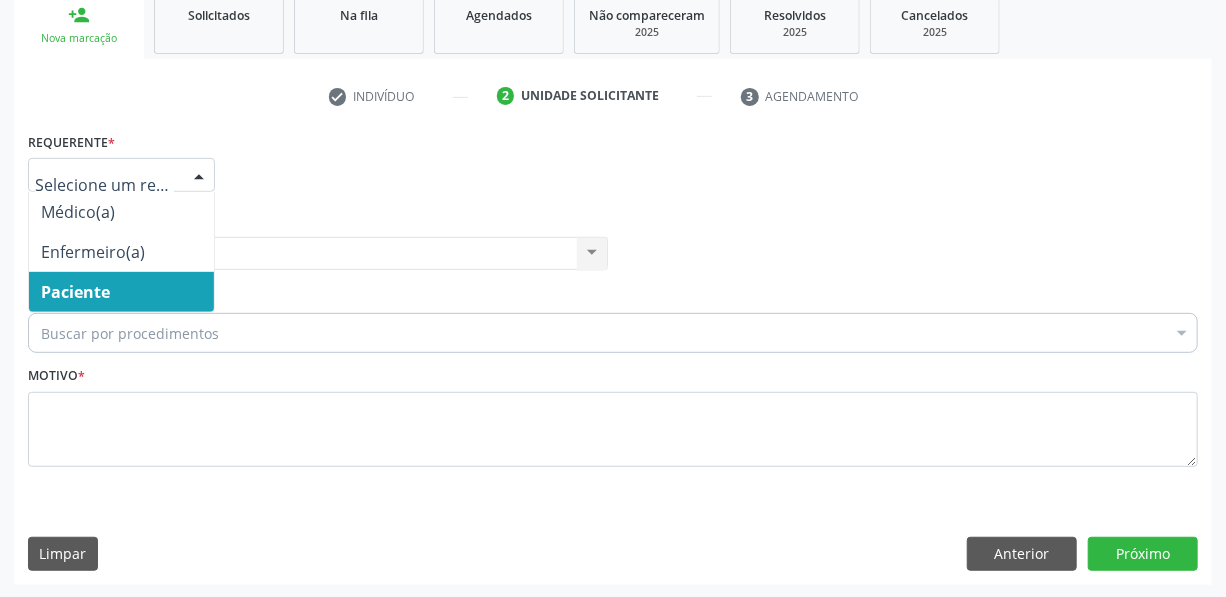 click at bounding box center (199, 176) 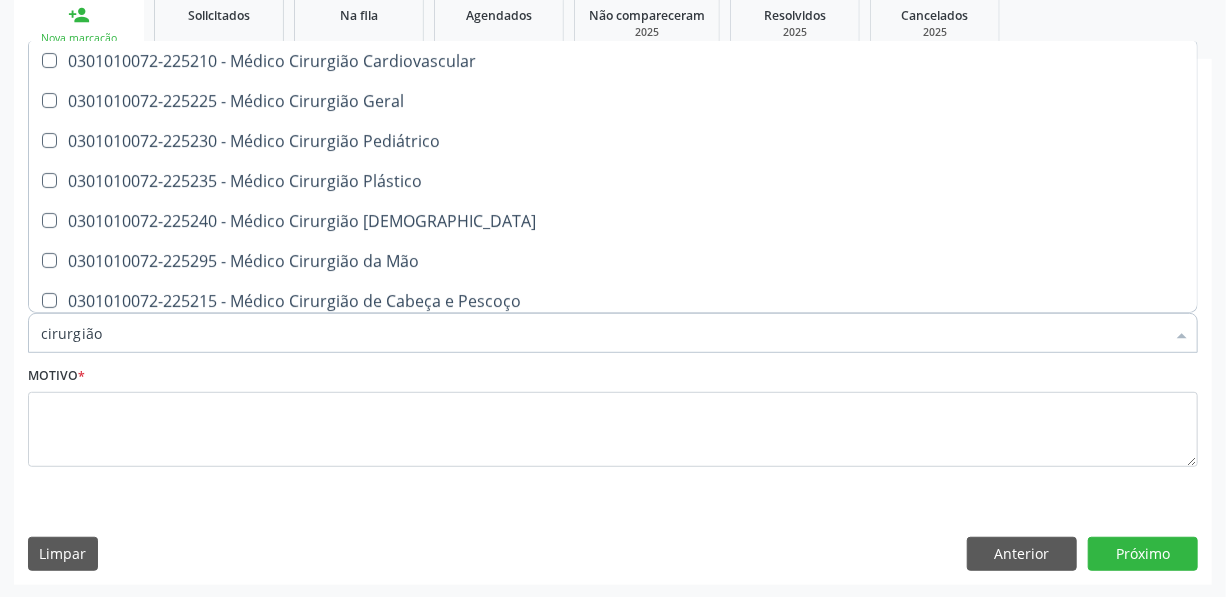 type on "cirurgião" 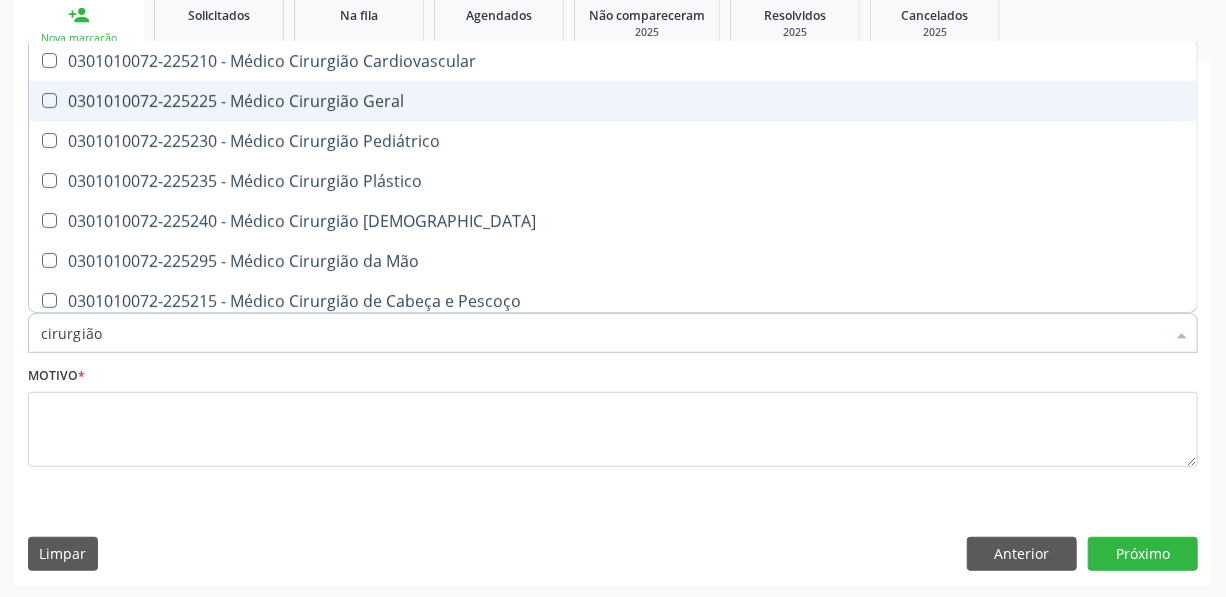 click 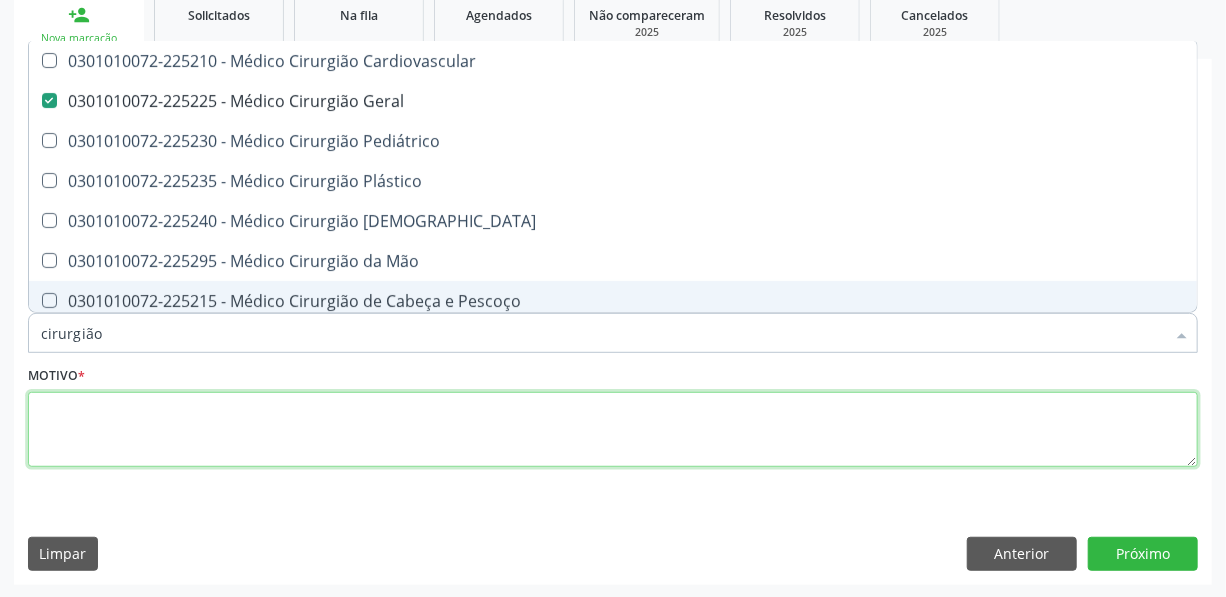 click 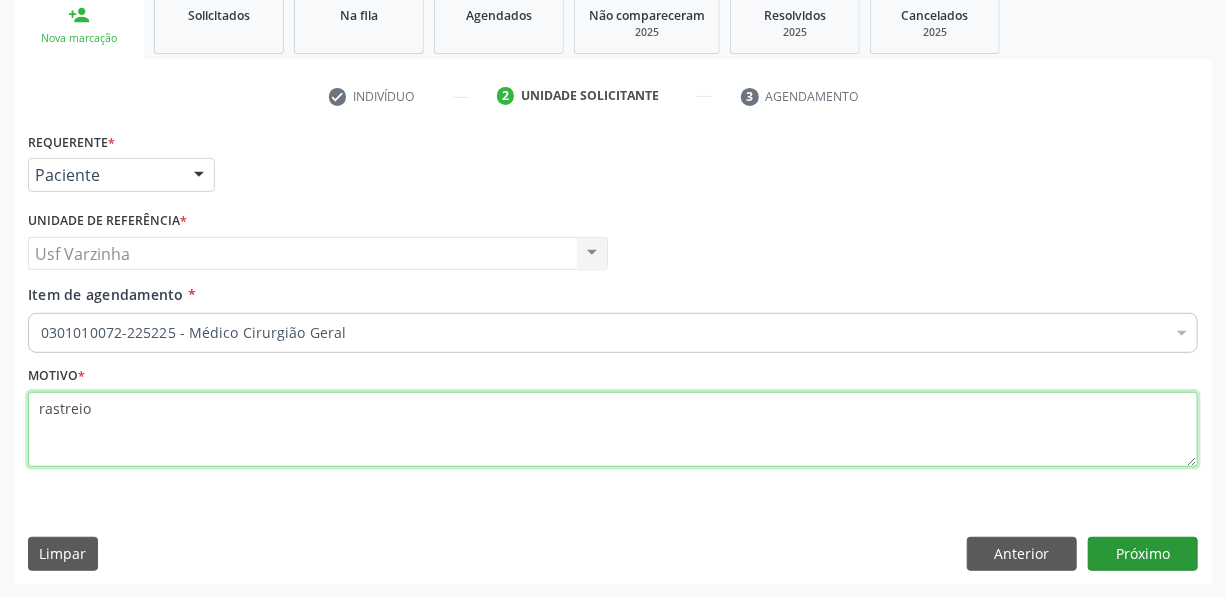 type on "rastreio" 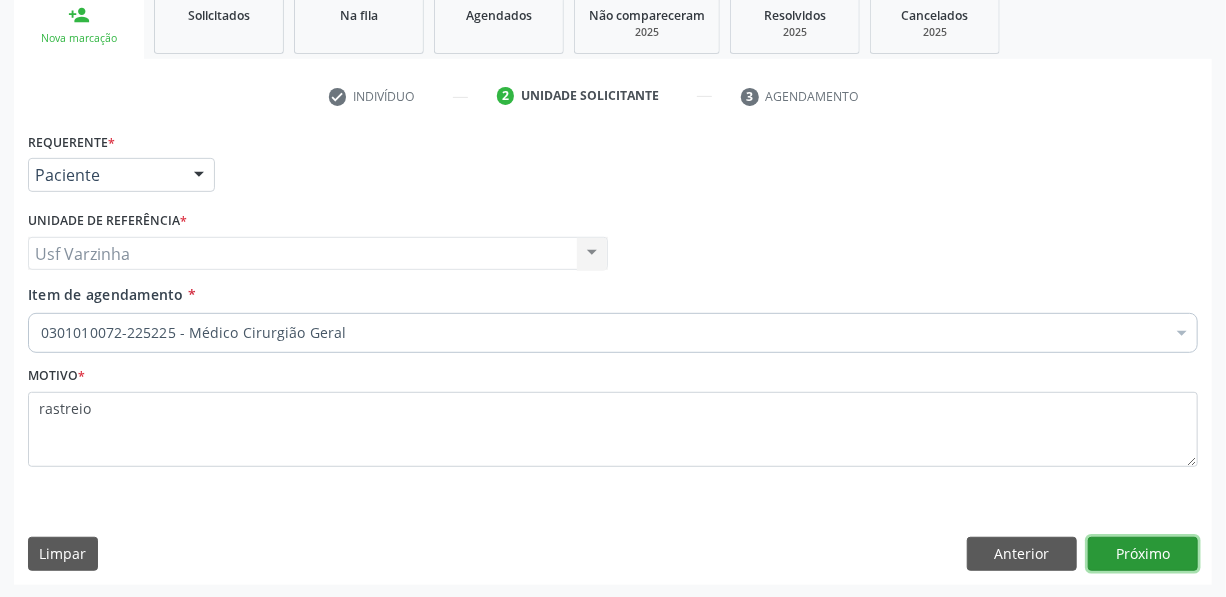 click on "Próximo" 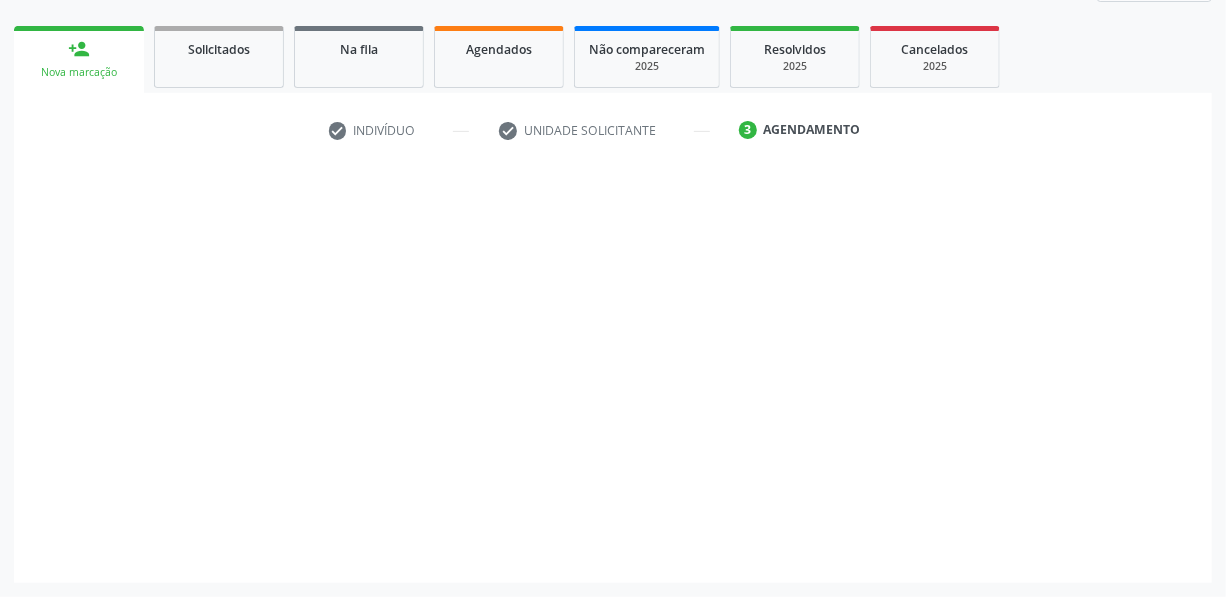 scroll, scrollTop: 271, scrollLeft: 0, axis: vertical 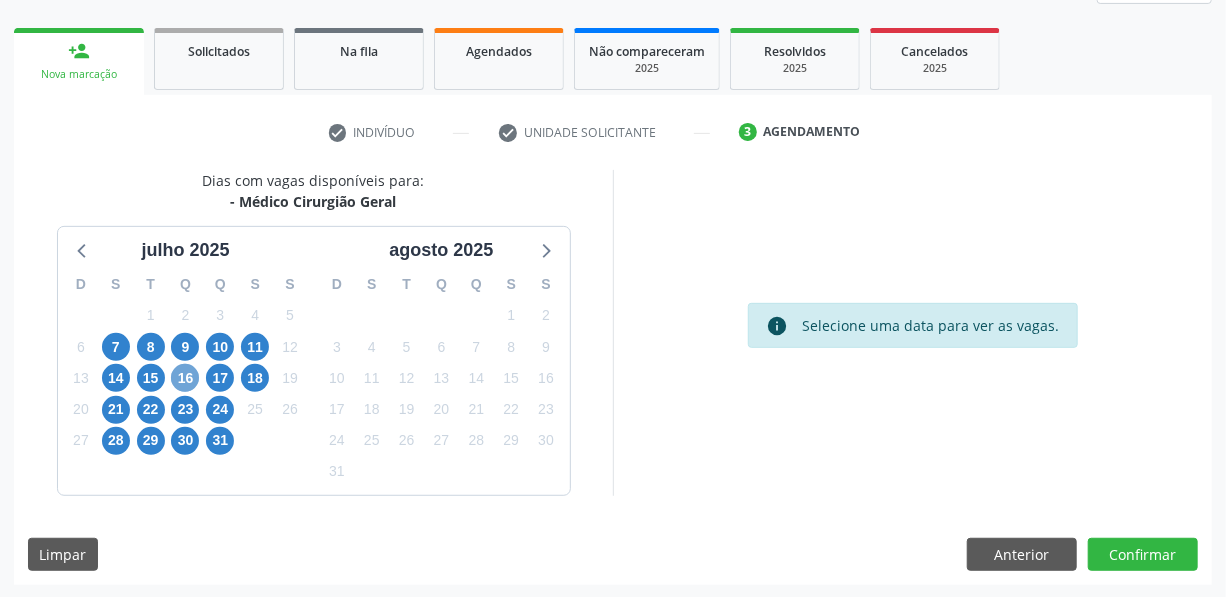 click on "16" 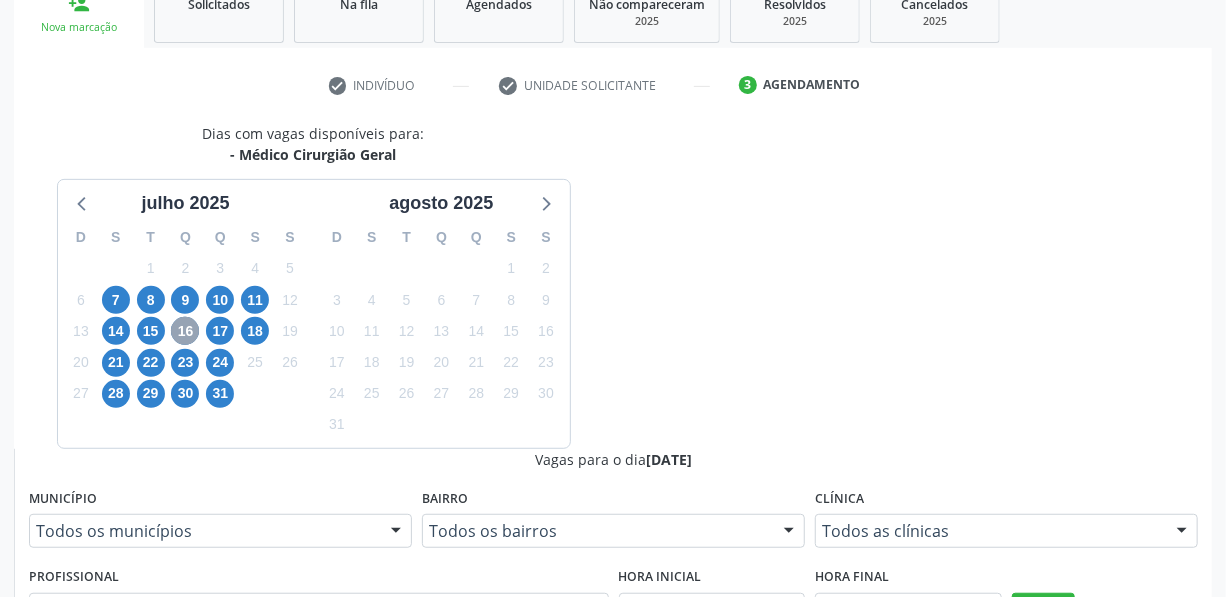 scroll, scrollTop: 362, scrollLeft: 0, axis: vertical 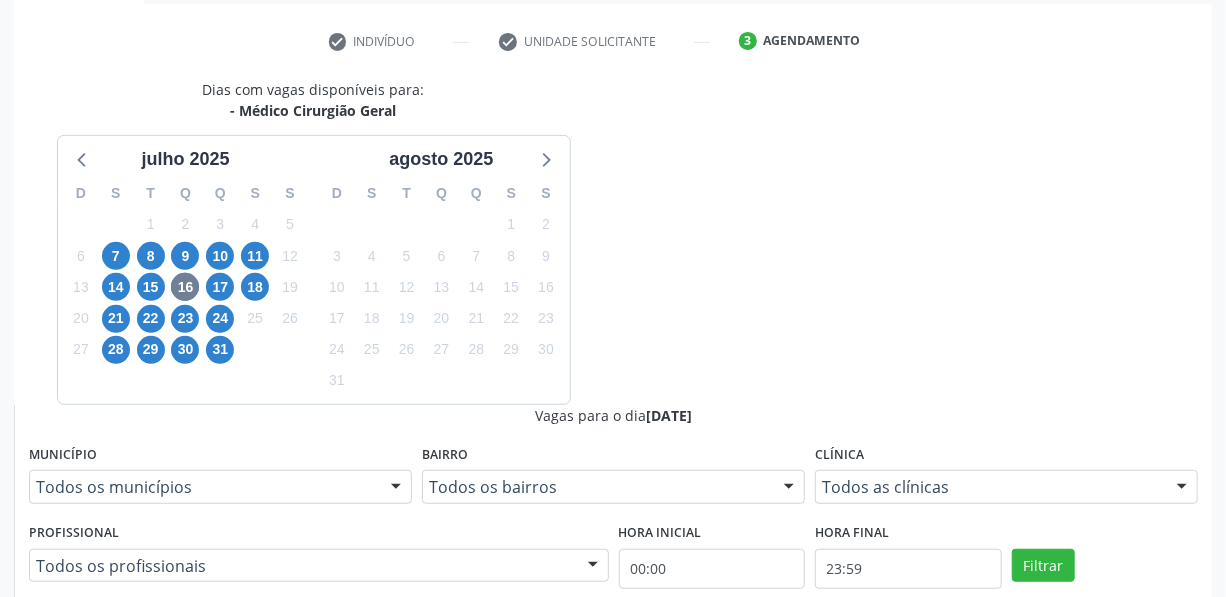 click on "Ordem de chegada
Consumidos: 3 / 12
Horário:   07:00
Clínica:  Hospital Sao Francisco
Rede:
--
Endereço:   nº 384, Varzea, Serra Talhada - PE
Telefone:   (81) 38312142
Profissional:
Francisco Anselmo Magalhaes
Informações adicionais sobre o atendimento
Idade de atendimento:
de 0 a 120 anos
Gênero(s) atendido(s):
Masculino e Feminino
Informações adicionais:
--" 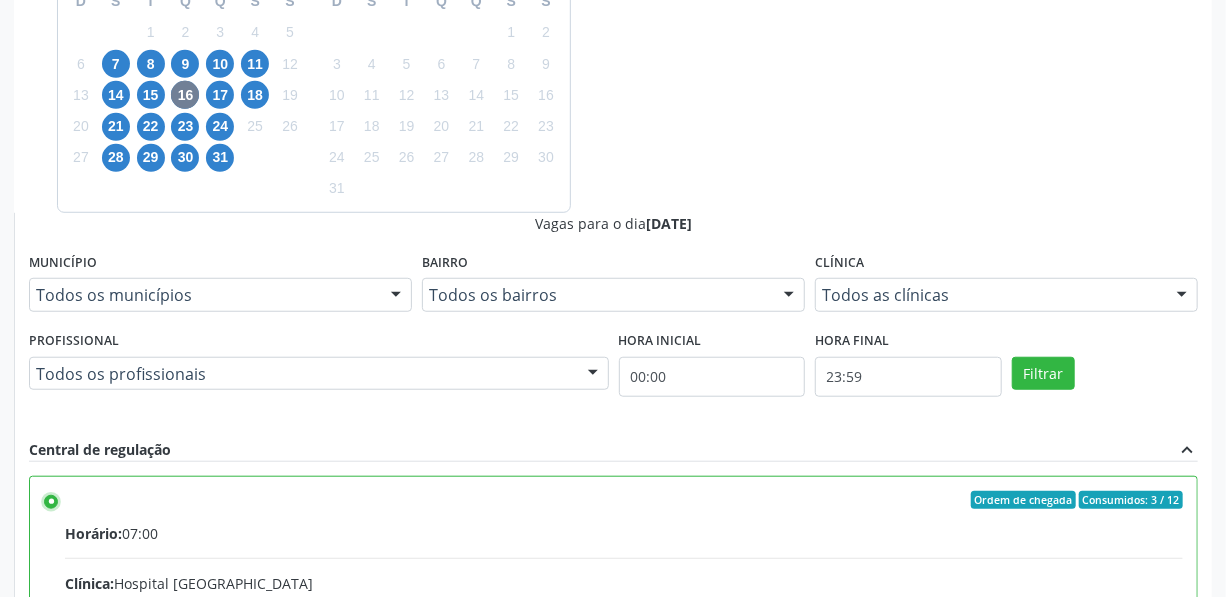 scroll, scrollTop: 596, scrollLeft: 0, axis: vertical 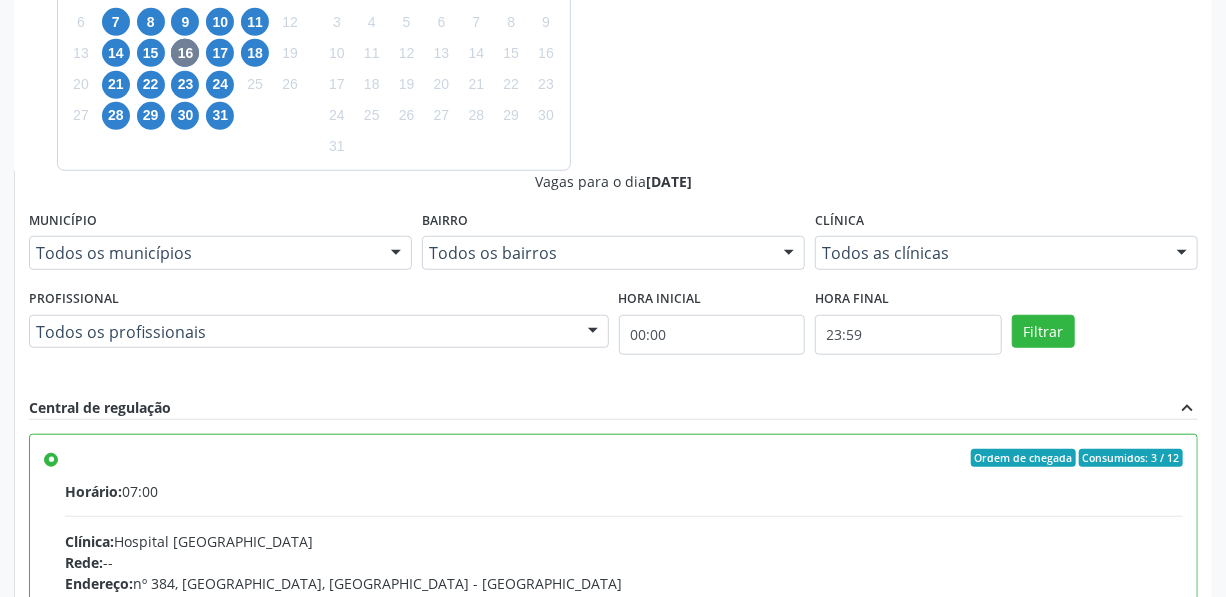click on "Confirmar" 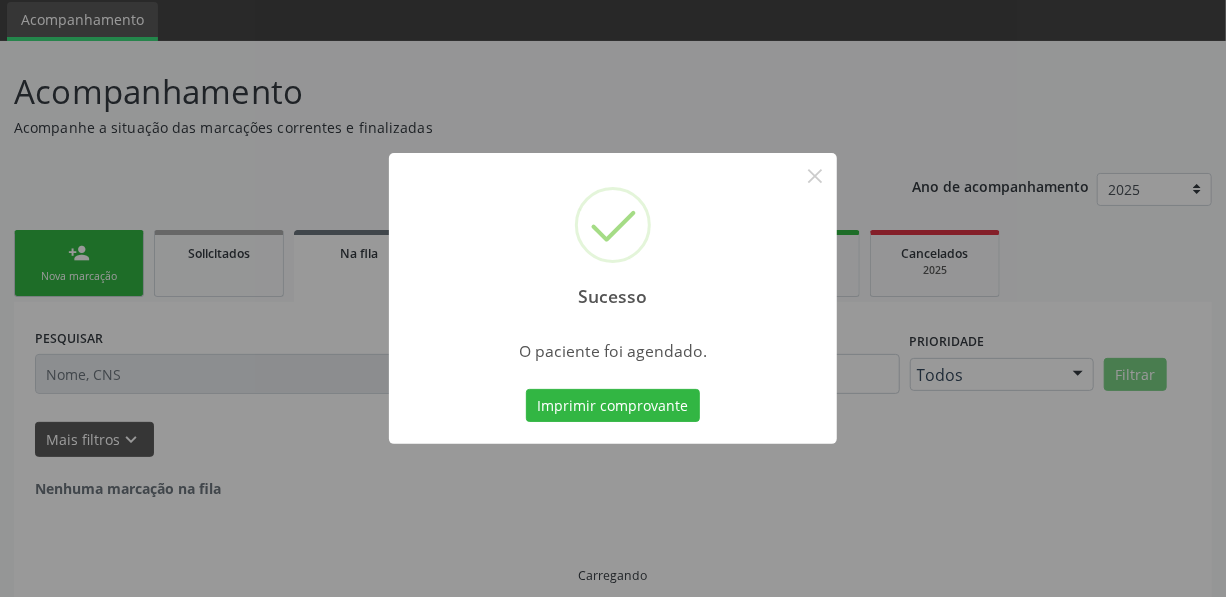 scroll, scrollTop: 4, scrollLeft: 0, axis: vertical 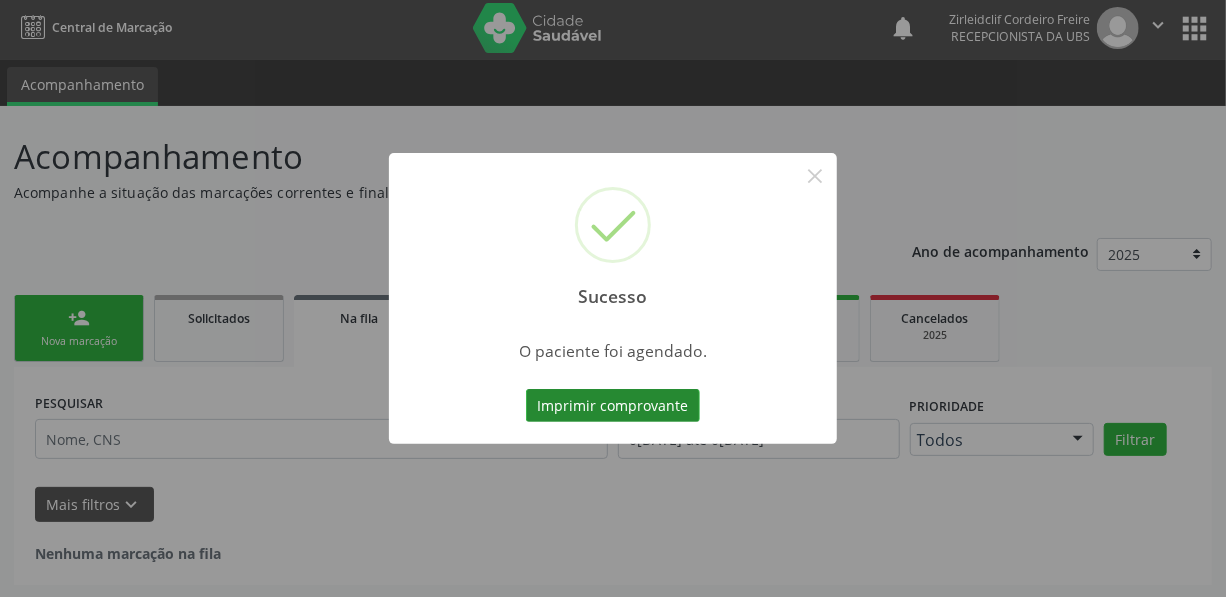 click on "Imprimir comprovante" 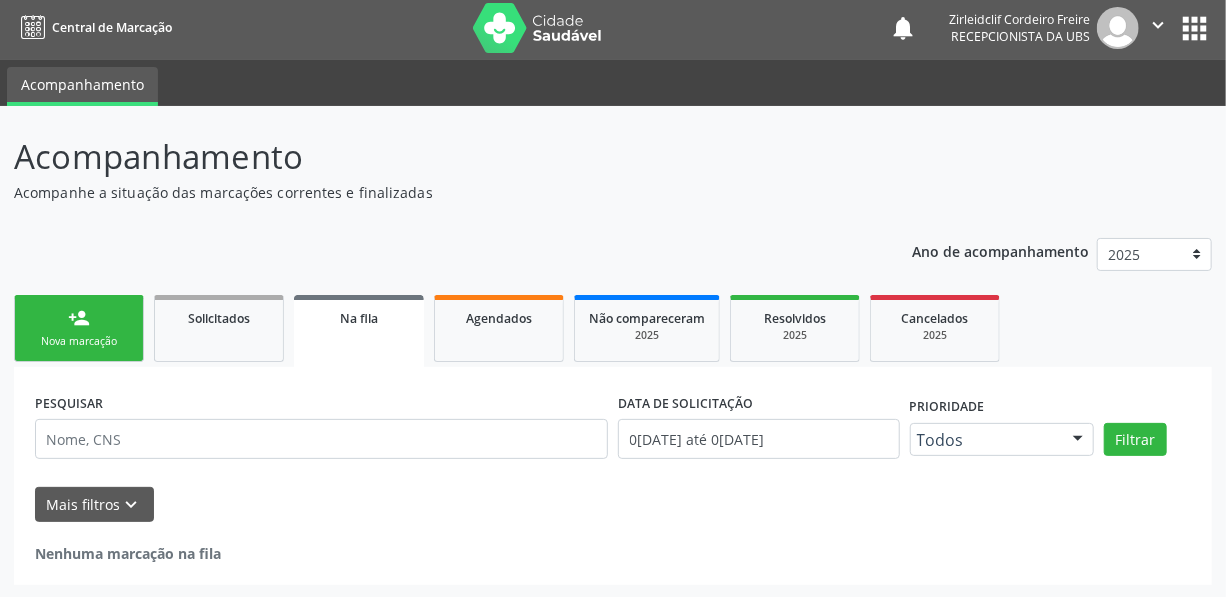click on "person_add
Nova marcação" 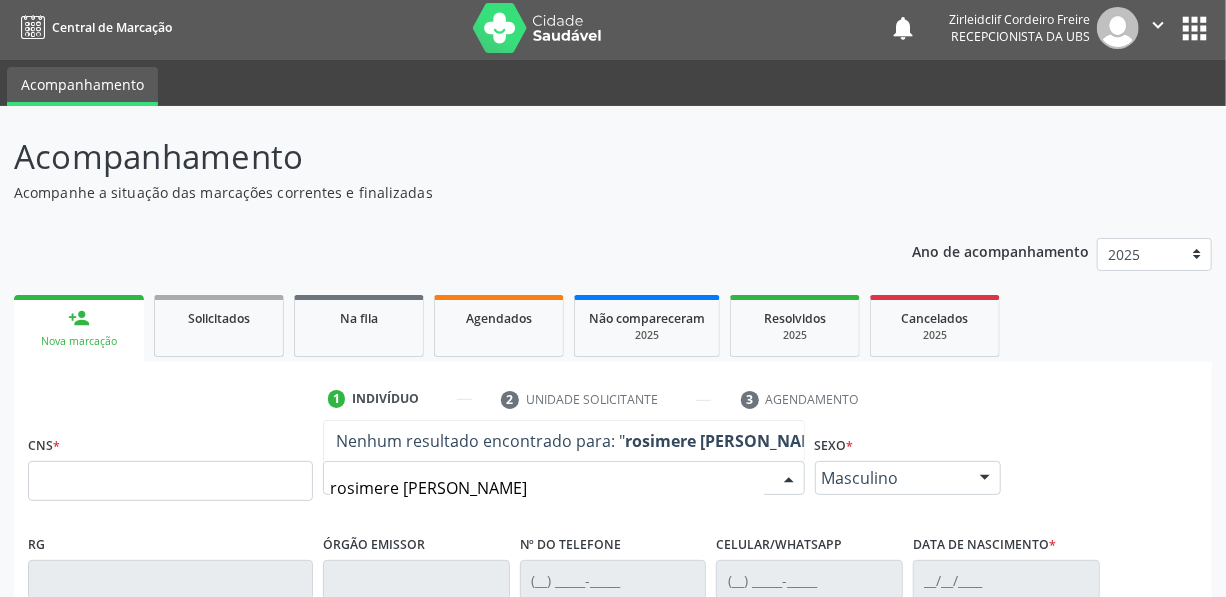 type on "rosimere [PERSON_NAME]" 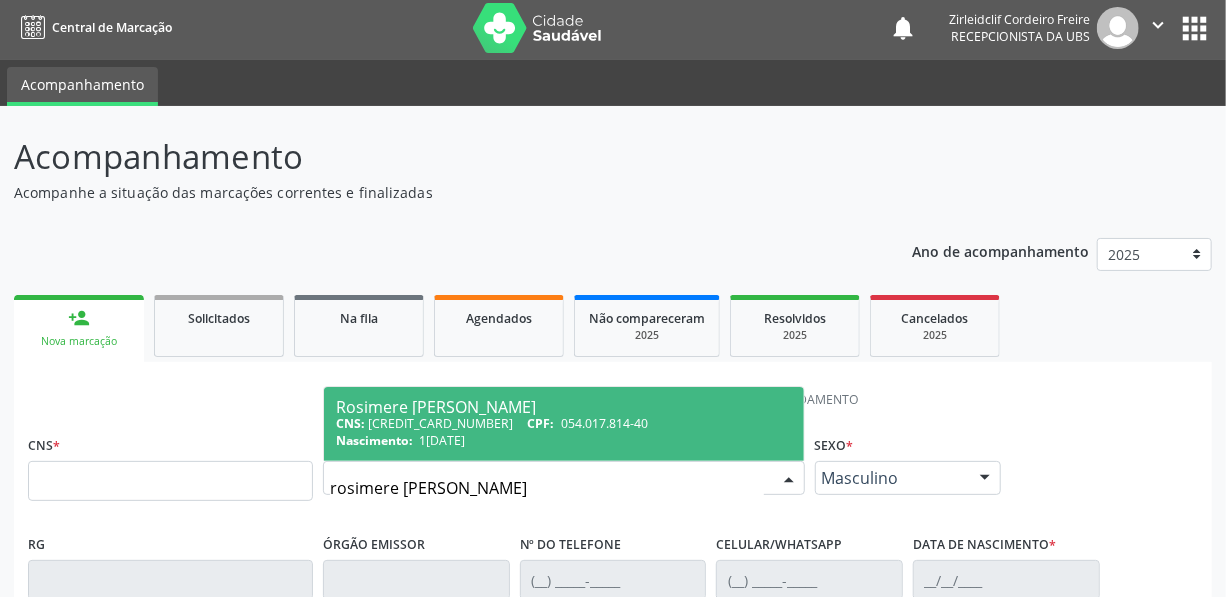 click on "054.017.814-40" 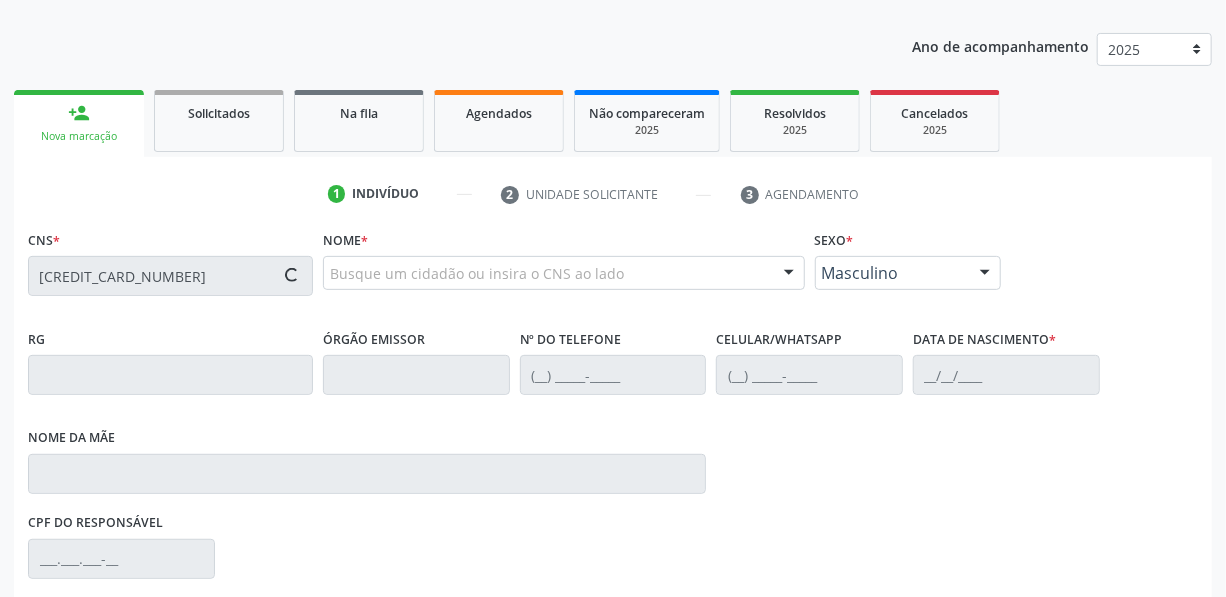 type on "[CREDIT_CARD_NUMBER]" 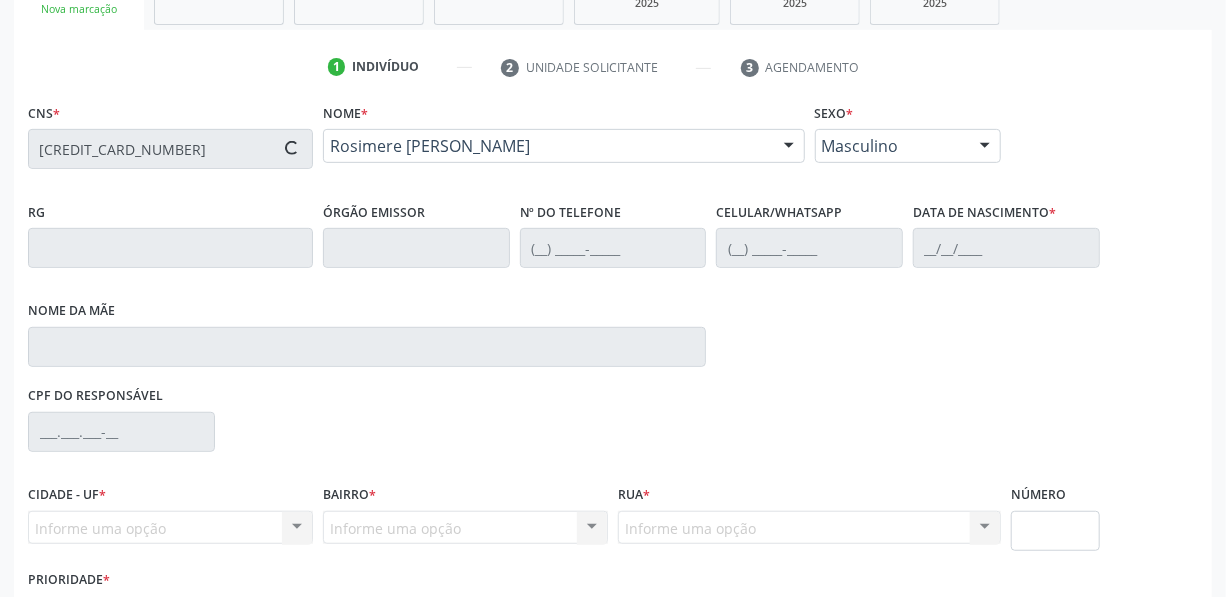 type on "[PHONE_NUMBER]" 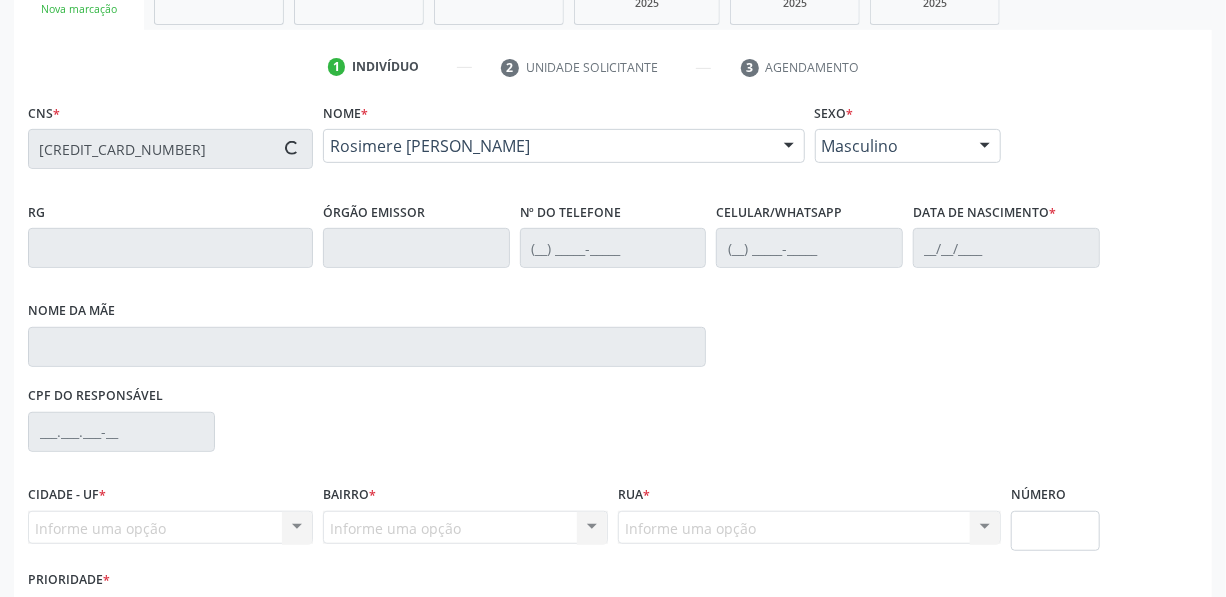 type on "[PHONE_NUMBER]" 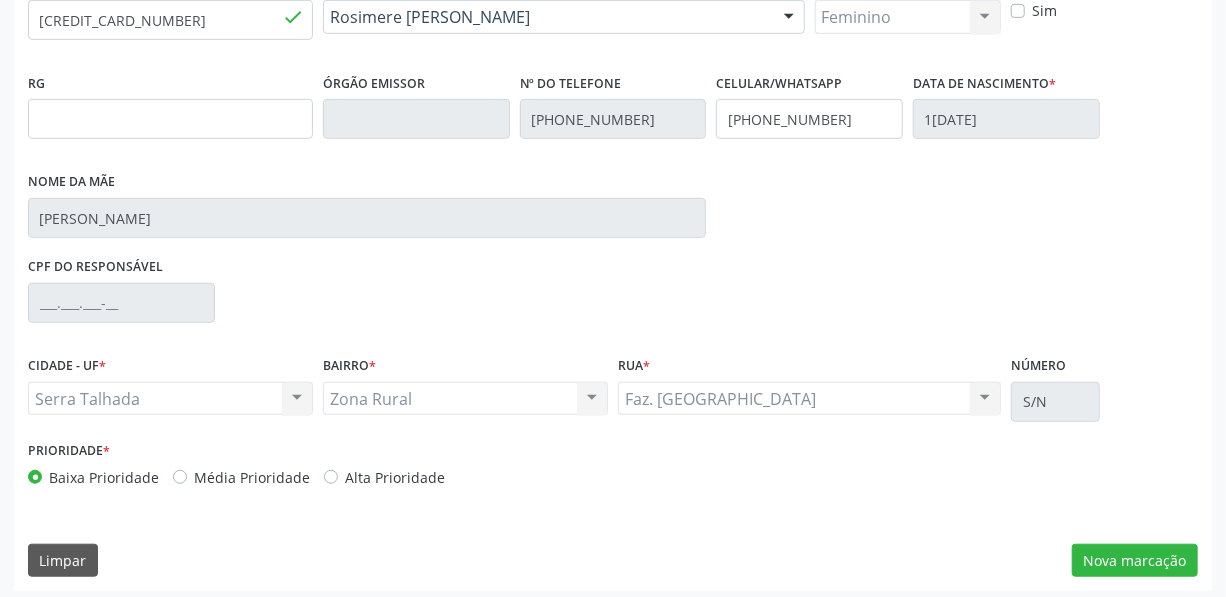 scroll, scrollTop: 471, scrollLeft: 0, axis: vertical 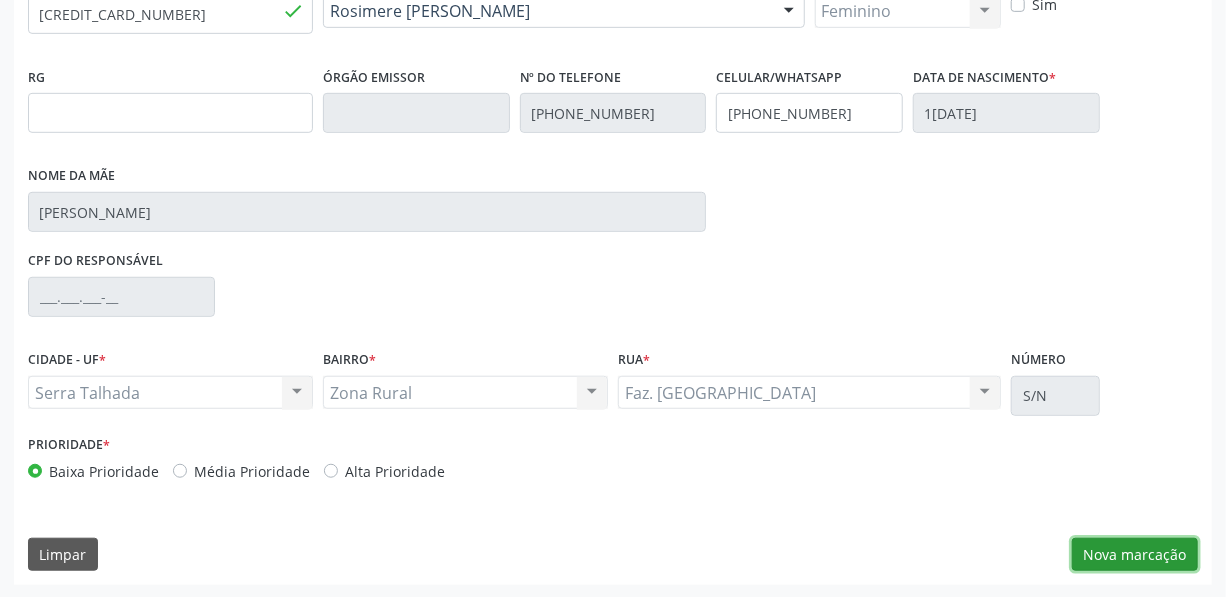 click on "Nova marcação" 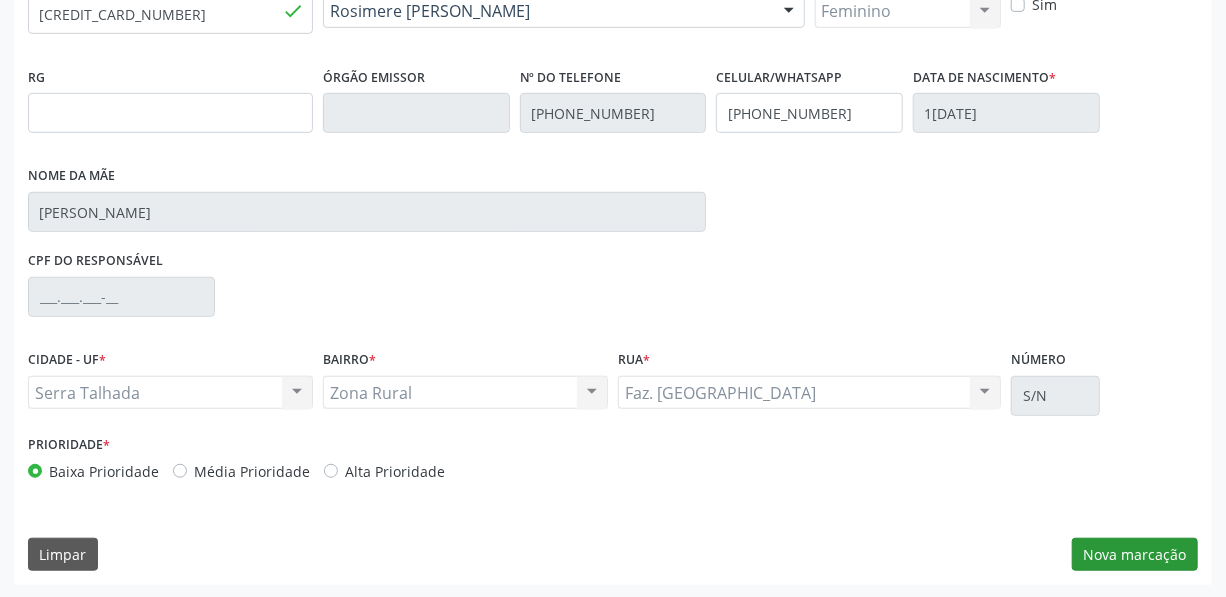 scroll, scrollTop: 307, scrollLeft: 0, axis: vertical 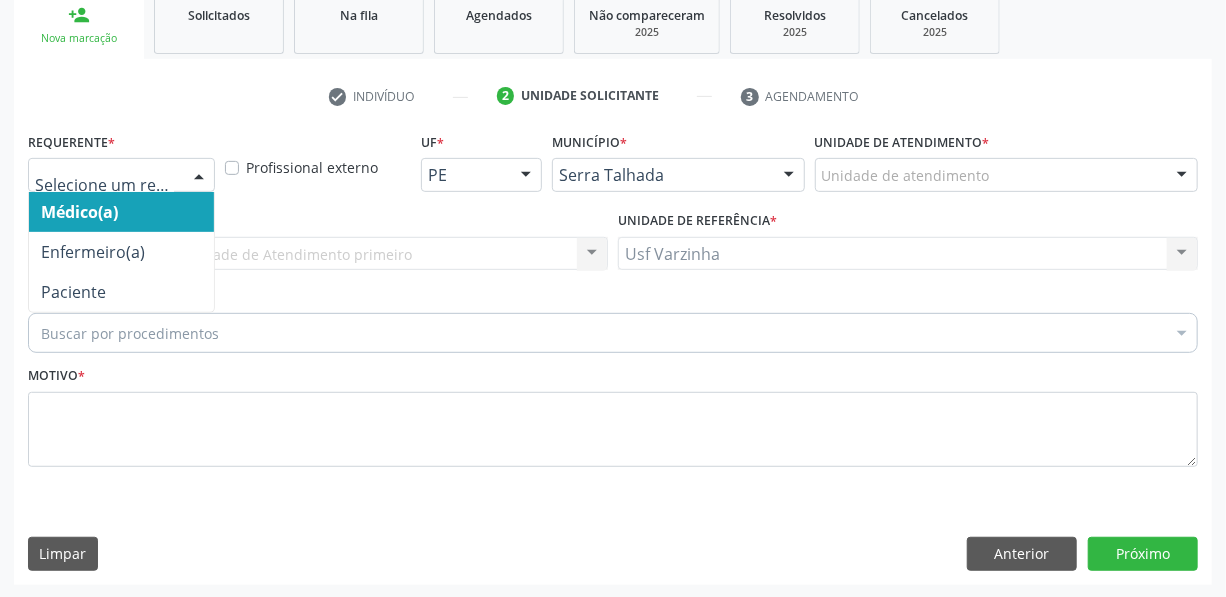 click 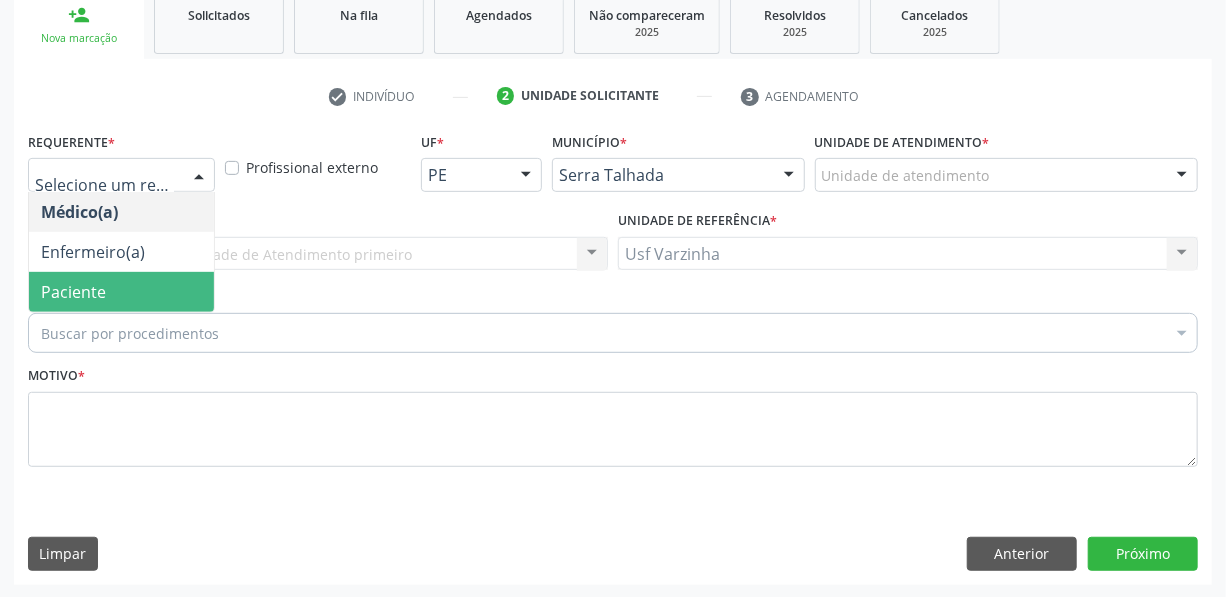 click on "Paciente" 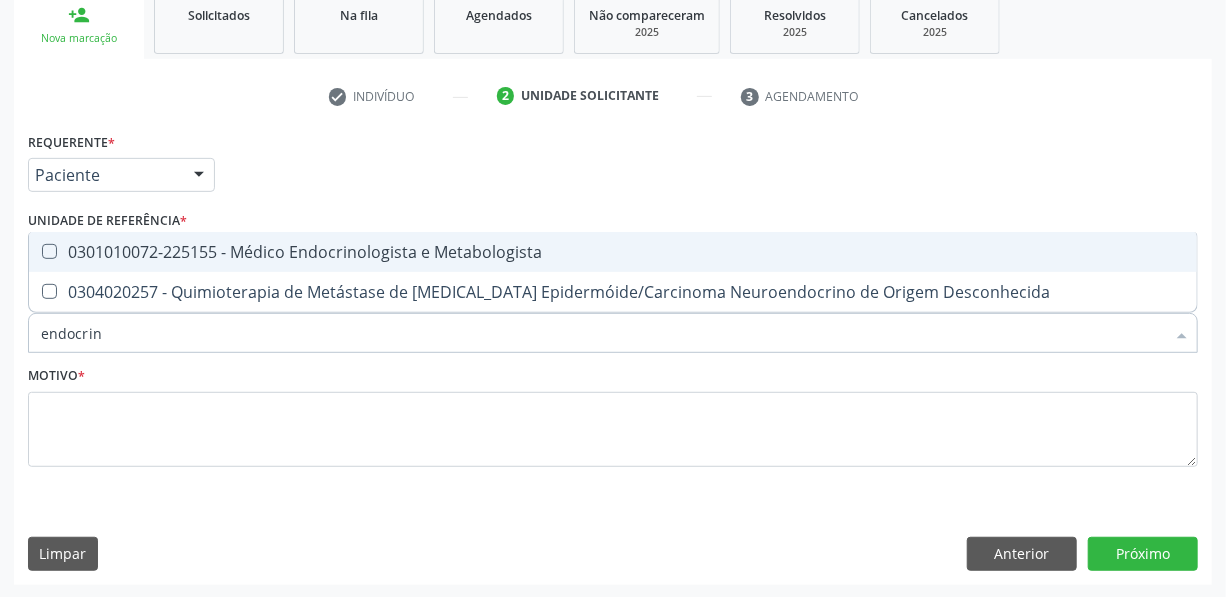 type on "endocrino" 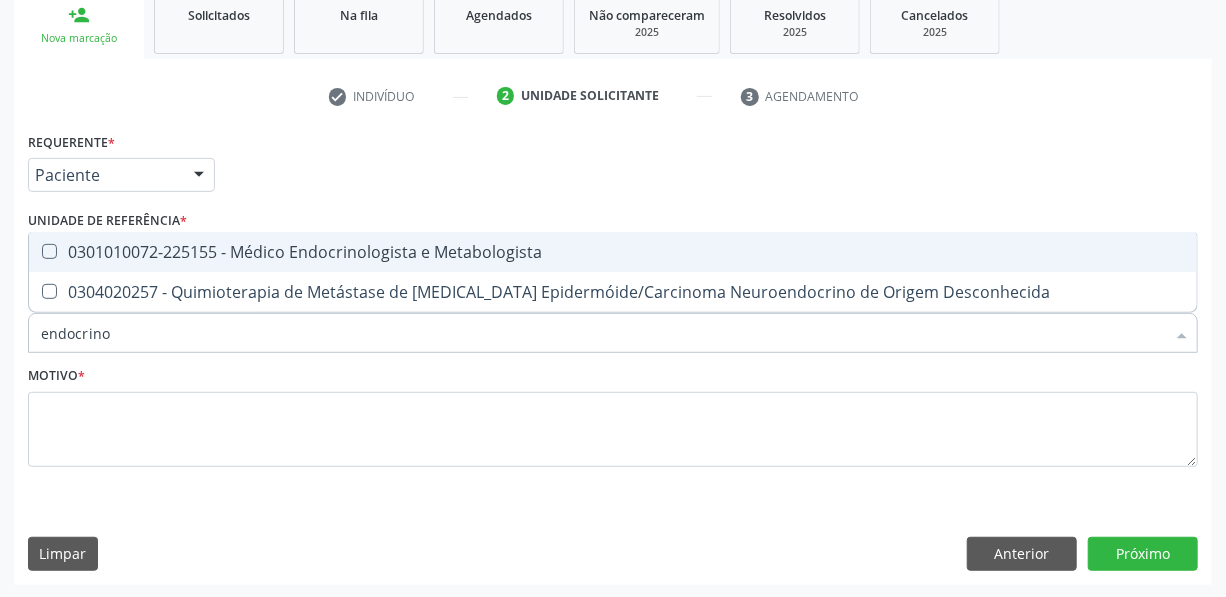 click on "0301010072-225155 - Médico Endocrinologista e Metabologista" 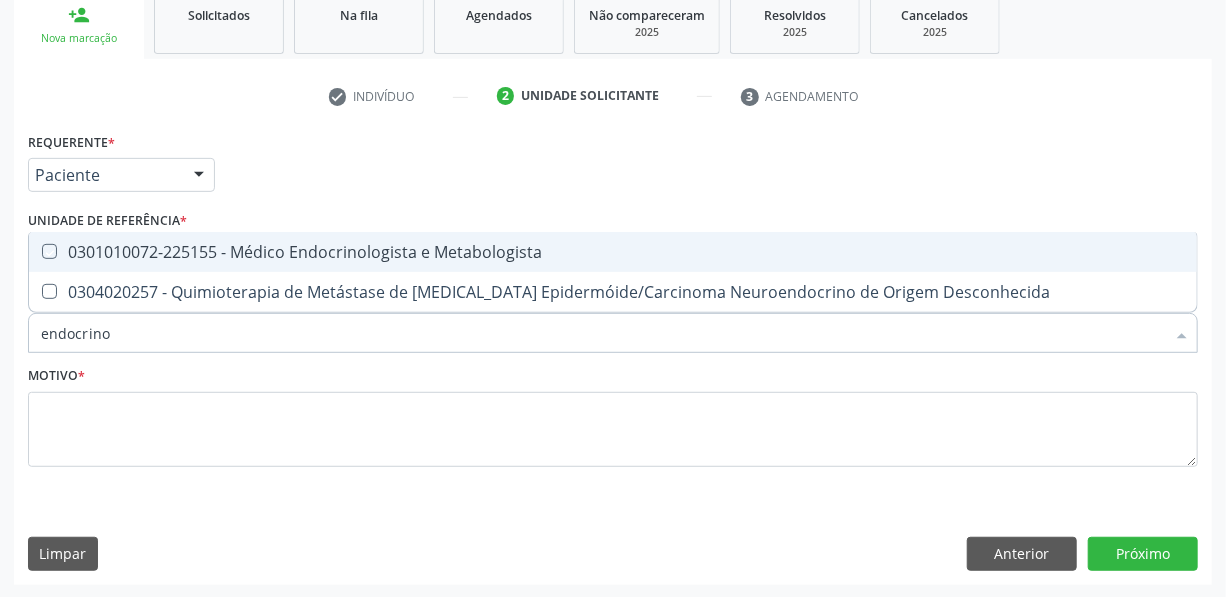 checkbox on "true" 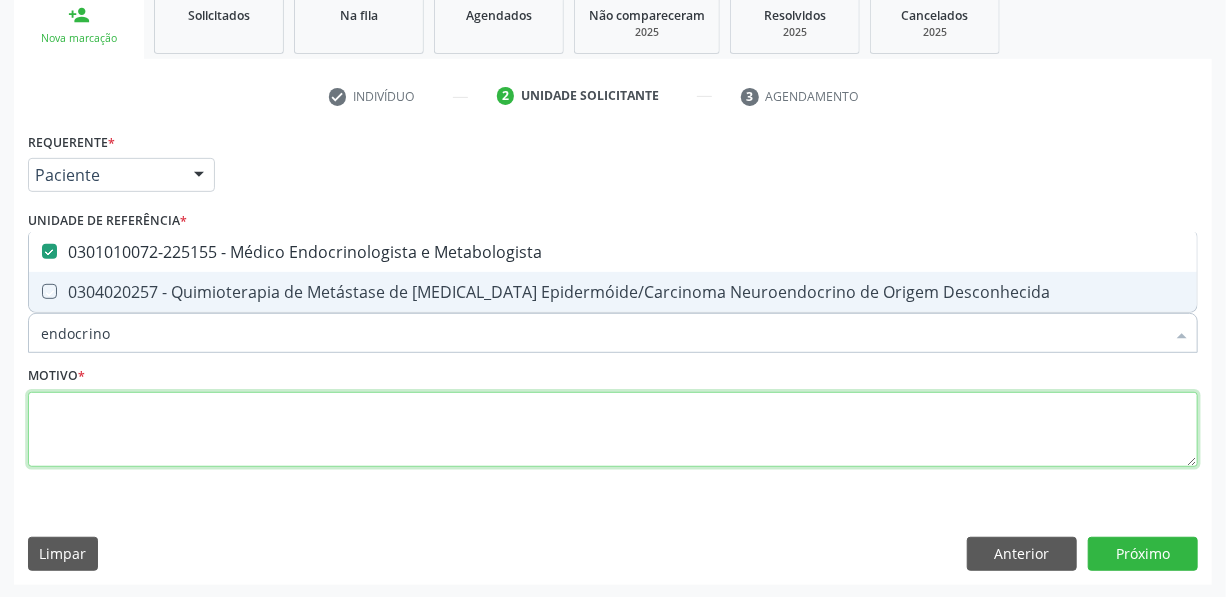 click 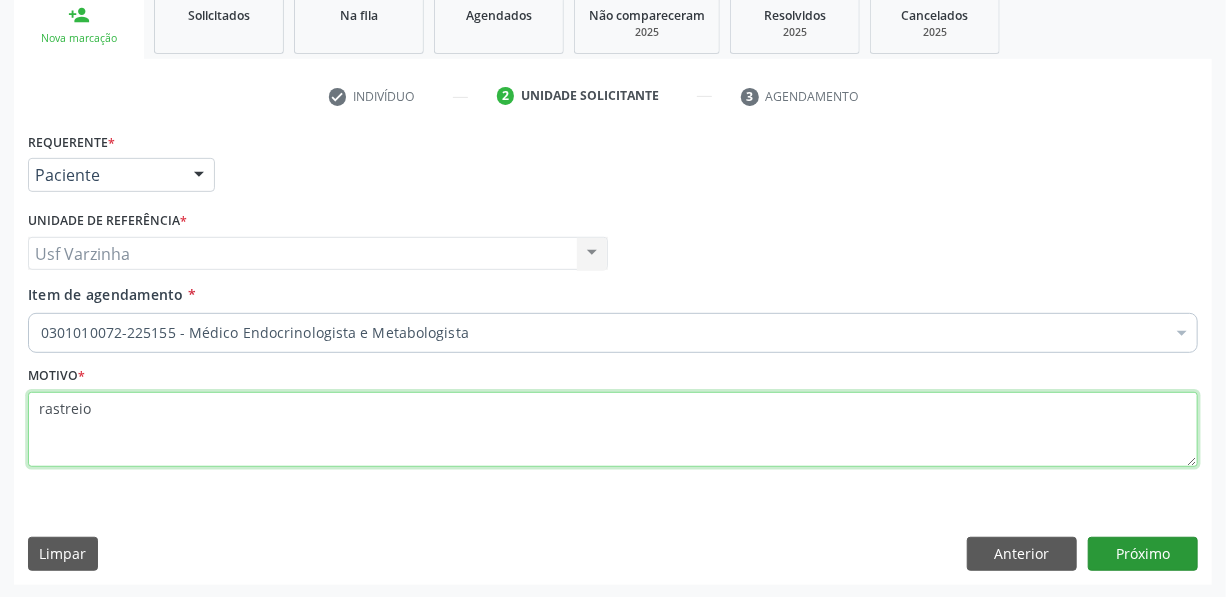 type on "rastreio" 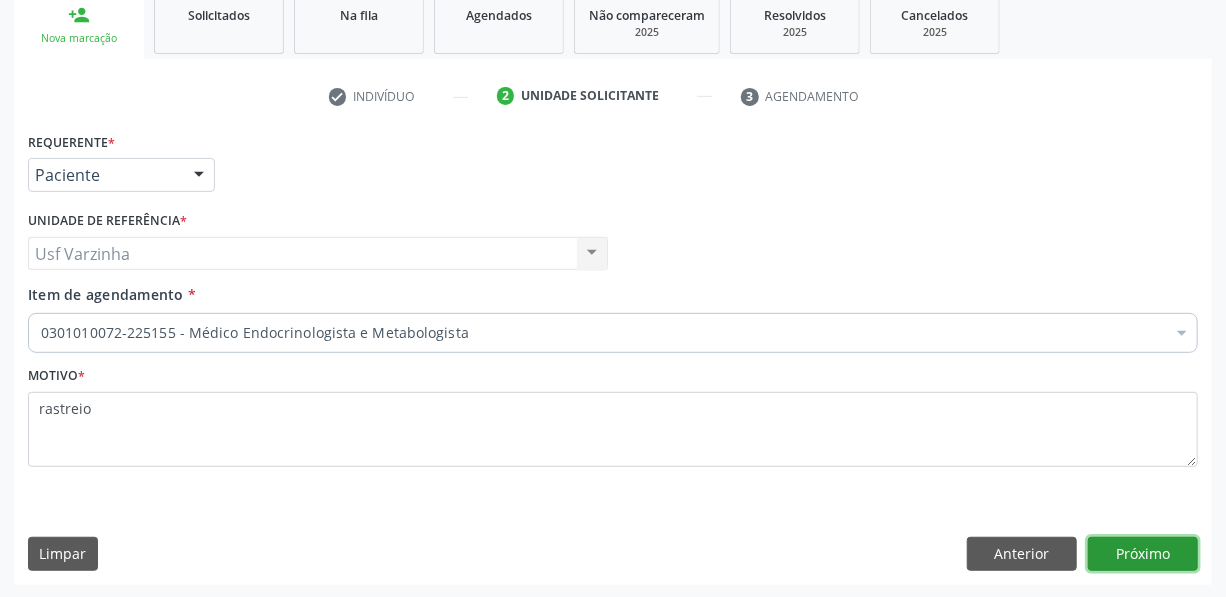 click on "Próximo" 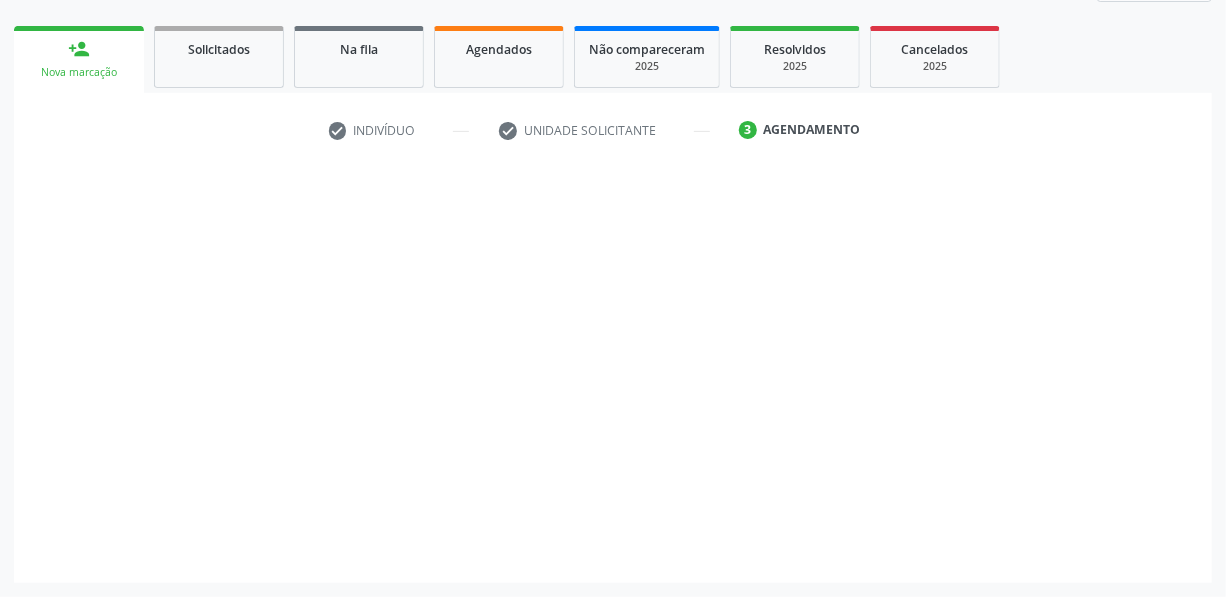 scroll, scrollTop: 271, scrollLeft: 0, axis: vertical 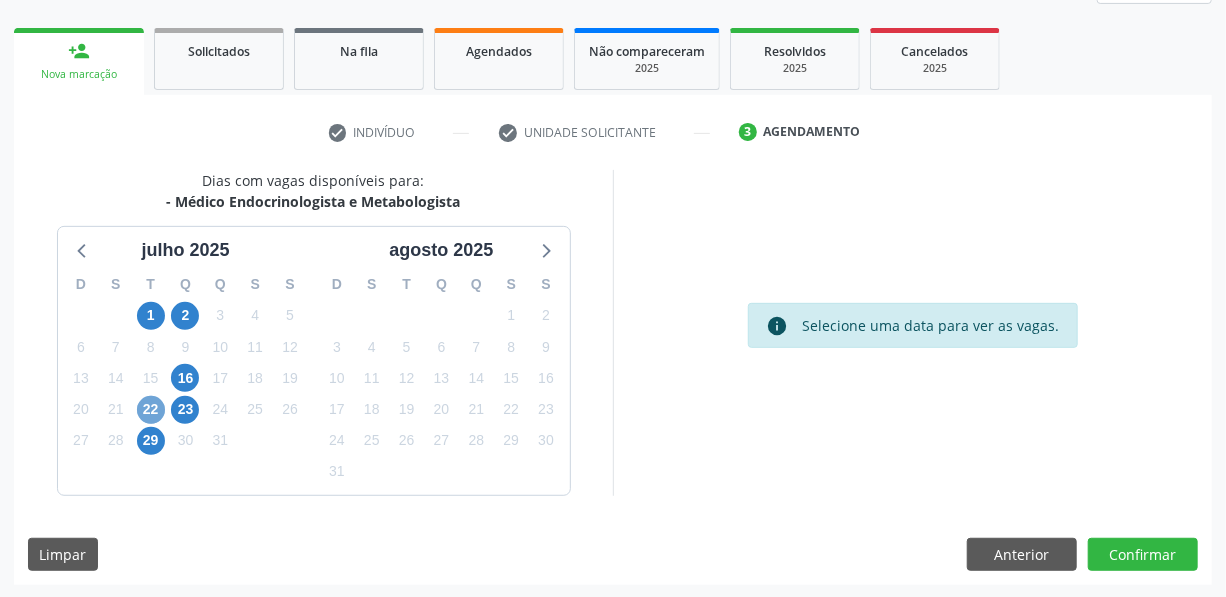 click on "22" 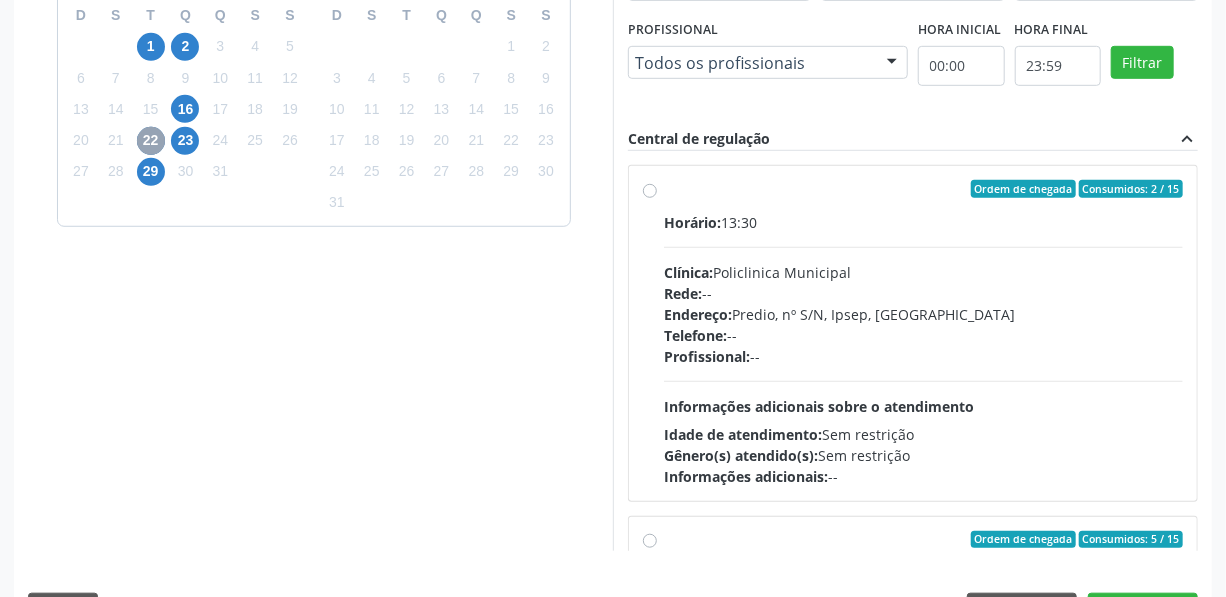 scroll, scrollTop: 544, scrollLeft: 0, axis: vertical 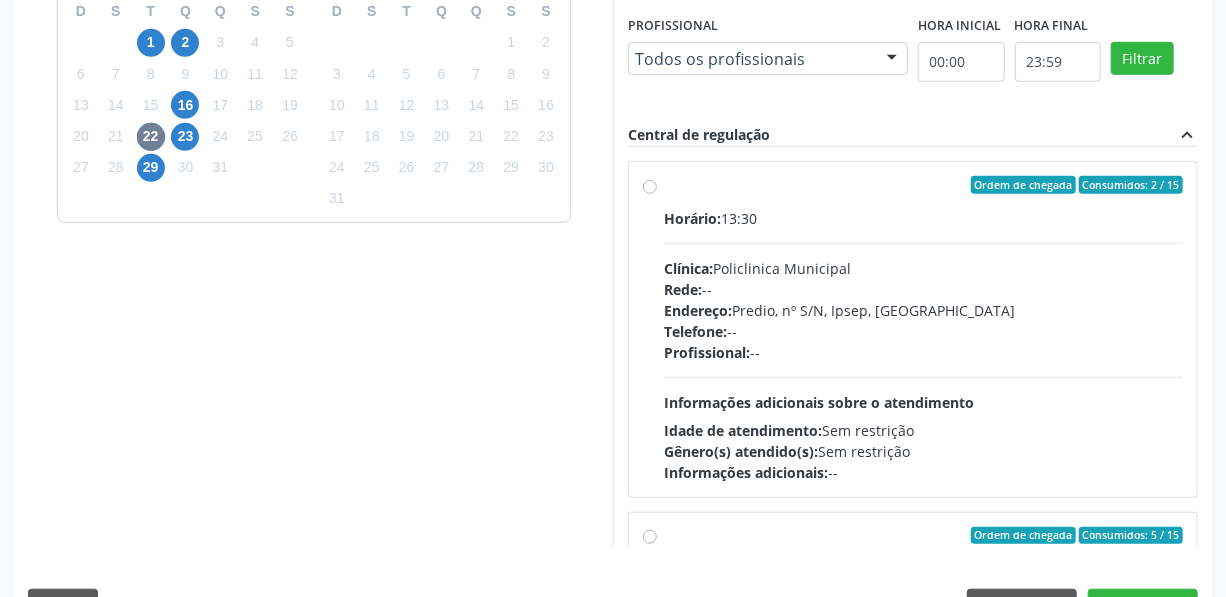 drag, startPoint x: 648, startPoint y: 186, endPoint x: 694, endPoint y: 174, distance: 47.539455 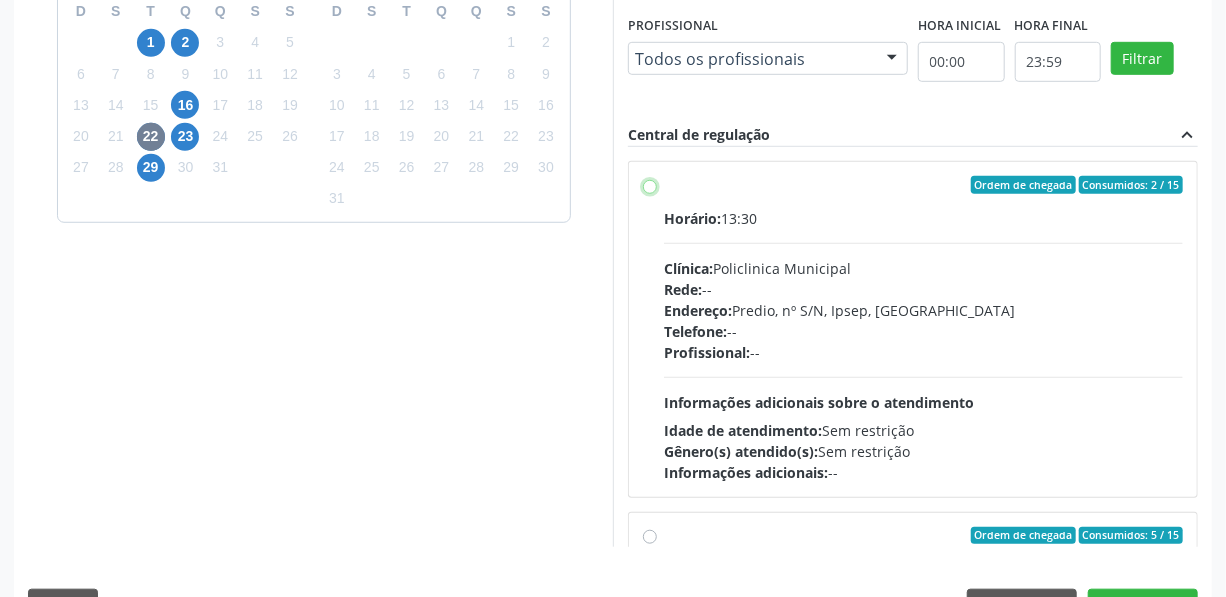 click on "Ordem de chegada
Consumidos: 2 / 15
Horário:   13:30
Clínica:  Policlinica Municipal
Rede:
--
Endereço:   Predio, nº S/N, Ipsep, Serra Talhada - PE
Telefone:   --
Profissional:
--
Informações adicionais sobre o atendimento
Idade de atendimento:
Sem restrição
Gênero(s) atendido(s):
Sem restrição
Informações adicionais:
--" 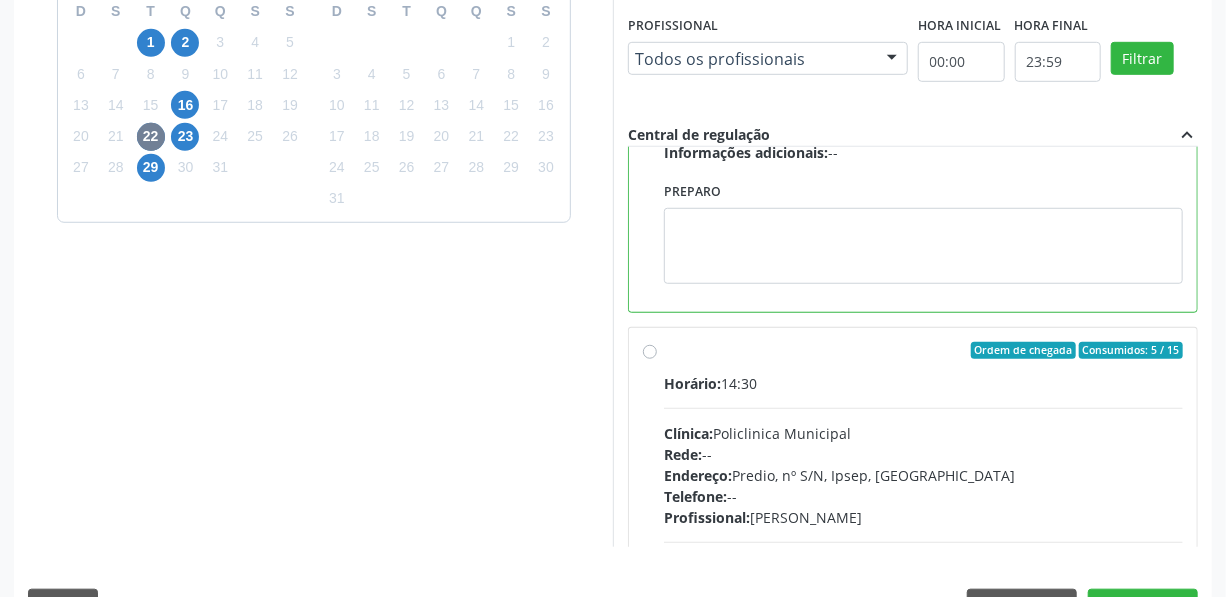 scroll, scrollTop: 449, scrollLeft: 0, axis: vertical 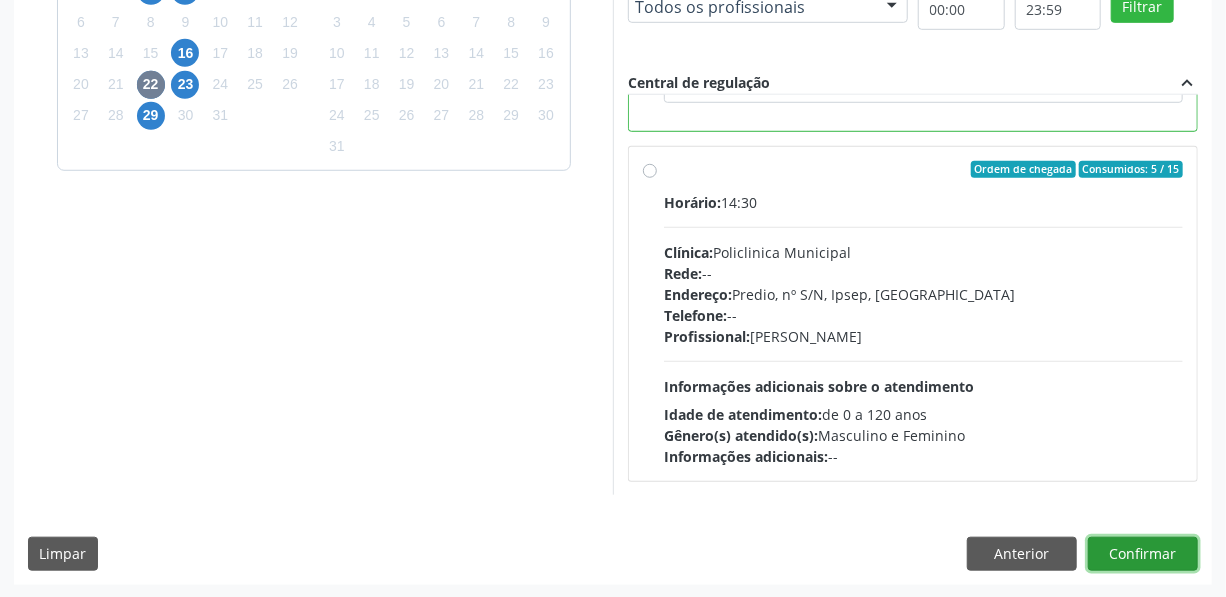 click on "Confirmar" 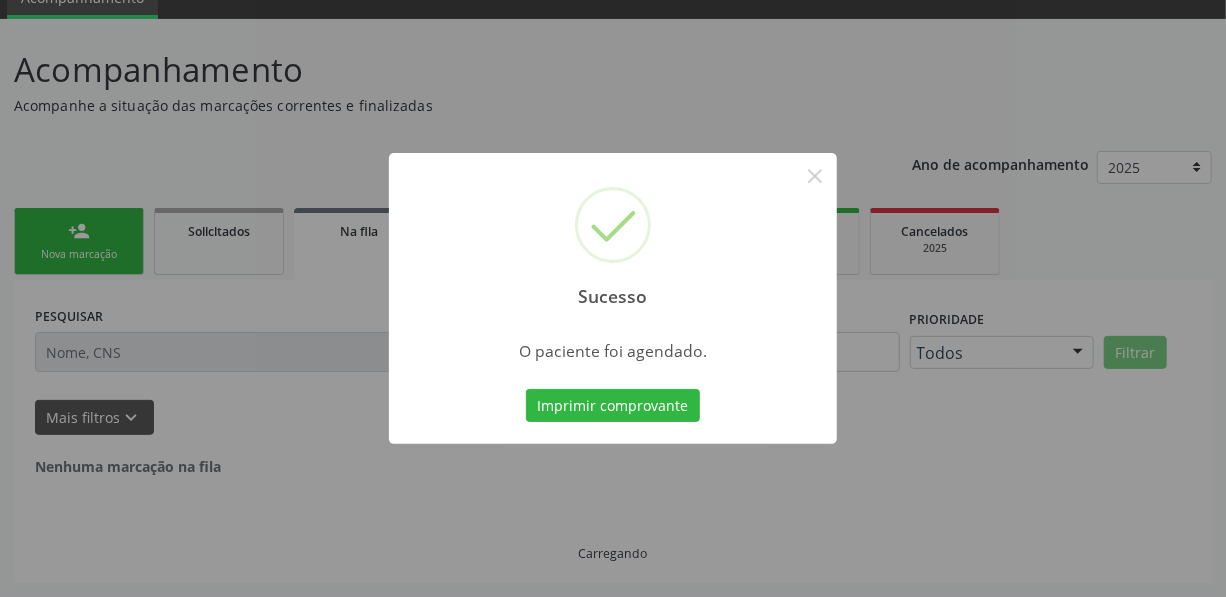scroll, scrollTop: 4, scrollLeft: 0, axis: vertical 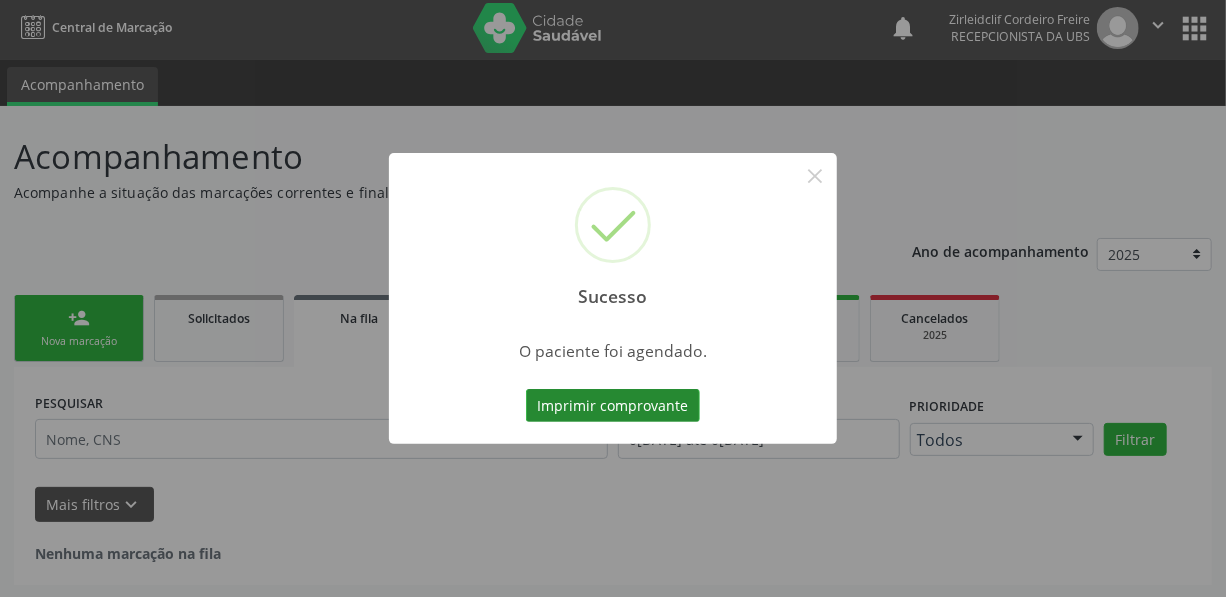 click on "Imprimir comprovante" 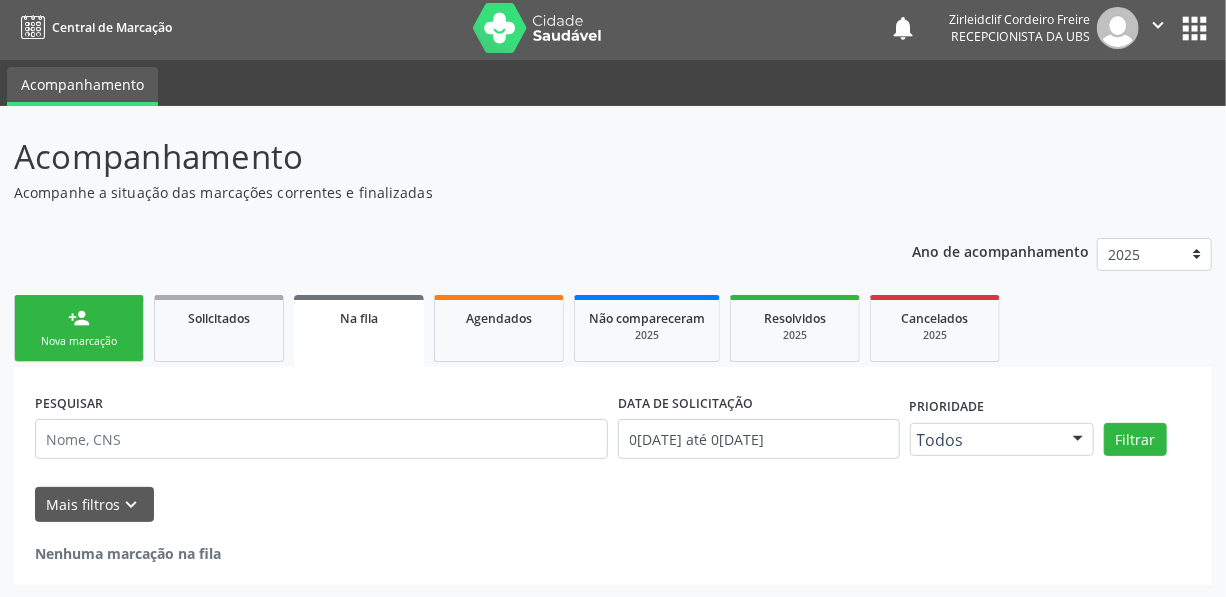 click on "person_add
Nova marcação" 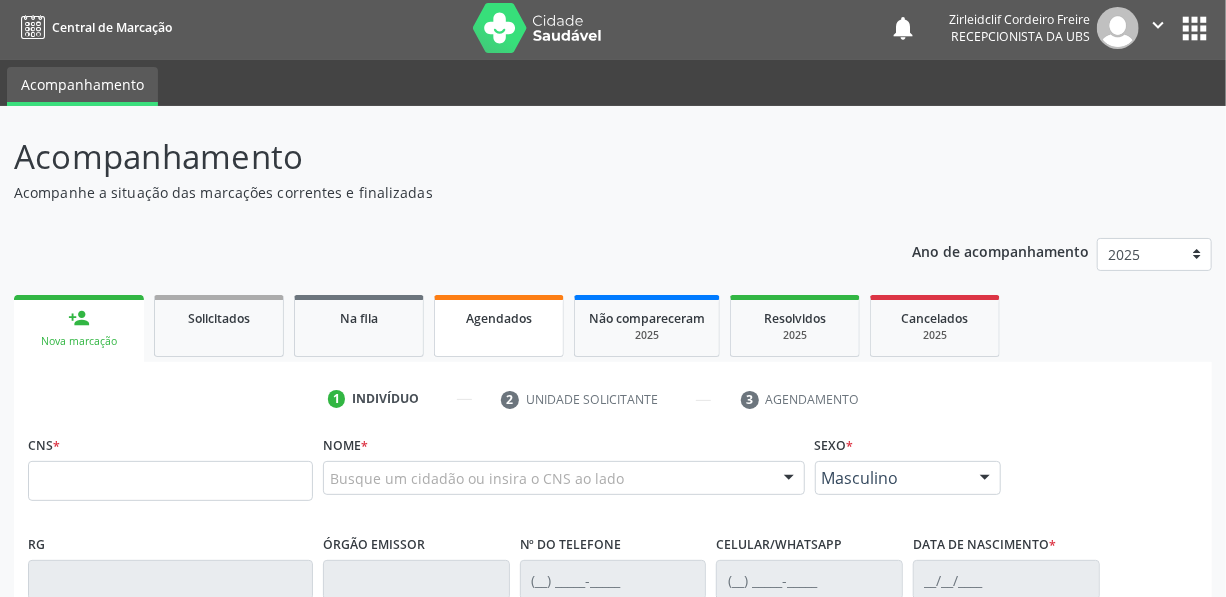 click on "Agendados" 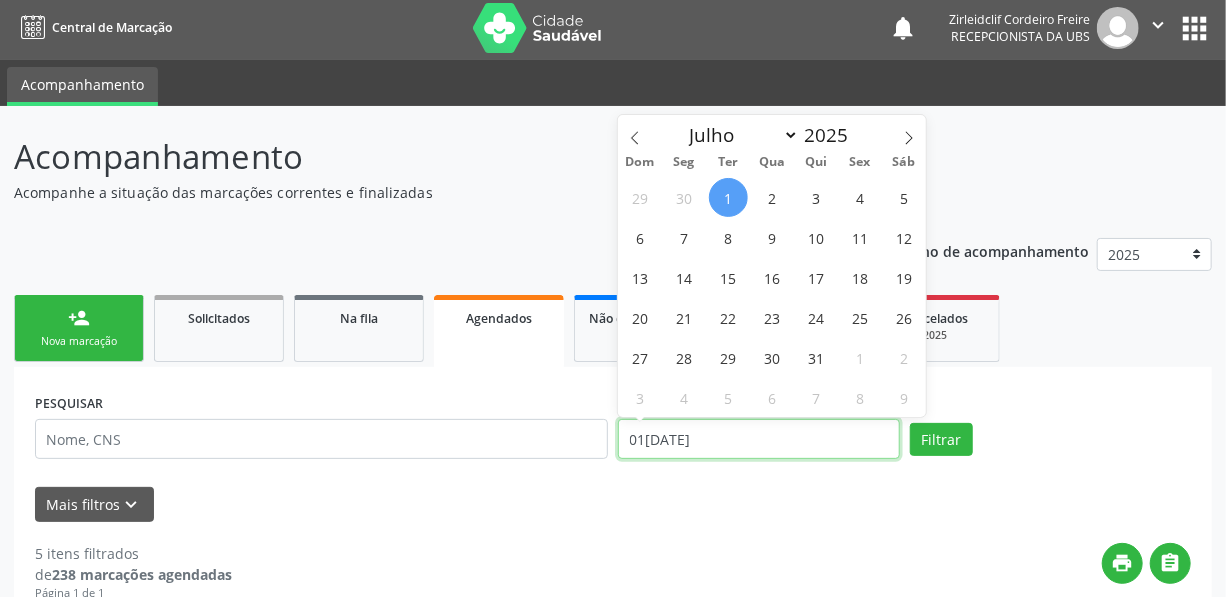 click on "01/07/2025" 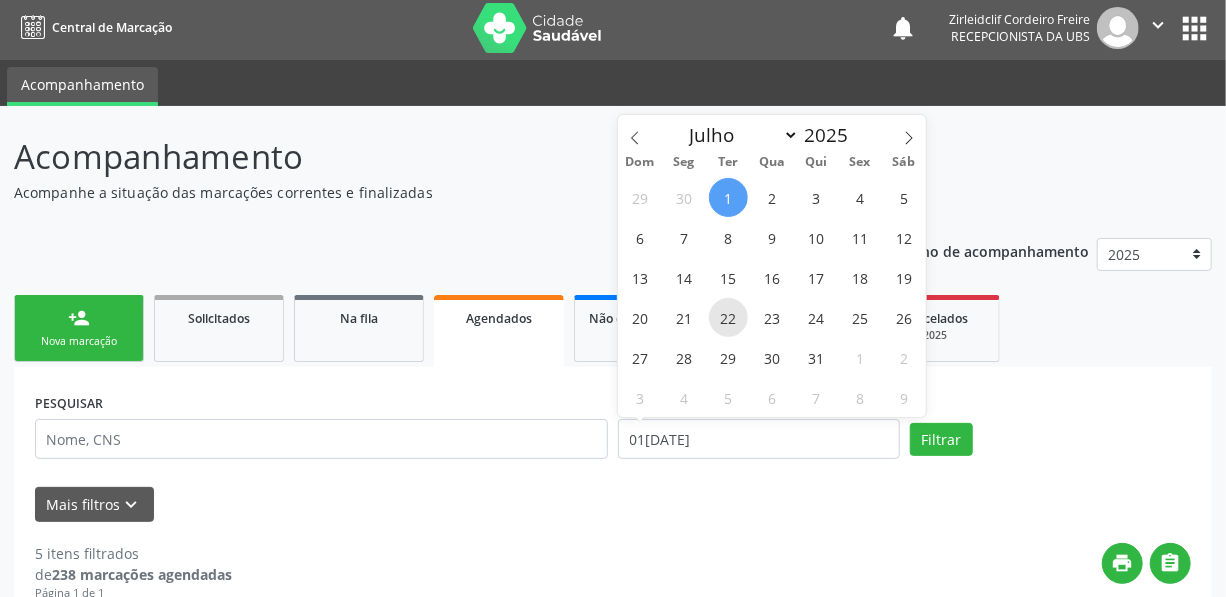 click on "22" 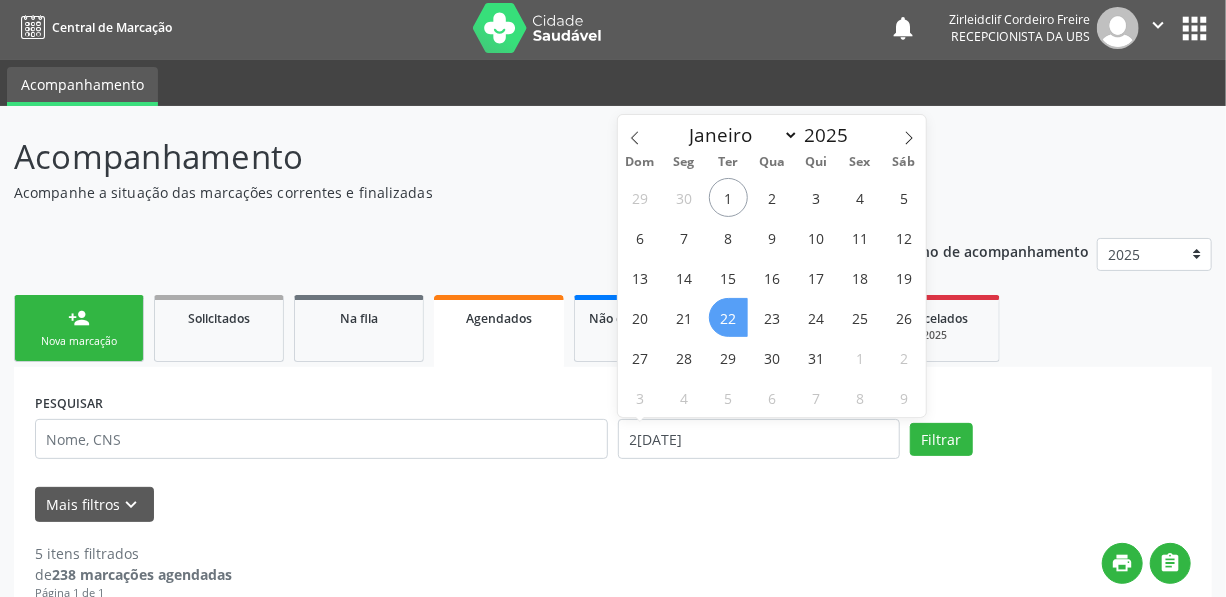 click on "22" 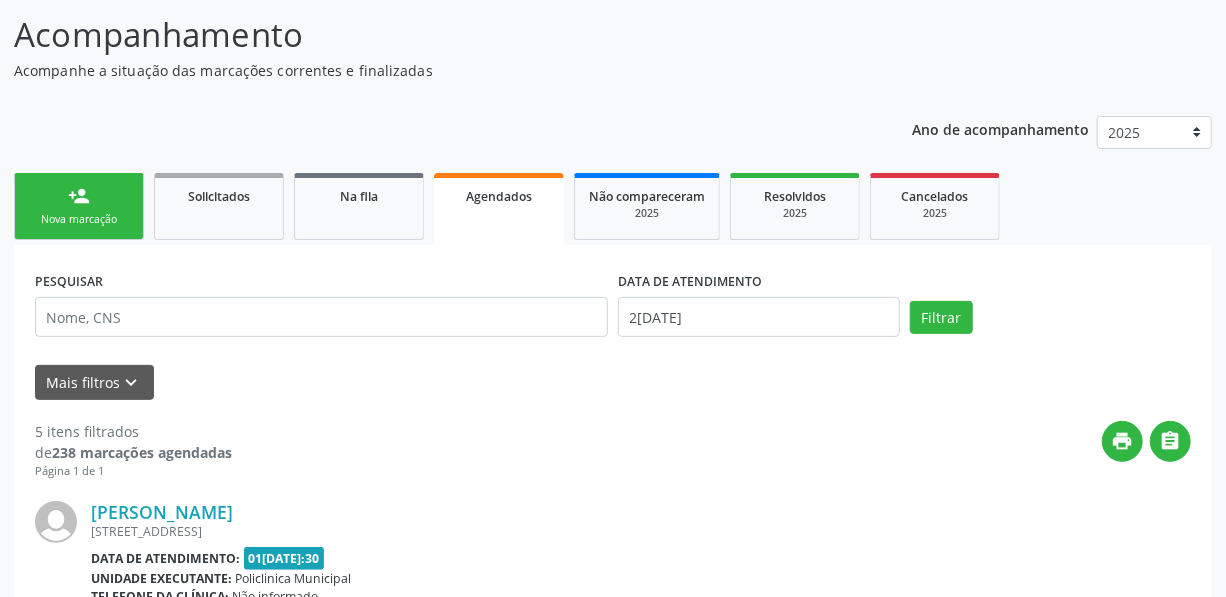 scroll, scrollTop: 95, scrollLeft: 0, axis: vertical 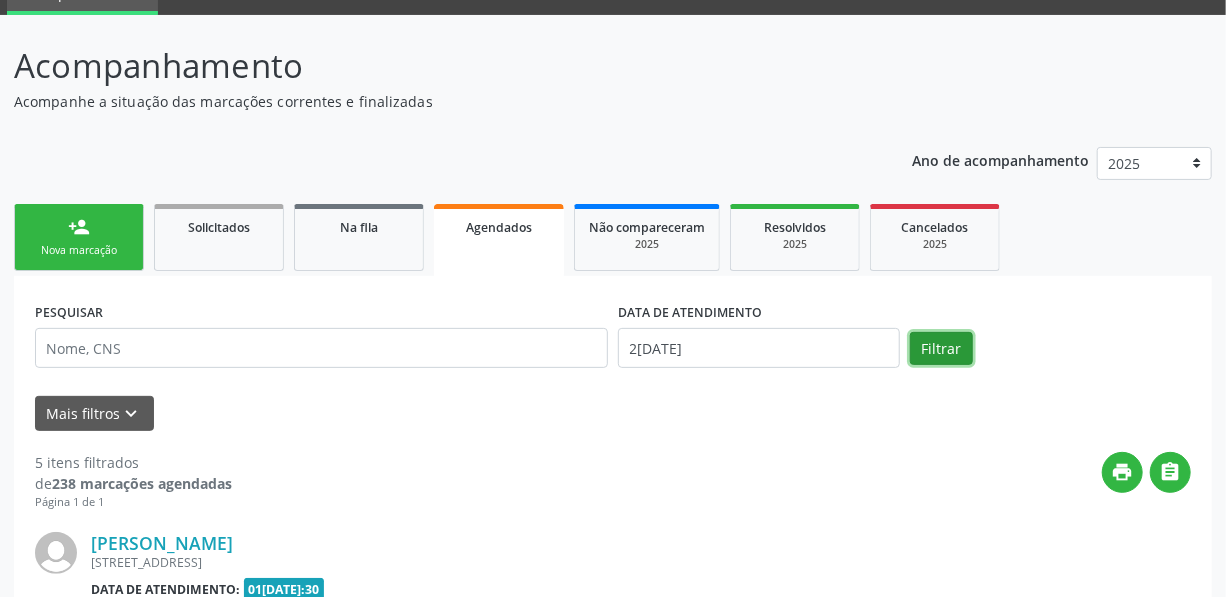 click on "Filtrar" 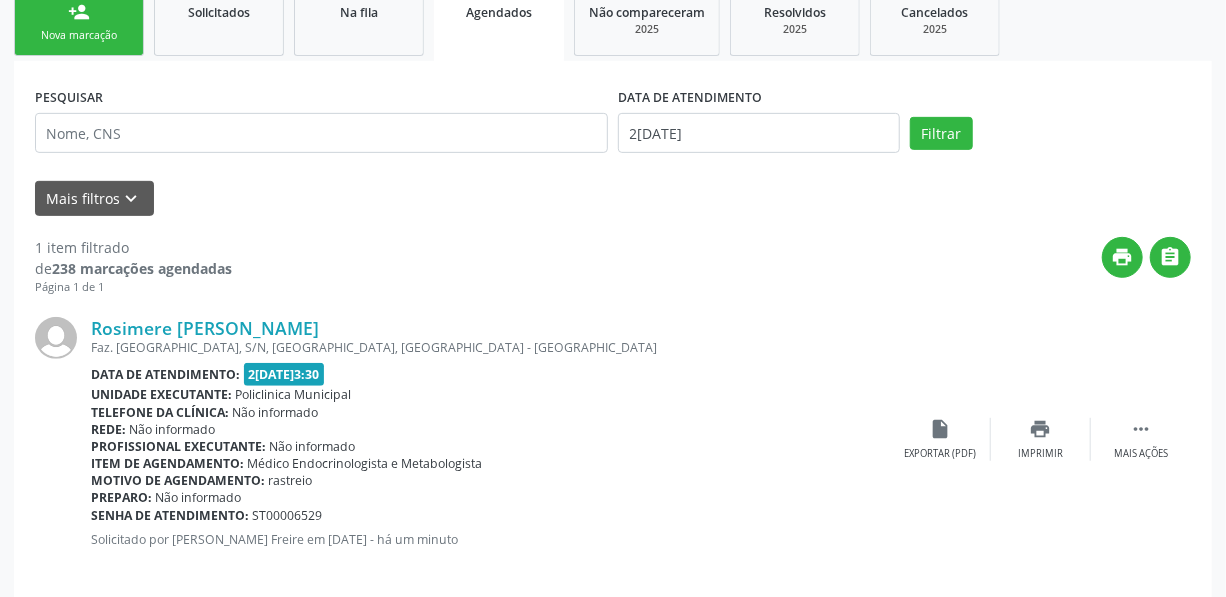 scroll, scrollTop: 329, scrollLeft: 0, axis: vertical 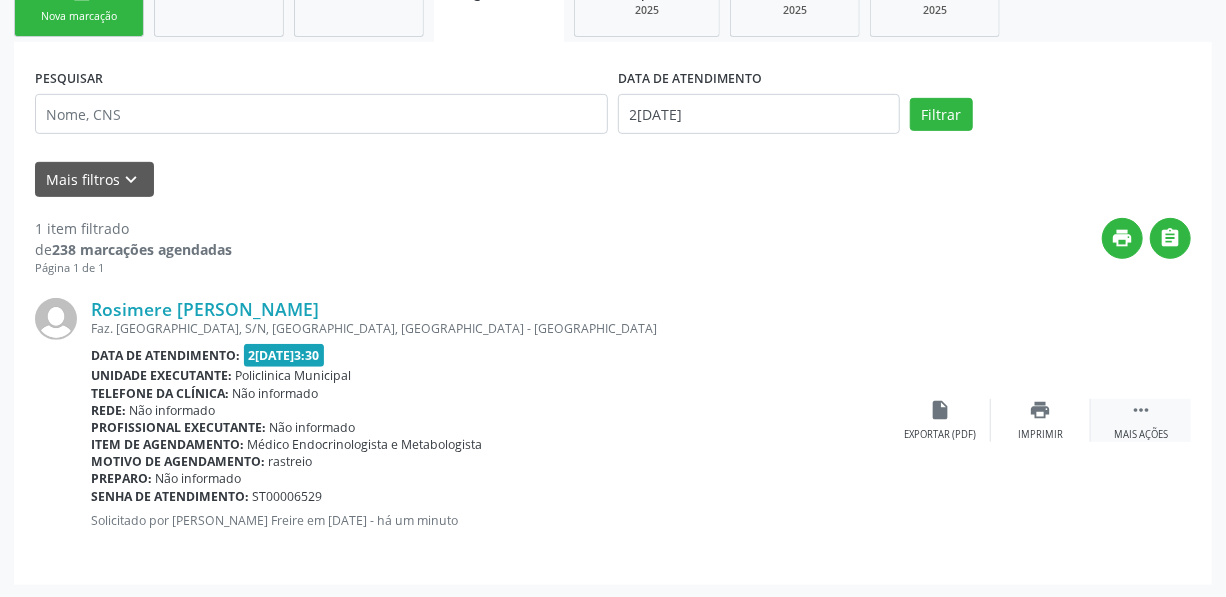 click on "
Mais ações" 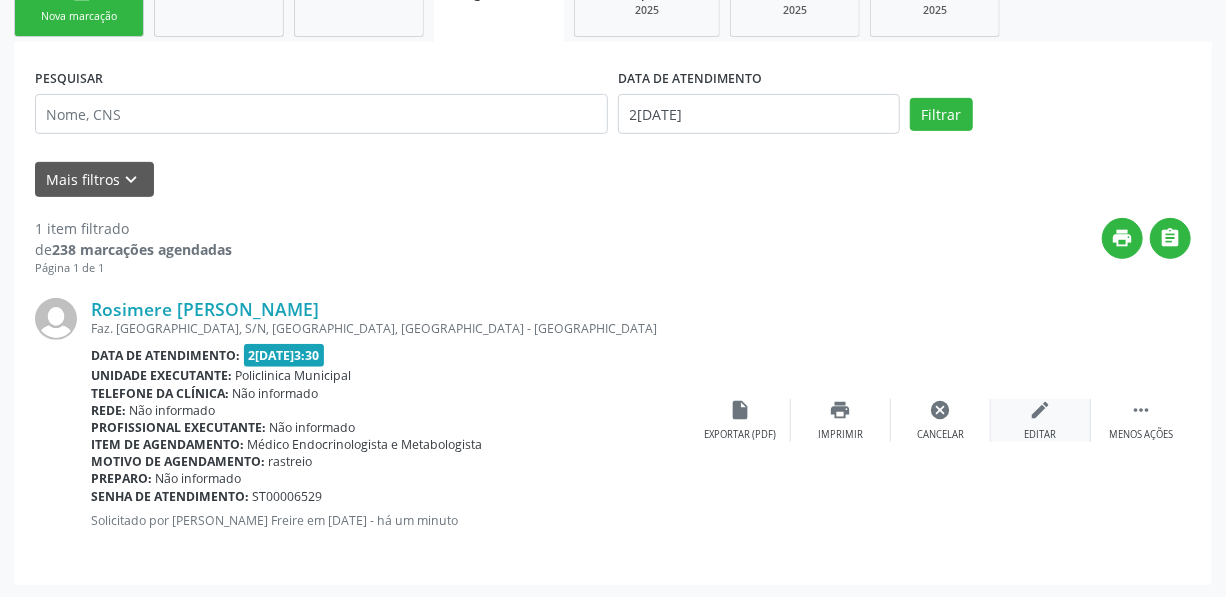 click on "edit" 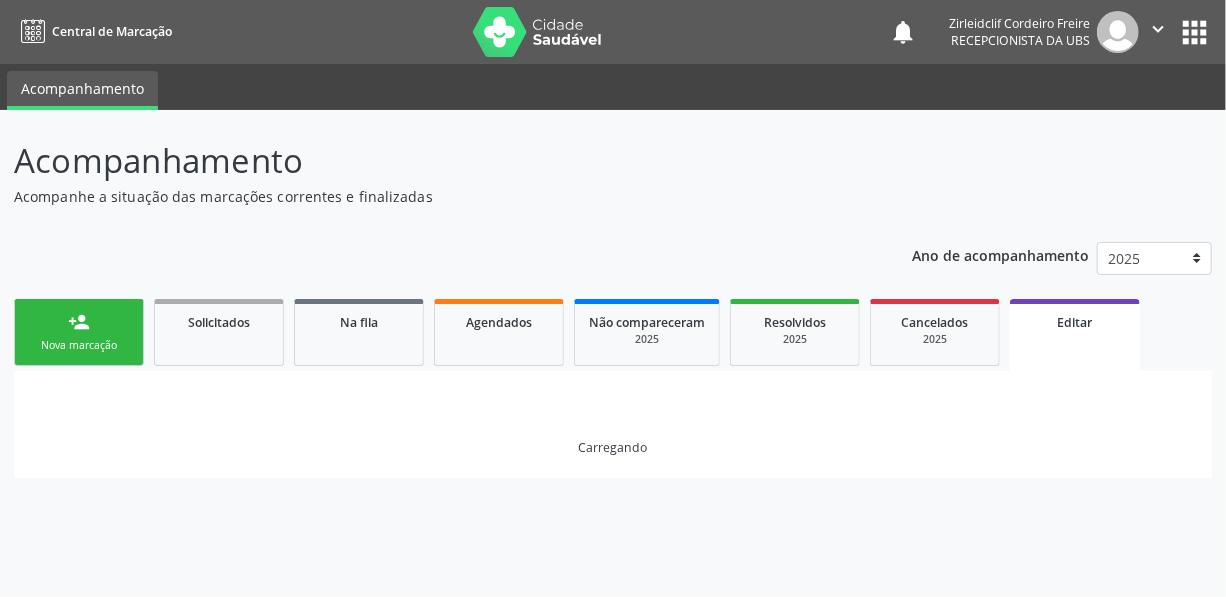 scroll, scrollTop: 0, scrollLeft: 0, axis: both 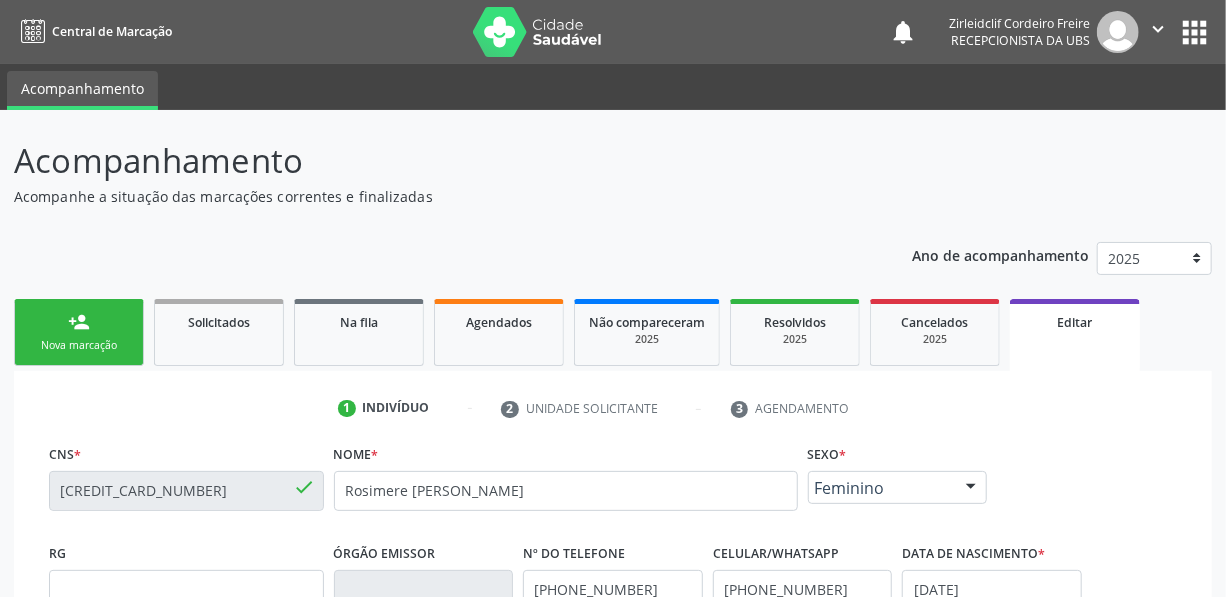 click on "person_add" at bounding box center (79, 322) 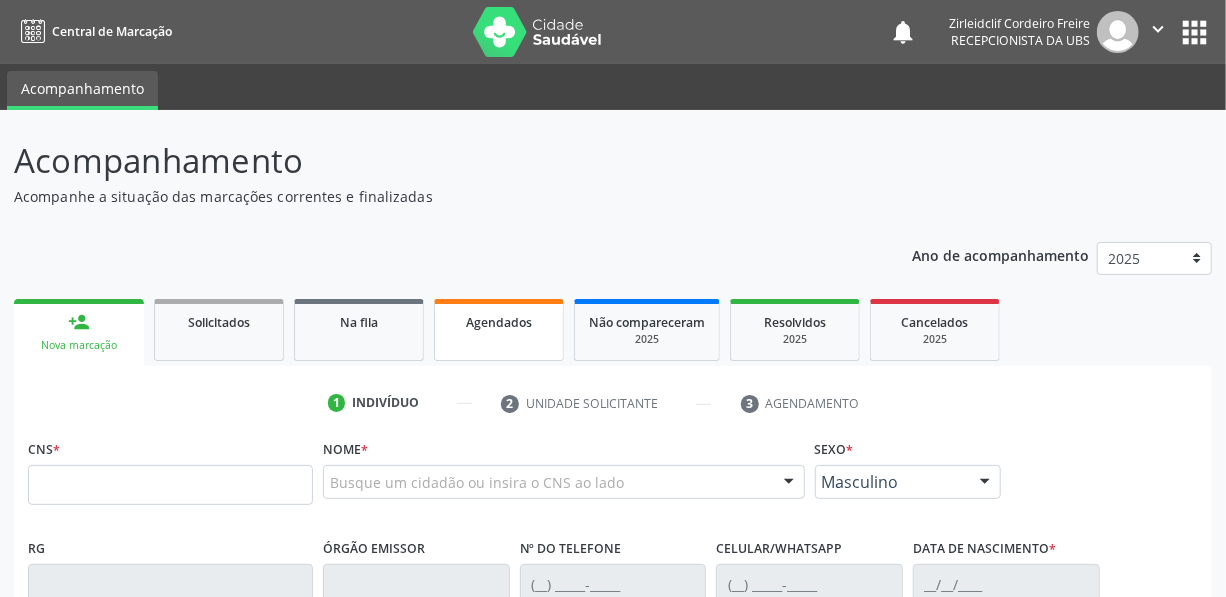 click on "Agendados" at bounding box center [499, 330] 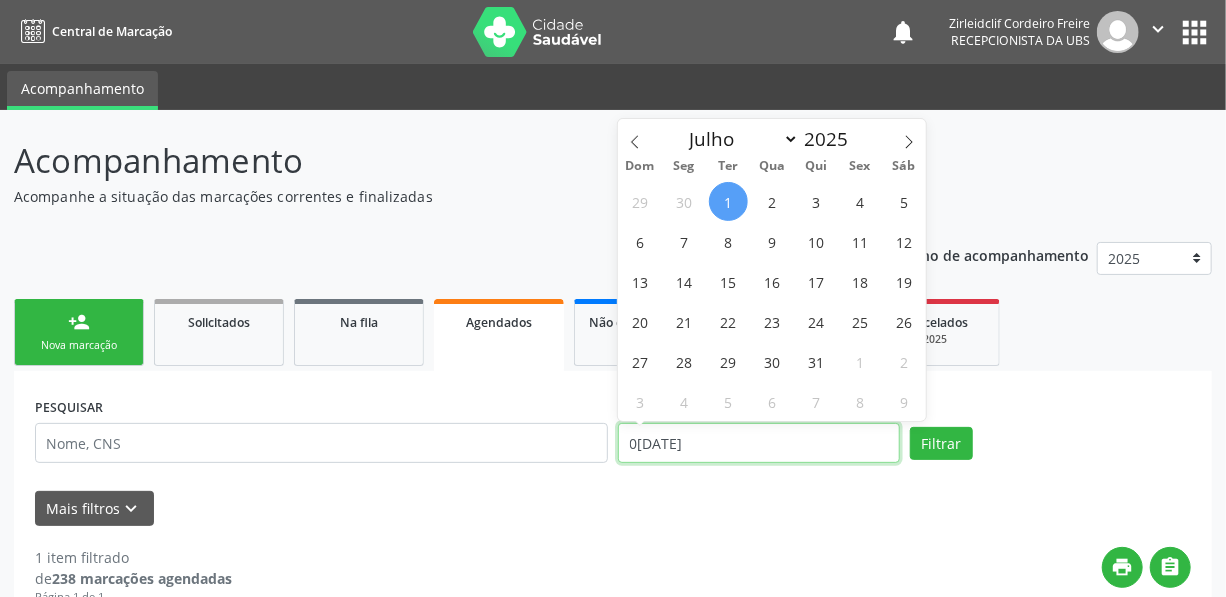click on "0[DATE]" at bounding box center [759, 443] 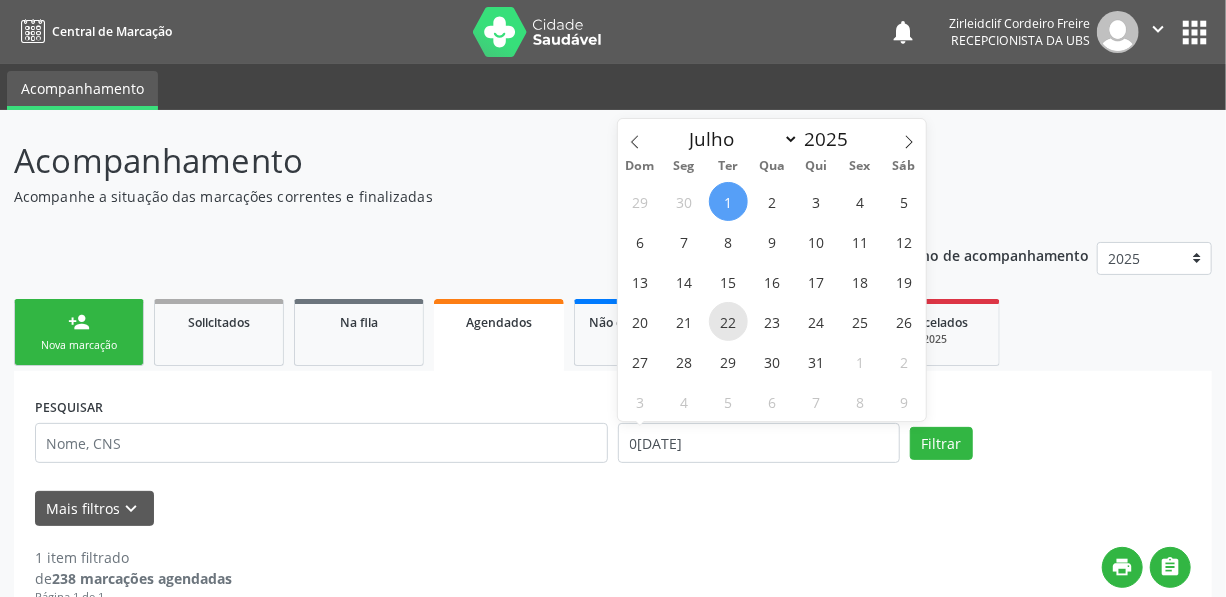 click on "22" at bounding box center (728, 321) 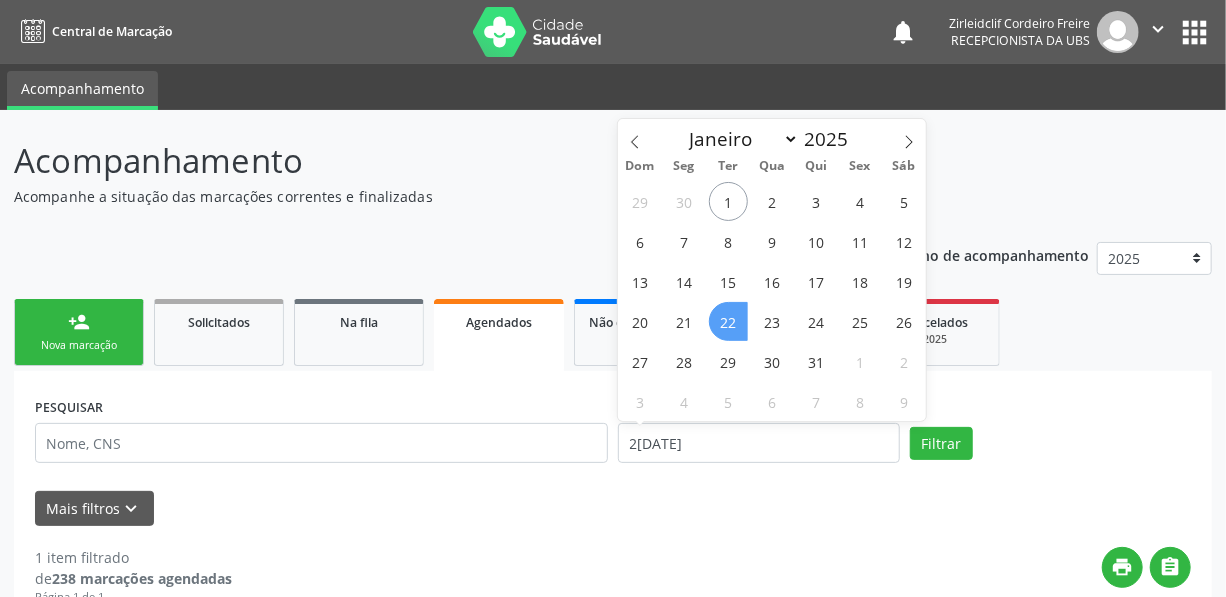 click on "22" at bounding box center [728, 321] 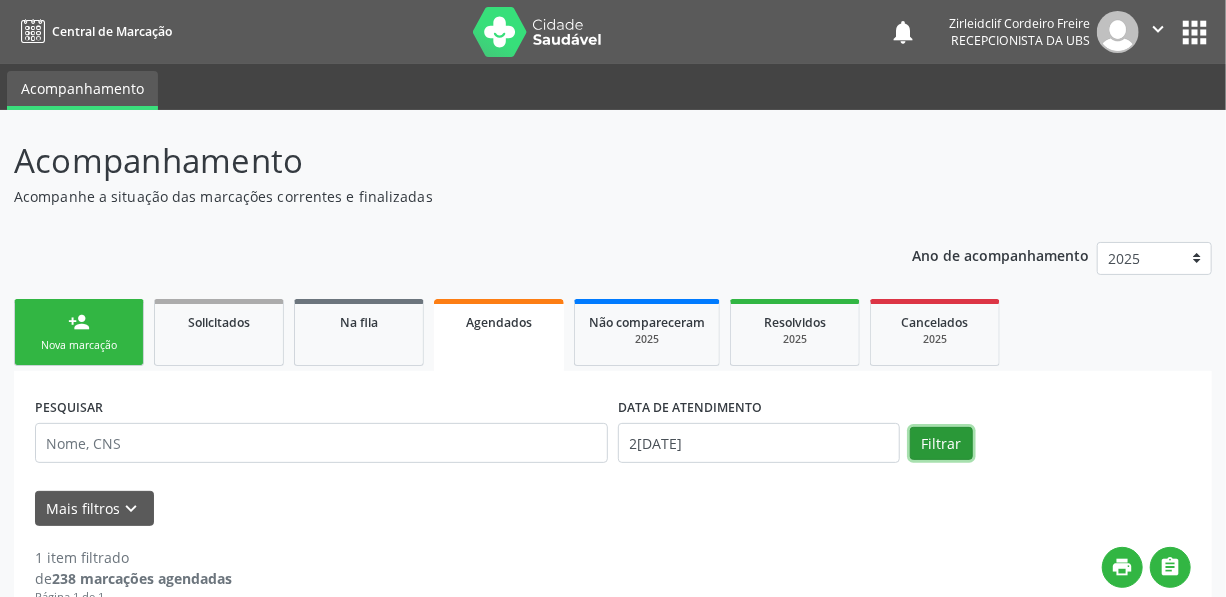 click on "Filtrar" at bounding box center (941, 444) 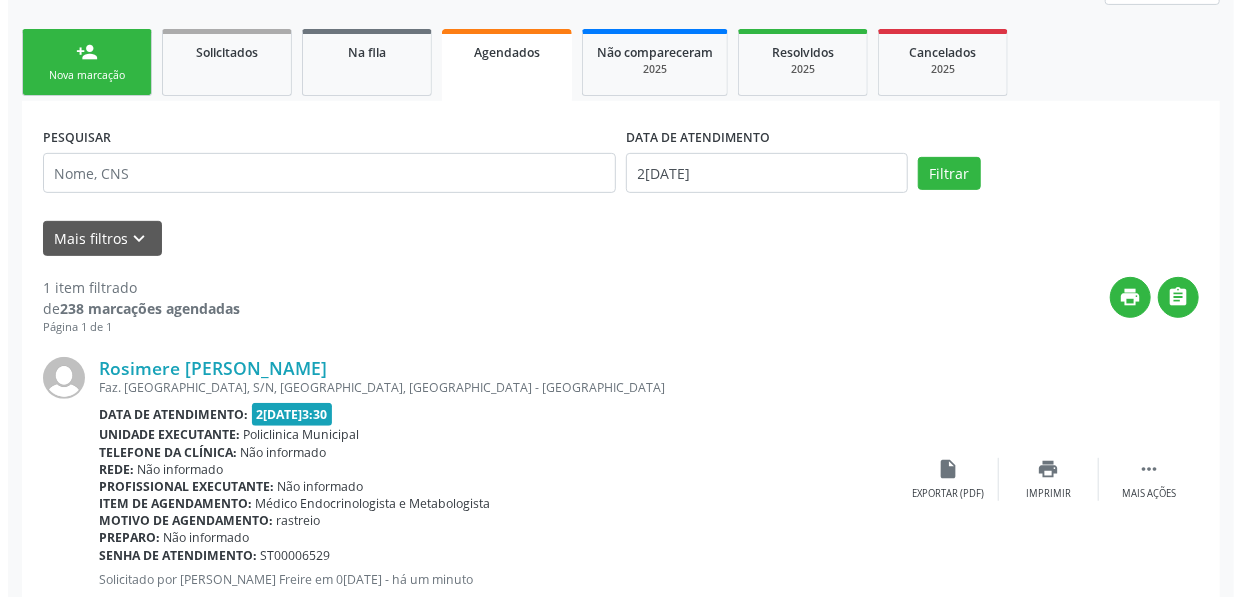 scroll, scrollTop: 272, scrollLeft: 0, axis: vertical 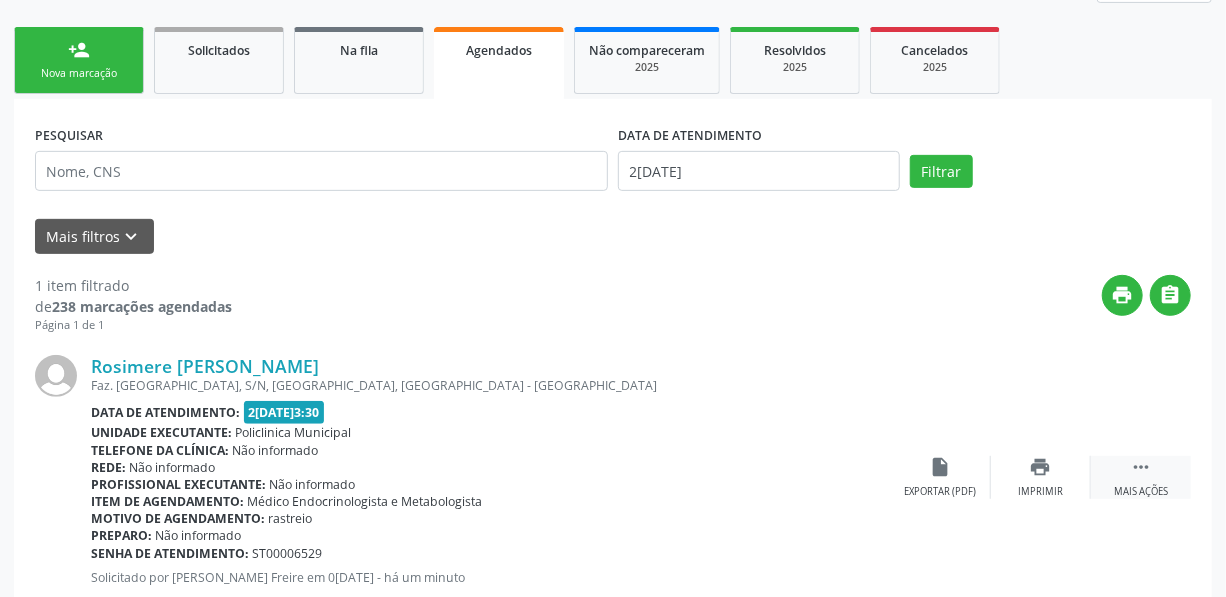 click on "" at bounding box center (1141, 467) 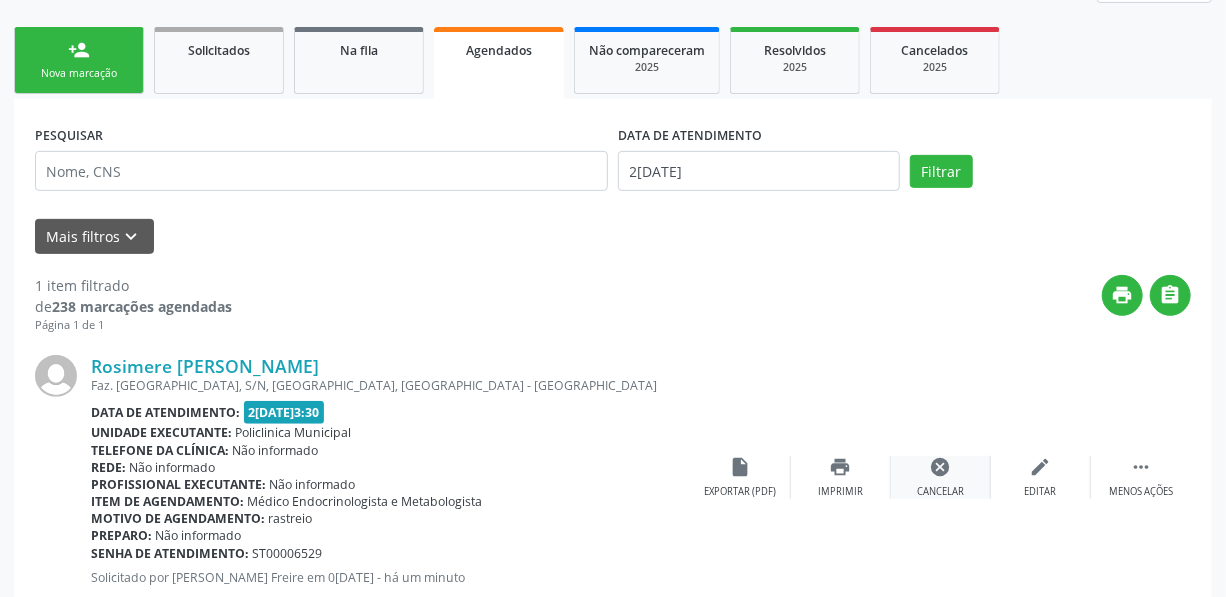 click on "cancel" at bounding box center (941, 467) 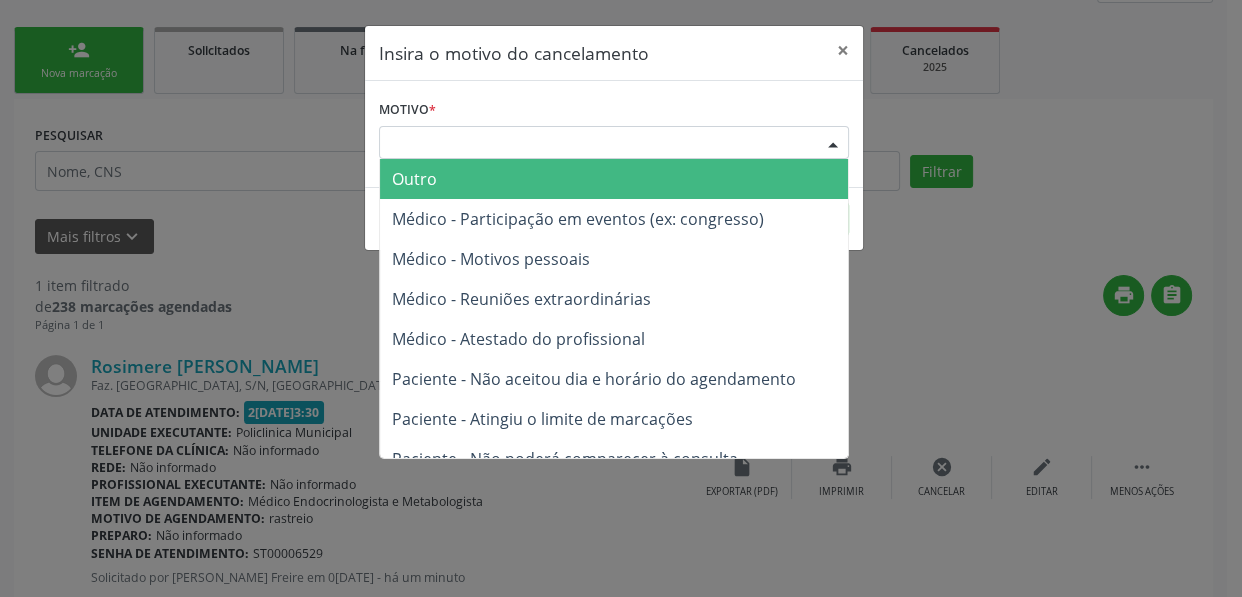 click on "Escolha o motivo" at bounding box center (614, 143) 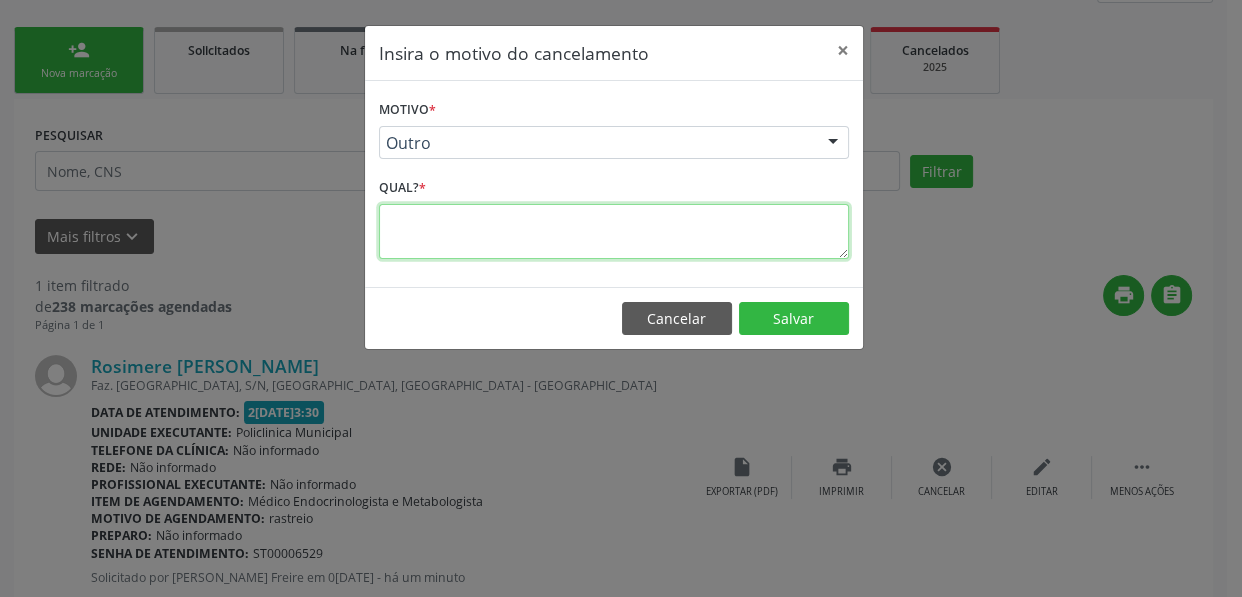 click at bounding box center (614, 231) 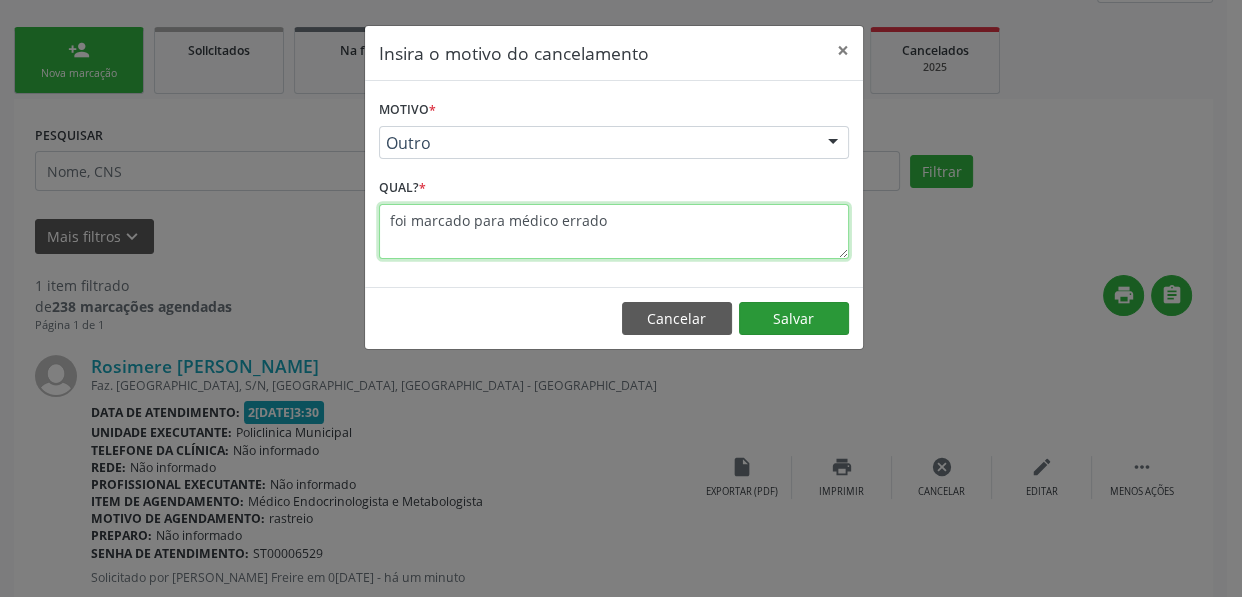 type on "foi marcado para médico errado" 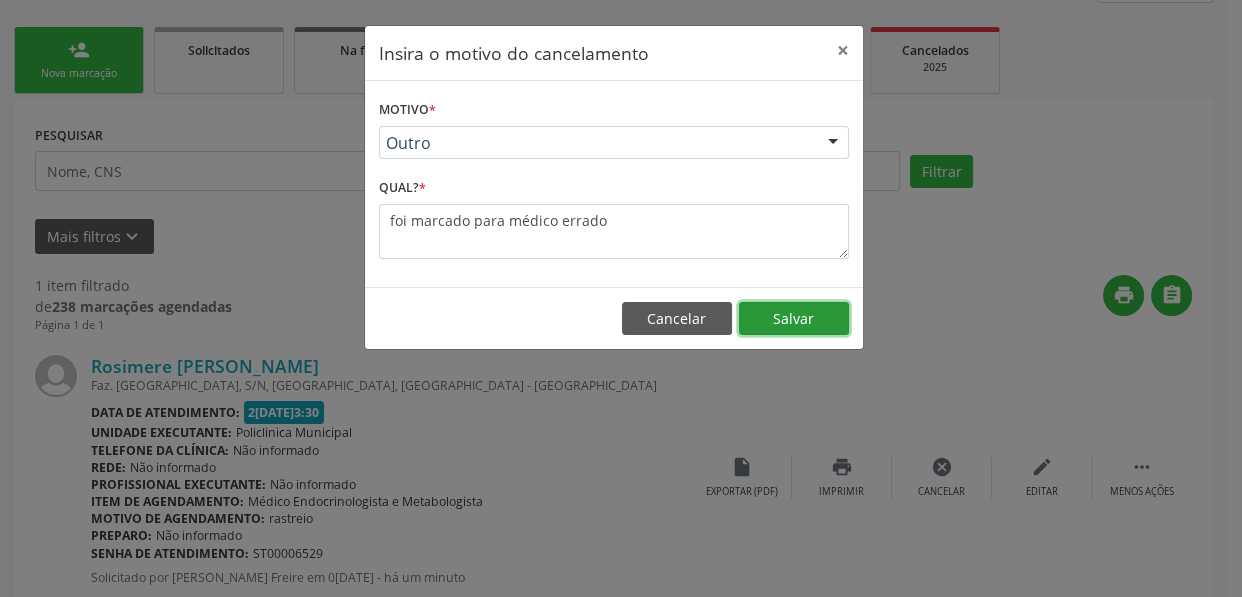 click on "Salvar" at bounding box center (794, 319) 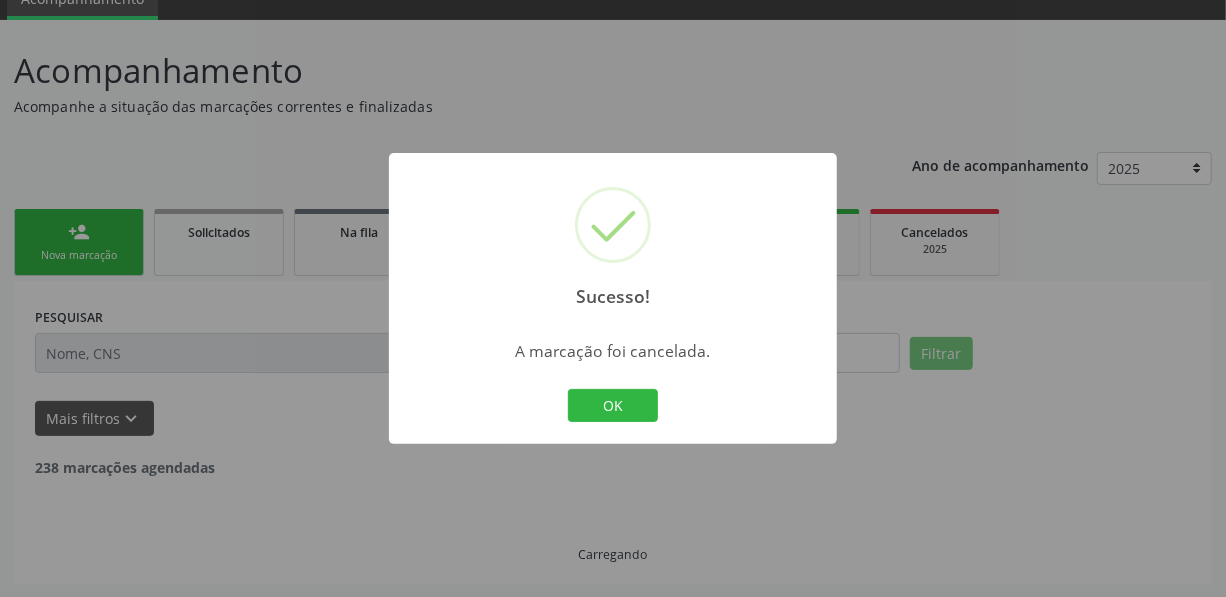 scroll, scrollTop: 25, scrollLeft: 0, axis: vertical 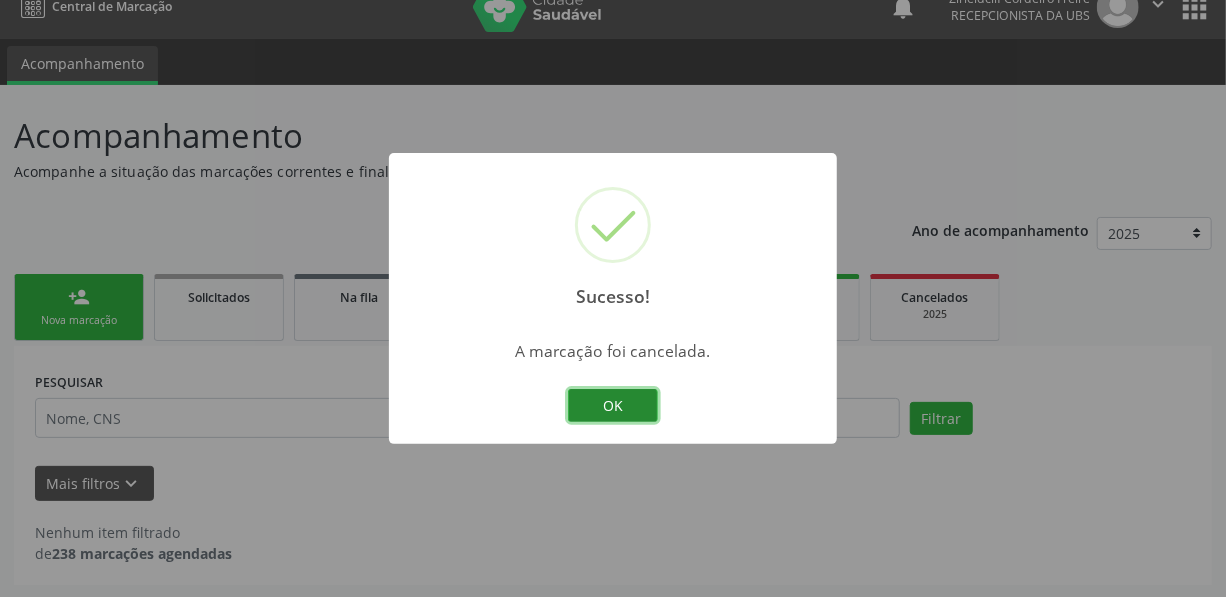 click on "OK" at bounding box center (613, 406) 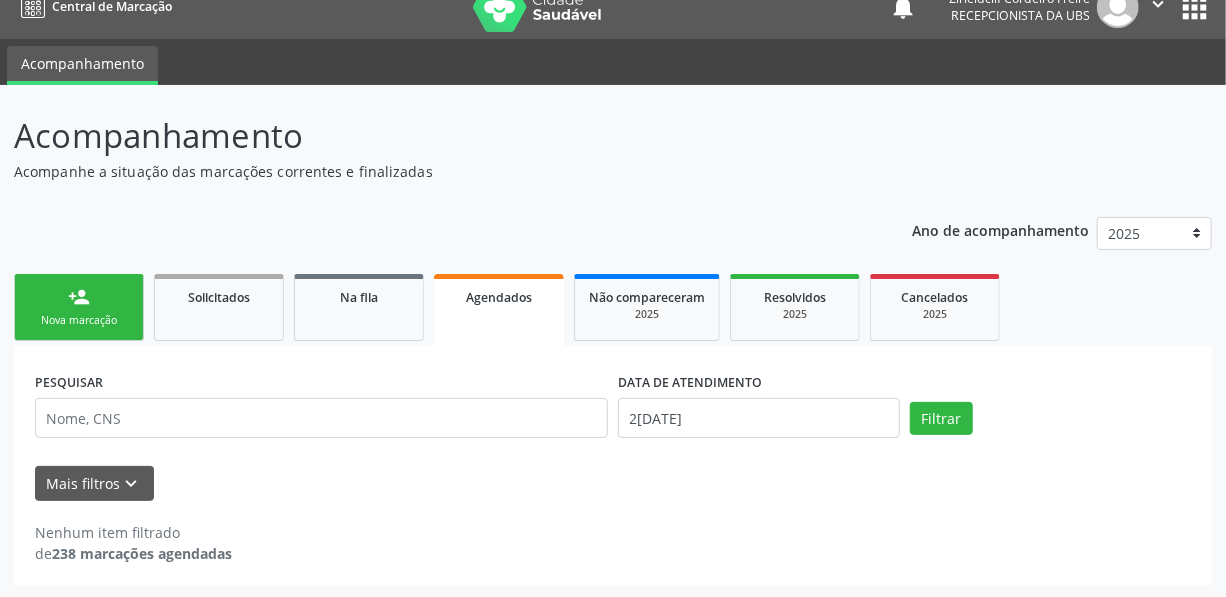 click on "Nova marcação" at bounding box center [79, 320] 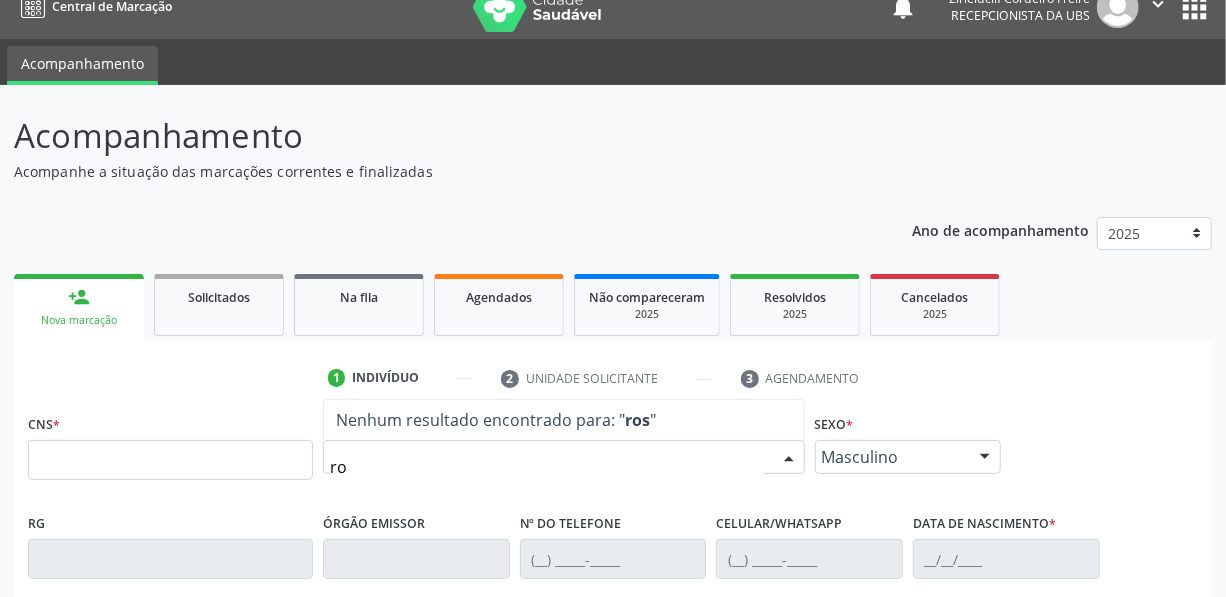 type on "r" 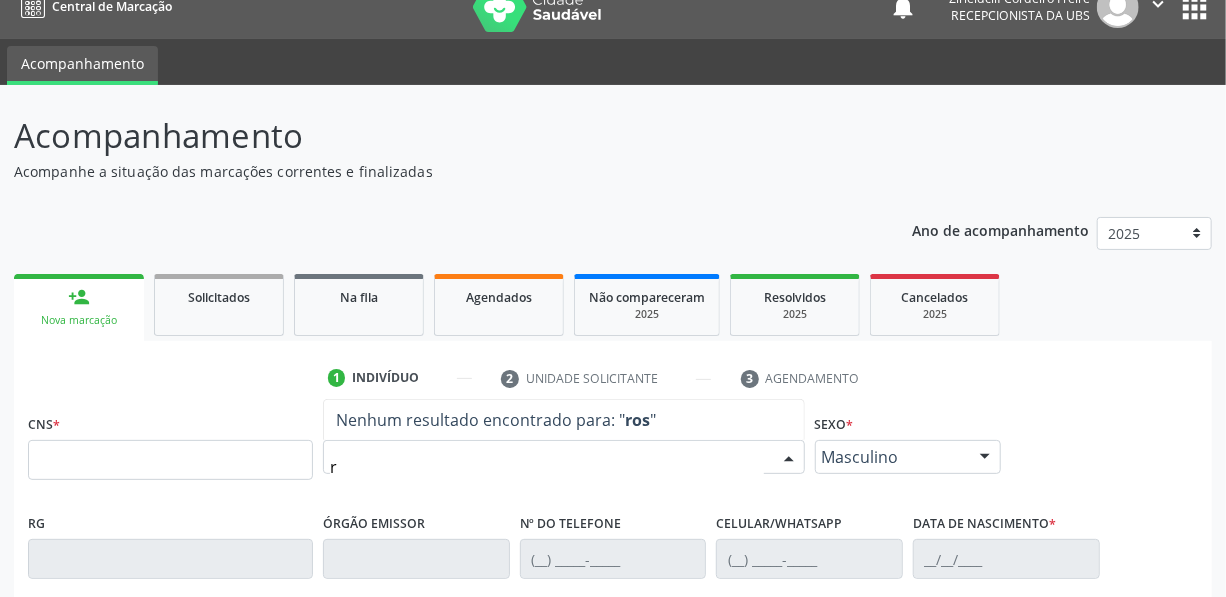 type 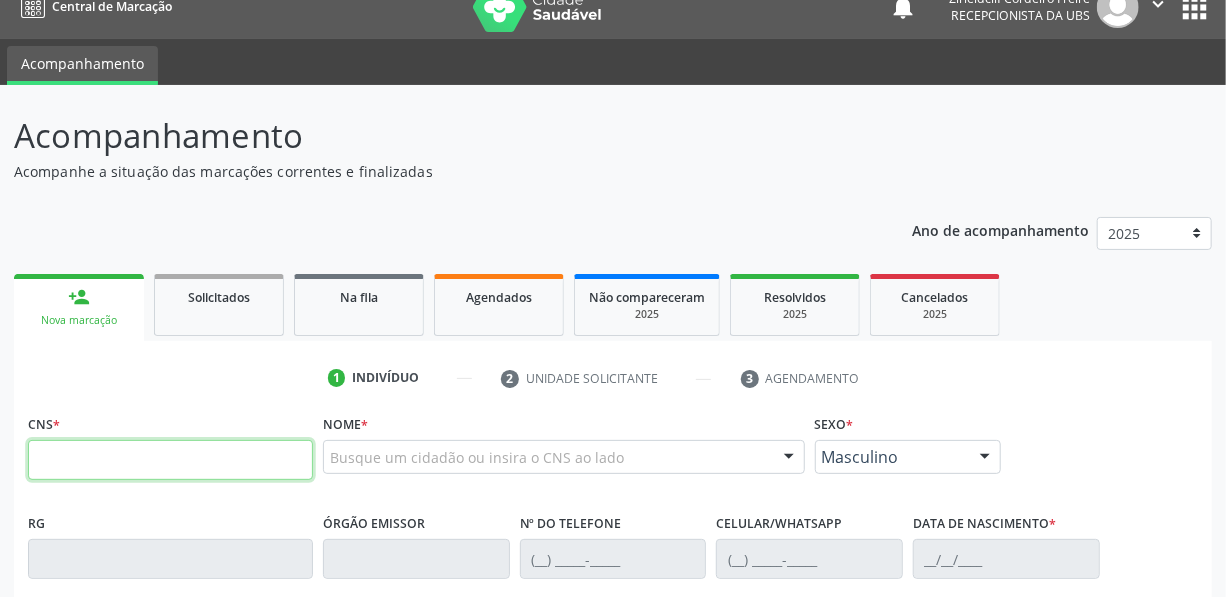 click at bounding box center [170, 460] 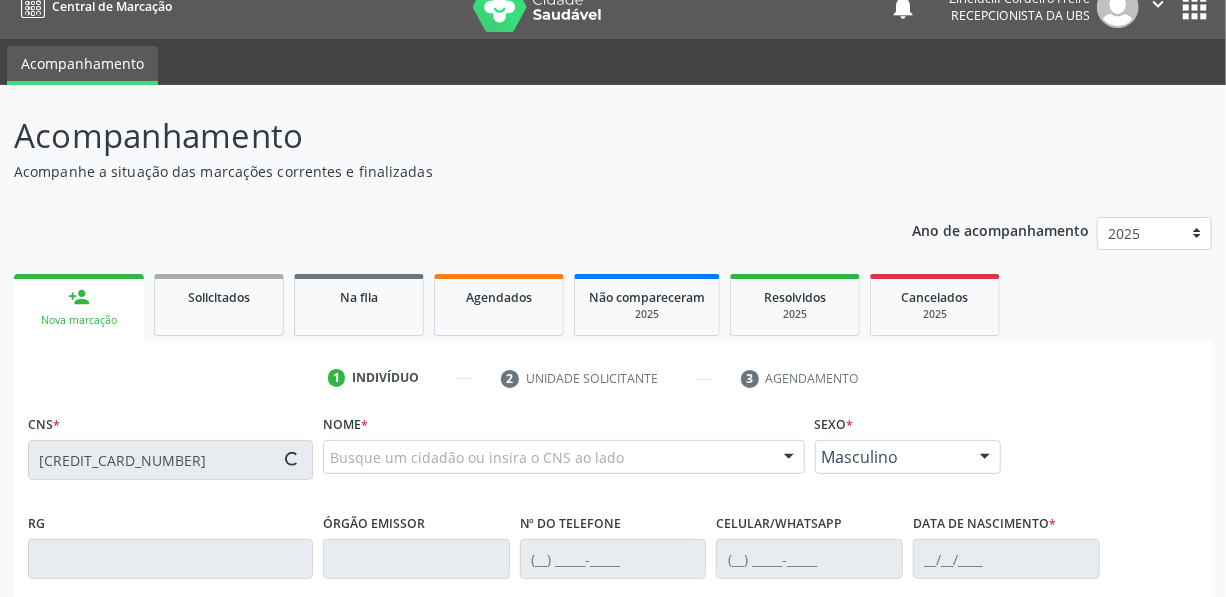 type on "[CREDIT_CARD_NUMBER]" 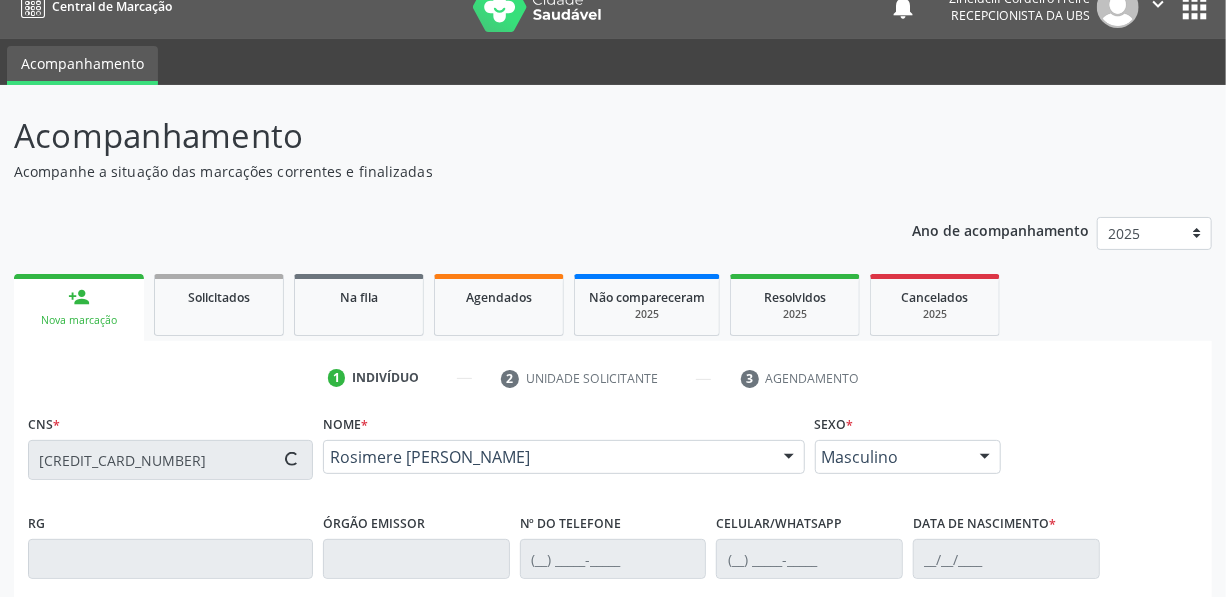 type on "[PHONE_NUMBER]" 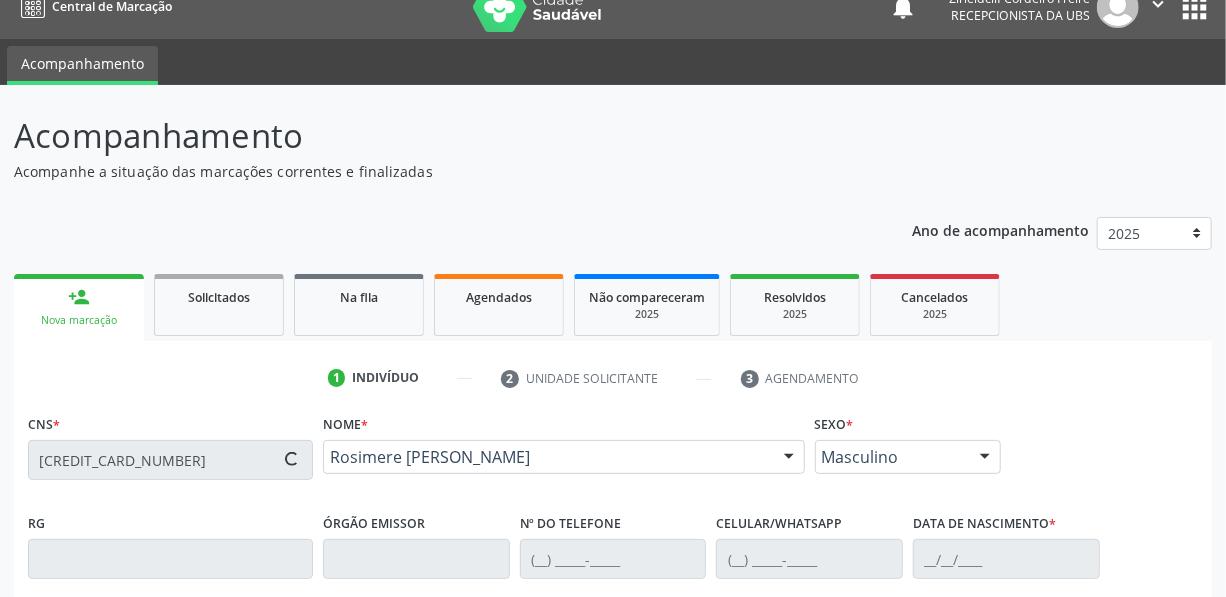 type on "[PHONE_NUMBER]" 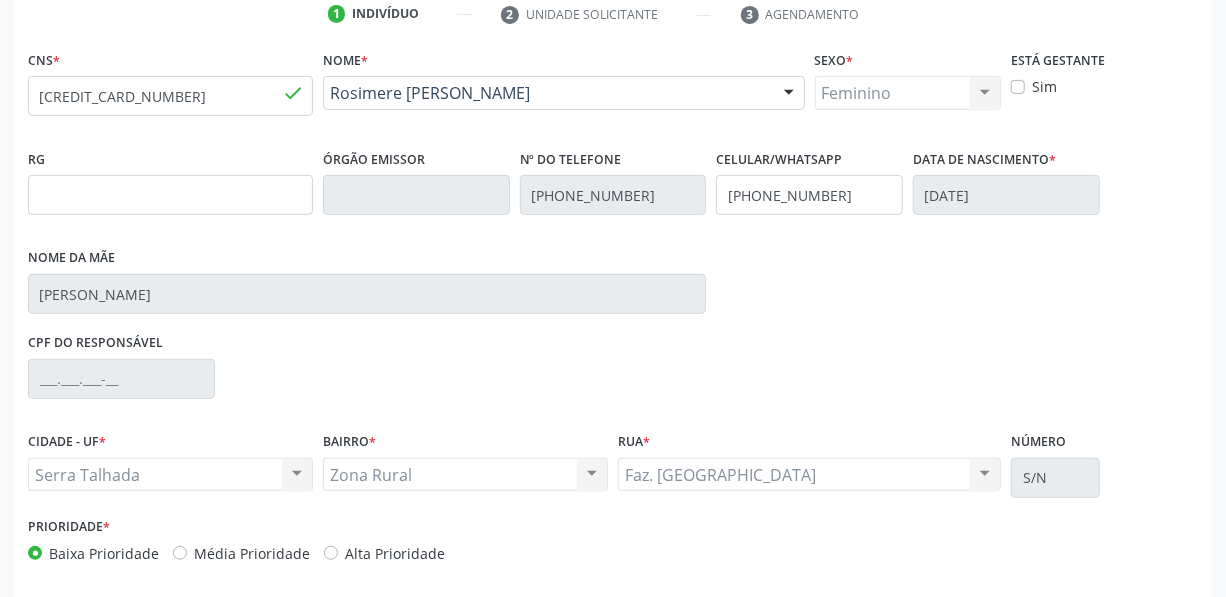 scroll, scrollTop: 471, scrollLeft: 0, axis: vertical 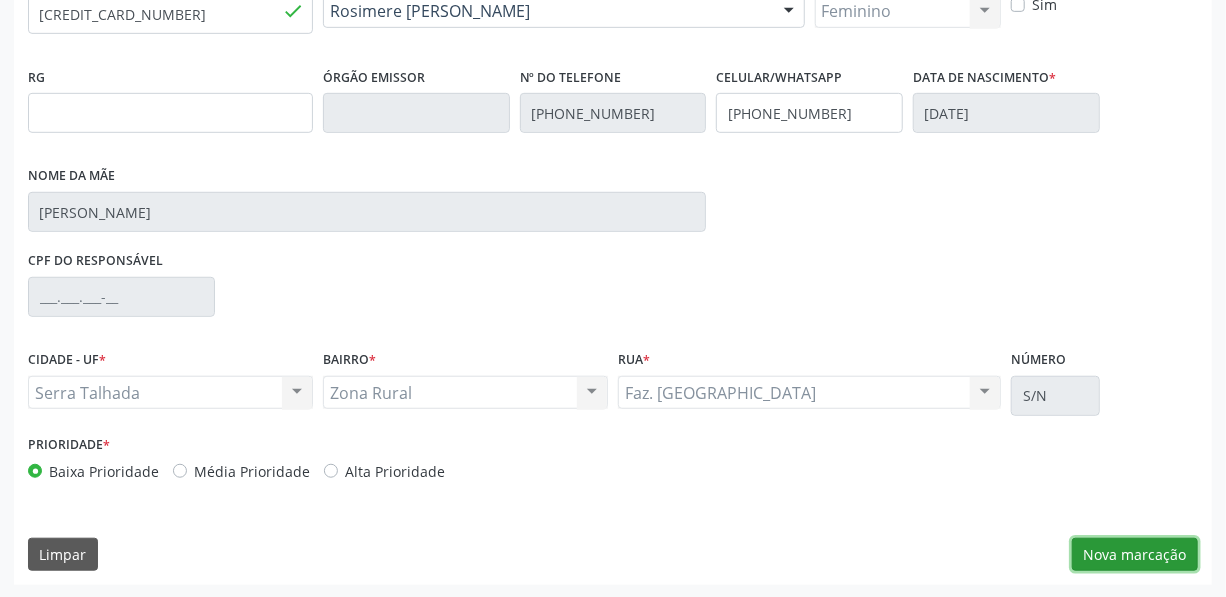 click on "Nova marcação" at bounding box center (1135, 555) 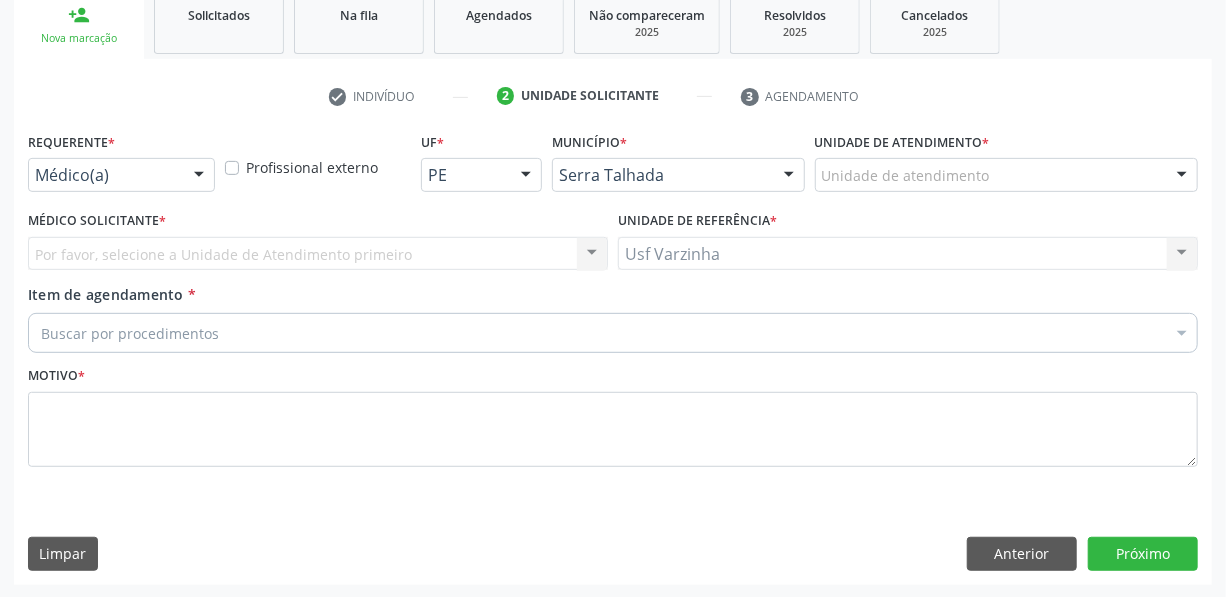 click at bounding box center [199, 176] 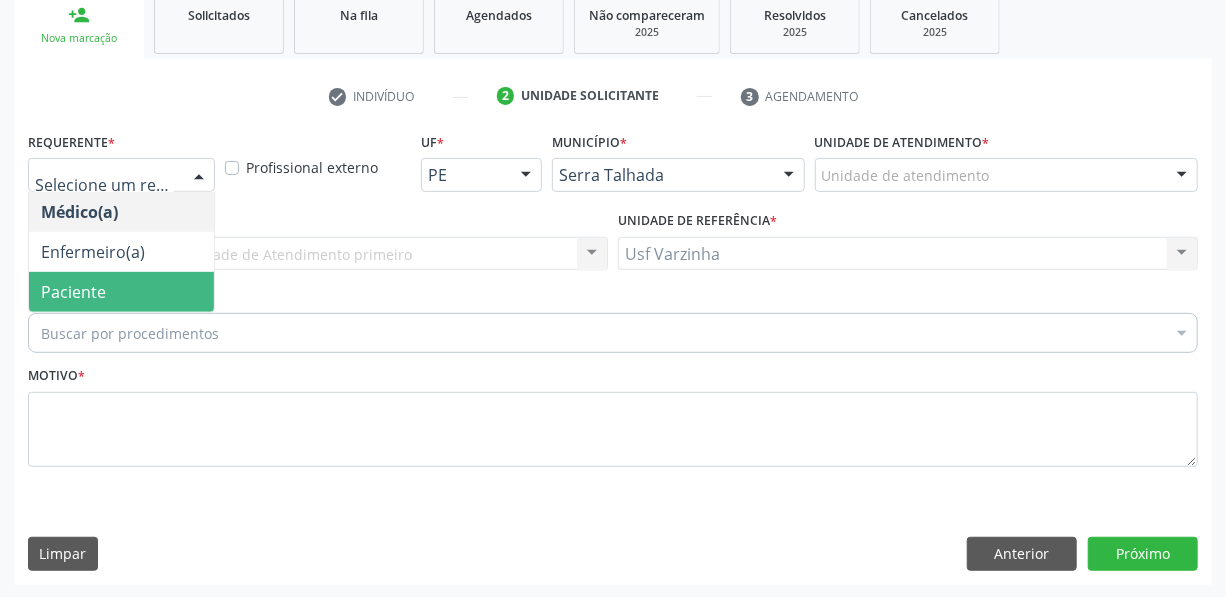 click on "Paciente" at bounding box center (121, 292) 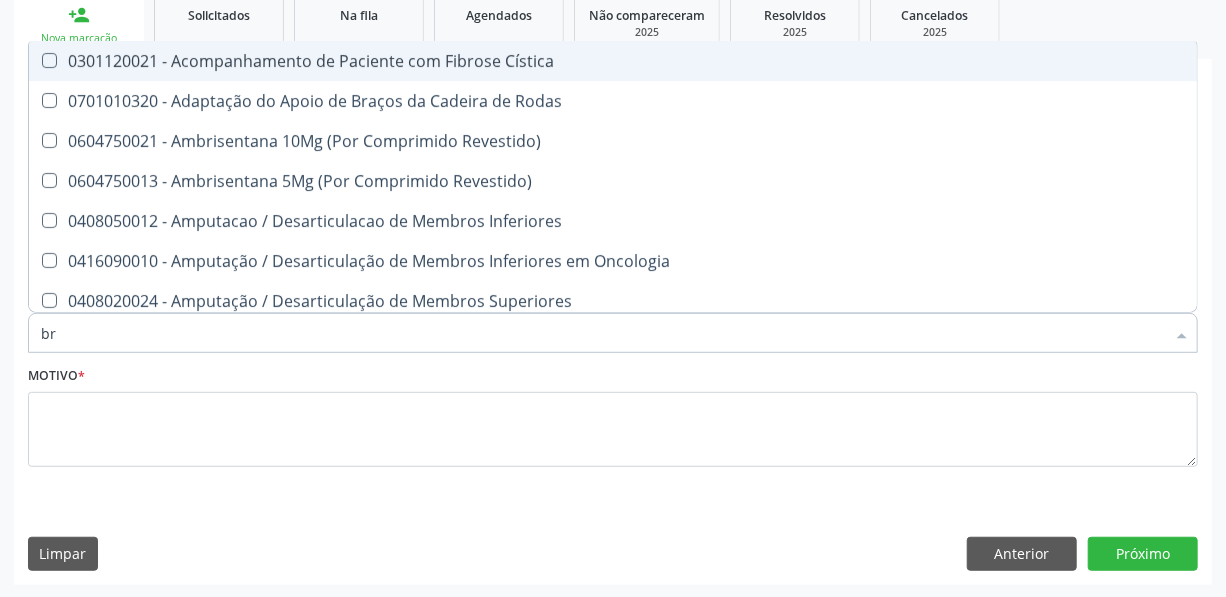 type on "b" 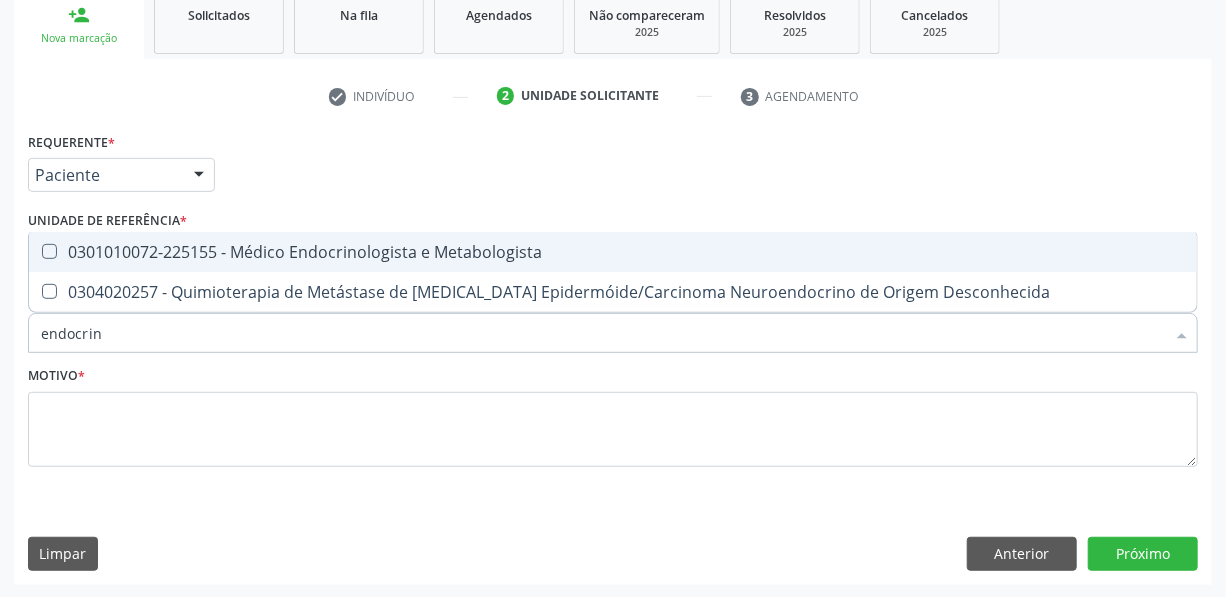 type on "endocrino" 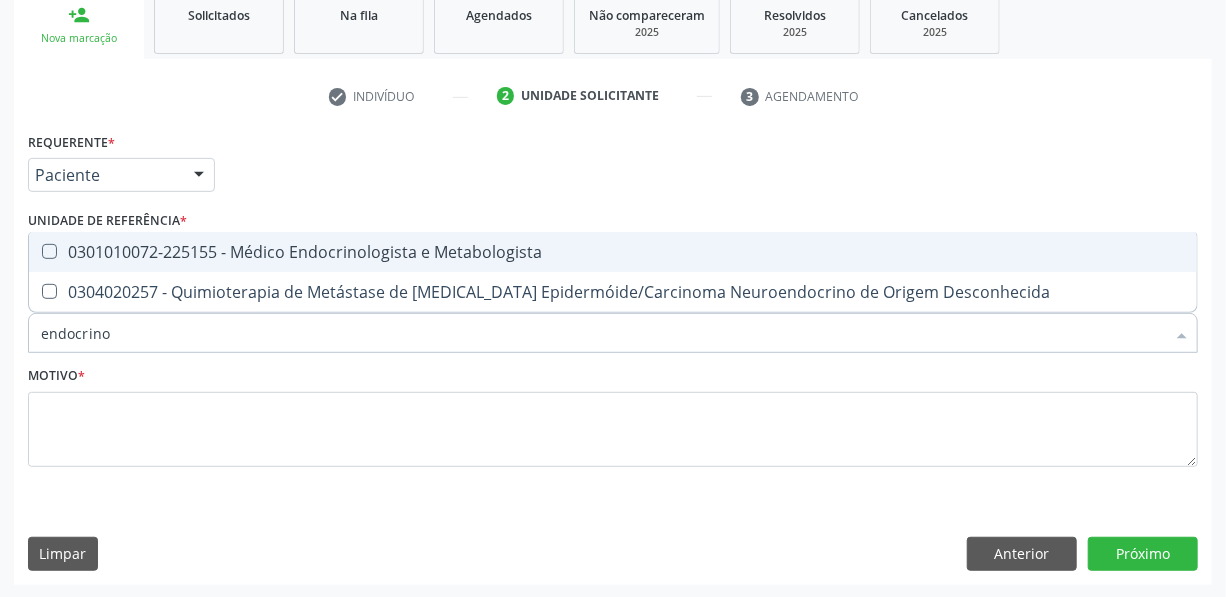 click on "0301010072-225155 - Médico Endocrinologista e Metabologista" at bounding box center [613, 252] 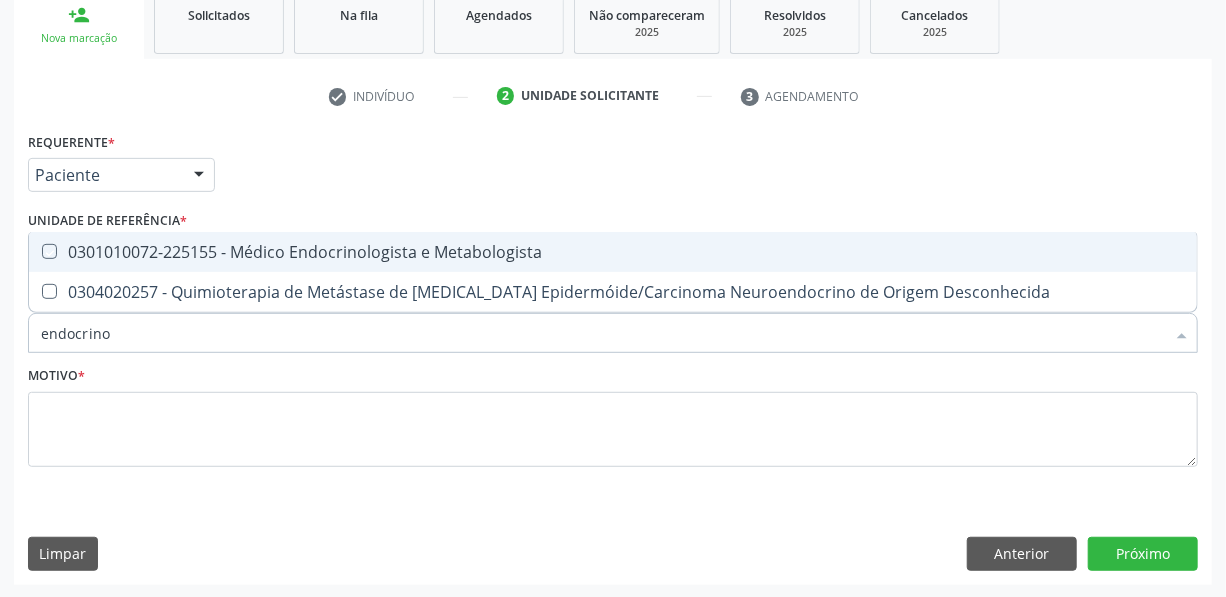 checkbox on "true" 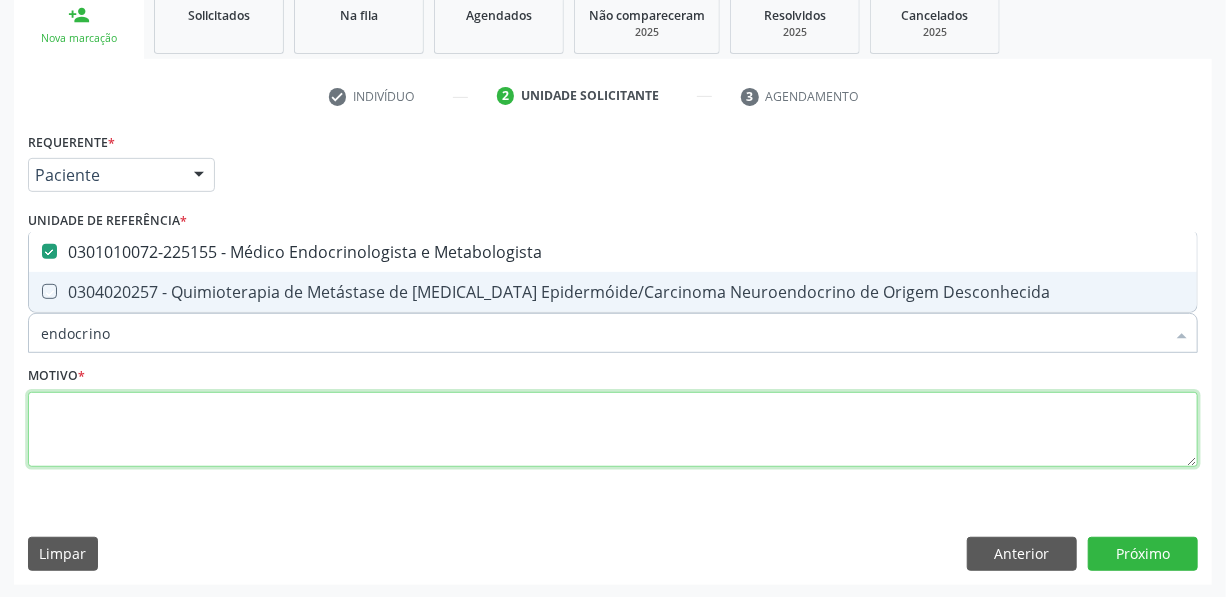click at bounding box center [613, 430] 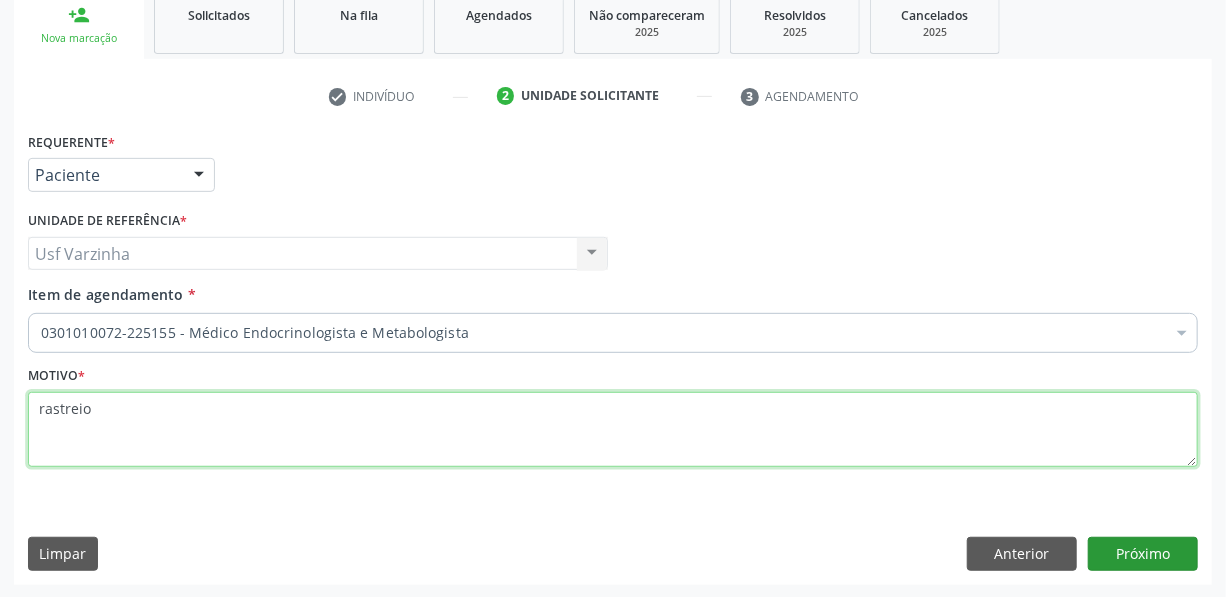 type on "rastreio" 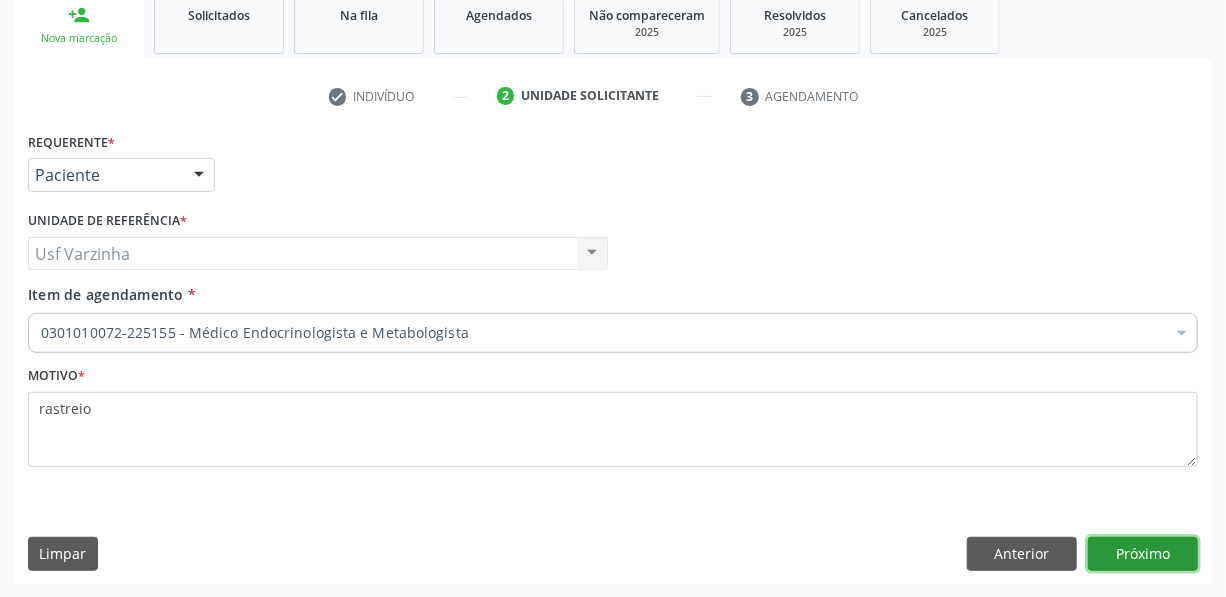 click on "Próximo" at bounding box center [1143, 554] 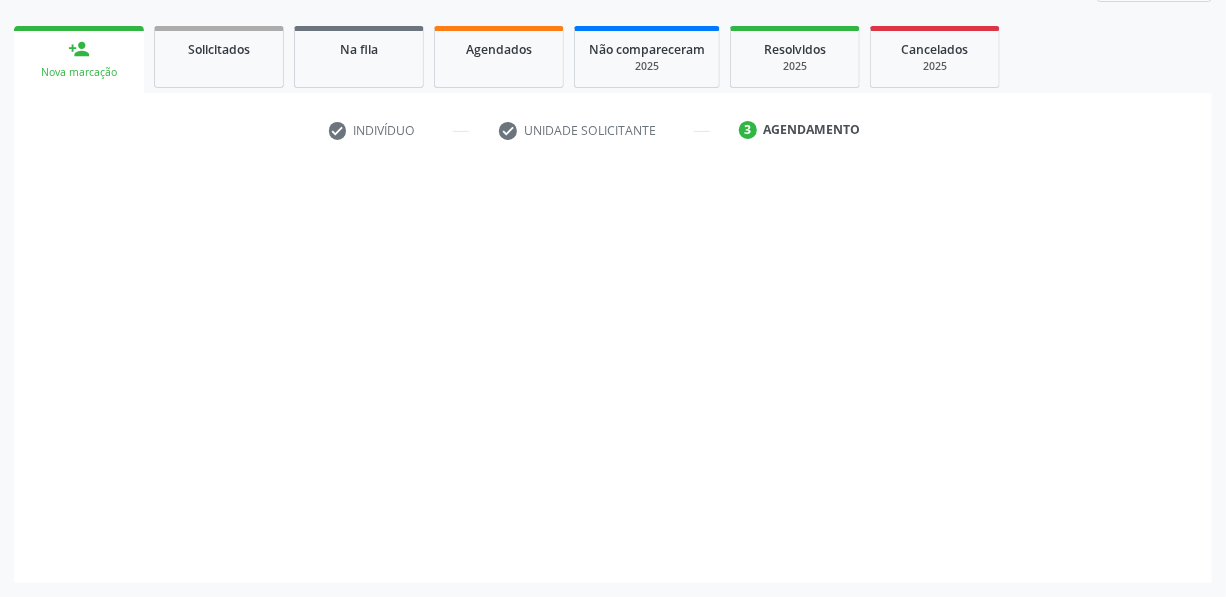 scroll, scrollTop: 271, scrollLeft: 0, axis: vertical 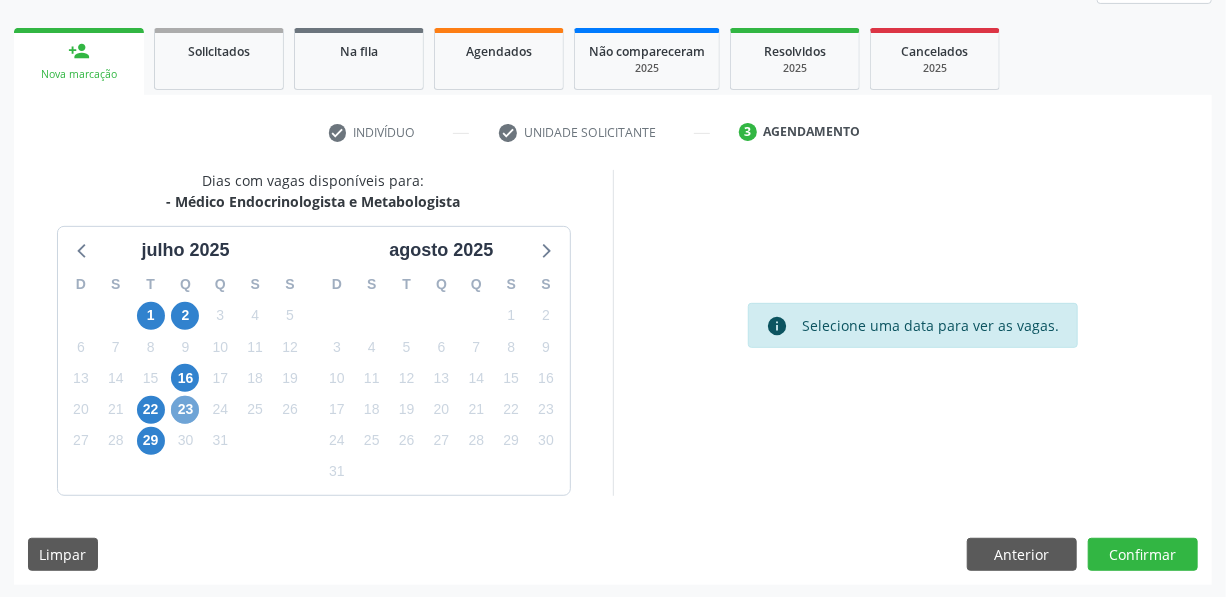 click on "23" at bounding box center (185, 410) 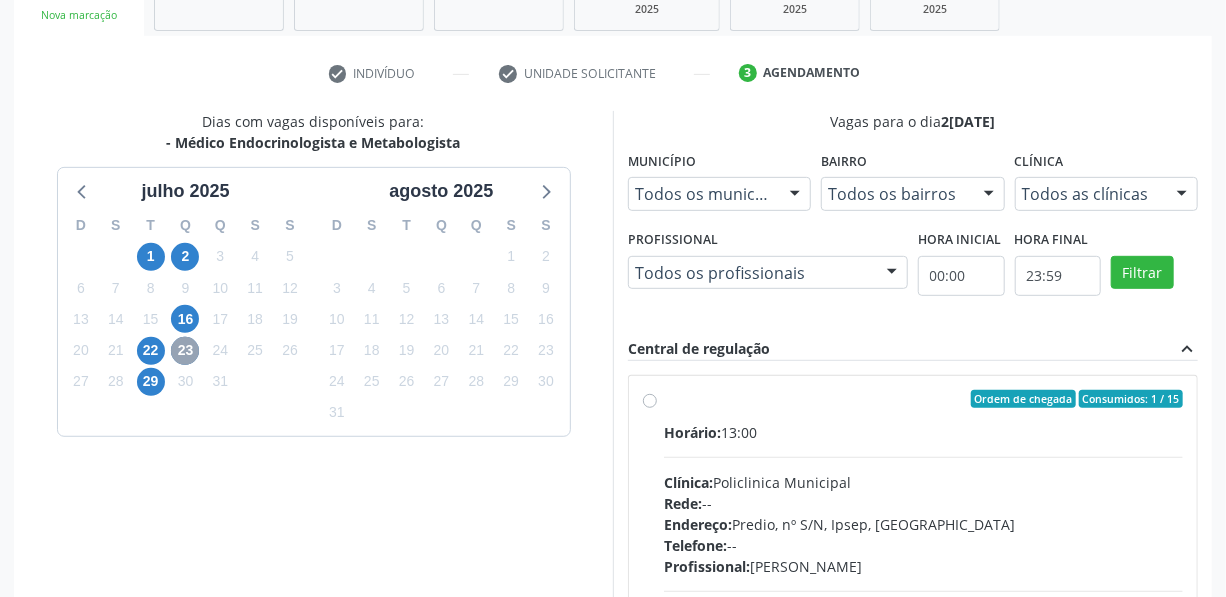 scroll, scrollTop: 362, scrollLeft: 0, axis: vertical 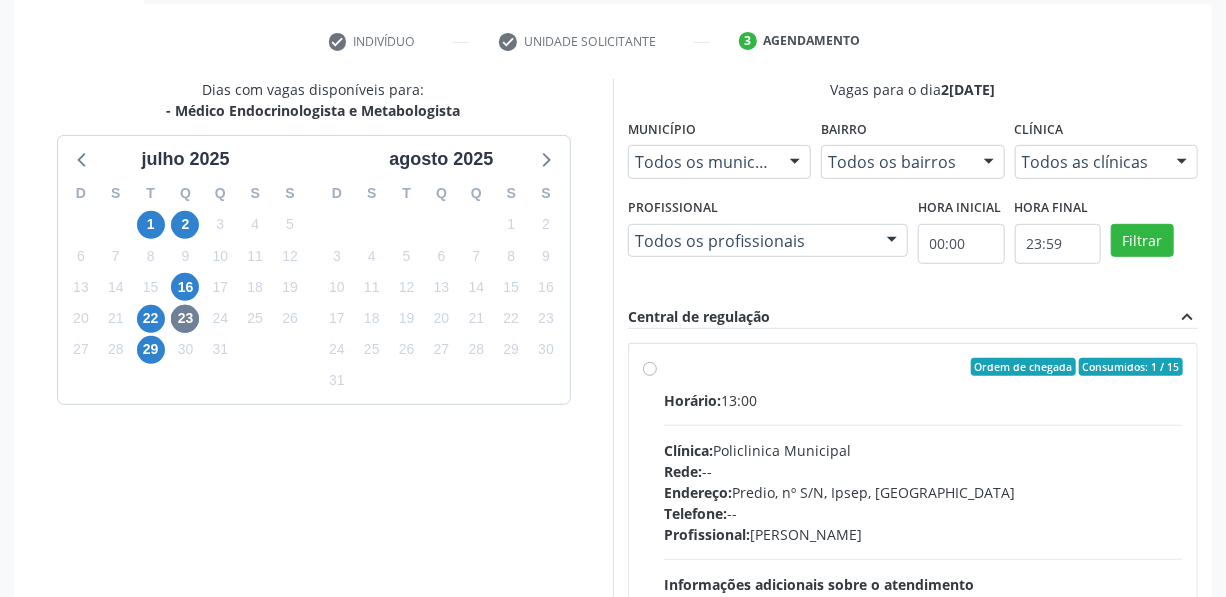 click on "Ordem de chegada
Consumidos: 1 / 15
Horário:   13:00
Clínica:  Policlinica Municipal
Rede:
--
Endereço:   Predio, nº S/N, Ipsep, Serra Talhada - PE
Telefone:   --
Profissional:
Antonio Carlos Brito Pereira de Meneses
Informações adicionais sobre o atendimento
Idade de atendimento:
de 0 a 120 anos
Gênero(s) atendido(s):
Masculino e Feminino
Informações adicionais:
--" at bounding box center [923, 511] 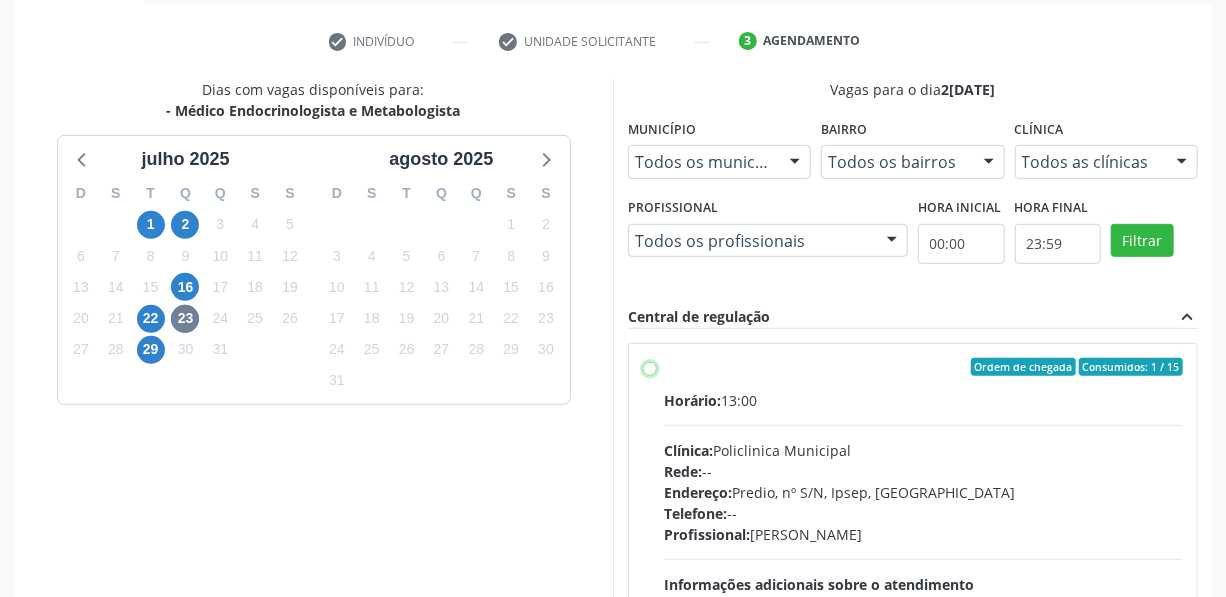 radio on "true" 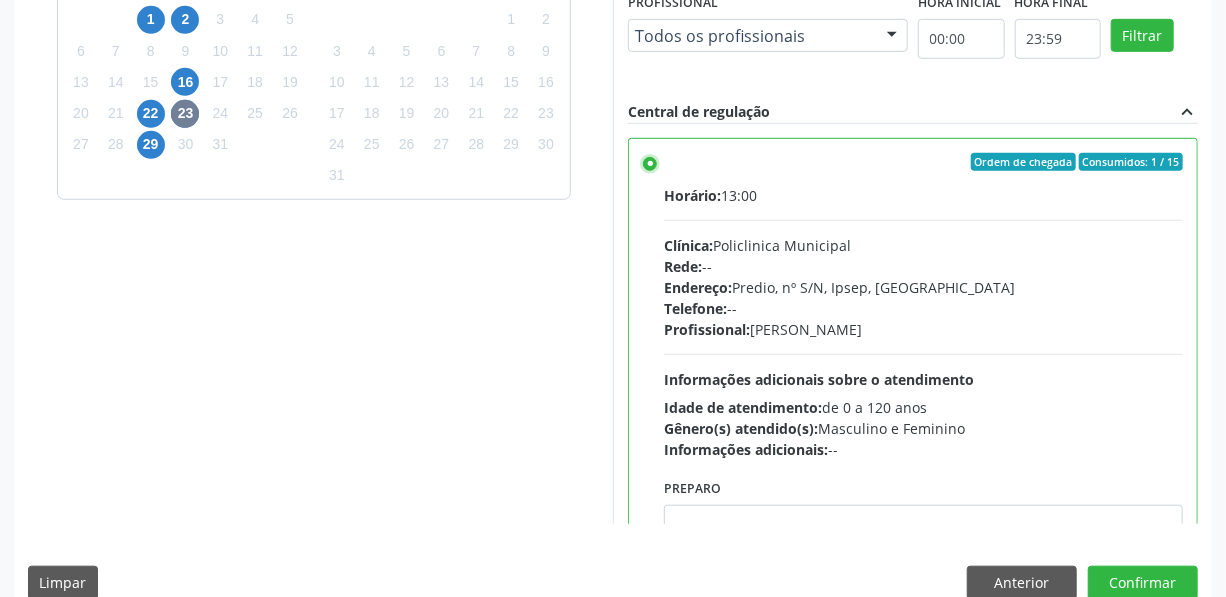 scroll, scrollTop: 596, scrollLeft: 0, axis: vertical 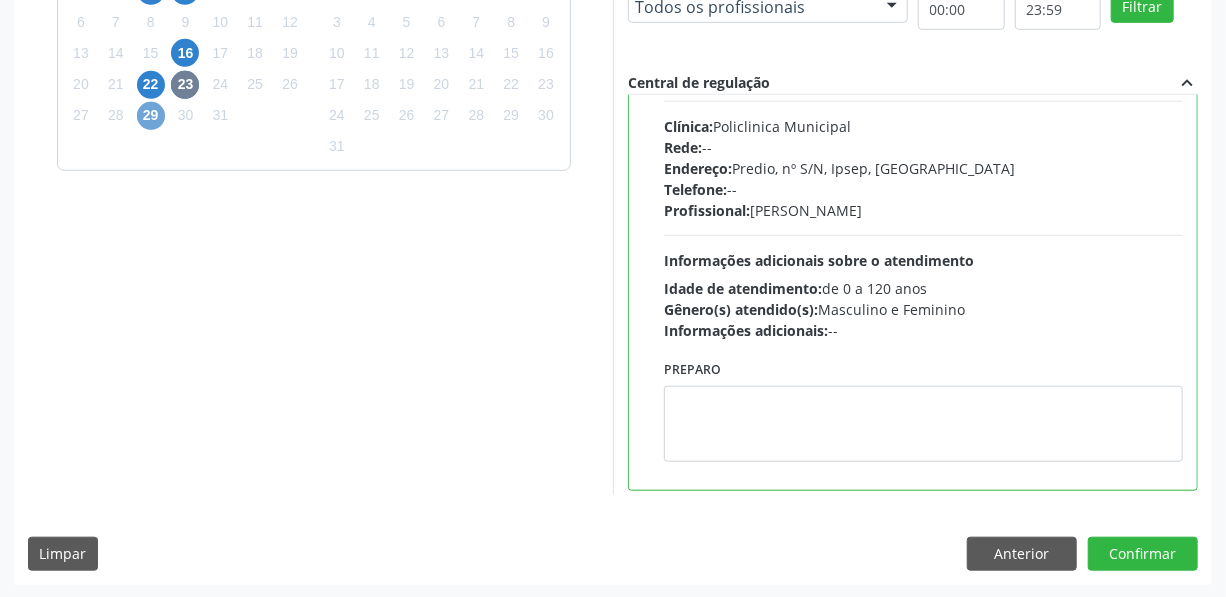 click on "29" at bounding box center (151, 116) 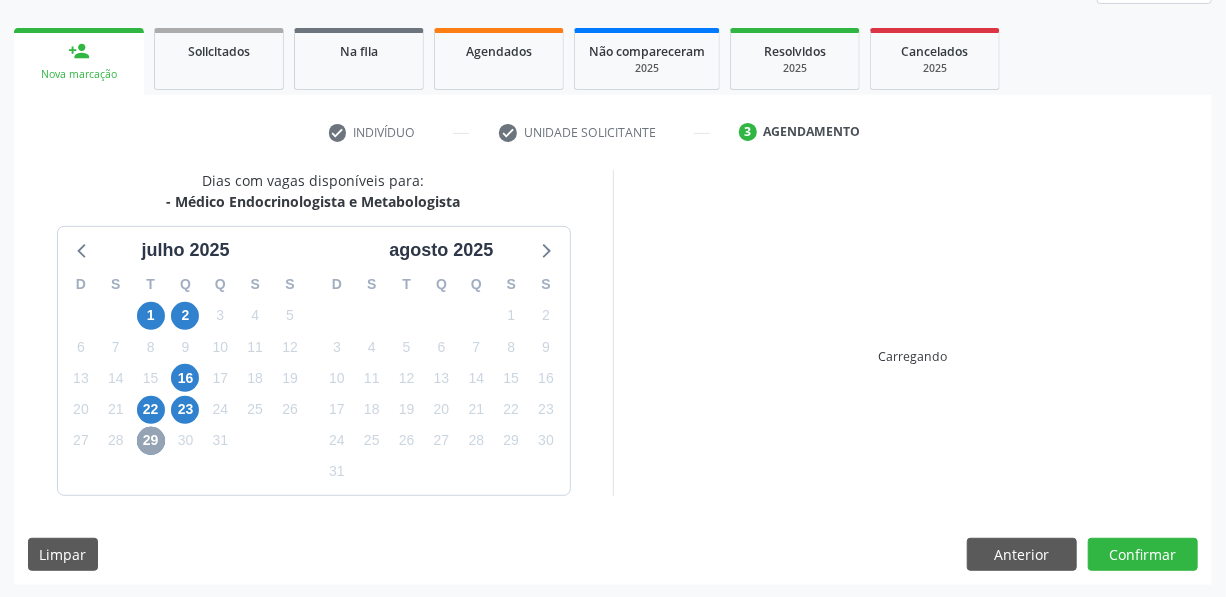 scroll, scrollTop: 596, scrollLeft: 0, axis: vertical 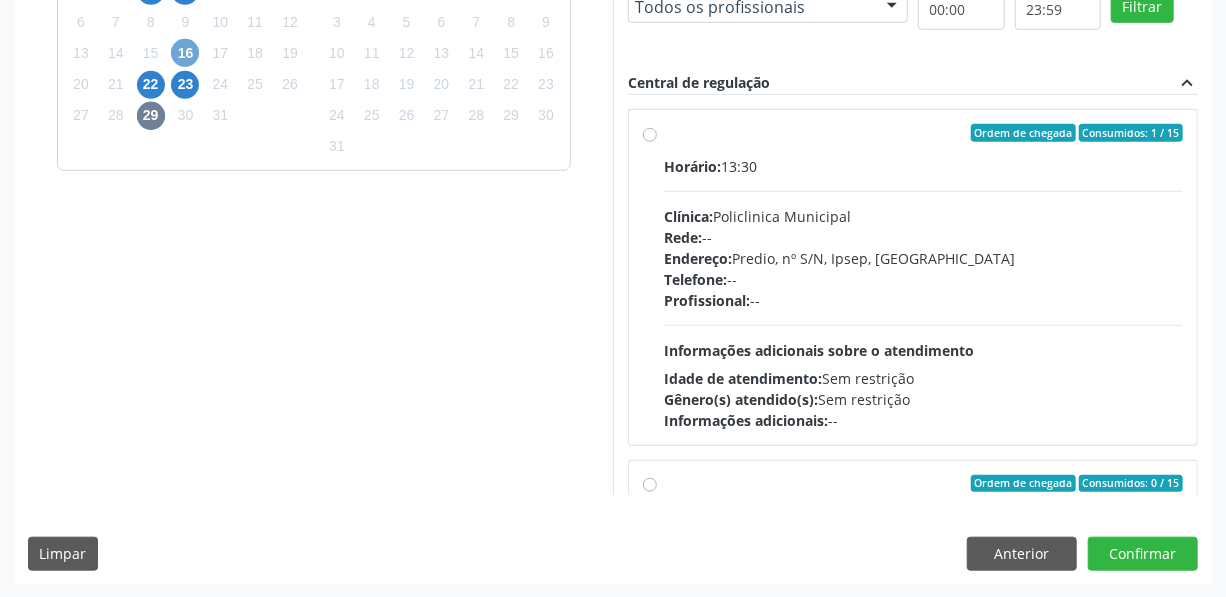 click on "16" at bounding box center (185, 53) 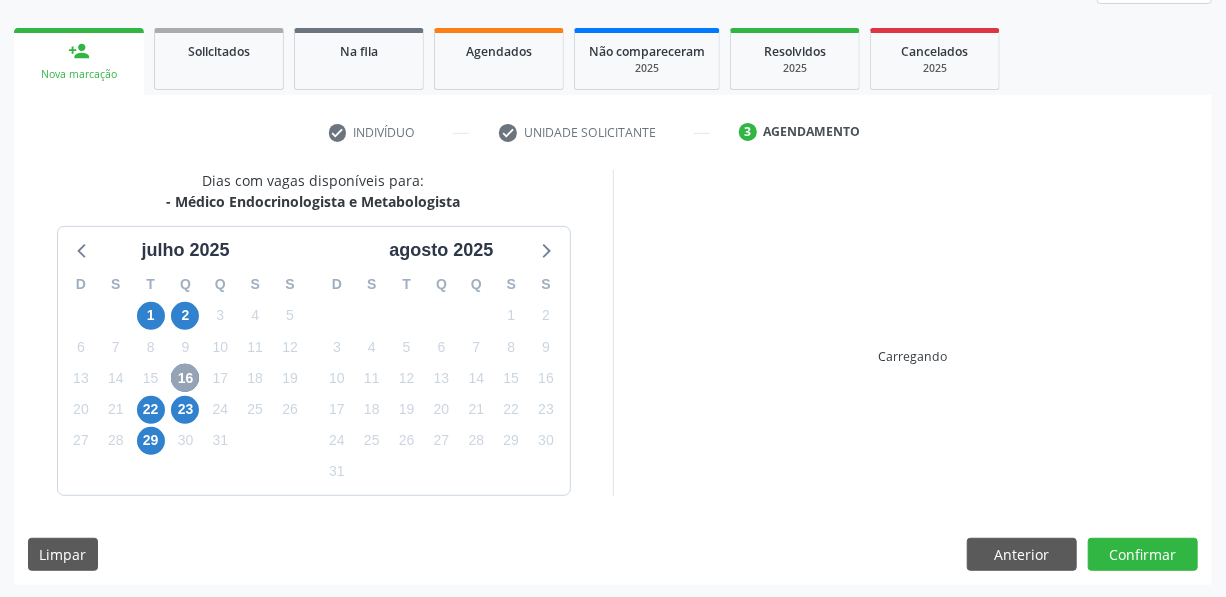 scroll, scrollTop: 596, scrollLeft: 0, axis: vertical 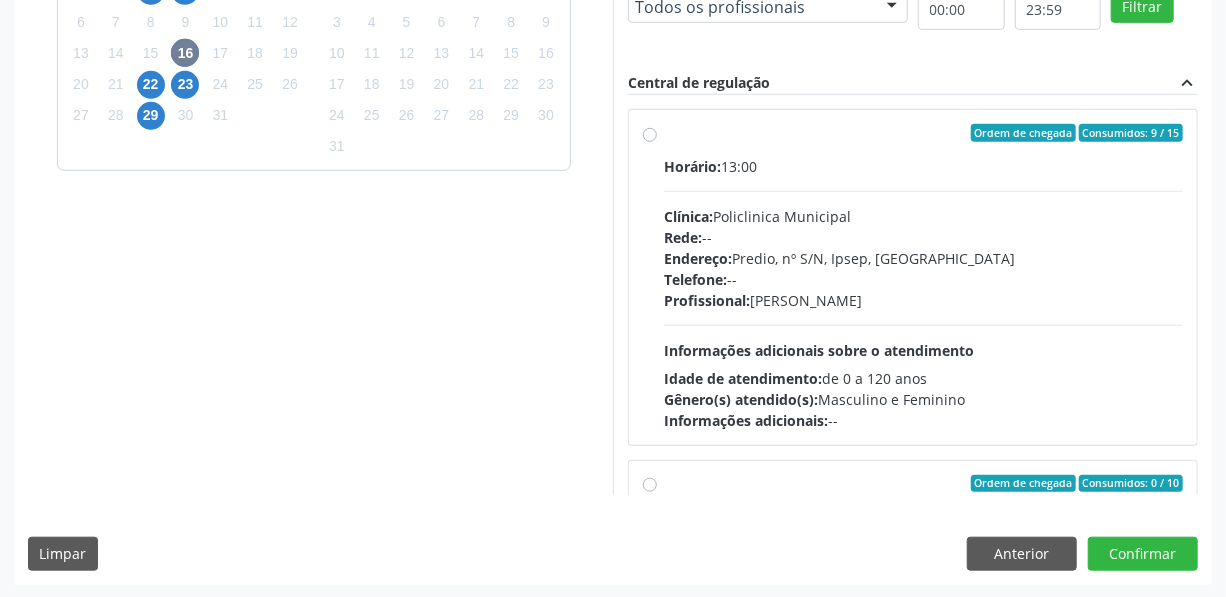 click on "Ordem de chegada
Consumidos: 9 / 15
Horário:   13:00
Clínica:  Policlinica Municipal
Rede:
--
Endereço:   Predio, nº S/N, Ipsep, Serra Talhada - PE
Telefone:   --
Profissional:
Antonio Carlos Brito Pereira de Meneses
Informações adicionais sobre o atendimento
Idade de atendimento:
de 0 a 120 anos
Gênero(s) atendido(s):
Masculino e Feminino
Informações adicionais:
--" at bounding box center [913, 277] 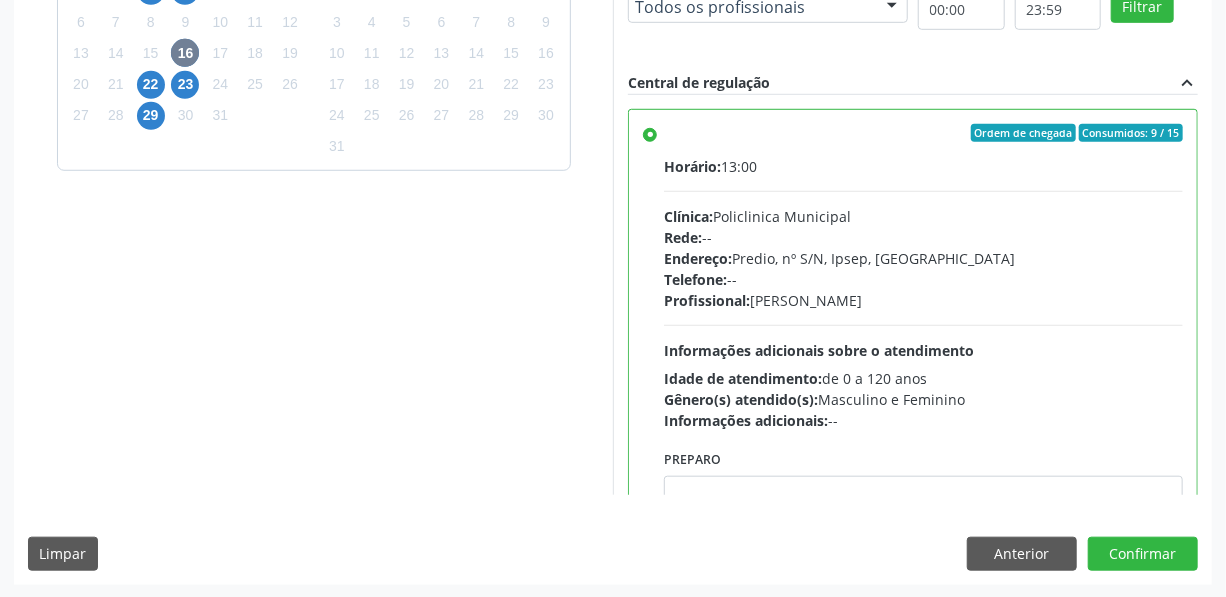 click on "Telefone:   --" at bounding box center [923, 279] 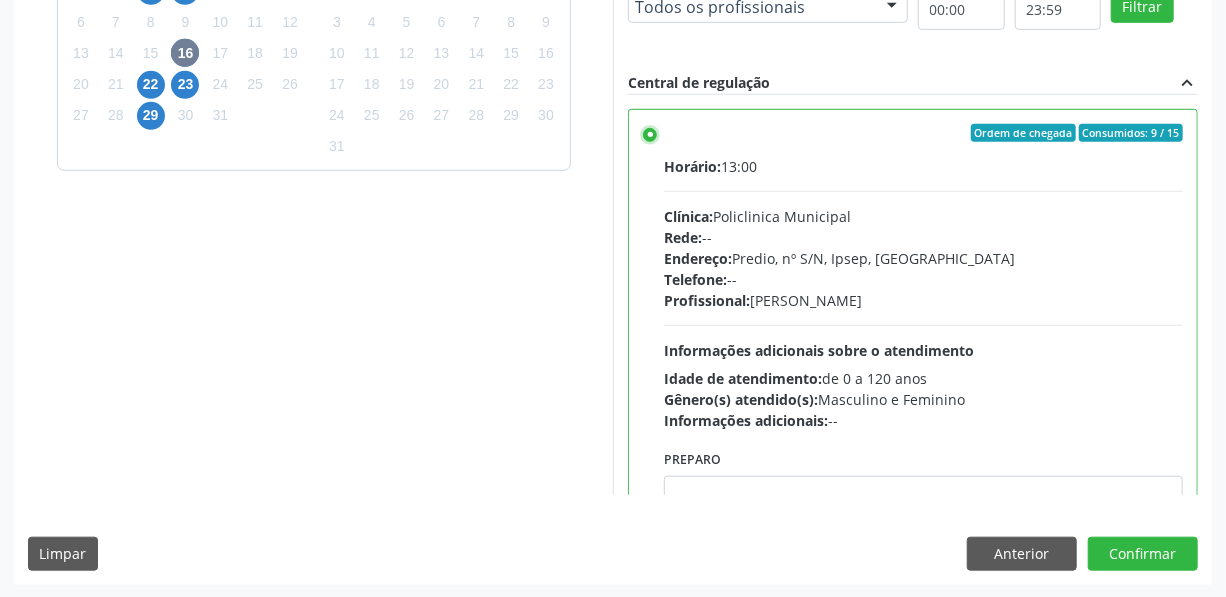 click on "Ordem de chegada
Consumidos: 9 / 15
Horário:   13:00
Clínica:  Policlinica Municipal
Rede:
--
Endereço:   Predio, nº S/N, Ipsep, Serra Talhada - PE
Telefone:   --
Profissional:
Antonio Carlos Brito Pereira de Meneses
Informações adicionais sobre o atendimento
Idade de atendimento:
de 0 a 120 anos
Gênero(s) atendido(s):
Masculino e Feminino
Informações adicionais:
--" at bounding box center [650, 133] 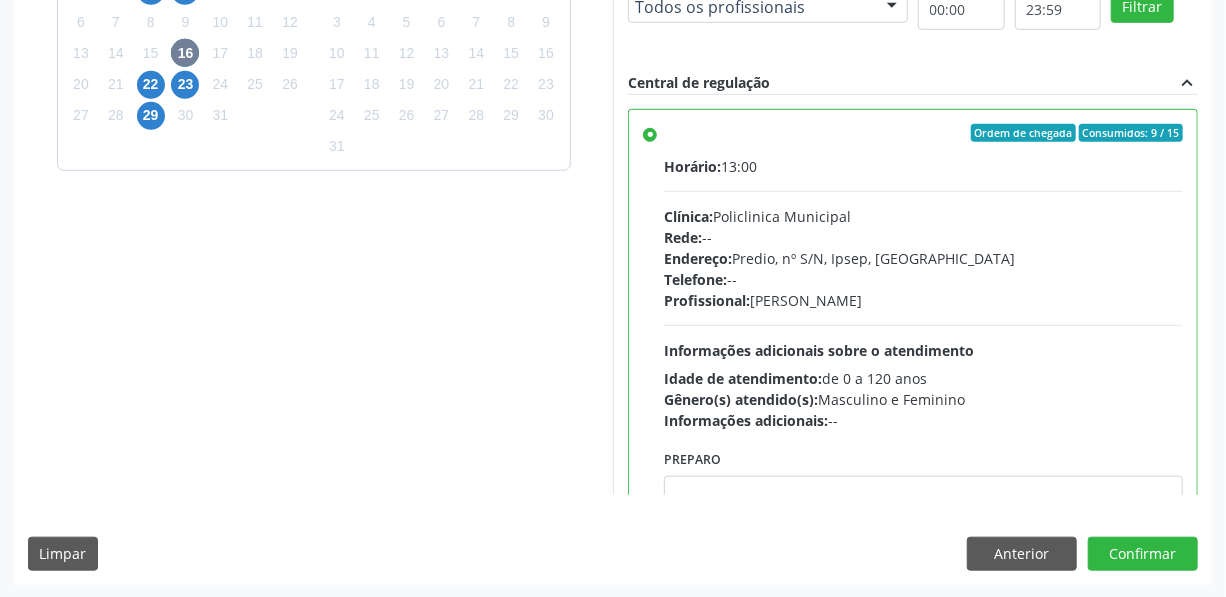 click on "Ordem de chegada
Consumidos: 9 / 15
Horário:   13:00
Clínica:  Policlinica Municipal
Rede:
--
Endereço:   Predio, nº S/N, Ipsep, Serra Talhada - PE
Telefone:   --
Profissional:
Antonio Carlos Brito Pereira de Meneses
Informações adicionais sobre o atendimento
Idade de atendimento:
de 0 a 120 anos
Gênero(s) atendido(s):
Masculino e Feminino
Informações adicionais:
--" at bounding box center (913, 277) 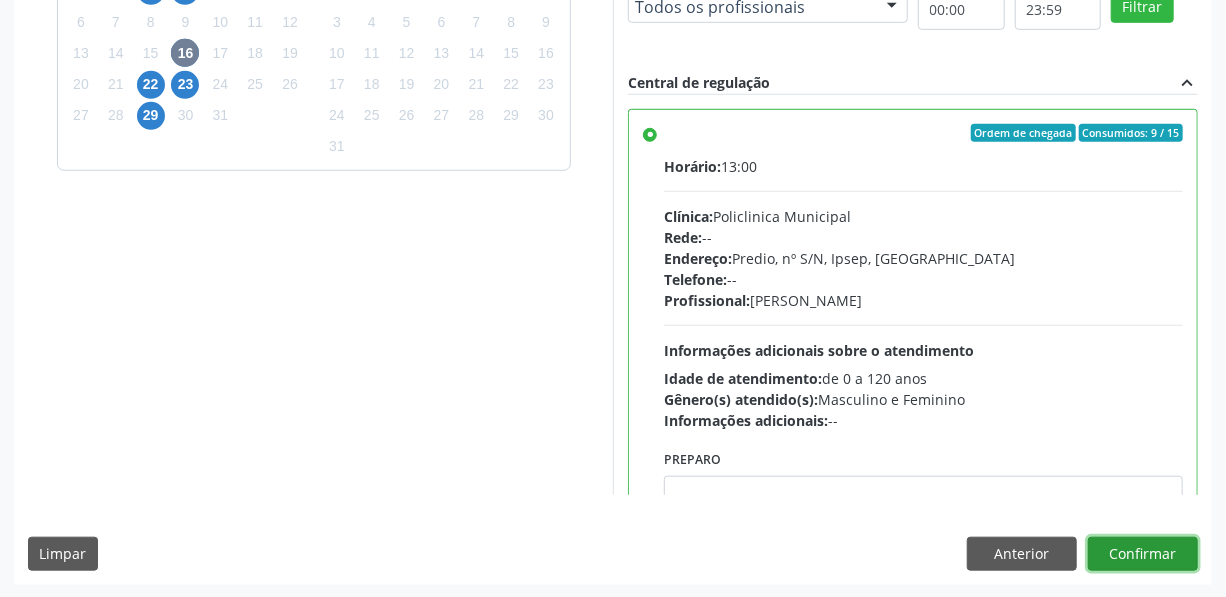 click on "Confirmar" at bounding box center [1143, 554] 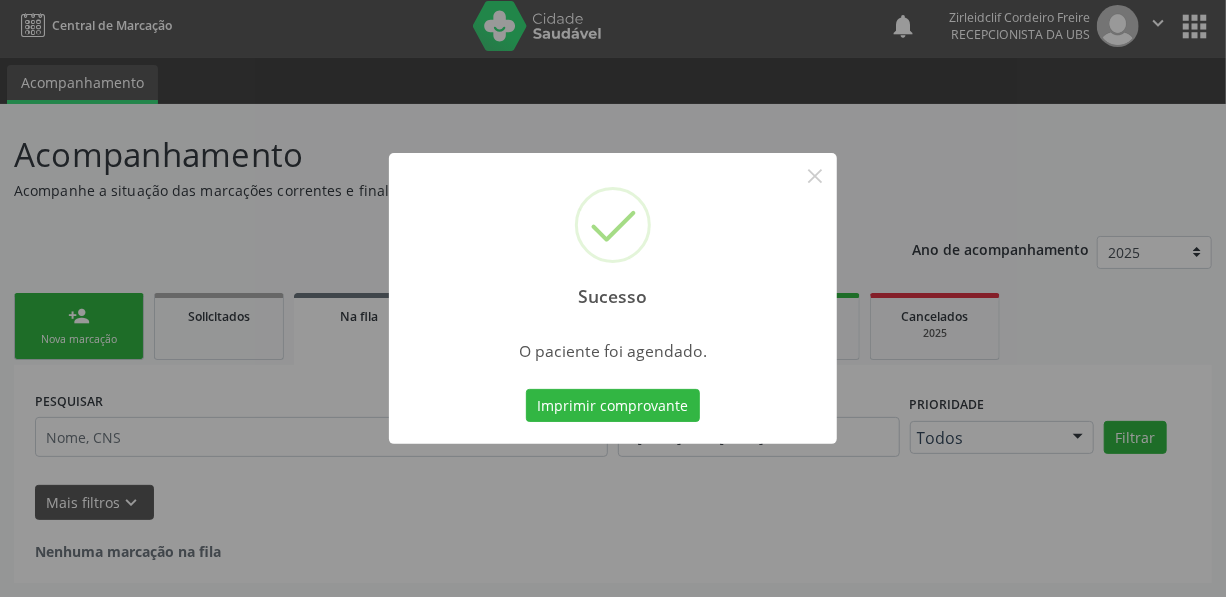 scroll, scrollTop: 4, scrollLeft: 0, axis: vertical 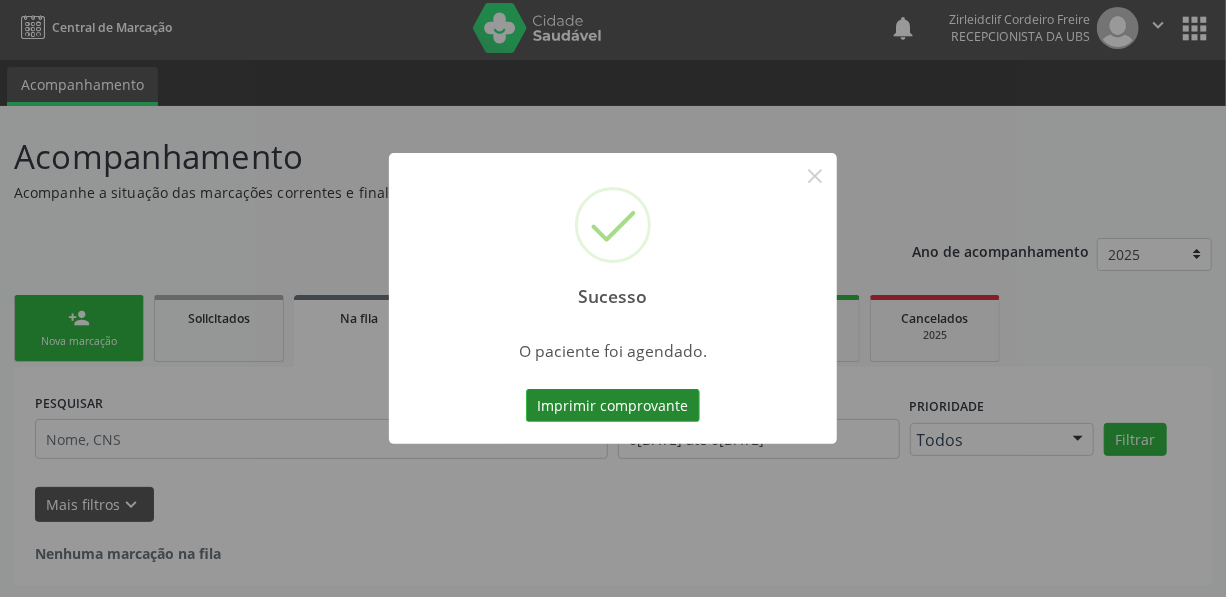 click on "Imprimir comprovante" at bounding box center [613, 406] 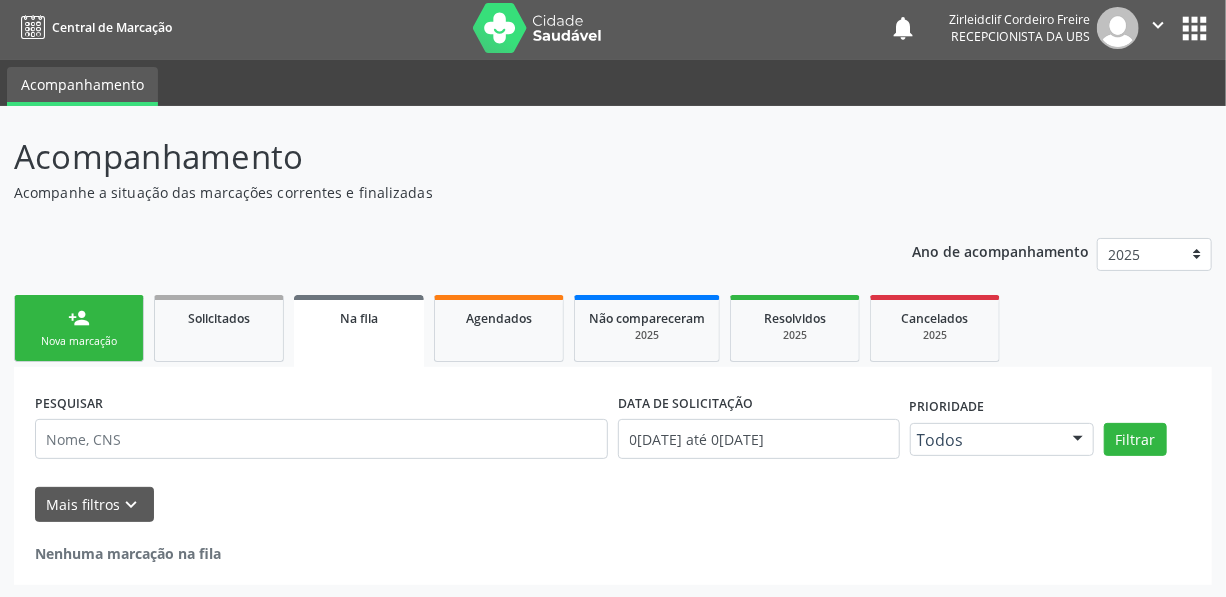 click on "person_add" at bounding box center (79, 318) 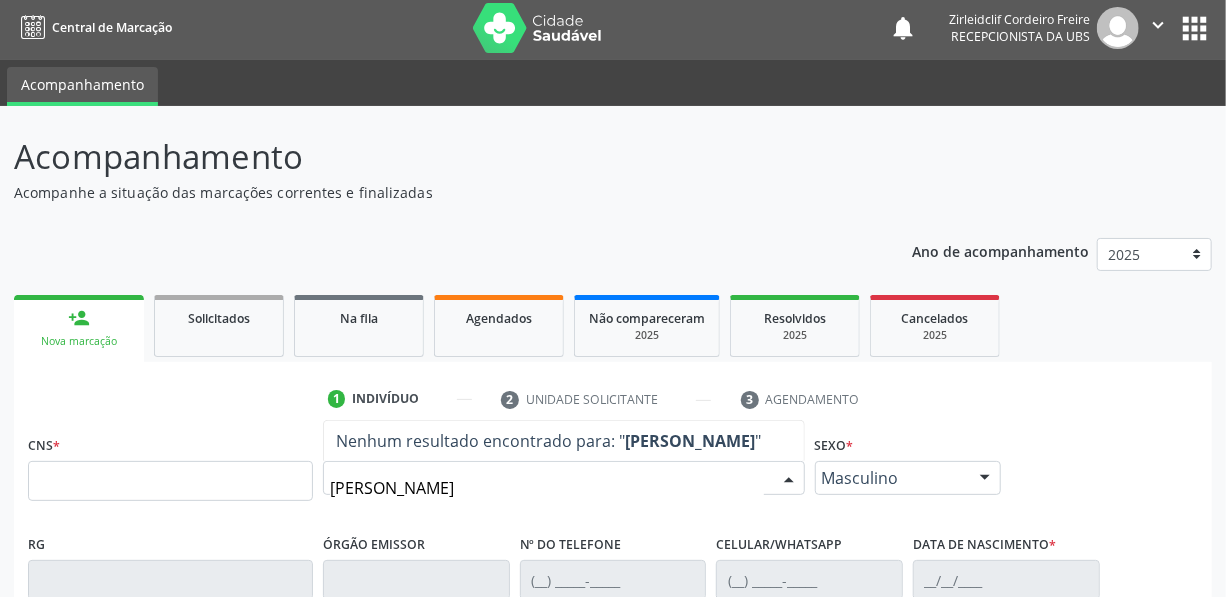 type on "maria dalvina monteiro" 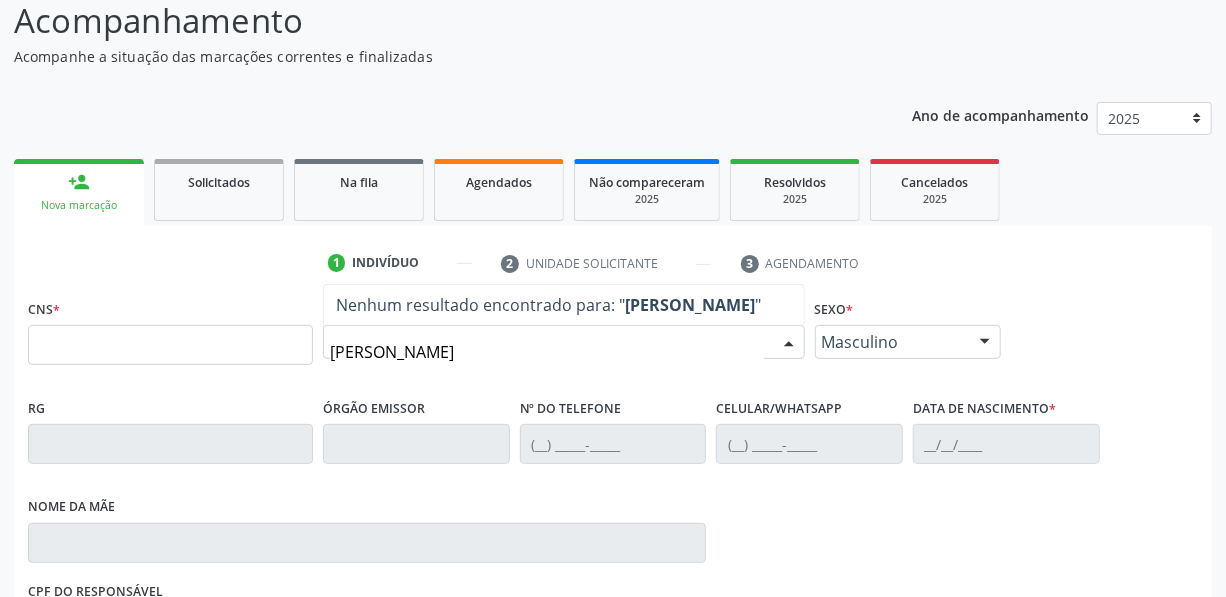 scroll, scrollTop: 277, scrollLeft: 0, axis: vertical 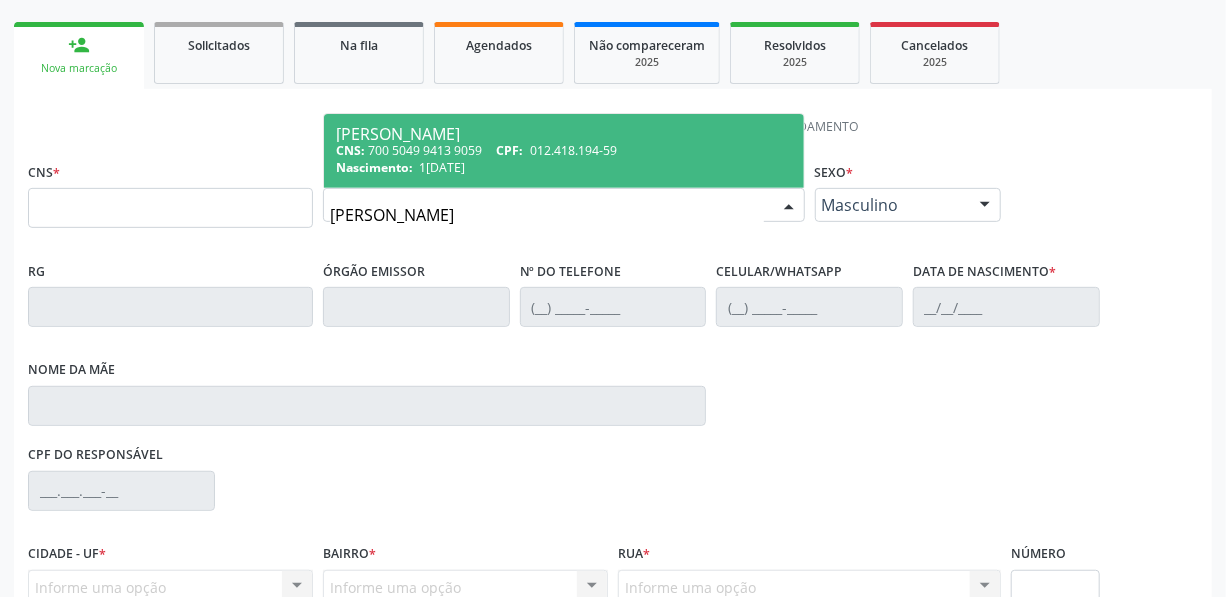 click on "CPF:" at bounding box center (510, 150) 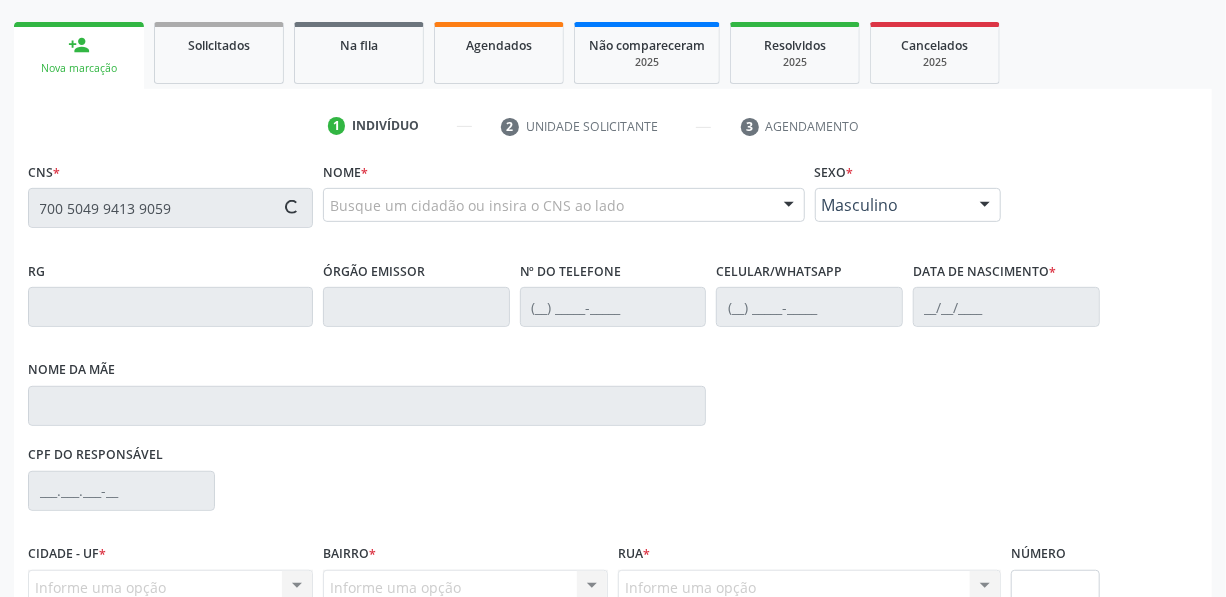 type on "700 5049 9413 9059" 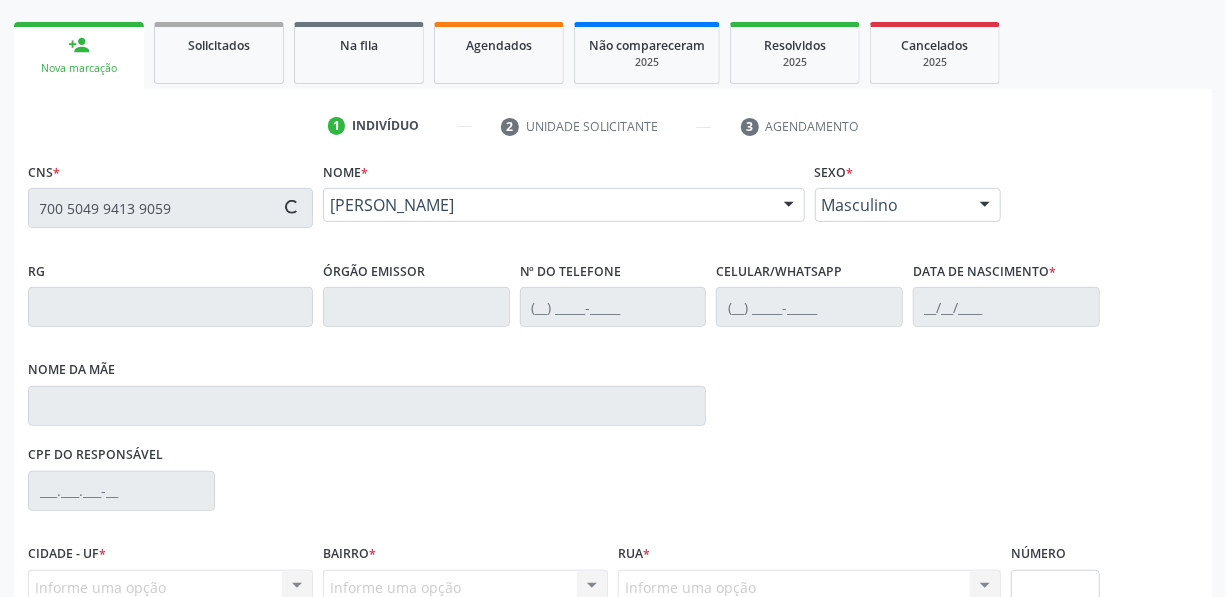 type on "(87) 3945-1069" 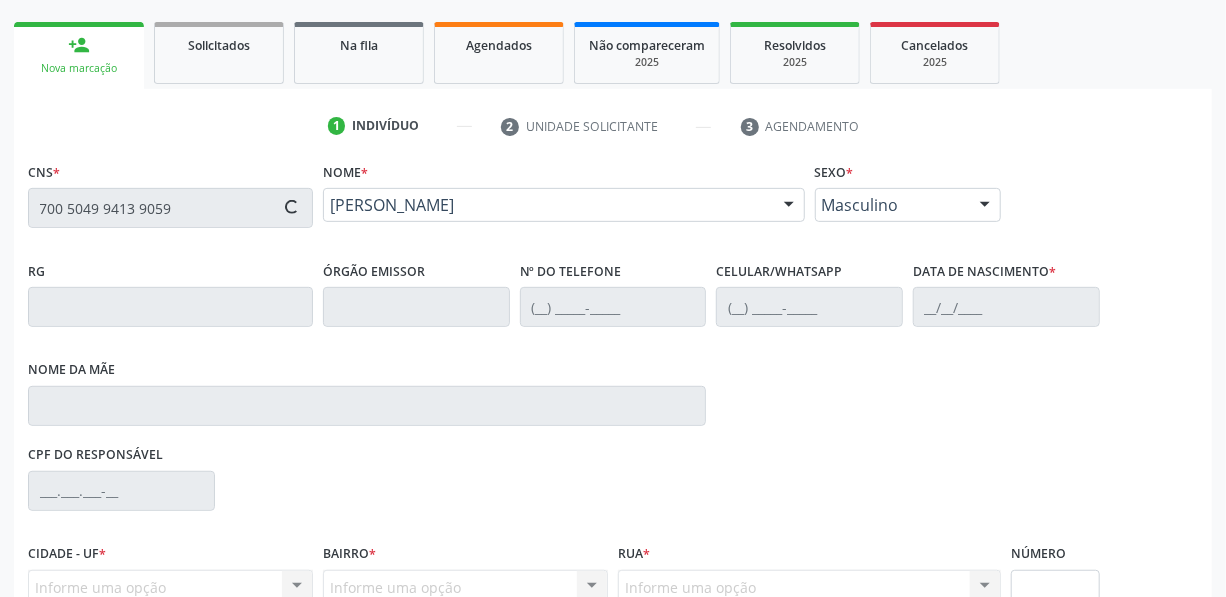 type on "(87) 3945-1069" 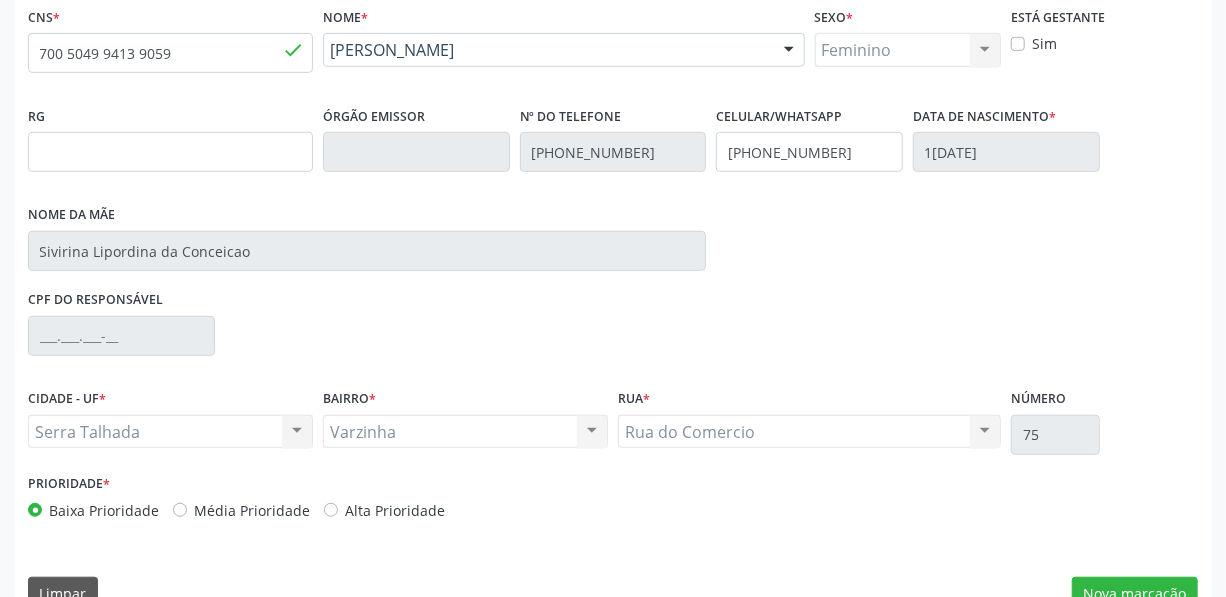 scroll, scrollTop: 459, scrollLeft: 0, axis: vertical 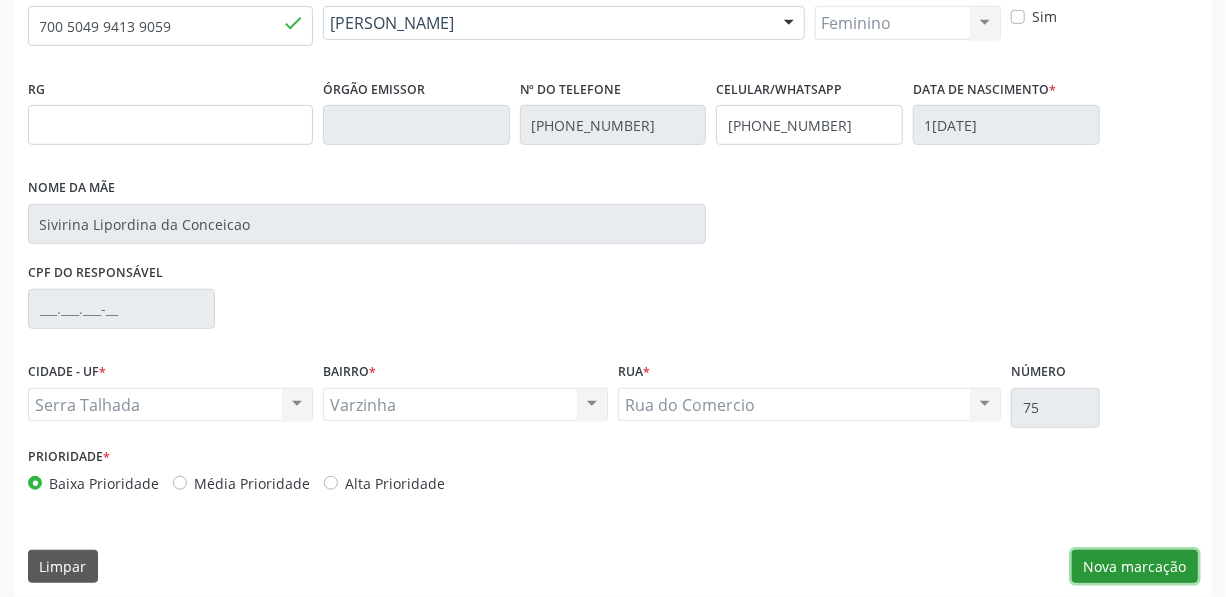 click on "Nova marcação" at bounding box center [1135, 567] 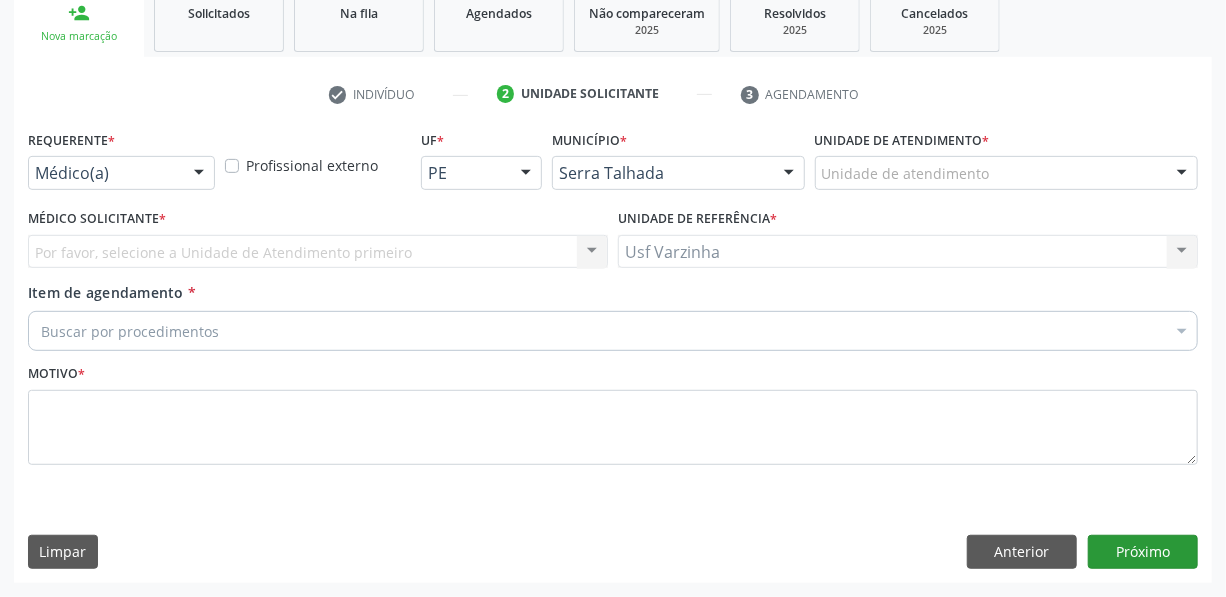 scroll, scrollTop: 307, scrollLeft: 0, axis: vertical 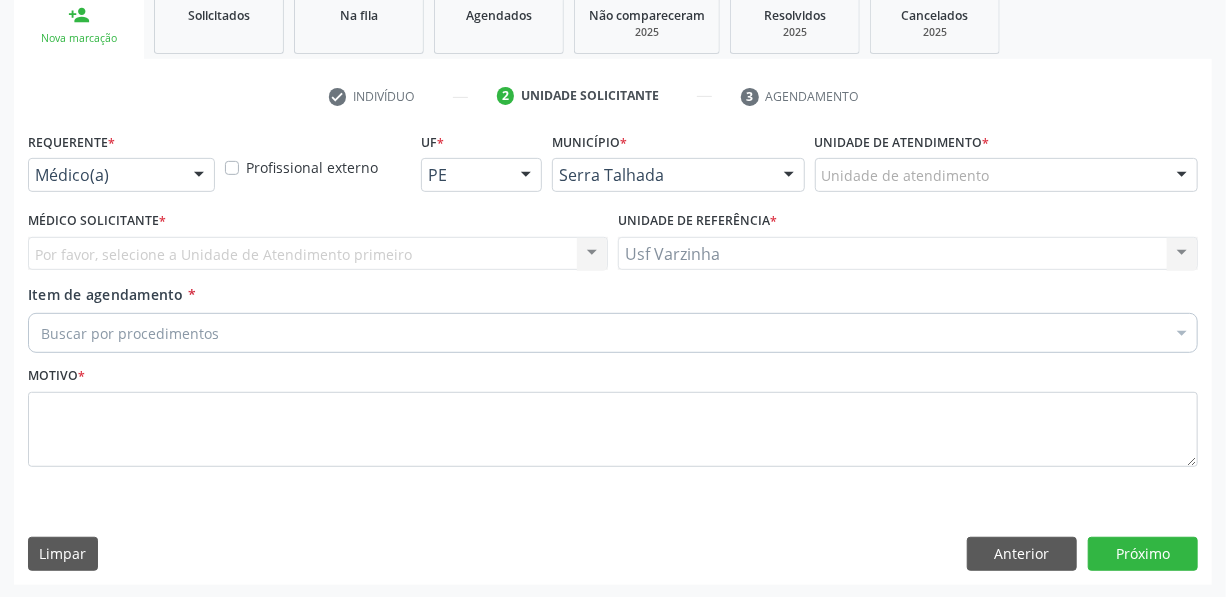 click at bounding box center [199, 176] 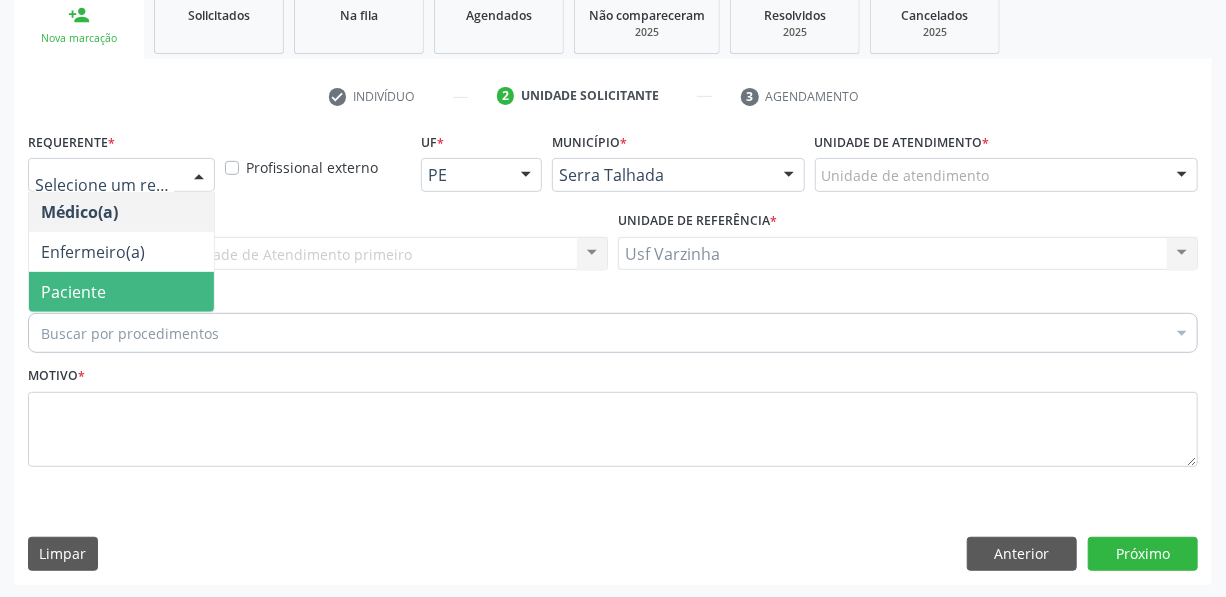 click on "Paciente" at bounding box center (121, 292) 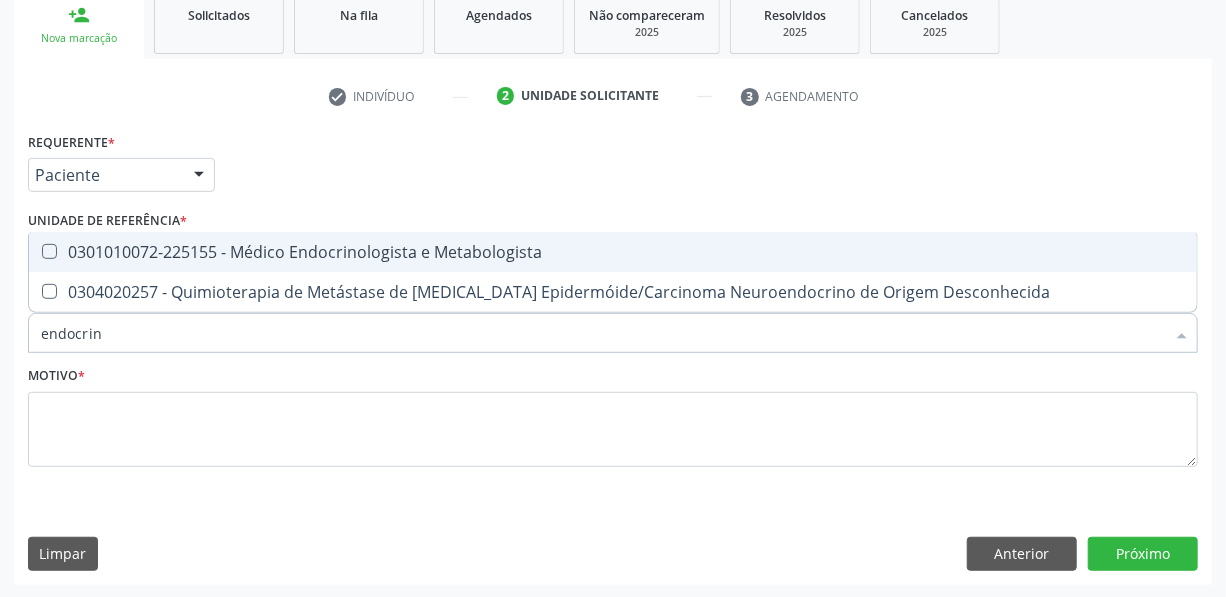 type on "endocrino" 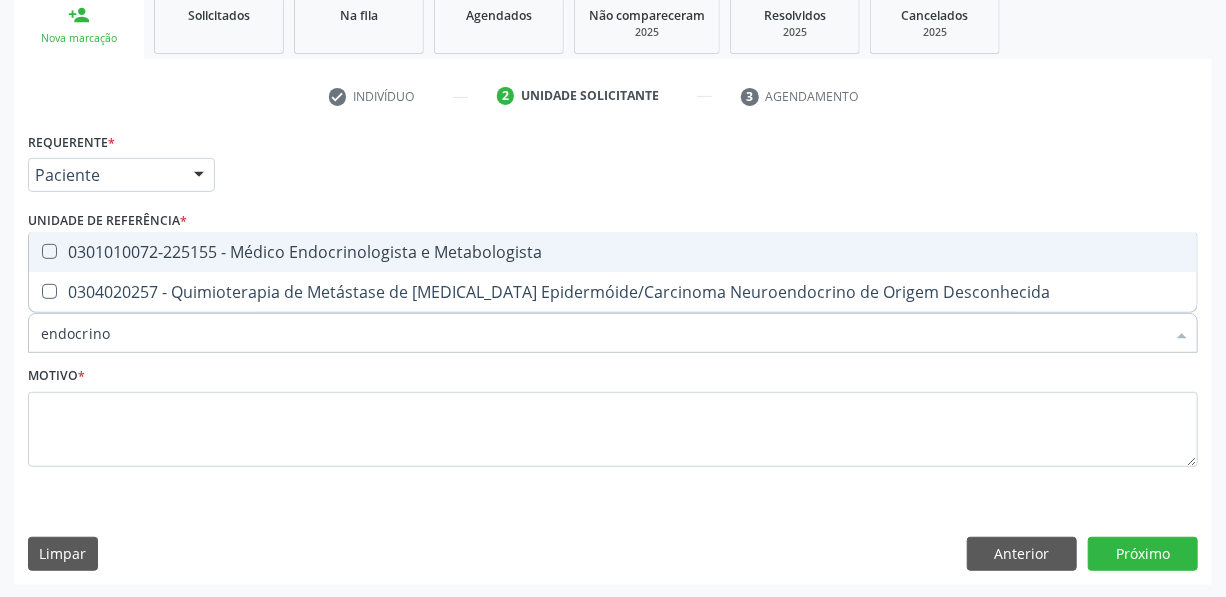click at bounding box center [36, 252] 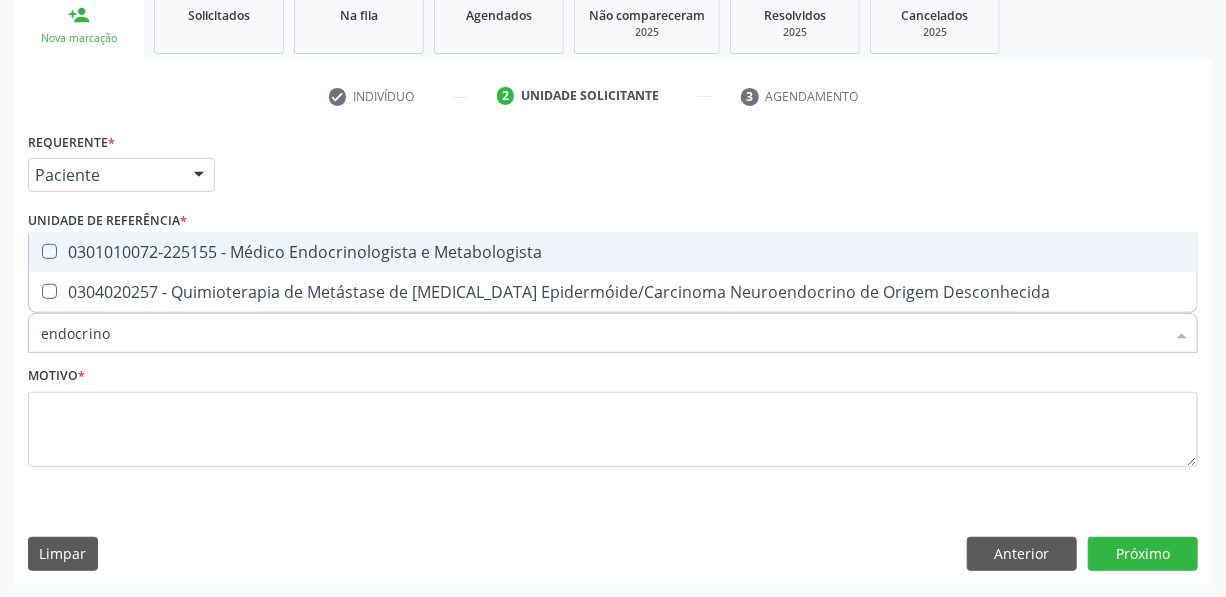 checkbox on "true" 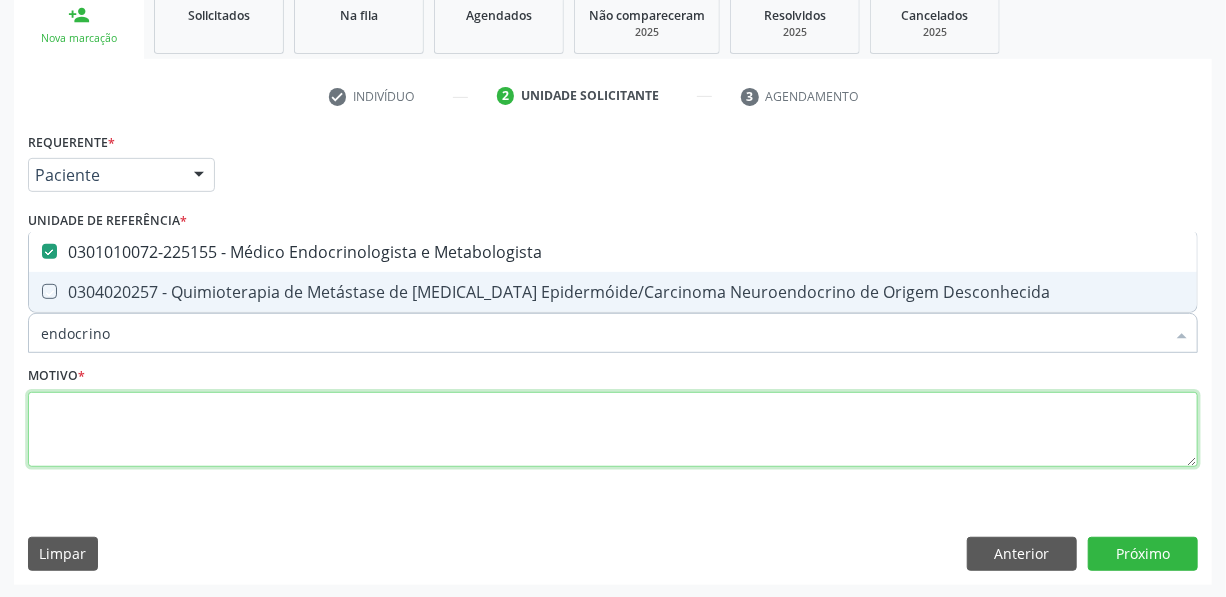 click at bounding box center [613, 430] 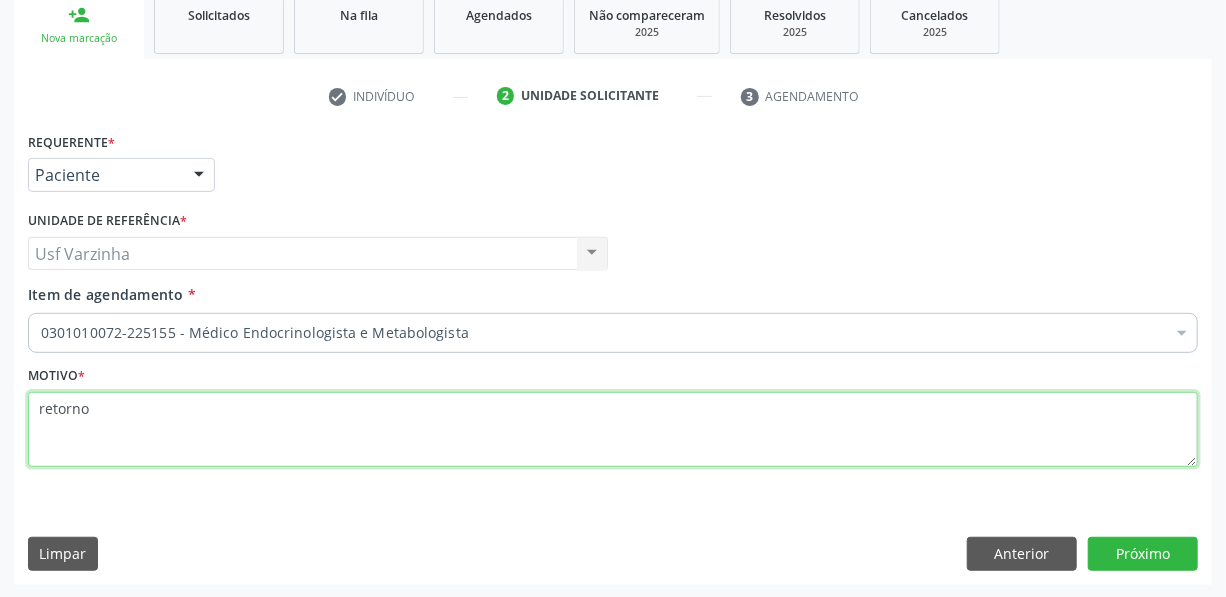 type on "retorno" 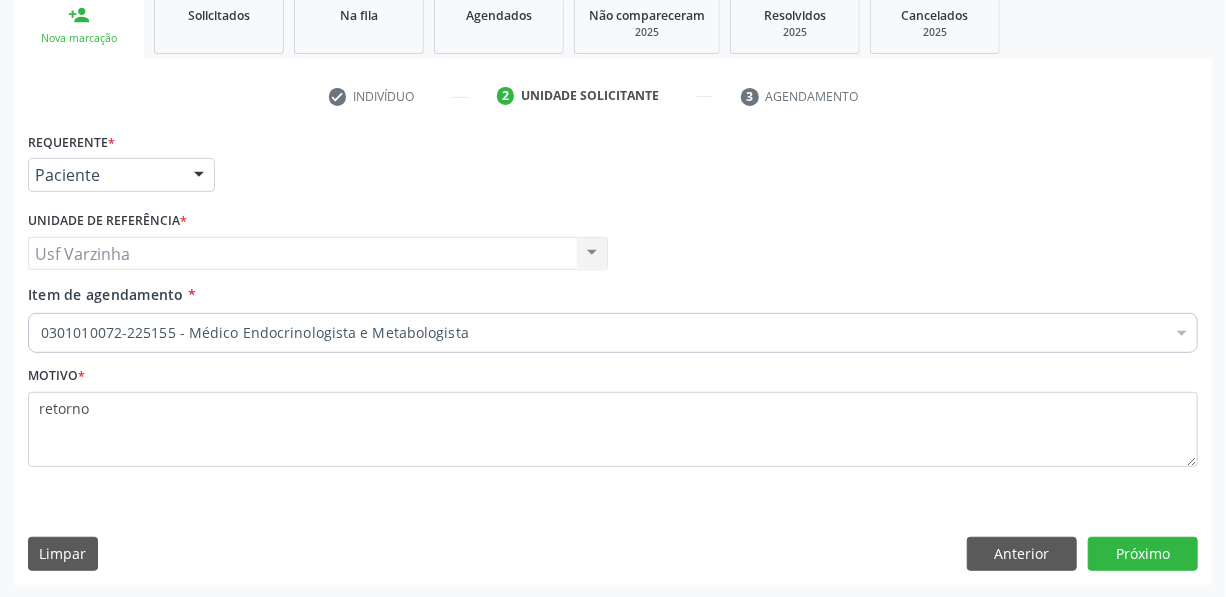 click on "Motivo
*
retorno" at bounding box center (613, 421) 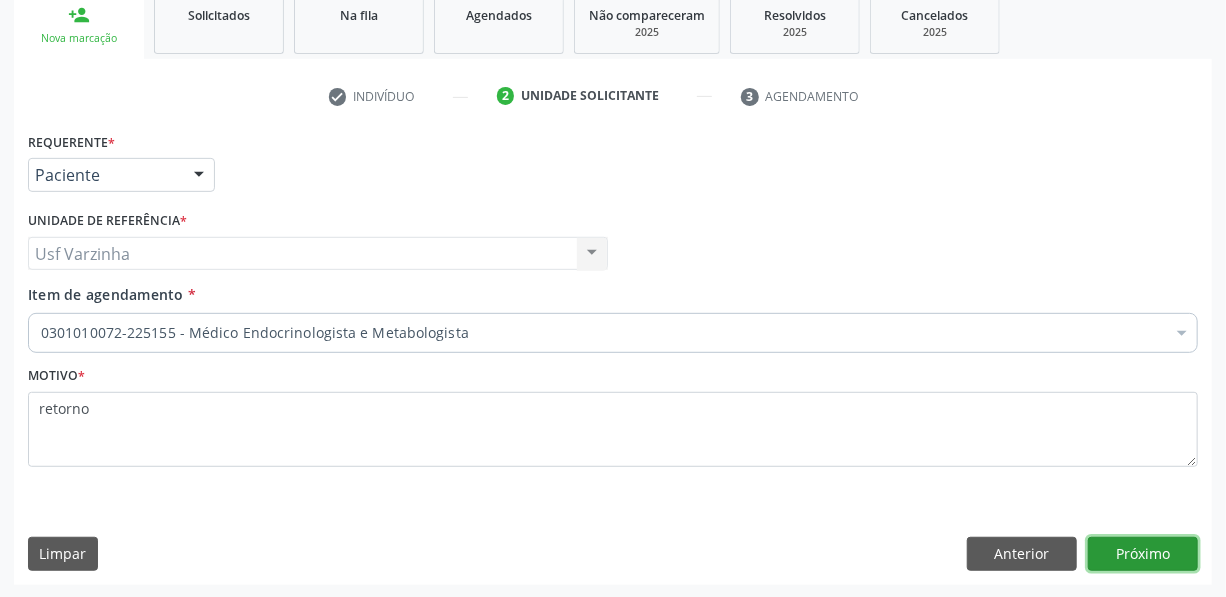 click on "Próximo" at bounding box center [1143, 554] 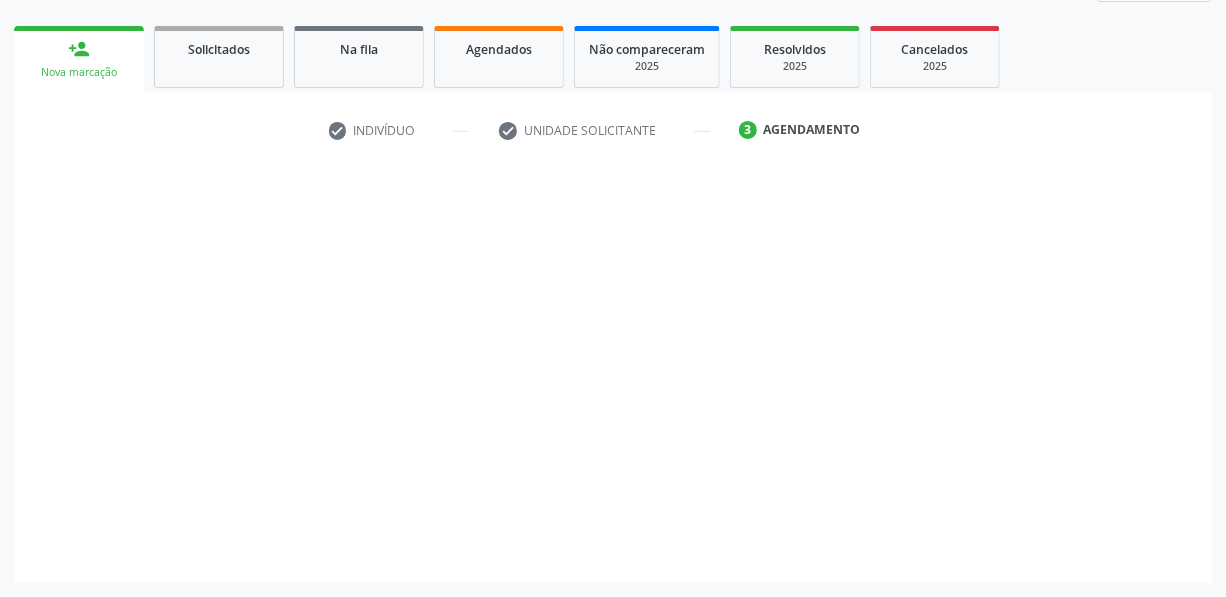scroll, scrollTop: 271, scrollLeft: 0, axis: vertical 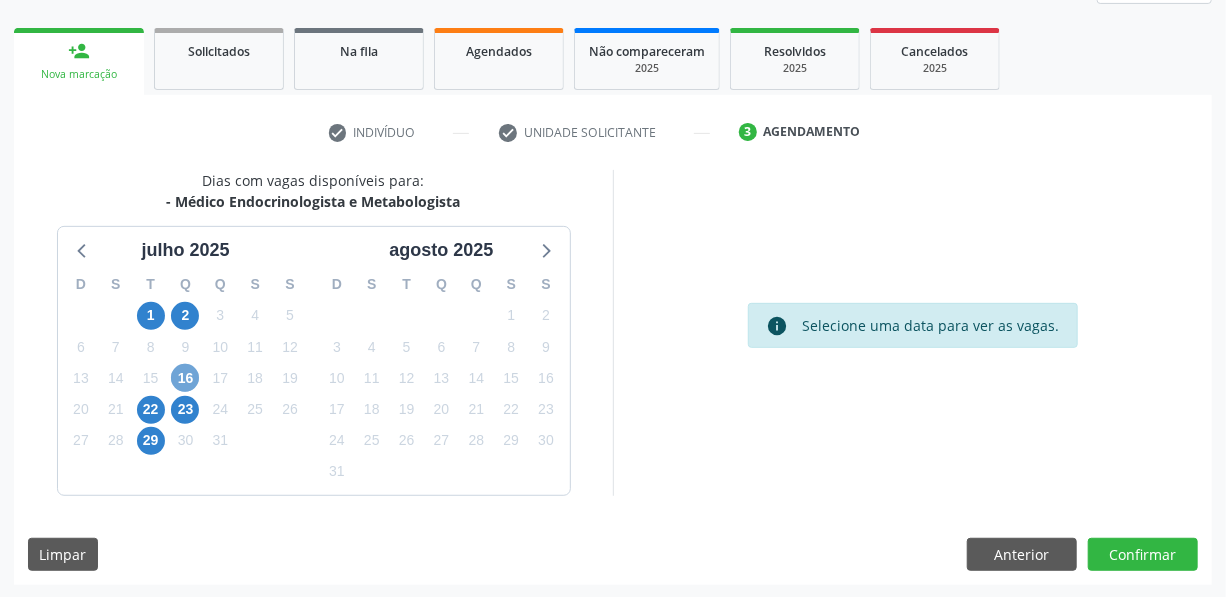 click on "16" at bounding box center [185, 378] 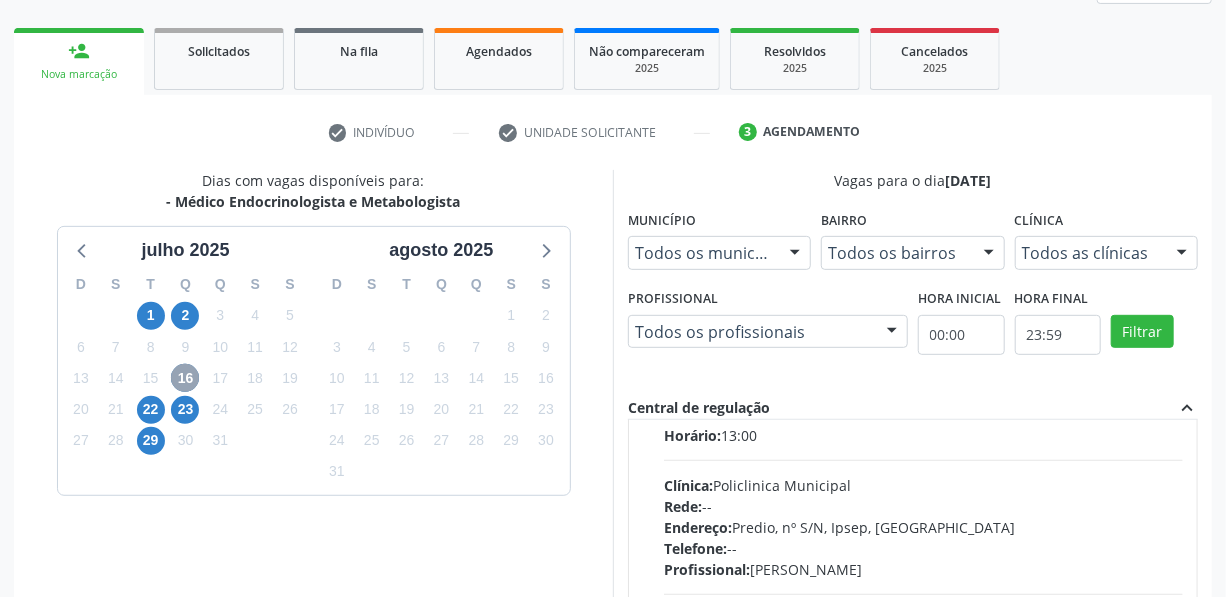 scroll, scrollTop: 0, scrollLeft: 0, axis: both 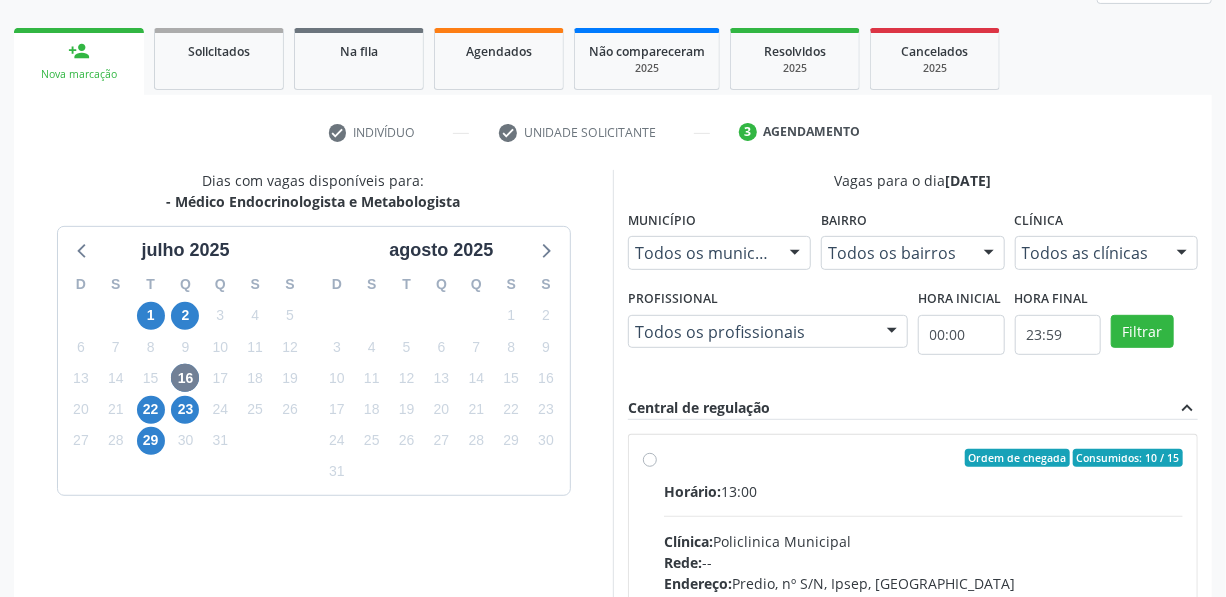 click on "Ordem de chegada
Consumidos: 10 / 15
Horário:   13:00
Clínica:  Policlinica Municipal
Rede:
--
Endereço:   Predio, nº S/N, Ipsep, Serra Talhada - PE
Telefone:   --
Profissional:
Antonio Carlos Brito Pereira de Meneses
Informações adicionais sobre o atendimento
Idade de atendimento:
de 0 a 120 anos
Gênero(s) atendido(s):
Masculino e Feminino
Informações adicionais:
--" at bounding box center (923, 602) 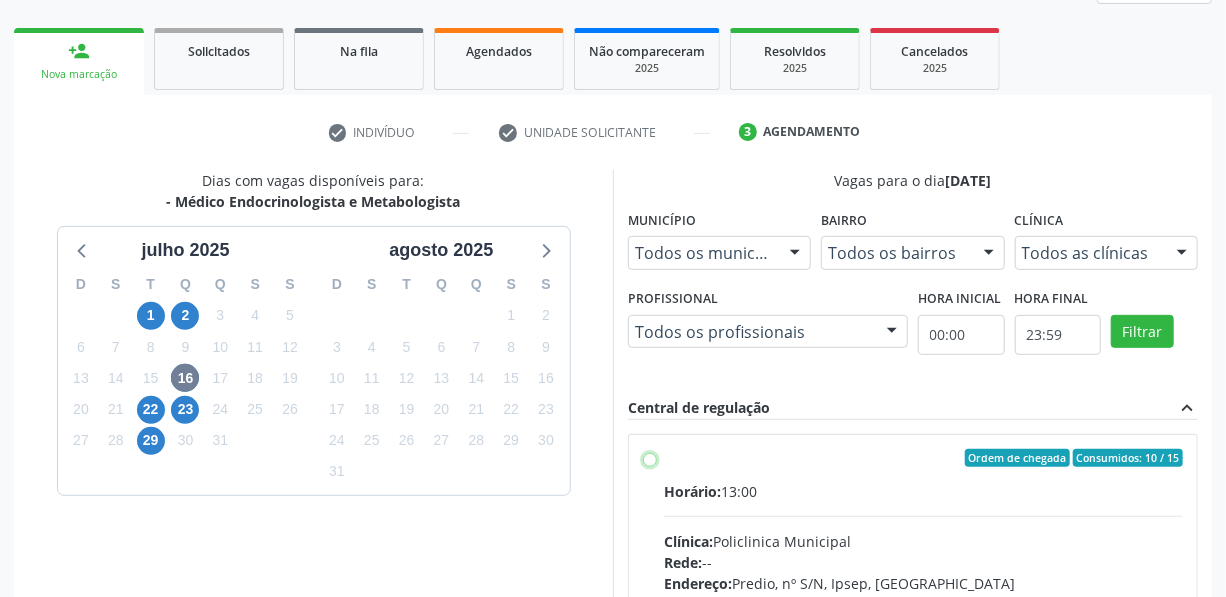 radio on "true" 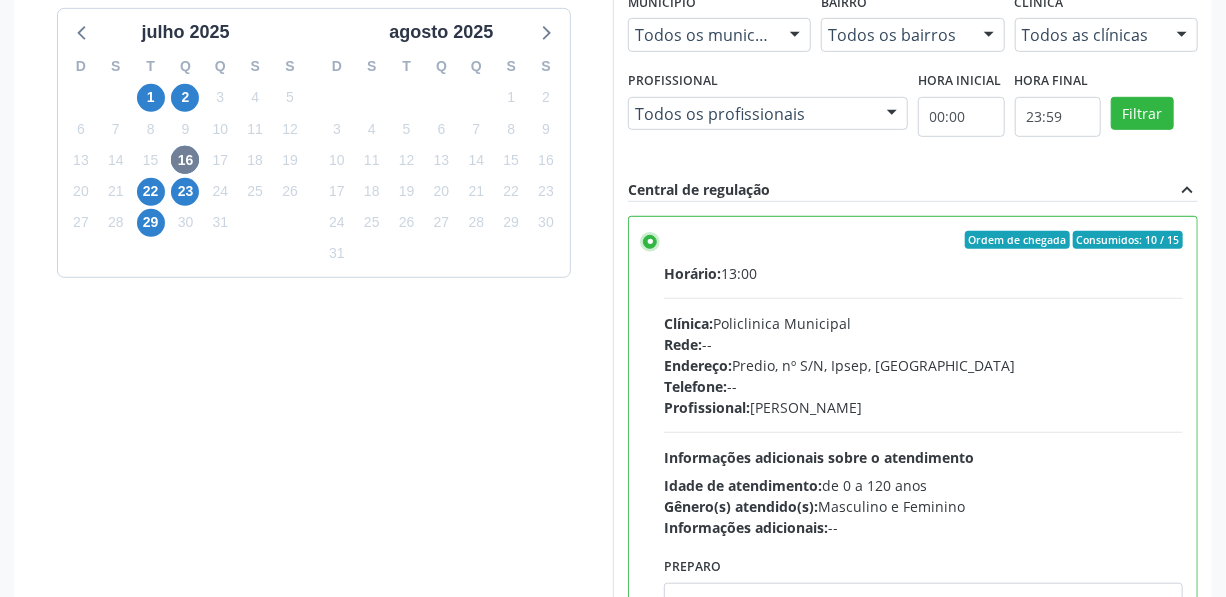 scroll, scrollTop: 544, scrollLeft: 0, axis: vertical 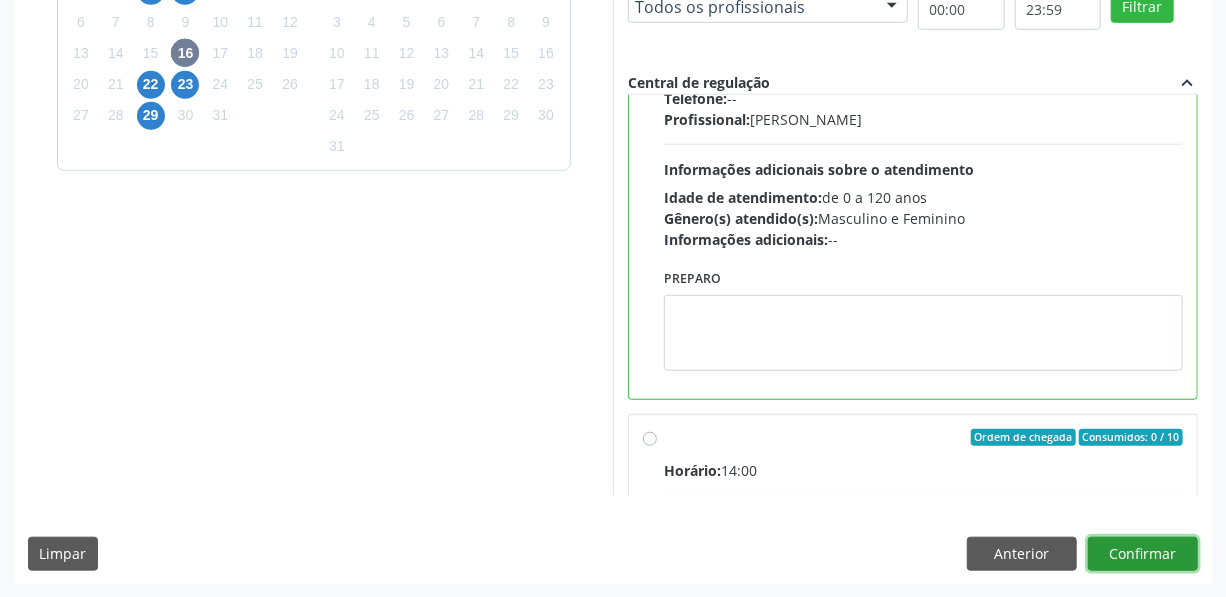 click on "Confirmar" at bounding box center [1143, 554] 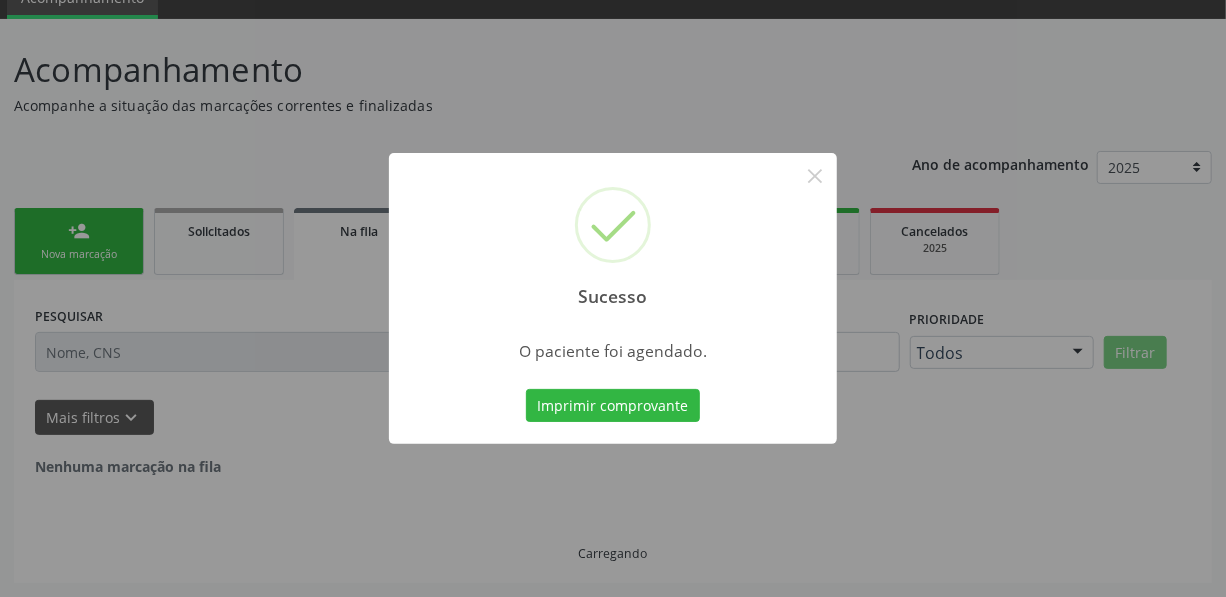 scroll, scrollTop: 4, scrollLeft: 0, axis: vertical 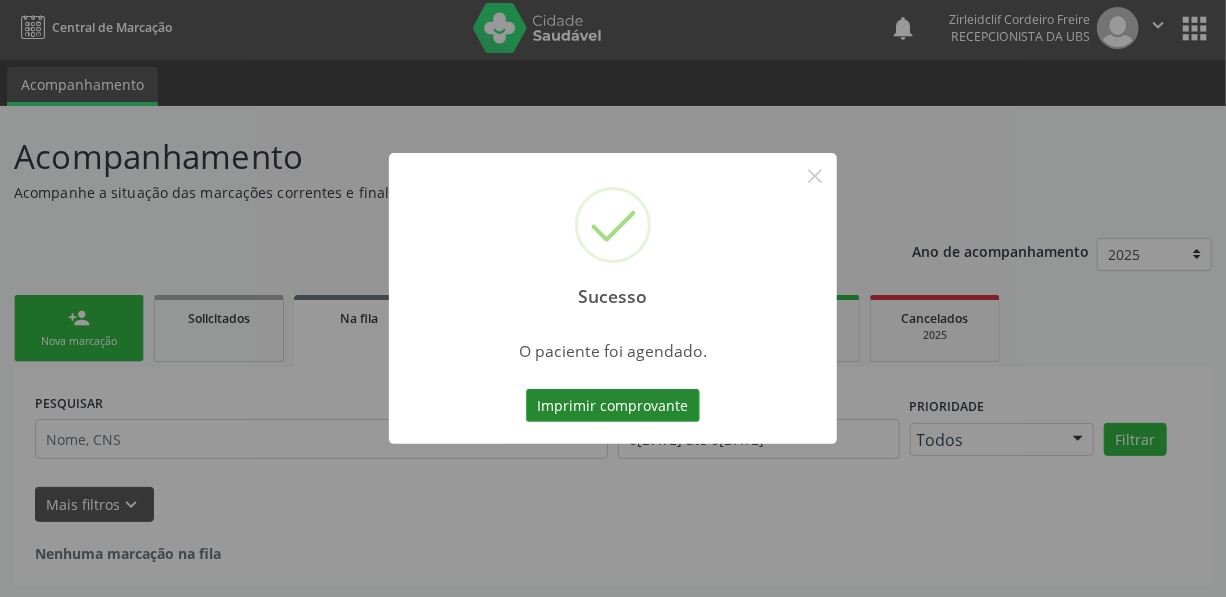 click on "Imprimir comprovante" at bounding box center [613, 406] 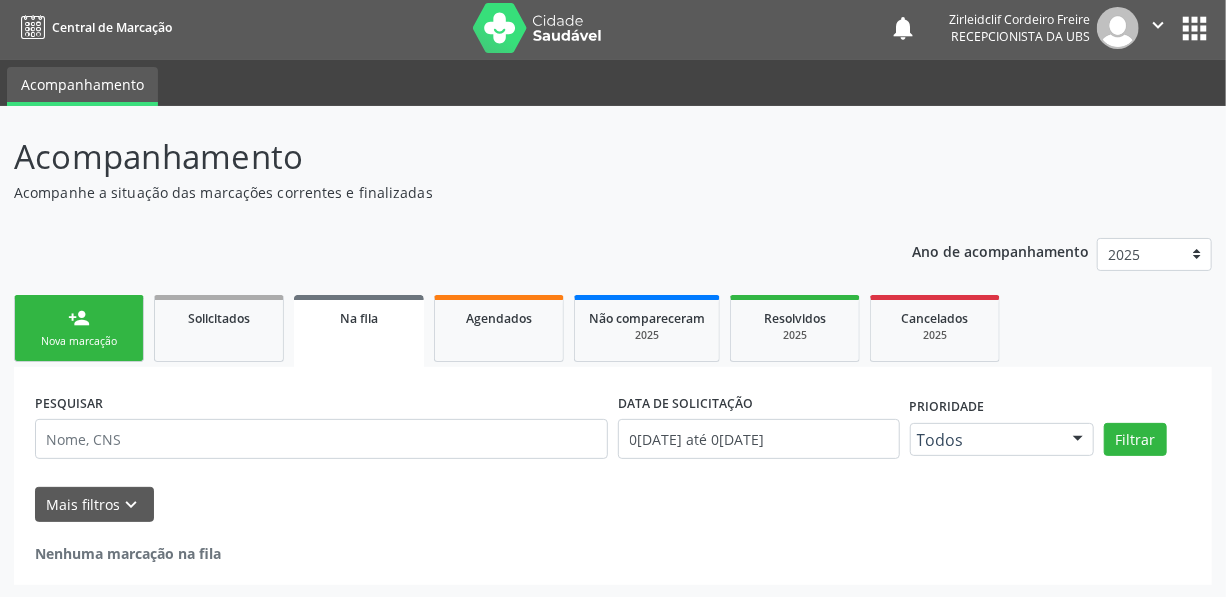 click on "Nova marcação" at bounding box center (79, 341) 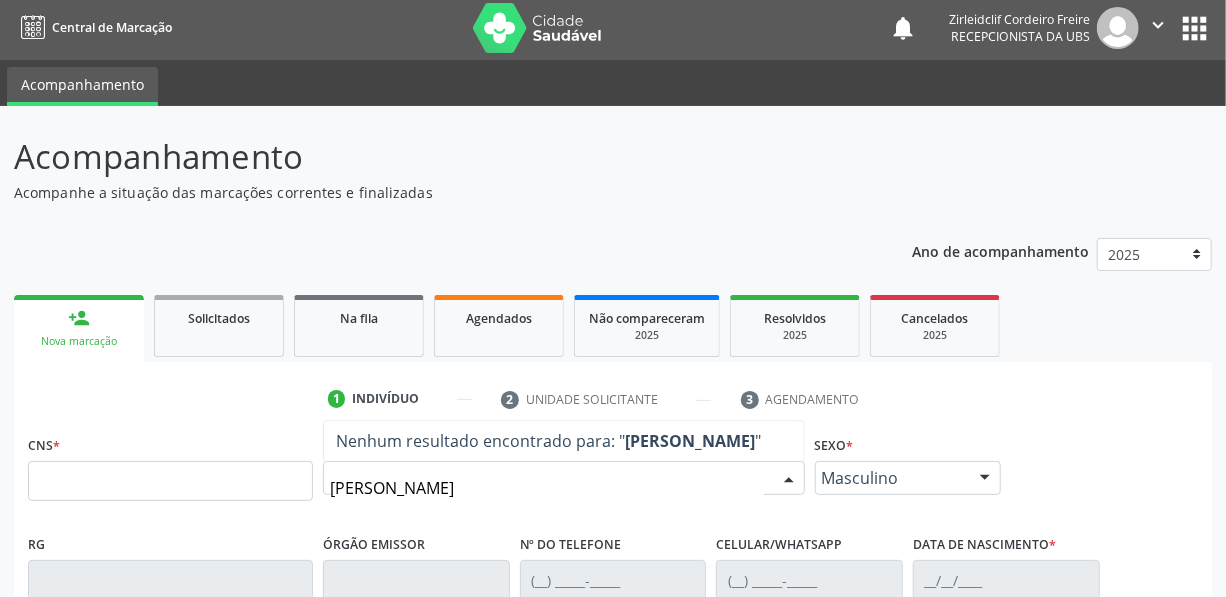type on "cicero joaquim da silva" 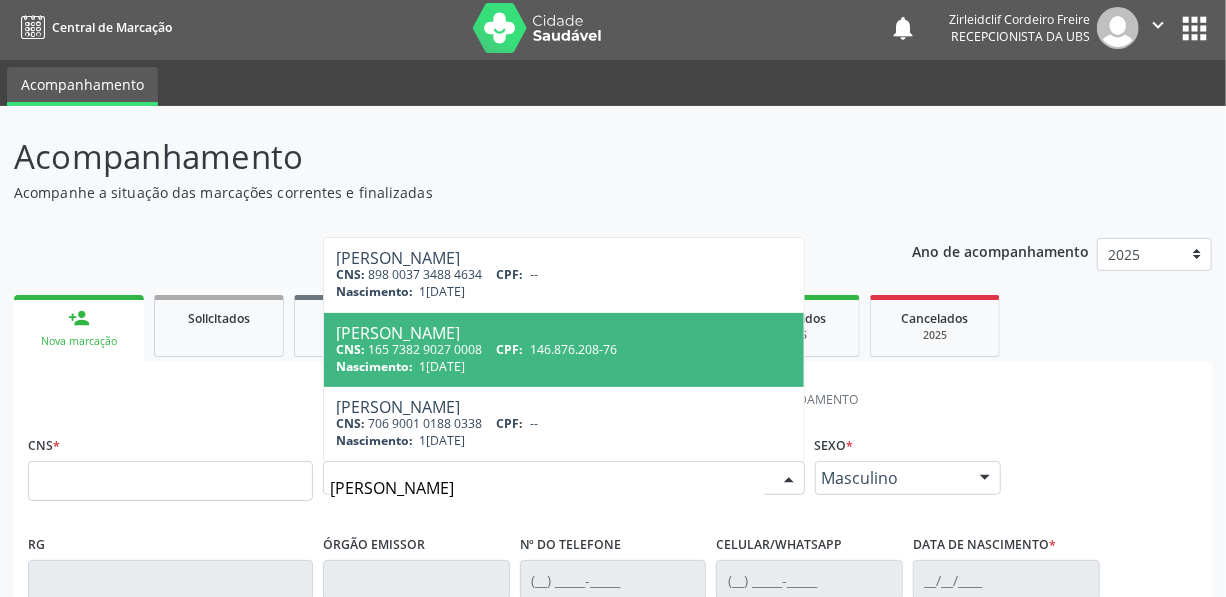 click on "CPF:" at bounding box center (510, 349) 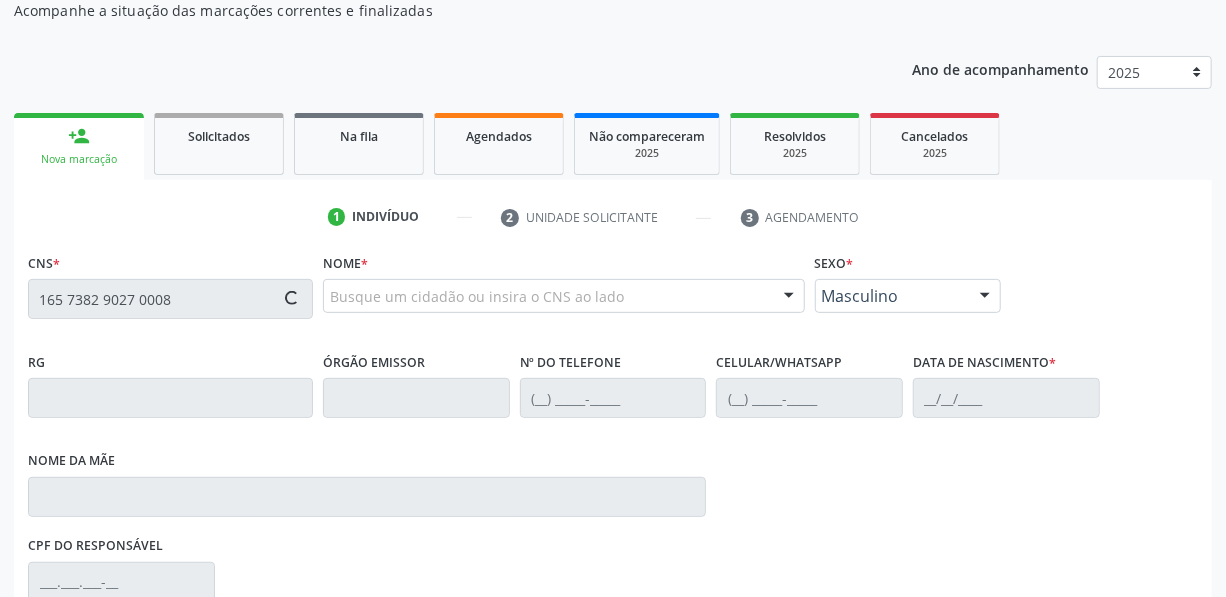 type on "165 7382 9027 0008" 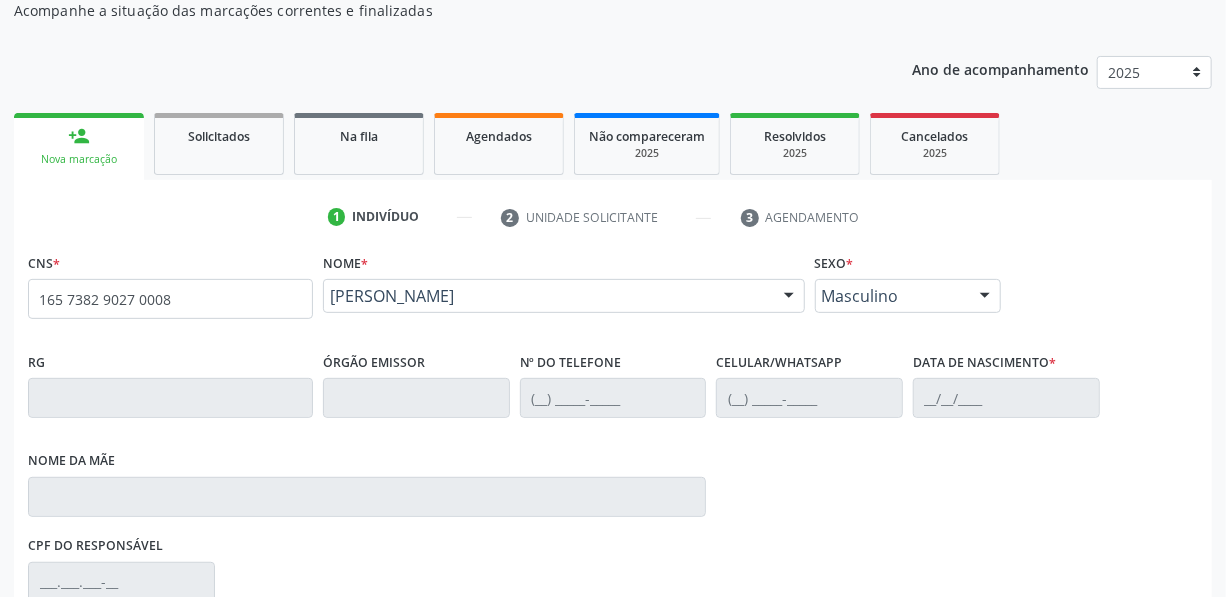 scroll, scrollTop: 272, scrollLeft: 0, axis: vertical 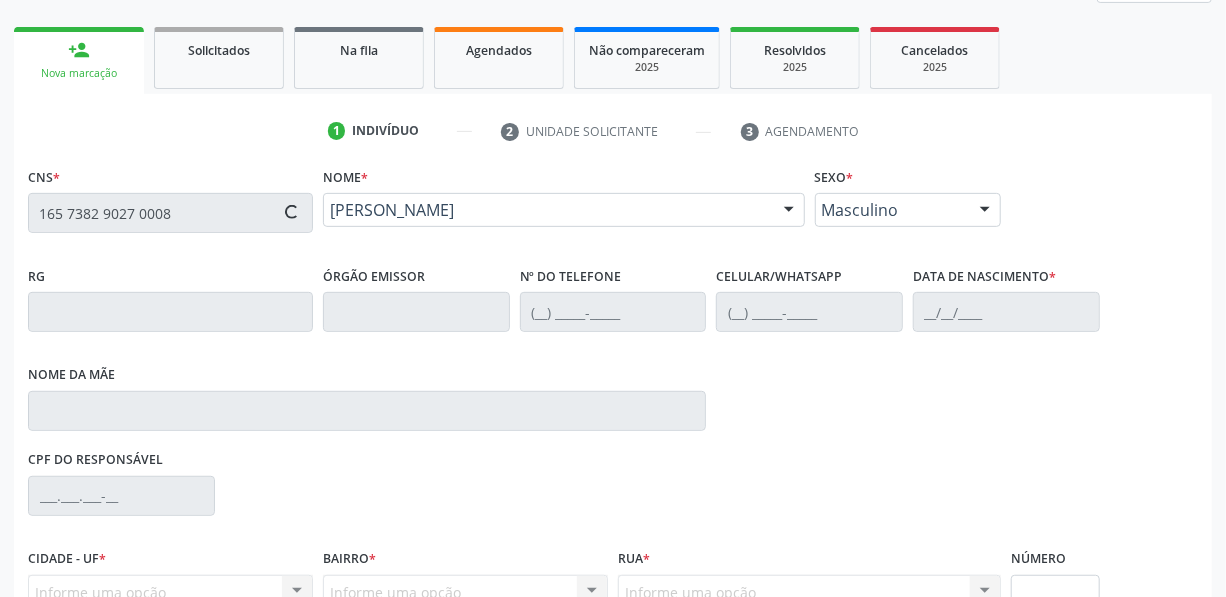click on "Nova marcação" at bounding box center [1135, 754] 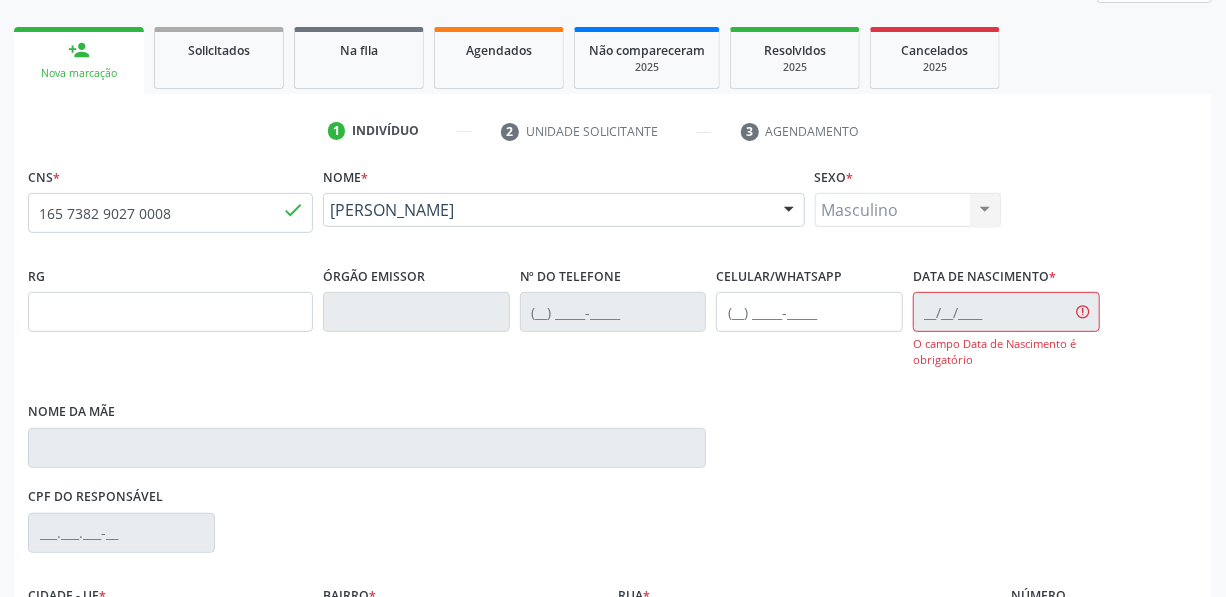 type on "(87) 99665-7183" 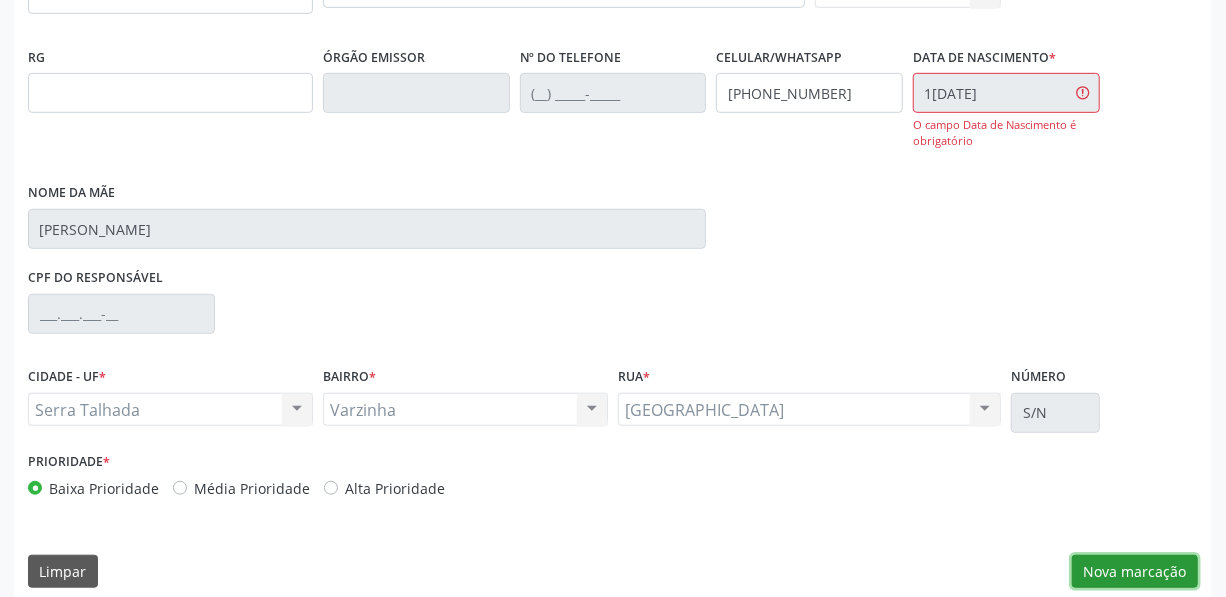 scroll, scrollTop: 509, scrollLeft: 0, axis: vertical 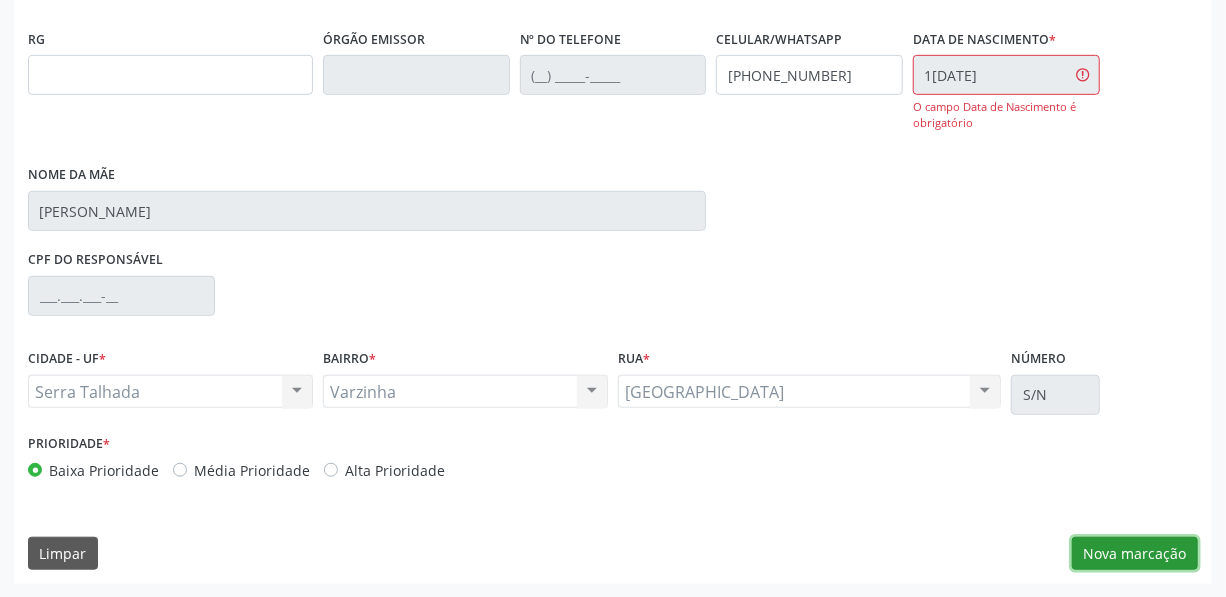 click on "Nova marcação" at bounding box center (1135, 554) 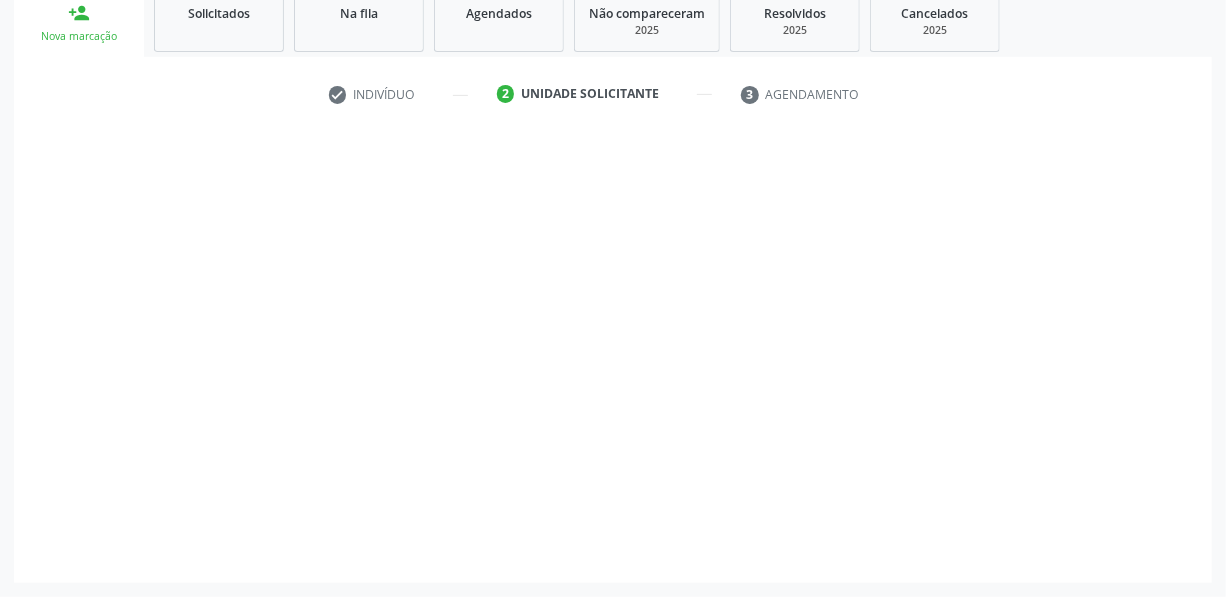 scroll, scrollTop: 307, scrollLeft: 0, axis: vertical 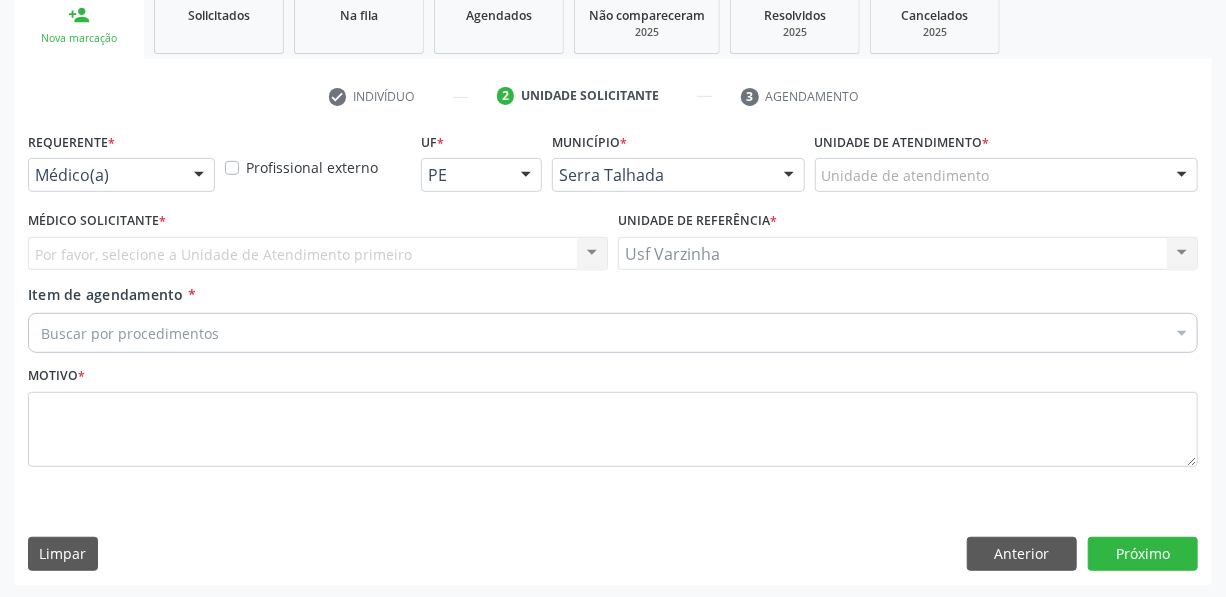 click at bounding box center (199, 176) 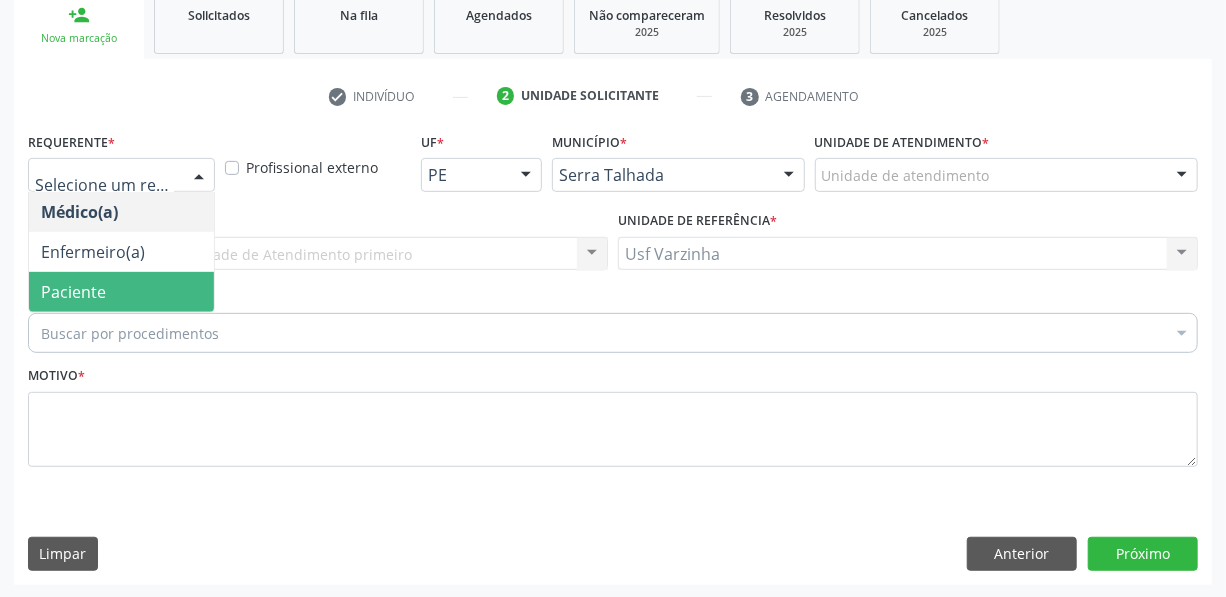 click on "Paciente" at bounding box center [121, 292] 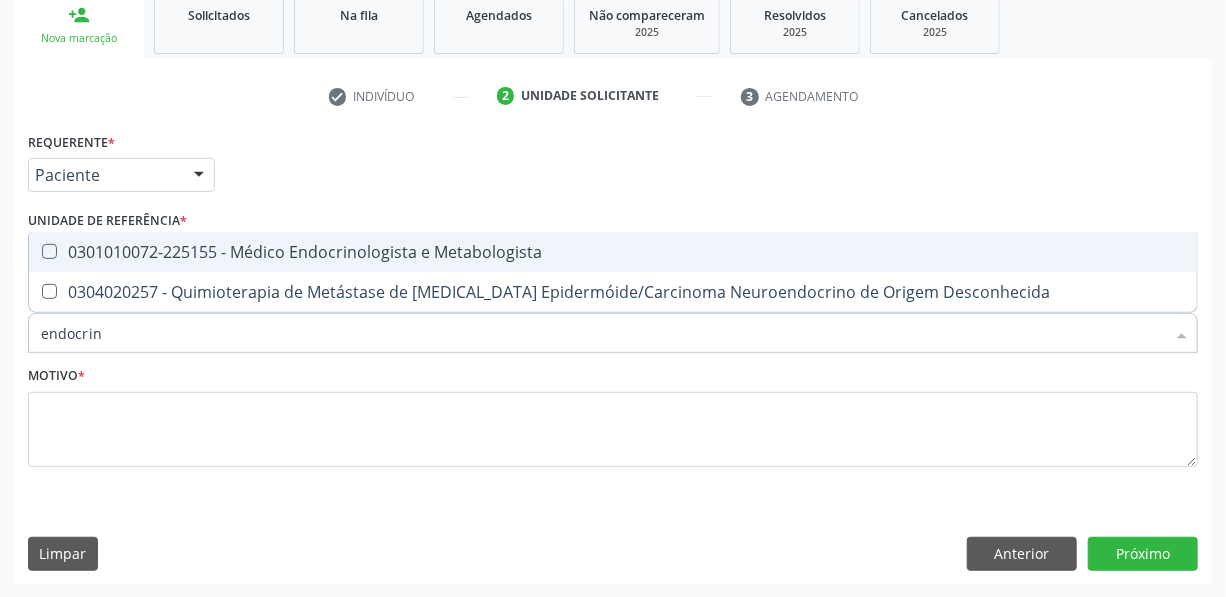 type on "endocrino" 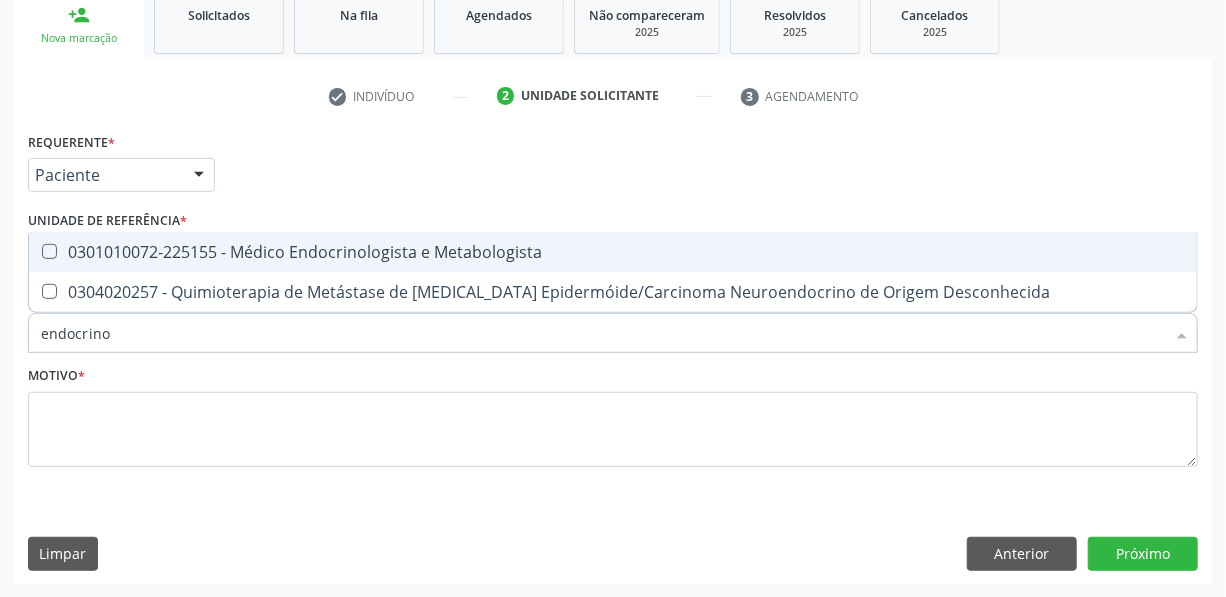 drag, startPoint x: 184, startPoint y: 246, endPoint x: 122, endPoint y: 316, distance: 93.50936 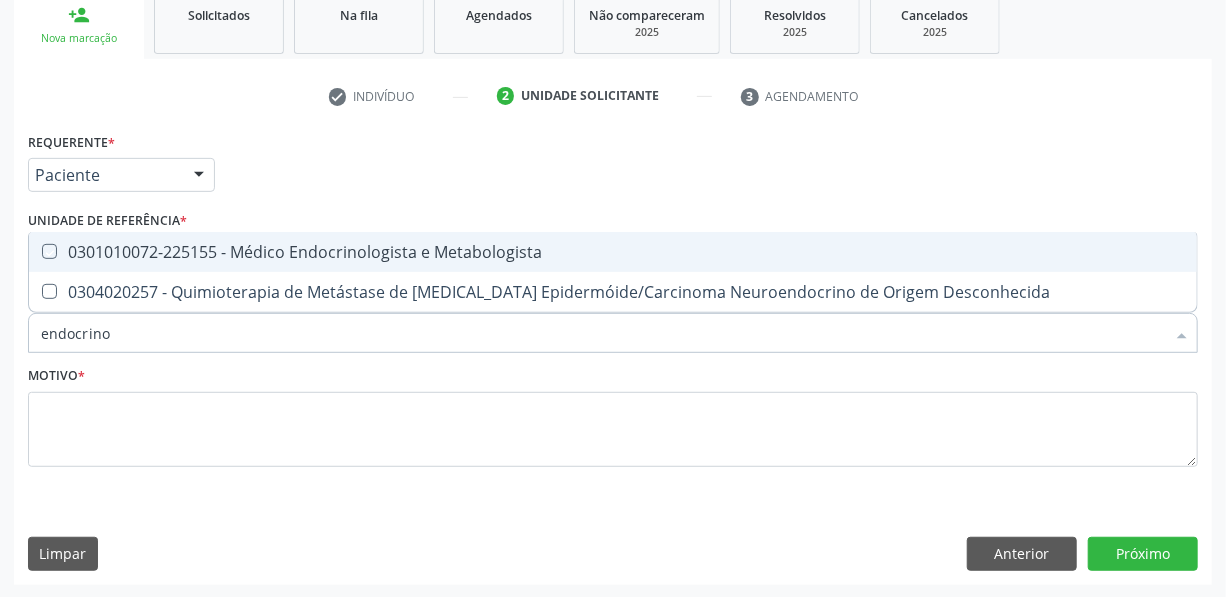 checkbox on "true" 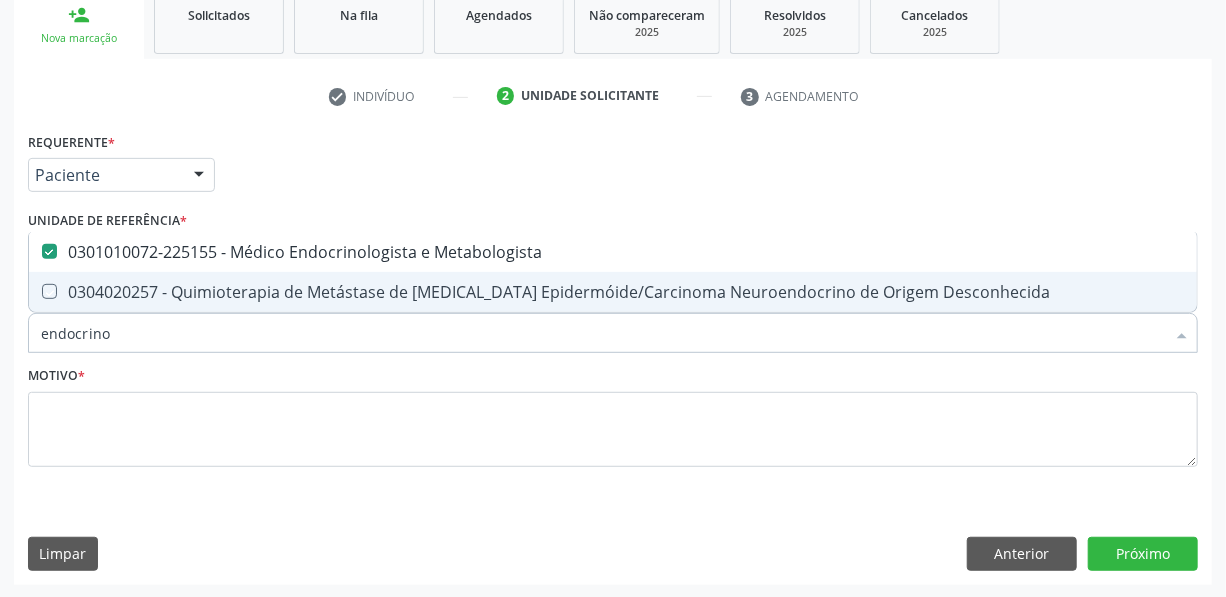drag, startPoint x: 89, startPoint y: 379, endPoint x: 80, endPoint y: 398, distance: 21.023796 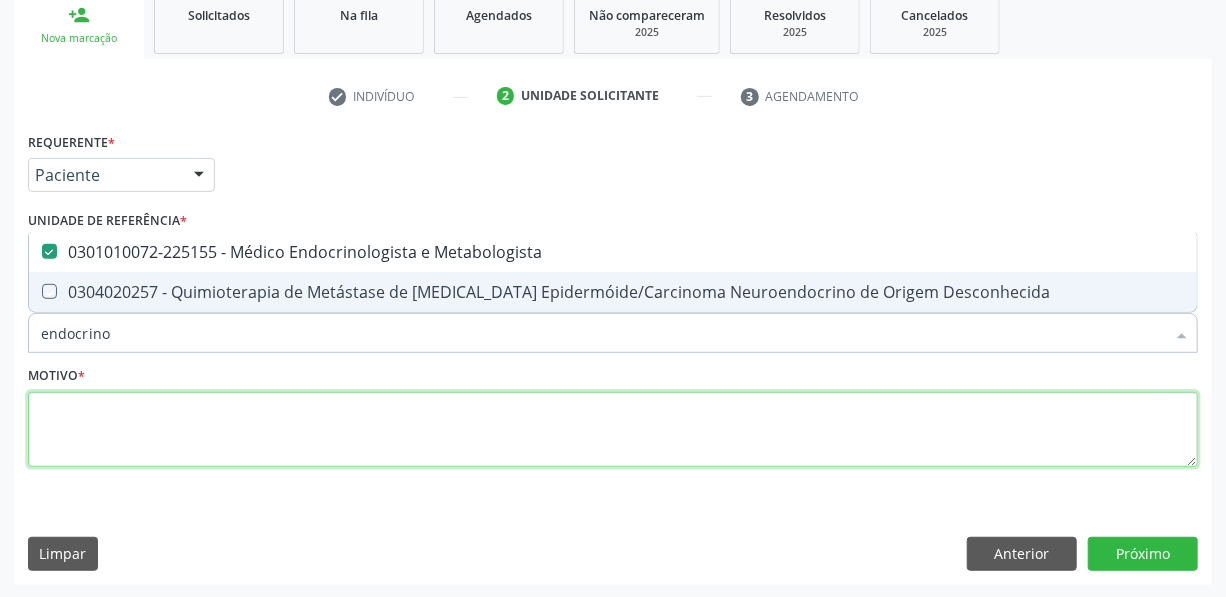 click at bounding box center (613, 430) 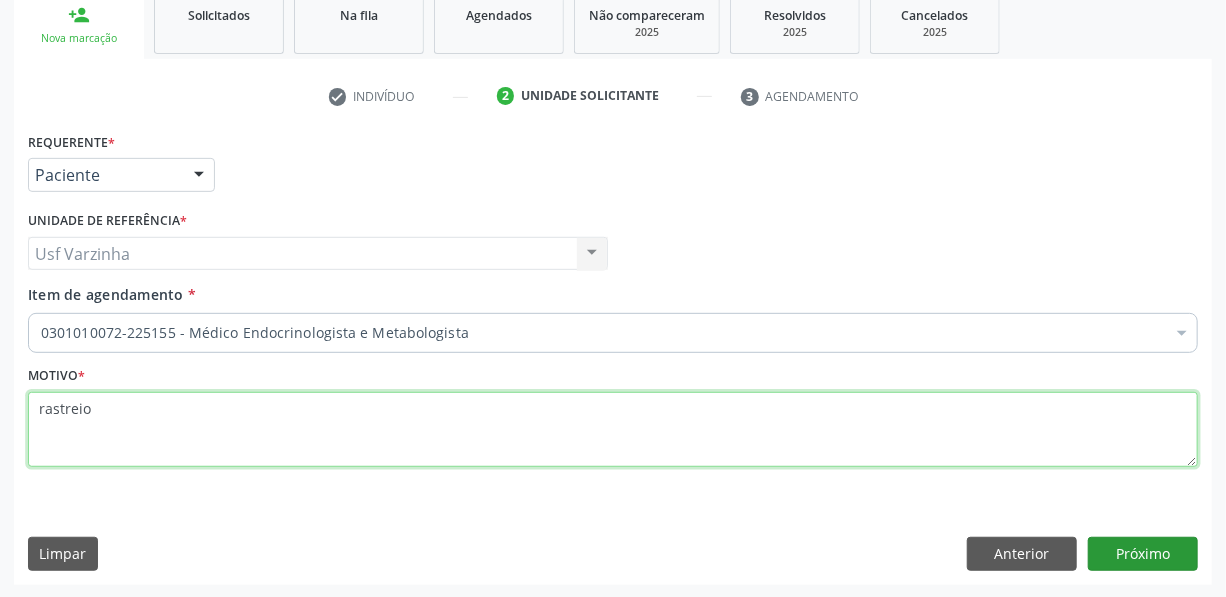 type on "rastreio" 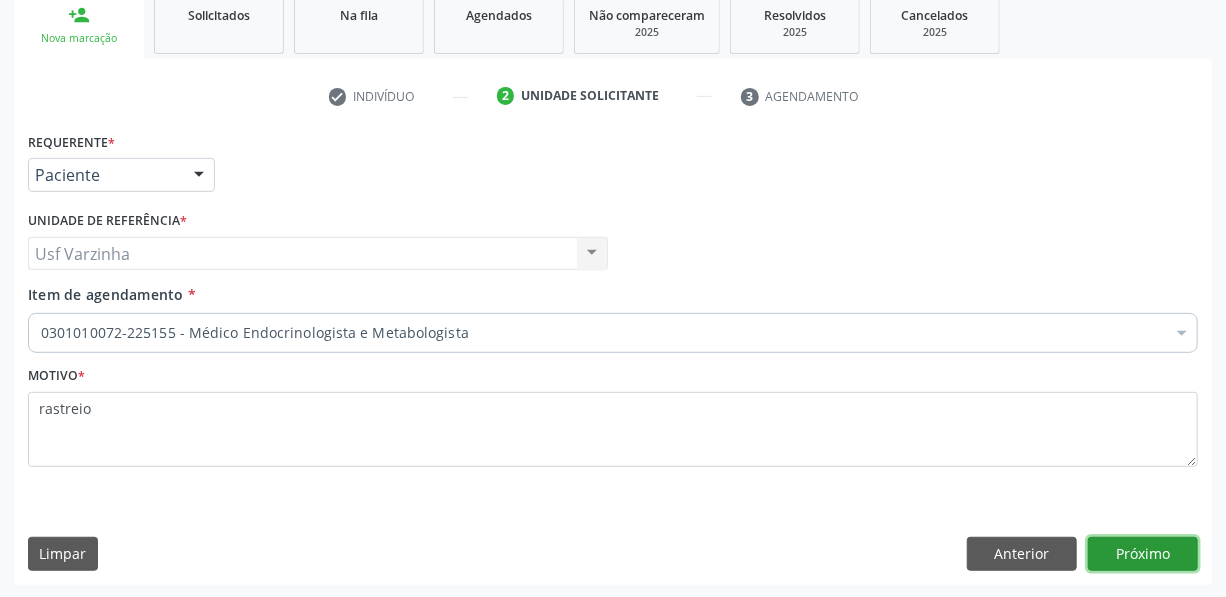 click on "Próximo" at bounding box center (1143, 554) 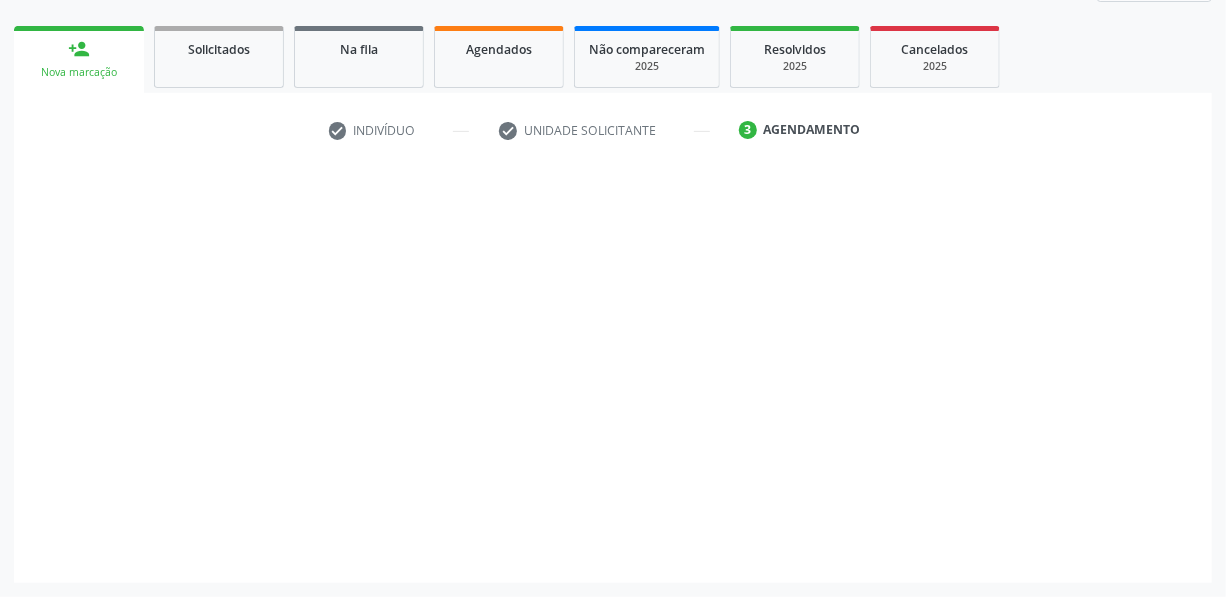 scroll, scrollTop: 271, scrollLeft: 0, axis: vertical 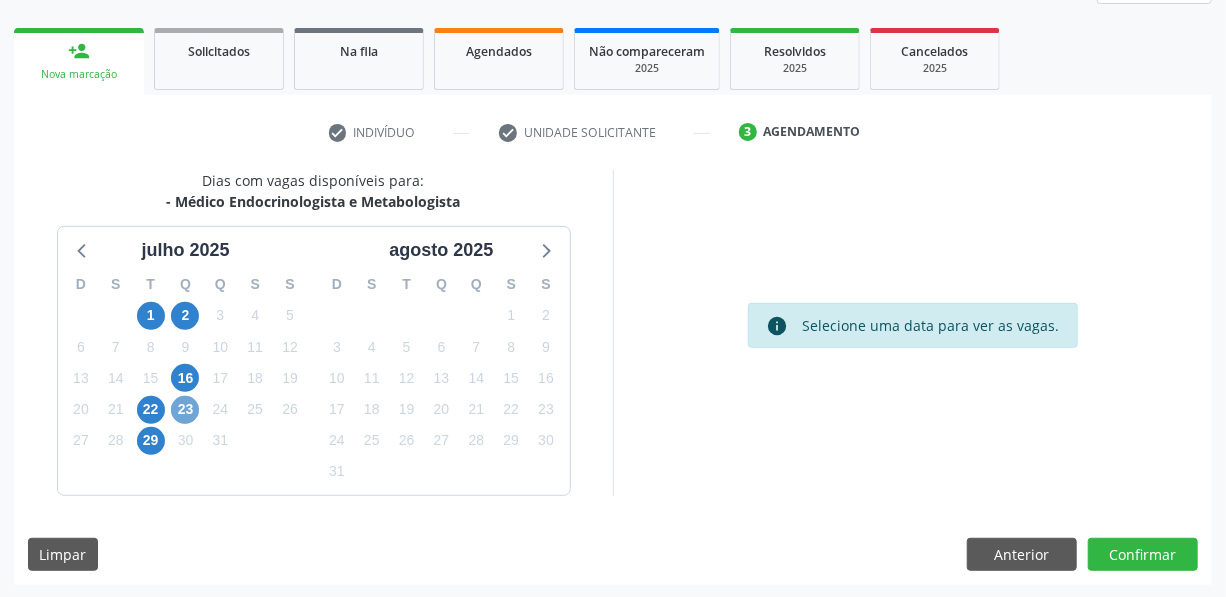 click on "23" at bounding box center [185, 410] 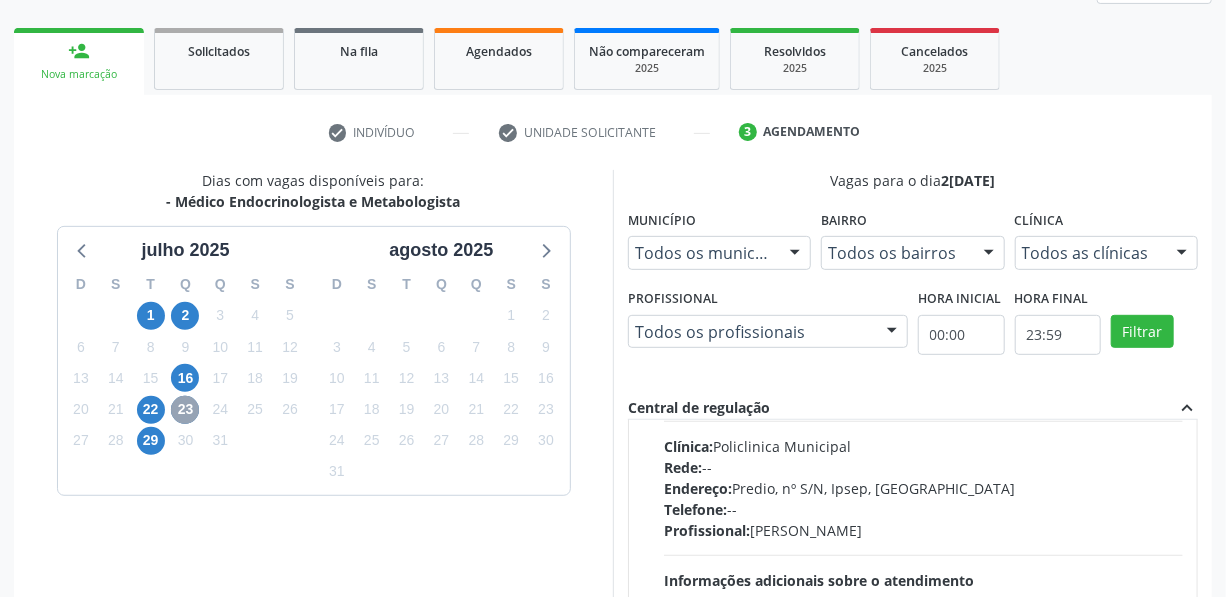 scroll, scrollTop: 90, scrollLeft: 0, axis: vertical 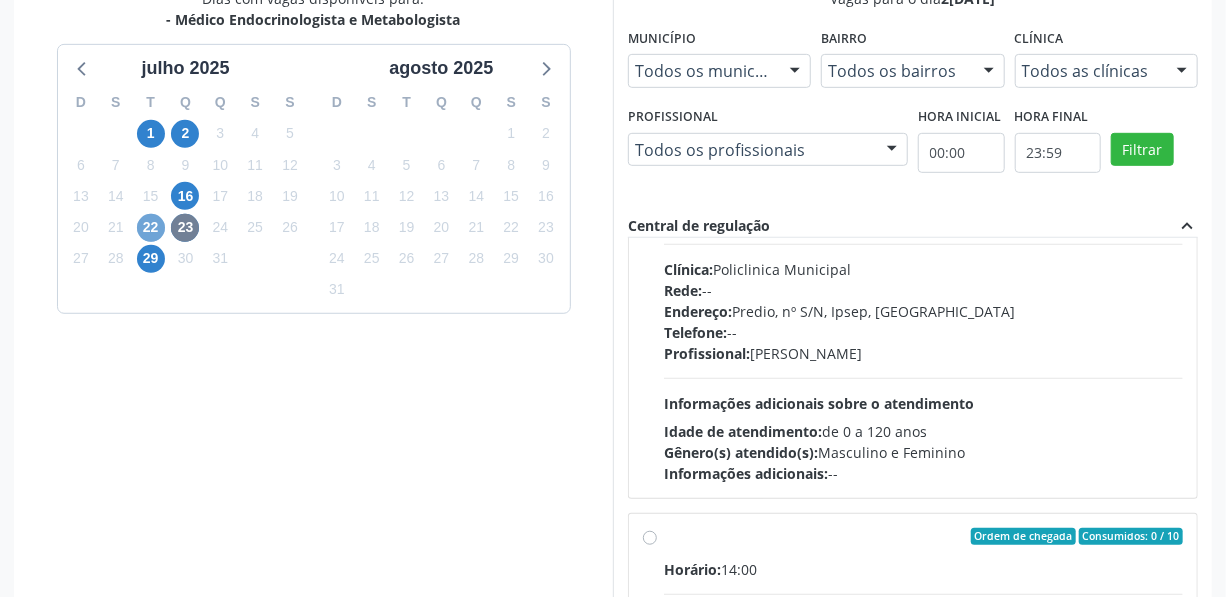 click on "22" at bounding box center (151, 228) 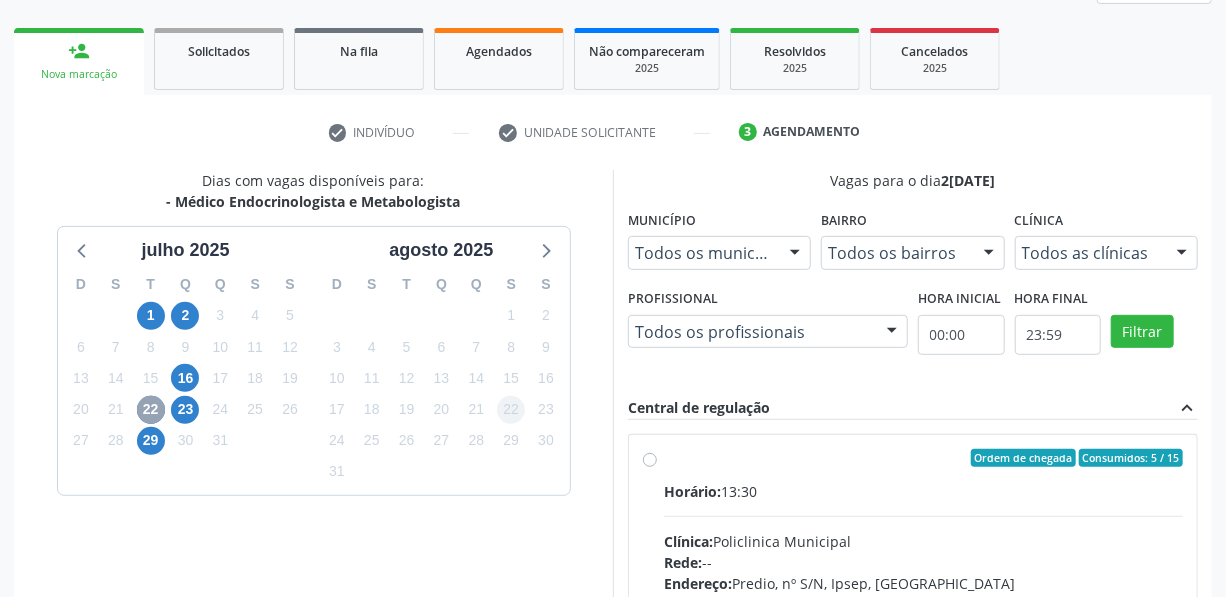 scroll, scrollTop: 453, scrollLeft: 0, axis: vertical 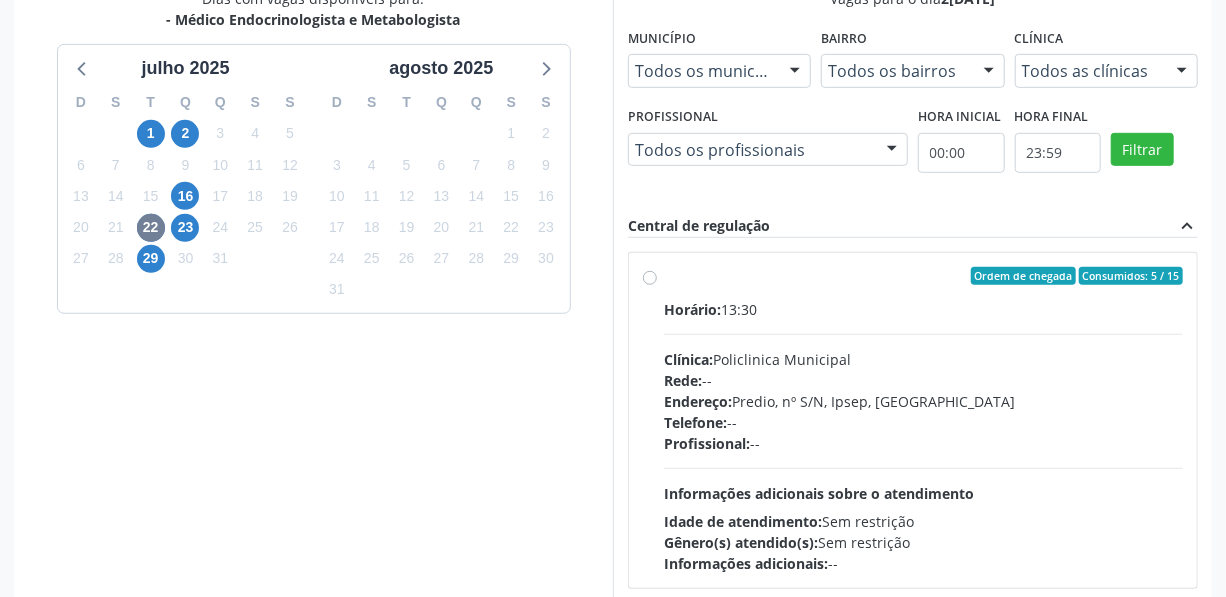 click on "Ordem de chegada
Consumidos: 5 / 15
Horário:   13:30
Clínica:  Policlinica Municipal
Rede:
--
Endereço:   Predio, nº S/N, Ipsep, Serra Talhada - PE
Telefone:   --
Profissional:
--
Informações adicionais sobre o atendimento
Idade de atendimento:
Sem restrição
Gênero(s) atendido(s):
Sem restrição
Informações adicionais:
--" at bounding box center [923, 420] 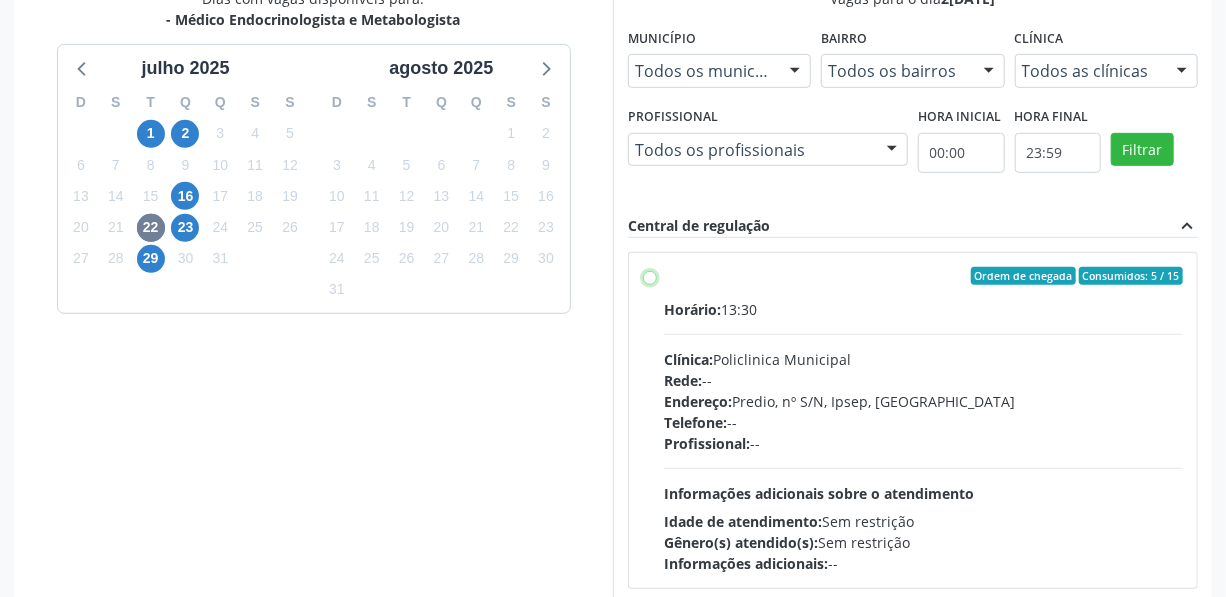 radio on "true" 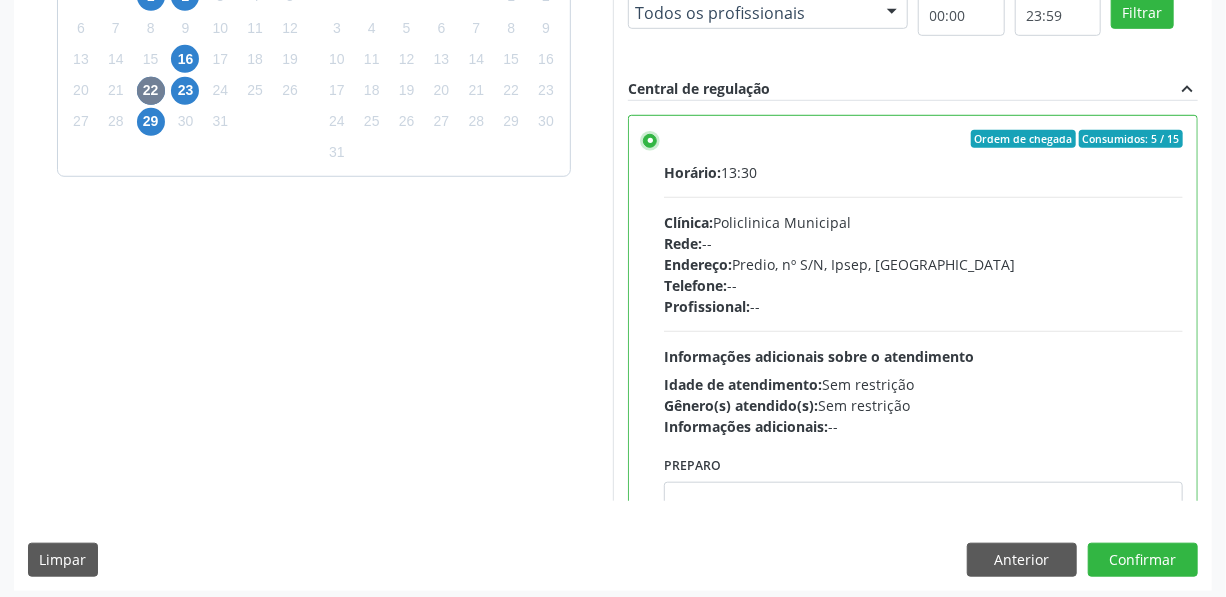 scroll, scrollTop: 596, scrollLeft: 0, axis: vertical 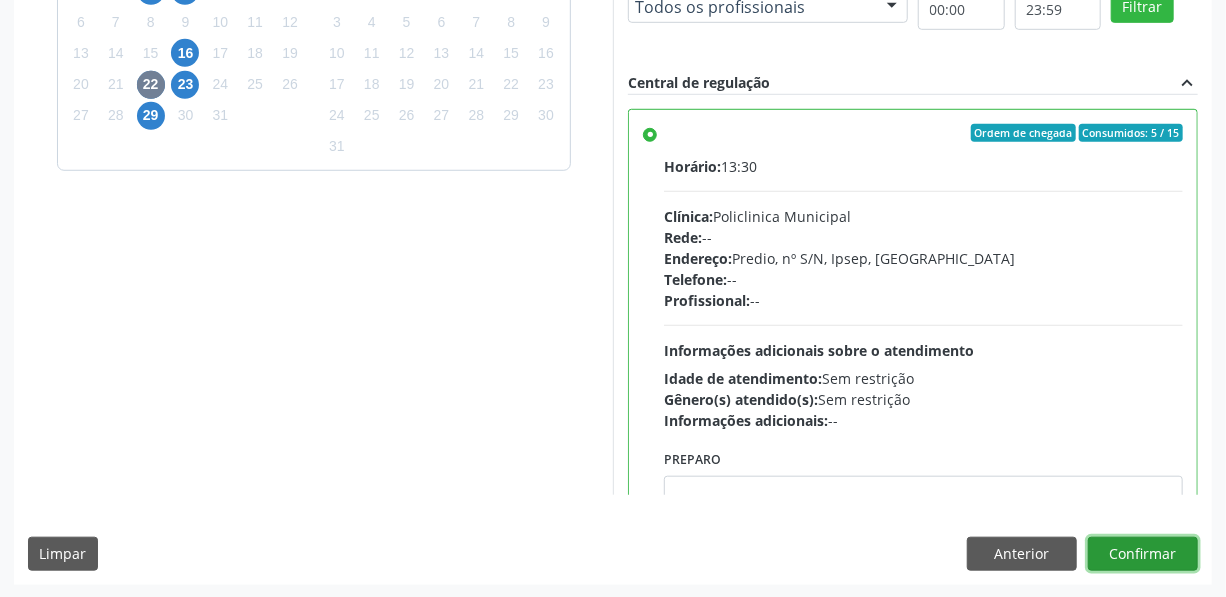 click on "Confirmar" at bounding box center [1143, 554] 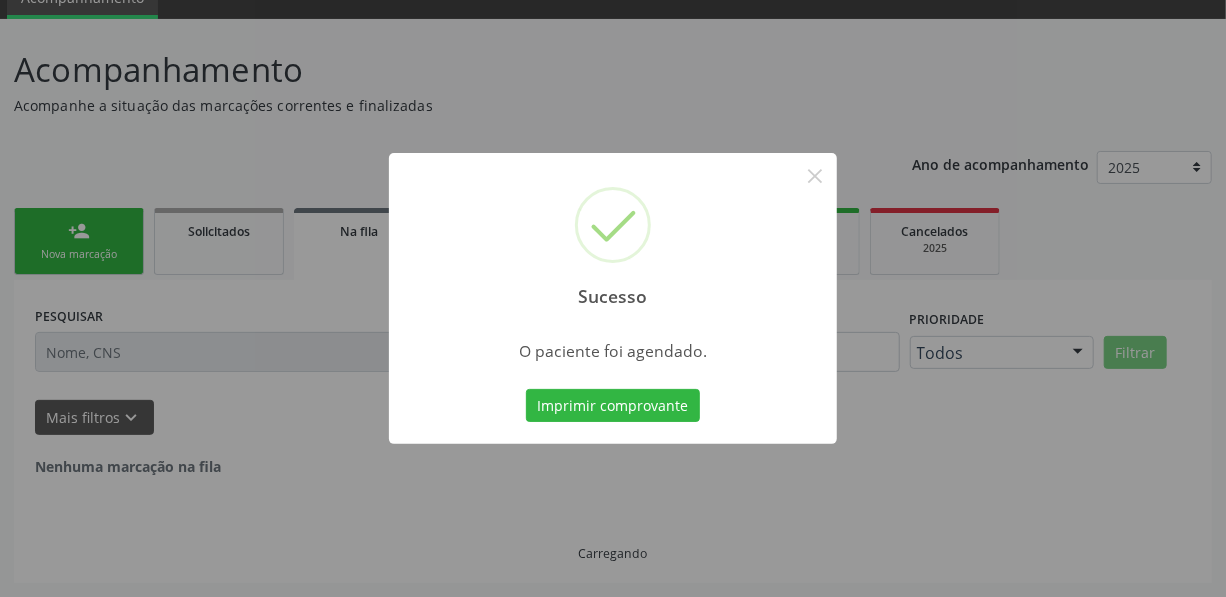 scroll, scrollTop: 4, scrollLeft: 0, axis: vertical 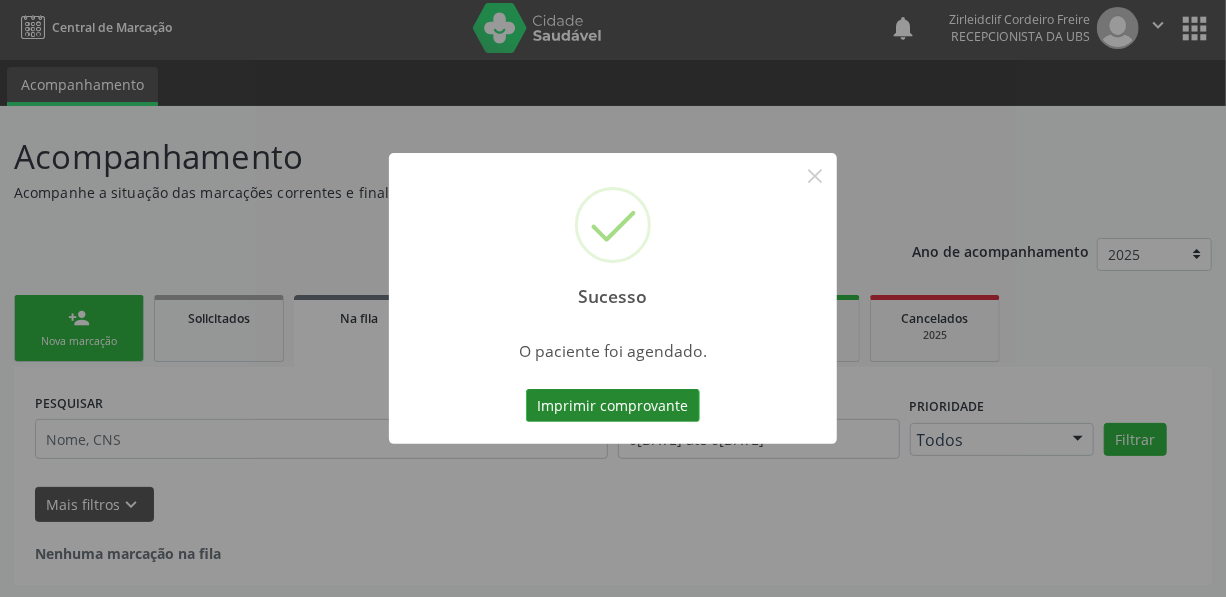 click on "Imprimir comprovante" at bounding box center (613, 406) 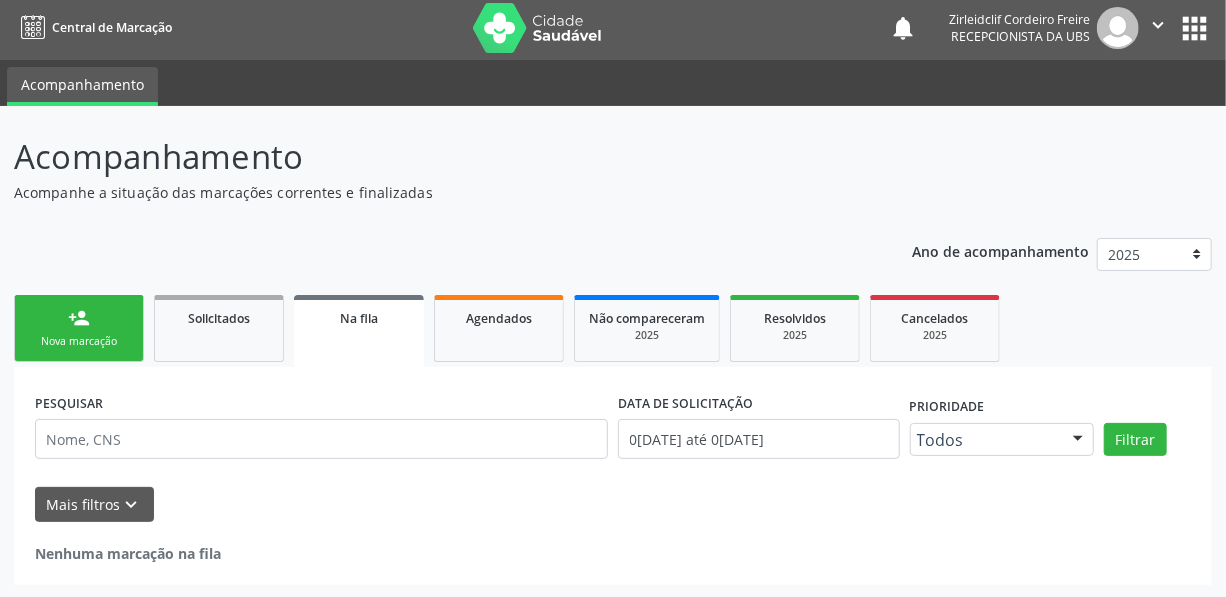 click on "person_add" at bounding box center (79, 318) 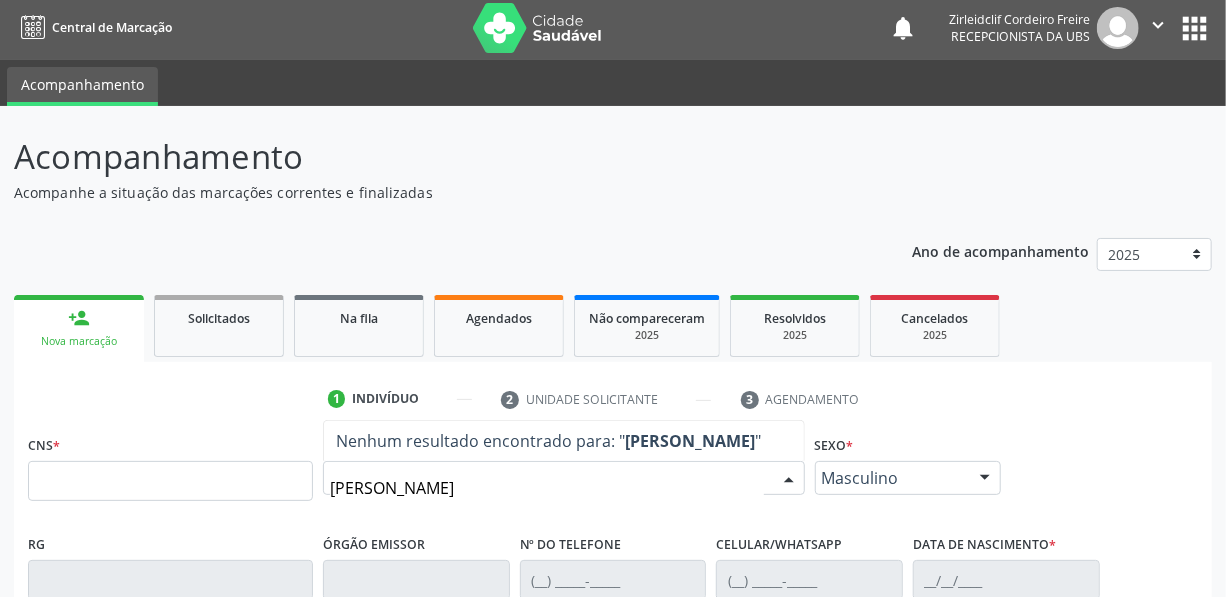 type on "rosa antonia de souza" 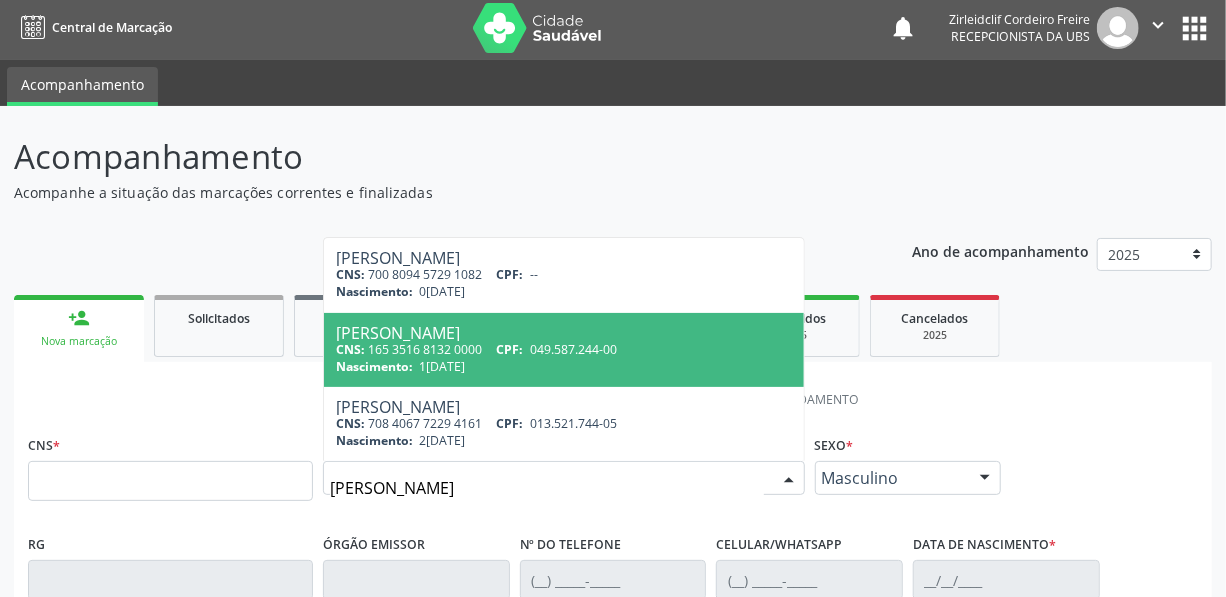click on "Nascimento:
12/08/1961" at bounding box center [564, 366] 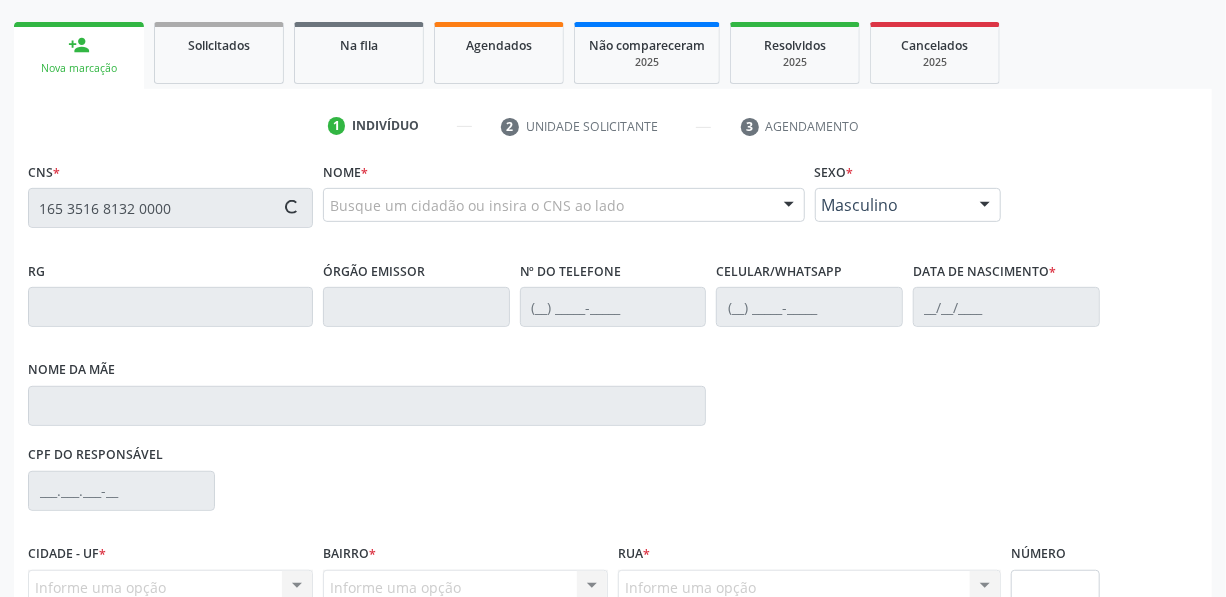 type on "165 3516 8132 0000" 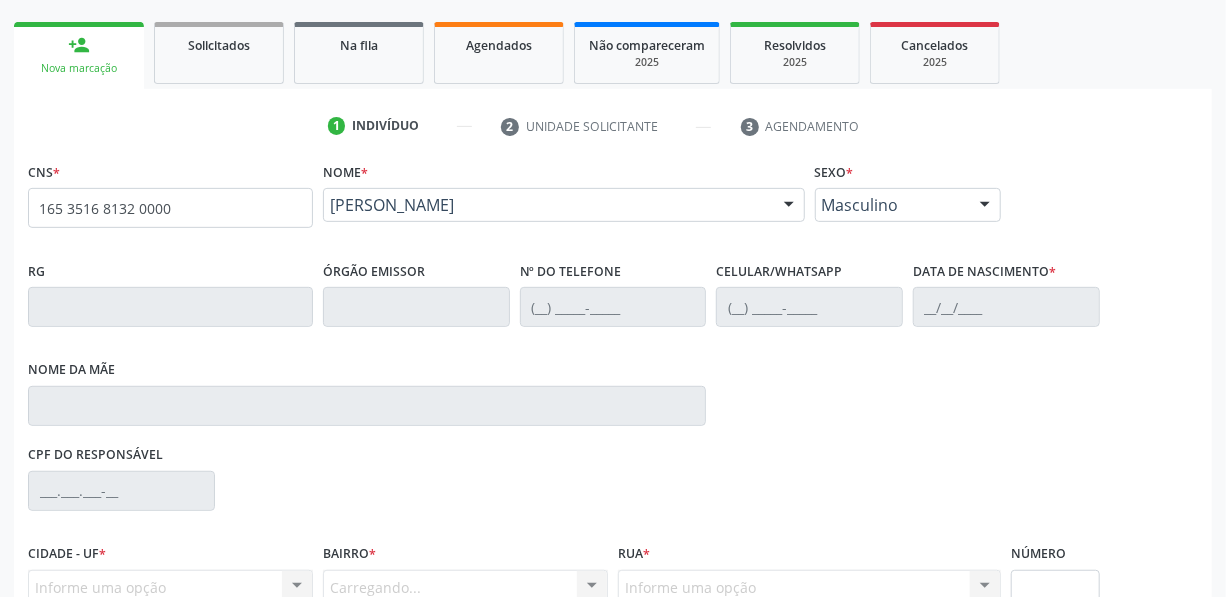 scroll, scrollTop: 471, scrollLeft: 0, axis: vertical 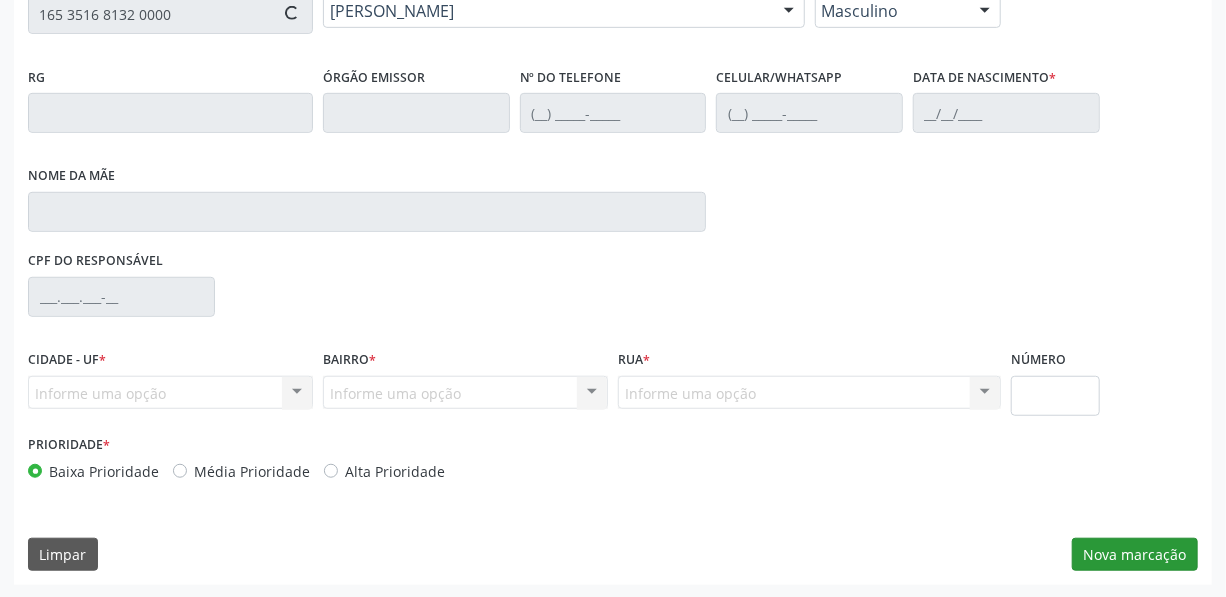 type on "(87) 98142-7660" 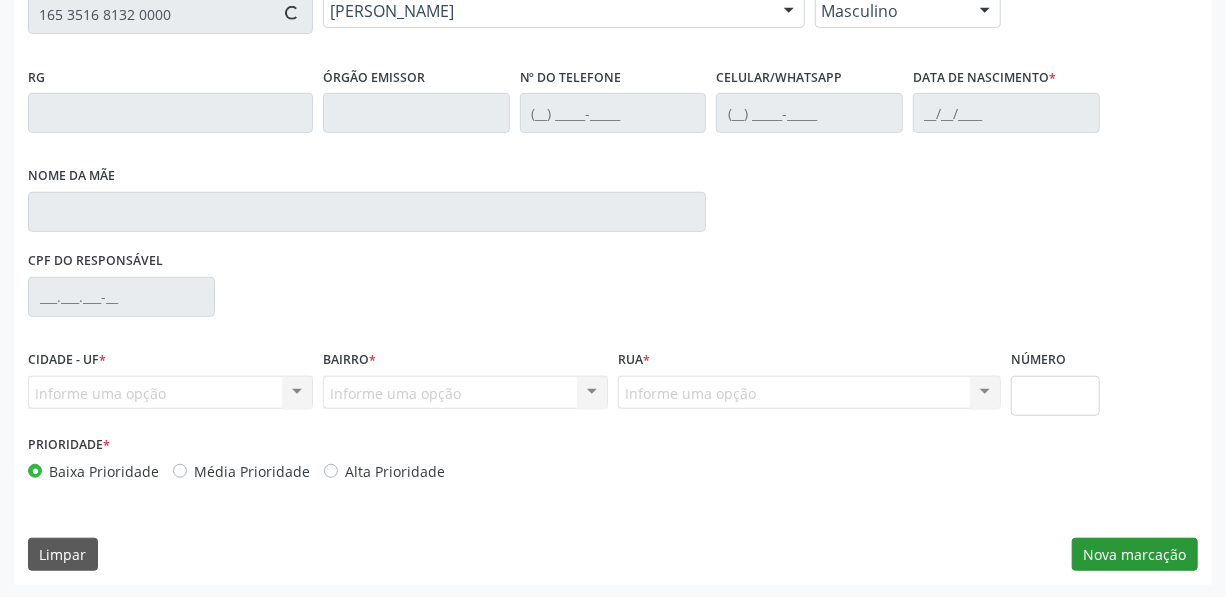 type on "(87) 98142-7660" 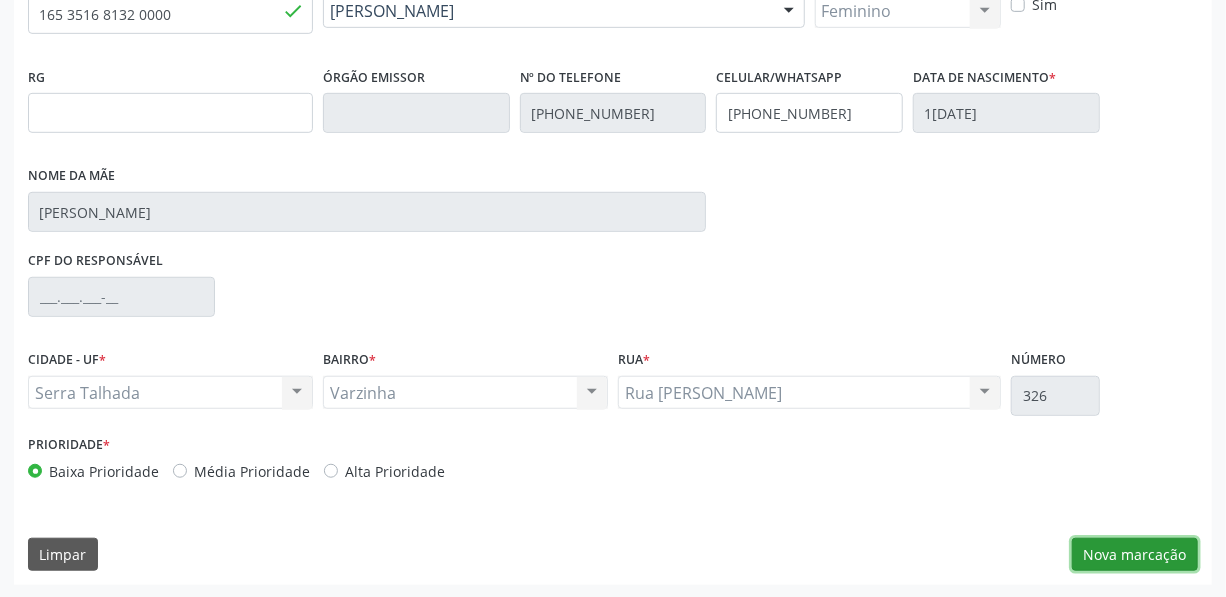 click on "Nova marcação" at bounding box center [1135, 555] 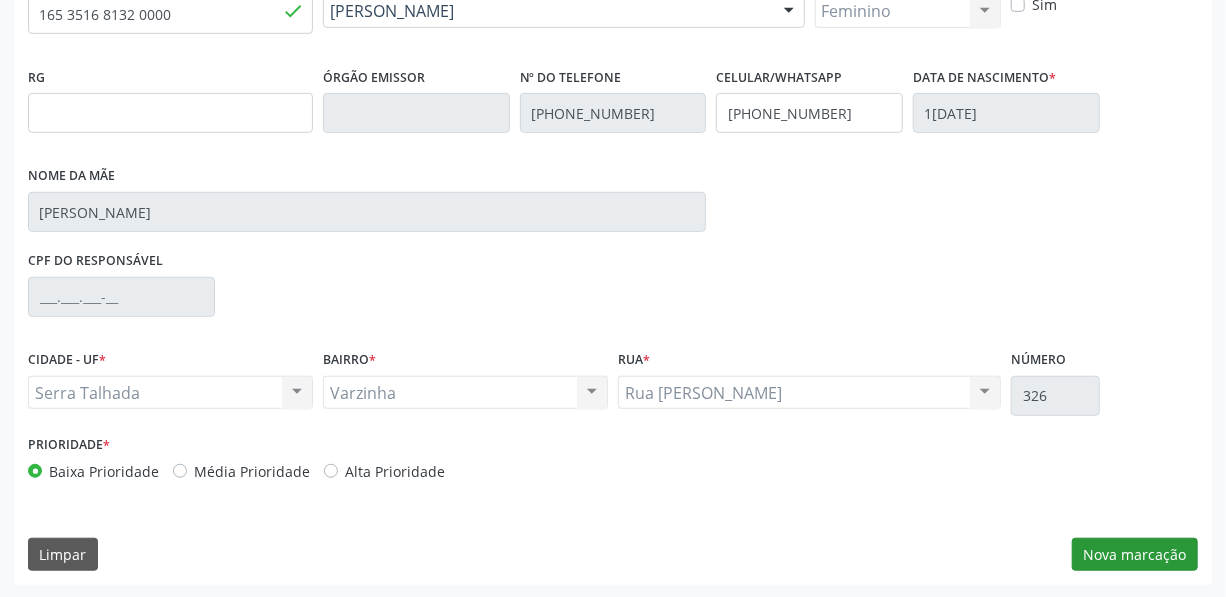scroll, scrollTop: 307, scrollLeft: 0, axis: vertical 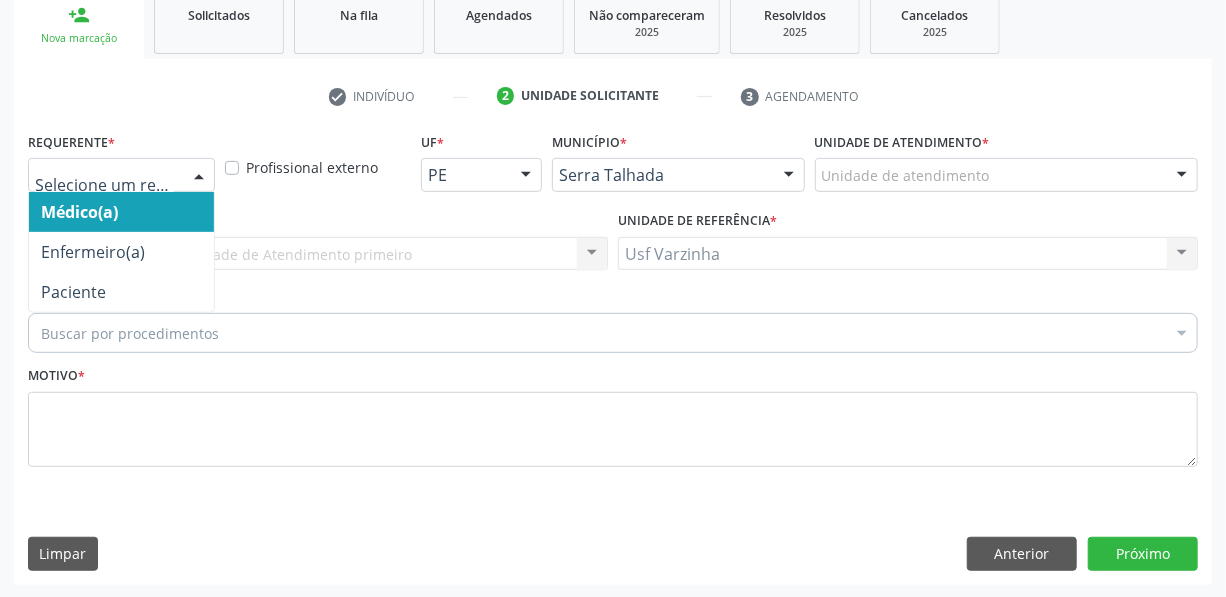 click at bounding box center (199, 176) 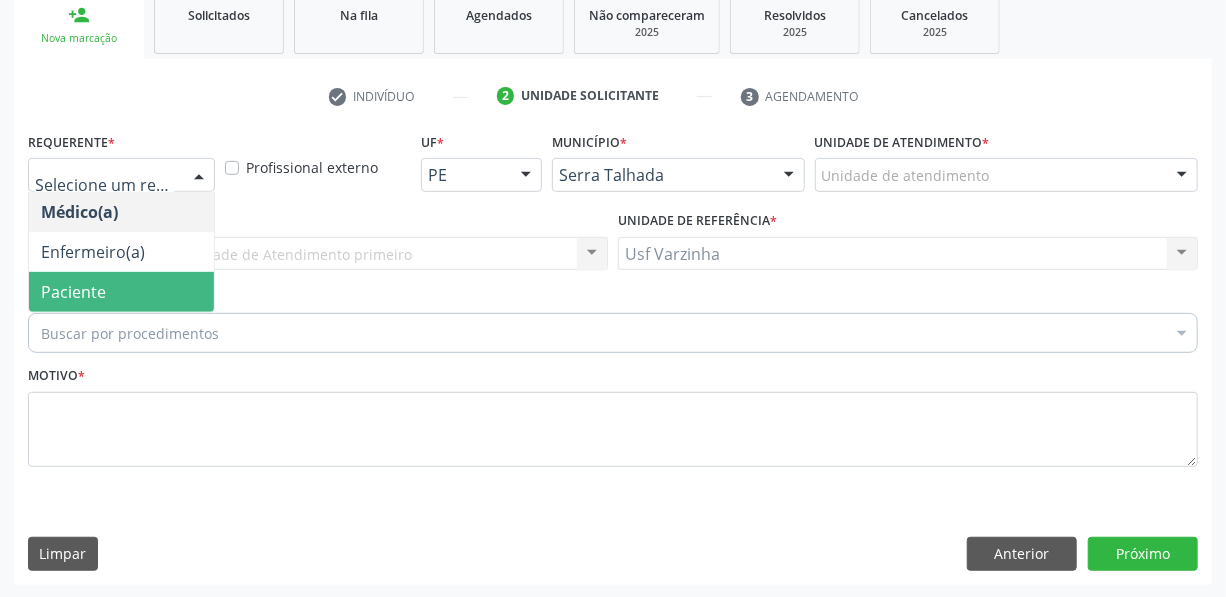 click on "Paciente" at bounding box center [73, 292] 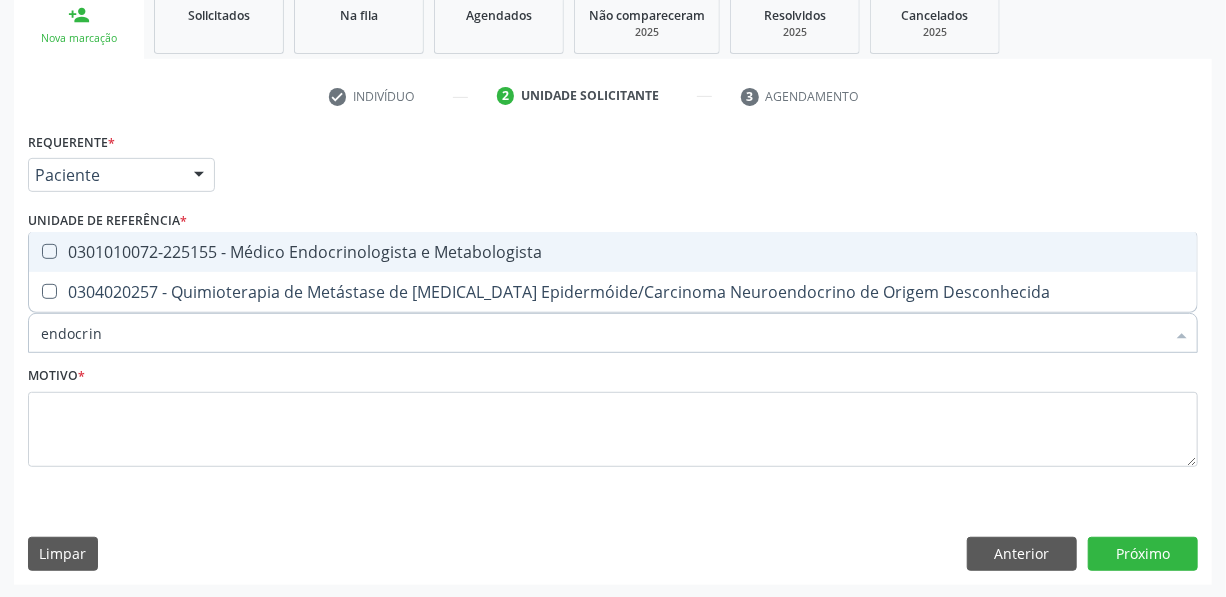 type on "endocrino" 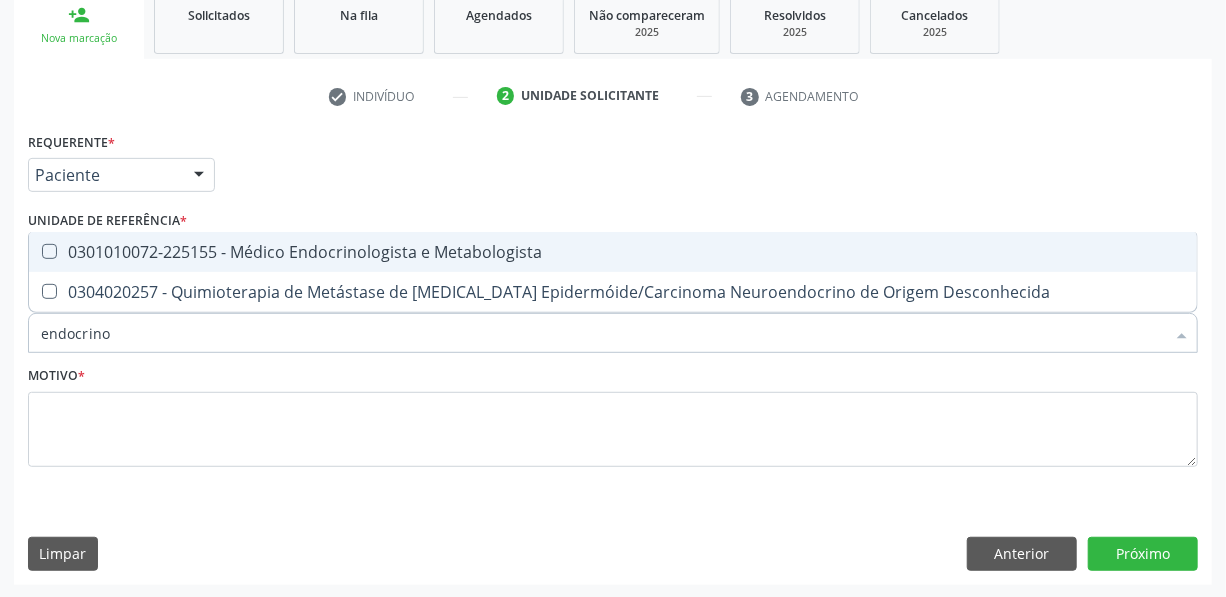 click on "0301010072-225155 - Médico Endocrinologista e Metabologista" at bounding box center [613, 252] 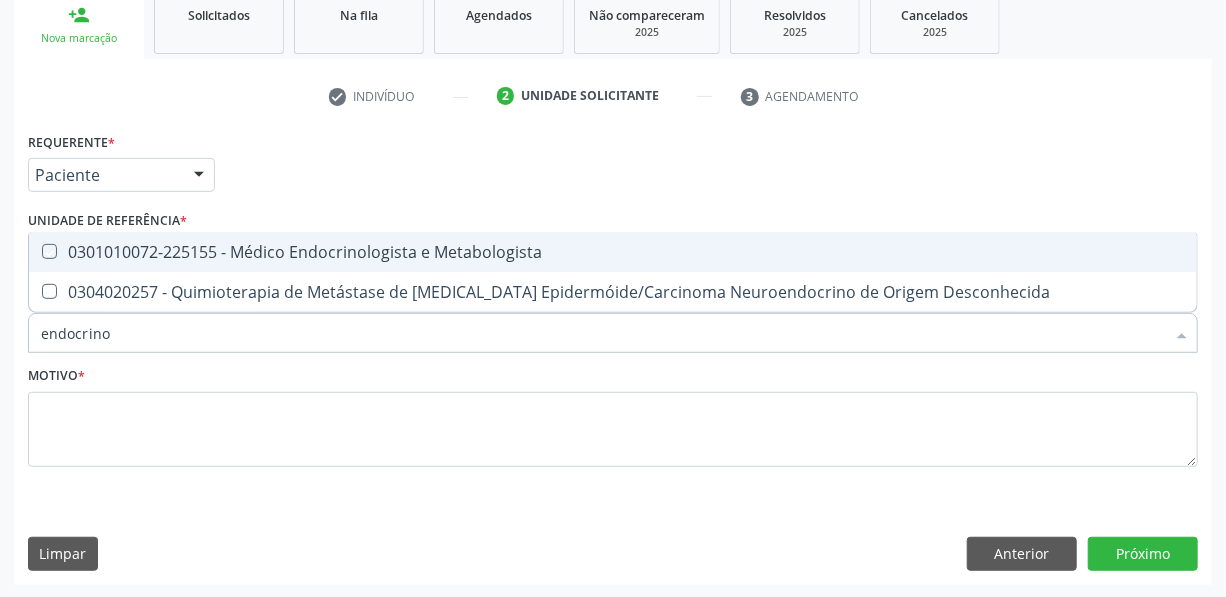 checkbox on "true" 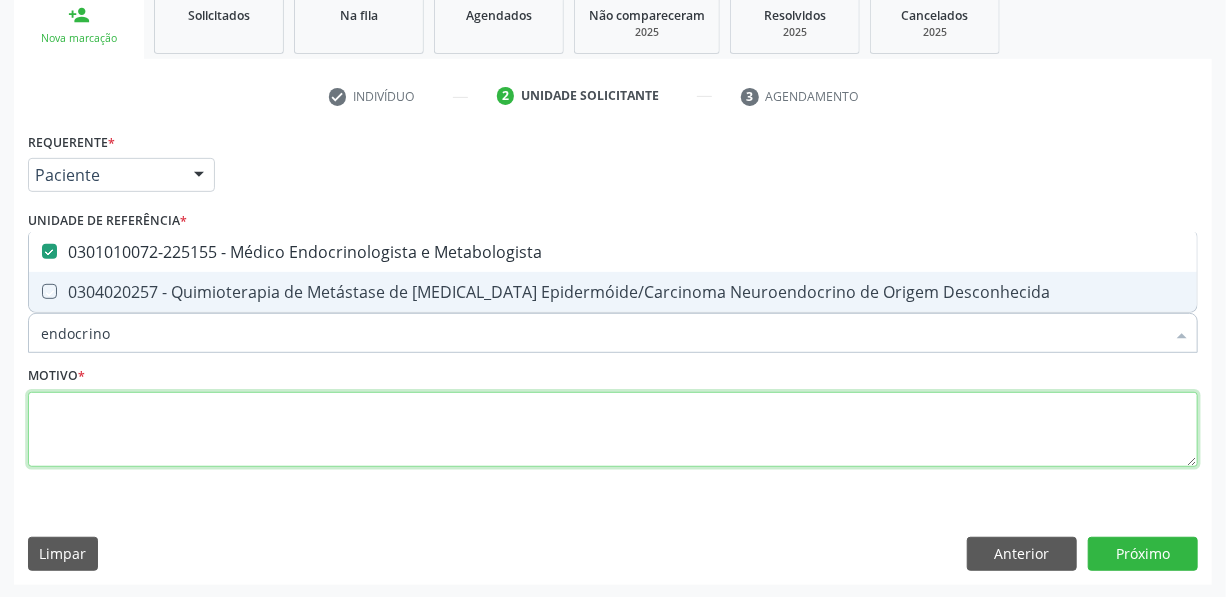 click at bounding box center [613, 430] 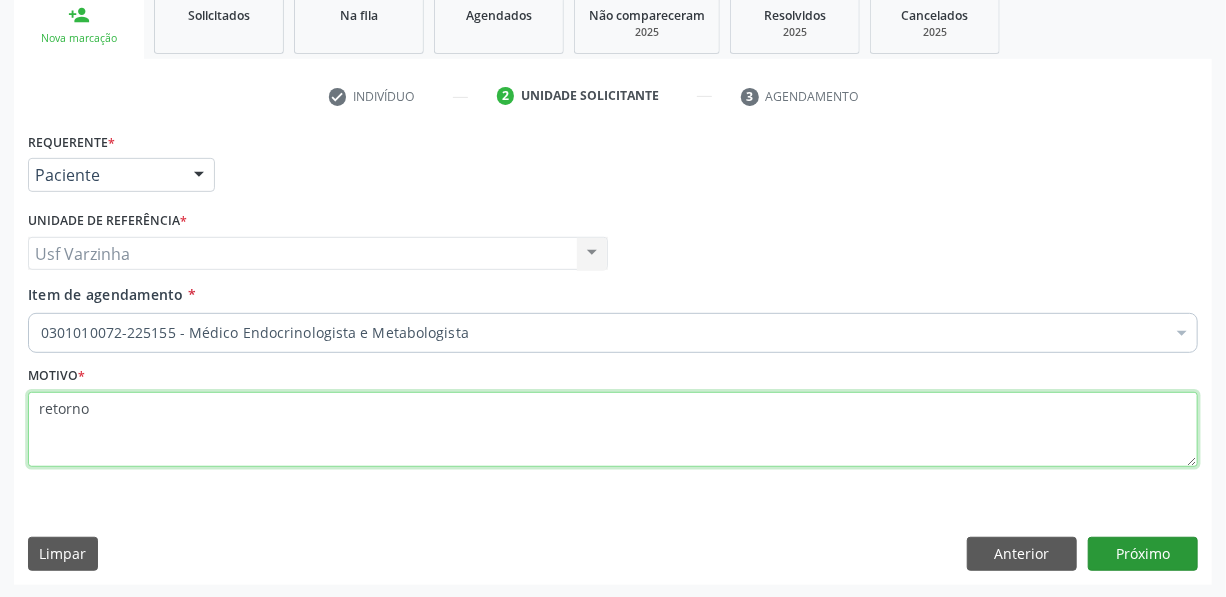 type on "retorno" 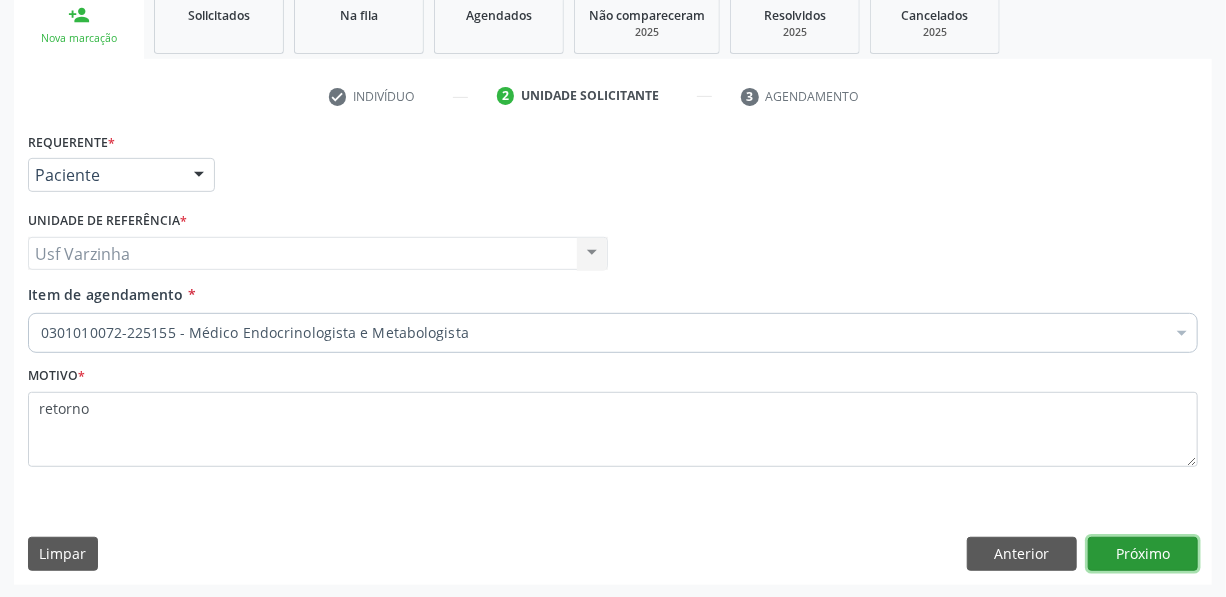 click on "Próximo" at bounding box center (1143, 554) 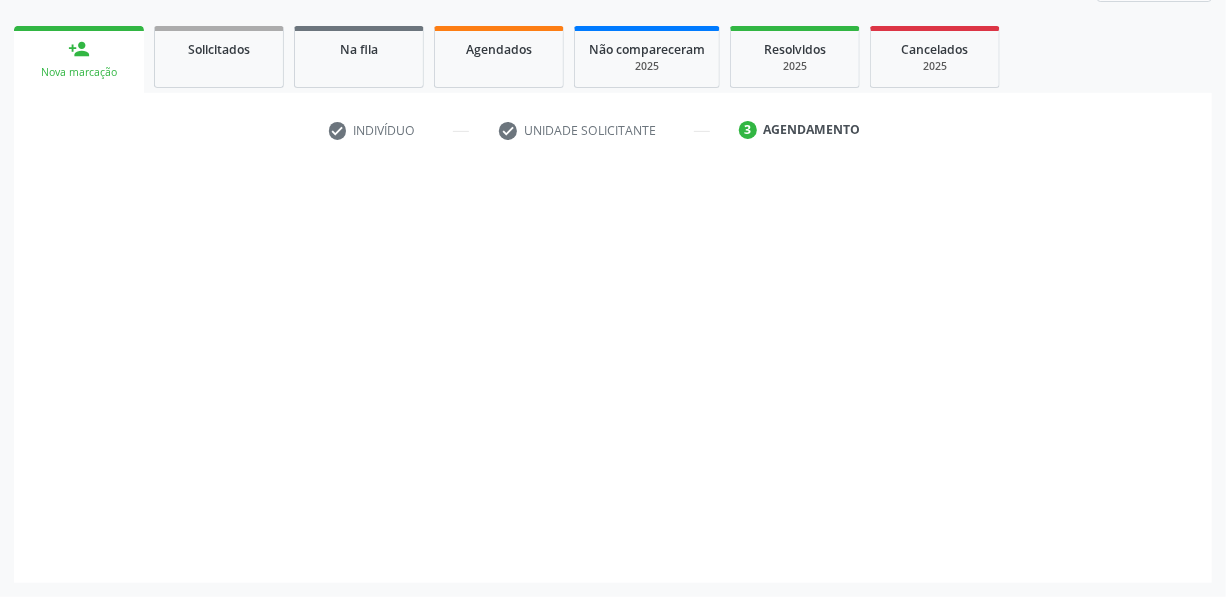 scroll, scrollTop: 271, scrollLeft: 0, axis: vertical 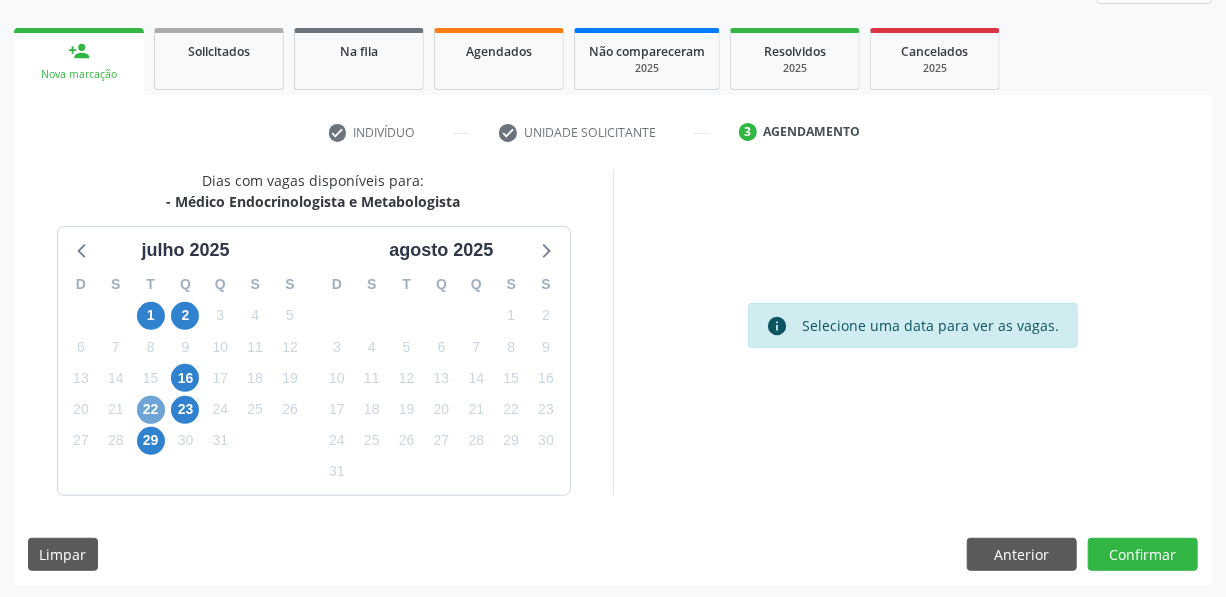 click on "22" at bounding box center (151, 410) 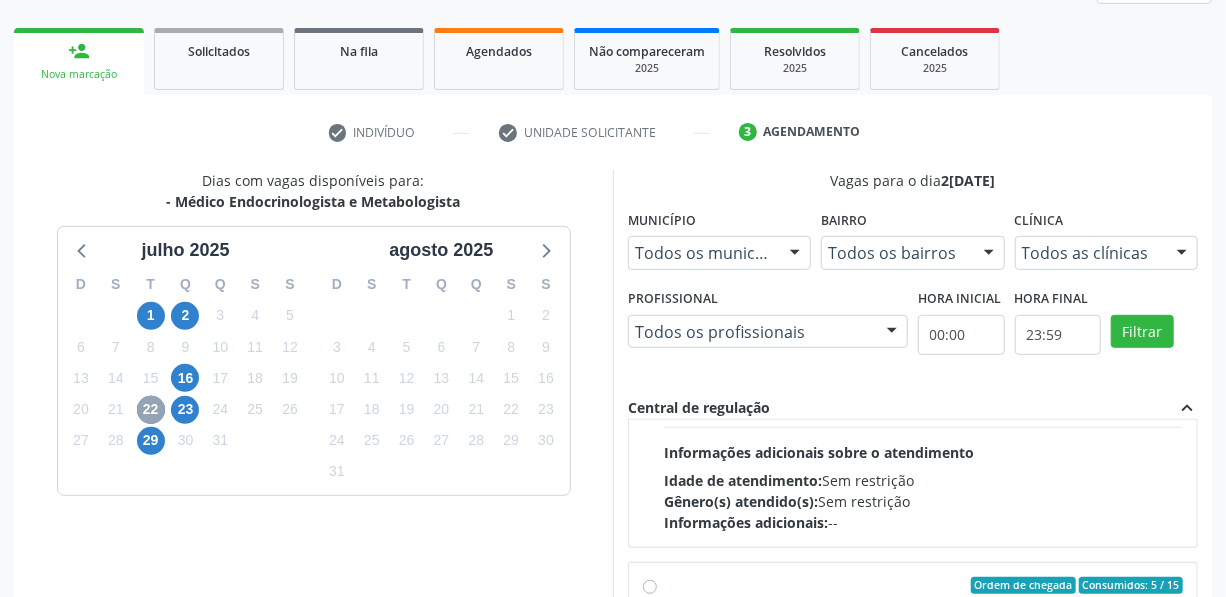 scroll, scrollTop: 132, scrollLeft: 0, axis: vertical 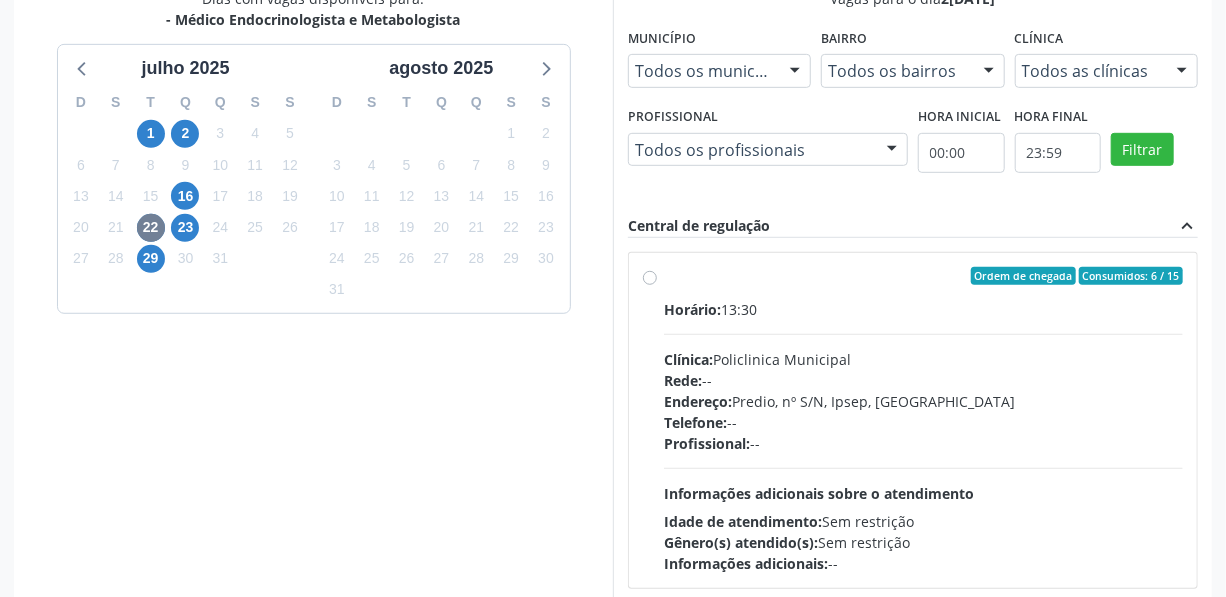 drag, startPoint x: 653, startPoint y: 276, endPoint x: 790, endPoint y: 233, distance: 143.58969 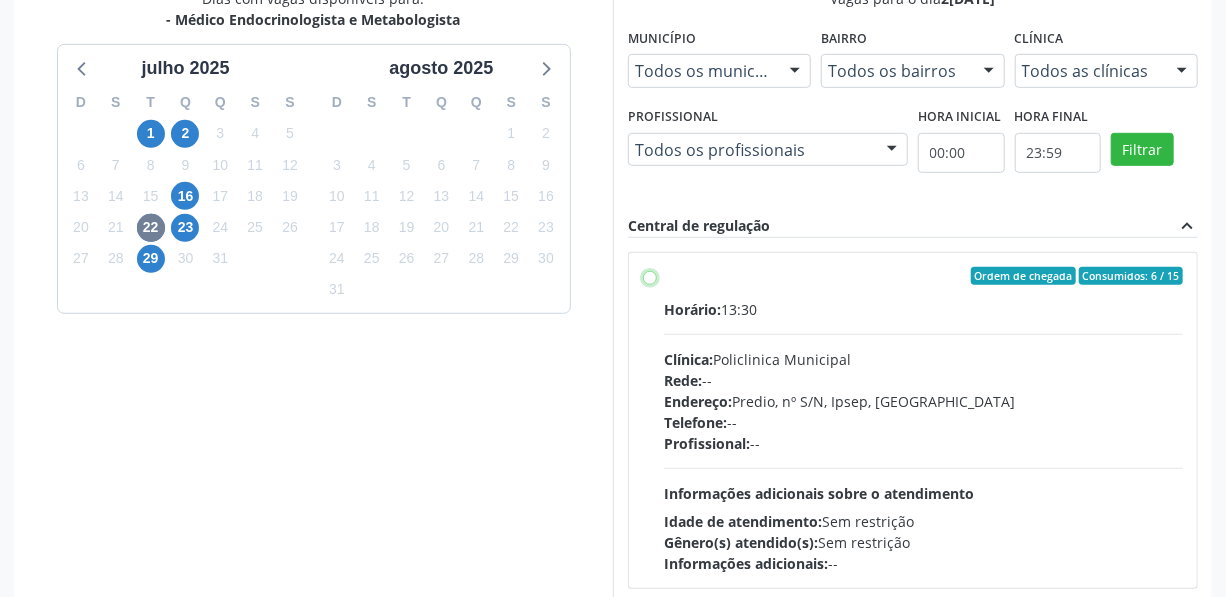click on "Ordem de chegada
Consumidos: 6 / 15
Horário:   13:30
Clínica:  Policlinica Municipal
Rede:
--
Endereço:   Predio, nº S/N, Ipsep, Serra Talhada - PE
Telefone:   --
Profissional:
--
Informações adicionais sobre o atendimento
Idade de atendimento:
Sem restrição
Gênero(s) atendido(s):
Sem restrição
Informações adicionais:
--" at bounding box center [650, 276] 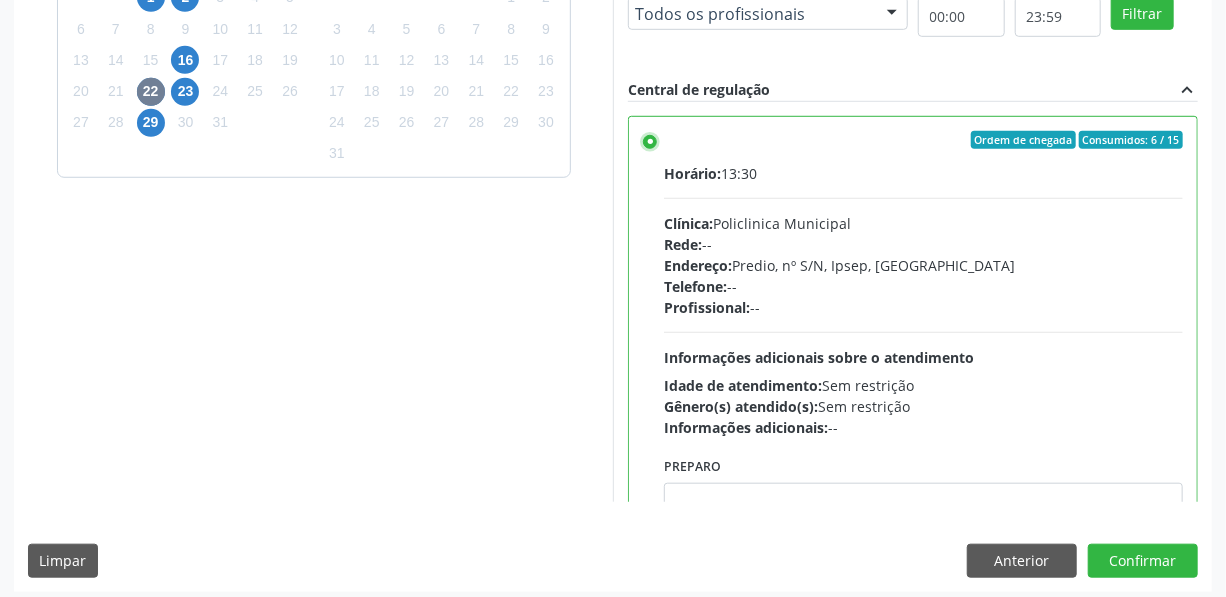 scroll, scrollTop: 596, scrollLeft: 0, axis: vertical 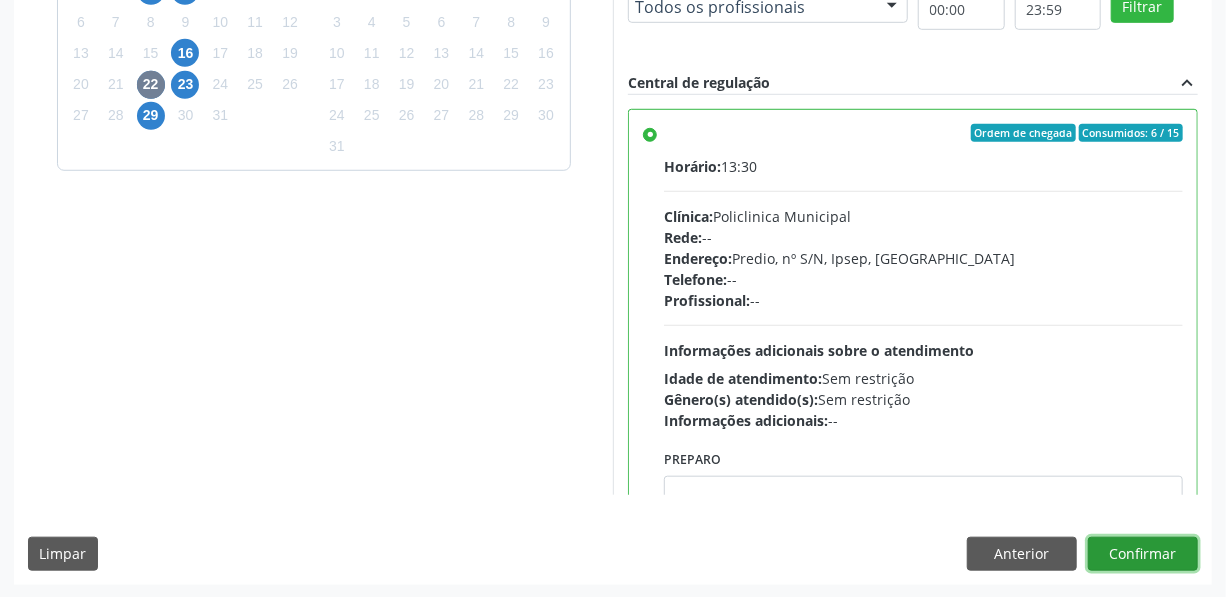 click on "Confirmar" at bounding box center (1143, 554) 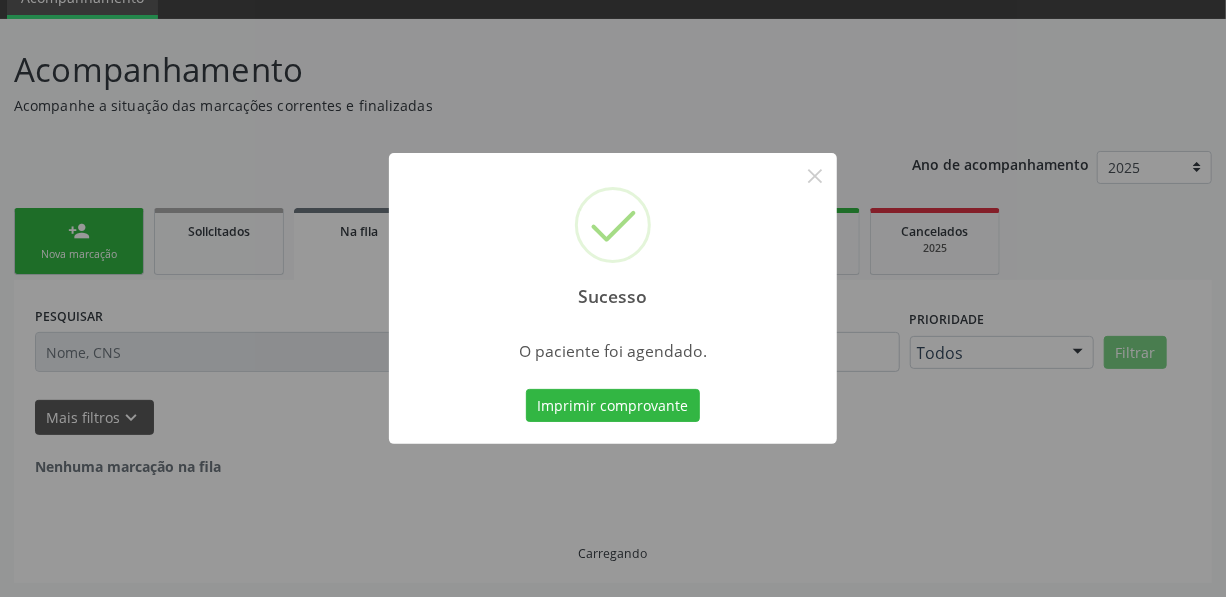 scroll, scrollTop: 4, scrollLeft: 0, axis: vertical 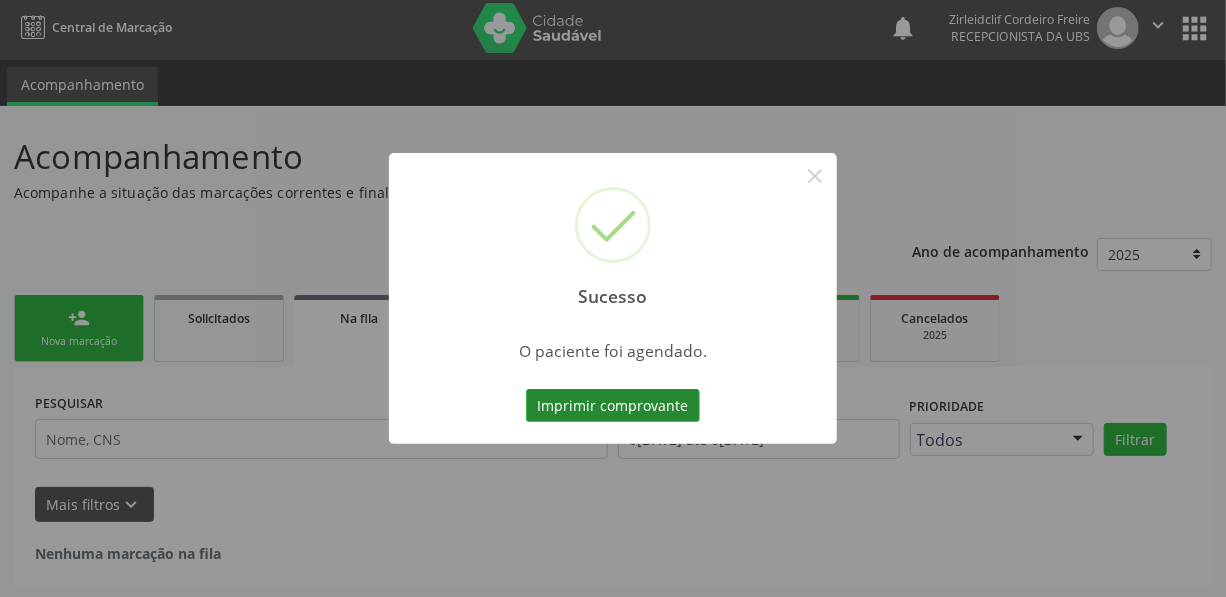 click on "Imprimir comprovante" at bounding box center [613, 406] 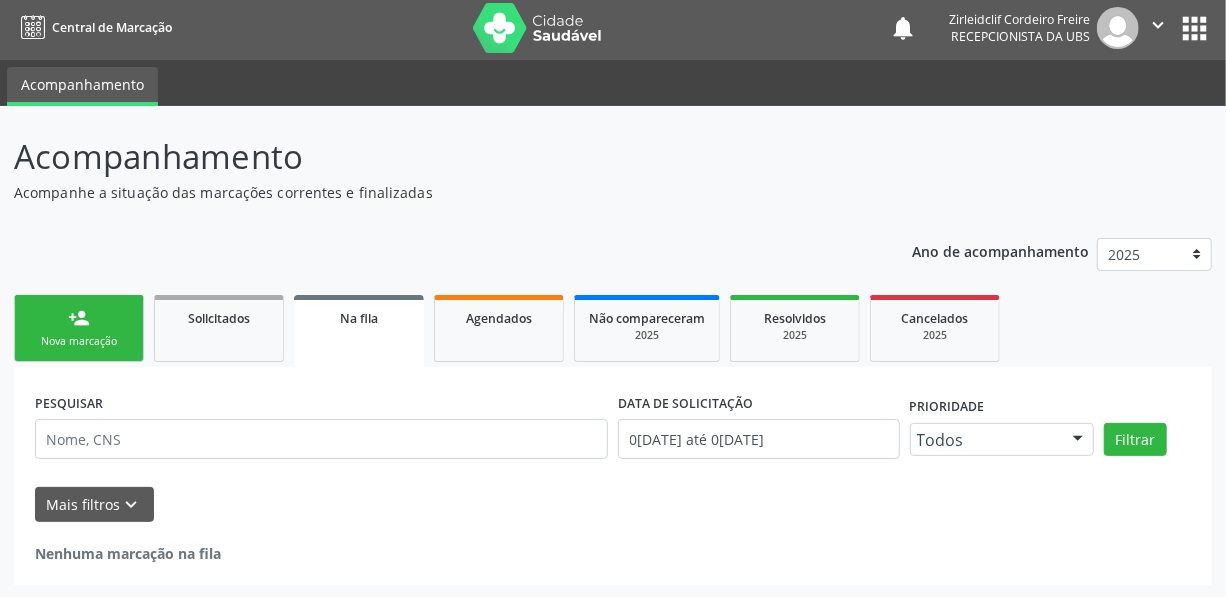 click on "person_add
Nova marcação" at bounding box center (79, 328) 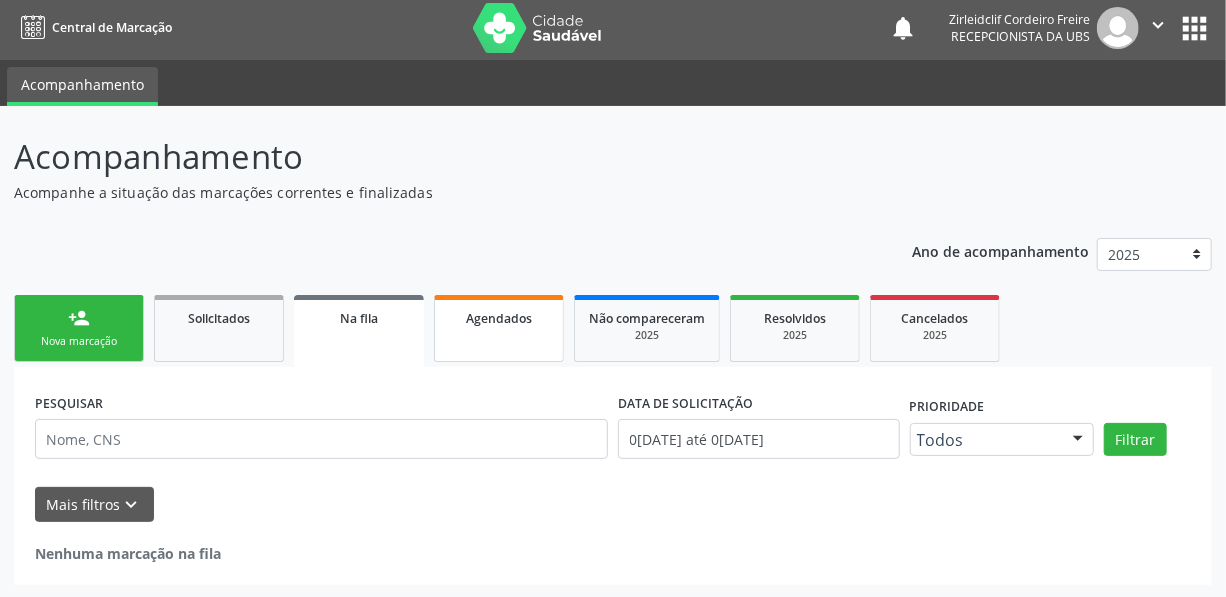 click on "Agendados" at bounding box center [499, 328] 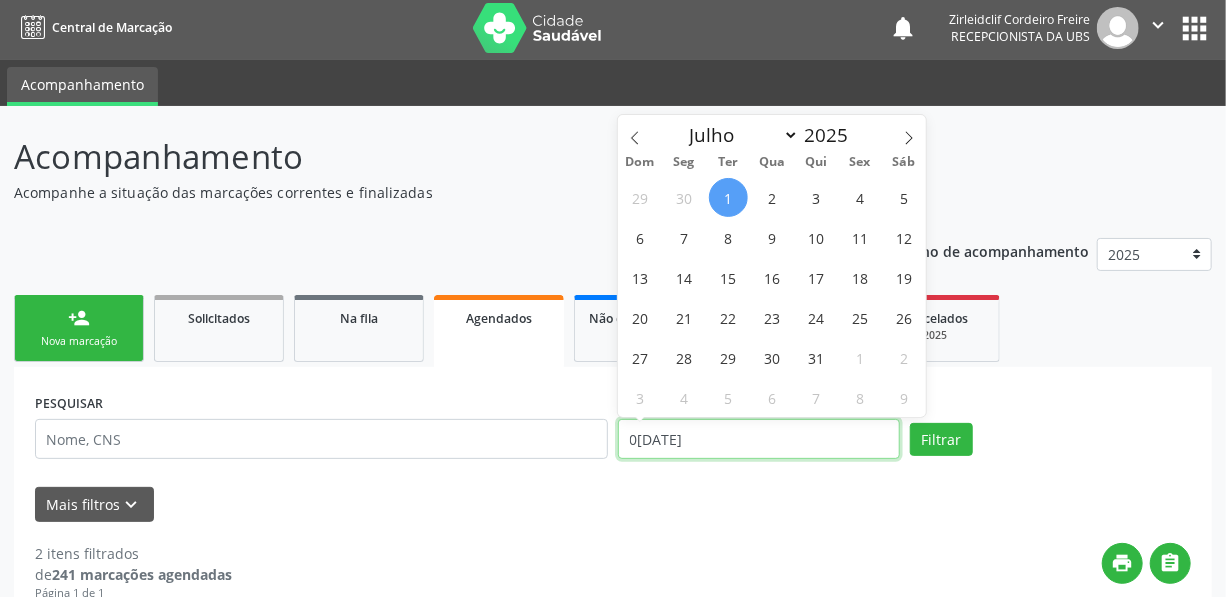 click on "01/07/2025" at bounding box center (759, 439) 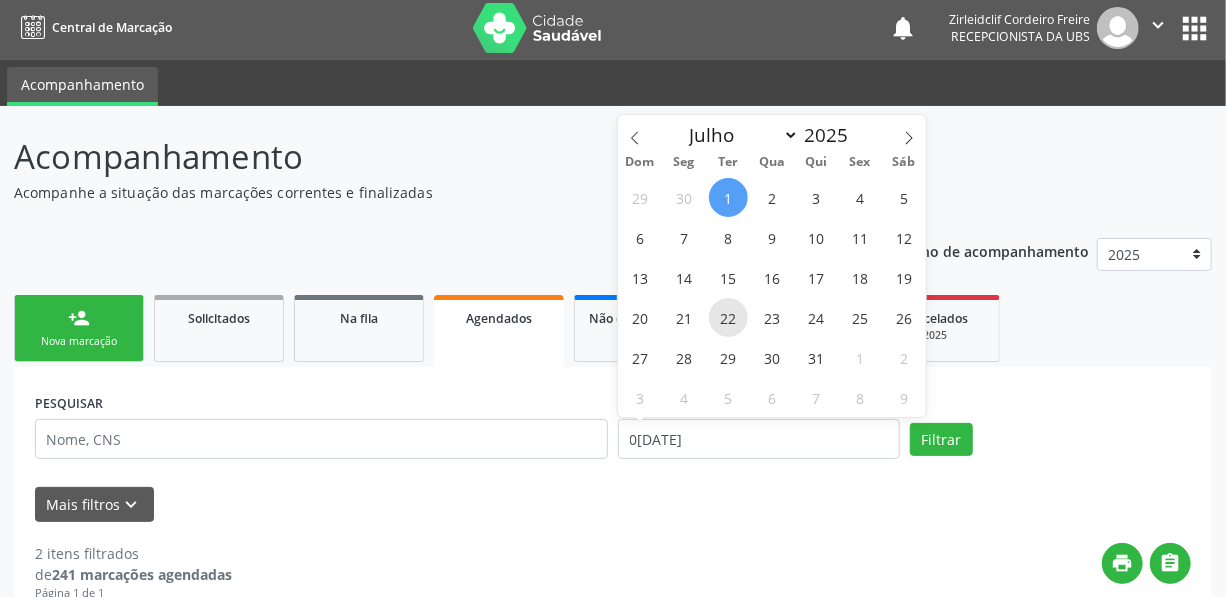 click on "22" at bounding box center (728, 317) 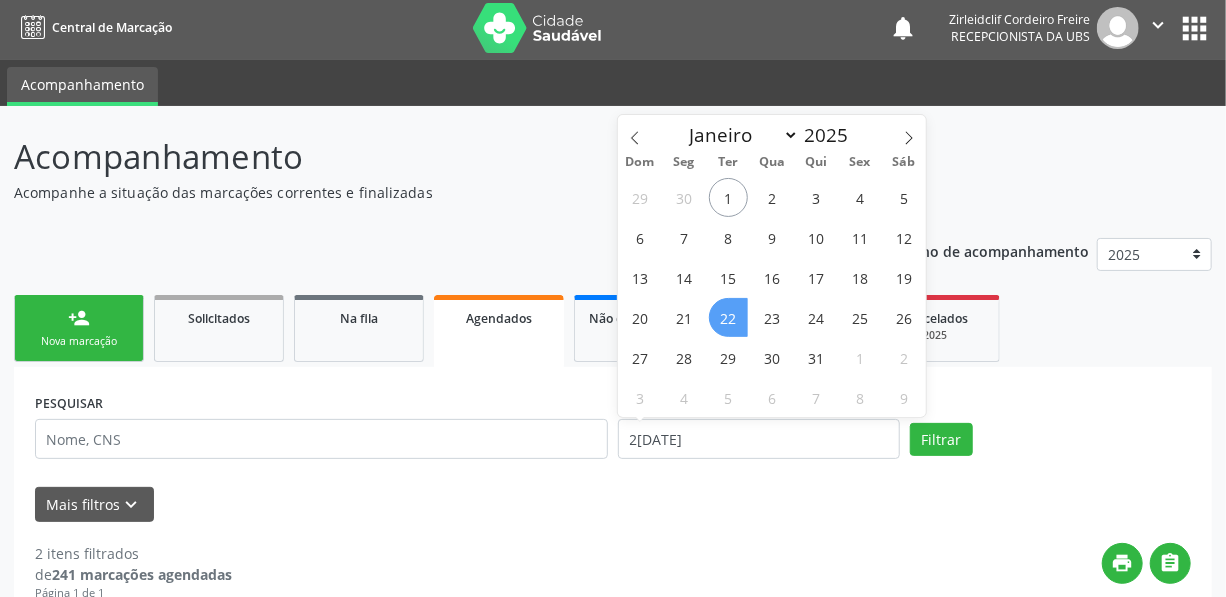 click on "22" at bounding box center (728, 317) 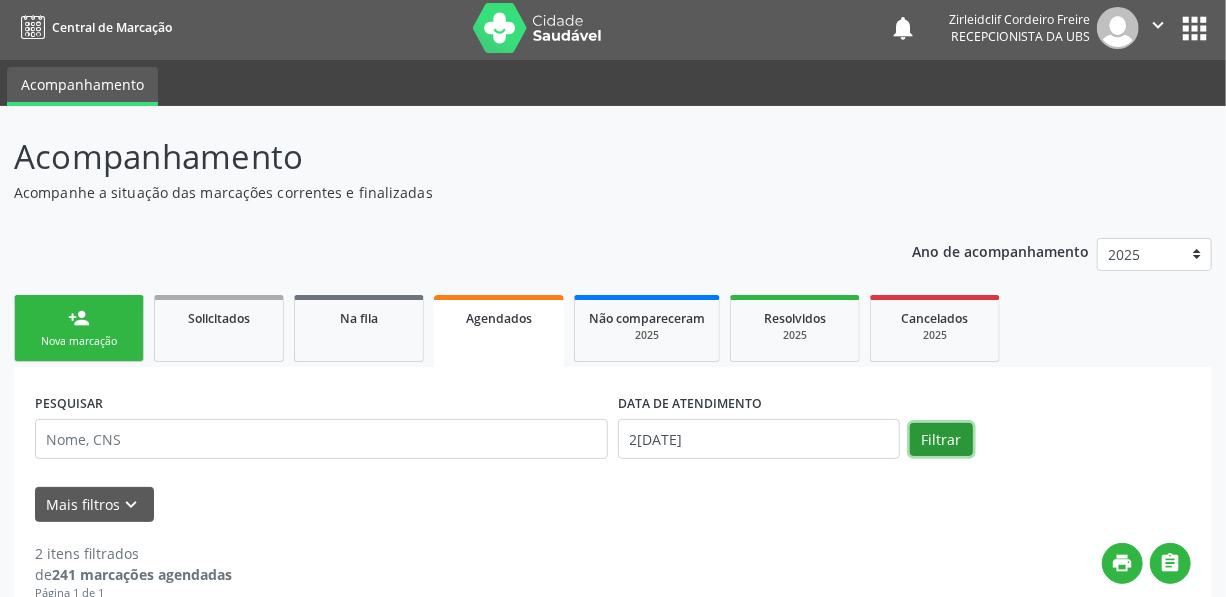 click on "Filtrar" at bounding box center (941, 440) 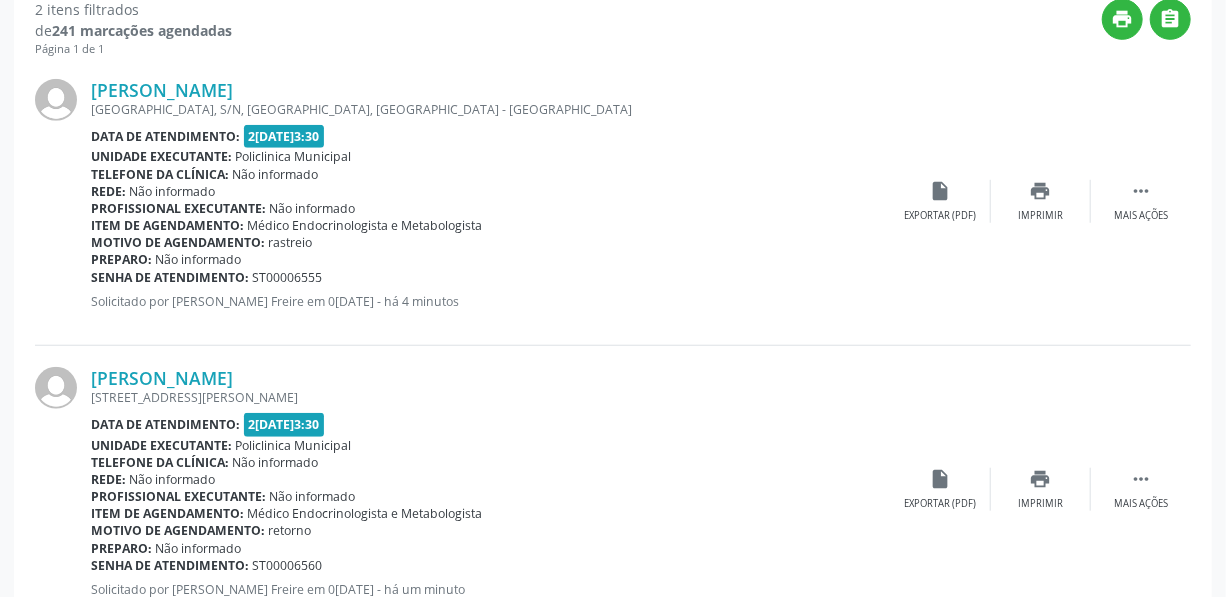scroll, scrollTop: 550, scrollLeft: 0, axis: vertical 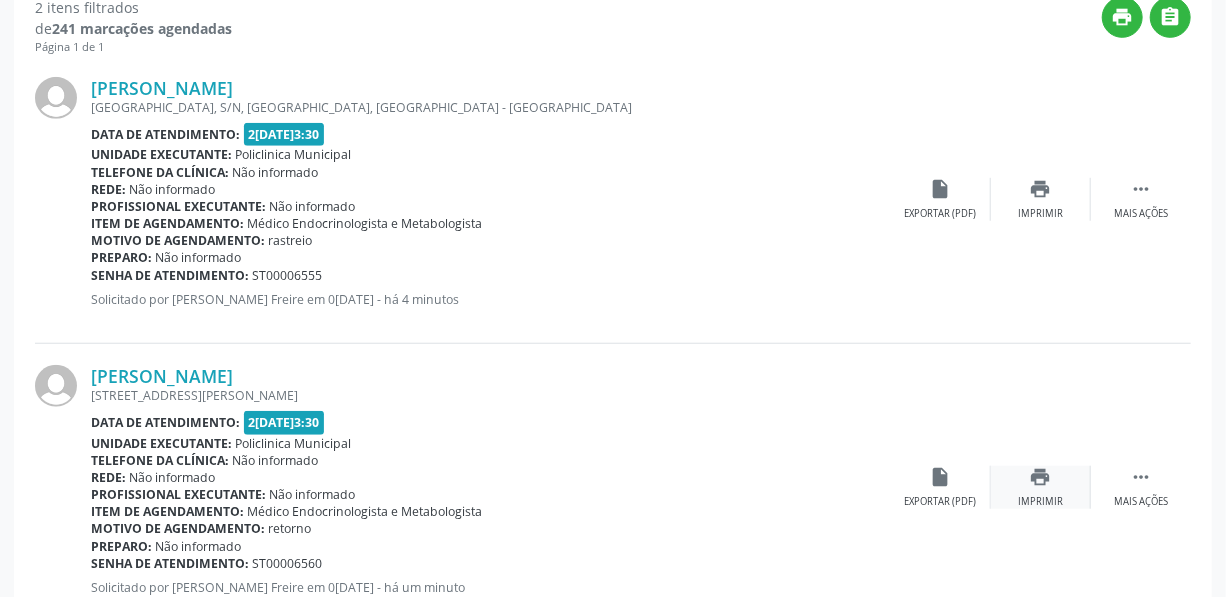 click on "print
Imprimir" at bounding box center [1041, 487] 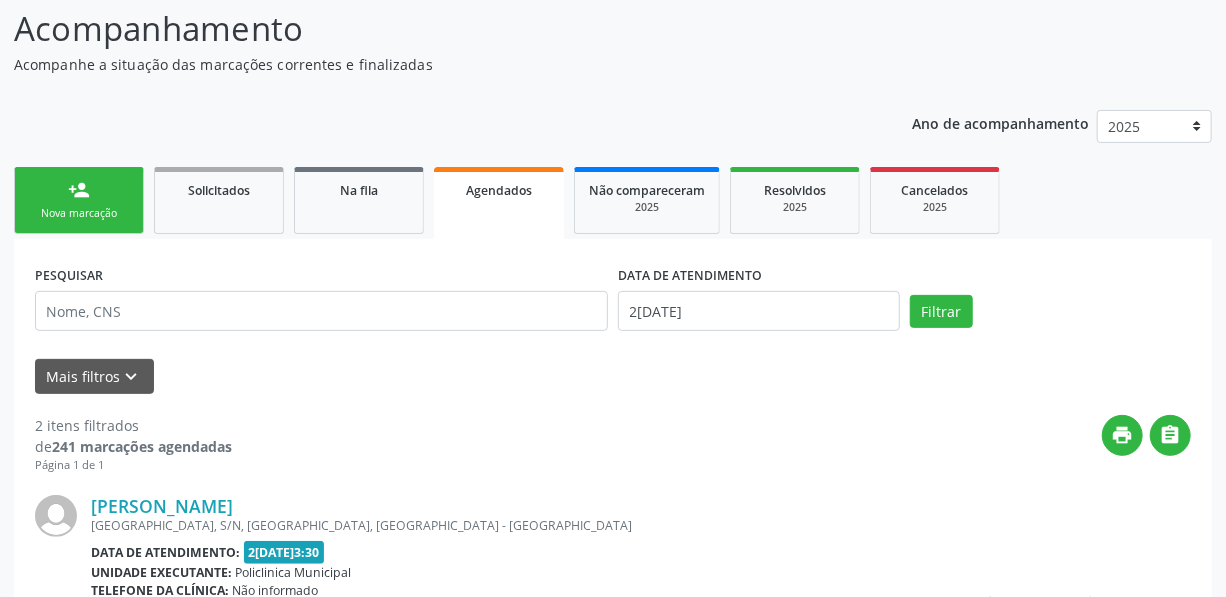scroll, scrollTop: 71, scrollLeft: 0, axis: vertical 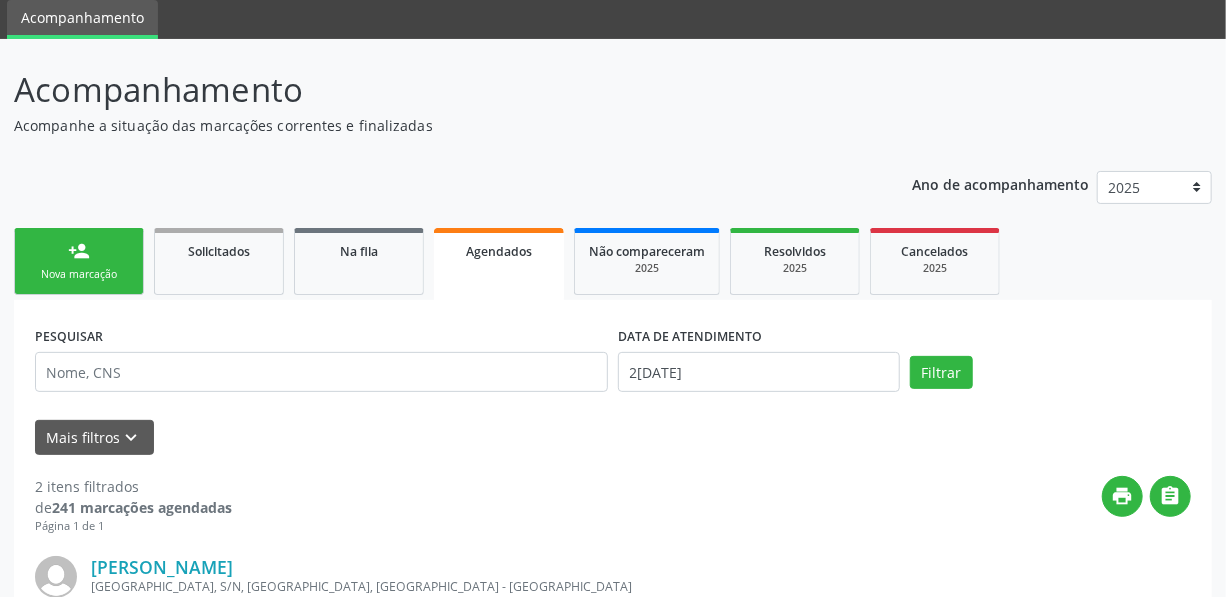 drag, startPoint x: 99, startPoint y: 270, endPoint x: 90, endPoint y: 276, distance: 10.816654 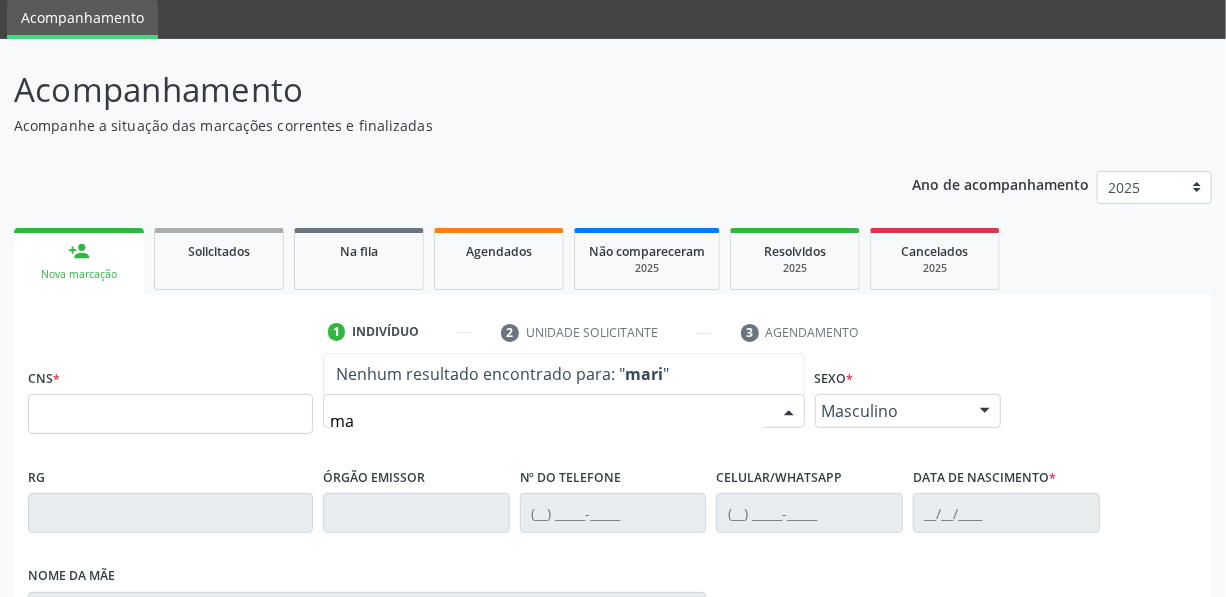 type on "m" 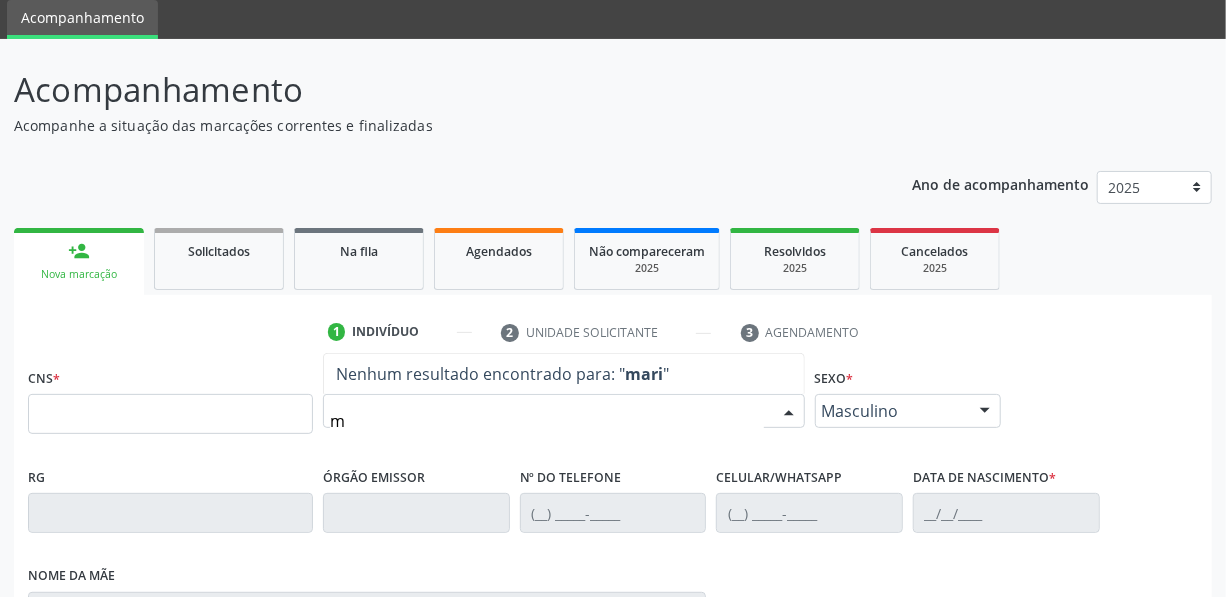 type 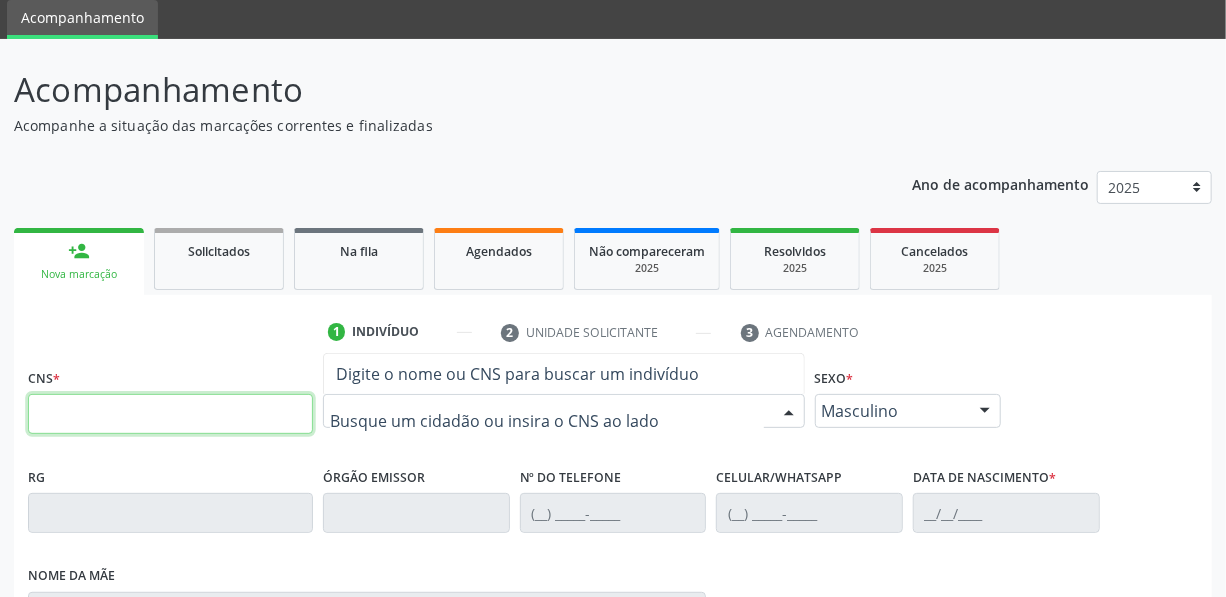 click at bounding box center [170, 414] 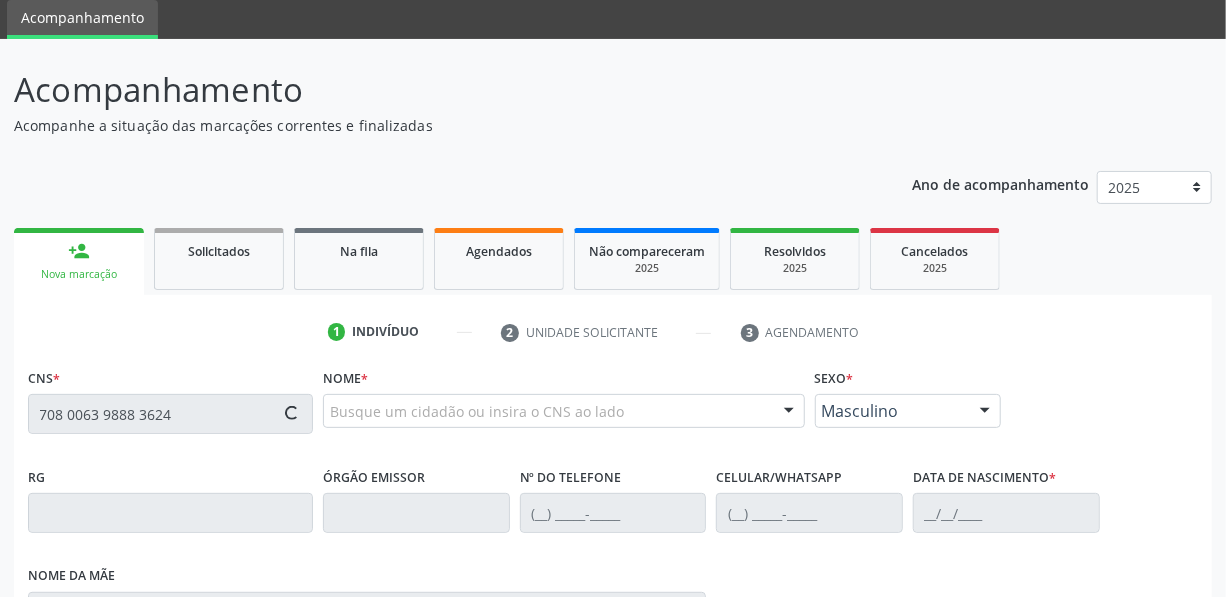 type on "708 0063 9888 3624" 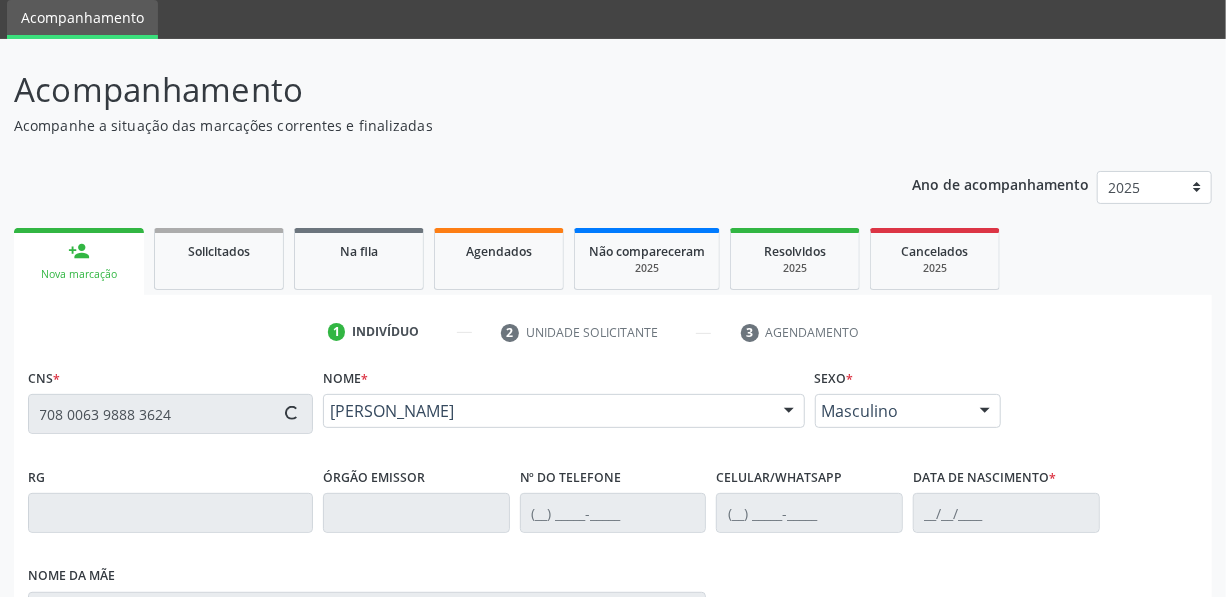 type on "(87) 98134-7200" 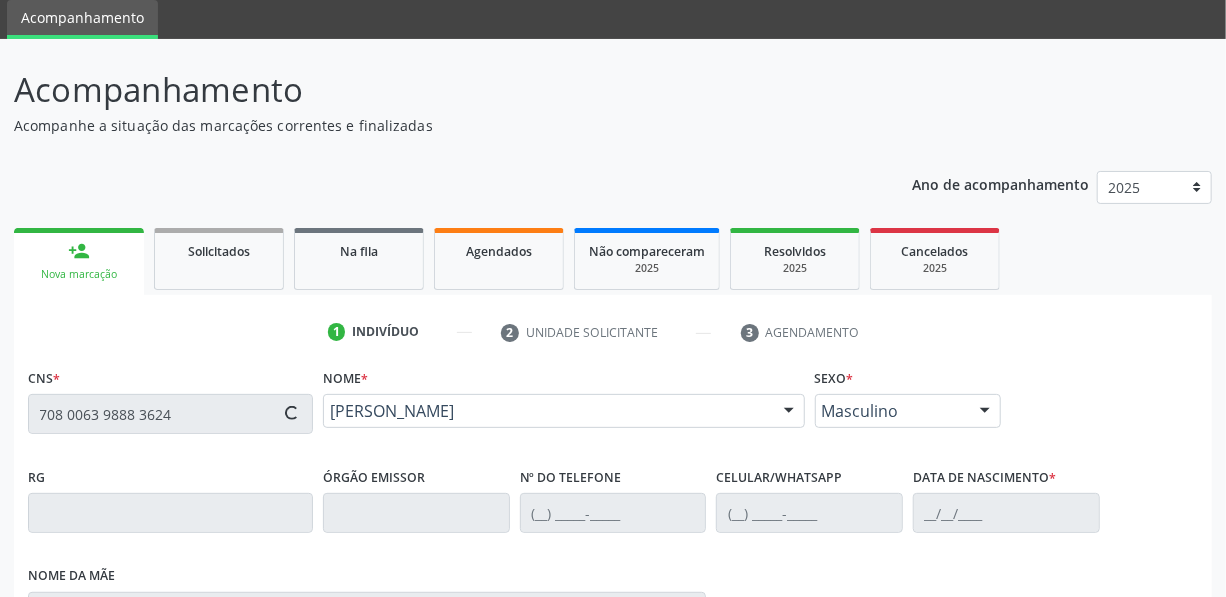 type on "25/05/1988" 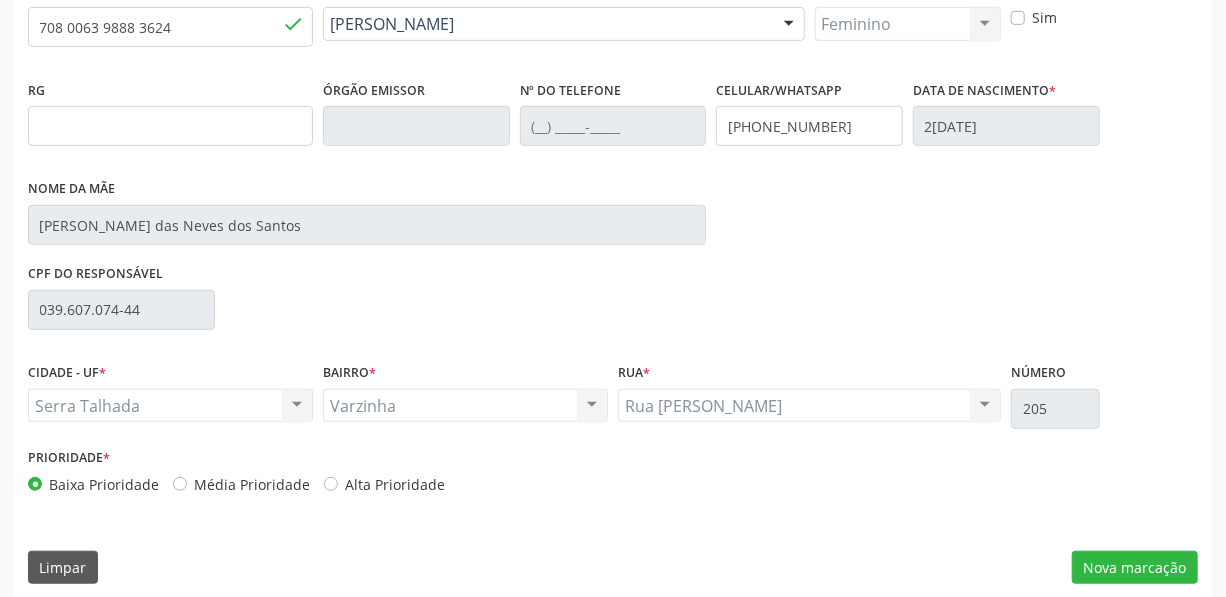 scroll, scrollTop: 471, scrollLeft: 0, axis: vertical 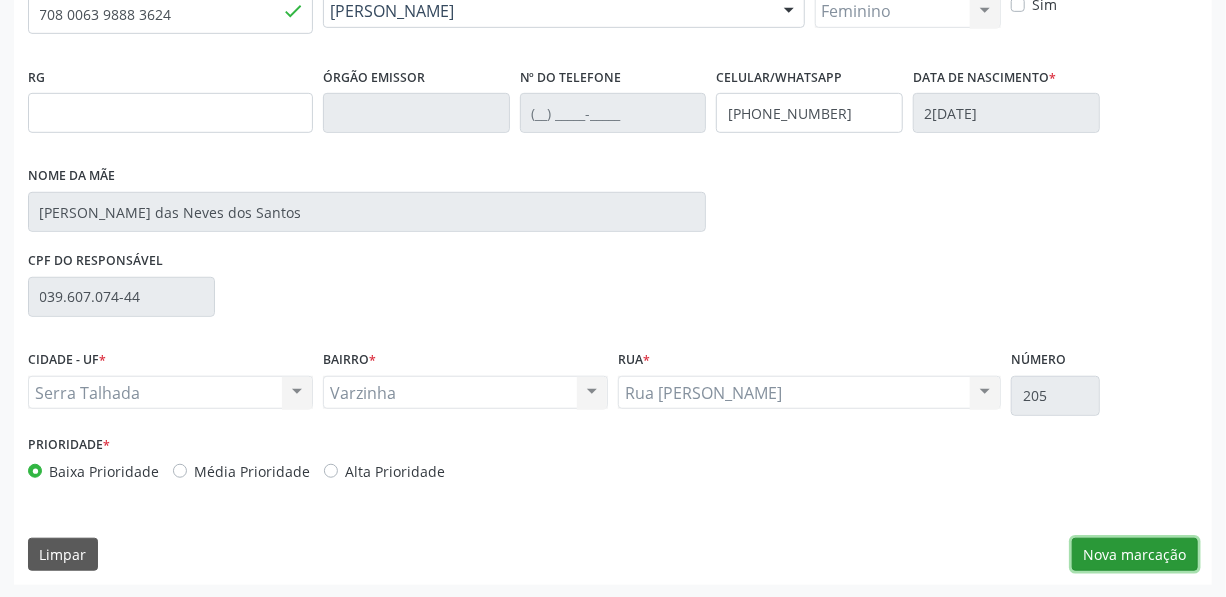 click on "Nova marcação" at bounding box center [1135, 555] 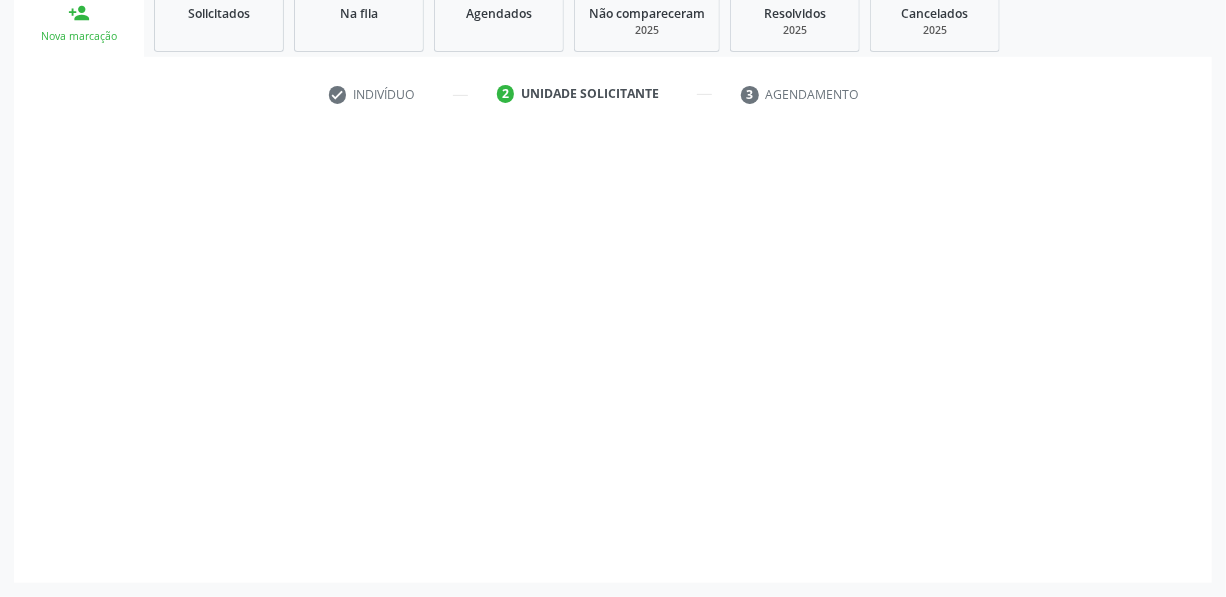 scroll, scrollTop: 307, scrollLeft: 0, axis: vertical 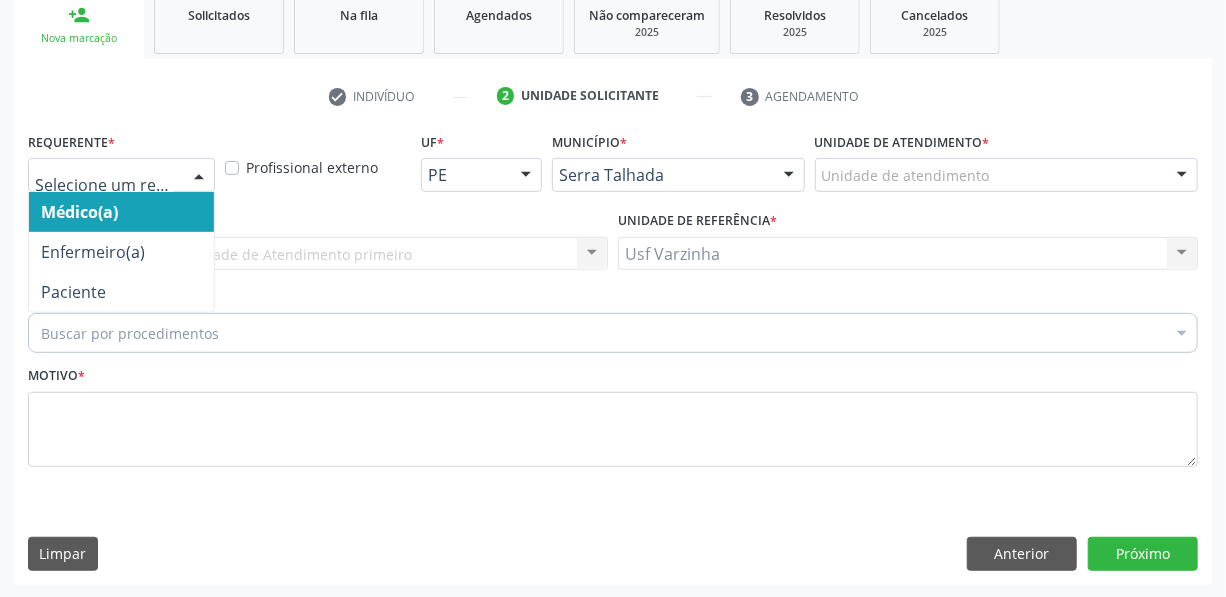 click at bounding box center [199, 176] 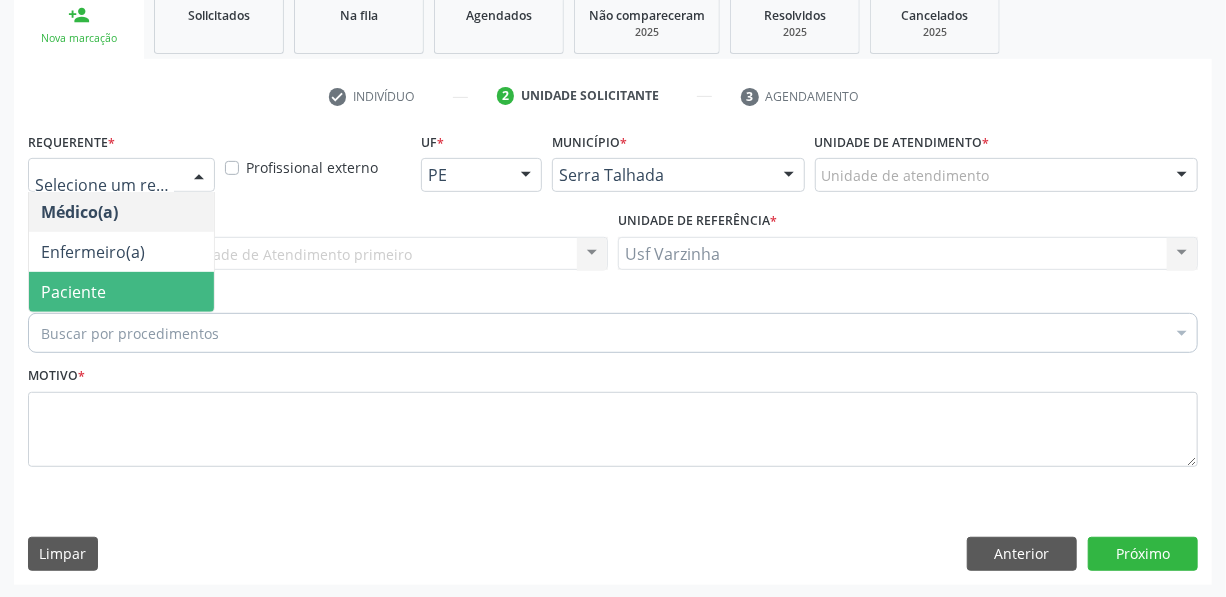 click on "Paciente" at bounding box center (121, 292) 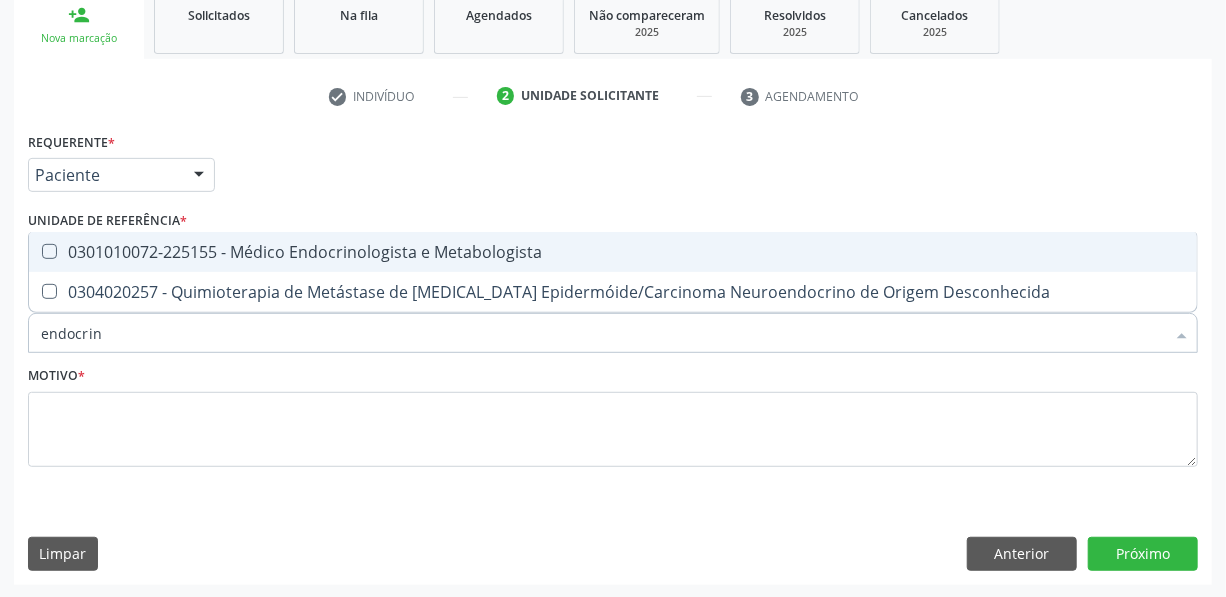 type on "endocrino" 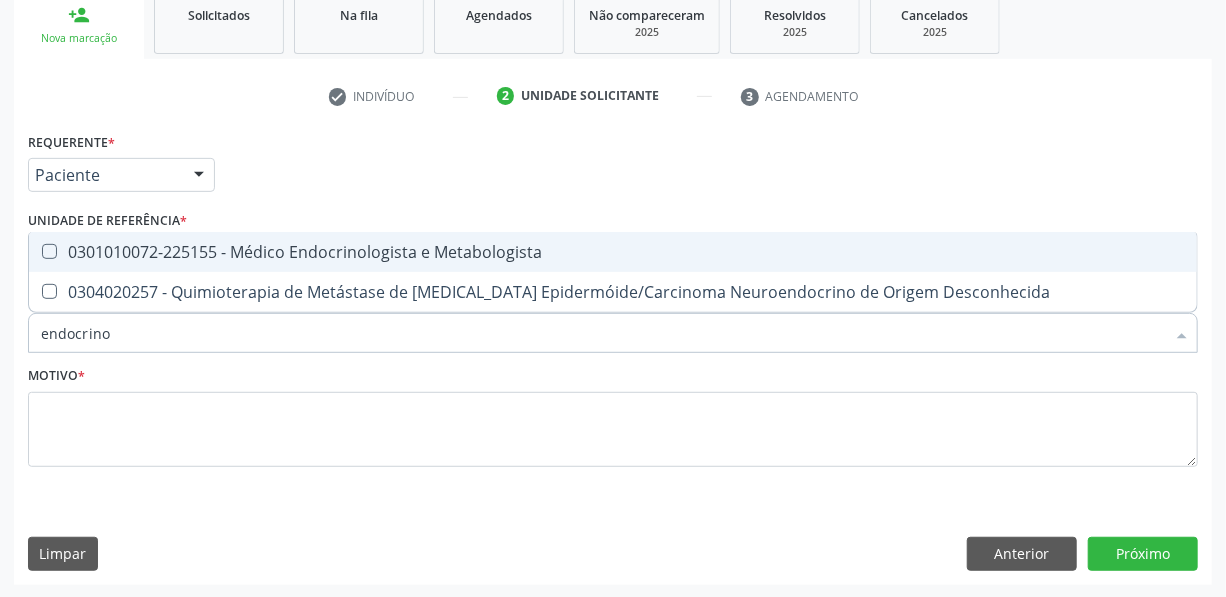 click on "0301010072-225155 - Médico Endocrinologista e Metabologista" at bounding box center (613, 252) 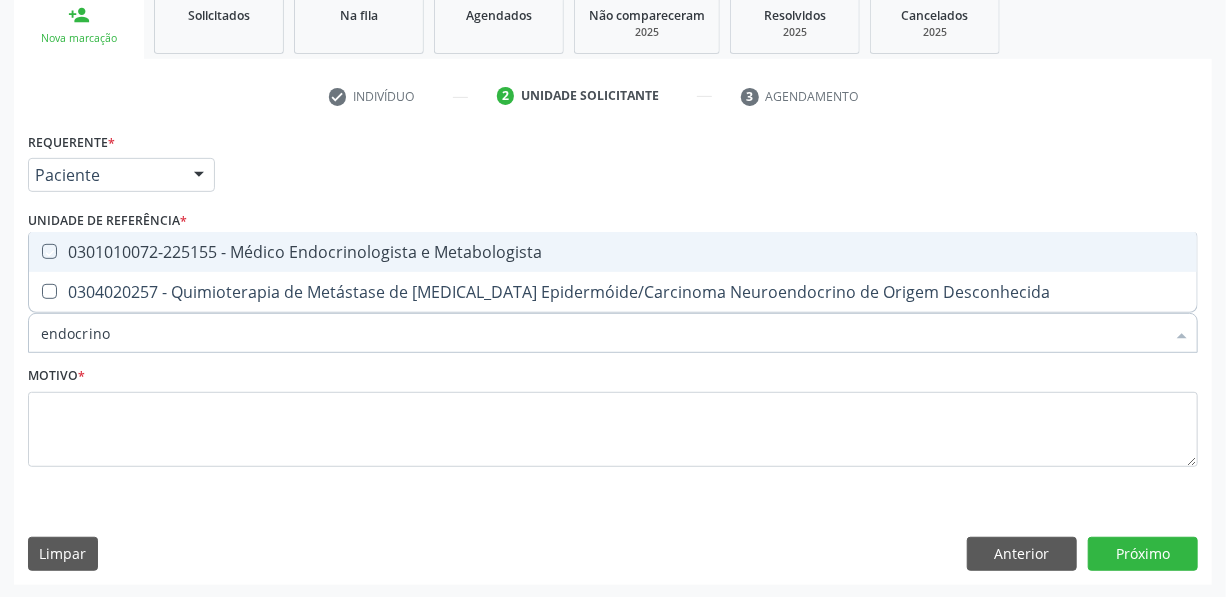 checkbox on "true" 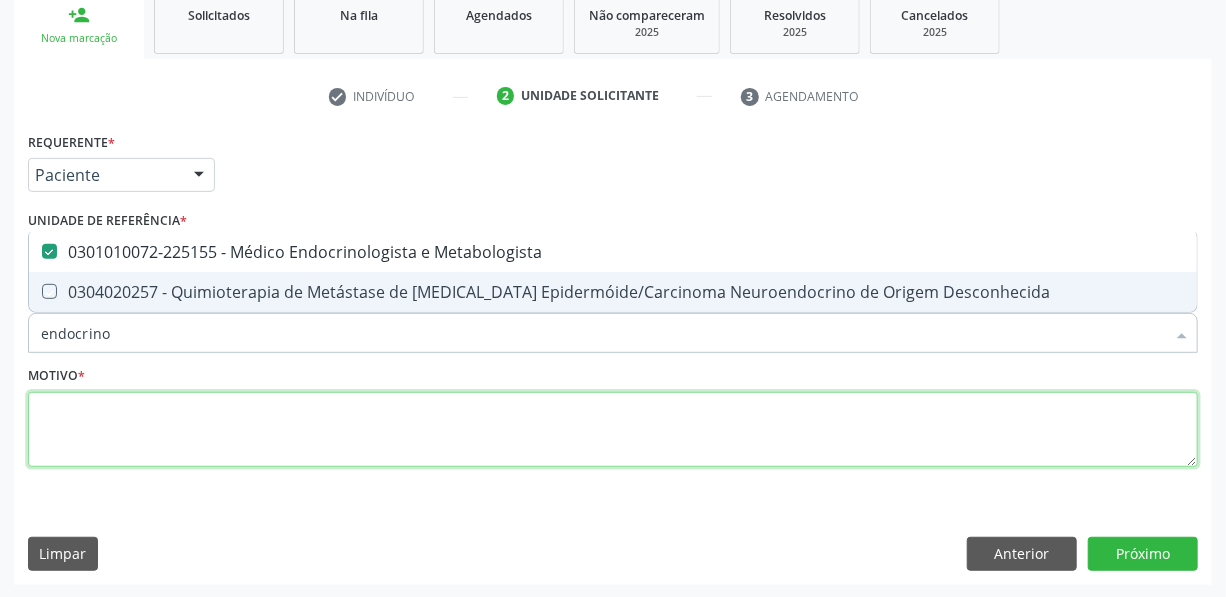 click at bounding box center (613, 430) 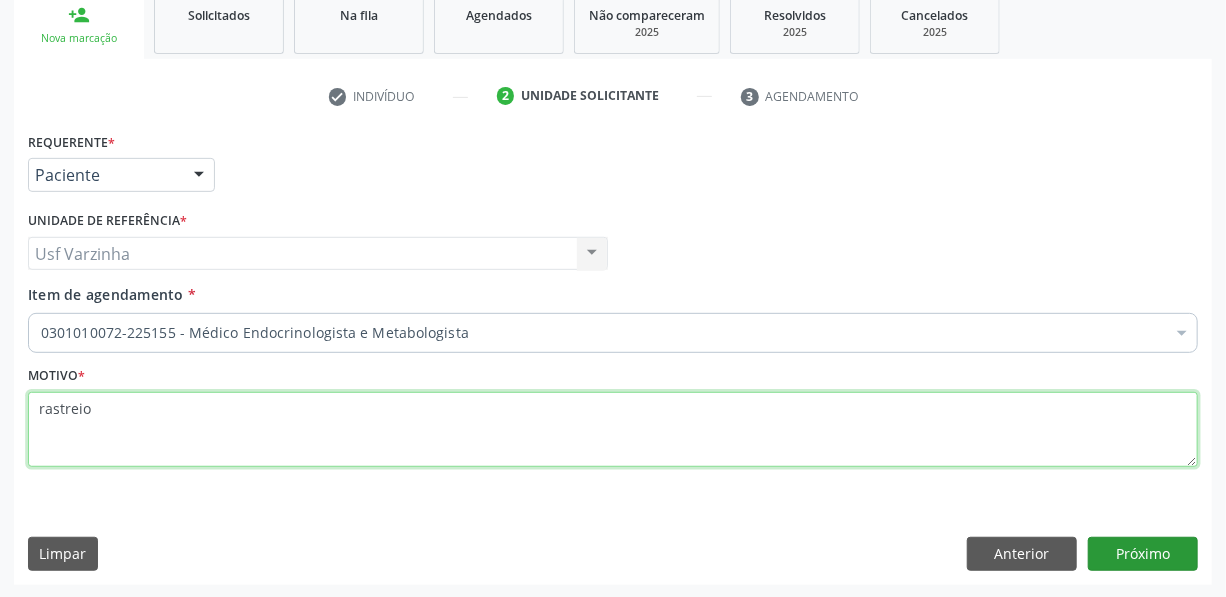 type on "rastreio" 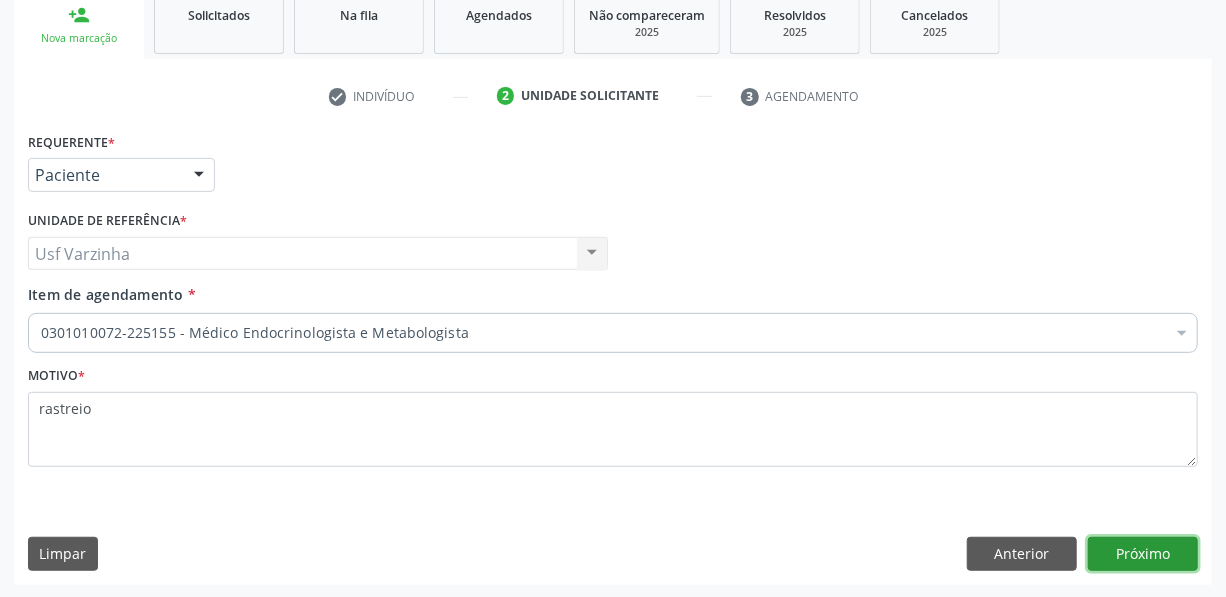 click on "Próximo" at bounding box center (1143, 554) 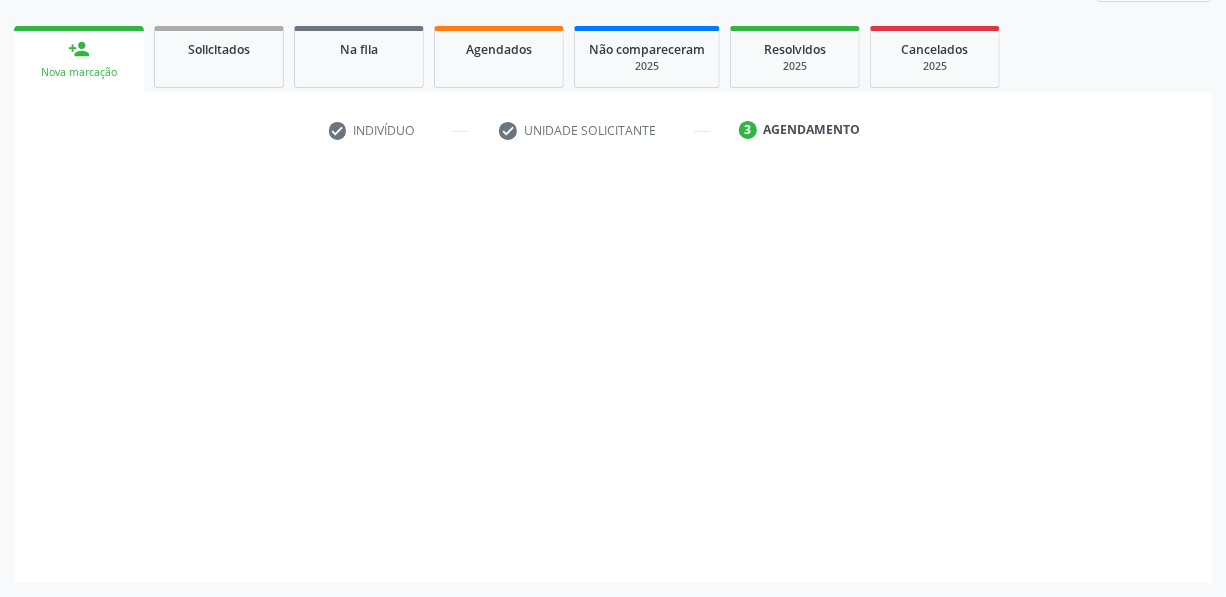 scroll, scrollTop: 271, scrollLeft: 0, axis: vertical 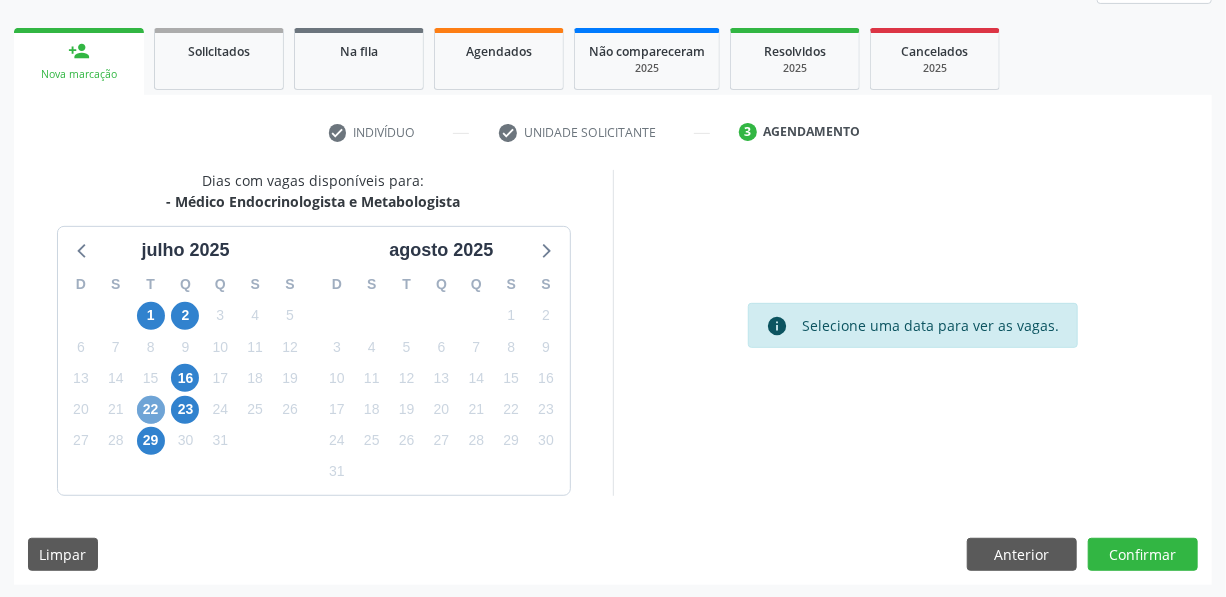 click on "22" at bounding box center (151, 410) 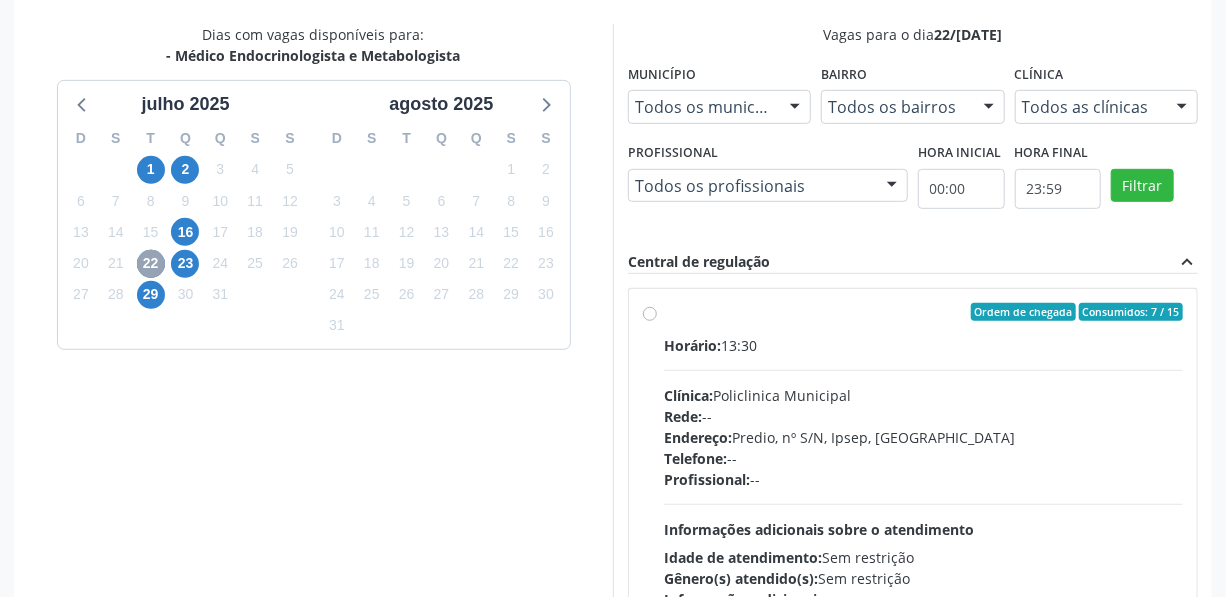 scroll, scrollTop: 453, scrollLeft: 0, axis: vertical 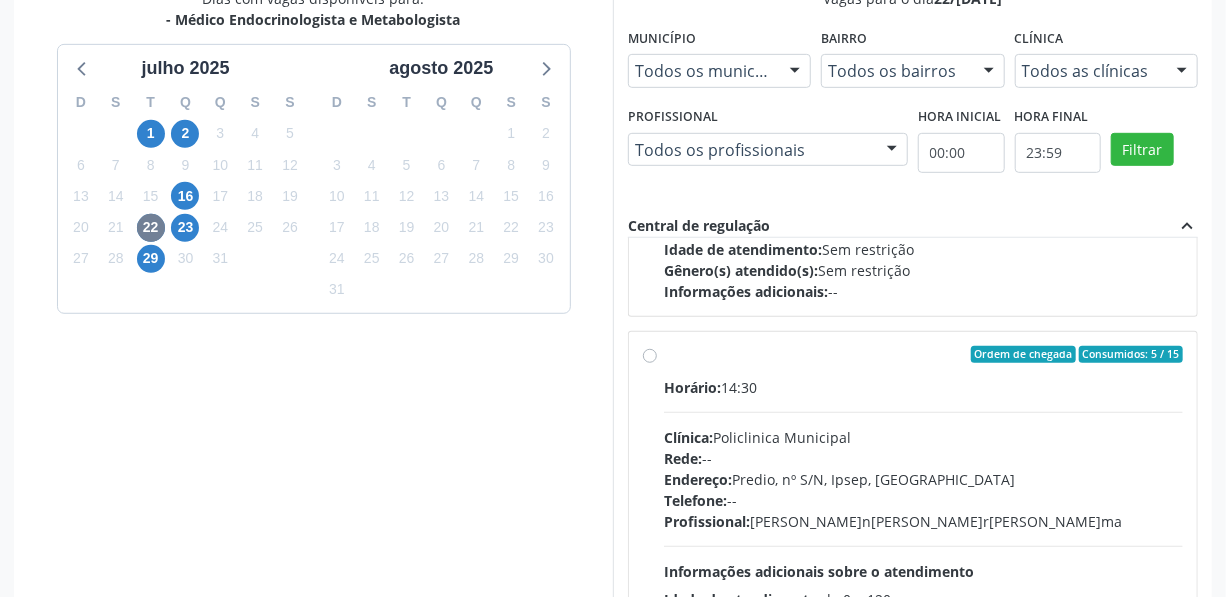 drag, startPoint x: 648, startPoint y: 356, endPoint x: 659, endPoint y: 343, distance: 17.029387 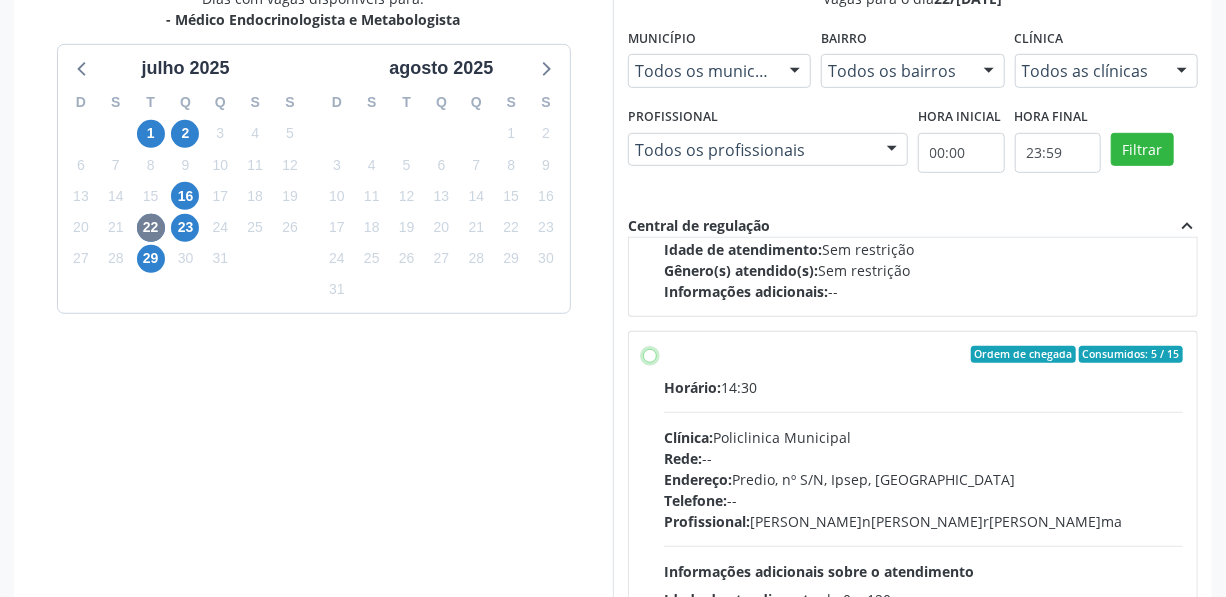 radio on "true" 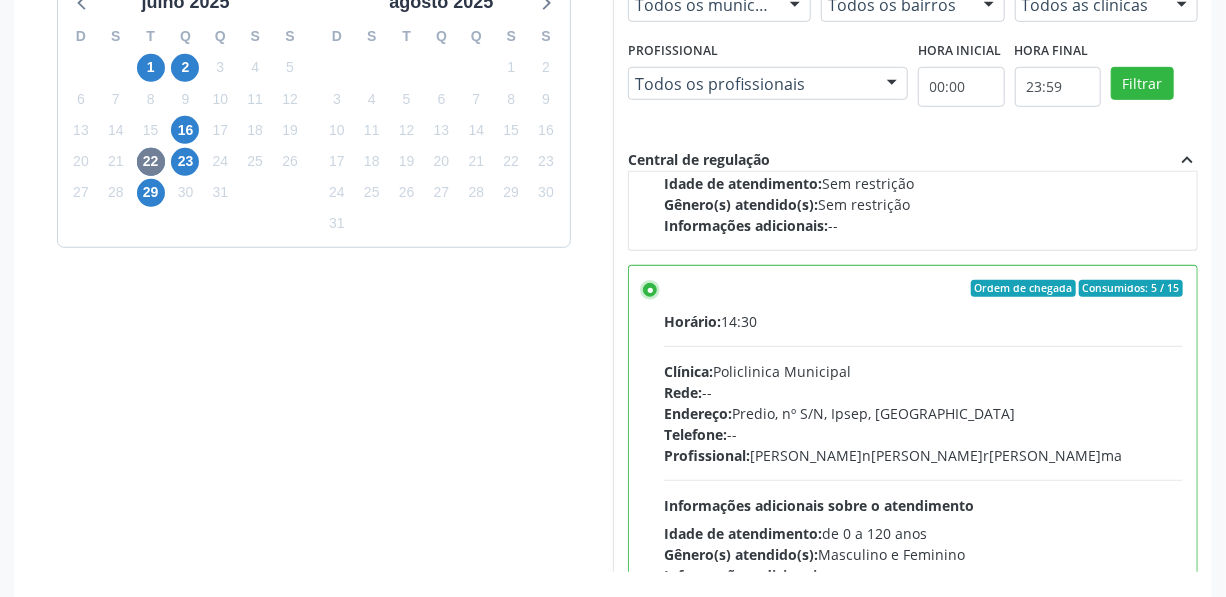 scroll, scrollTop: 596, scrollLeft: 0, axis: vertical 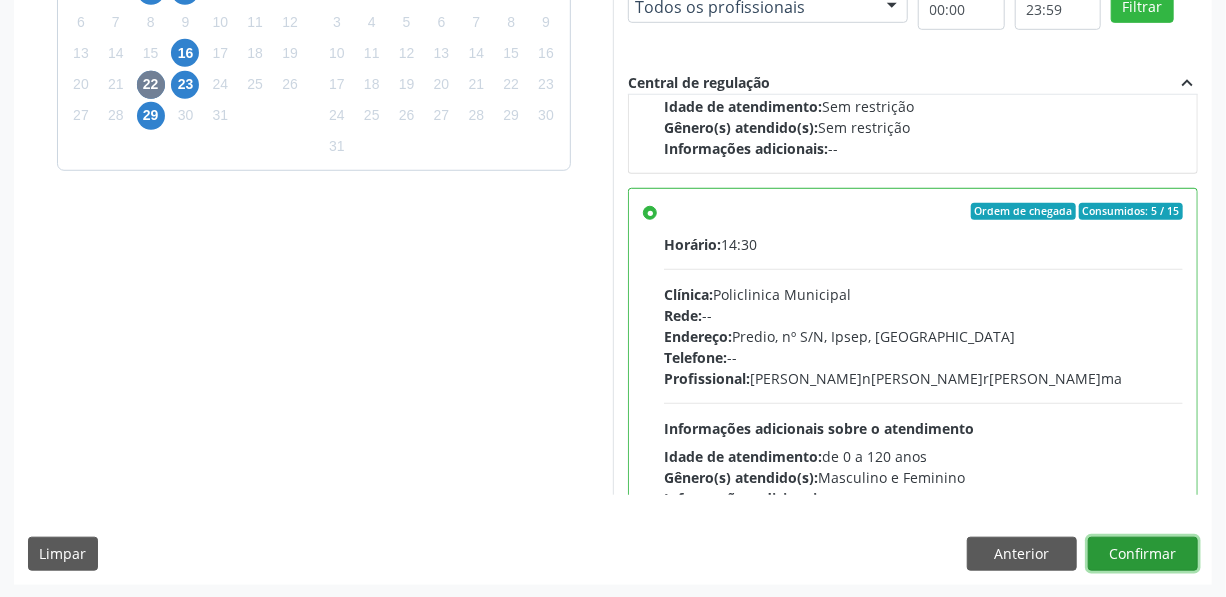 click on "Confirmar" at bounding box center [1143, 554] 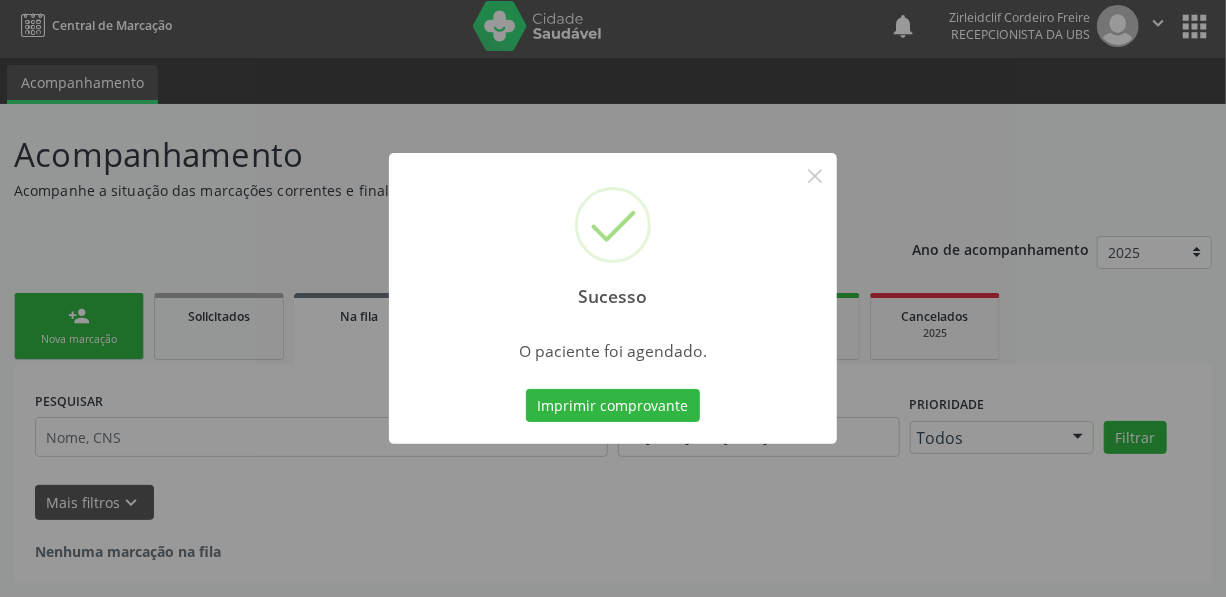 scroll, scrollTop: 4, scrollLeft: 0, axis: vertical 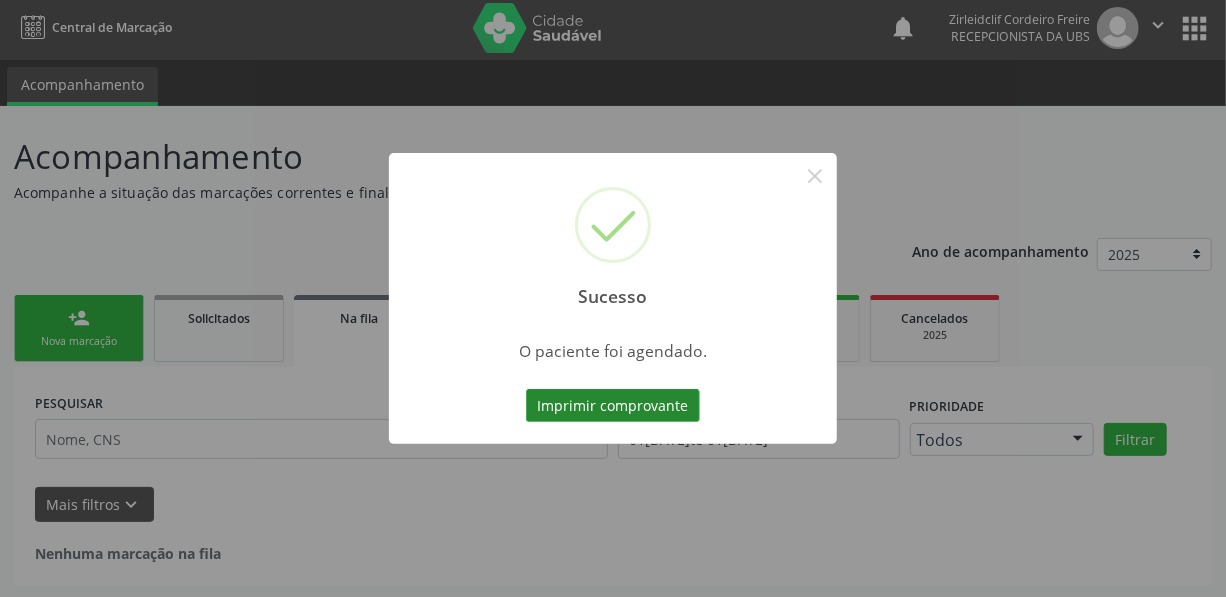 click on "Imprimir comprovante" at bounding box center (613, 406) 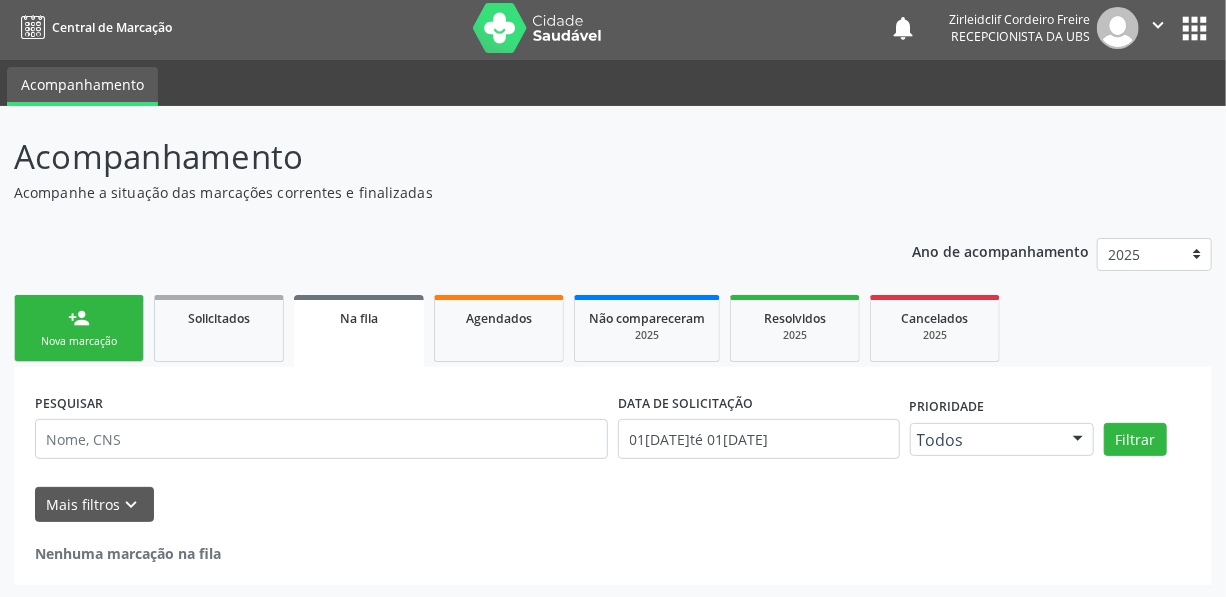 click on "person_add" at bounding box center [79, 318] 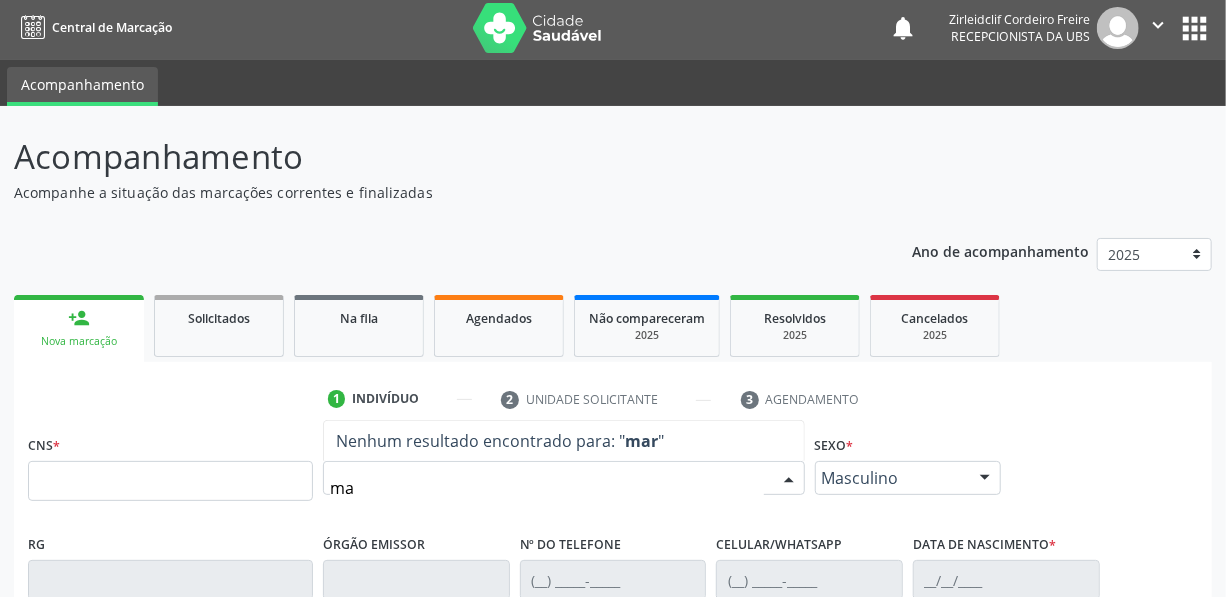 type on "m" 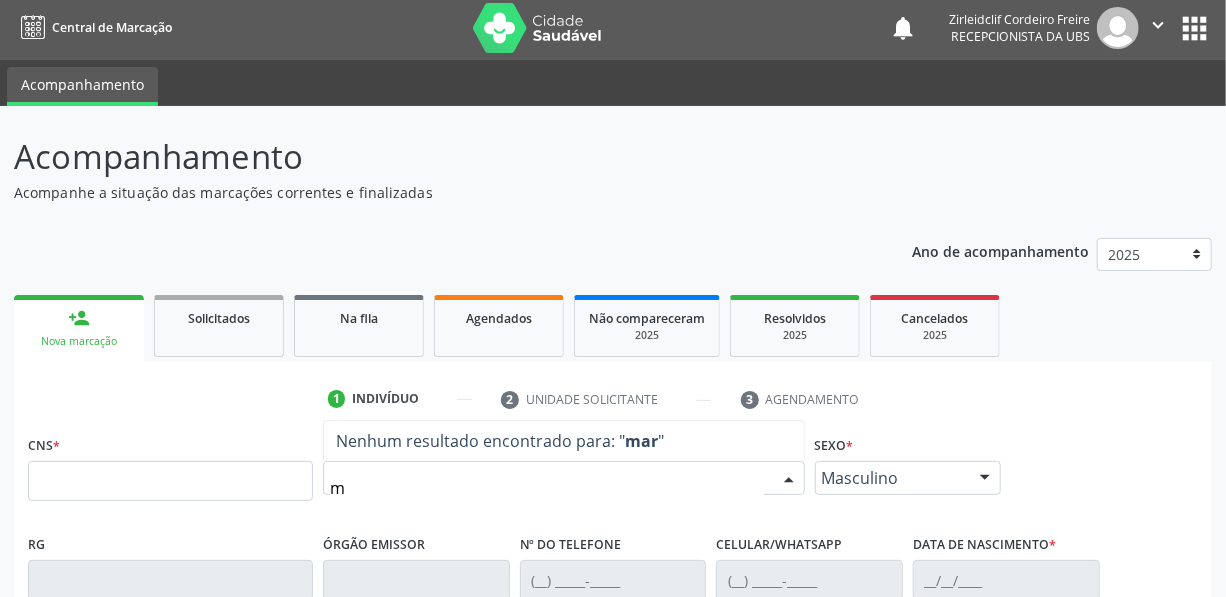 type 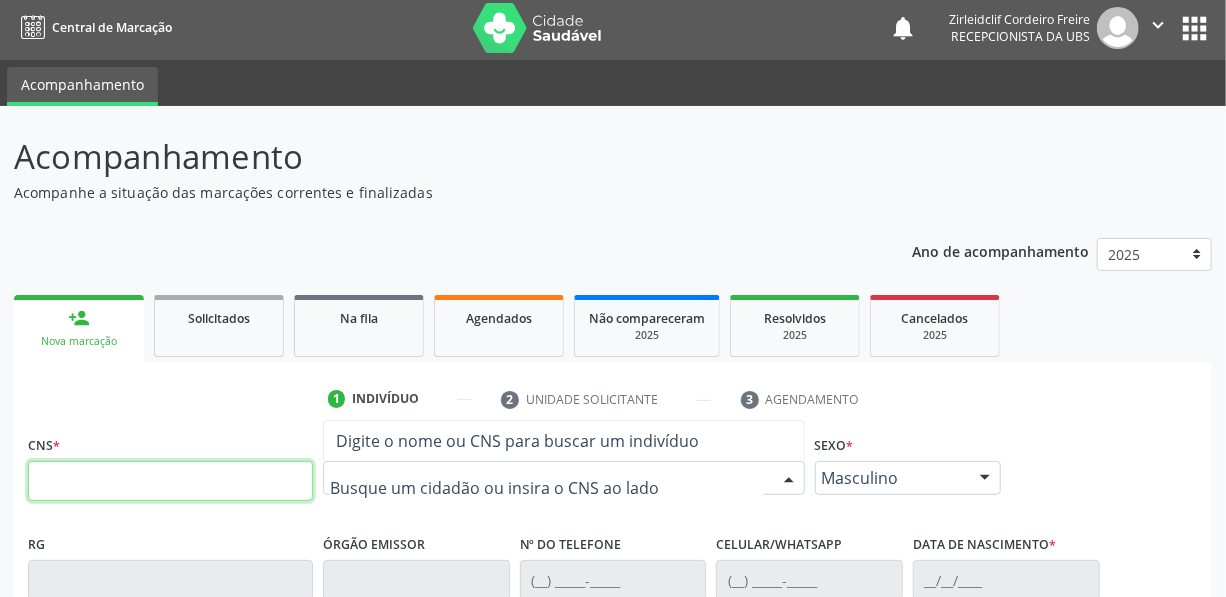 click at bounding box center (170, 481) 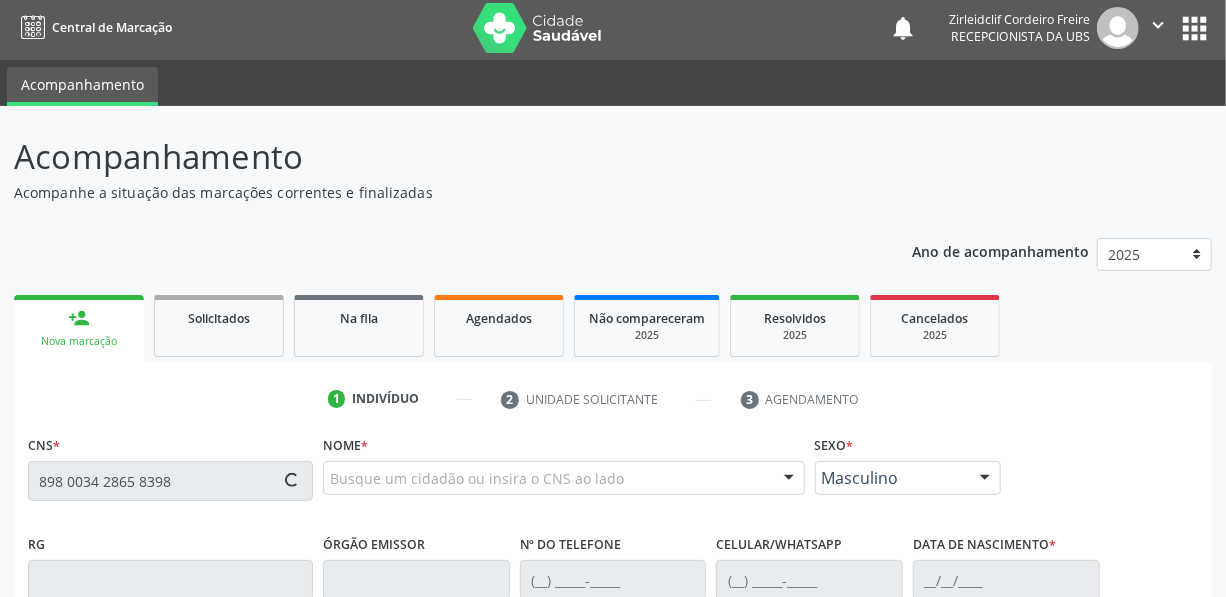 type on "898 0034 2865 8398" 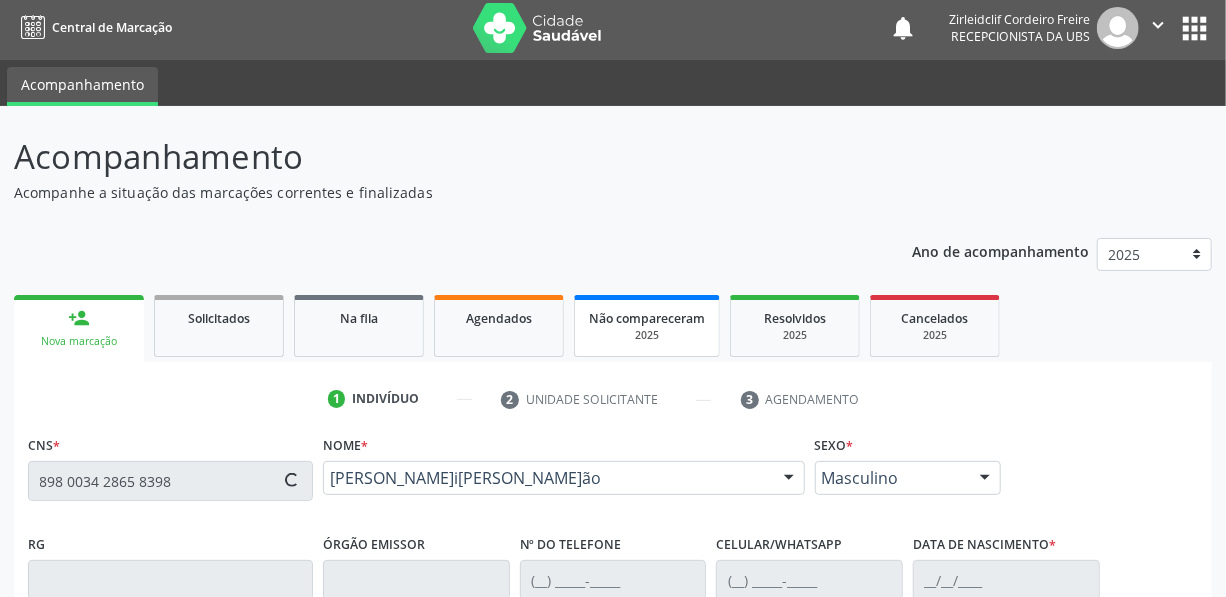 type on "(87) 99999-9999" 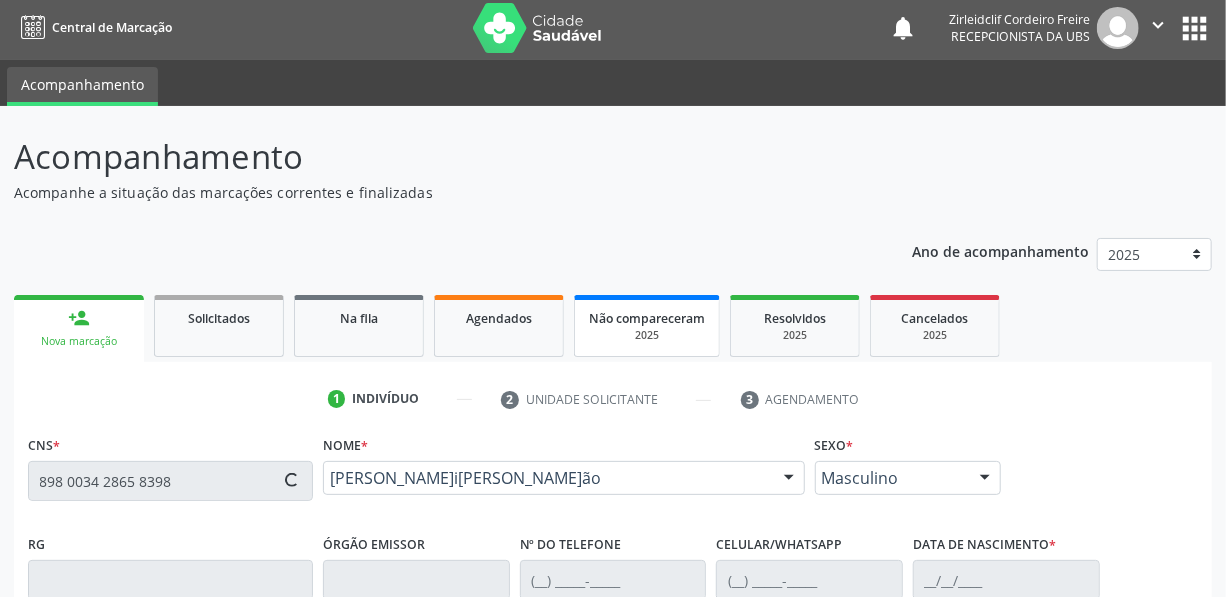 type on "28/04/1956" 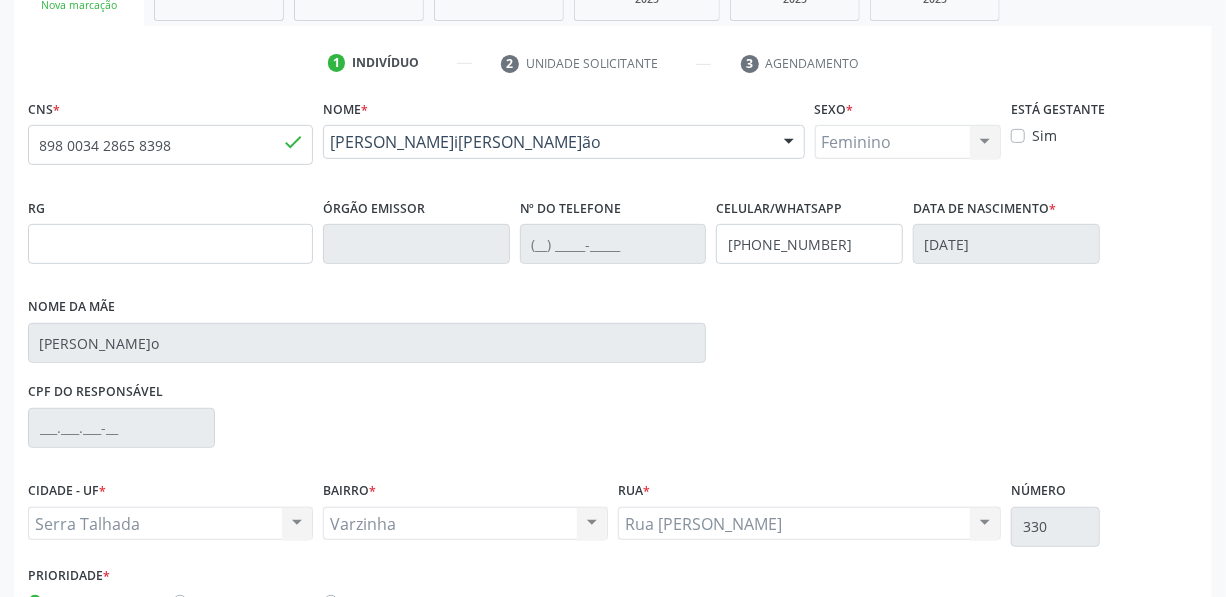 scroll, scrollTop: 459, scrollLeft: 0, axis: vertical 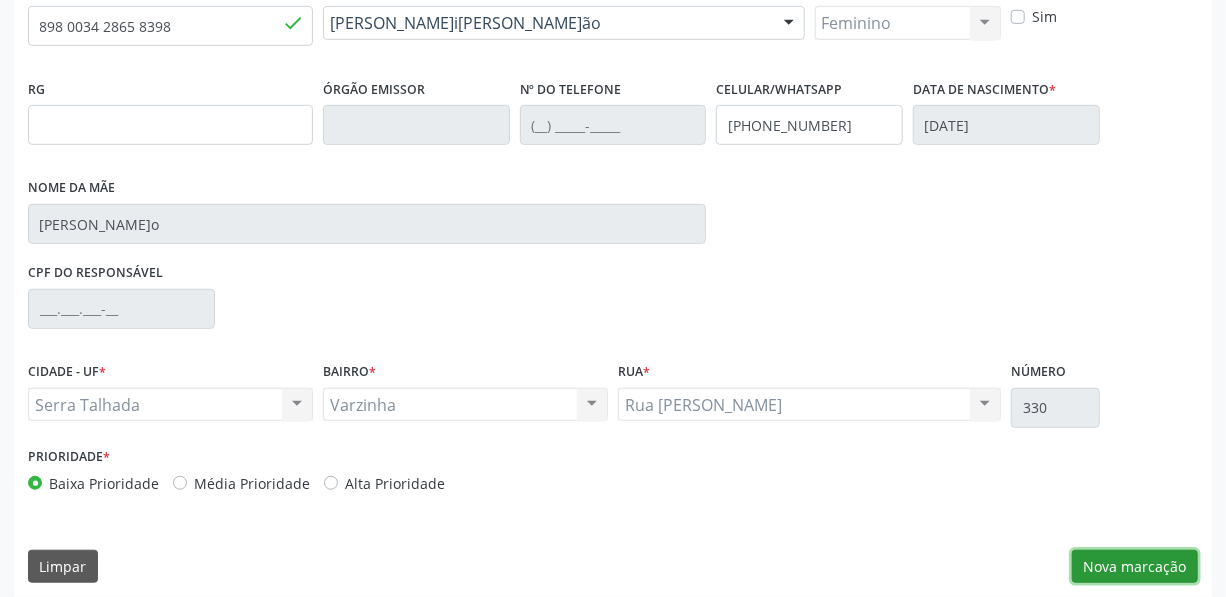 click on "Nova marcação" at bounding box center [1135, 567] 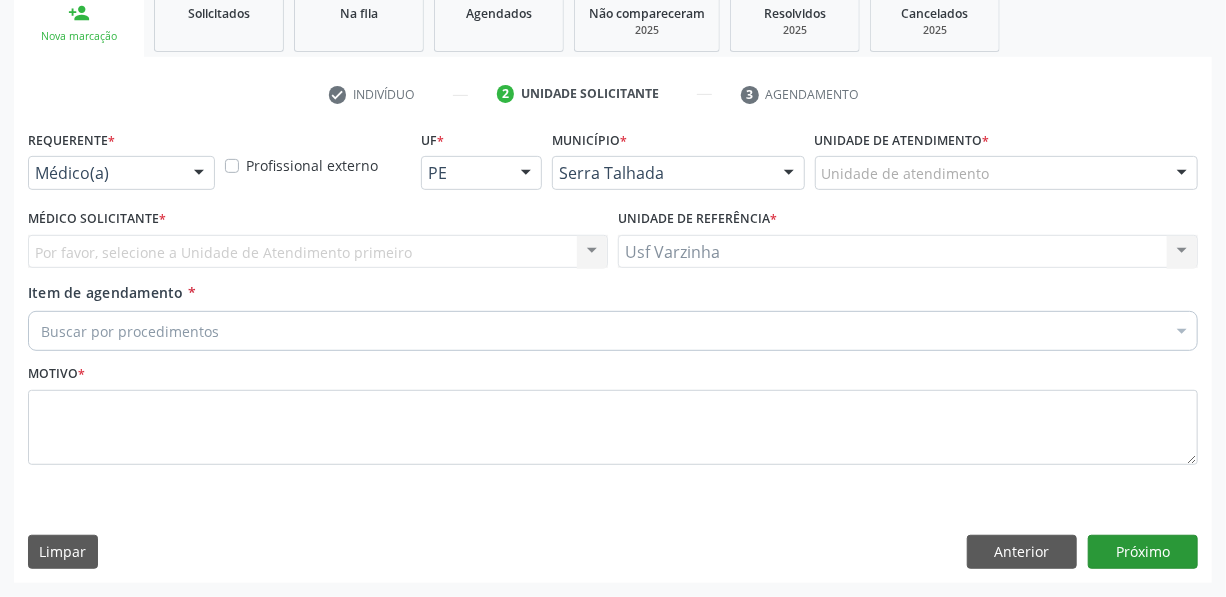 scroll, scrollTop: 307, scrollLeft: 0, axis: vertical 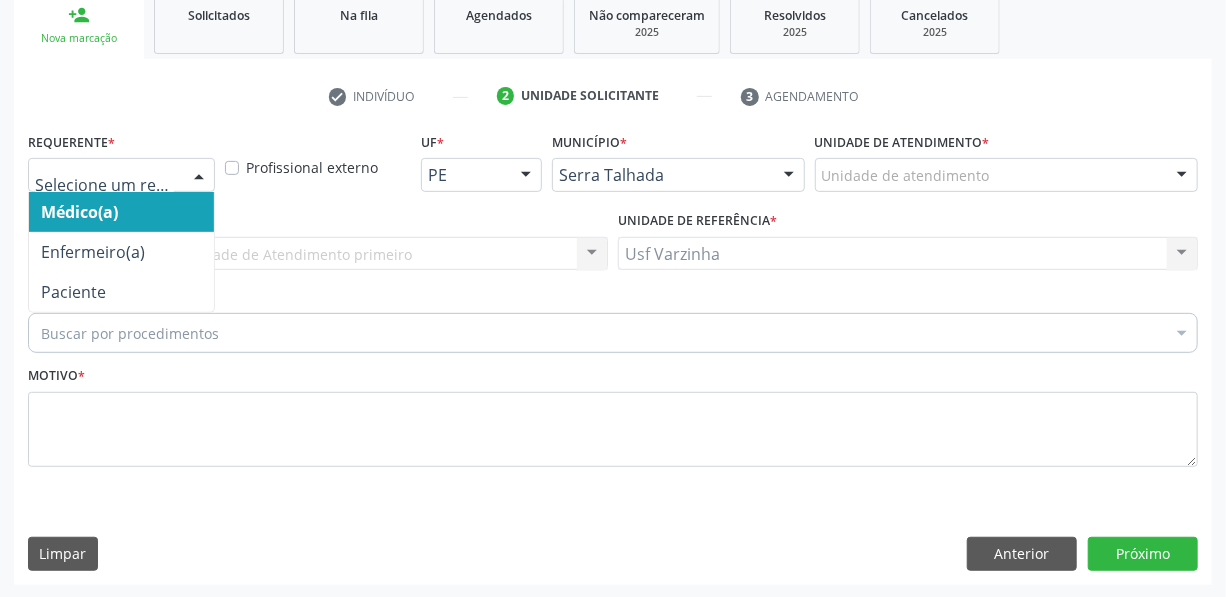 click at bounding box center (199, 176) 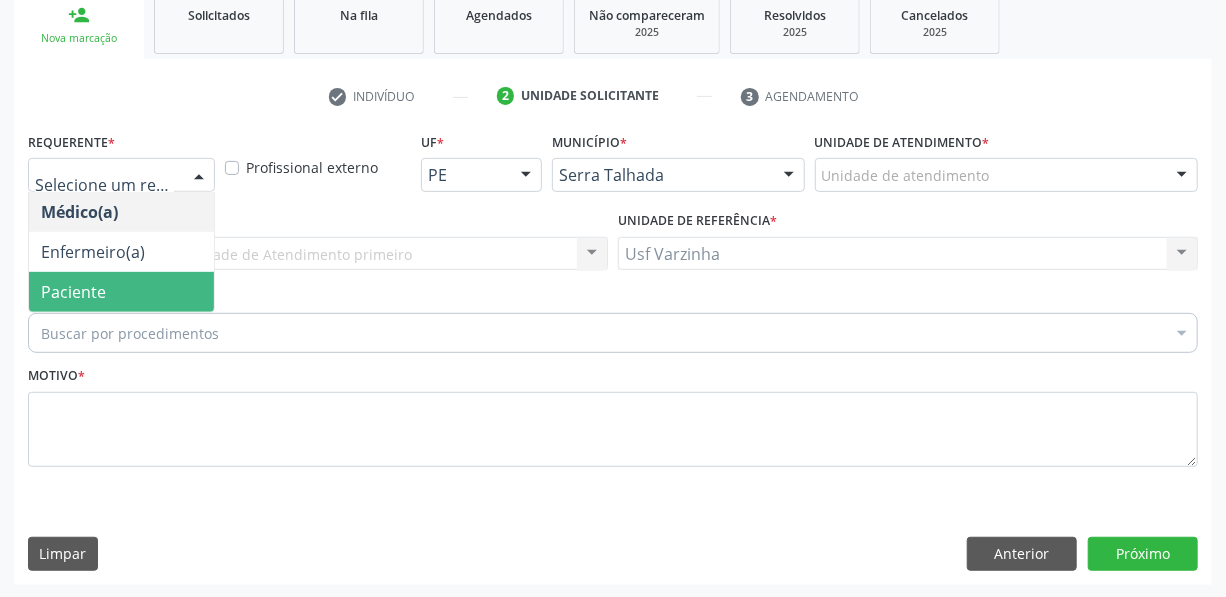 click on "Paciente" at bounding box center (121, 292) 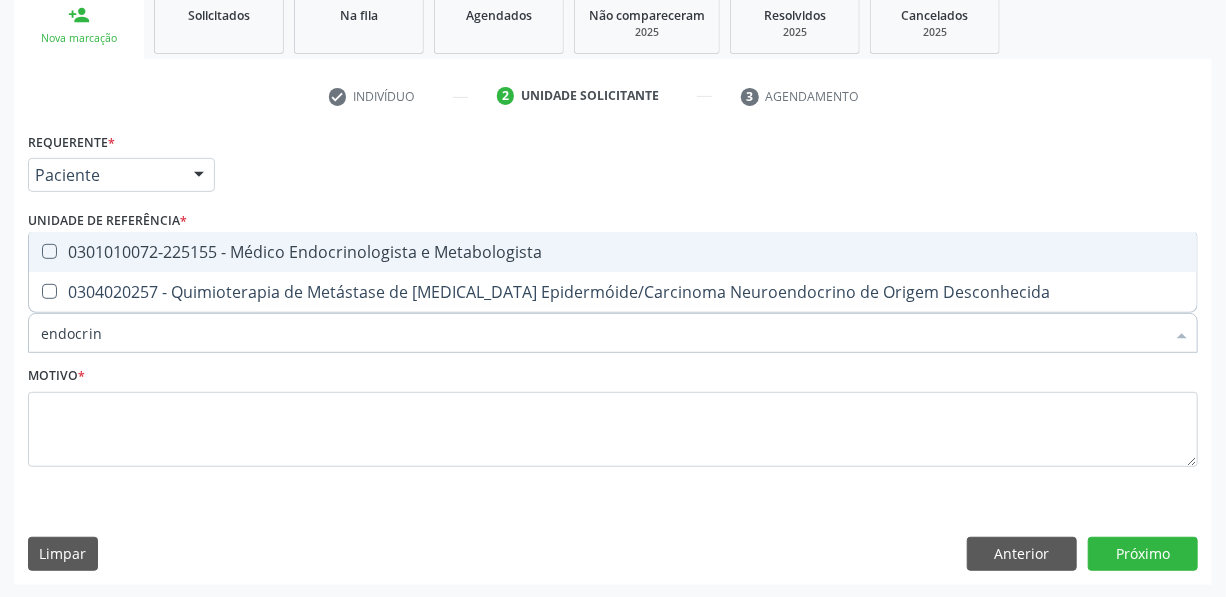 type on "endocrino" 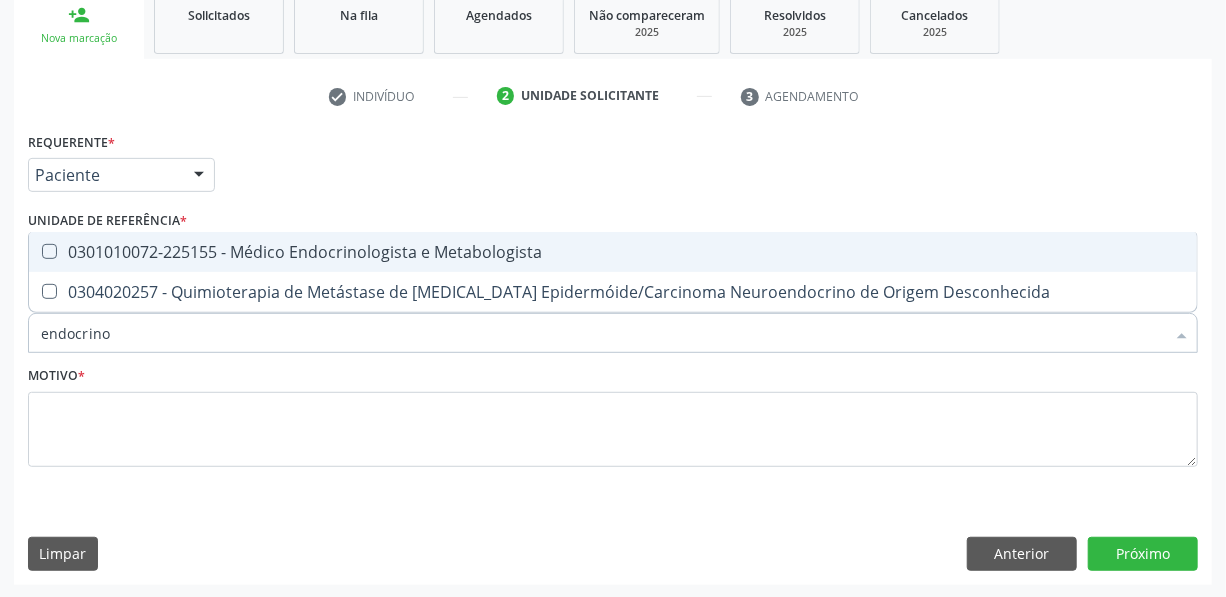 click at bounding box center (49, 251) 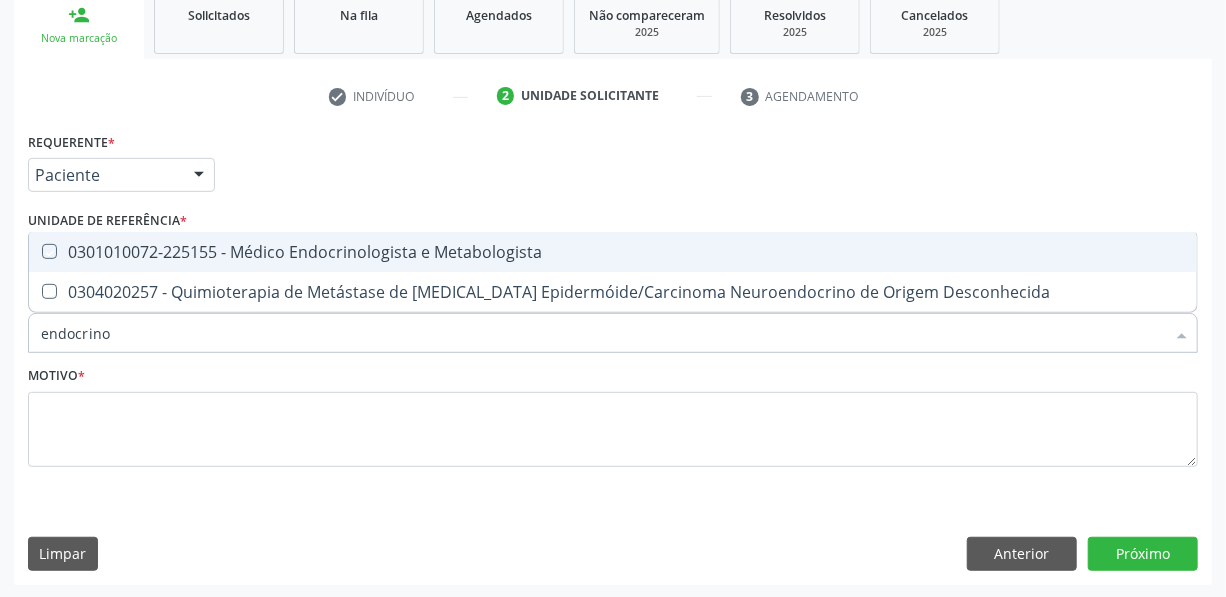 click at bounding box center [35, 251] 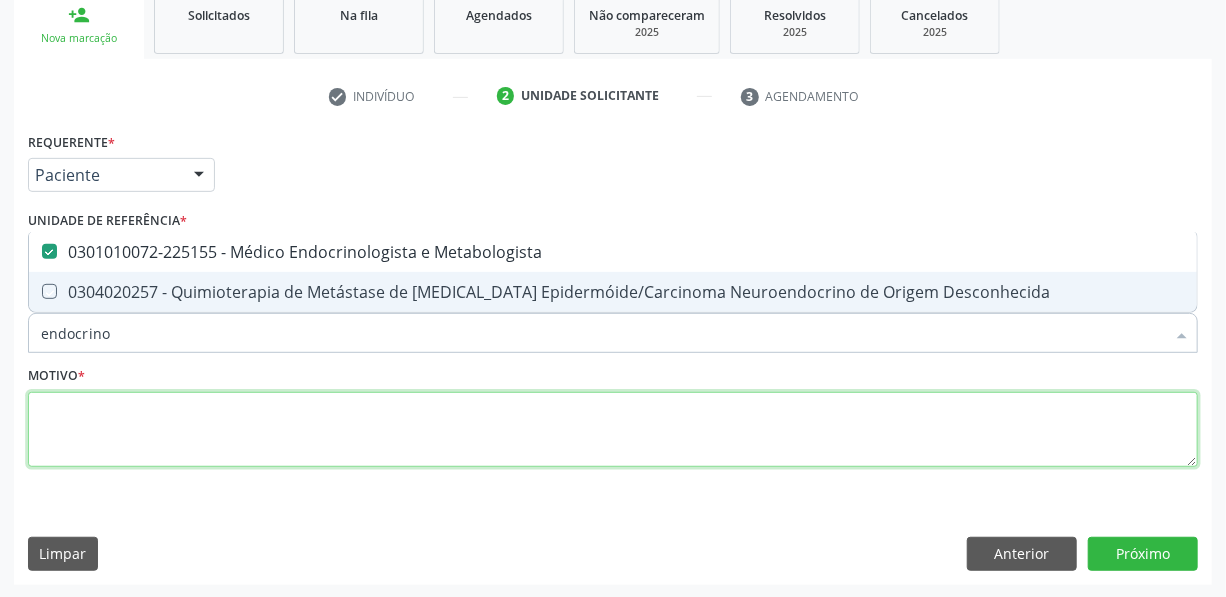 drag, startPoint x: 69, startPoint y: 425, endPoint x: 56, endPoint y: 400, distance: 28.178005 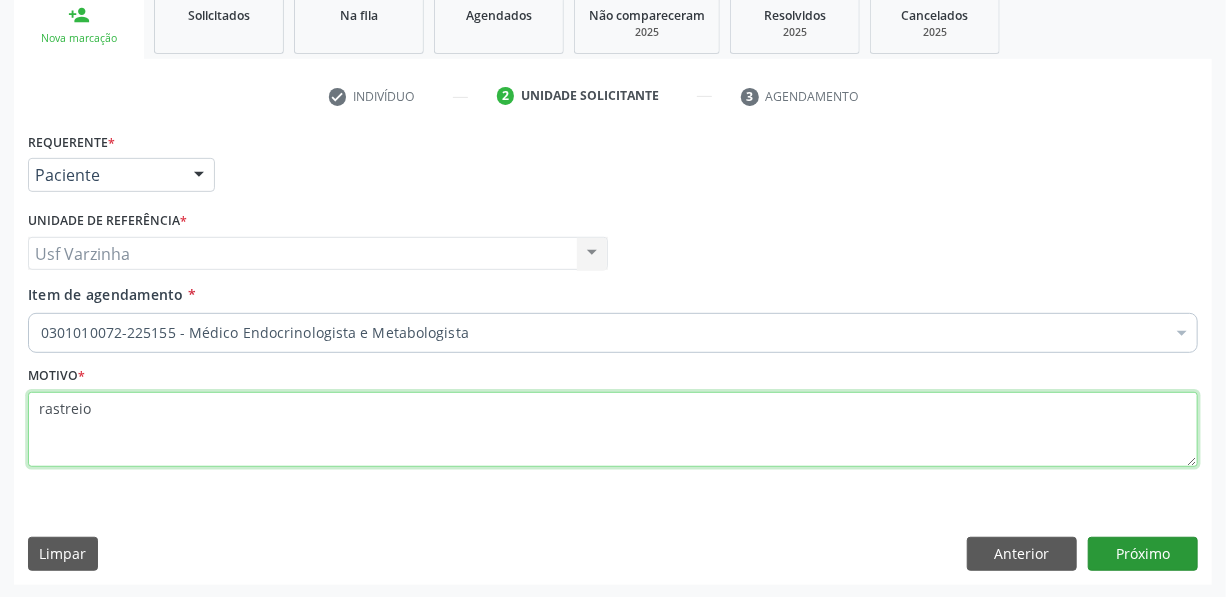 type on "rastreio" 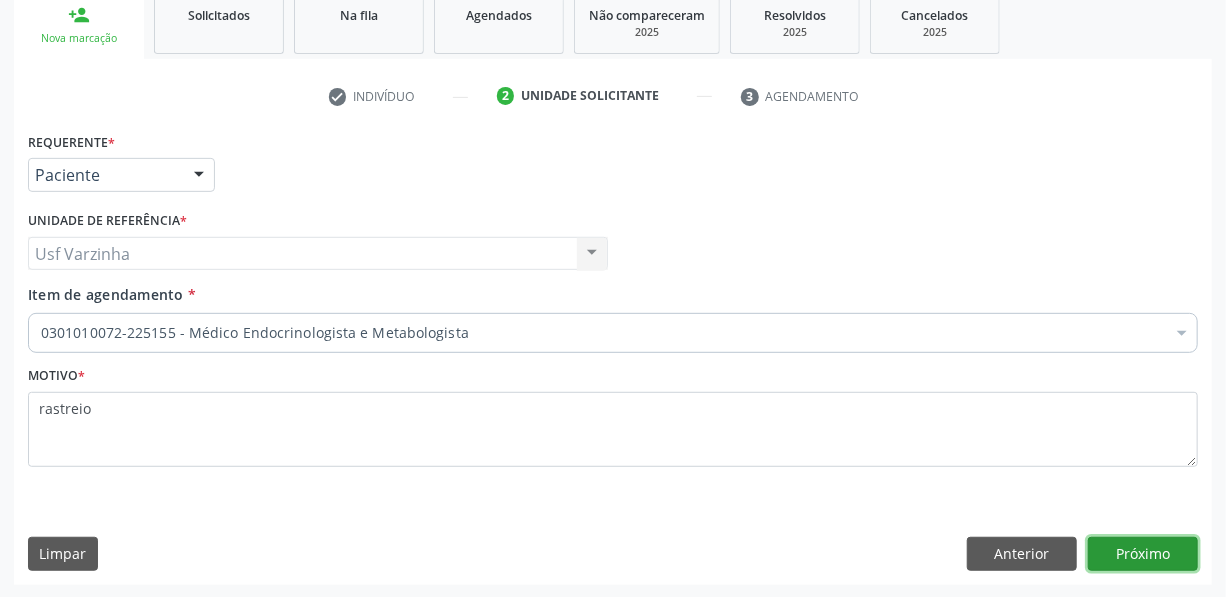 click on "Próximo" at bounding box center (1143, 554) 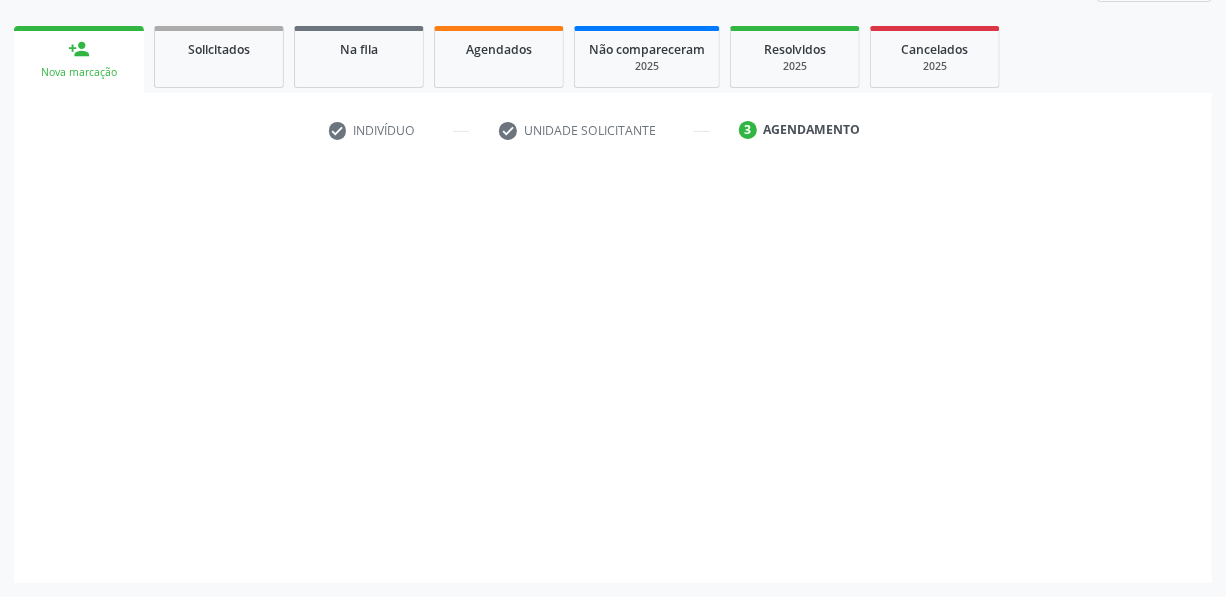 scroll, scrollTop: 271, scrollLeft: 0, axis: vertical 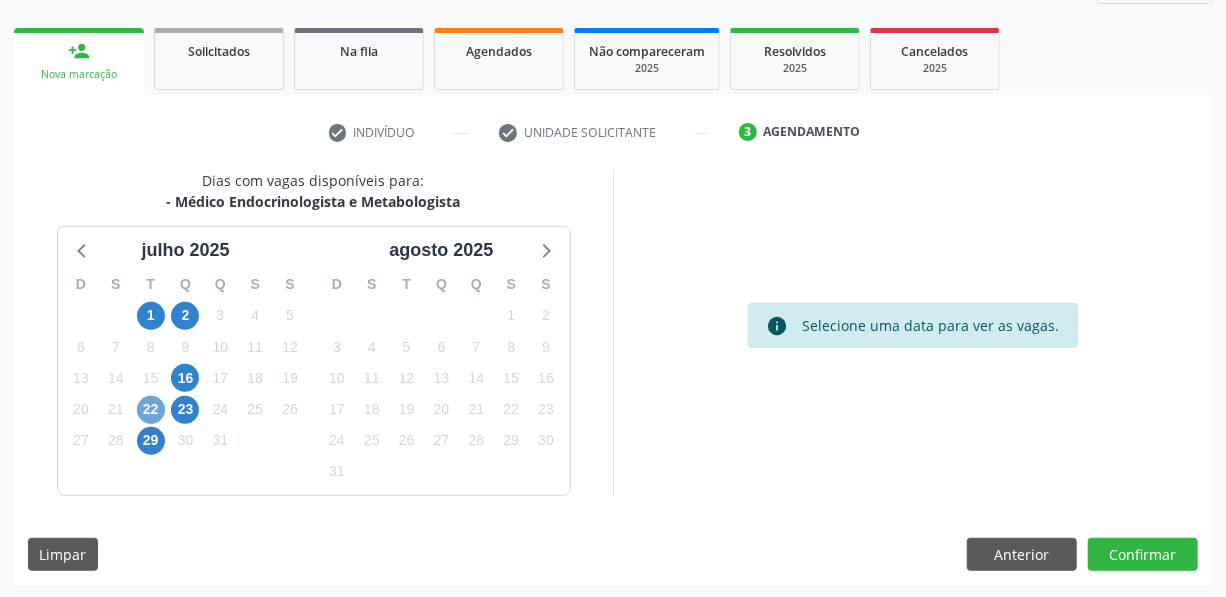 click on "22" at bounding box center [151, 410] 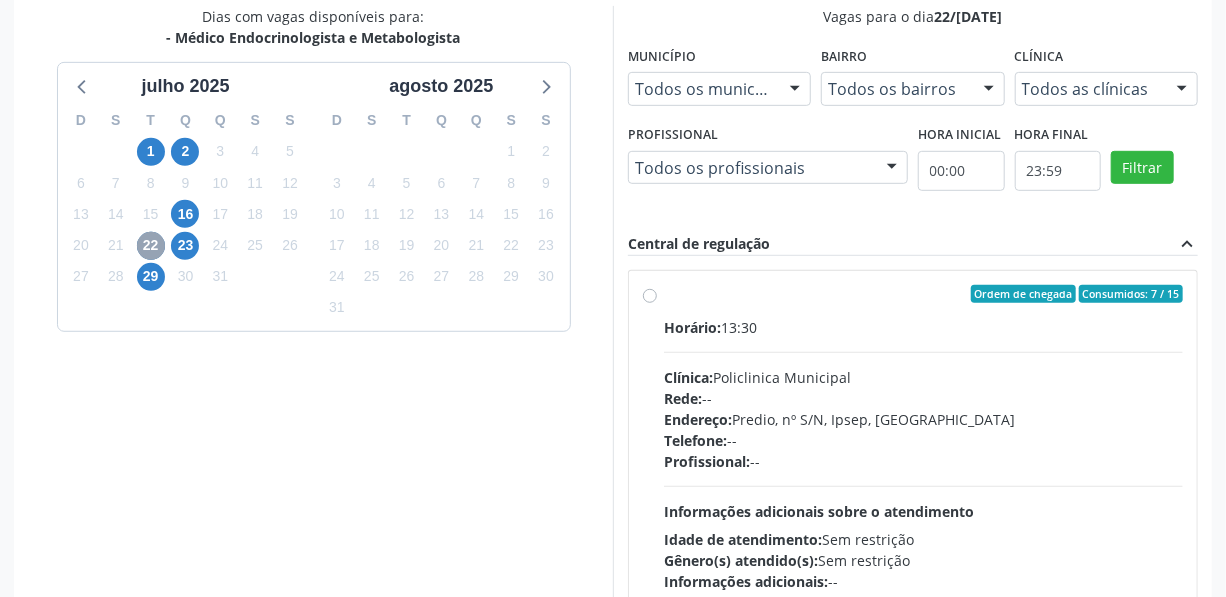 scroll, scrollTop: 453, scrollLeft: 0, axis: vertical 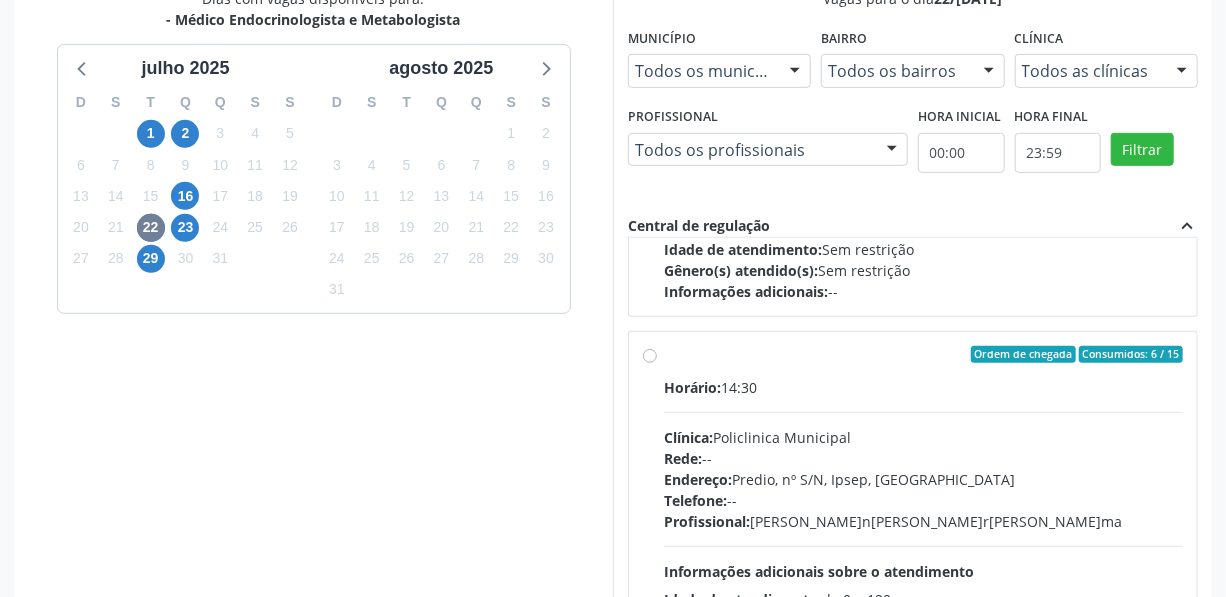 click on "Ordem de chegada
Consumidos: 6 / 15
Horário:   14:30
Clínica:  Policlinica Municipal
Rede:
--
Endereço:   Predio, nº S/N, Ipsep, Serra Talhada - PE
Telefone:   --
Profissional:
Livya Susany Bezerra de Lima
Informações adicionais sobre o atendimento
Idade de atendimento:
de 0 a 120 anos
Gênero(s) atendido(s):
Masculino e Feminino
Informações adicionais:
--" at bounding box center [923, 499] 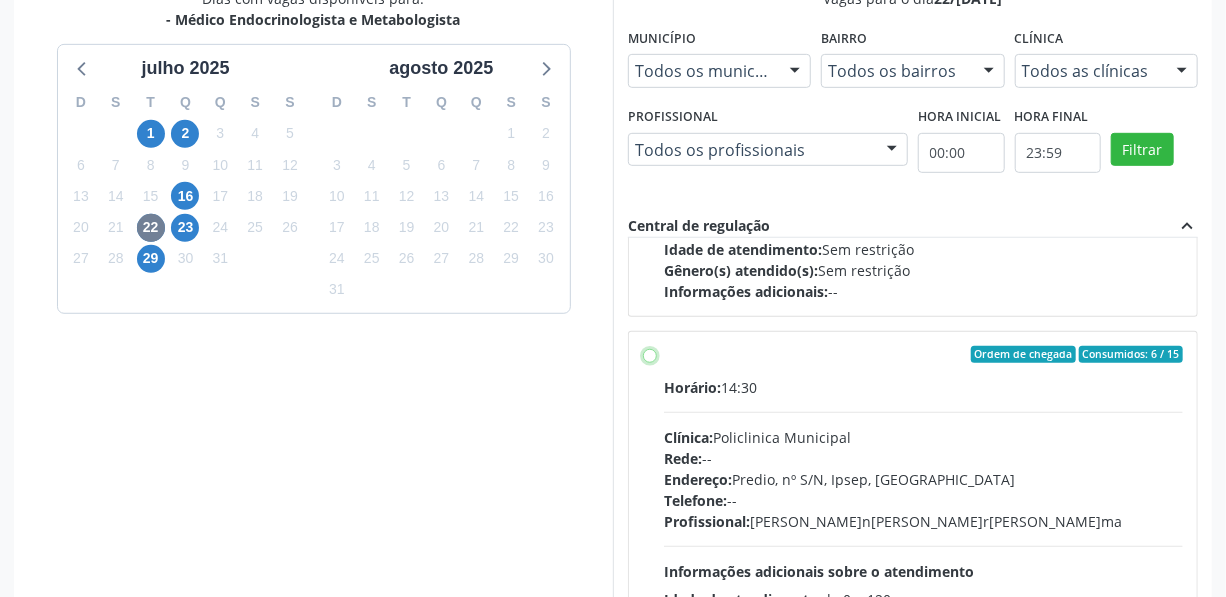 click on "Ordem de chegada
Consumidos: 6 / 15
Horário:   14:30
Clínica:  Policlinica Municipal
Rede:
--
Endereço:   Predio, nº S/N, Ipsep, Serra Talhada - PE
Telefone:   --
Profissional:
Livya Susany Bezerra de Lima
Informações adicionais sobre o atendimento
Idade de atendimento:
de 0 a 120 anos
Gênero(s) atendido(s):
Masculino e Feminino
Informações adicionais:
--" at bounding box center (650, 355) 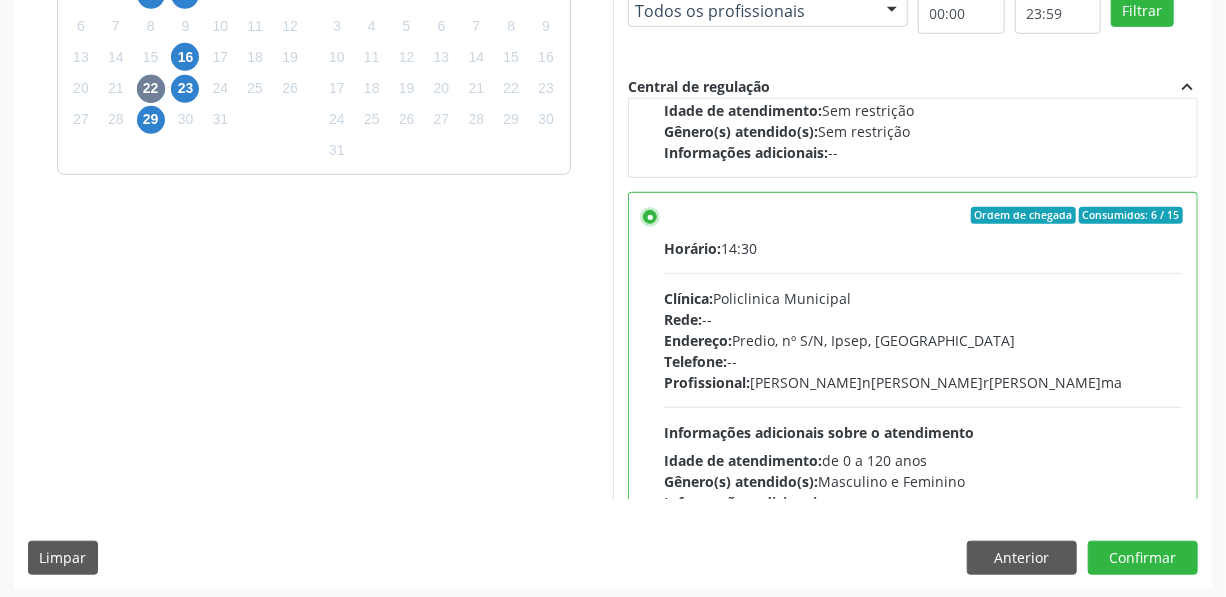 scroll, scrollTop: 596, scrollLeft: 0, axis: vertical 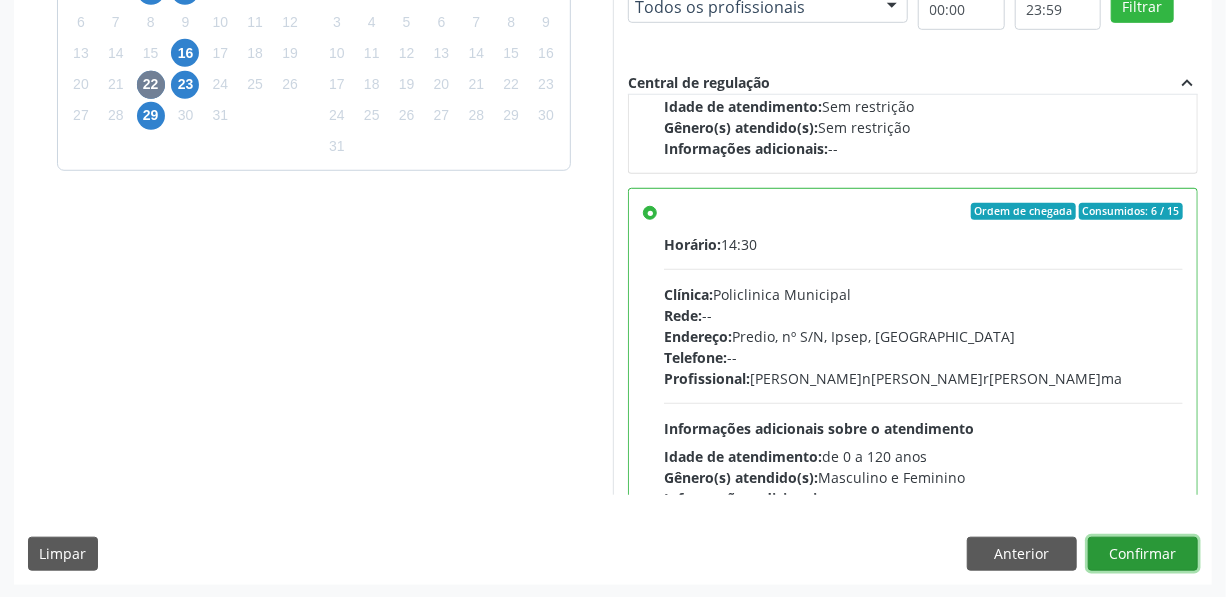click on "Confirmar" at bounding box center (1143, 554) 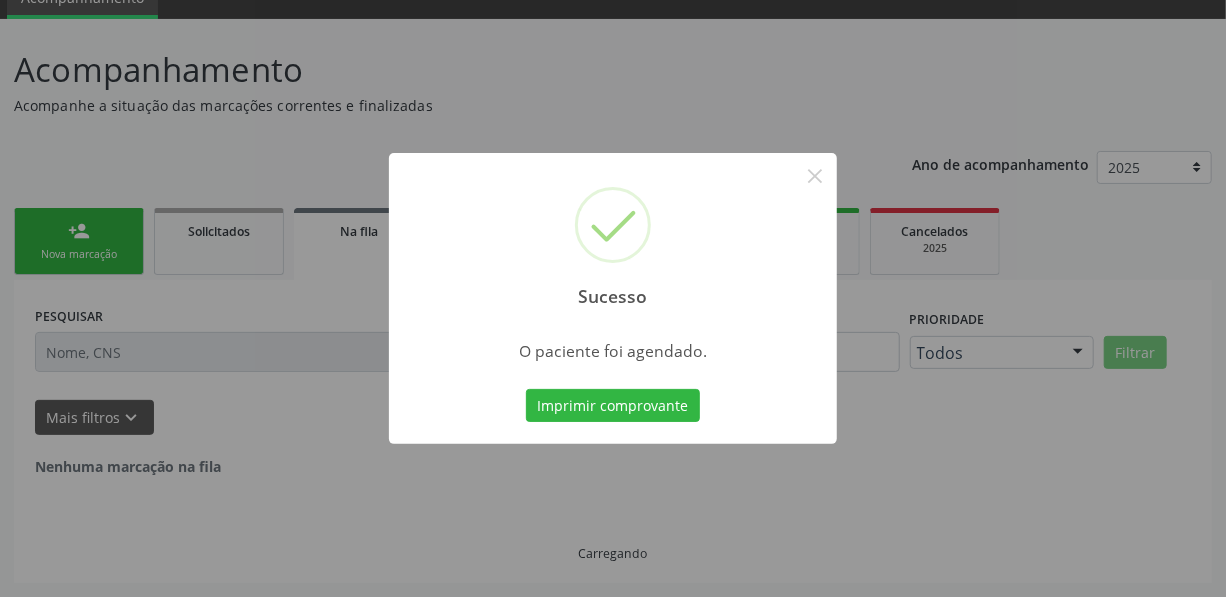 scroll, scrollTop: 4, scrollLeft: 0, axis: vertical 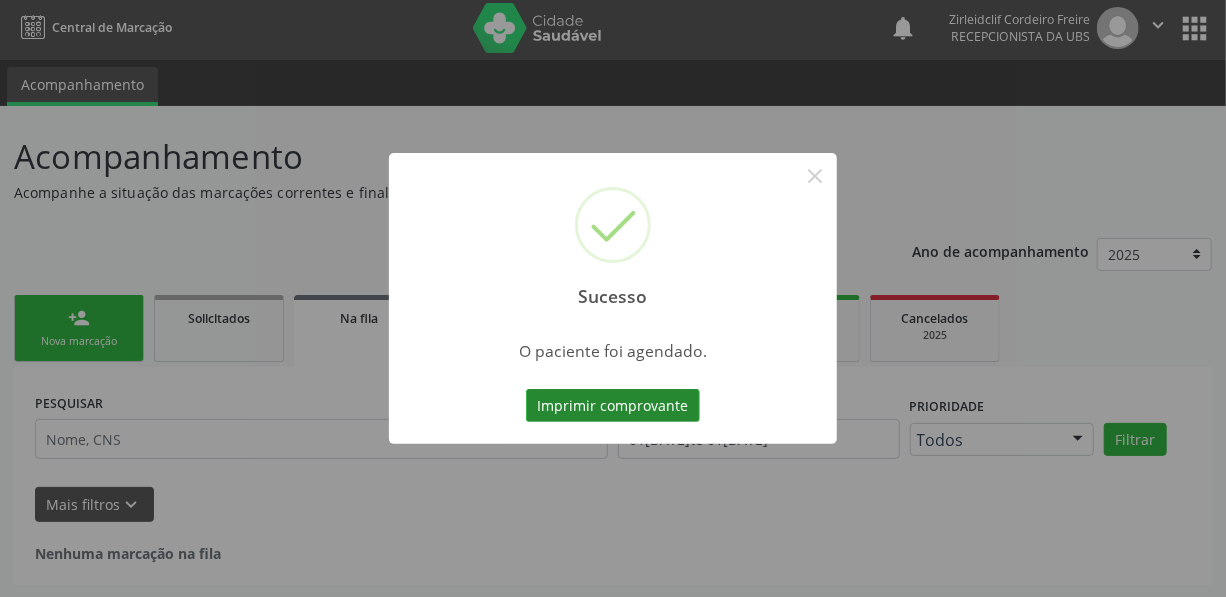 click on "Imprimir comprovante" at bounding box center [613, 406] 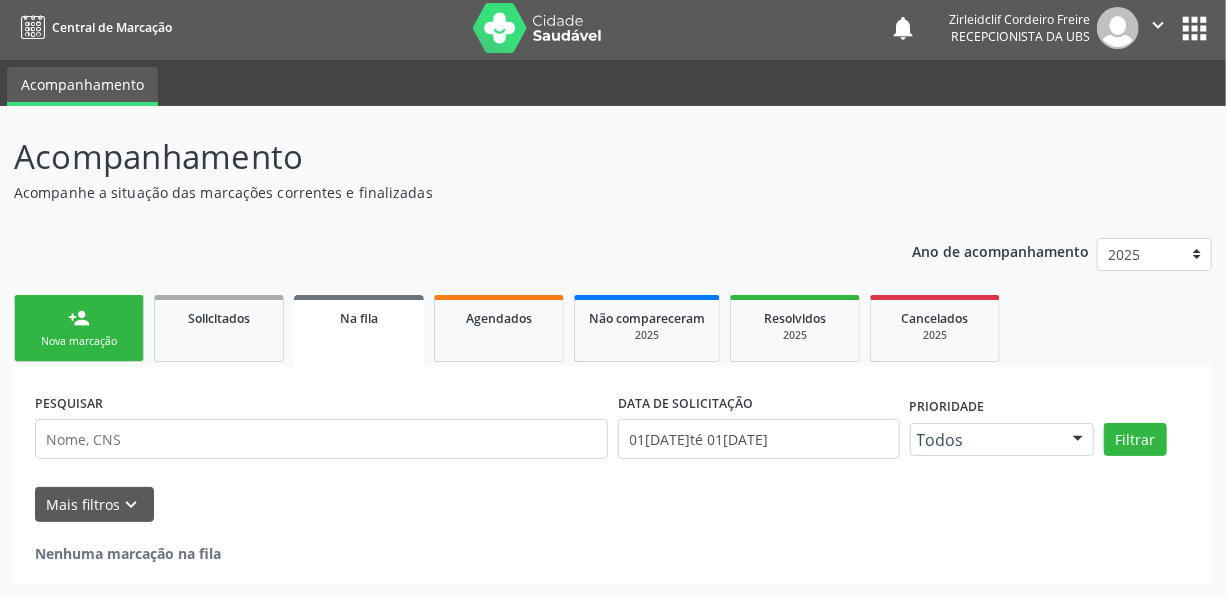 drag, startPoint x: 45, startPoint y: 343, endPoint x: 430, endPoint y: 323, distance: 385.51913 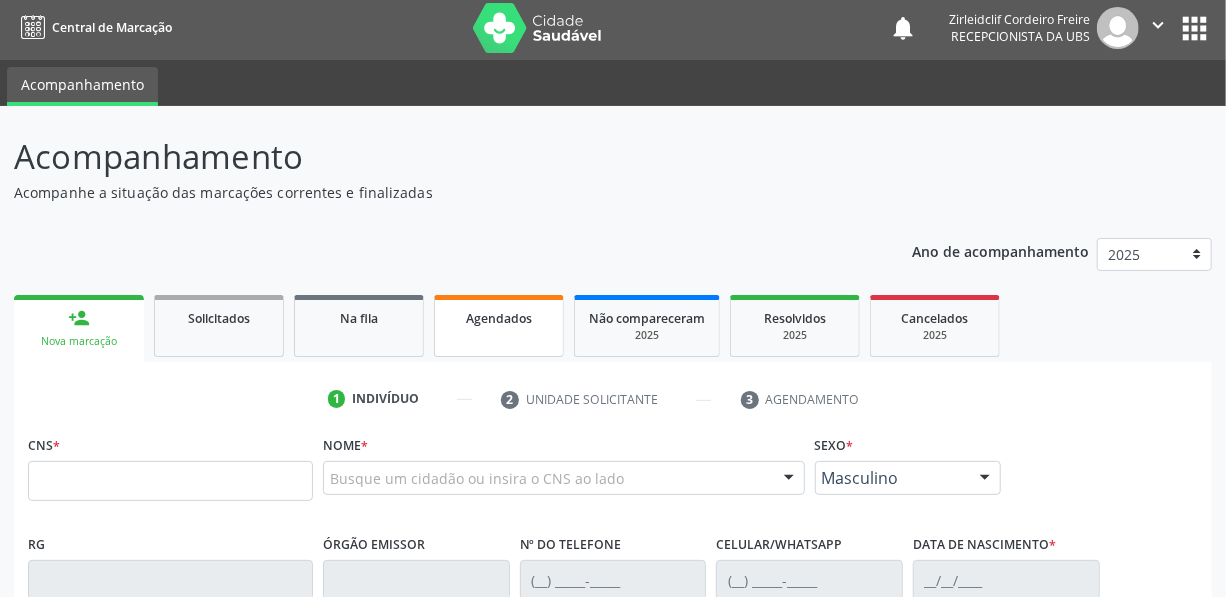click on "Agendados" at bounding box center (499, 317) 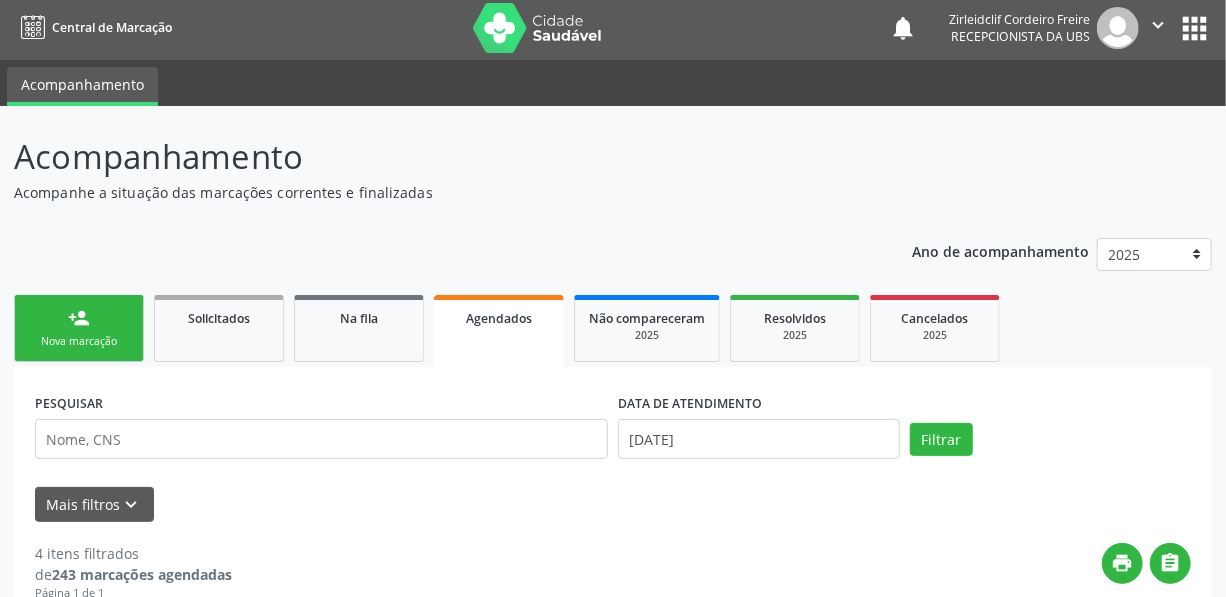 click on "Agendados" at bounding box center (499, 331) 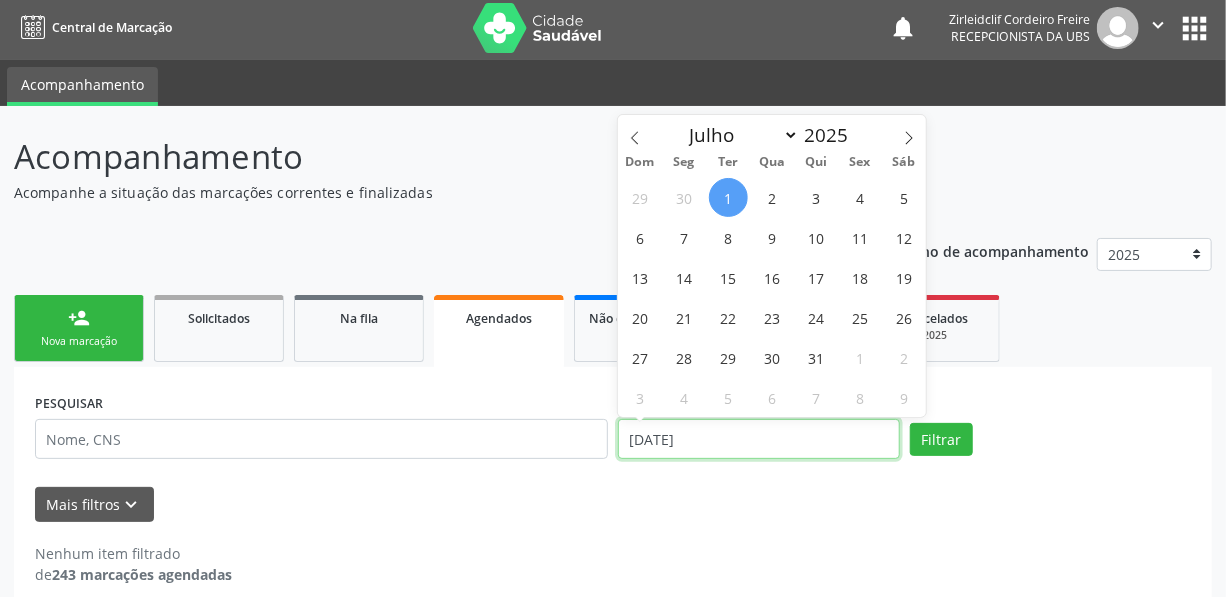 click on "0[DATE]" at bounding box center [759, 439] 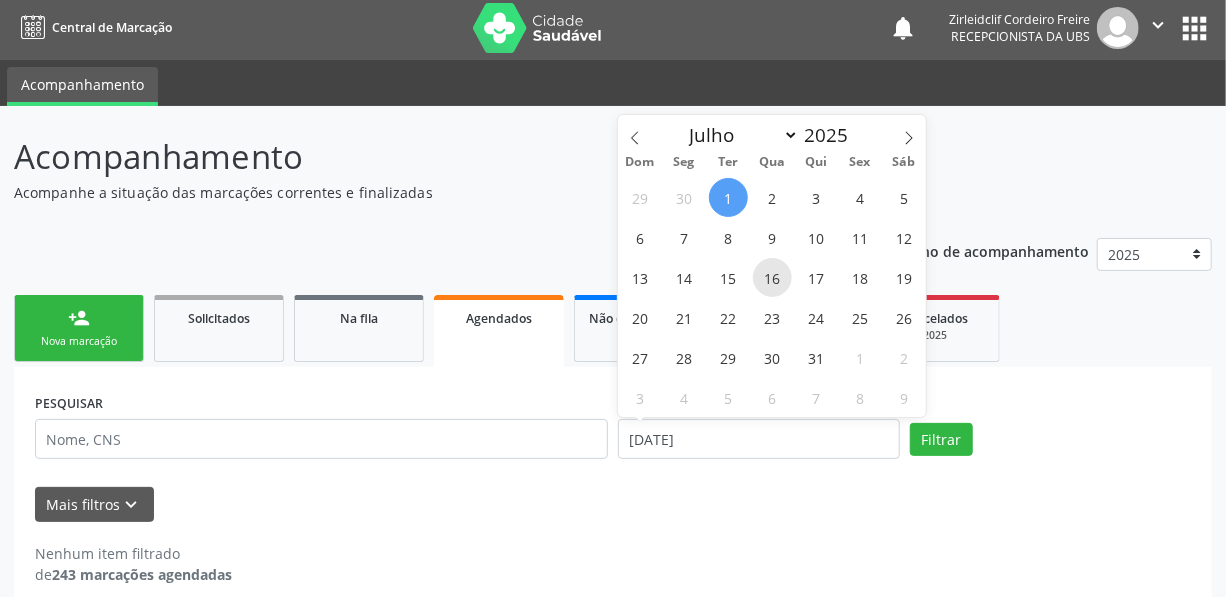 click on "16" at bounding box center [772, 277] 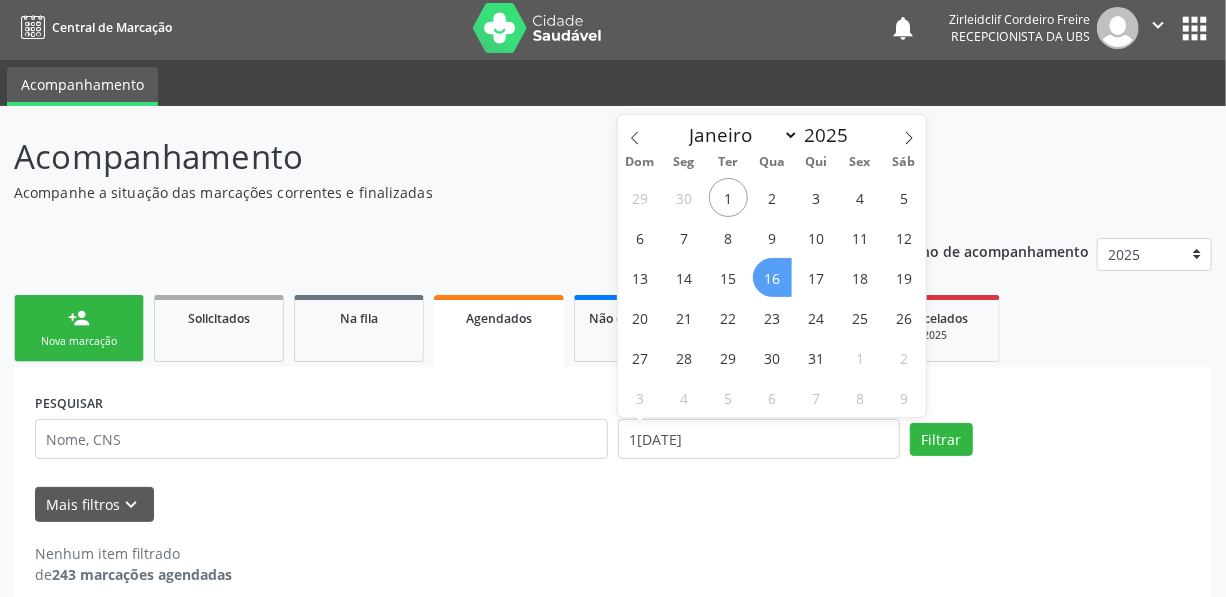 click on "16" at bounding box center [772, 277] 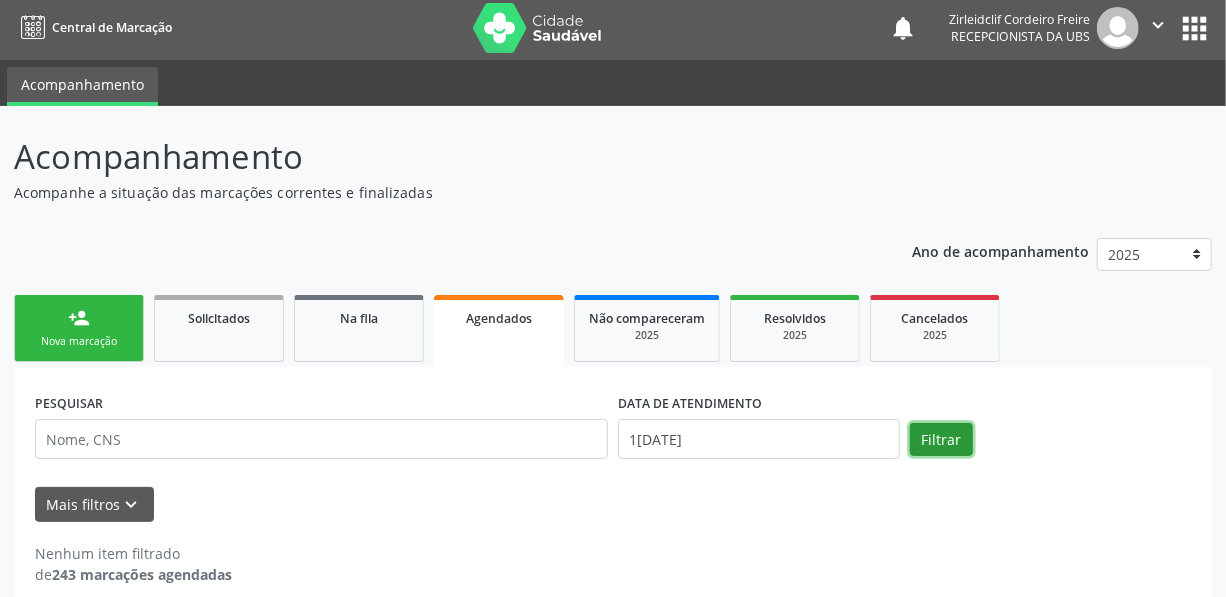 click on "Filtrar" at bounding box center [941, 440] 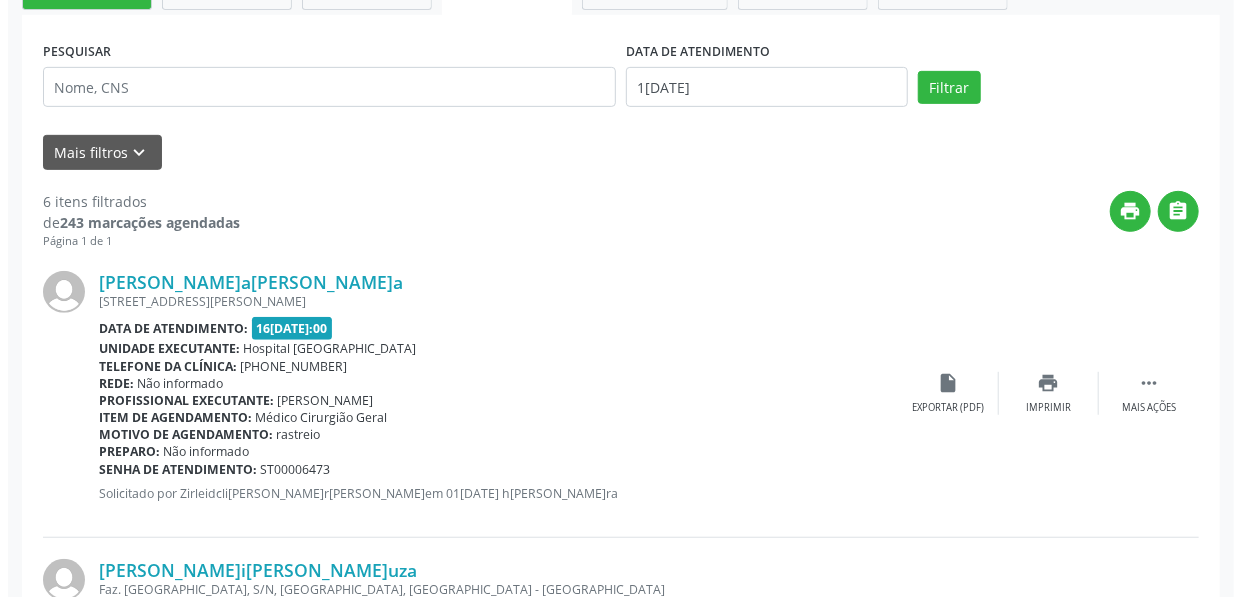scroll, scrollTop: 368, scrollLeft: 0, axis: vertical 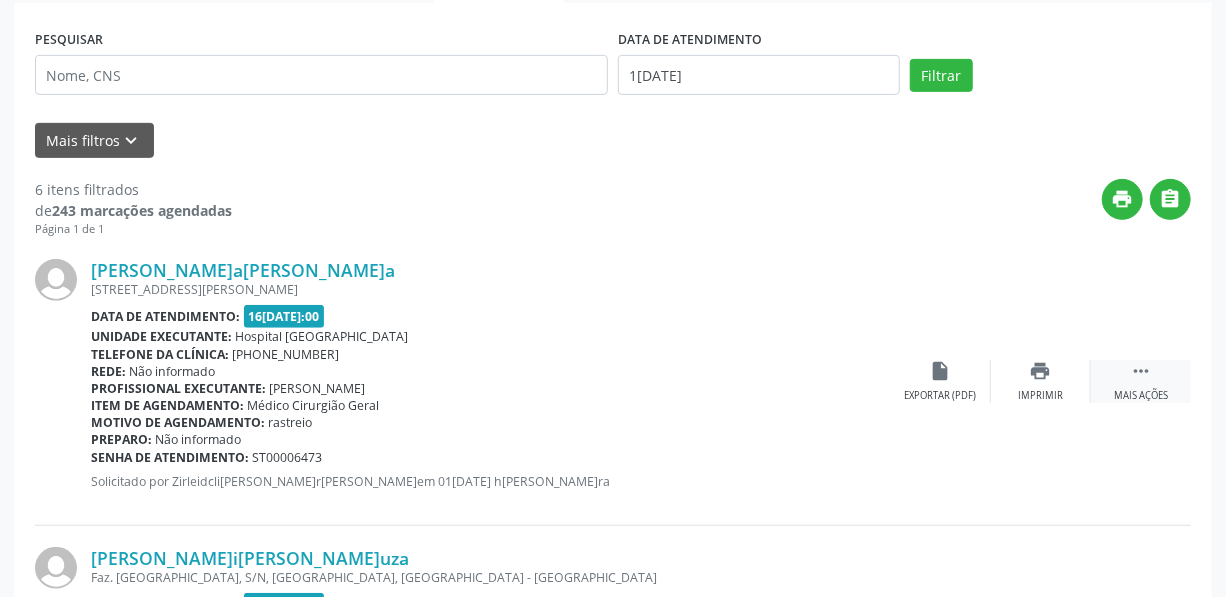 click on "
Mais ações" at bounding box center [1141, 381] 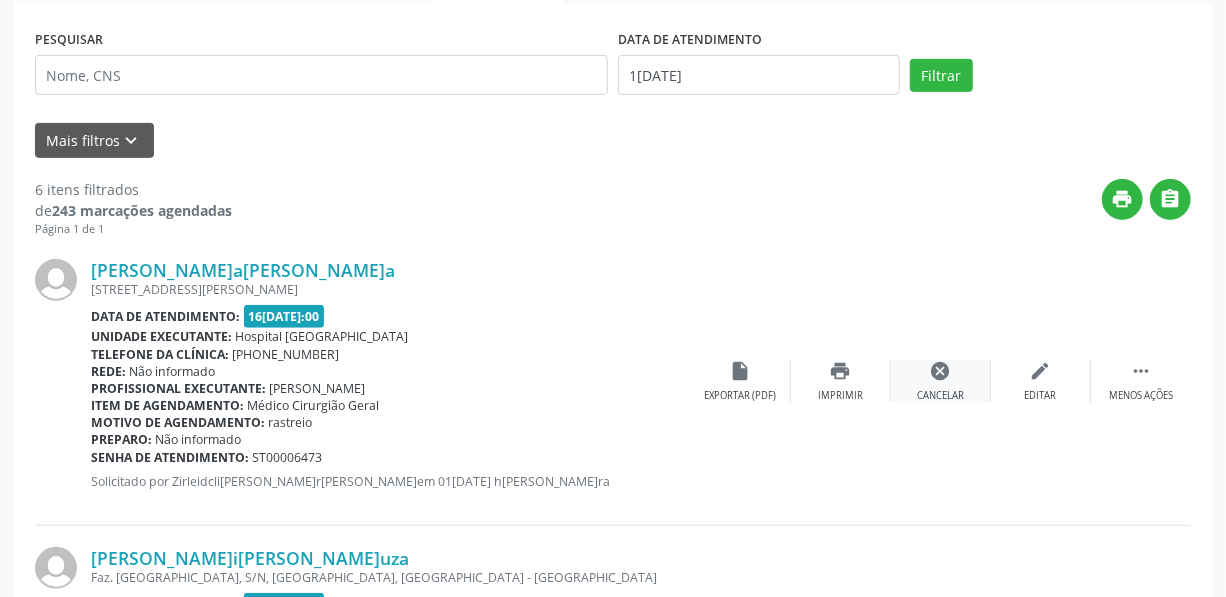 click on "cancel" at bounding box center (941, 371) 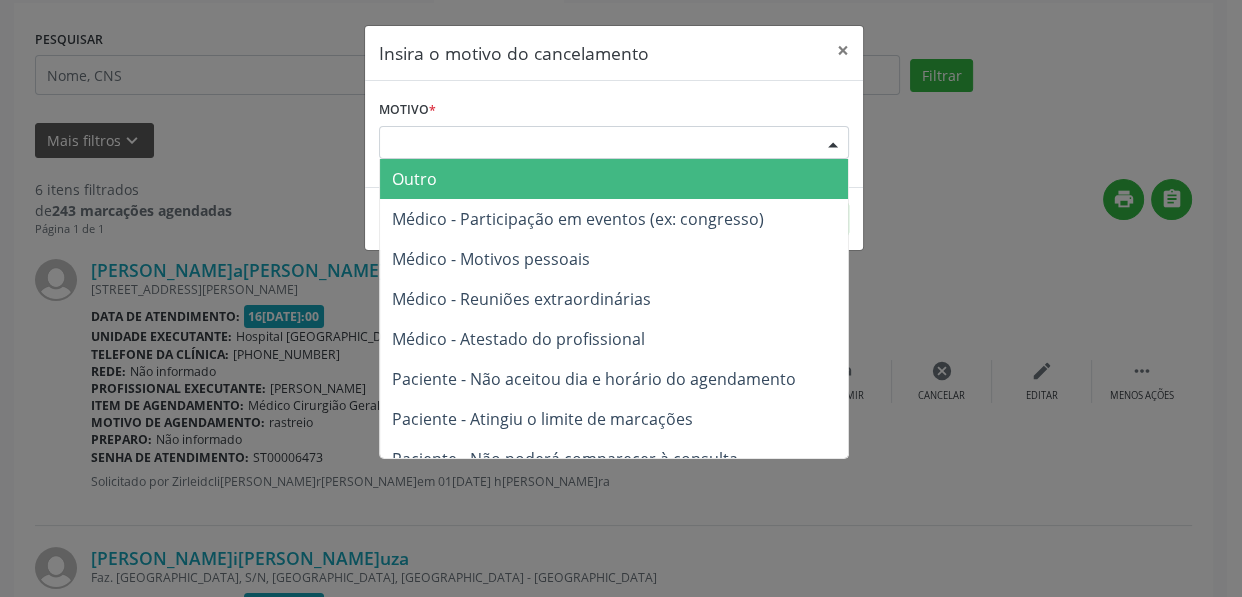 click on "Escolha o motivo" at bounding box center (614, 143) 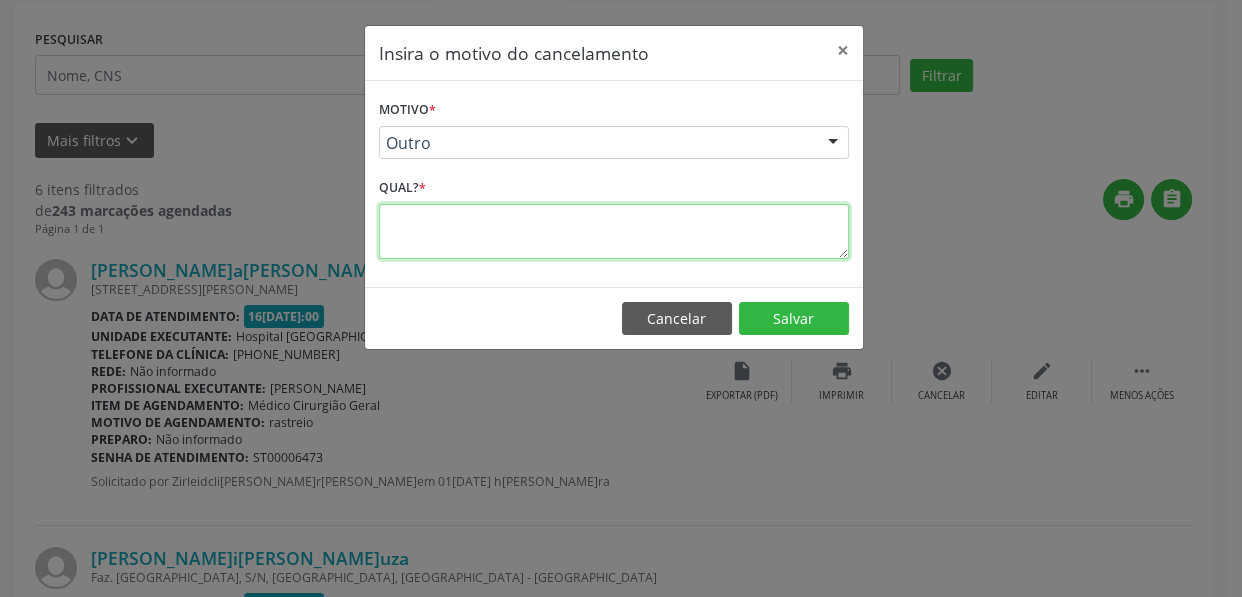 click at bounding box center (614, 231) 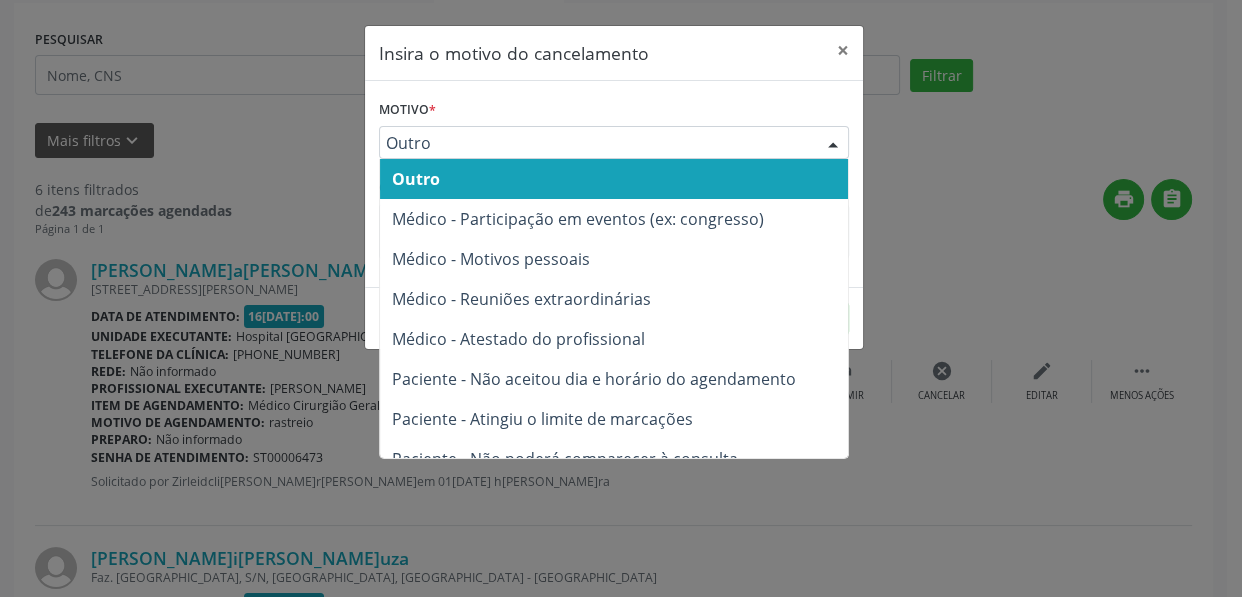 click on "Outro" at bounding box center (597, 143) 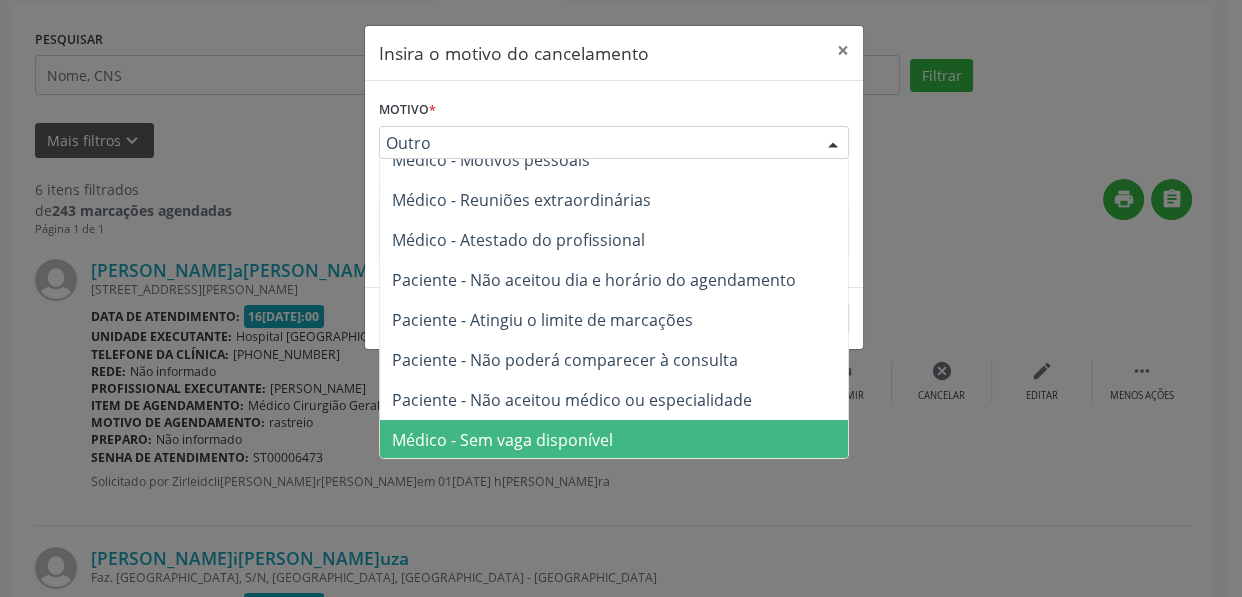 scroll, scrollTop: 100, scrollLeft: 0, axis: vertical 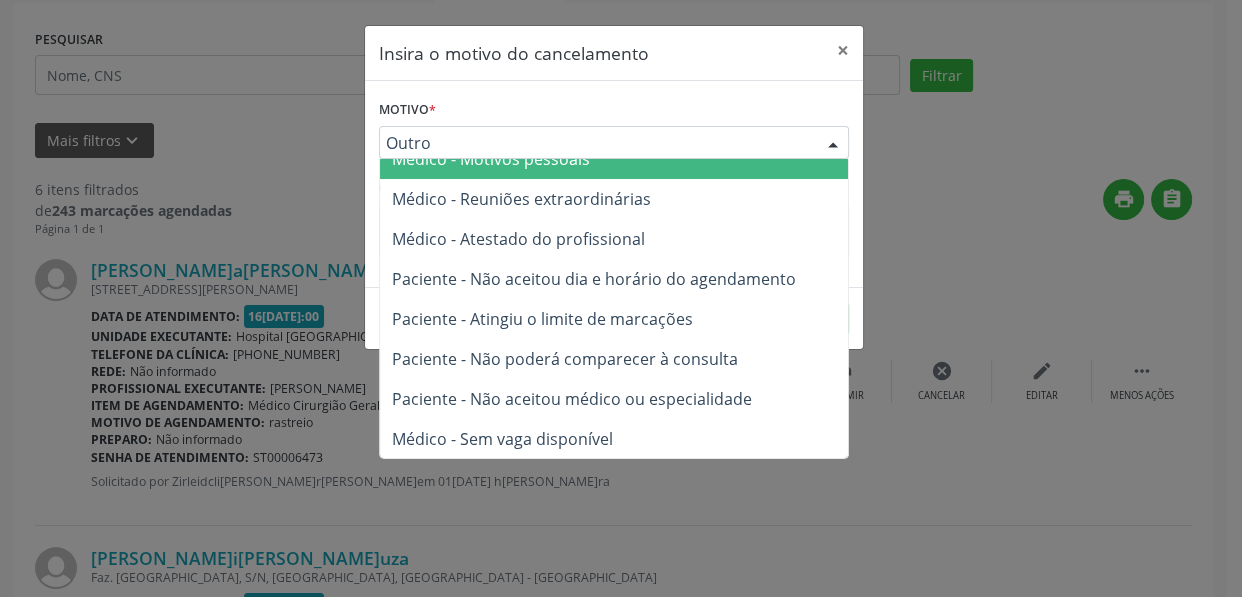drag, startPoint x: 611, startPoint y: 89, endPoint x: 610, endPoint y: 109, distance: 20.024984 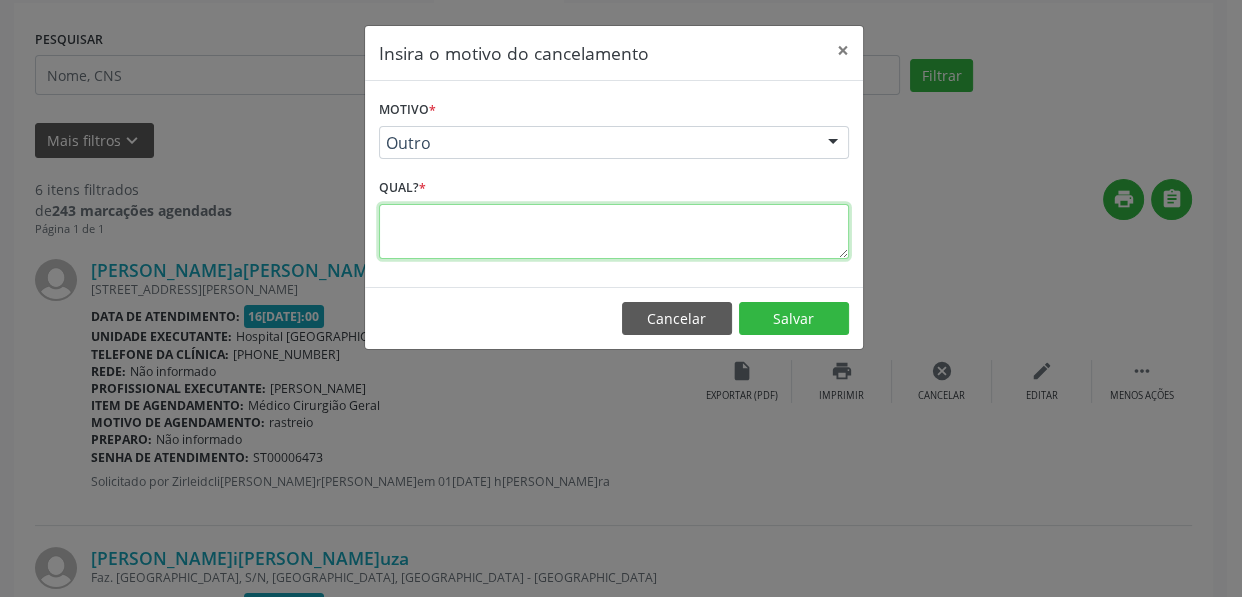 drag, startPoint x: 486, startPoint y: 227, endPoint x: 497, endPoint y: 221, distance: 12.529964 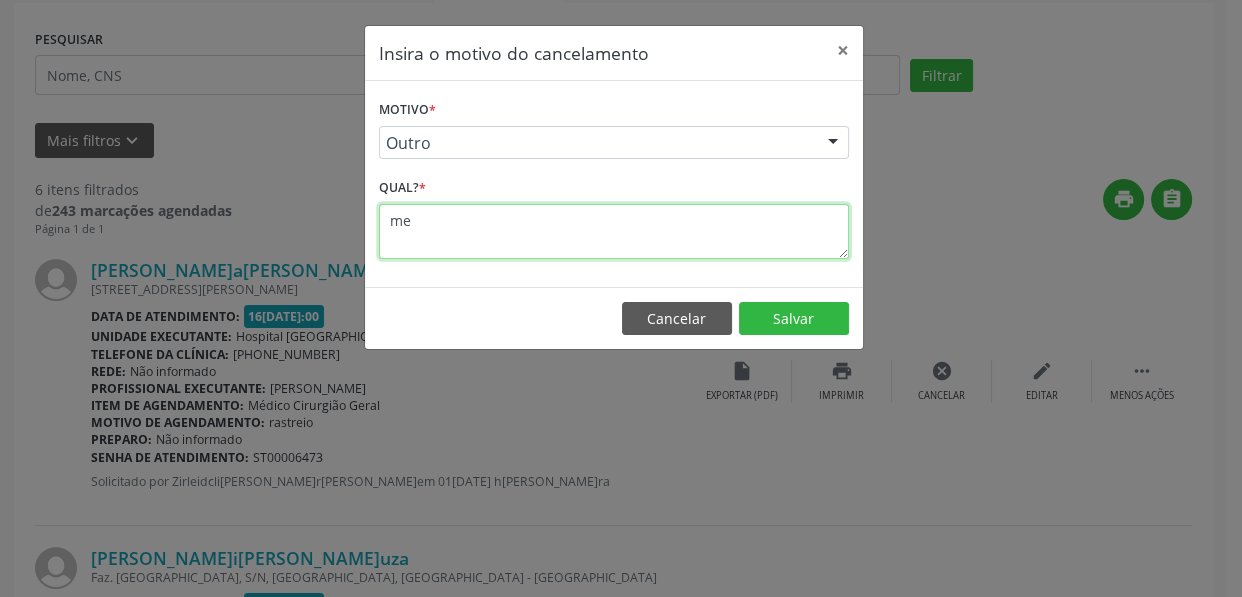 type on "m" 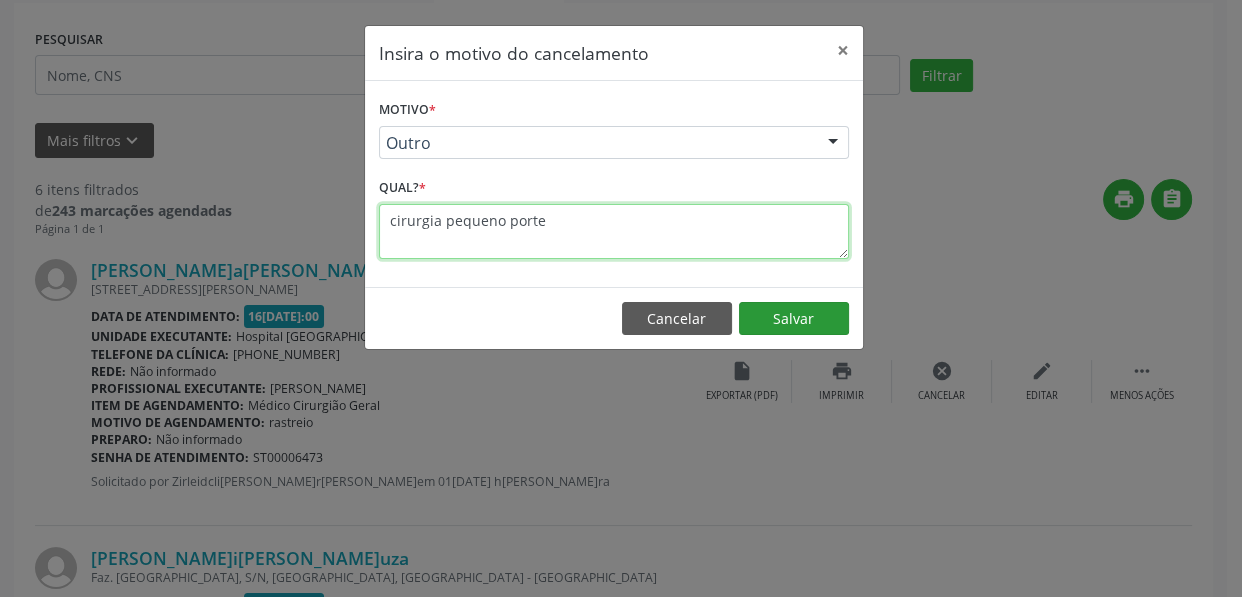 type on "cirurgia pequeno porte" 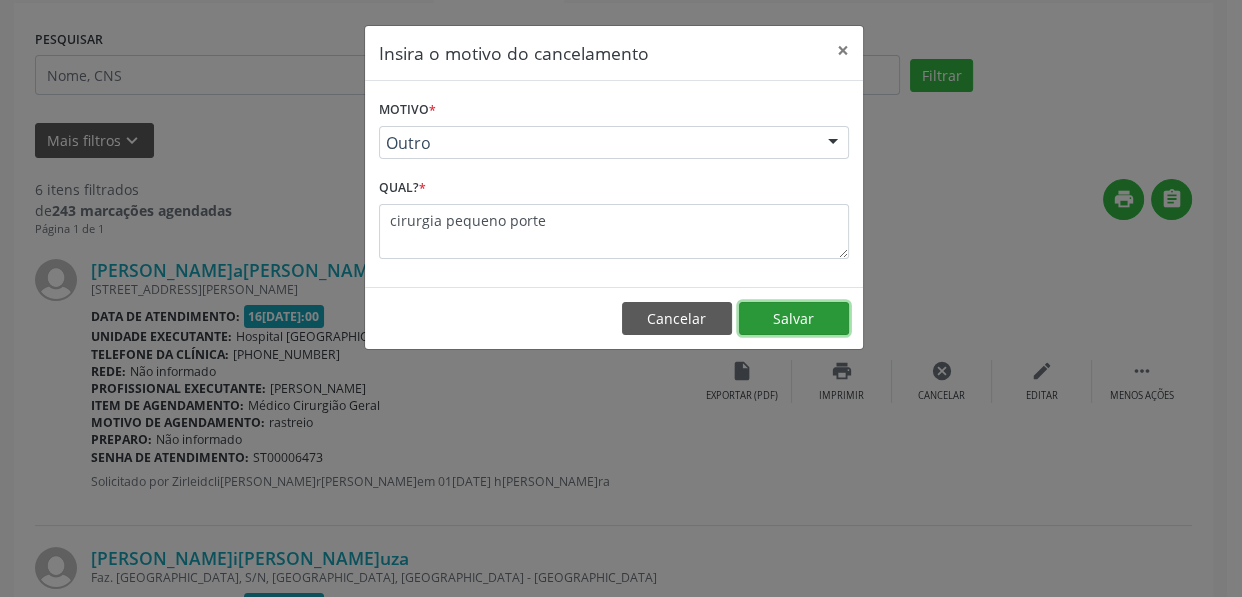 click on "Salvar" at bounding box center (794, 319) 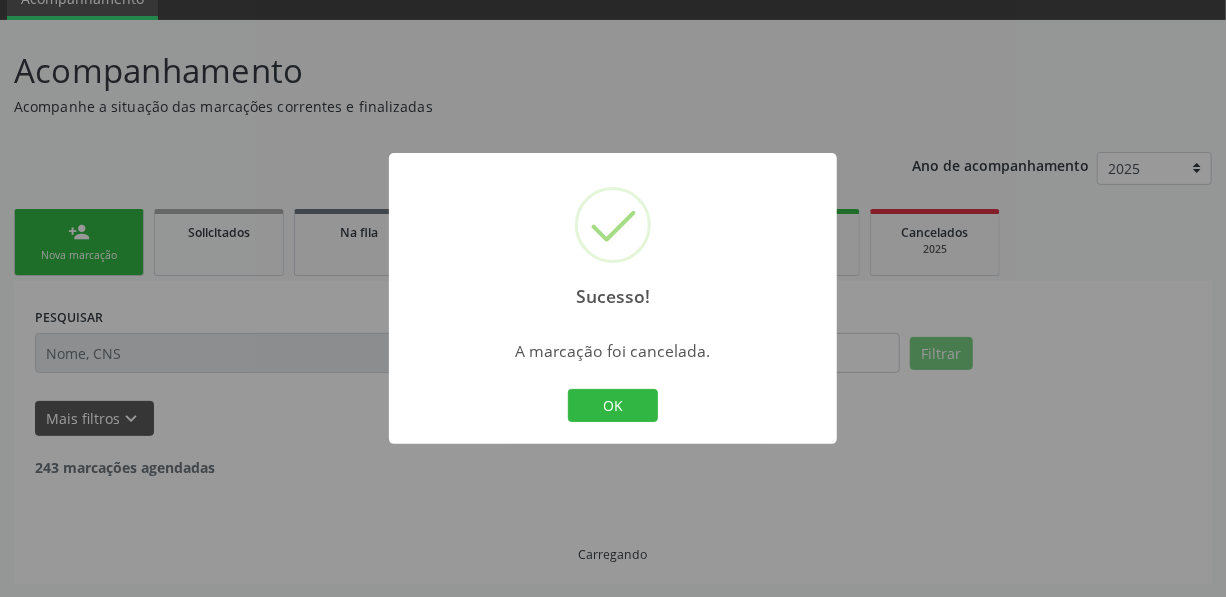 scroll, scrollTop: 368, scrollLeft: 0, axis: vertical 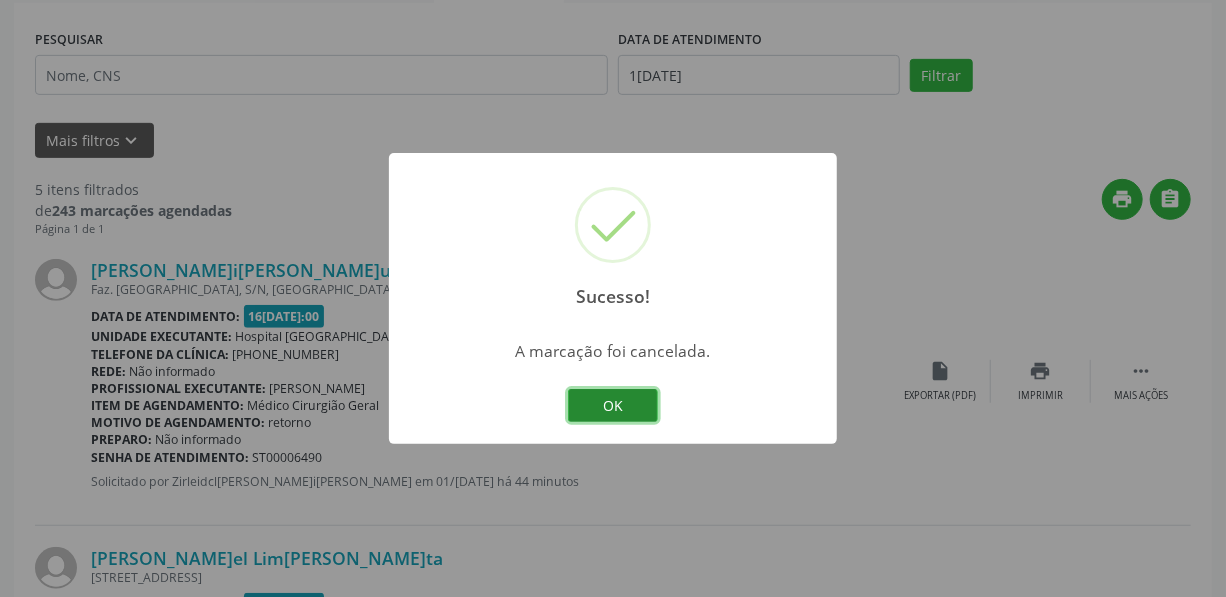 click on "OK" at bounding box center [613, 406] 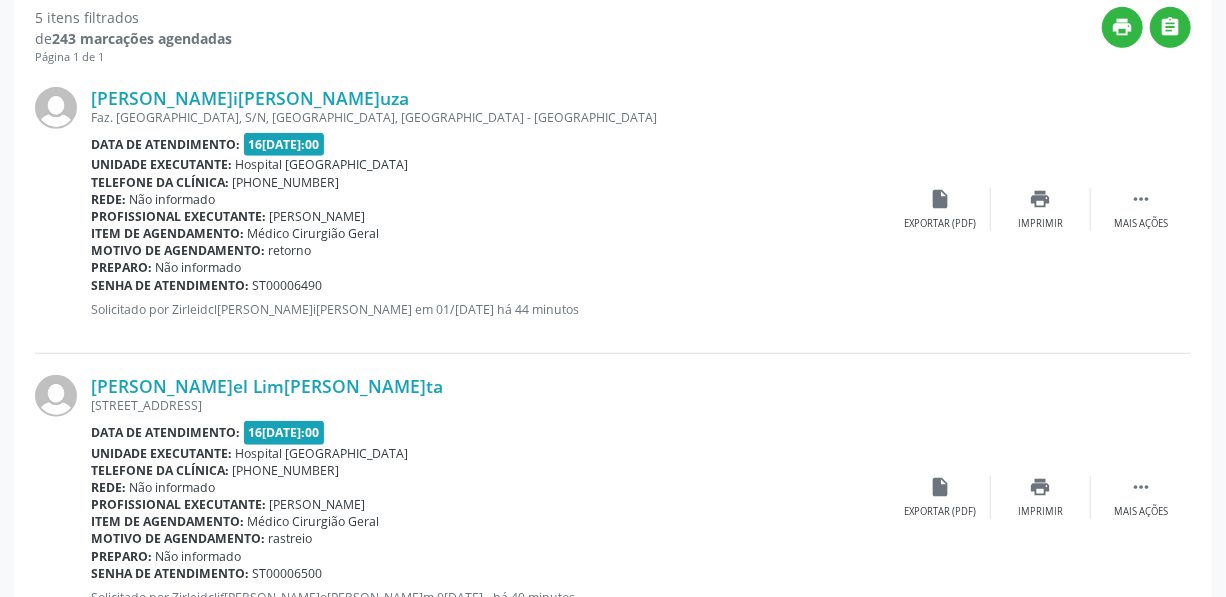 scroll, scrollTop: 640, scrollLeft: 0, axis: vertical 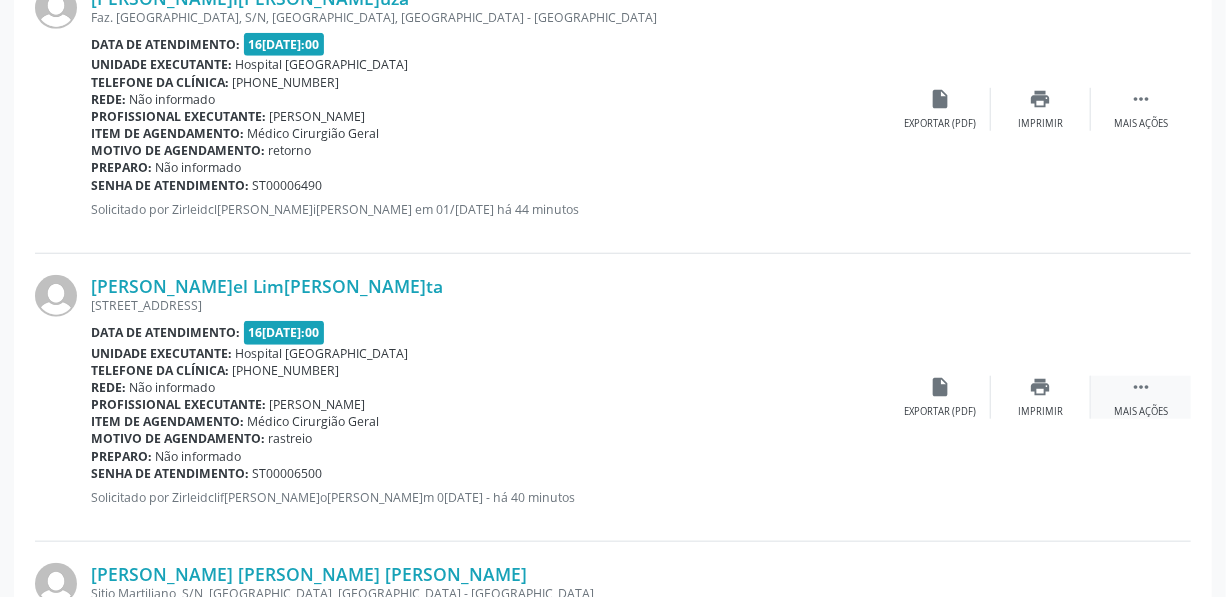 click on "
Mais ações" at bounding box center [1141, 397] 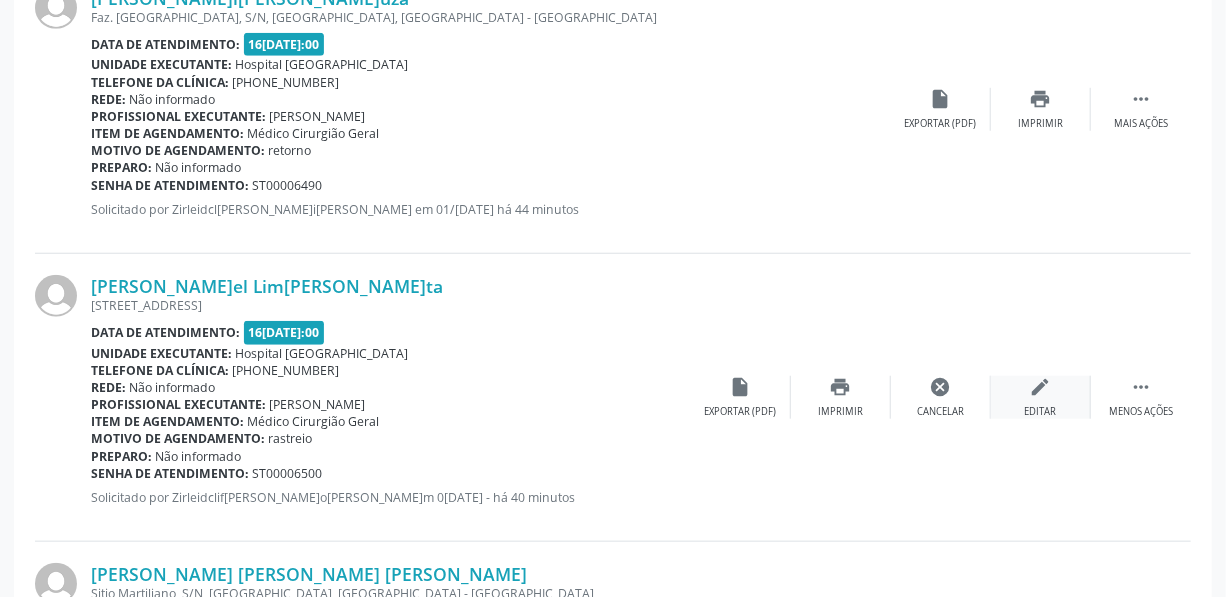 click on "edit" at bounding box center (1041, 387) 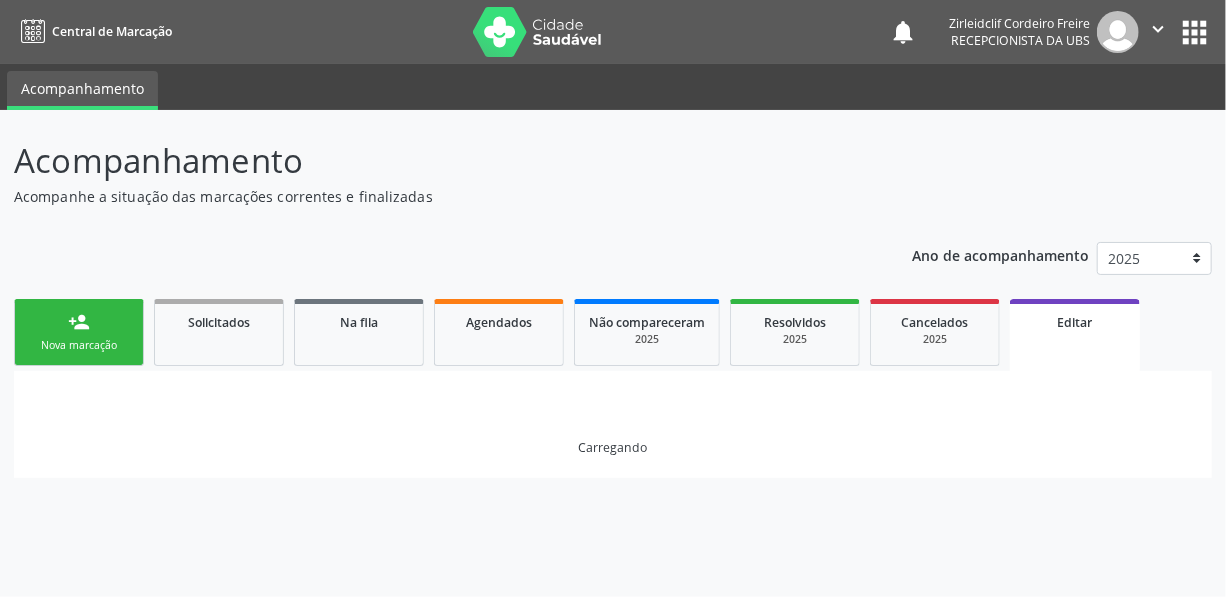 scroll, scrollTop: 0, scrollLeft: 0, axis: both 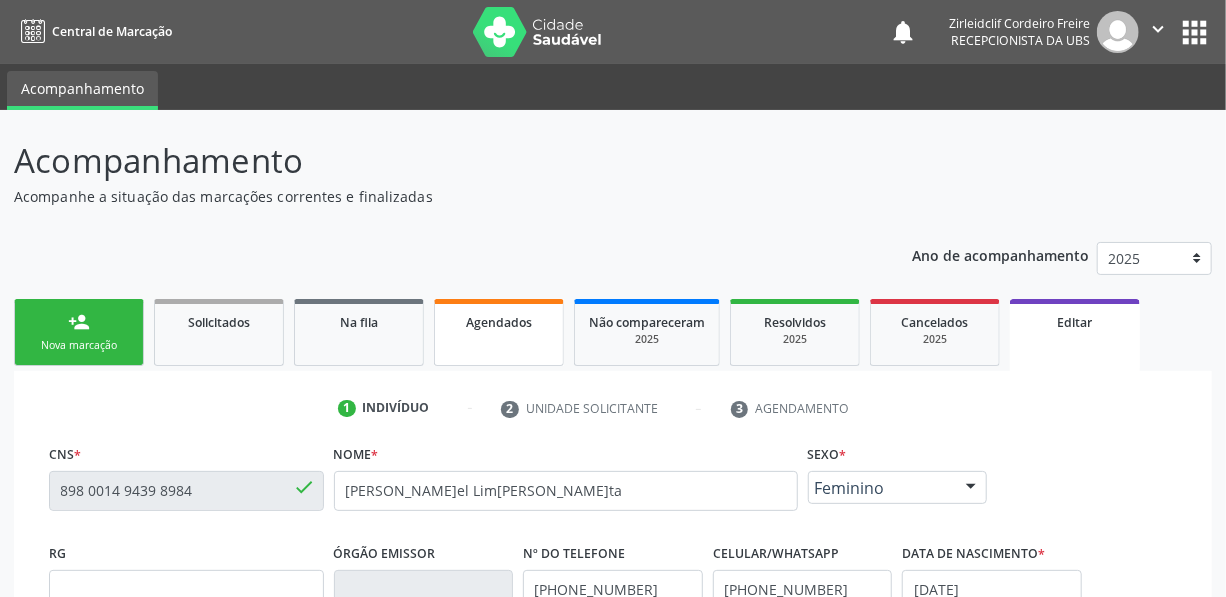 click on "Agendados" at bounding box center (499, 322) 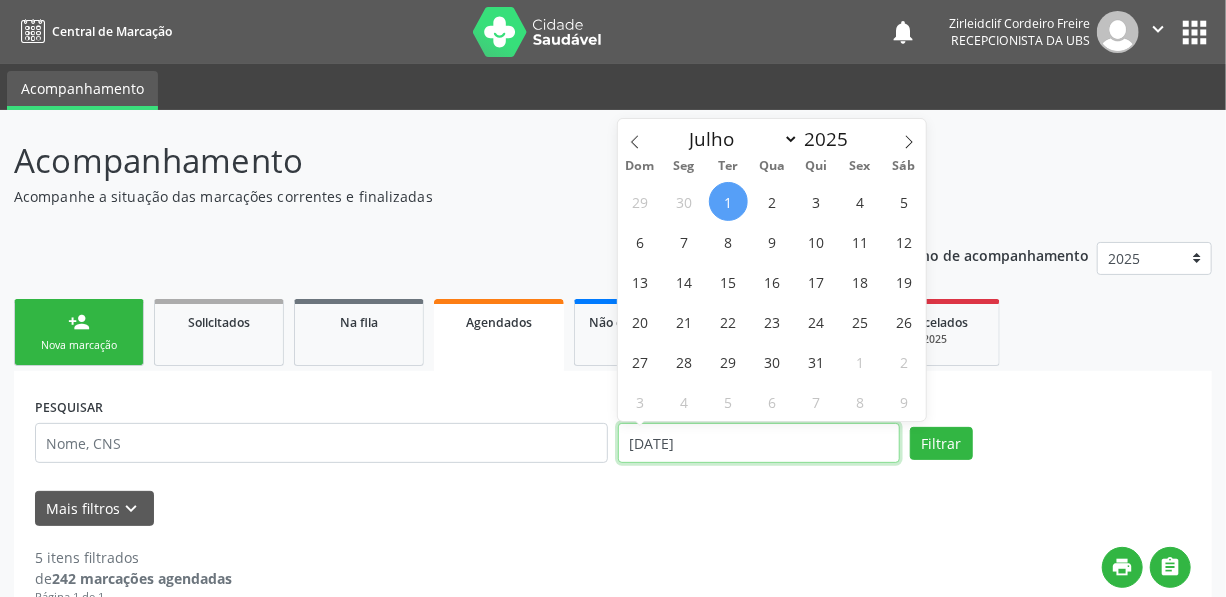 click on "0[DATE]" at bounding box center (759, 443) 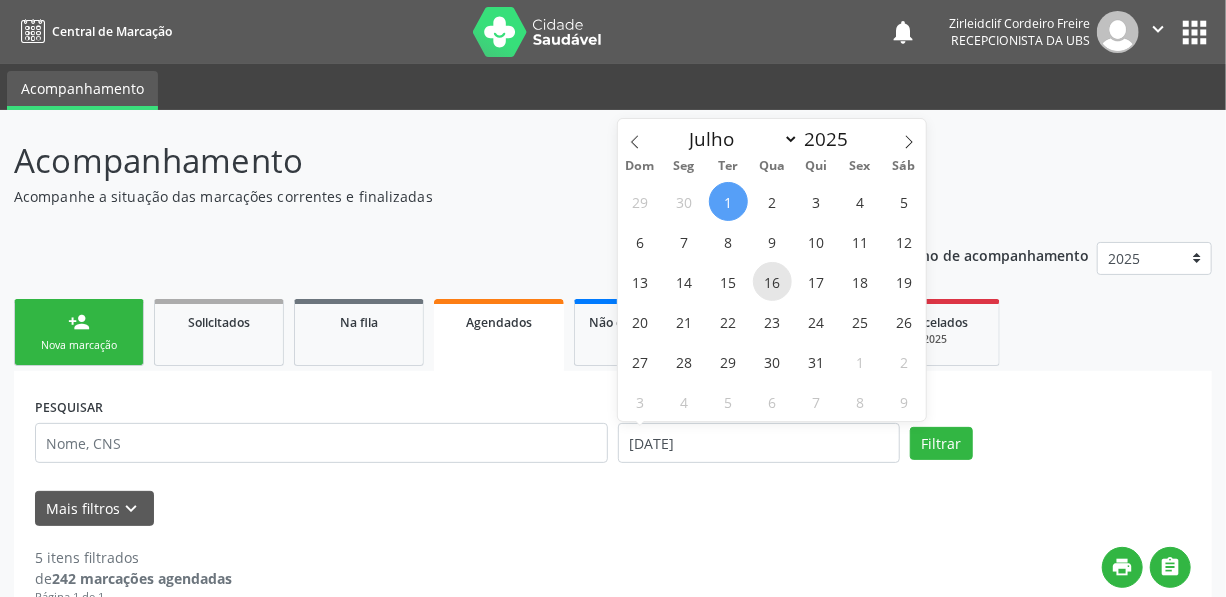 click on "16" at bounding box center (772, 281) 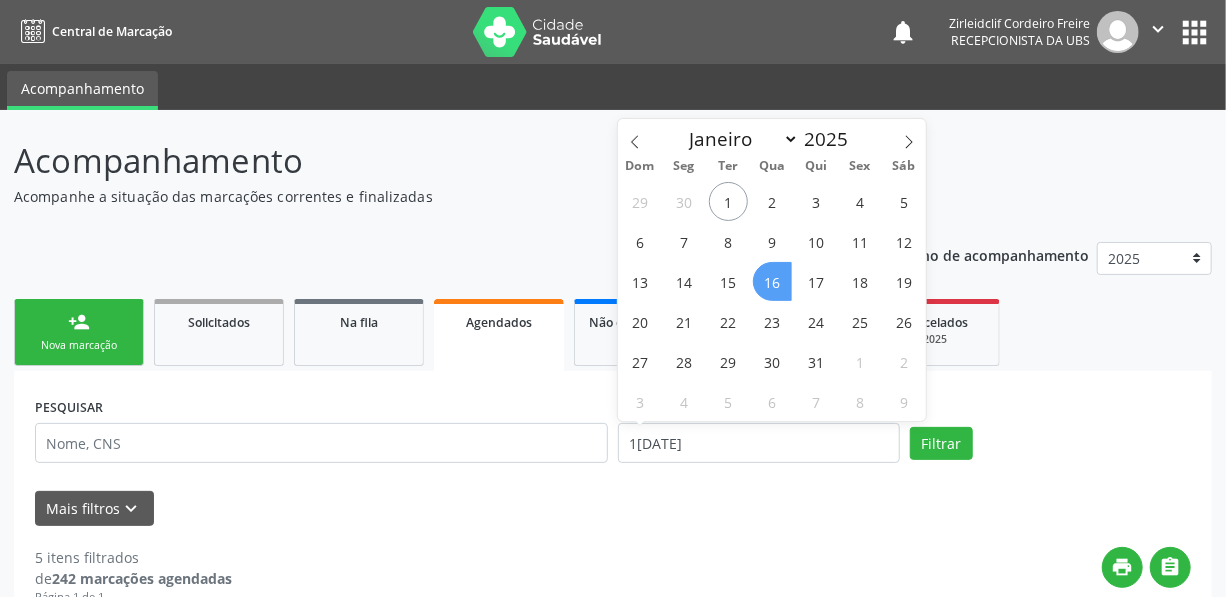 click on "16" at bounding box center [772, 281] 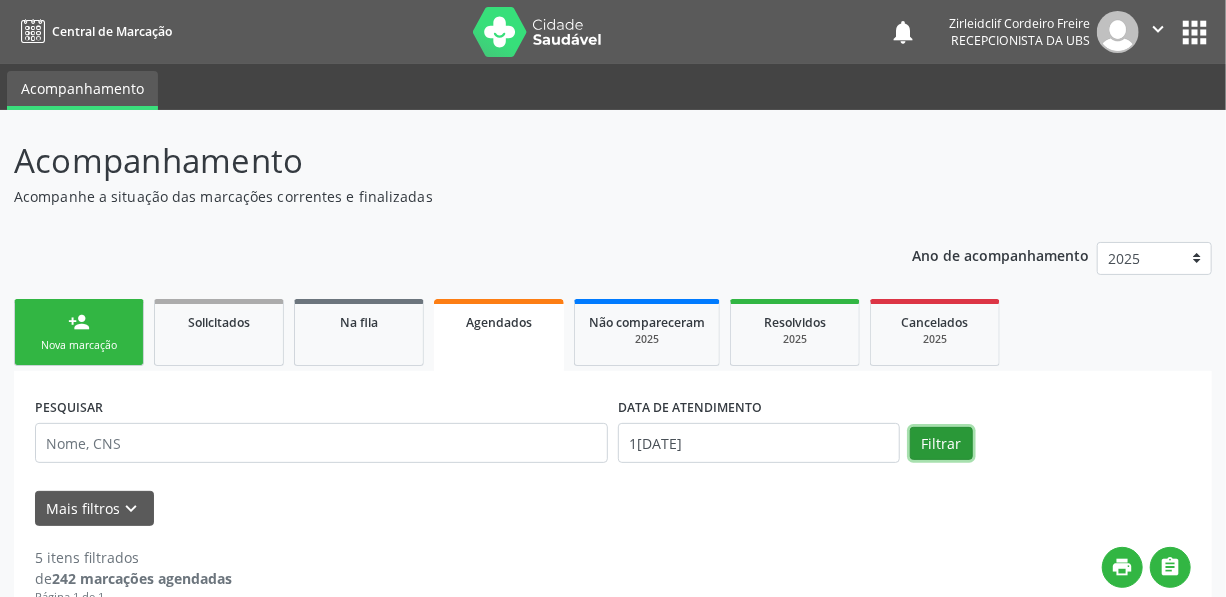 click on "Filtrar" at bounding box center [941, 444] 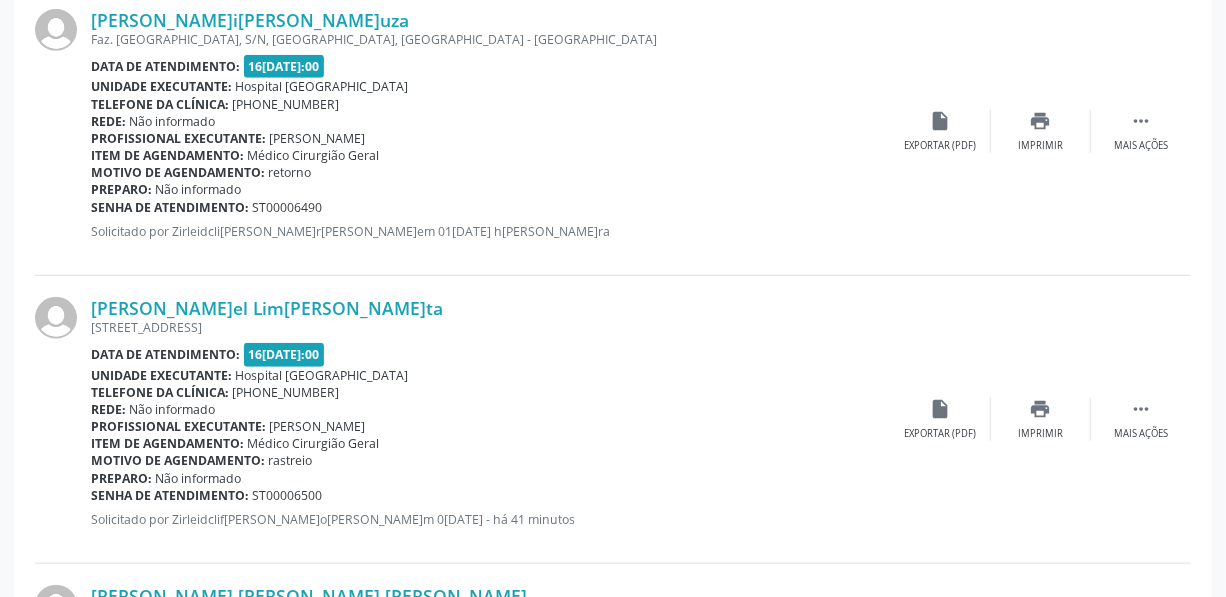 scroll, scrollTop: 727, scrollLeft: 0, axis: vertical 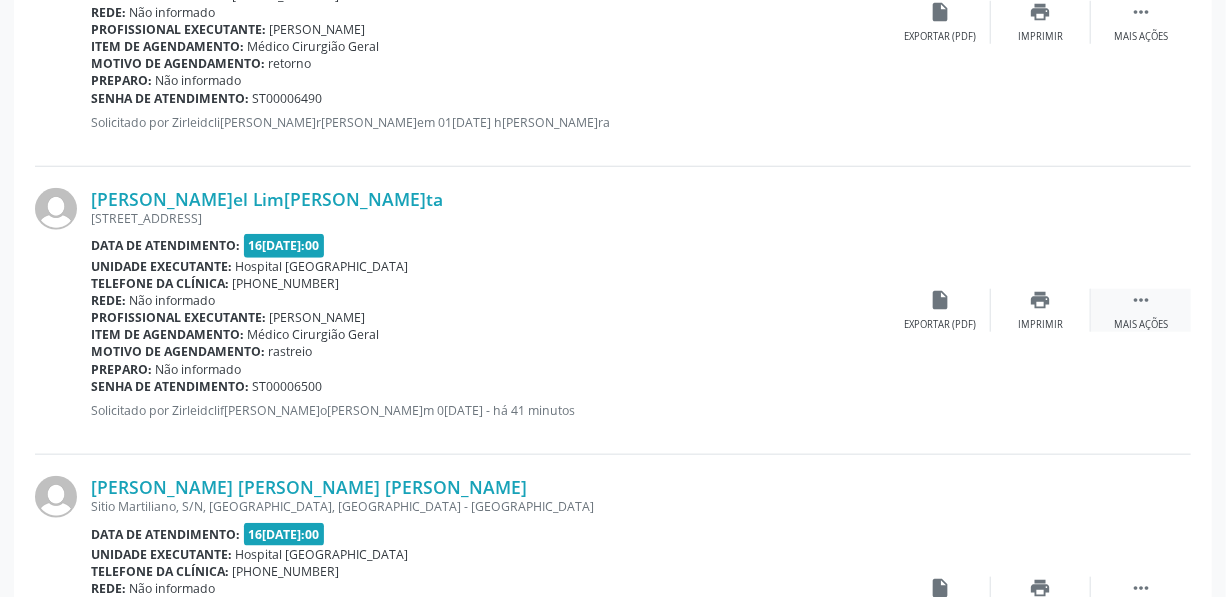 click on "
Mais ações" at bounding box center (1141, 310) 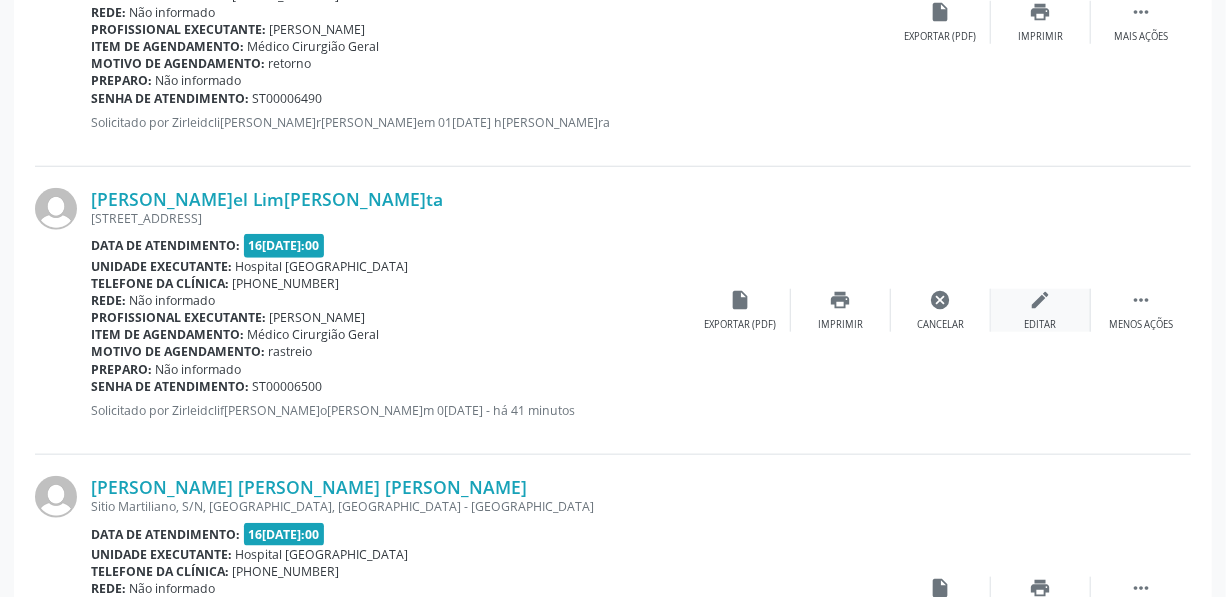 click on "edit" at bounding box center (1041, 300) 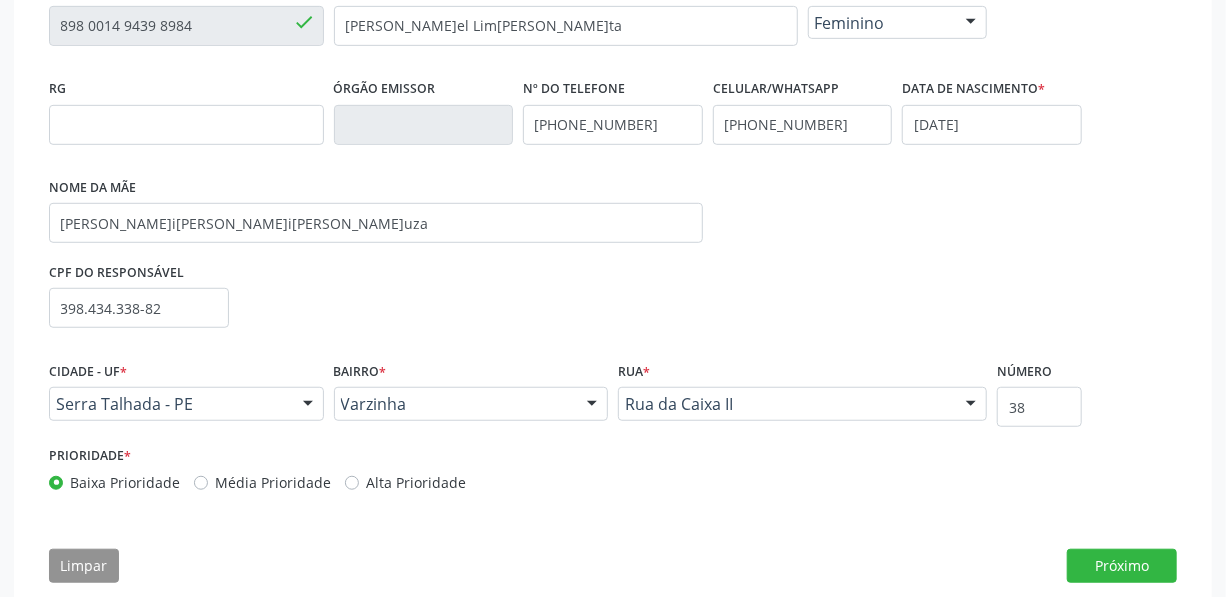 scroll, scrollTop: 498, scrollLeft: 0, axis: vertical 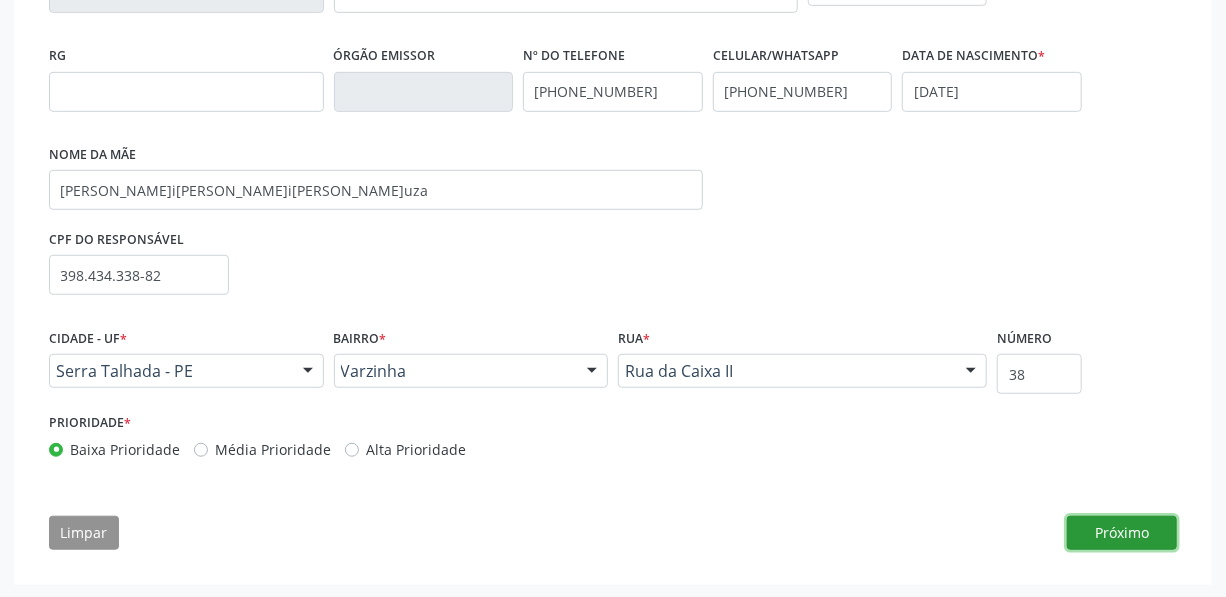 click on "Próximo" at bounding box center [1122, 533] 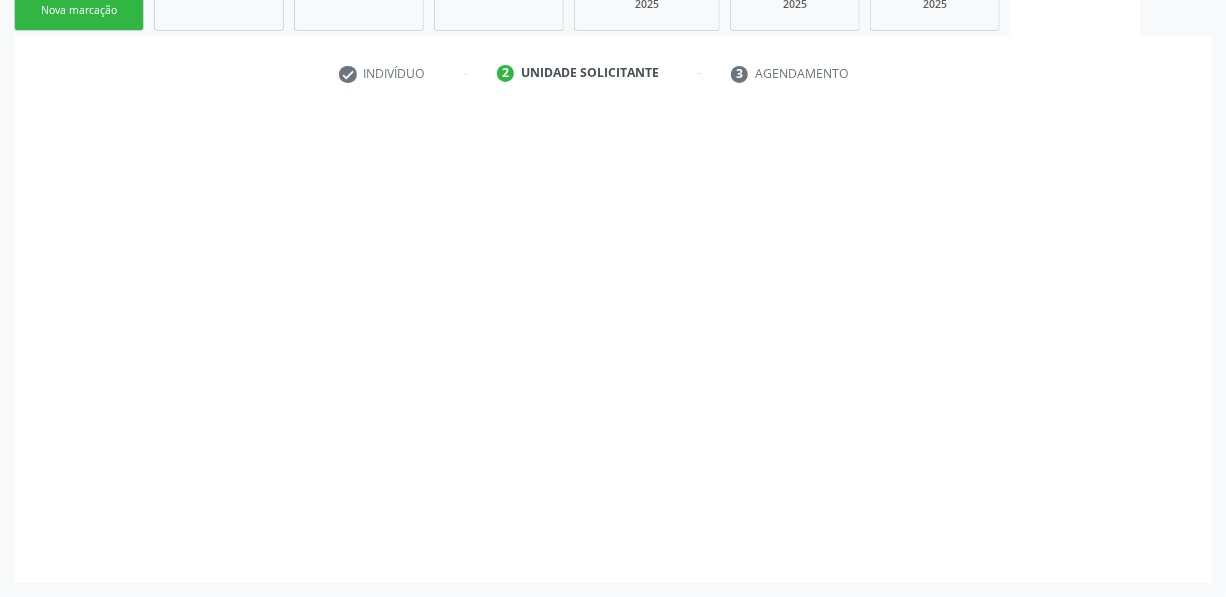 scroll, scrollTop: 333, scrollLeft: 0, axis: vertical 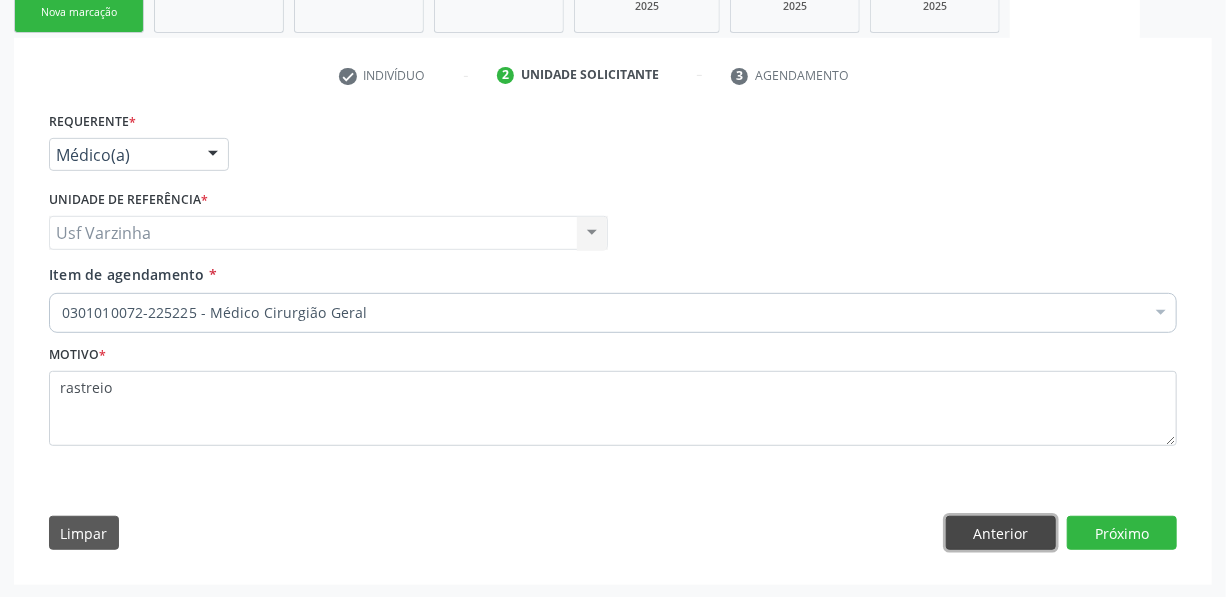 click on "Anterior" at bounding box center [1001, 533] 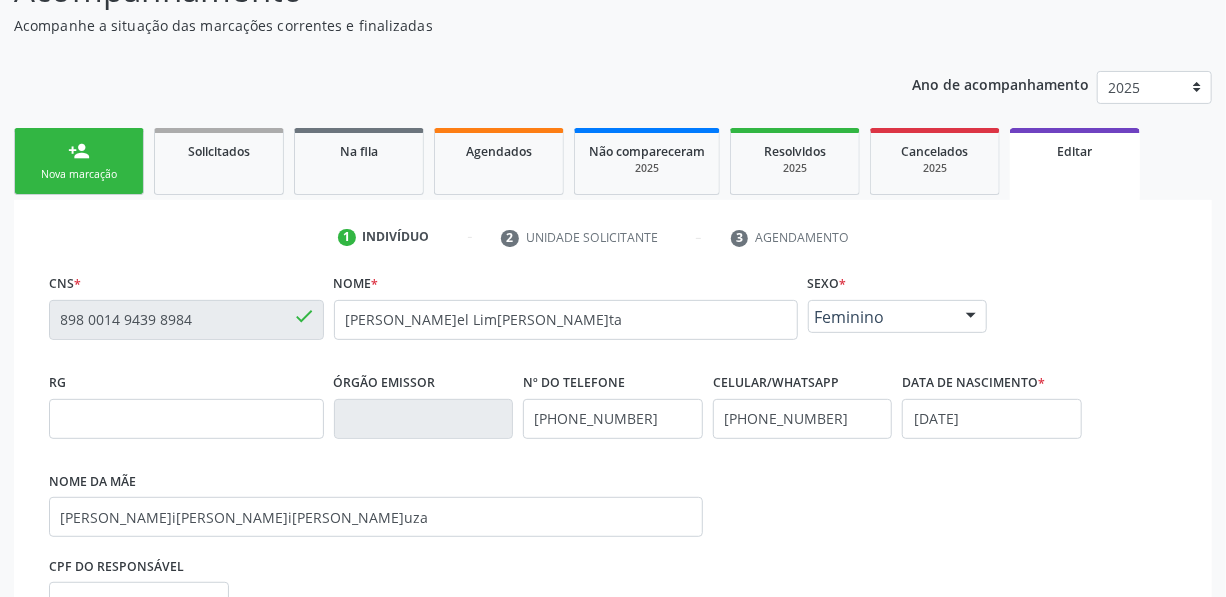 scroll, scrollTop: 151, scrollLeft: 0, axis: vertical 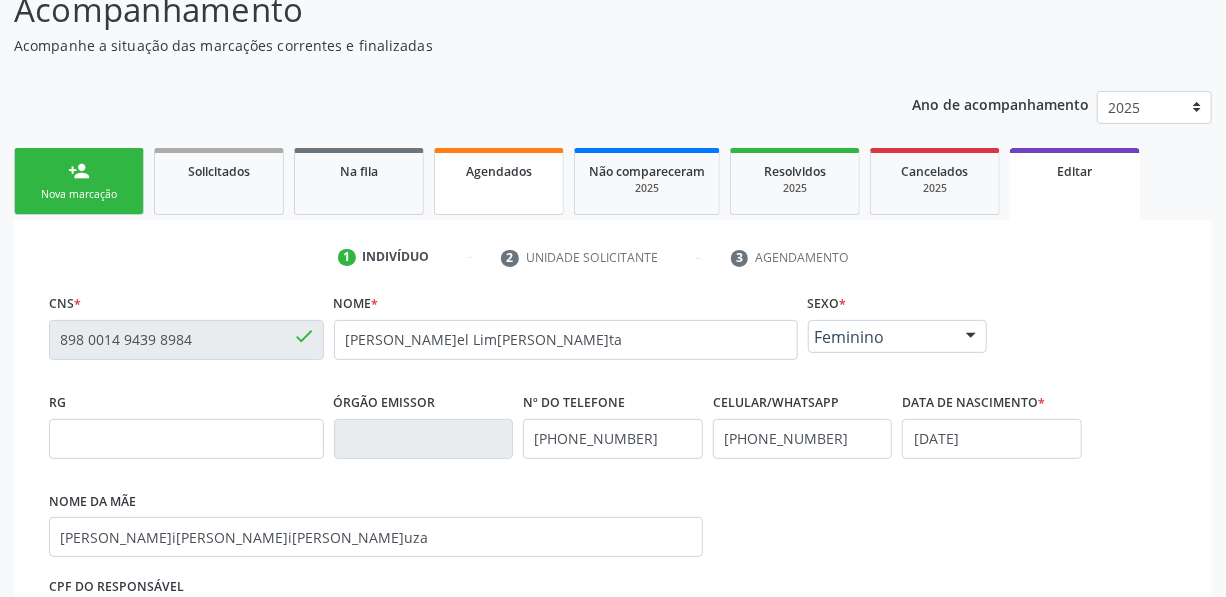 click on "Agendados" at bounding box center [499, 181] 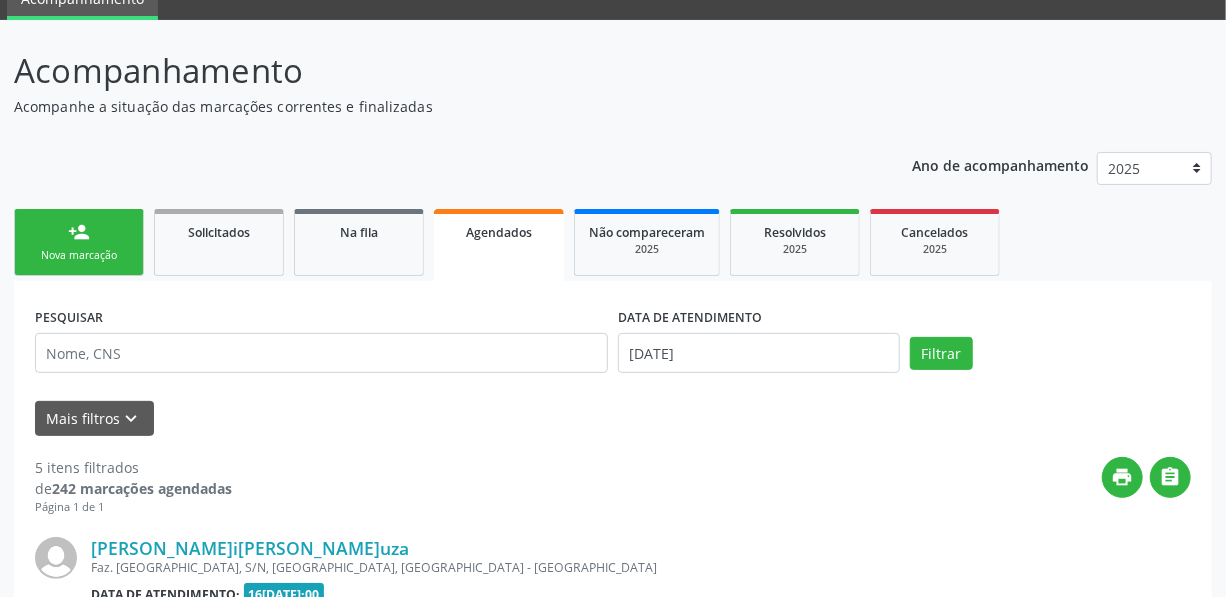 scroll, scrollTop: 151, scrollLeft: 0, axis: vertical 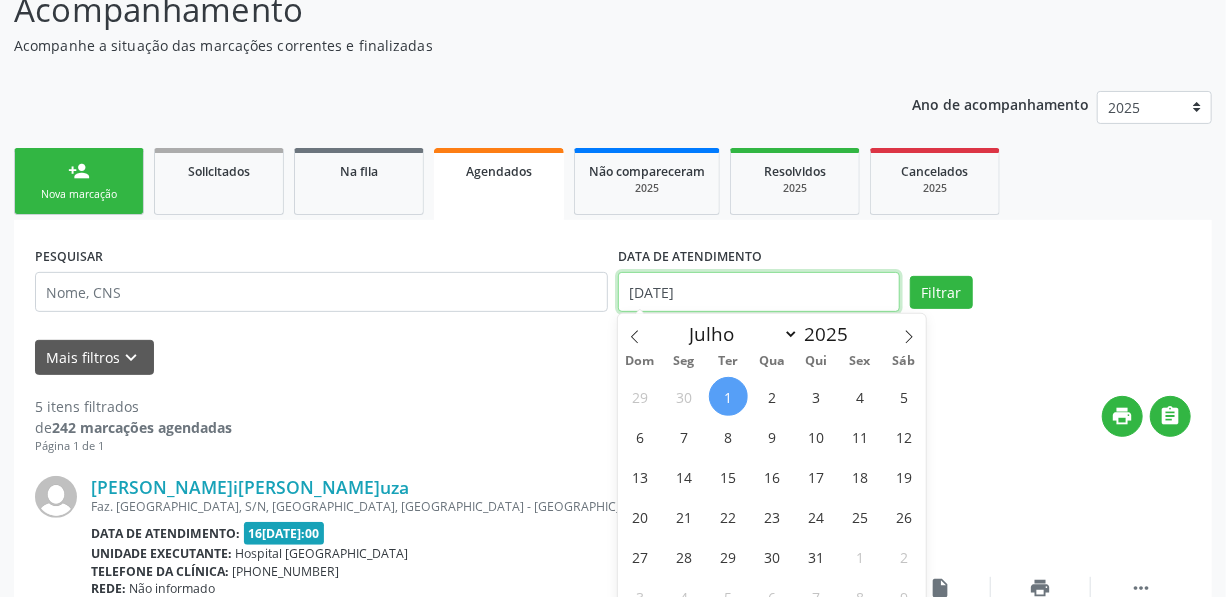 click on "0[DATE]" at bounding box center [759, 292] 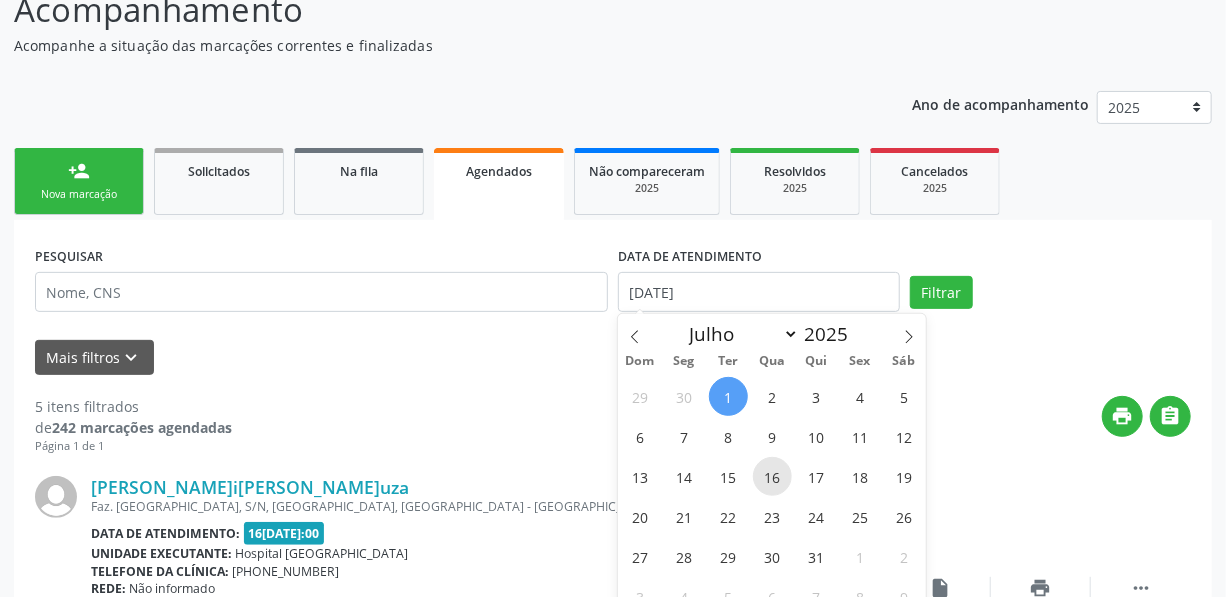 click on "16" at bounding box center (772, 476) 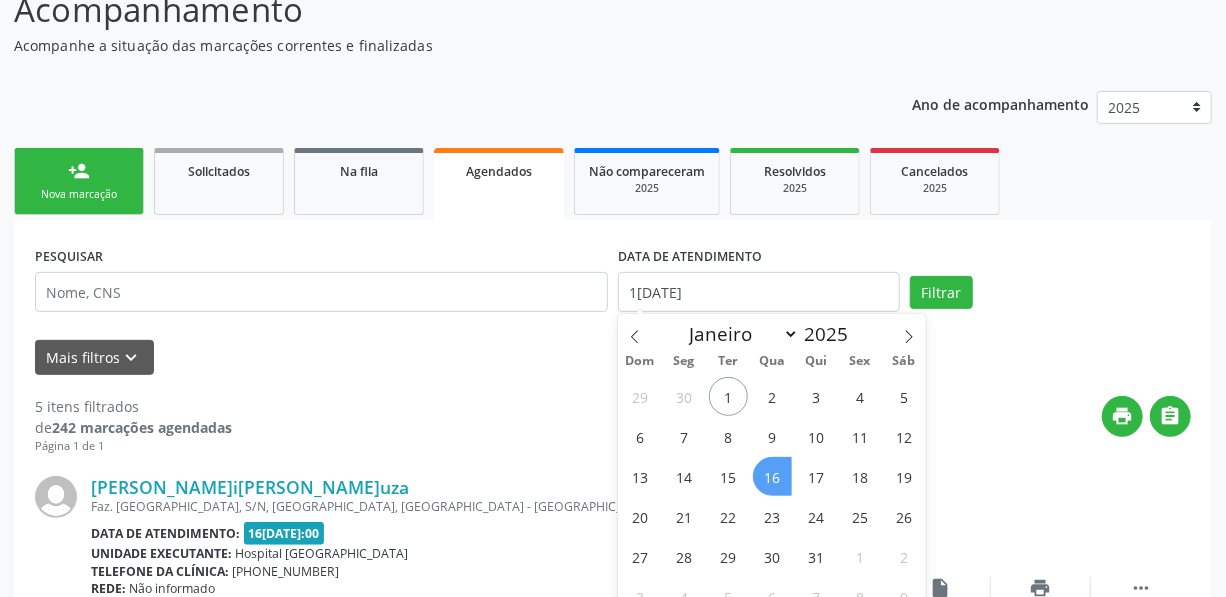 click on "16" at bounding box center (772, 476) 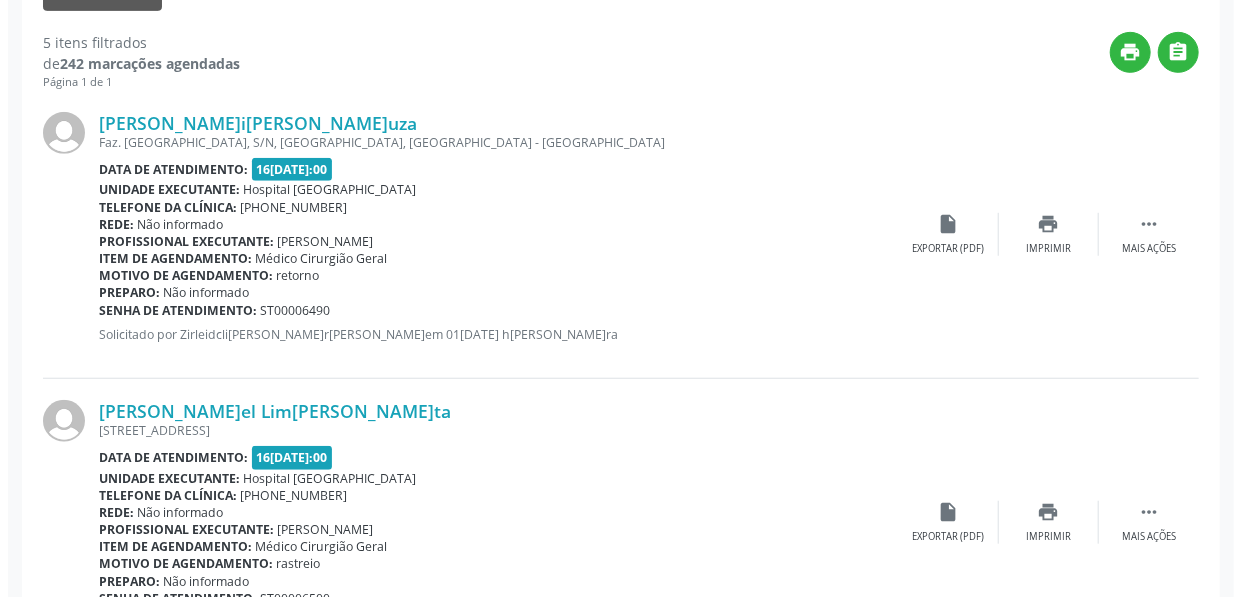scroll, scrollTop: 697, scrollLeft: 0, axis: vertical 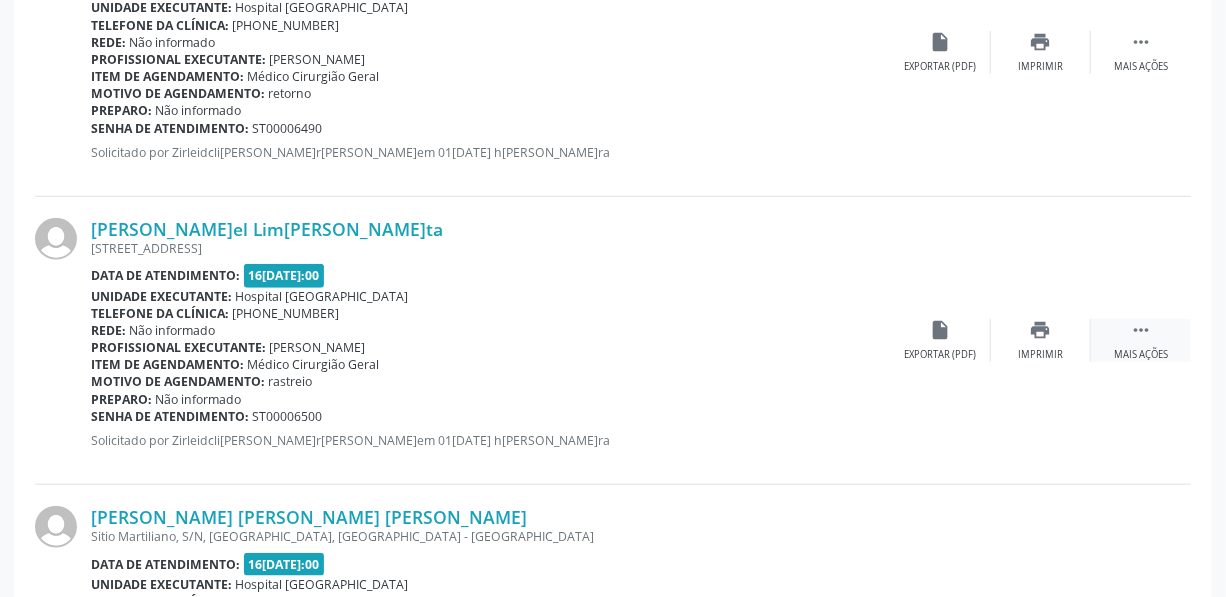 click on "" at bounding box center (1141, 330) 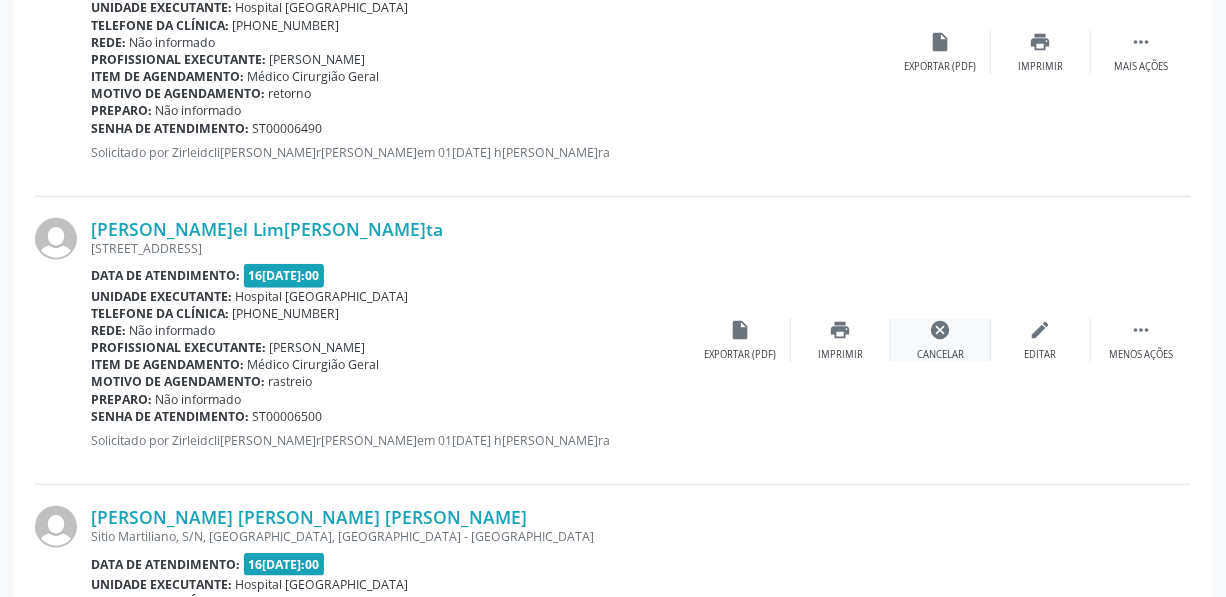 click on "cancel" at bounding box center [941, 330] 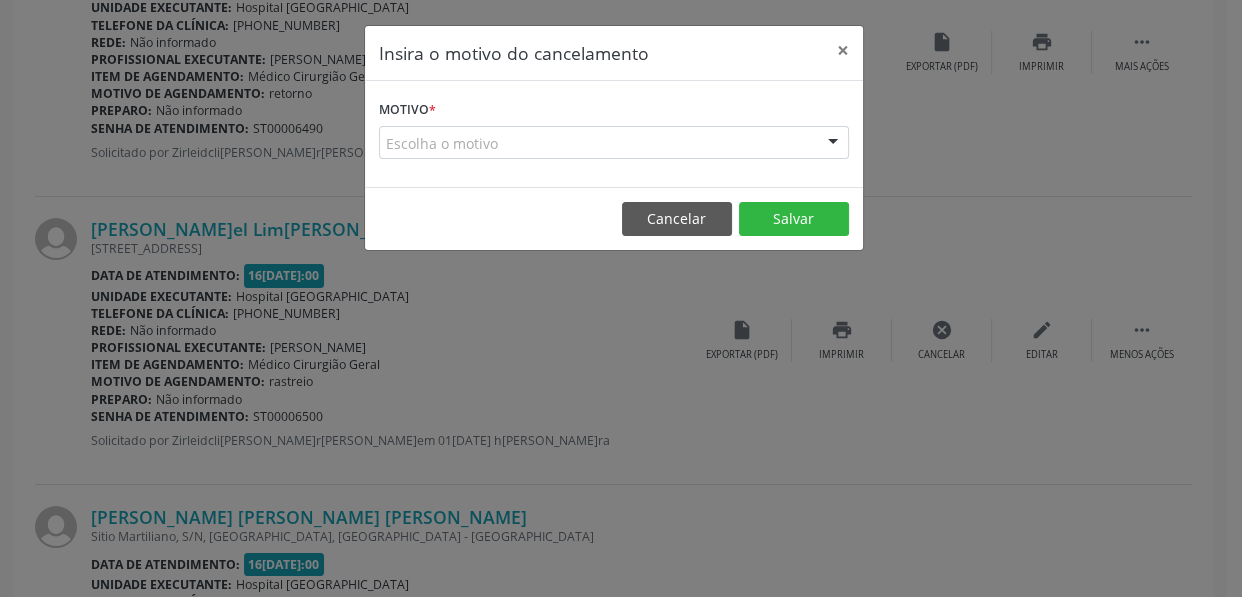 click on "Escolha o motivo" at bounding box center [614, 143] 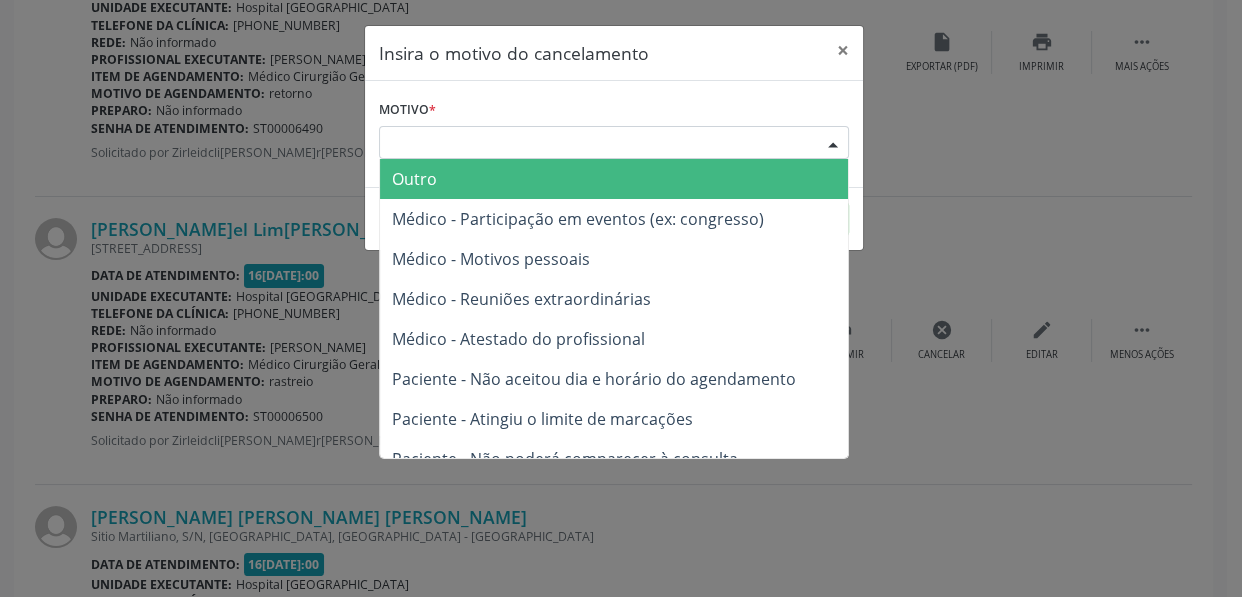 click on "Outro" at bounding box center [414, 179] 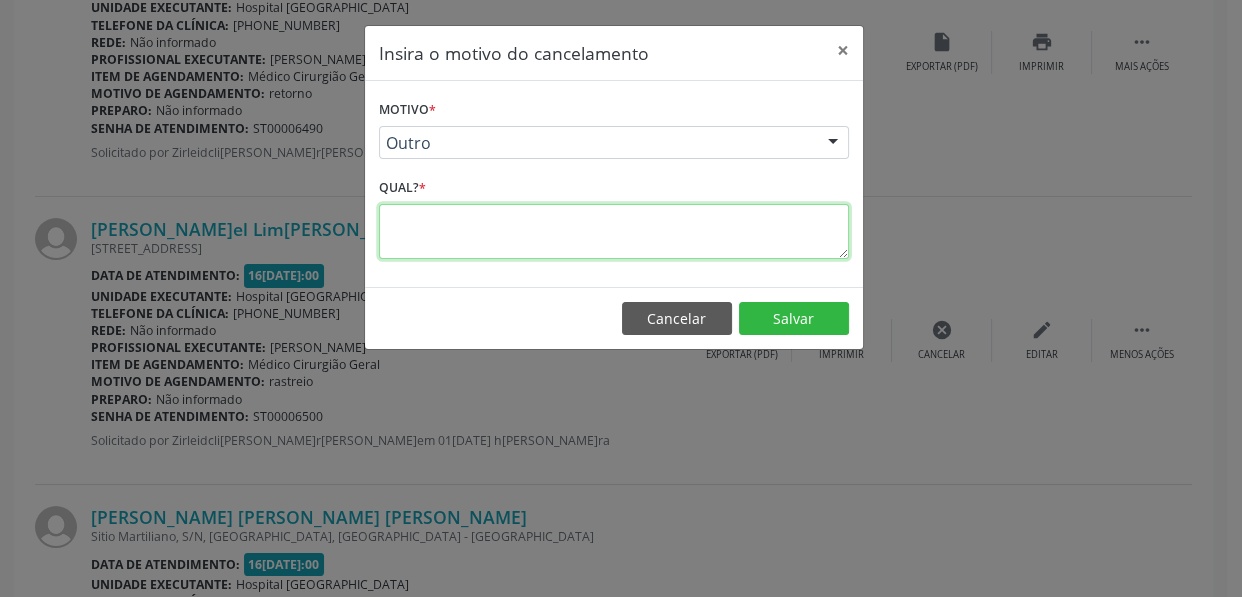 click at bounding box center [614, 231] 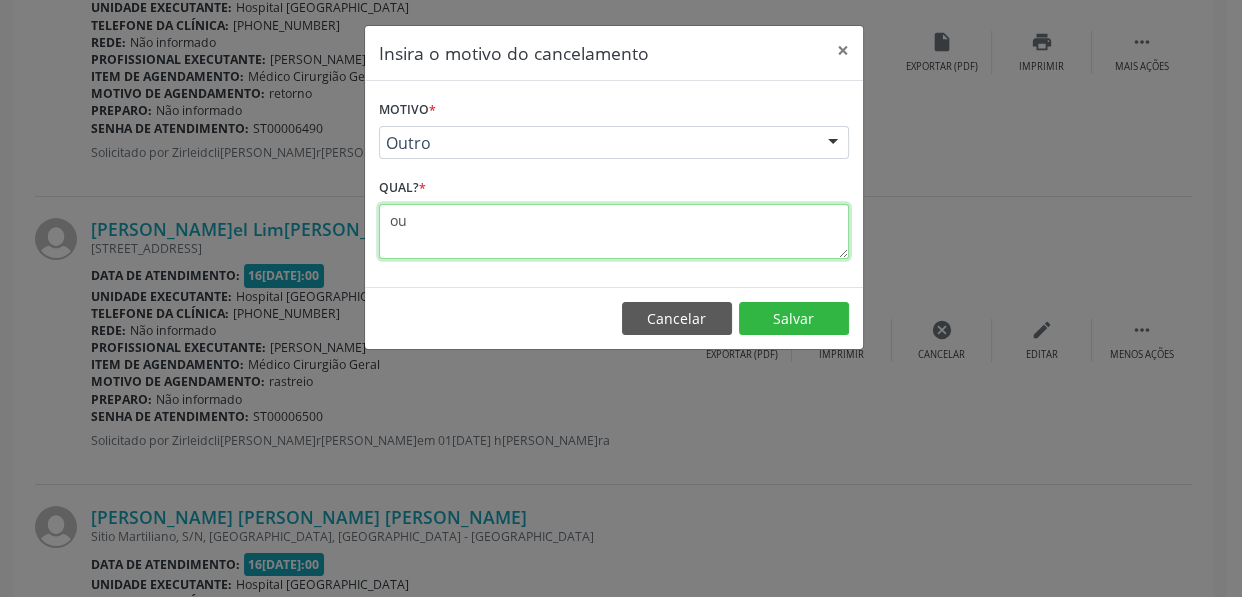 type on "o" 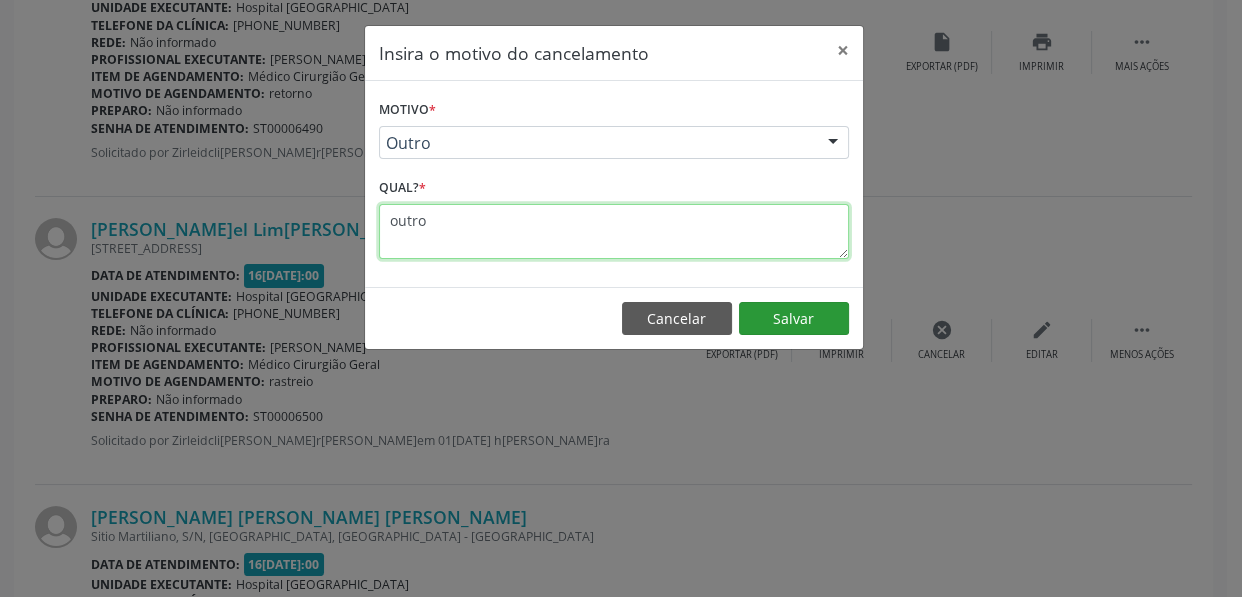type on "outro" 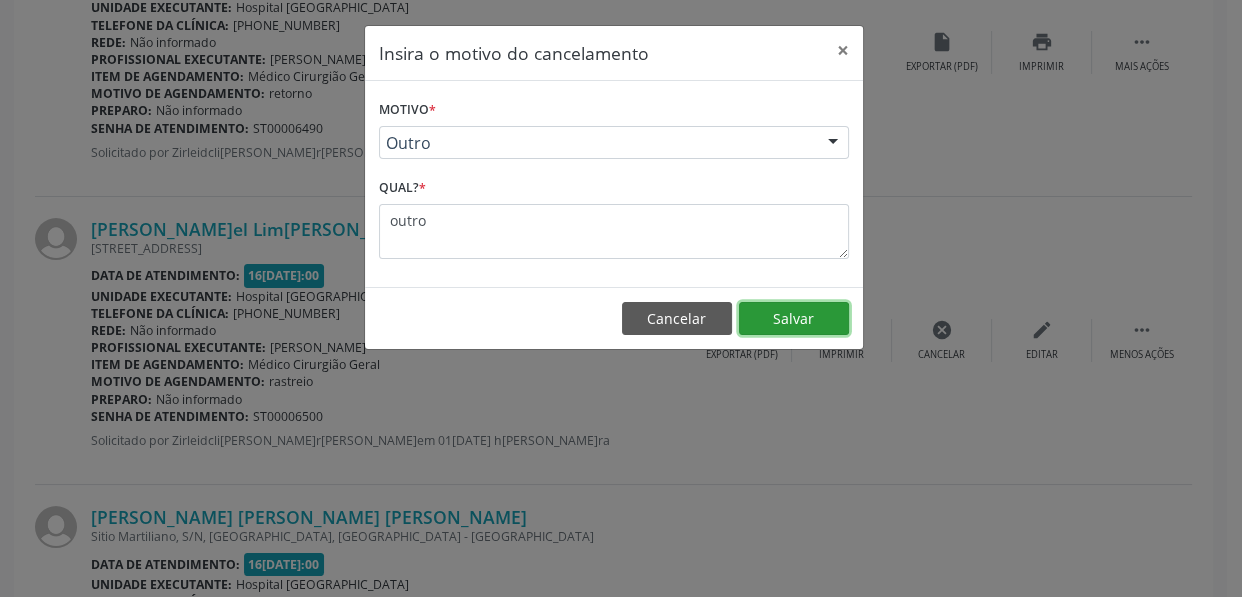click on "Salvar" at bounding box center (794, 319) 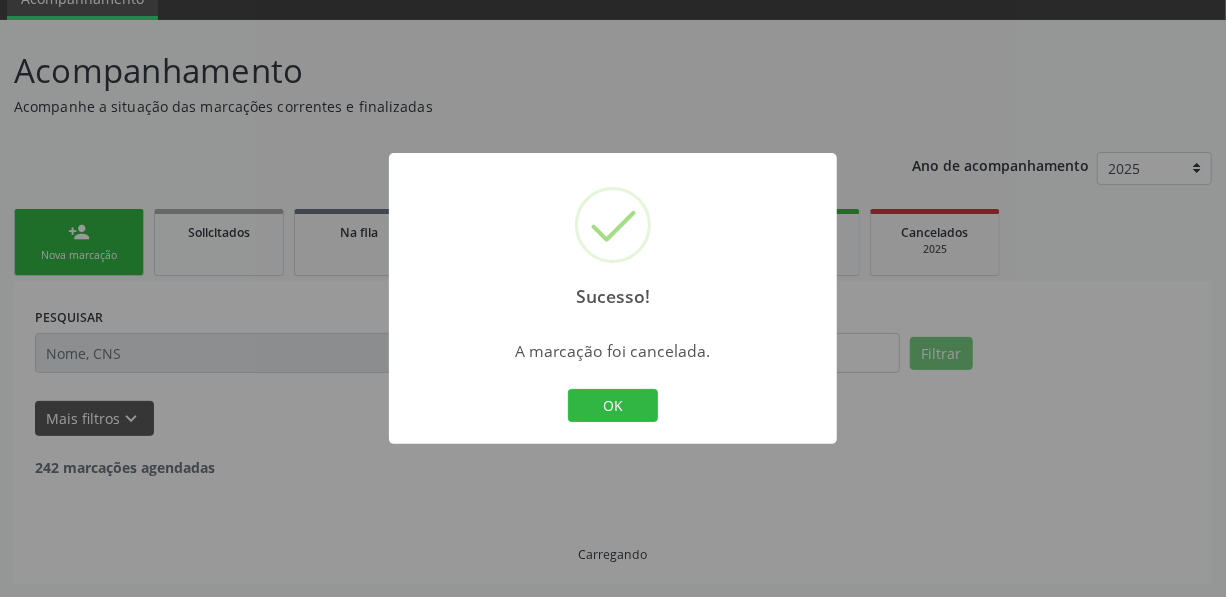 scroll, scrollTop: 697, scrollLeft: 0, axis: vertical 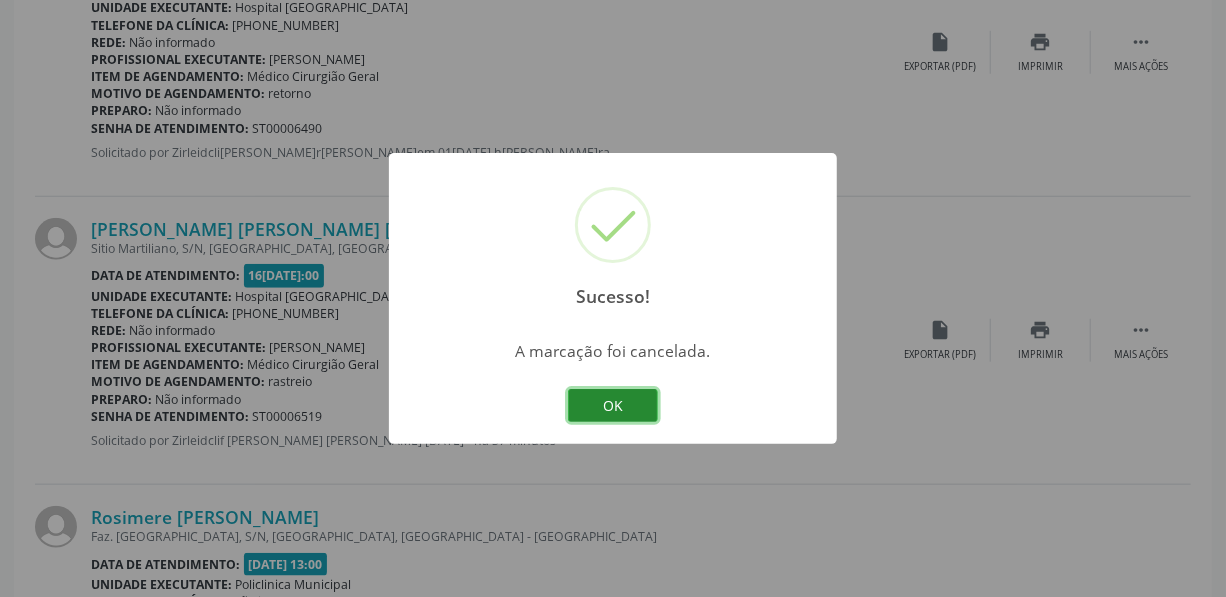 click on "OK" at bounding box center (613, 406) 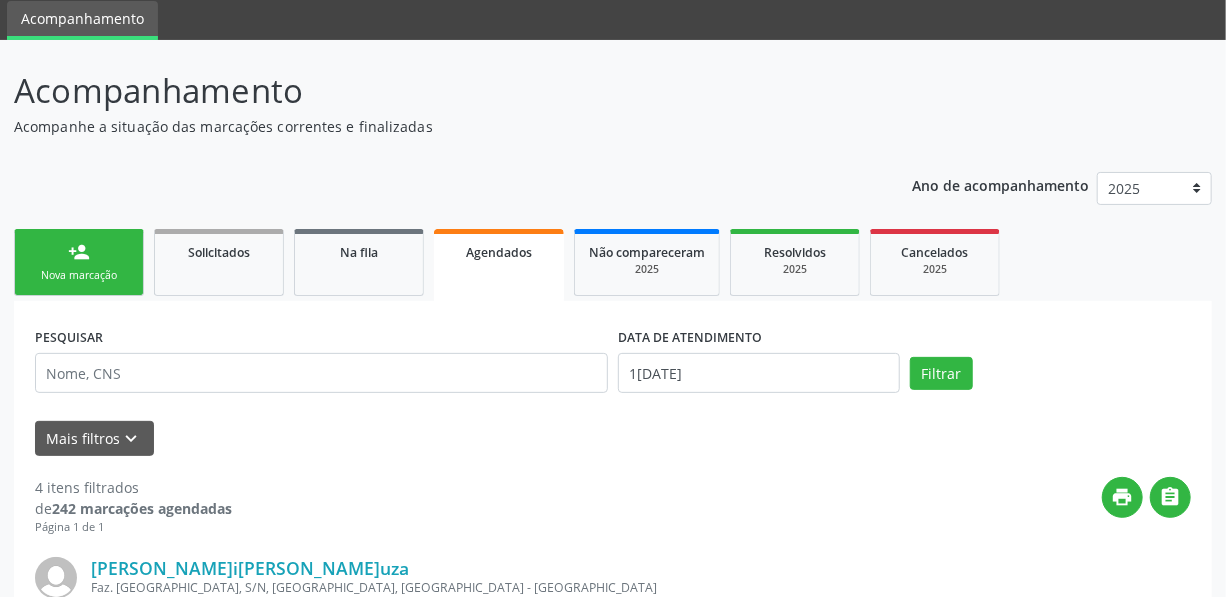 scroll, scrollTop: 0, scrollLeft: 0, axis: both 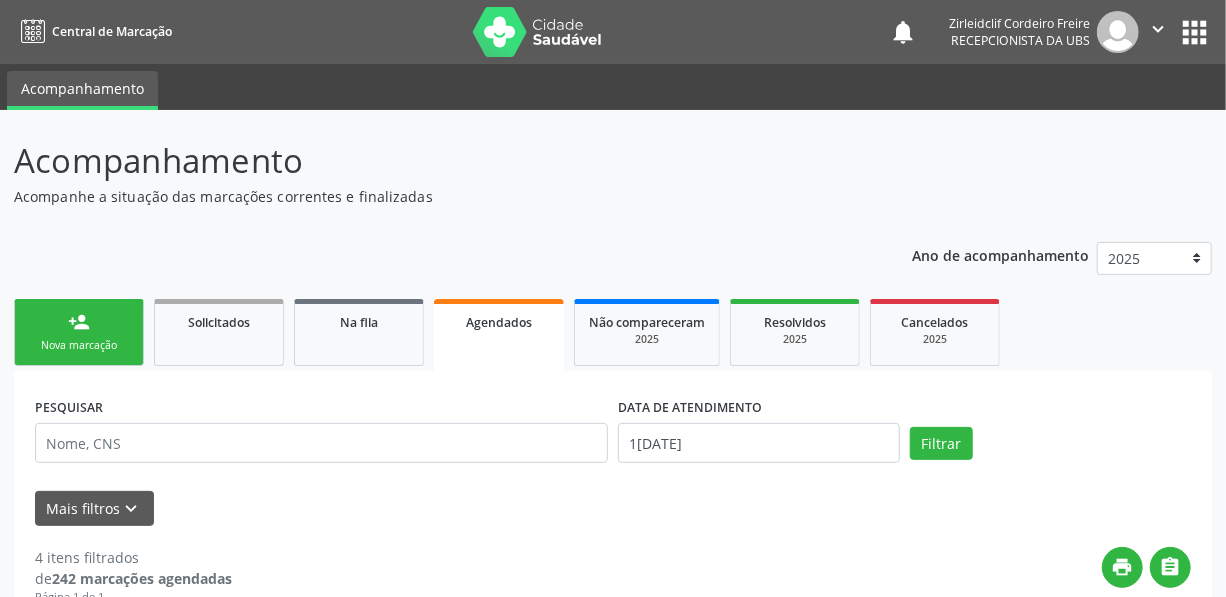 click on "Nova marcação" at bounding box center [79, 345] 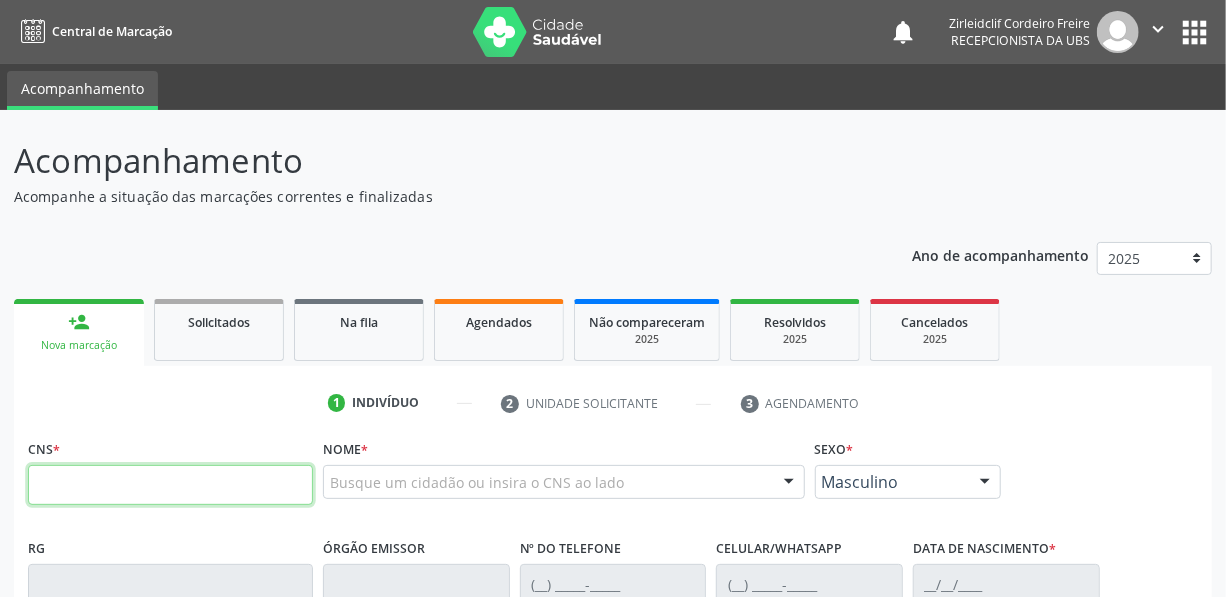 click at bounding box center [170, 485] 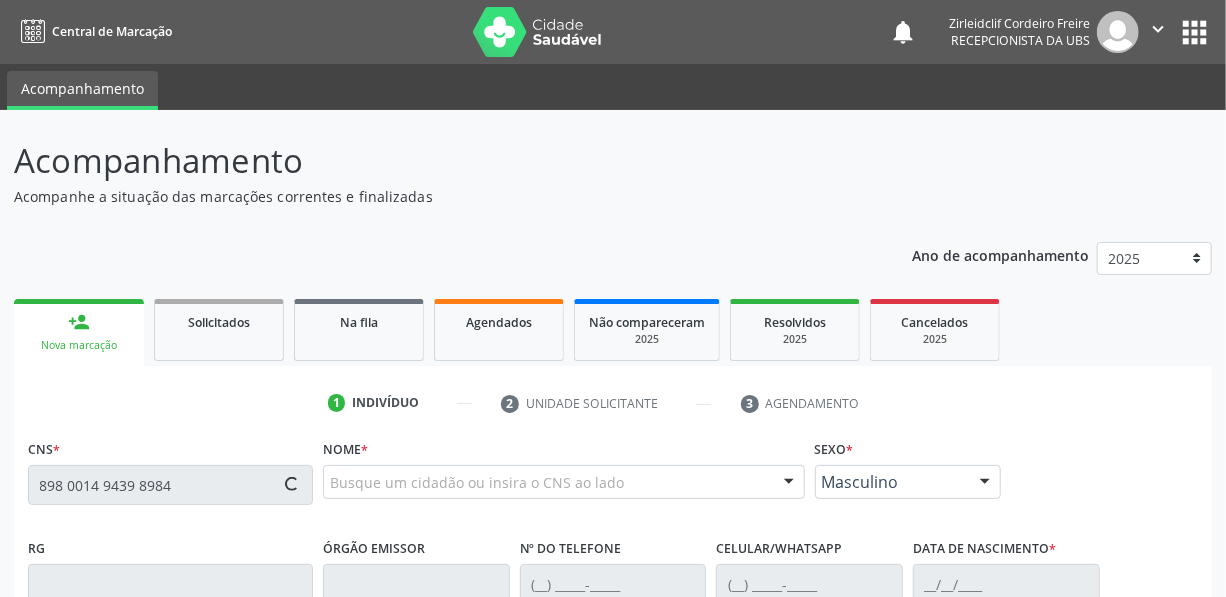 type on "898 0014 9439 8984" 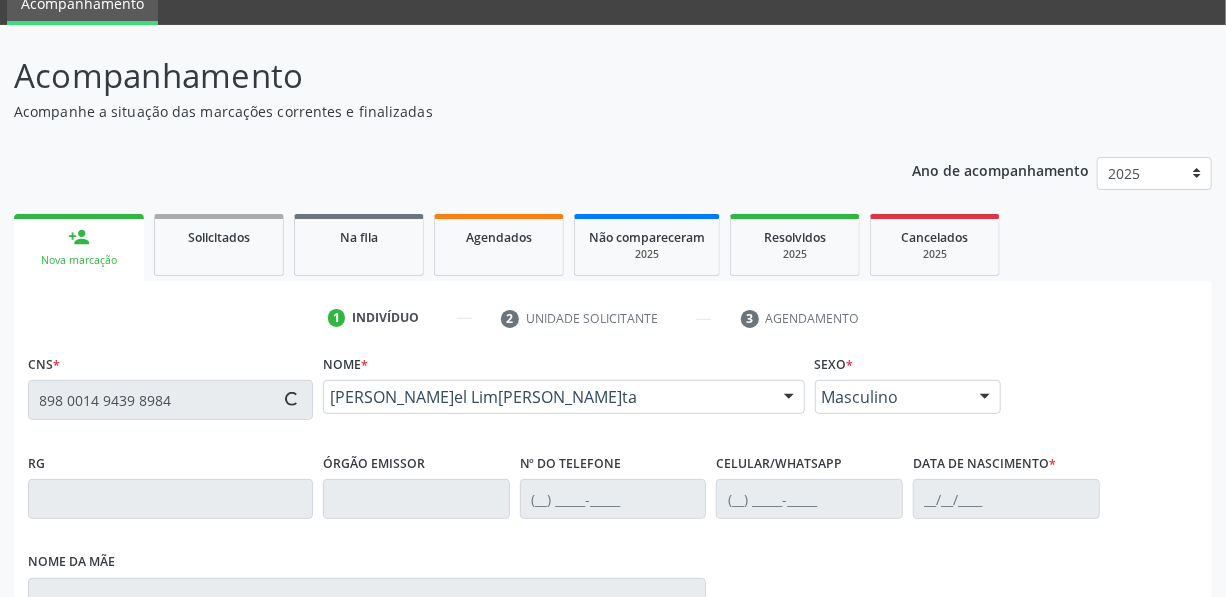 type on "[PHONE_NUMBER]" 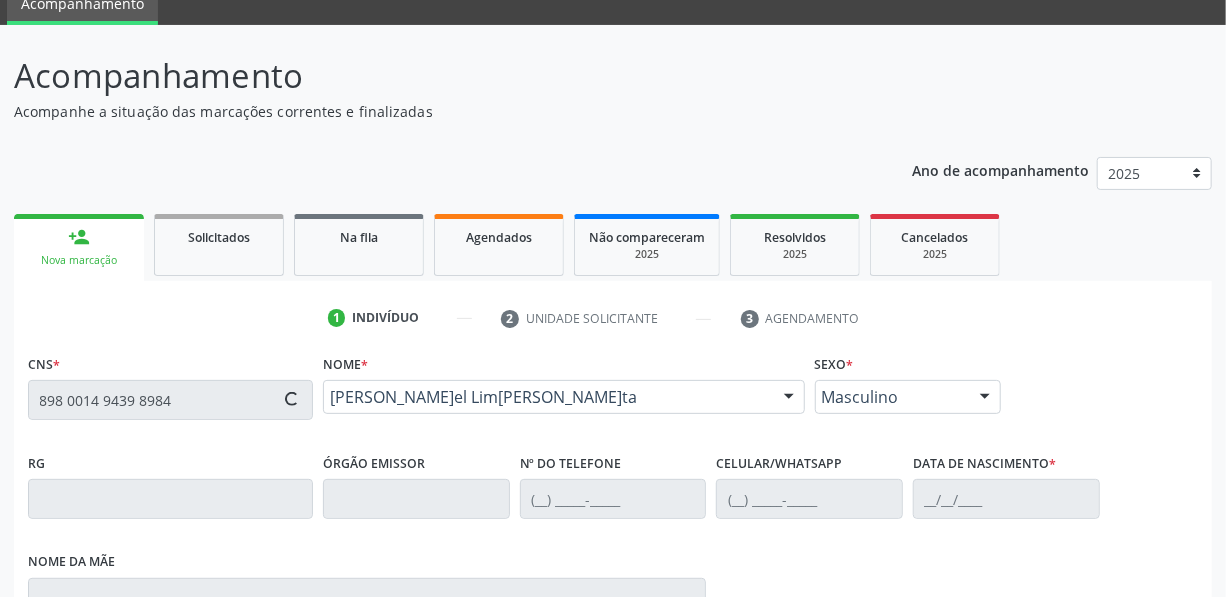 type on "[PHONE_NUMBER]" 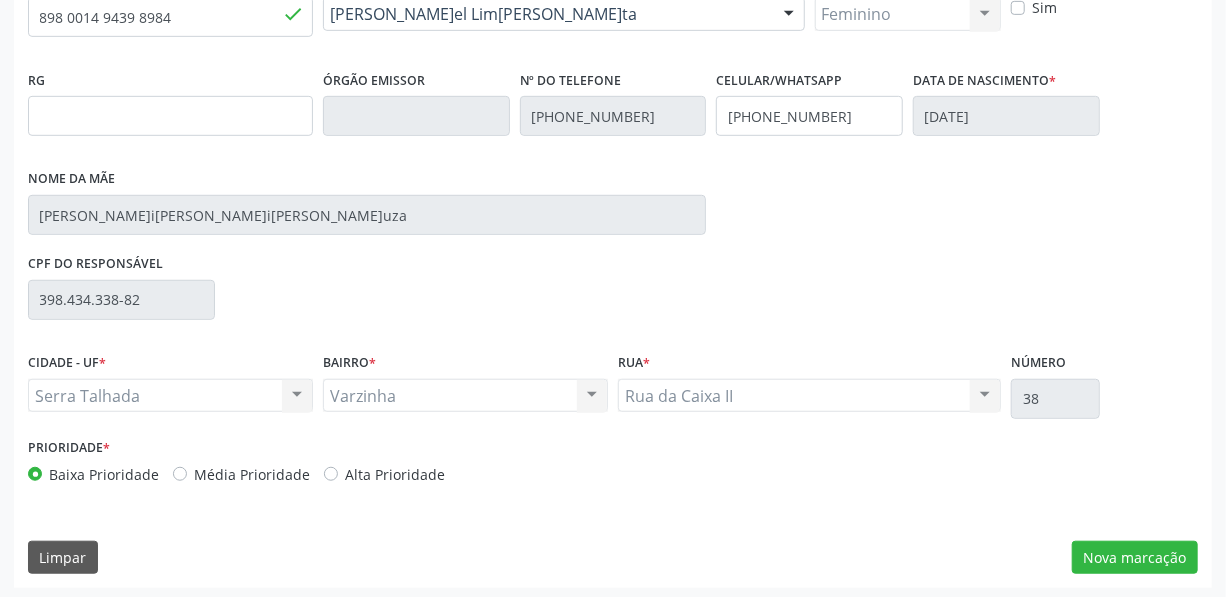 scroll, scrollTop: 471, scrollLeft: 0, axis: vertical 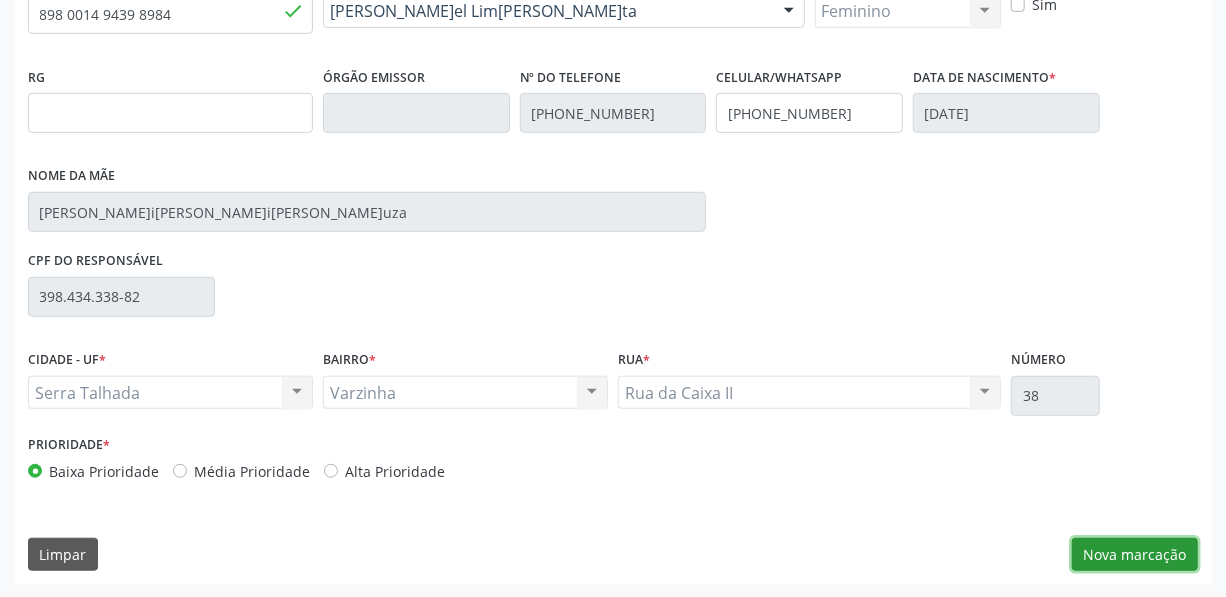click on "Nova marcação" at bounding box center [1135, 555] 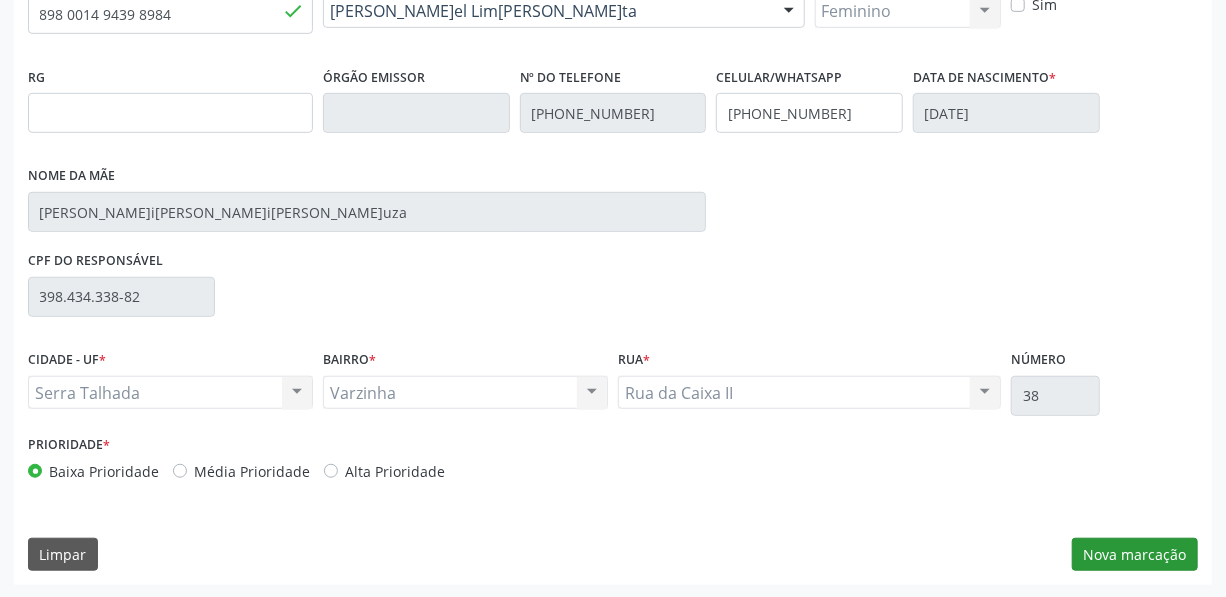 scroll, scrollTop: 307, scrollLeft: 0, axis: vertical 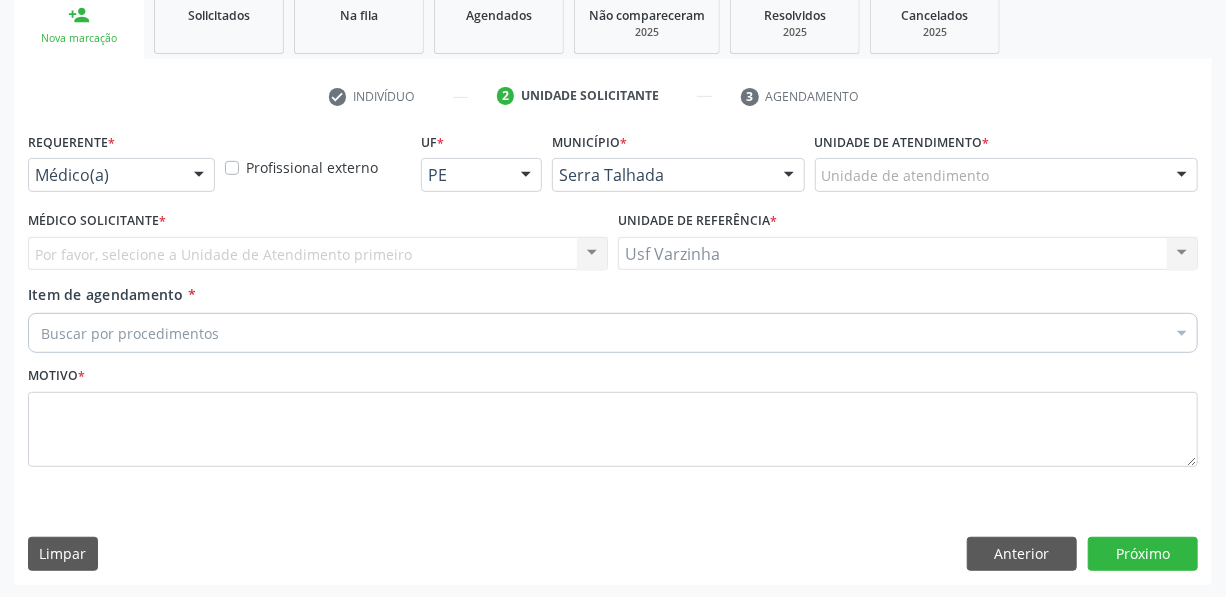 click at bounding box center [199, 176] 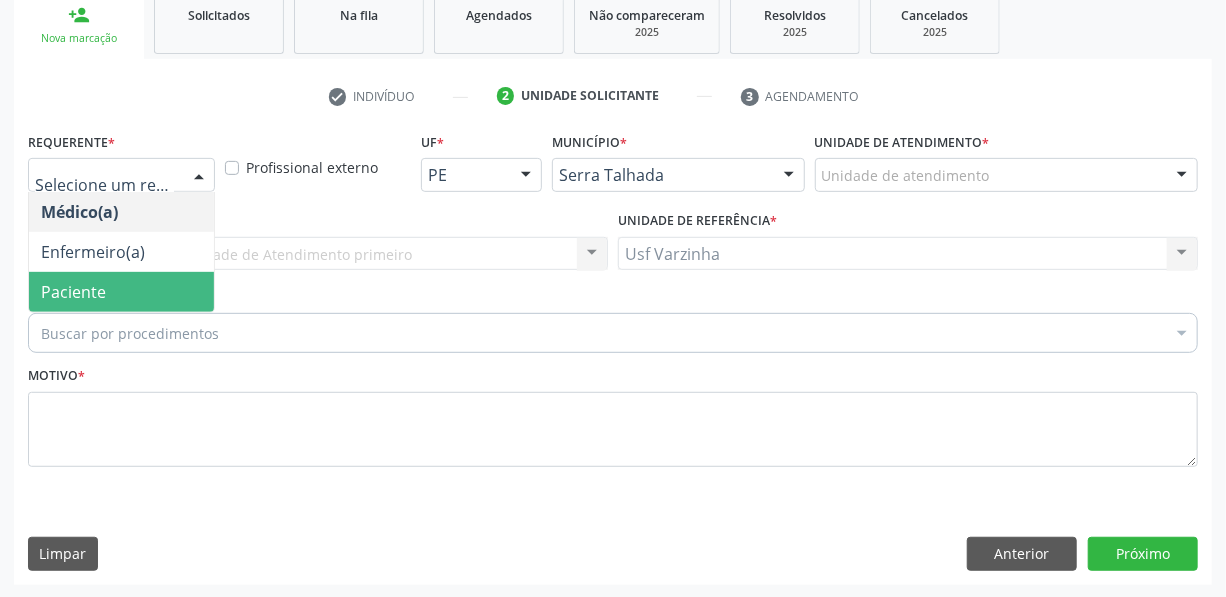 click on "Paciente" at bounding box center (121, 292) 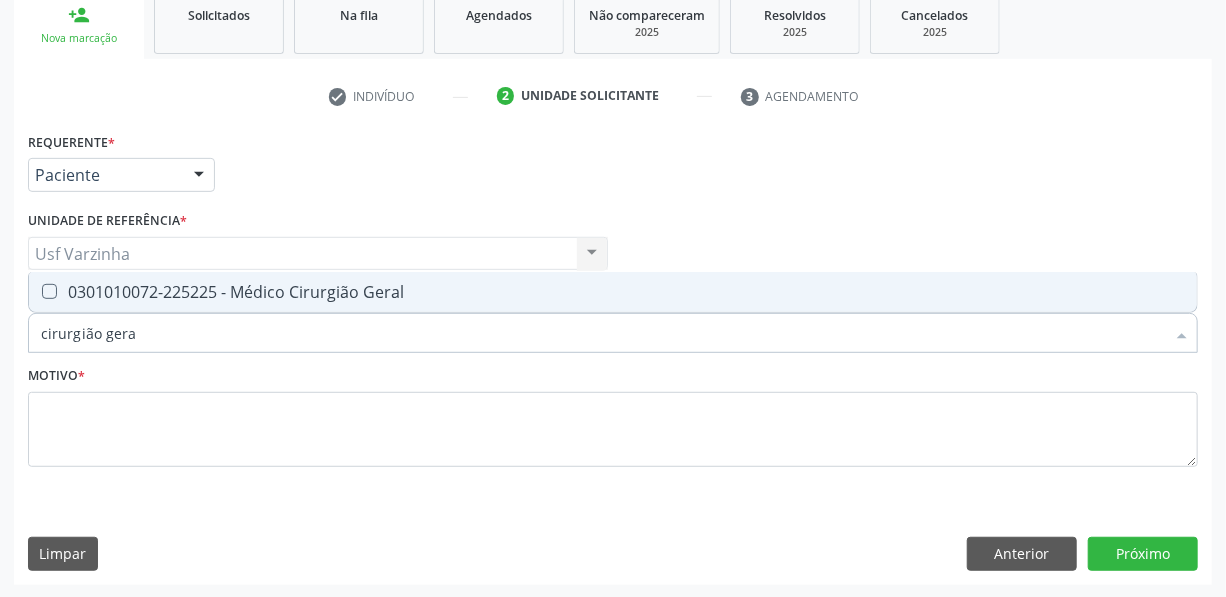 type on "cirurgião geral" 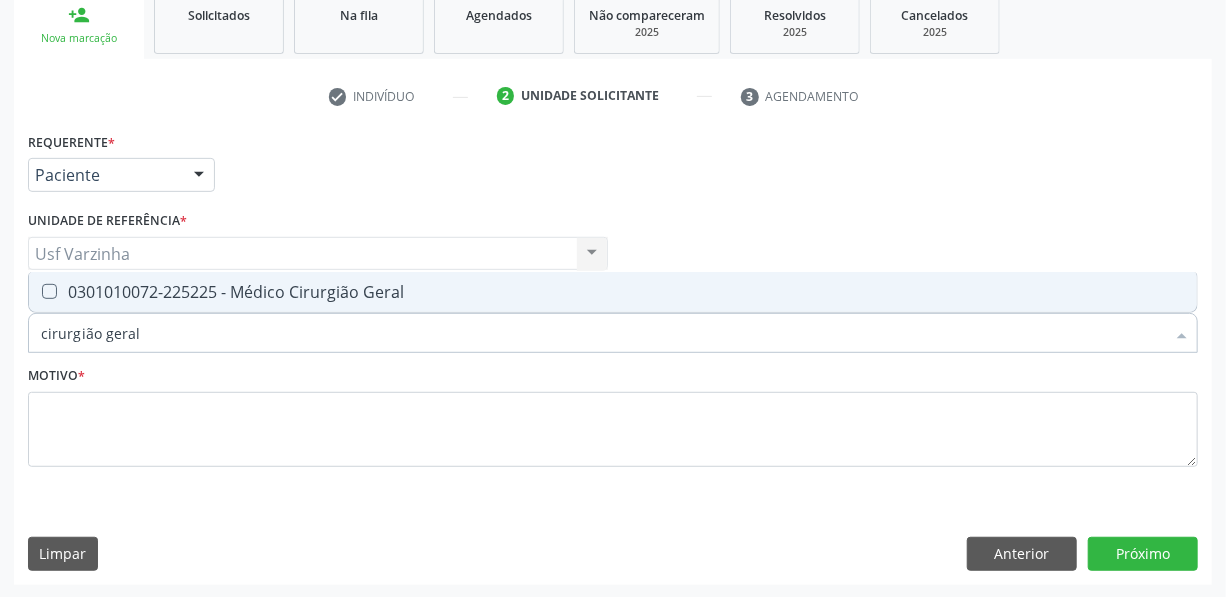 click at bounding box center [49, 291] 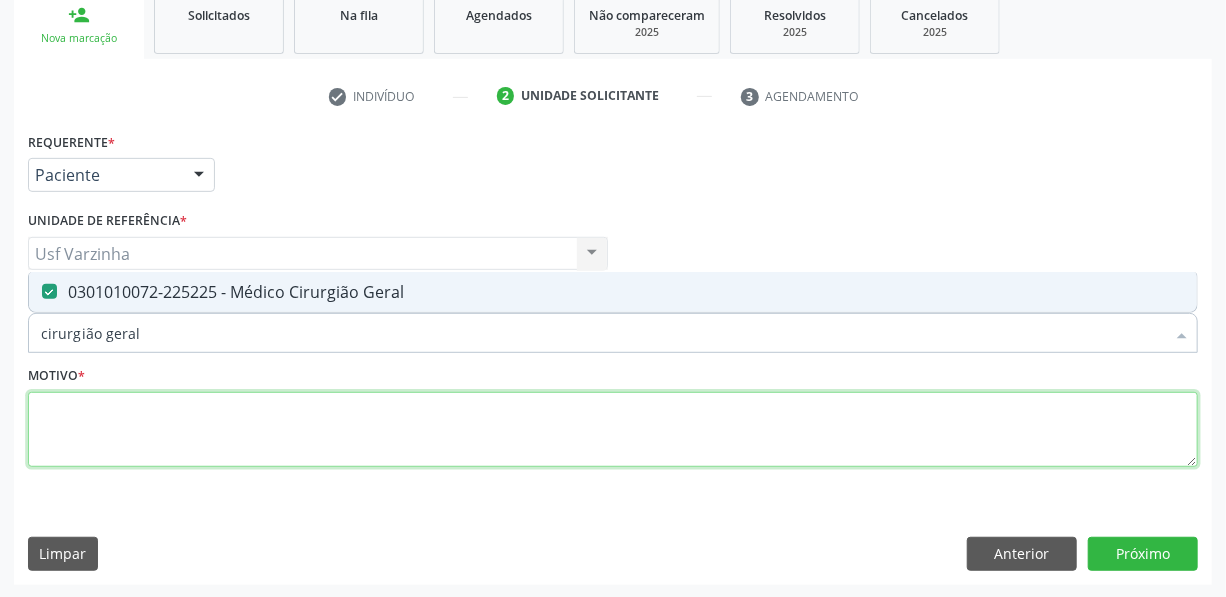 click at bounding box center [613, 430] 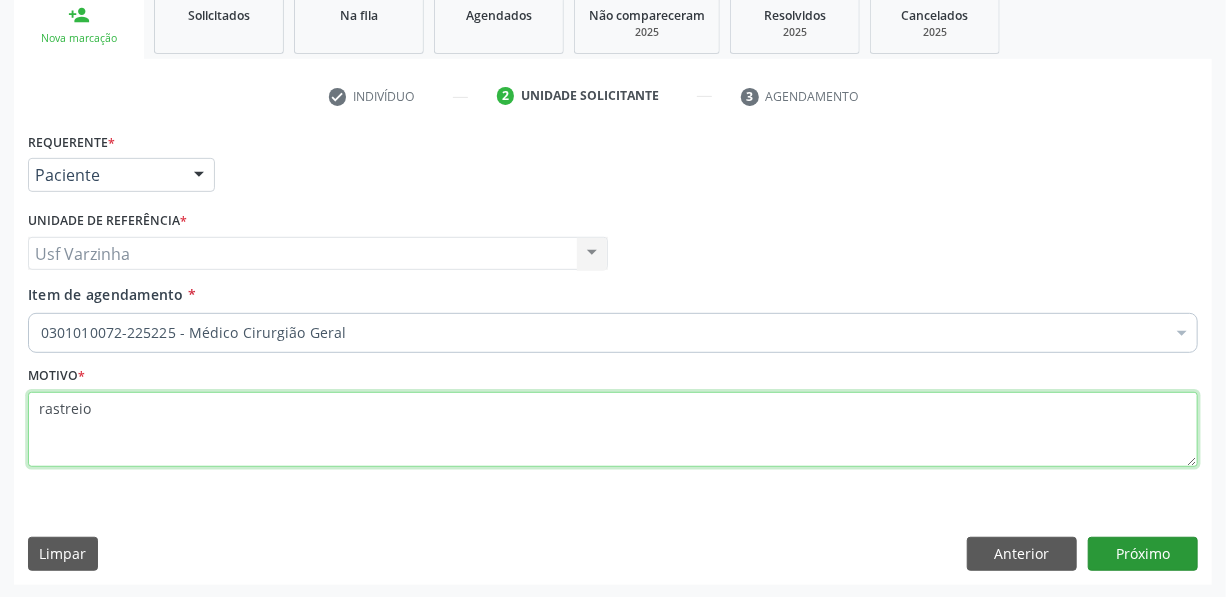 type on "rastreio" 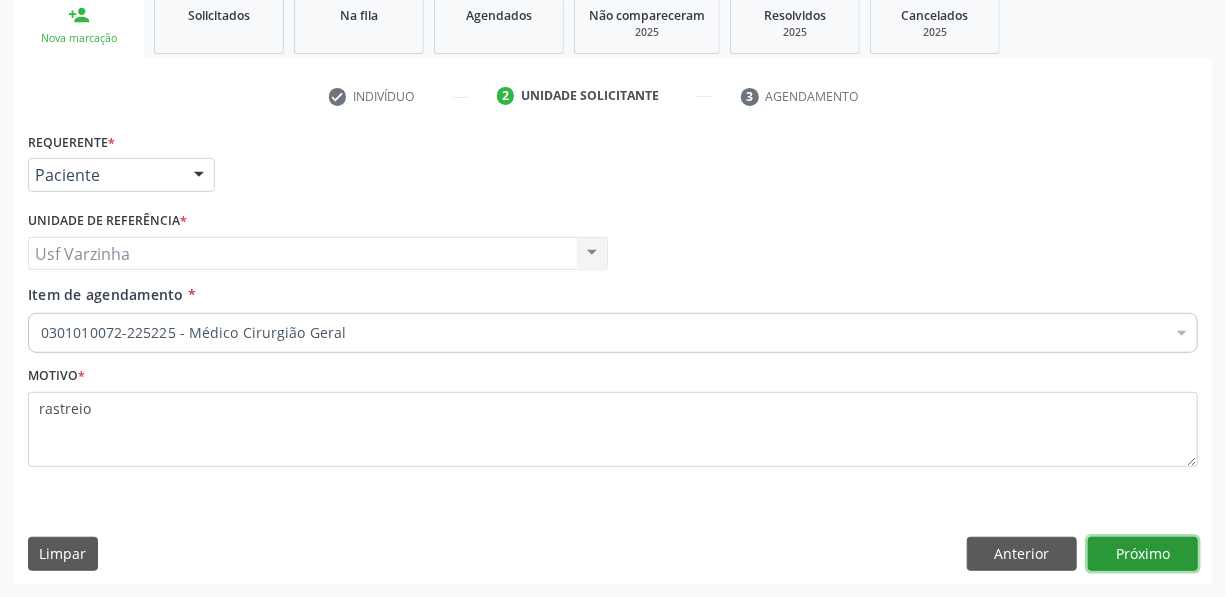 click on "Próximo" at bounding box center (1143, 554) 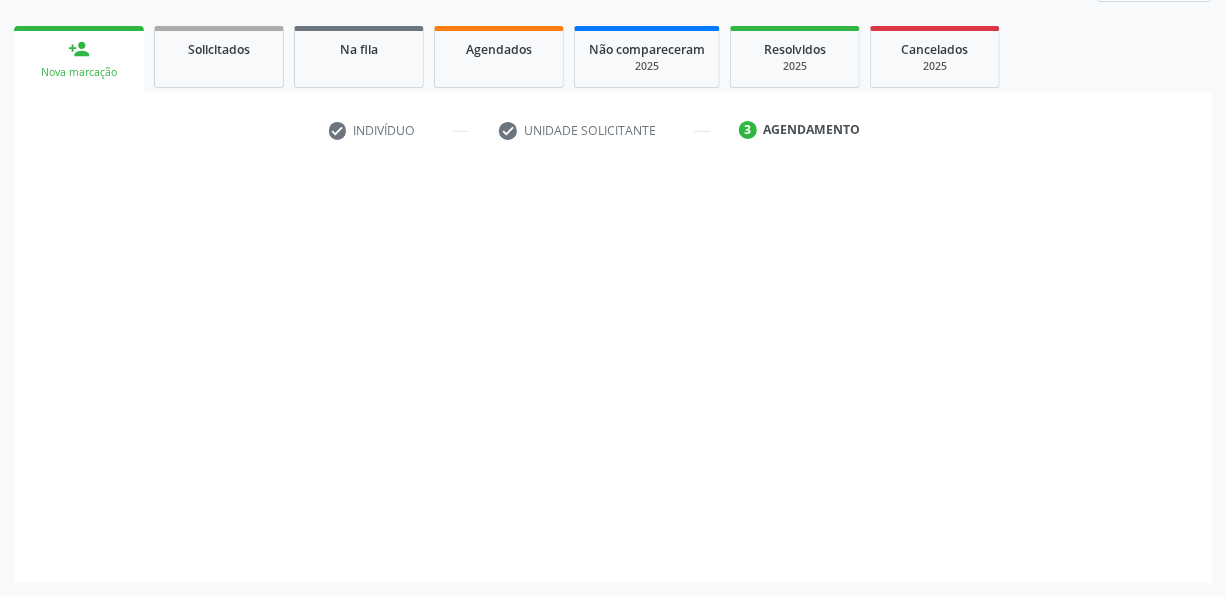 scroll, scrollTop: 271, scrollLeft: 0, axis: vertical 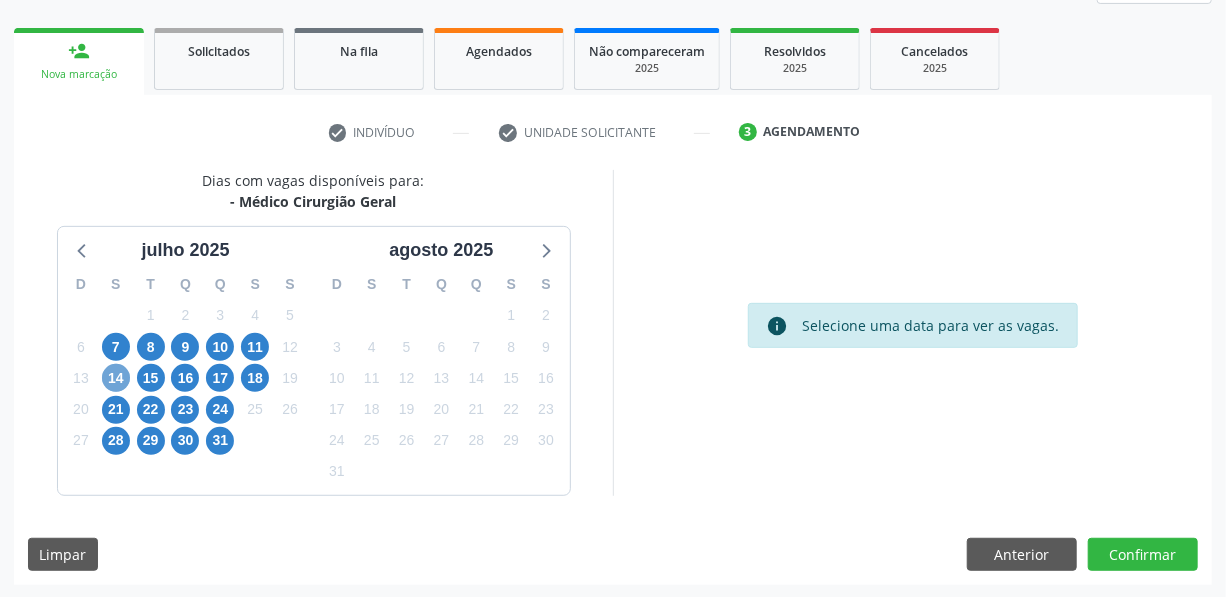 click on "14" at bounding box center (116, 378) 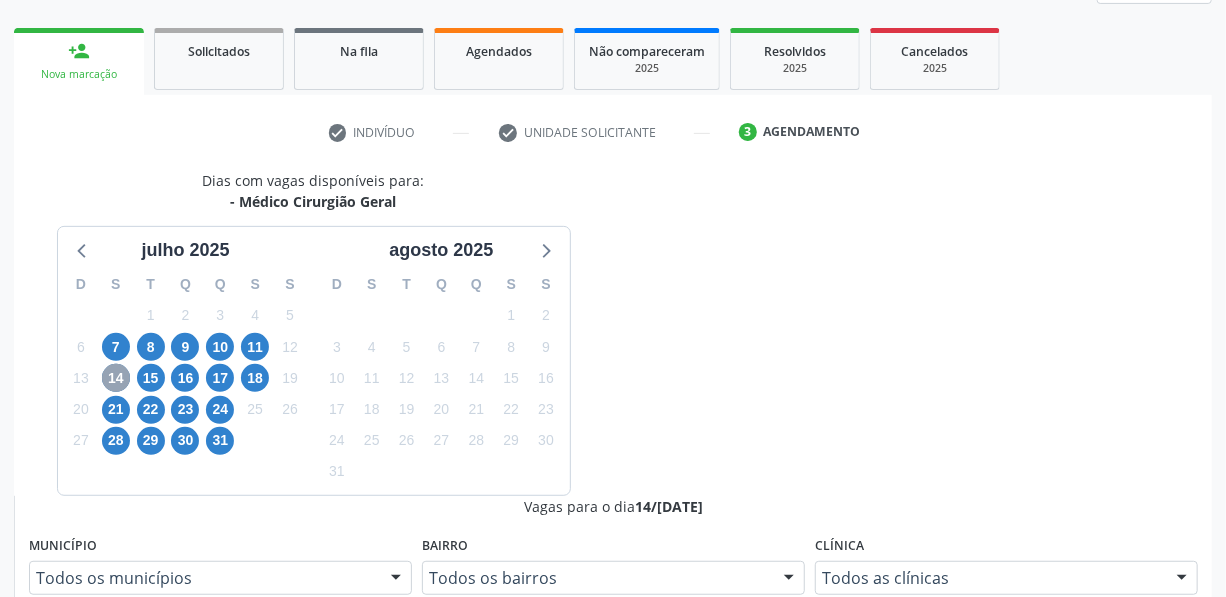 scroll, scrollTop: 362, scrollLeft: 0, axis: vertical 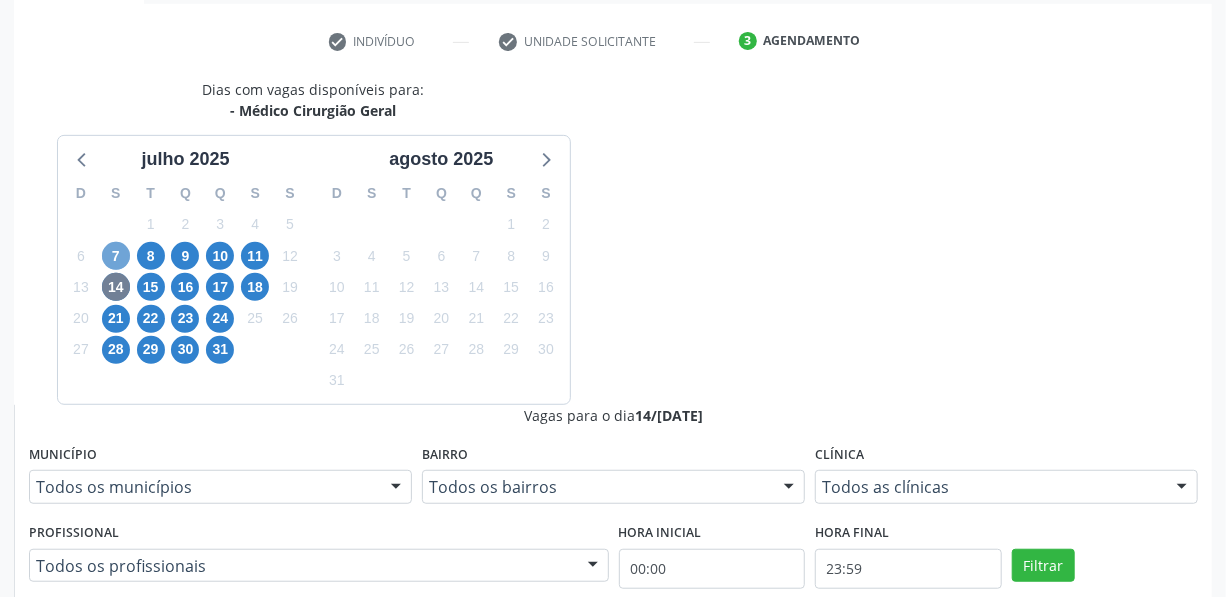 click on "7" at bounding box center [116, 256] 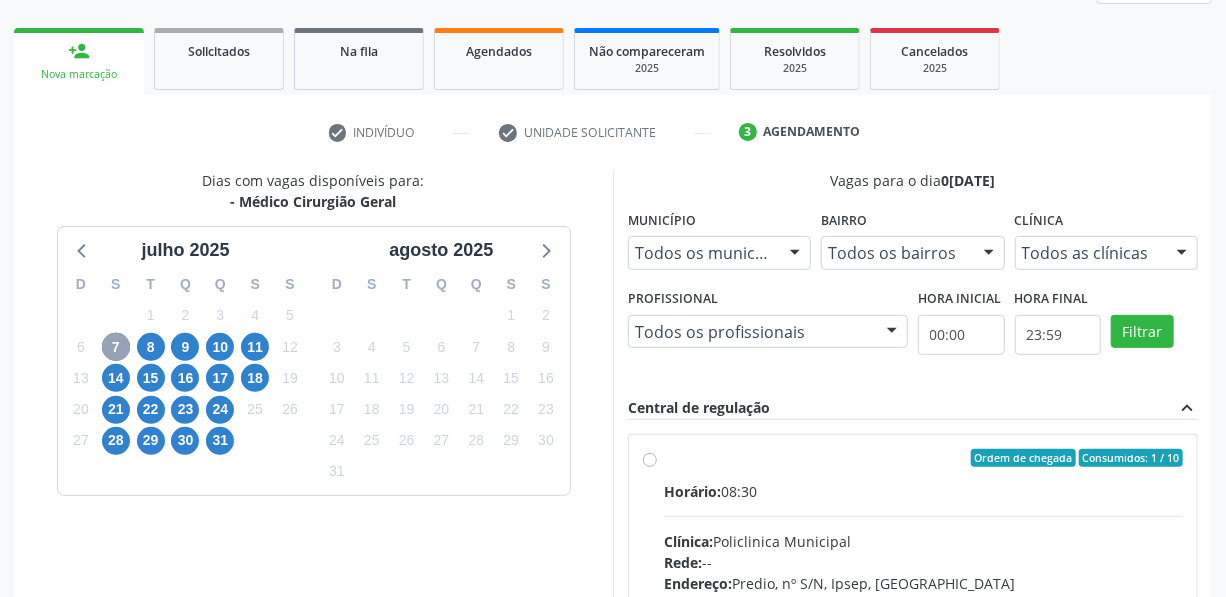 scroll, scrollTop: 362, scrollLeft: 0, axis: vertical 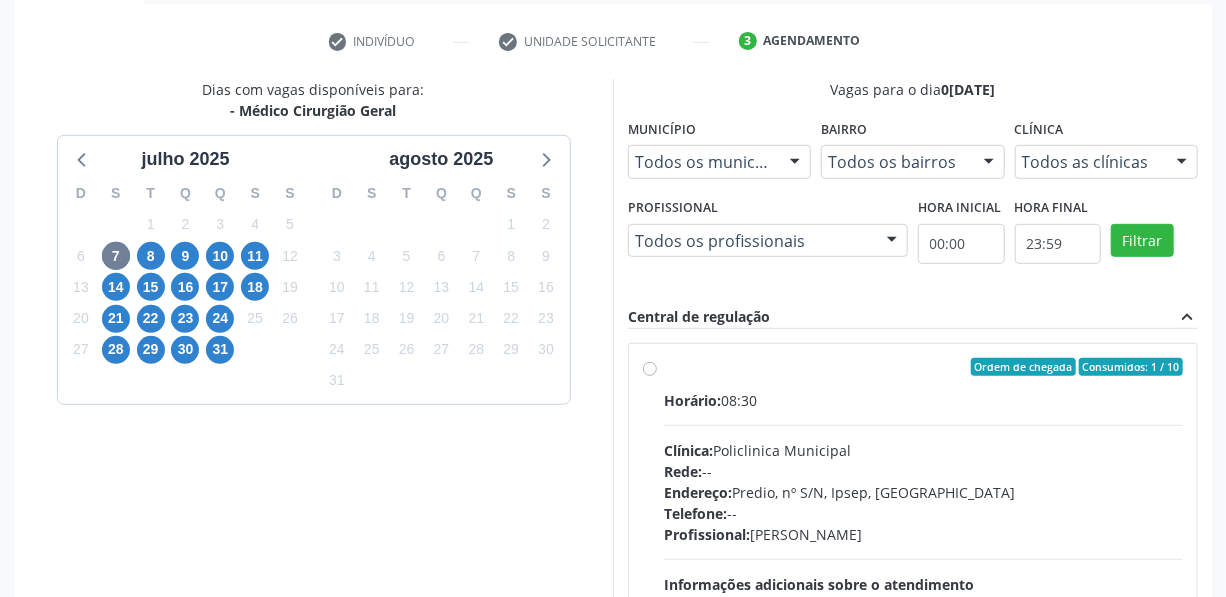 click on "Ordem de chegada
Consumidos: 1 / 10
Horário:   08:30
Clínica:  Policlinica Municipal
Rede:
--
Endereço:   Predio, nº S/N, Ipsep, Serra Talhada - PE
Telefone:   --
Profissional:
Thiago Figueiredo Felix
Informações adicionais sobre o atendimento
Idade de atendimento:
de 0 a 120 anos
Gênero(s) atendido(s):
Masculino e Feminino
Informações adicionais:
--" at bounding box center [923, 511] 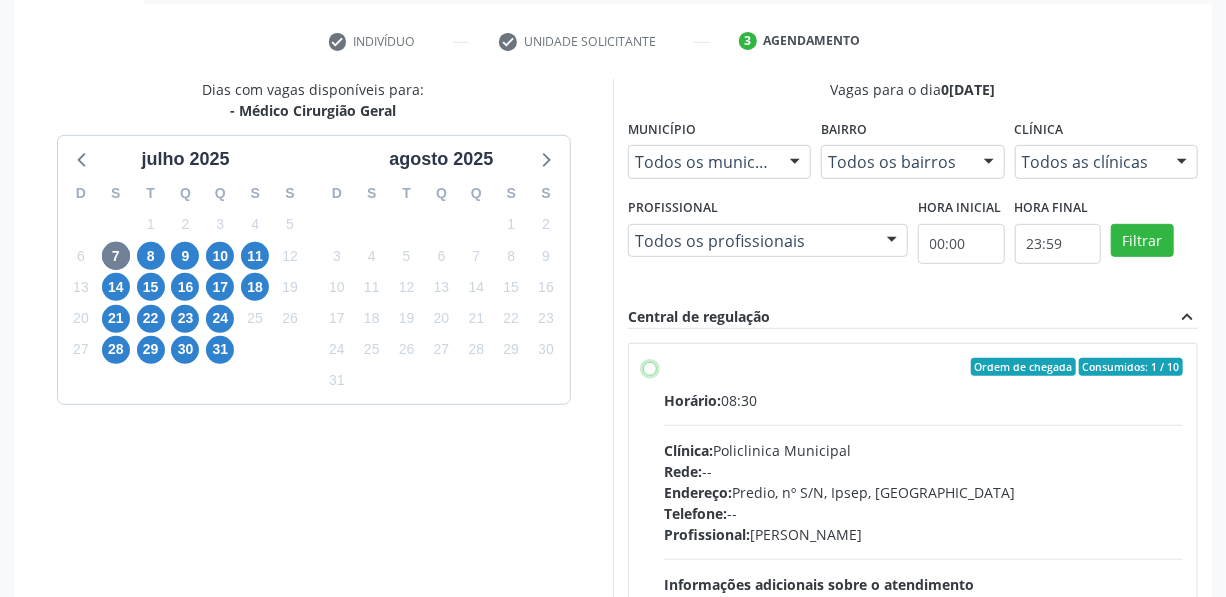 click on "Ordem de chegada
Consumidos: 1 / 10
Horário:   08:30
Clínica:  Policlinica Municipal
Rede:
--
Endereço:   Predio, nº S/N, Ipsep, Serra Talhada - PE
Telefone:   --
Profissional:
Thiago Figueiredo Felix
Informações adicionais sobre o atendimento
Idade de atendimento:
de 0 a 120 anos
Gênero(s) atendido(s):
Masculino e Feminino
Informações adicionais:
--" at bounding box center [650, 367] 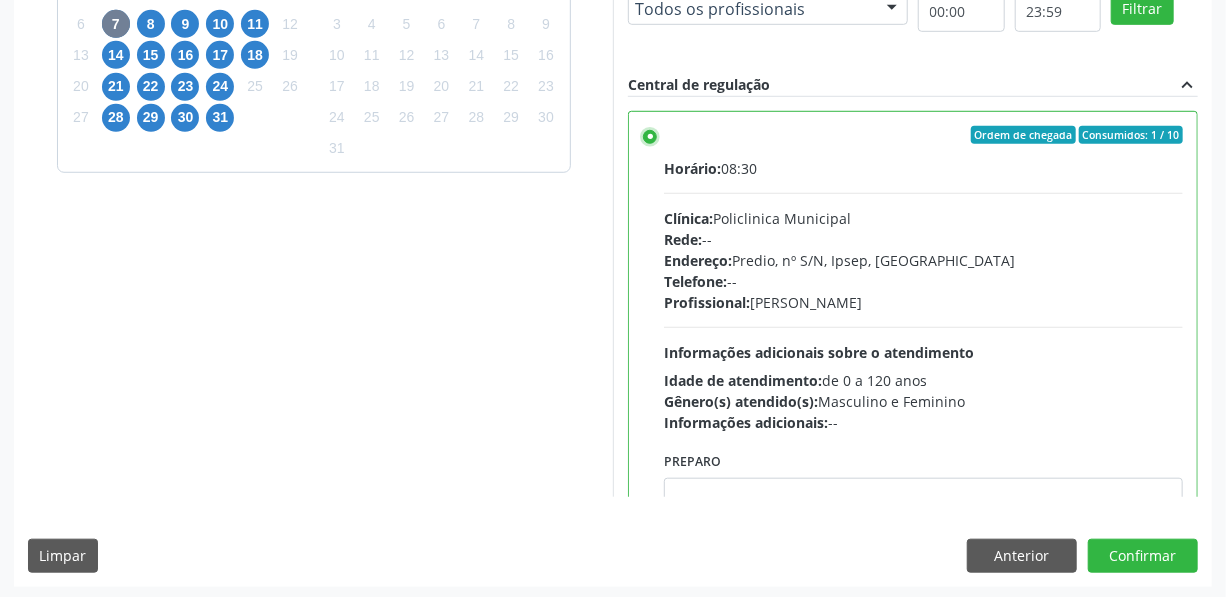 scroll, scrollTop: 596, scrollLeft: 0, axis: vertical 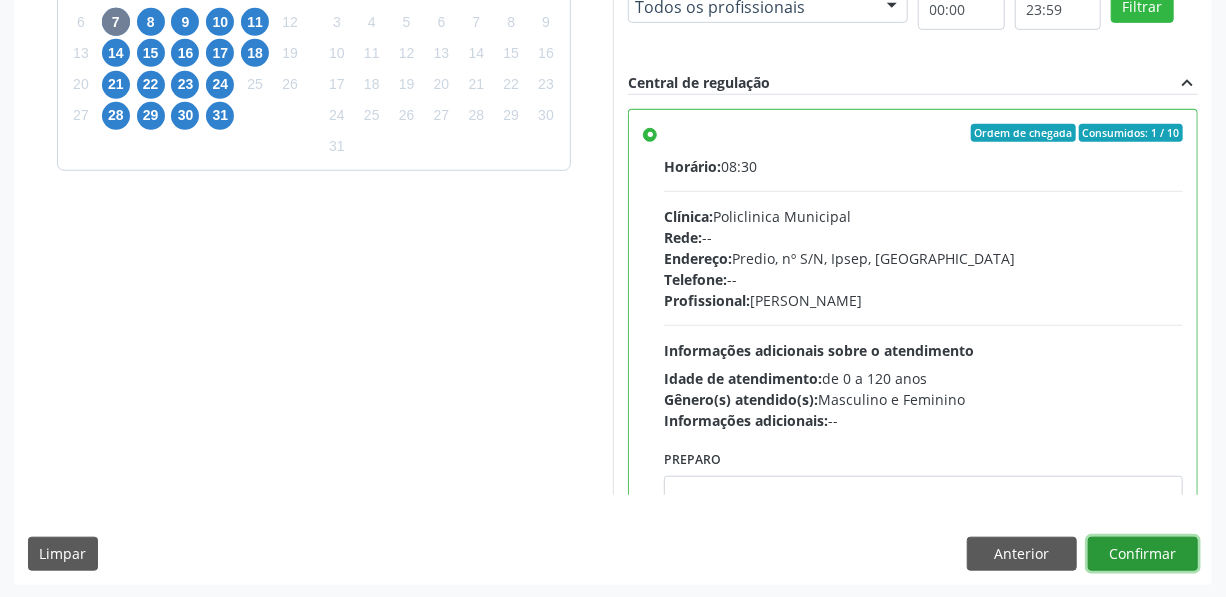 click on "Confirmar" at bounding box center [1143, 554] 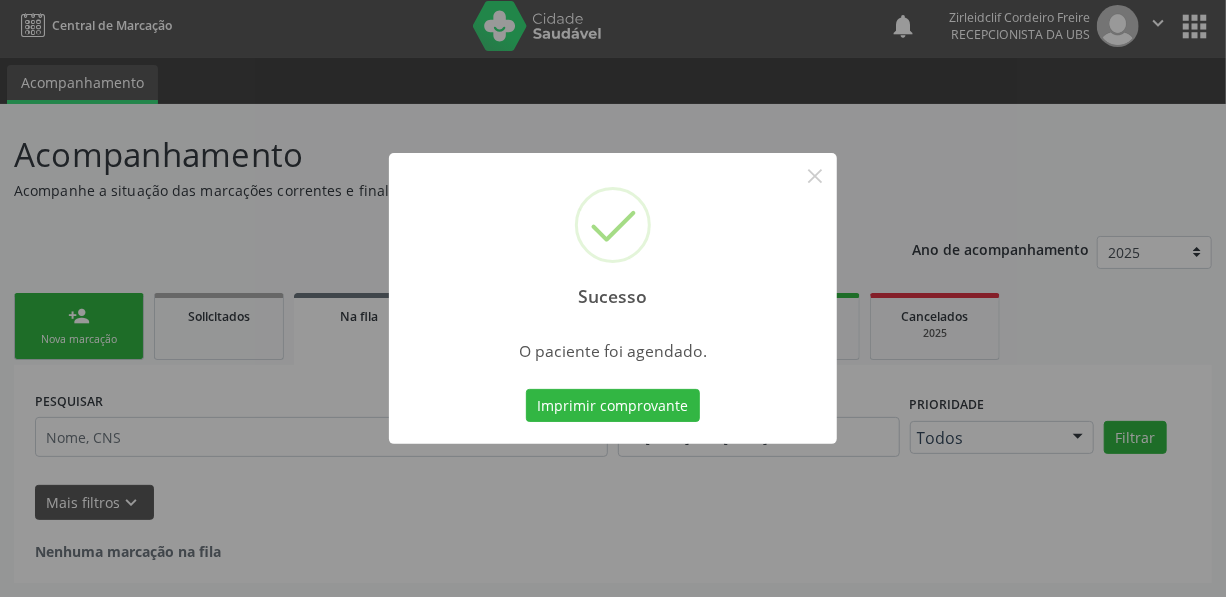 scroll, scrollTop: 4, scrollLeft: 0, axis: vertical 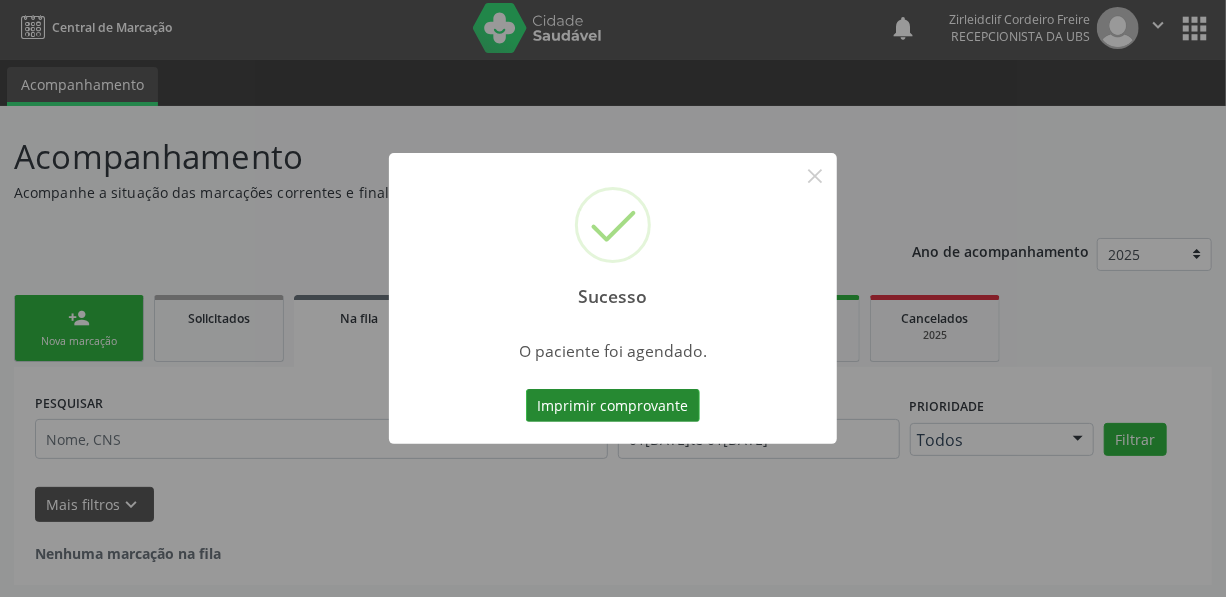 click on "Imprimir comprovante" at bounding box center [613, 406] 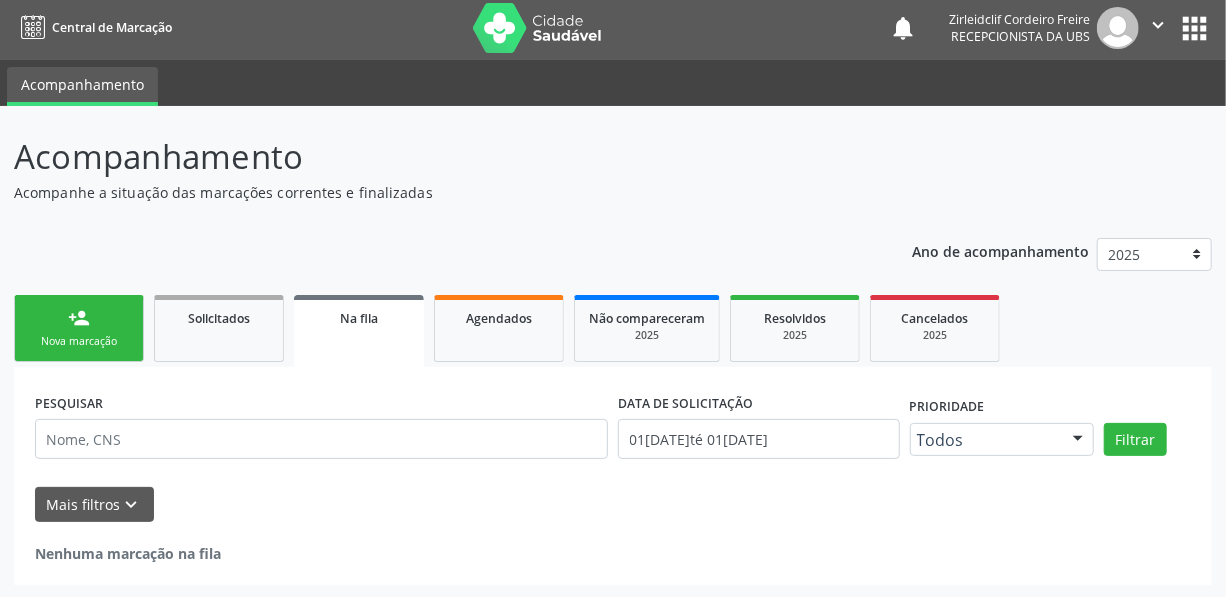 click on "person_add
Nova marcação" at bounding box center [79, 328] 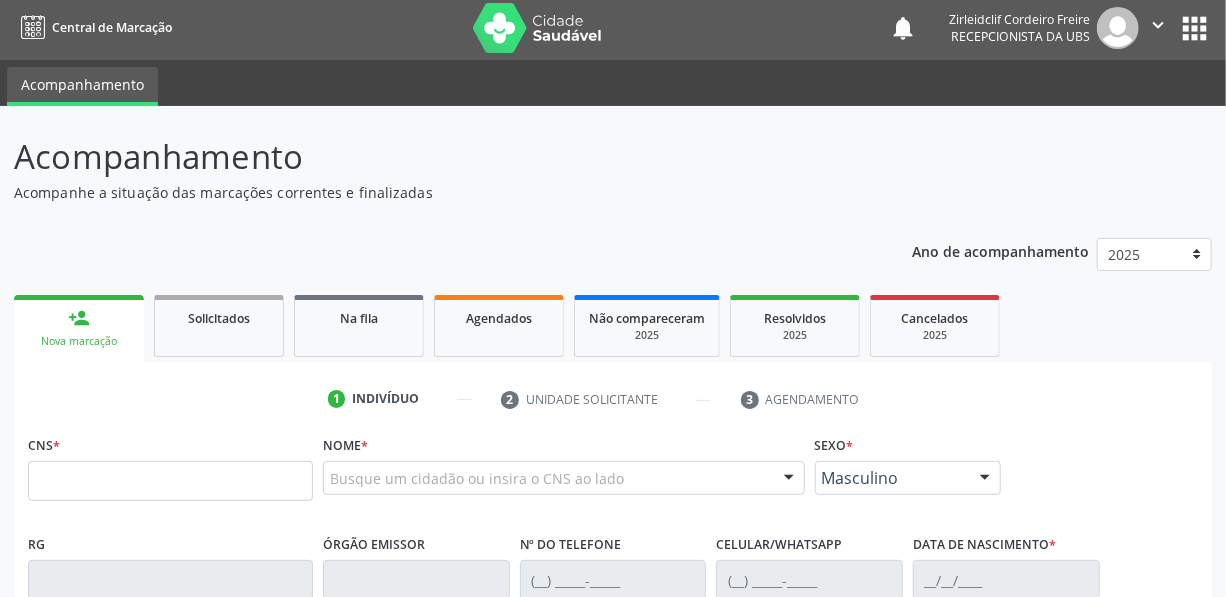 click on "person_add
Nova marcação" at bounding box center [79, 328] 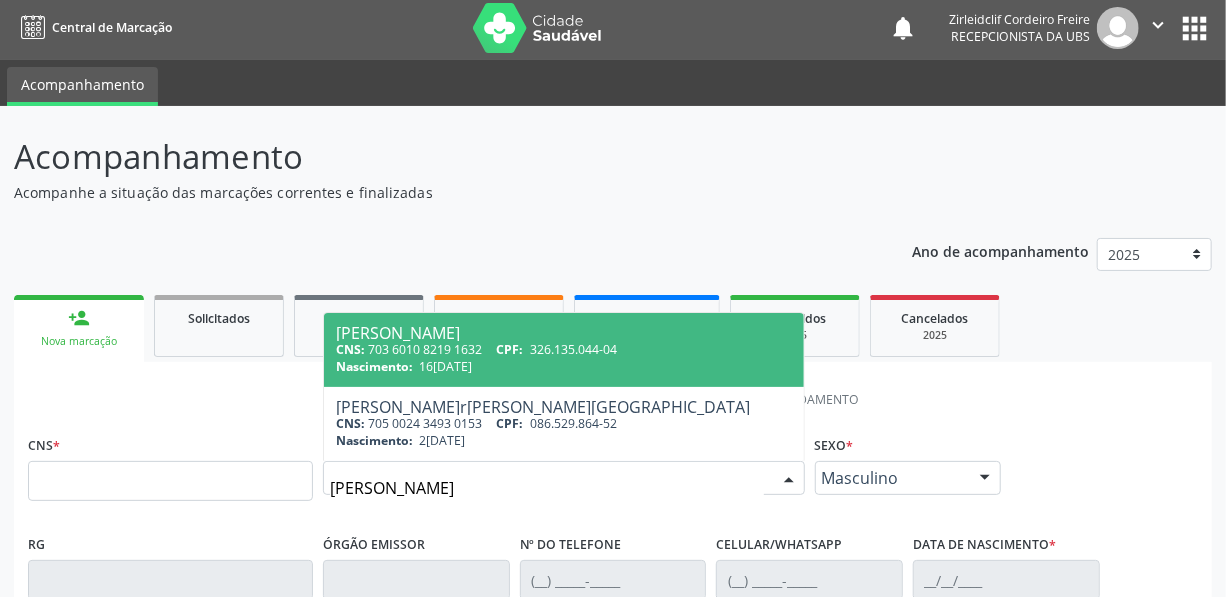 type on "agenor pereira lima" 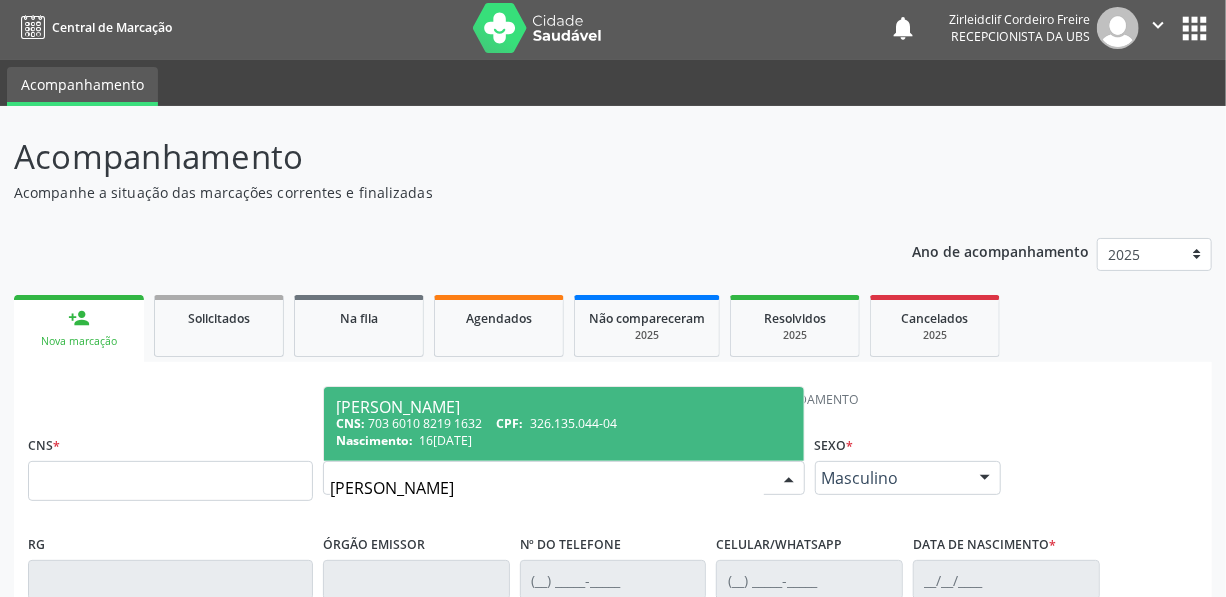 click on "CNS:
703 6010 8219 1632
CPF:
326.135.044-04" at bounding box center (564, 423) 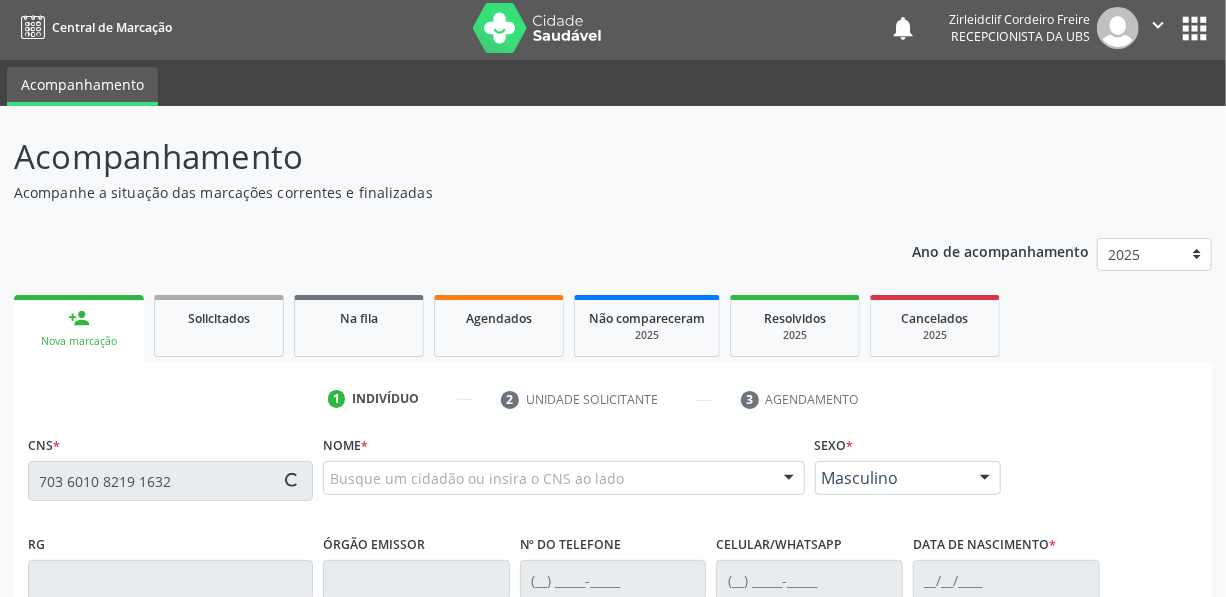 type on "703 6010 8219 1632" 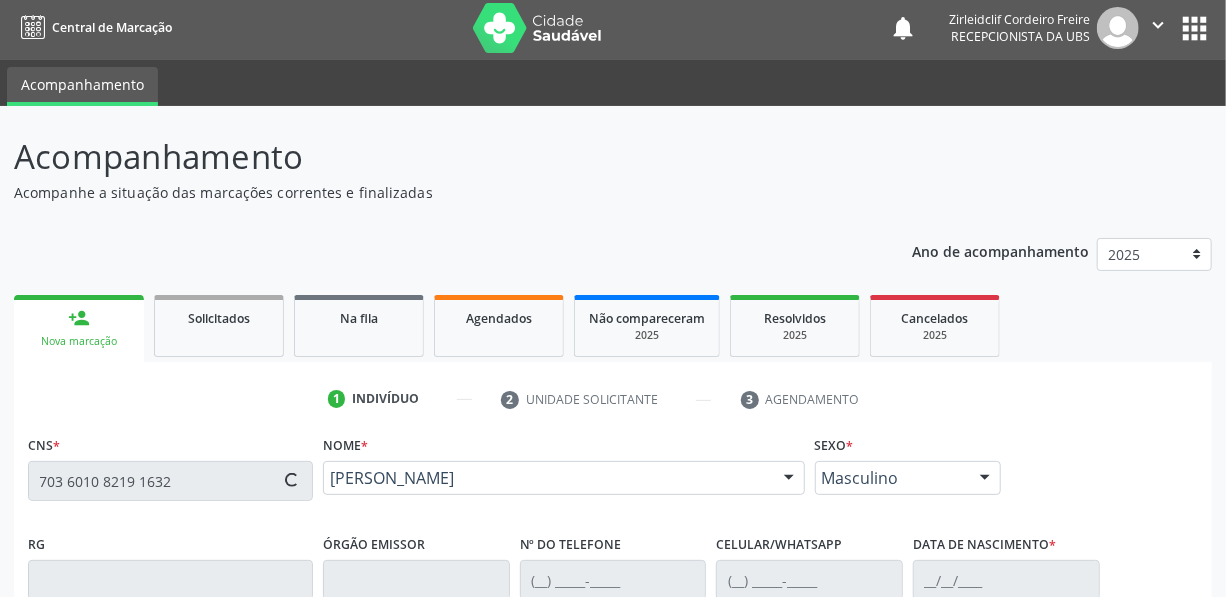 scroll, scrollTop: 471, scrollLeft: 0, axis: vertical 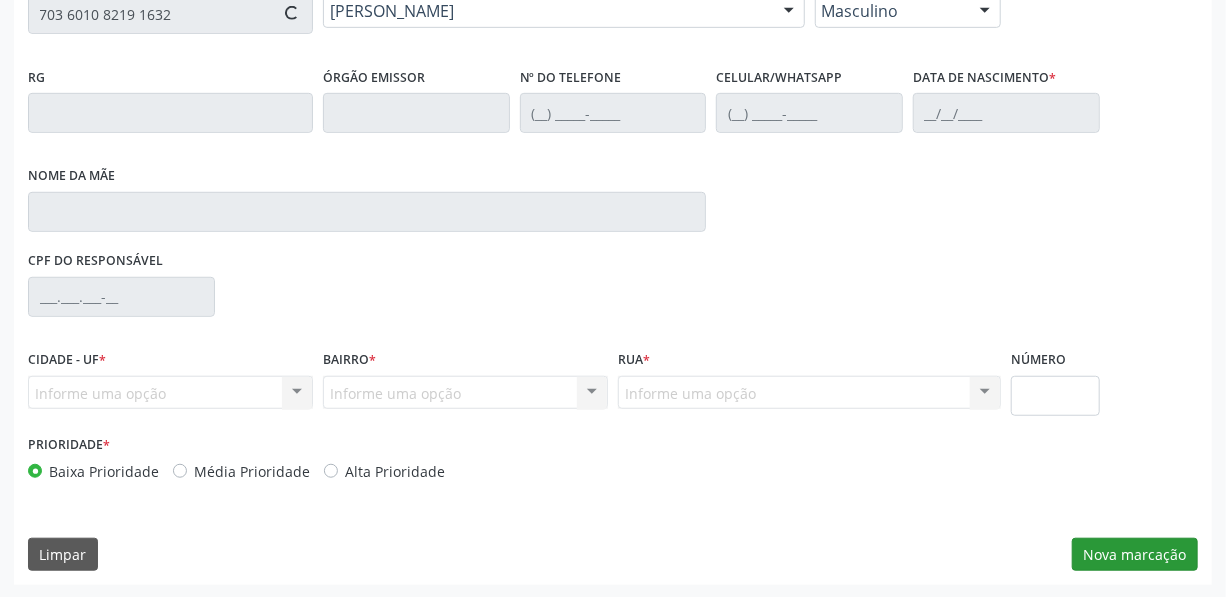type on "(87) 98168-7271" 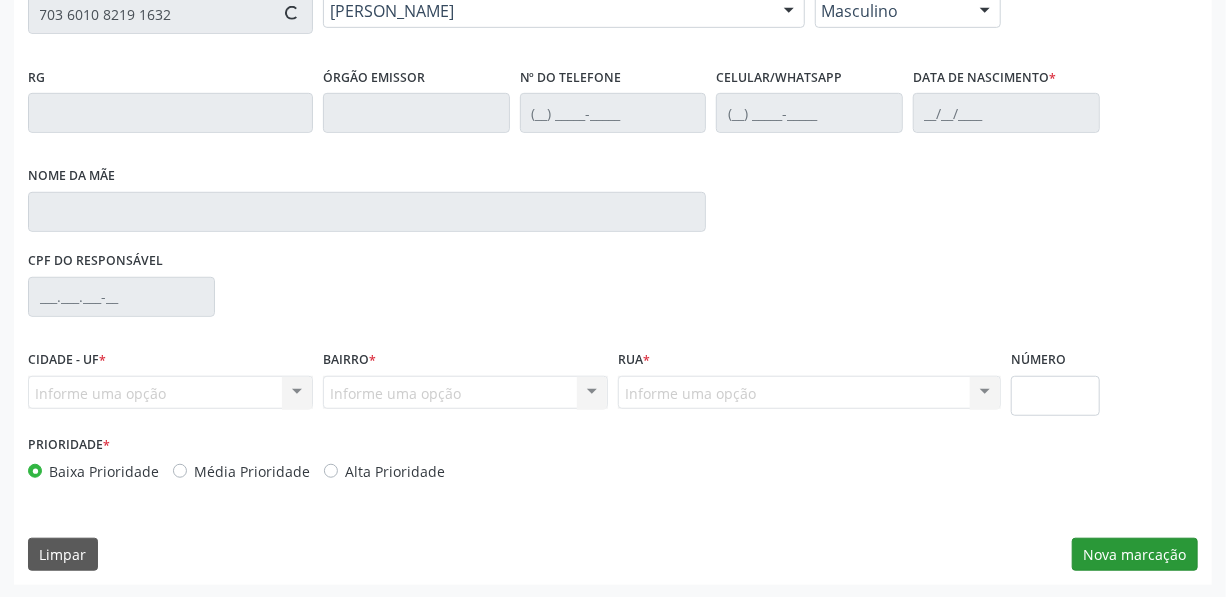 type on "16/06/1950" 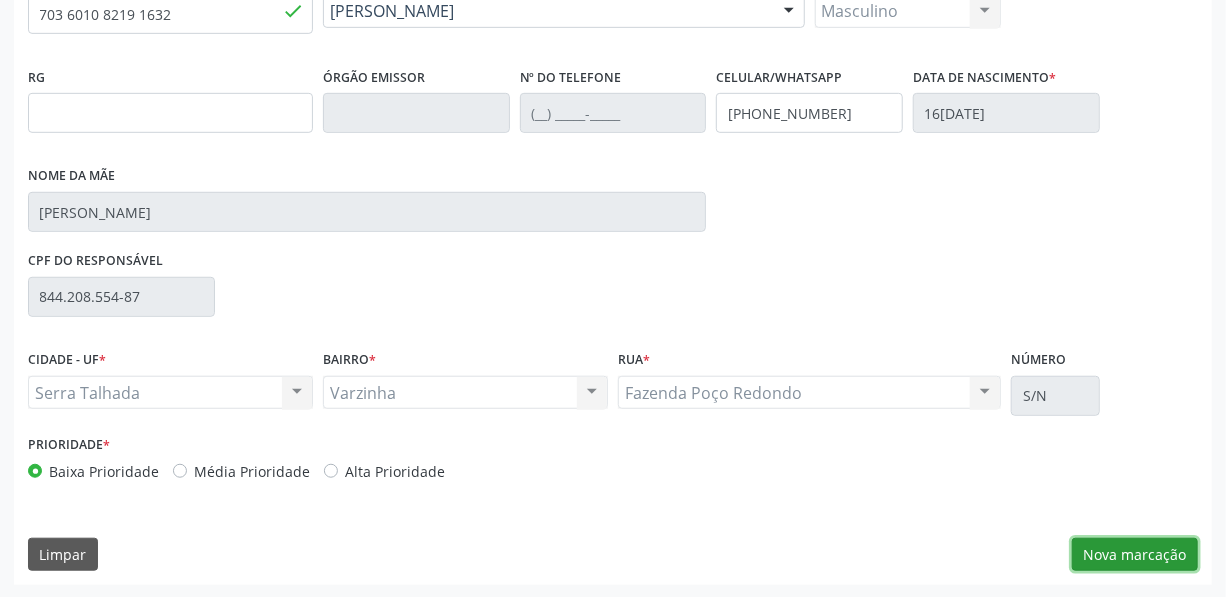 click on "Nova marcação" at bounding box center (1135, 555) 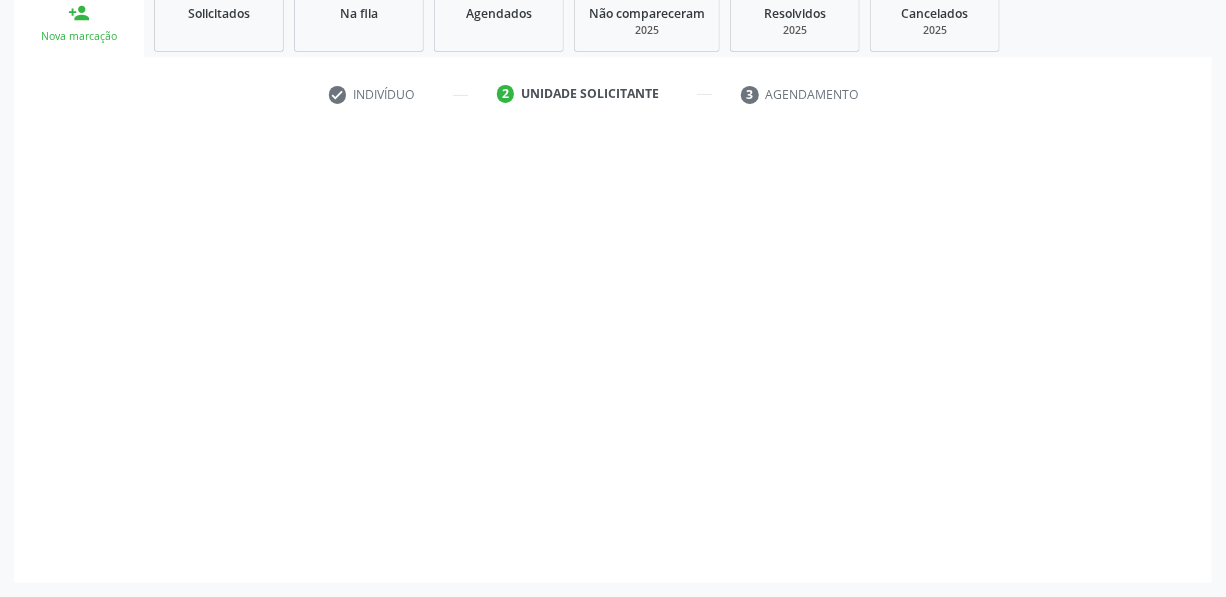 scroll, scrollTop: 307, scrollLeft: 0, axis: vertical 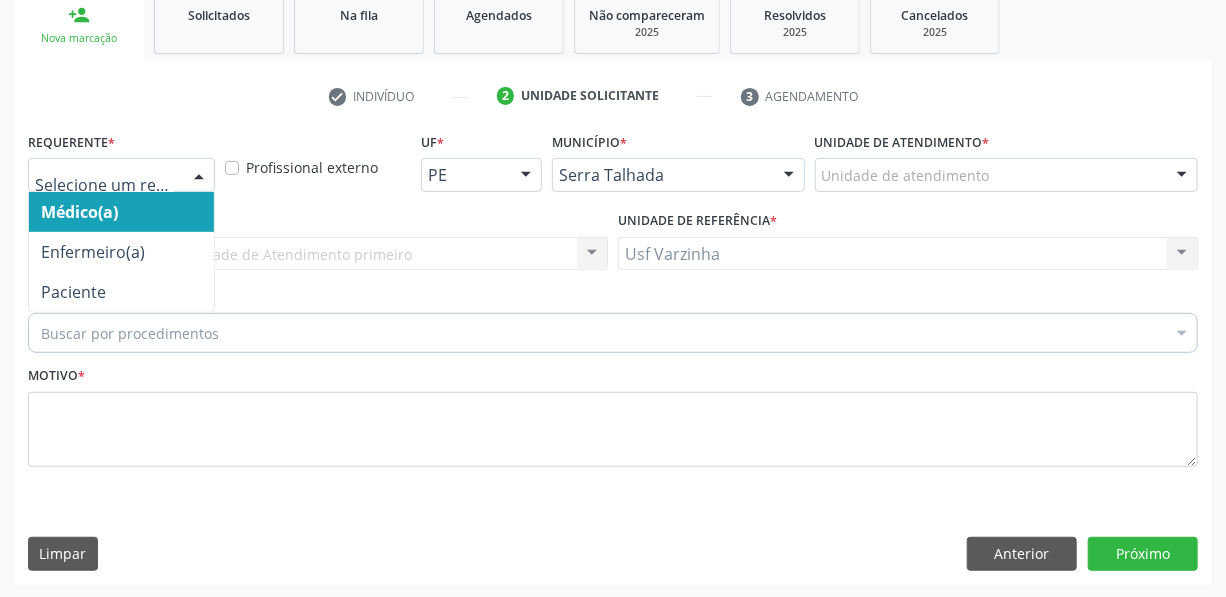click at bounding box center [199, 176] 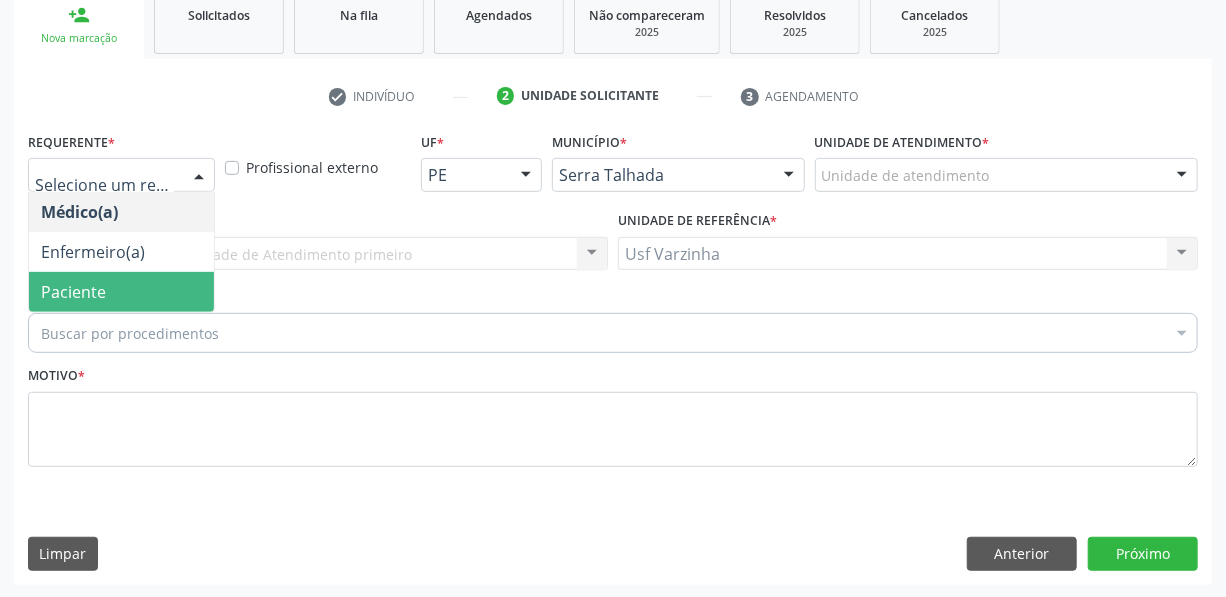 click on "Paciente" at bounding box center (121, 292) 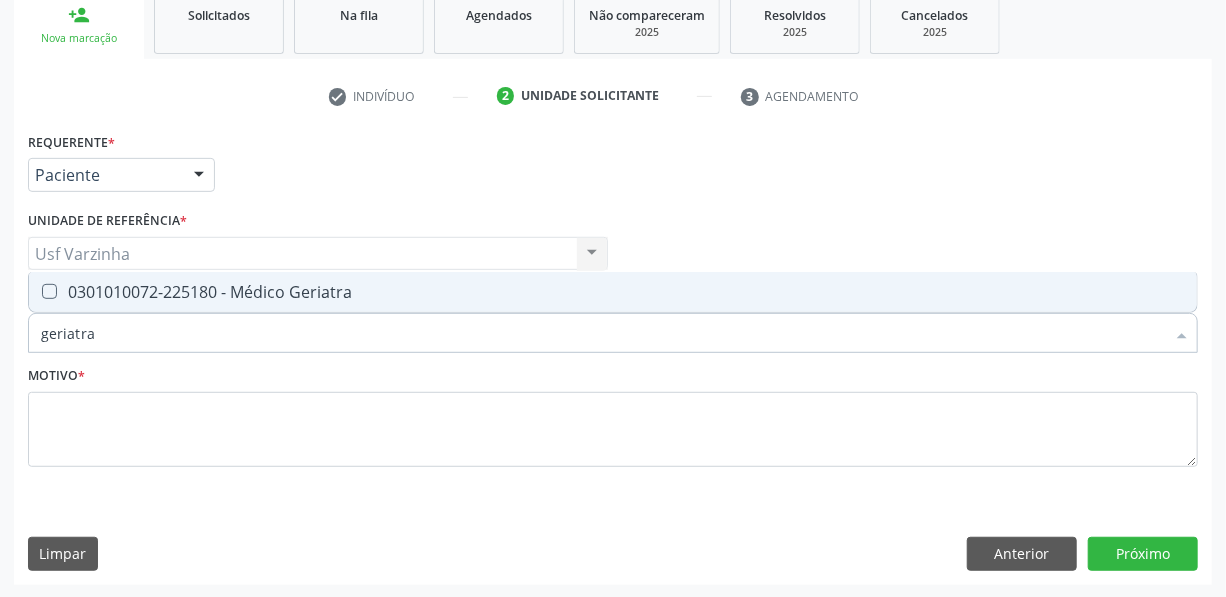 type on "geriatra" 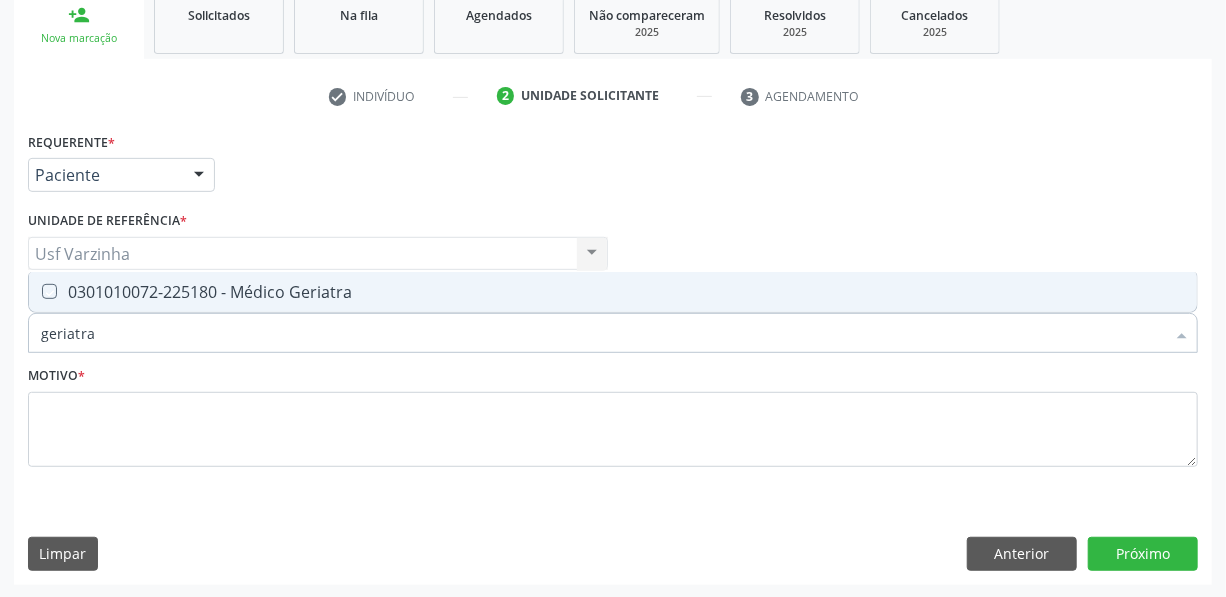 click at bounding box center (35, 291) 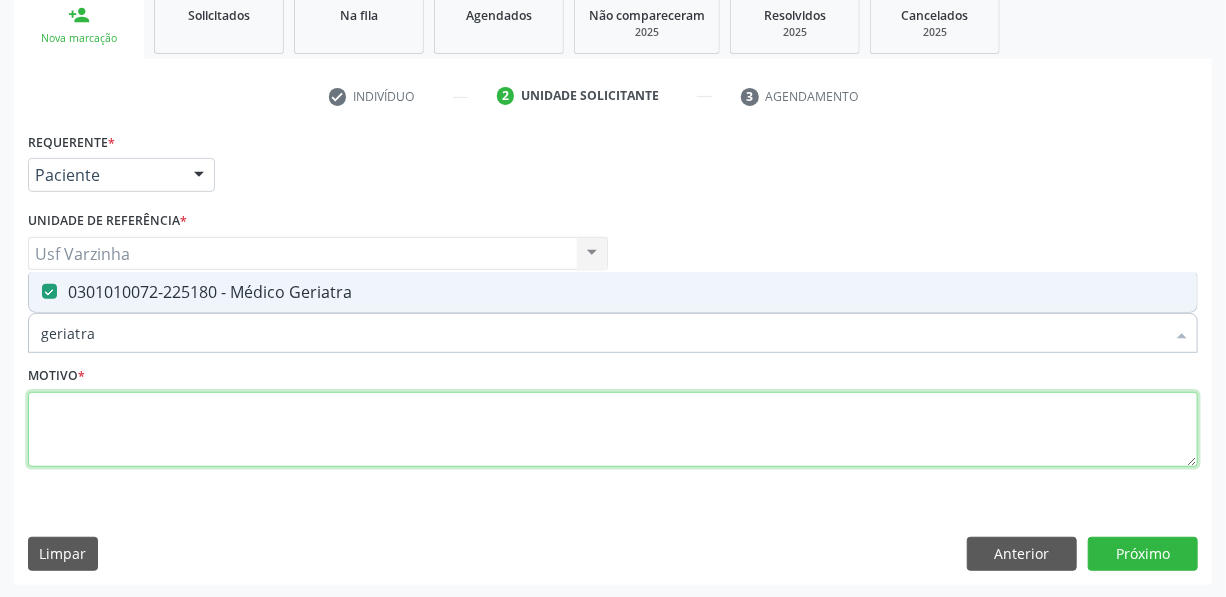 click at bounding box center (613, 430) 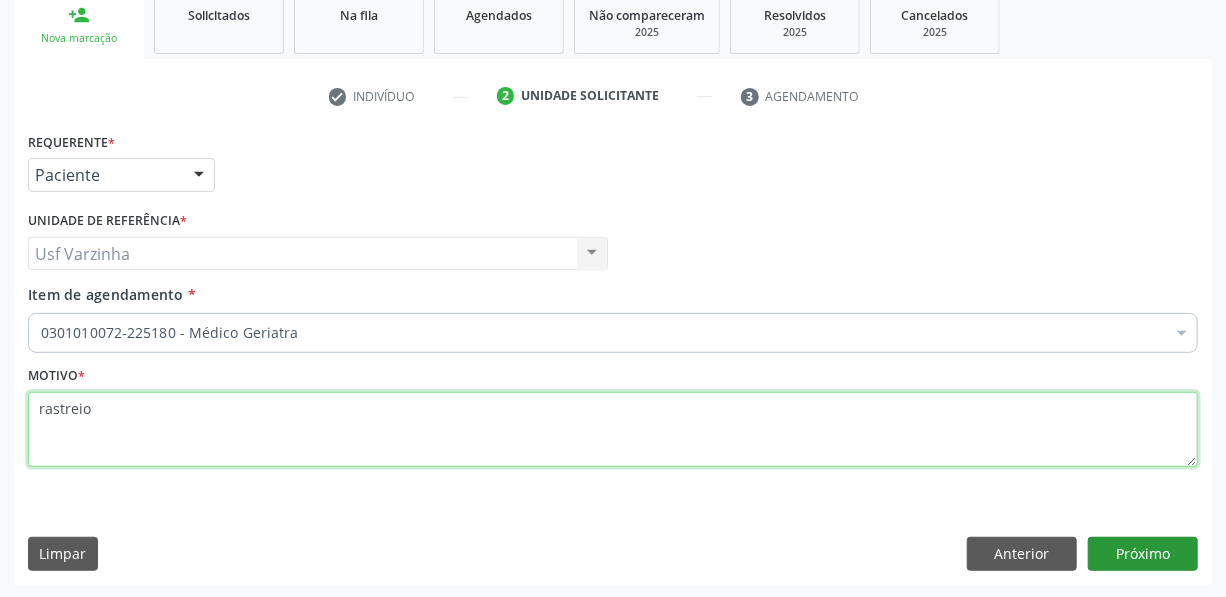 type on "rastreio" 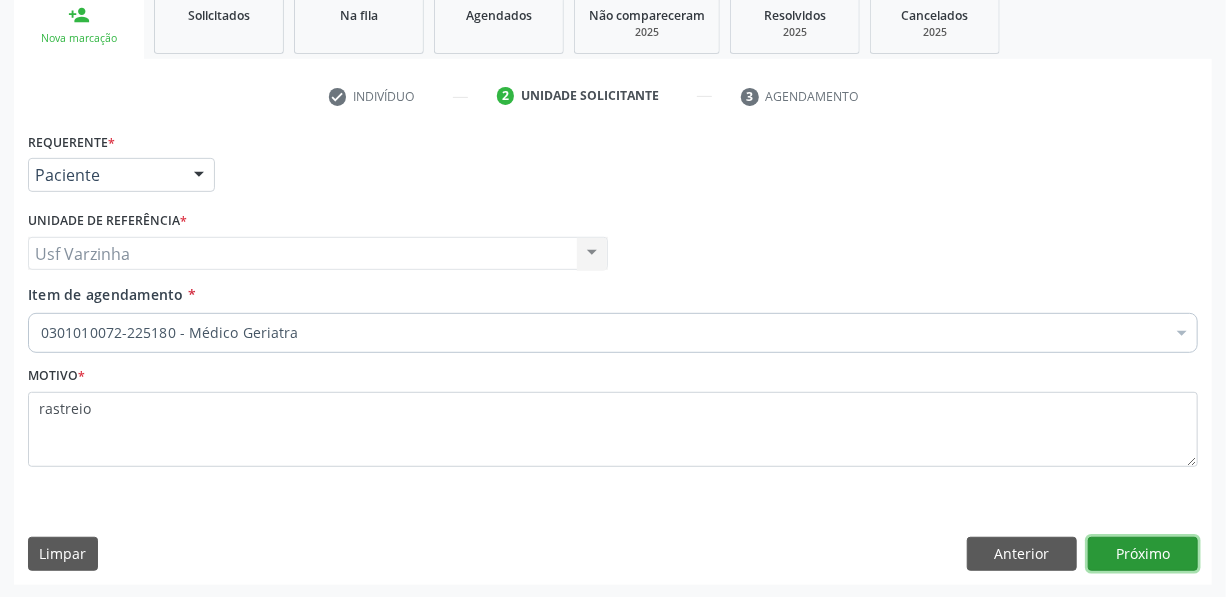 click on "Próximo" at bounding box center (1143, 554) 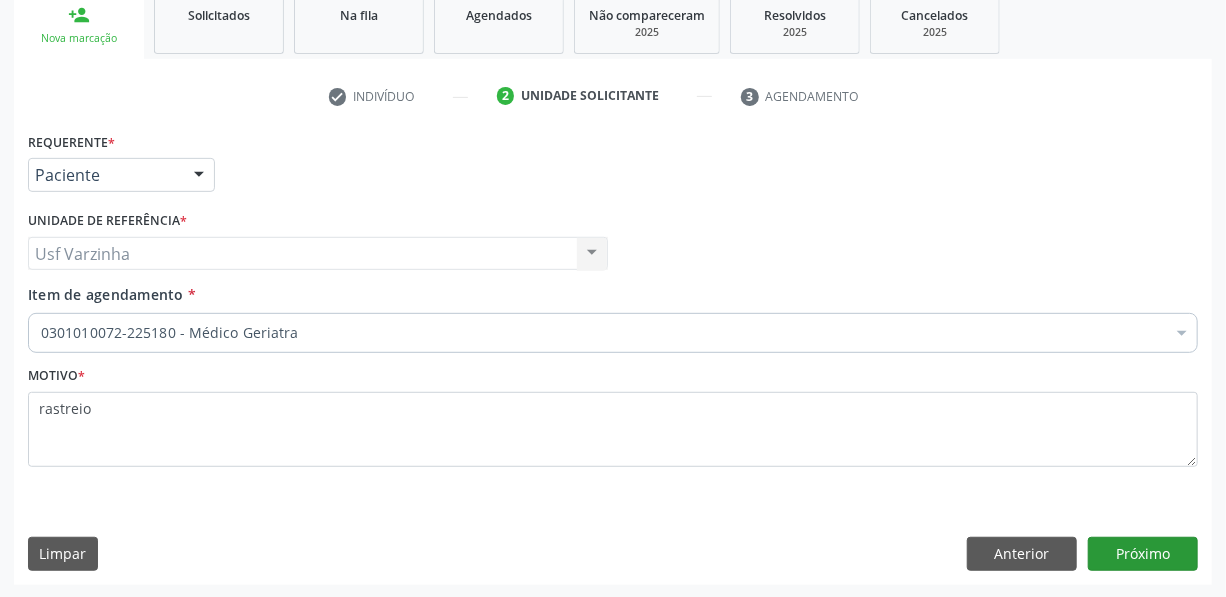 scroll, scrollTop: 271, scrollLeft: 0, axis: vertical 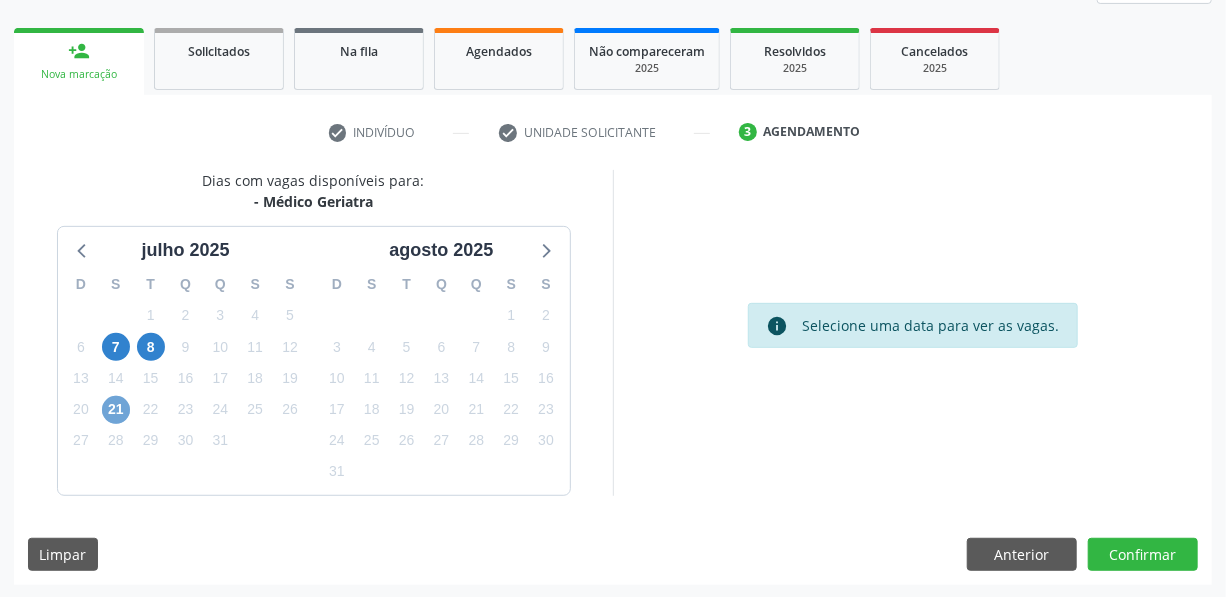 click on "21" at bounding box center (116, 410) 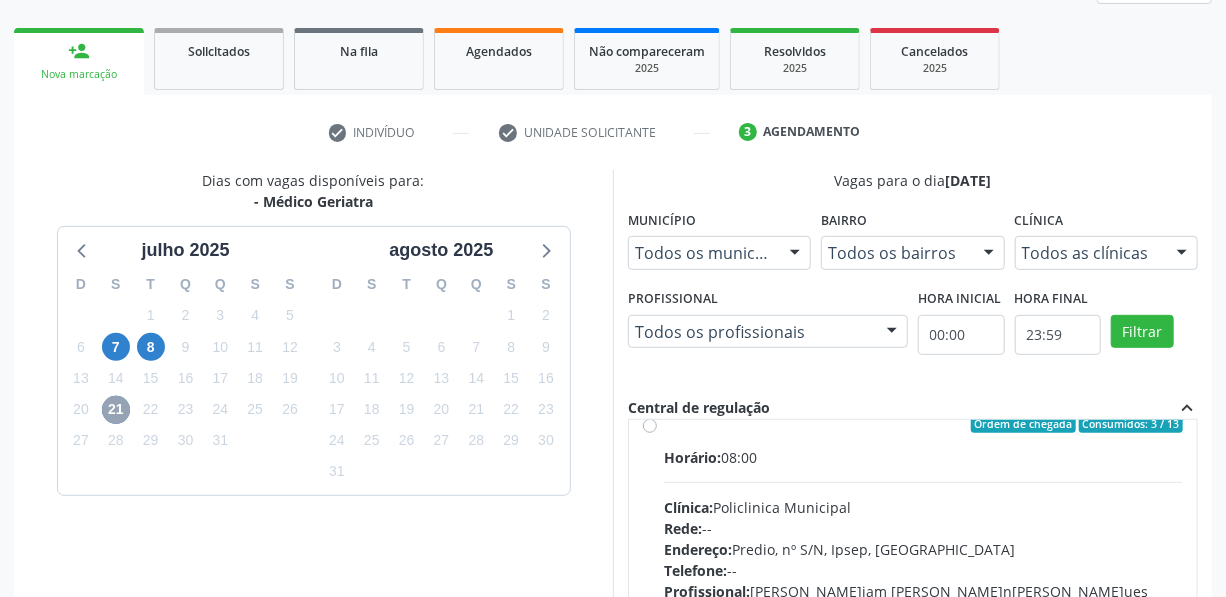 scroll, scrollTop: 0, scrollLeft: 0, axis: both 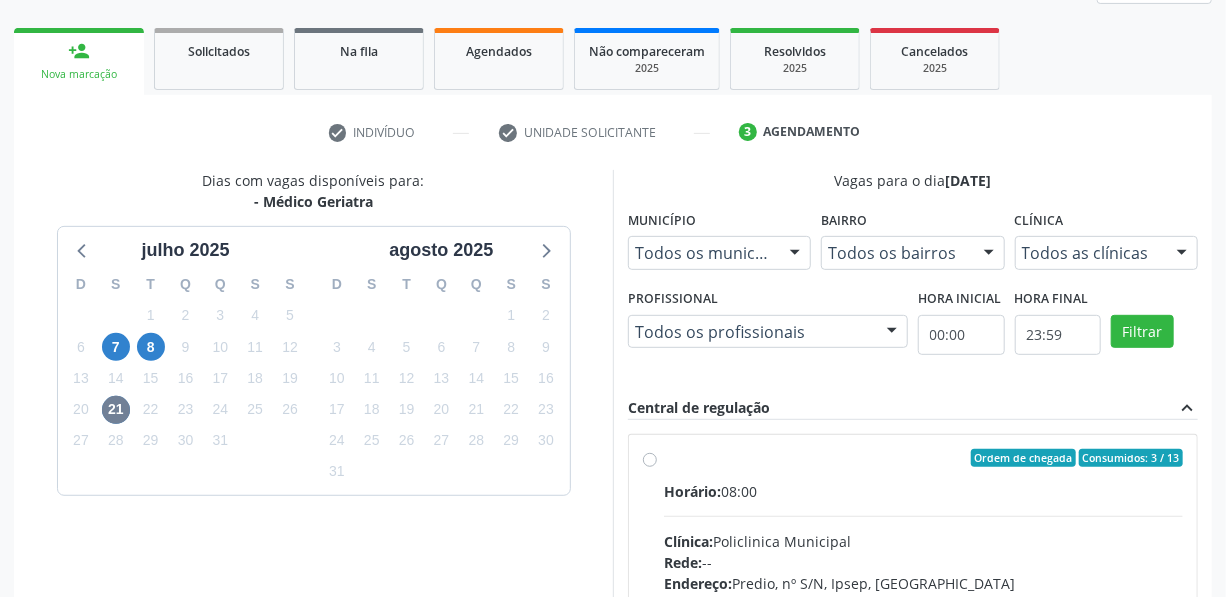 click on "Ordem de chegada
Consumidos: 3 / 13
Horário:   08:00
Clínica:  Policlinica Municipal
Rede:
--
Endereço:   Predio, nº S/N, Ipsep, Serra Talhada - PE
Telefone:   --
Profissional:
Stella Miriam do Nascimento Rodrigues
Informações adicionais sobre o atendimento
Idade de atendimento:
de 0 a 120 anos
Gênero(s) atendido(s):
Masculino e Feminino
Informações adicionais:
--" at bounding box center [923, 602] 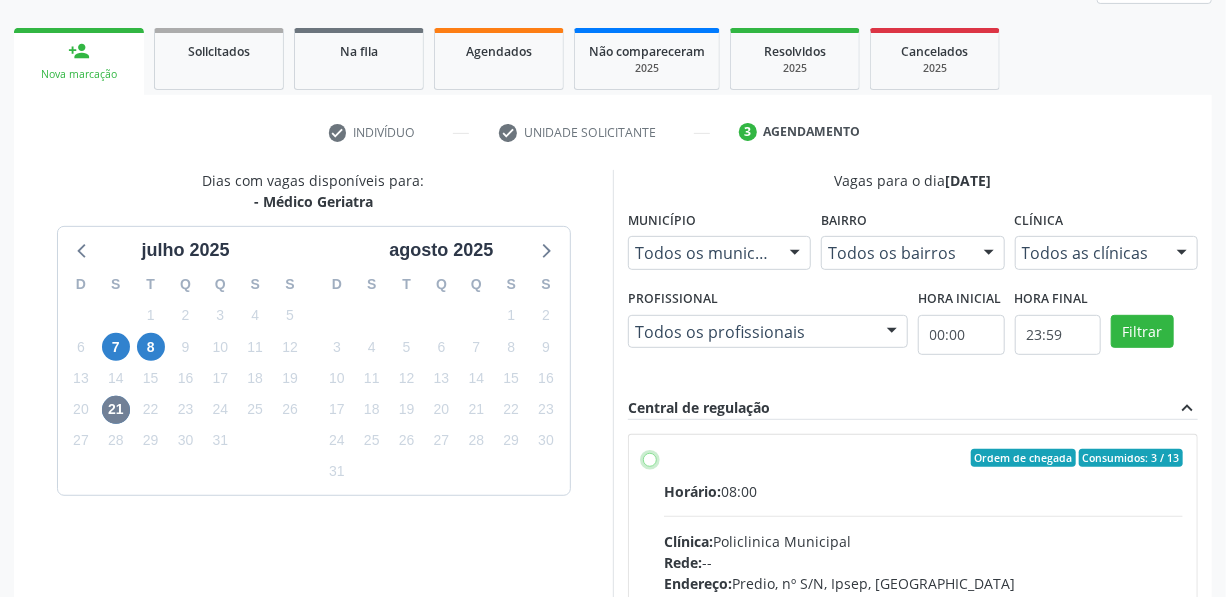 click on "Ordem de chegada
Consumidos: 3 / 13
Horário:   08:00
Clínica:  Policlinica Municipal
Rede:
--
Endereço:   Predio, nº S/N, Ipsep, Serra Talhada - PE
Telefone:   --
Profissional:
Stella Miriam do Nascimento Rodrigues
Informações adicionais sobre o atendimento
Idade de atendimento:
de 0 a 120 anos
Gênero(s) atendido(s):
Masculino e Feminino
Informações adicionais:
--" at bounding box center (650, 458) 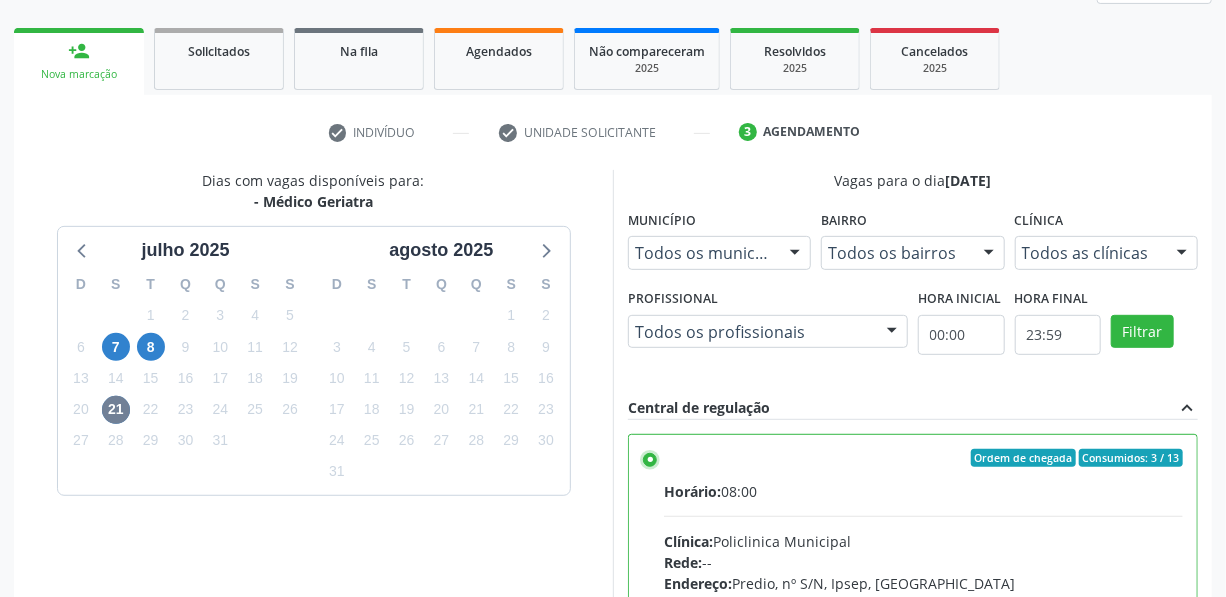 scroll, scrollTop: 453, scrollLeft: 0, axis: vertical 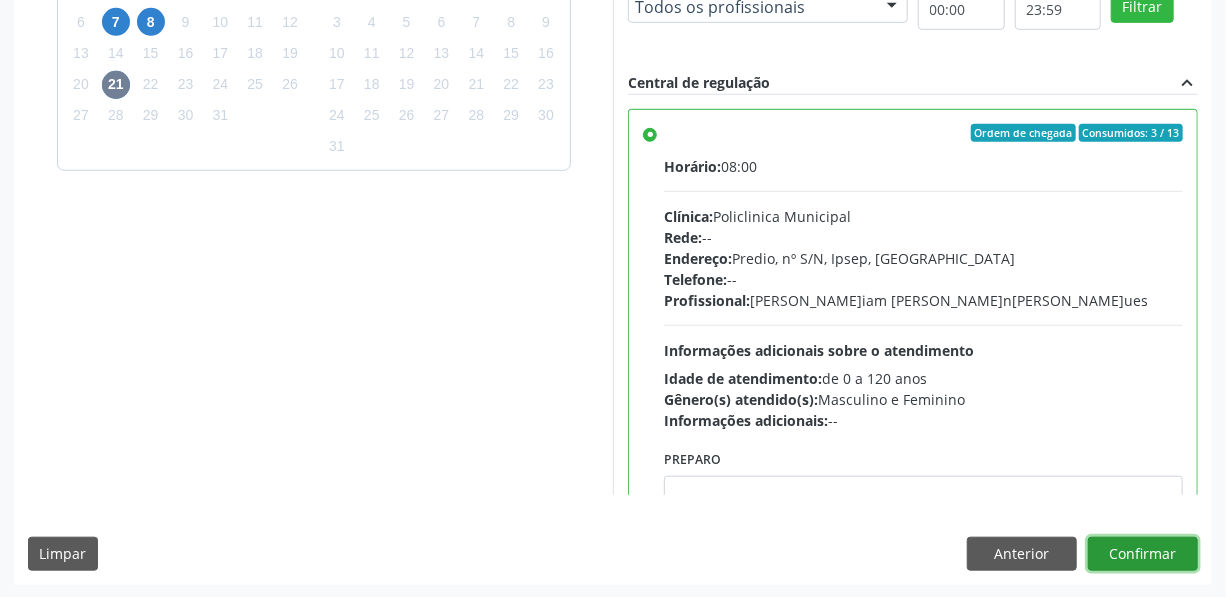 click on "Confirmar" at bounding box center (1143, 554) 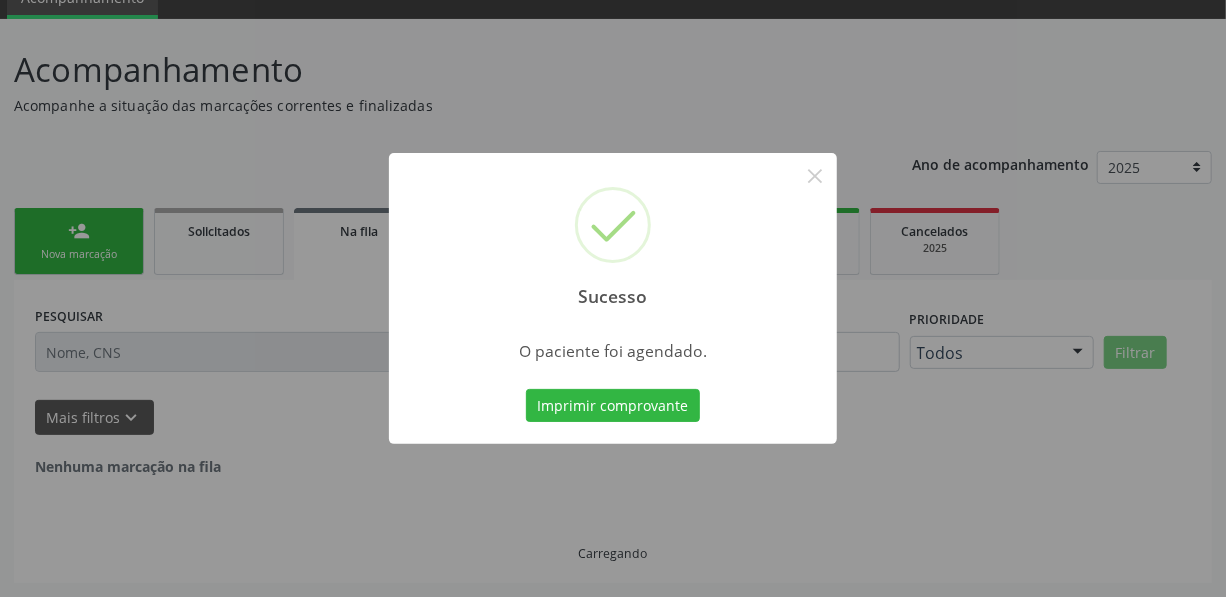 scroll, scrollTop: 4, scrollLeft: 0, axis: vertical 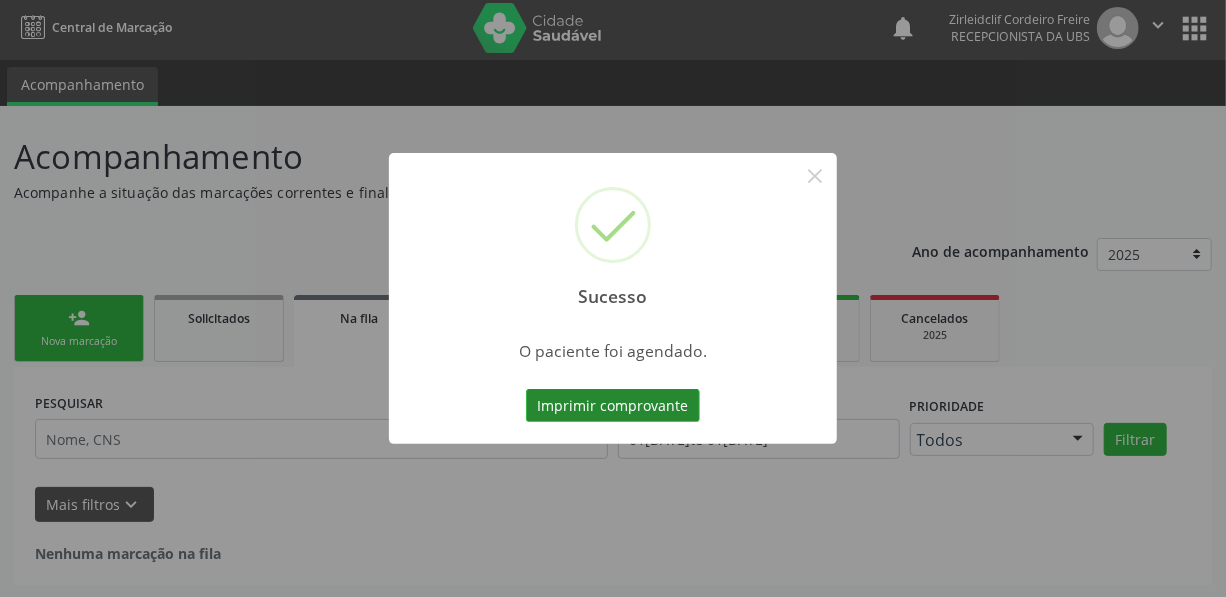 click on "Imprimir comprovante" at bounding box center [613, 406] 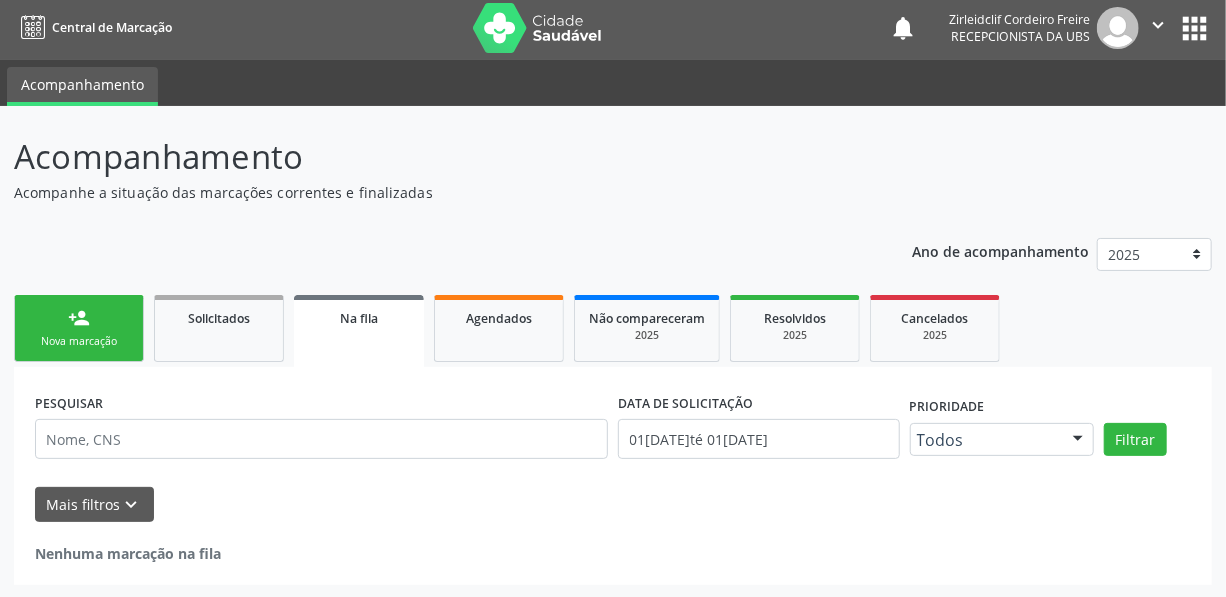 click on "Nova marcação" at bounding box center (79, 341) 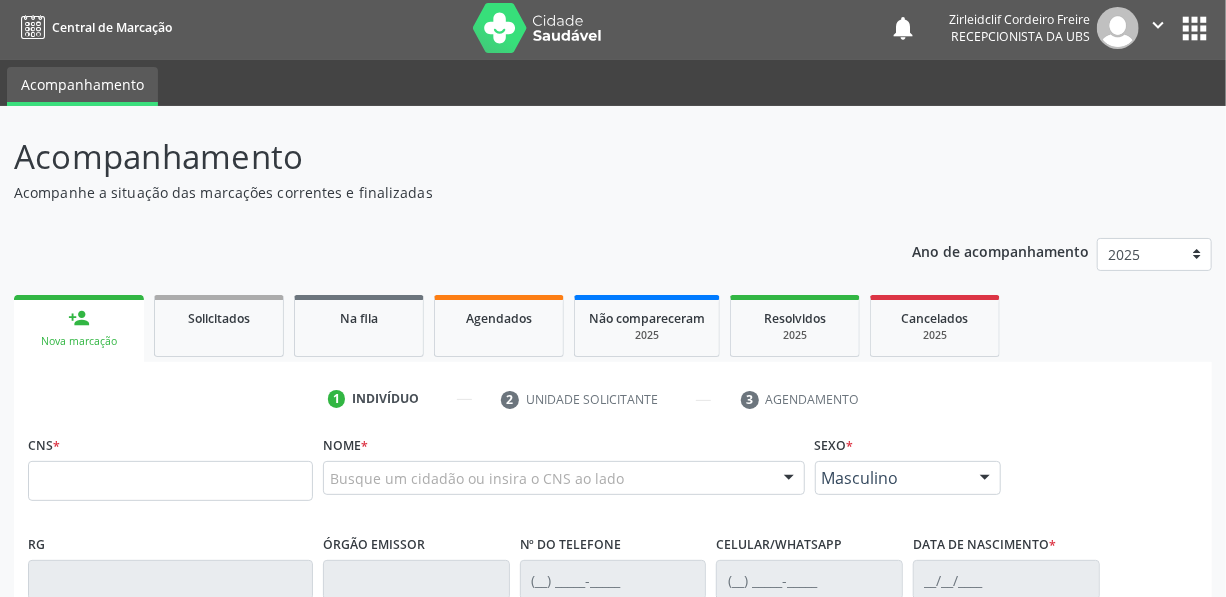click on "person_add
Nova marcação" at bounding box center (79, 328) 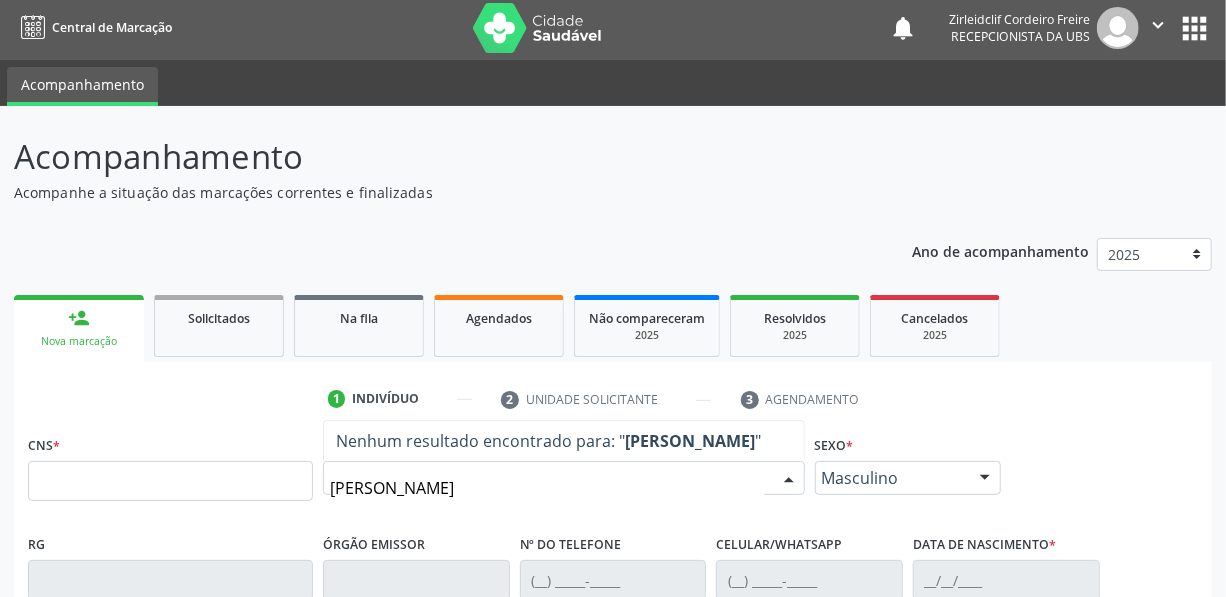 type on "jenifer gabriely" 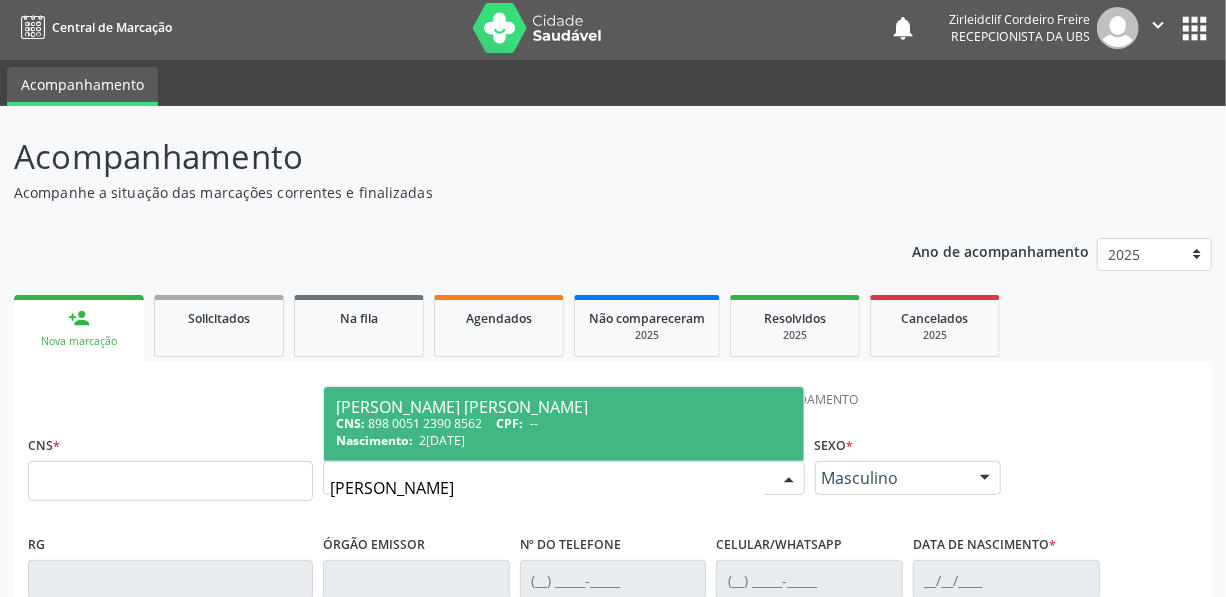 click on "CNS:
898 0051 2390 8562
CPF:    --" at bounding box center (564, 423) 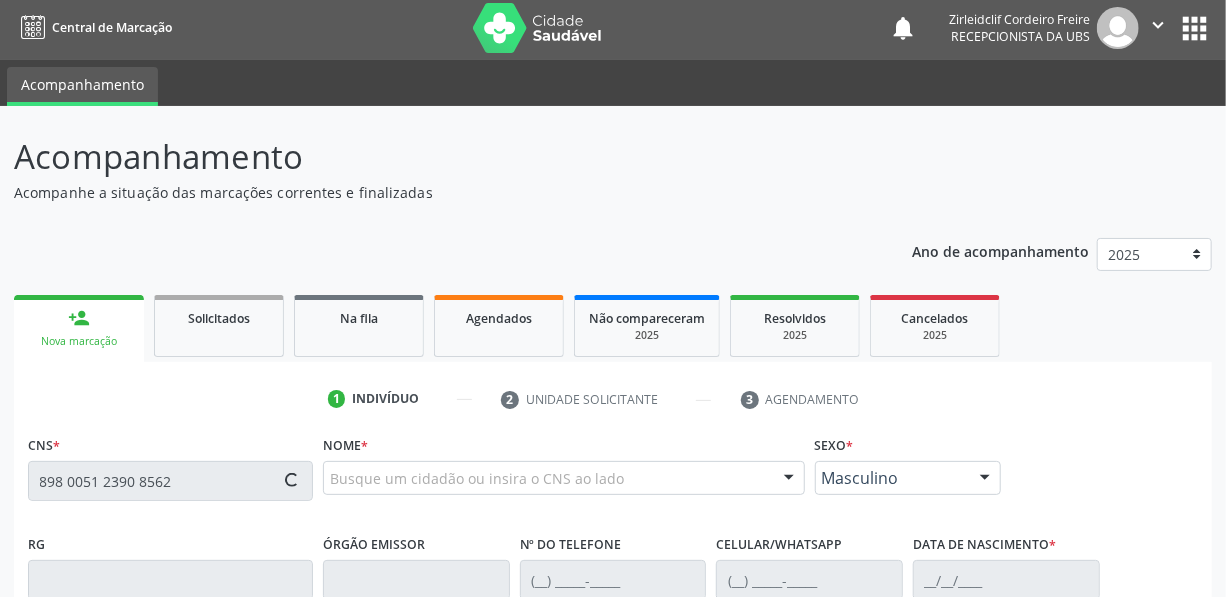type on "898 0051 2390 8562" 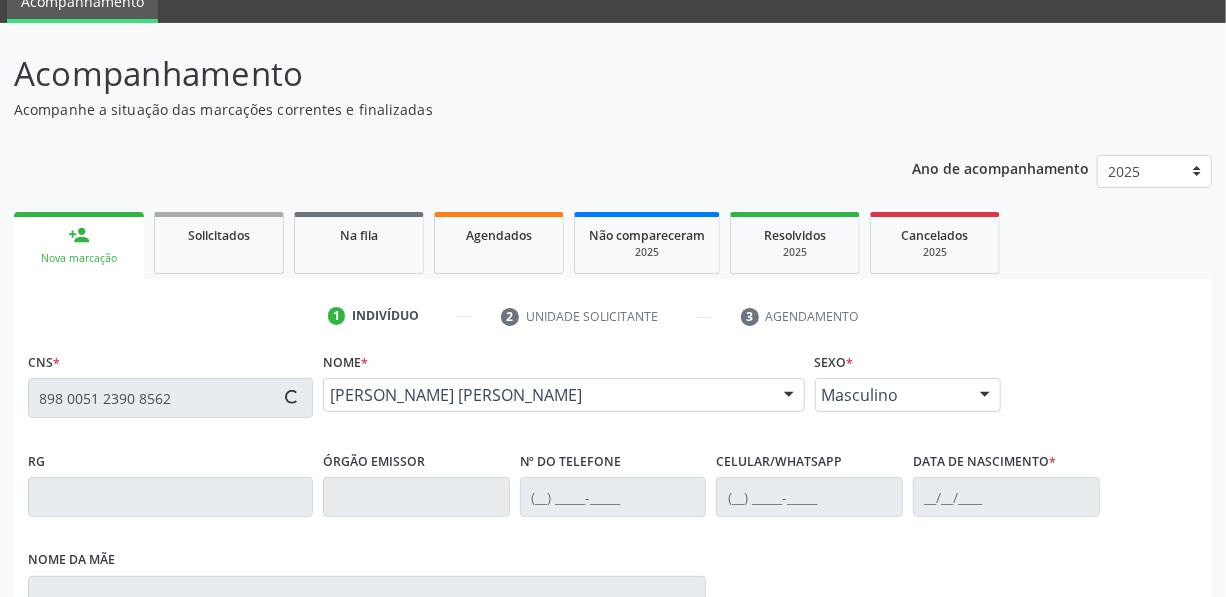 type on "(87) 3945-1069" 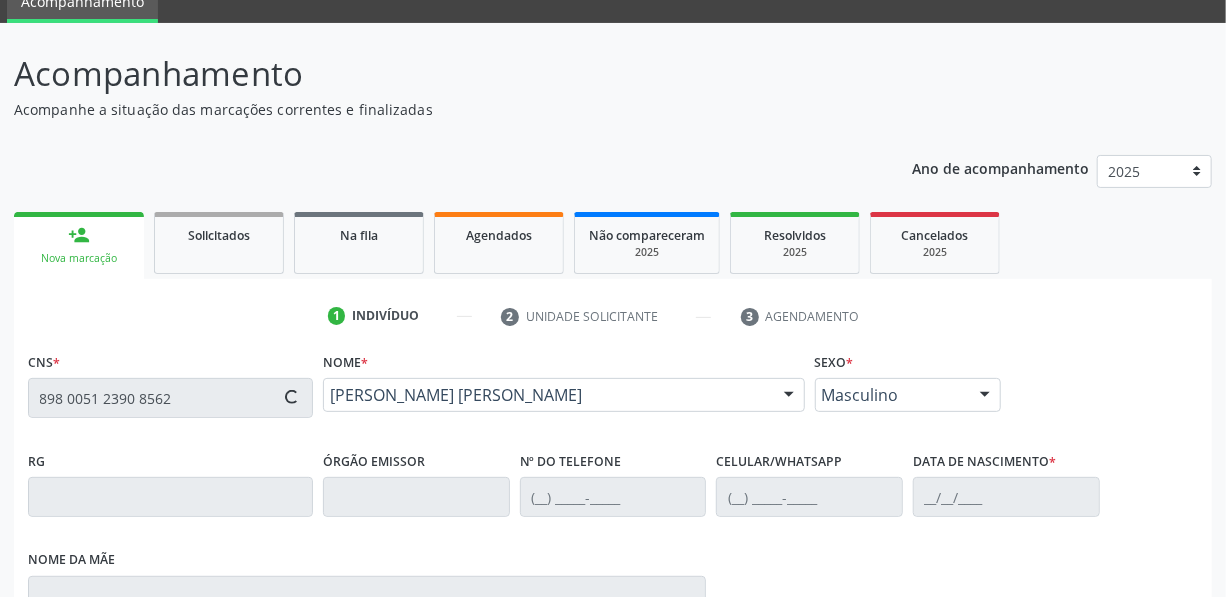 type on "28/02/2016" 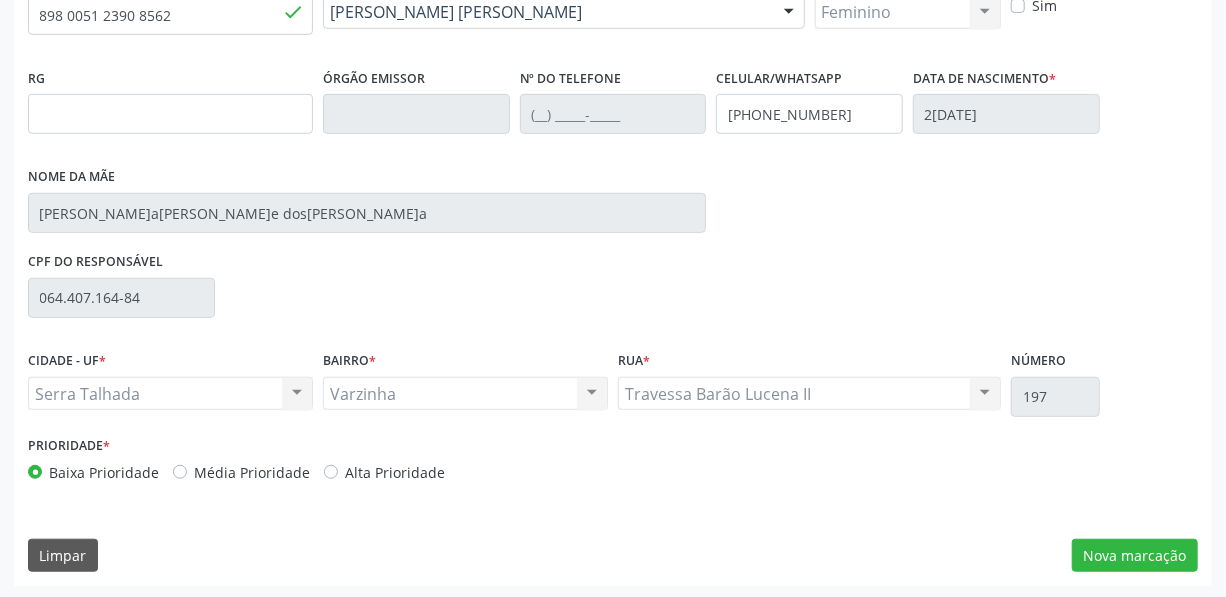 scroll, scrollTop: 471, scrollLeft: 0, axis: vertical 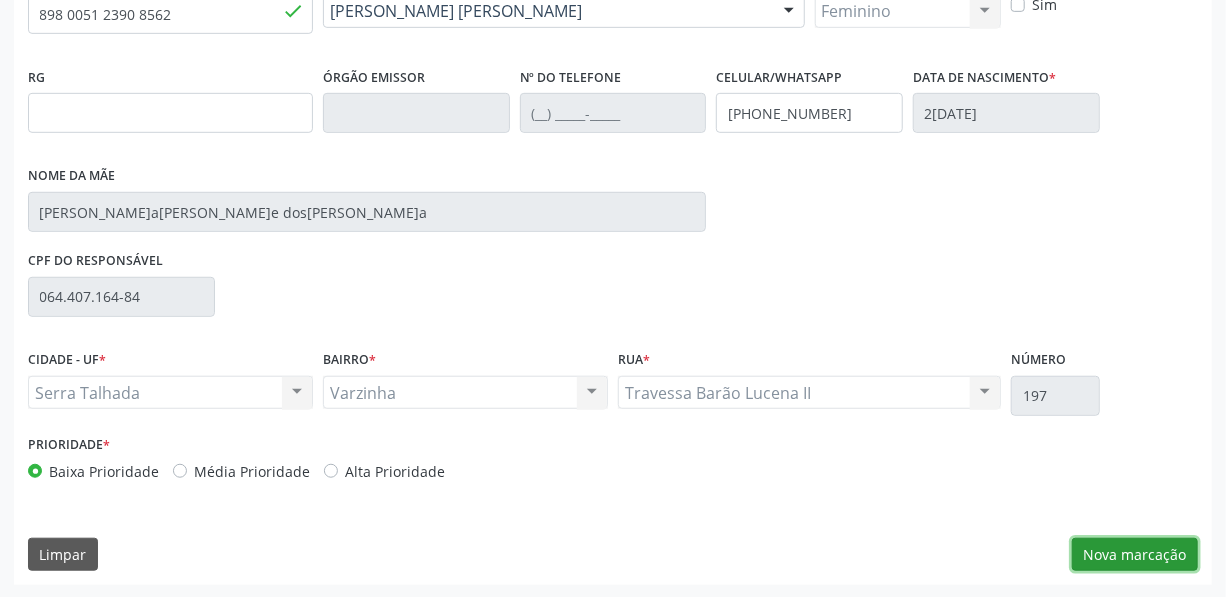 click on "Nova marcação" at bounding box center (1135, 555) 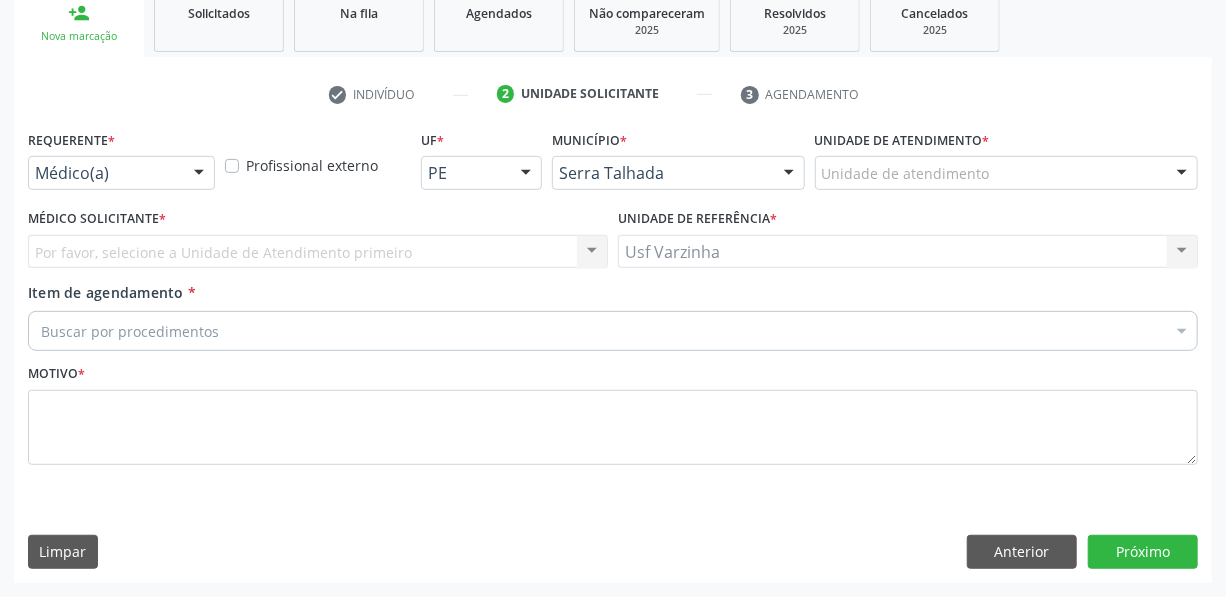 scroll, scrollTop: 307, scrollLeft: 0, axis: vertical 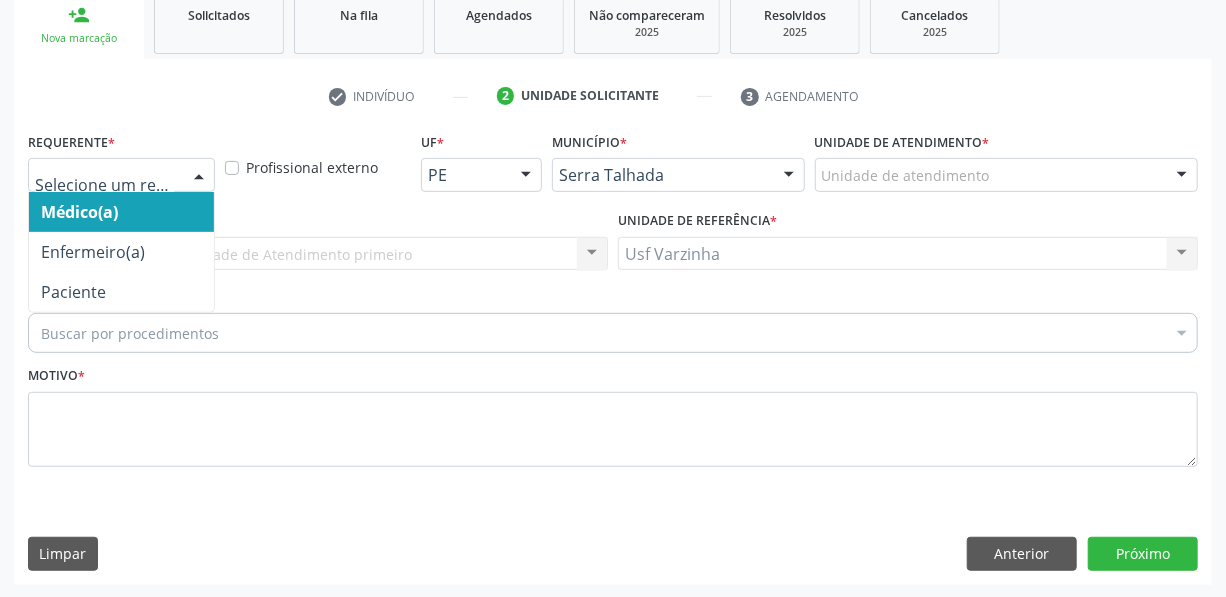 click at bounding box center (199, 176) 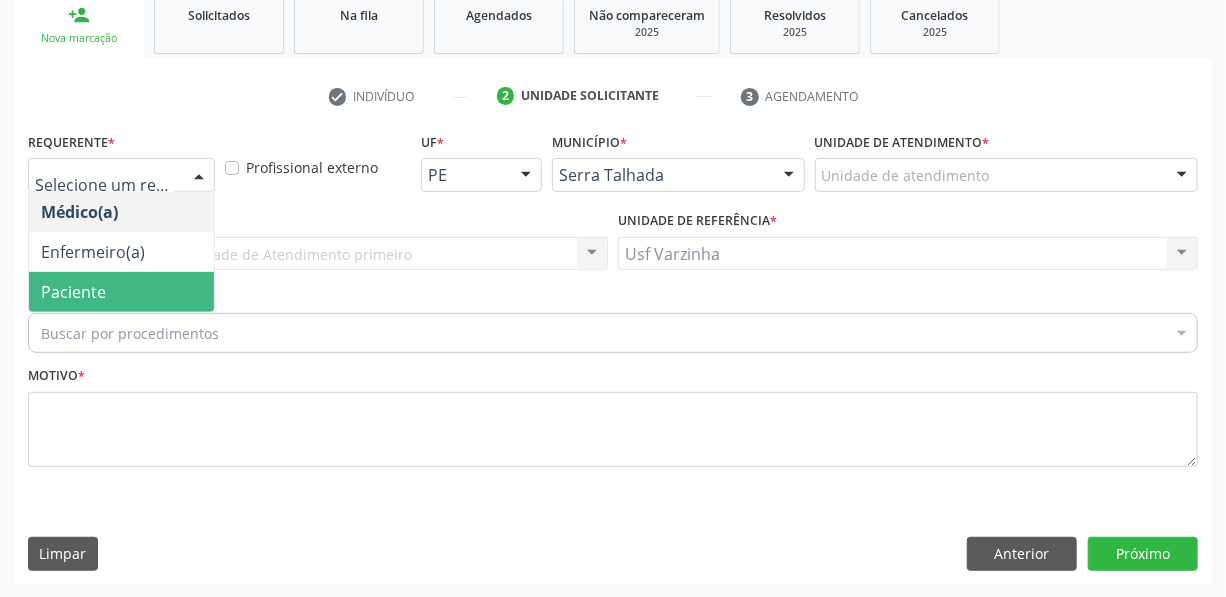 click on "Paciente" at bounding box center (121, 292) 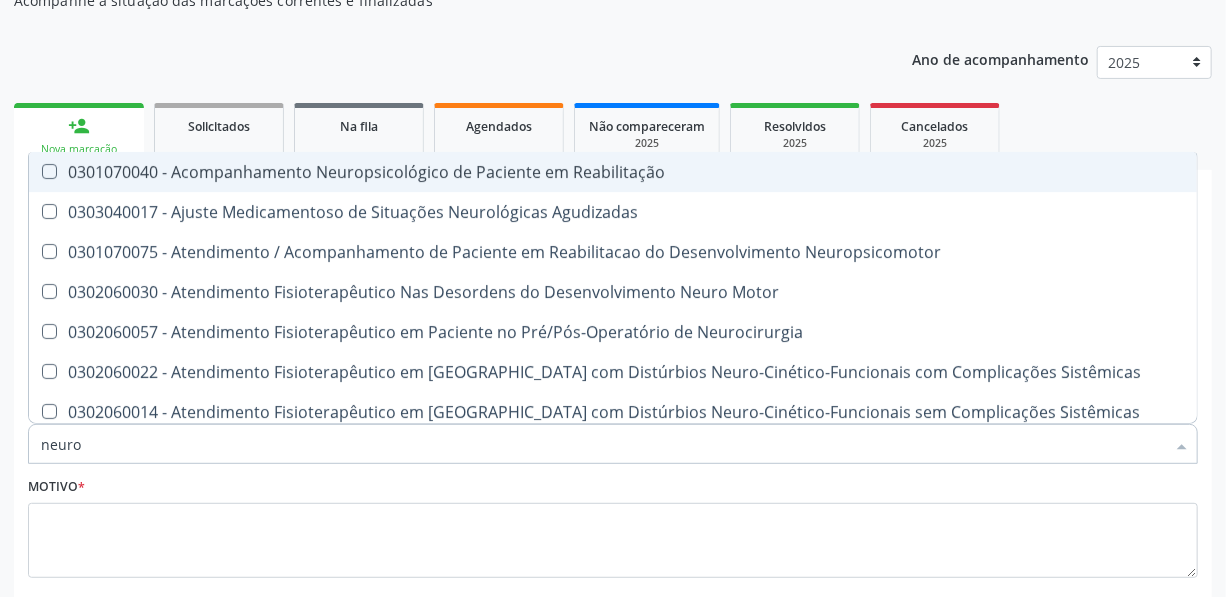 scroll, scrollTop: 307, scrollLeft: 0, axis: vertical 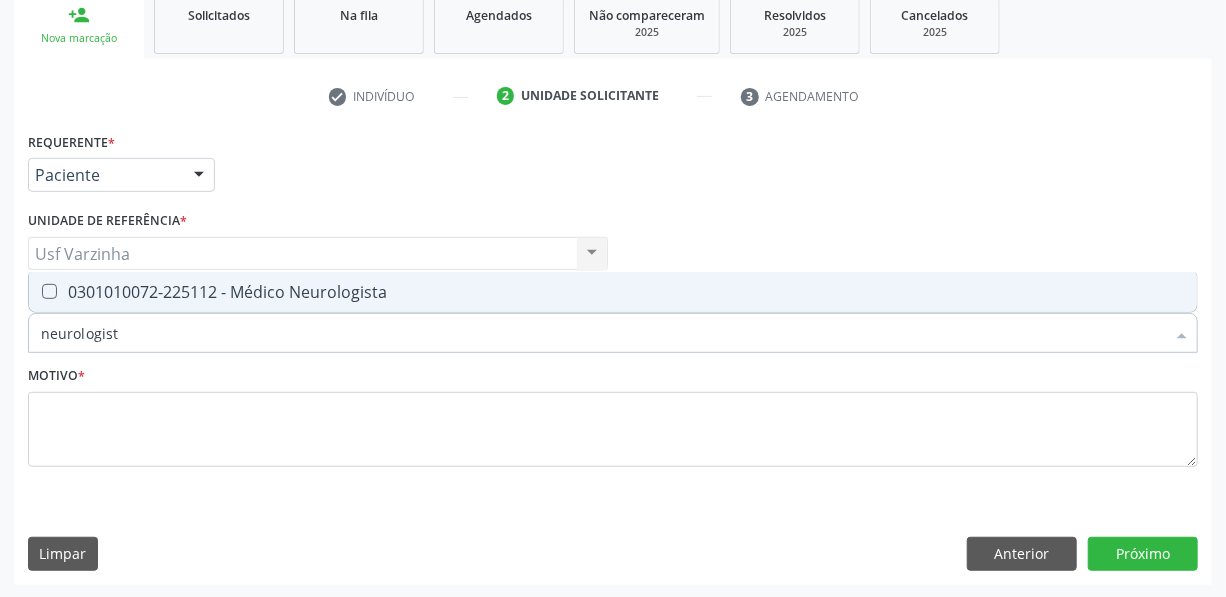 type on "neurologista" 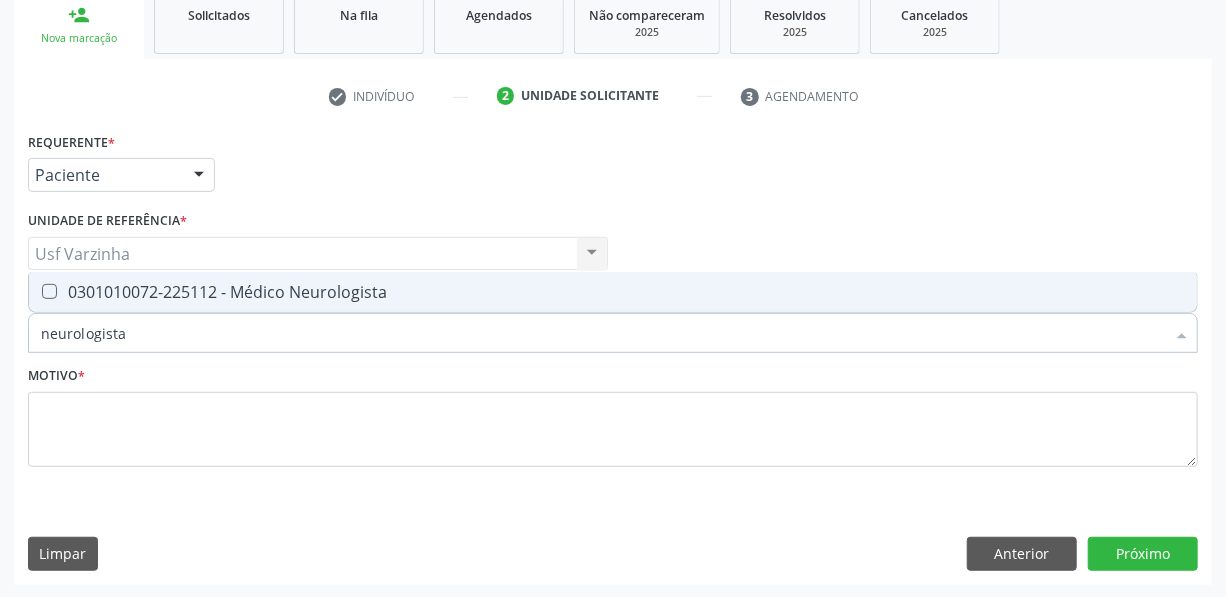 click at bounding box center (49, 291) 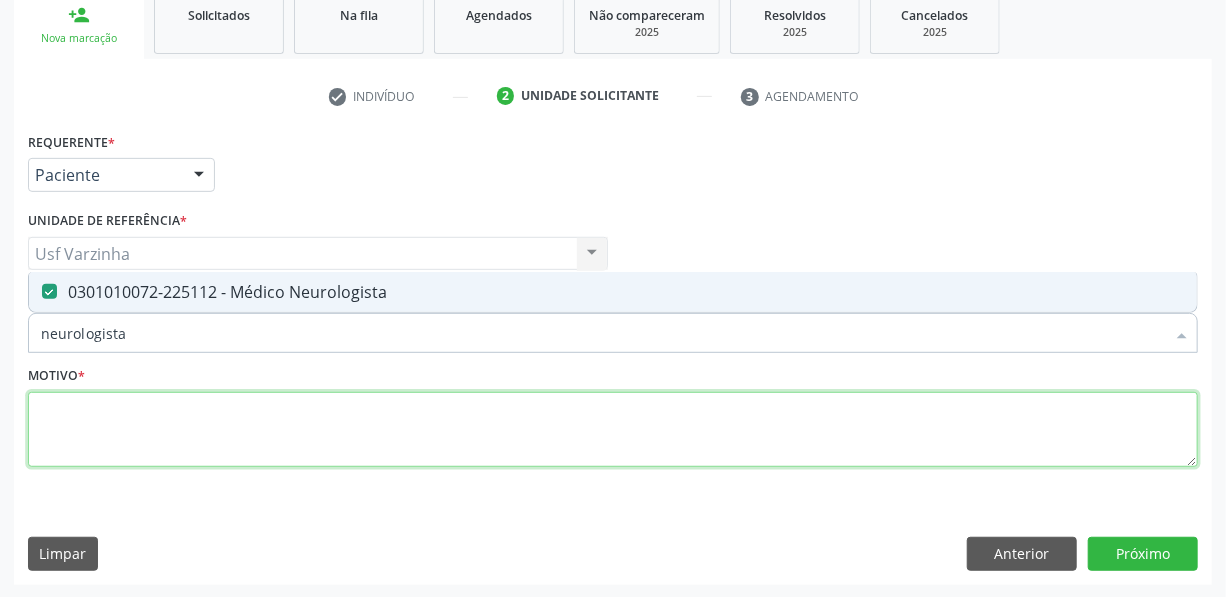 click at bounding box center (613, 430) 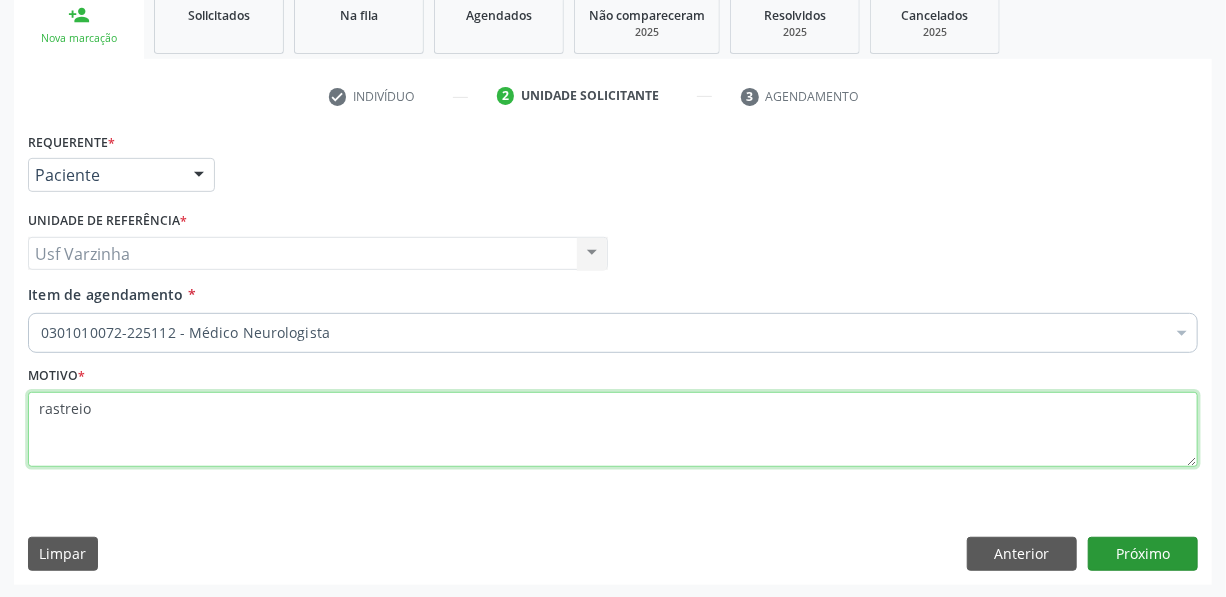 type on "rastreio" 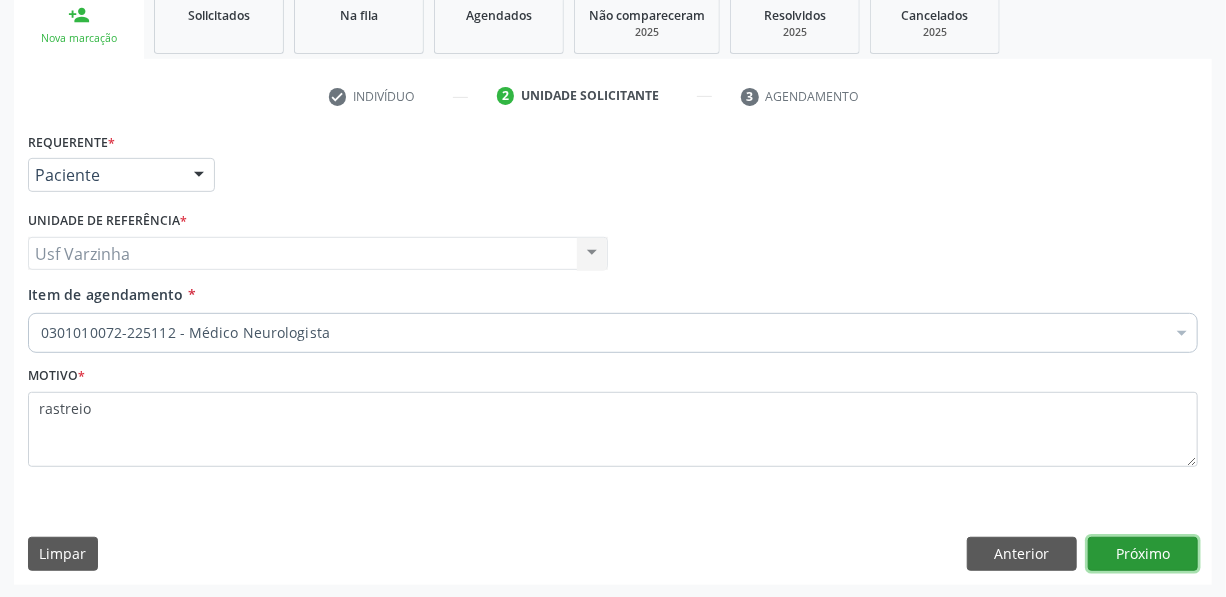 click on "Próximo" at bounding box center (1143, 554) 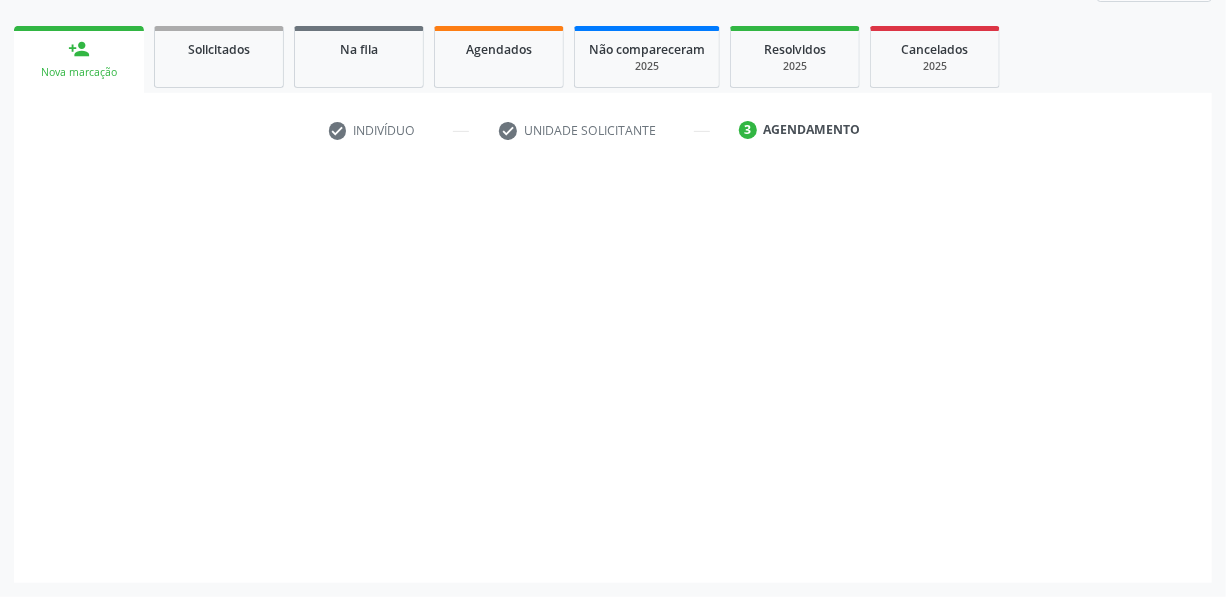 scroll, scrollTop: 271, scrollLeft: 0, axis: vertical 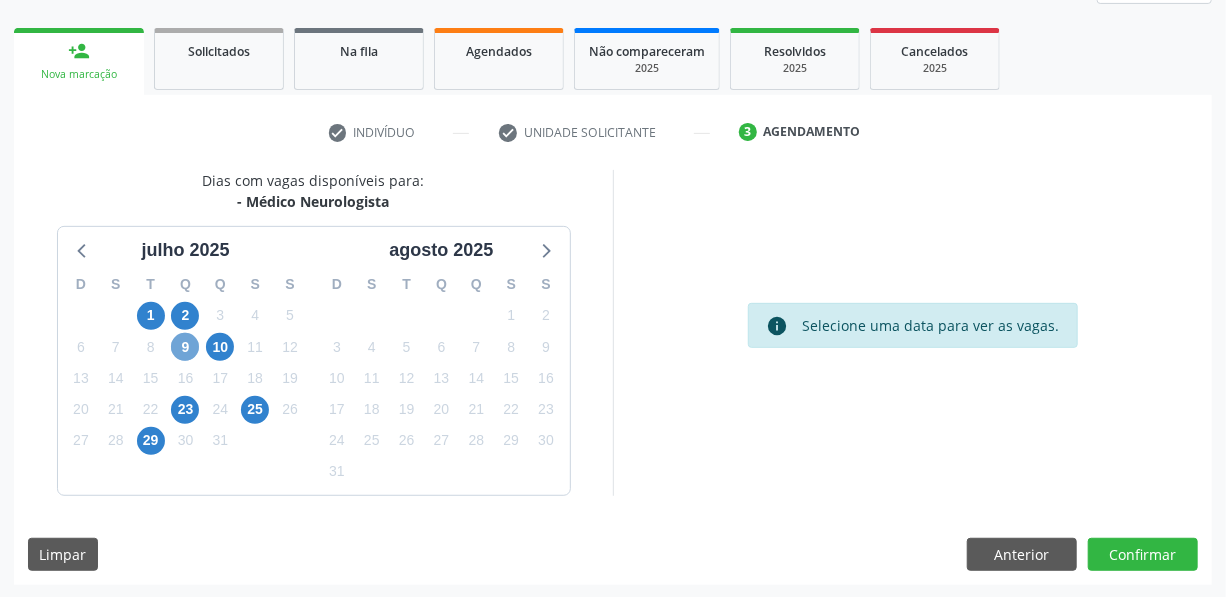 click on "9" at bounding box center (185, 347) 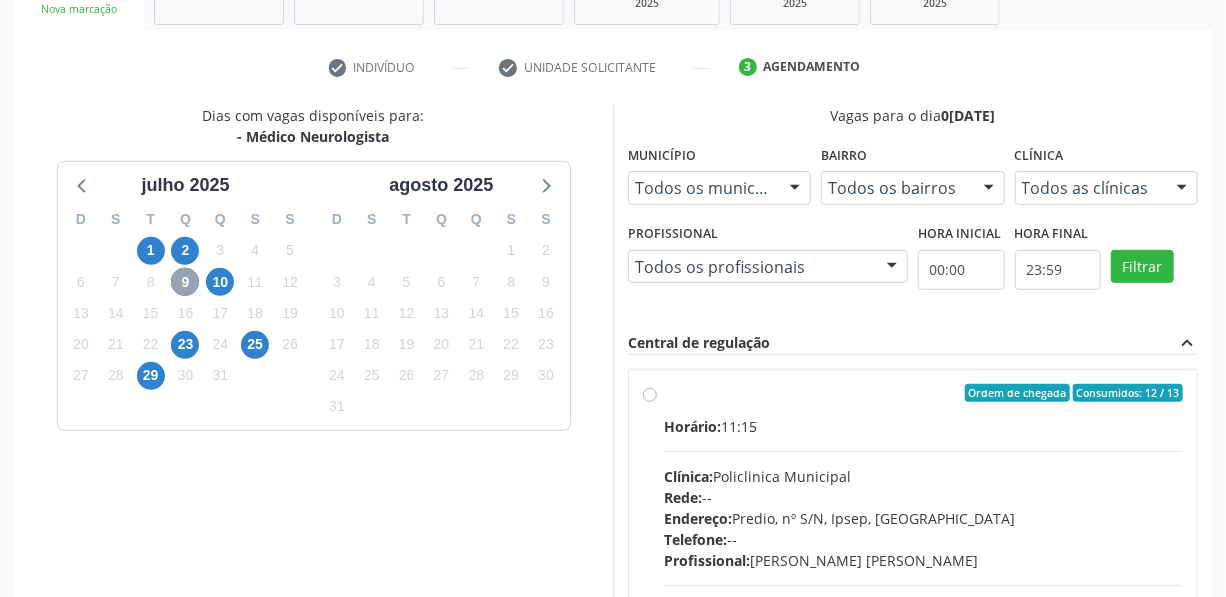 scroll, scrollTop: 453, scrollLeft: 0, axis: vertical 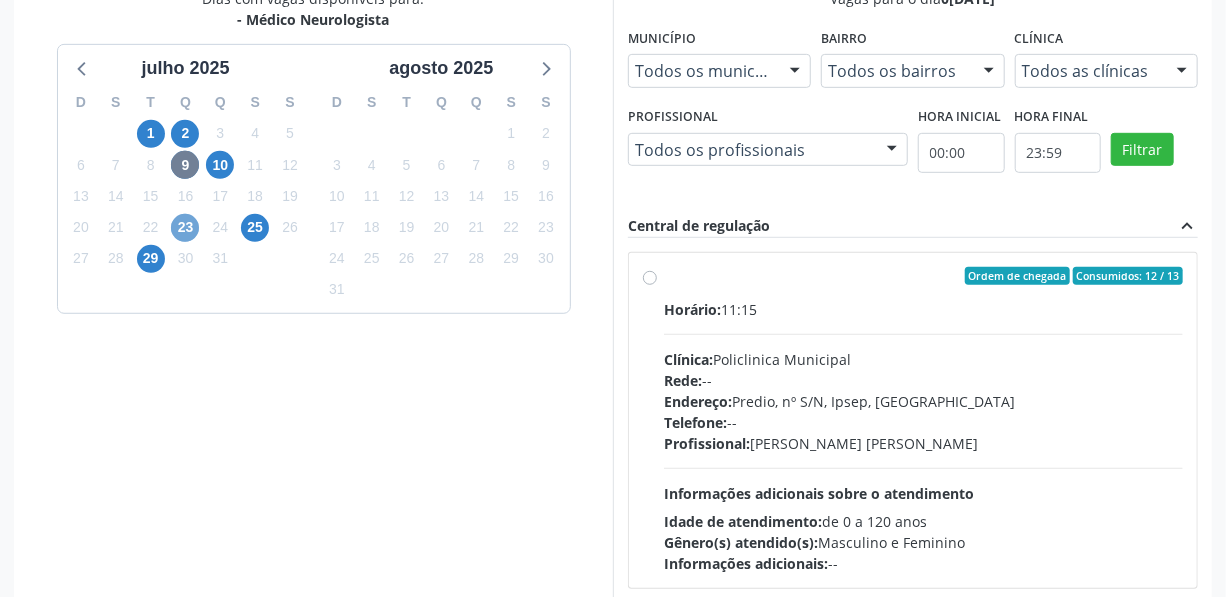click on "23" at bounding box center [185, 228] 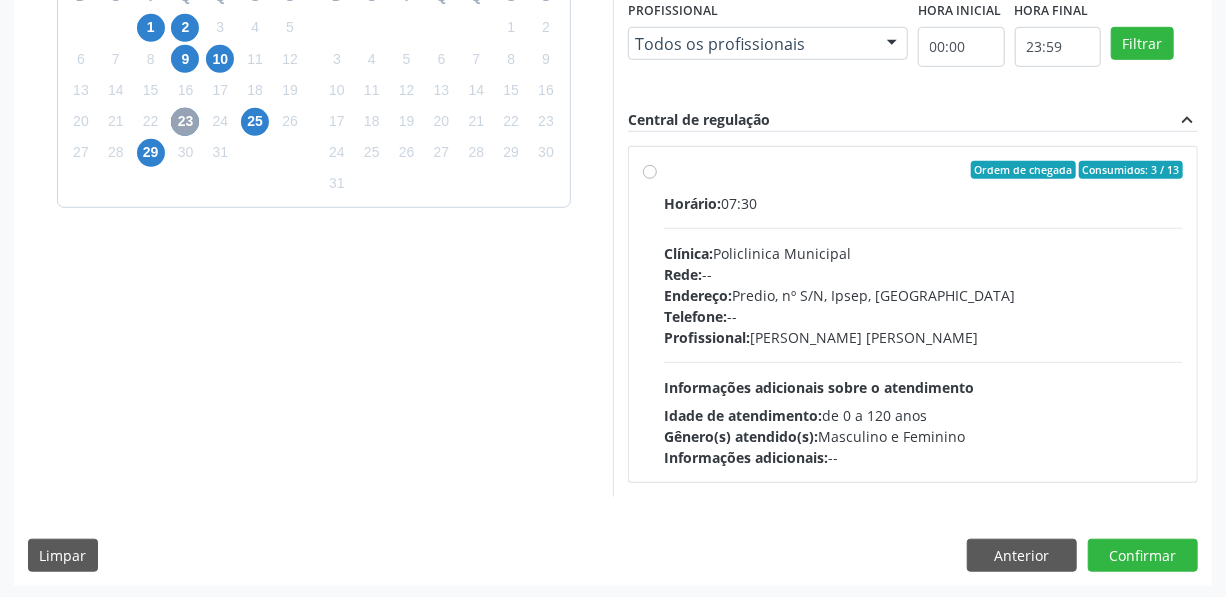 scroll, scrollTop: 560, scrollLeft: 0, axis: vertical 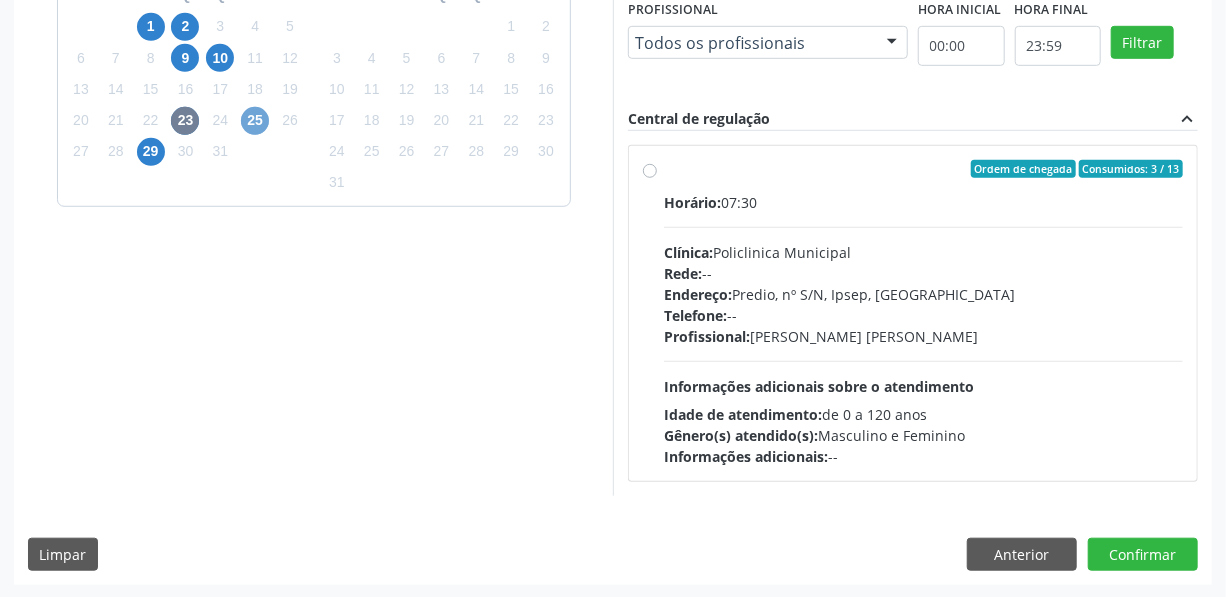 click on "25" at bounding box center [255, 121] 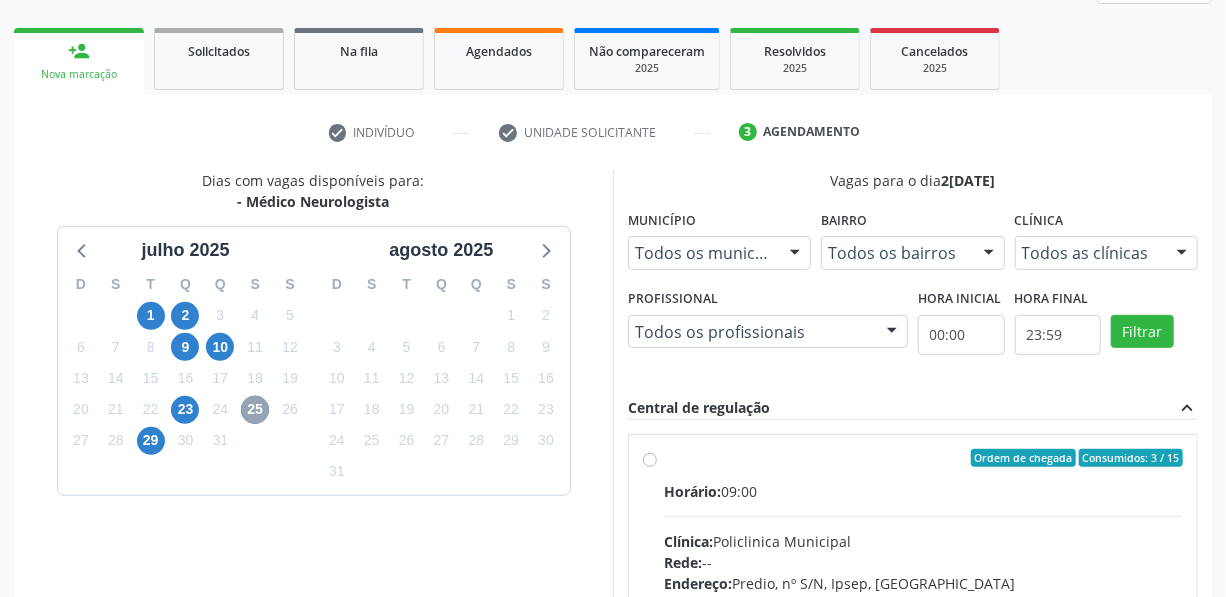 scroll, scrollTop: 560, scrollLeft: 0, axis: vertical 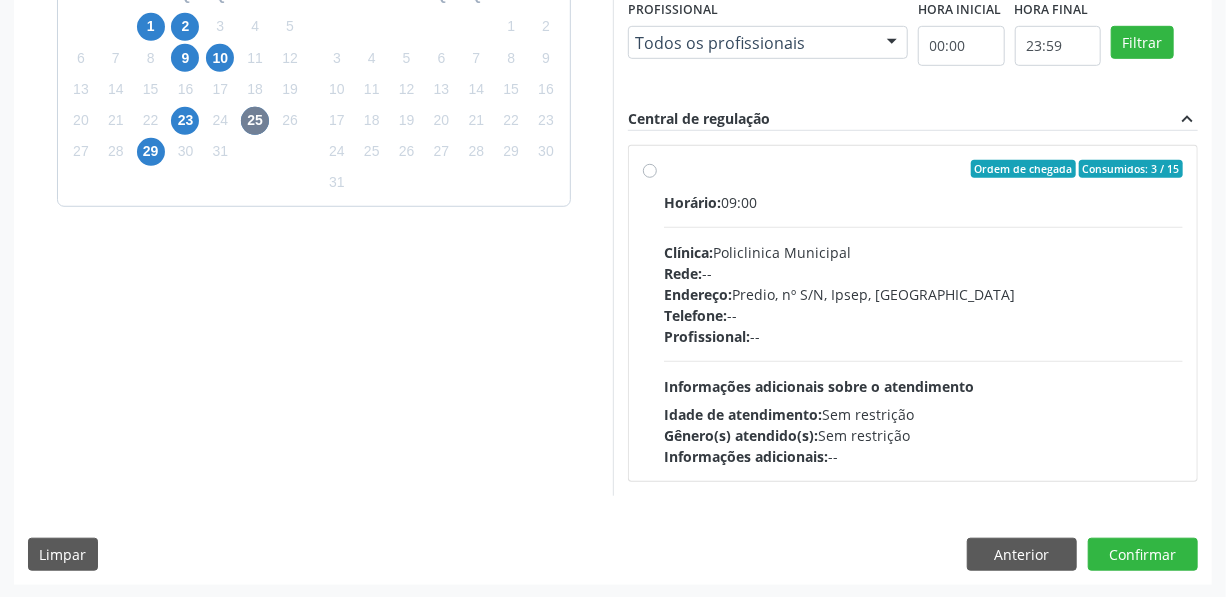 click on "Ordem de chegada
Consumidos: 3 / 15
Horário:   09:00
Clínica:  Policlinica Municipal
Rede:
--
Endereço:   Predio, nº S/N, Ipsep, Serra Talhada - PE
Telefone:   --
Profissional:
--
Informações adicionais sobre o atendimento
Idade de atendimento:
Sem restrição
Gênero(s) atendido(s):
Sem restrição
Informações adicionais:
--" at bounding box center [923, 313] 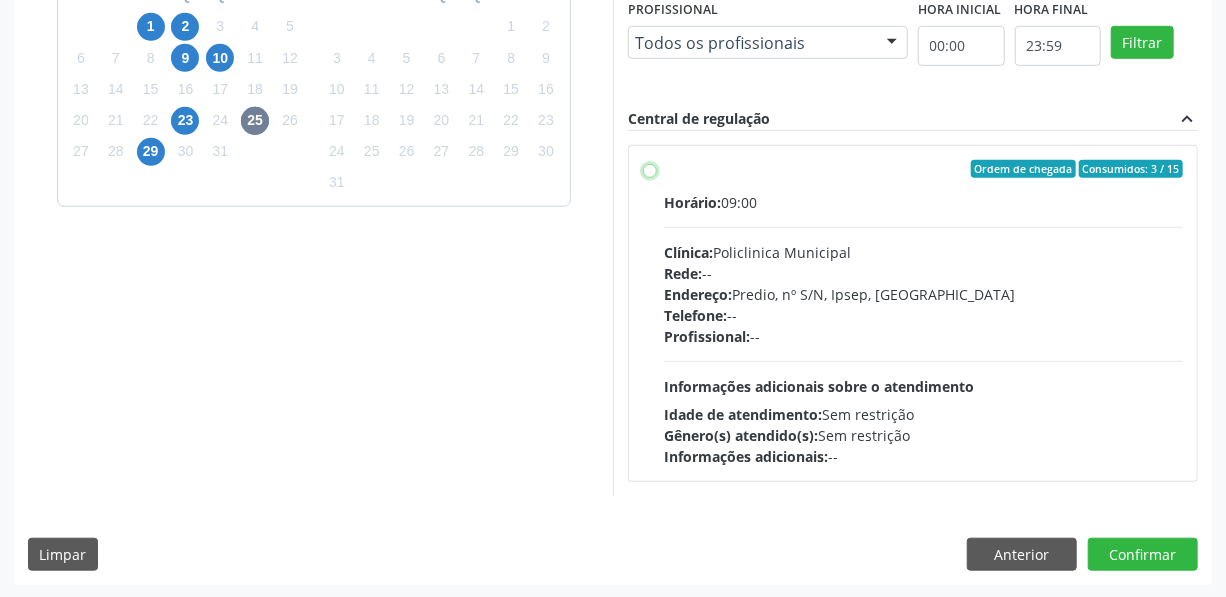click on "Ordem de chegada
Consumidos: 3 / 15
Horário:   09:00
Clínica:  Policlinica Municipal
Rede:
--
Endereço:   Predio, nº S/N, Ipsep, Serra Talhada - PE
Telefone:   --
Profissional:
--
Informações adicionais sobre o atendimento
Idade de atendimento:
Sem restrição
Gênero(s) atendido(s):
Sem restrição
Informações adicionais:
--" at bounding box center [650, 169] 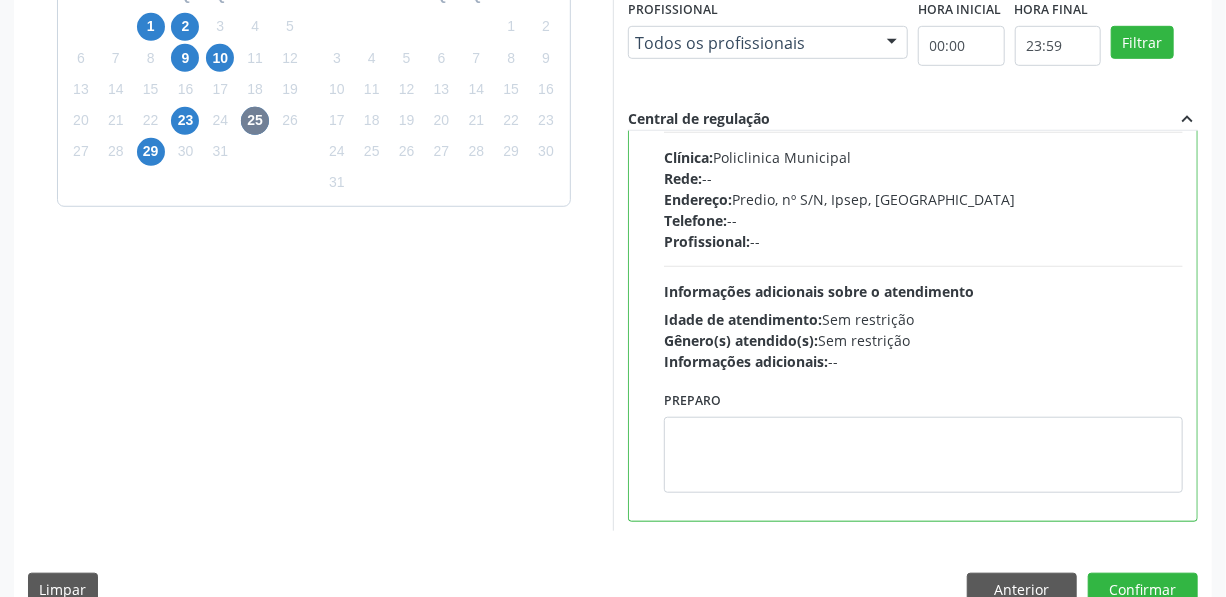scroll, scrollTop: 99, scrollLeft: 0, axis: vertical 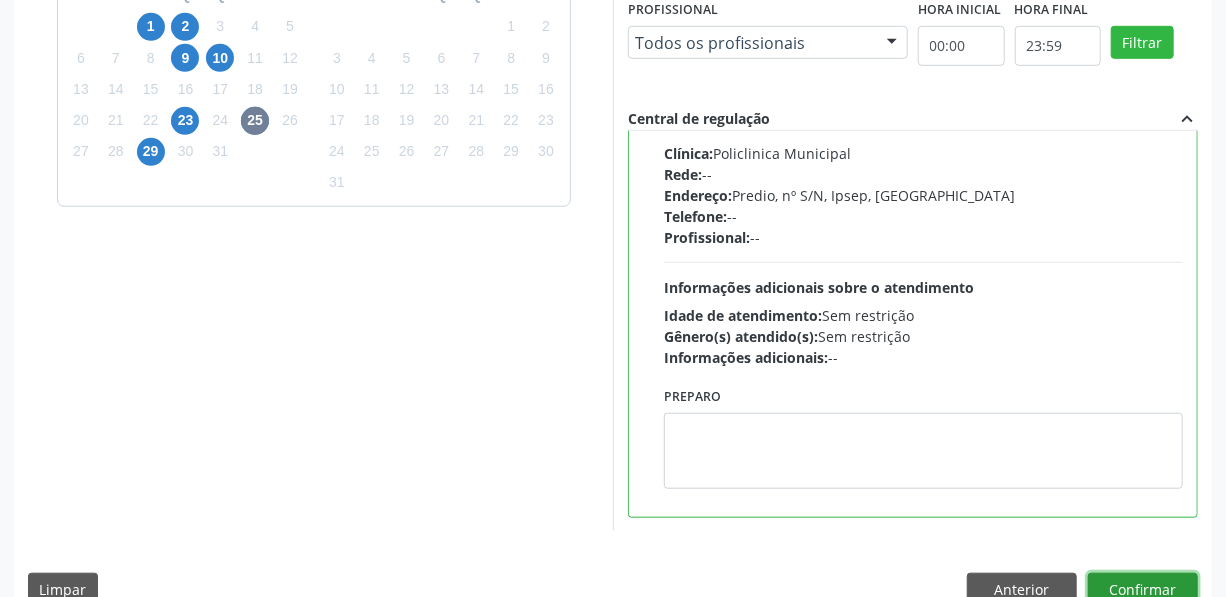 click on "Confirmar" at bounding box center (1143, 590) 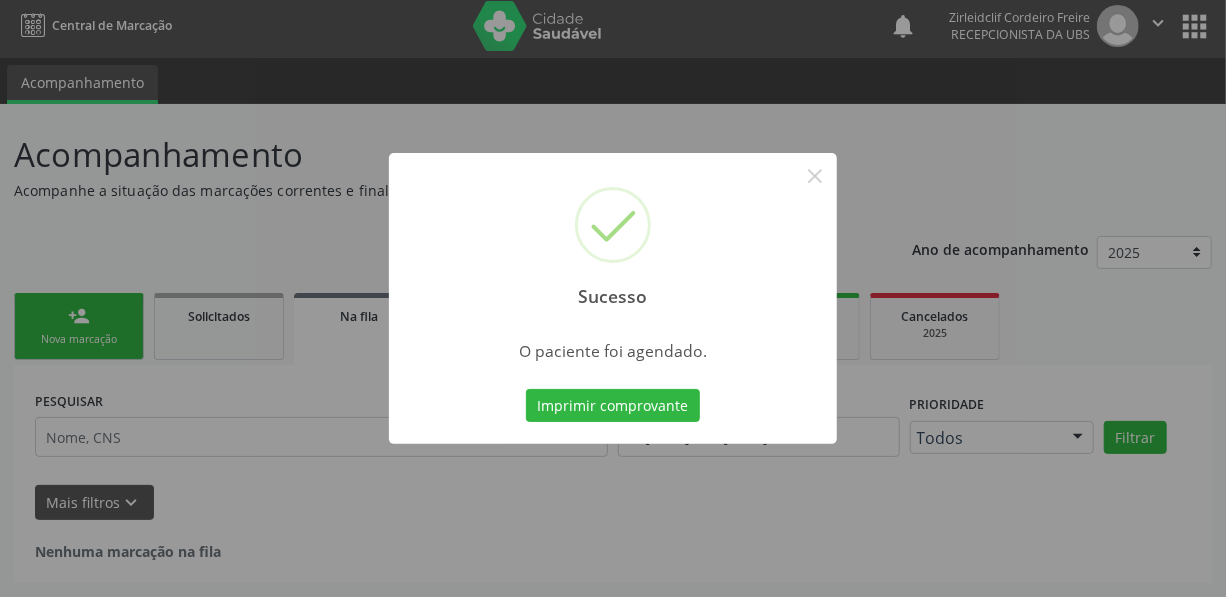 scroll, scrollTop: 4, scrollLeft: 0, axis: vertical 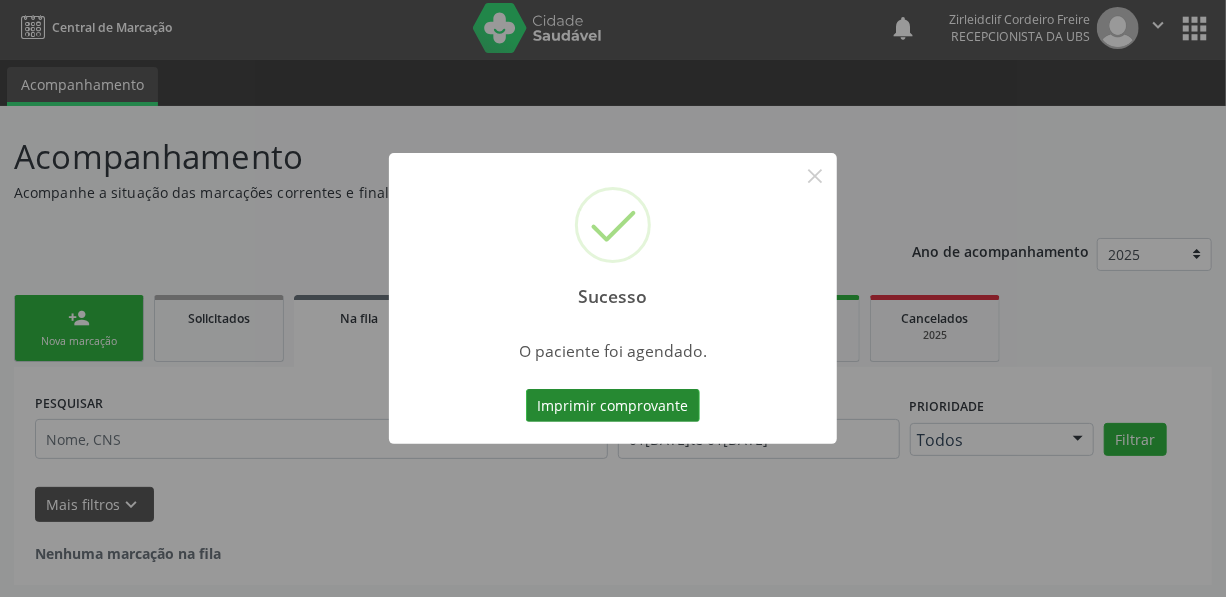 click on "Imprimir comprovante" at bounding box center (613, 406) 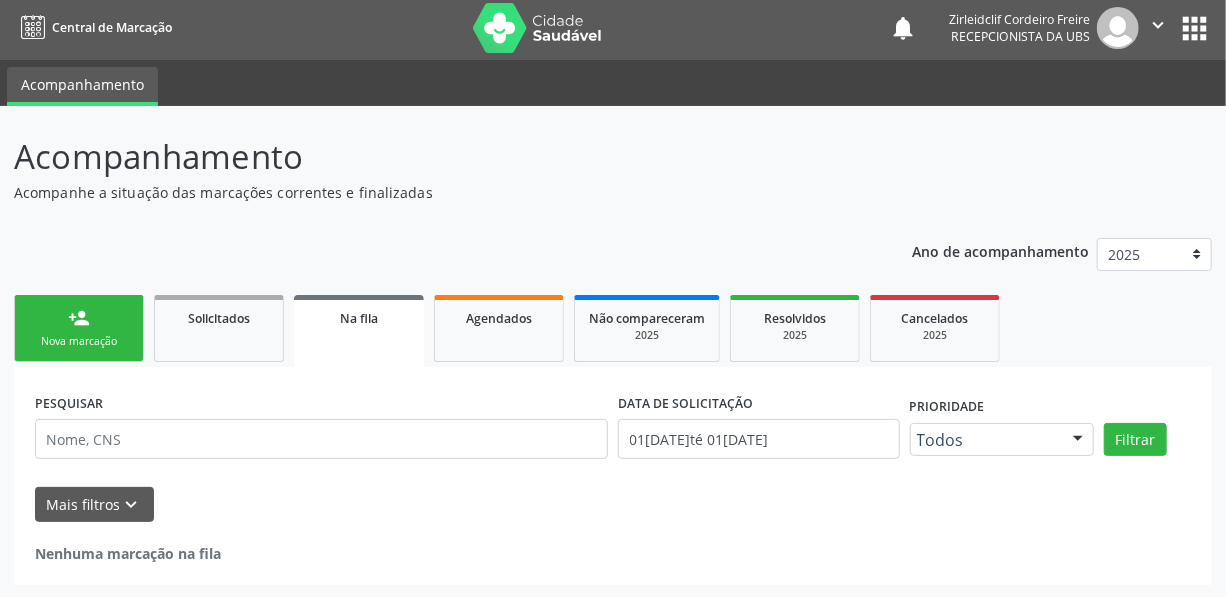 click on "person_add
Nova marcação" at bounding box center (79, 328) 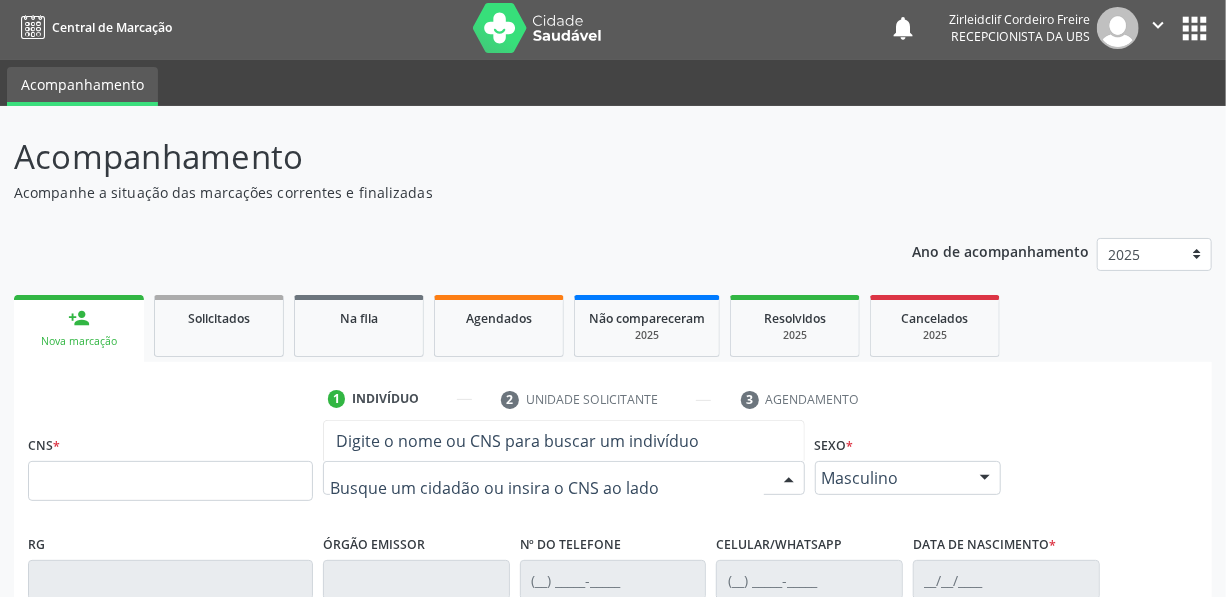 click at bounding box center (564, 478) 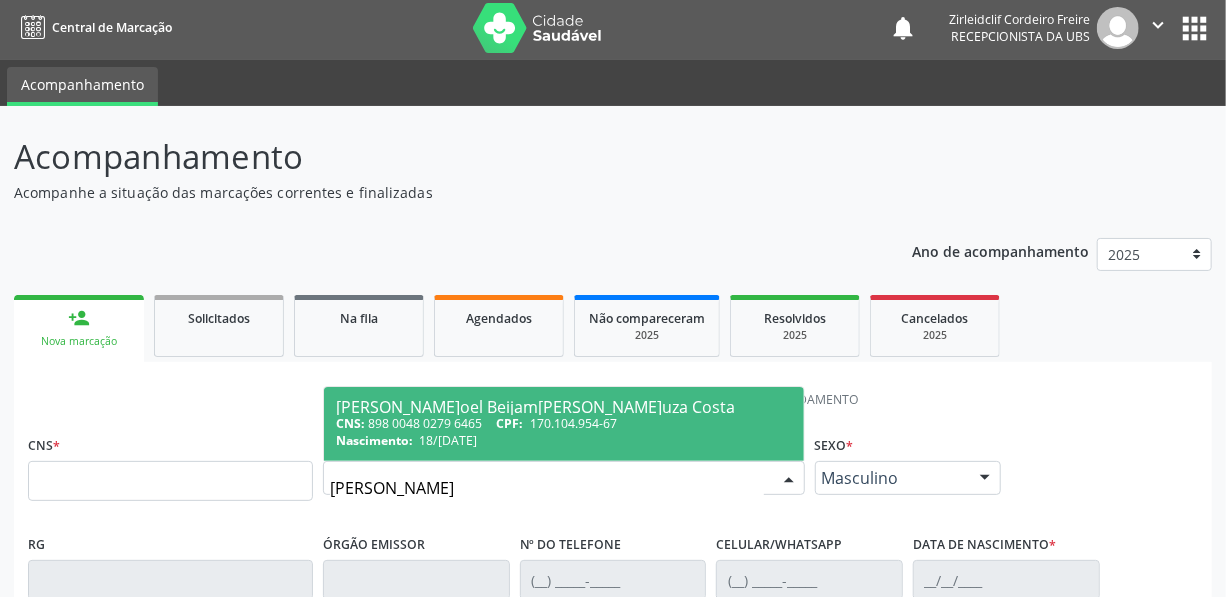 type on "emanoel beijamin" 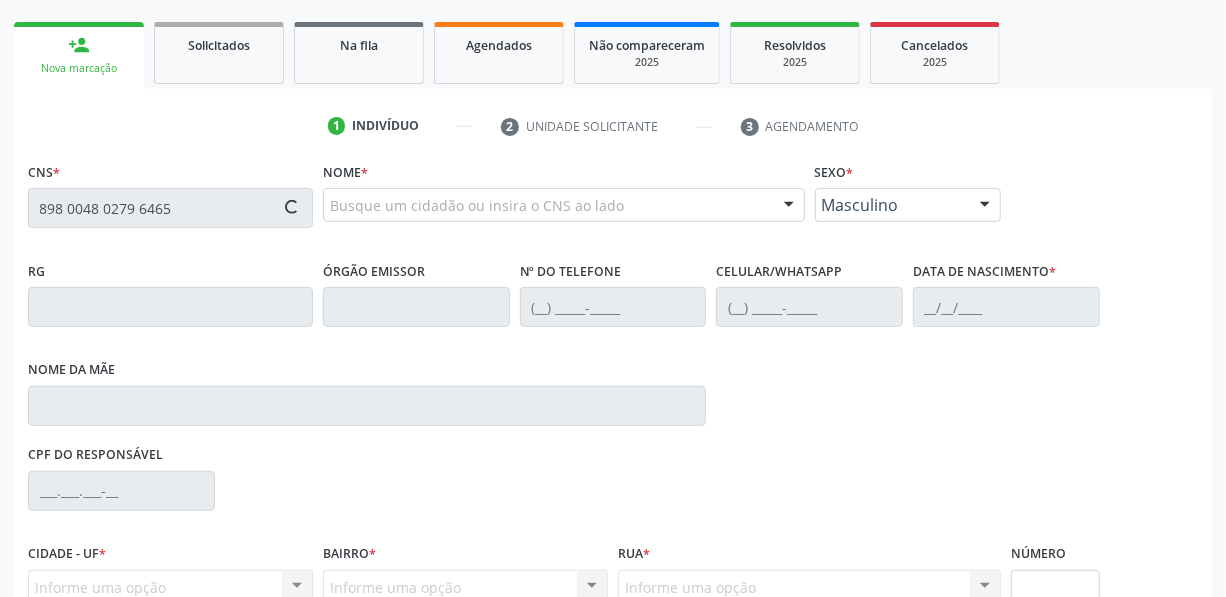 type on "898 0048 0279 6465" 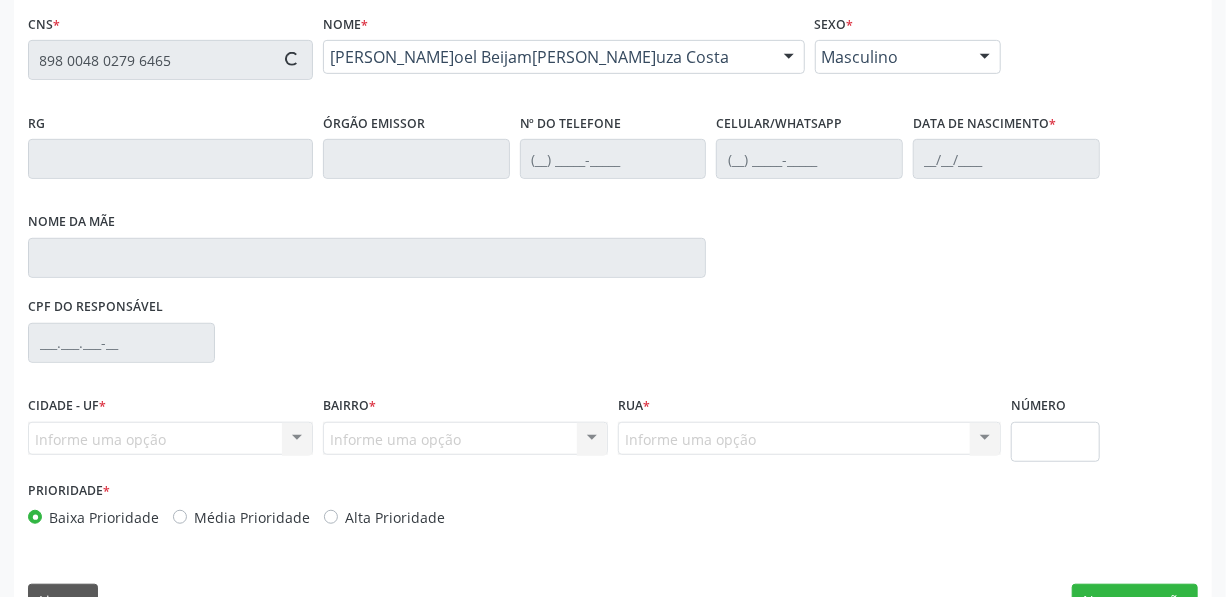 type on "(87) 3945-1069" 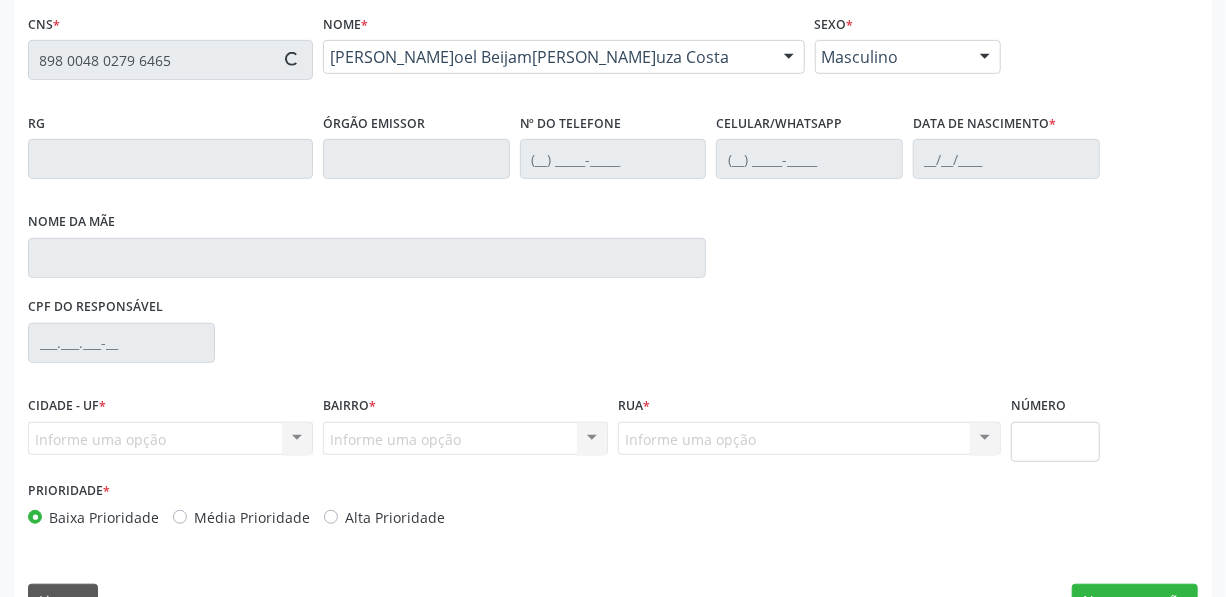 type on "18/05/2015" 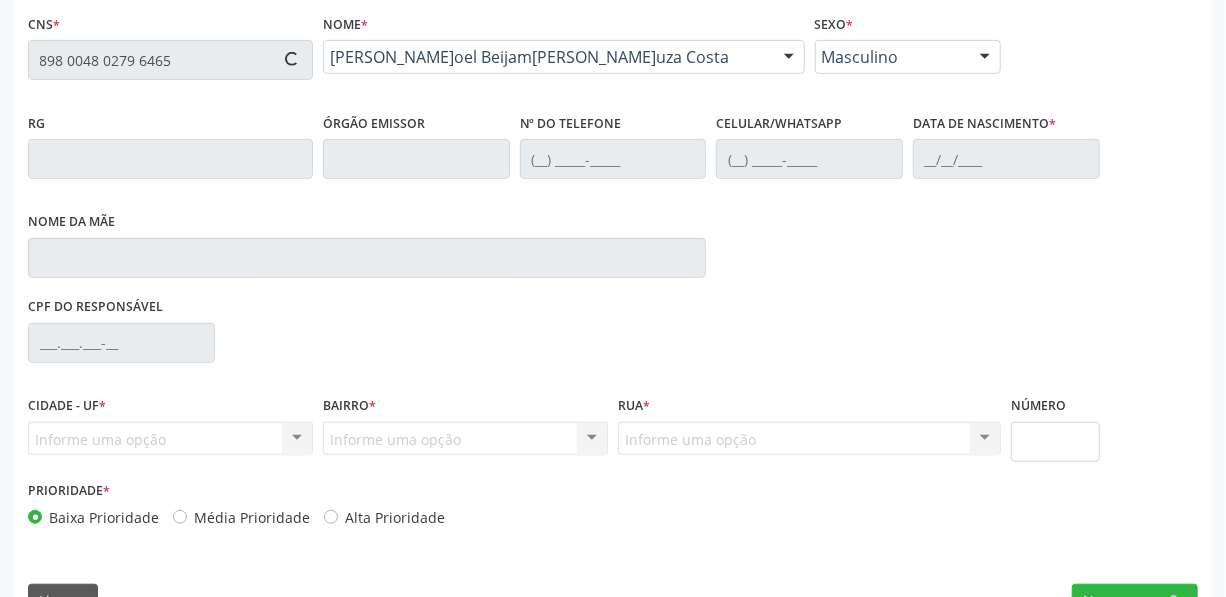 type on "Maria de Lourdes de Lima" 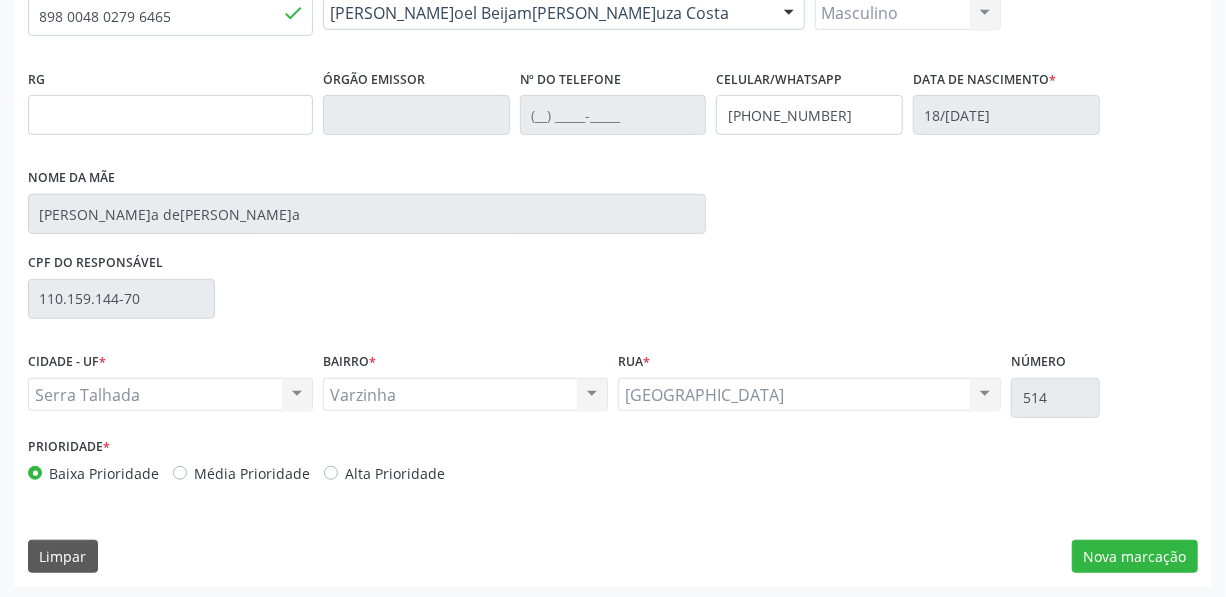scroll, scrollTop: 471, scrollLeft: 0, axis: vertical 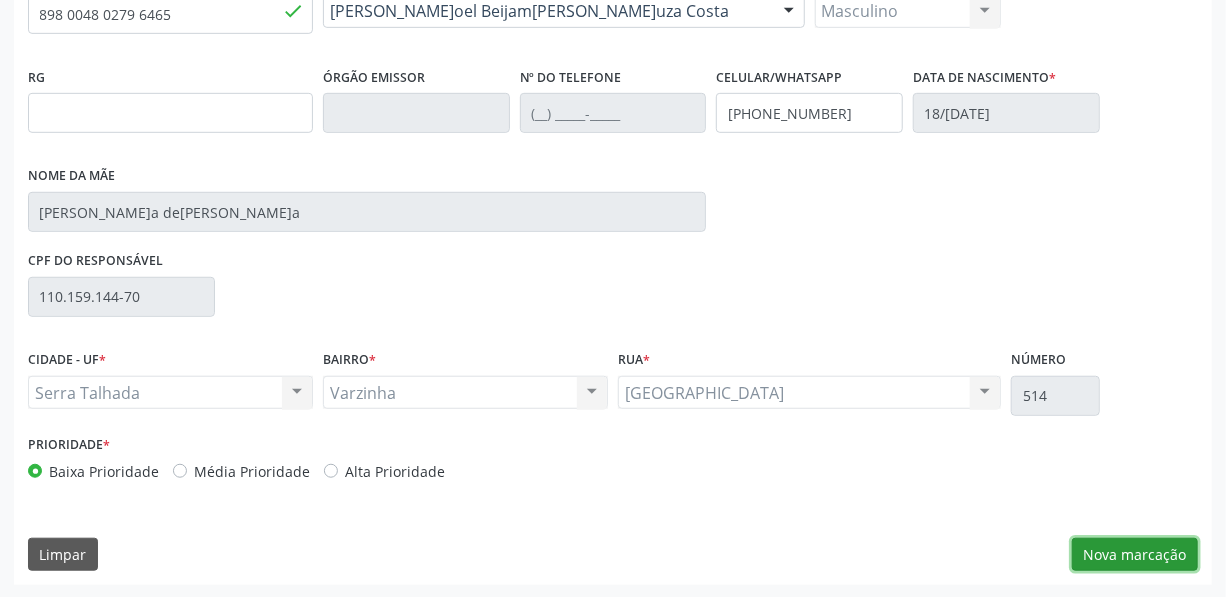 click on "Nova marcação" at bounding box center (1135, 555) 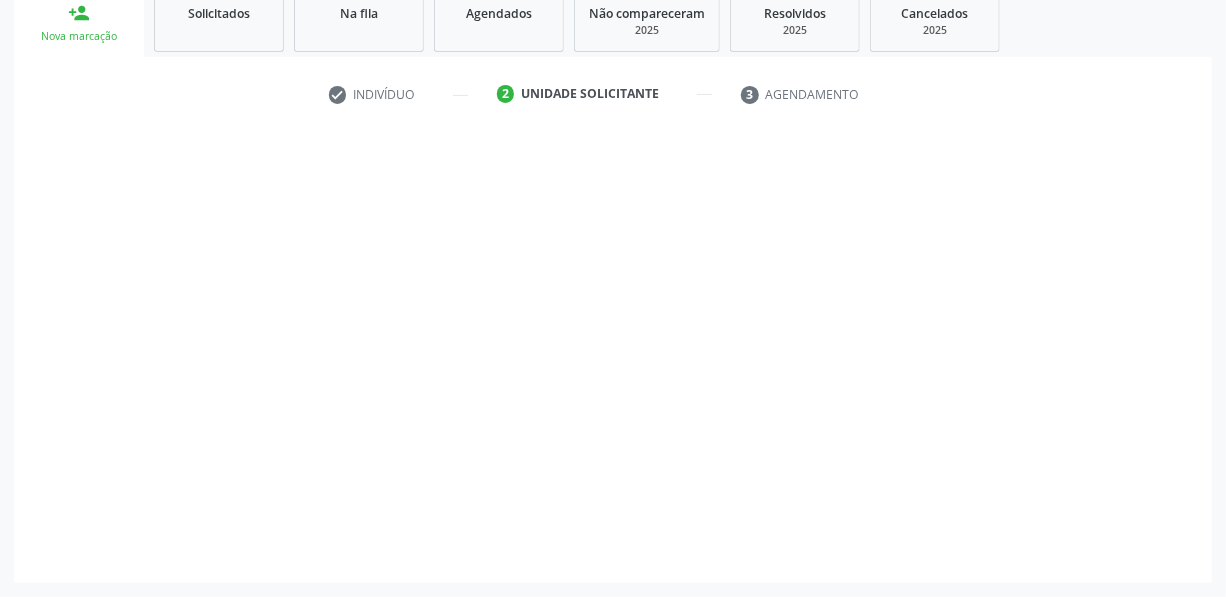 scroll, scrollTop: 307, scrollLeft: 0, axis: vertical 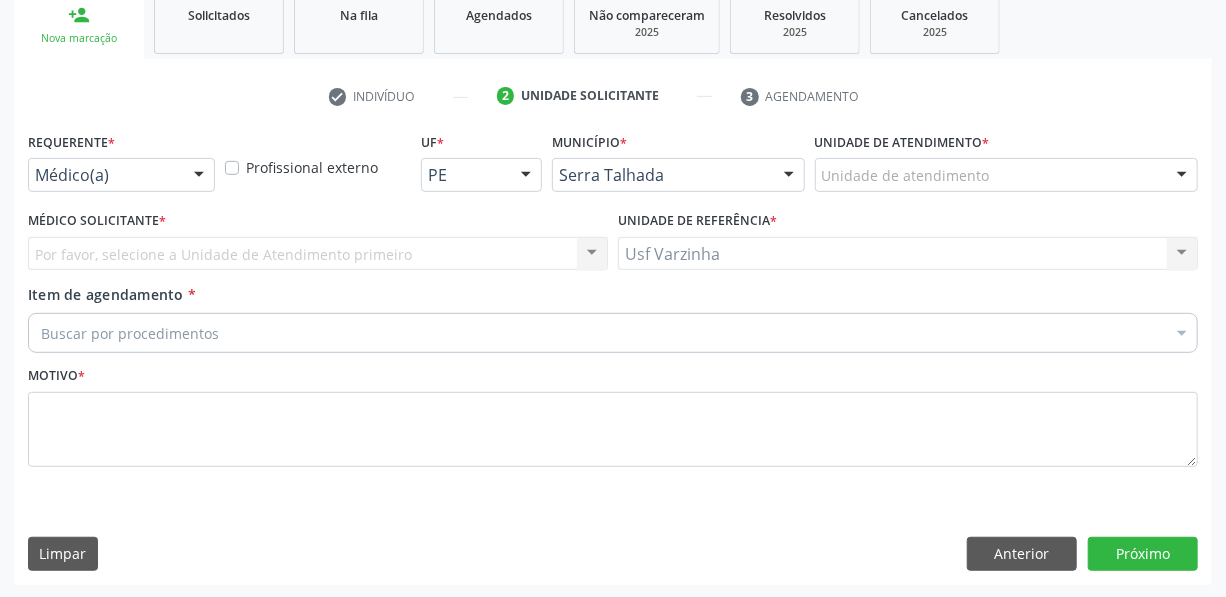click at bounding box center (199, 176) 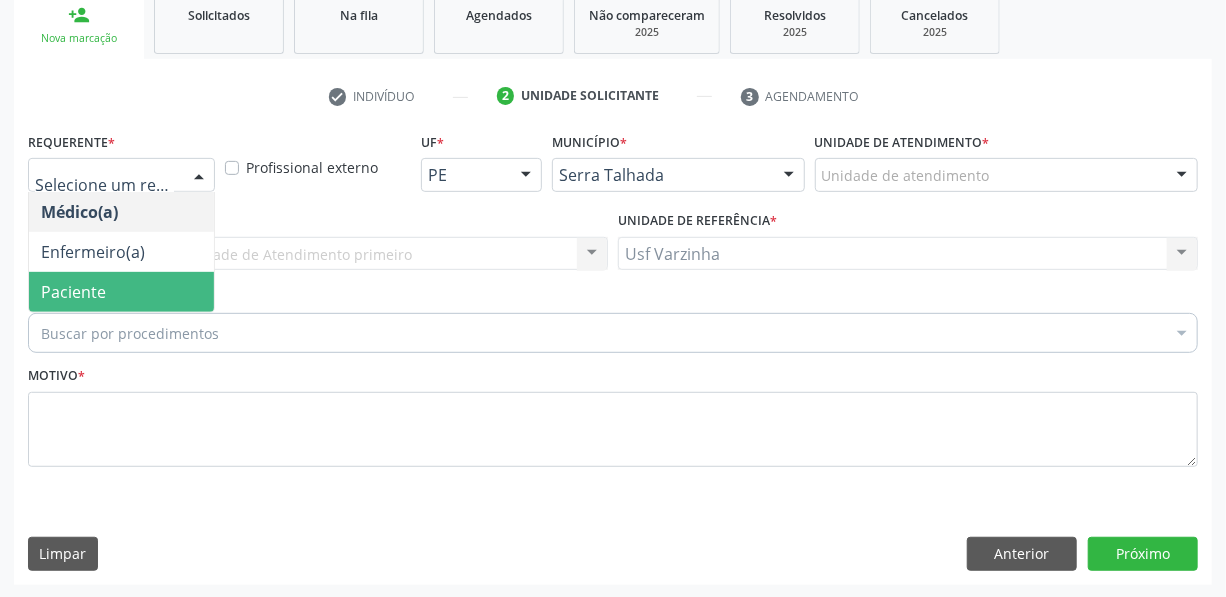 click on "Paciente" at bounding box center [121, 292] 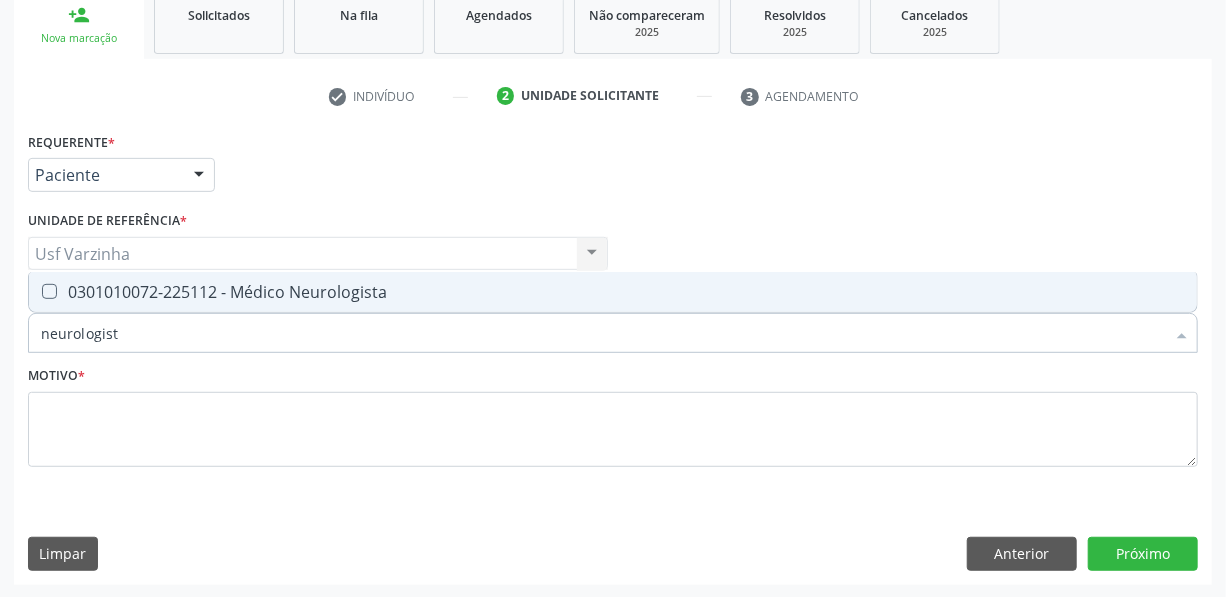 type on "neurologista" 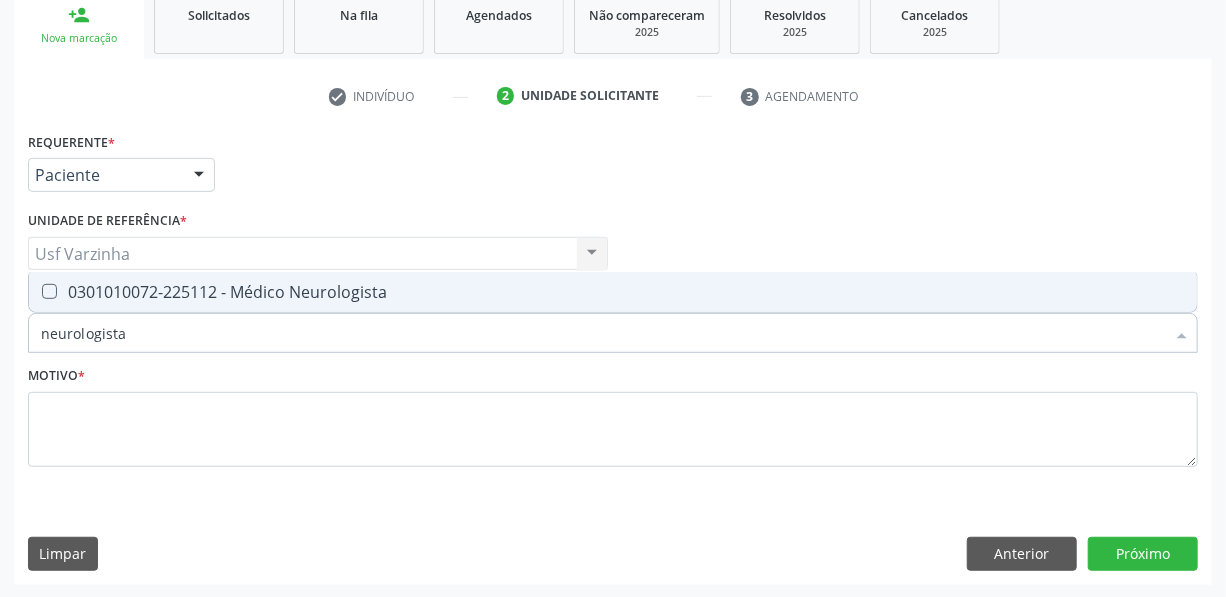click on "0301010072-225112 - Médico Neurologista" at bounding box center [613, 292] 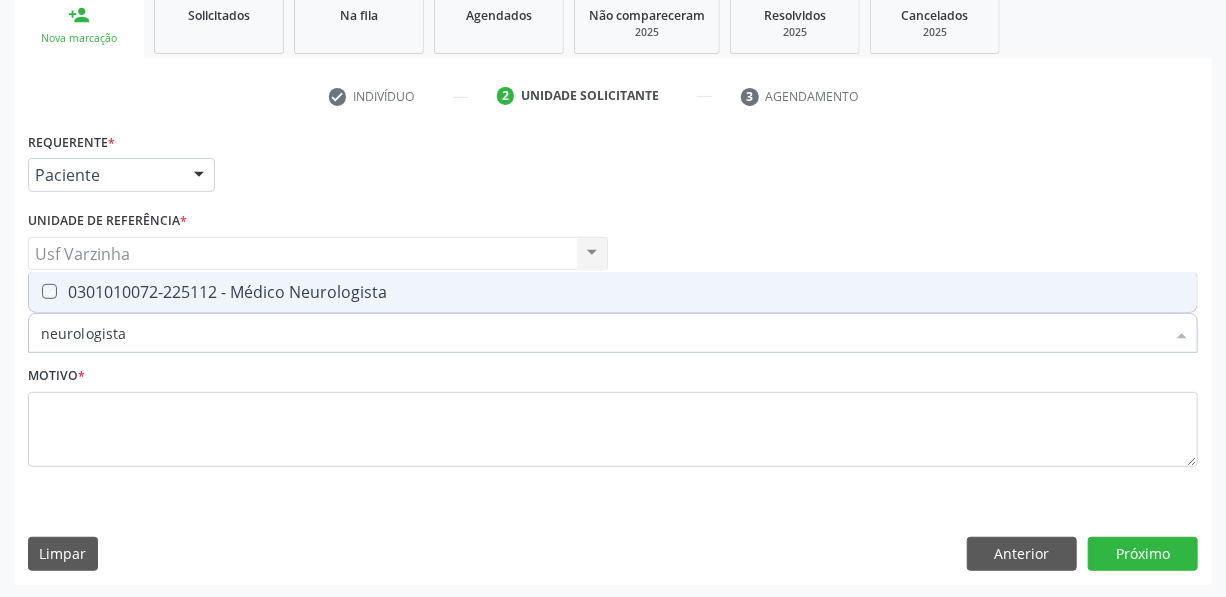 checkbox on "true" 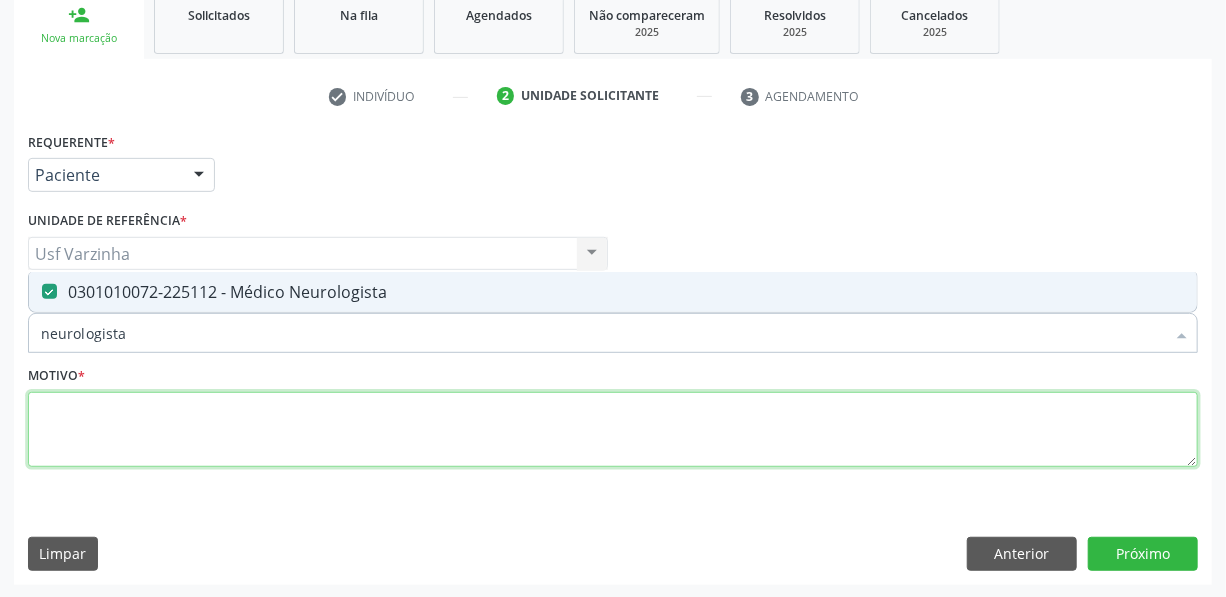 click at bounding box center (613, 430) 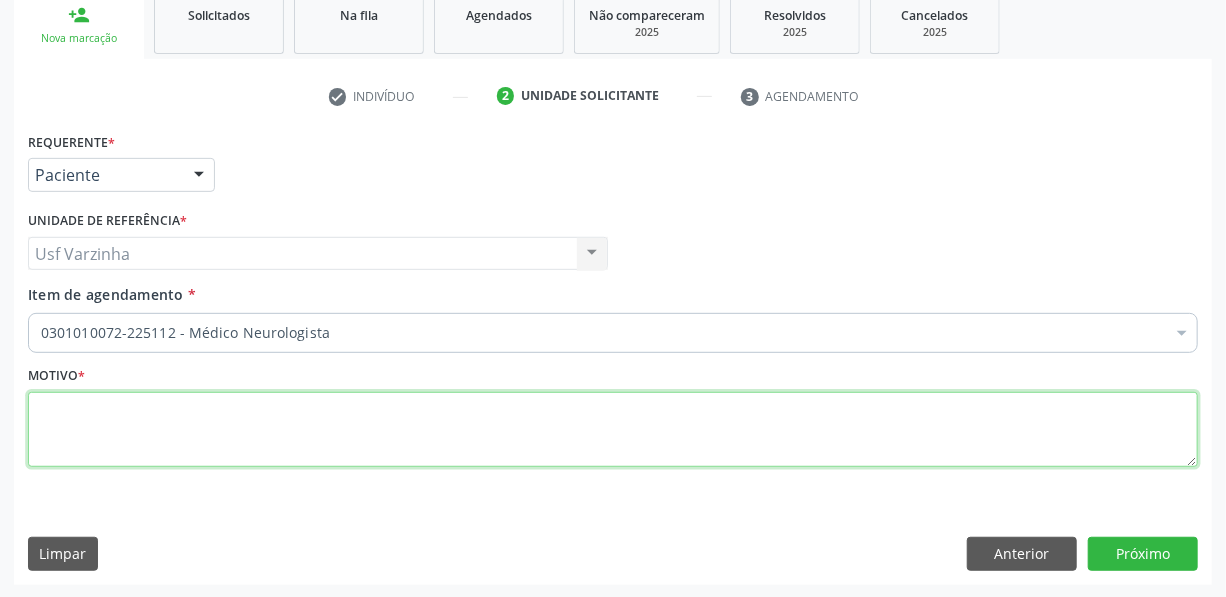 type on "r" 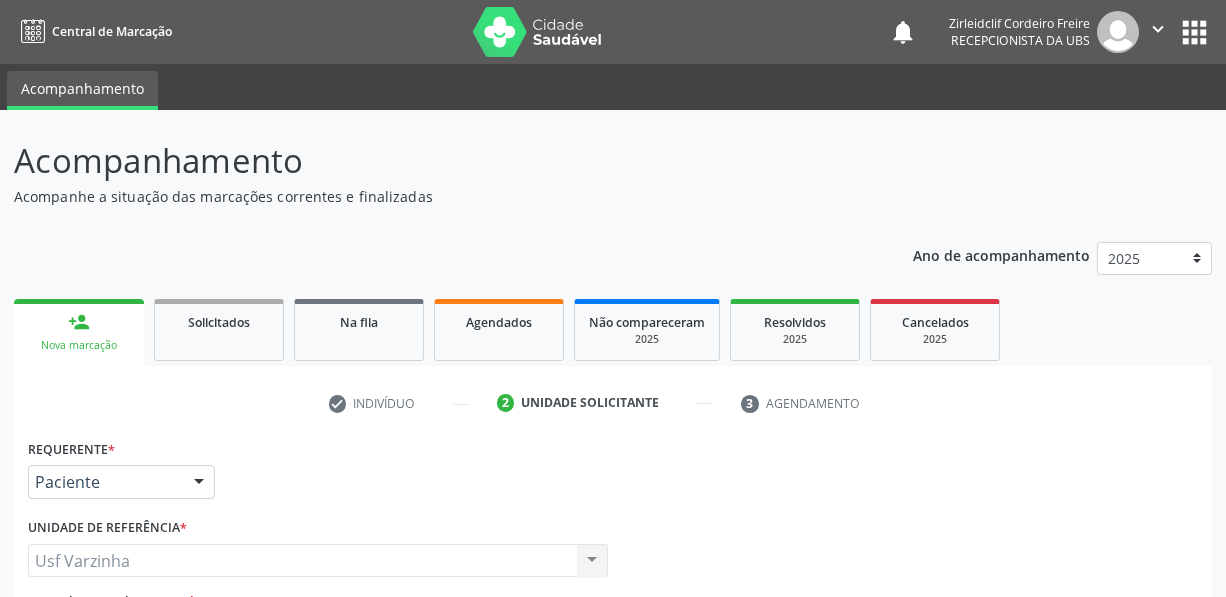 scroll, scrollTop: 307, scrollLeft: 0, axis: vertical 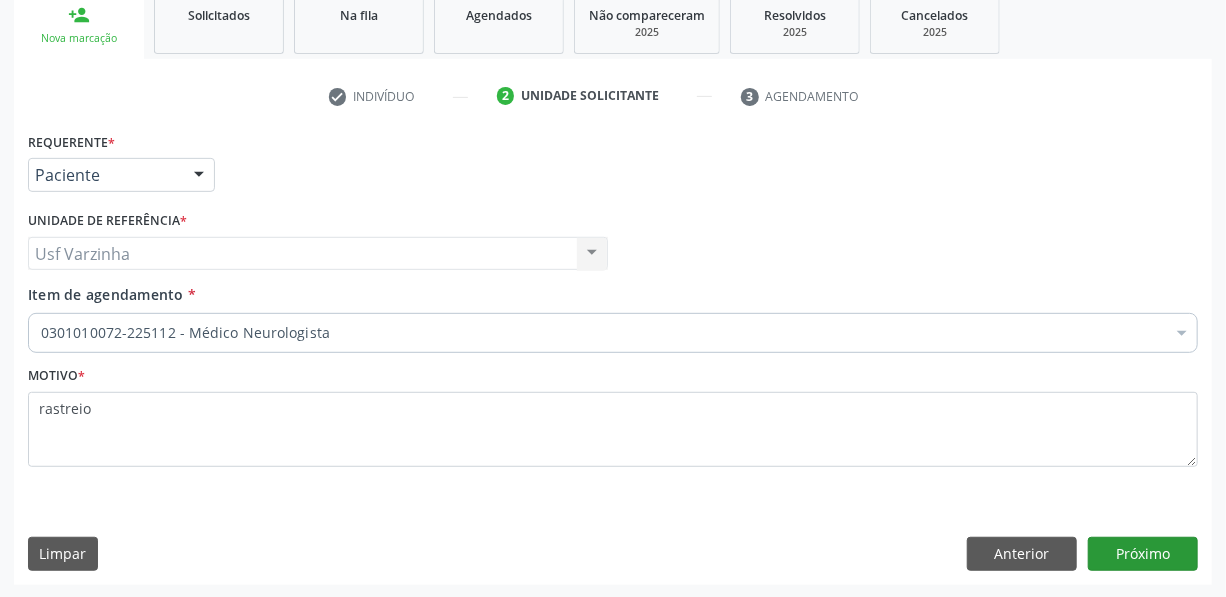 type on "rastreio" 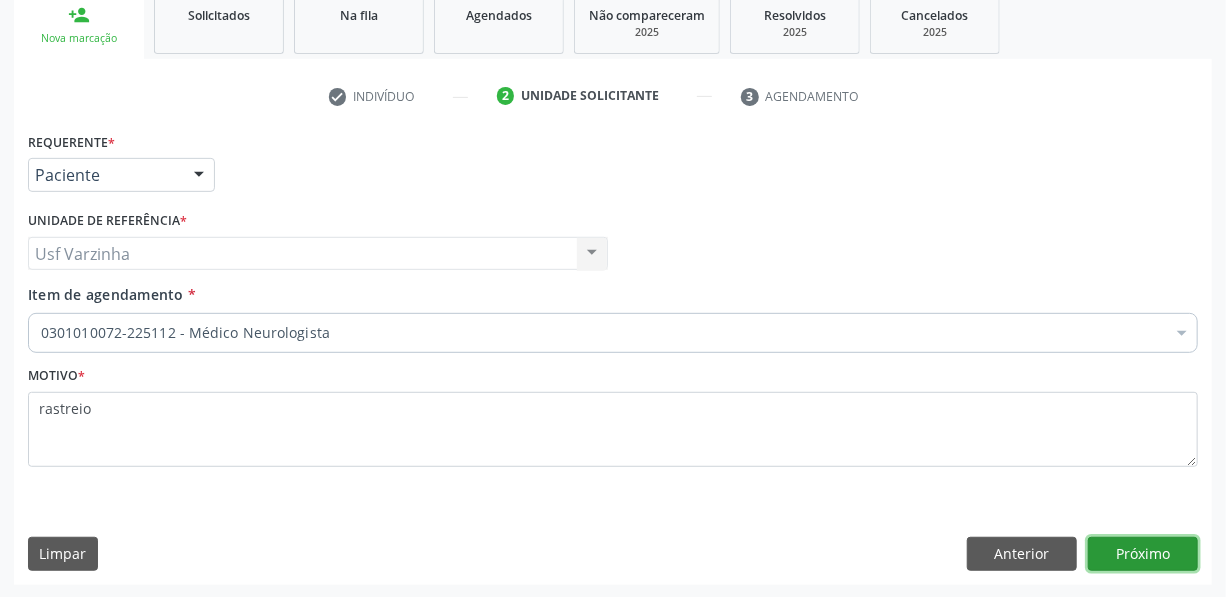 click on "Próximo" at bounding box center [1143, 554] 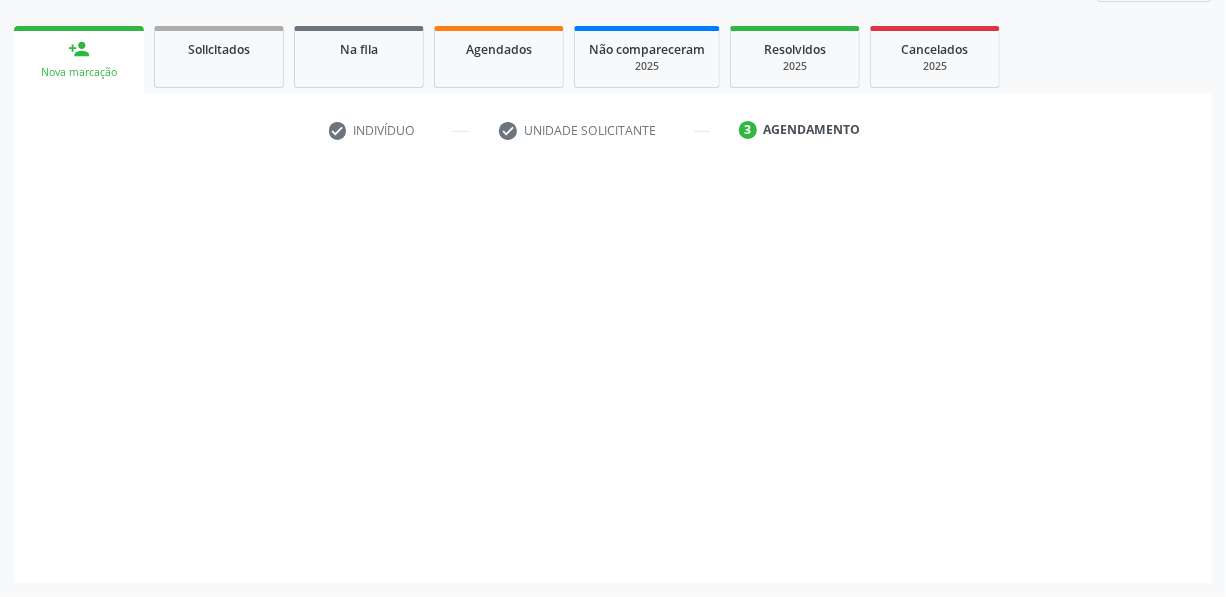 scroll, scrollTop: 271, scrollLeft: 0, axis: vertical 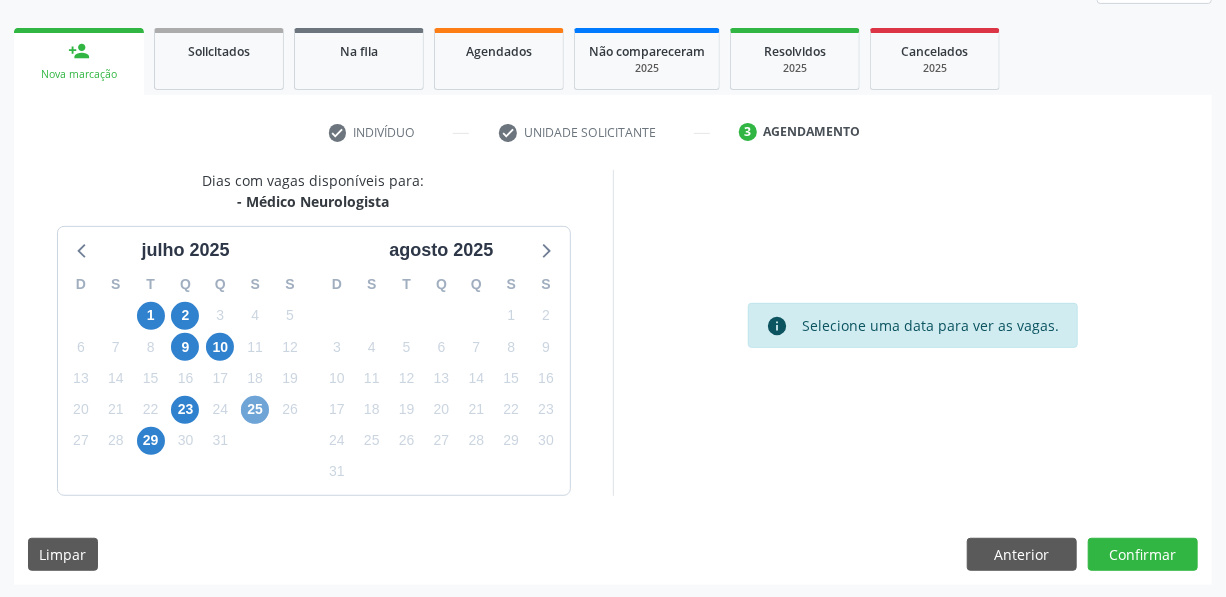 click on "25" at bounding box center (255, 410) 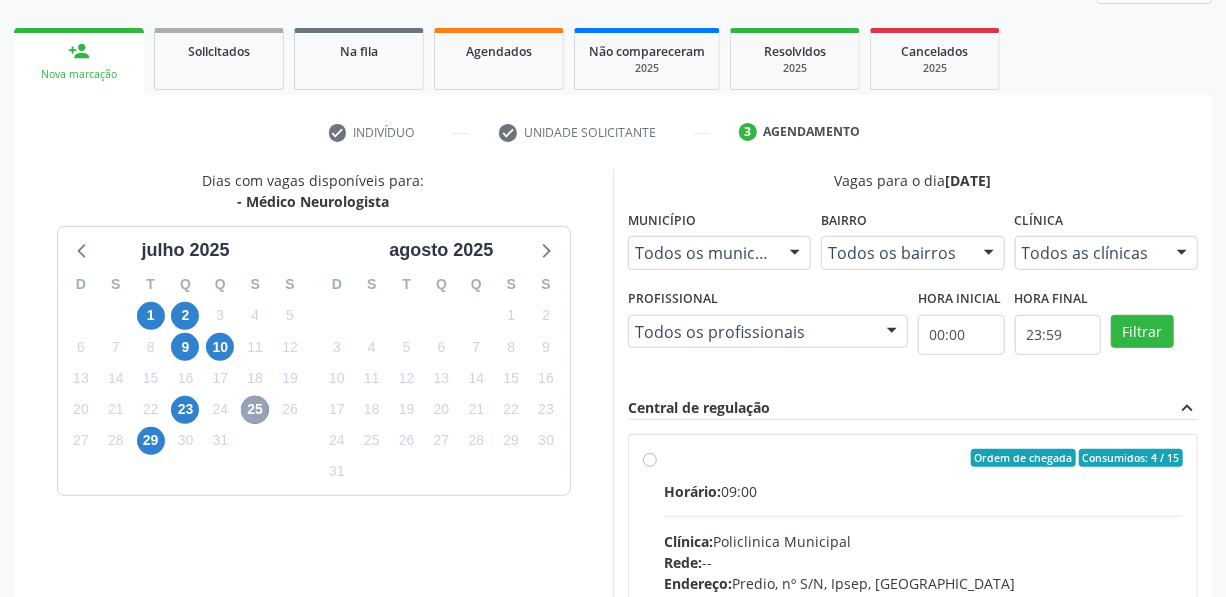 scroll, scrollTop: 453, scrollLeft: 0, axis: vertical 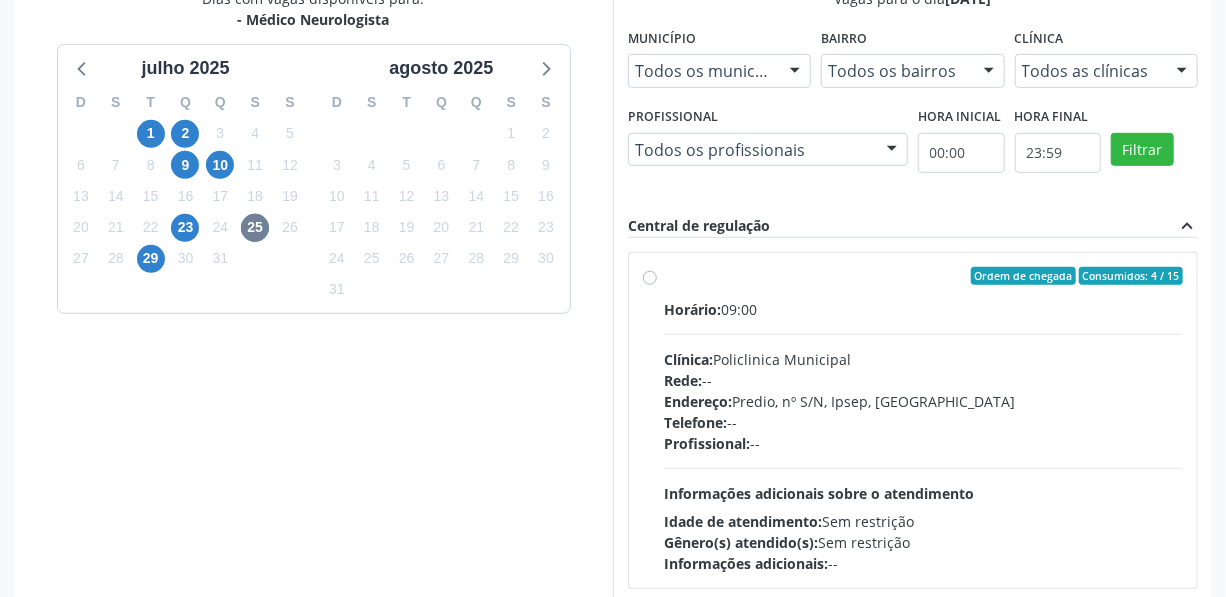 click on "Ordem de chegada
Consumidos: 4 / 15
Horário:   09:00
Clínica:  Policlinica Municipal
Rede:
--
Endereço:   Predio, nº S/N, Ipsep, [GEOGRAPHIC_DATA] - PE
Telefone:   --
Profissional:
--
Informações adicionais sobre o atendimento
Idade de atendimento:
Sem restrição
Gênero(s) atendido(s):
Sem restrição
Informações adicionais:
--" at bounding box center [923, 420] 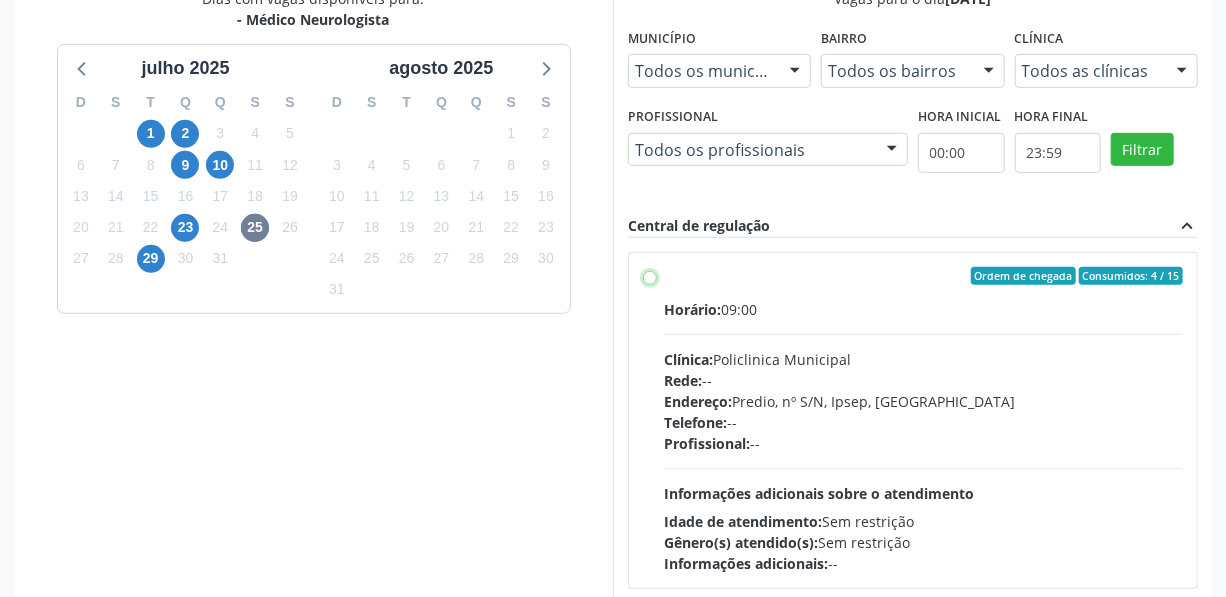 radio on "true" 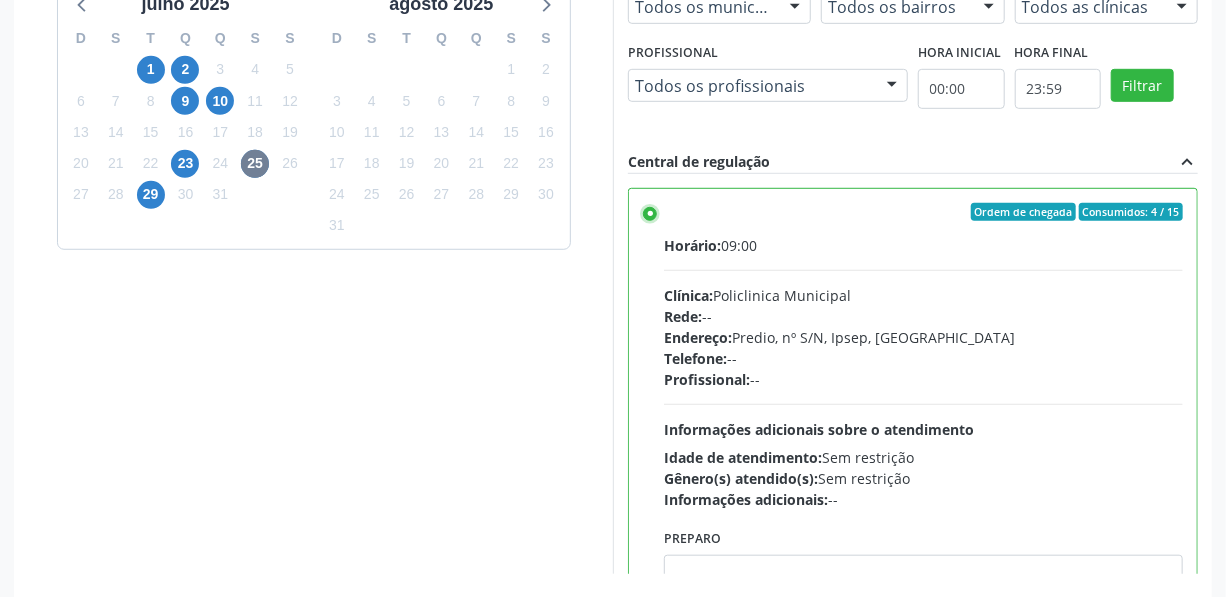 scroll, scrollTop: 596, scrollLeft: 0, axis: vertical 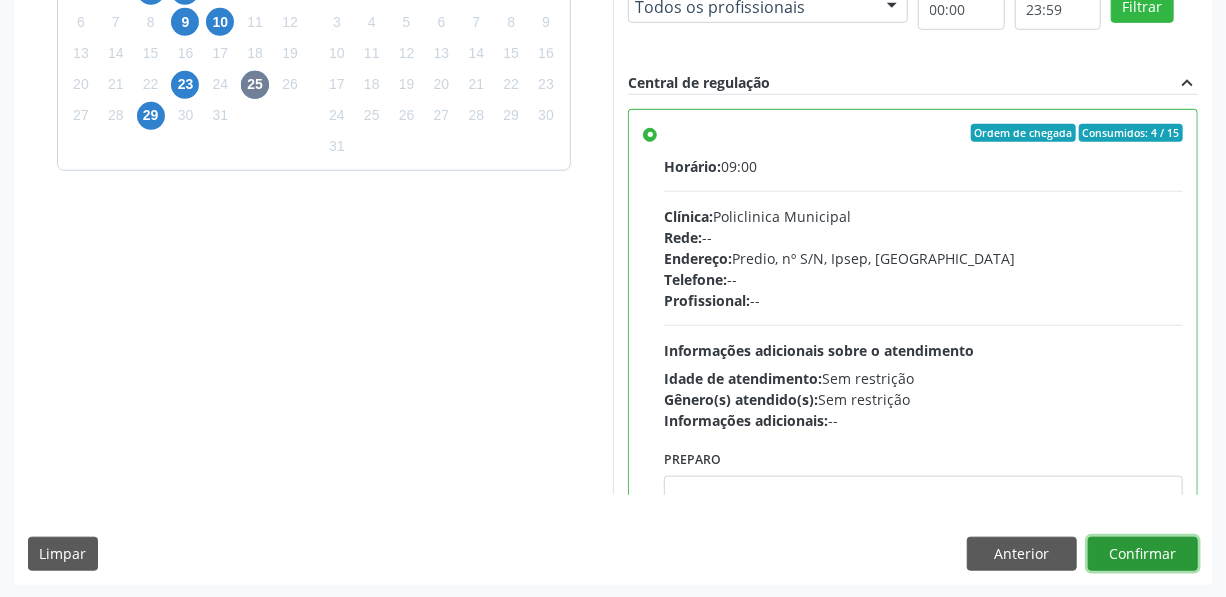 click on "Confirmar" at bounding box center (1143, 554) 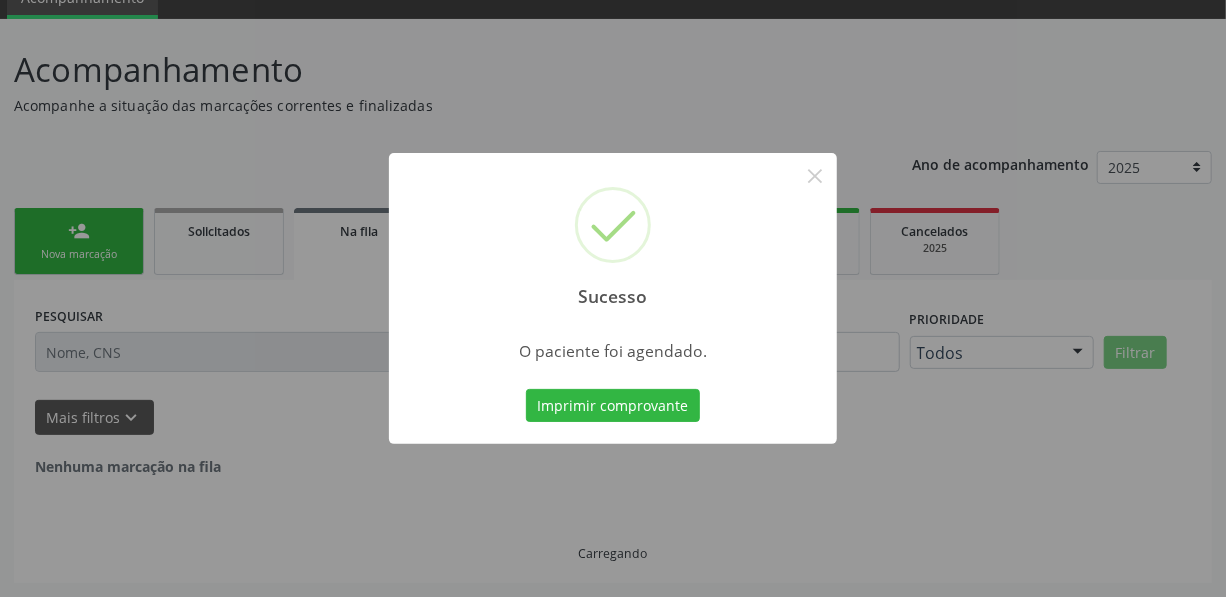 scroll, scrollTop: 4, scrollLeft: 0, axis: vertical 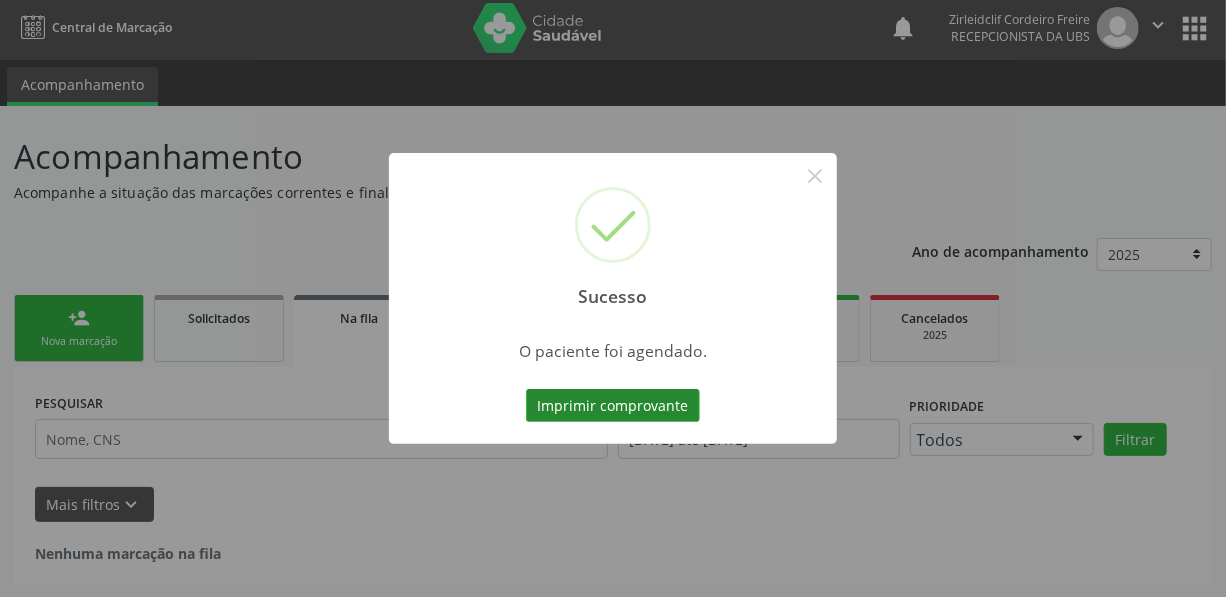 click on "Imprimir comprovante" at bounding box center [613, 406] 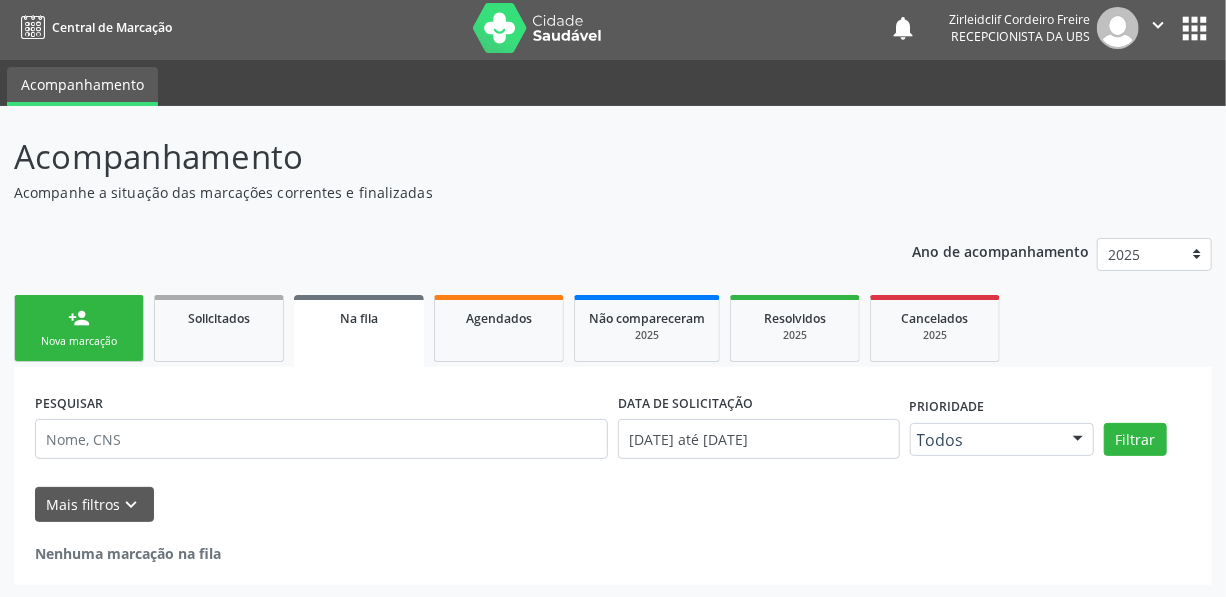 click on "Sucesso × O paciente foi agendado. Imprimir comprovante Cancel" at bounding box center (613, 298) 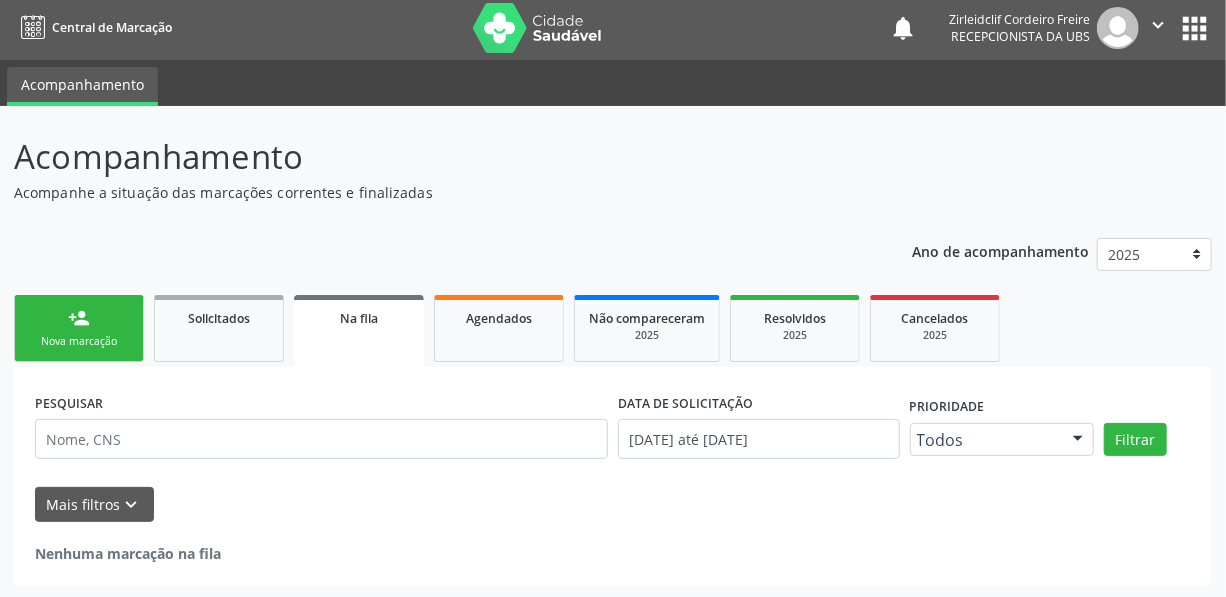click on "Nova marcação" at bounding box center [79, 341] 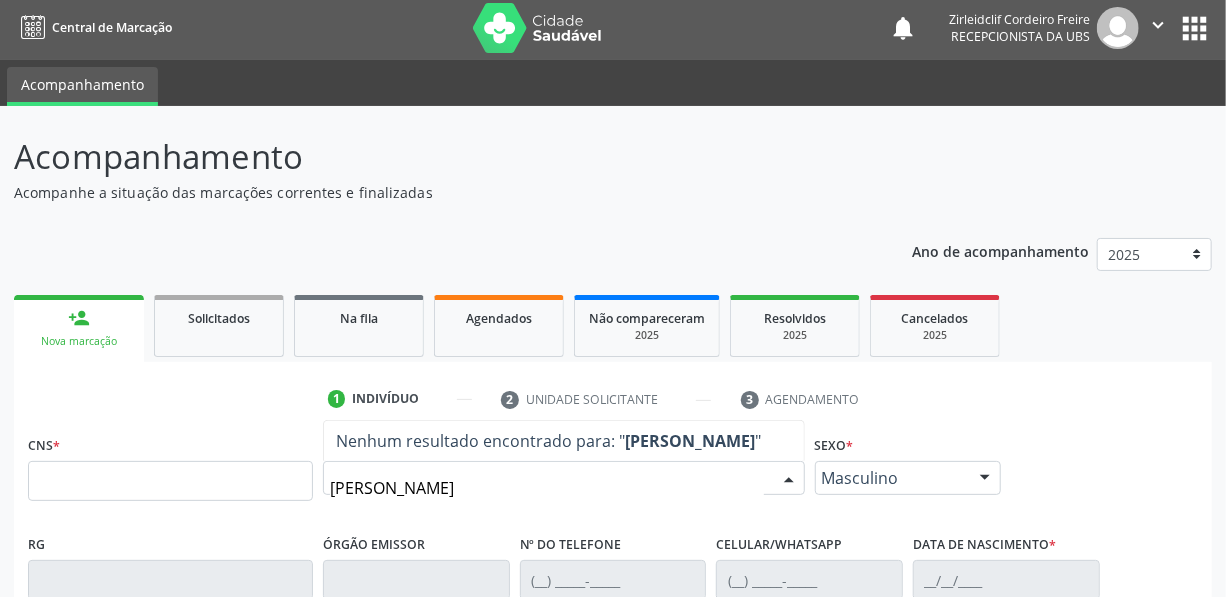 type on "jose victor bezerra" 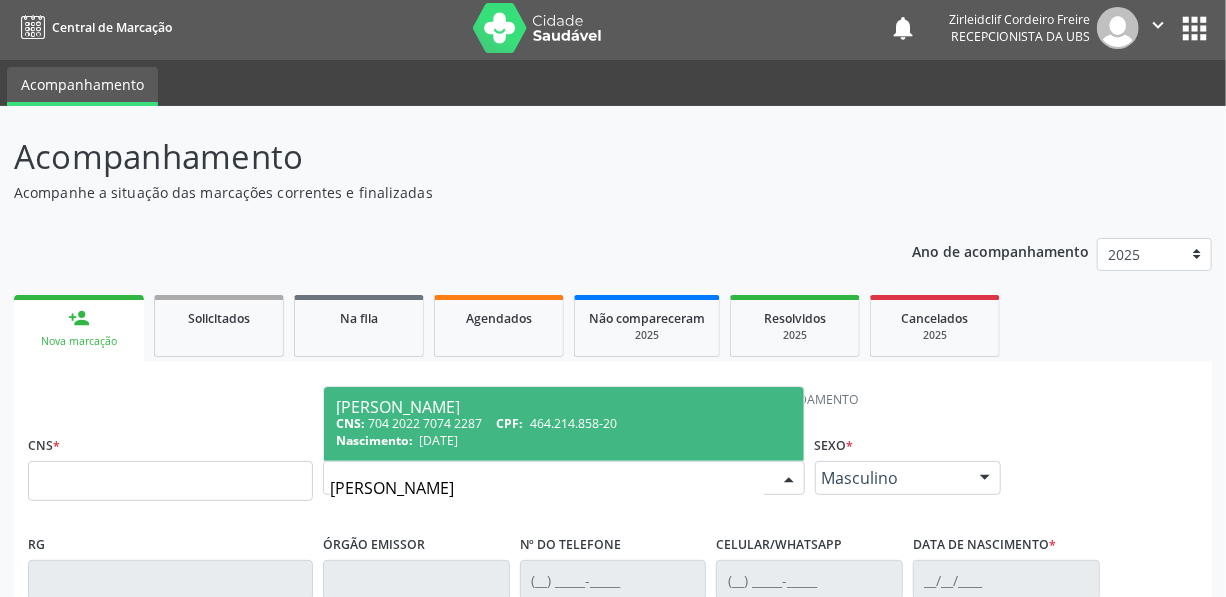 click on "464.214.858-20" at bounding box center (573, 423) 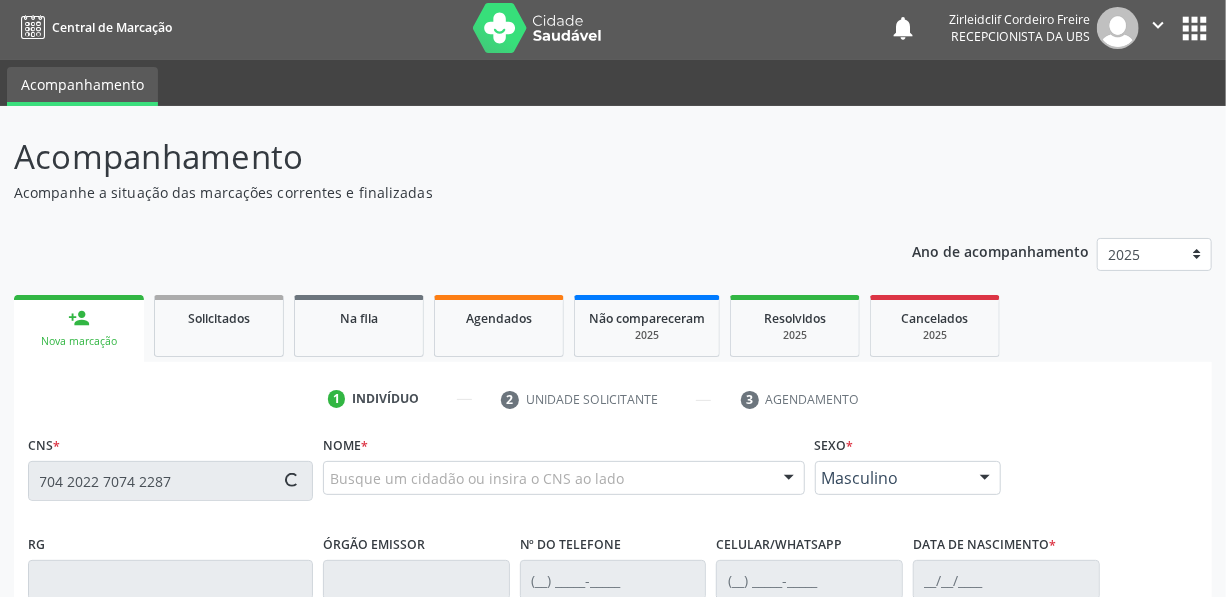 type on "704 2022 7074 2287" 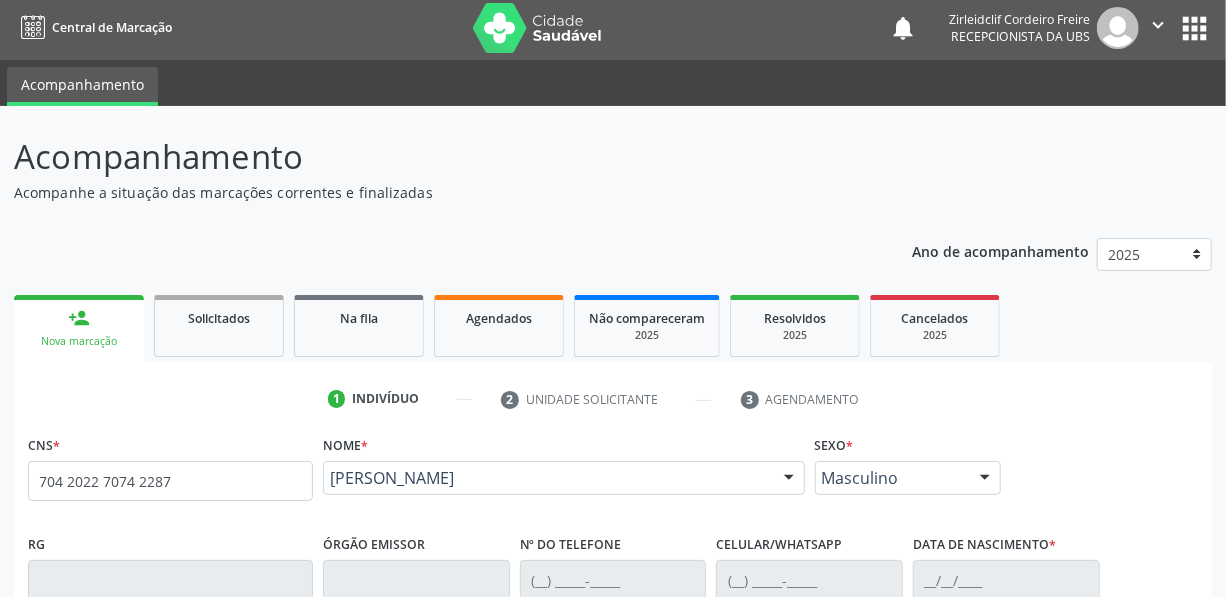 scroll, scrollTop: 95, scrollLeft: 0, axis: vertical 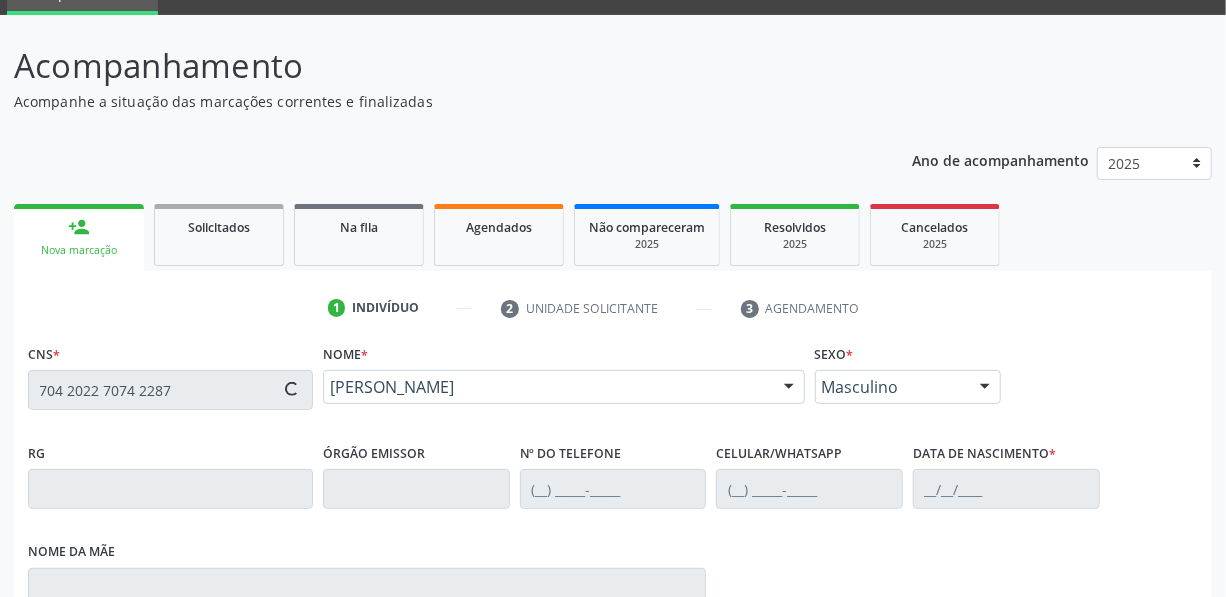 type on "(87) 99664-1957" 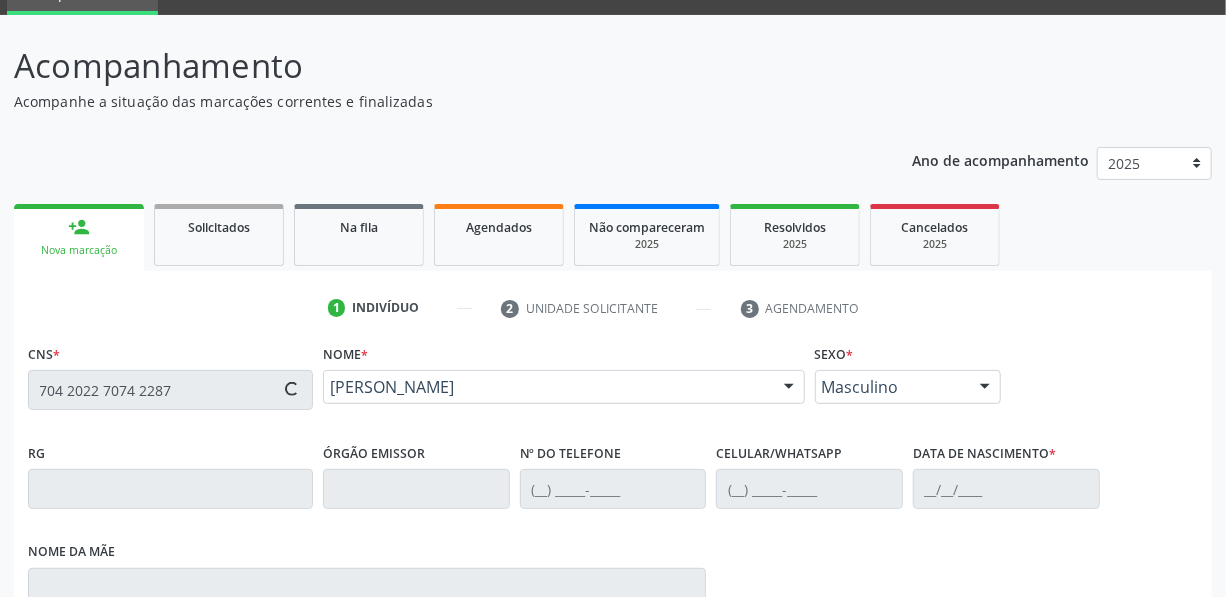 type on "07/10/2000" 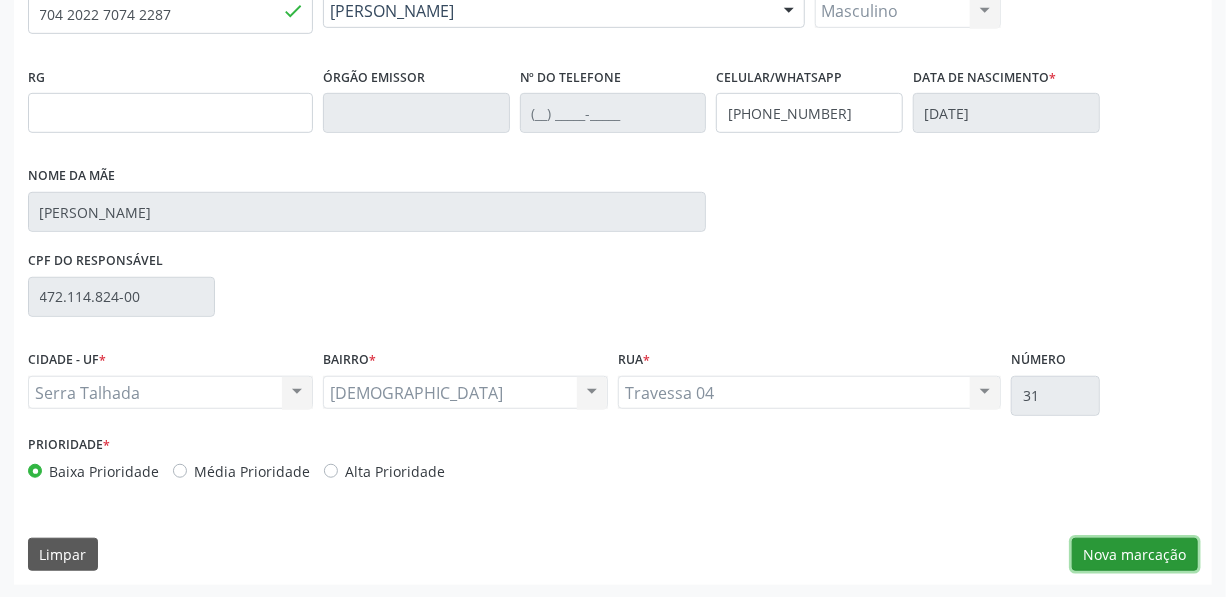 click on "Nova marcação" at bounding box center [1135, 555] 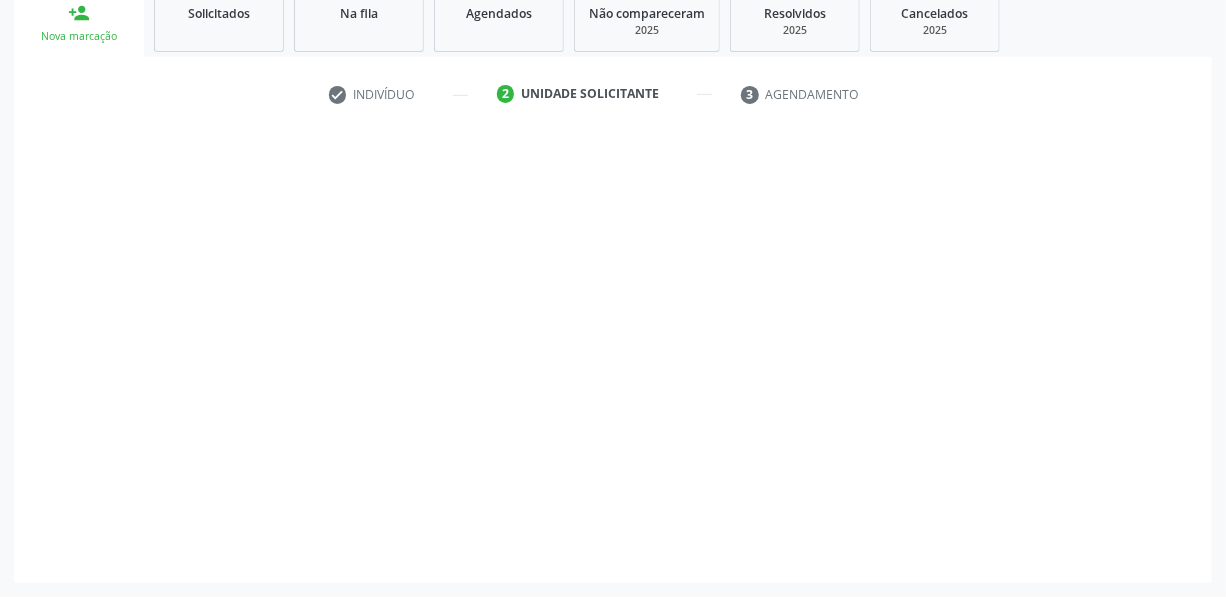 scroll, scrollTop: 307, scrollLeft: 0, axis: vertical 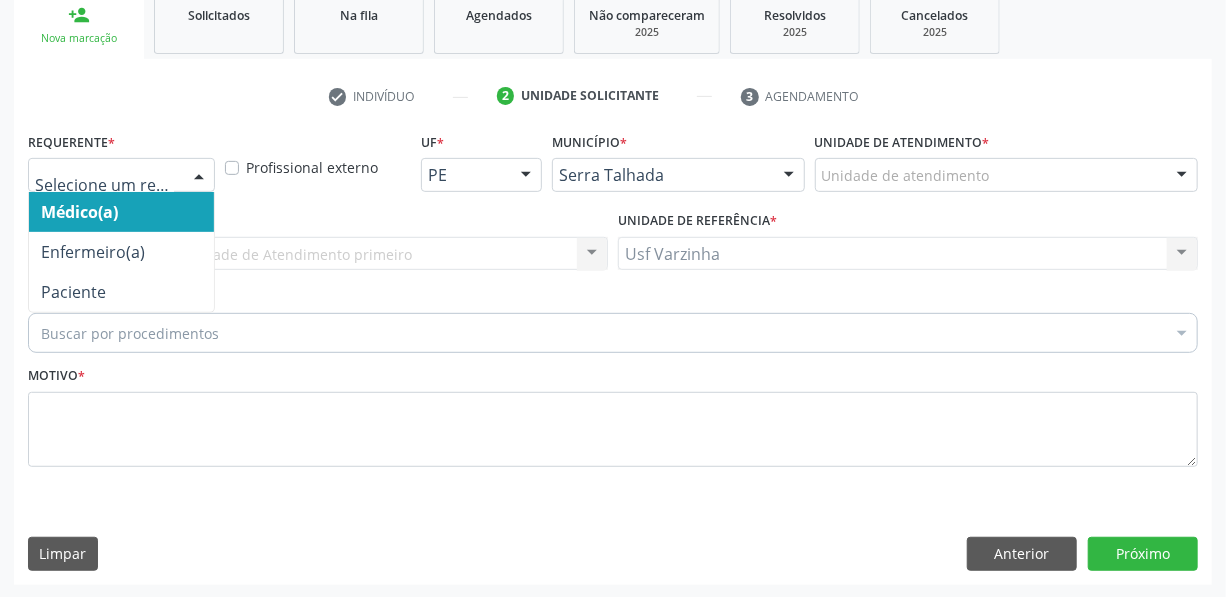 drag, startPoint x: 200, startPoint y: 171, endPoint x: 182, endPoint y: 204, distance: 37.589893 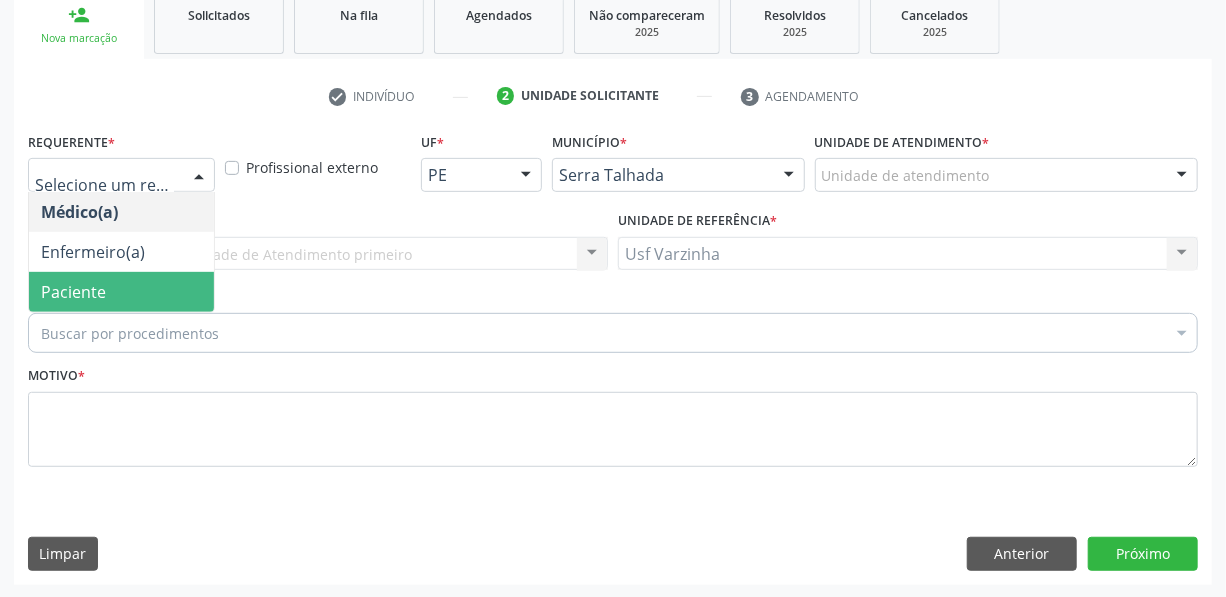 click on "Paciente" at bounding box center [121, 292] 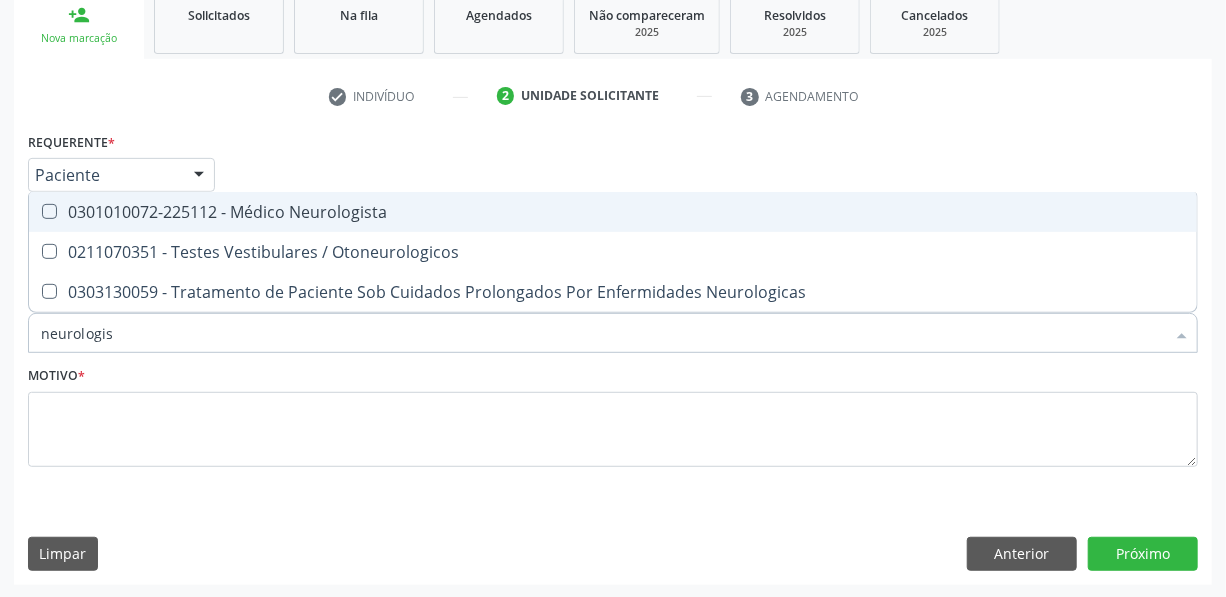 type on "neurologist" 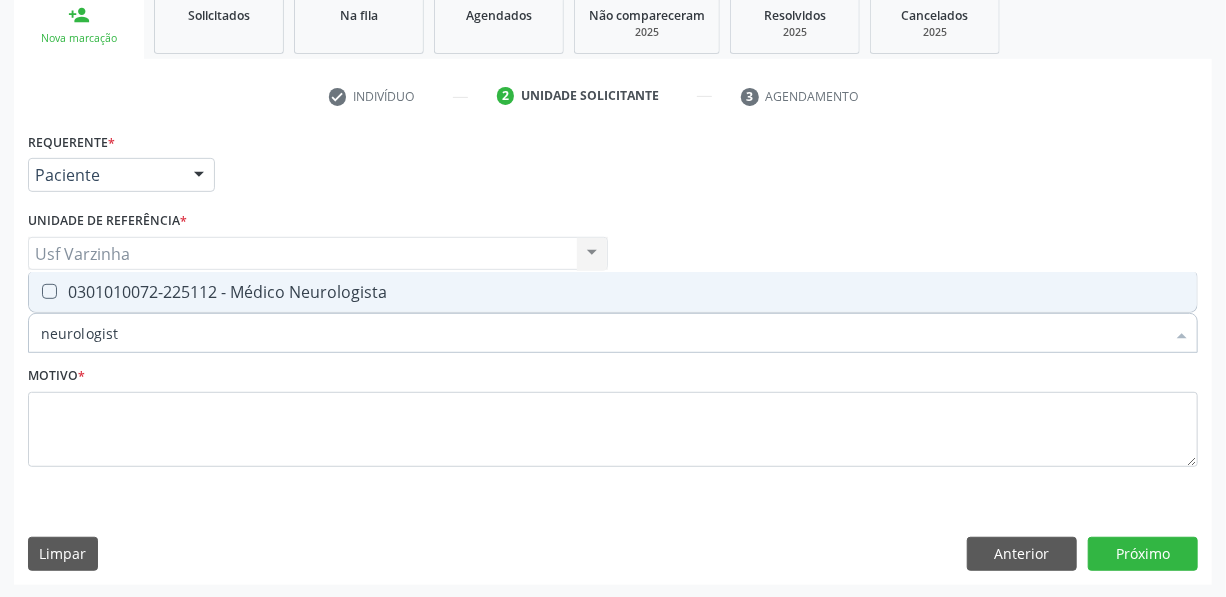click on "0301010072-225112 - Médico Neurologista" at bounding box center (613, 292) 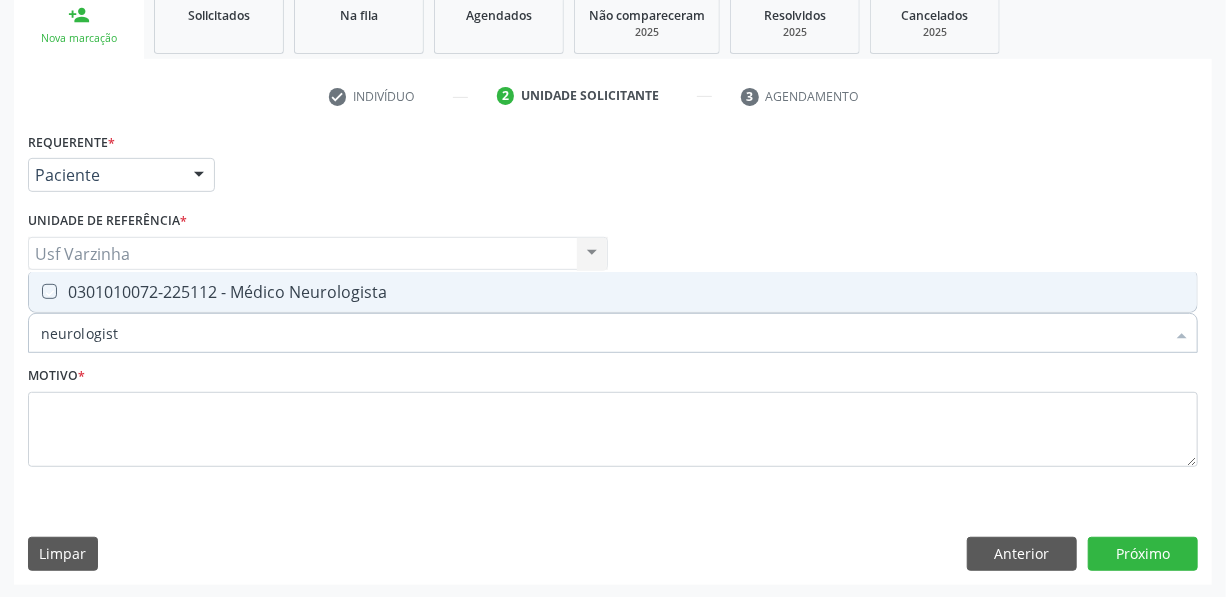 checkbox on "true" 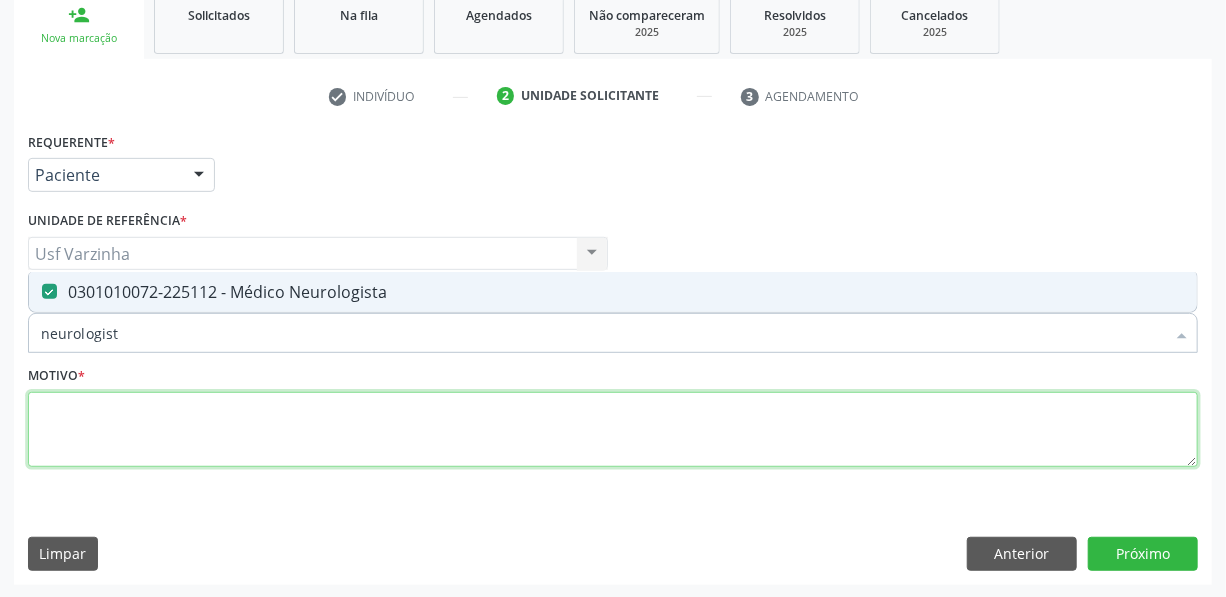 click at bounding box center (613, 430) 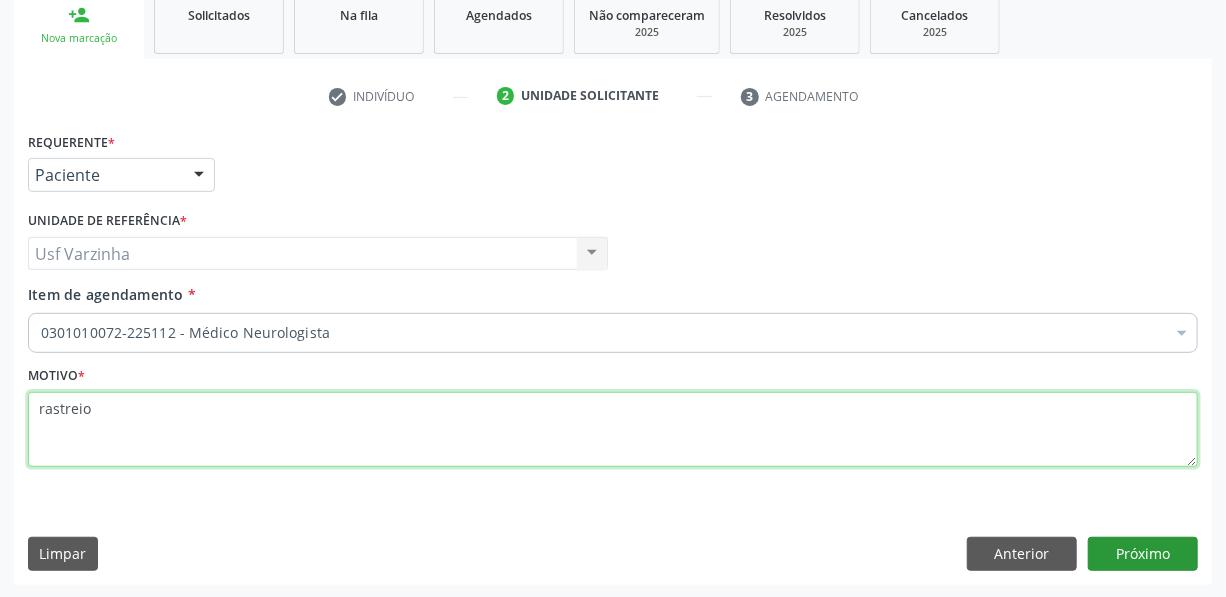 type on "rastreio" 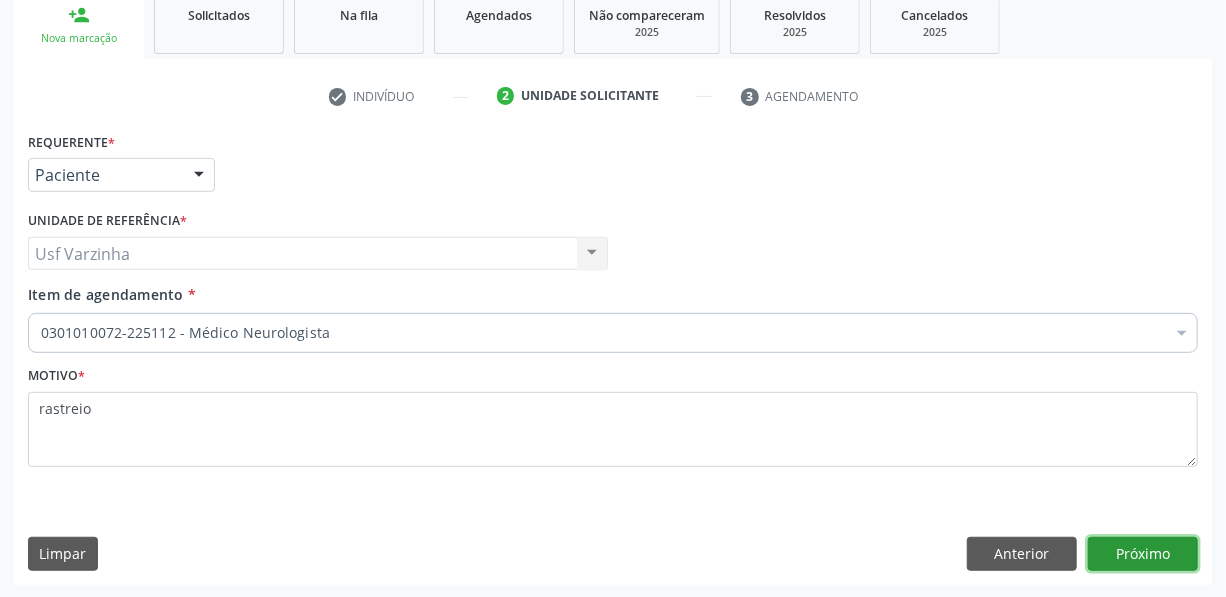 click on "Próximo" at bounding box center [1143, 554] 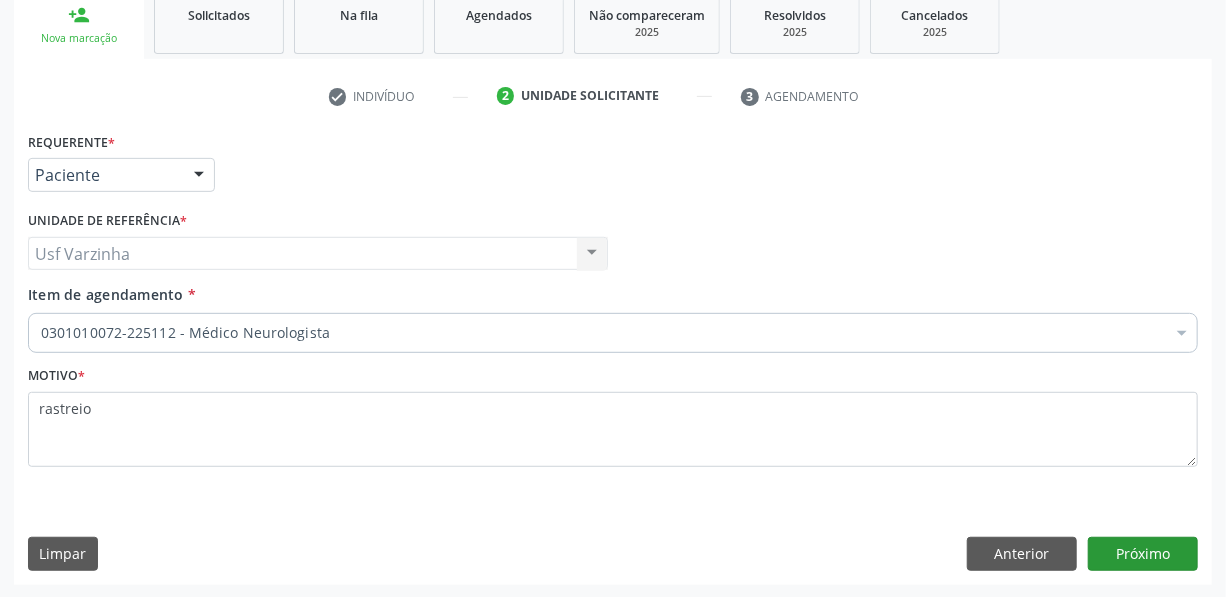 scroll, scrollTop: 271, scrollLeft: 0, axis: vertical 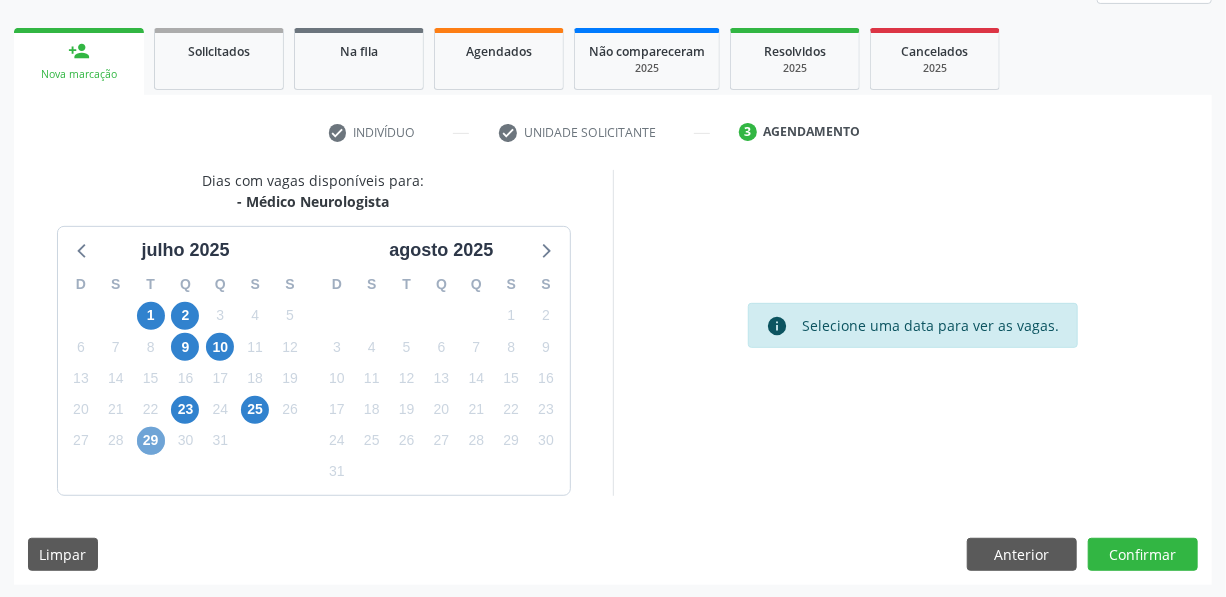 click on "29" at bounding box center (151, 441) 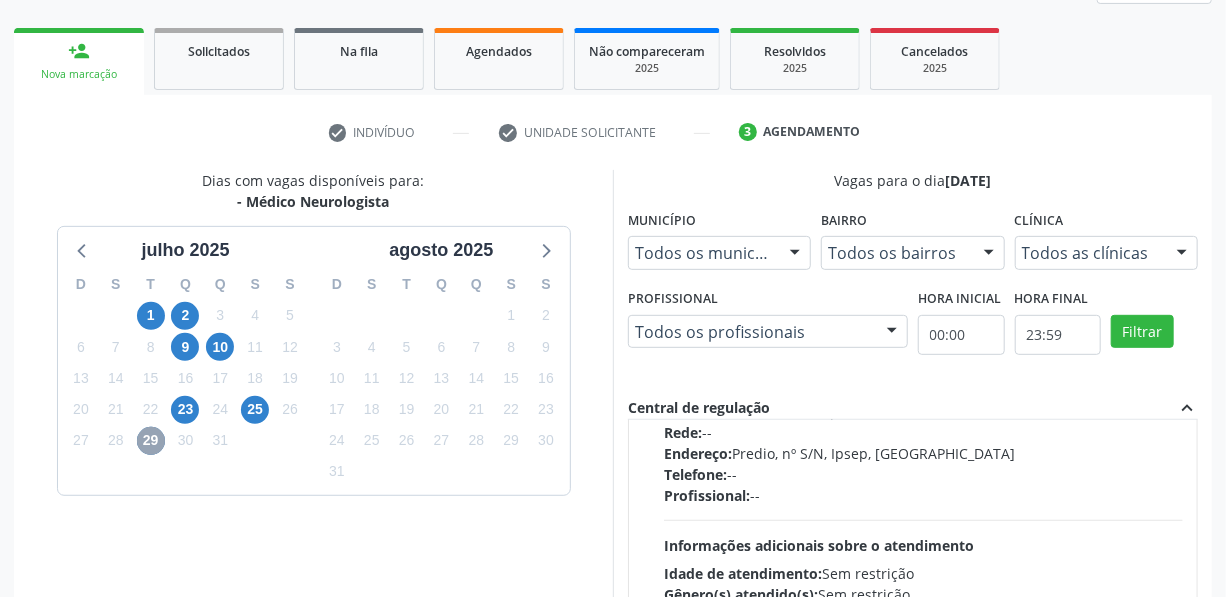 scroll, scrollTop: 0, scrollLeft: 0, axis: both 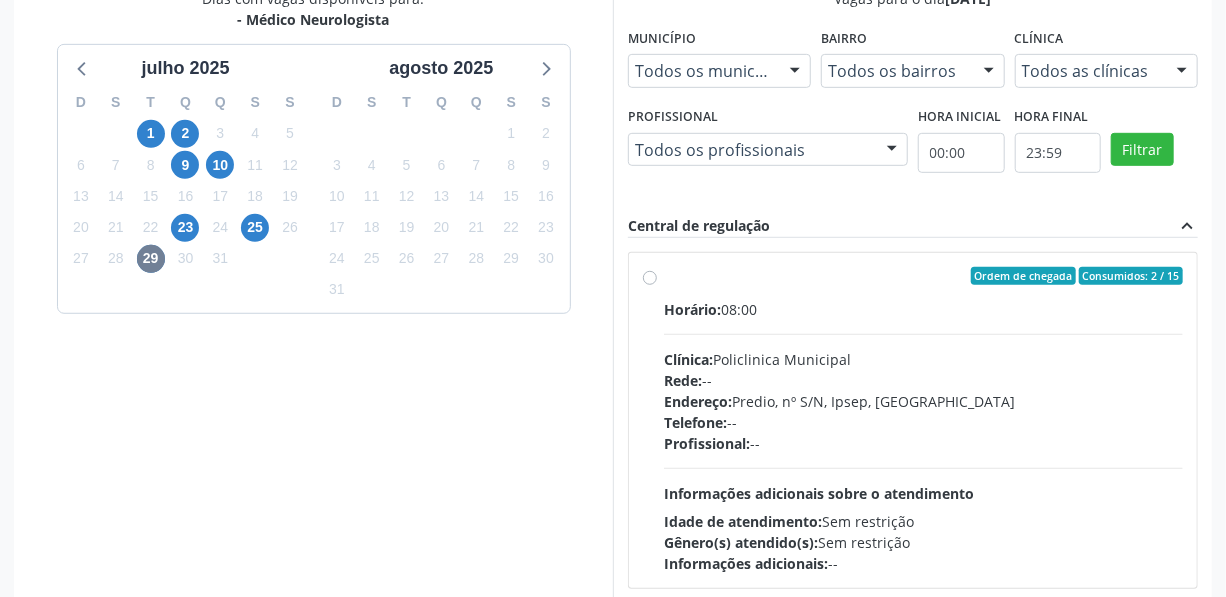 click on "Ordem de chegada
Consumidos: 2 / 15
Horário:   08:00
Clínica:  Policlinica Municipal
Rede:
--
Endereço:   Predio, nº S/N, Ipsep, Serra Talhada - PE
Telefone:   --
Profissional:
--
Informações adicionais sobre o atendimento
Idade de atendimento:
Sem restrição
Gênero(s) atendido(s):
Sem restrição
Informações adicionais:
--" at bounding box center [923, 420] 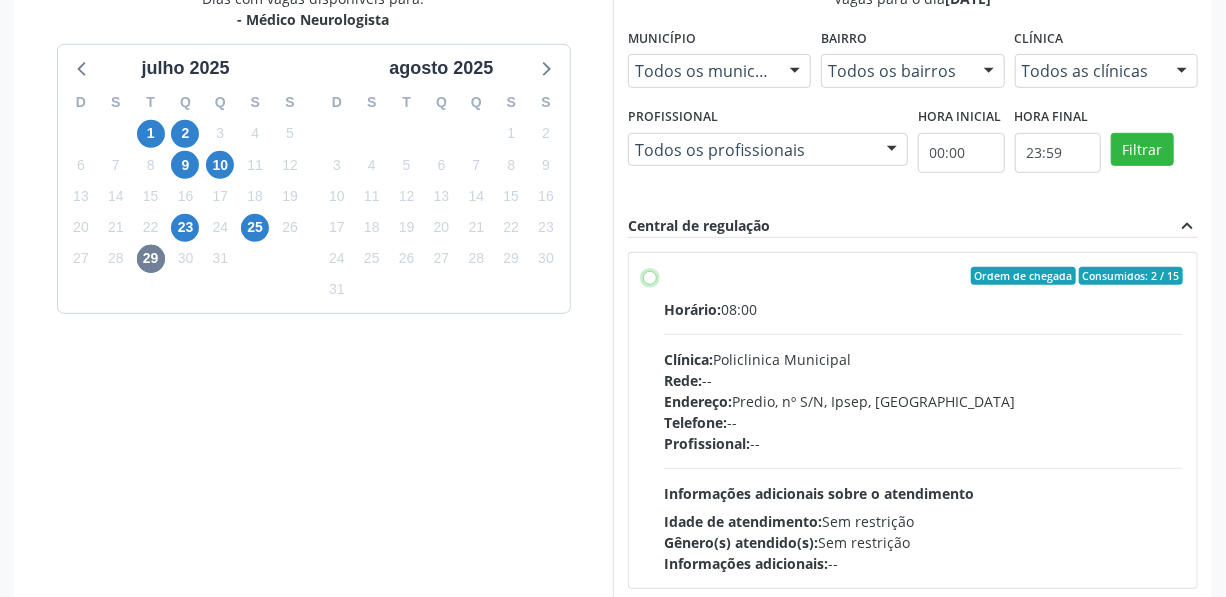click on "Ordem de chegada
Consumidos: 2 / 15
Horário:   08:00
Clínica:  Policlinica Municipal
Rede:
--
Endereço:   Predio, nº S/N, Ipsep, Serra Talhada - PE
Telefone:   --
Profissional:
--
Informações adicionais sobre o atendimento
Idade de atendimento:
Sem restrição
Gênero(s) atendido(s):
Sem restrição
Informações adicionais:
--" at bounding box center [650, 276] 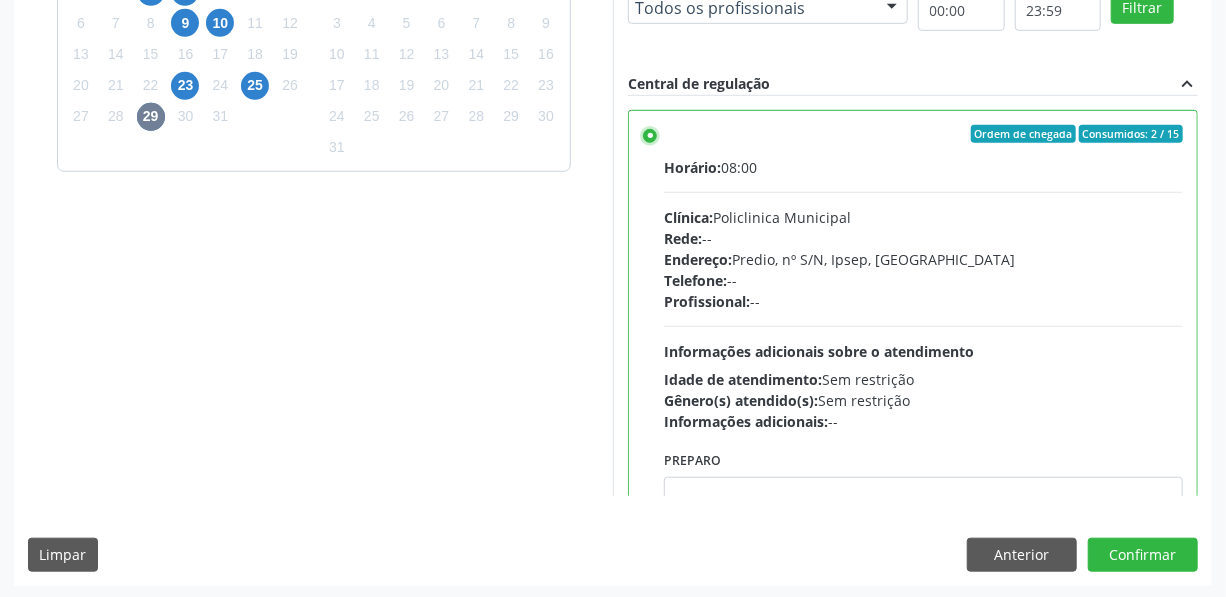 scroll, scrollTop: 596, scrollLeft: 0, axis: vertical 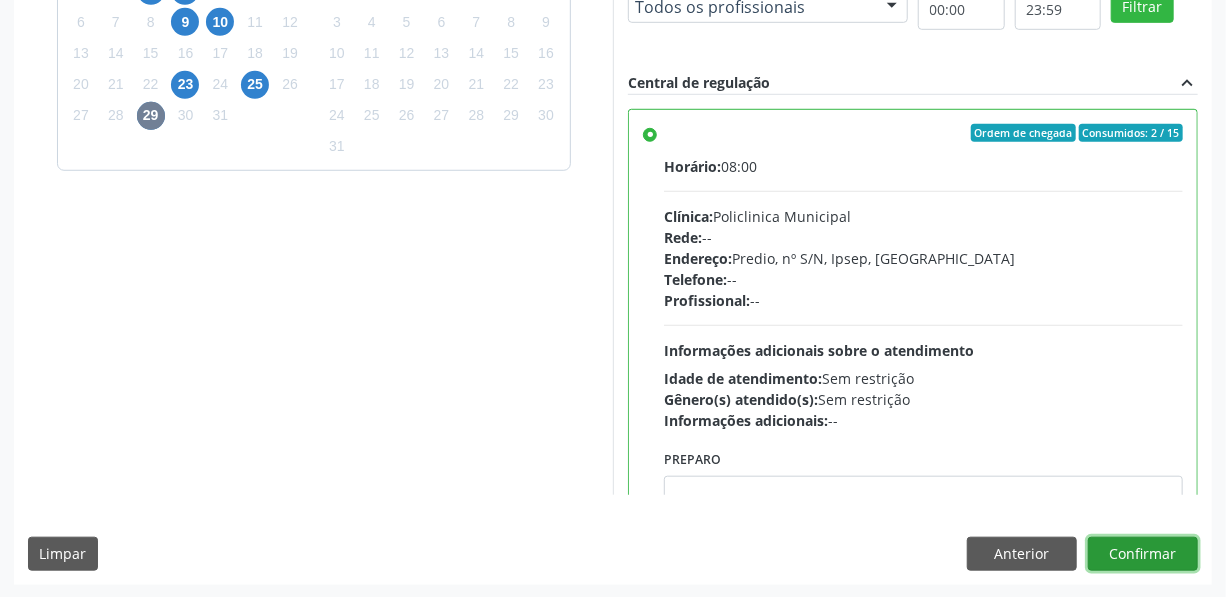 click on "Confirmar" at bounding box center [1143, 554] 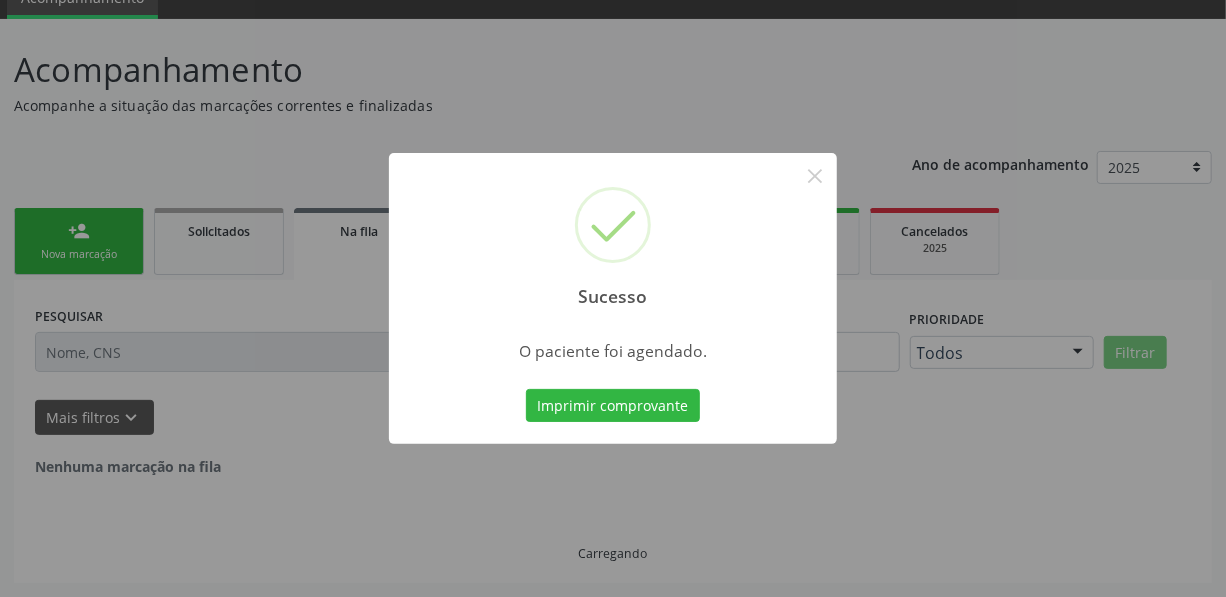 scroll, scrollTop: 4, scrollLeft: 0, axis: vertical 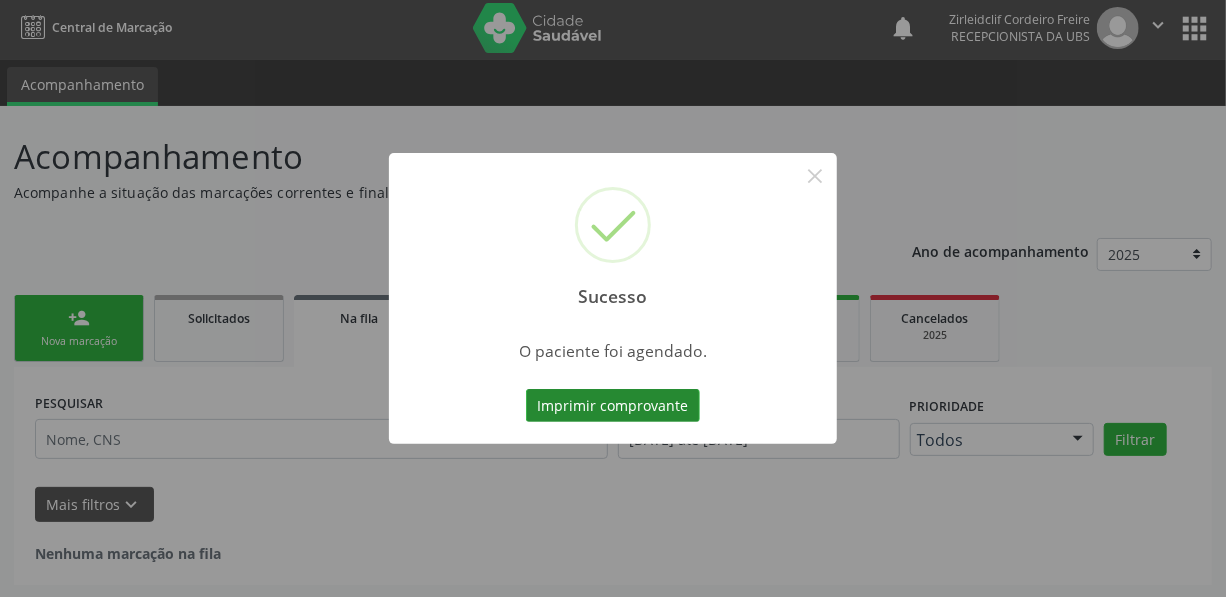 click on "Imprimir comprovante" at bounding box center [613, 406] 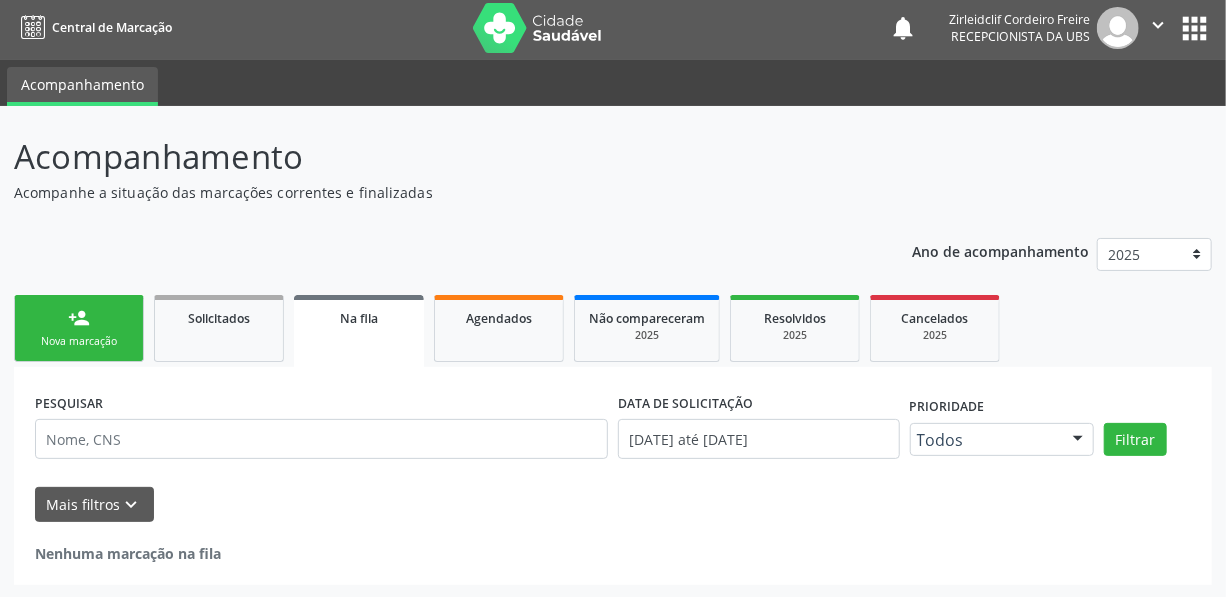 click on "Nova marcação" at bounding box center (79, 341) 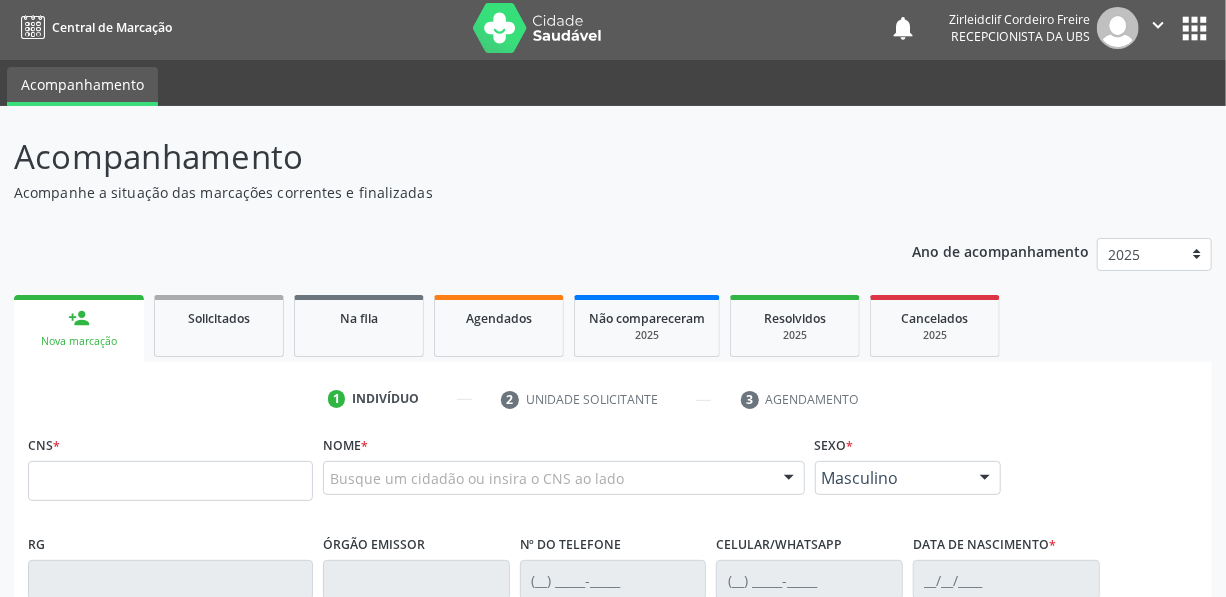 click on "person_add
Nova marcação" at bounding box center [79, 328] 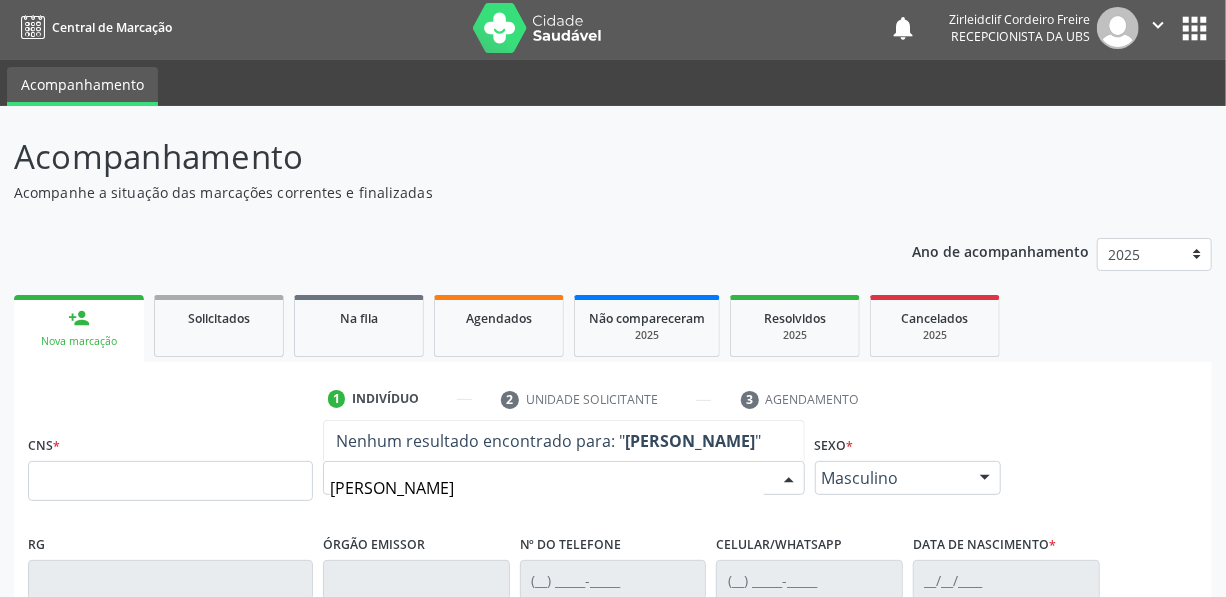 type on "jose victor bezerra" 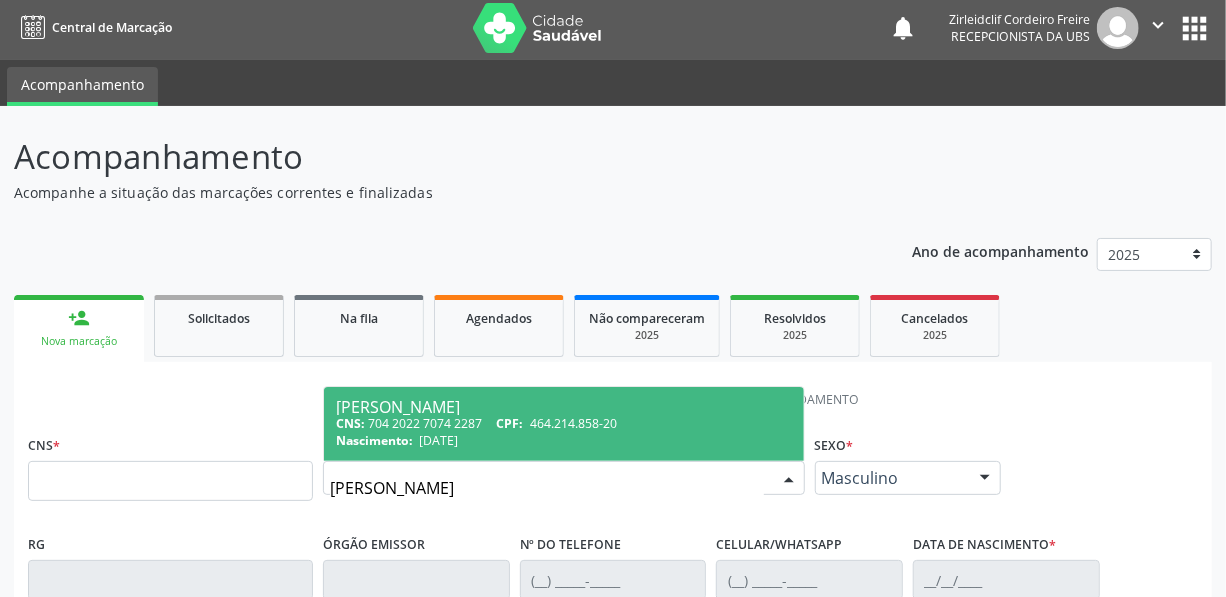 scroll, scrollTop: 95, scrollLeft: 0, axis: vertical 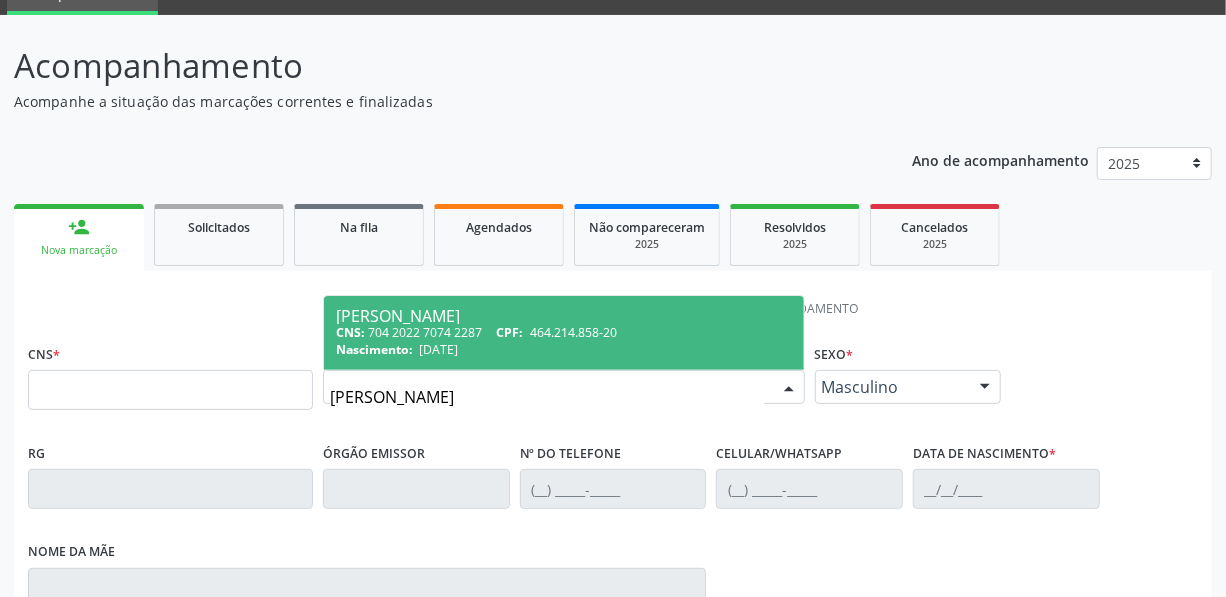 click on "464.214.858-20" at bounding box center (573, 332) 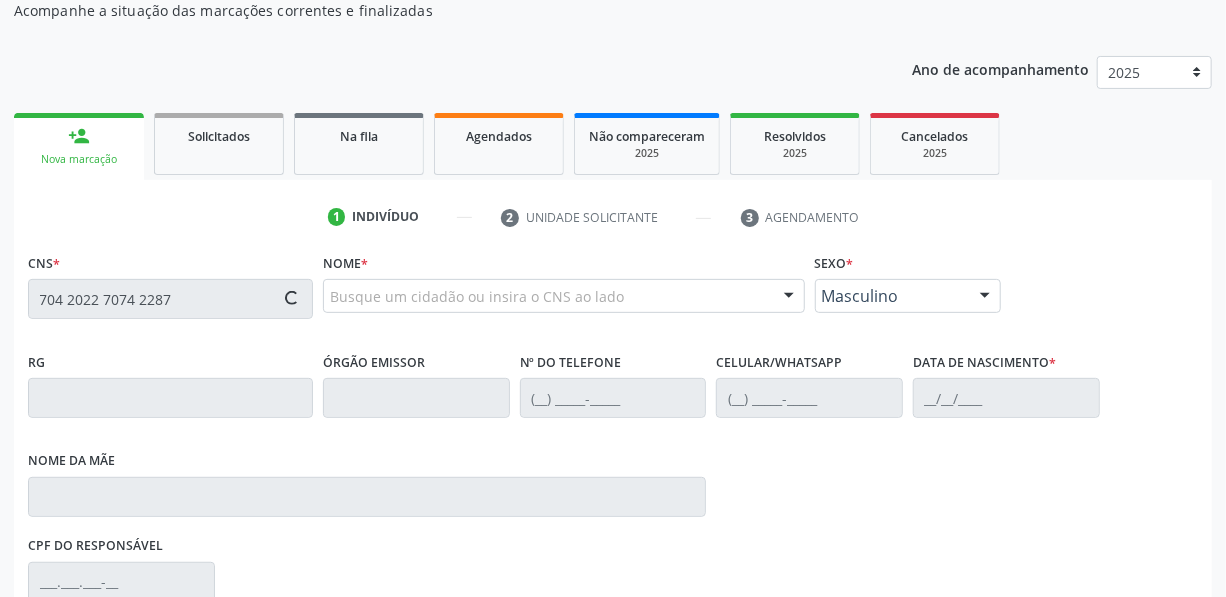 scroll, scrollTop: 368, scrollLeft: 0, axis: vertical 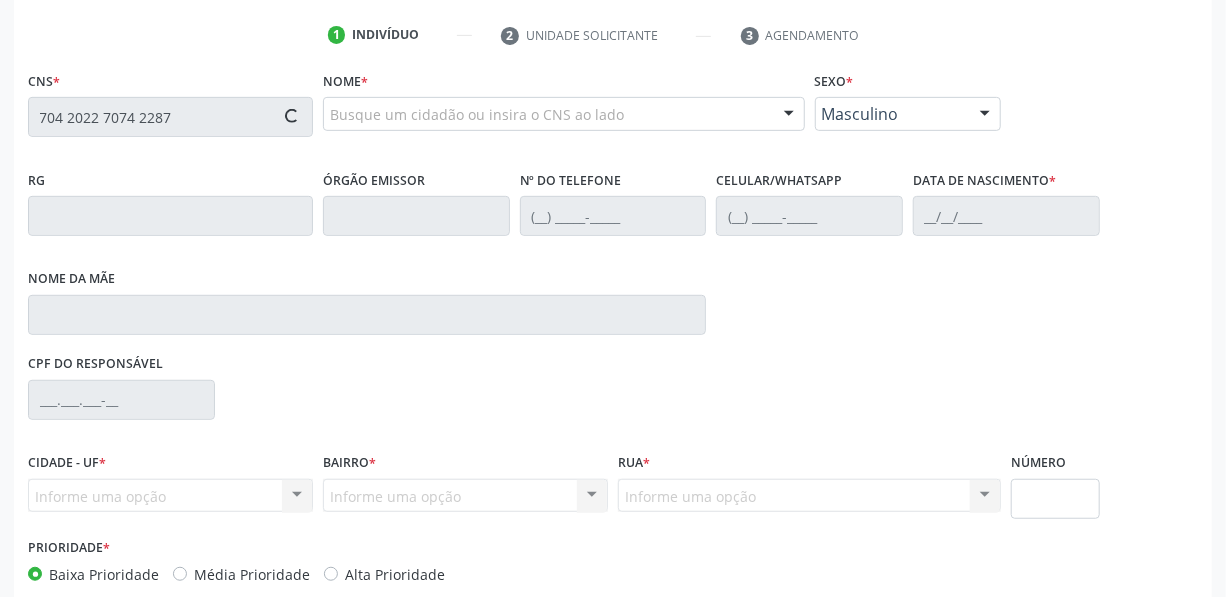 type on "704 2022 7074 2287" 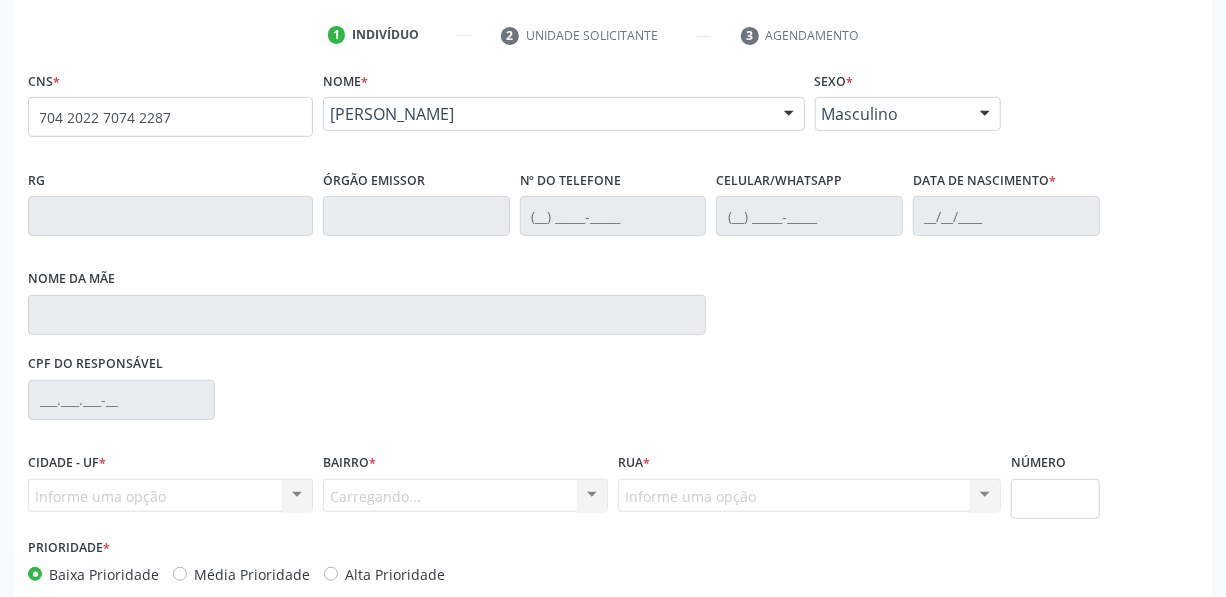 click on "Nova marcação" at bounding box center (1135, 658) 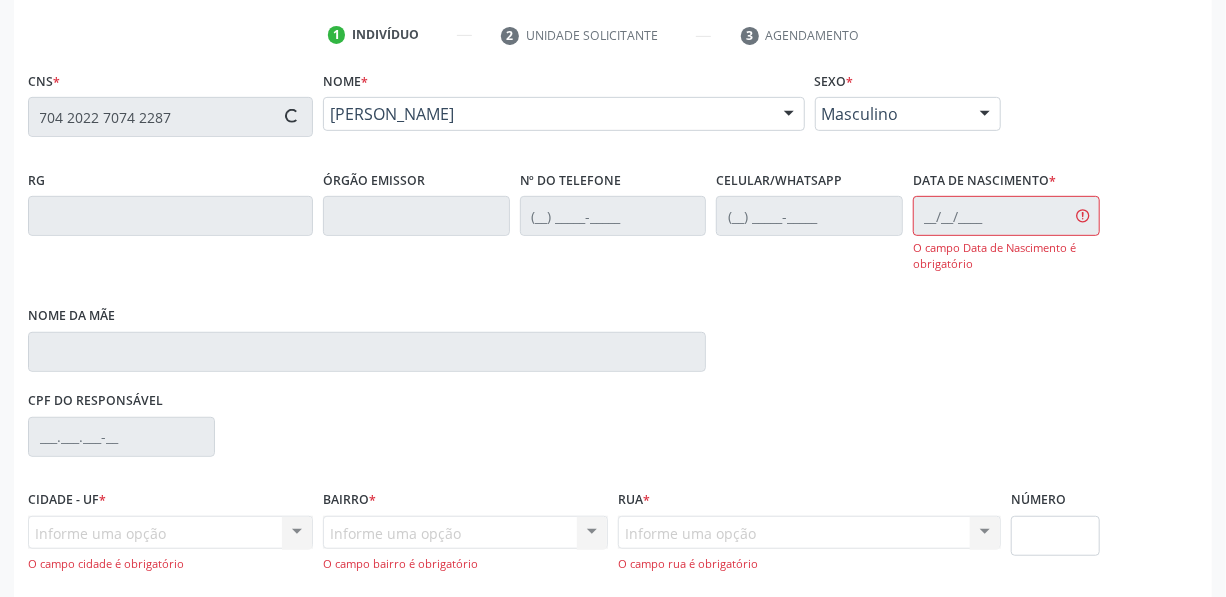 type on "(87) 99664-1957" 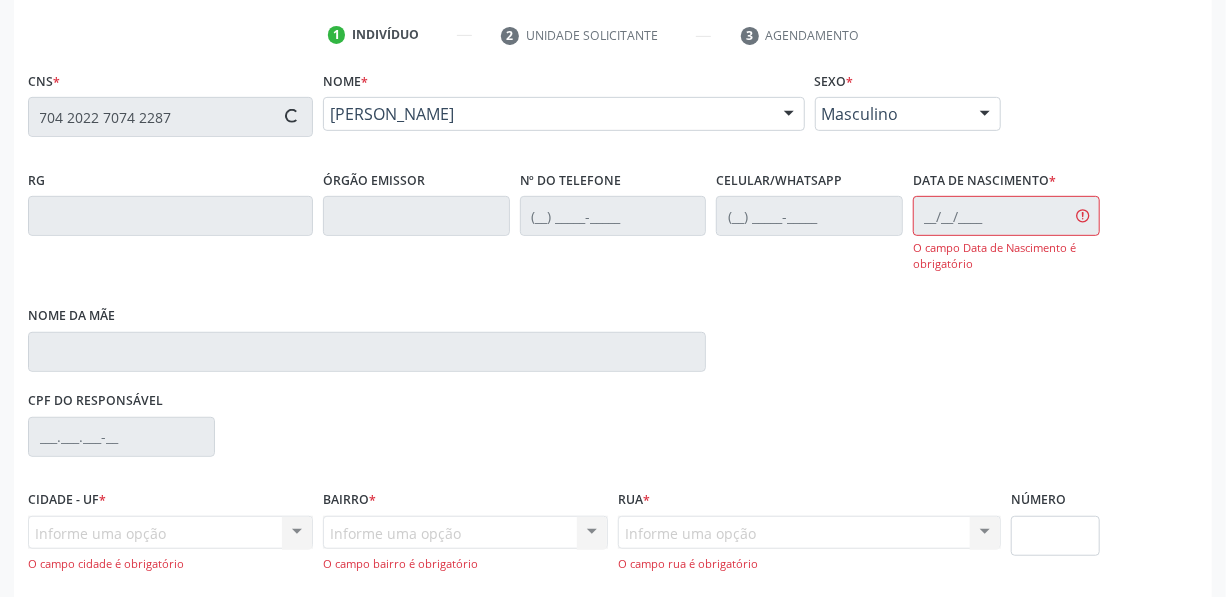 type on "(87) 99664-1957" 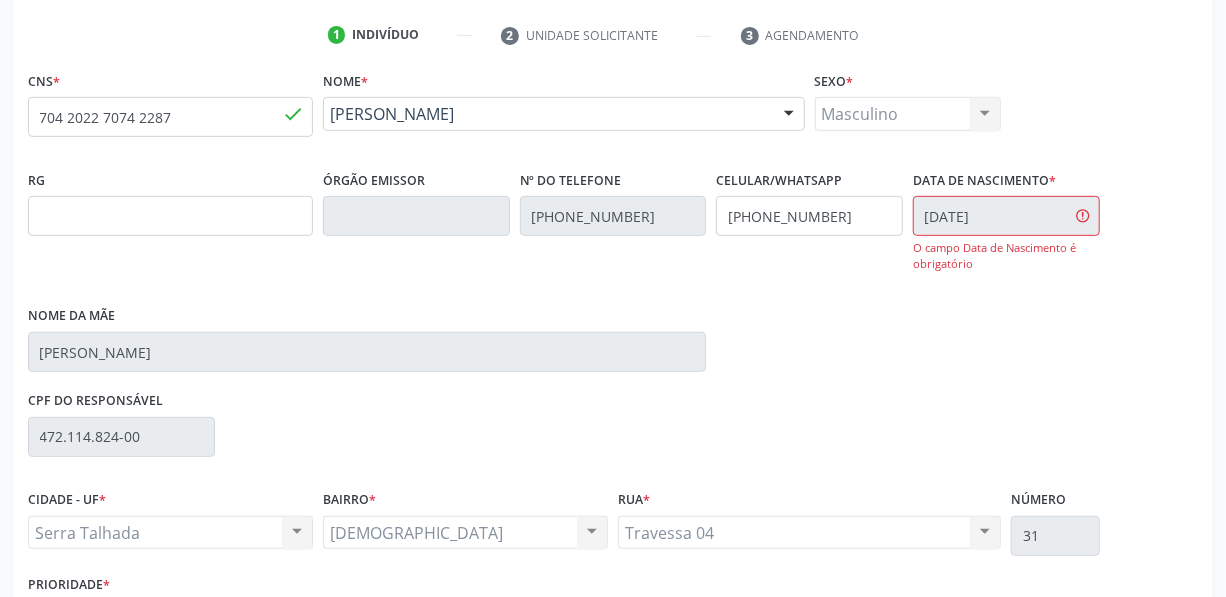 scroll, scrollTop: 471, scrollLeft: 0, axis: vertical 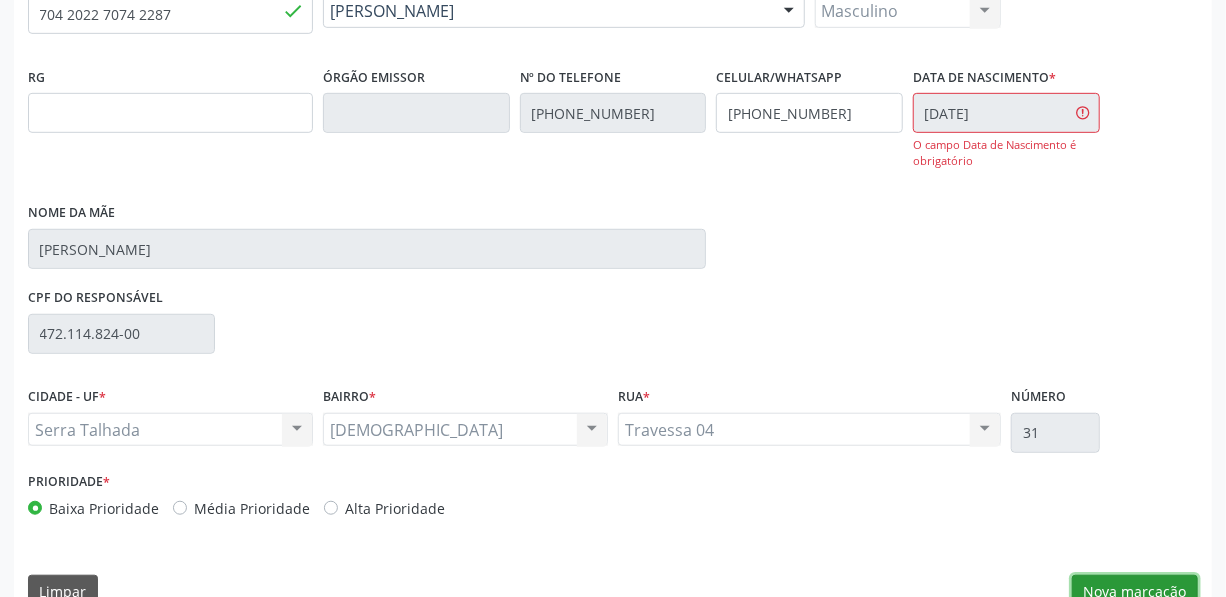 click on "Nova marcação" at bounding box center (1135, 592) 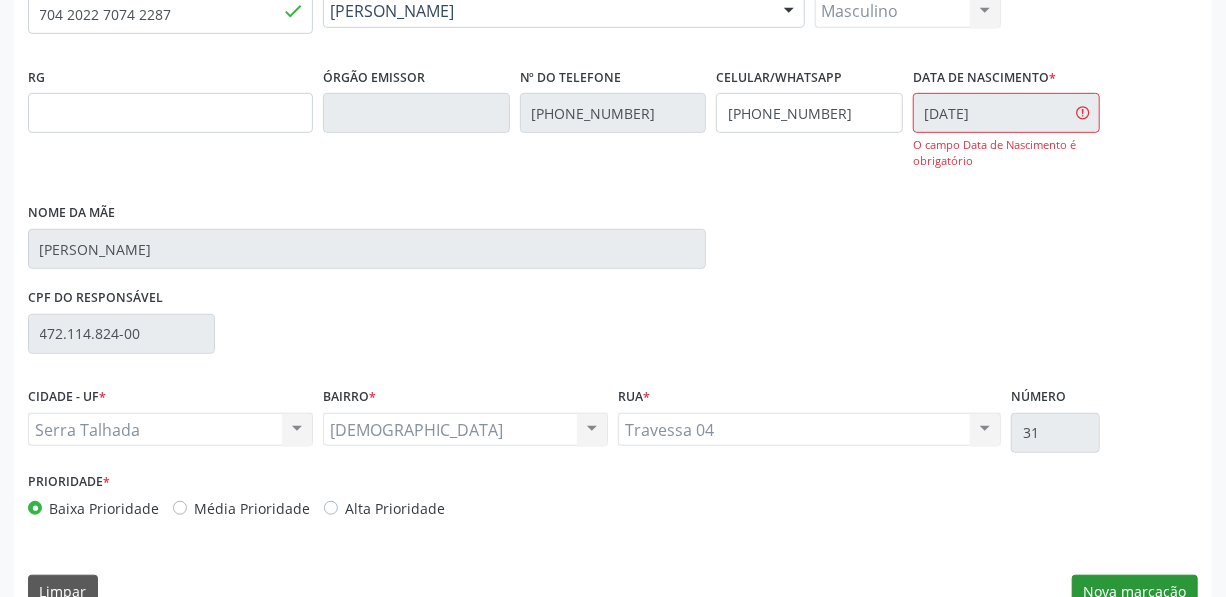scroll, scrollTop: 307, scrollLeft: 0, axis: vertical 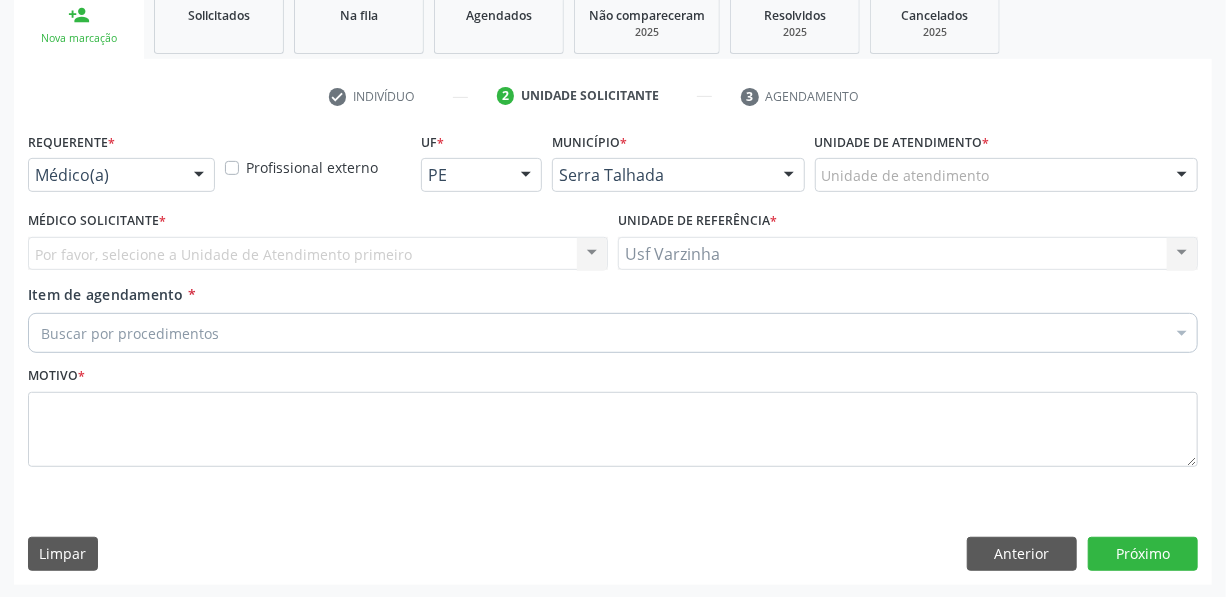 click at bounding box center (199, 176) 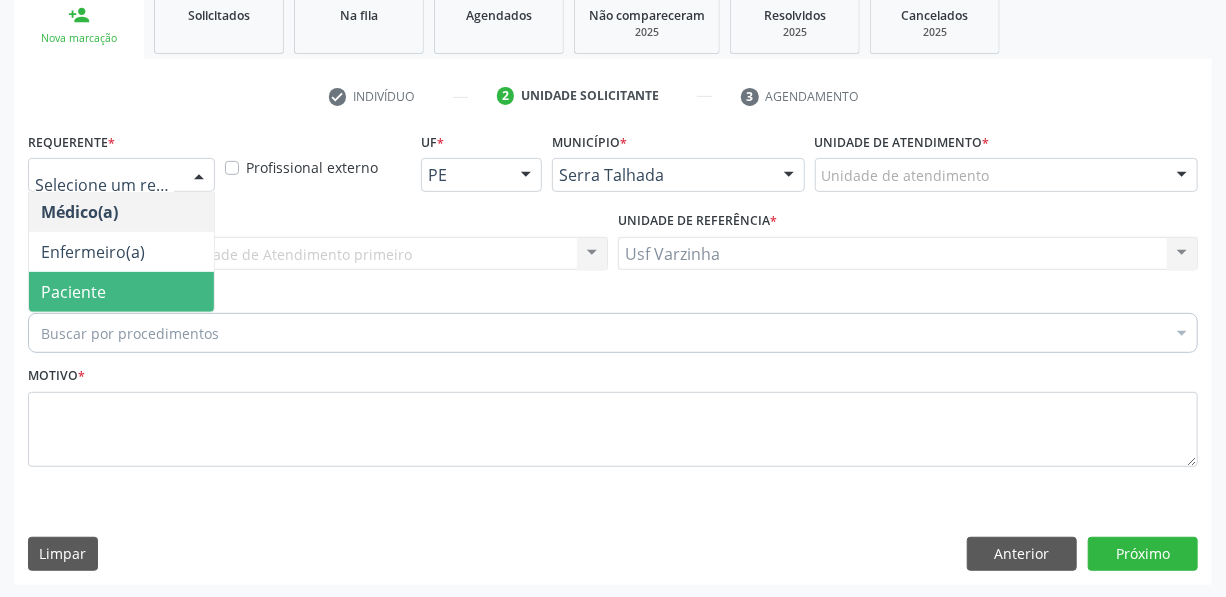 click on "Paciente" at bounding box center (121, 292) 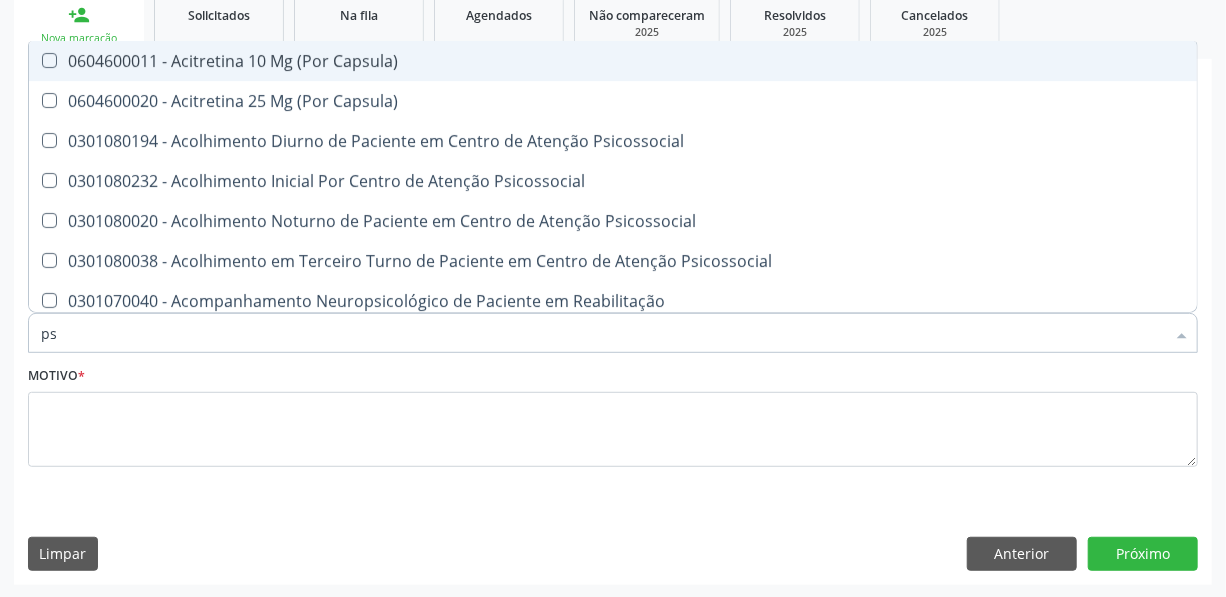 type on "p" 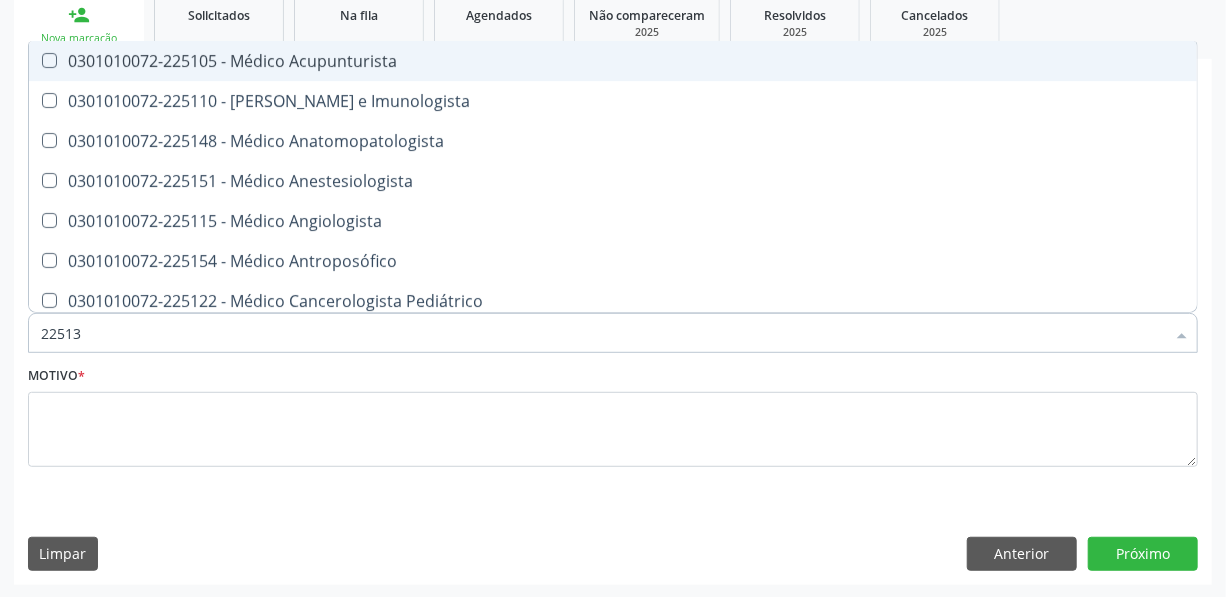 type on "225133" 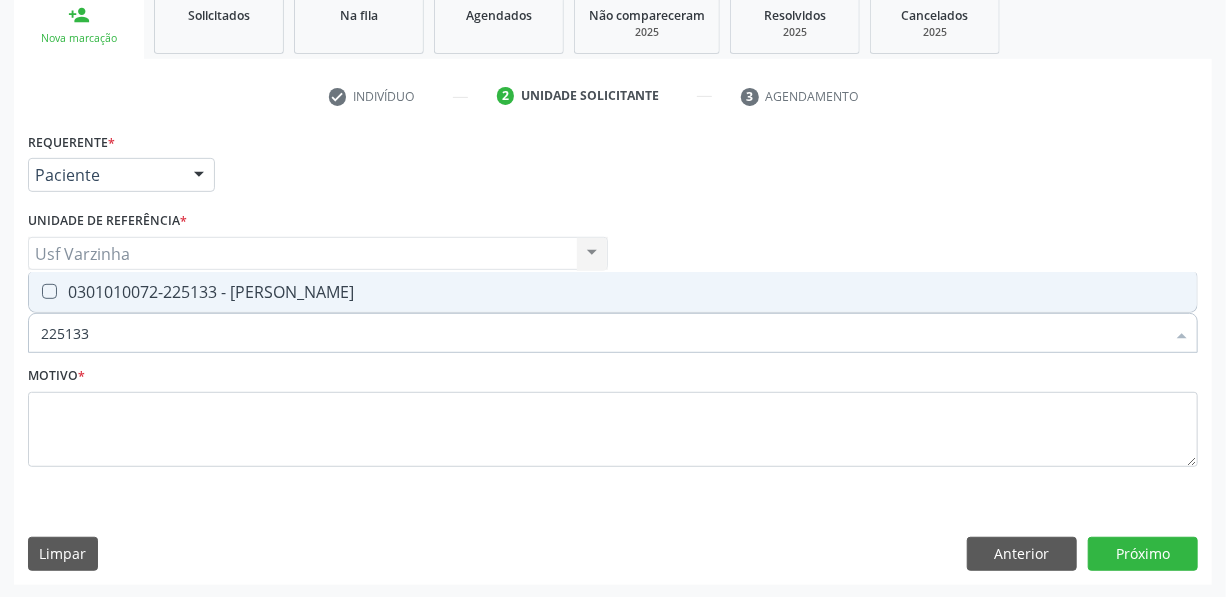 click at bounding box center [49, 291] 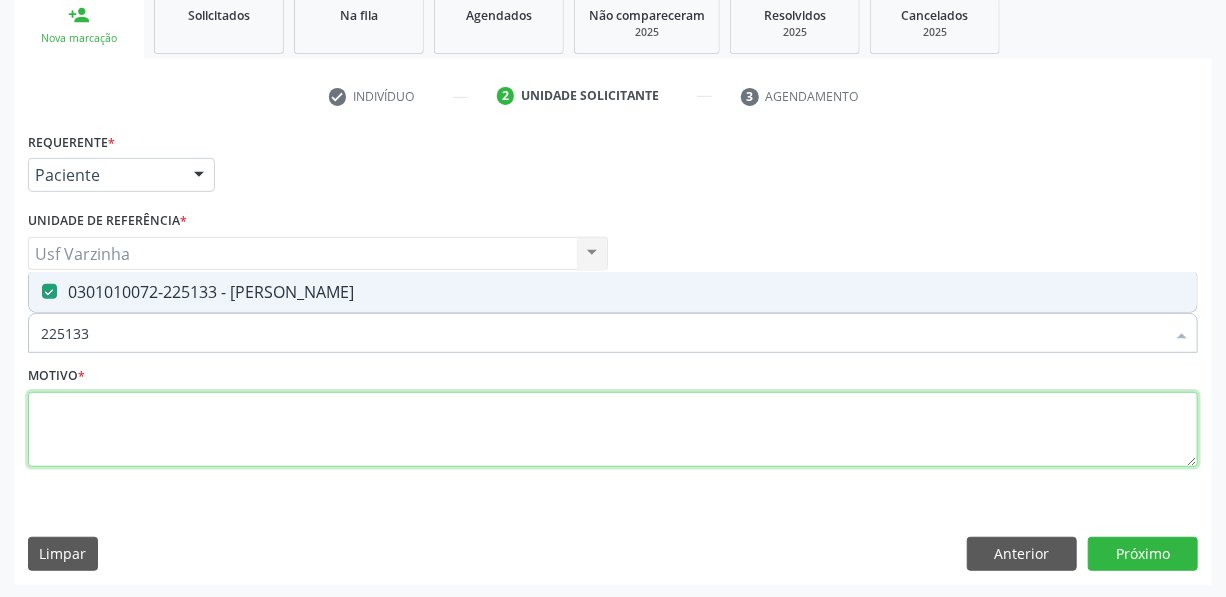 click at bounding box center (613, 430) 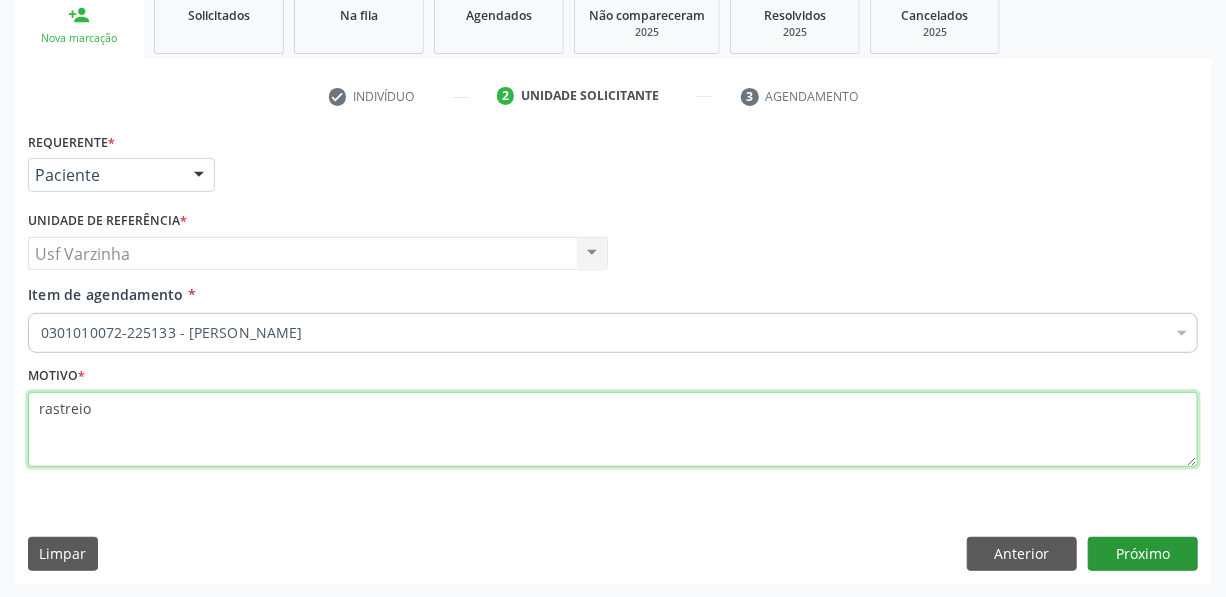 type on "rastreio" 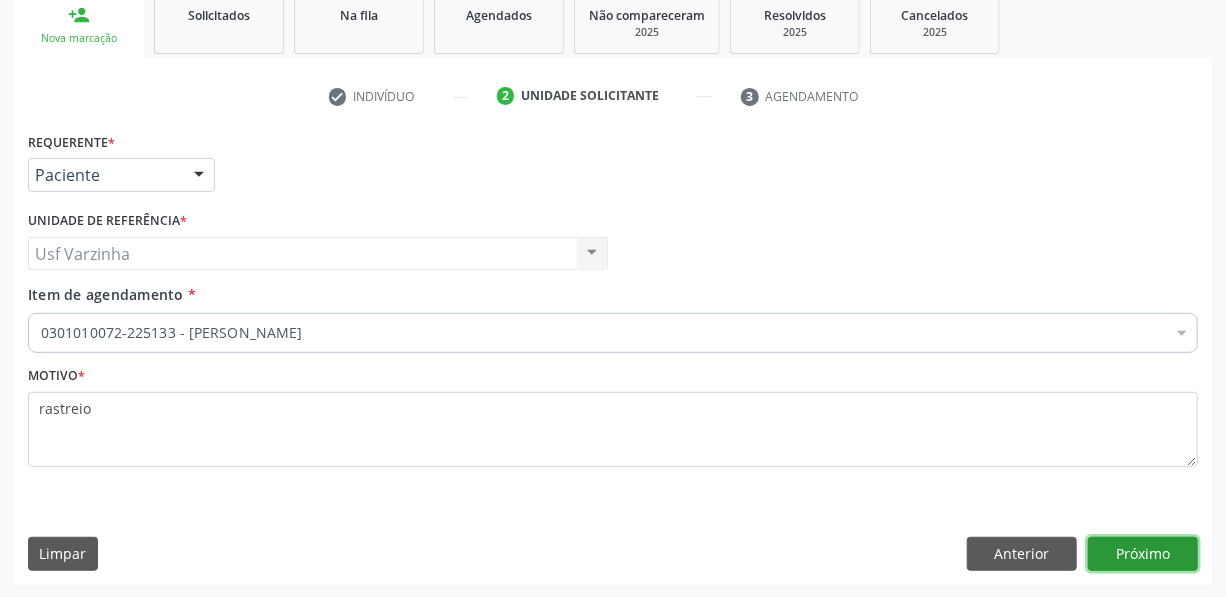 click on "Próximo" at bounding box center [1143, 554] 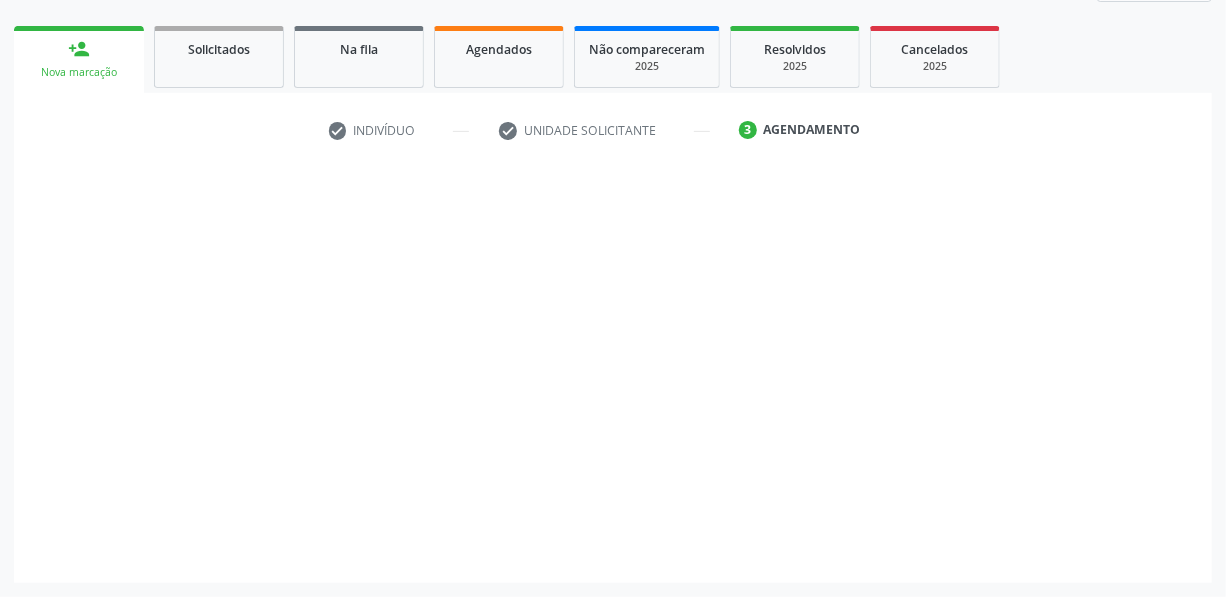 scroll, scrollTop: 271, scrollLeft: 0, axis: vertical 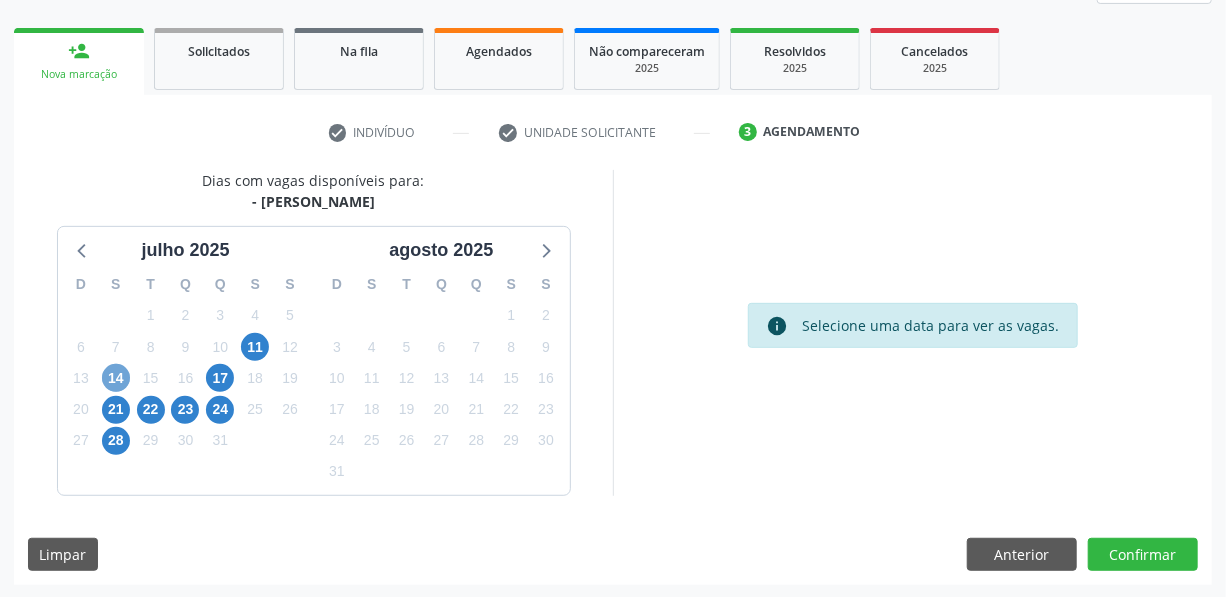 click on "14" at bounding box center (116, 378) 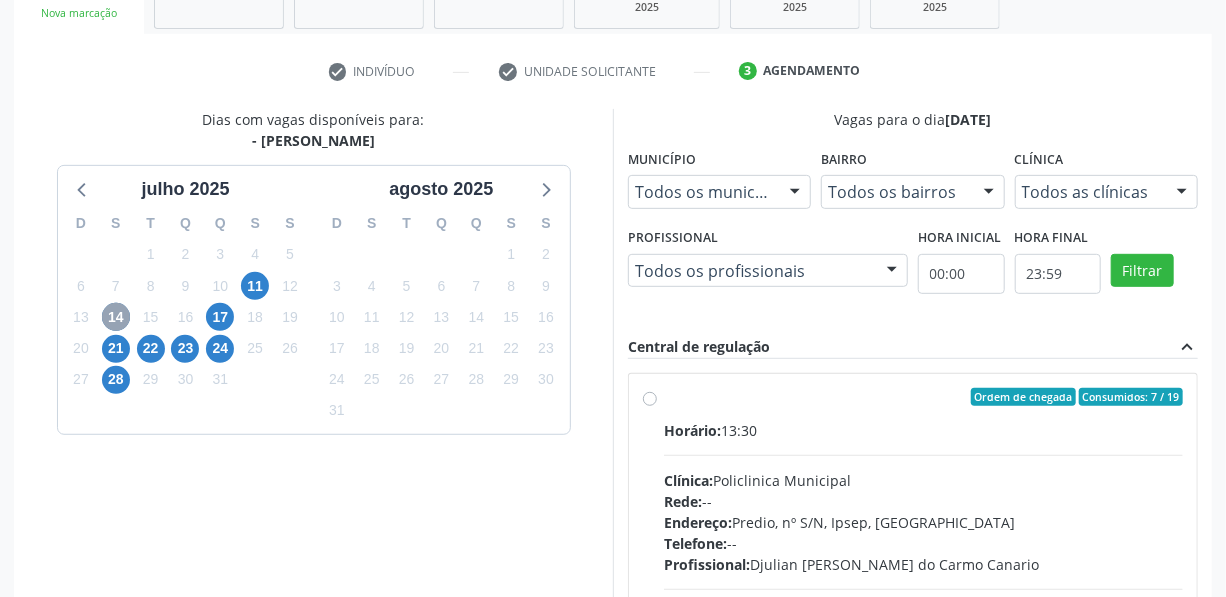 scroll, scrollTop: 544, scrollLeft: 0, axis: vertical 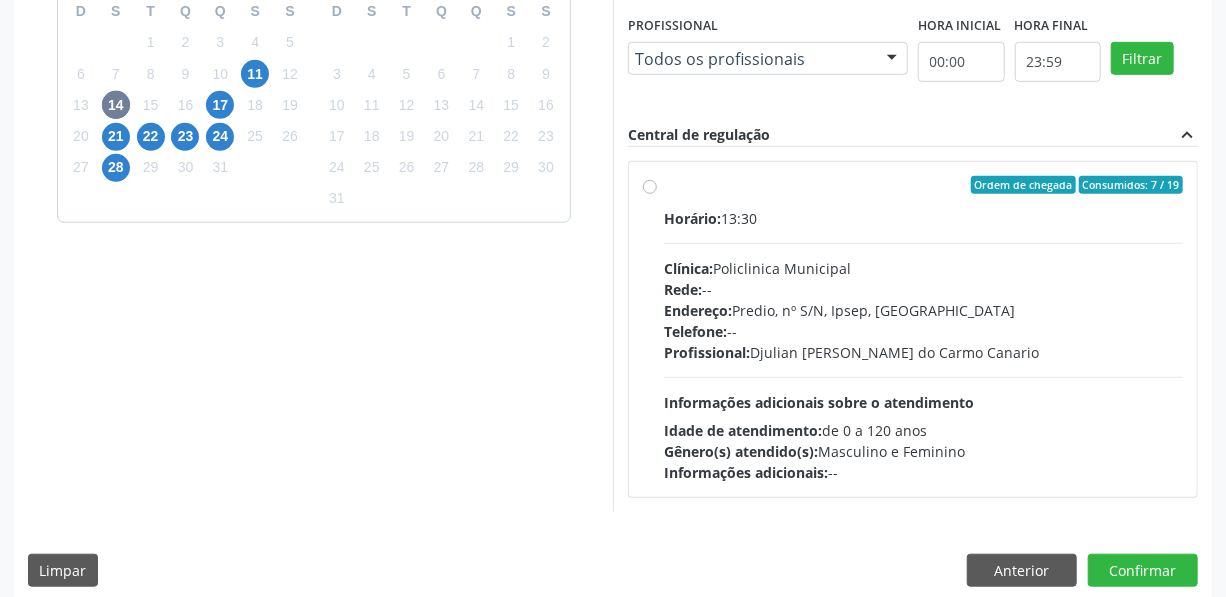 click on "Ordem de chegada
Consumidos: 7 / 19
Horário:   13:30
Clínica:  Policlinica Municipal
Rede:
--
Endereço:   Predio, nº S/N, Ipsep, Serra Talhada - PE
Telefone:   --
Profissional:
Djulian Diego Ribeiro do Carmo Canario
Informações adicionais sobre o atendimento
Idade de atendimento:
de 0 a 120 anos
Gênero(s) atendido(s):
Masculino e Feminino
Informações adicionais:
--" at bounding box center (923, 329) 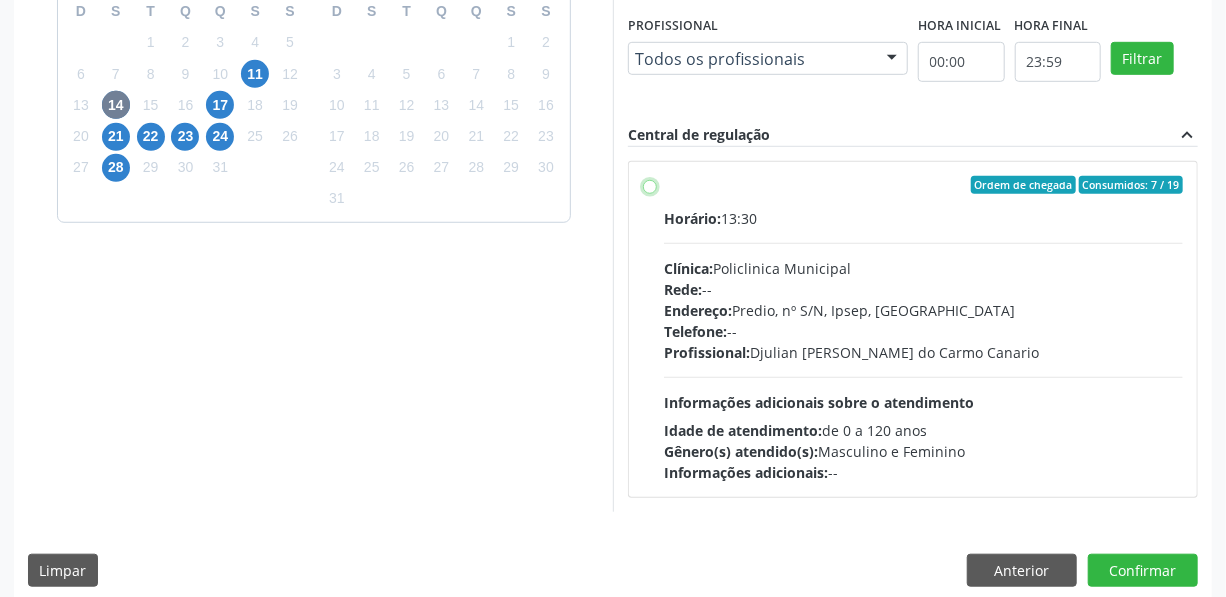 radio on "true" 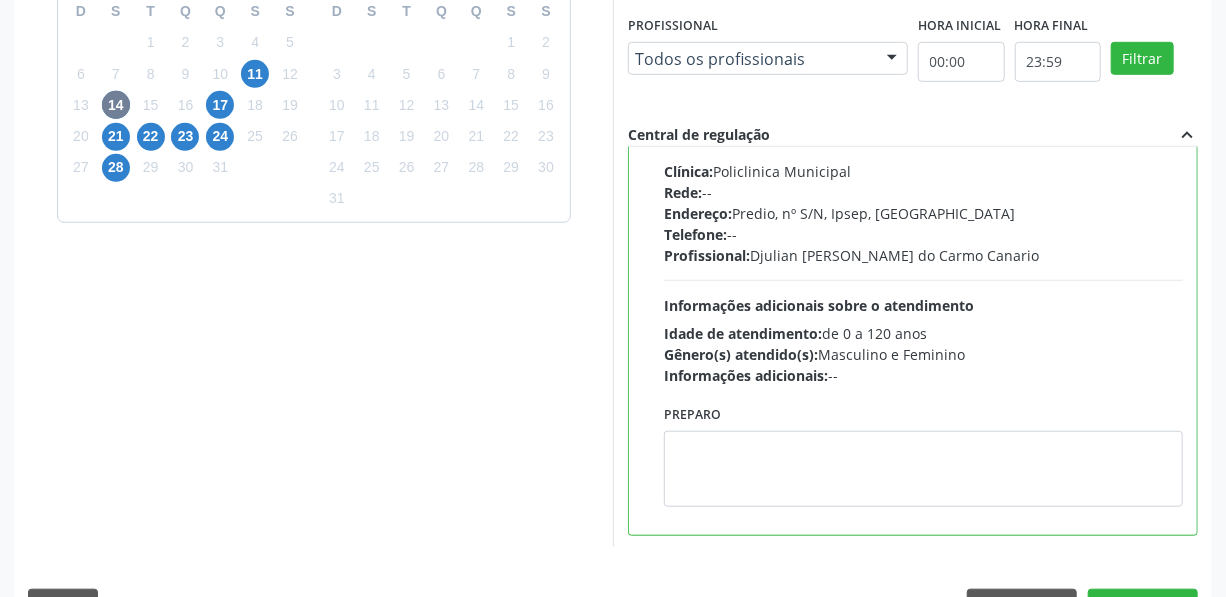 scroll, scrollTop: 99, scrollLeft: 0, axis: vertical 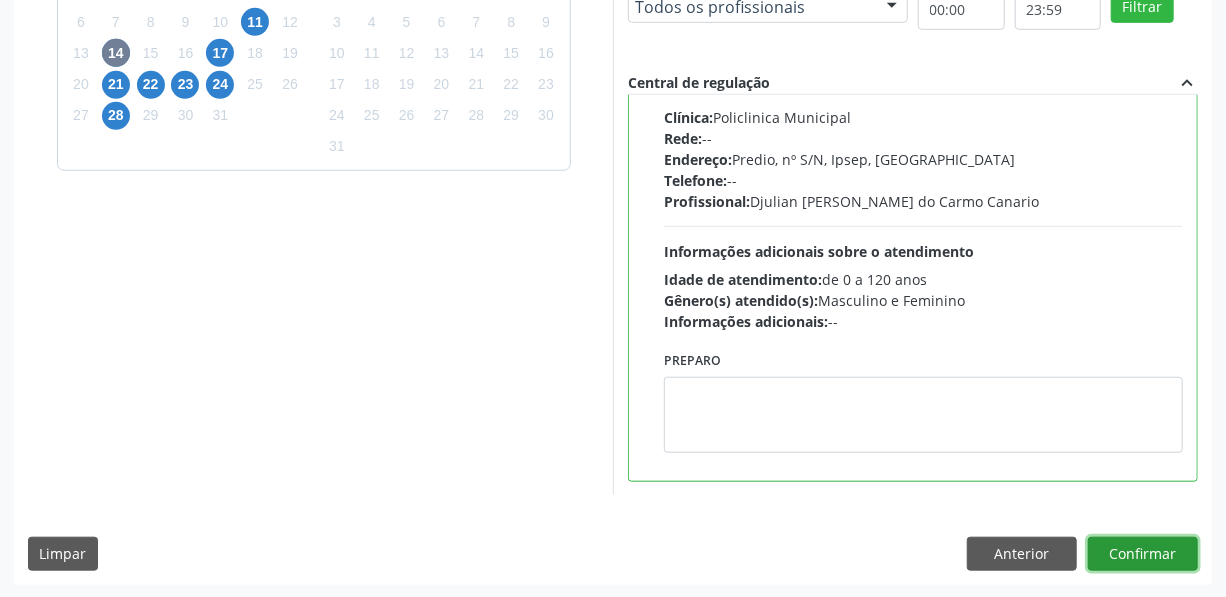 click on "Confirmar" at bounding box center [1143, 554] 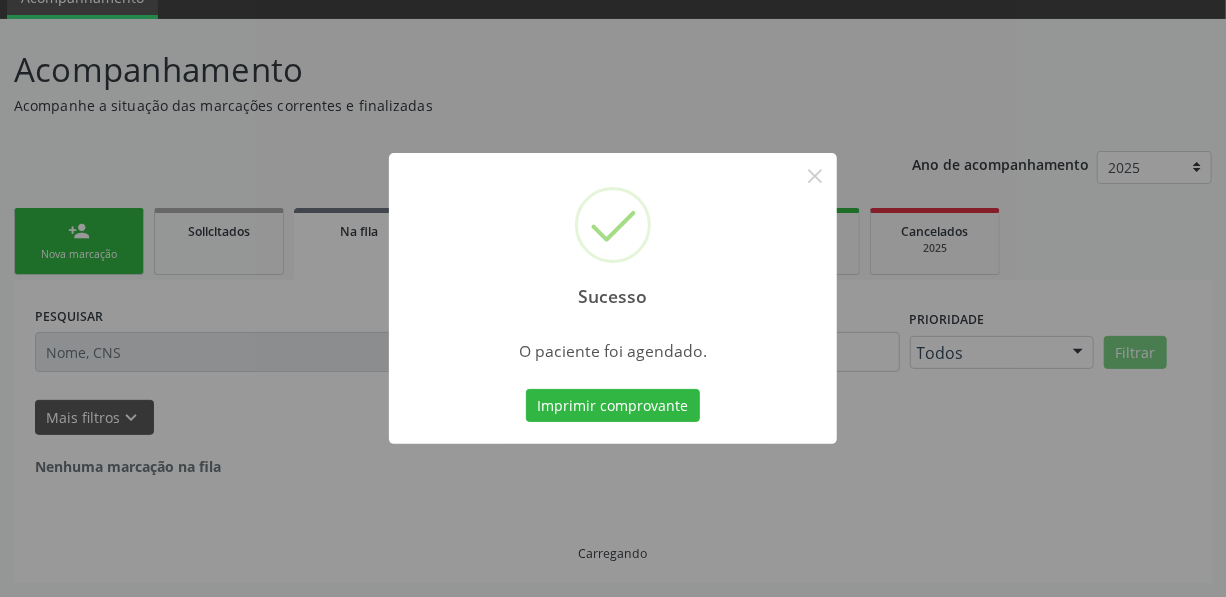 scroll, scrollTop: 4, scrollLeft: 0, axis: vertical 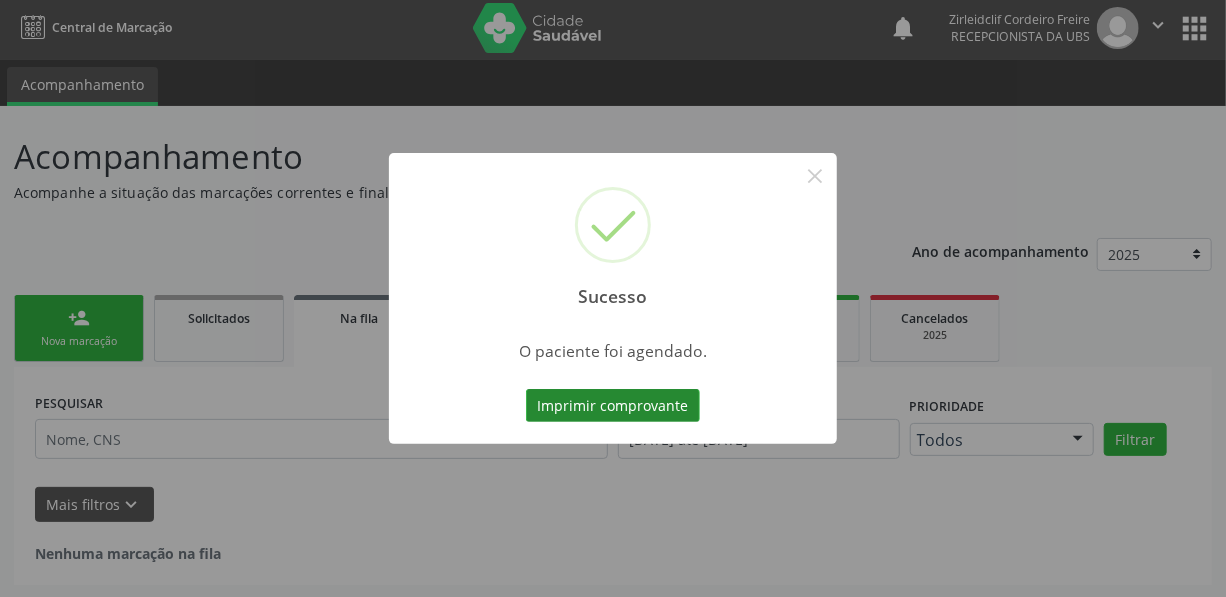 click on "Imprimir comprovante" at bounding box center (613, 406) 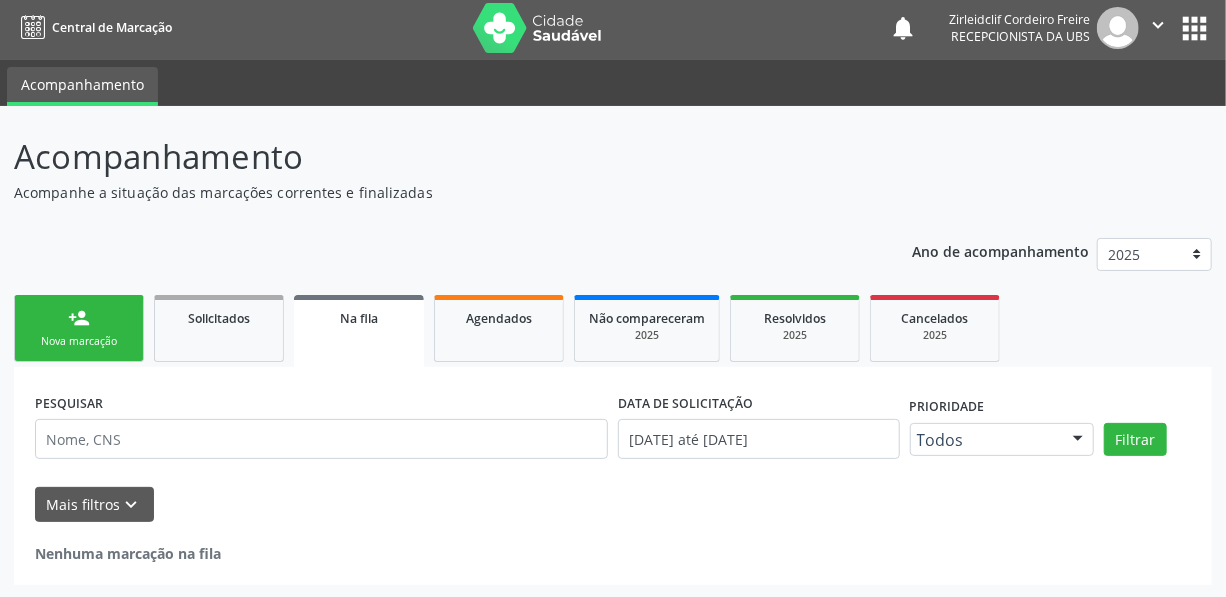 click on "Sucesso × O paciente foi agendado. Imprimir comprovante Cancel" at bounding box center (613, 298) 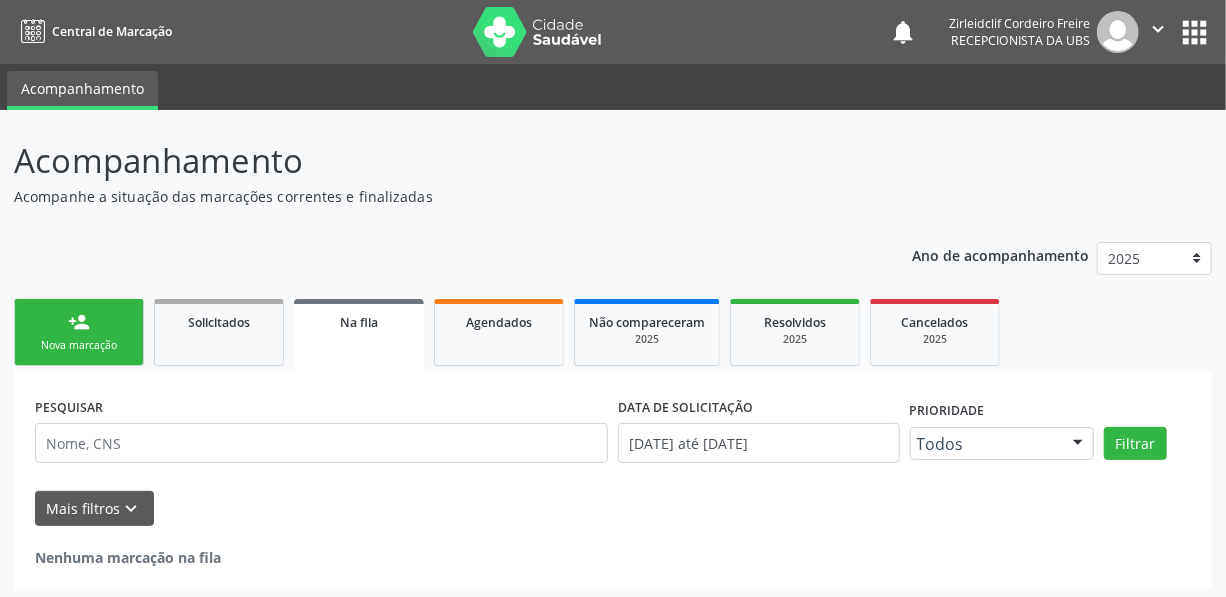 scroll, scrollTop: 0, scrollLeft: 0, axis: both 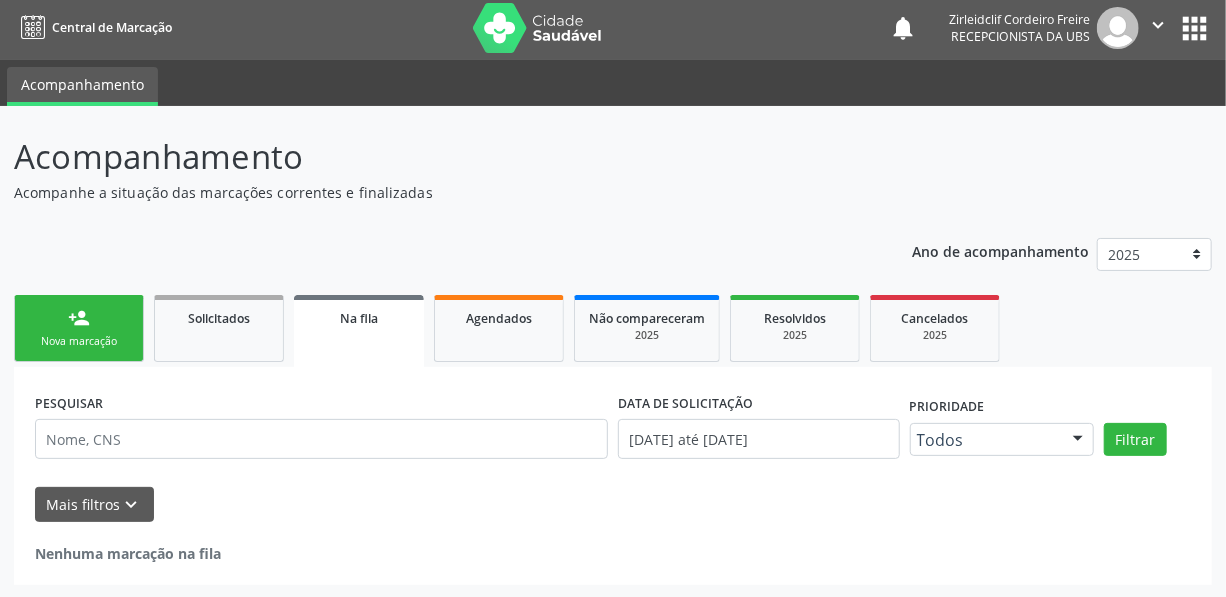click on "Sucesso × O paciente foi agendado. Imprimir comprovante Cancel" at bounding box center (613, 298) 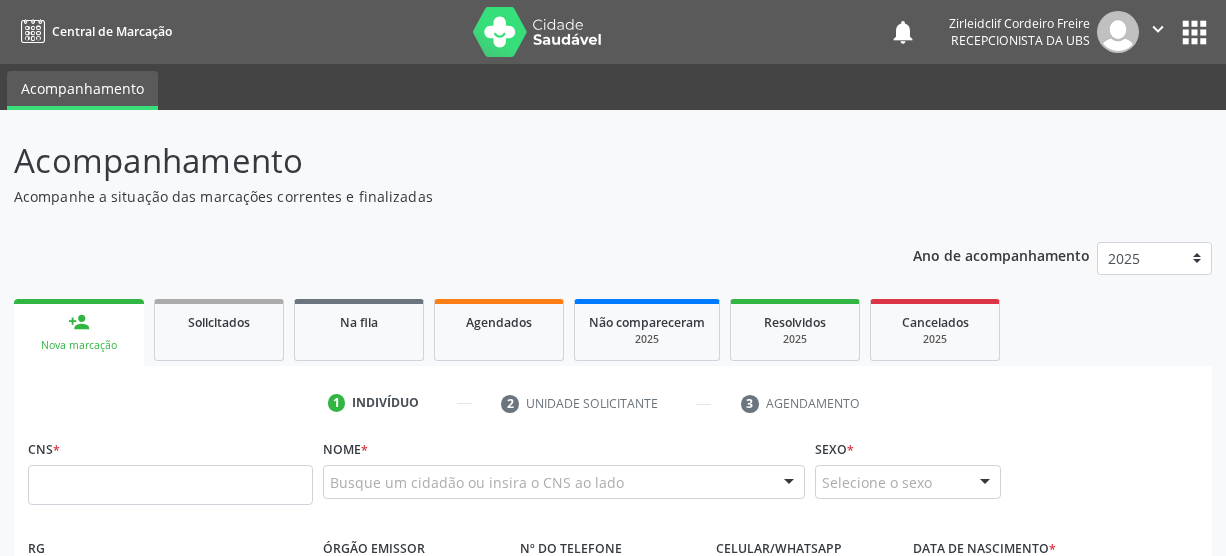 click on "Nova marcação" at bounding box center [79, 345] 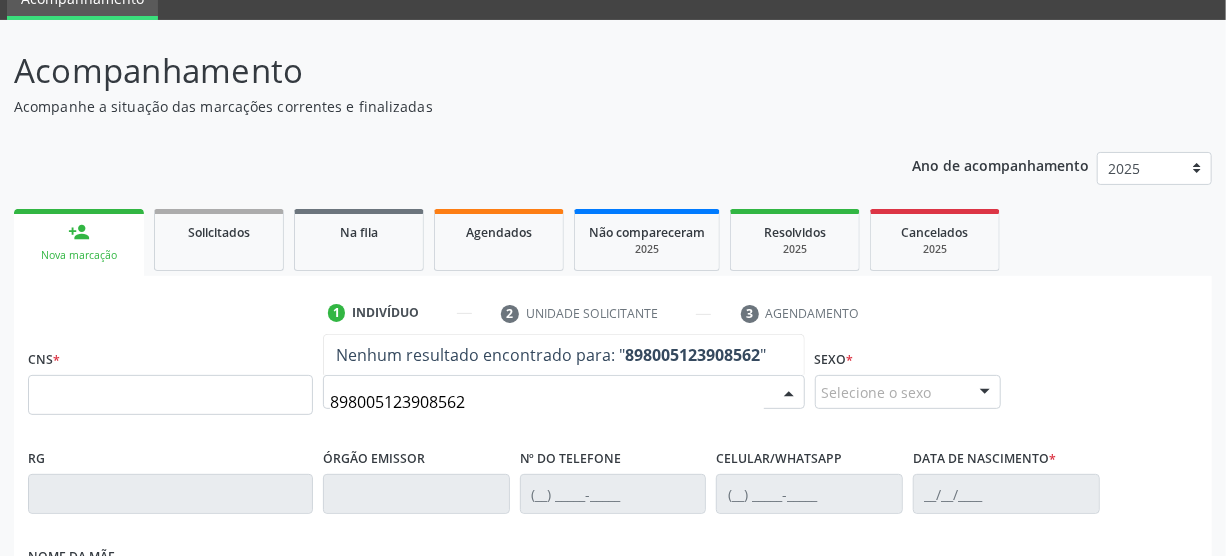 scroll, scrollTop: 181, scrollLeft: 0, axis: vertical 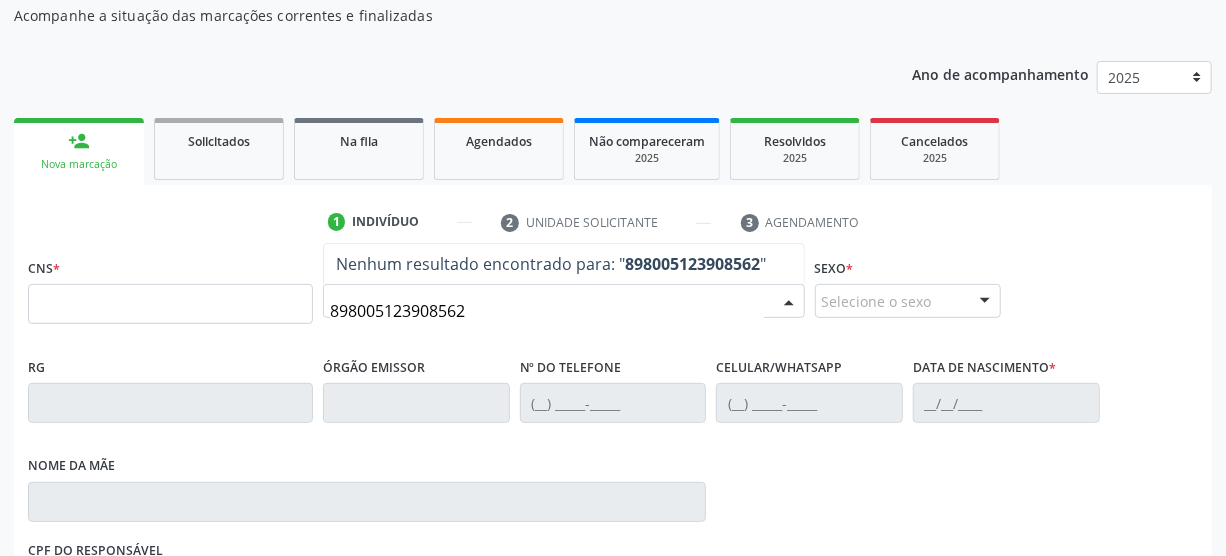 click on "898005123908562" at bounding box center (547, 311) 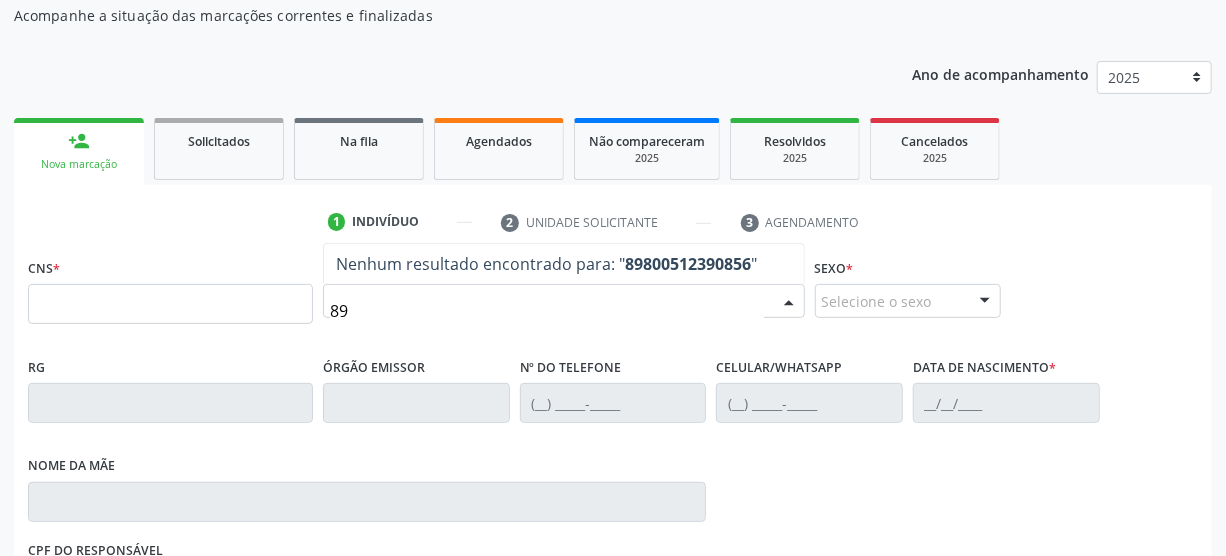 type on "8" 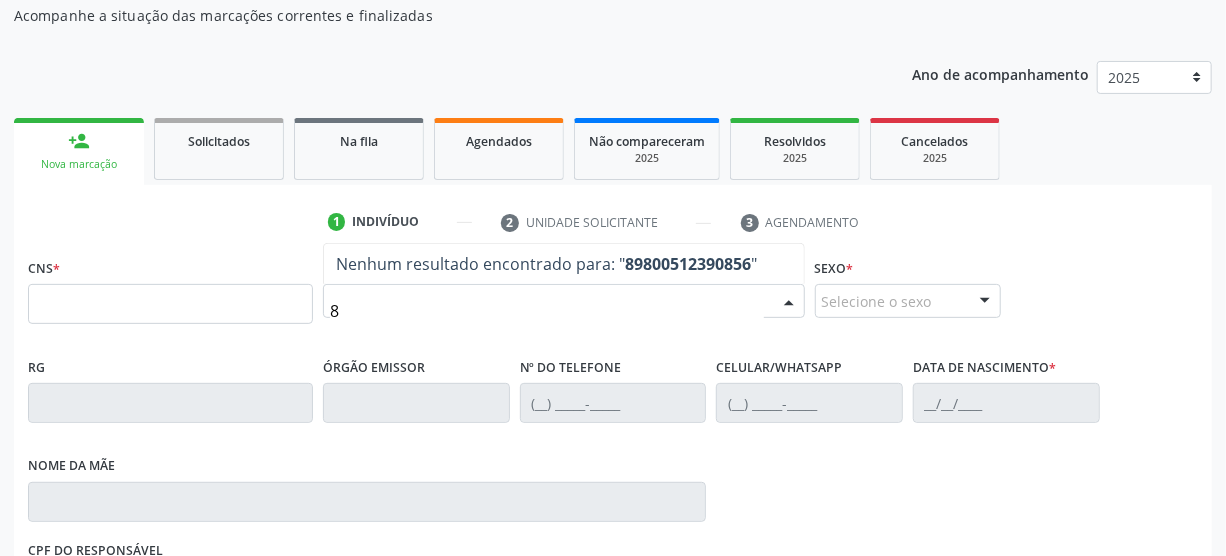 type 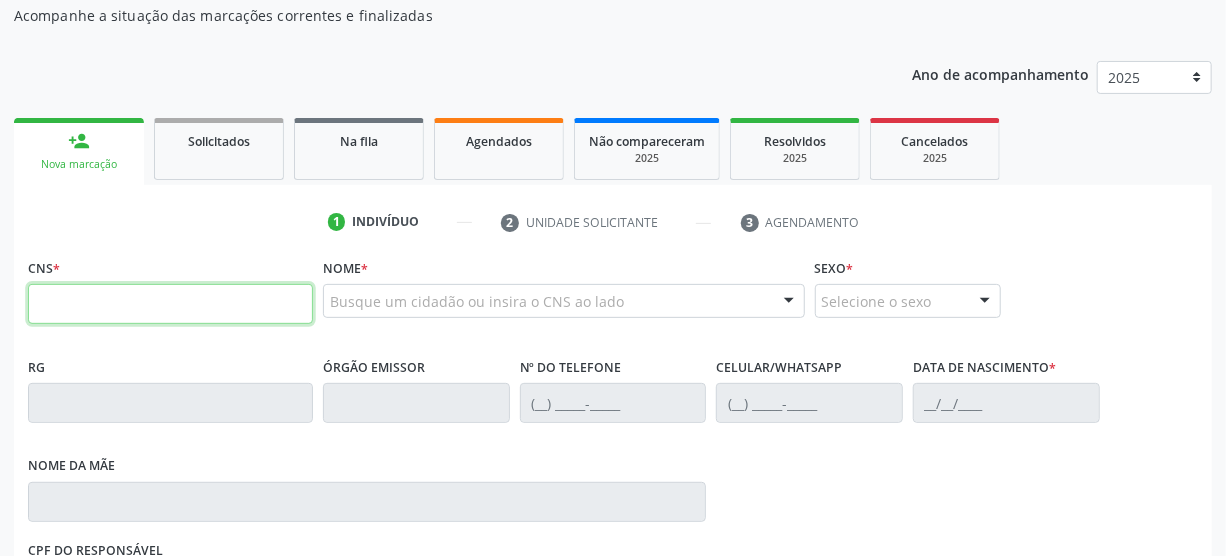 click at bounding box center [170, 304] 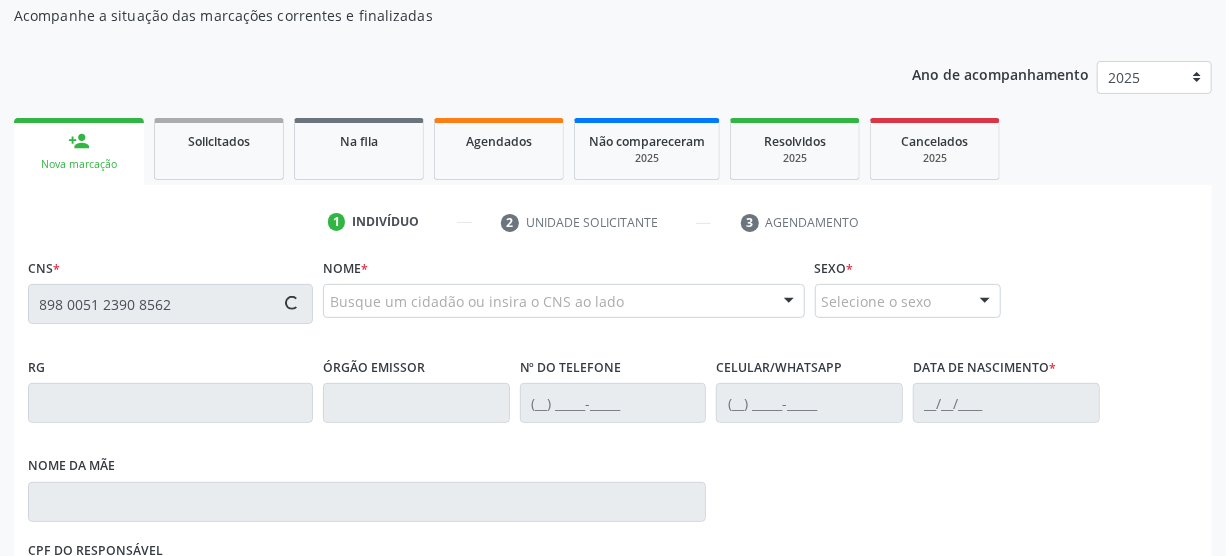 type on "898 0051 2390 8562" 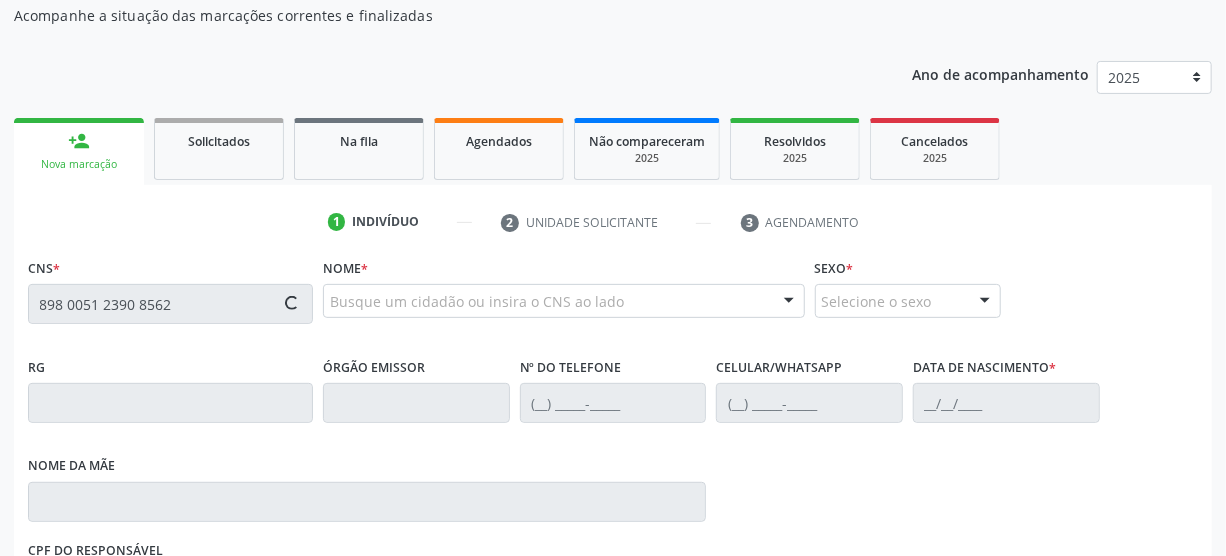 type 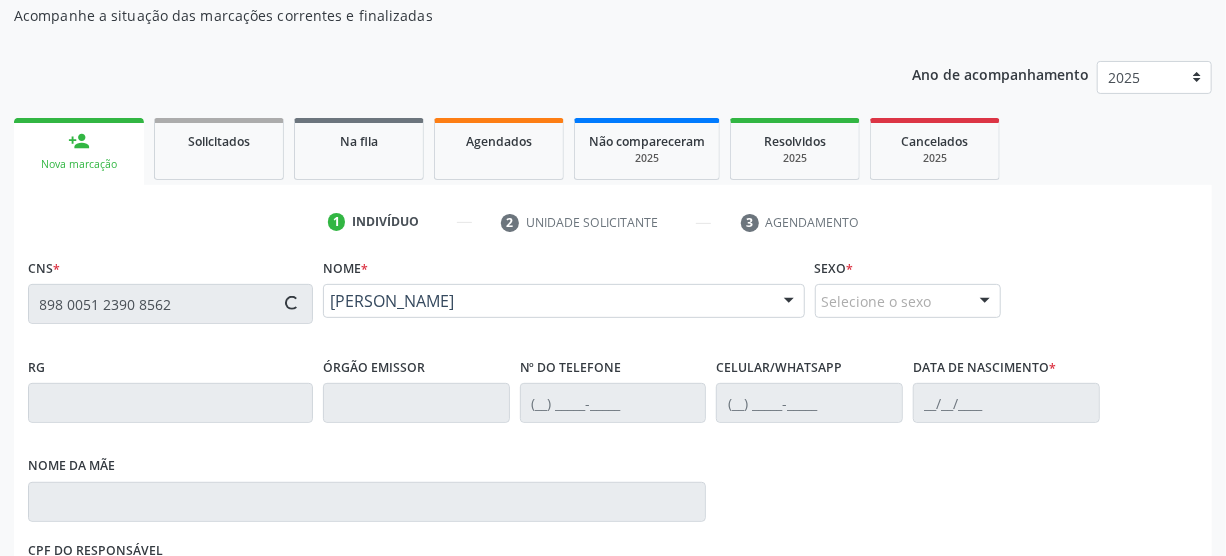 type on "[PHONE_NUMBER]" 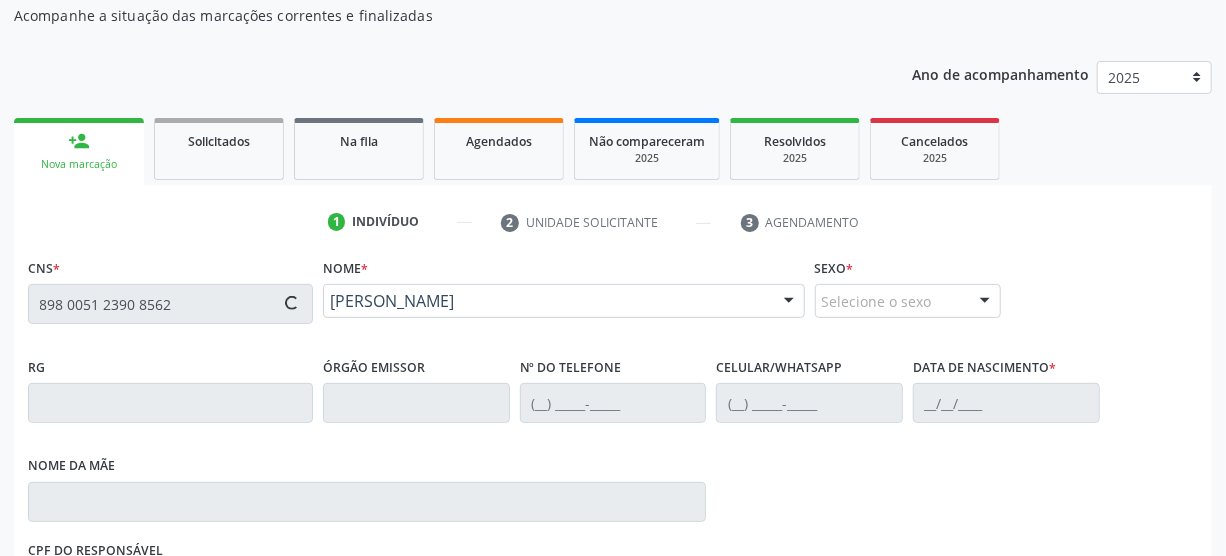 type on "[PERSON_NAME]" 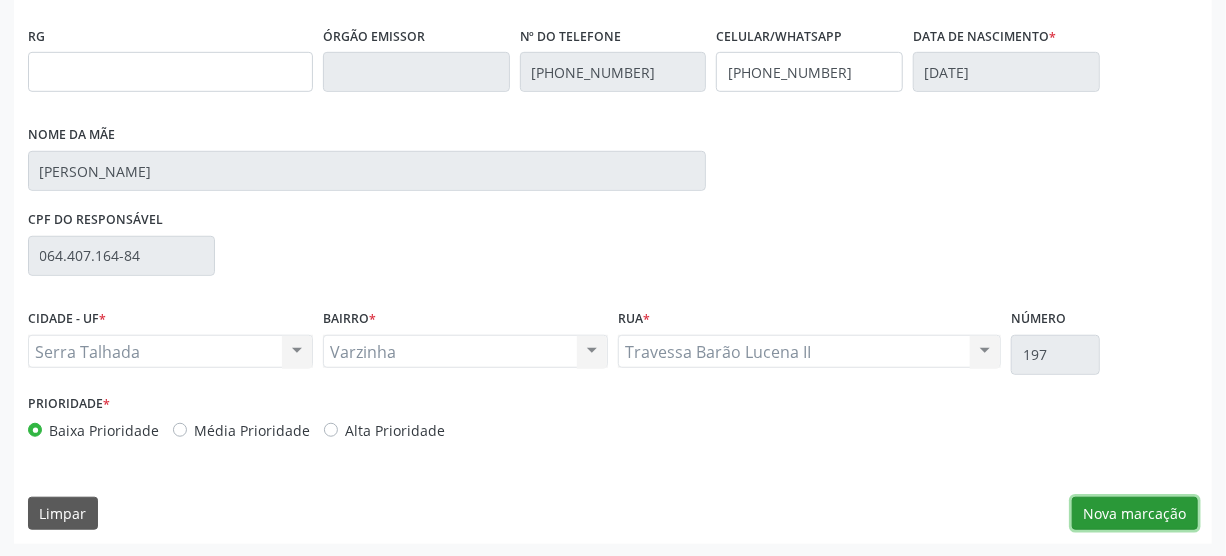 drag, startPoint x: 1105, startPoint y: 506, endPoint x: 1078, endPoint y: 539, distance: 42.638012 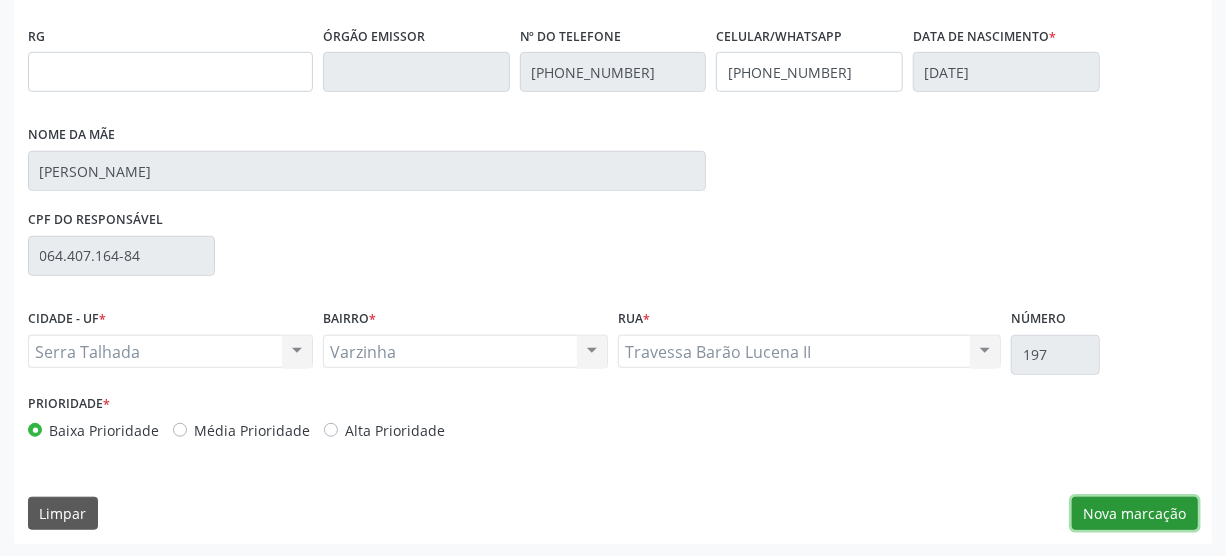click on "Nova marcação" at bounding box center (1135, 514) 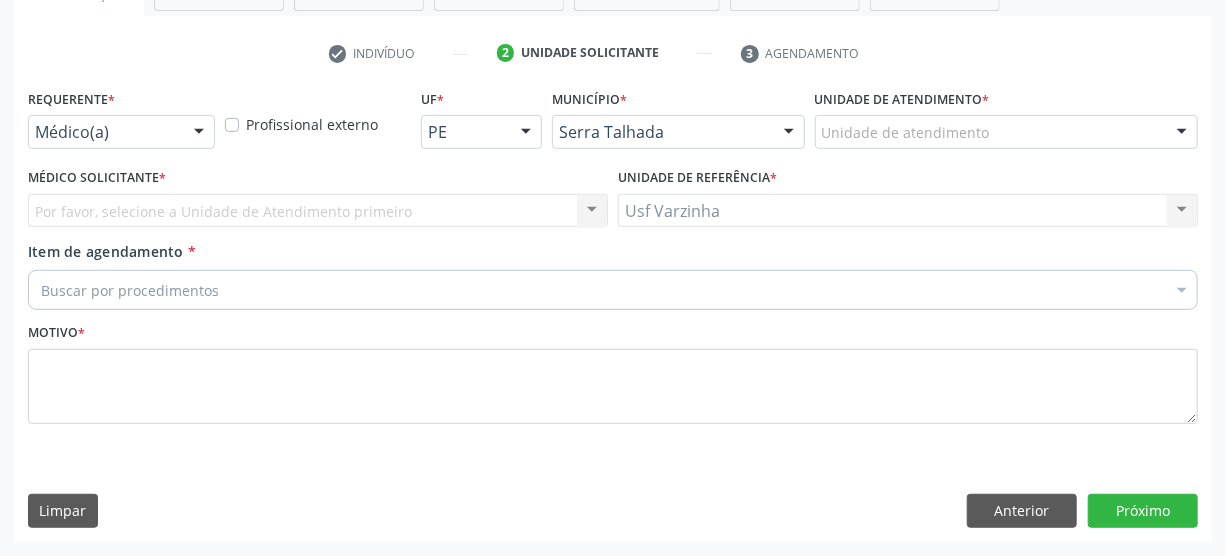 scroll, scrollTop: 348, scrollLeft: 0, axis: vertical 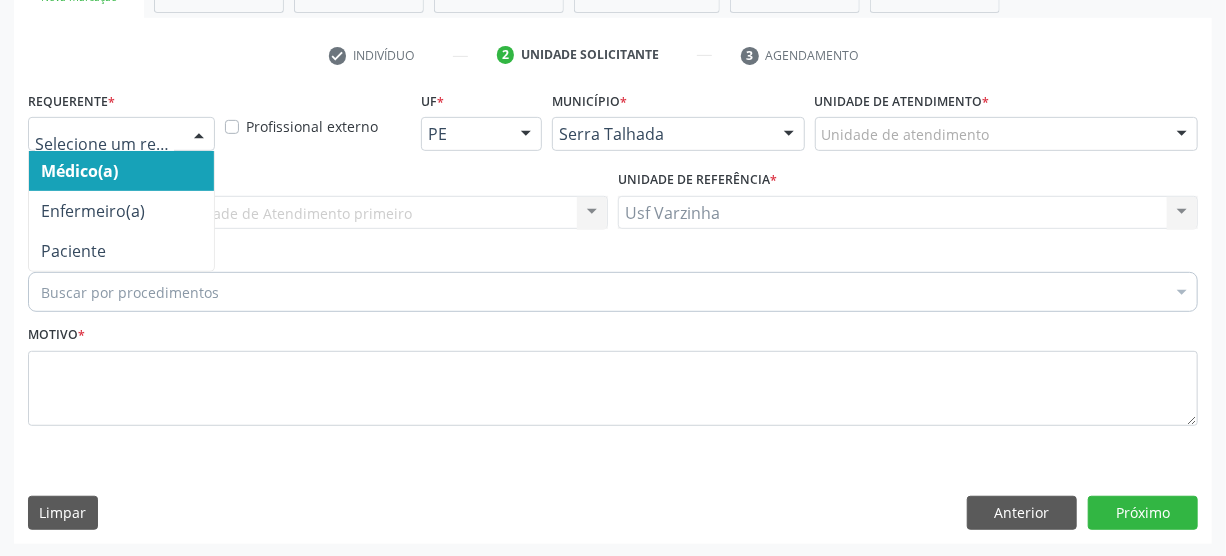 click at bounding box center (199, 135) 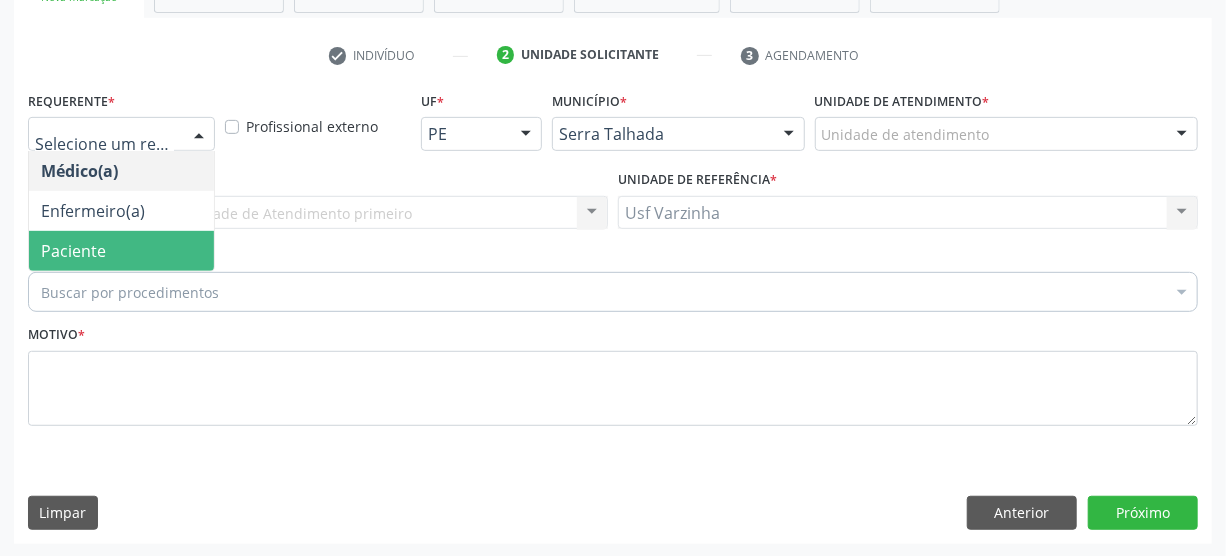 click on "Paciente" at bounding box center [121, 251] 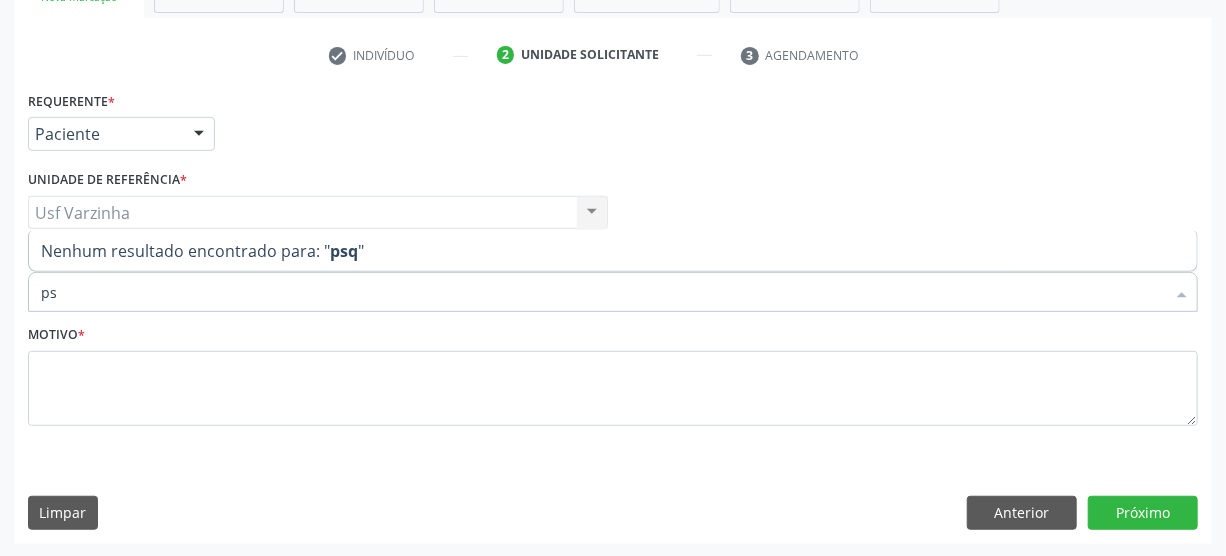 type on "p" 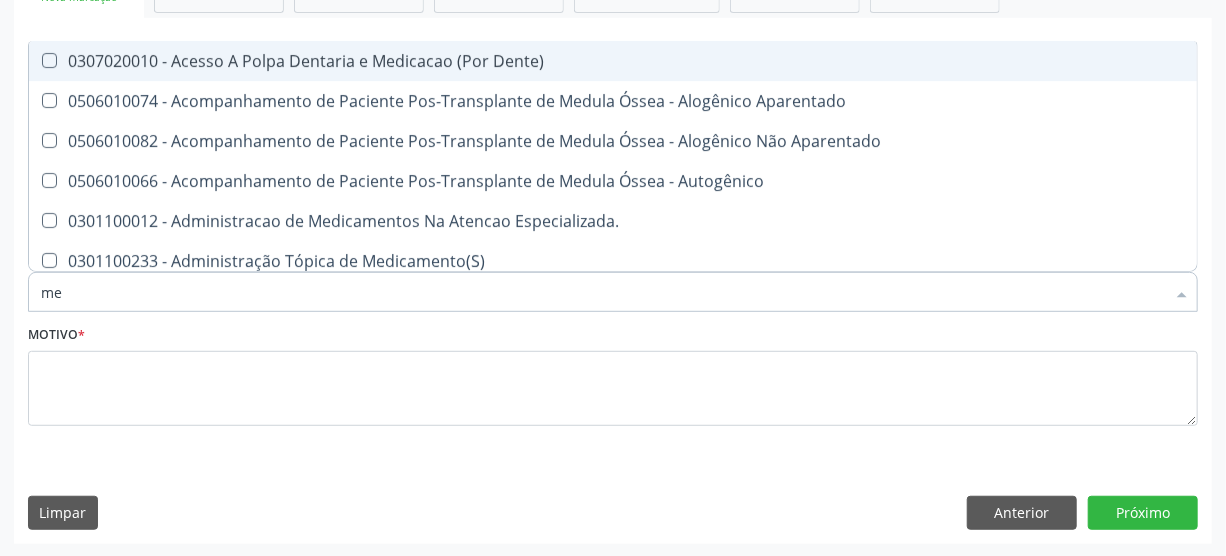 type on "m" 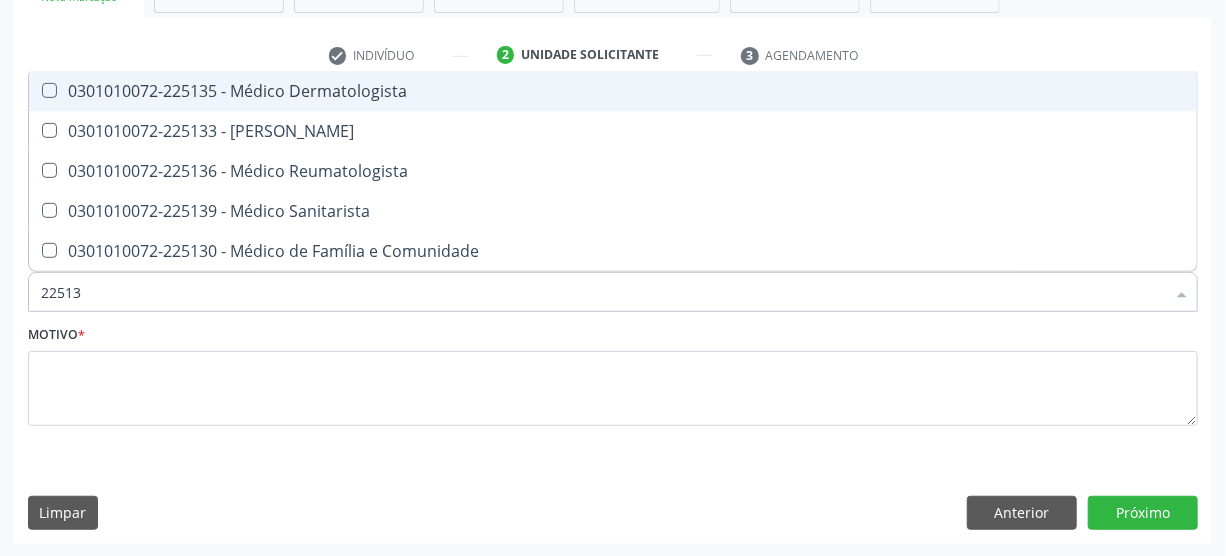 type on "225133" 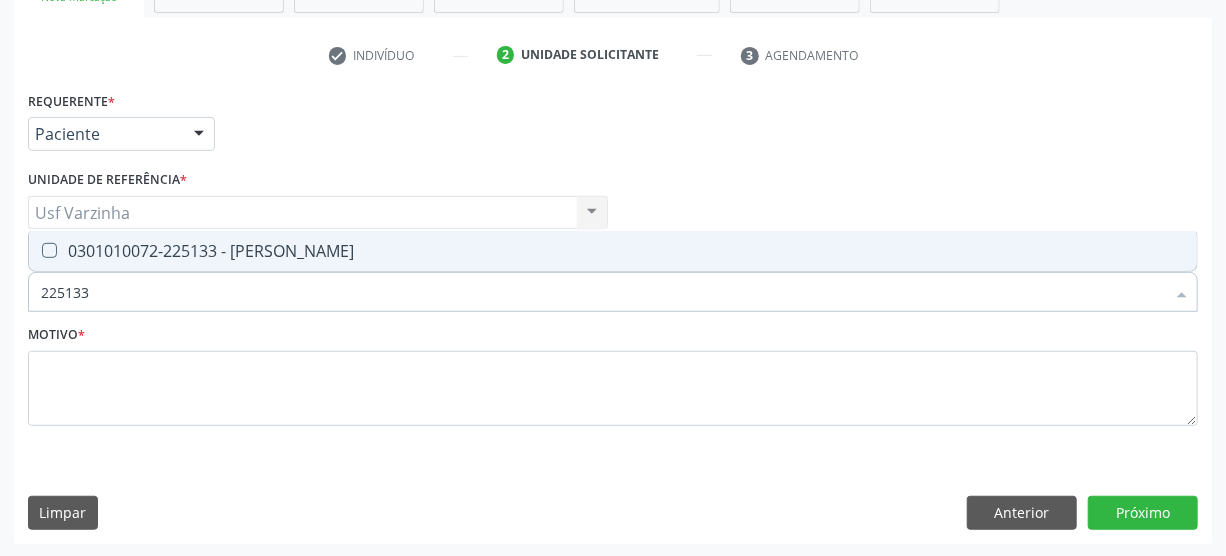 click on "0301010072-225133 - Médico Psiquiatra" at bounding box center [613, 251] 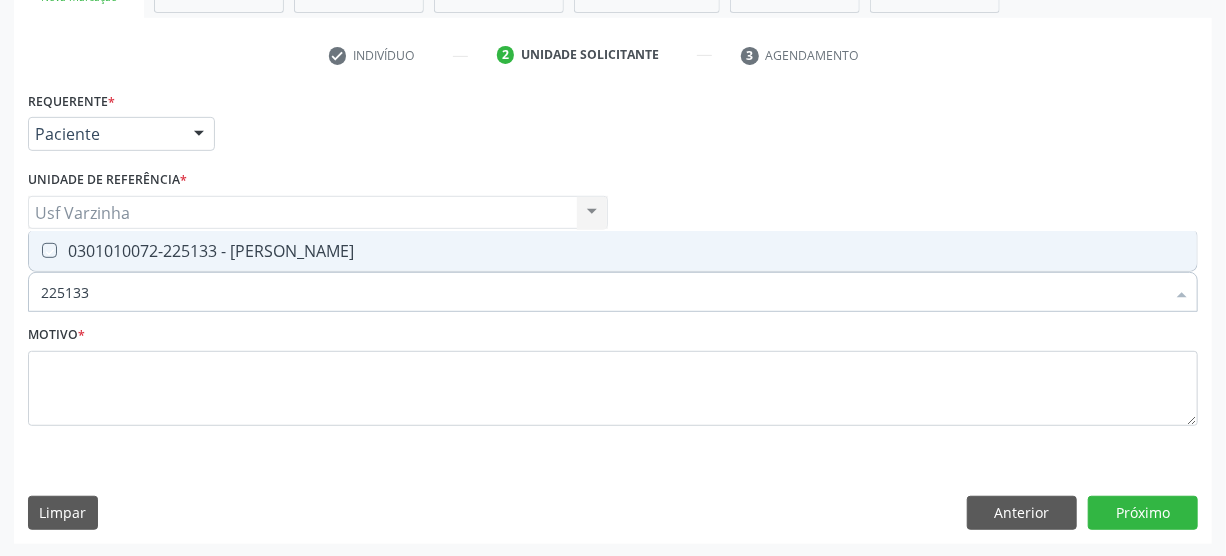 checkbox on "true" 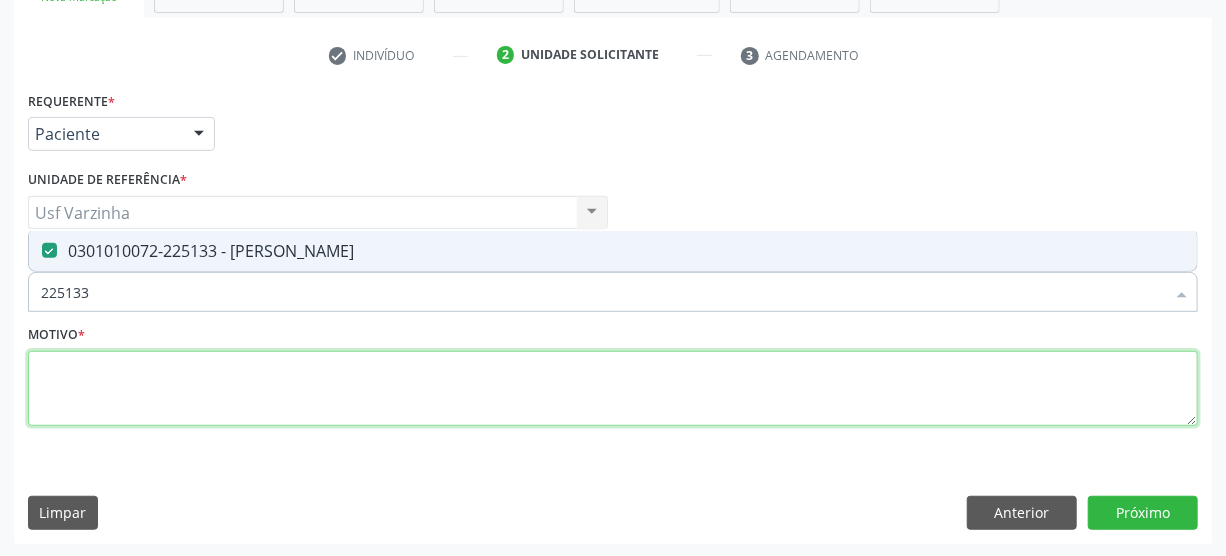 click at bounding box center [613, 389] 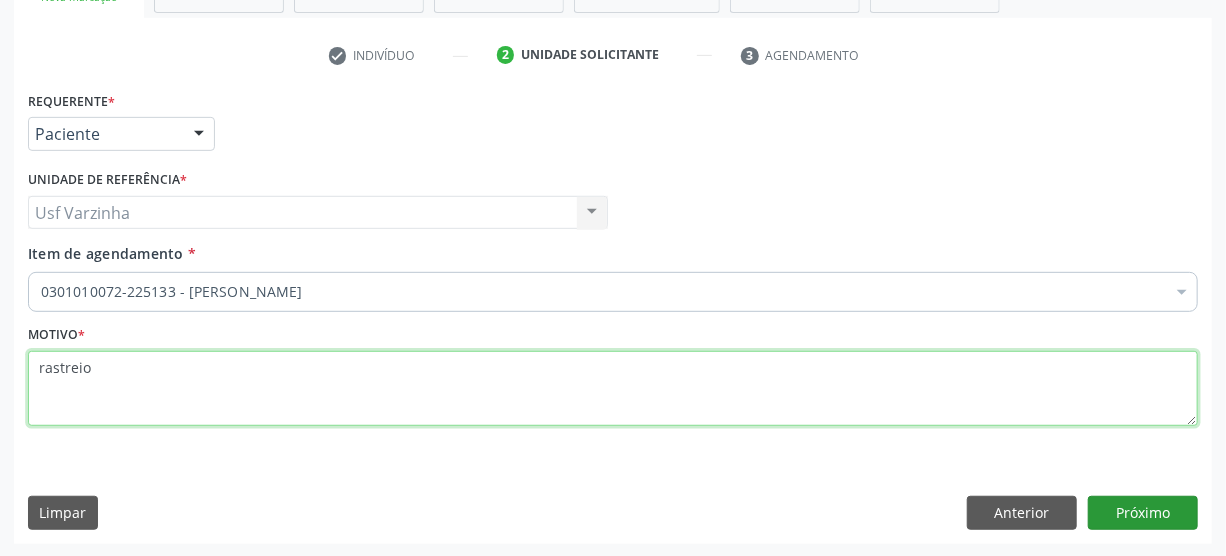 type on "rastreio" 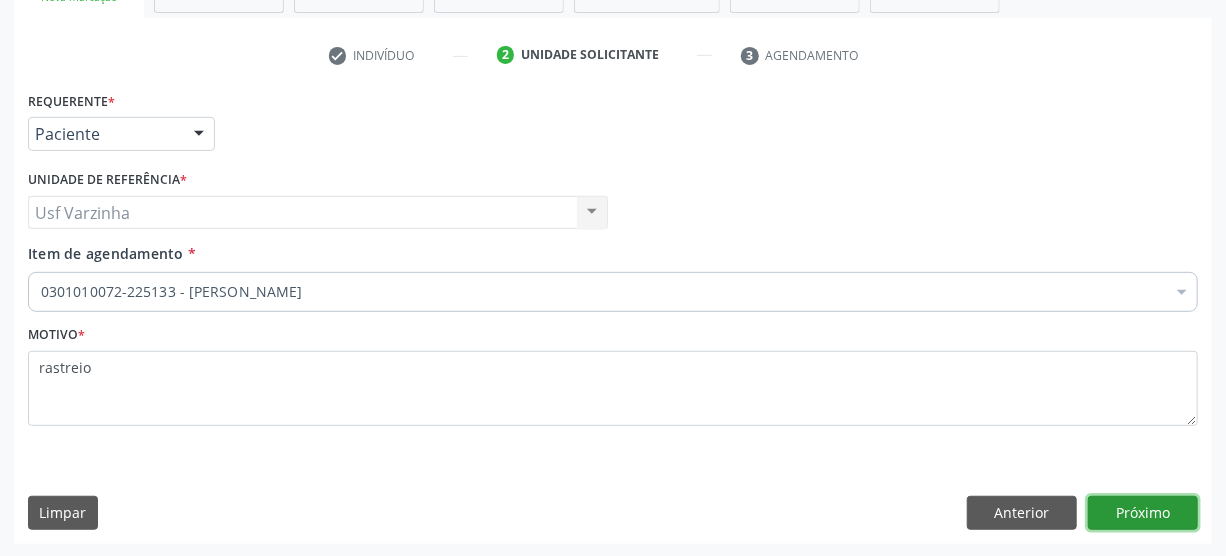 click on "Próximo" at bounding box center (1143, 513) 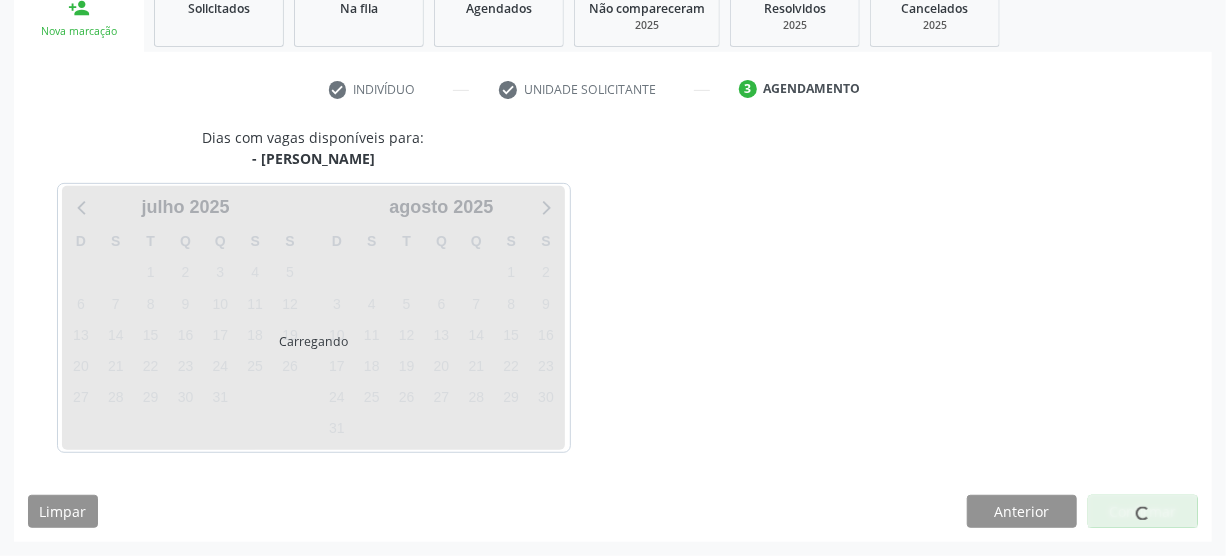 scroll, scrollTop: 312, scrollLeft: 0, axis: vertical 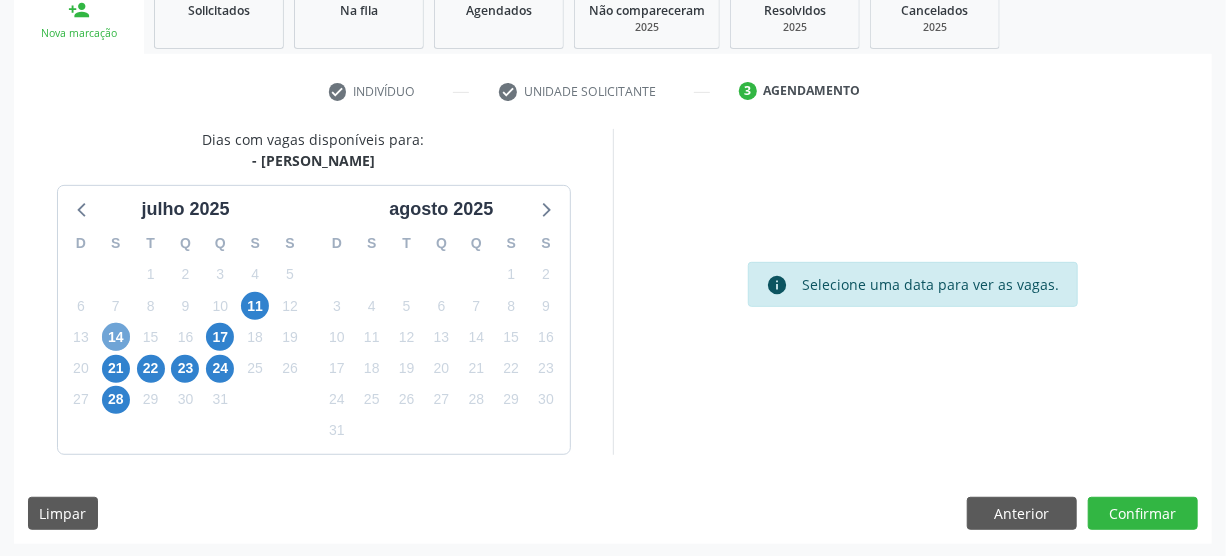 click on "14" at bounding box center (116, 337) 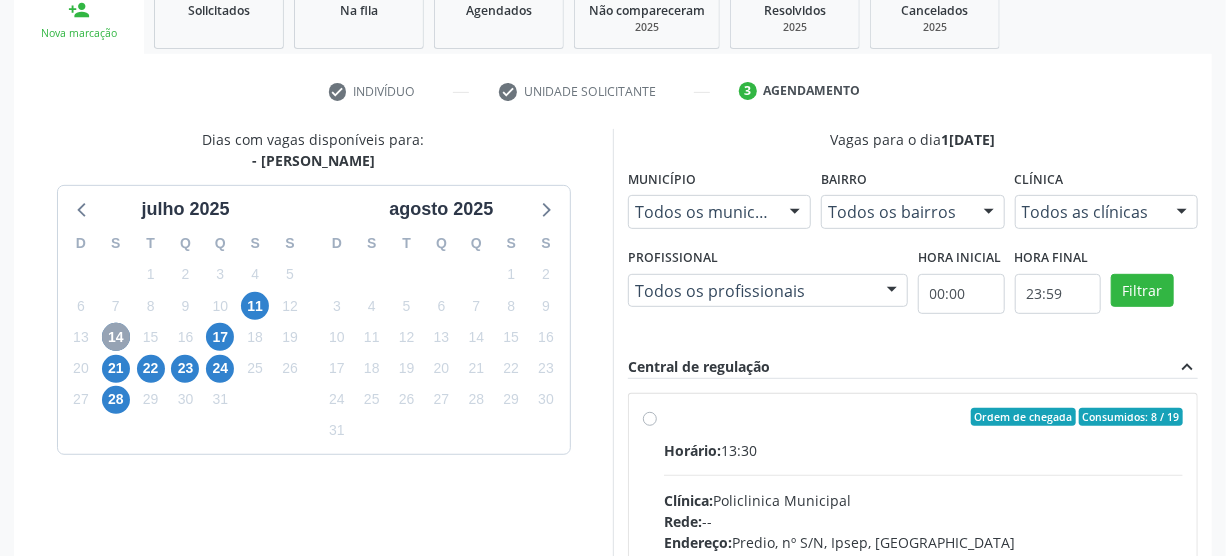 scroll, scrollTop: 494, scrollLeft: 0, axis: vertical 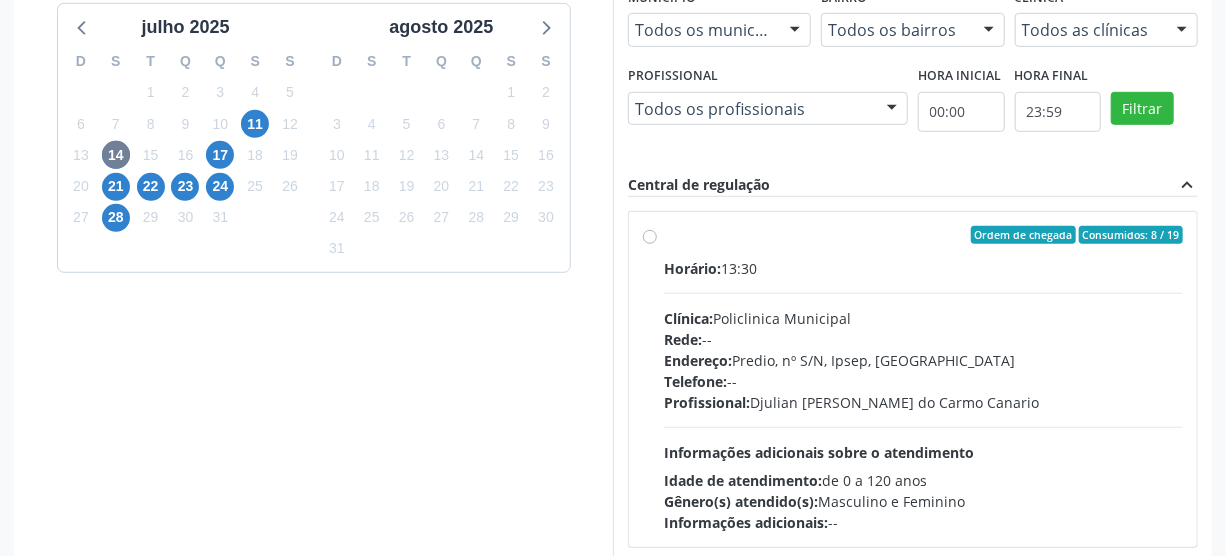 drag, startPoint x: 648, startPoint y: 236, endPoint x: 739, endPoint y: 210, distance: 94.641426 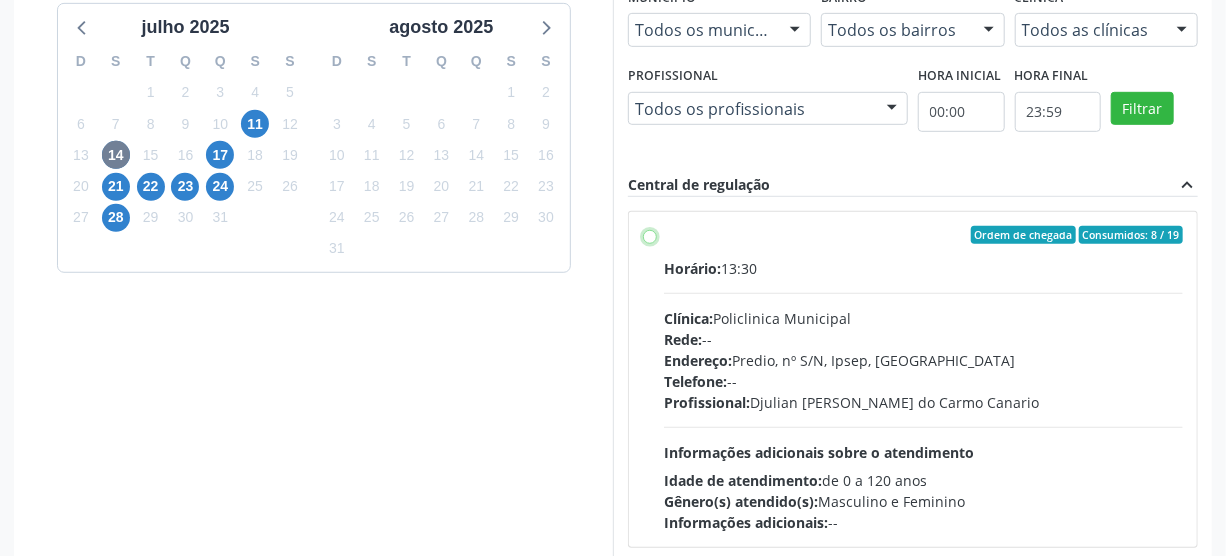 click on "Ordem de chegada
Consumidos: 8 / 19
Horário:   13:30
Clínica:  Policlinica Municipal
Rede:
--
Endereço:   Predio, nº S/N, Ipsep, Serra Talhada - PE
Telefone:   --
Profissional:
Djulian Diego Ribeiro do Carmo Canario
Informações adicionais sobre o atendimento
Idade de atendimento:
de 0 a 120 anos
Gênero(s) atendido(s):
Masculino e Feminino
Informações adicionais:
--" at bounding box center (650, 235) 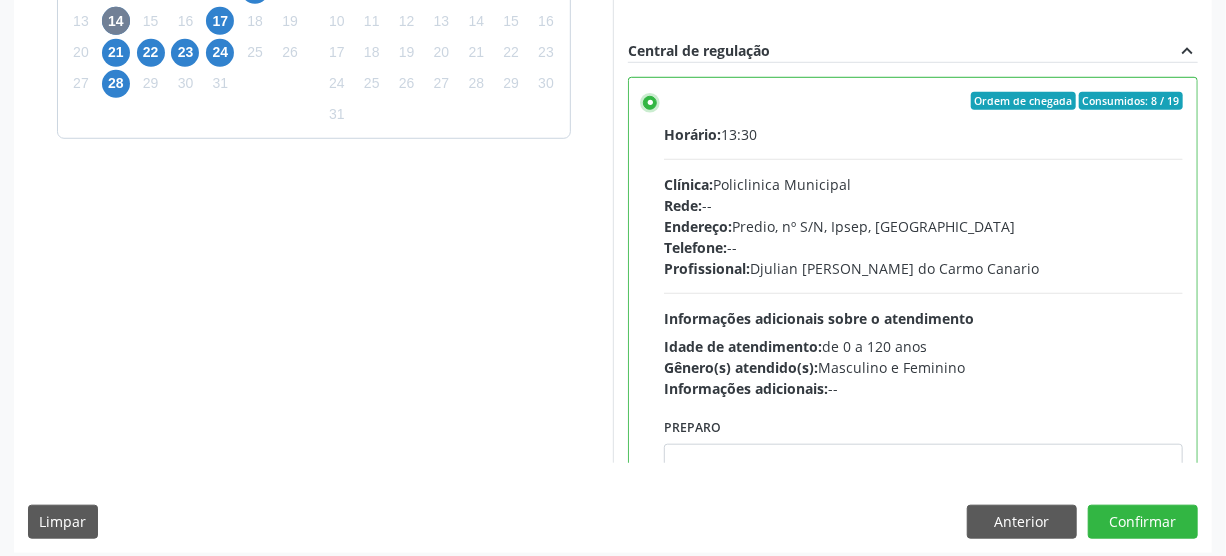 scroll, scrollTop: 637, scrollLeft: 0, axis: vertical 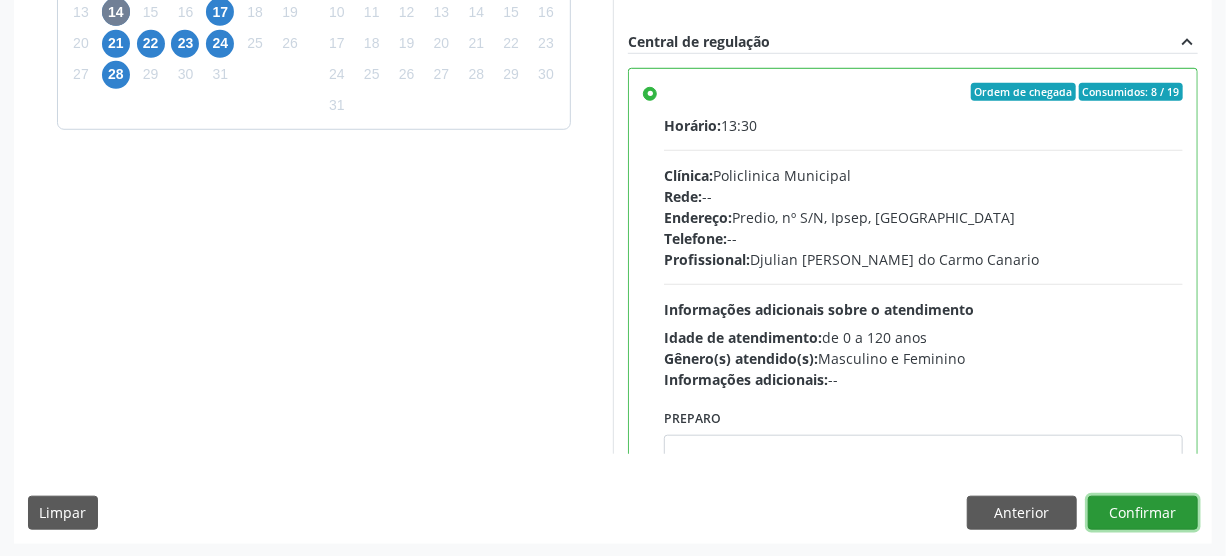 click on "Confirmar" at bounding box center [1143, 513] 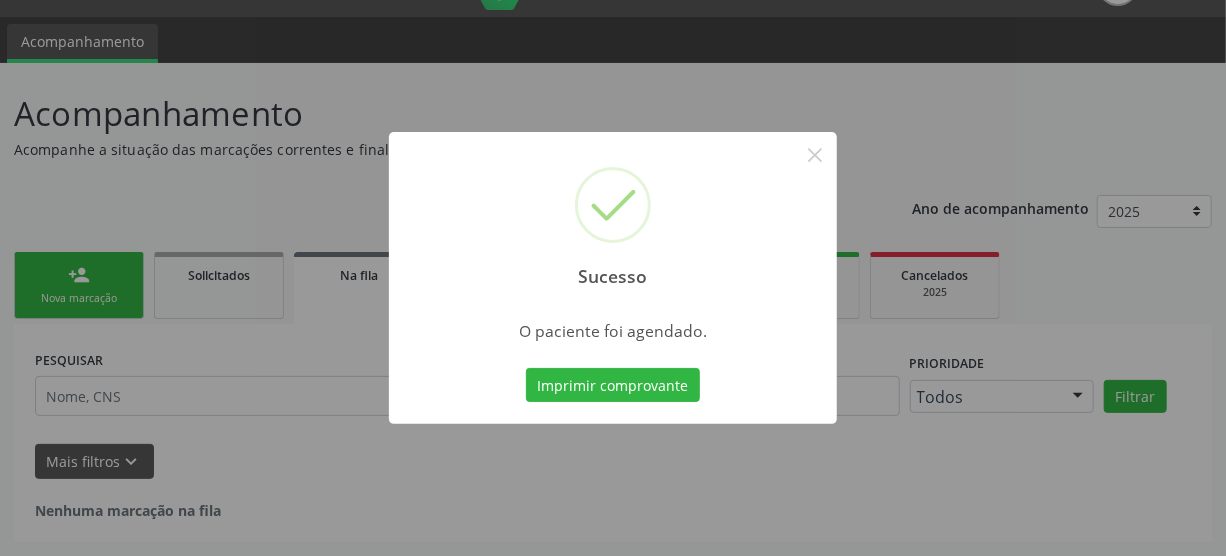 scroll, scrollTop: 45, scrollLeft: 0, axis: vertical 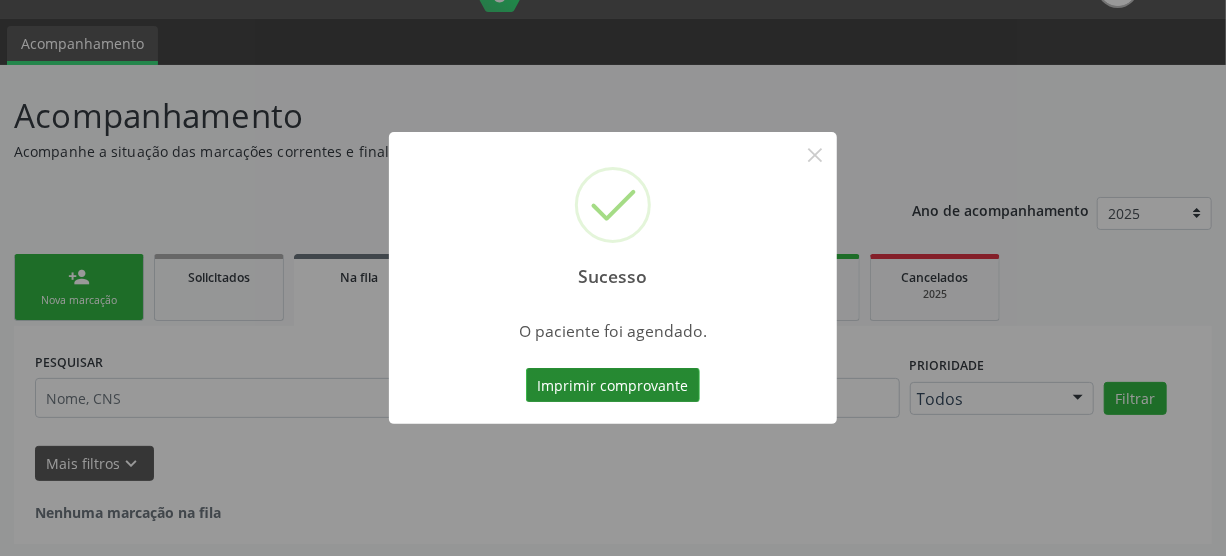 click on "Imprimir comprovante" at bounding box center [613, 385] 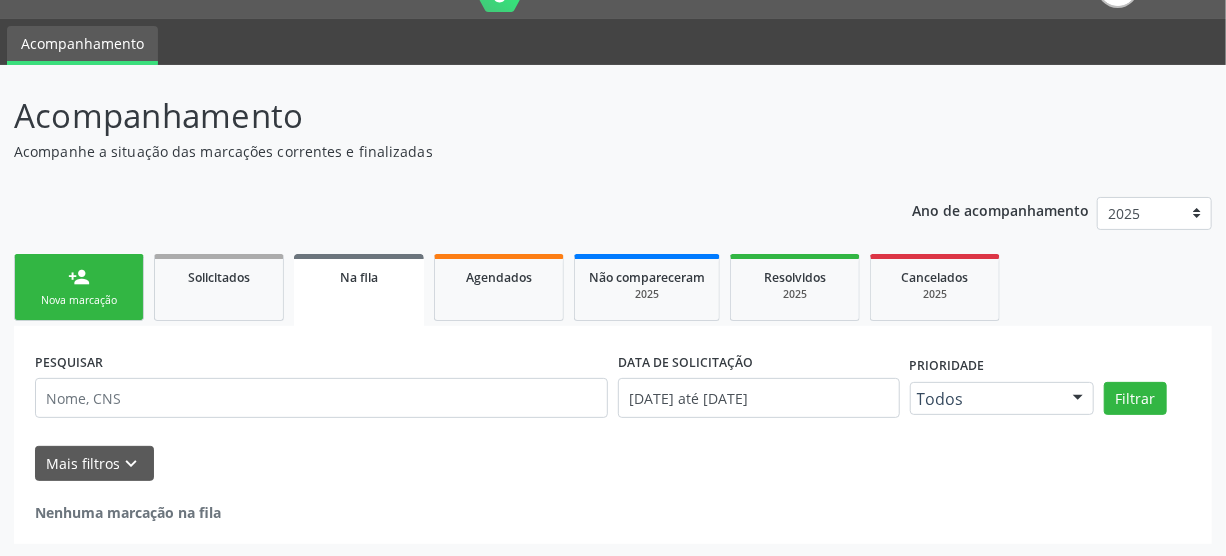 click on "person_add
Nova marcação" at bounding box center (79, 287) 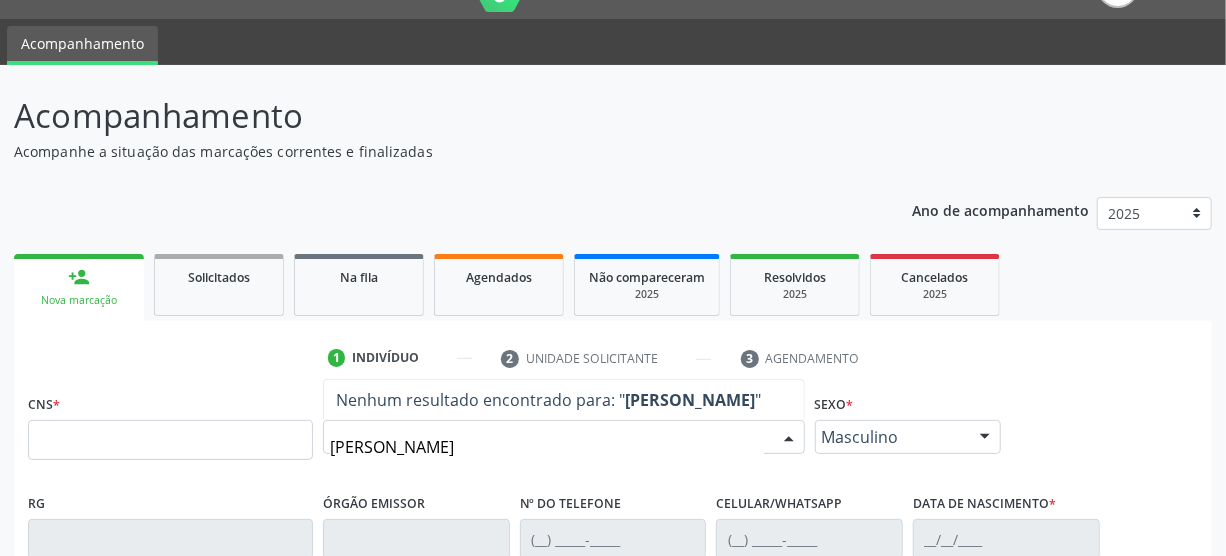 type on "jackson isnailson" 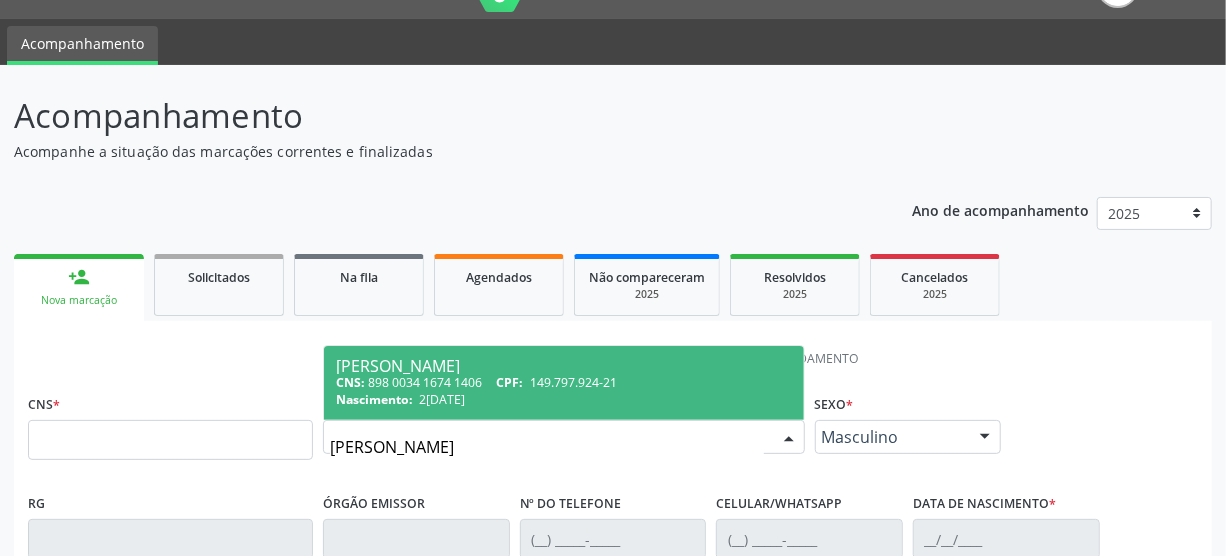 click on "Jackson Isnailson de Lima Nascimento" at bounding box center [564, 366] 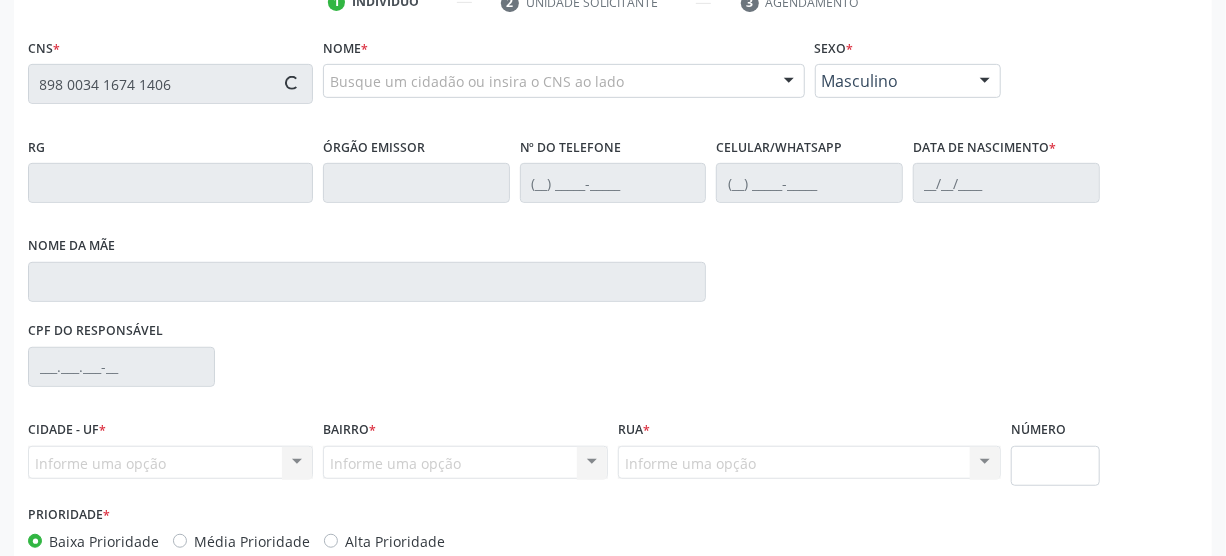 type on "898 0034 1674 1406" 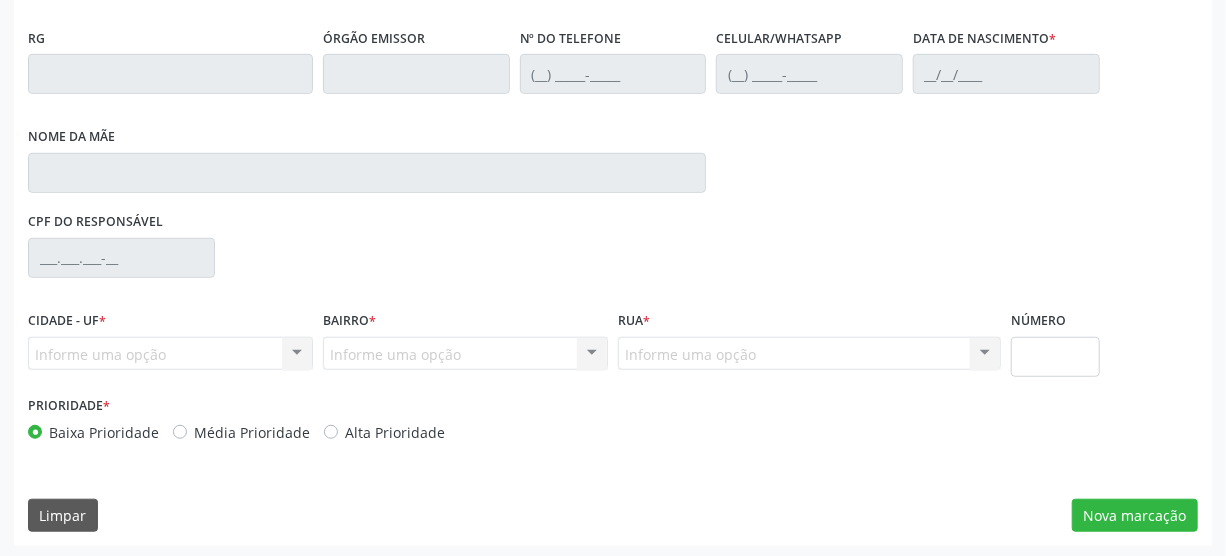 scroll, scrollTop: 512, scrollLeft: 0, axis: vertical 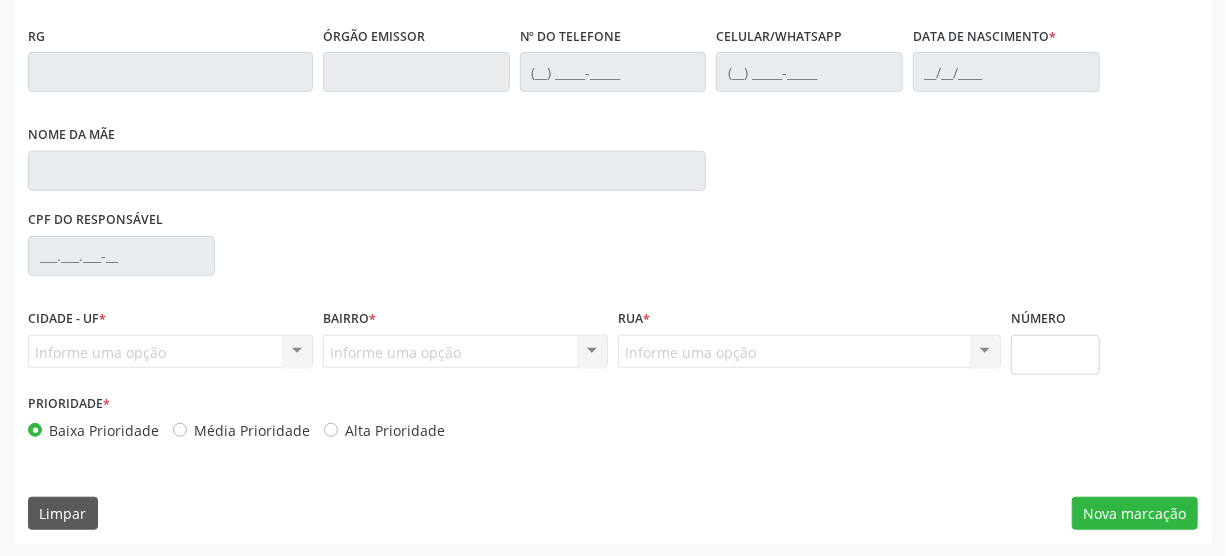 type on "(87) 99921-6646" 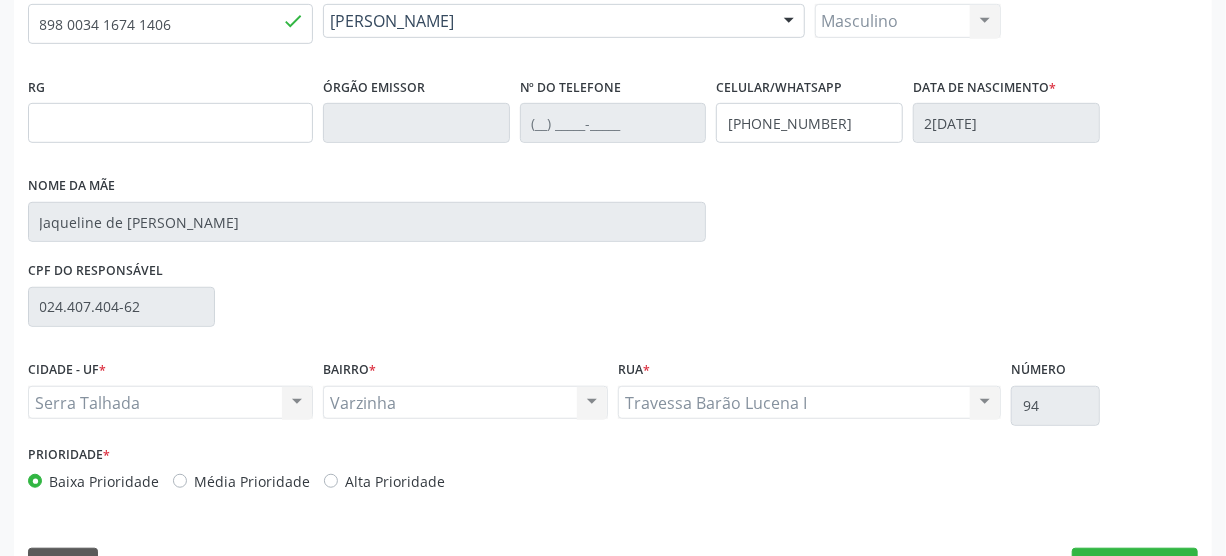 scroll, scrollTop: 512, scrollLeft: 0, axis: vertical 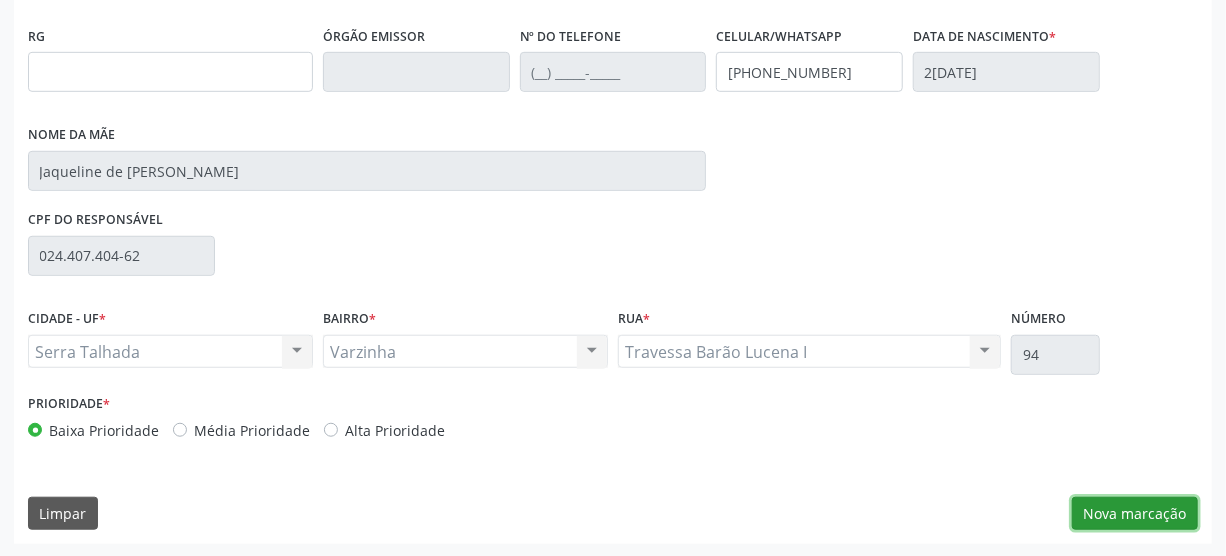 click on "Nova marcação" at bounding box center [1135, 514] 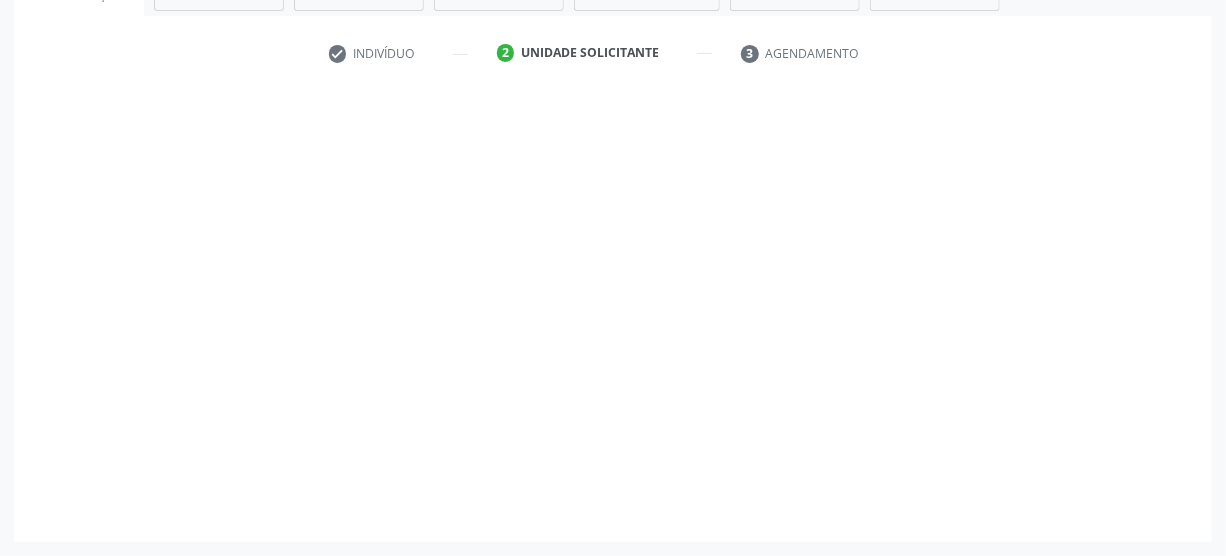 scroll, scrollTop: 348, scrollLeft: 0, axis: vertical 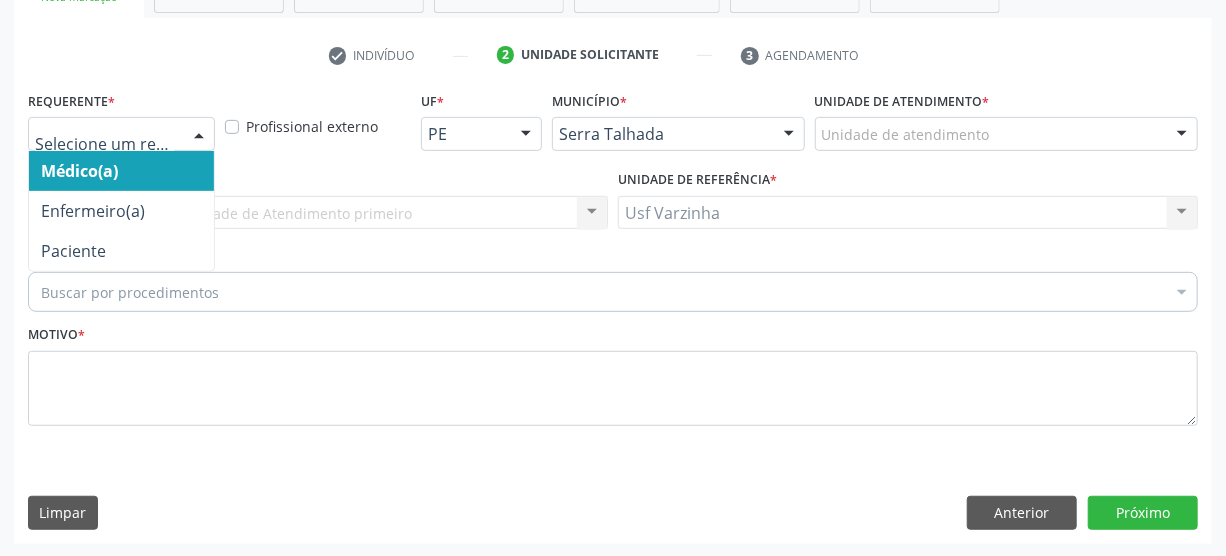 click at bounding box center [199, 135] 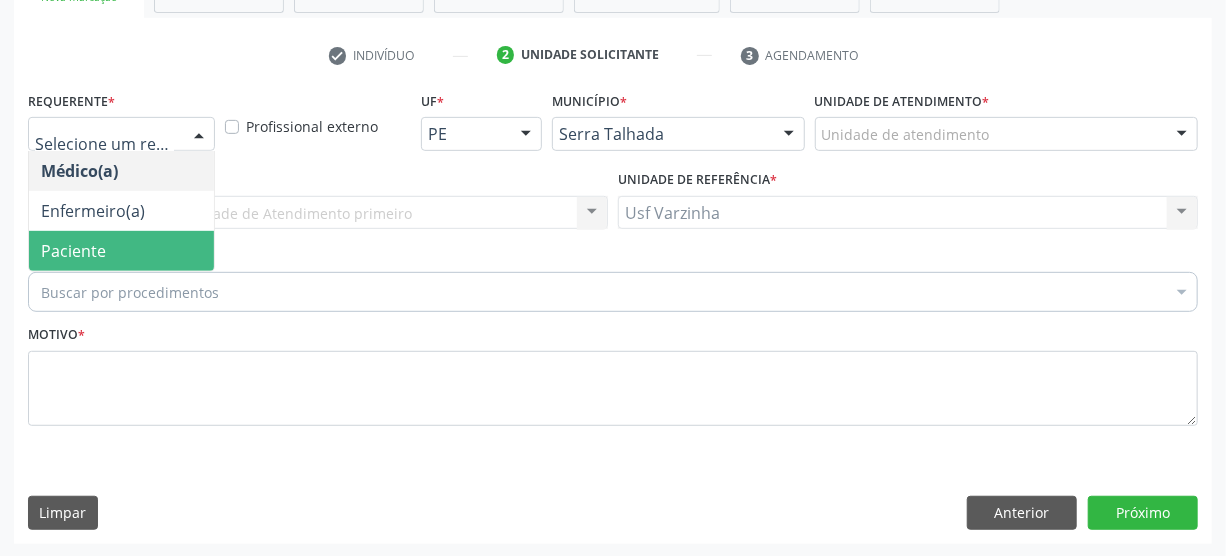 click on "Paciente" at bounding box center (121, 251) 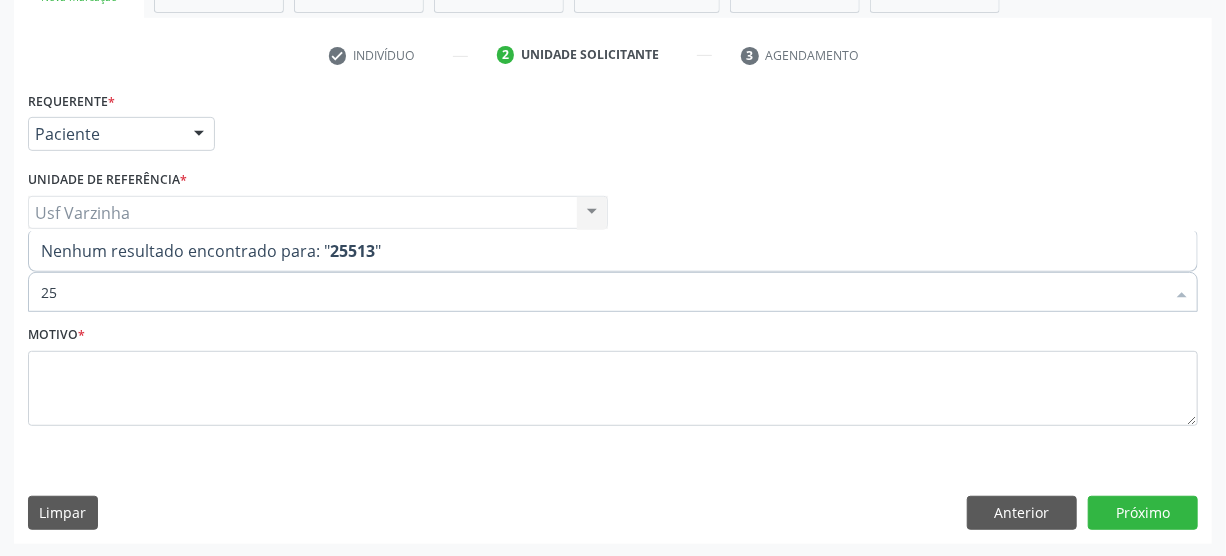 type on "2" 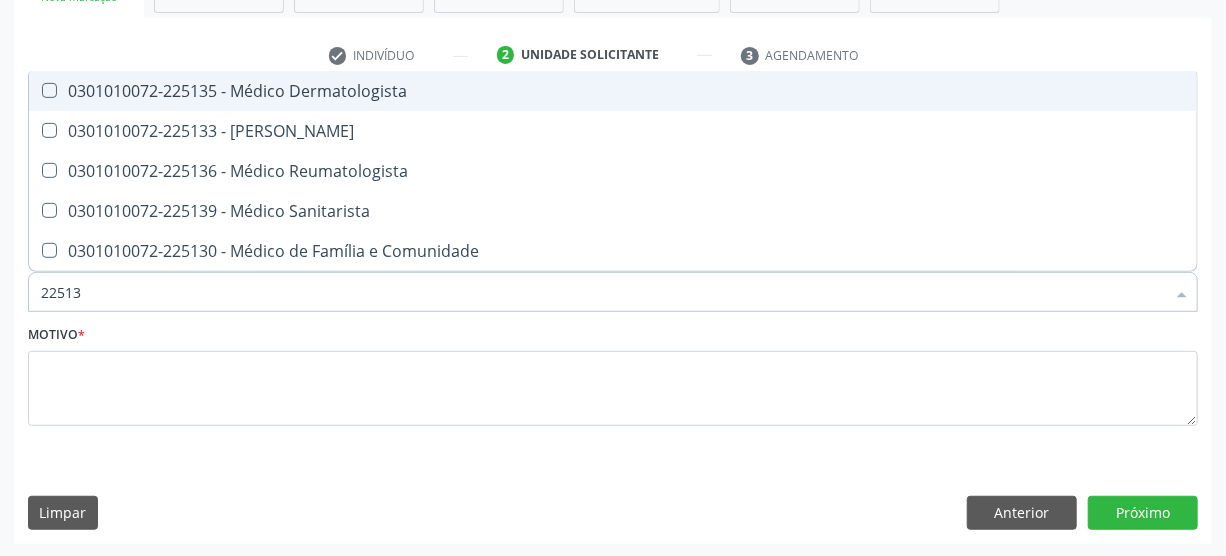 type on "225133" 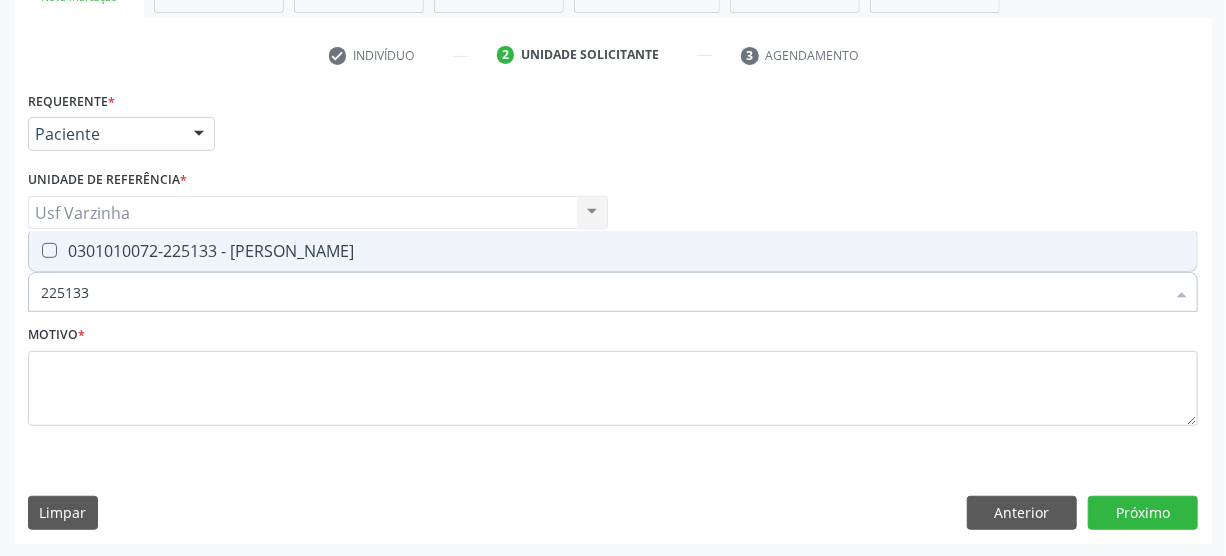 click at bounding box center (49, 250) 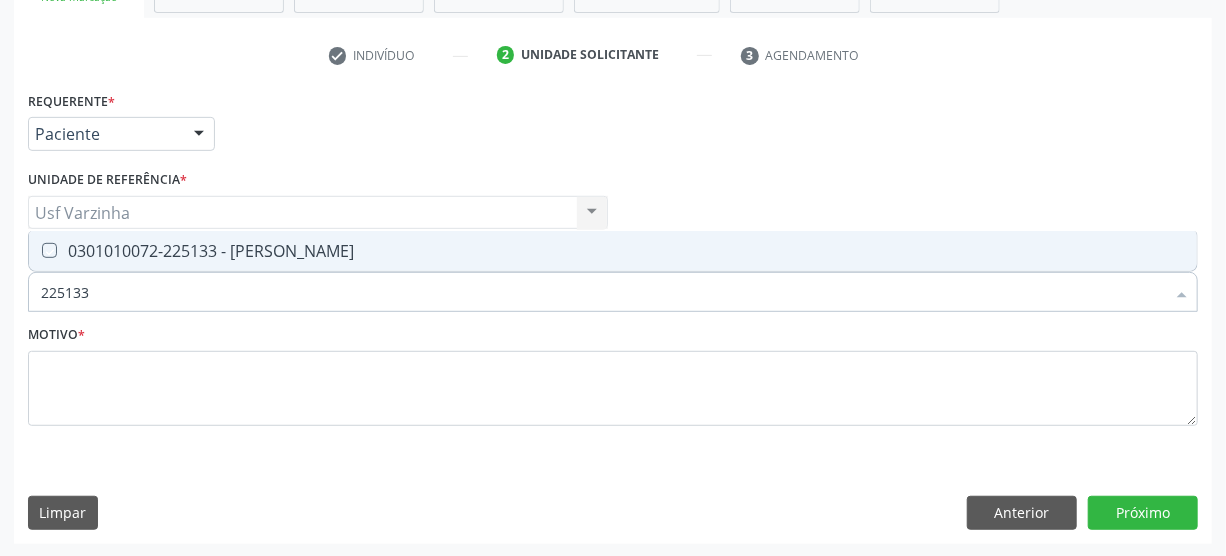 click at bounding box center (35, 250) 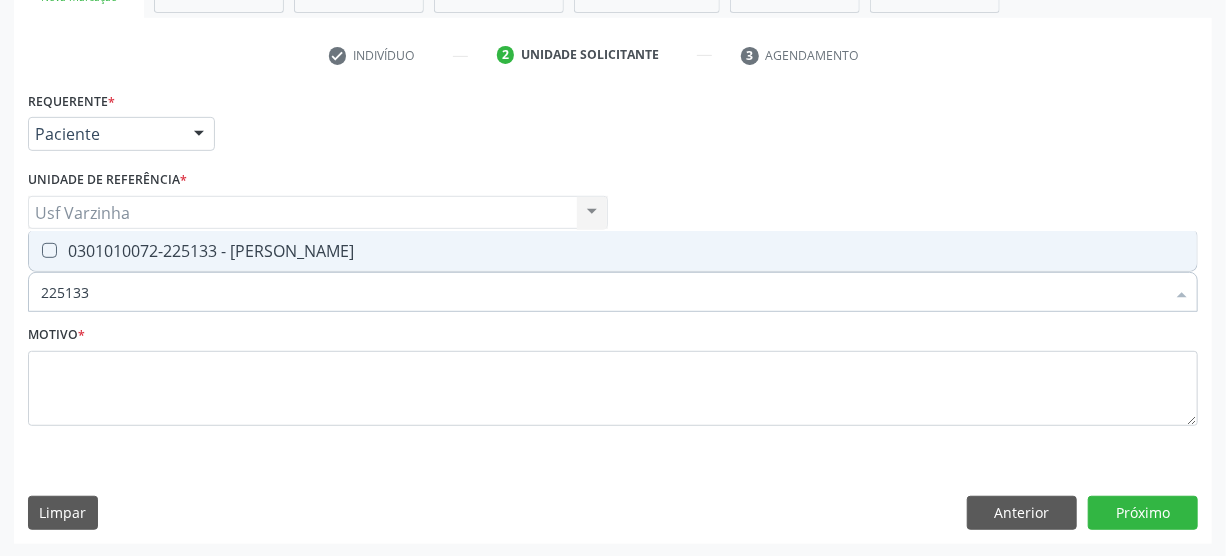 checkbox on "true" 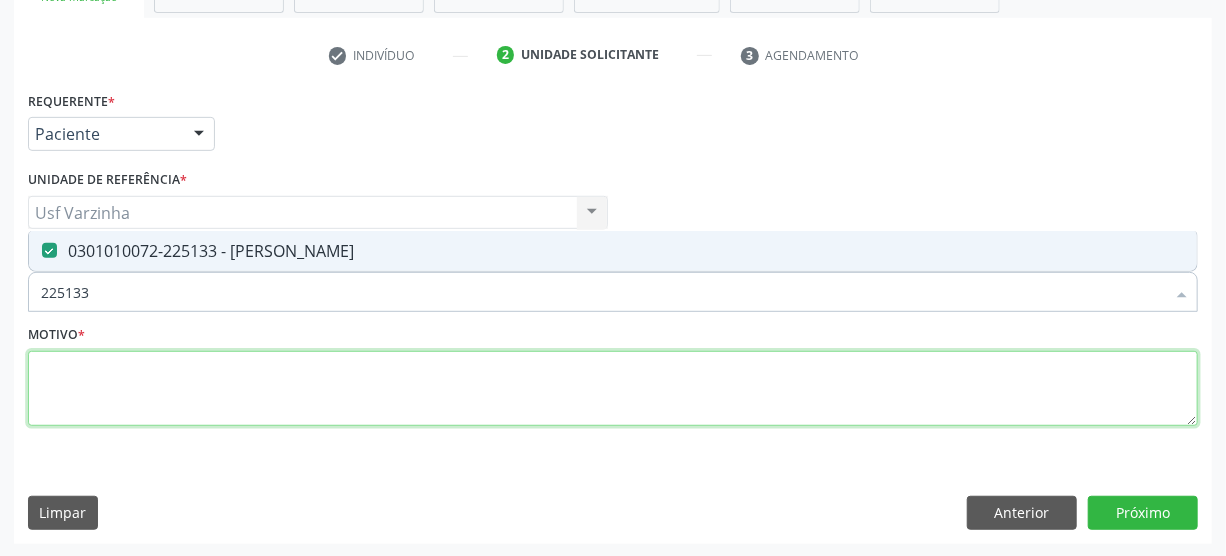 click at bounding box center (613, 389) 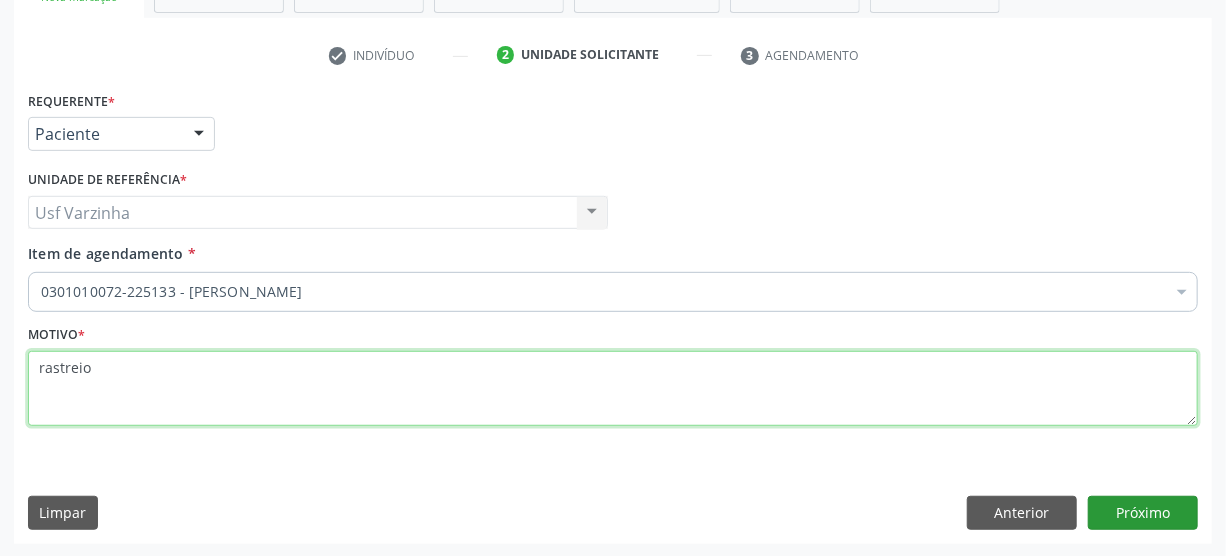 type on "rastreio" 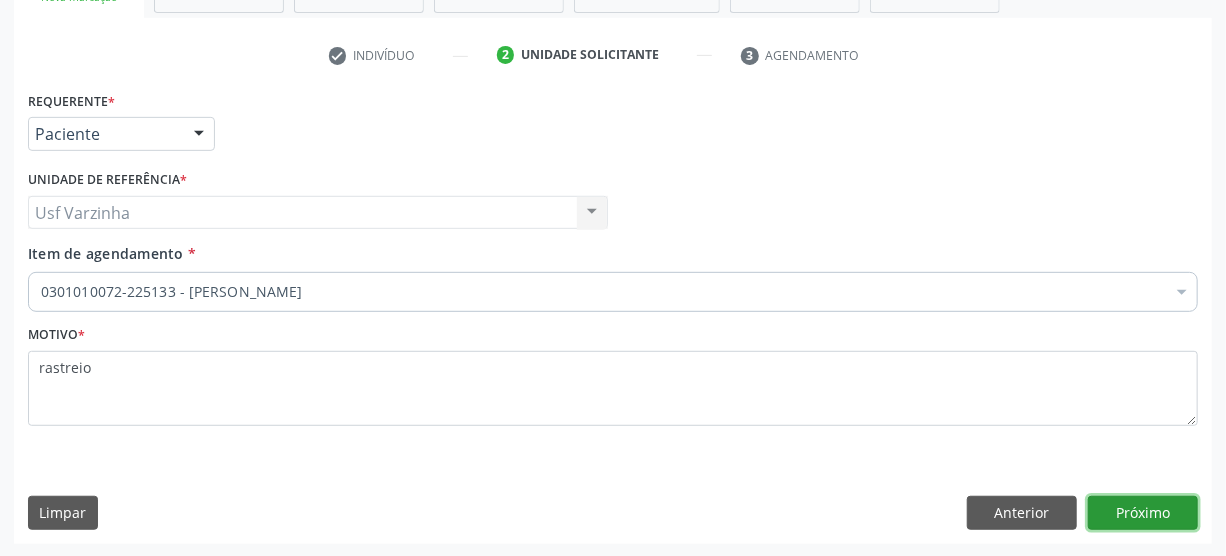 click on "Próximo" at bounding box center [1143, 513] 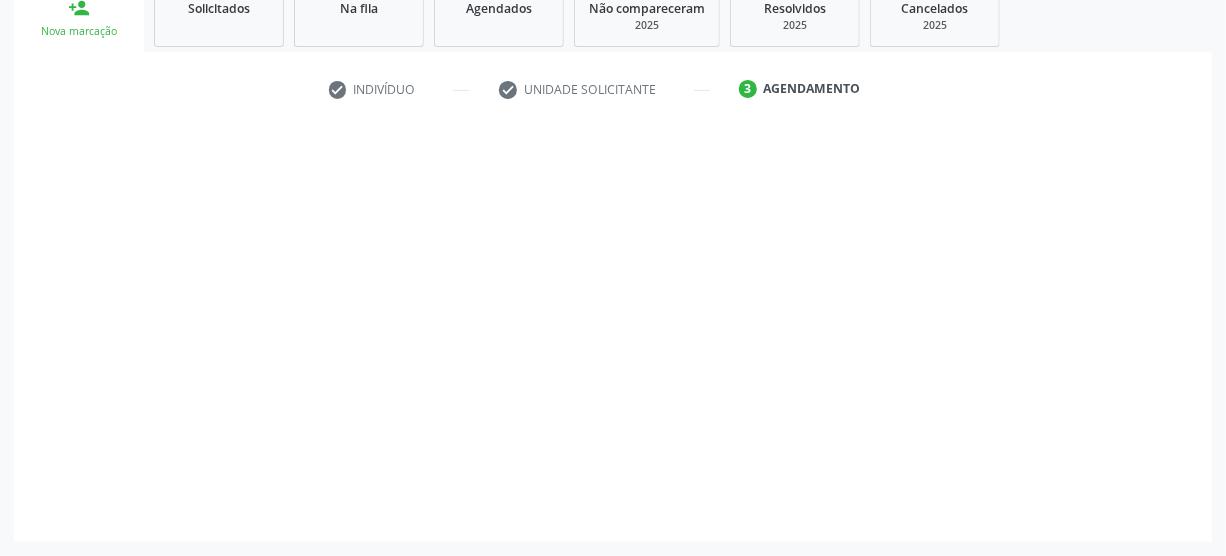 scroll, scrollTop: 312, scrollLeft: 0, axis: vertical 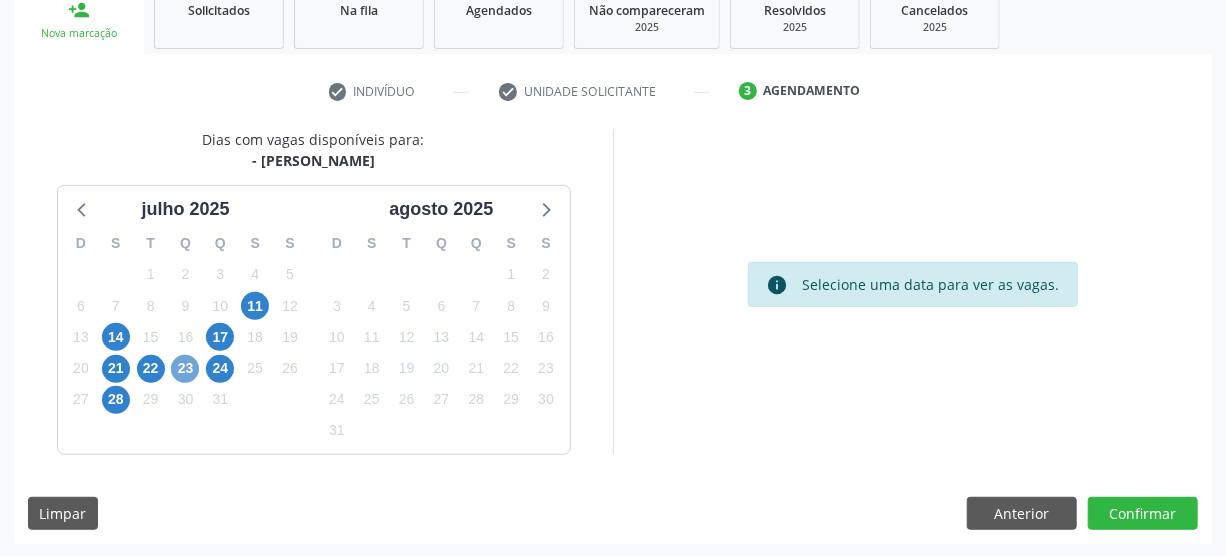 click on "23" at bounding box center (185, 369) 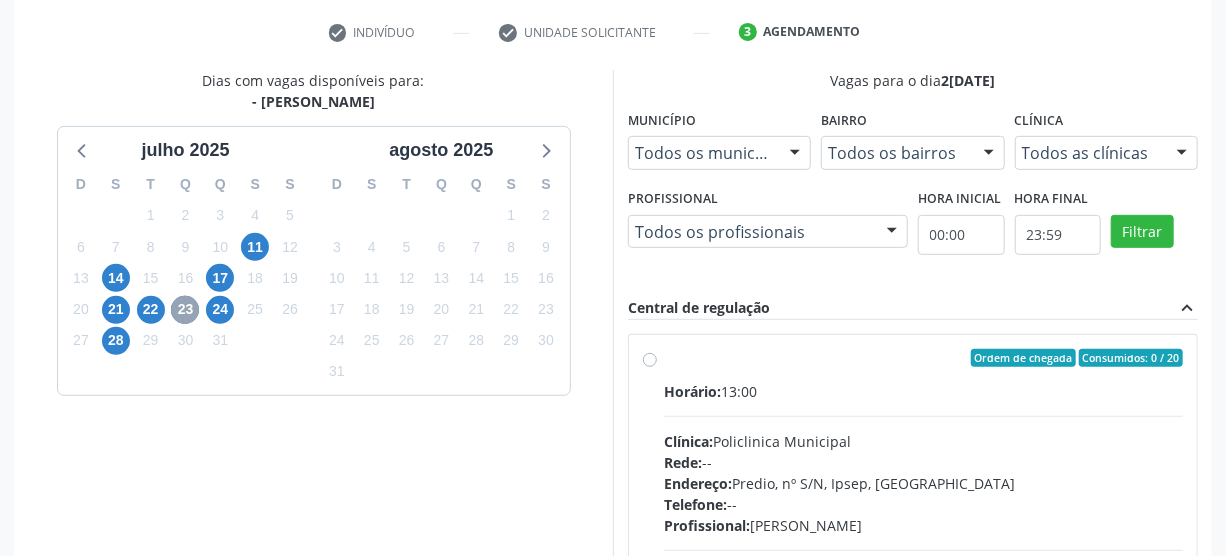 scroll, scrollTop: 403, scrollLeft: 0, axis: vertical 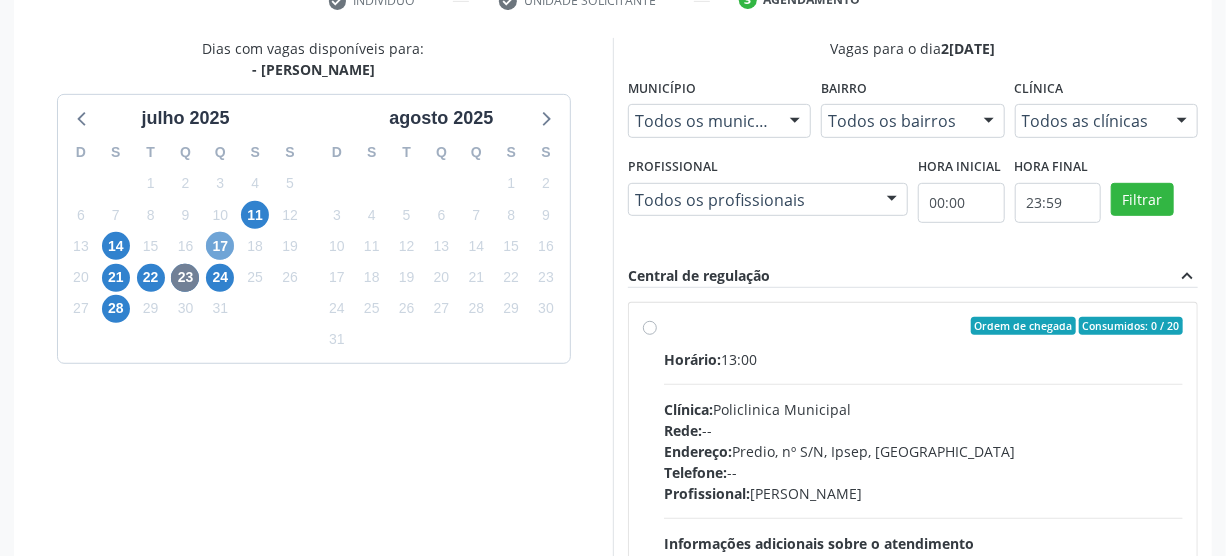 click on "17" at bounding box center (220, 246) 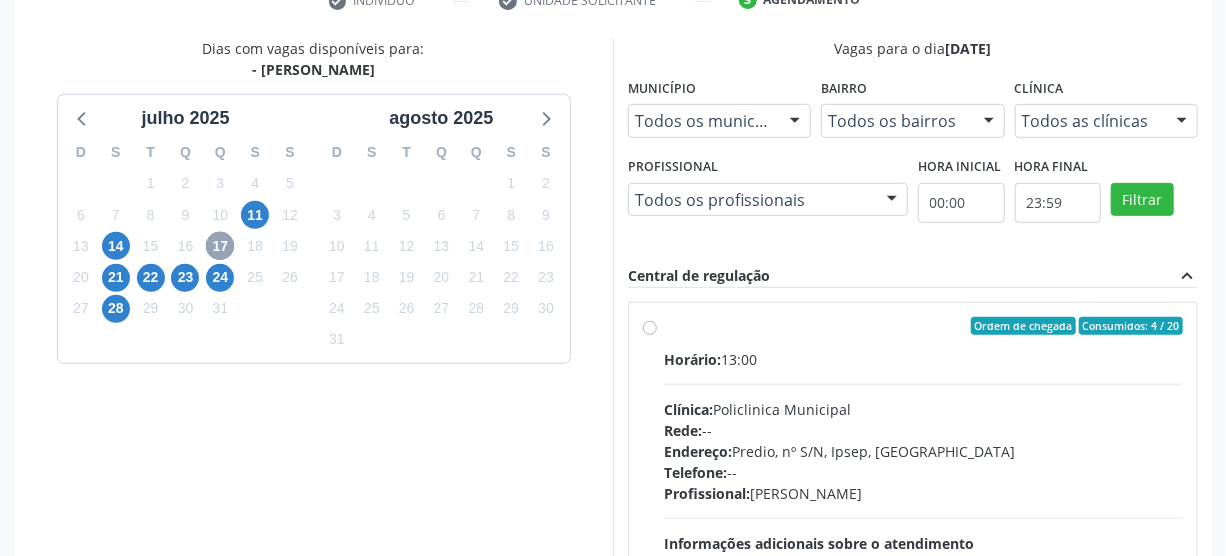 scroll, scrollTop: 494, scrollLeft: 0, axis: vertical 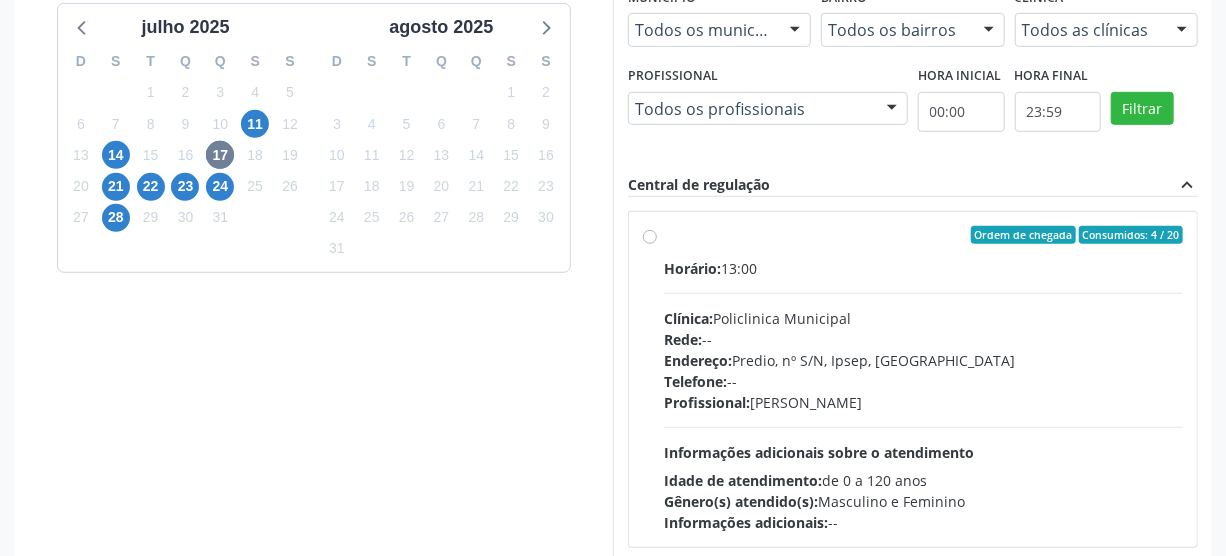 drag, startPoint x: 645, startPoint y: 233, endPoint x: 734, endPoint y: 199, distance: 95.27329 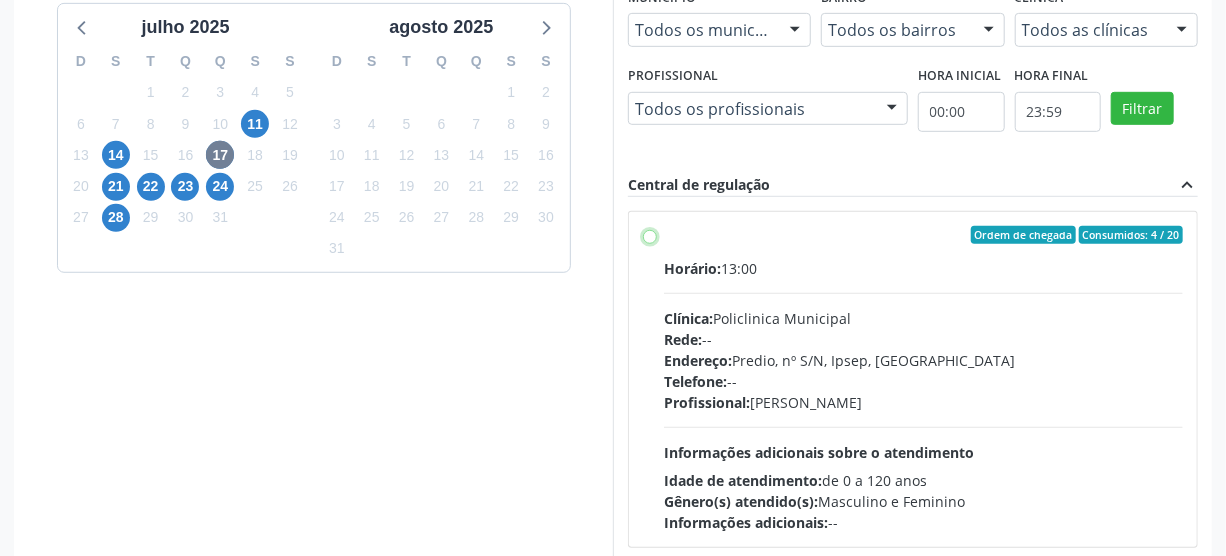 click on "Ordem de chegada
Consumidos: 4 / 20
Horário:   13:00
Clínica:  Policlinica Municipal
Rede:
--
Endereço:   Predio, nº S/N, Ipsep, Serra Talhada - PE
Telefone:   --
Profissional:
Maria Augusta Soares Sobreira Machado
Informações adicionais sobre o atendimento
Idade de atendimento:
de 0 a 120 anos
Gênero(s) atendido(s):
Masculino e Feminino
Informações adicionais:
--" at bounding box center [650, 235] 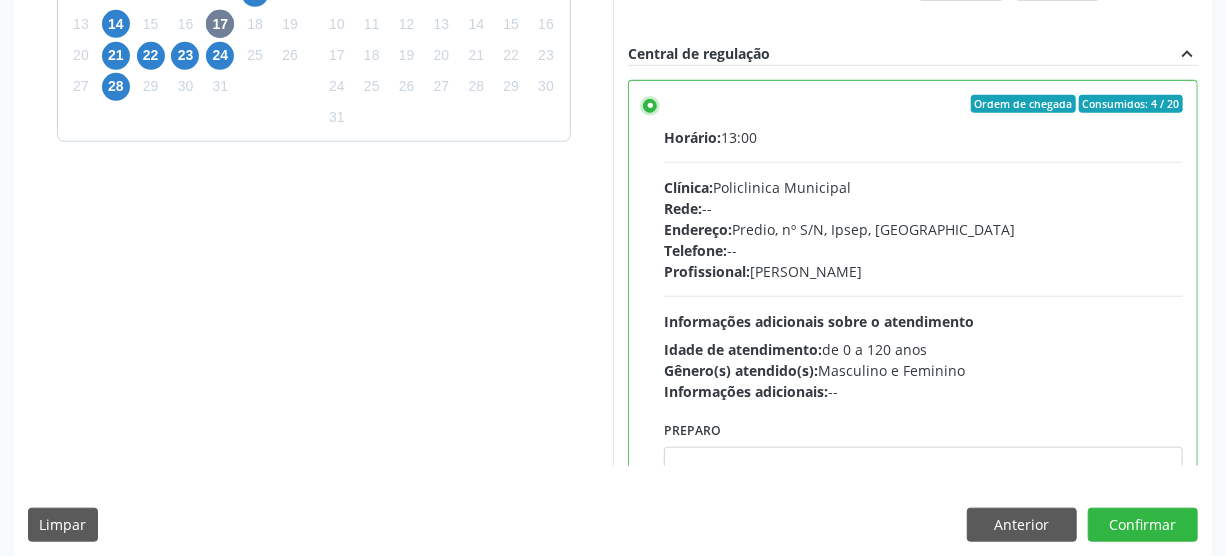 scroll, scrollTop: 637, scrollLeft: 0, axis: vertical 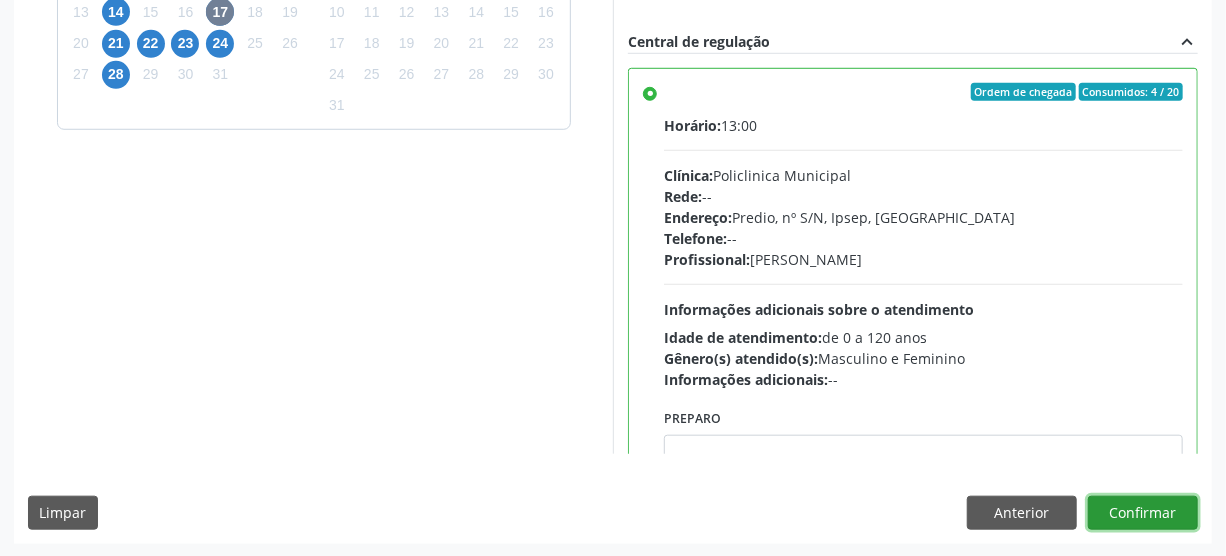 click on "Confirmar" at bounding box center [1143, 513] 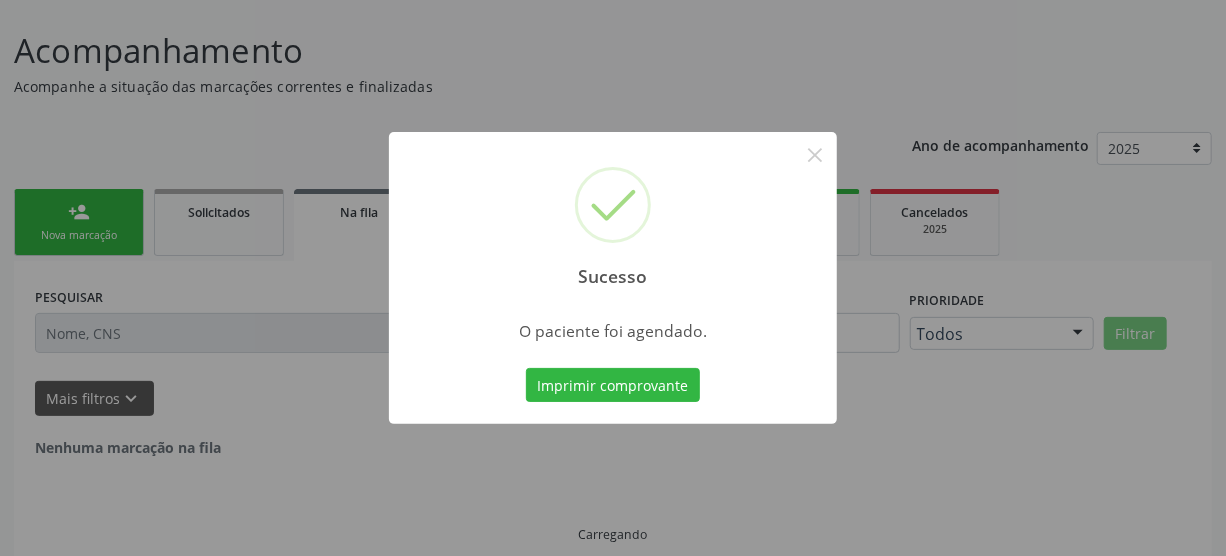 scroll, scrollTop: 45, scrollLeft: 0, axis: vertical 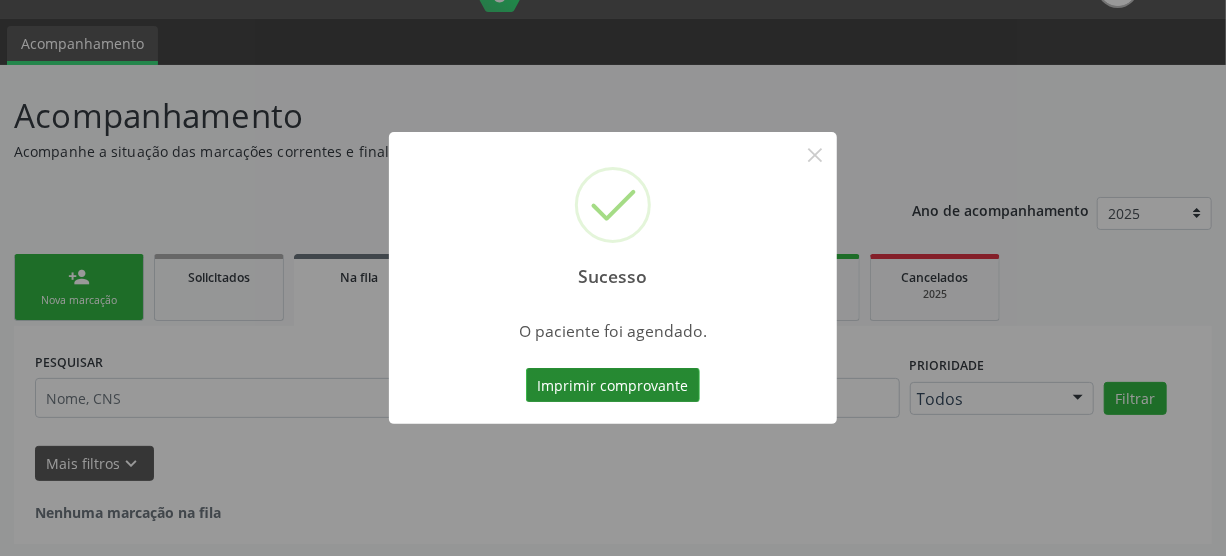 click on "Imprimir comprovante" at bounding box center (613, 385) 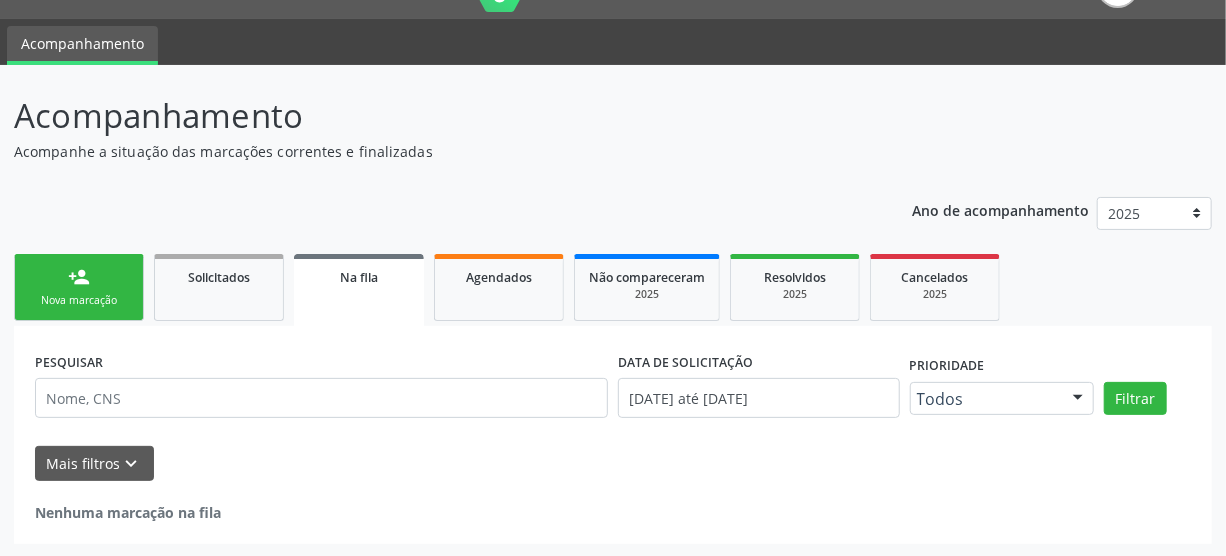 click on "Nova marcação" at bounding box center (79, 300) 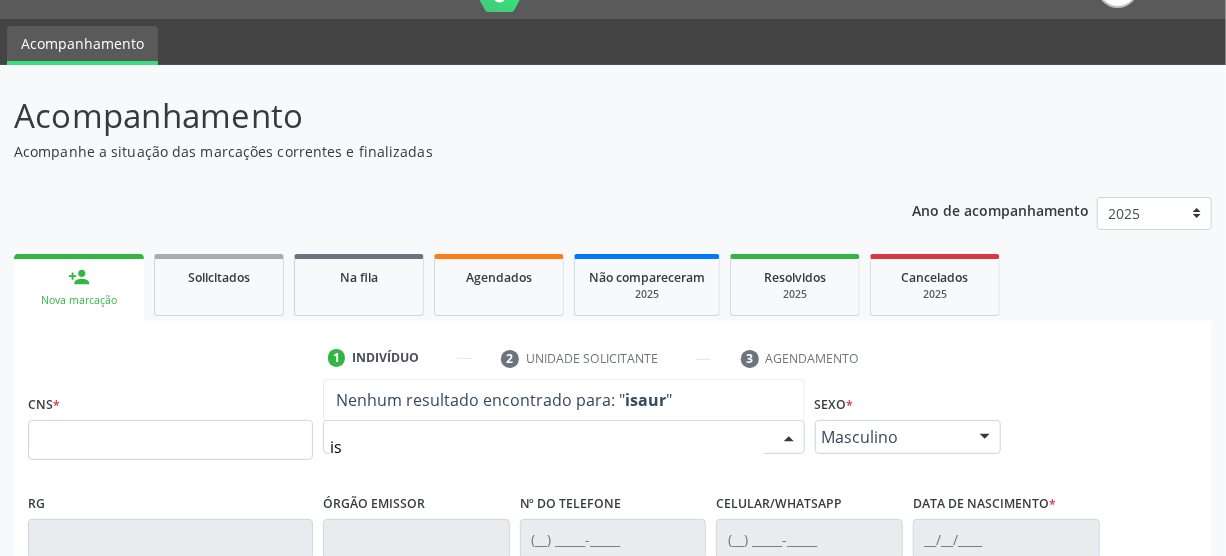 type on "i" 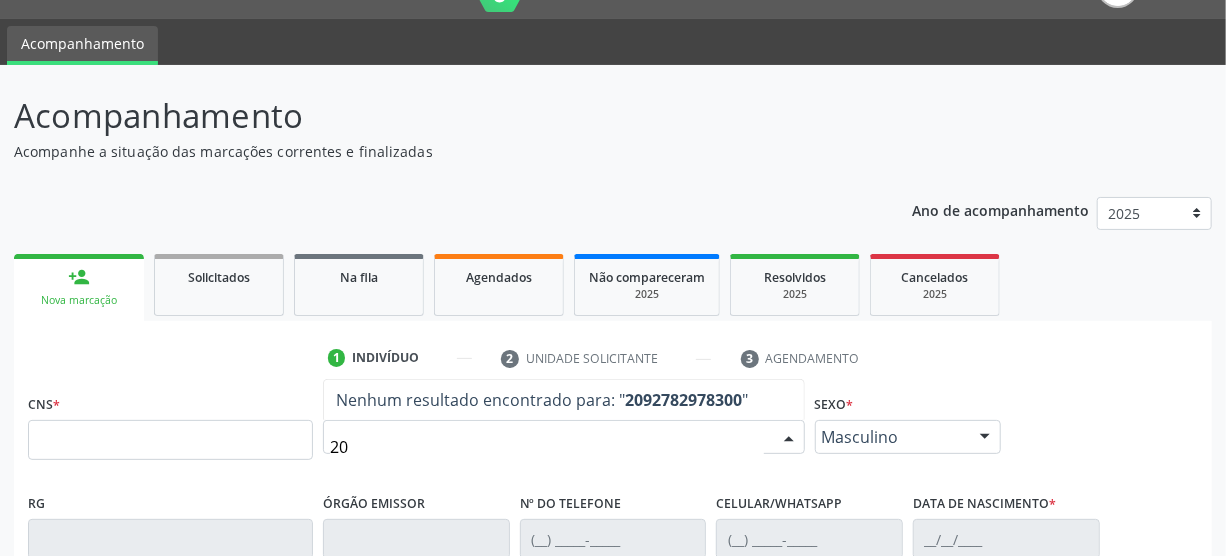 type on "2" 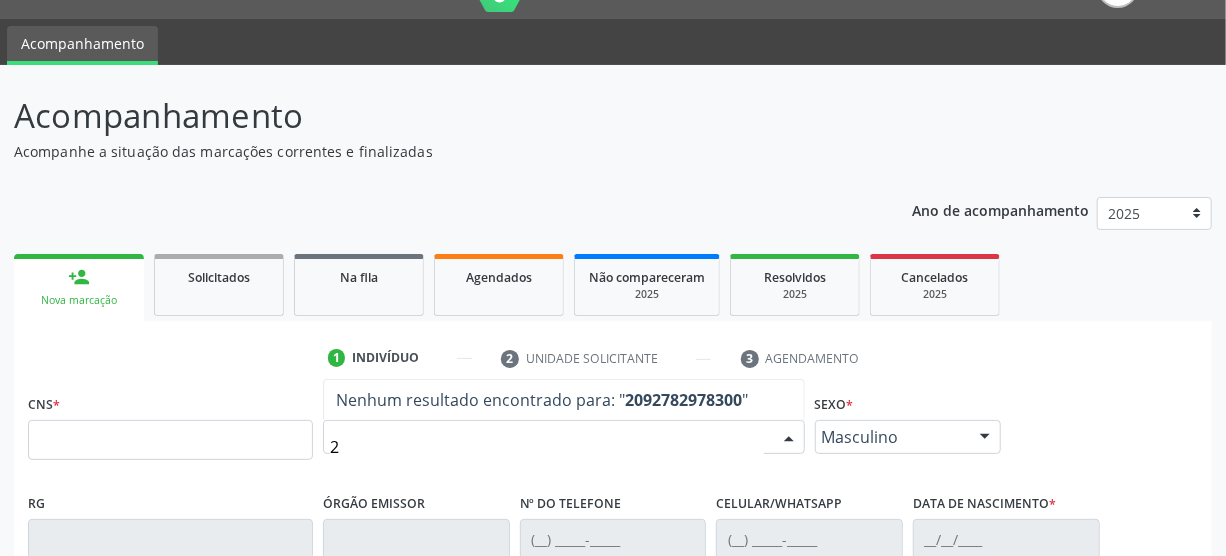 type 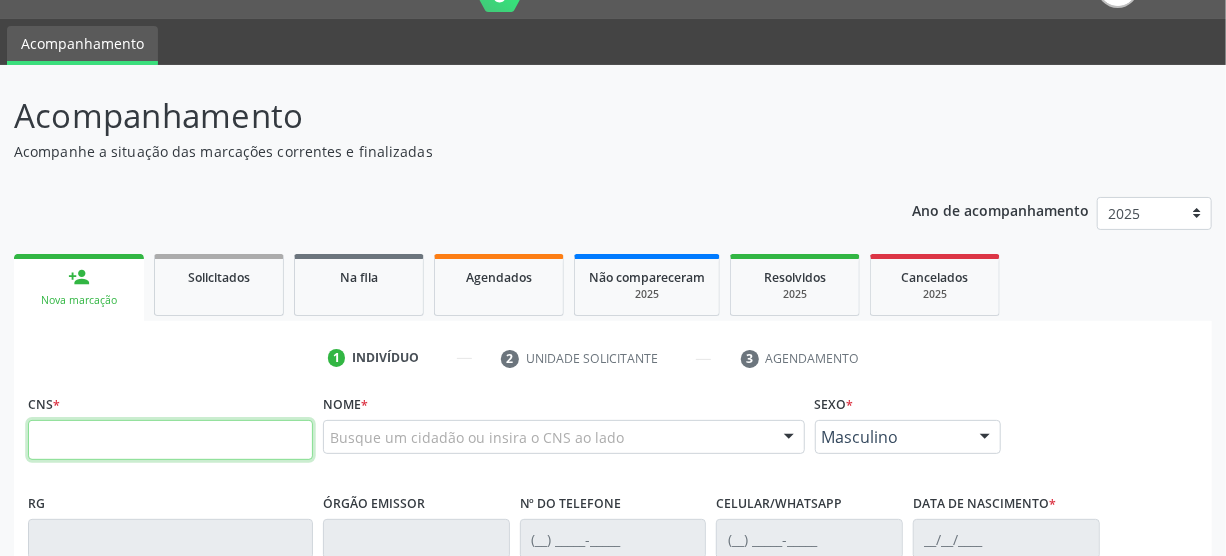drag, startPoint x: 239, startPoint y: 449, endPoint x: 257, endPoint y: 454, distance: 18.681541 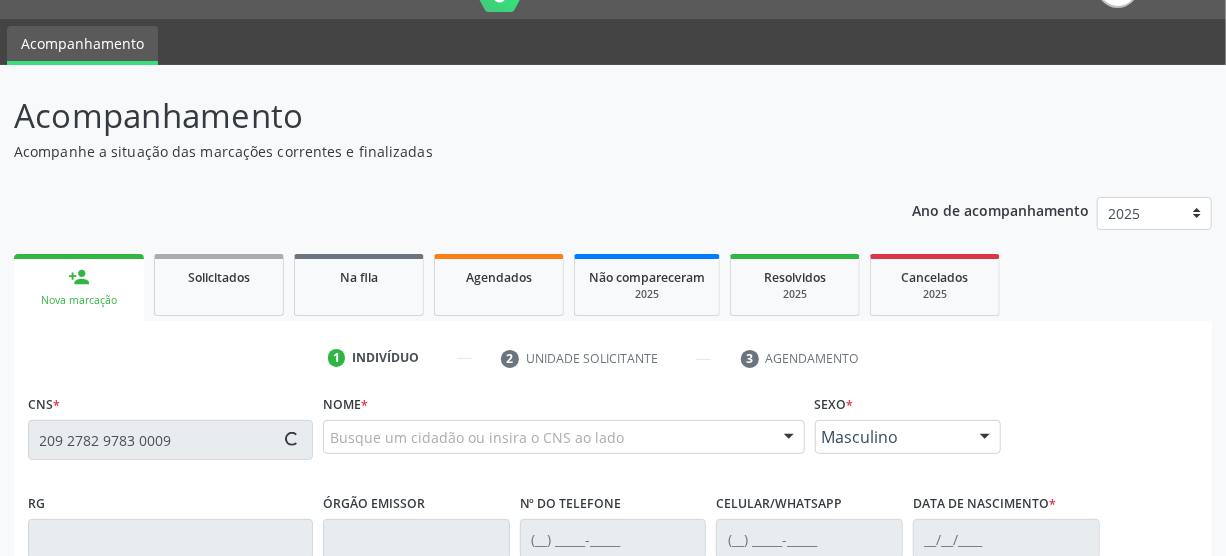 type on "209 2782 9783 0009" 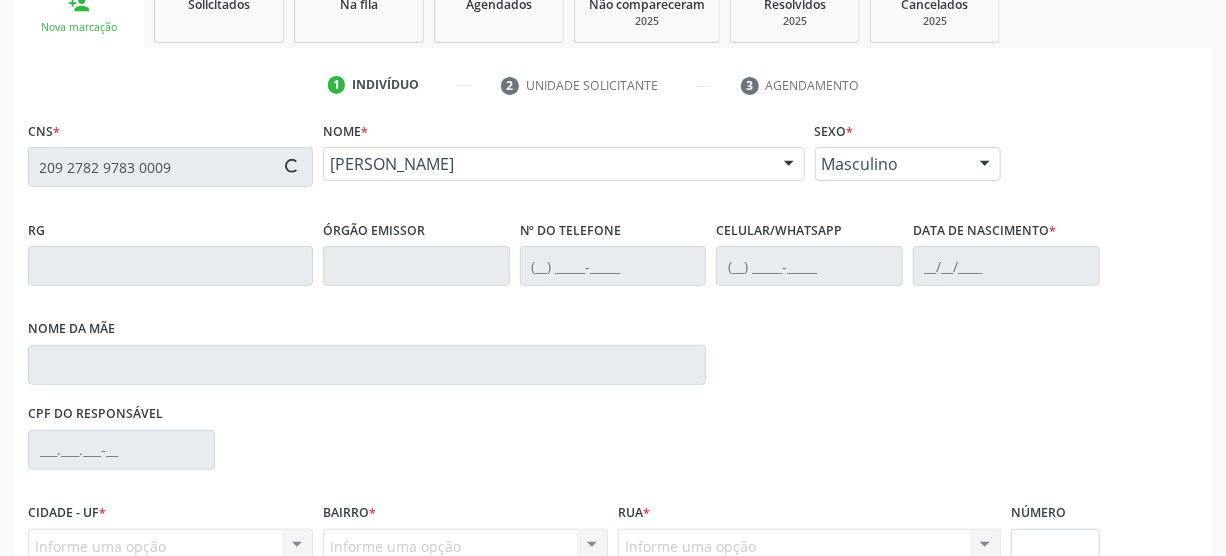 type on "[PHONE_NUMBER]" 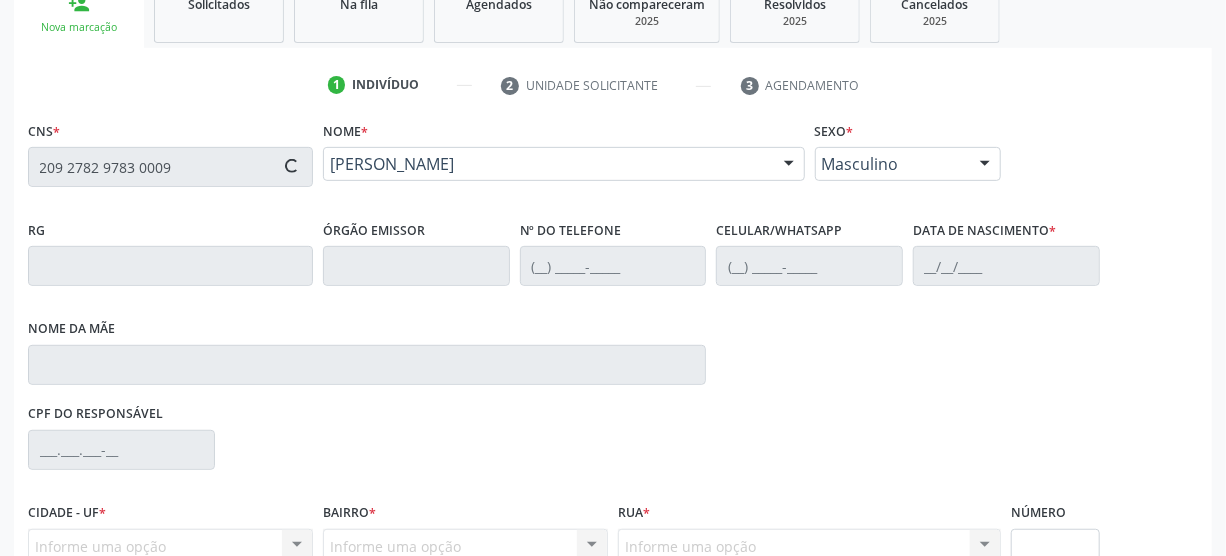 type on "14/04/1947" 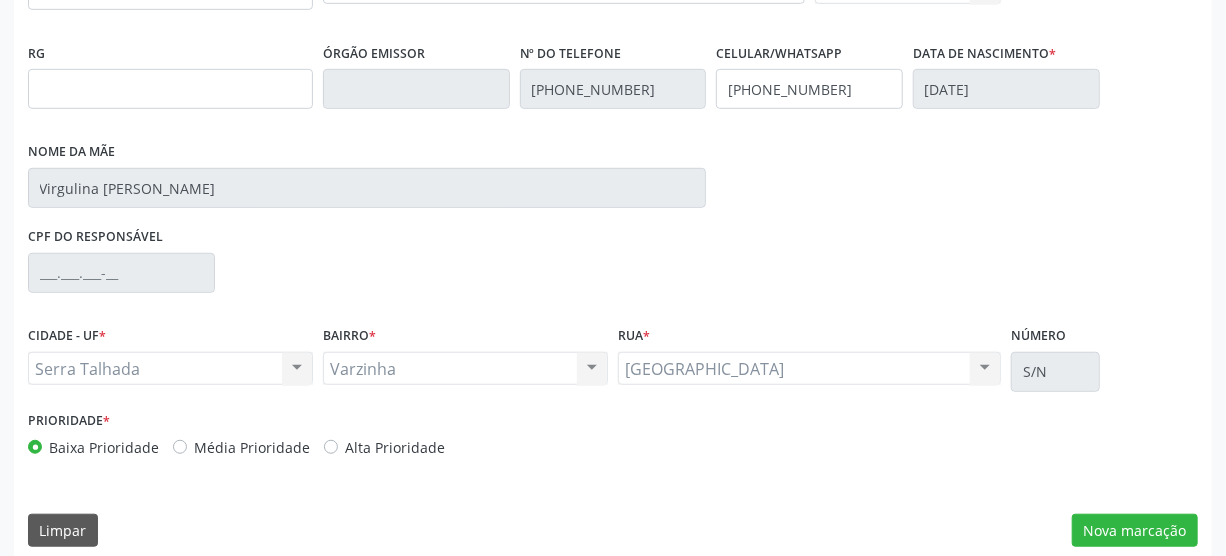 scroll, scrollTop: 512, scrollLeft: 0, axis: vertical 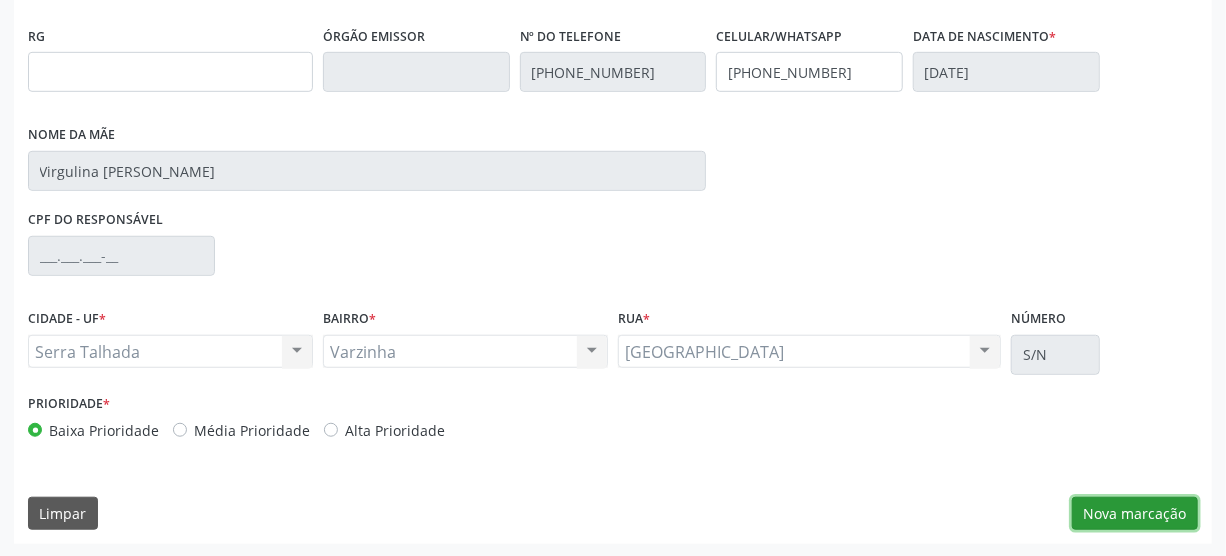 click on "Nova marcação" at bounding box center (1135, 514) 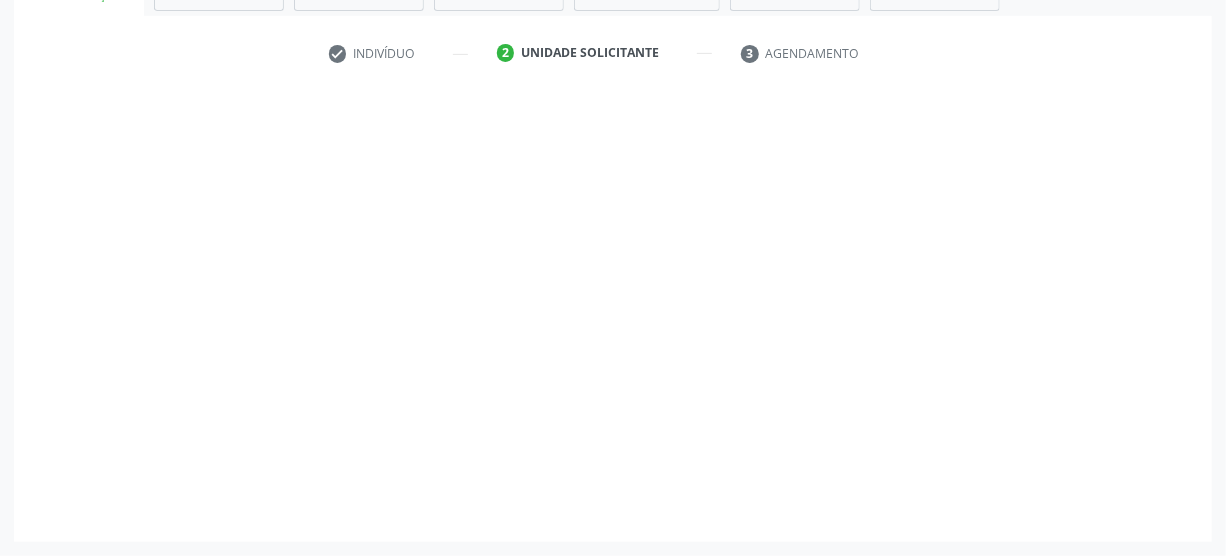 scroll, scrollTop: 348, scrollLeft: 0, axis: vertical 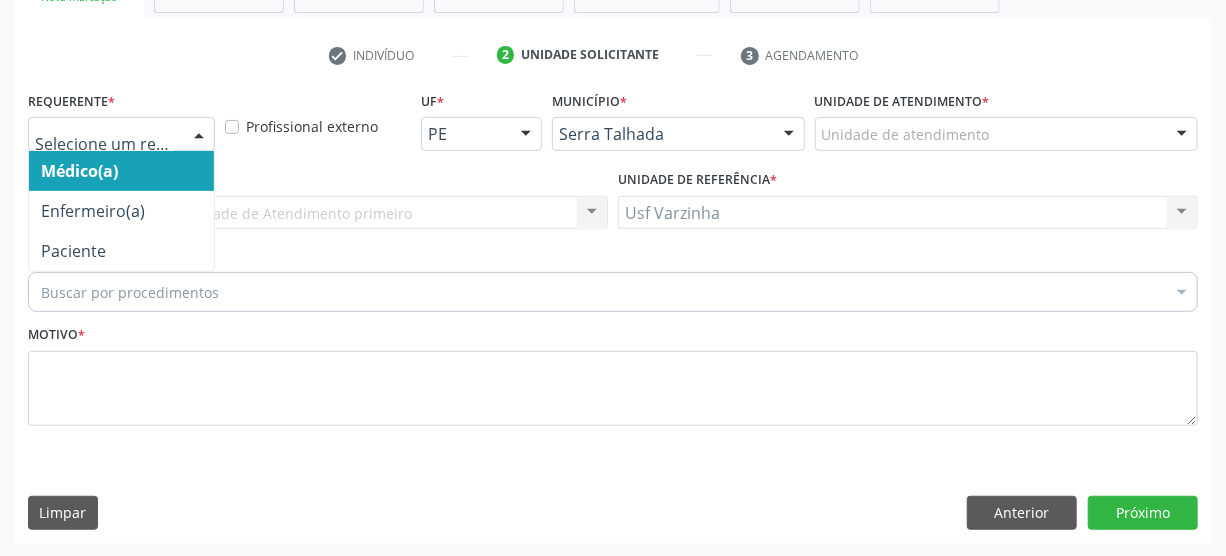 click at bounding box center (199, 135) 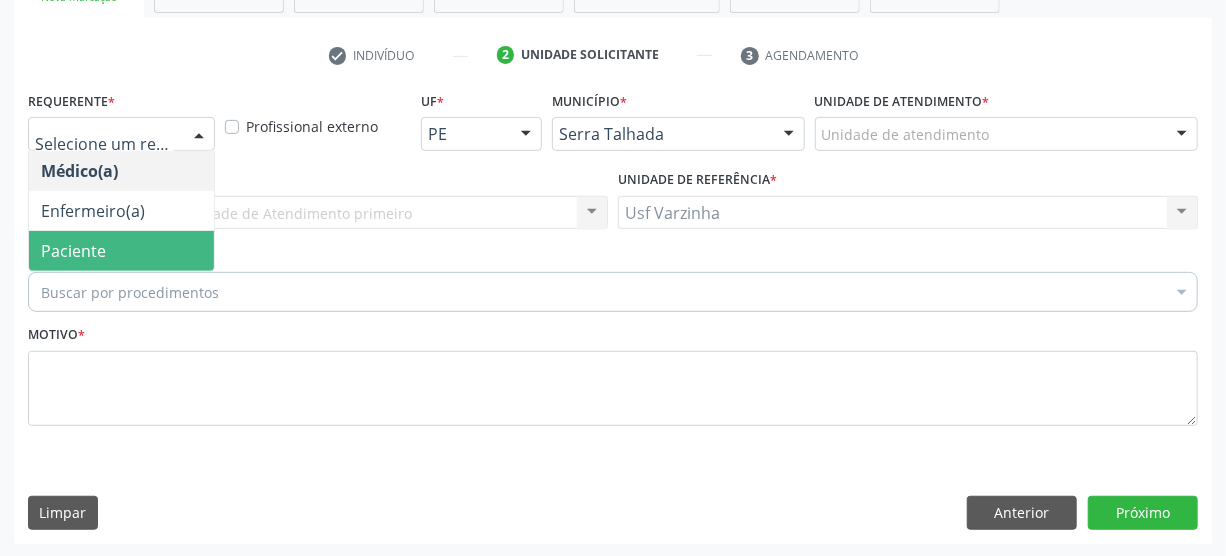 click on "Paciente" at bounding box center (121, 251) 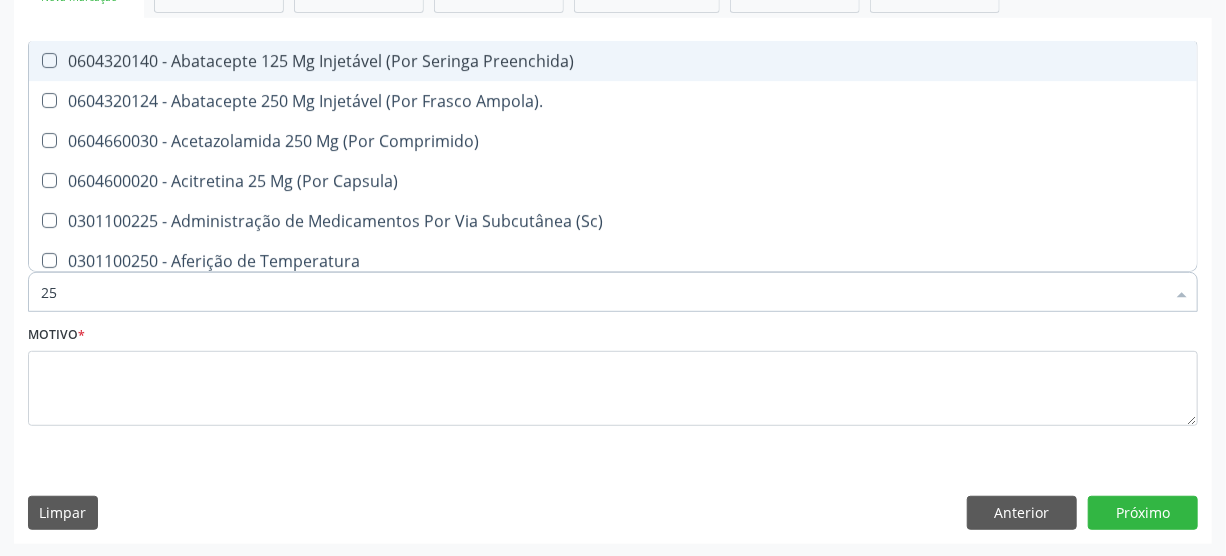 type on "2" 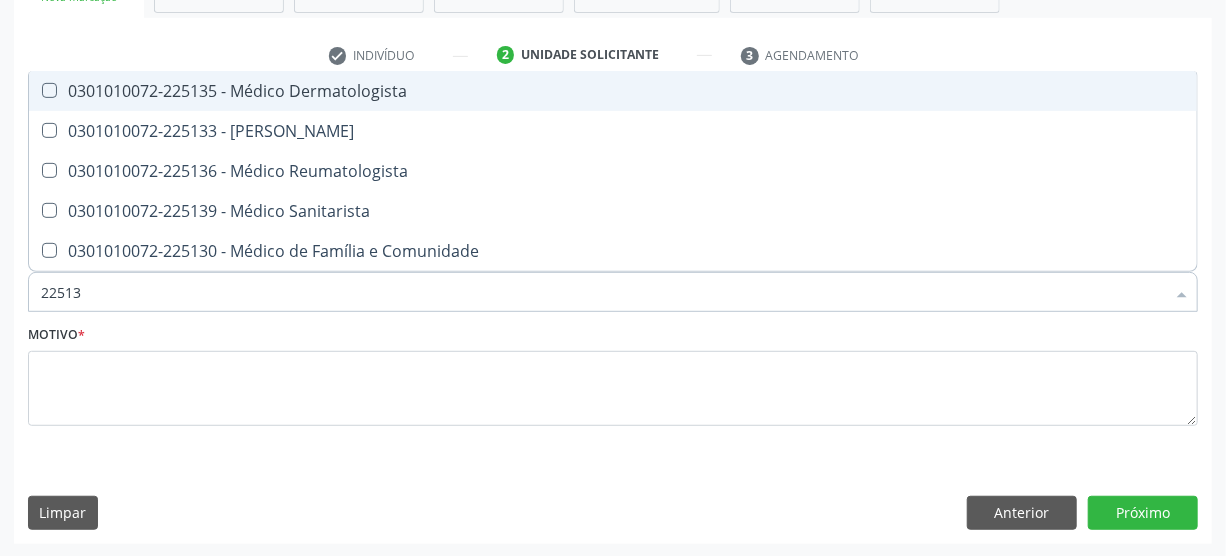 type on "225133" 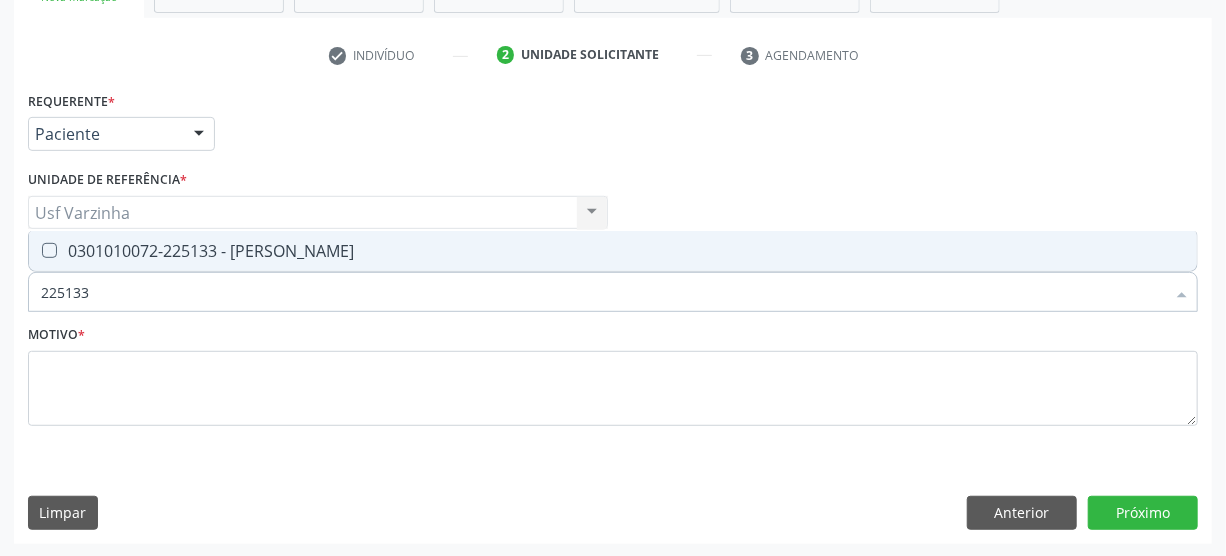 click on "0301010072-225133 - Médico Psiquiatra" at bounding box center (613, 251) 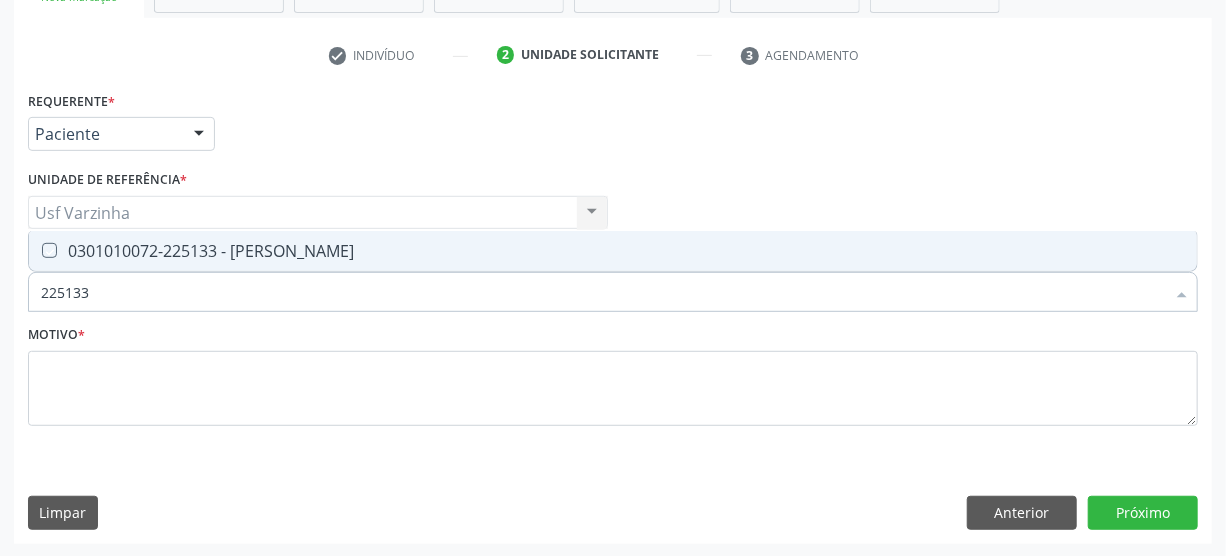 checkbox on "true" 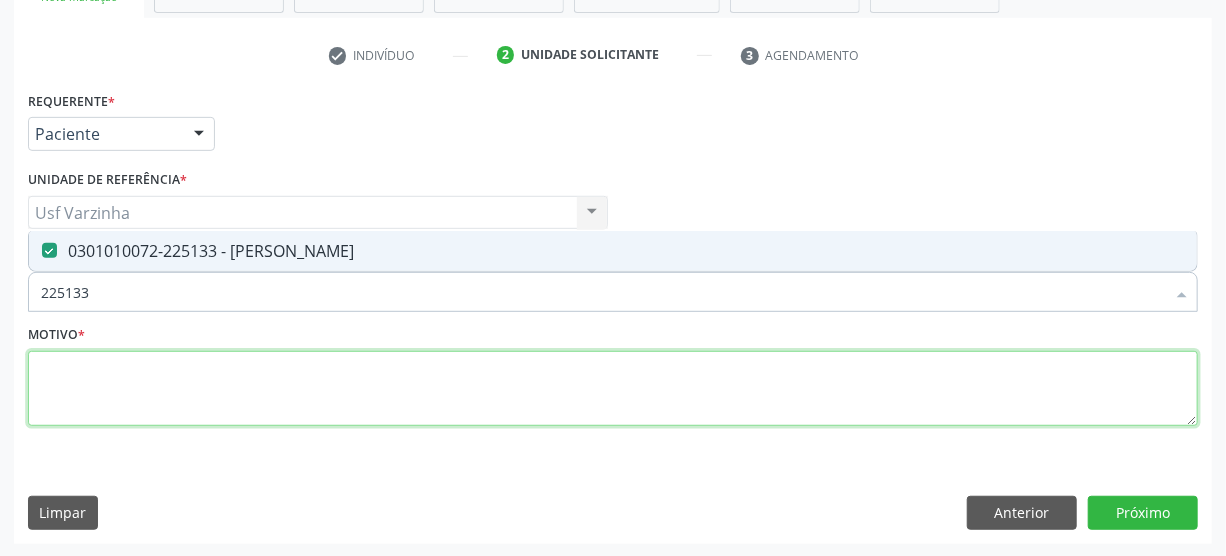 click at bounding box center [613, 389] 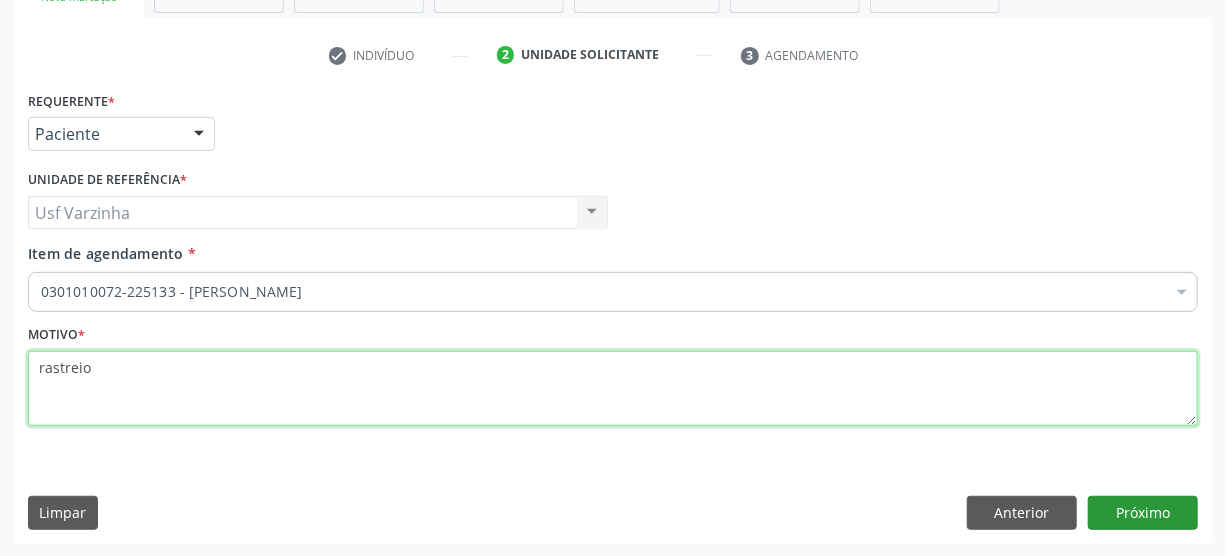 type on "rastreio" 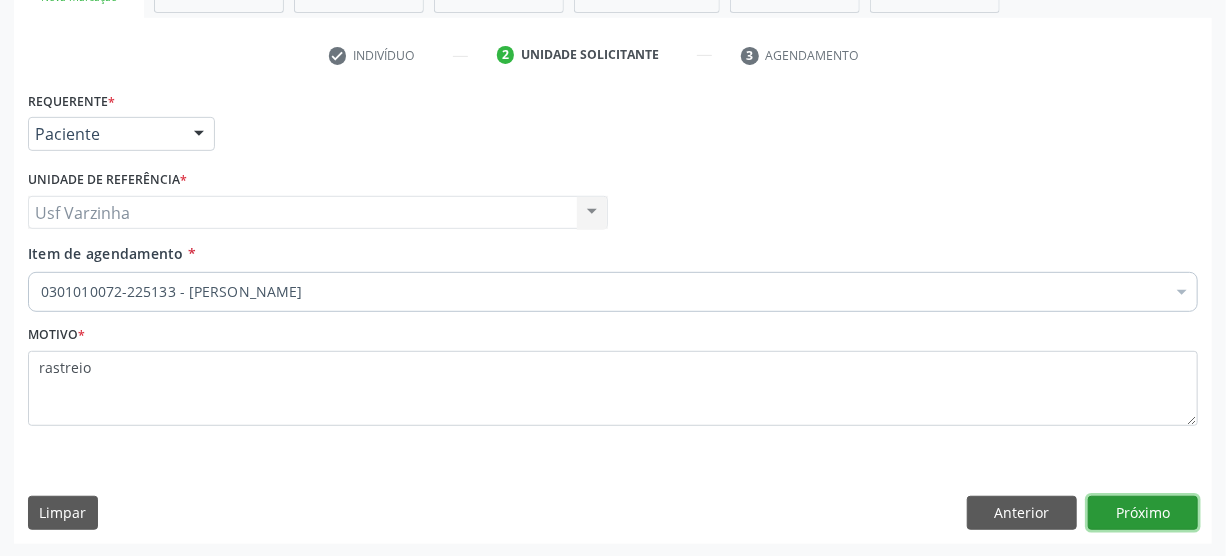 click on "Próximo" at bounding box center (1143, 513) 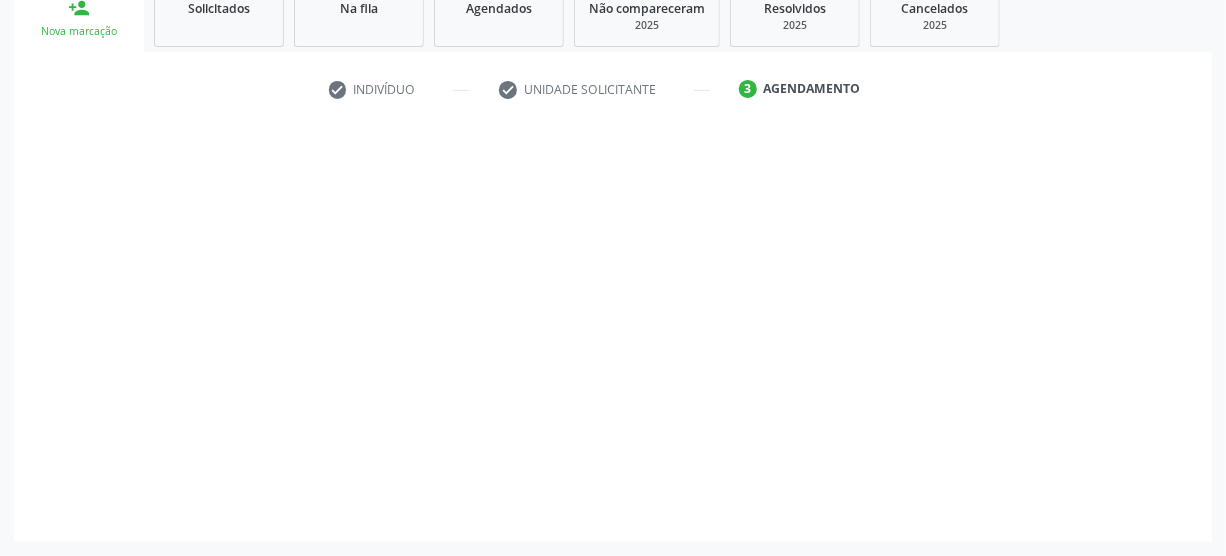 scroll, scrollTop: 312, scrollLeft: 0, axis: vertical 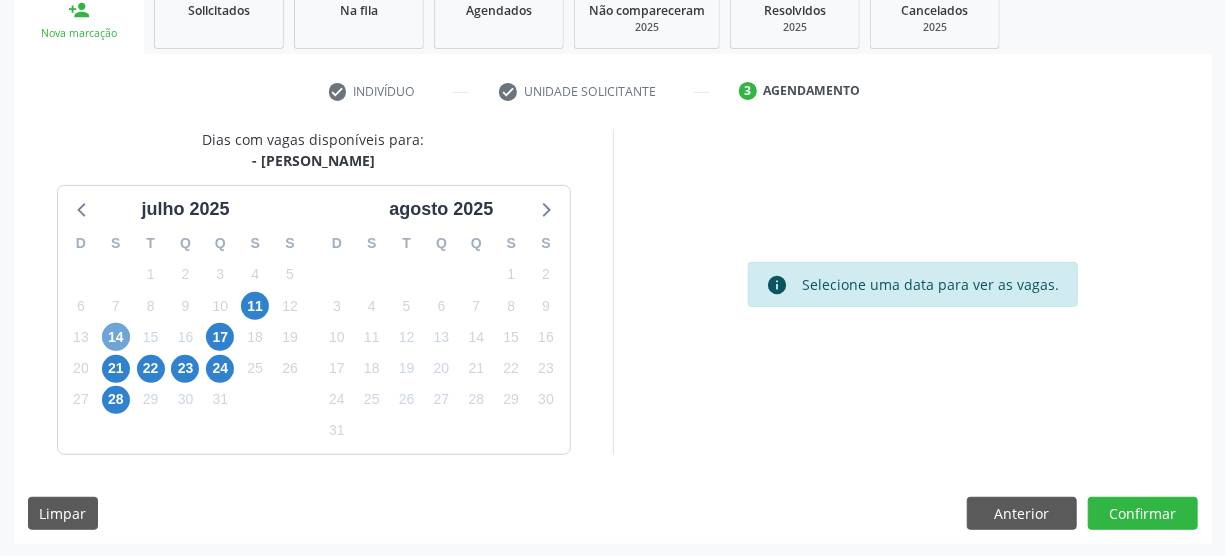 click on "14" at bounding box center [116, 337] 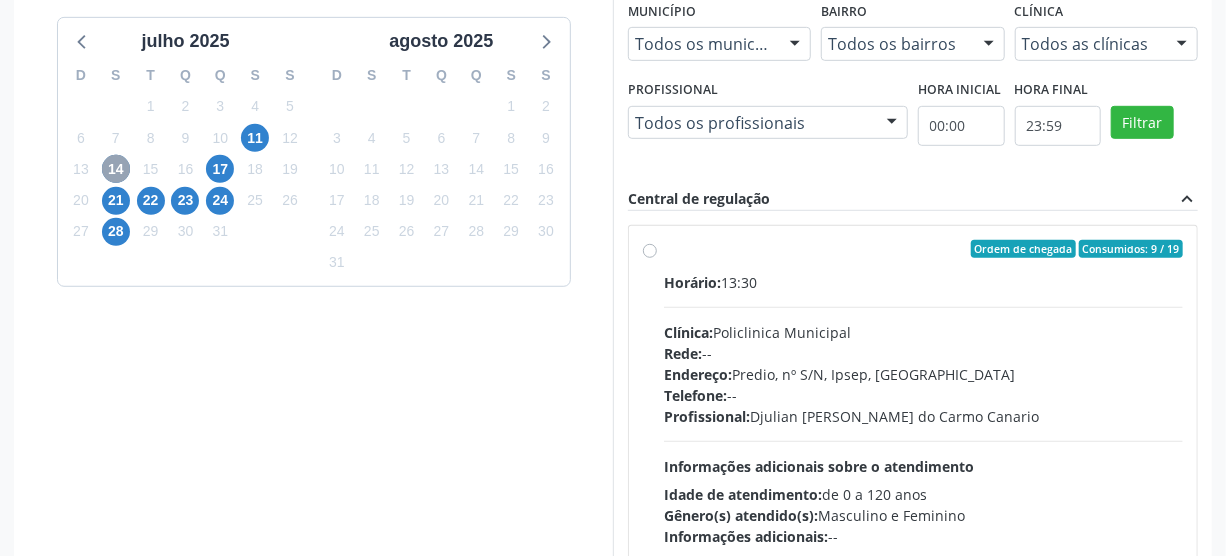 scroll, scrollTop: 494, scrollLeft: 0, axis: vertical 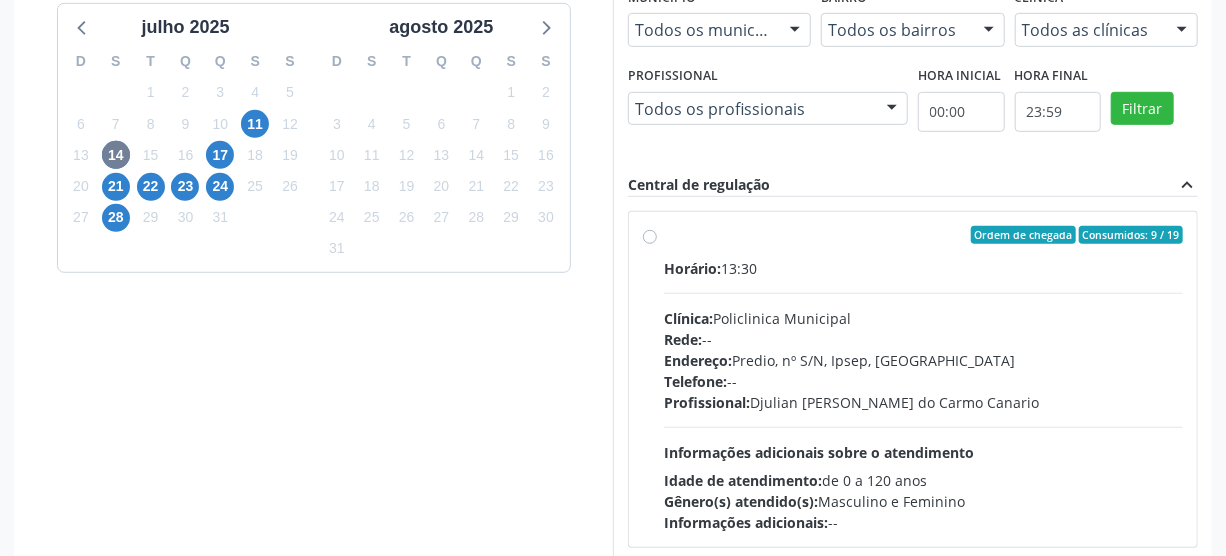 click on "Ordem de chegada
Consumidos: 9 / 19
Horário:   13:30
Clínica:  Policlinica Municipal
Rede:
--
Endereço:   Predio, nº S/N, Ipsep, Serra Talhada - PE
Telefone:   --
Profissional:
Djulian Diego Ribeiro do Carmo Canario
Informações adicionais sobre o atendimento
Idade de atendimento:
de 0 a 120 anos
Gênero(s) atendido(s):
Masculino e Feminino
Informações adicionais:
--" at bounding box center (923, 379) 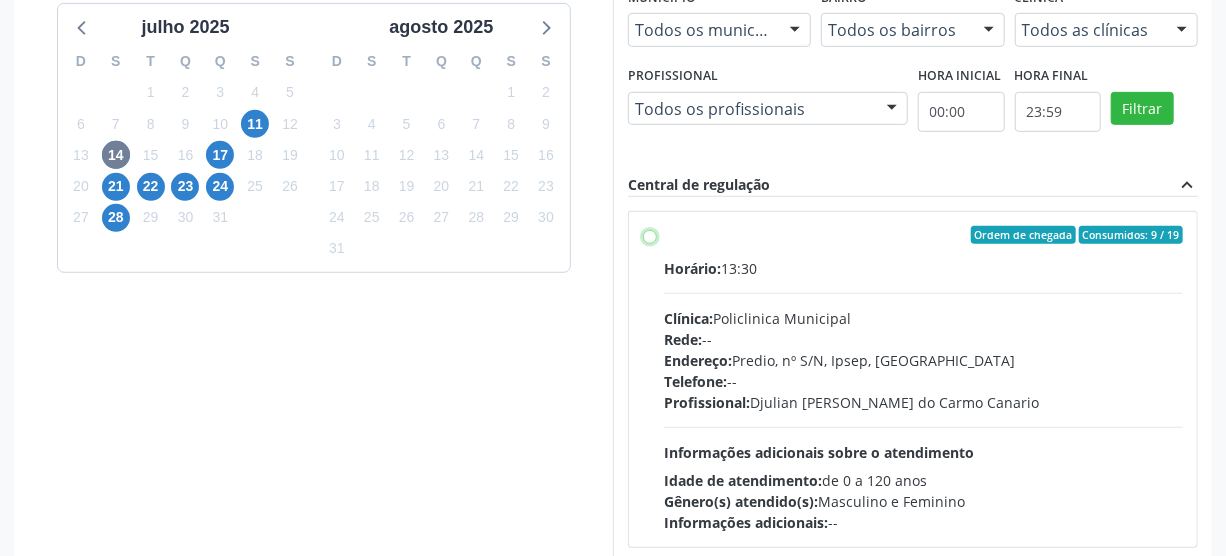 click on "Ordem de chegada
Consumidos: 9 / 19
Horário:   13:30
Clínica:  Policlinica Municipal
Rede:
--
Endereço:   Predio, nº S/N, Ipsep, Serra Talhada - PE
Telefone:   --
Profissional:
Djulian Diego Ribeiro do Carmo Canario
Informações adicionais sobre o atendimento
Idade de atendimento:
de 0 a 120 anos
Gênero(s) atendido(s):
Masculino e Feminino
Informações adicionais:
--" at bounding box center (650, 235) 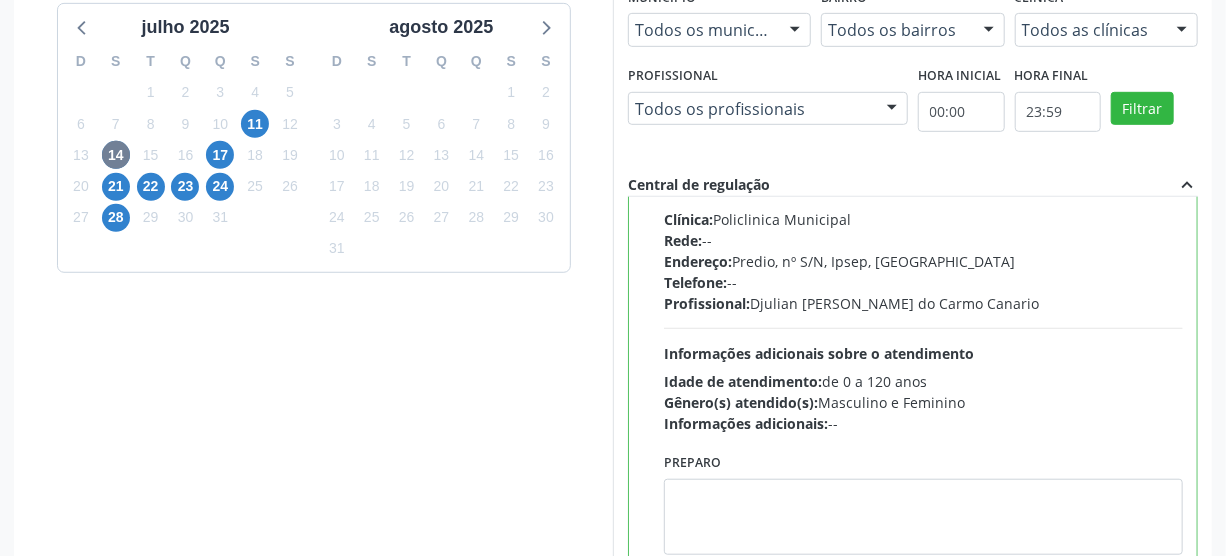 scroll, scrollTop: 0, scrollLeft: 0, axis: both 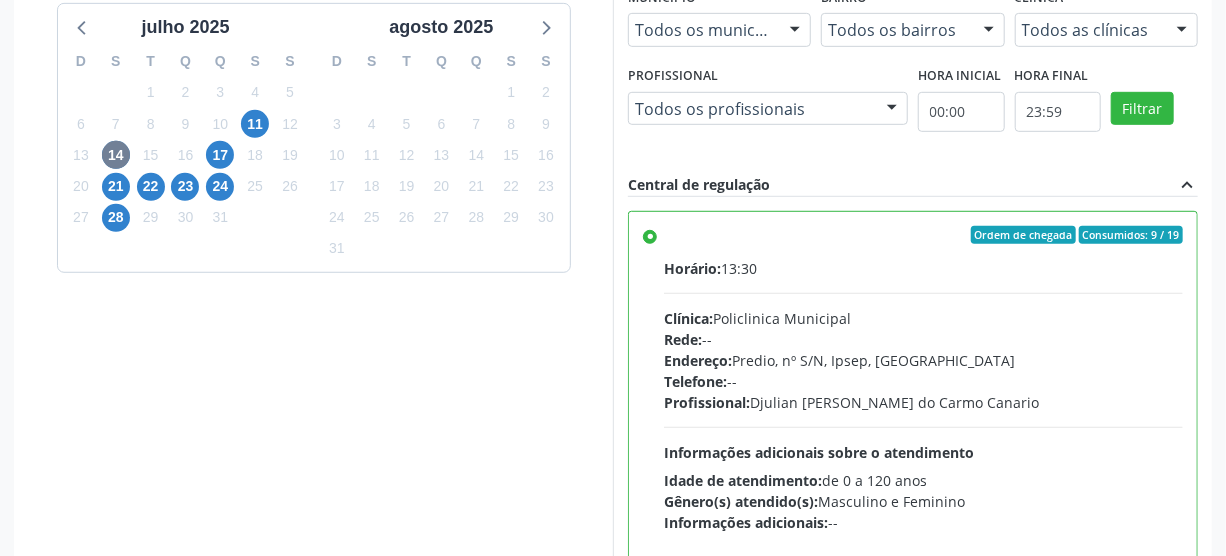 click on "Ordem de chegada
Consumidos: 9 / 19
Horário:   13:30
Clínica:  Policlinica Municipal
Rede:
--
Endereço:   Predio, nº S/N, Ipsep, Serra Talhada - PE
Telefone:   --
Profissional:
Djulian Diego Ribeiro do Carmo Canario
Informações adicionais sobre o atendimento
Idade de atendimento:
de 0 a 120 anos
Gênero(s) atendido(s):
Masculino e Feminino
Informações adicionais:
--" at bounding box center (923, 379) 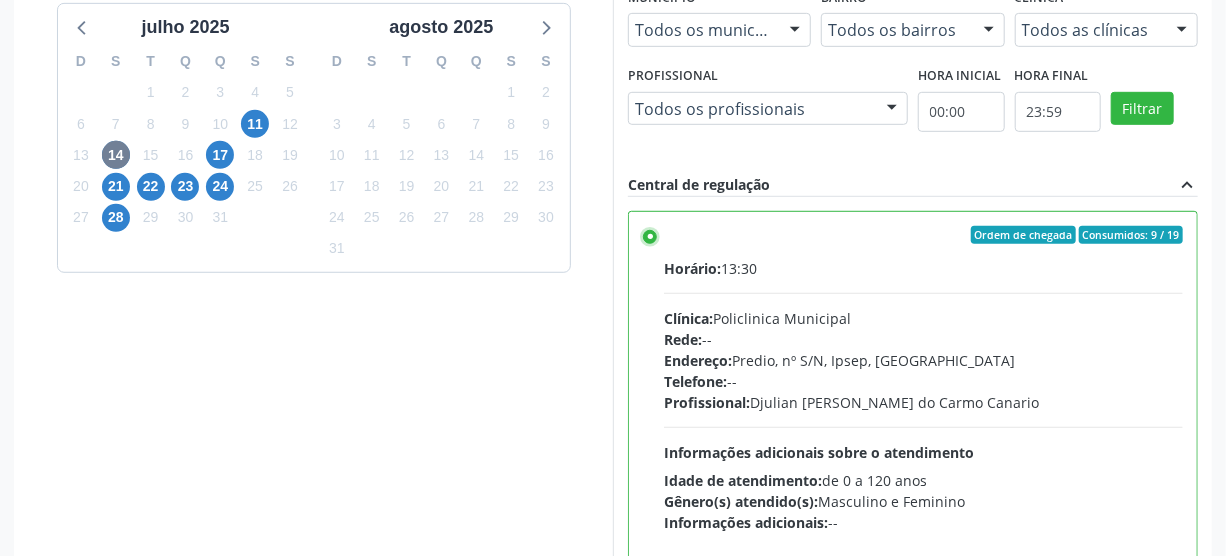 click on "Ordem de chegada
Consumidos: 9 / 19
Horário:   13:30
Clínica:  Policlinica Municipal
Rede:
--
Endereço:   Predio, nº S/N, Ipsep, Serra Talhada - PE
Telefone:   --
Profissional:
Djulian Diego Ribeiro do Carmo Canario
Informações adicionais sobre o atendimento
Idade de atendimento:
de 0 a 120 anos
Gênero(s) atendido(s):
Masculino e Feminino
Informações adicionais:
--" at bounding box center (650, 235) 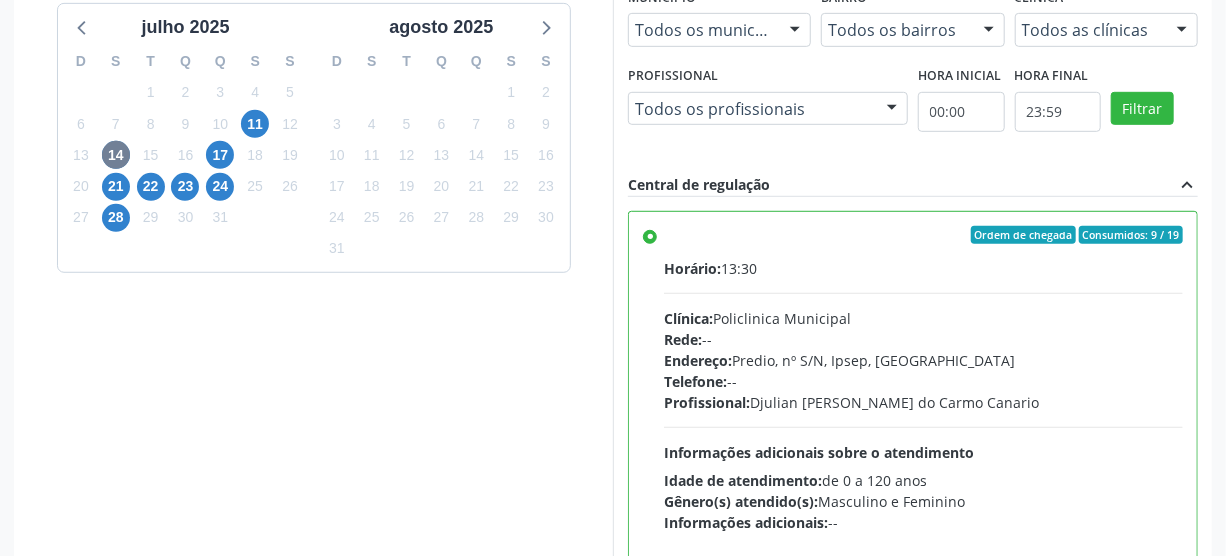 drag, startPoint x: 650, startPoint y: 238, endPoint x: 617, endPoint y: 228, distance: 34.48188 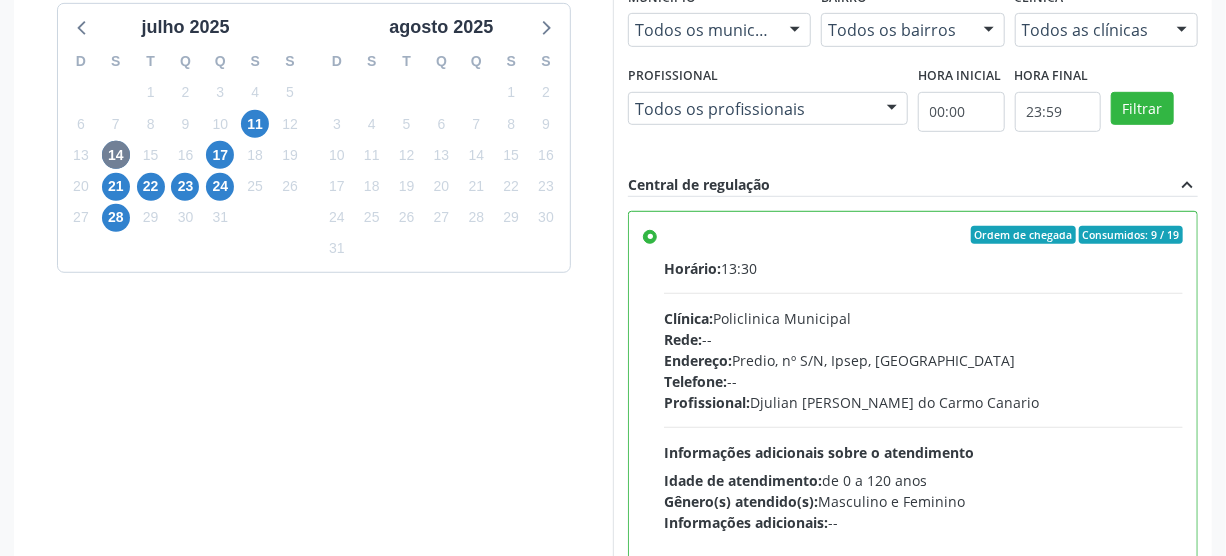 click on "Ordem de chegada
Consumidos: 9 / 19
Horário:   13:30
Clínica:  Policlinica Municipal
Rede:
--
Endereço:   Predio, nº S/N, Ipsep, Serra Talhada - PE
Telefone:   --
Profissional:
Djulian Diego Ribeiro do Carmo Canario
Informações adicionais sobre o atendimento
Idade de atendimento:
de 0 a 120 anos
Gênero(s) atendido(s):
Masculino e Feminino
Informações adicionais:
--" at bounding box center [923, 379] 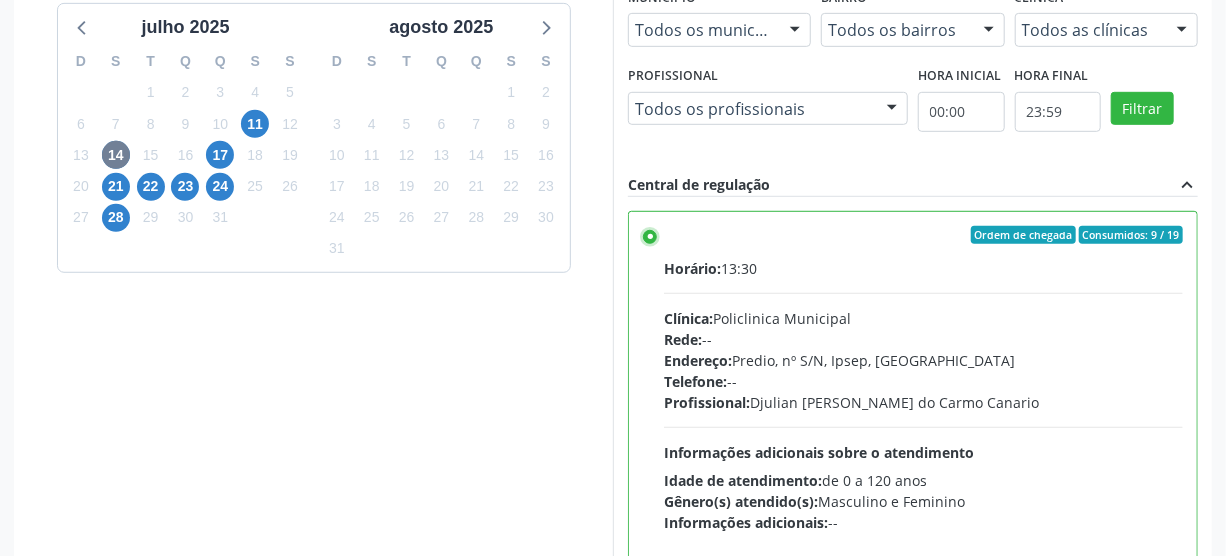 click on "Ordem de chegada
Consumidos: 9 / 19
Horário:   13:30
Clínica:  Policlinica Municipal
Rede:
--
Endereço:   Predio, nº S/N, Ipsep, Serra Talhada - PE
Telefone:   --
Profissional:
Djulian Diego Ribeiro do Carmo Canario
Informações adicionais sobre o atendimento
Idade de atendimento:
de 0 a 120 anos
Gênero(s) atendido(s):
Masculino e Feminino
Informações adicionais:
--" at bounding box center (650, 235) 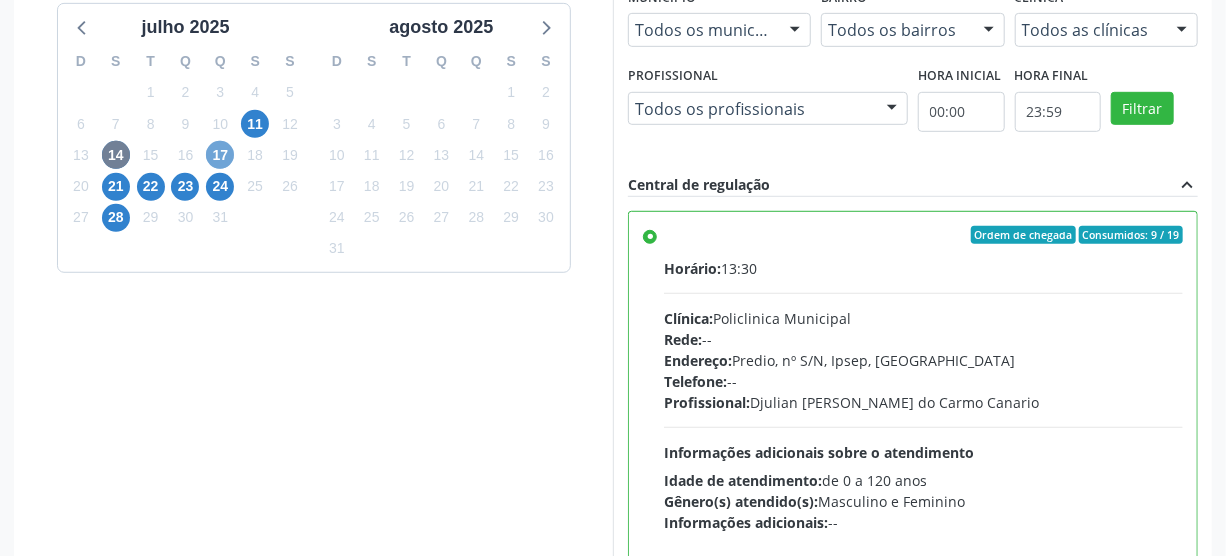 click on "17" at bounding box center [220, 155] 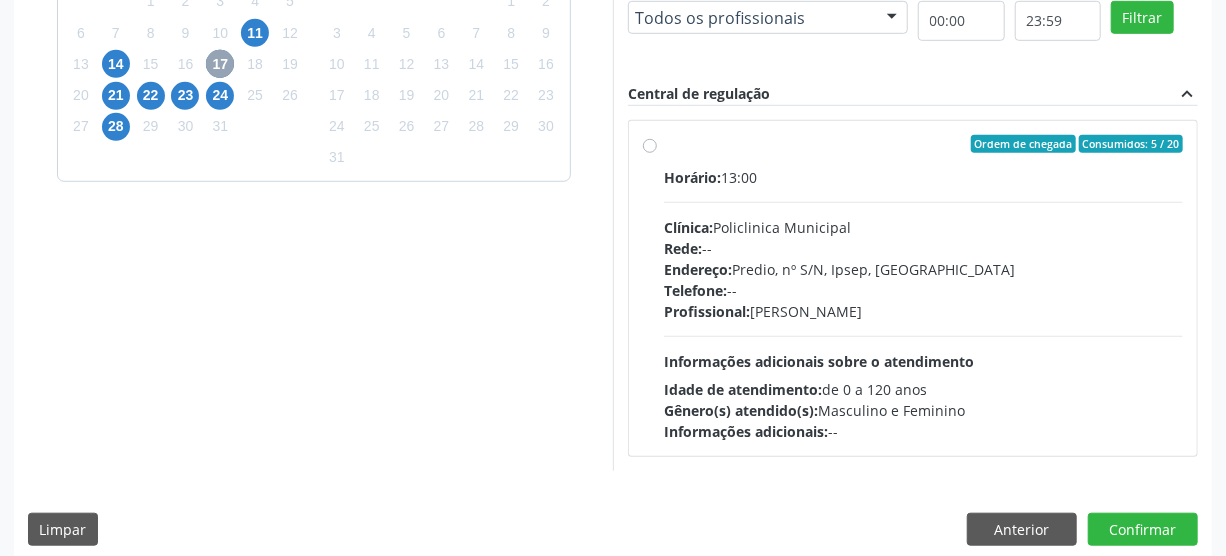 scroll, scrollTop: 601, scrollLeft: 0, axis: vertical 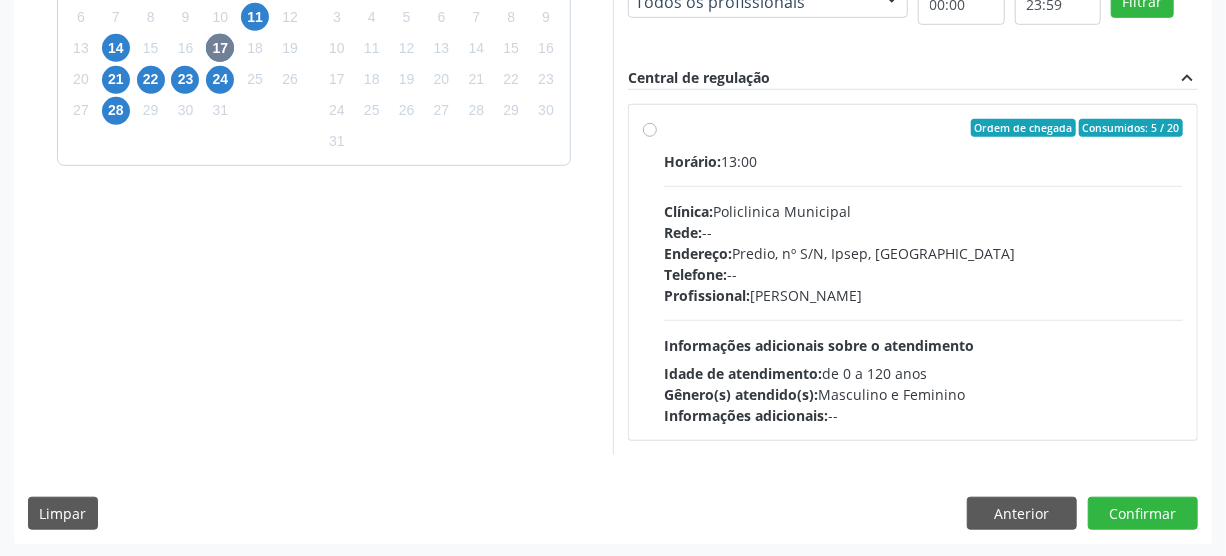 click on "Ordem de chegada
Consumidos: 5 / 20
Horário:   13:00
Clínica:  Policlinica Municipal
Rede:
--
Endereço:   Predio, nº S/N, Ipsep, Serra Talhada - PE
Telefone:   --
Profissional:
Maria Augusta Soares Sobreira Machado
Informações adicionais sobre o atendimento
Idade de atendimento:
de 0 a 120 anos
Gênero(s) atendido(s):
Masculino e Feminino
Informações adicionais:
--" at bounding box center (923, 272) 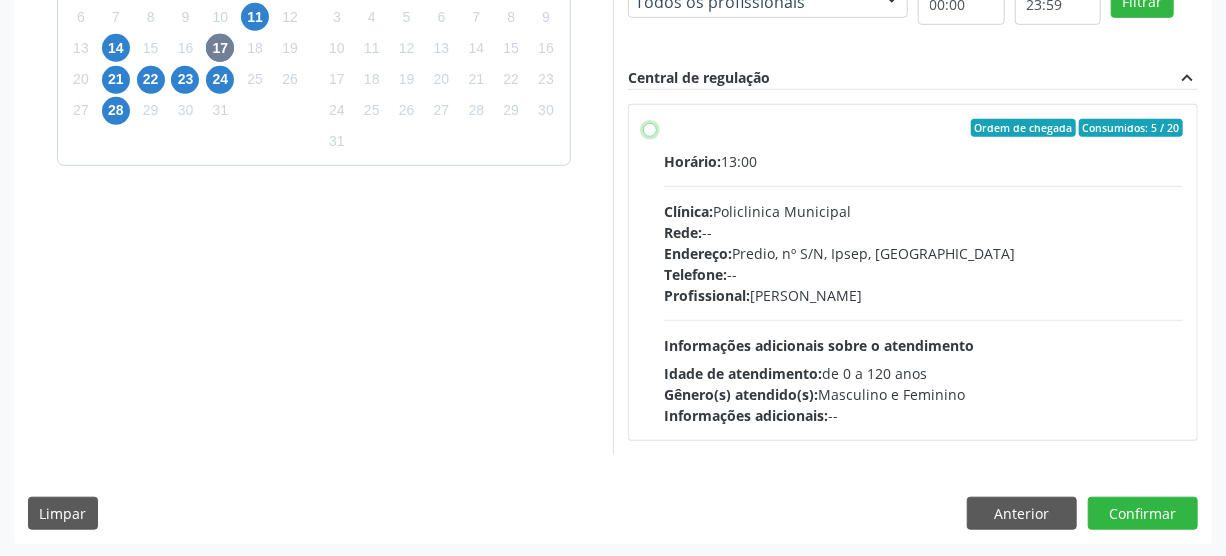 click on "Ordem de chegada
Consumidos: 5 / 20
Horário:   13:00
Clínica:  Policlinica Municipal
Rede:
--
Endereço:   Predio, nº S/N, Ipsep, Serra Talhada - PE
Telefone:   --
Profissional:
Maria Augusta Soares Sobreira Machado
Informações adicionais sobre o atendimento
Idade de atendimento:
de 0 a 120 anos
Gênero(s) atendido(s):
Masculino e Feminino
Informações adicionais:
--" at bounding box center (650, 128) 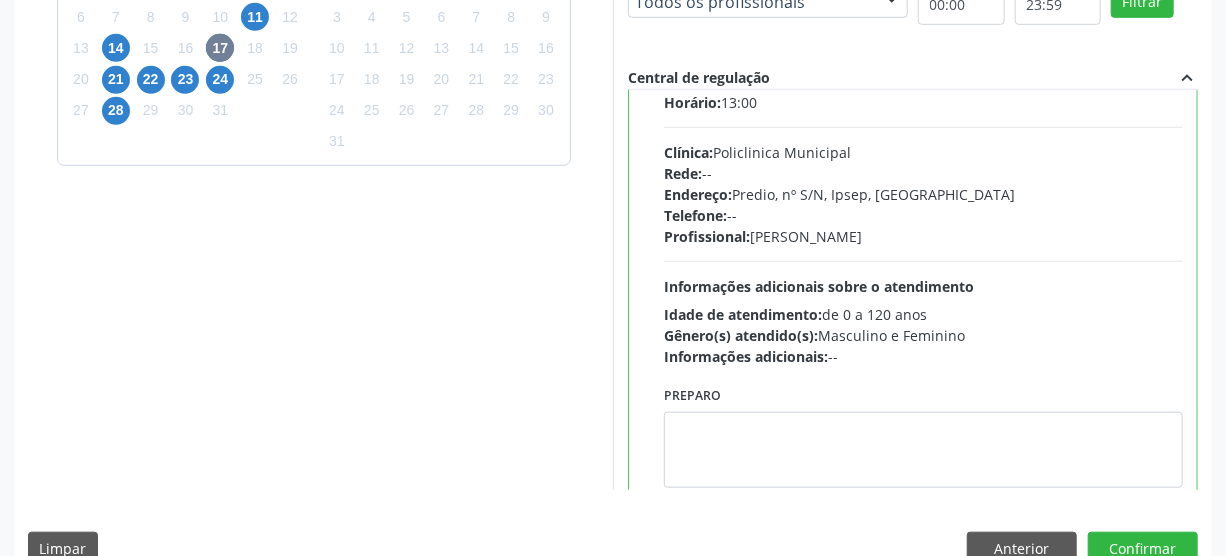 scroll, scrollTop: 90, scrollLeft: 0, axis: vertical 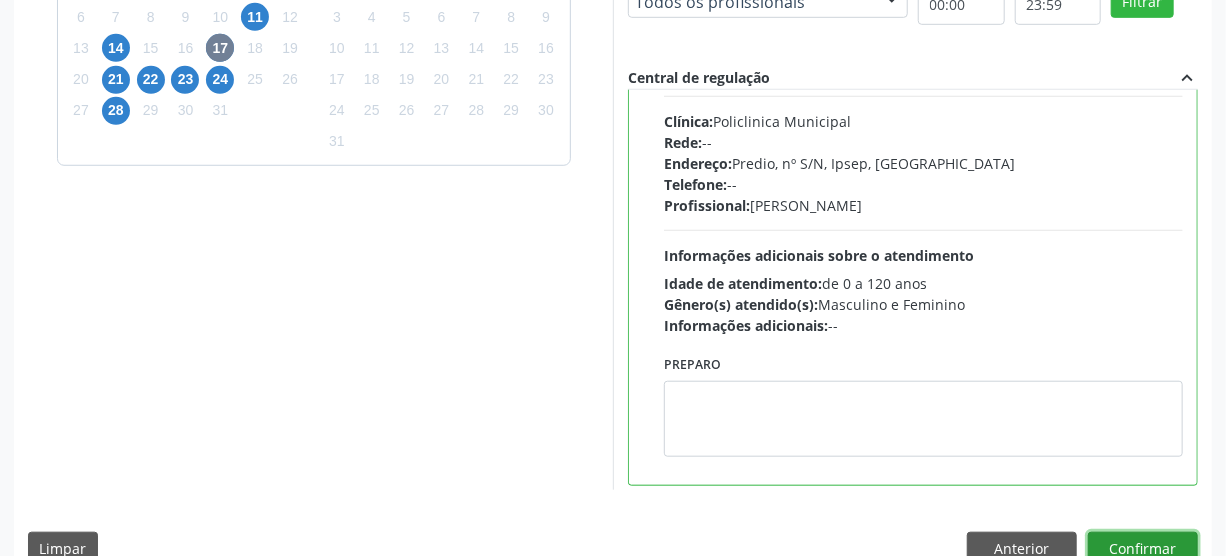 click on "Confirmar" at bounding box center [1143, 549] 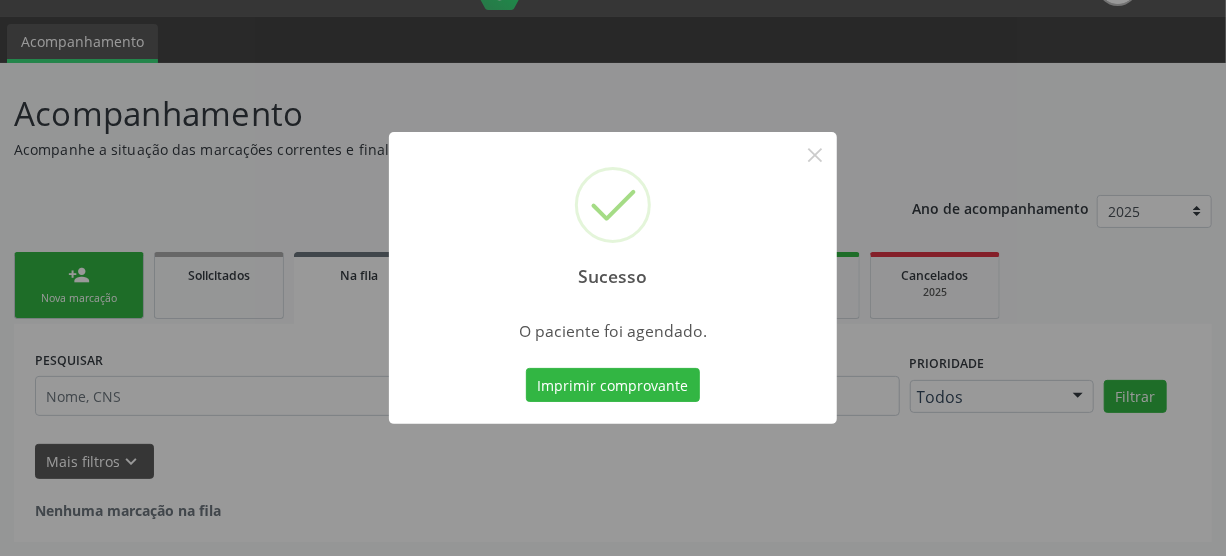 scroll, scrollTop: 45, scrollLeft: 0, axis: vertical 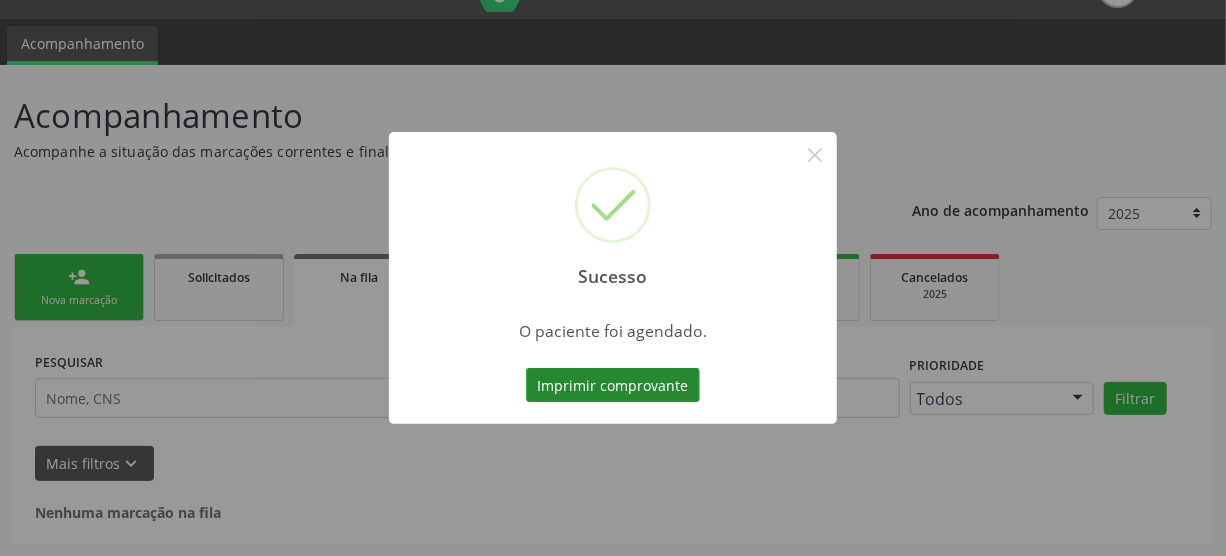 click on "Imprimir comprovante" at bounding box center (613, 385) 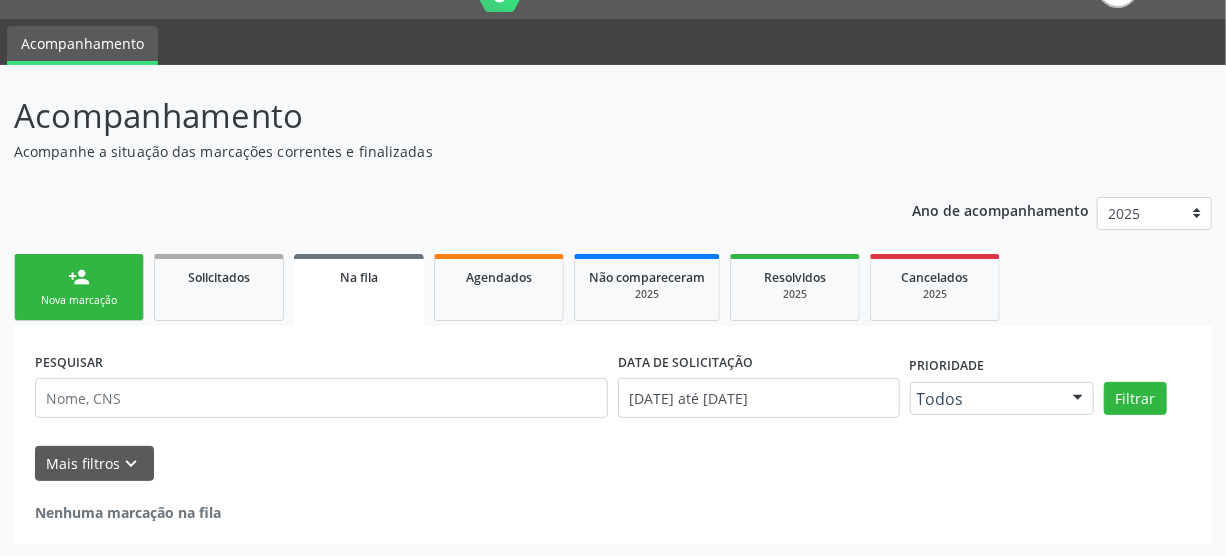 click on "person_add
Nova marcação" at bounding box center (79, 287) 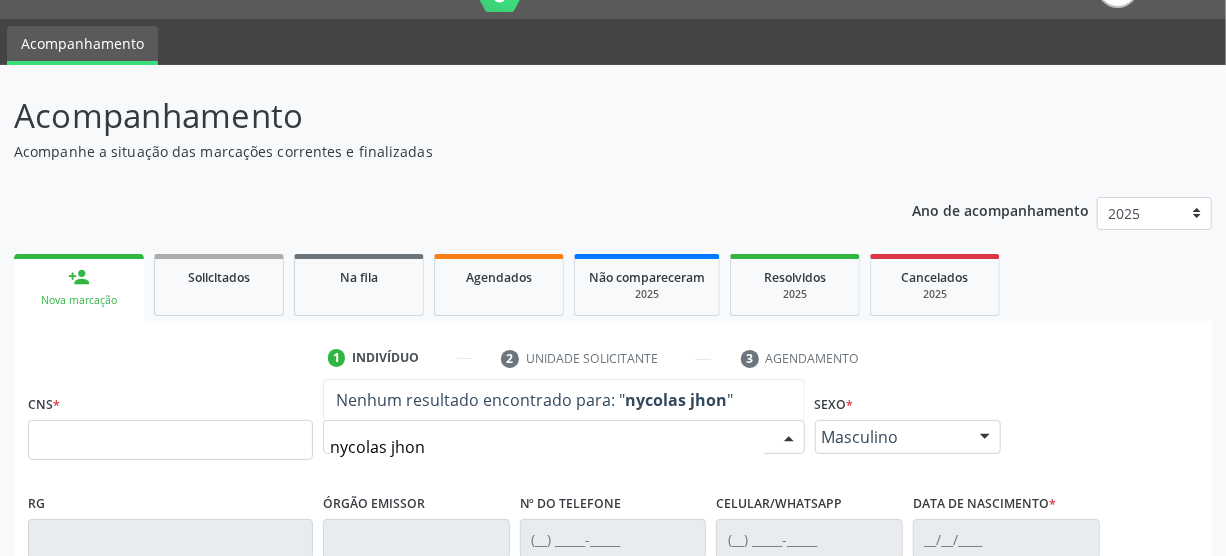 type on "nycolas jhonn" 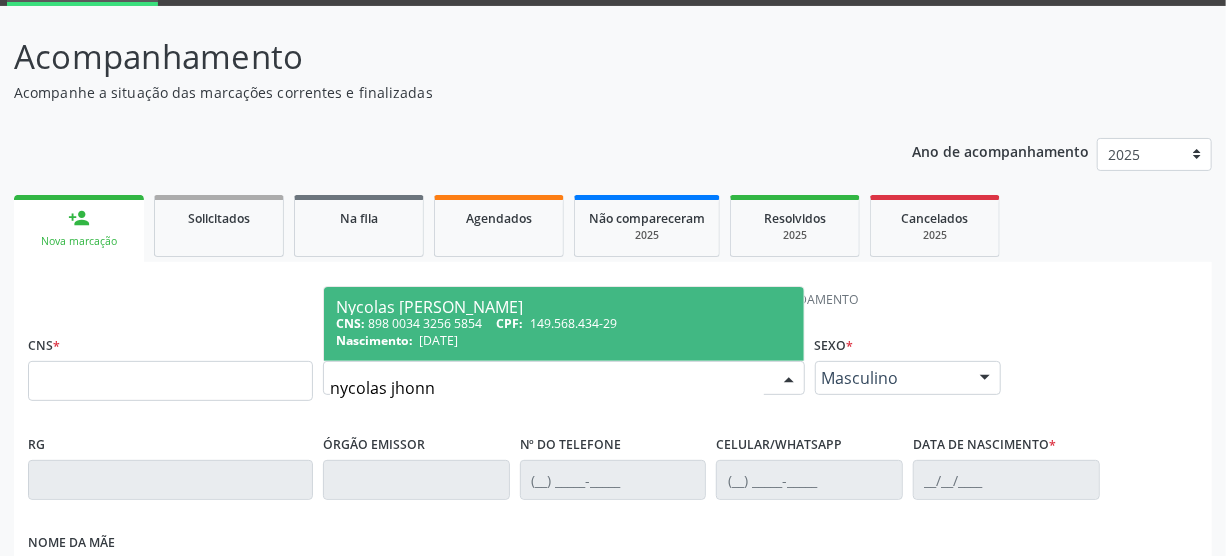 scroll, scrollTop: 136, scrollLeft: 0, axis: vertical 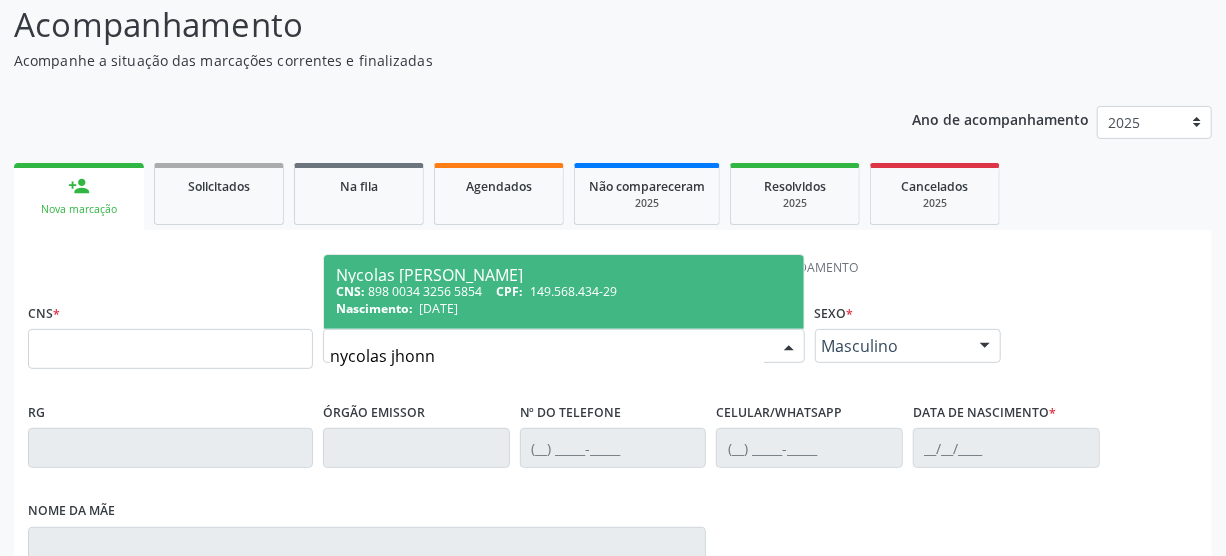 click on "CNS:
898 0034 3256 5854
CPF:
149.568.434-29" at bounding box center [564, 291] 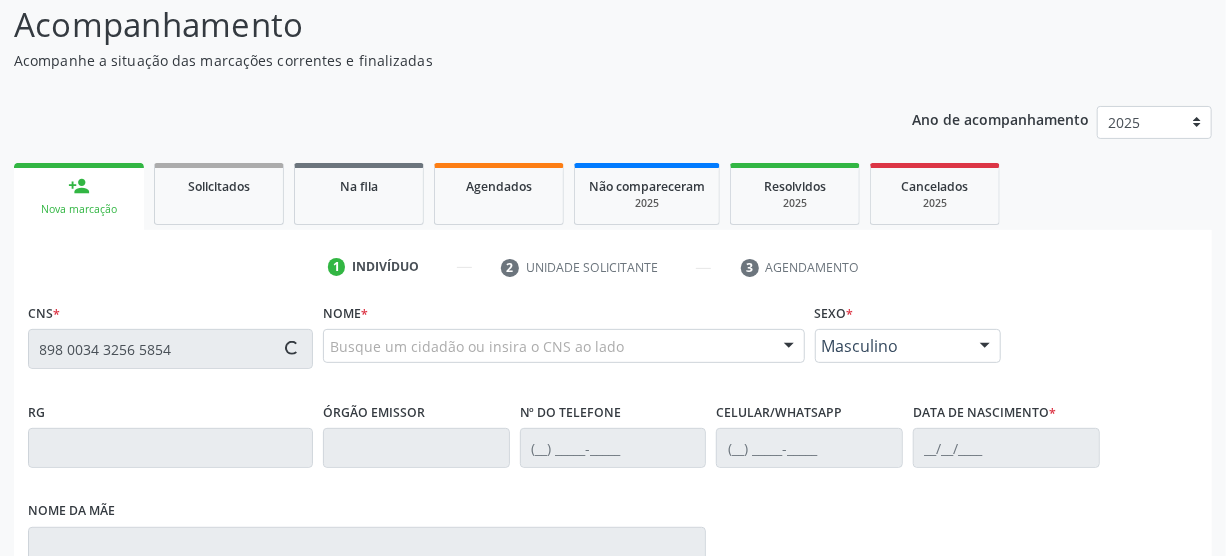 type on "898 0034 3256 5854" 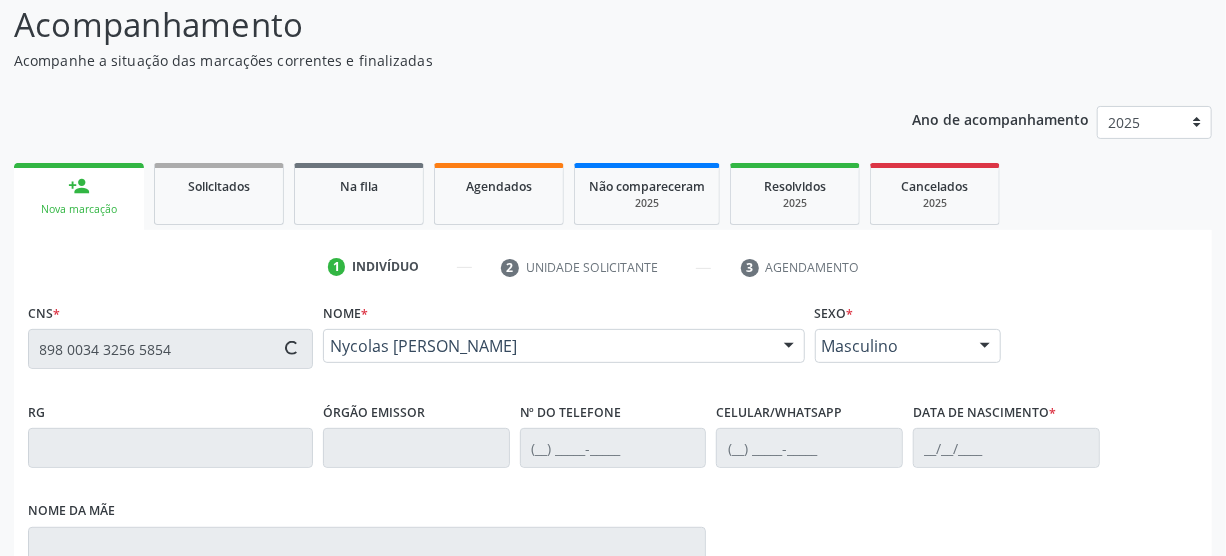type on "(87) 98165-7119" 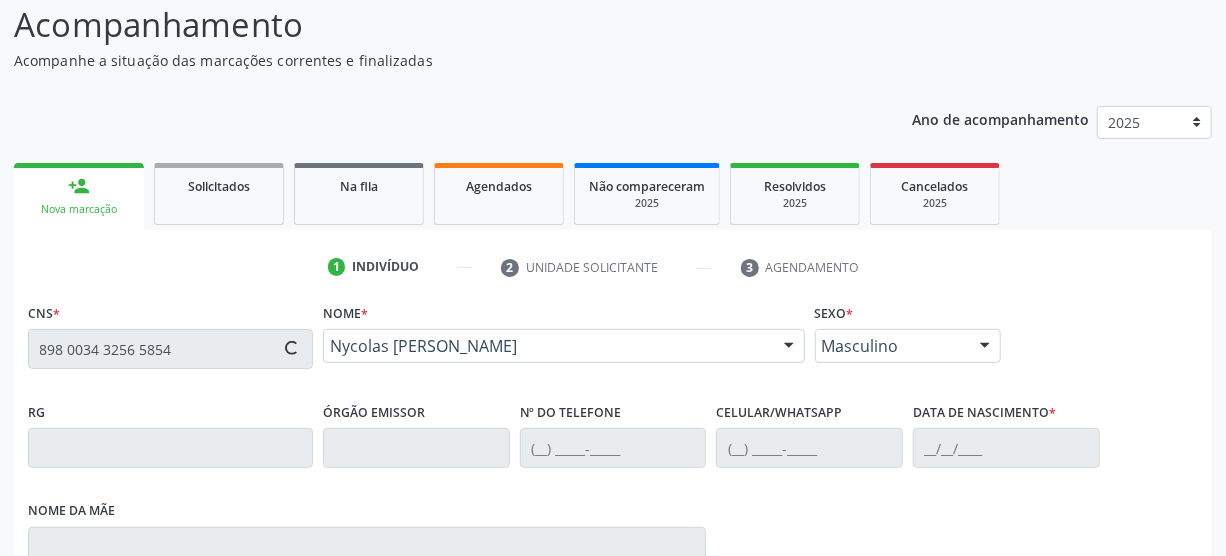 type on "(87) 98165-7119" 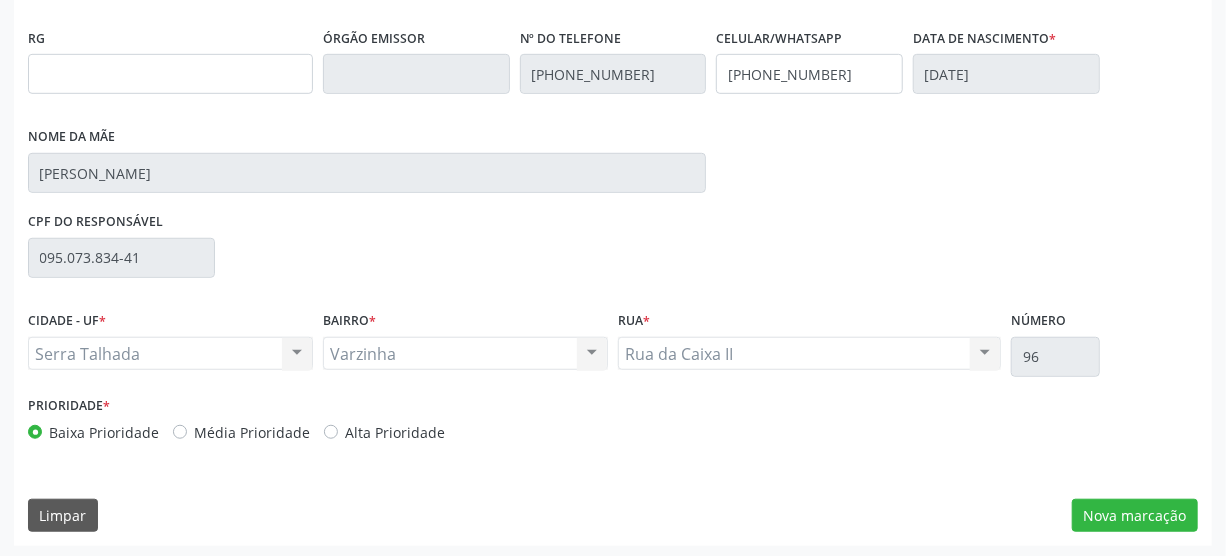 scroll, scrollTop: 512, scrollLeft: 0, axis: vertical 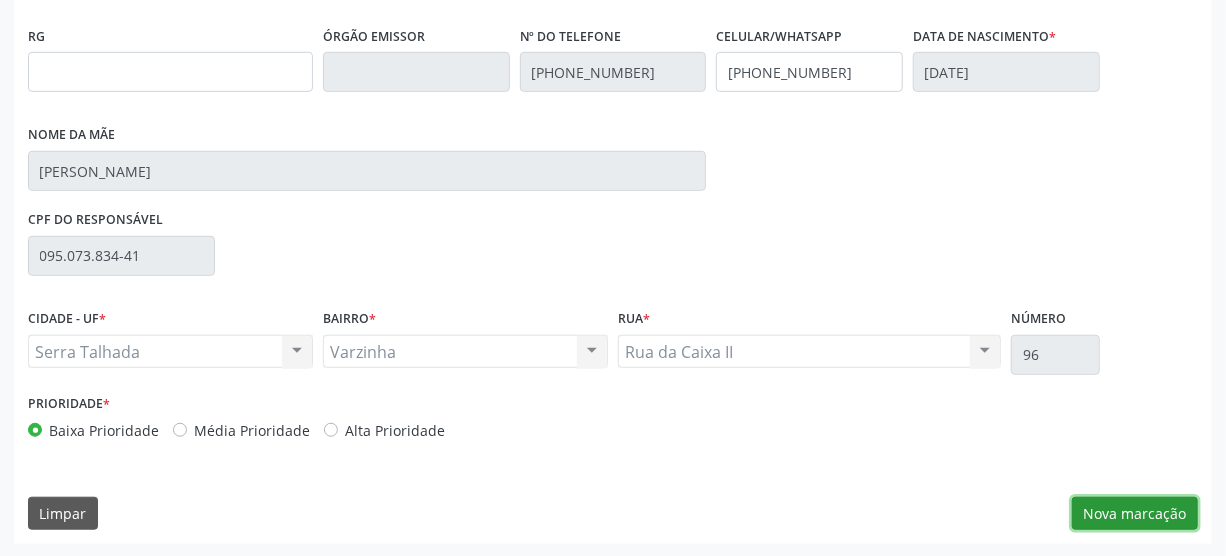 click on "Nova marcação" at bounding box center (1135, 514) 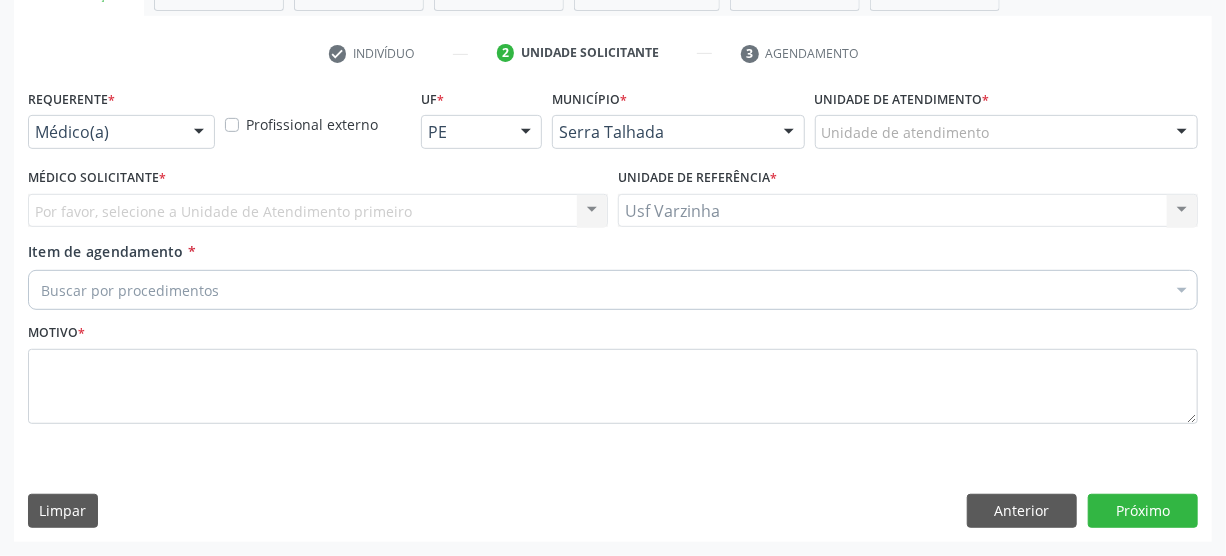scroll, scrollTop: 348, scrollLeft: 0, axis: vertical 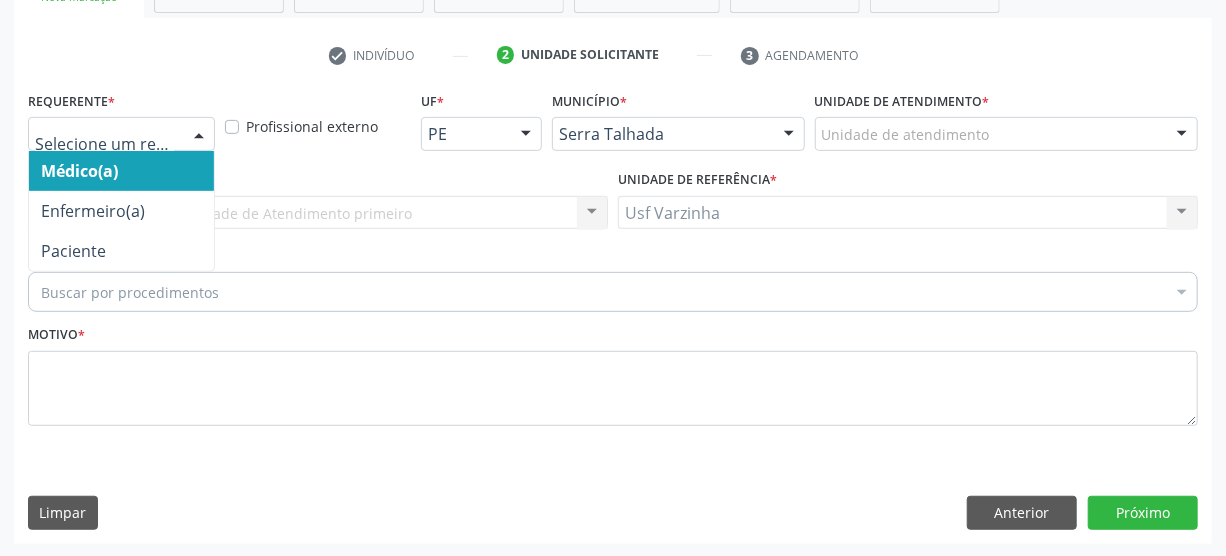 click at bounding box center [199, 135] 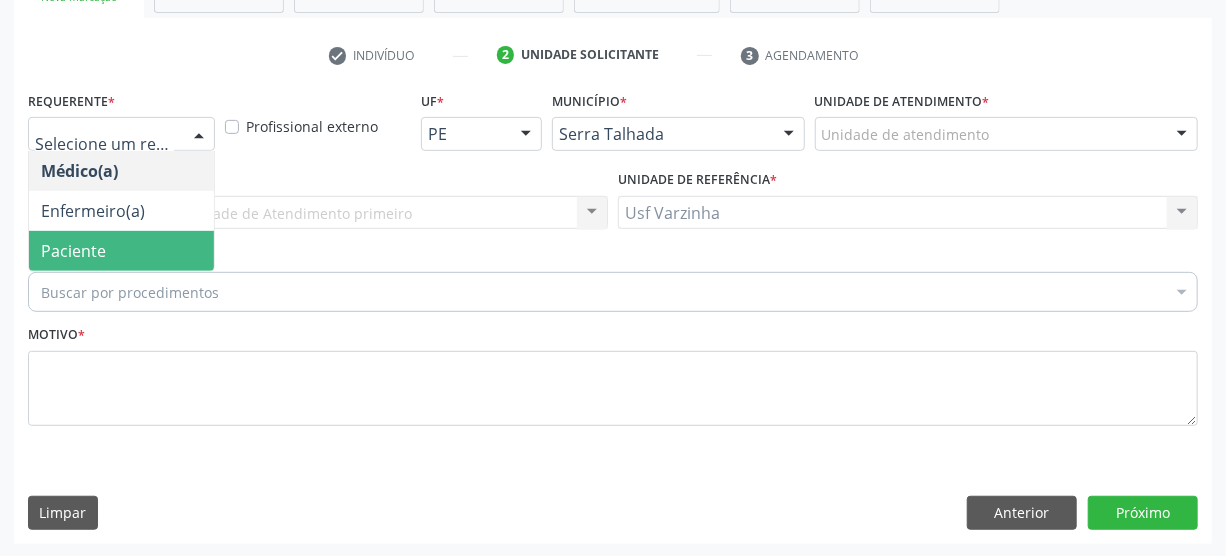 click on "Paciente" at bounding box center (121, 251) 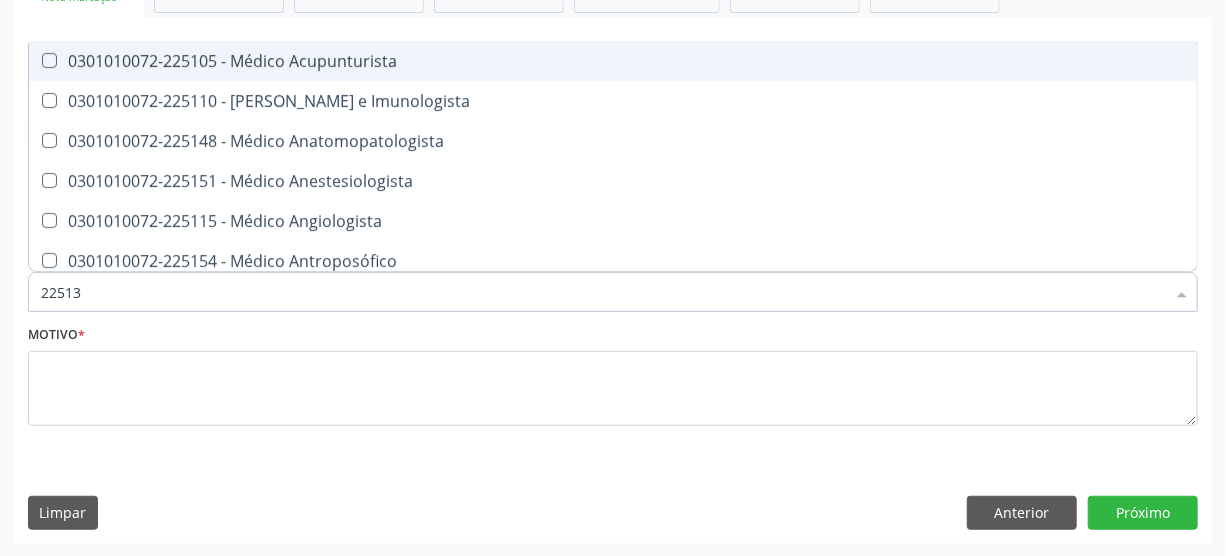 type on "225133" 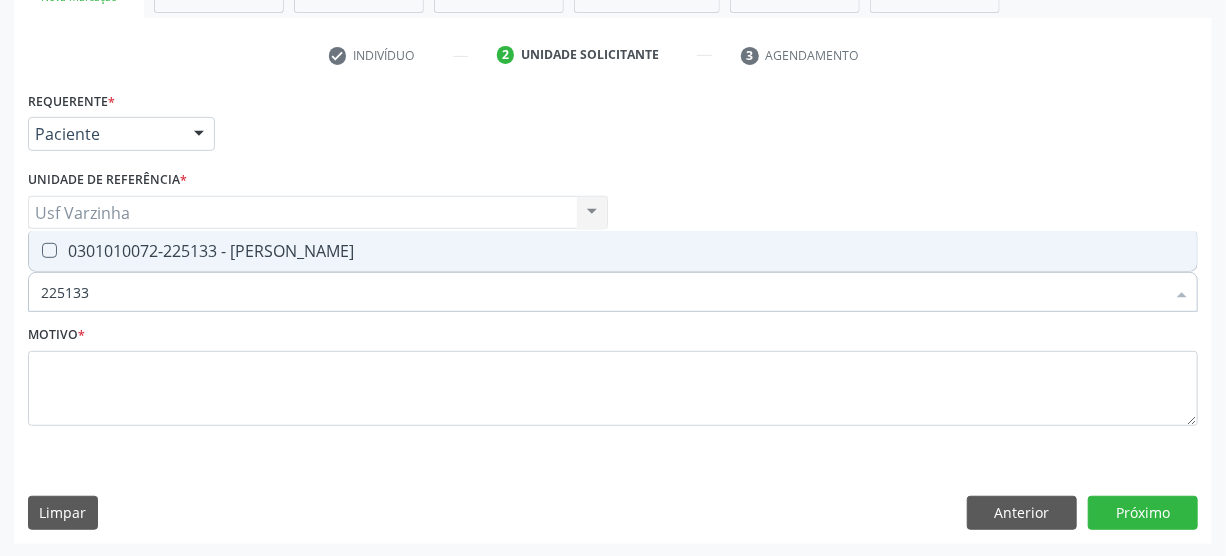 click on "0301010072-225133 - [PERSON_NAME]" at bounding box center (613, 251) 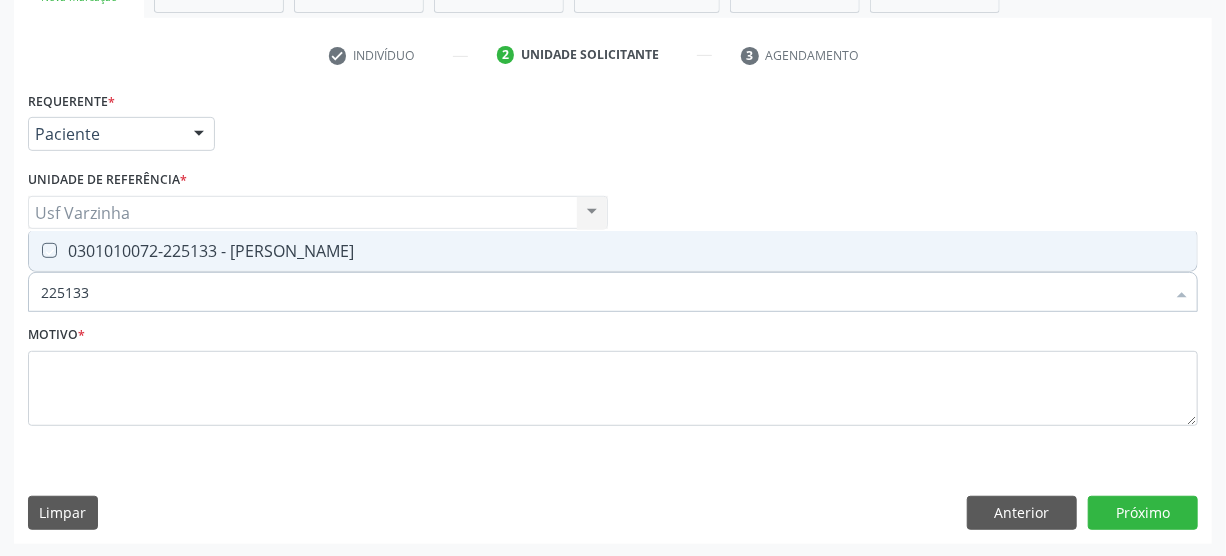 checkbox on "true" 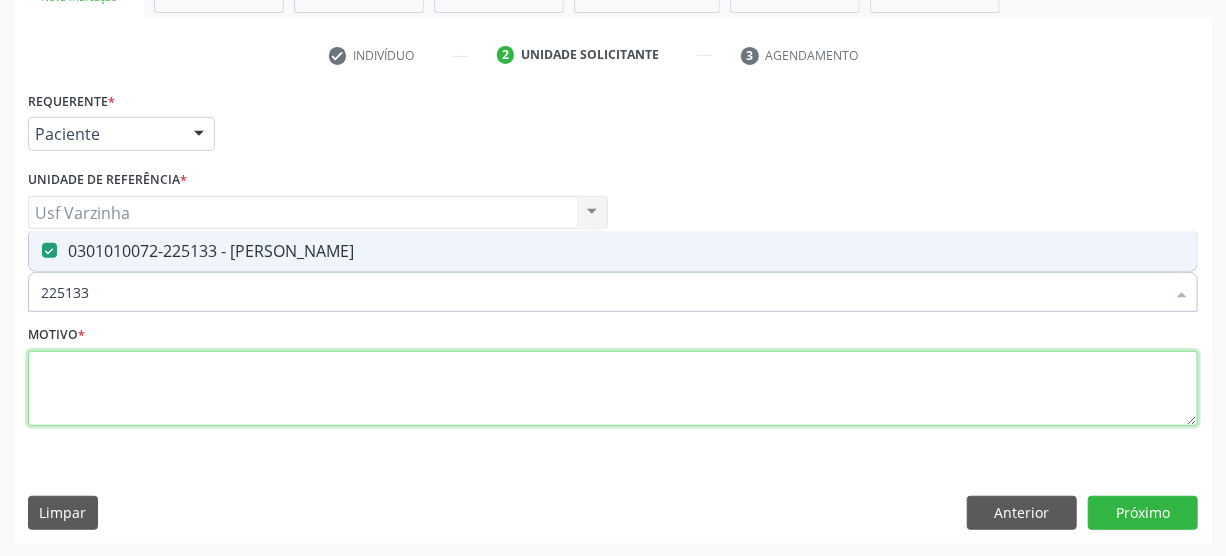 click at bounding box center [613, 389] 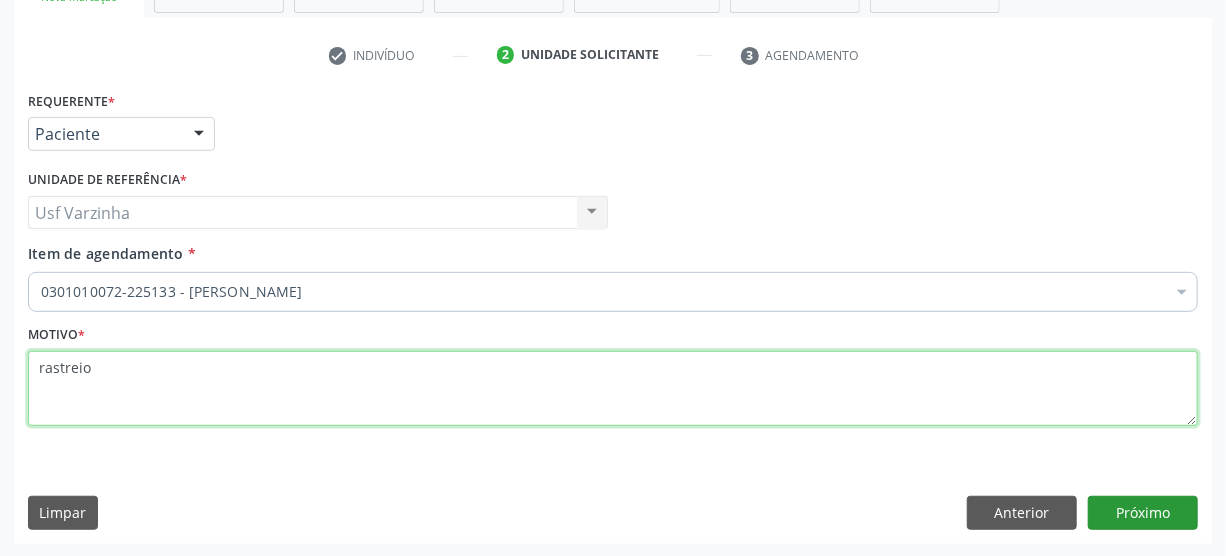 type on "rastreio" 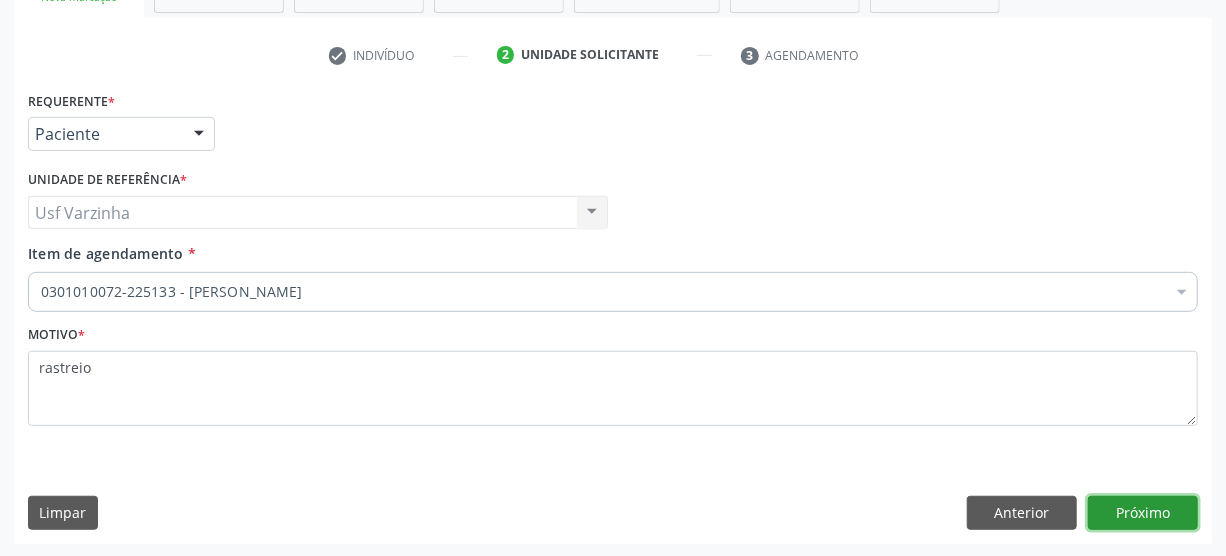 click on "Próximo" at bounding box center [1143, 513] 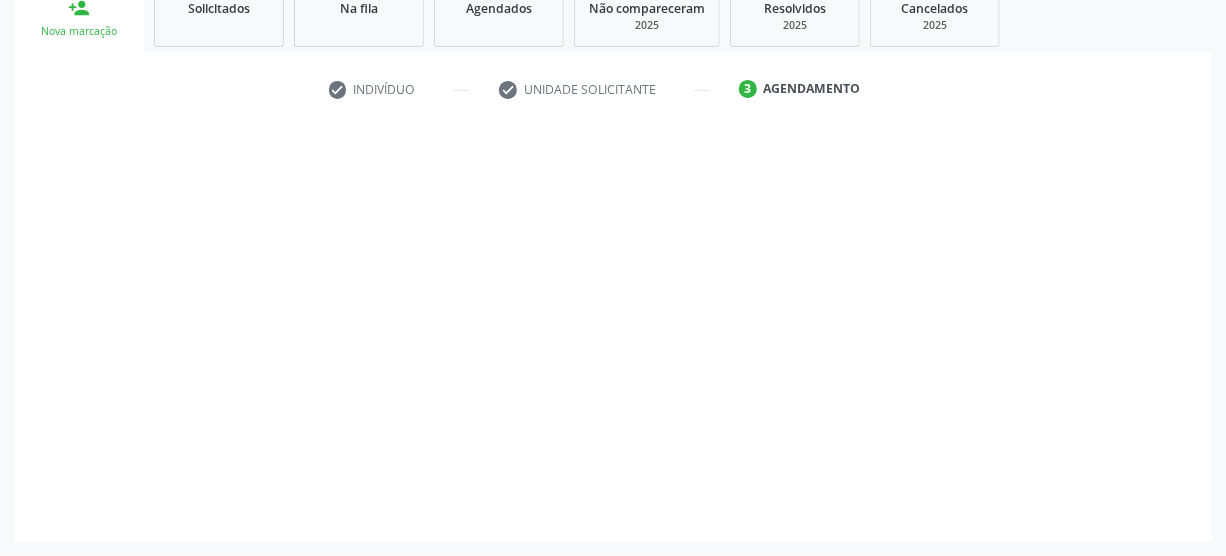 scroll, scrollTop: 312, scrollLeft: 0, axis: vertical 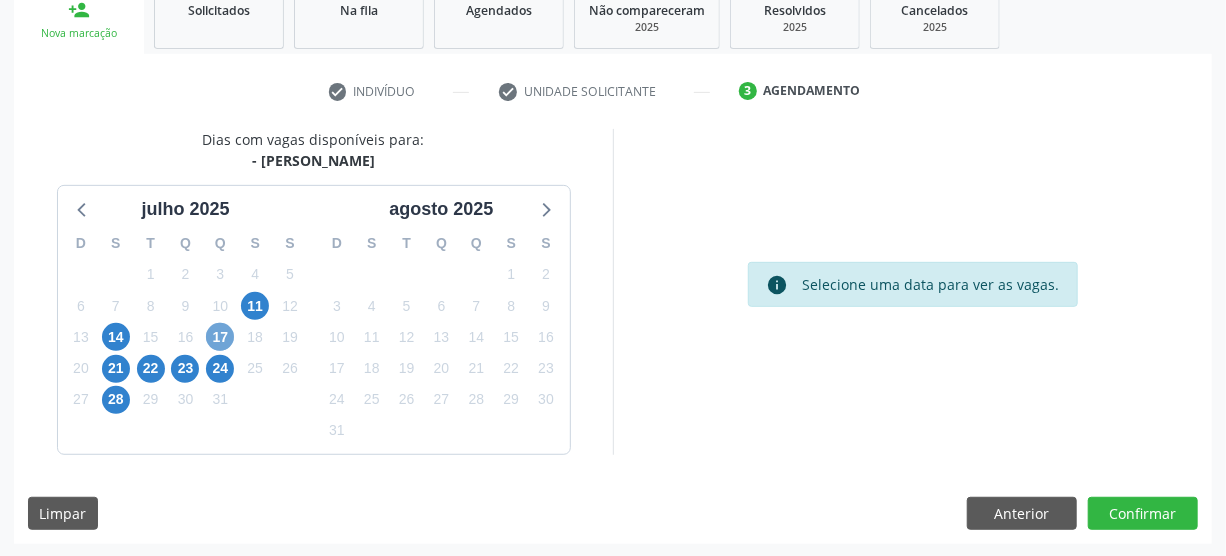 click on "17" at bounding box center (220, 337) 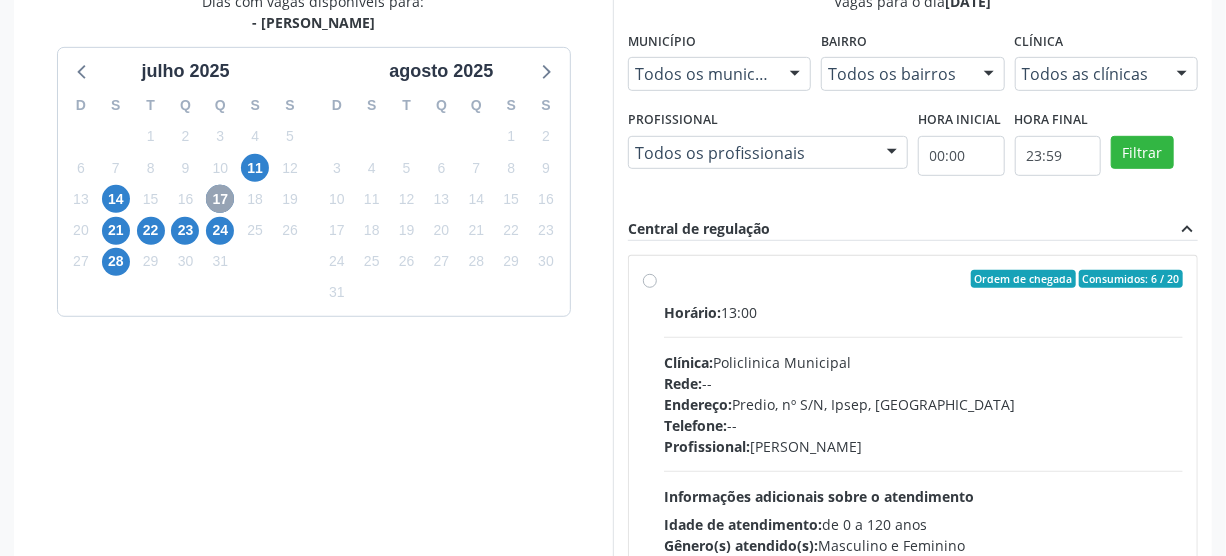 scroll, scrollTop: 494, scrollLeft: 0, axis: vertical 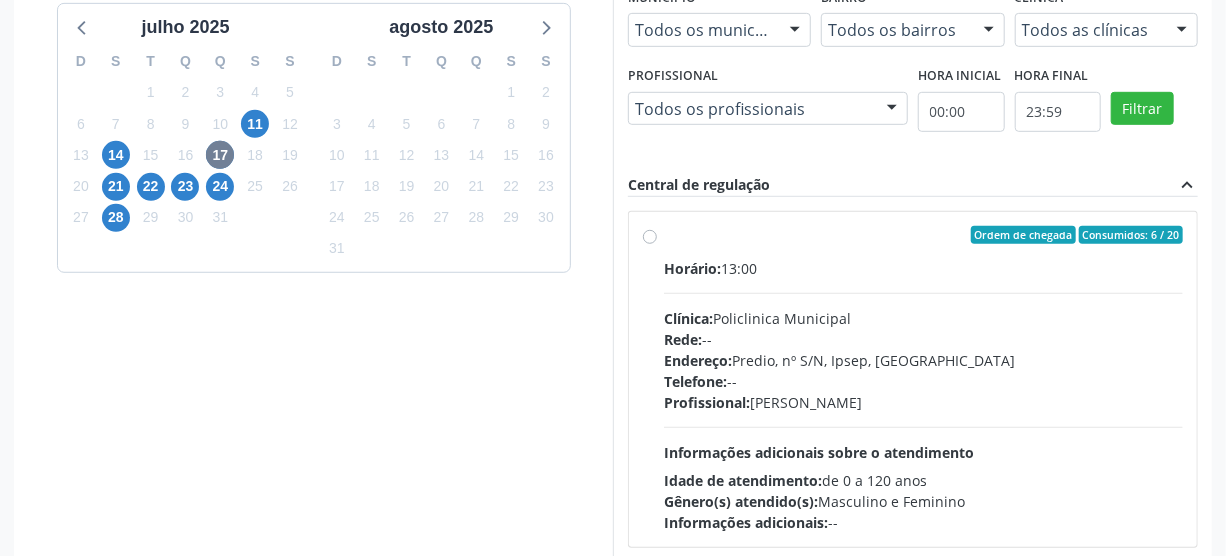 click on "Ordem de chegada
Consumidos: 6 / 20
Horário:   13:00
Clínica:  Policlinica Municipal
Rede:
--
Endereço:   Predio, nº S/N, Ipsep, Serra Talhada - PE
Telefone:   --
Profissional:
Maria Augusta Soares Sobreira Machado
Informações adicionais sobre o atendimento
Idade de atendimento:
de 0 a 120 anos
Gênero(s) atendido(s):
Masculino e Feminino
Informações adicionais:
--" at bounding box center (913, 379) 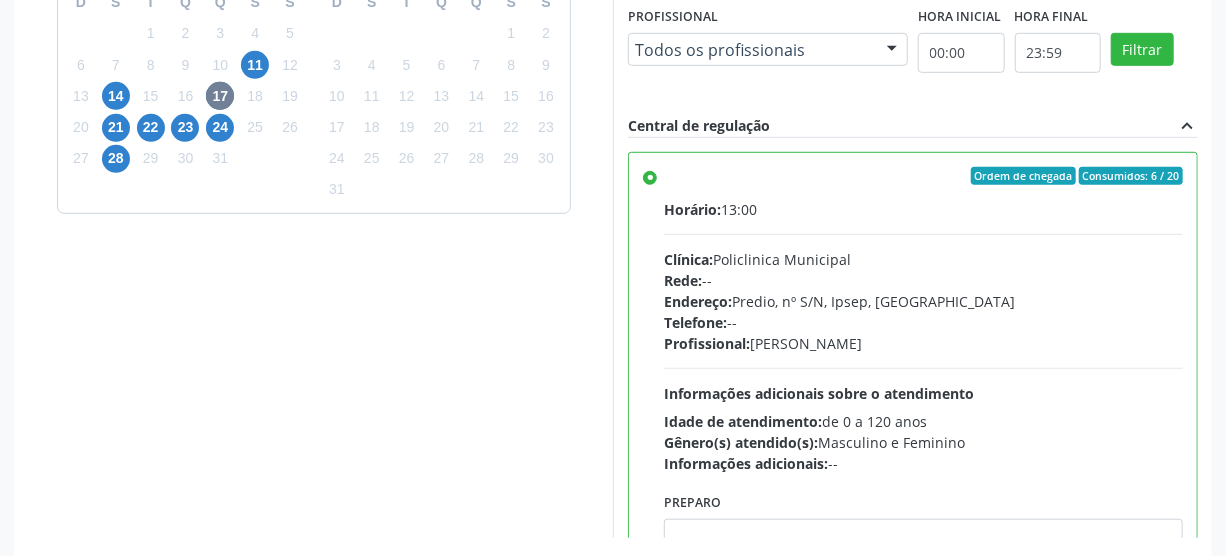 scroll, scrollTop: 585, scrollLeft: 0, axis: vertical 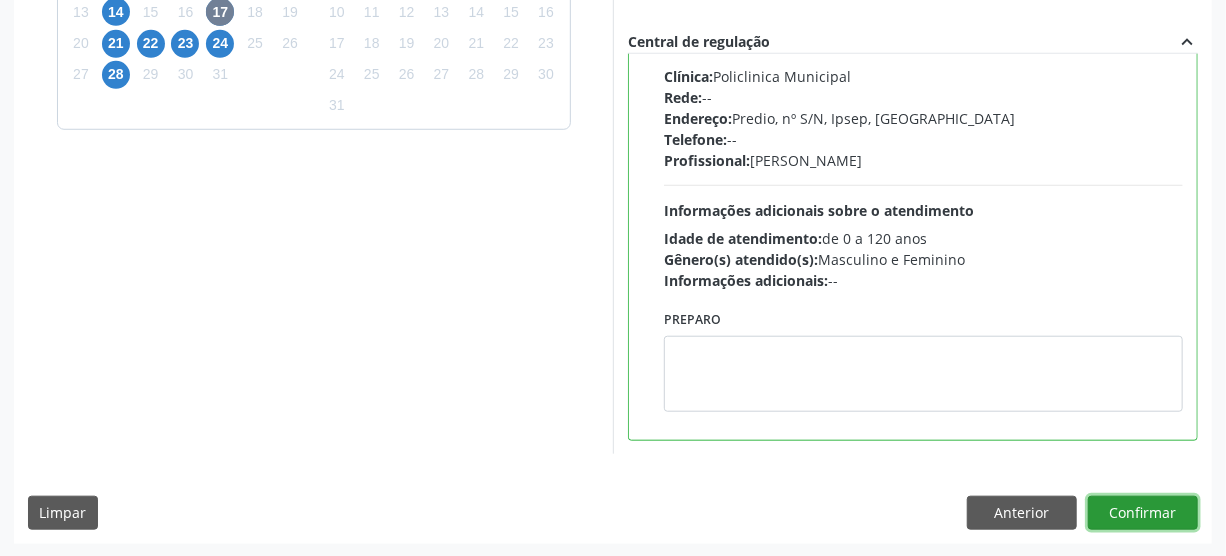 click on "Confirmar" at bounding box center [1143, 513] 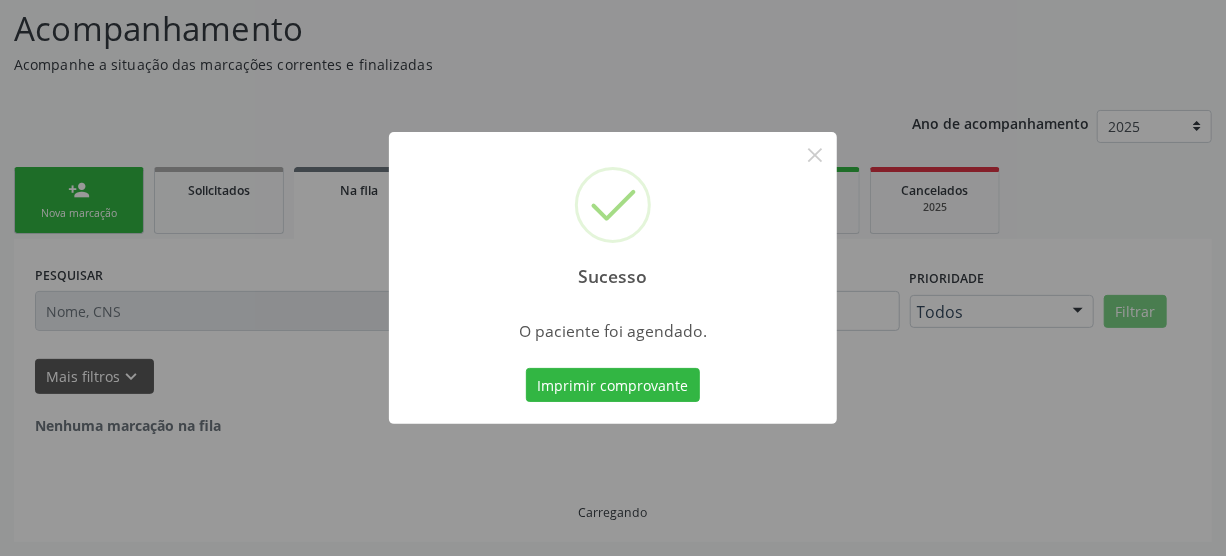 scroll, scrollTop: 45, scrollLeft: 0, axis: vertical 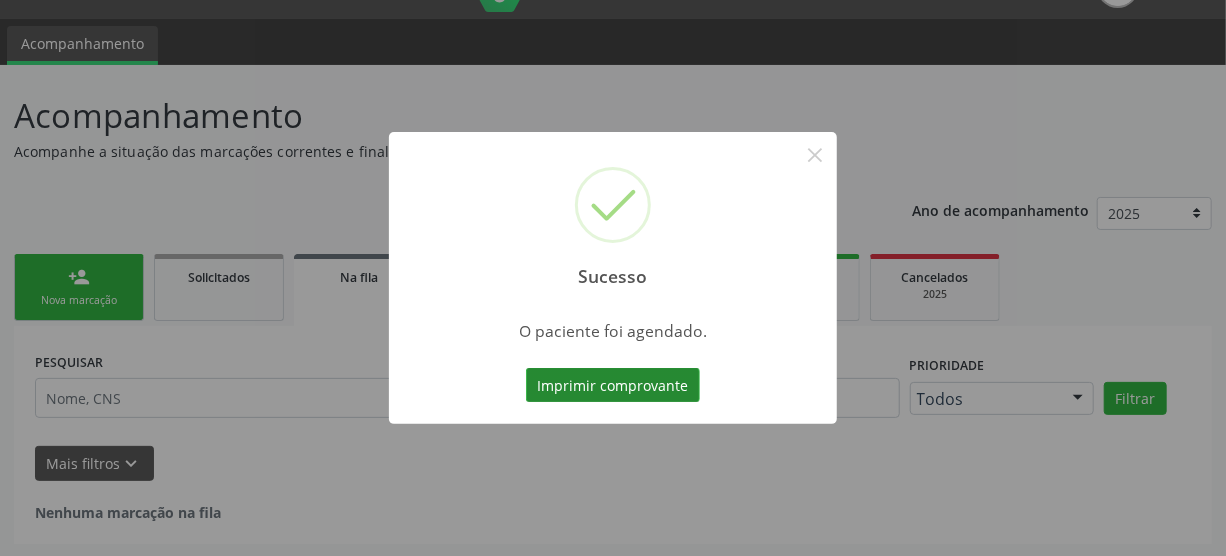click on "Imprimir comprovante" at bounding box center [613, 385] 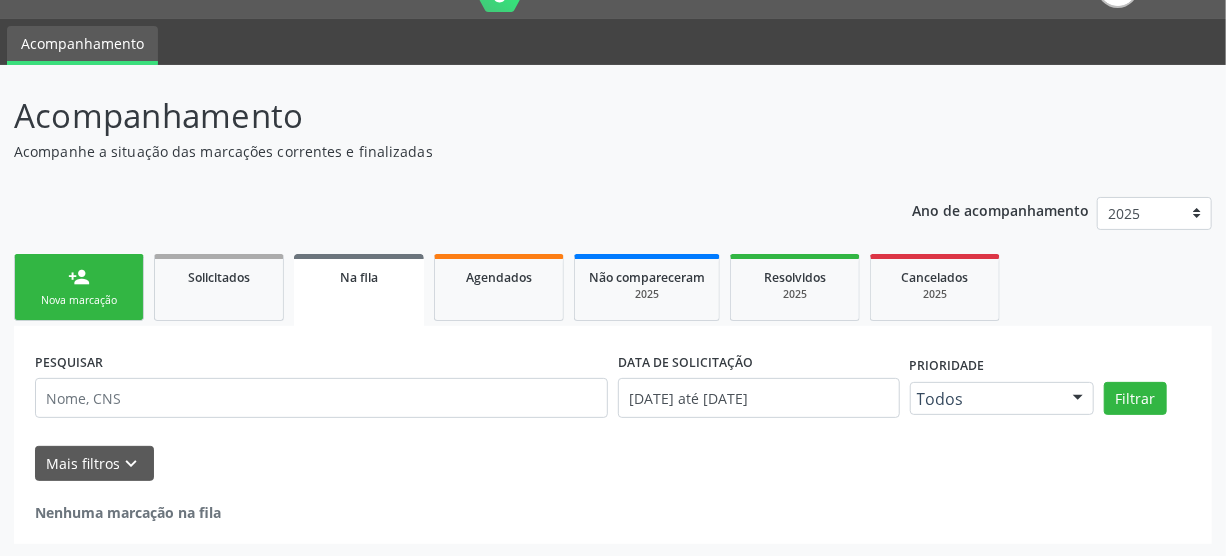 click on "person_add" at bounding box center (79, 277) 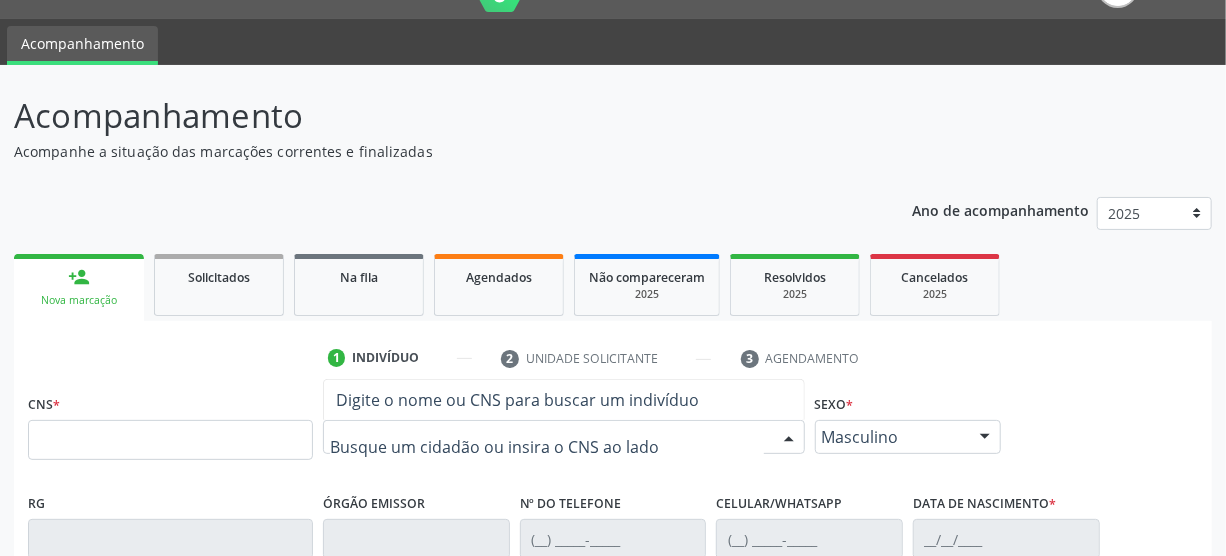 click at bounding box center [547, 447] 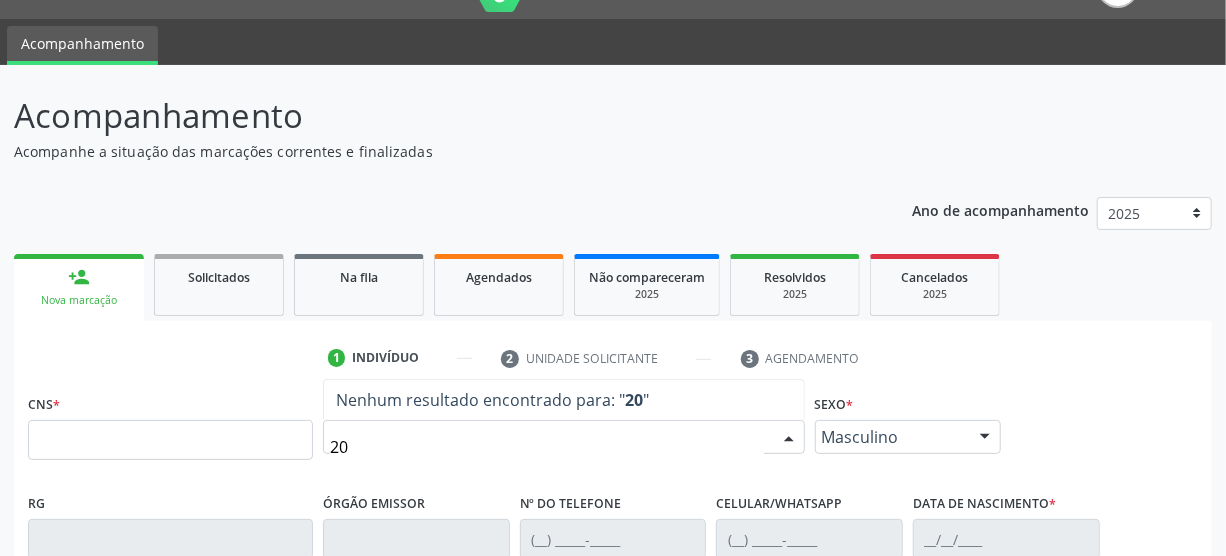 type on "2" 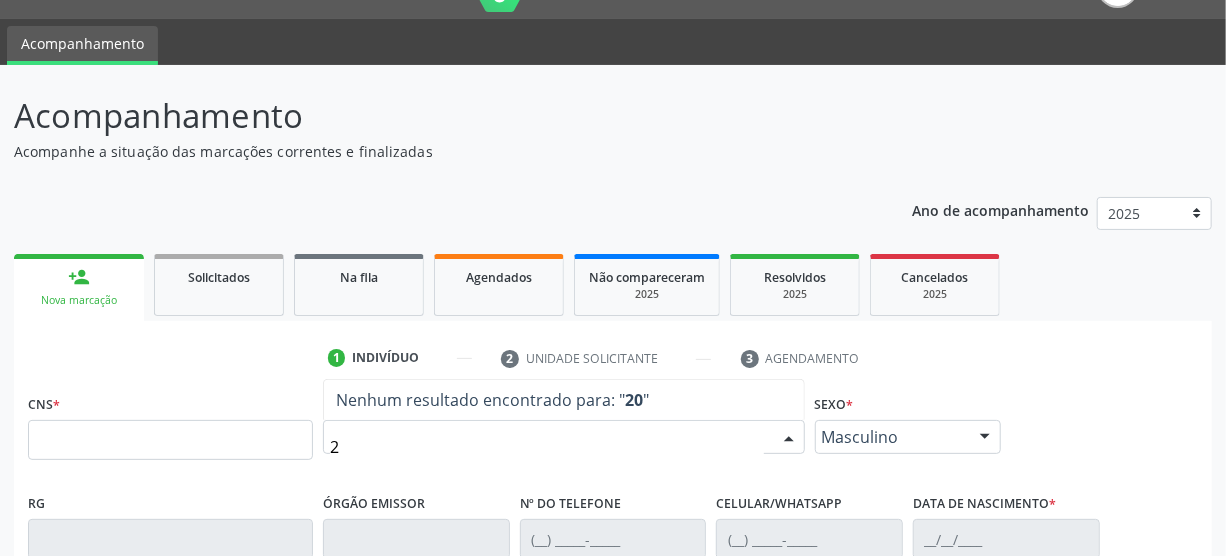 type 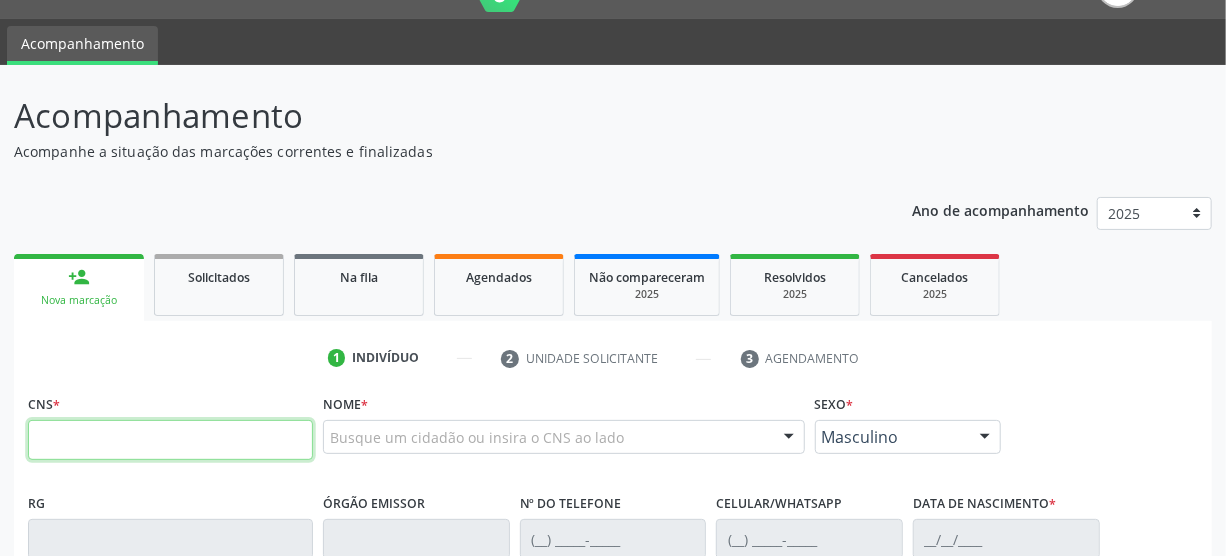 click at bounding box center (170, 440) 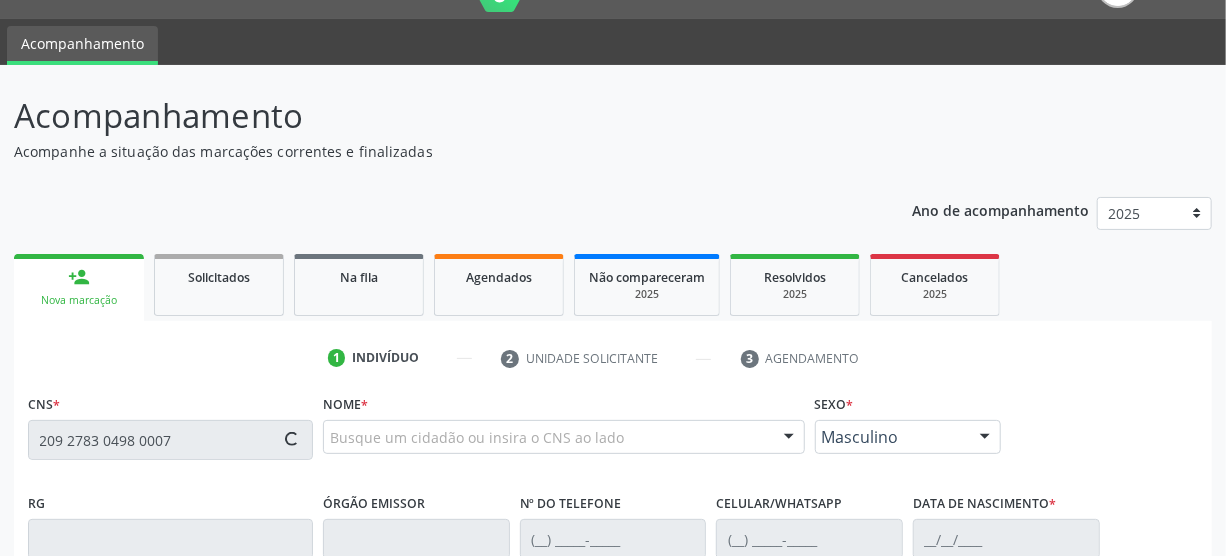 type on "209 2783 0498 0007" 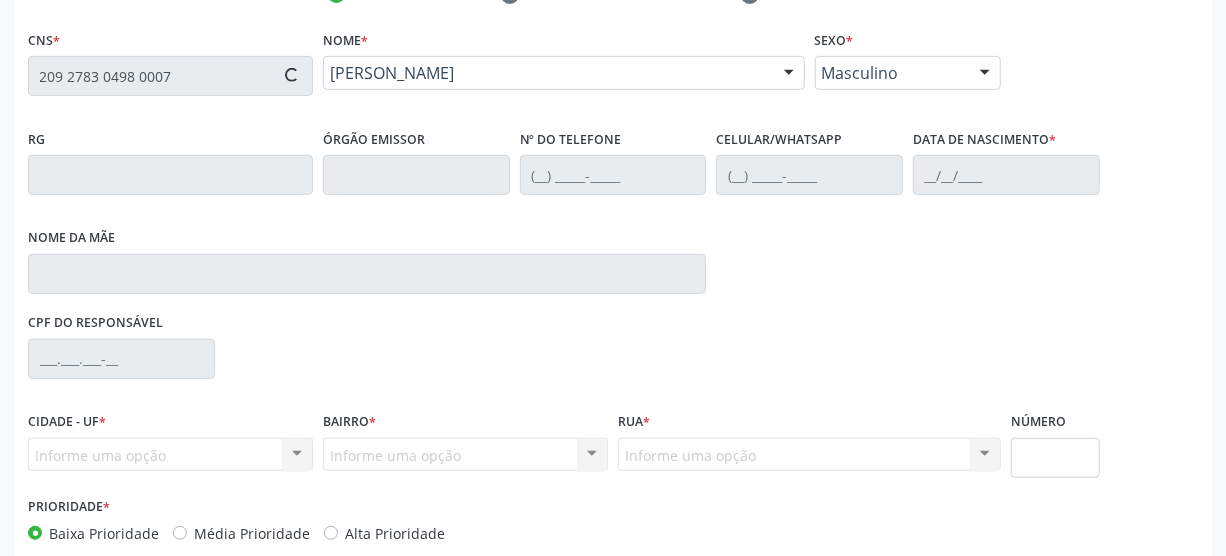 type on "(87) 8129-4555" 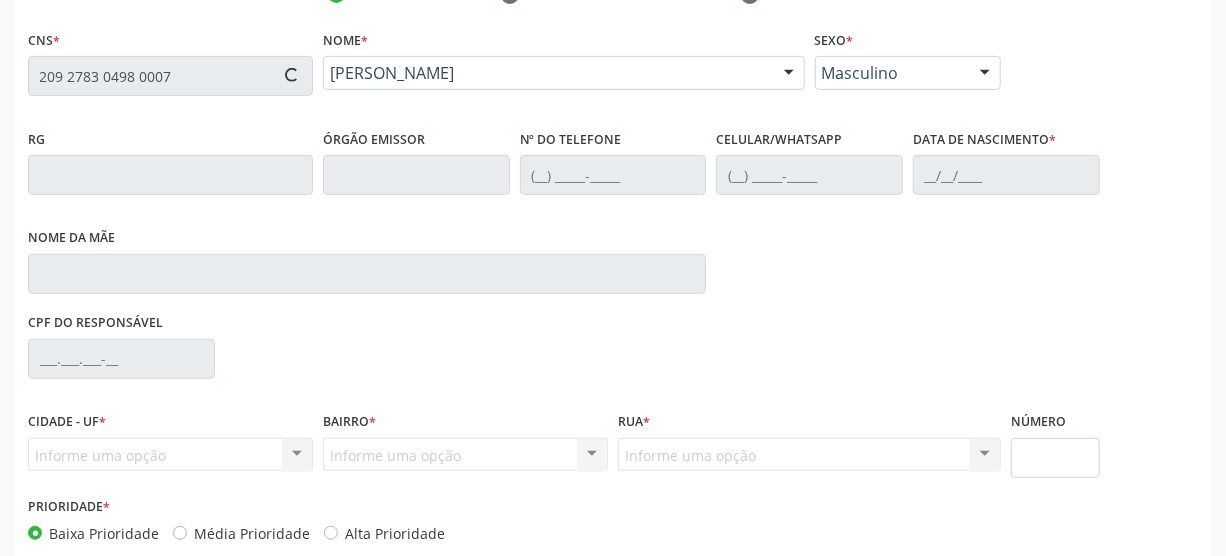 type on "09/07/1955" 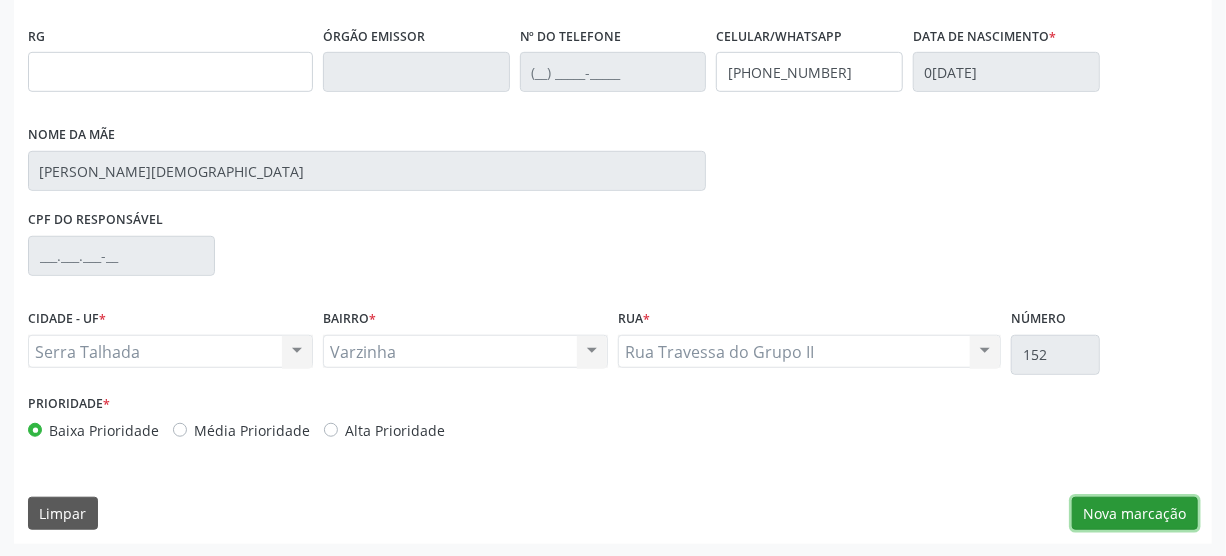 click on "Nova marcação" at bounding box center [1135, 514] 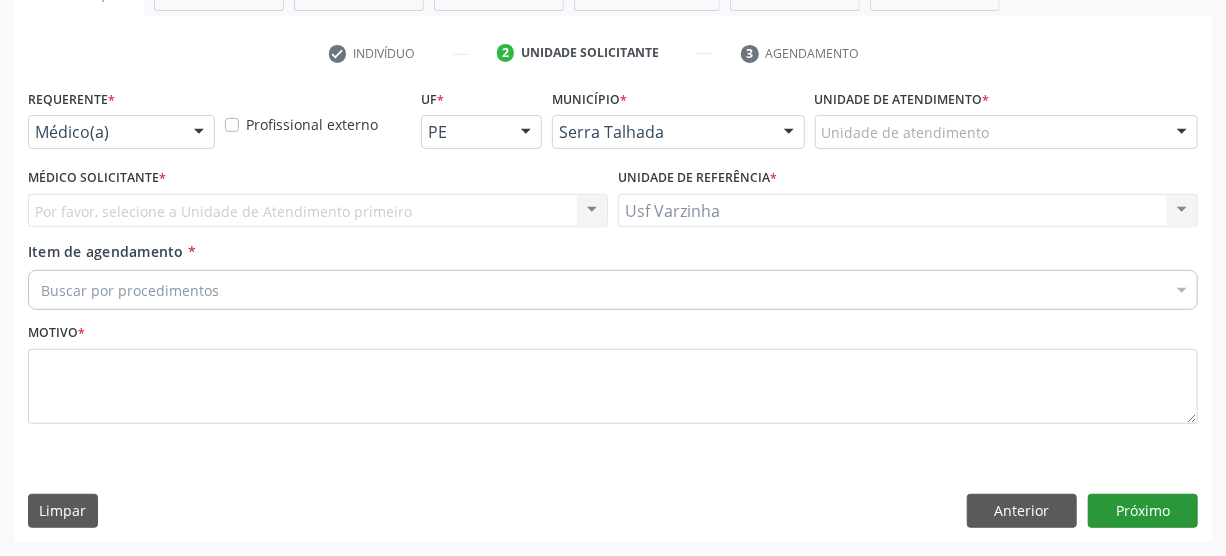 scroll, scrollTop: 348, scrollLeft: 0, axis: vertical 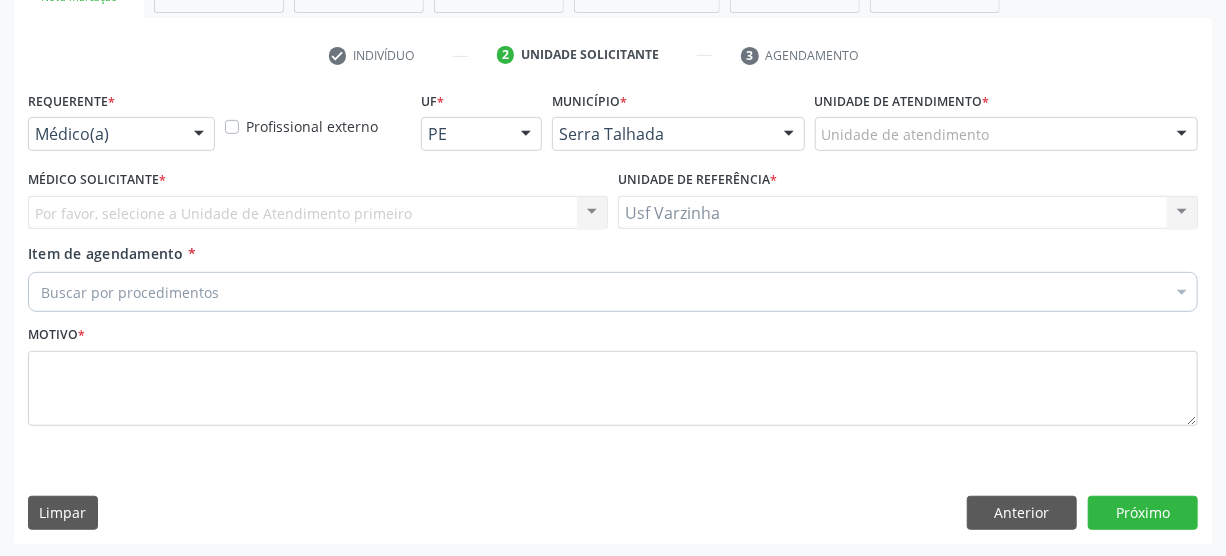 click at bounding box center (199, 135) 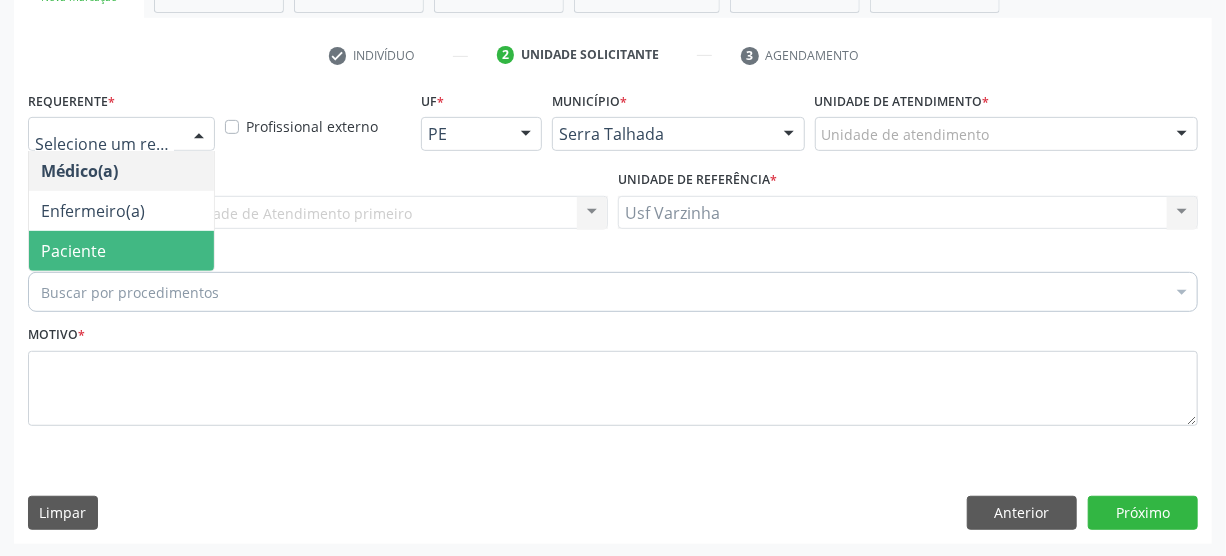 click on "Paciente" at bounding box center [73, 251] 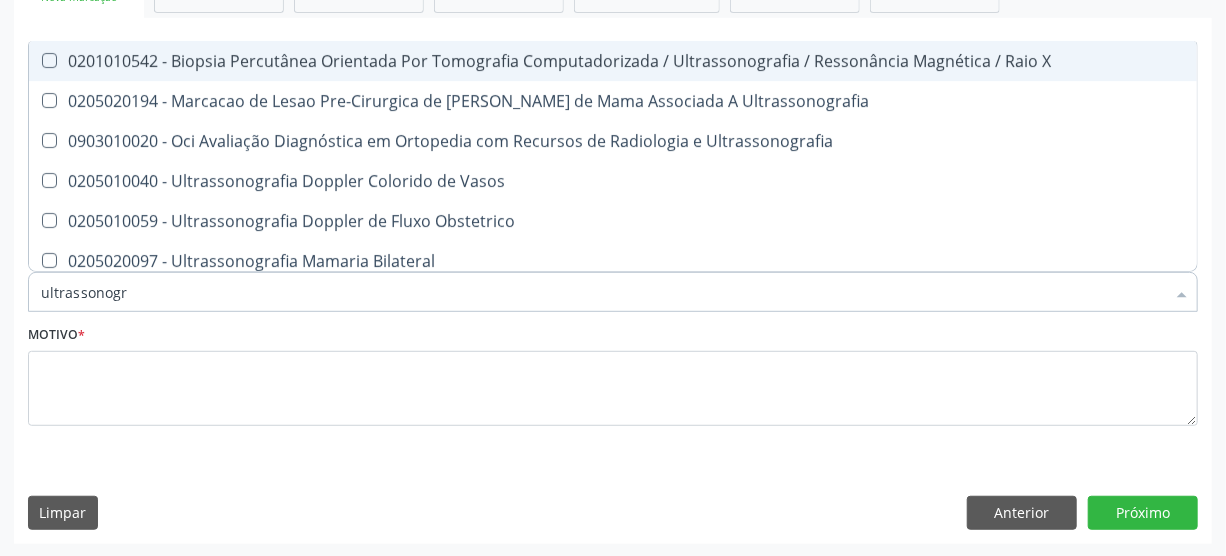 type on "ultrassonogra" 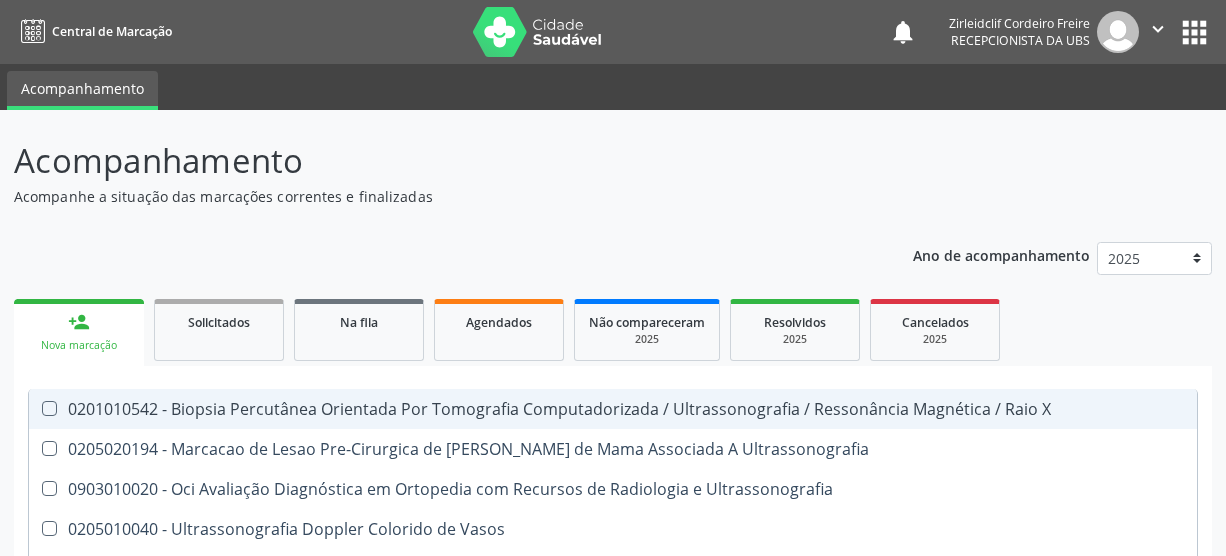 scroll, scrollTop: 348, scrollLeft: 0, axis: vertical 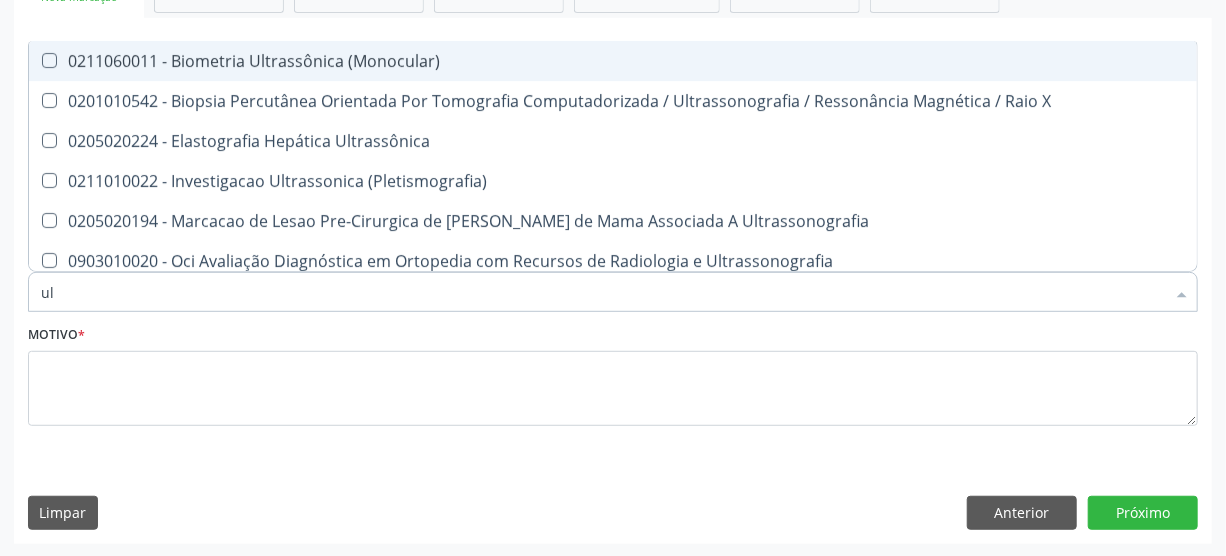 type on "u" 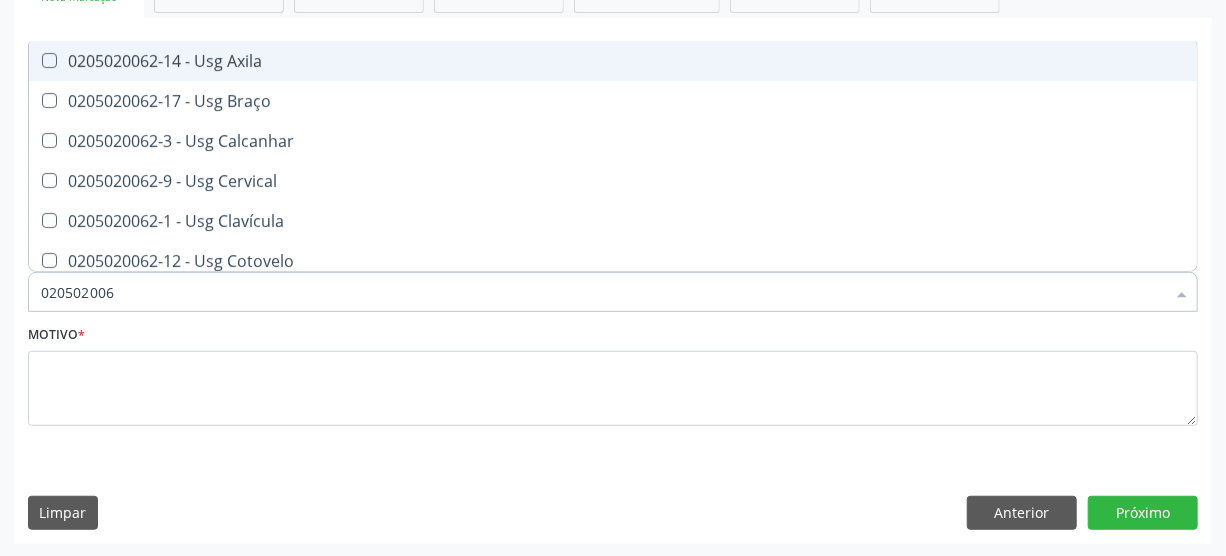 type on "0205020062" 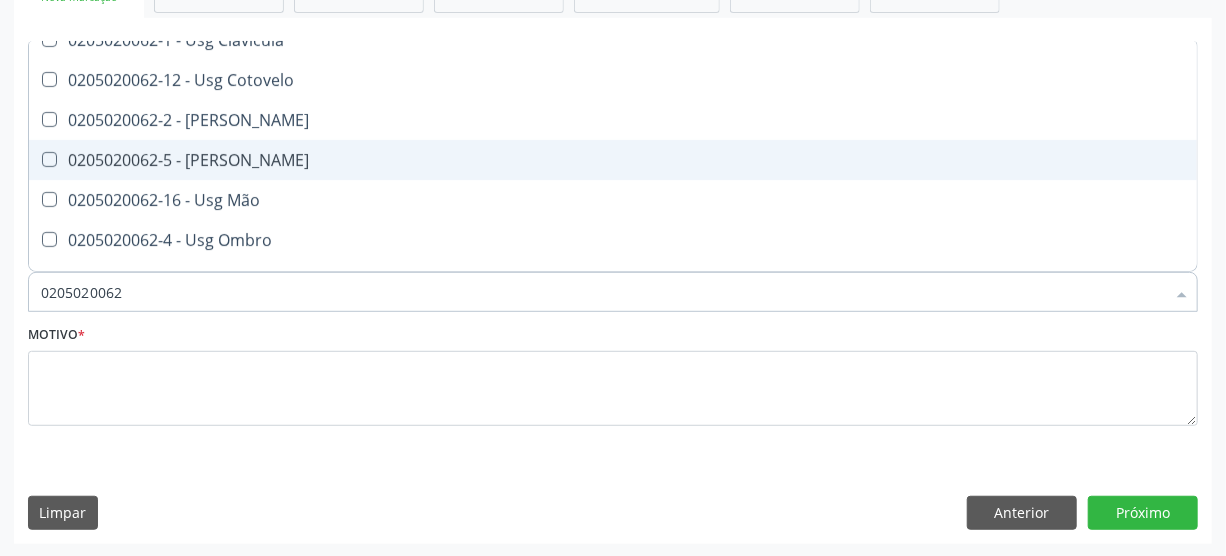 scroll, scrollTop: 272, scrollLeft: 0, axis: vertical 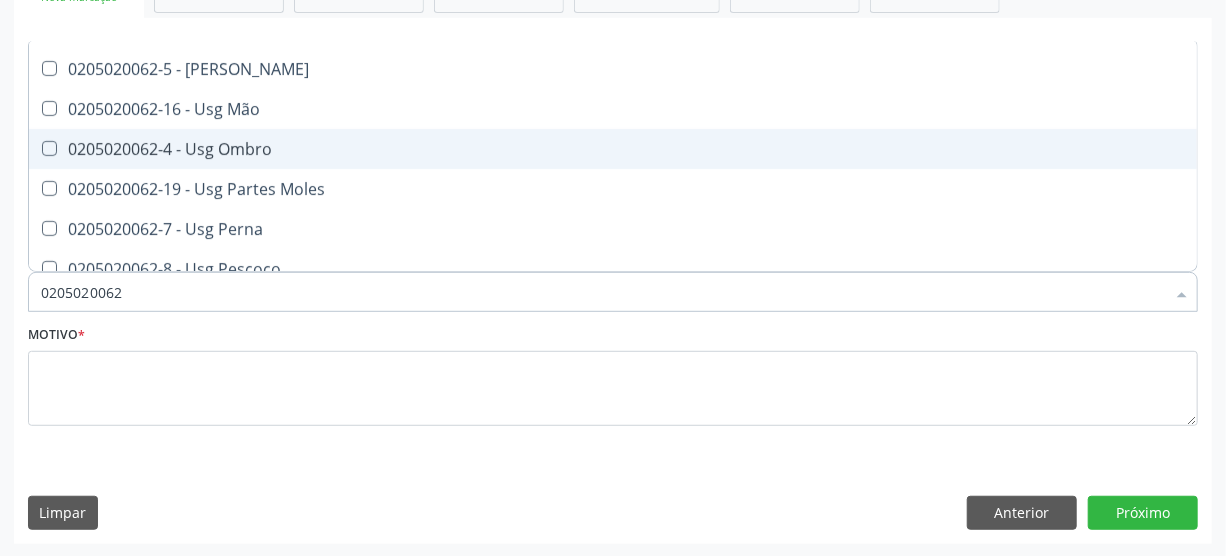 click on "0205020062-4 - Usg Ombro" at bounding box center [613, 149] 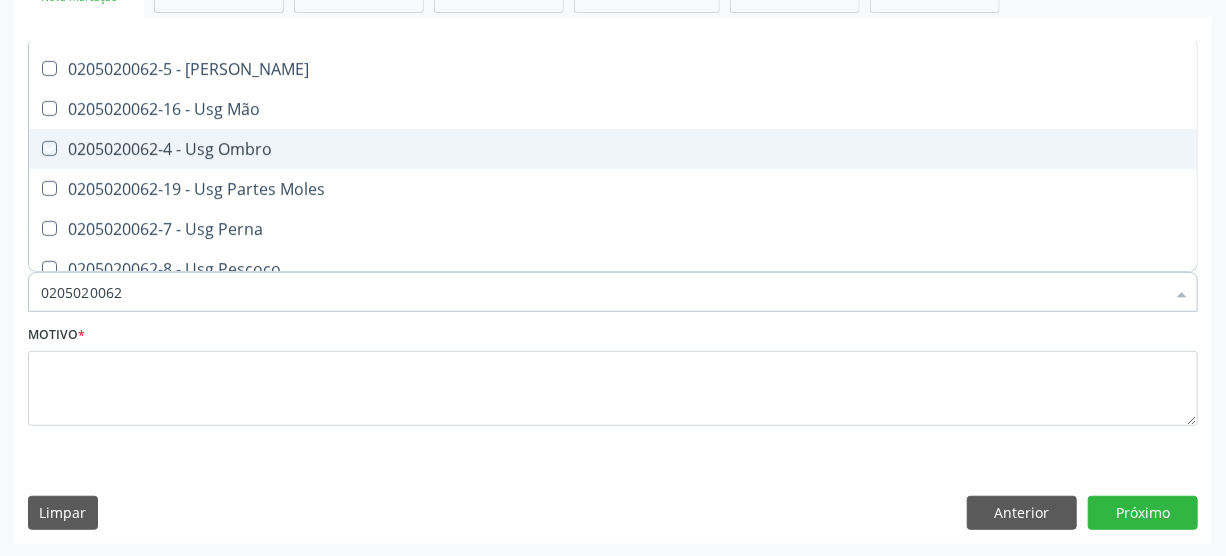 checkbox on "true" 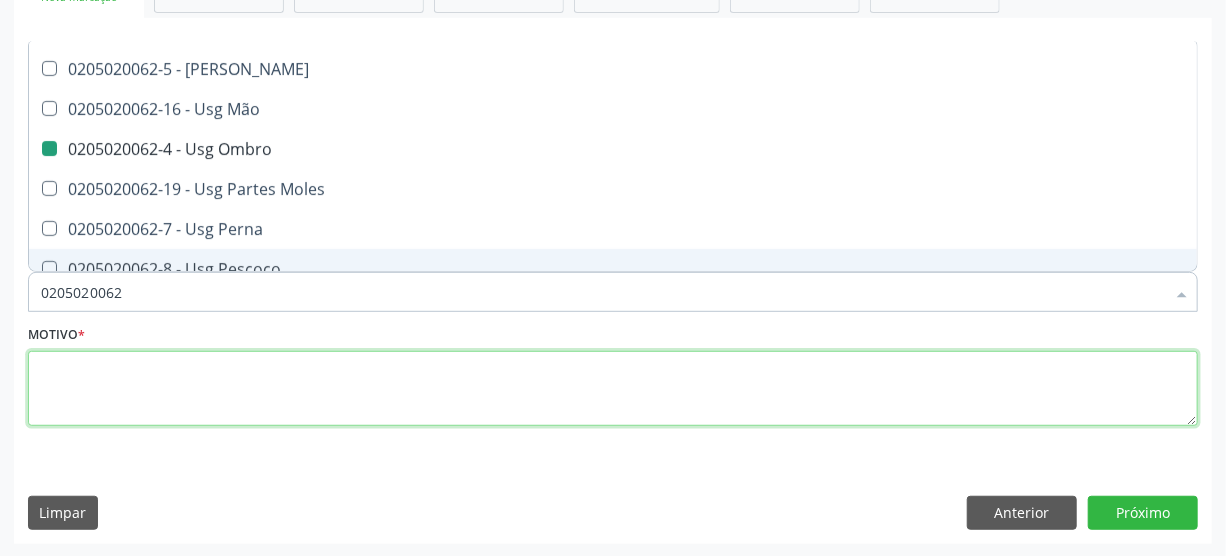 click at bounding box center [613, 389] 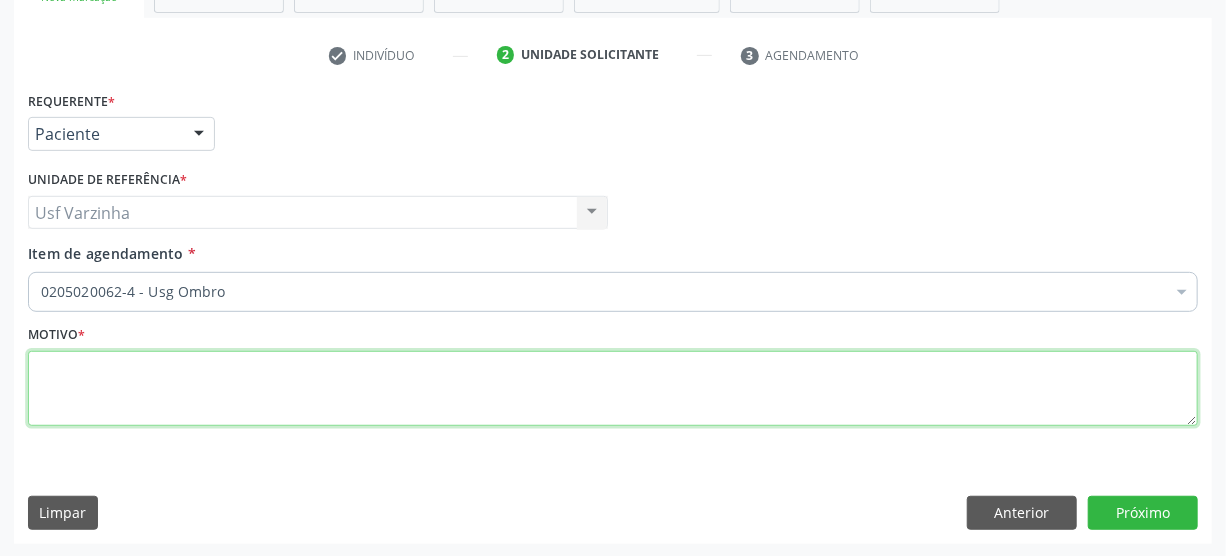 scroll, scrollTop: 0, scrollLeft: 0, axis: both 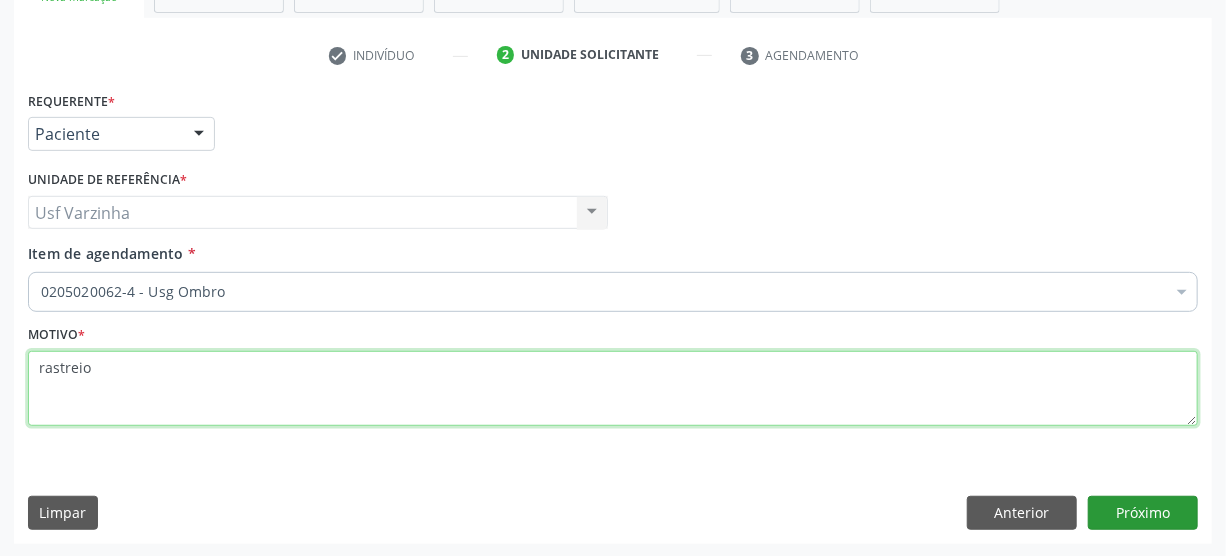 type on "rastreio" 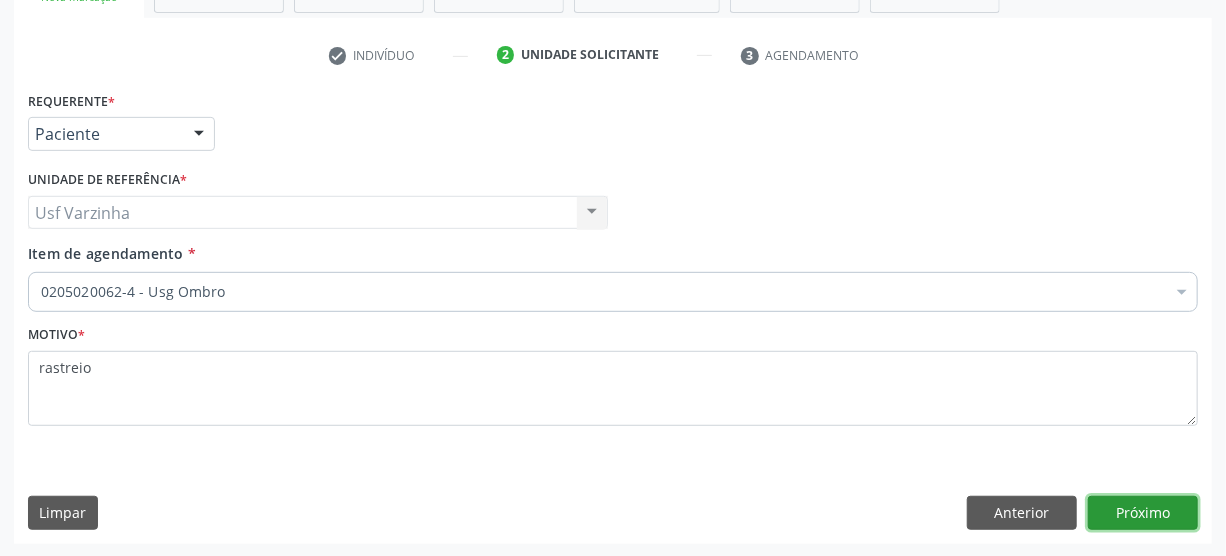 click on "Próximo" at bounding box center (1143, 513) 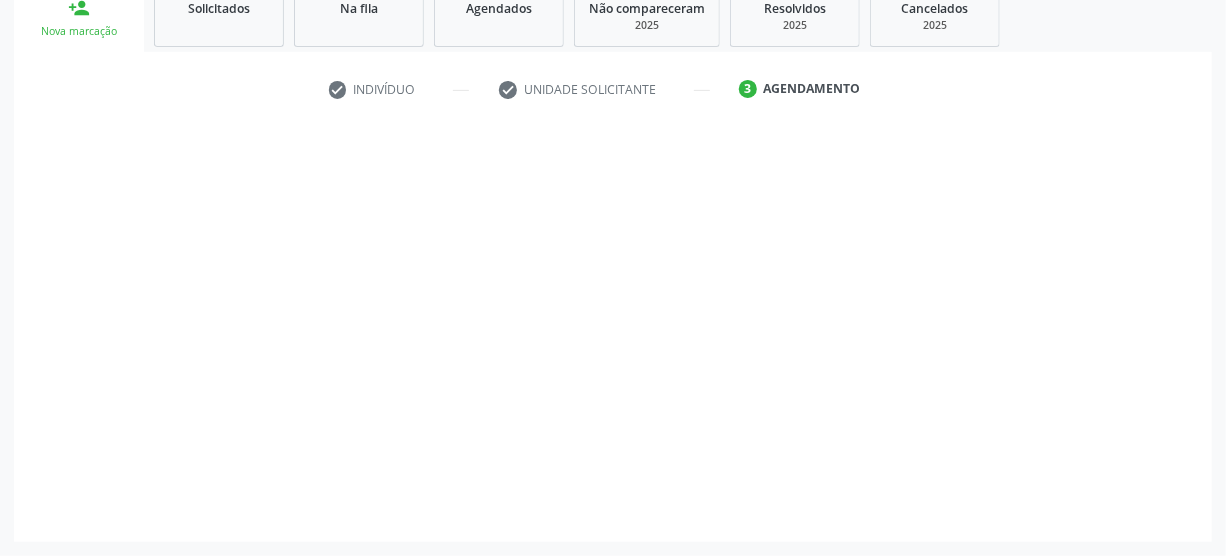 scroll, scrollTop: 312, scrollLeft: 0, axis: vertical 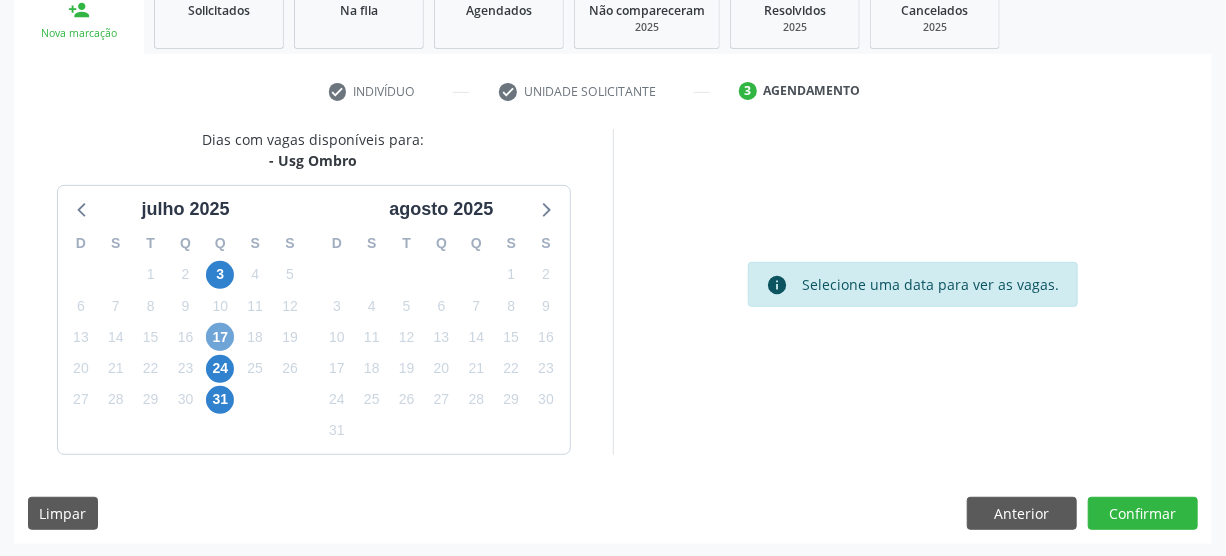 click on "17" at bounding box center [220, 337] 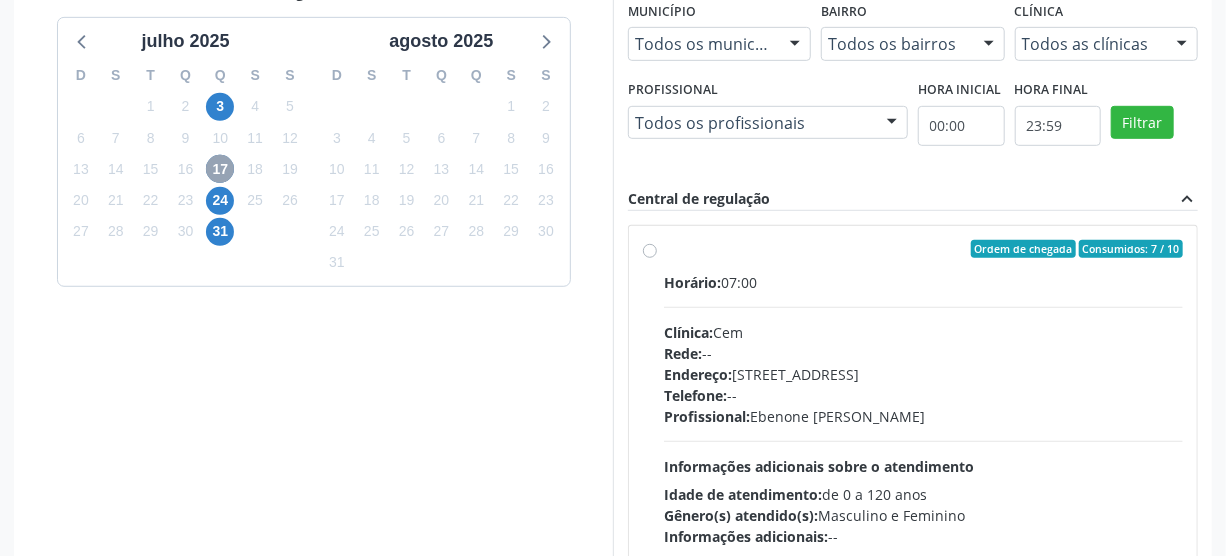 scroll, scrollTop: 494, scrollLeft: 0, axis: vertical 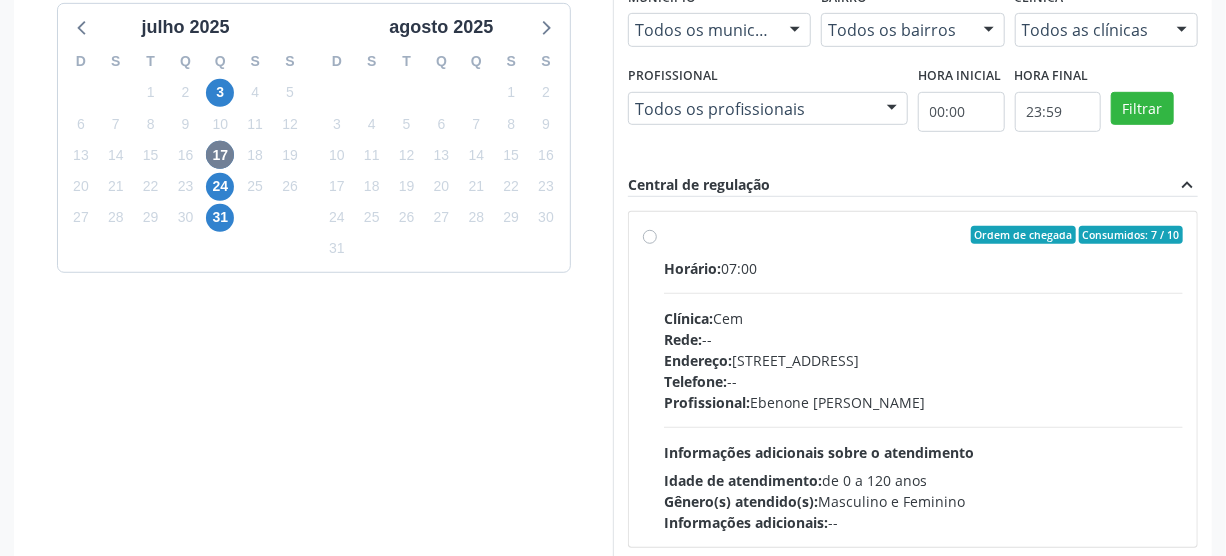 click on "Ordem de chegada
Consumidos: 7 / 10
Horário:   07:00
Clínica:  Cem
Rede:
--
Endereço:   [STREET_ADDRESS]
Telefone:   --
Profissional:
[PERSON_NAME]
Informações adicionais sobre o atendimento
Idade de atendimento:
de 0 a 120 anos
Gênero(s) atendido(s):
Masculino e Feminino
Informações adicionais:
--" at bounding box center (923, 379) 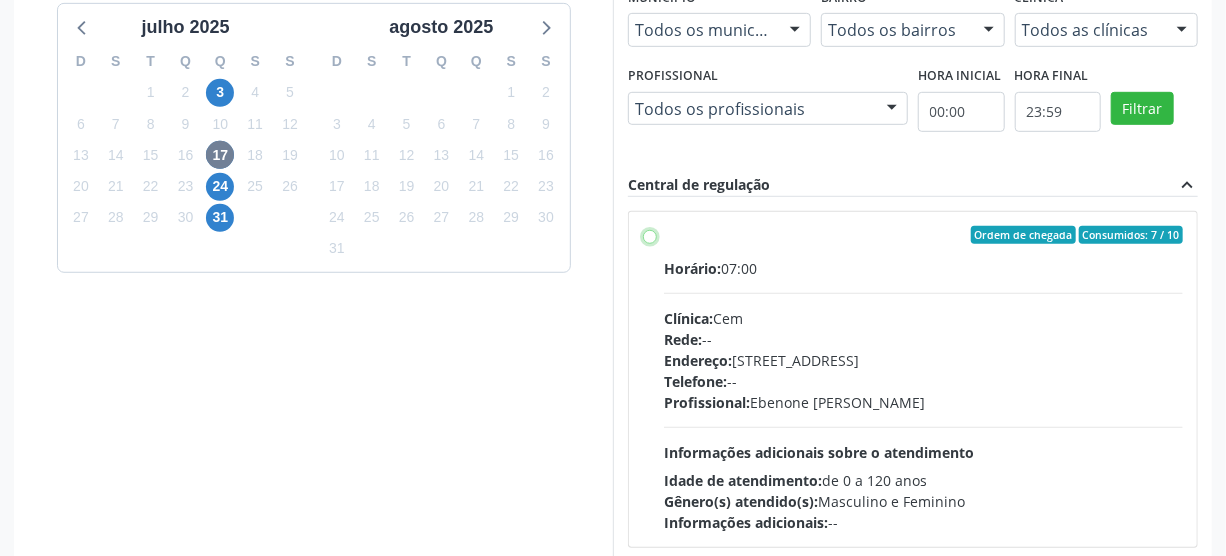 click on "Ordem de chegada
Consumidos: 7 / 10
Horário:   07:00
Clínica:  Cem
Rede:
--
Endereço:   [STREET_ADDRESS]
Telefone:   --
Profissional:
[PERSON_NAME]
Informações adicionais sobre o atendimento
Idade de atendimento:
de 0 a 120 anos
Gênero(s) atendido(s):
Masculino e Feminino
Informações adicionais:
--" at bounding box center [650, 235] 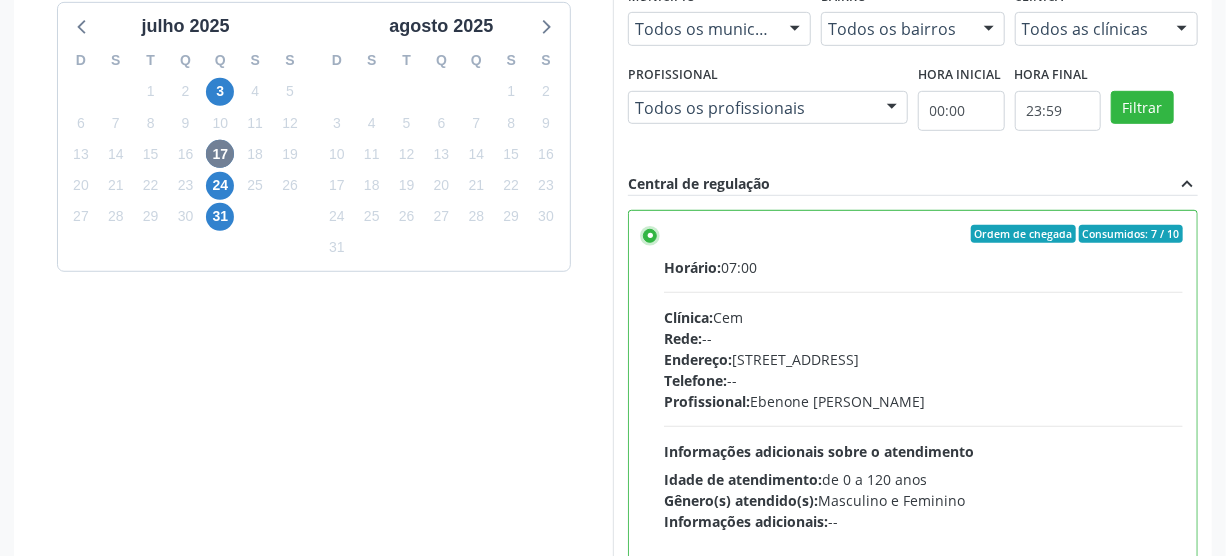 scroll, scrollTop: 637, scrollLeft: 0, axis: vertical 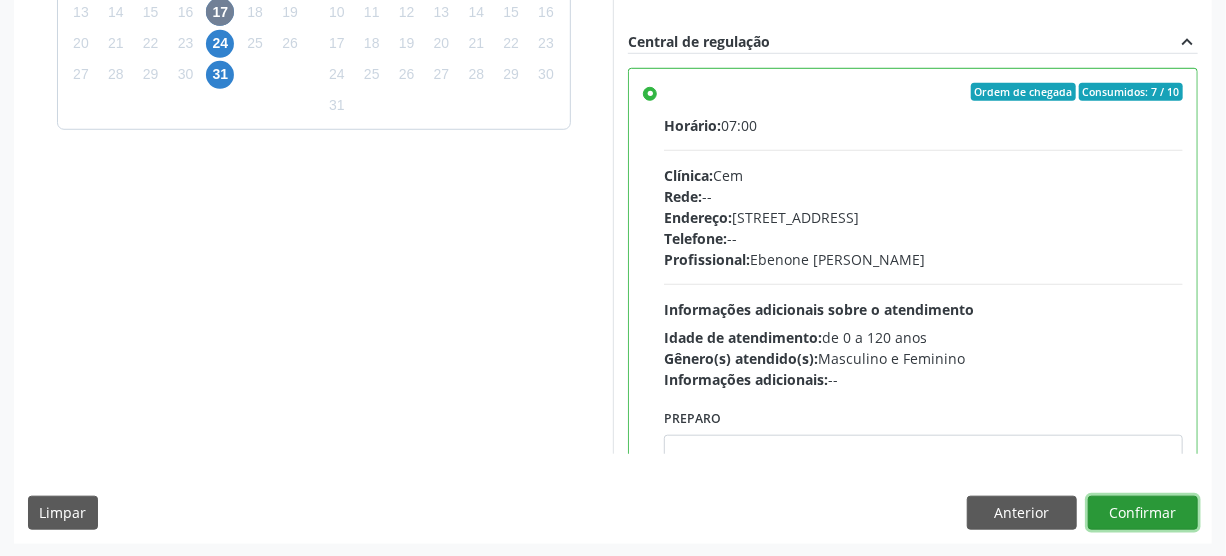 click on "Confirmar" at bounding box center (1143, 513) 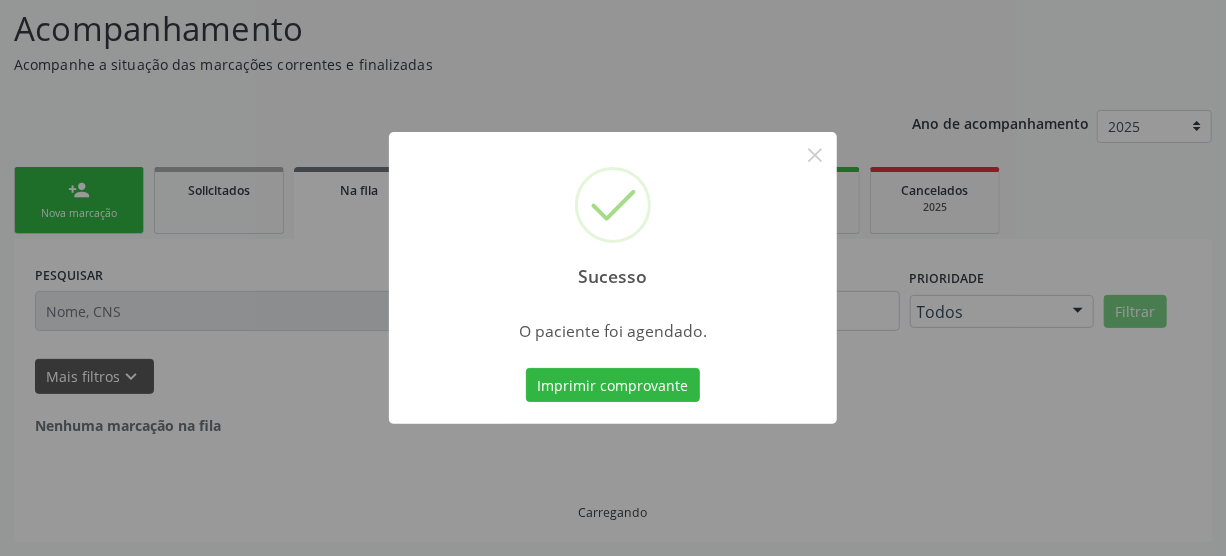 scroll, scrollTop: 45, scrollLeft: 0, axis: vertical 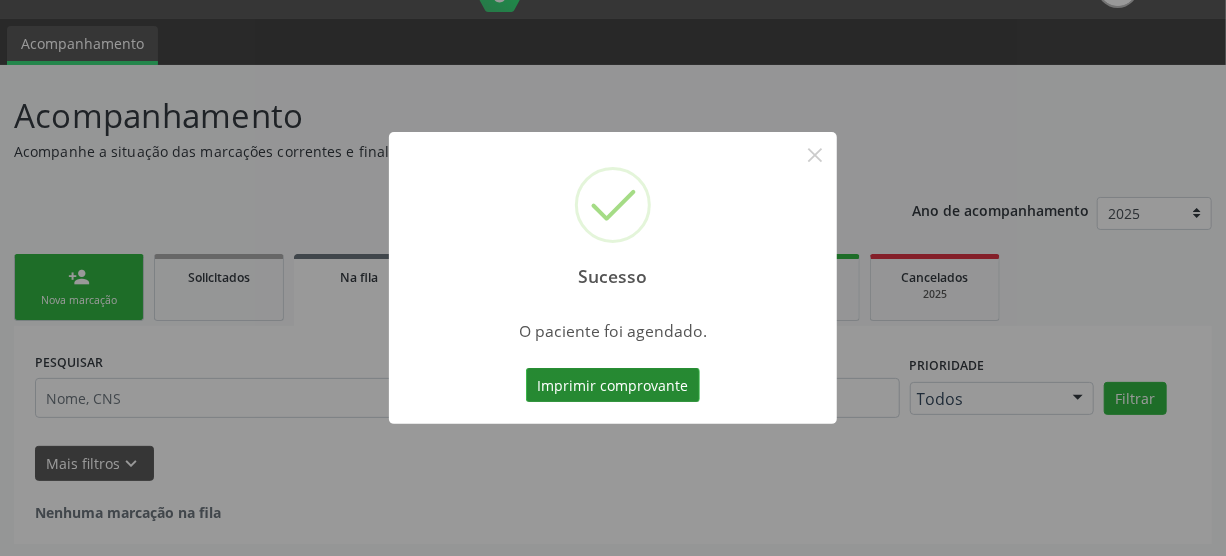 click on "Imprimir comprovante" at bounding box center (613, 385) 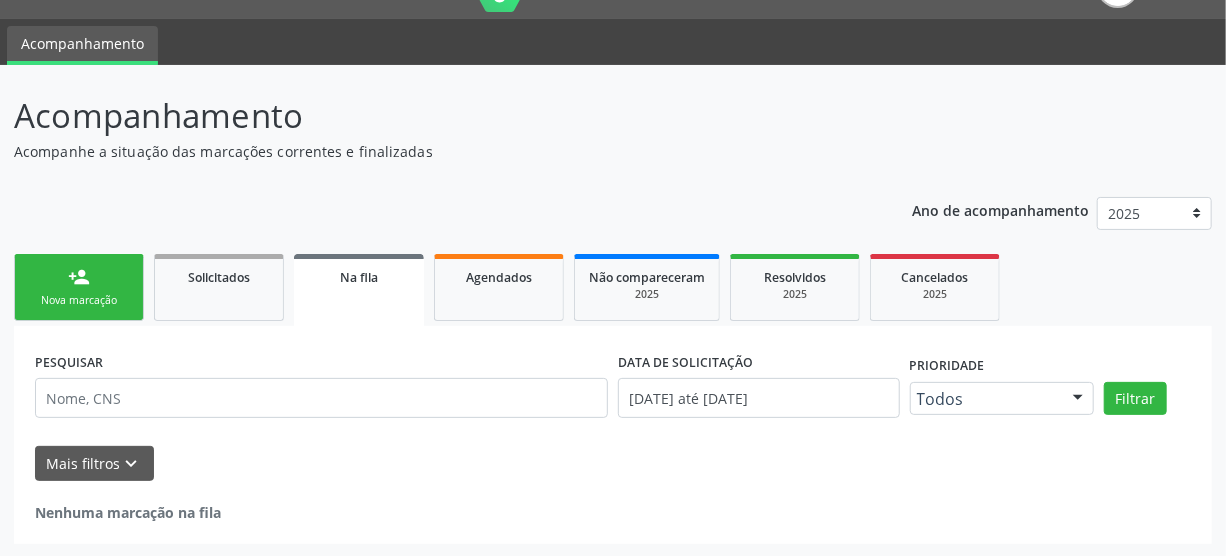 click on "Nova marcação" at bounding box center (79, 300) 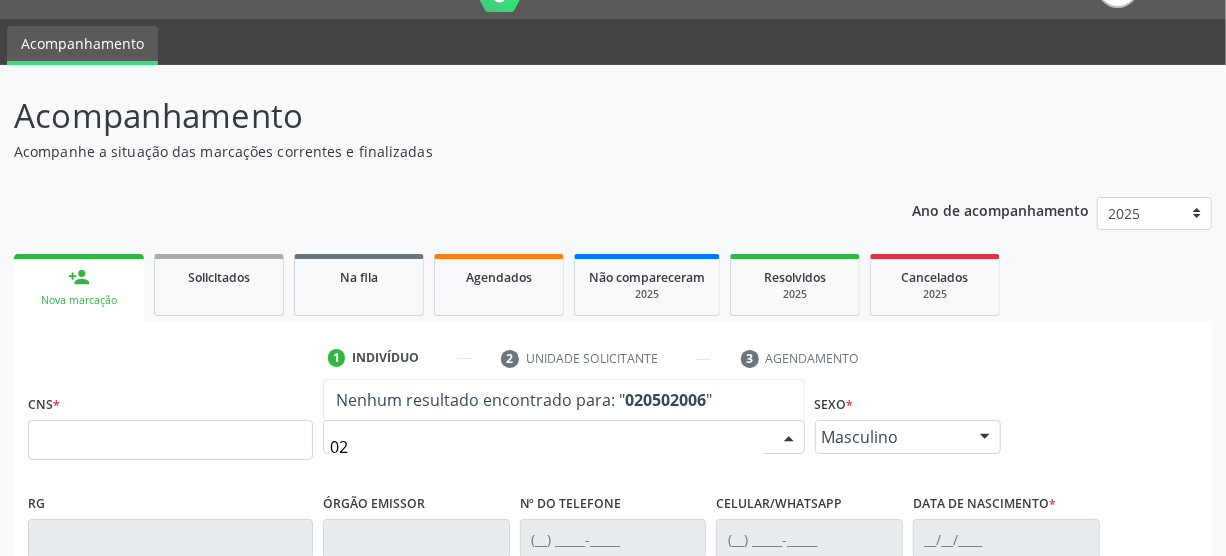 type on "0" 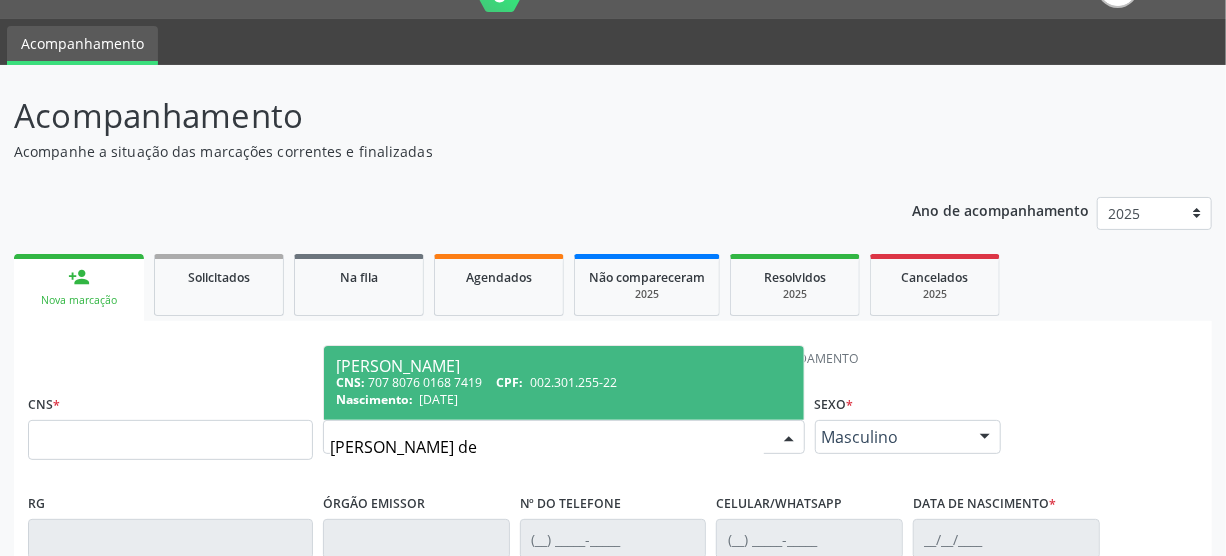 type on "[PERSON_NAME] de s" 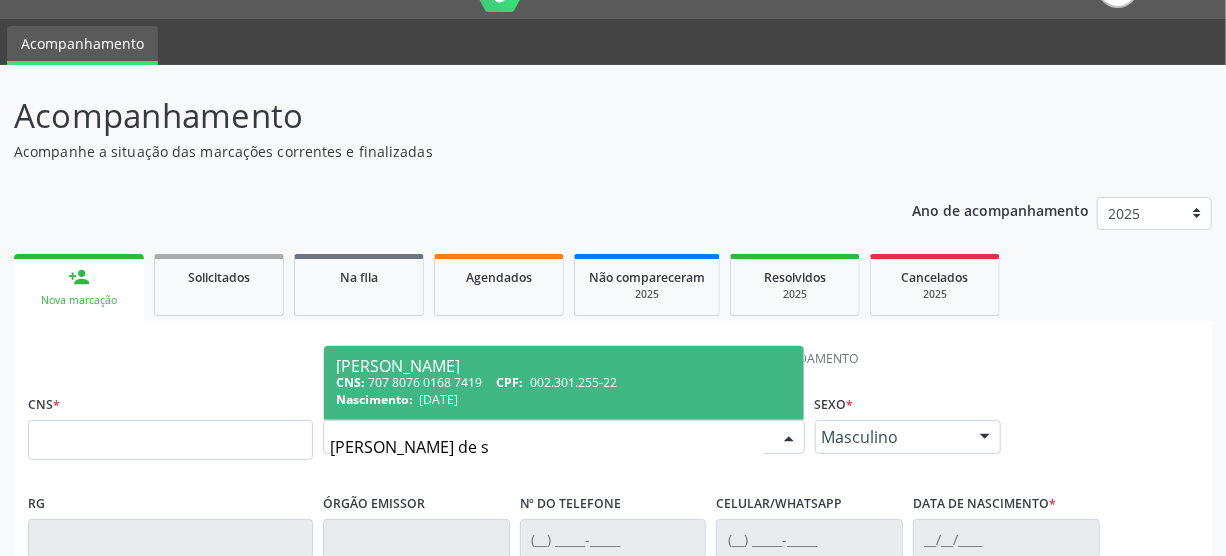 click on "CPF:" at bounding box center [510, 382] 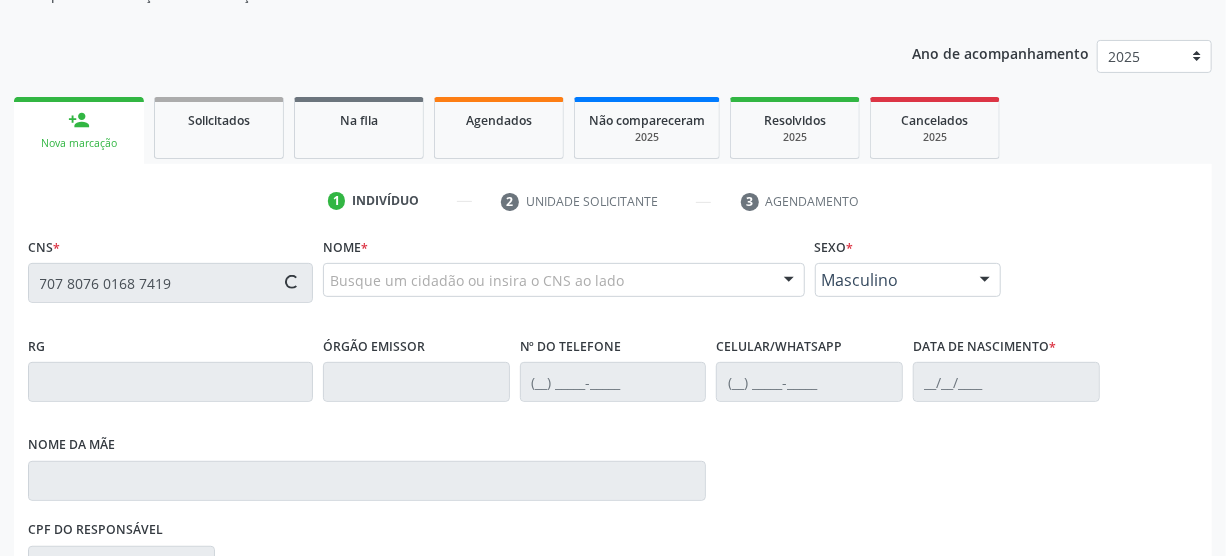 type on "707 8076 0168 7419" 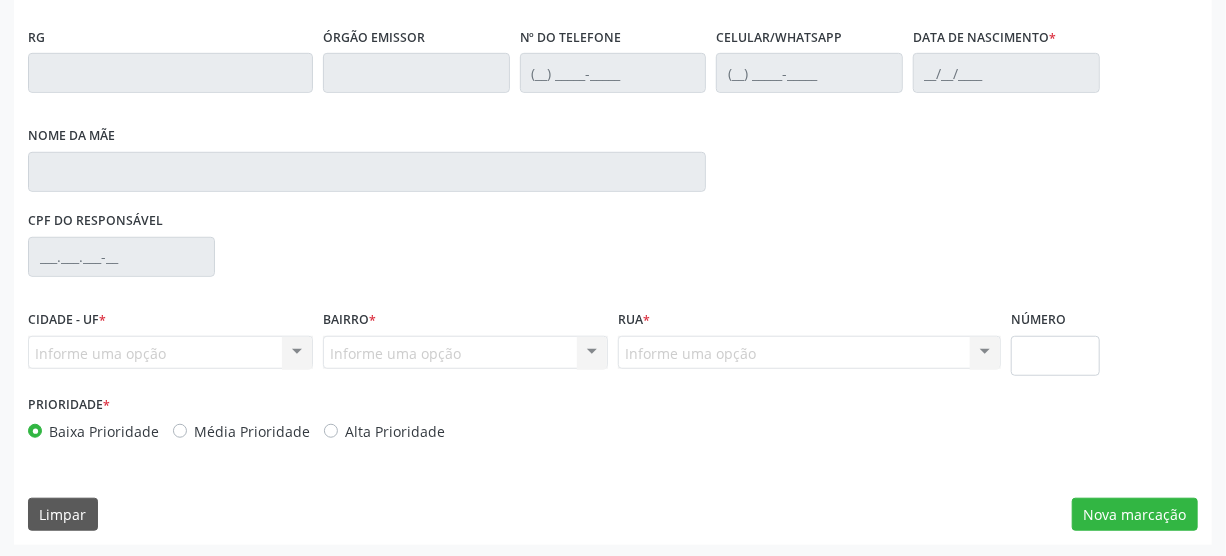 scroll, scrollTop: 512, scrollLeft: 0, axis: vertical 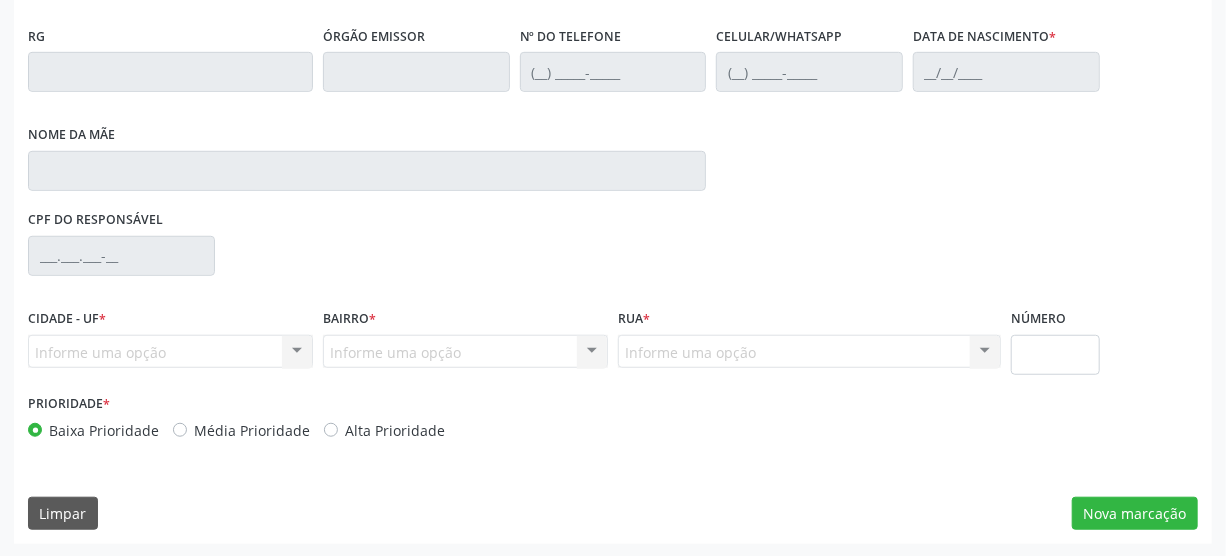 type on "[PHONE_NUMBER]" 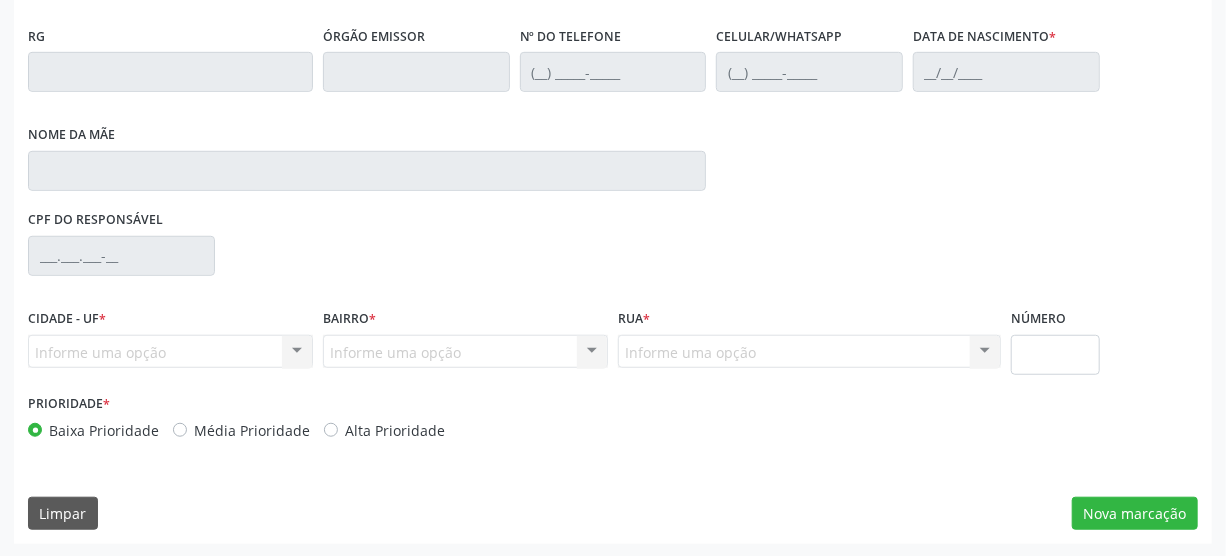 type on "[PHONE_NUMBER]" 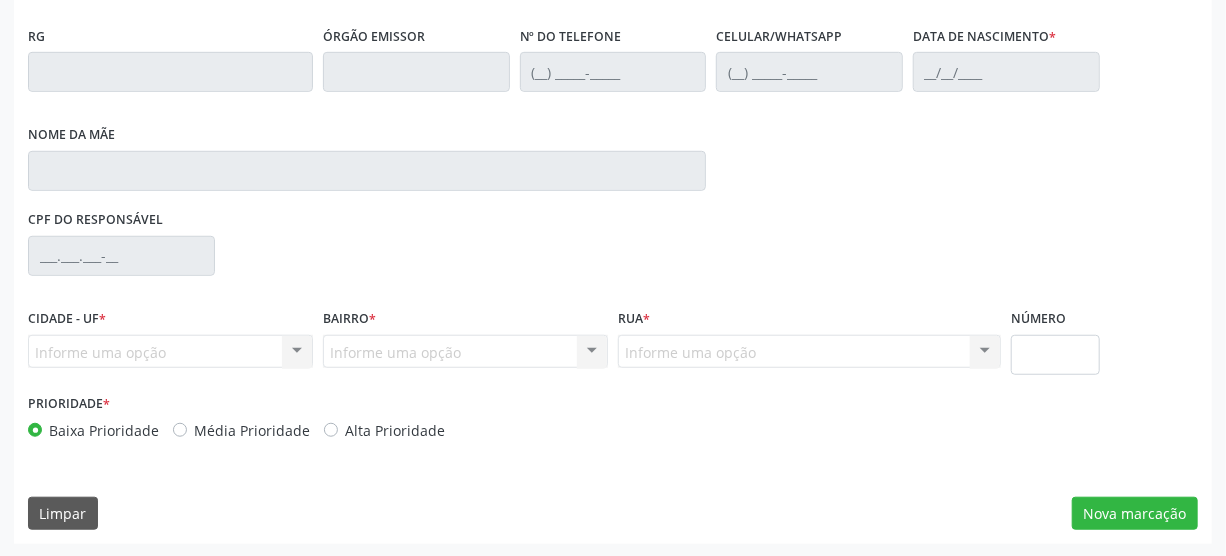 type on "[DATE]" 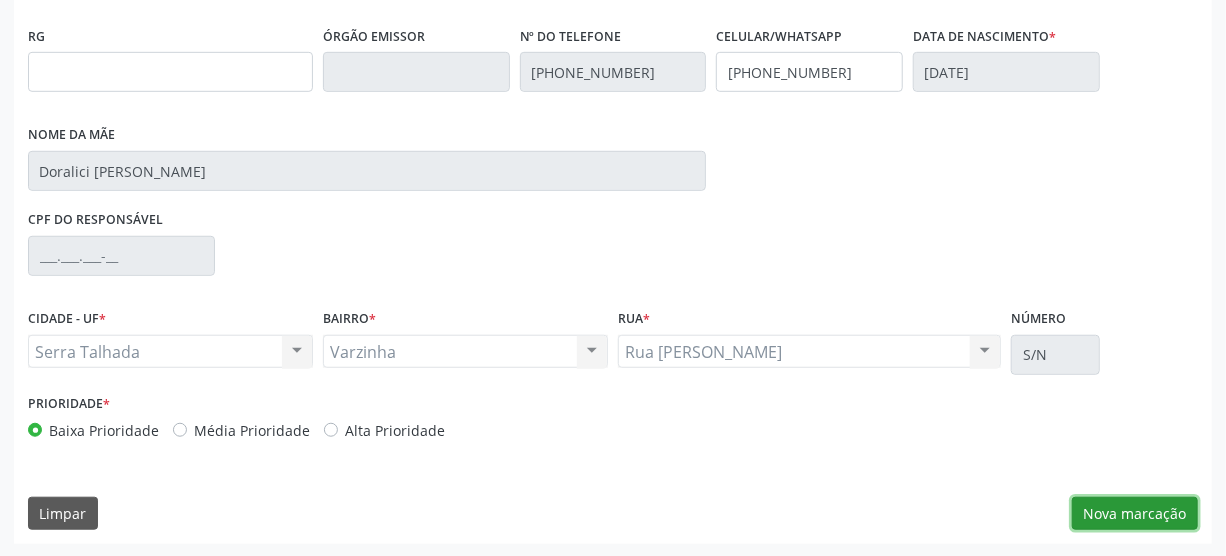 click on "Nova marcação" at bounding box center (1135, 514) 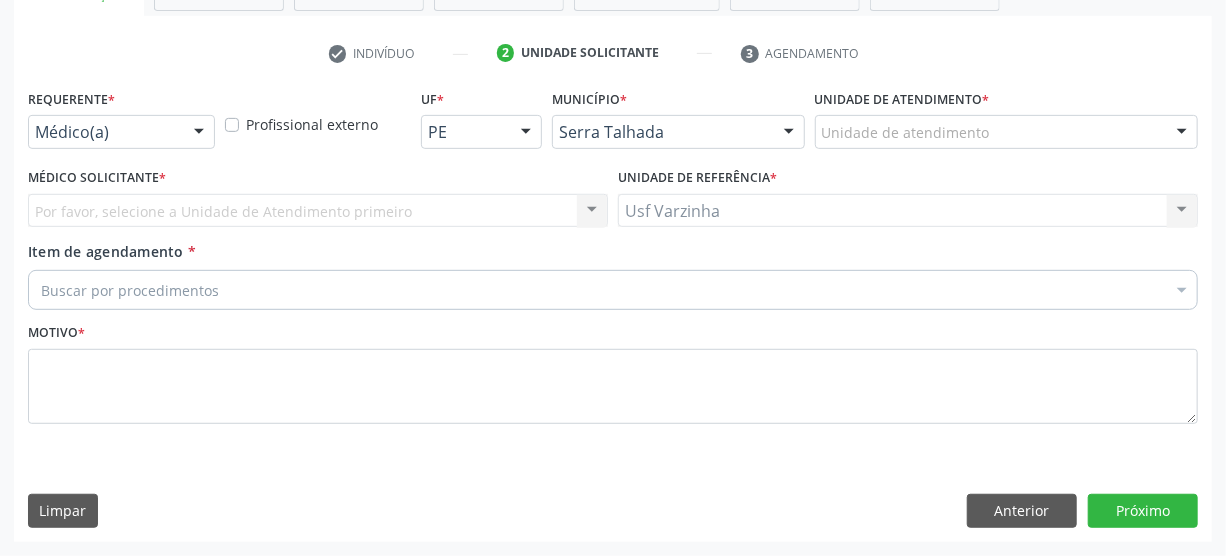 scroll, scrollTop: 348, scrollLeft: 0, axis: vertical 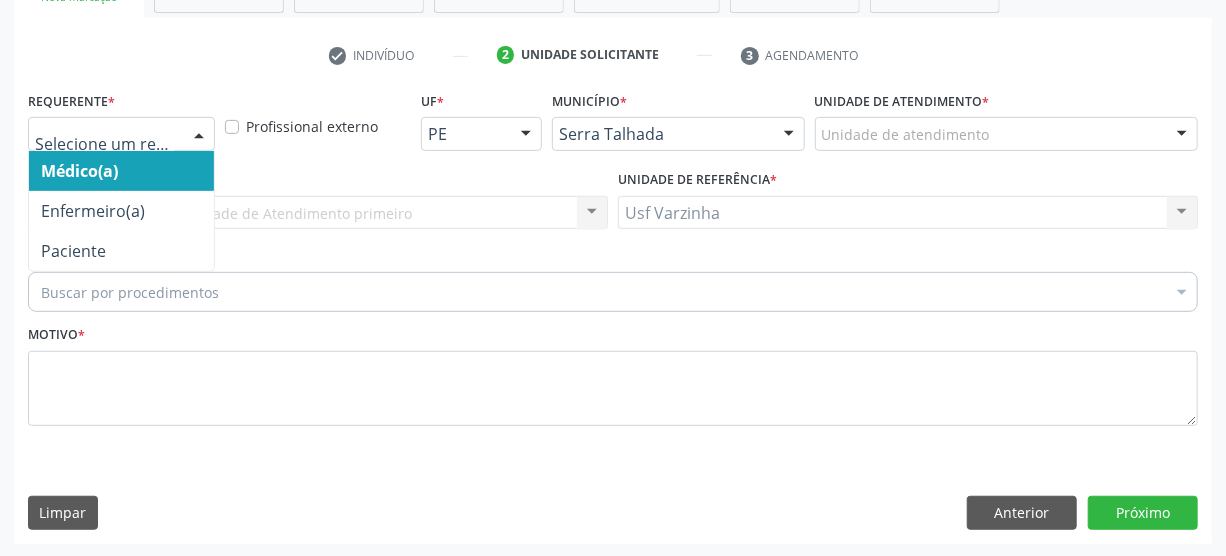 click at bounding box center (199, 135) 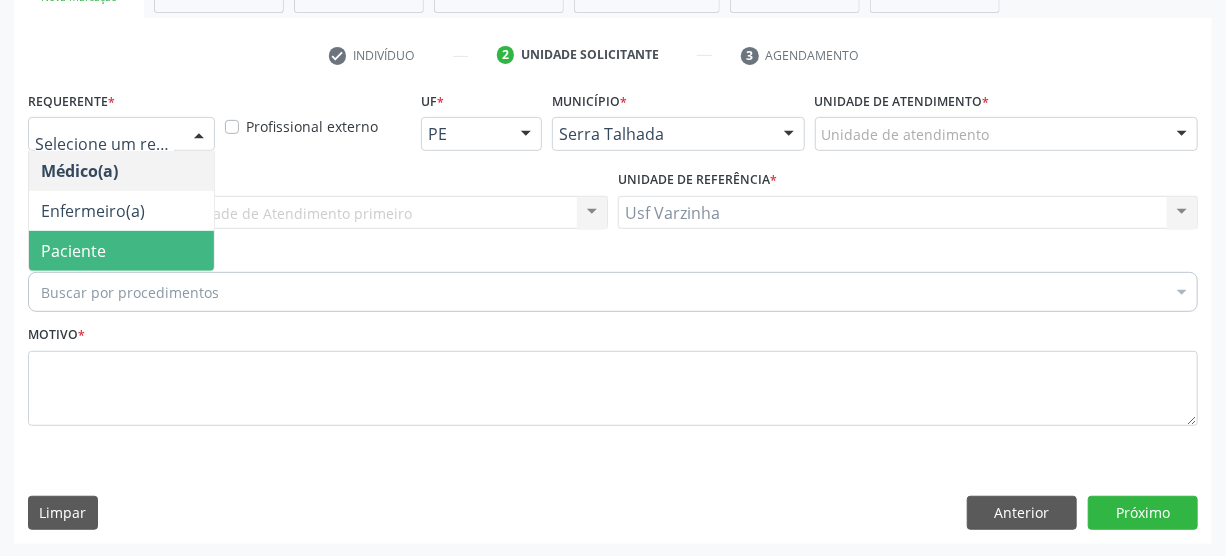 click on "Paciente" at bounding box center (73, 251) 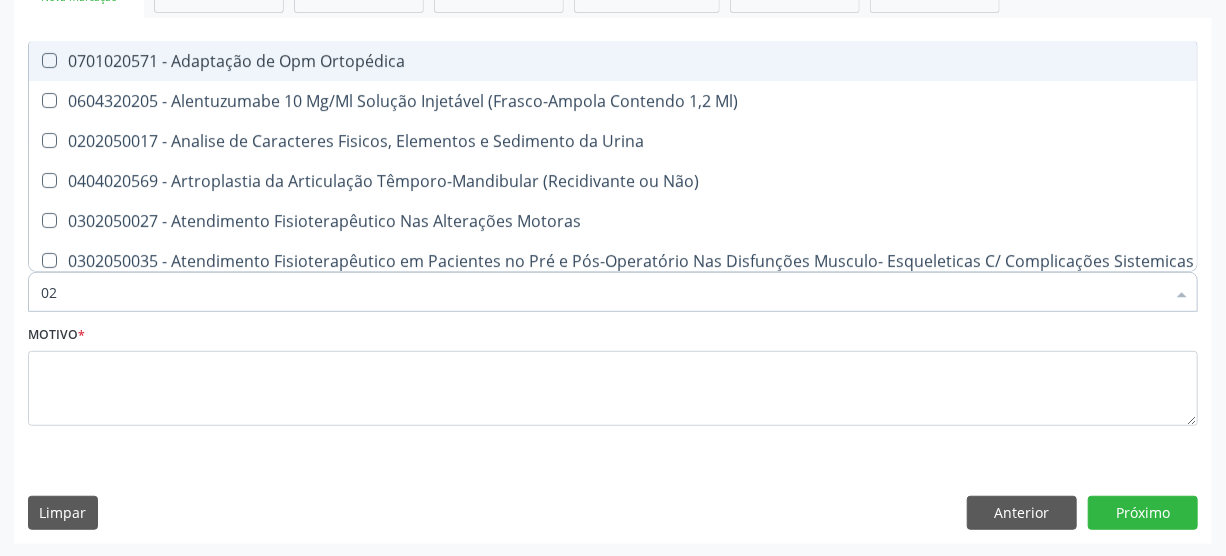 type on "0" 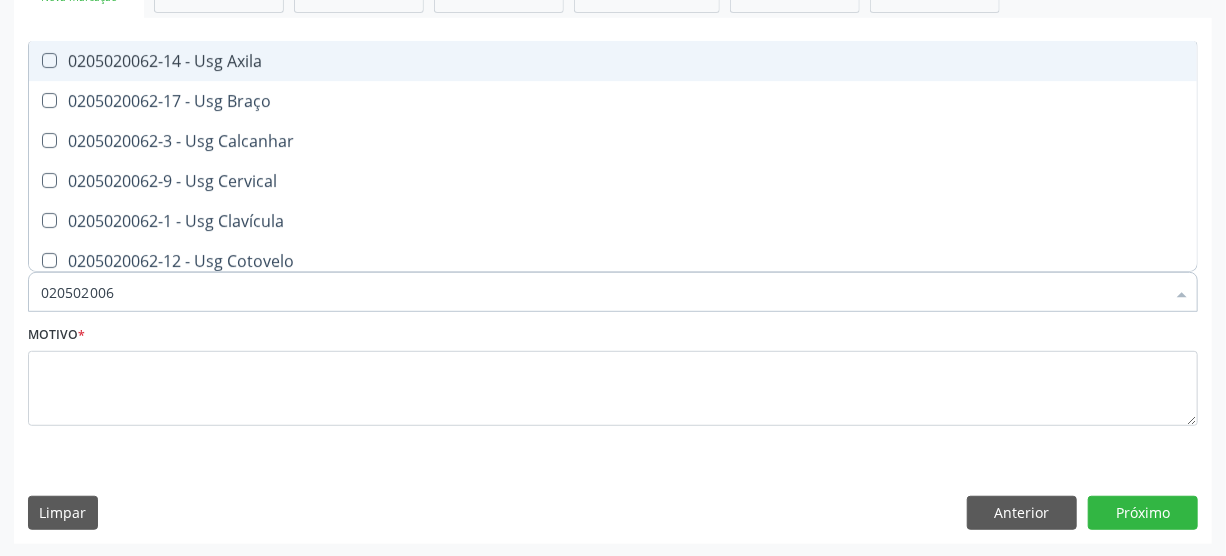 type on "0205020062" 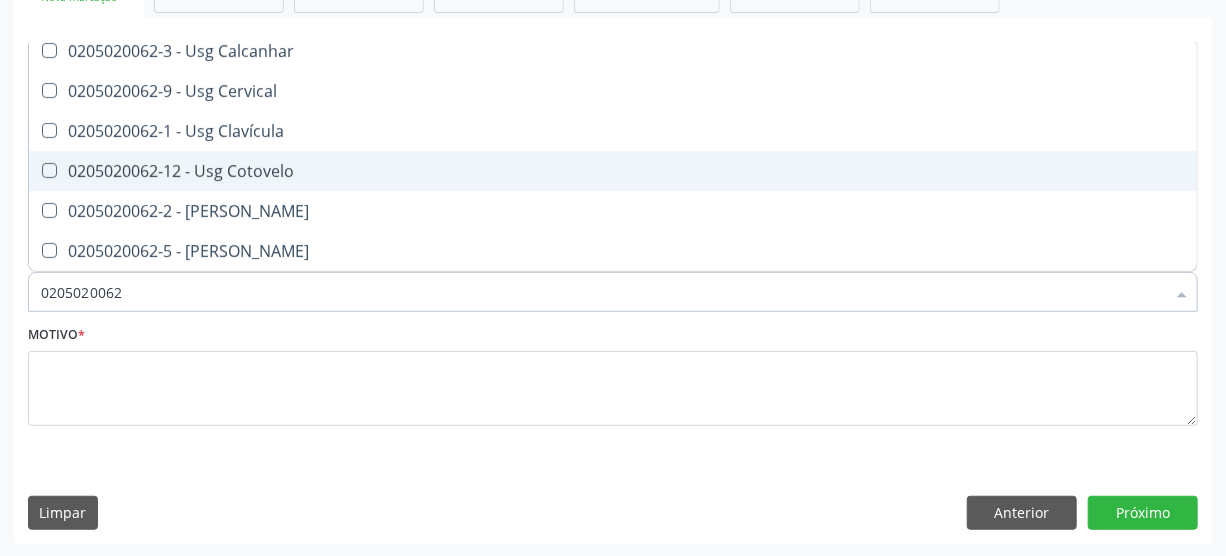scroll, scrollTop: 181, scrollLeft: 0, axis: vertical 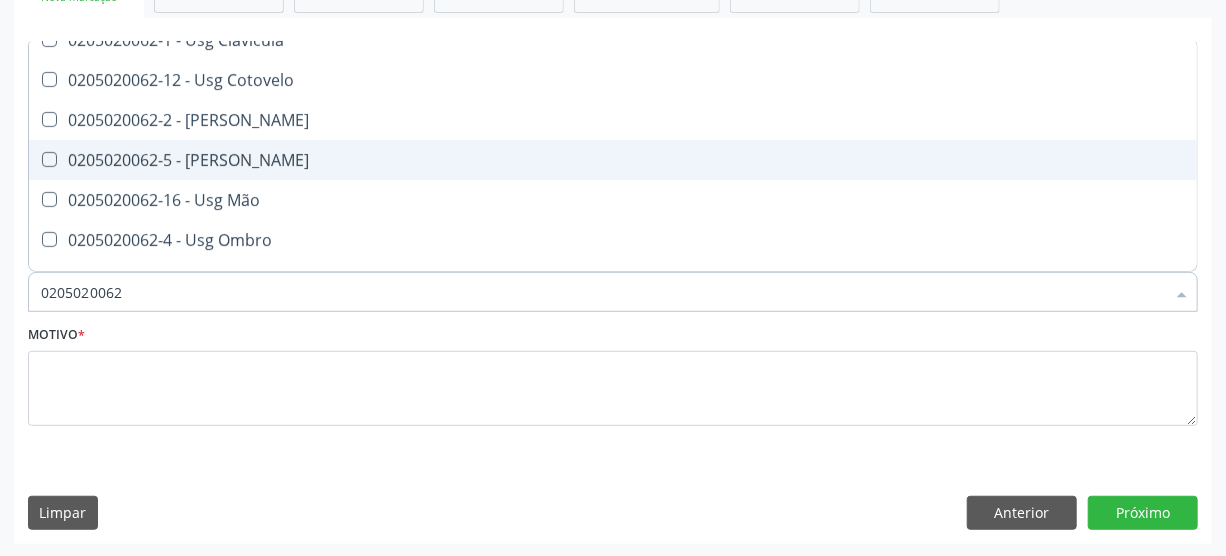 click at bounding box center (49, 159) 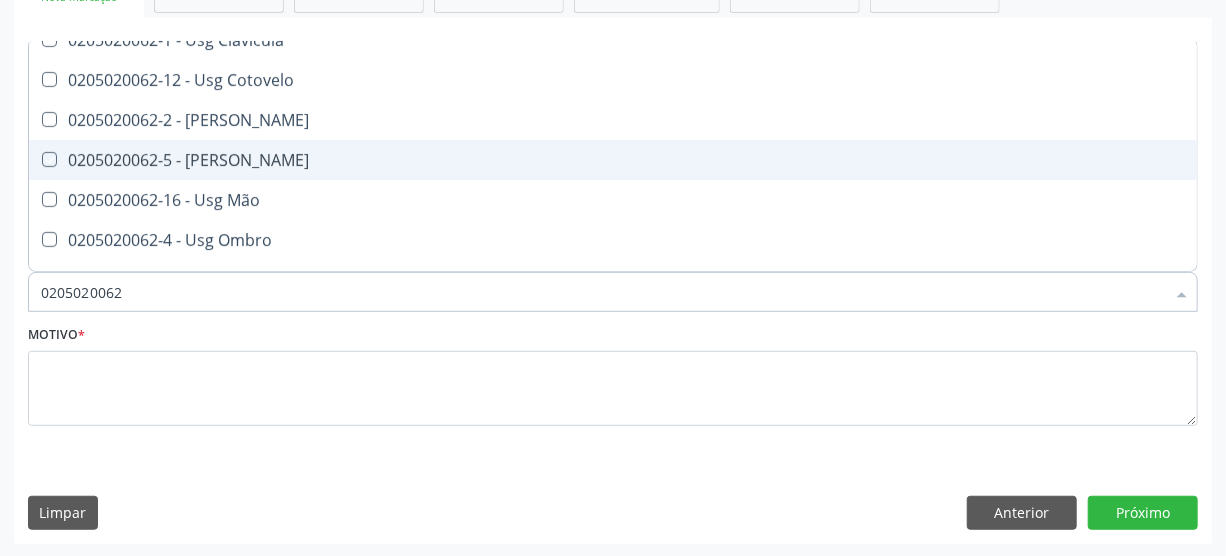 checkbox on "true" 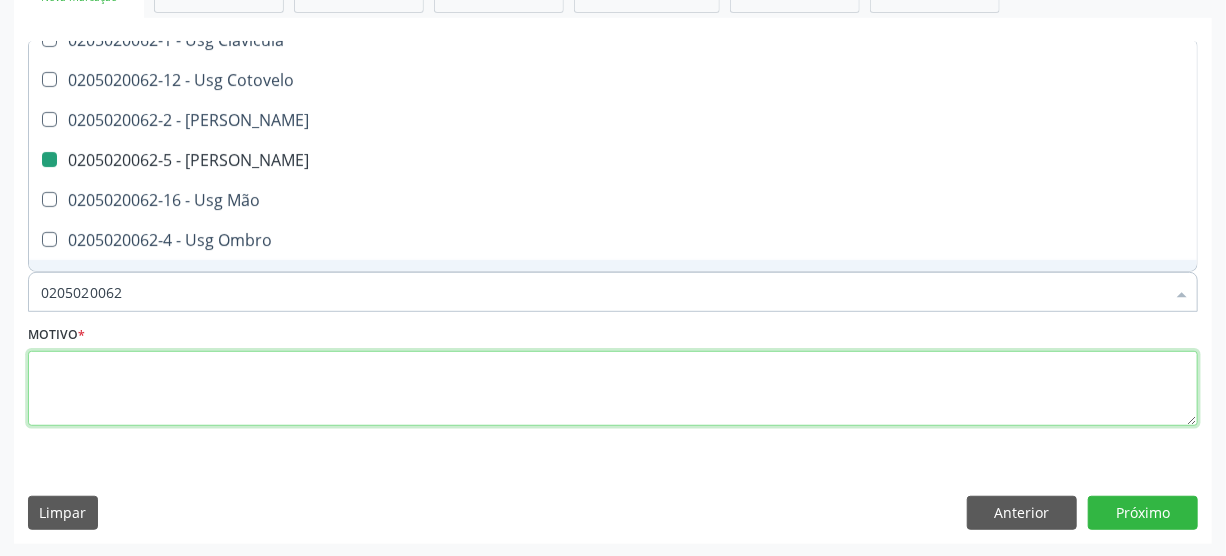 click at bounding box center (613, 389) 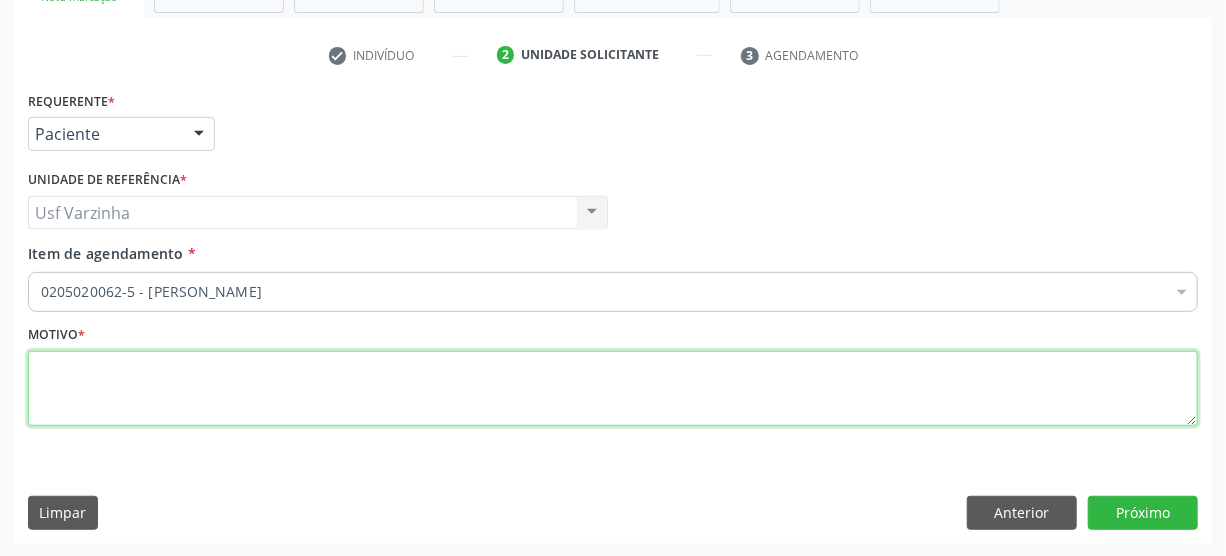scroll, scrollTop: 0, scrollLeft: 0, axis: both 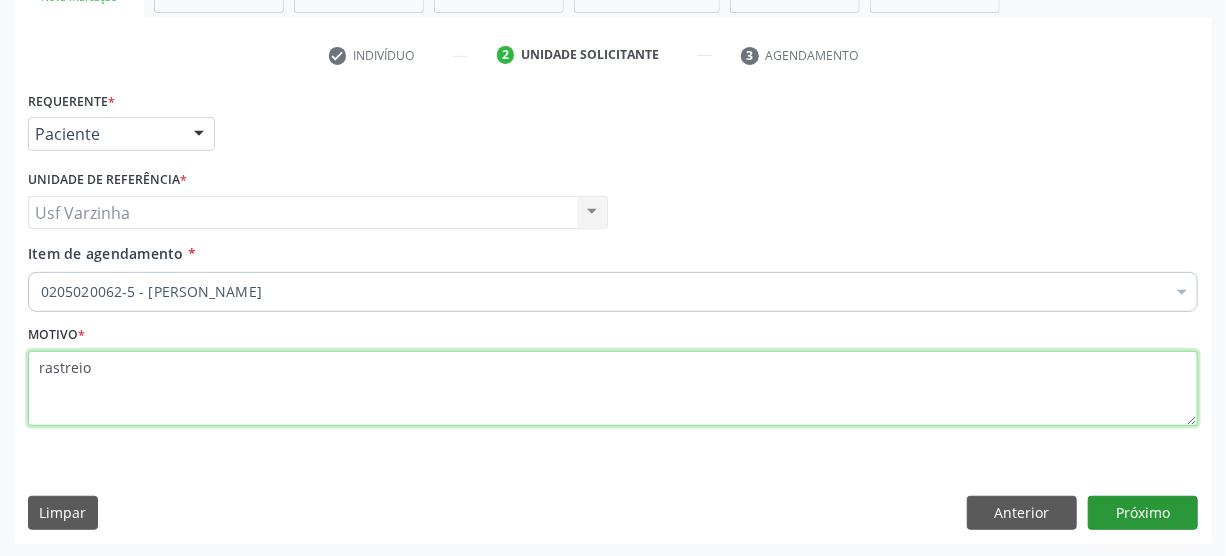 type on "rastreio" 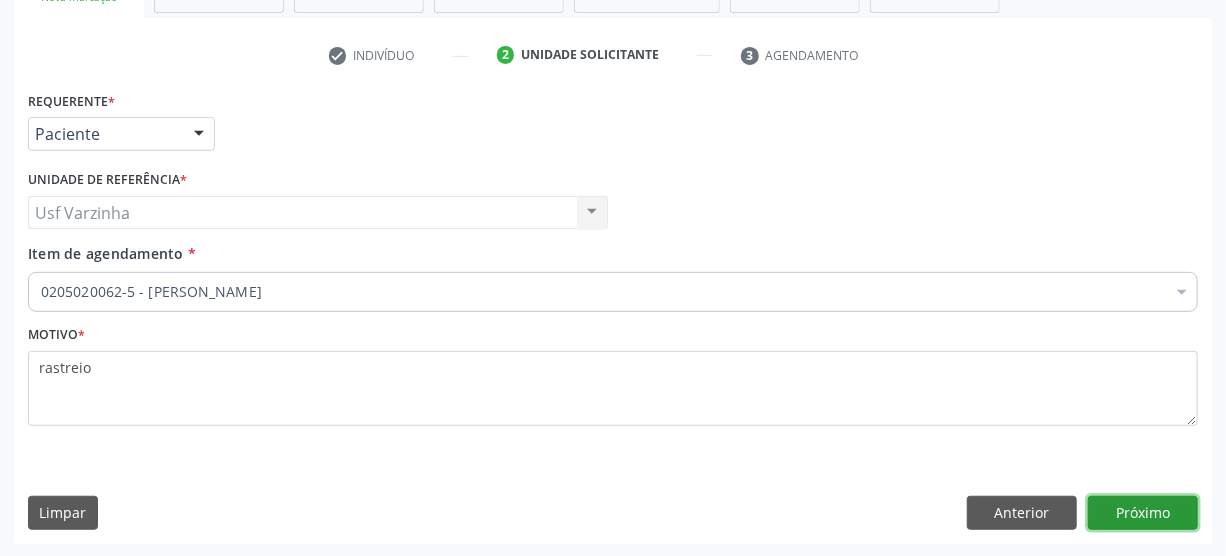 click on "Próximo" at bounding box center (1143, 513) 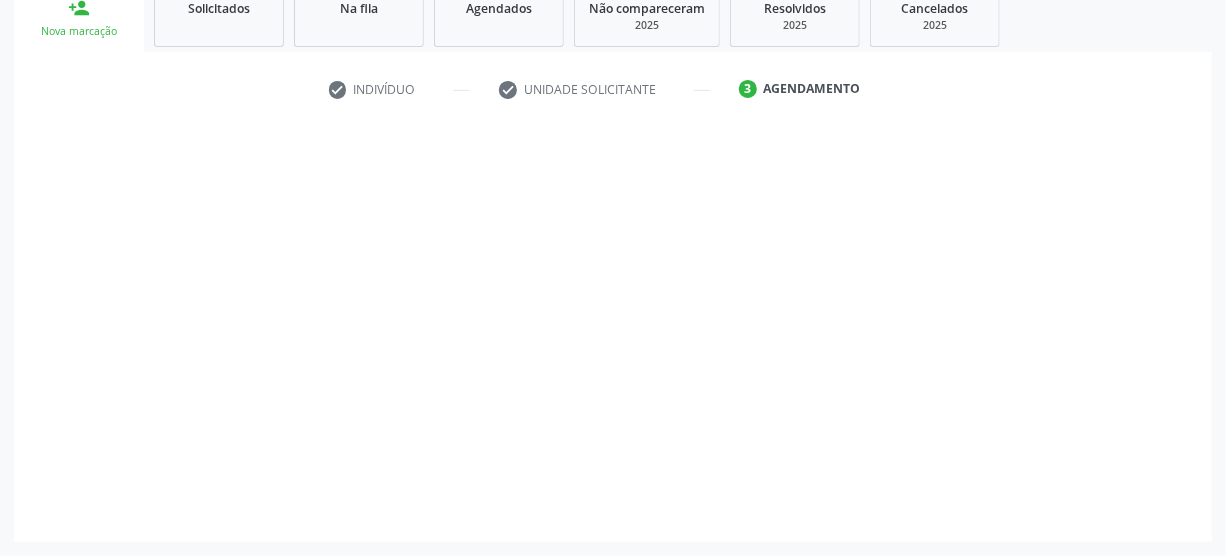 scroll, scrollTop: 312, scrollLeft: 0, axis: vertical 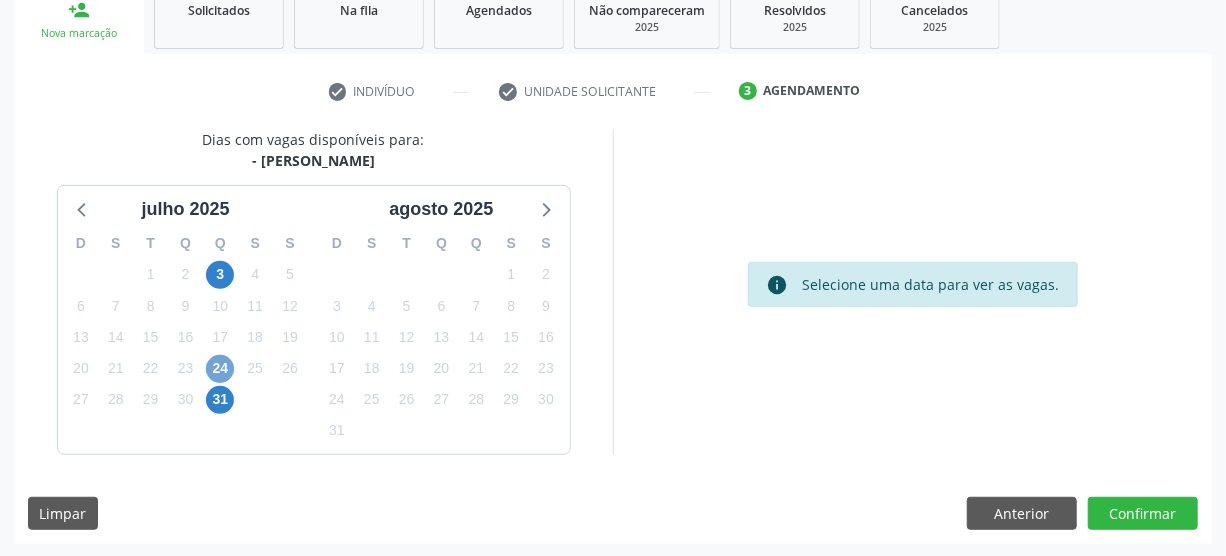 click on "24" at bounding box center [220, 369] 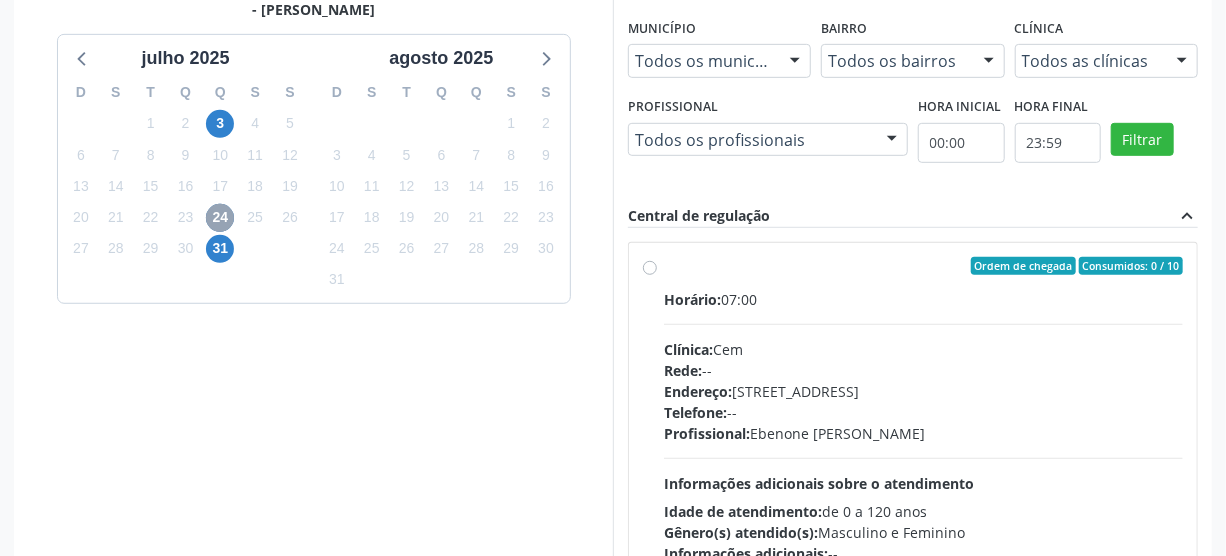 scroll, scrollTop: 494, scrollLeft: 0, axis: vertical 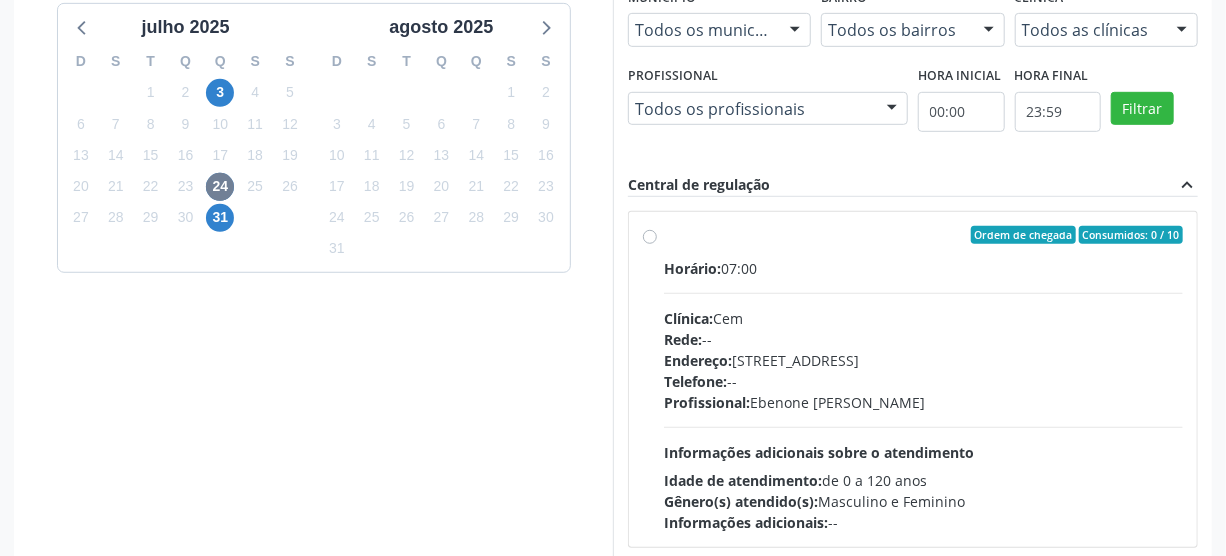click on "Ordem de chegada
Consumidos: 0 / 10
Horário:   07:00
Clínica:  Cem
Rede:
--
Endereço:   Casa, nº 393, Nossa Senhora da Pen, Serra Talhada - PE
Telefone:   --
Profissional:
Ebenone Antonio da Silva
Informações adicionais sobre o atendimento
Idade de atendimento:
de 0 a 120 anos
Gênero(s) atendido(s):
Masculino e Feminino
Informações adicionais:
--" at bounding box center [923, 379] 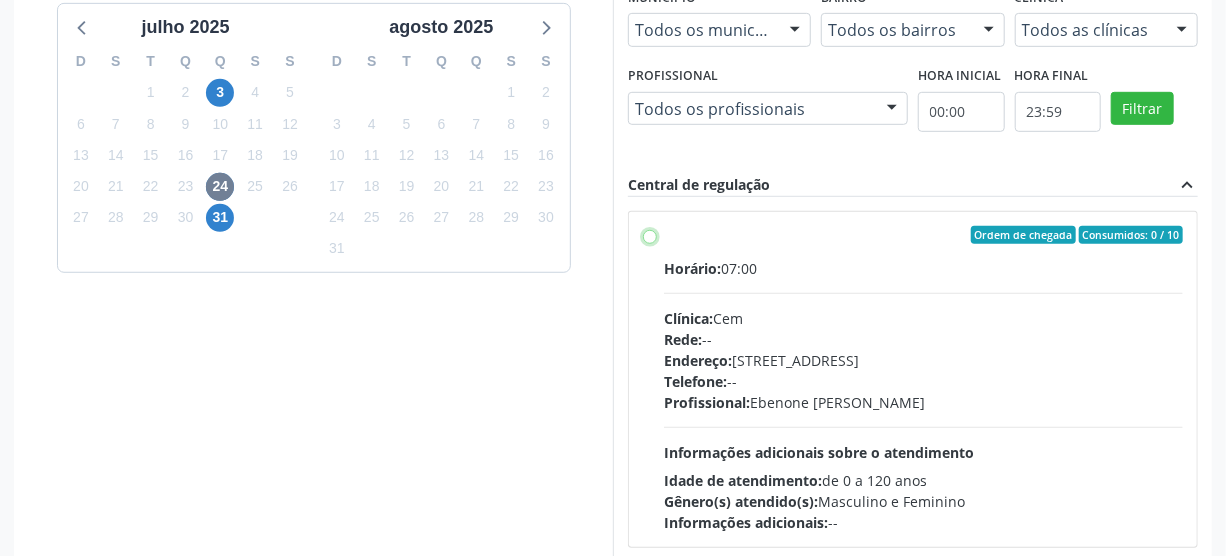 click on "Ordem de chegada
Consumidos: 0 / 10
Horário:   07:00
Clínica:  Cem
Rede:
--
Endereço:   Casa, nº 393, Nossa Senhora da Pen, Serra Talhada - PE
Telefone:   --
Profissional:
Ebenone Antonio da Silva
Informações adicionais sobre o atendimento
Idade de atendimento:
de 0 a 120 anos
Gênero(s) atendido(s):
Masculino e Feminino
Informações adicionais:
--" at bounding box center (650, 235) 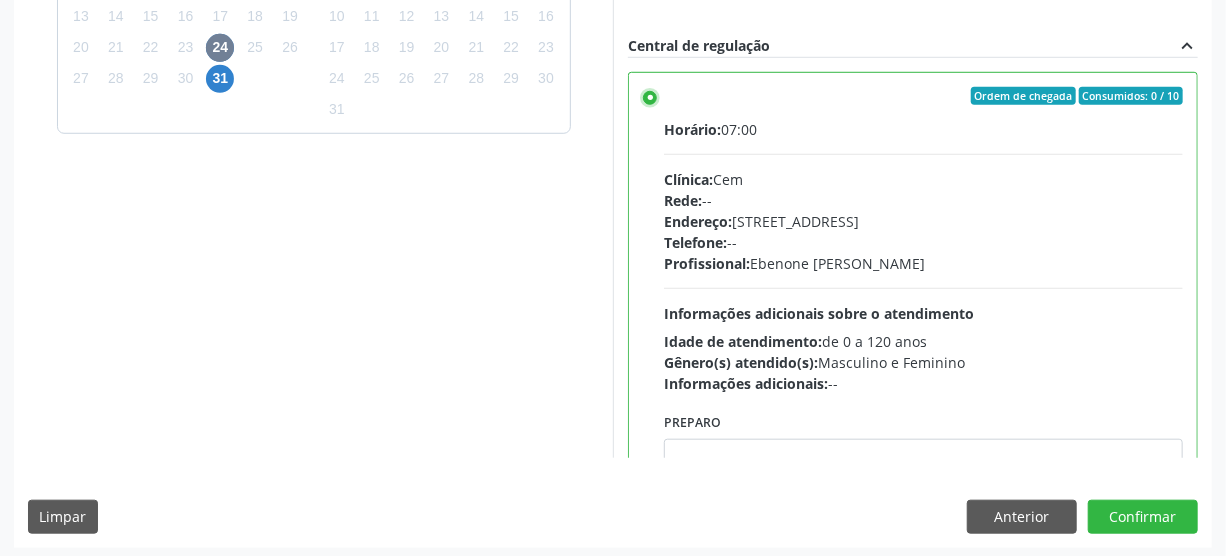 scroll, scrollTop: 637, scrollLeft: 0, axis: vertical 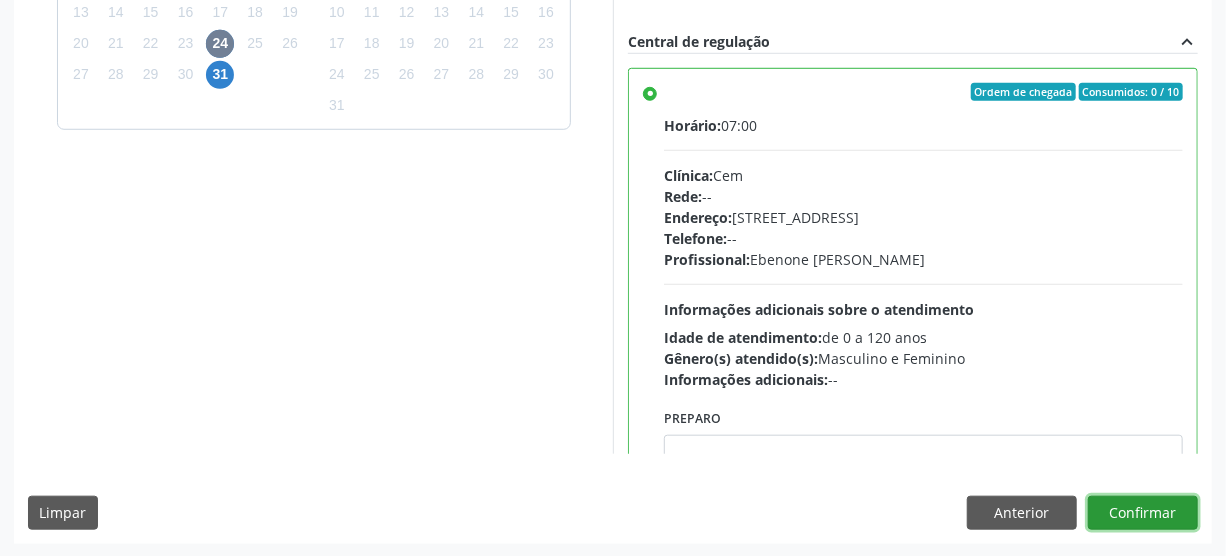 click on "Confirmar" at bounding box center [1143, 513] 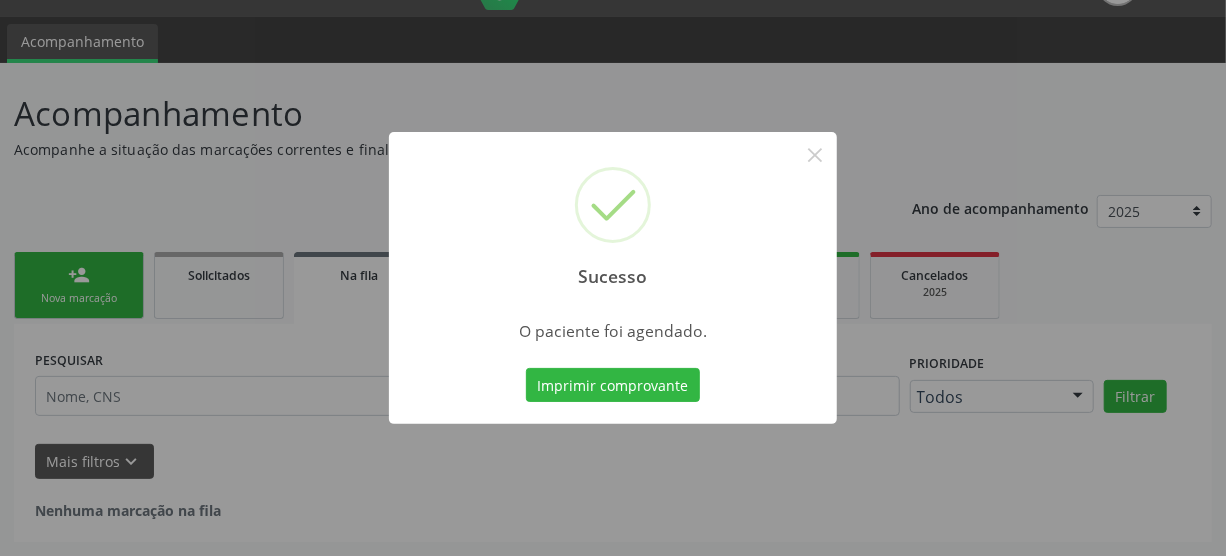 scroll, scrollTop: 45, scrollLeft: 0, axis: vertical 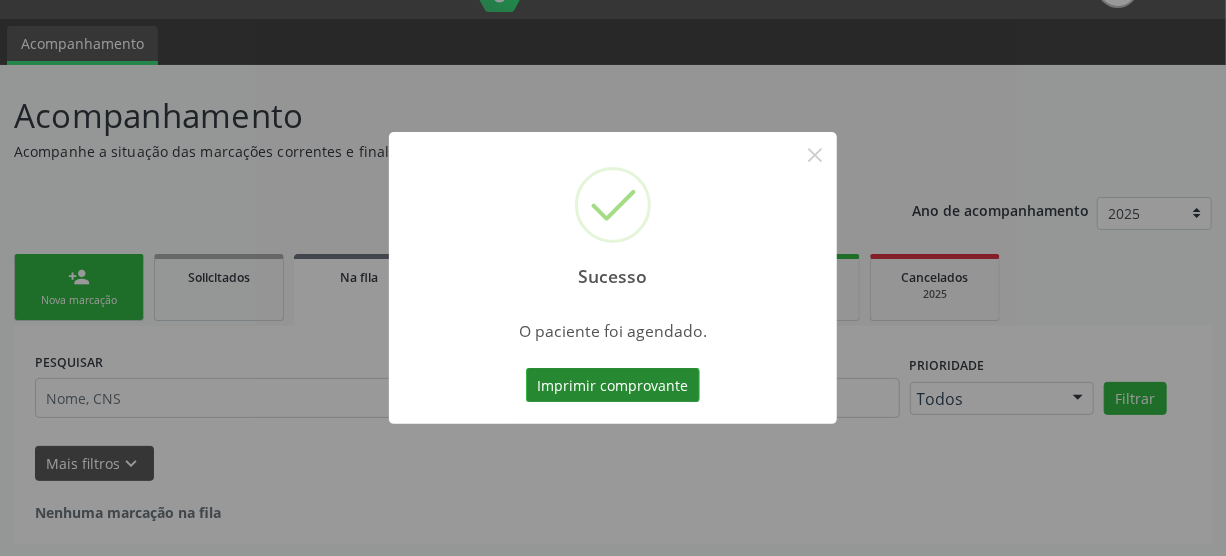 click on "Imprimir comprovante" at bounding box center (613, 385) 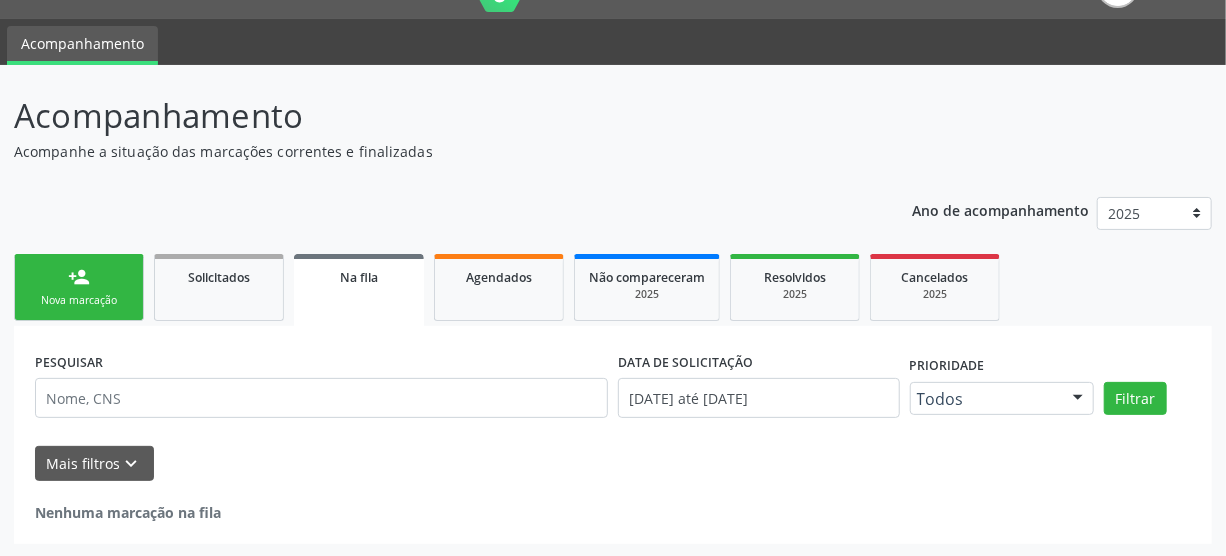 click on "person_add
Nova marcação" at bounding box center (79, 287) 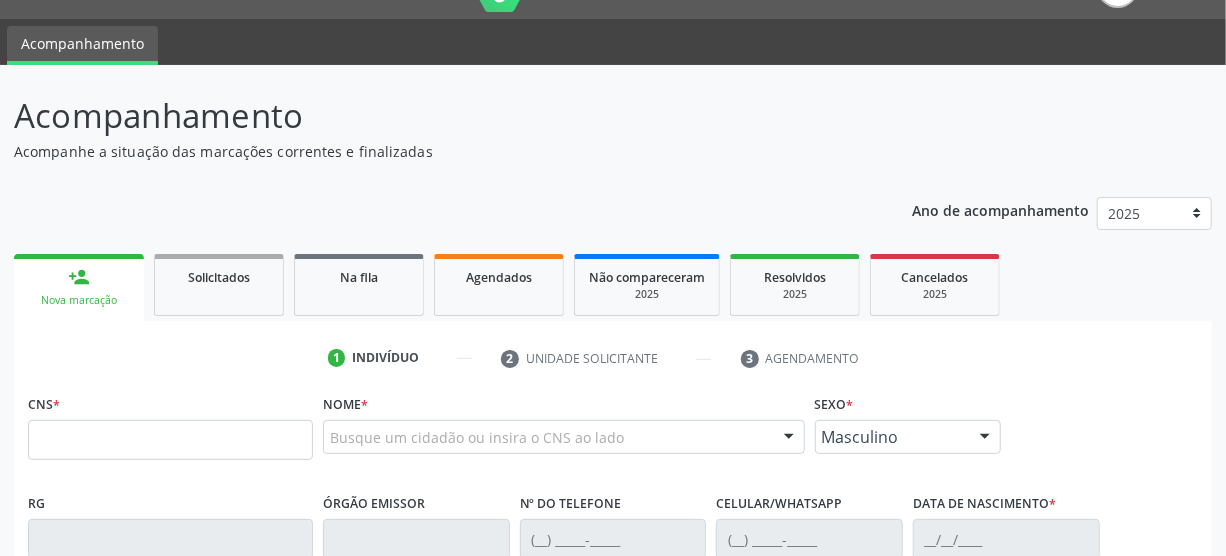 click on "person_add
Nova marcação" at bounding box center [79, 287] 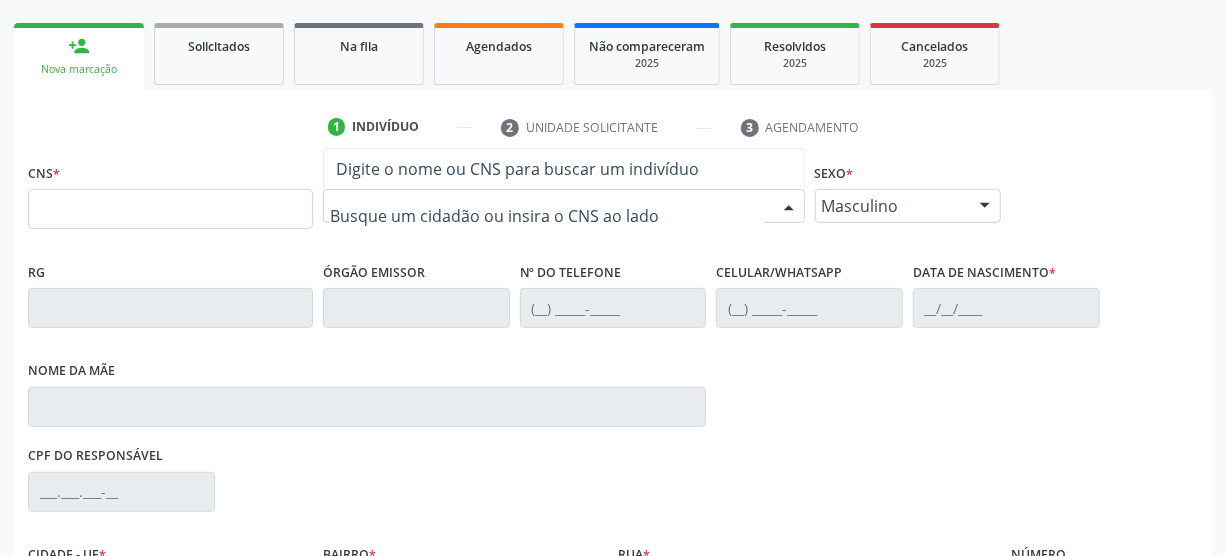 scroll, scrollTop: 272, scrollLeft: 0, axis: vertical 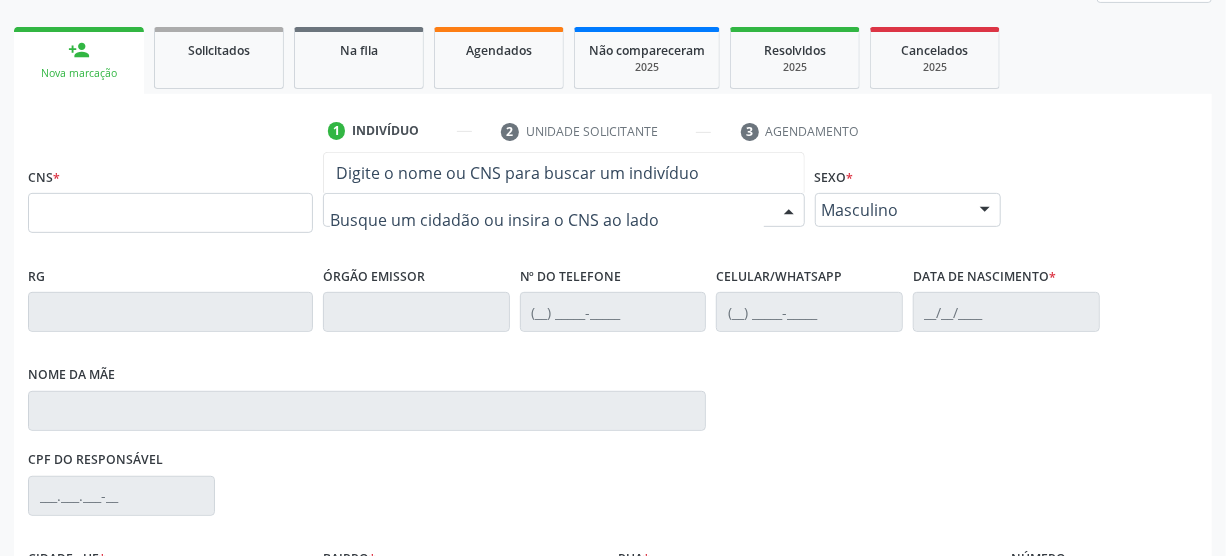 click at bounding box center (547, 220) 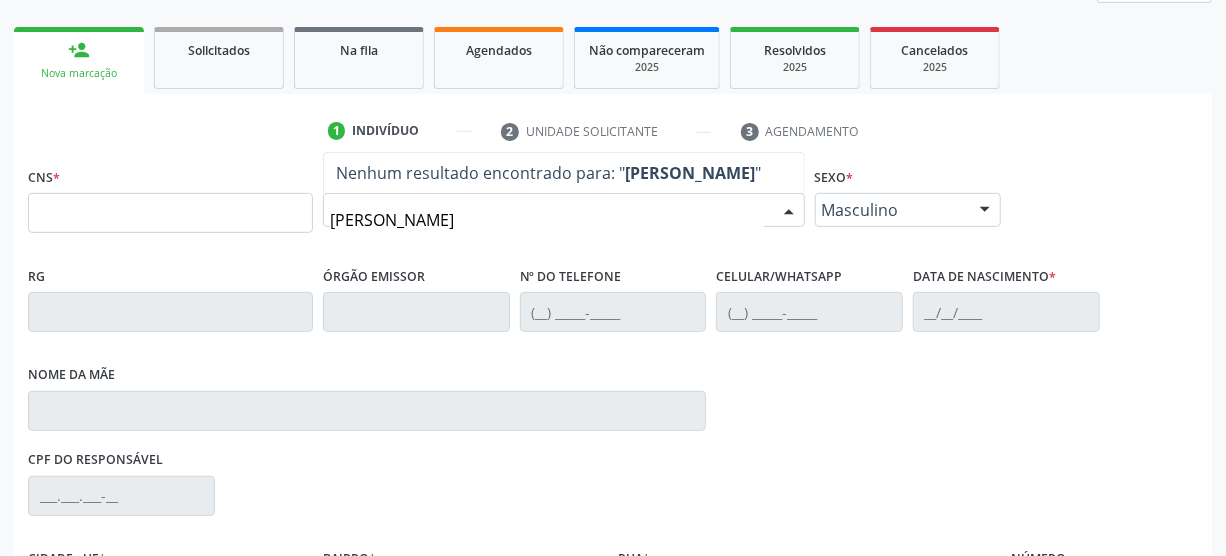 type on "maria jose dos santos" 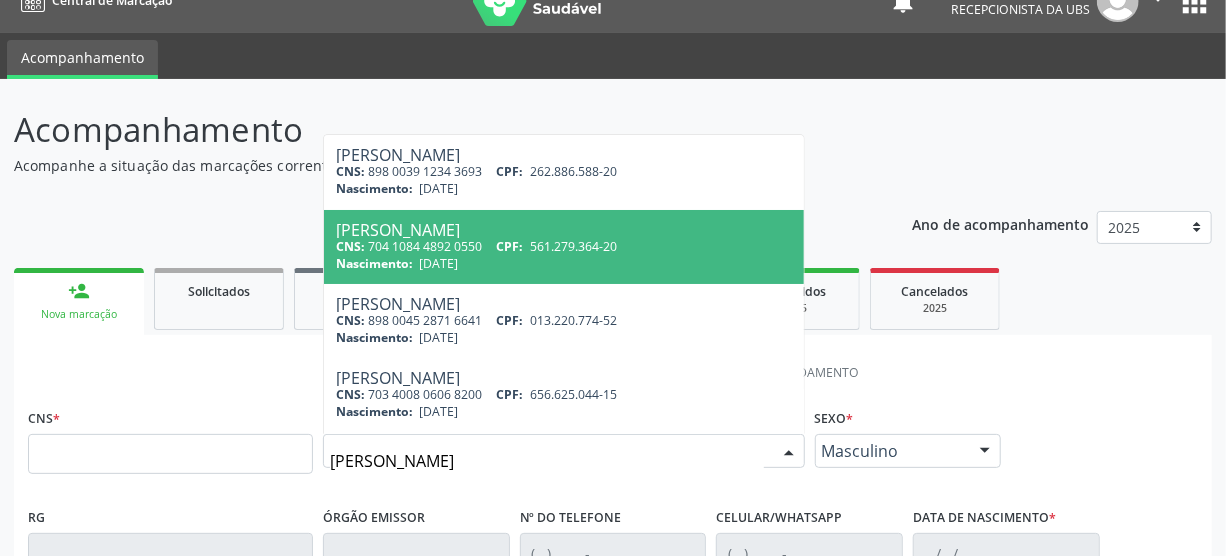 scroll, scrollTop: 0, scrollLeft: 0, axis: both 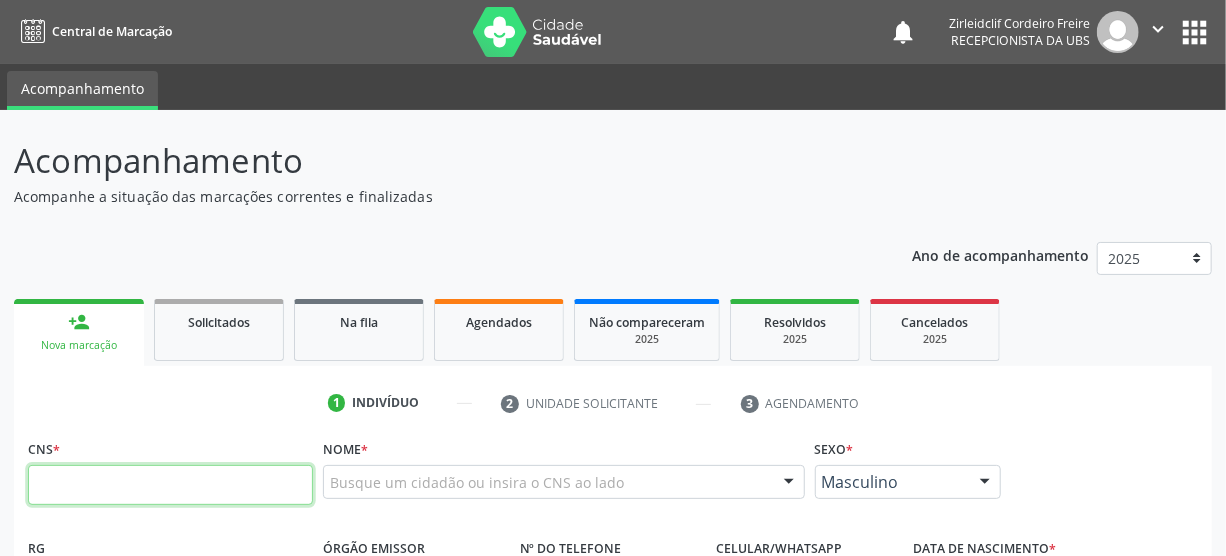 click at bounding box center [170, 485] 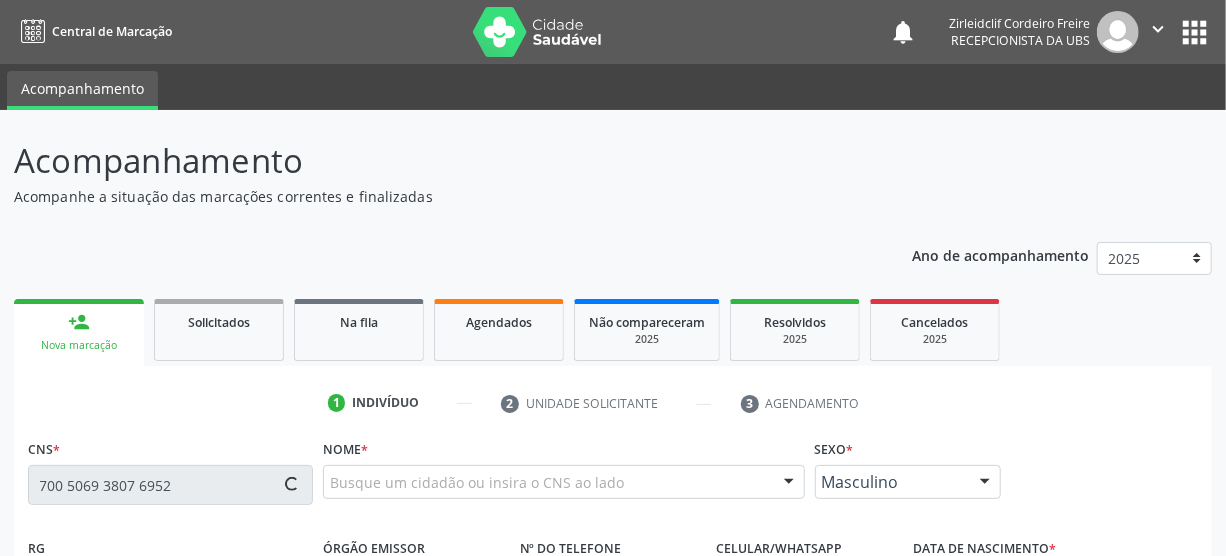 type on "700 5069 3807 6952" 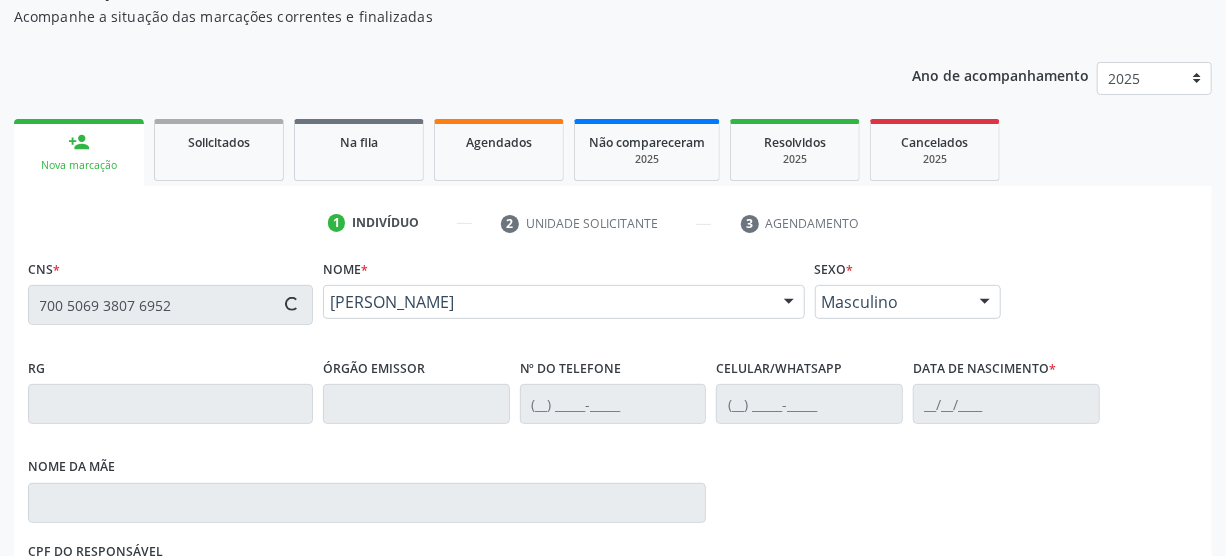 type on "(87) 98132-6126" 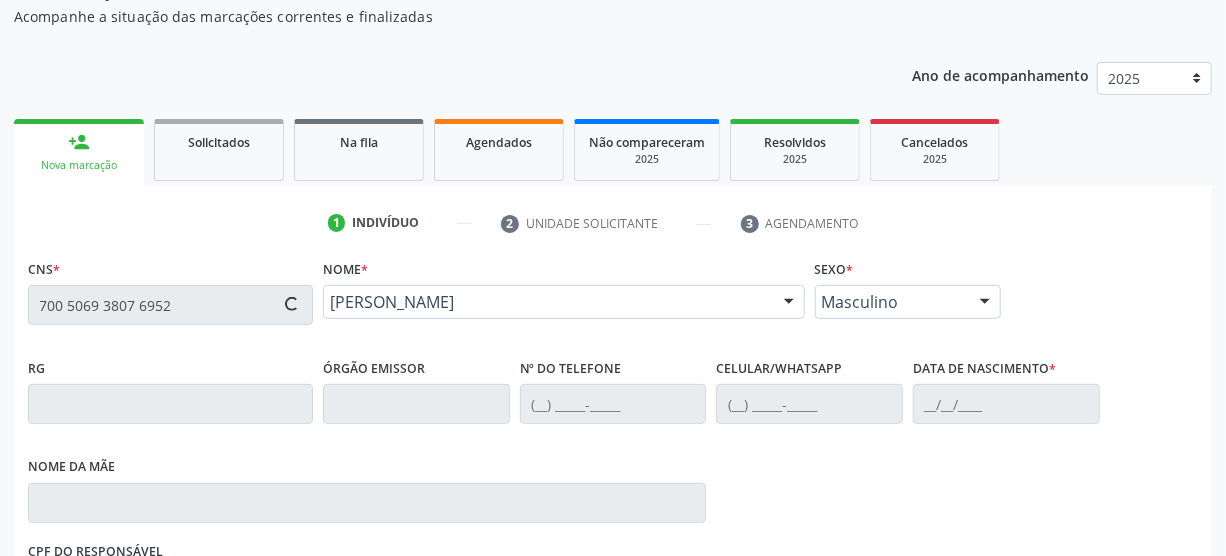 type on "19/03/1986" 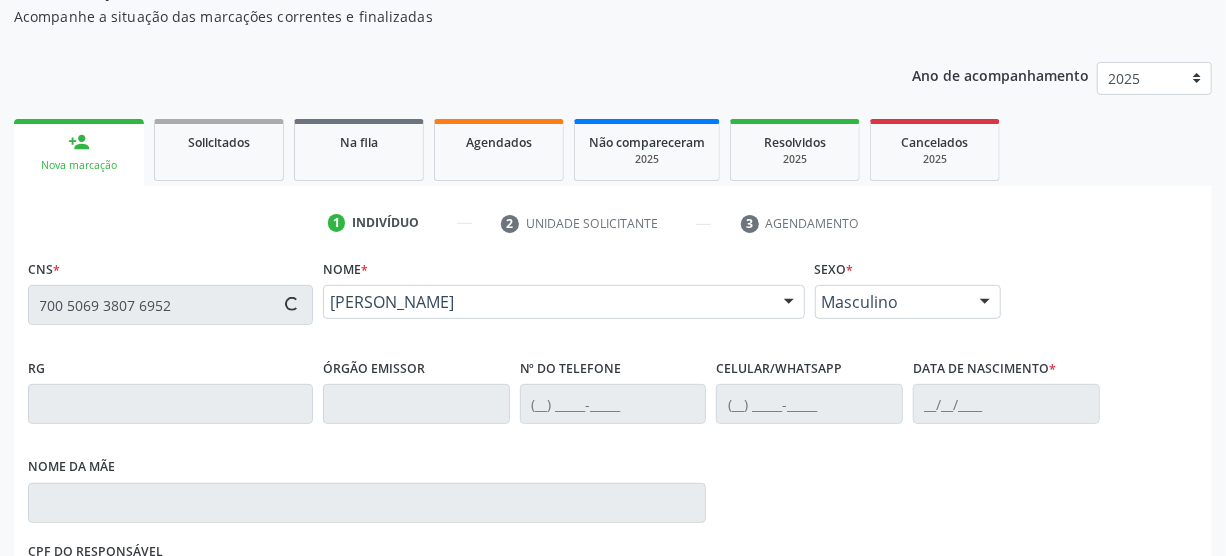 type on "Maria do Socorro de Lima Santos" 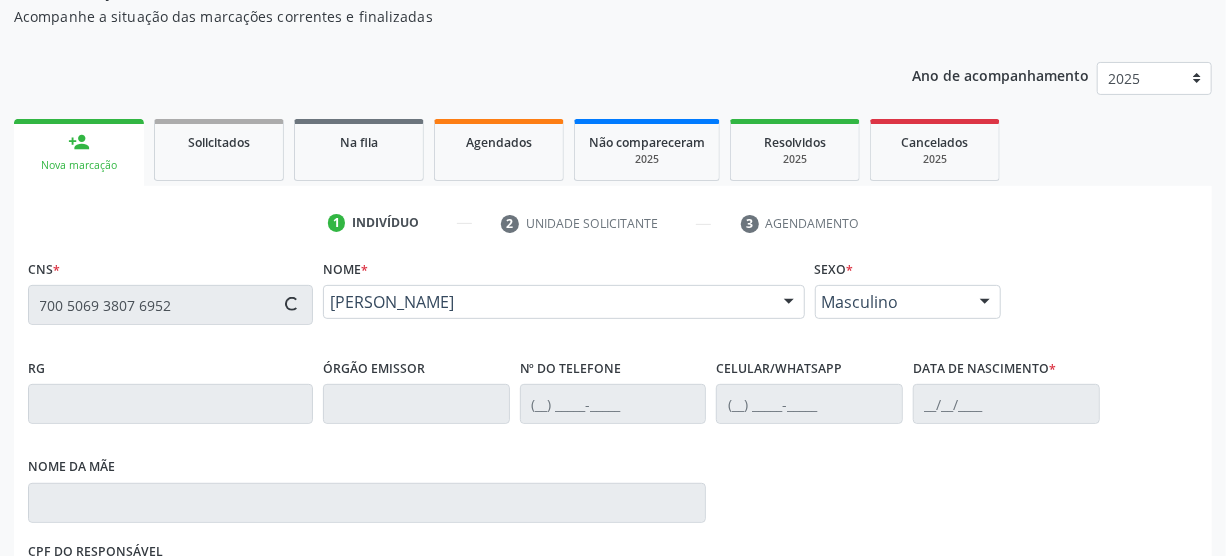 type on "38" 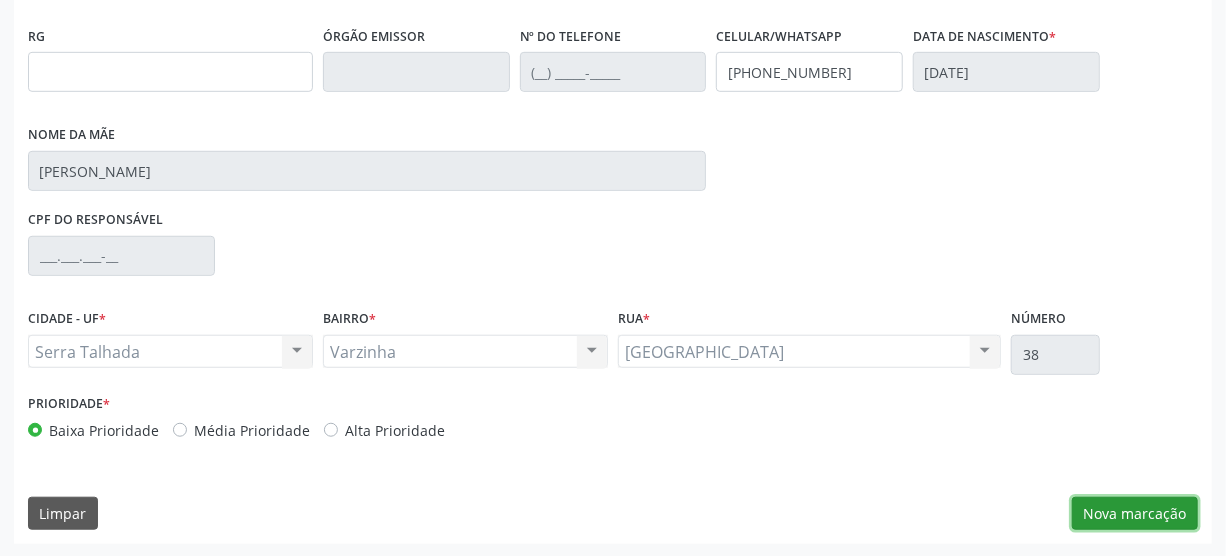 click on "Nova marcação" at bounding box center (1135, 514) 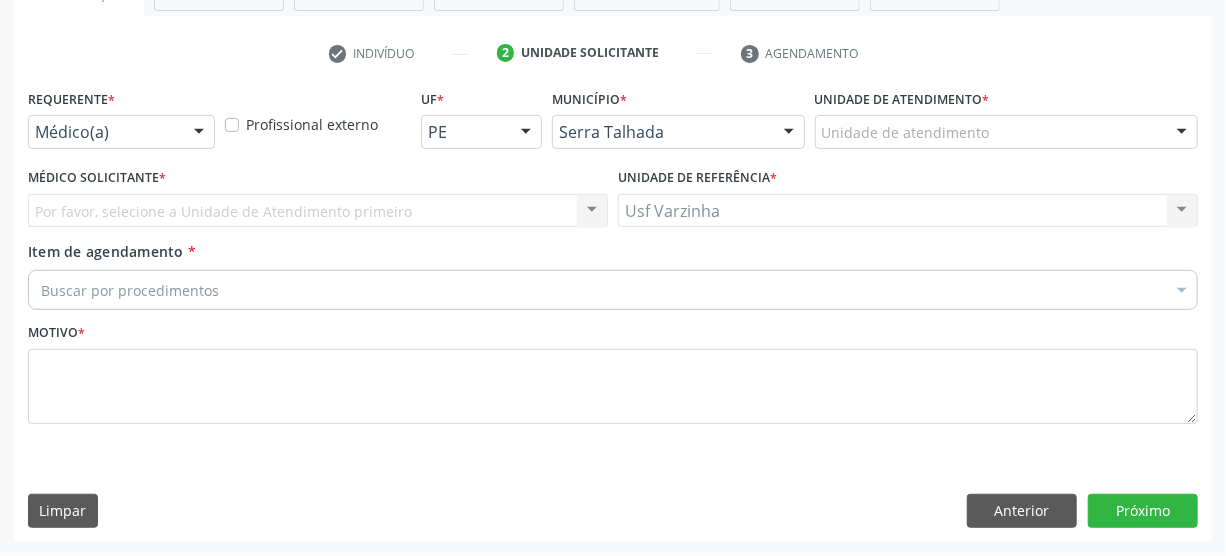 scroll, scrollTop: 348, scrollLeft: 0, axis: vertical 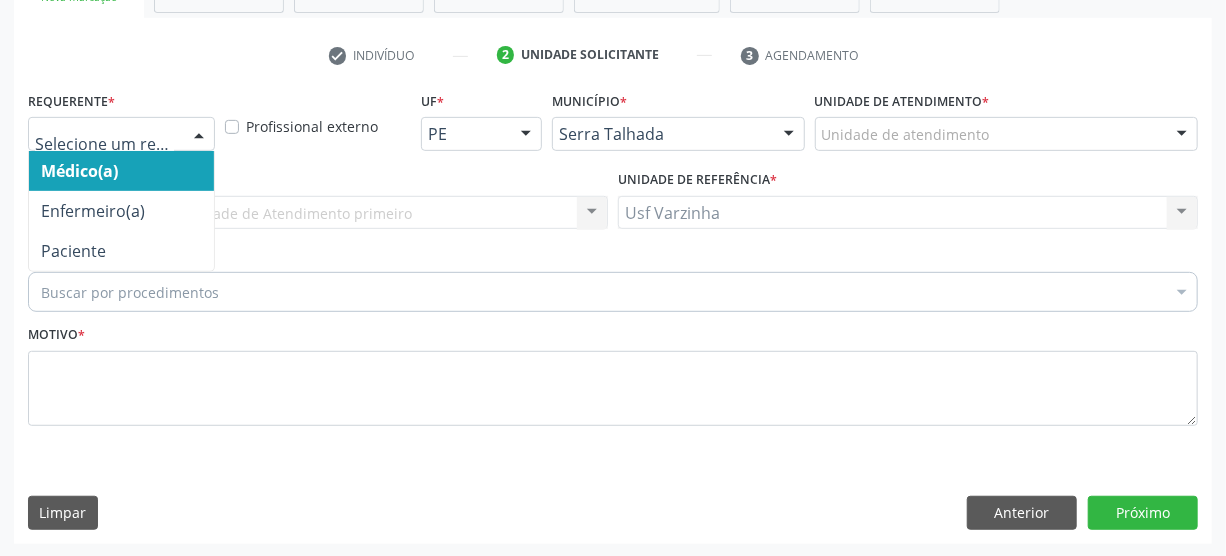 click at bounding box center [199, 135] 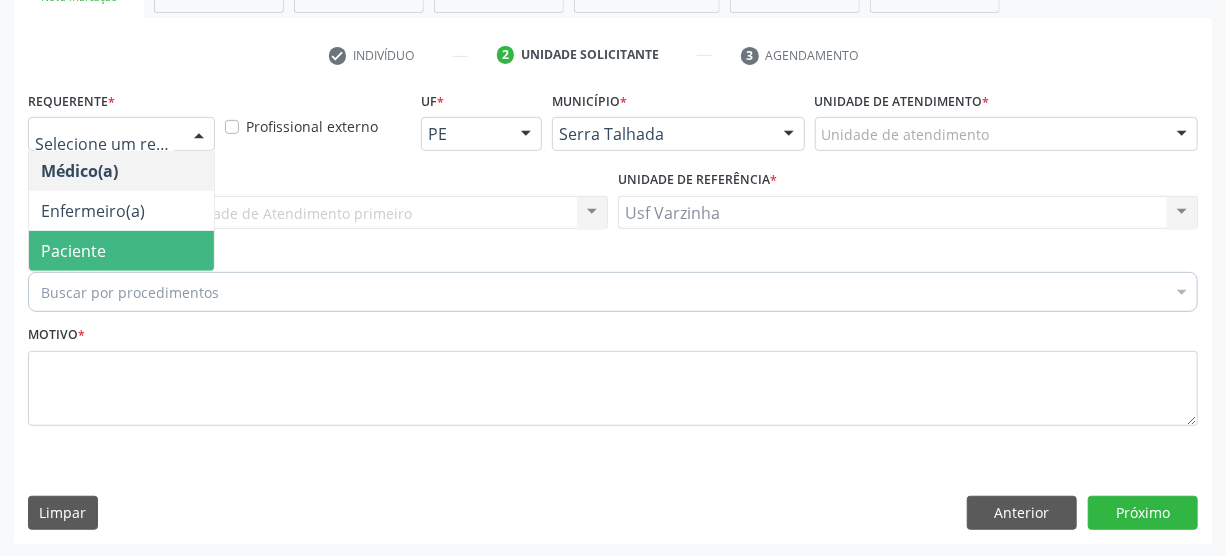 click on "Paciente" at bounding box center (121, 251) 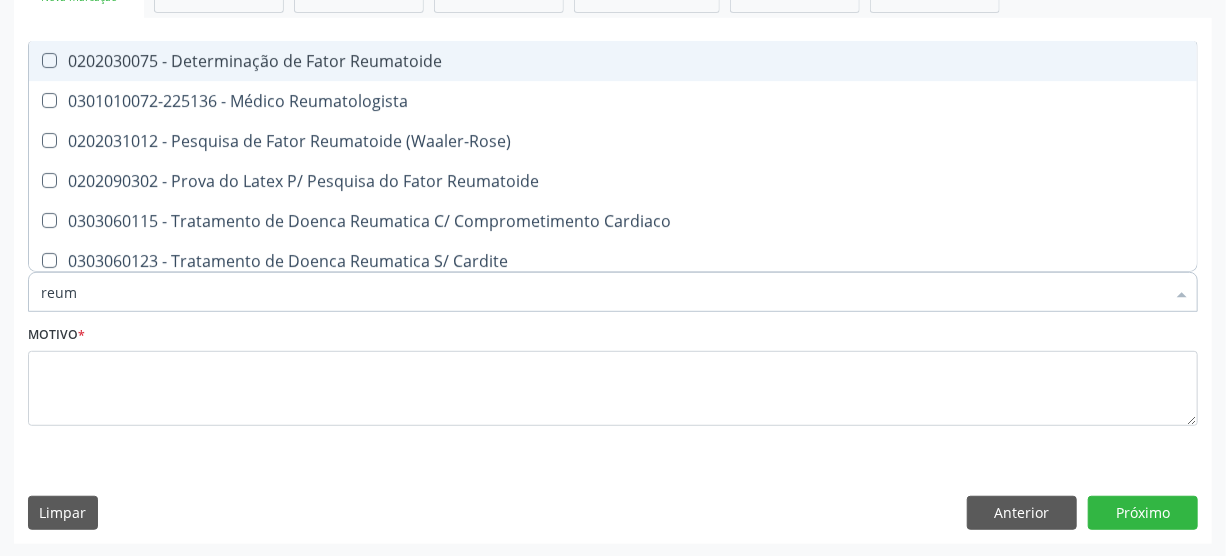 type on "reuma" 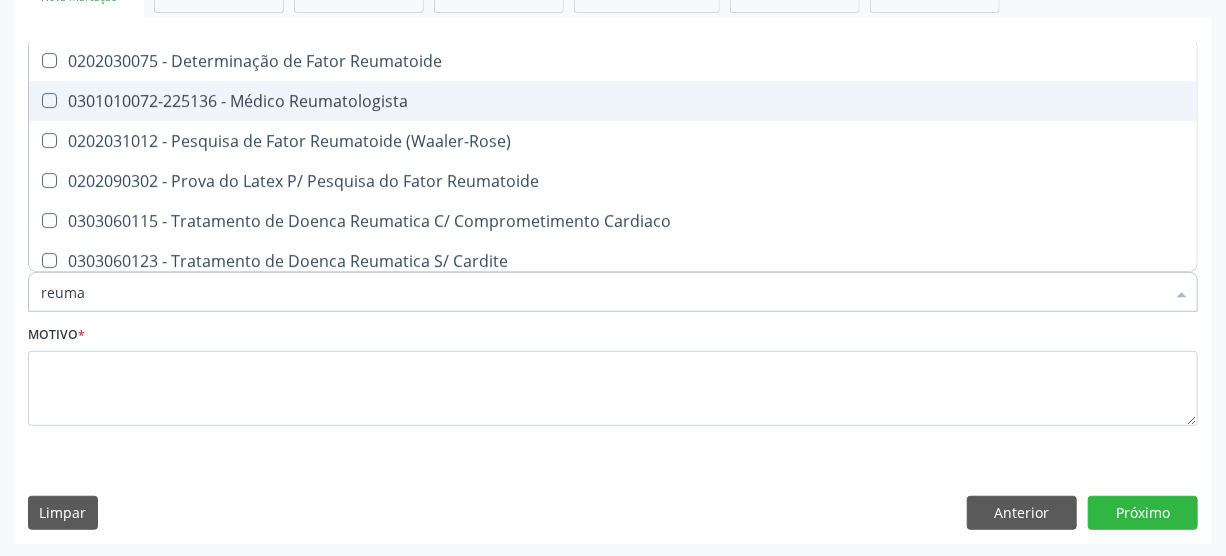 click on "0301010072-225136 - Médico Reumatologista" at bounding box center (613, 101) 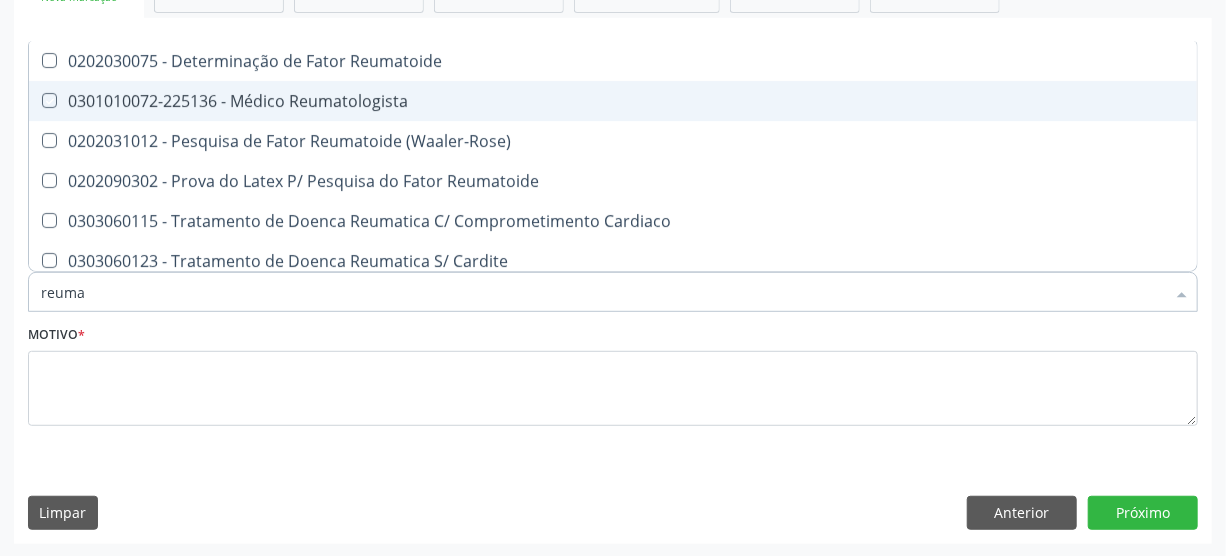 checkbox on "true" 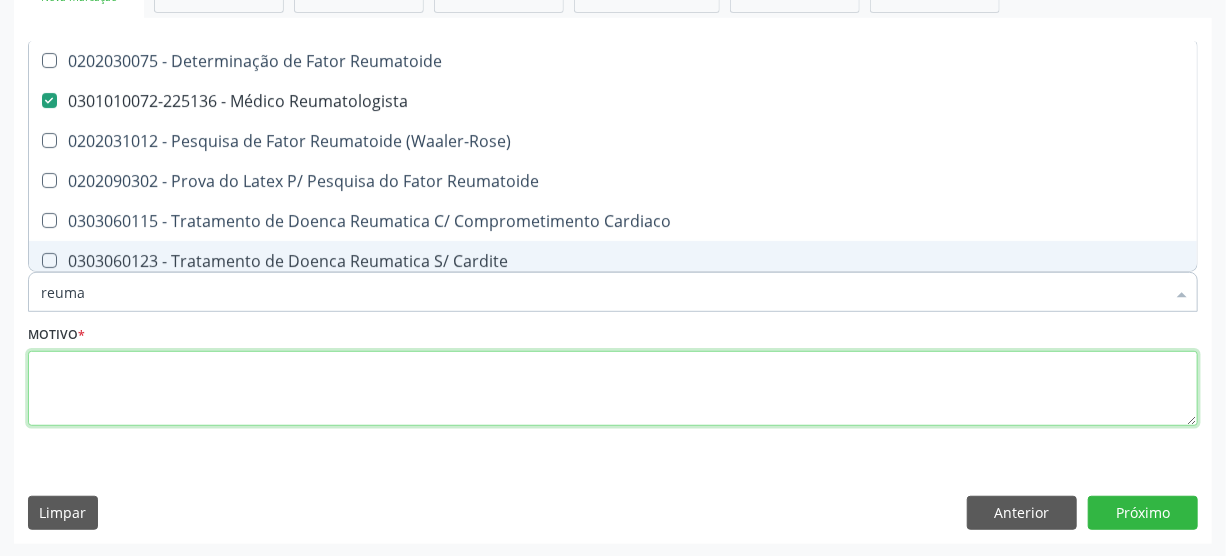 click at bounding box center [613, 389] 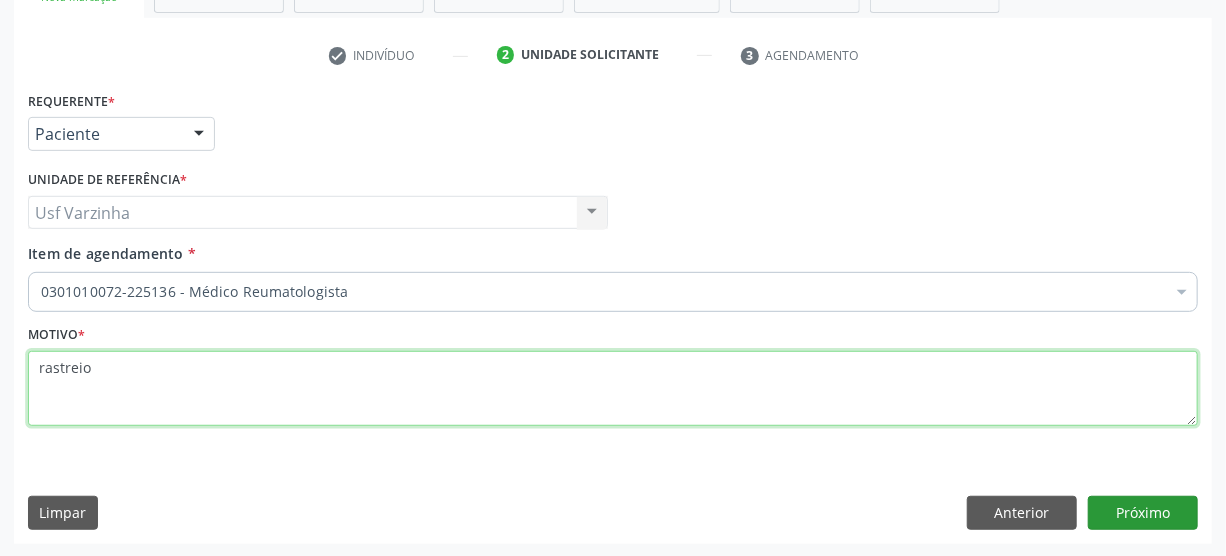 type on "rastreio" 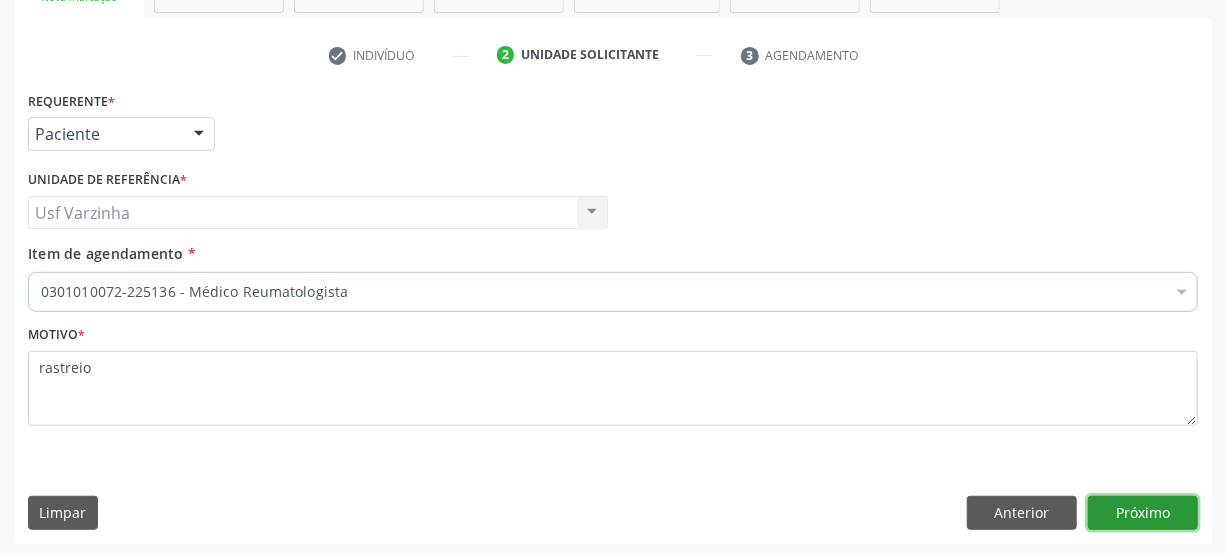 click on "Próximo" at bounding box center (1143, 513) 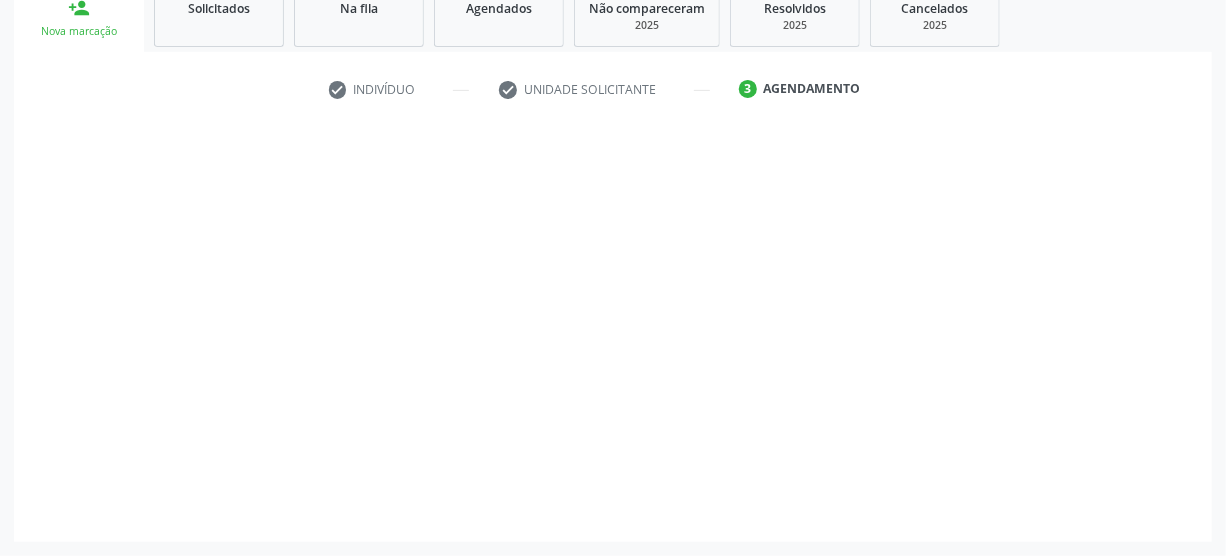 scroll, scrollTop: 312, scrollLeft: 0, axis: vertical 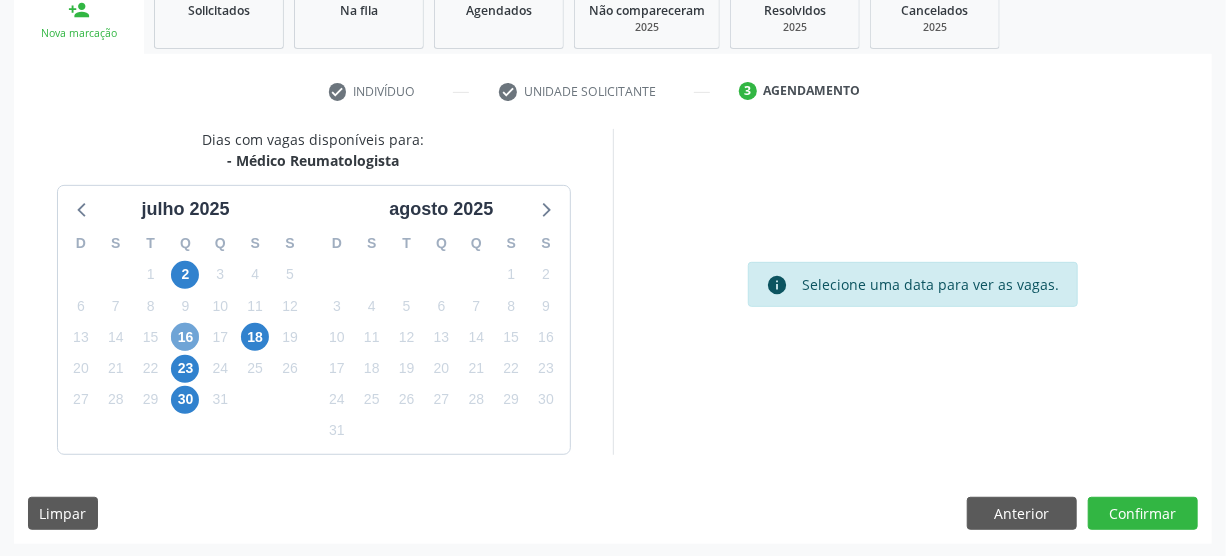 click on "16" at bounding box center [185, 337] 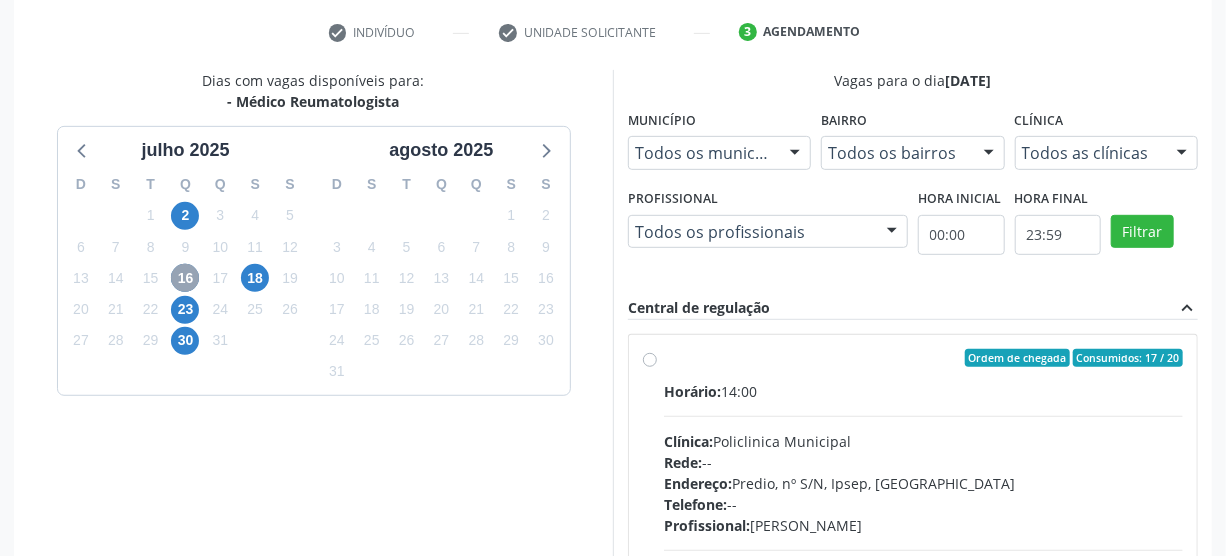 scroll, scrollTop: 403, scrollLeft: 0, axis: vertical 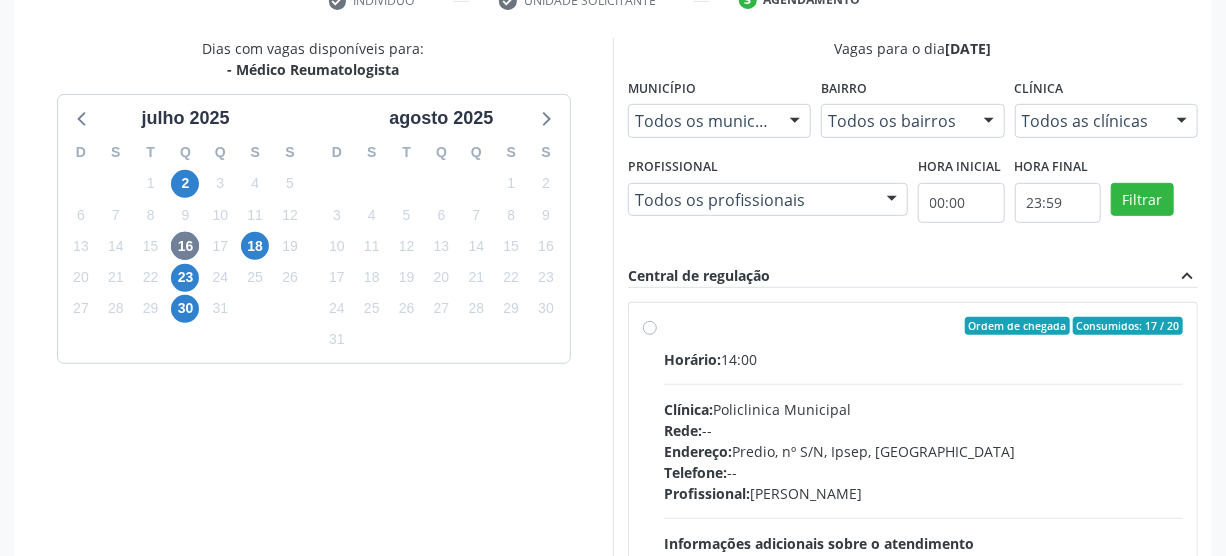 click on "Ordem de chegada
Consumidos: 17 / 20
Horário:   14:00
Clínica:  Policlinica Municipal
Rede:
--
Endereço:   Predio, nº S/N, Ipsep, Serra Talhada - PE
Telefone:   --
Profissional:
Felipe Pereira Guimaraes
Informações adicionais sobre o atendimento
Idade de atendimento:
de 0 a 120 anos
Gênero(s) atendido(s):
Masculino e Feminino
Informações adicionais:
--" at bounding box center (923, 470) 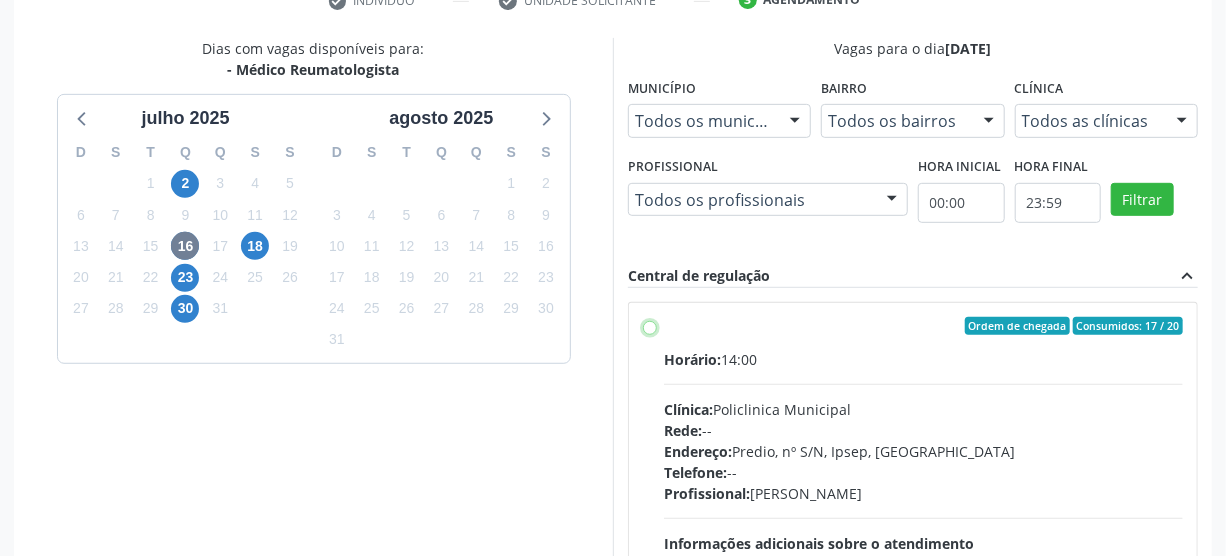 click on "Ordem de chegada
Consumidos: 17 / 20
Horário:   14:00
Clínica:  Policlinica Municipal
Rede:
--
Endereço:   Predio, nº S/N, Ipsep, Serra Talhada - PE
Telefone:   --
Profissional:
Felipe Pereira Guimaraes
Informações adicionais sobre o atendimento
Idade de atendimento:
de 0 a 120 anos
Gênero(s) atendido(s):
Masculino e Feminino
Informações adicionais:
--" at bounding box center [650, 326] 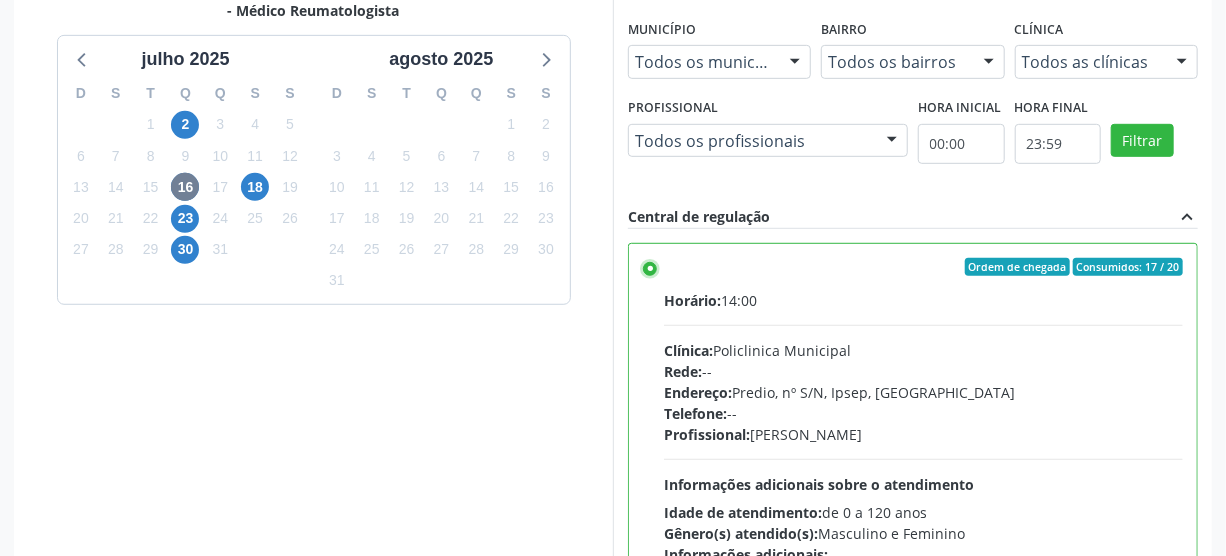 scroll, scrollTop: 585, scrollLeft: 0, axis: vertical 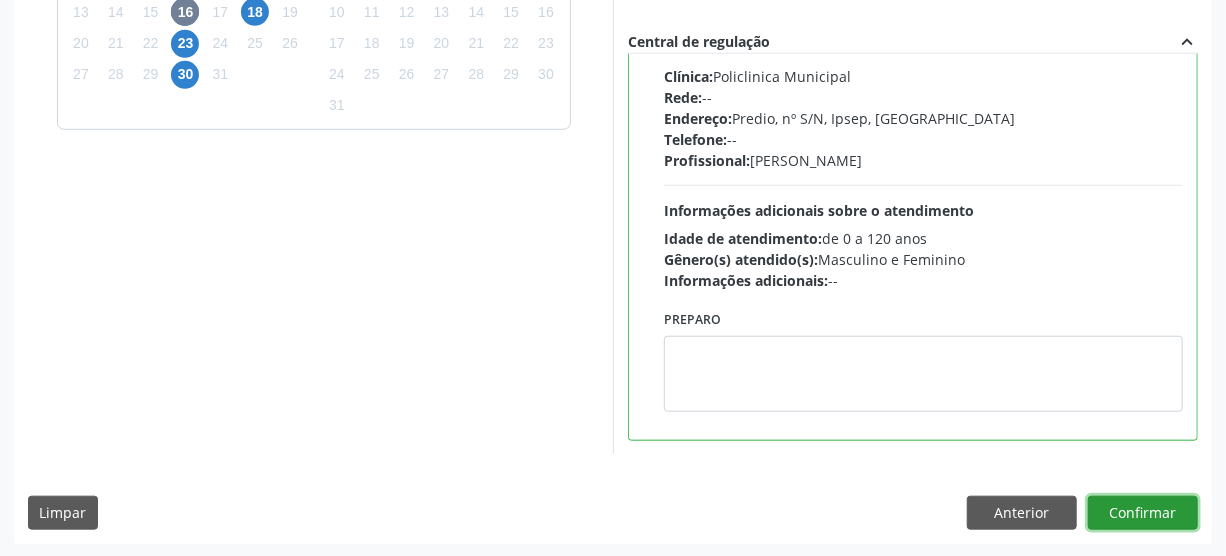 click on "Confirmar" at bounding box center [1143, 513] 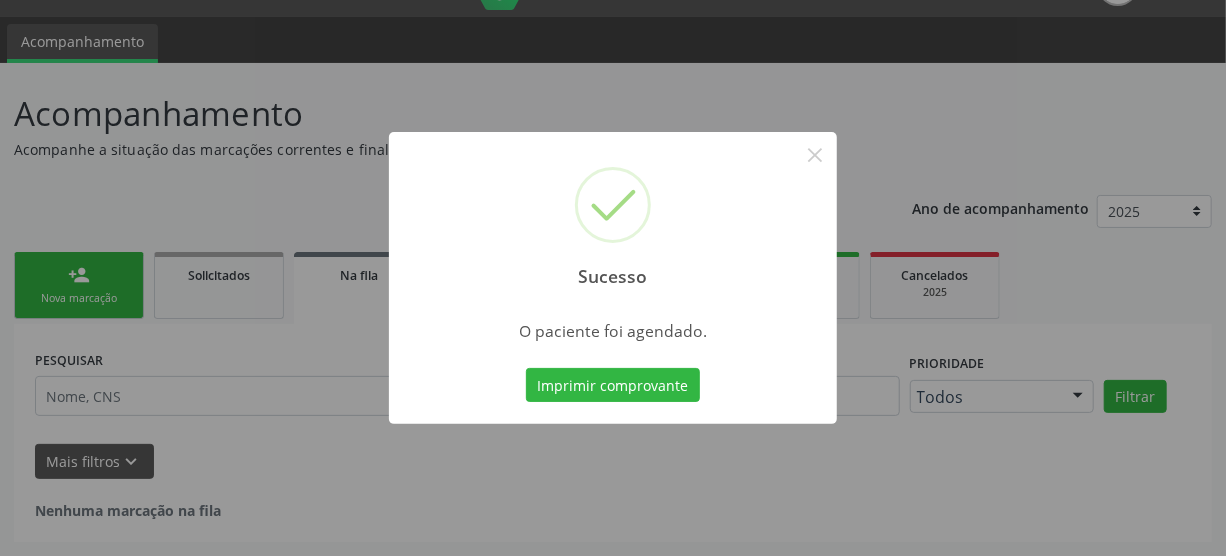 scroll, scrollTop: 45, scrollLeft: 0, axis: vertical 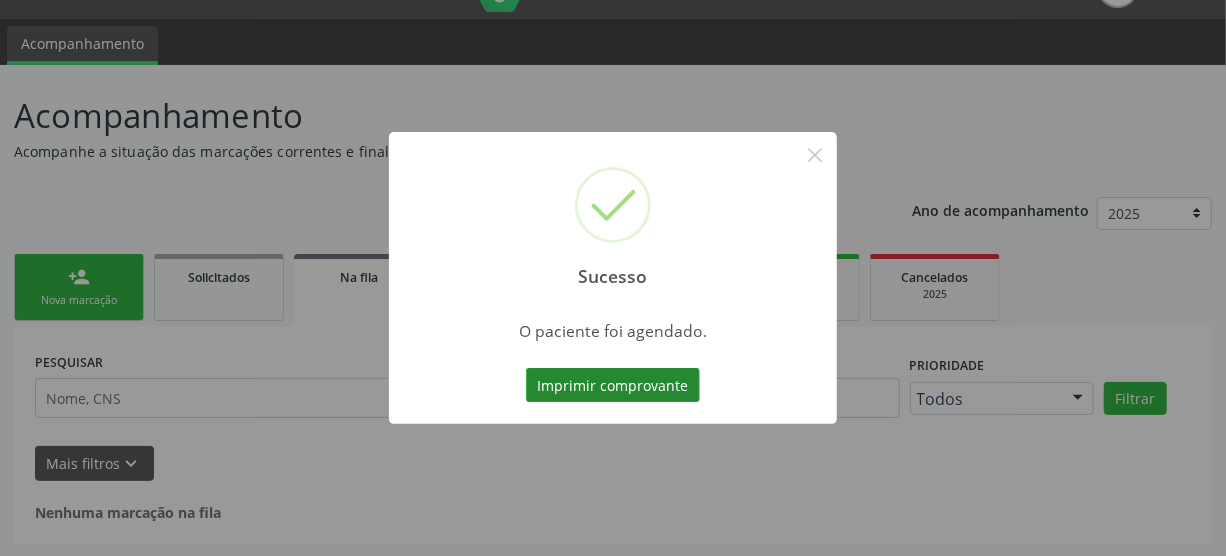 click on "Imprimir comprovante" at bounding box center [613, 385] 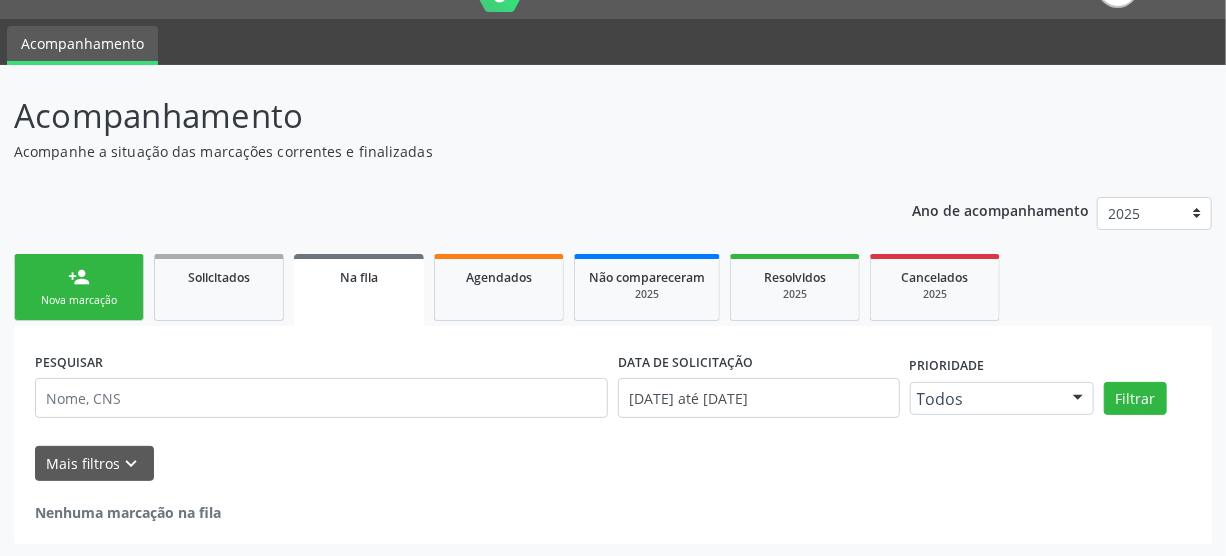 click on "Nova marcação" at bounding box center [79, 300] 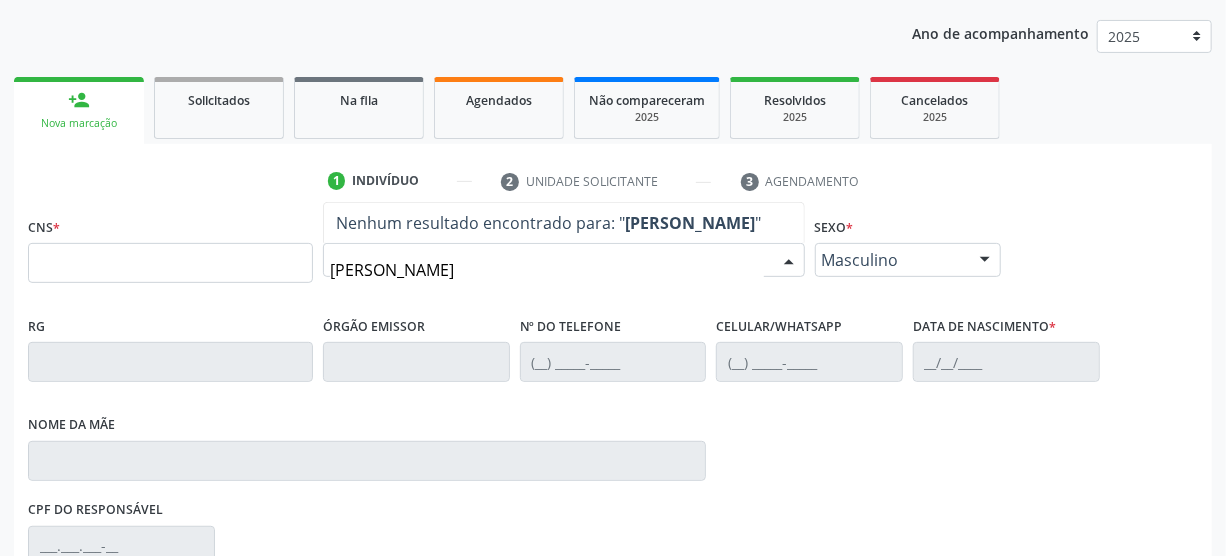 scroll, scrollTop: 227, scrollLeft: 0, axis: vertical 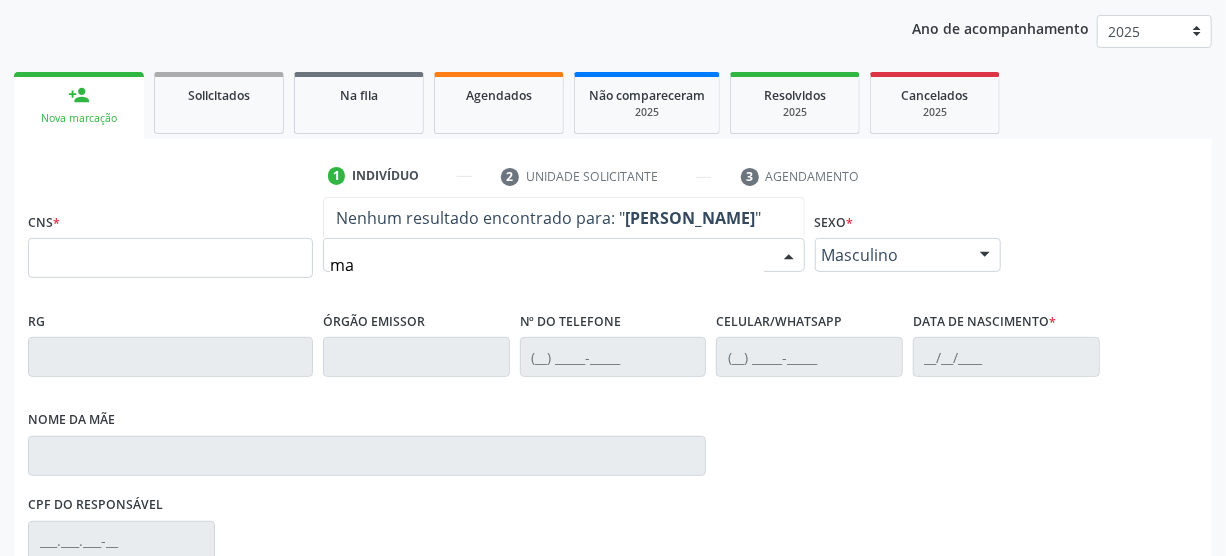 type on "m" 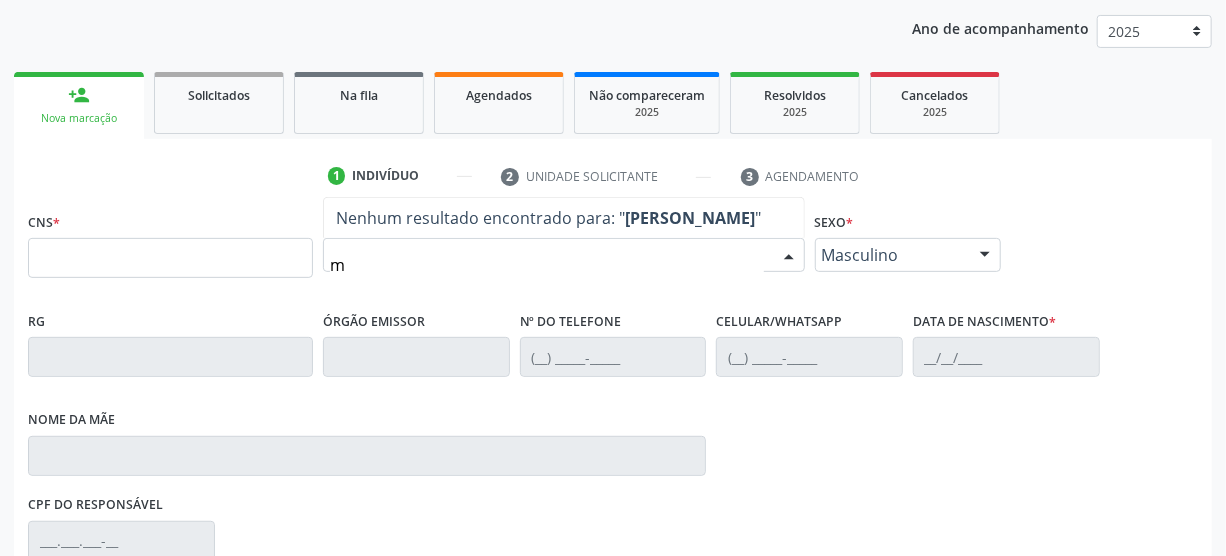 type 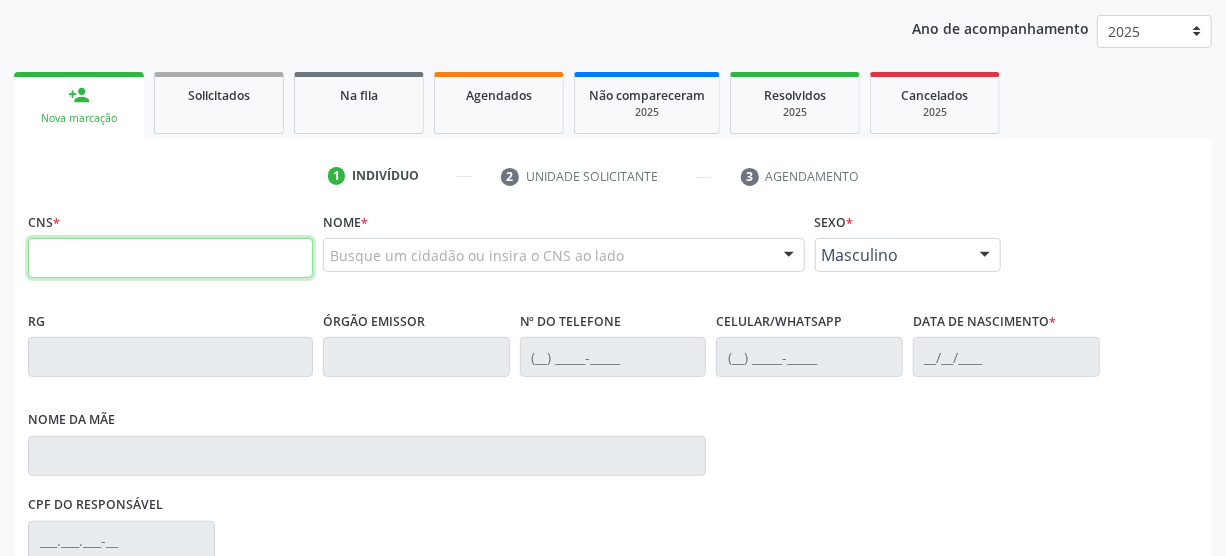 click at bounding box center [170, 258] 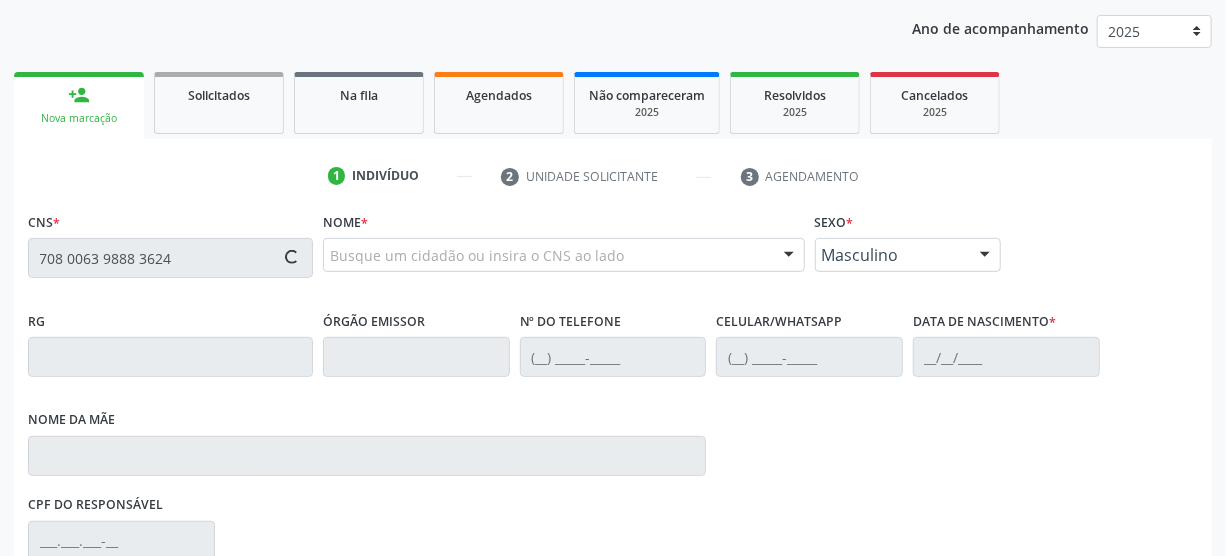 type on "708 0063 9888 3624" 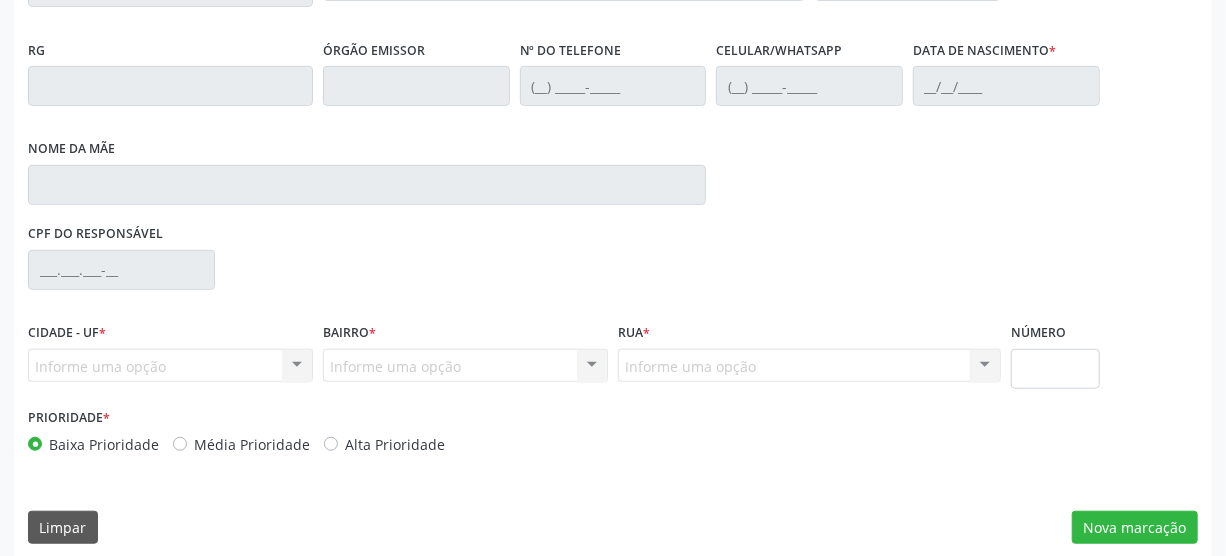 type on "(87) 98134-7200" 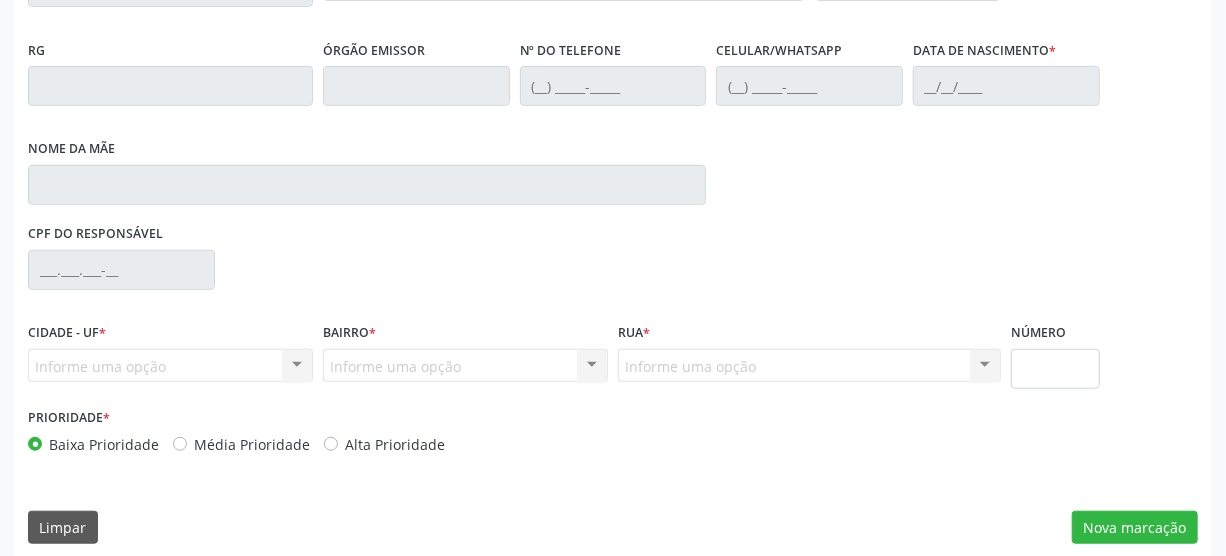 type on "(87) 98134-7200" 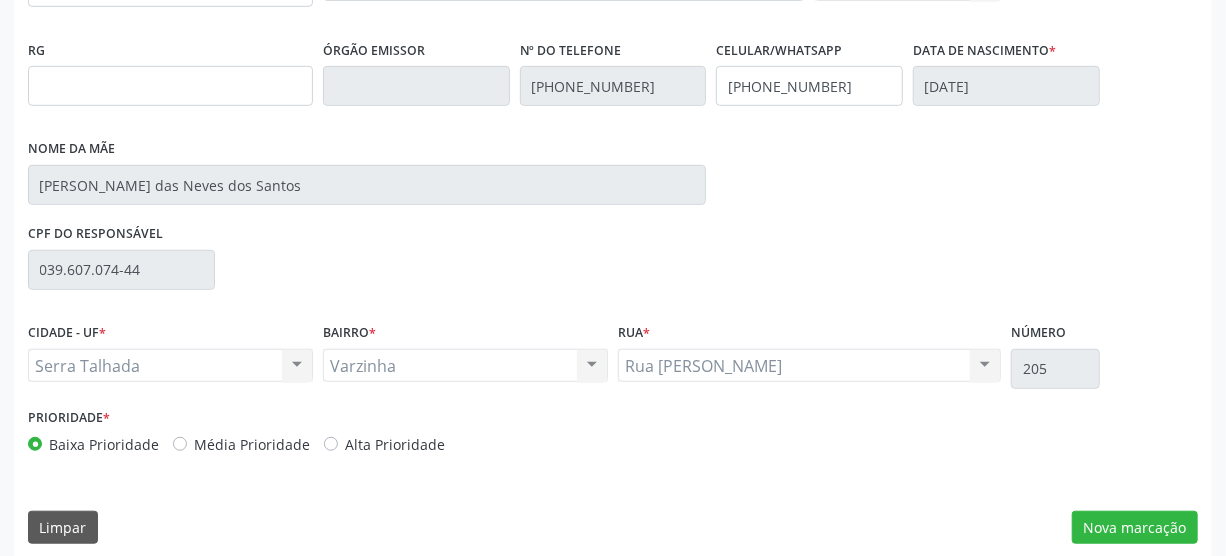 scroll, scrollTop: 500, scrollLeft: 0, axis: vertical 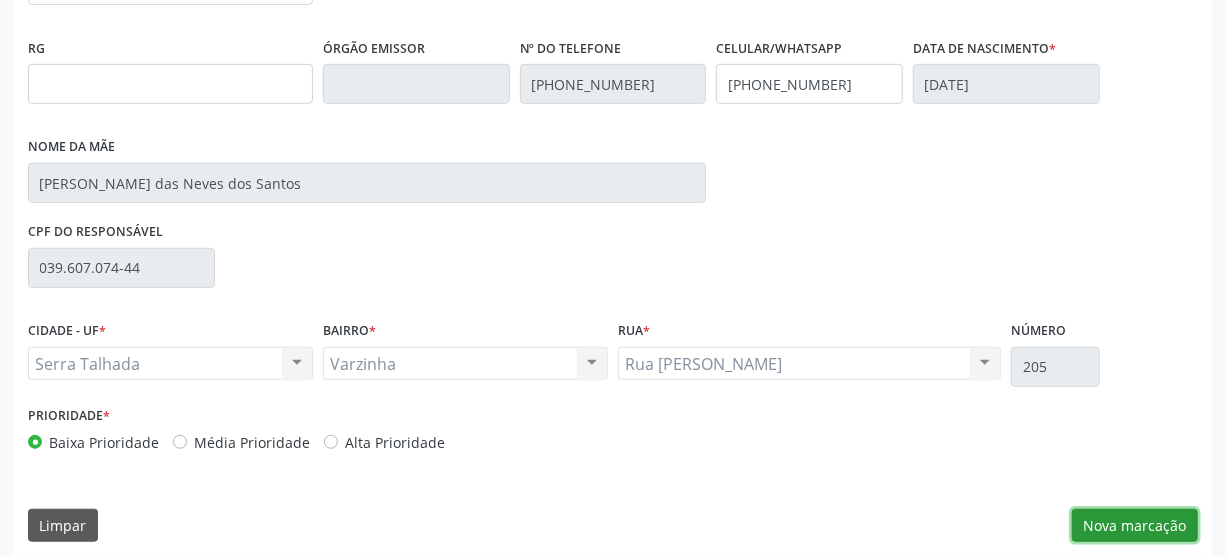 click on "Nova marcação" at bounding box center [1135, 526] 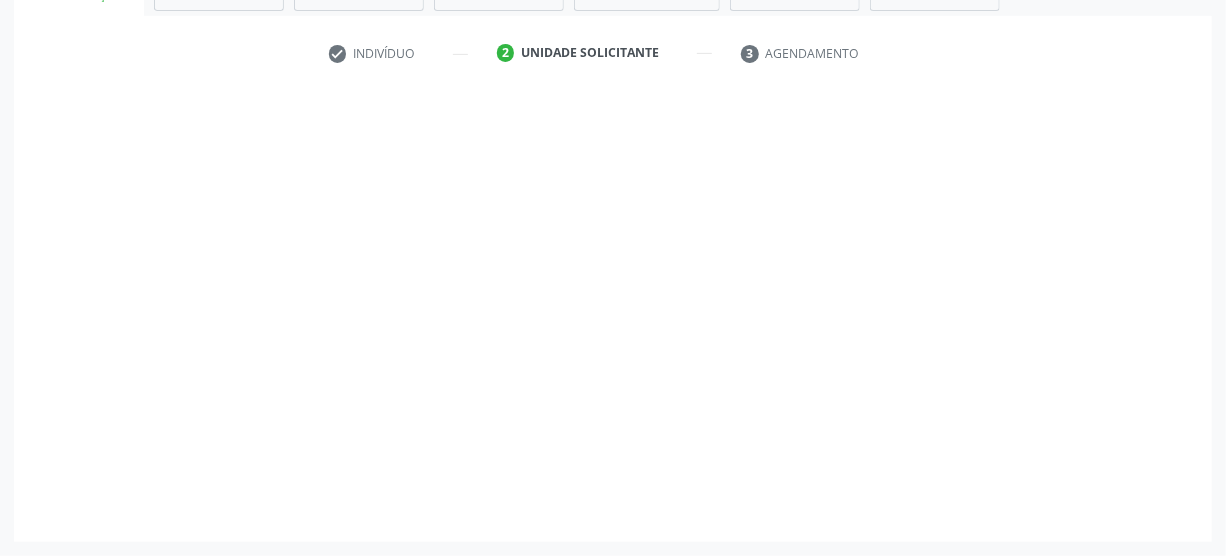 scroll, scrollTop: 348, scrollLeft: 0, axis: vertical 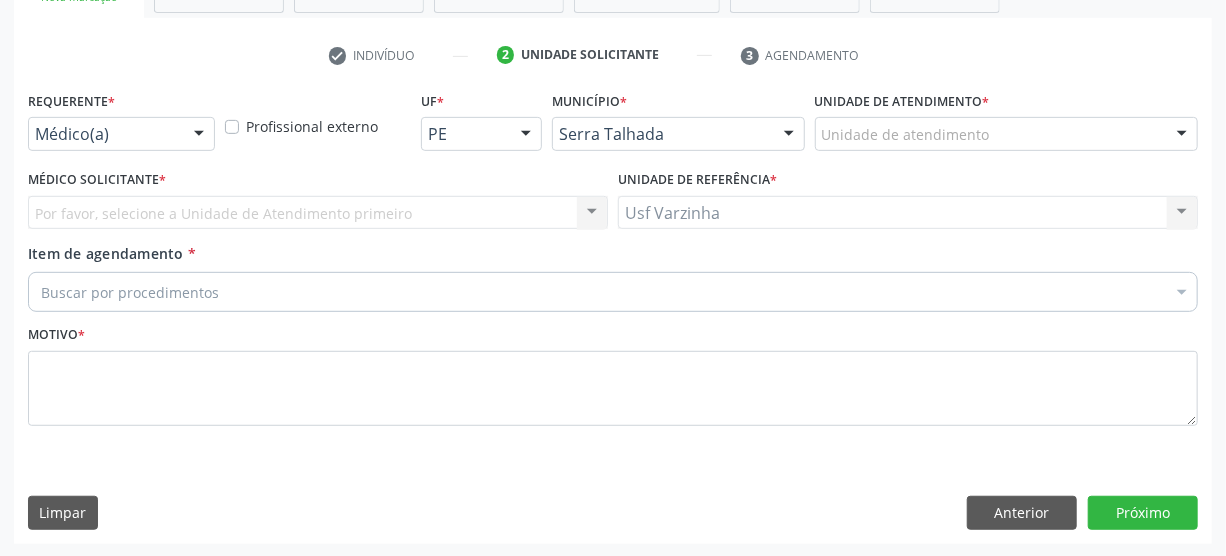 click at bounding box center (199, 135) 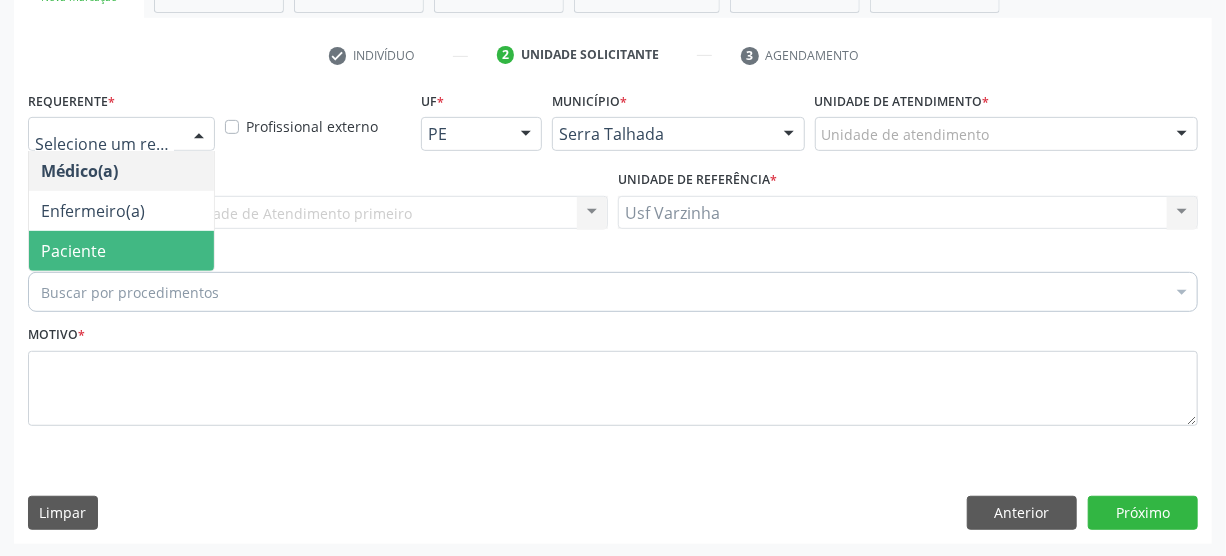 click on "Paciente" at bounding box center (121, 251) 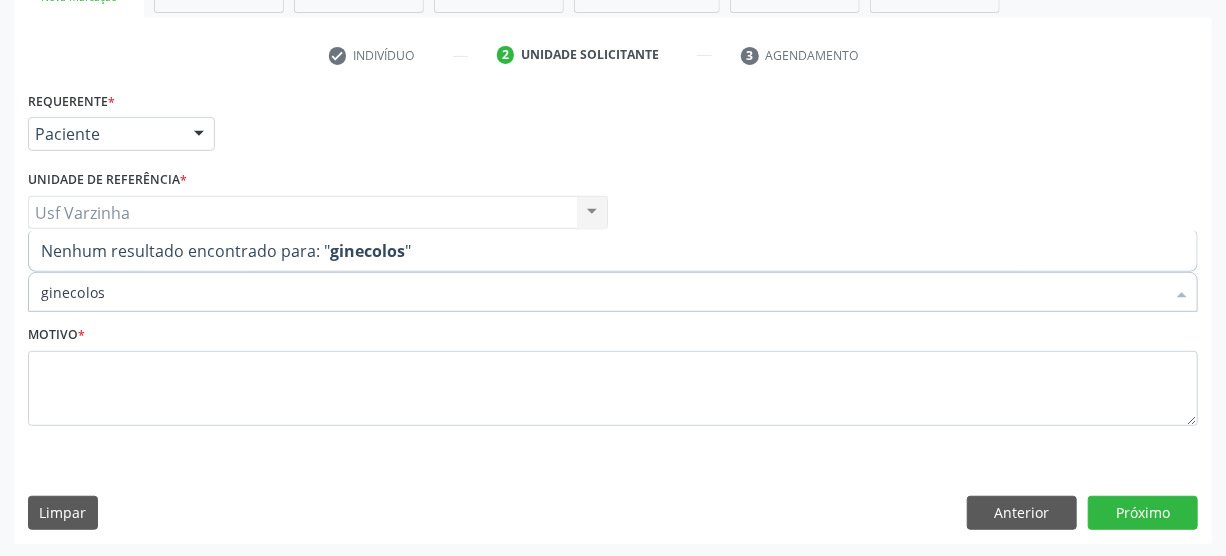 type on "ginecolo" 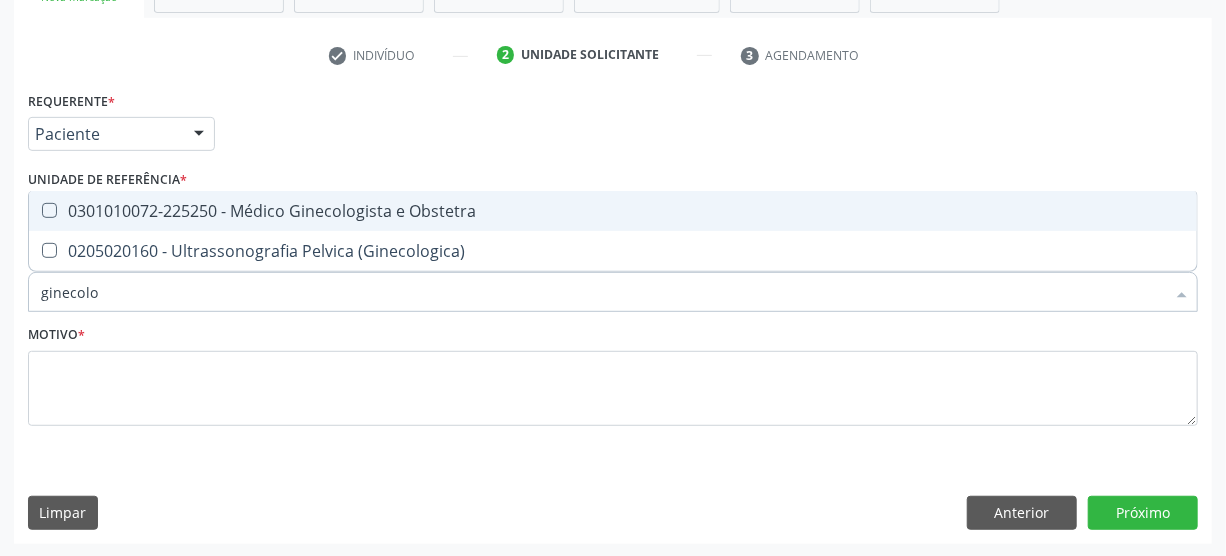 click at bounding box center [49, 210] 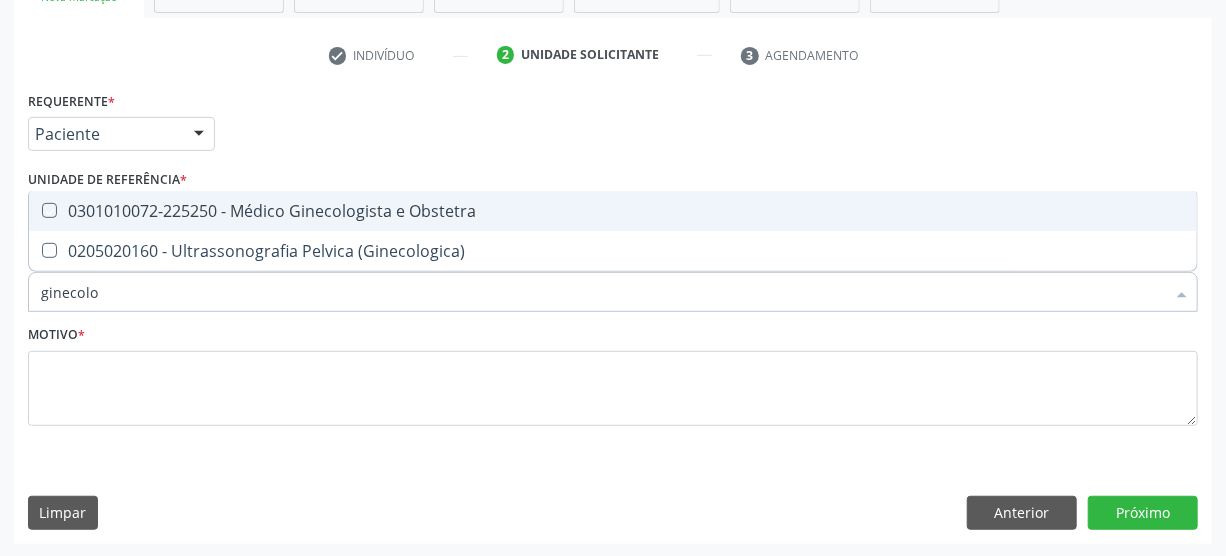 click at bounding box center [35, 210] 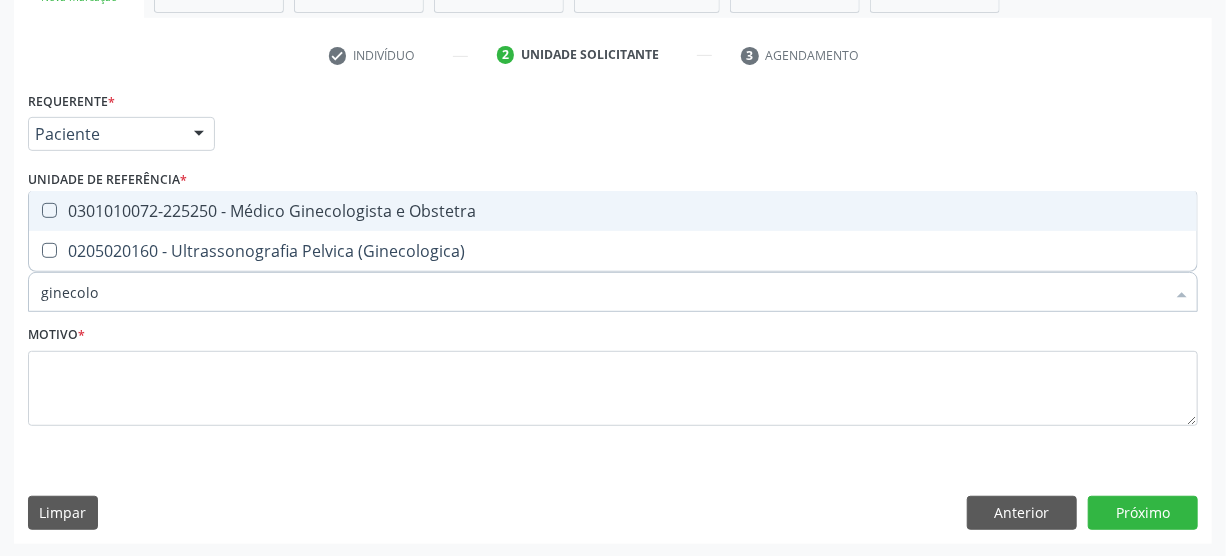 checkbox on "true" 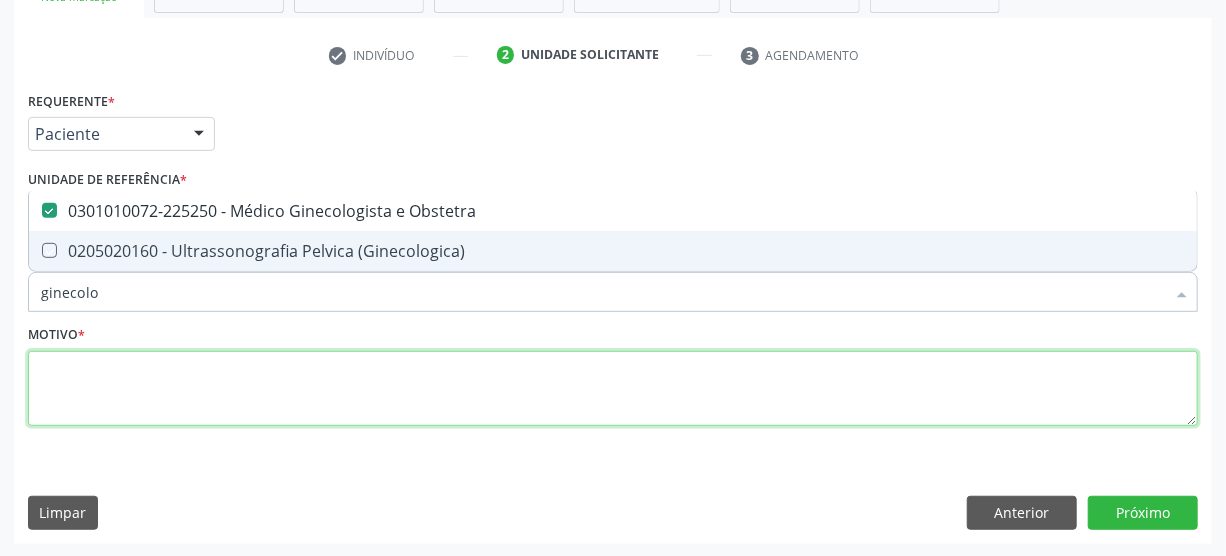 click at bounding box center [613, 389] 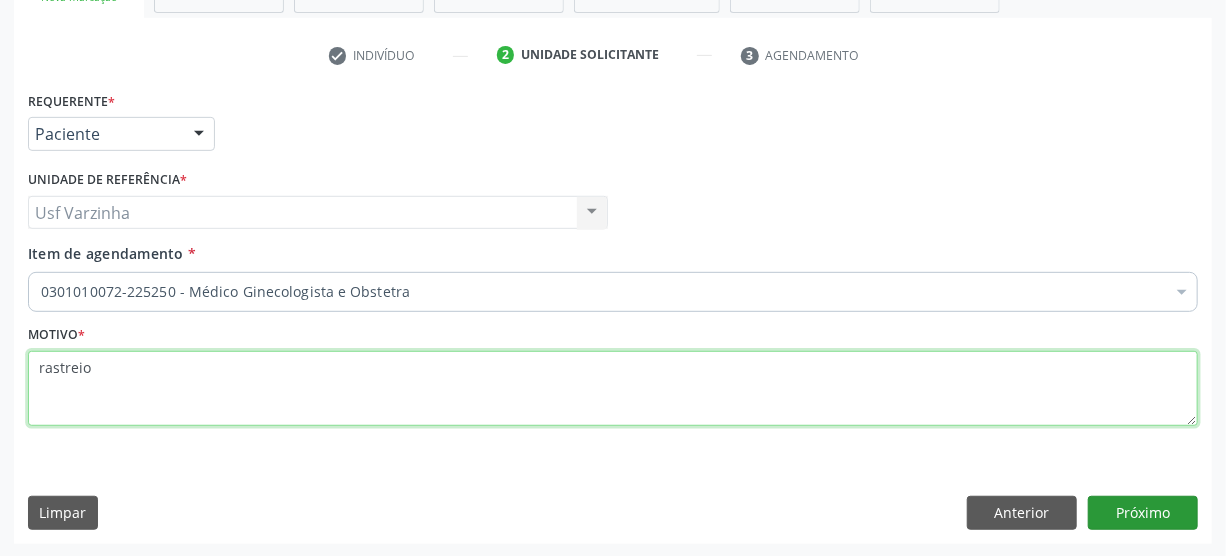 type on "rastreio" 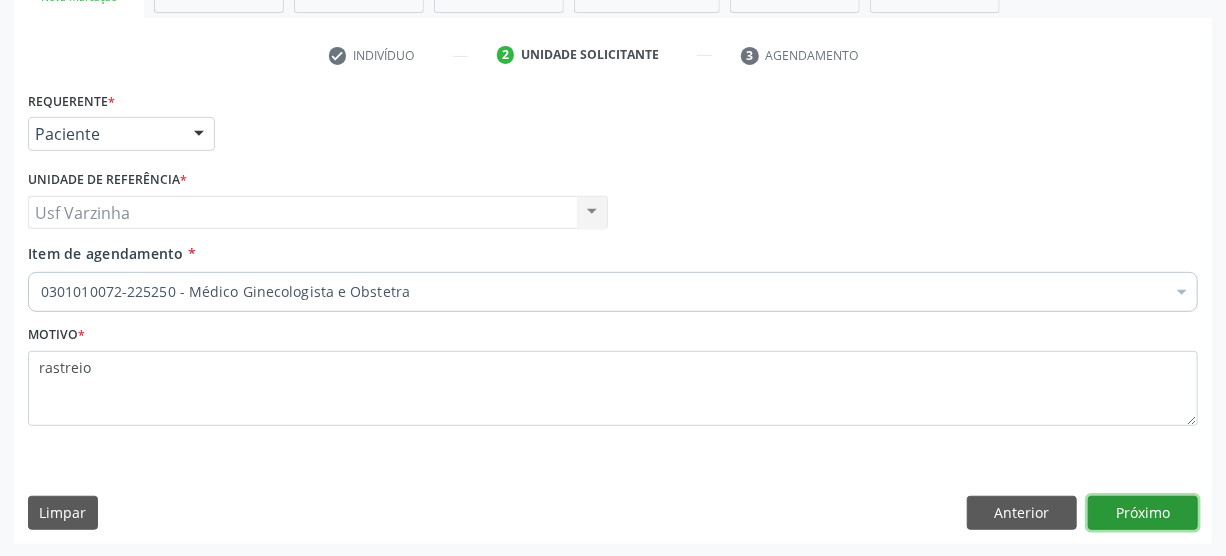 click on "Próximo" at bounding box center [1143, 513] 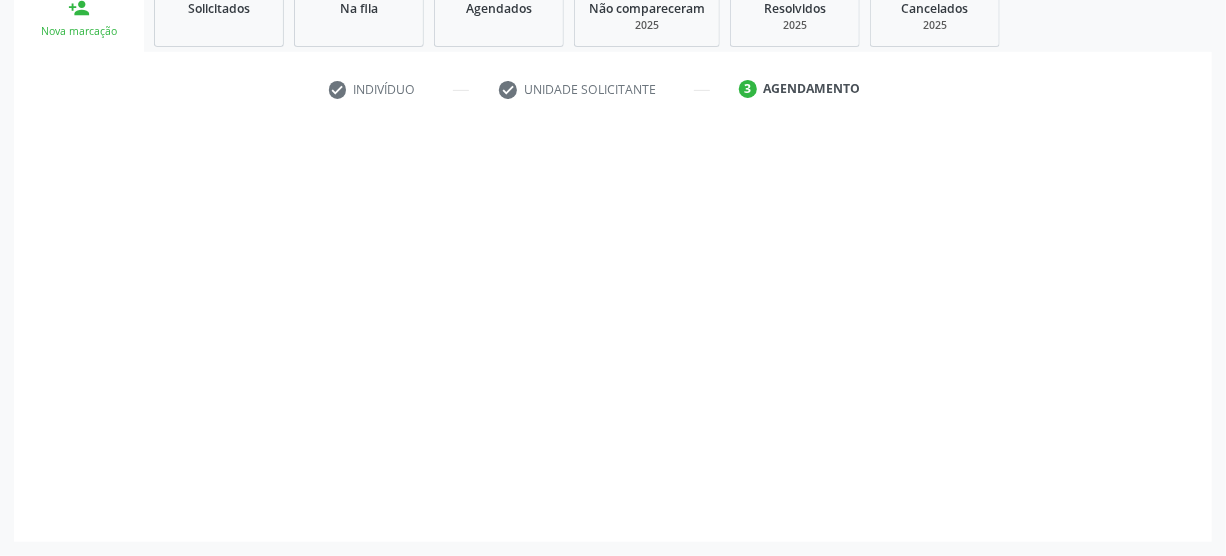 scroll, scrollTop: 312, scrollLeft: 0, axis: vertical 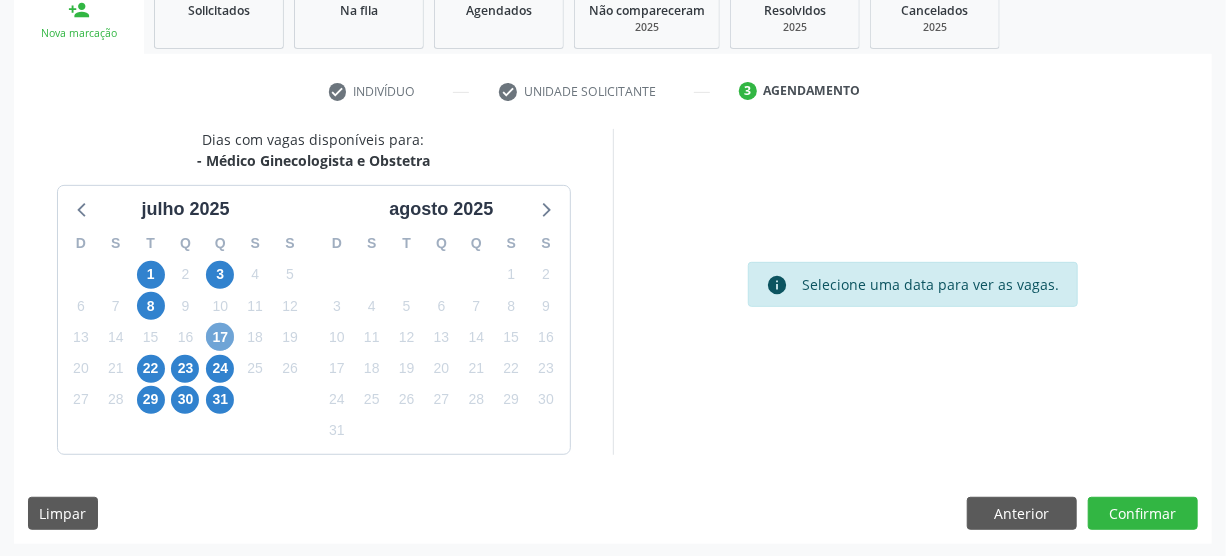 click on "17" at bounding box center [220, 337] 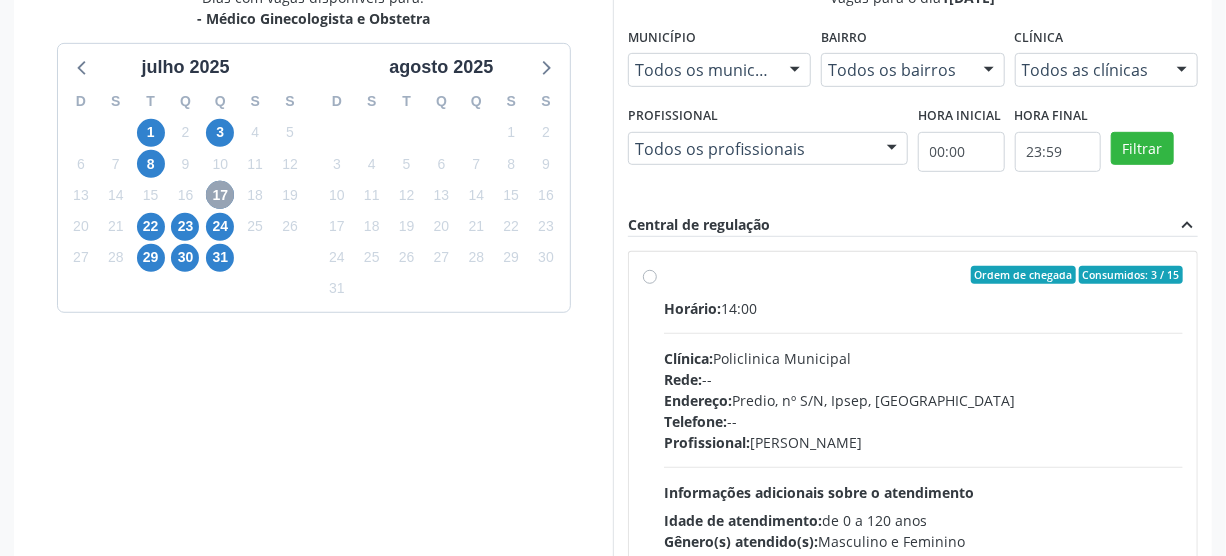 scroll, scrollTop: 494, scrollLeft: 0, axis: vertical 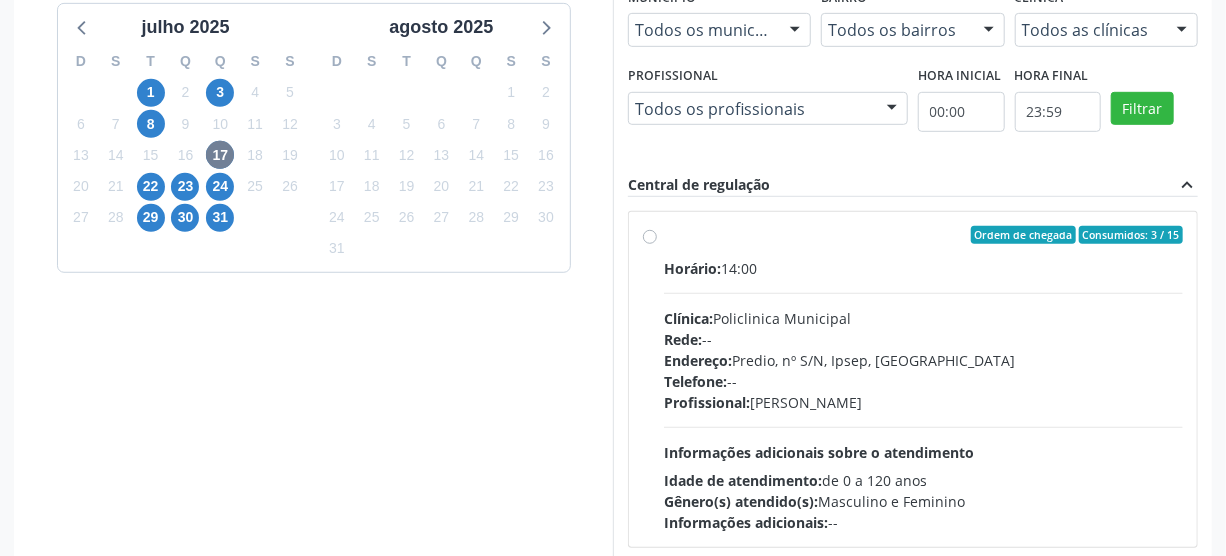 click on "Ordem de chegada
Consumidos: 3 / 15
Horário:   14:00
Clínica:  Policlinica Municipal
Rede:
--
Endereço:   Predio, nº S/N, Ipsep, Serra Talhada - PE
Telefone:   --
Profissional:
Thaisa Barbosa de Siqueira
Informações adicionais sobre o atendimento
Idade de atendimento:
de 0 a 120 anos
Gênero(s) atendido(s):
Masculino e Feminino
Informações adicionais:
--" at bounding box center (923, 379) 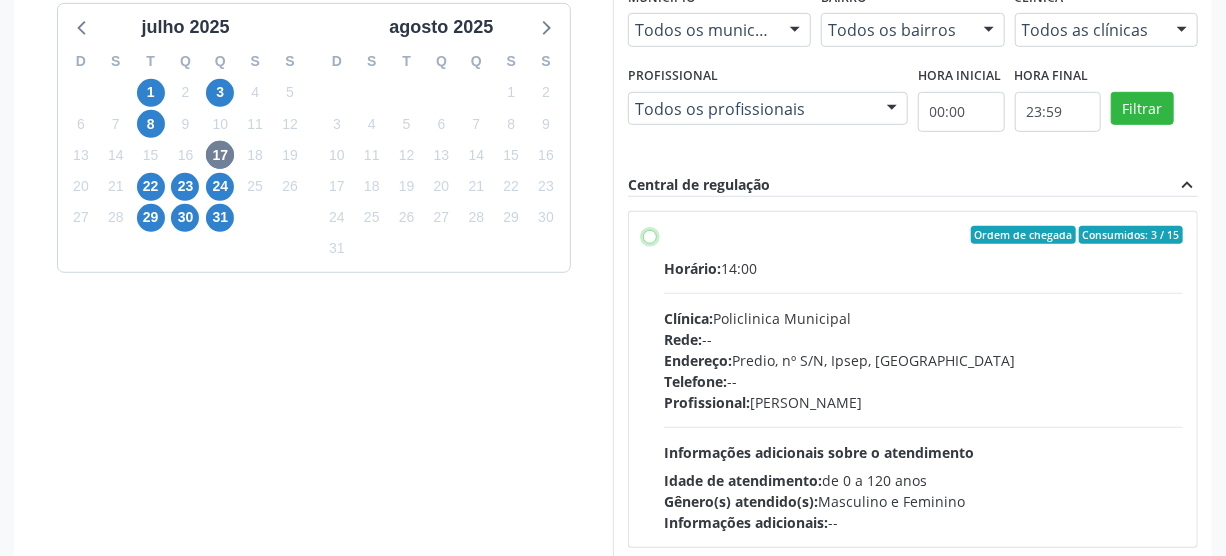 radio on "true" 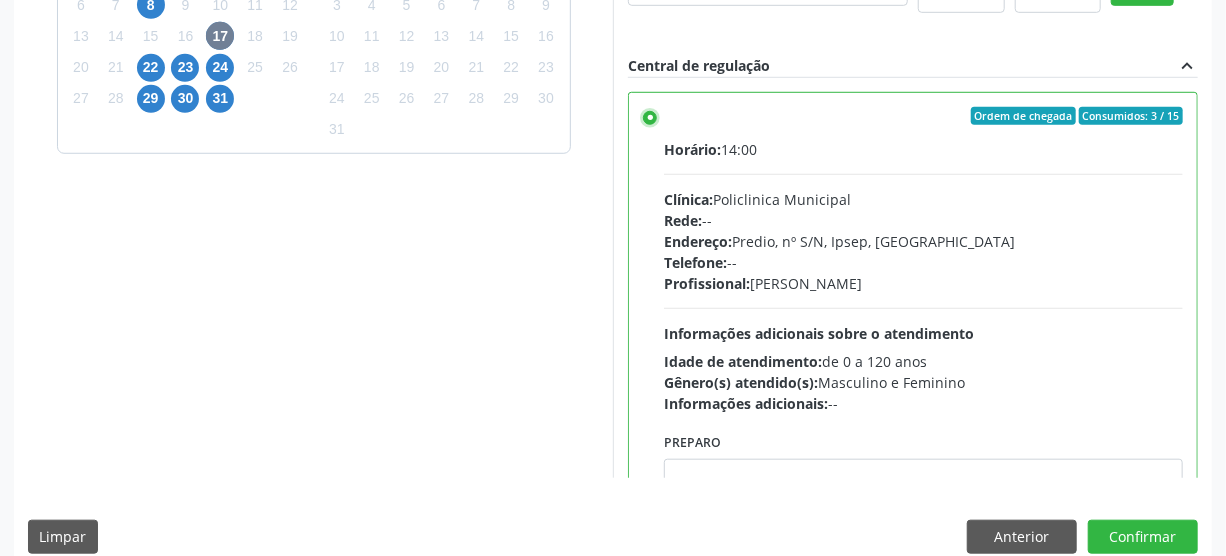 scroll, scrollTop: 637, scrollLeft: 0, axis: vertical 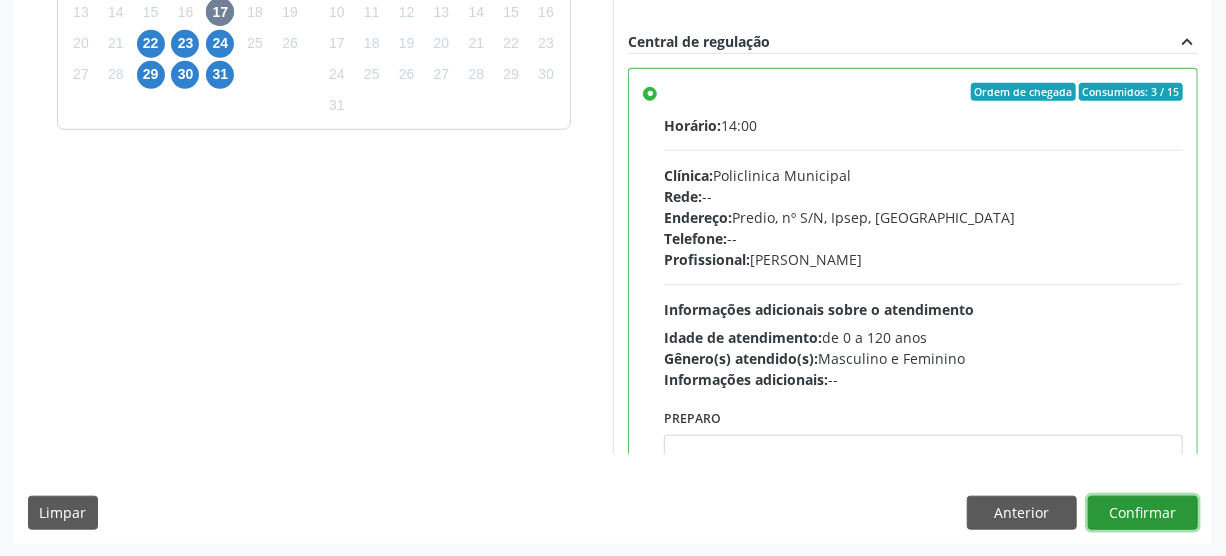 click on "Confirmar" at bounding box center [1143, 513] 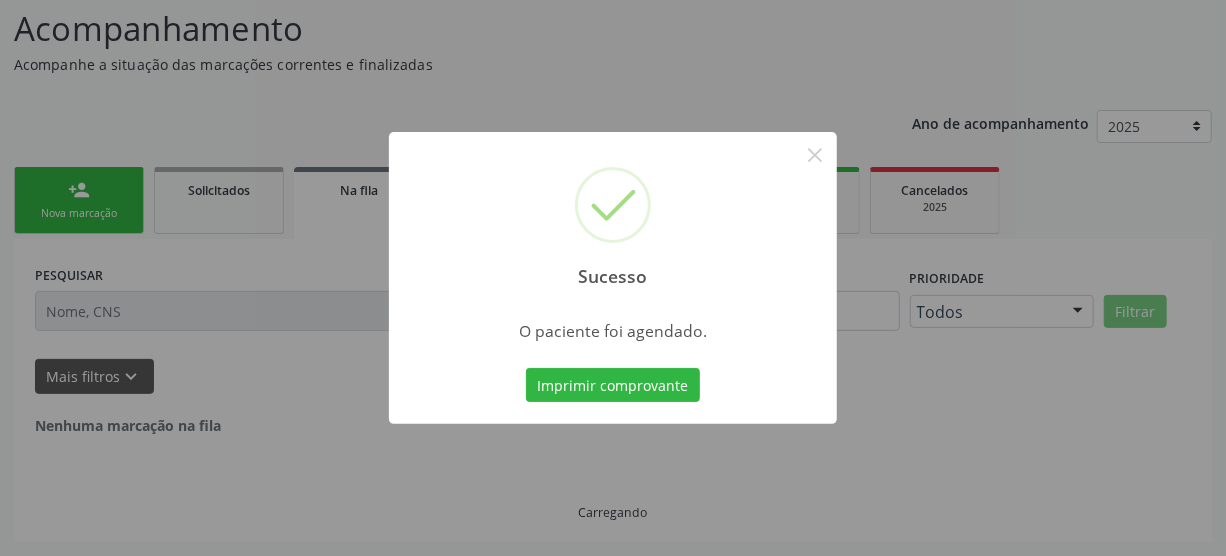 scroll, scrollTop: 45, scrollLeft: 0, axis: vertical 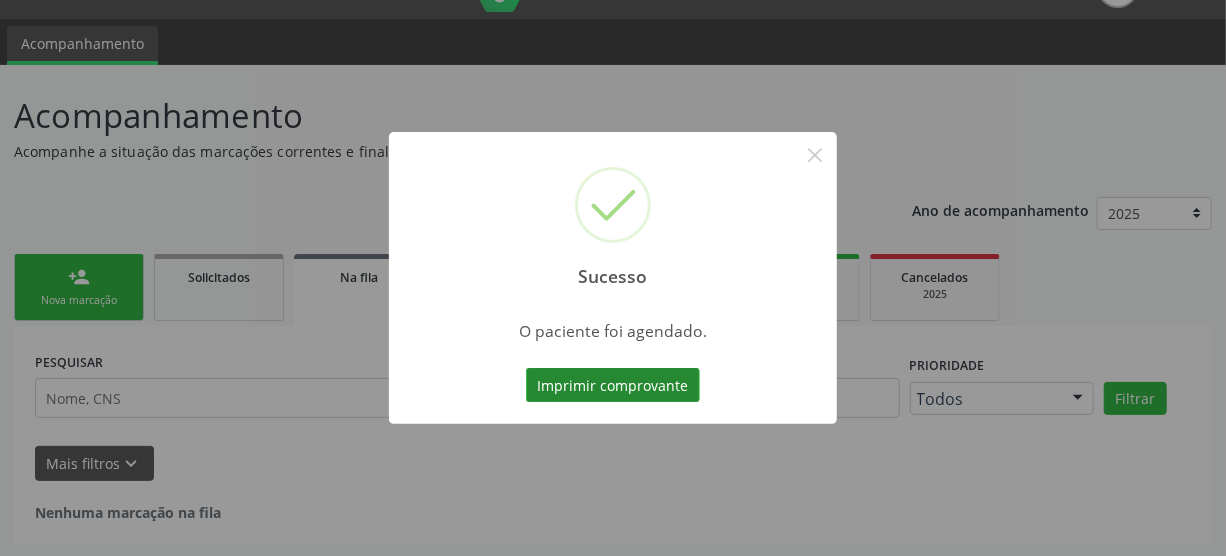 click on "Imprimir comprovante" at bounding box center [613, 385] 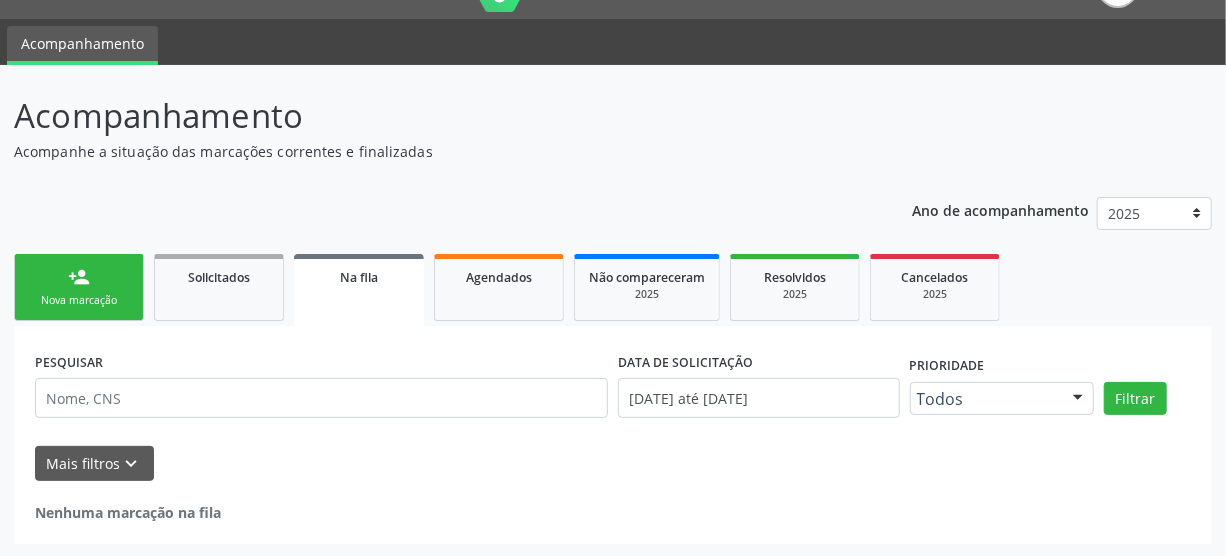 click on "Nova marcação" at bounding box center [79, 300] 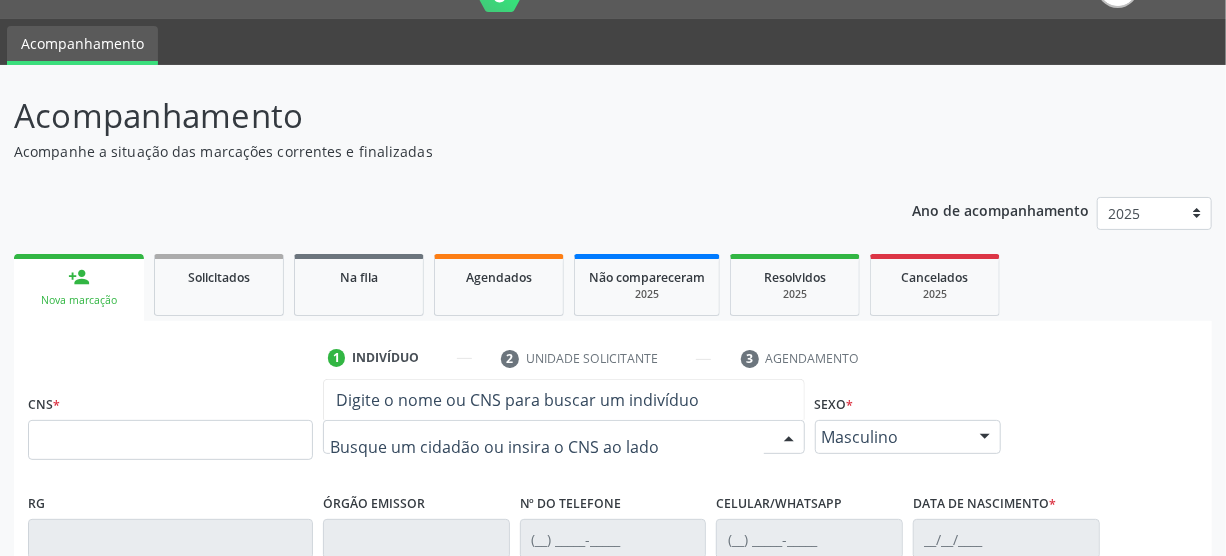 click at bounding box center (564, 437) 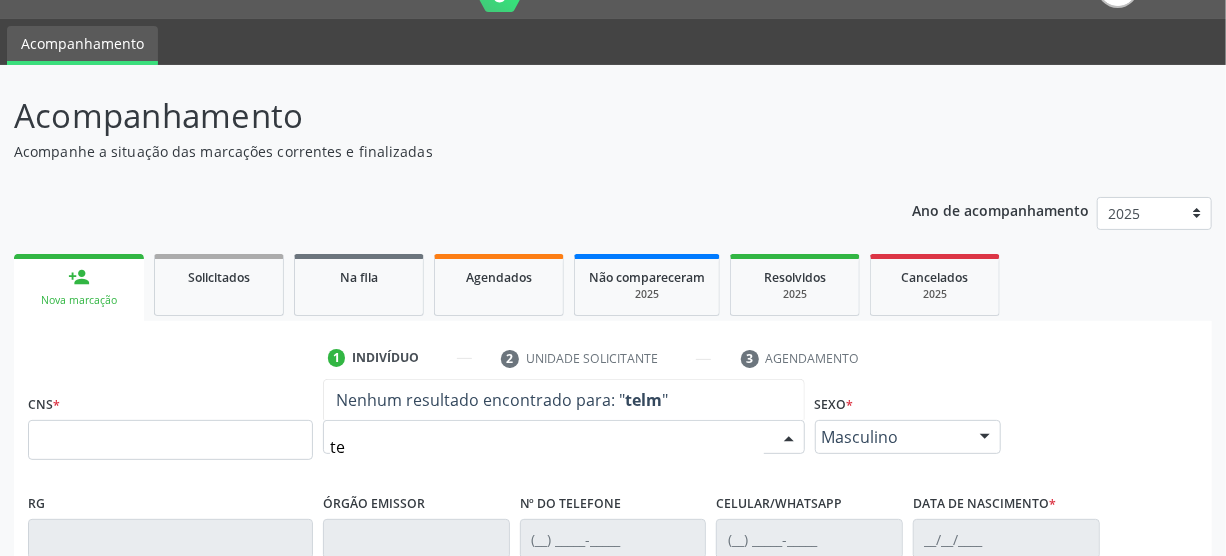 type on "t" 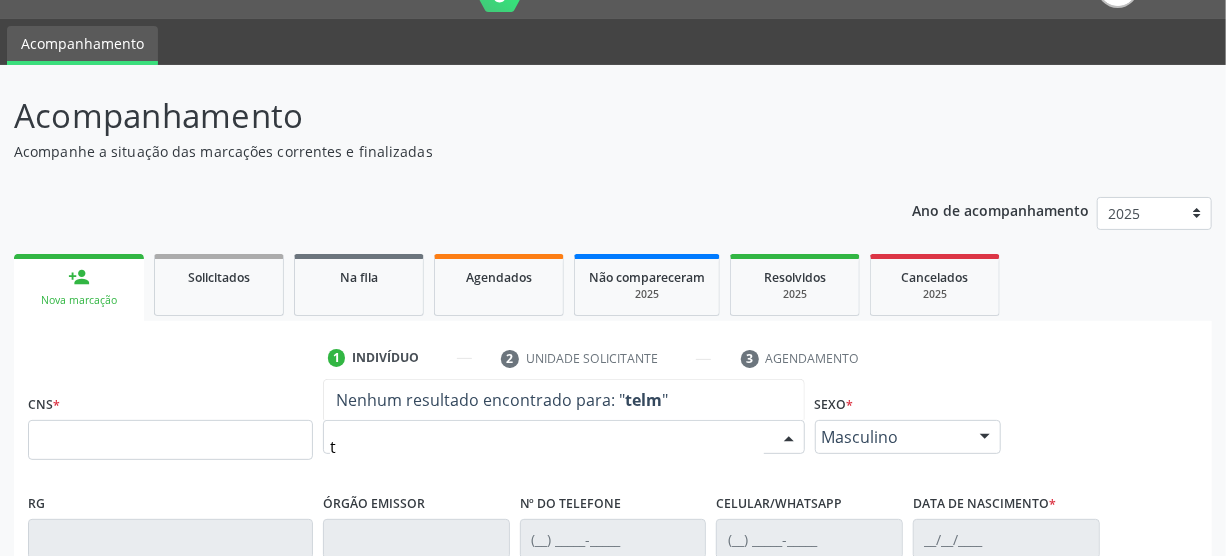 type 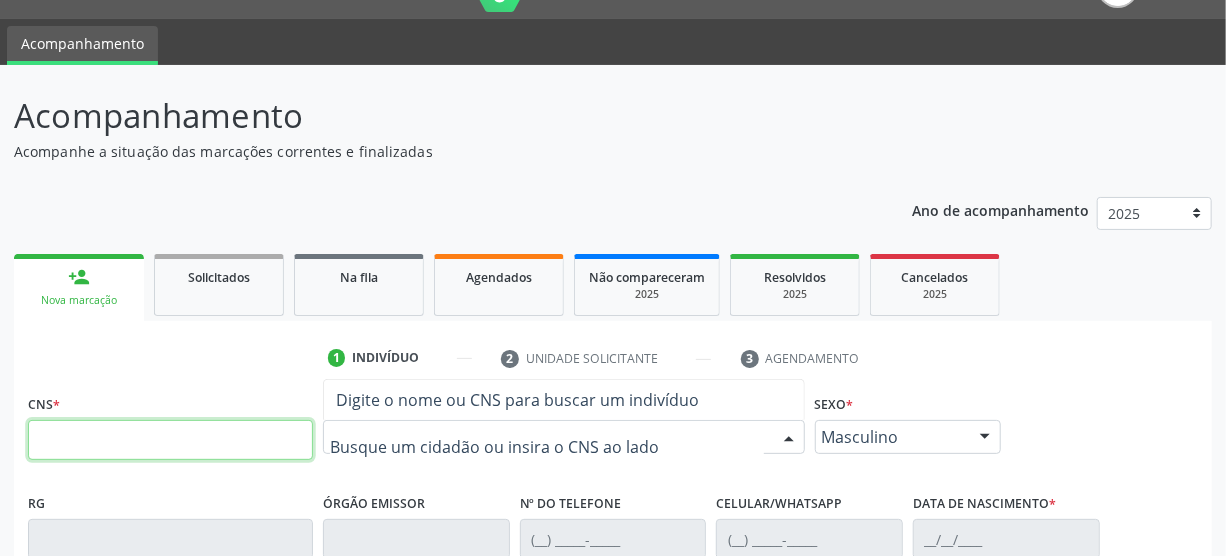 click at bounding box center [170, 440] 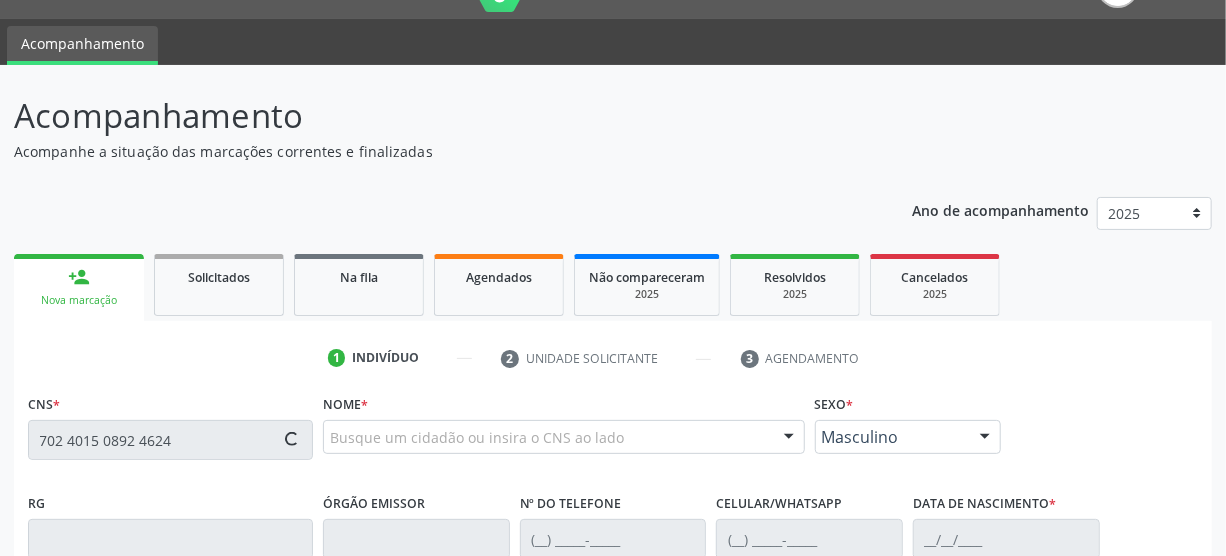 type on "702 4015 0892 4624" 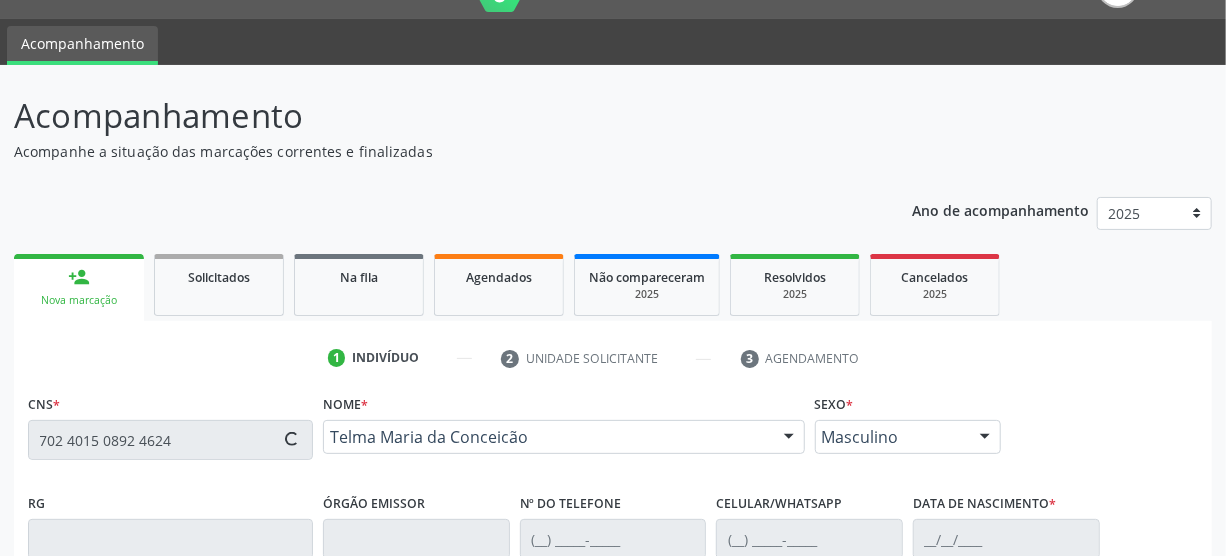 type on "(89) 98165-3917" 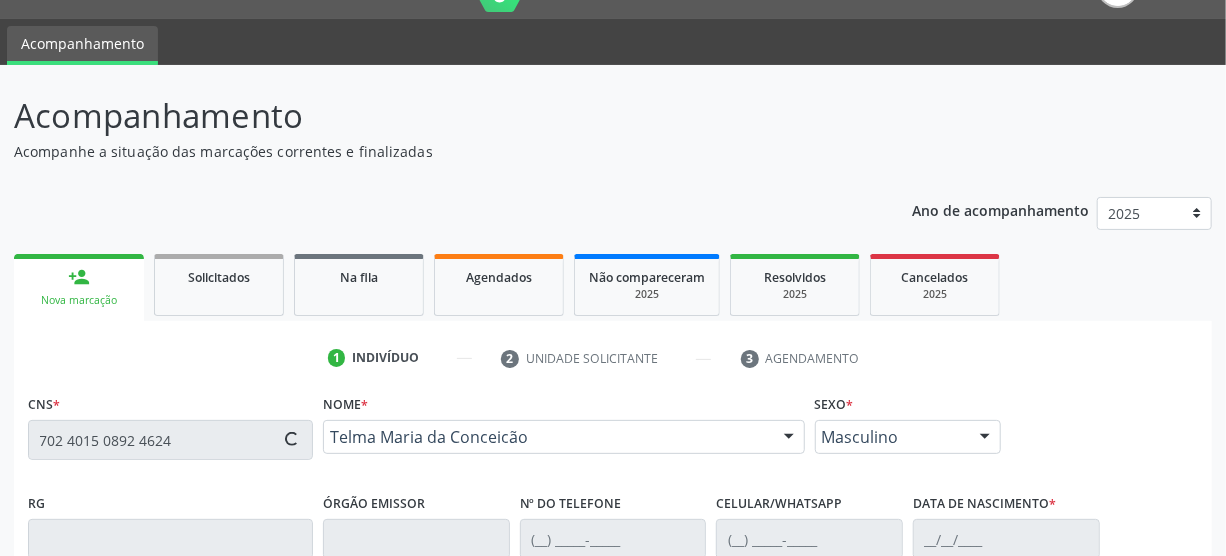 type on "(87) 98182-8136" 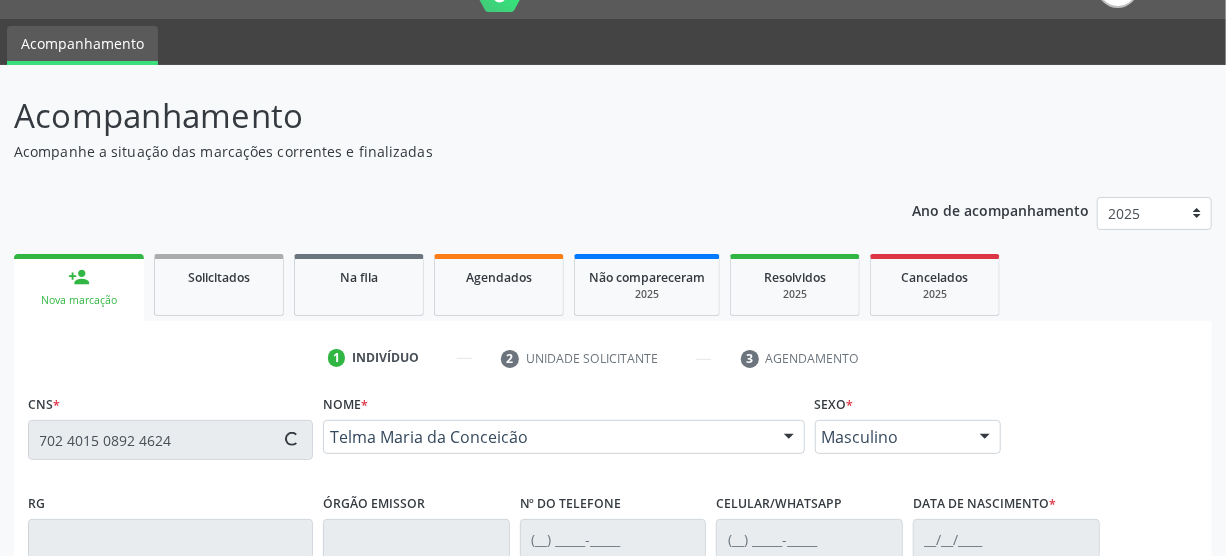 type on "37" 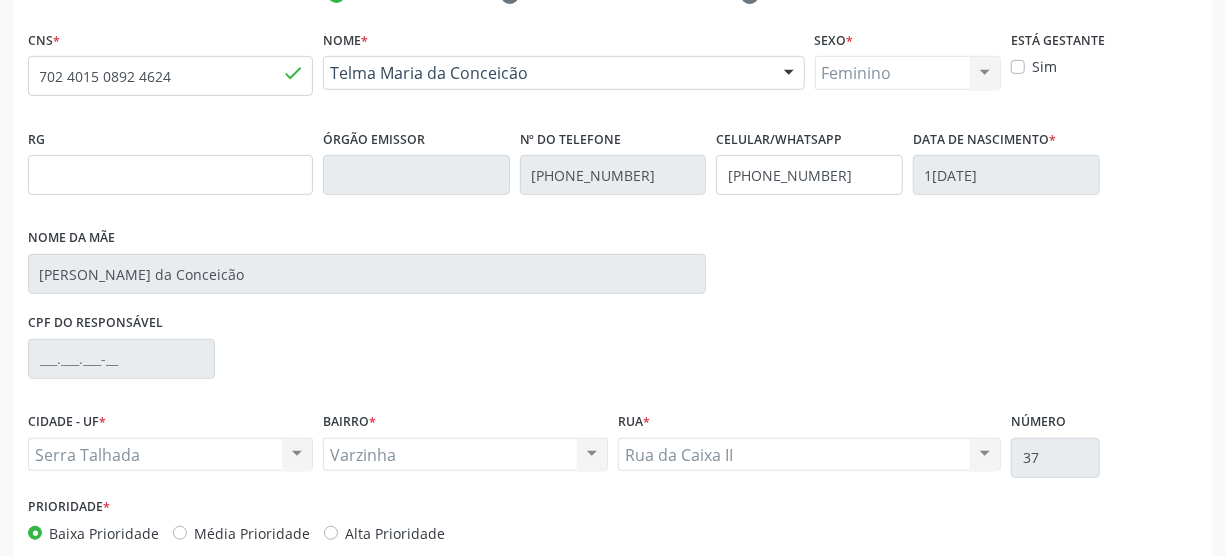 scroll, scrollTop: 500, scrollLeft: 0, axis: vertical 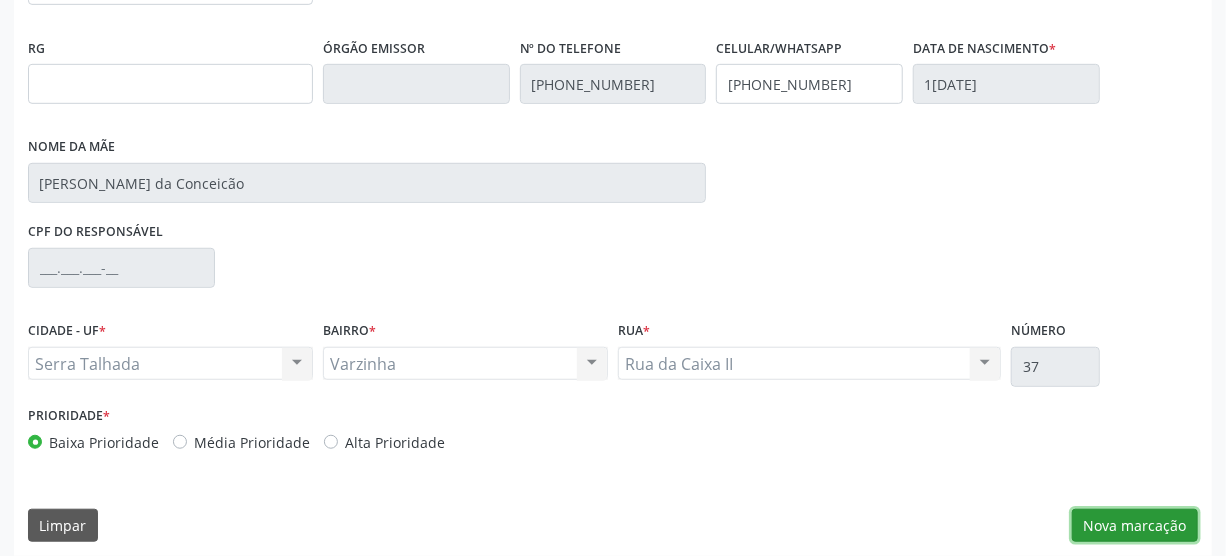 click on "Nova marcação" at bounding box center (1135, 526) 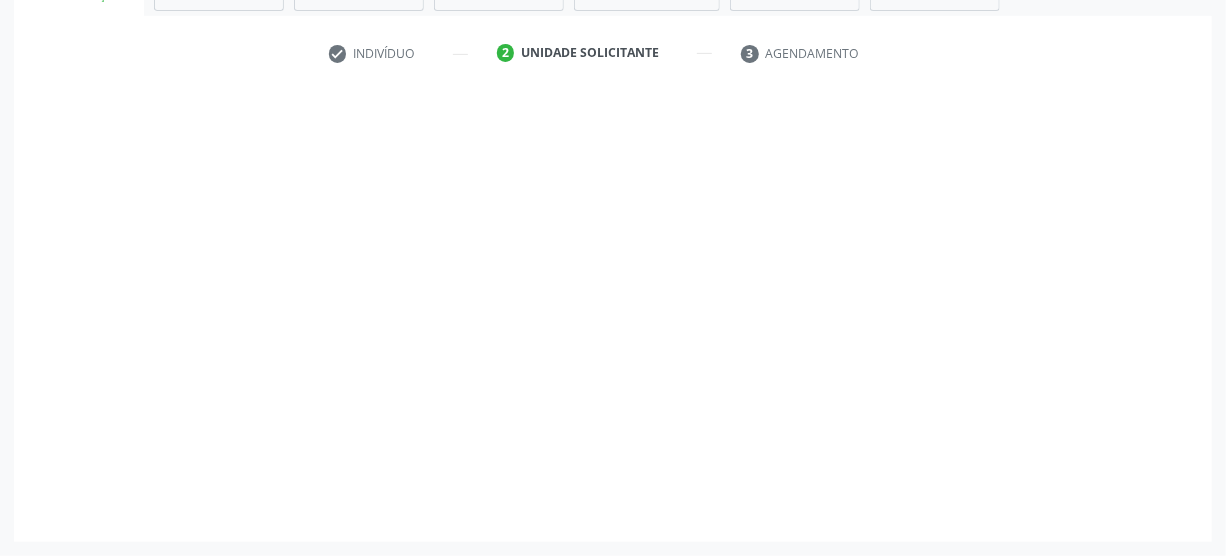 scroll, scrollTop: 348, scrollLeft: 0, axis: vertical 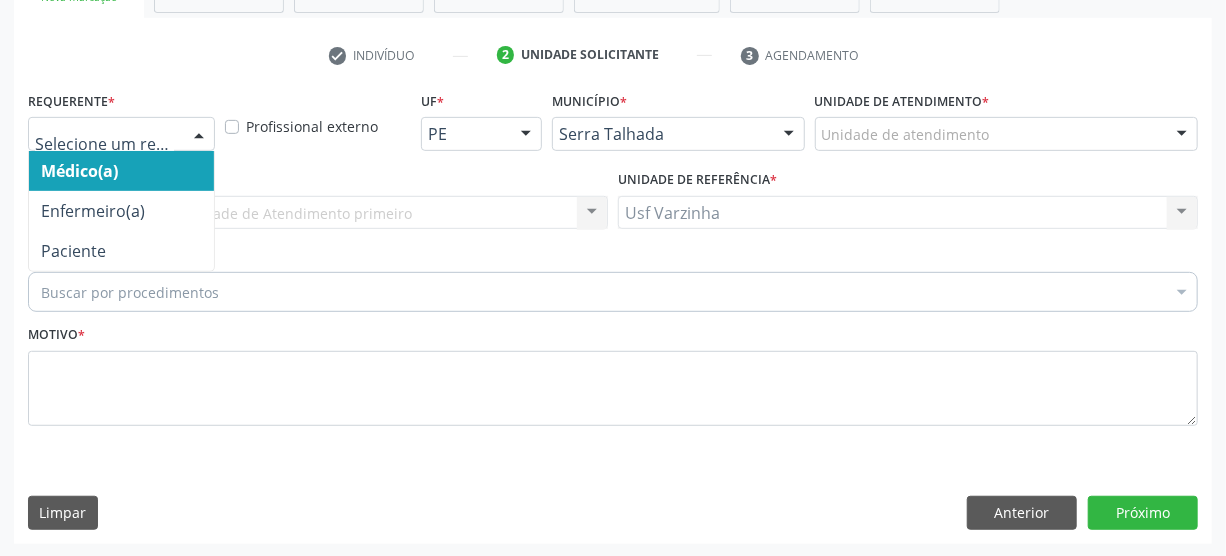 click at bounding box center [199, 135] 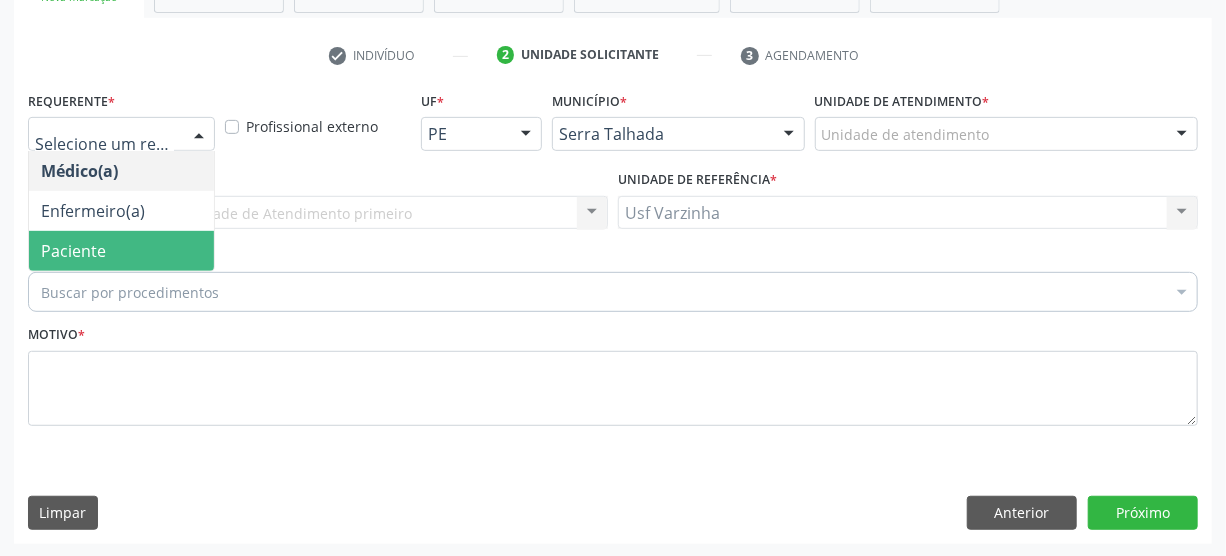 click on "Paciente" at bounding box center (73, 251) 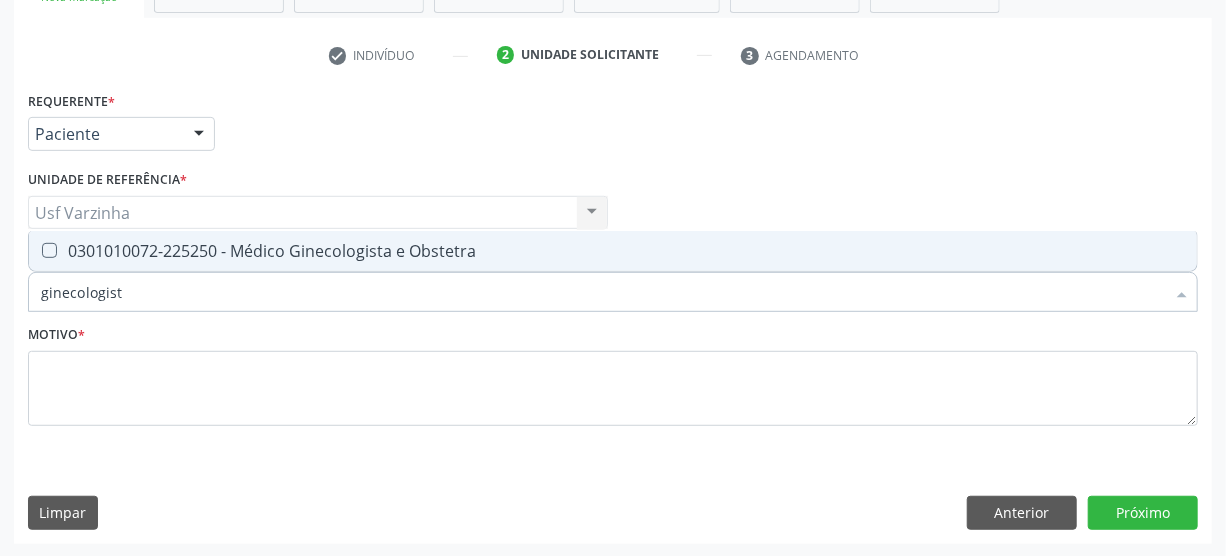 type on "ginecologista" 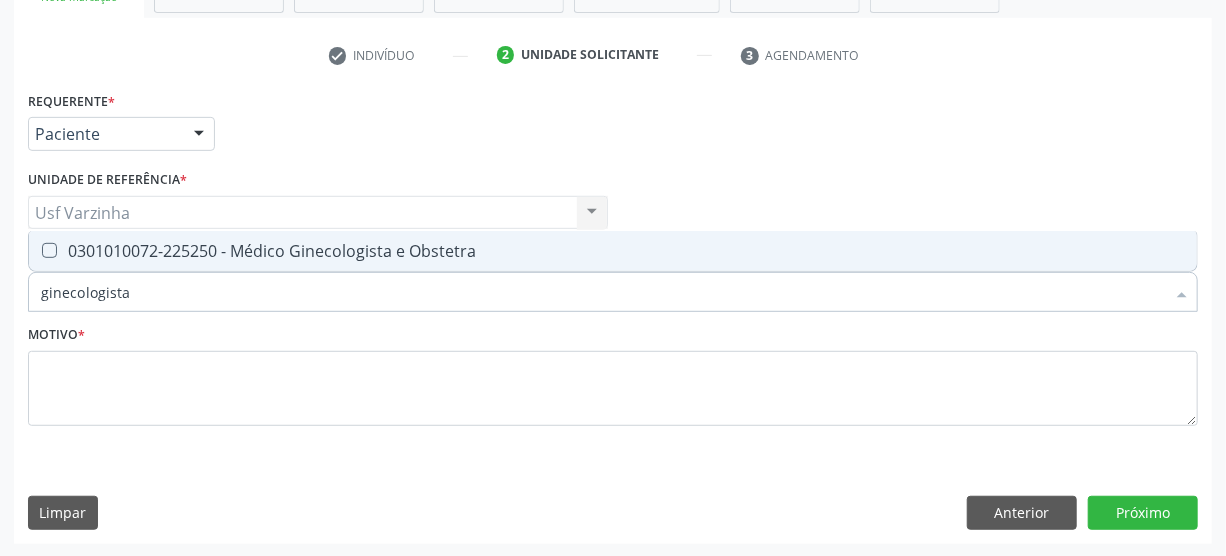 click on "0301010072-225250 - Médico Ginecologista e Obstetra" at bounding box center [613, 251] 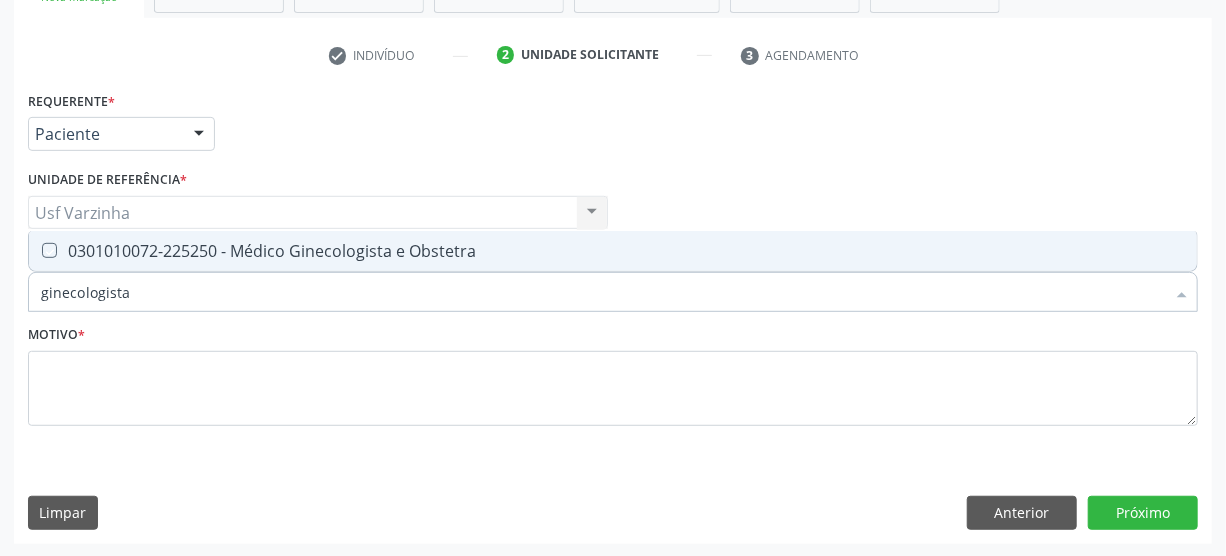 checkbox on "true" 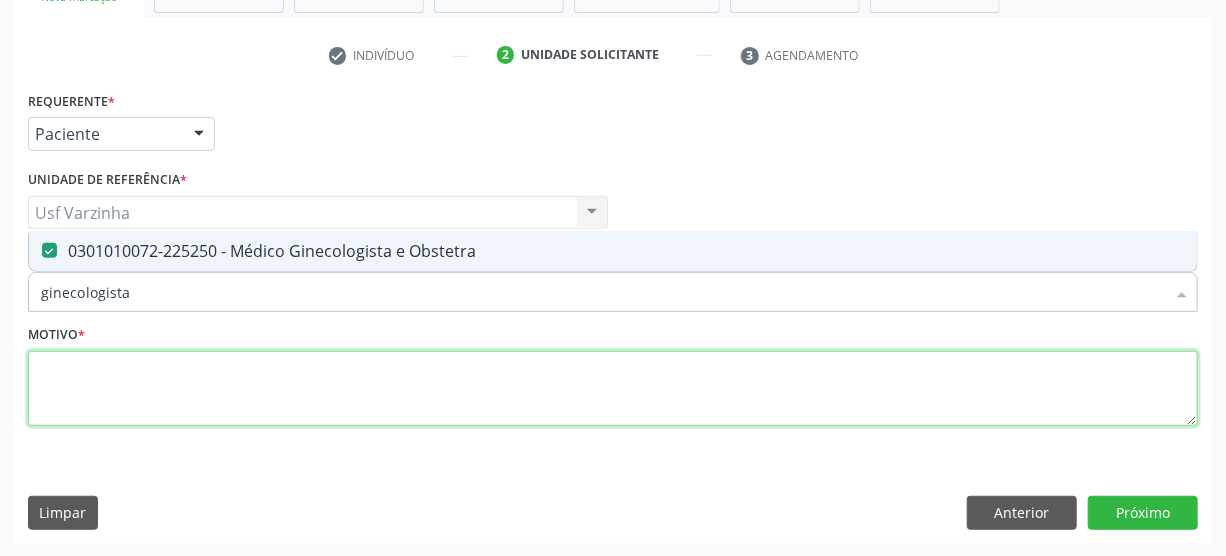 click at bounding box center [613, 389] 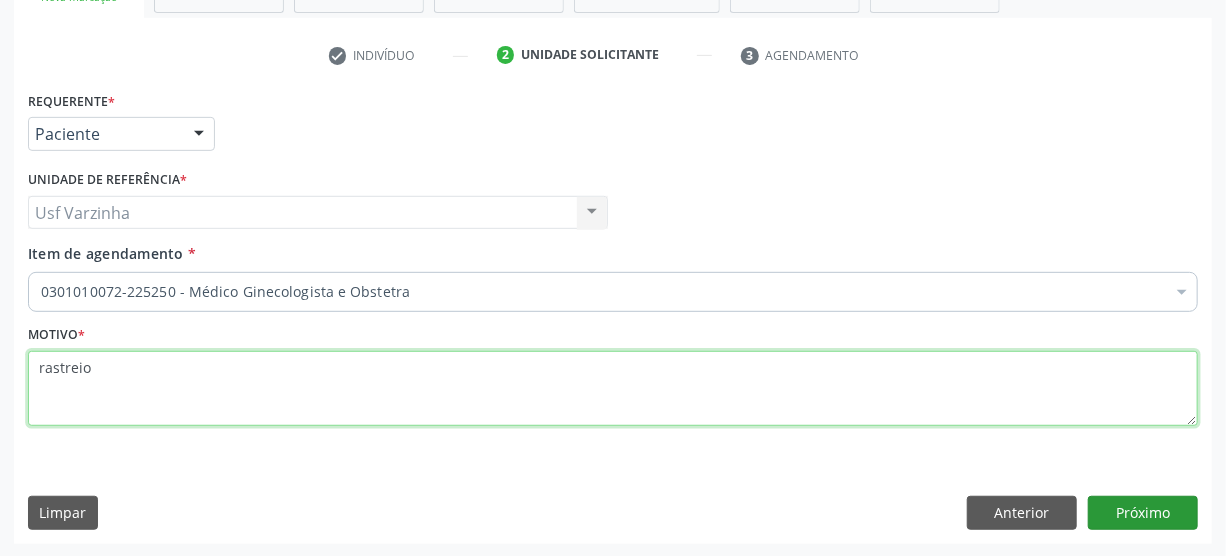 type on "rastreio" 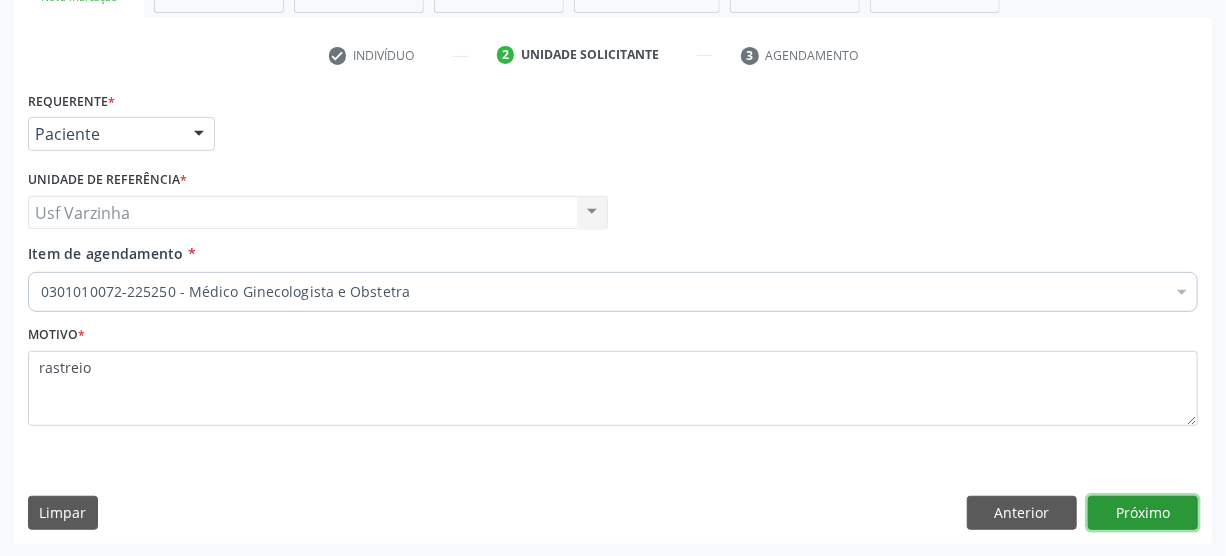 click on "Próximo" at bounding box center [1143, 513] 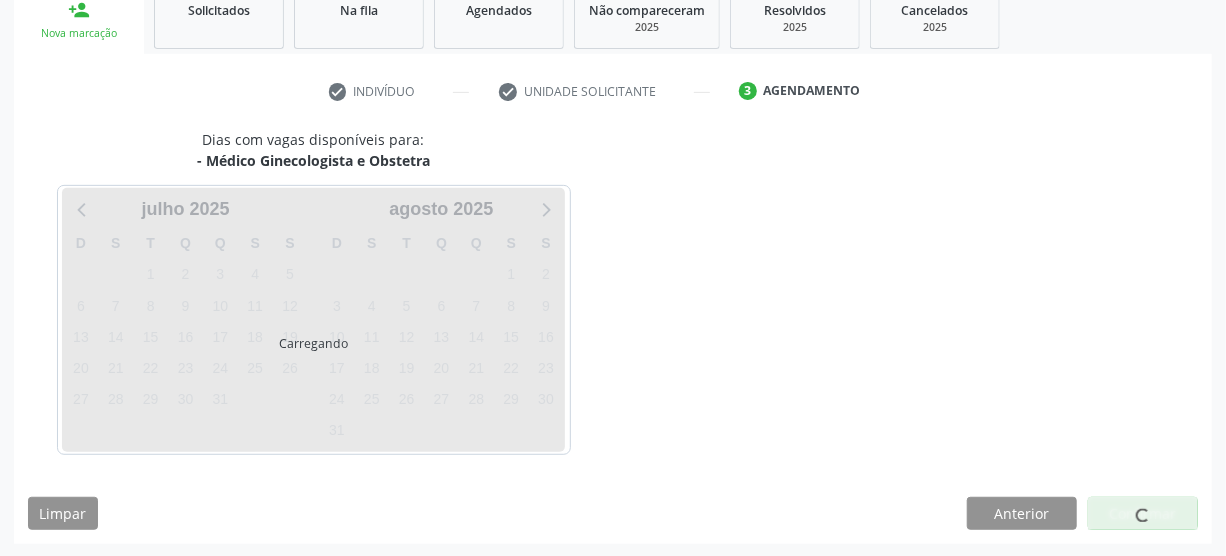 scroll, scrollTop: 312, scrollLeft: 0, axis: vertical 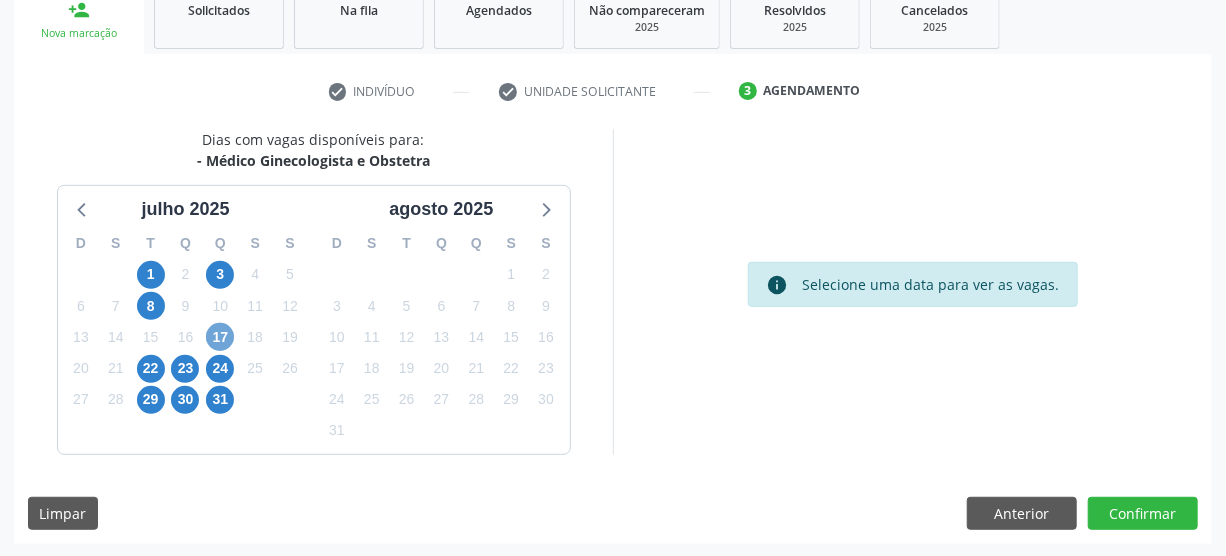 click on "17" at bounding box center [220, 337] 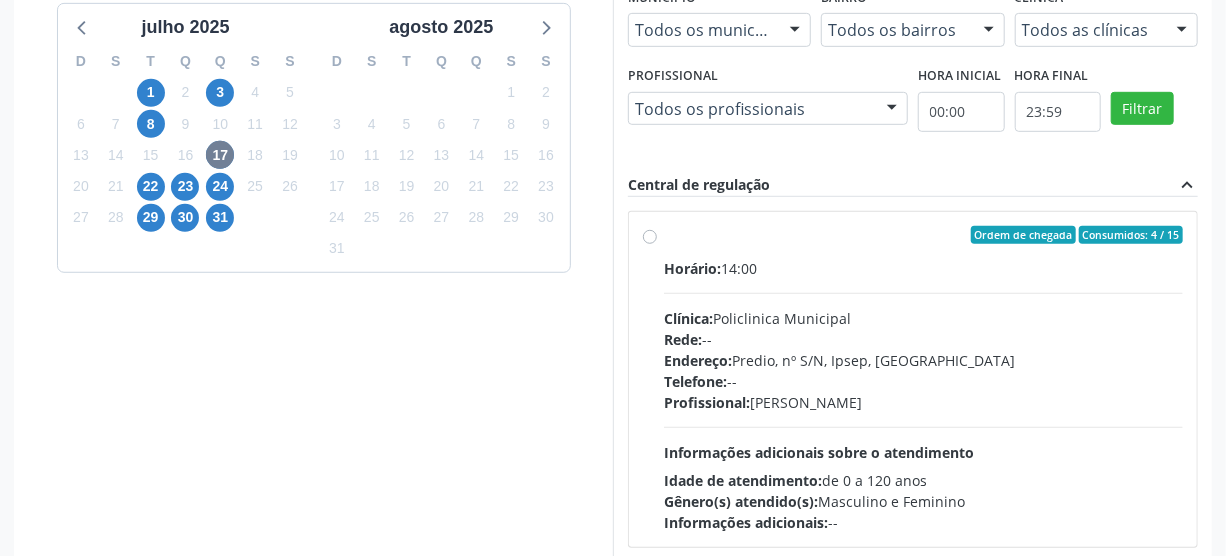 scroll, scrollTop: 494, scrollLeft: 0, axis: vertical 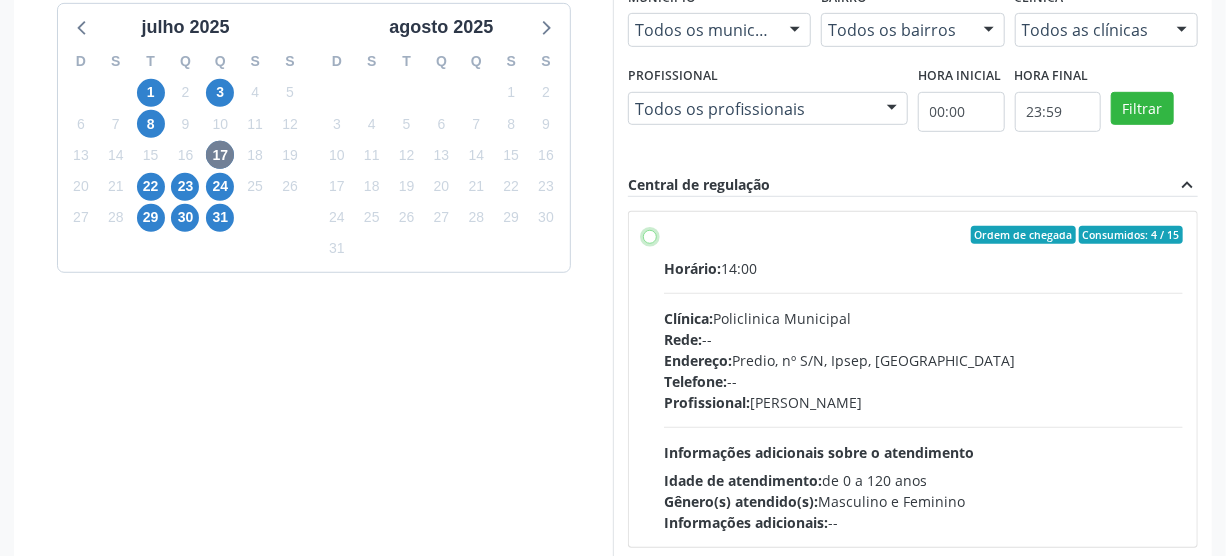 click on "Ordem de chegada
Consumidos: 4 / 15
Horário:   14:00
Clínica:  Policlinica Municipal
Rede:
--
Endereço:   Predio, nº S/N, Ipsep, [GEOGRAPHIC_DATA] - PE
Telefone:   --
Profissional:
[PERSON_NAME]
Informações adicionais sobre o atendimento
Idade de atendimento:
de 0 a 120 anos
Gênero(s) atendido(s):
Masculino e Feminino
Informações adicionais:
--" at bounding box center [650, 235] 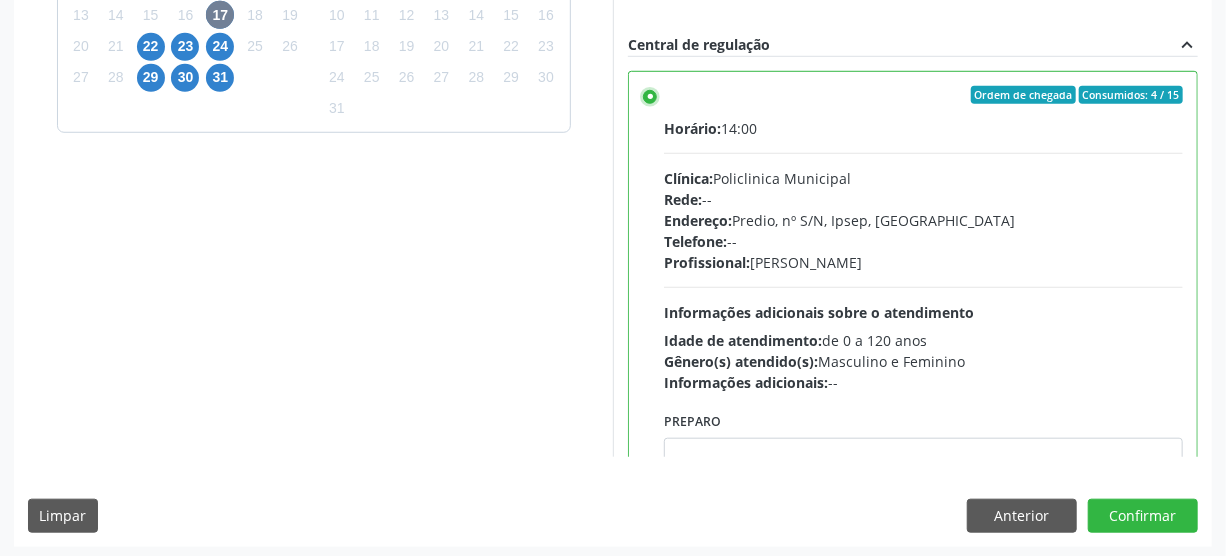 scroll, scrollTop: 637, scrollLeft: 0, axis: vertical 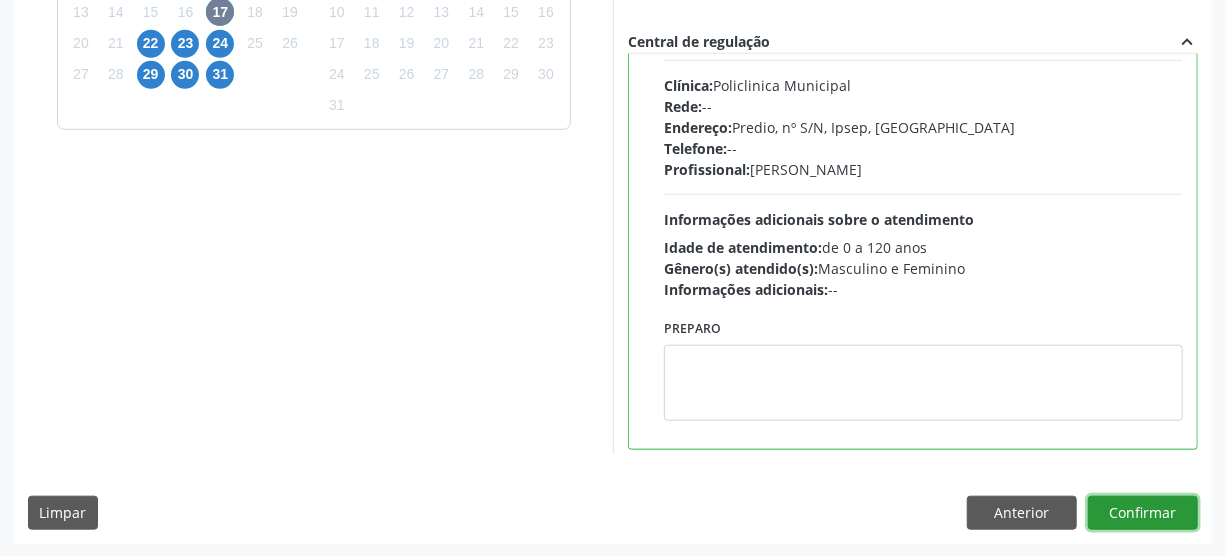 click on "Confirmar" at bounding box center (1143, 513) 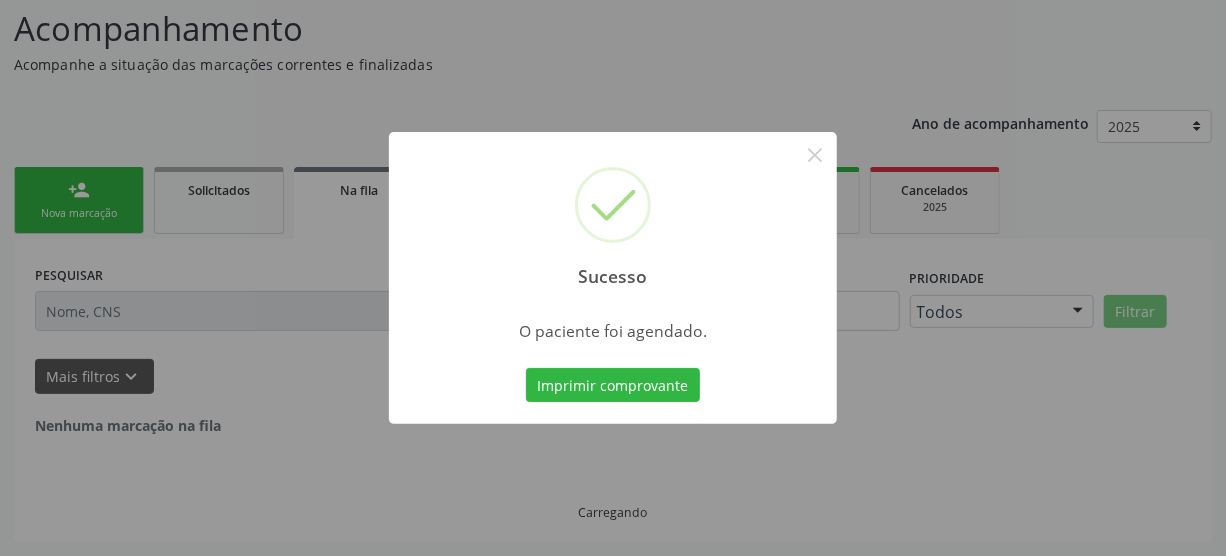 scroll, scrollTop: 45, scrollLeft: 0, axis: vertical 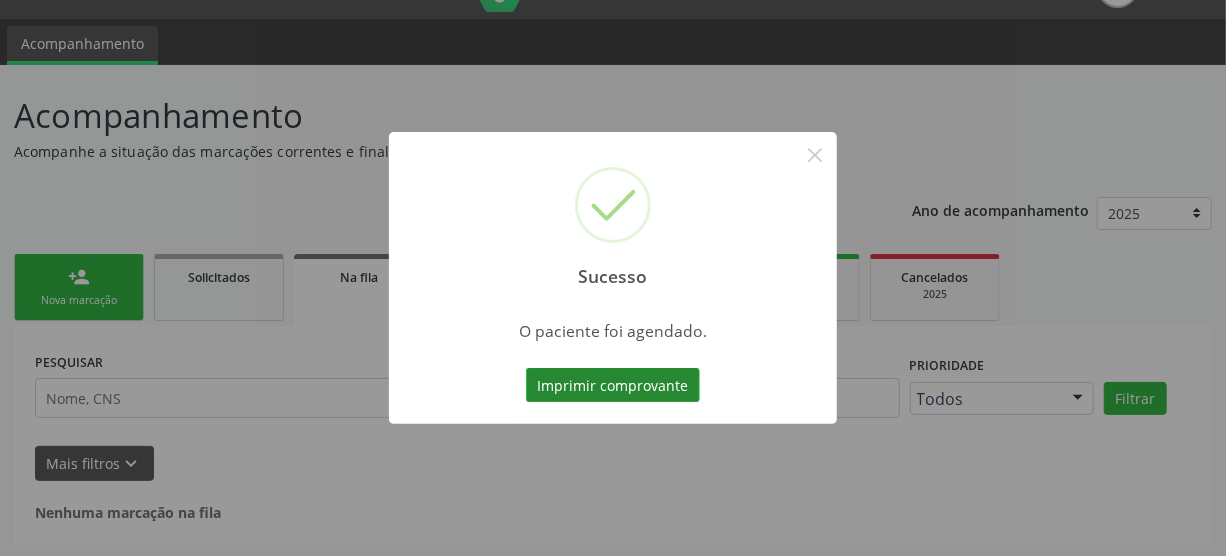 click on "Imprimir comprovante" at bounding box center [613, 385] 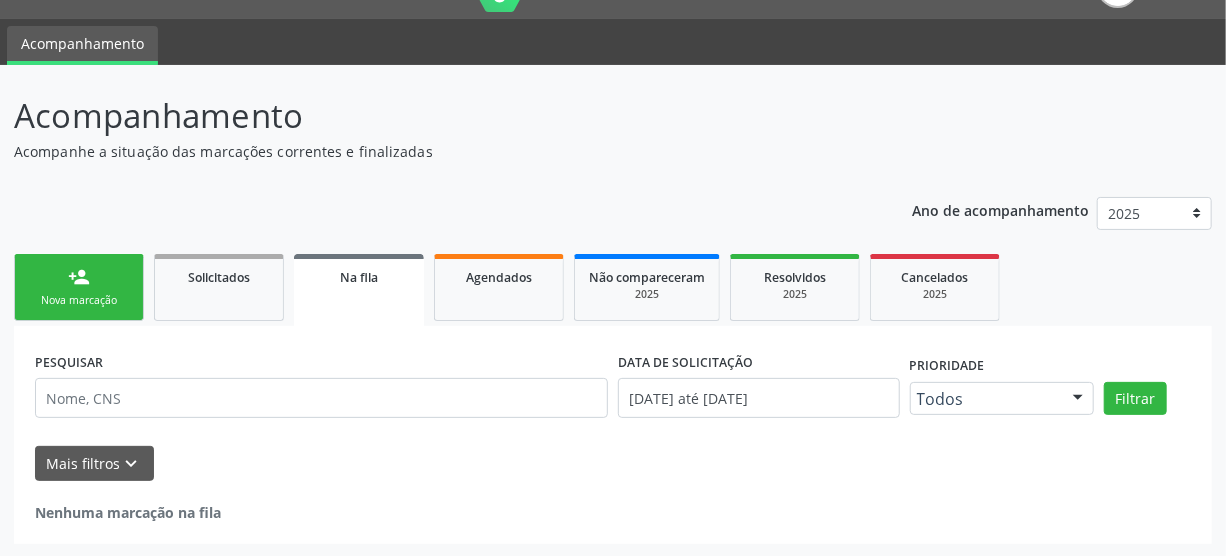 click on "Nova marcação" at bounding box center [79, 300] 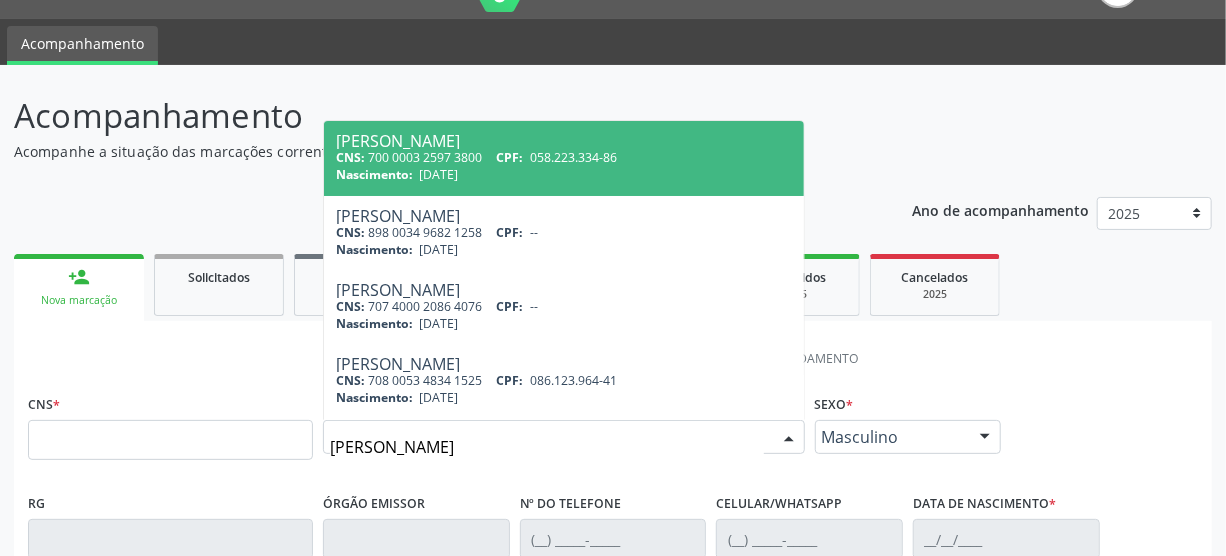type on "[PERSON_NAME]" 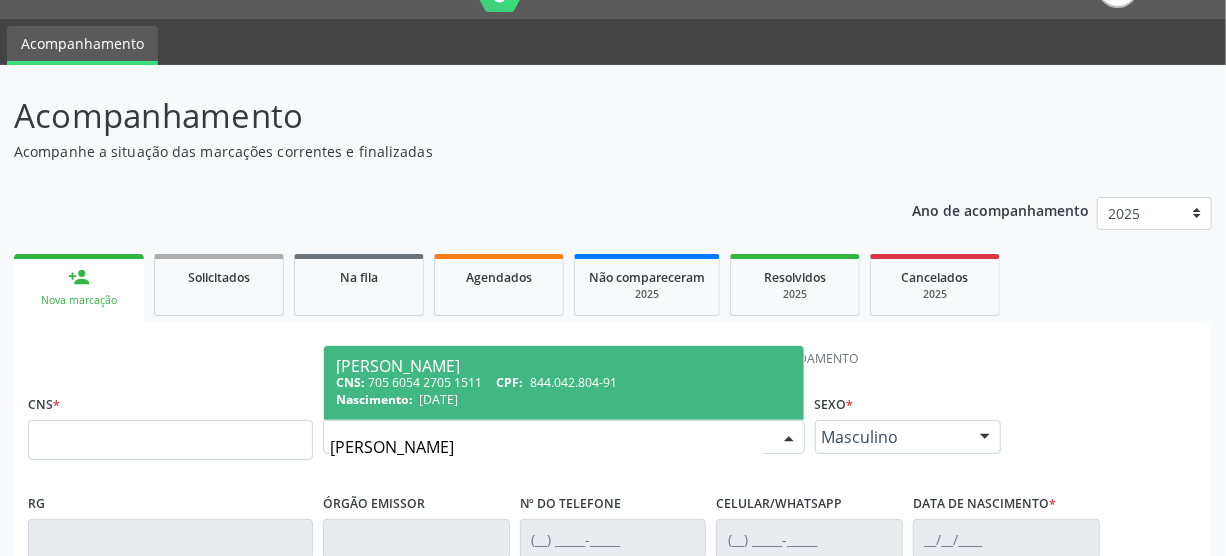 click on "844.042.804-91" at bounding box center [573, 382] 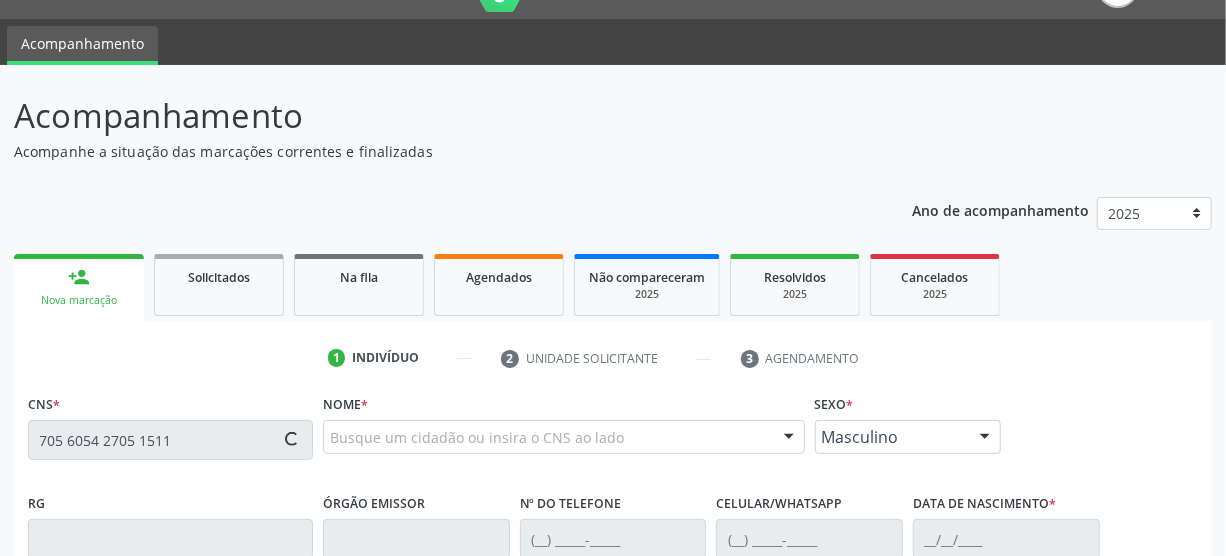type on "705 6054 2705 1511" 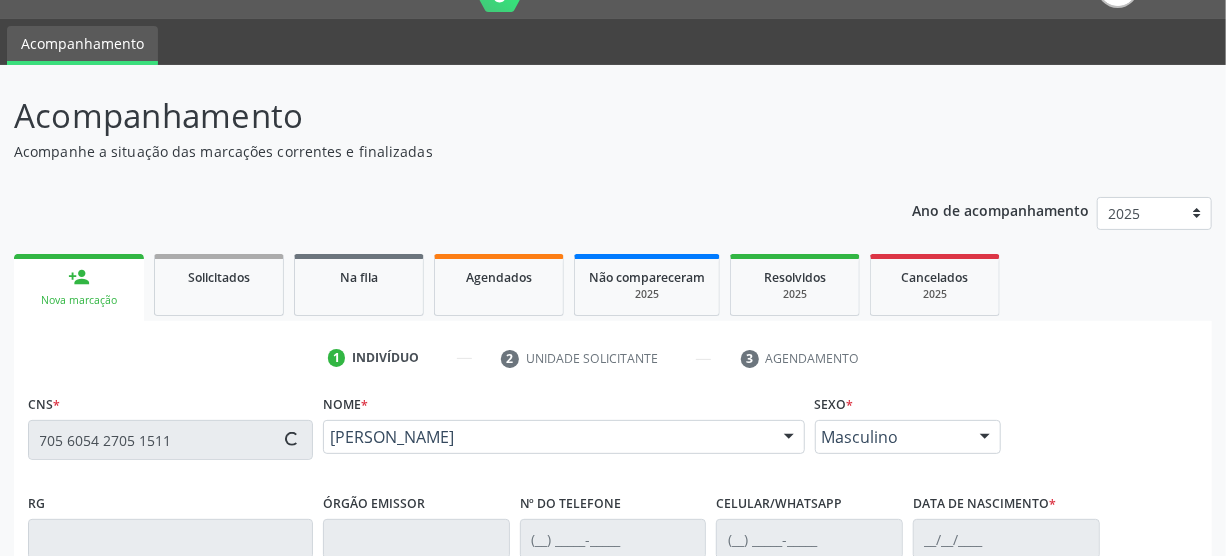 type on "[PHONE_NUMBER]" 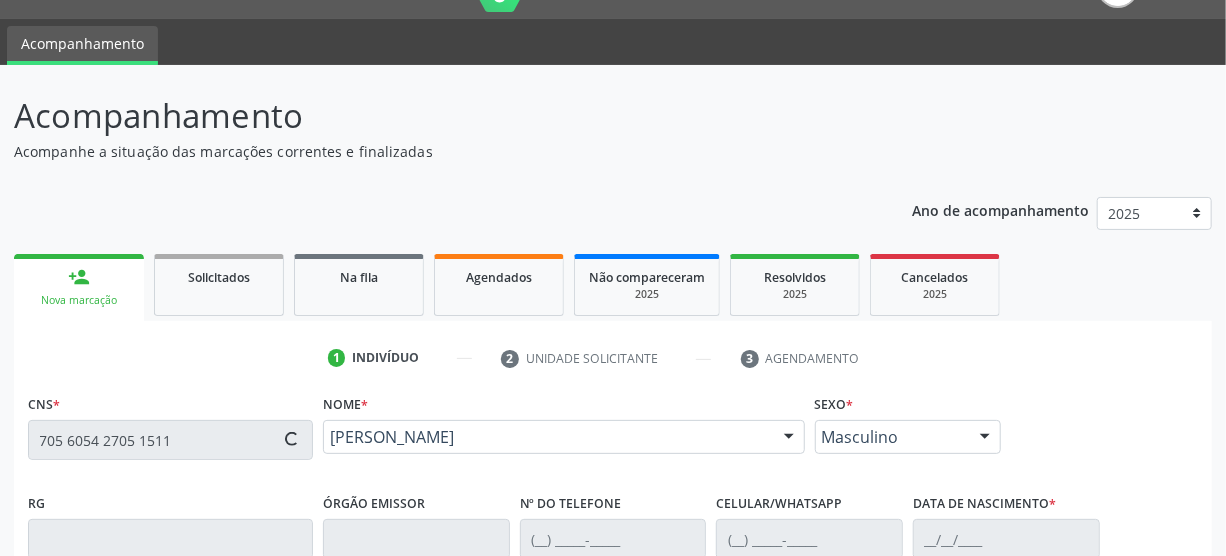 type on "[DATE]" 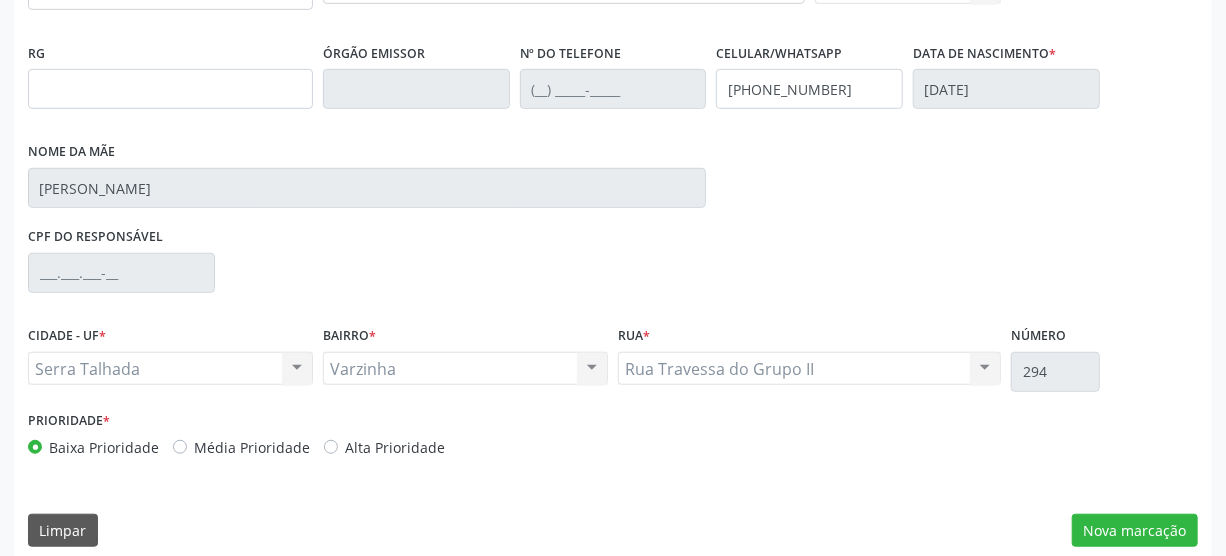 scroll, scrollTop: 500, scrollLeft: 0, axis: vertical 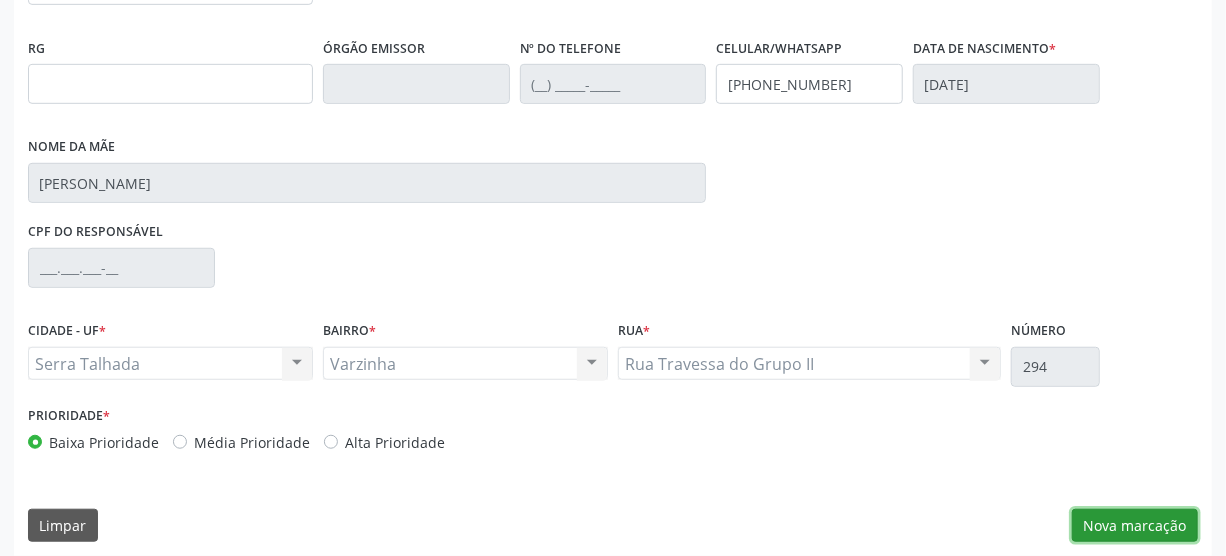 click on "Nova marcação" at bounding box center (1135, 526) 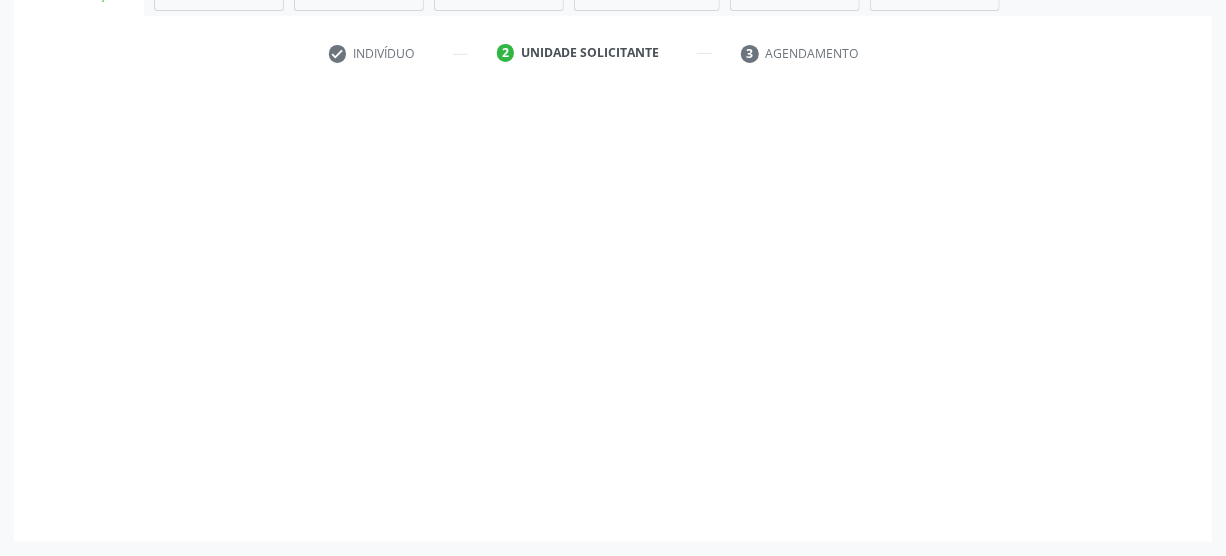 scroll, scrollTop: 348, scrollLeft: 0, axis: vertical 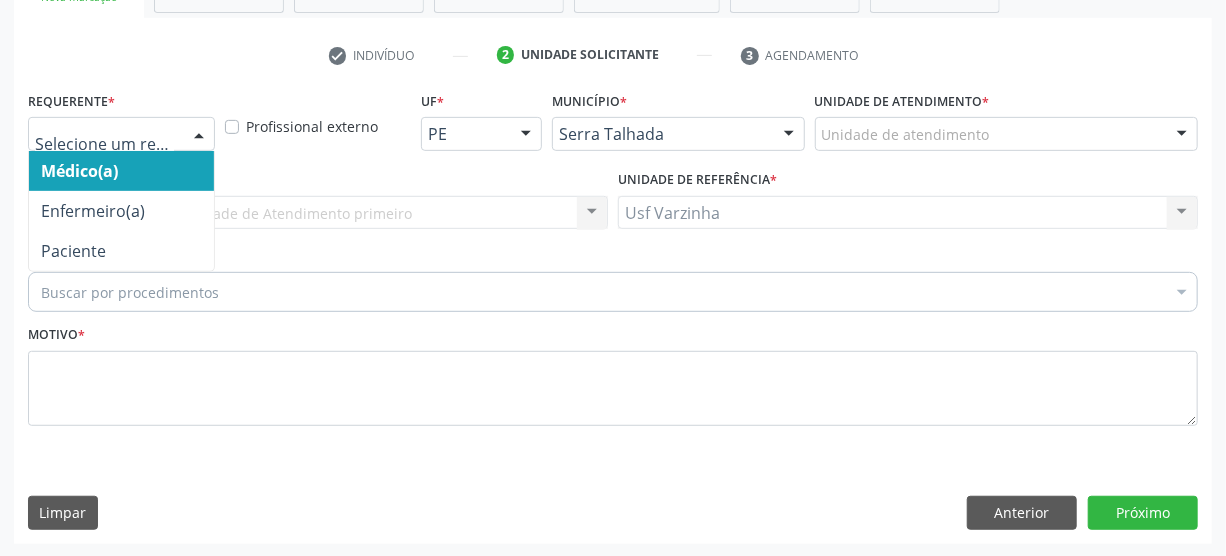 click at bounding box center (199, 135) 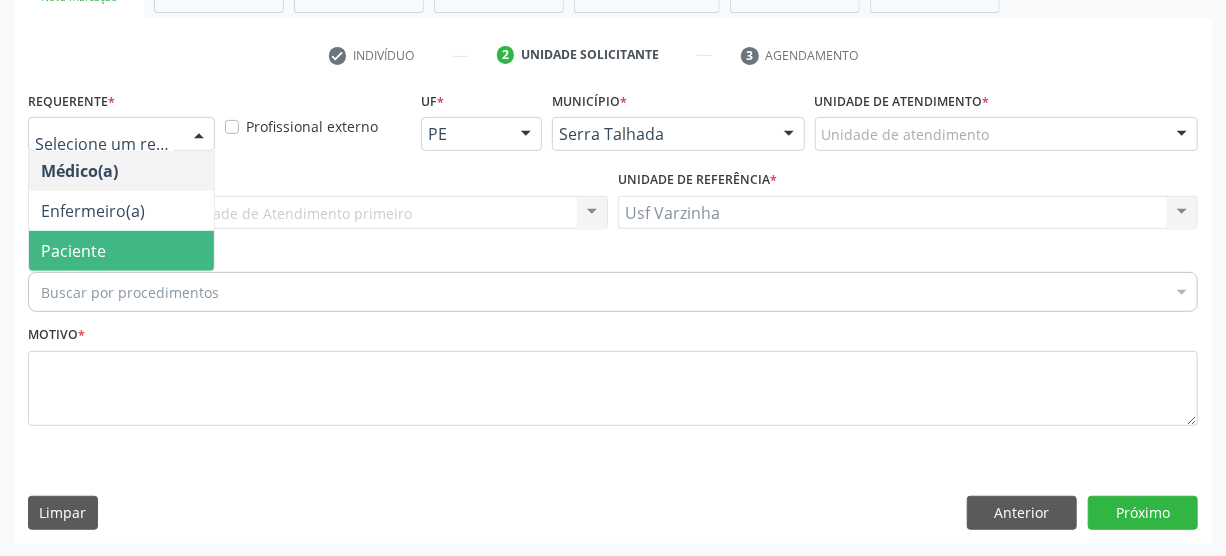 click on "Paciente" at bounding box center [121, 251] 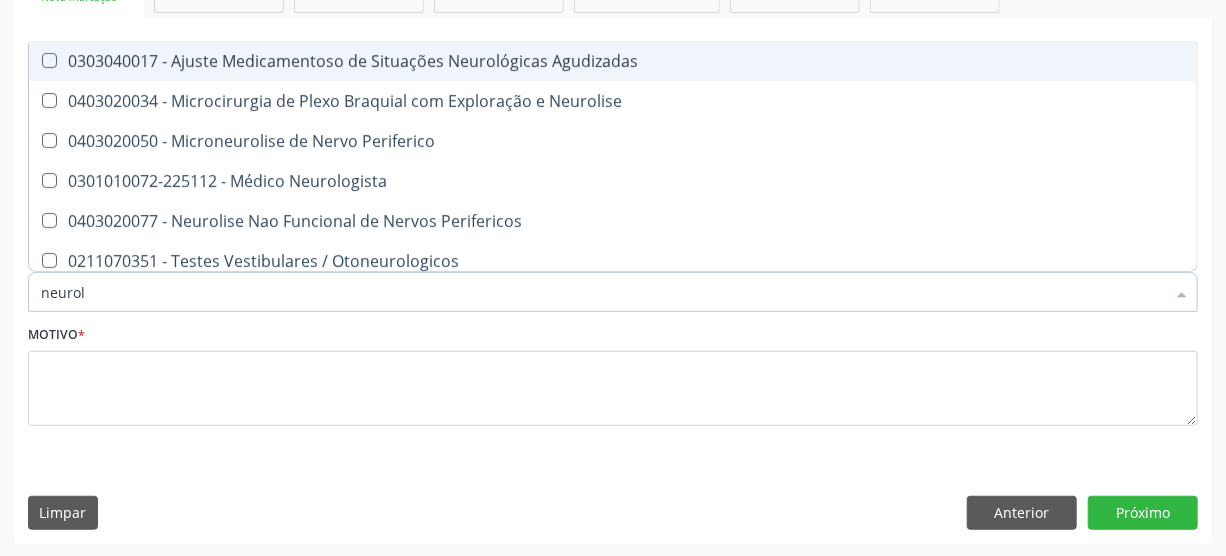 type on "neurolo" 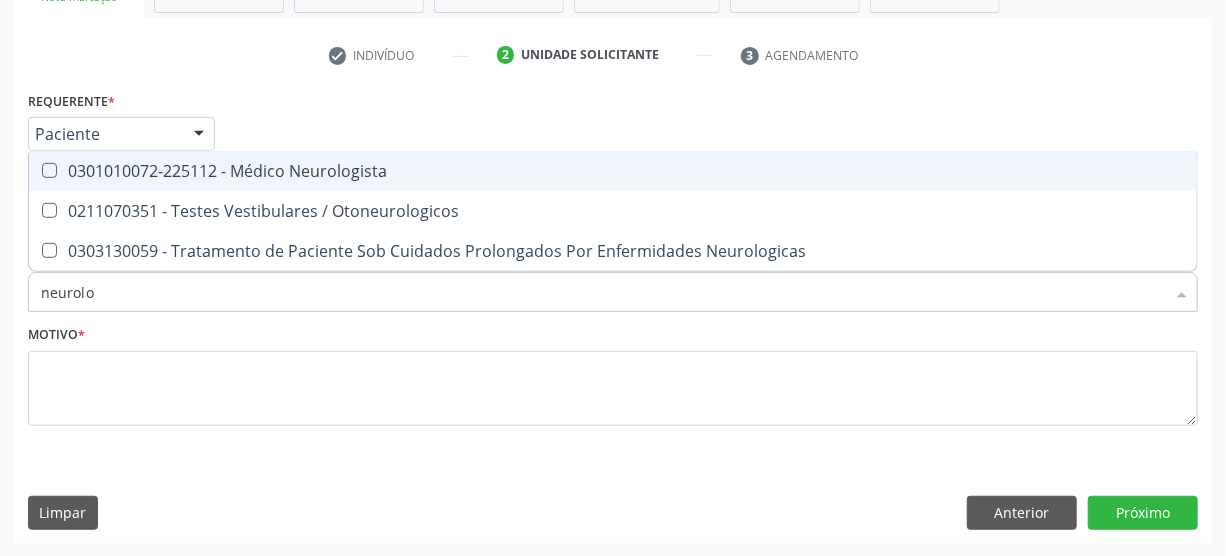 click at bounding box center (49, 170) 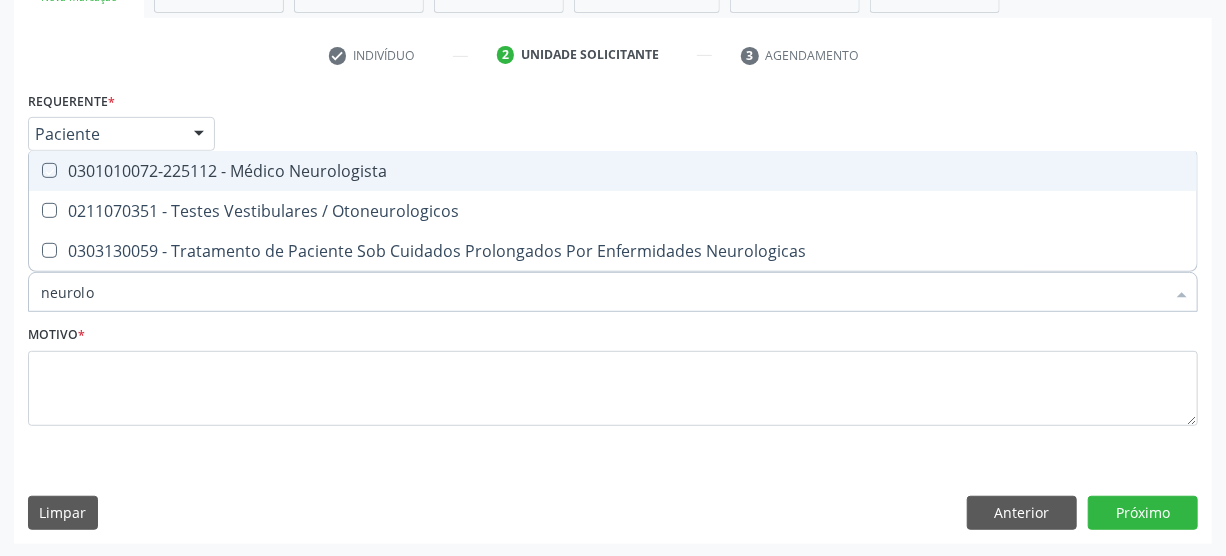click at bounding box center (35, 170) 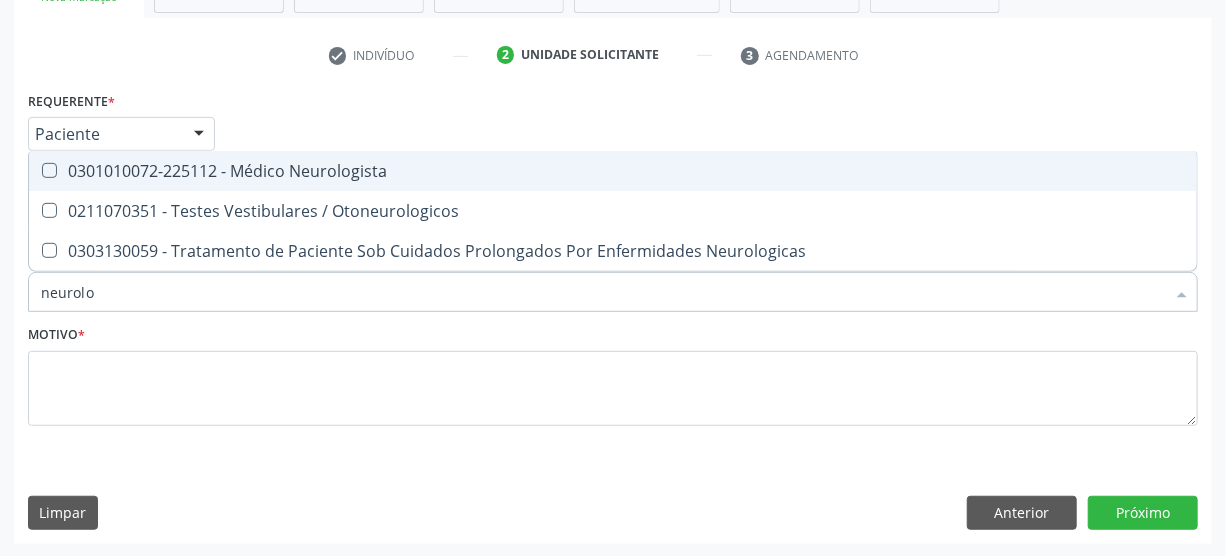 checkbox on "true" 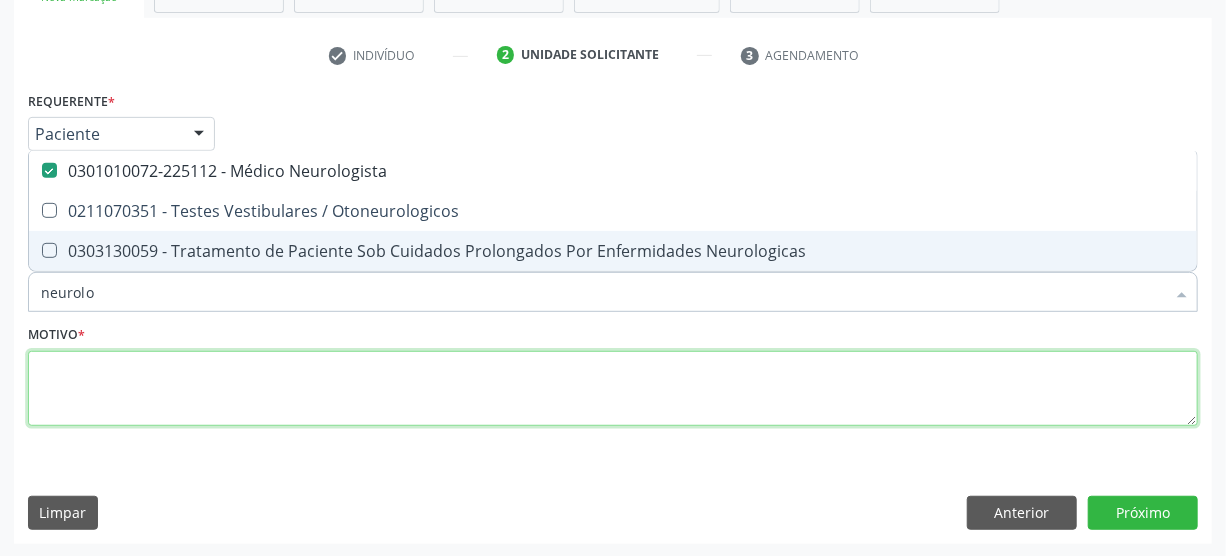 click at bounding box center (613, 389) 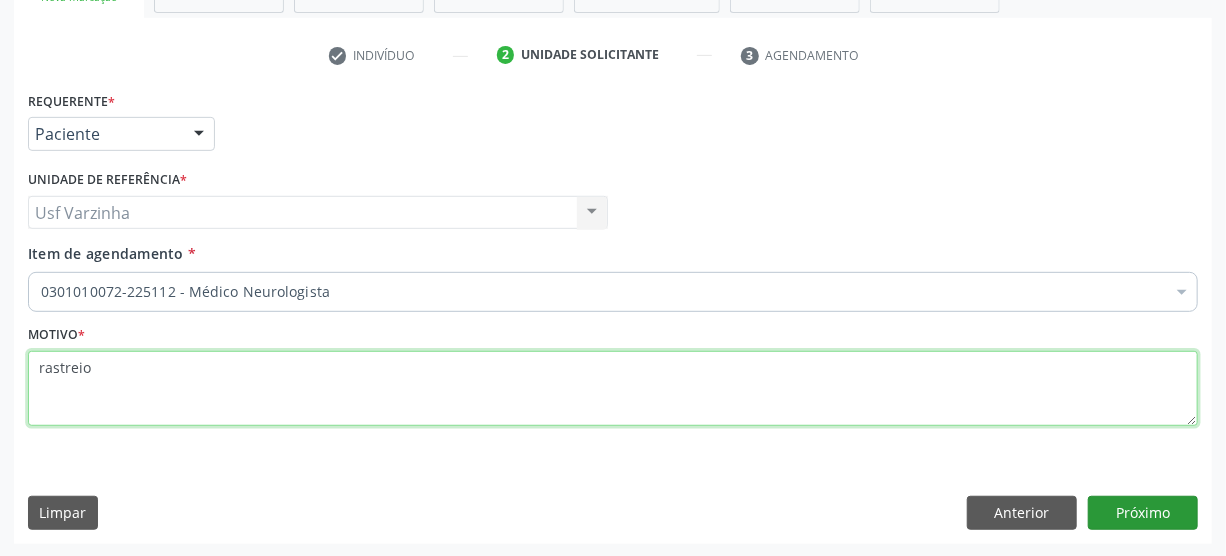 type on "rastreio" 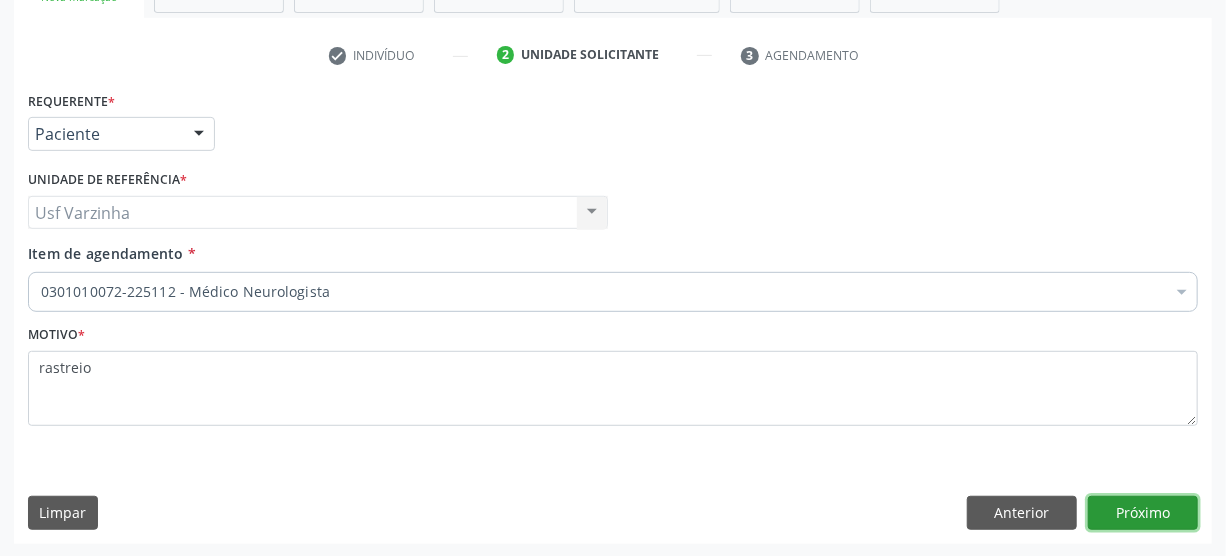 click on "Próximo" at bounding box center [1143, 513] 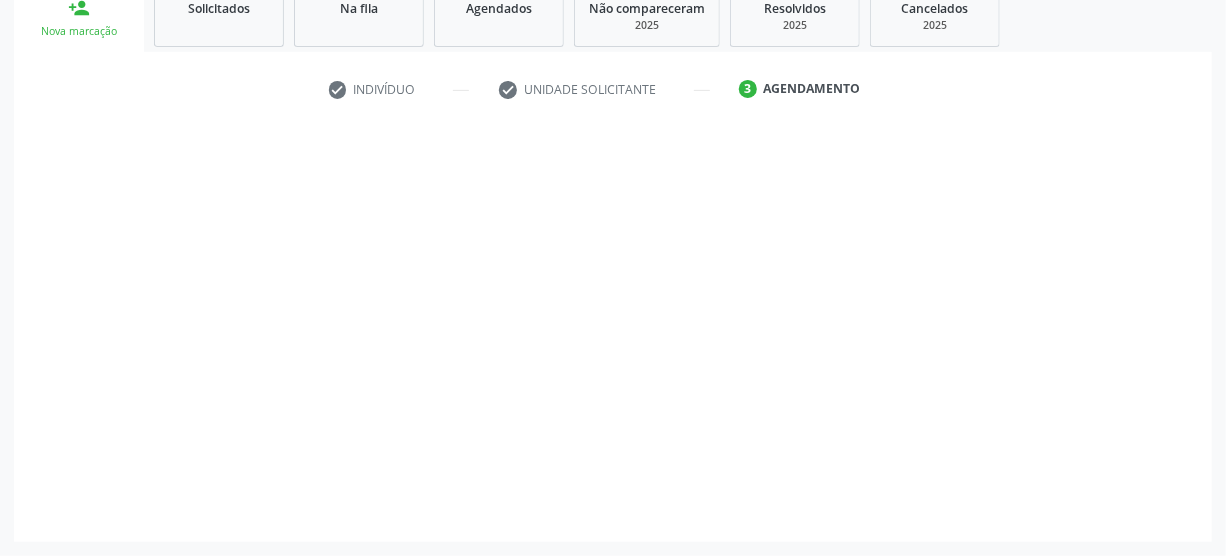 scroll, scrollTop: 312, scrollLeft: 0, axis: vertical 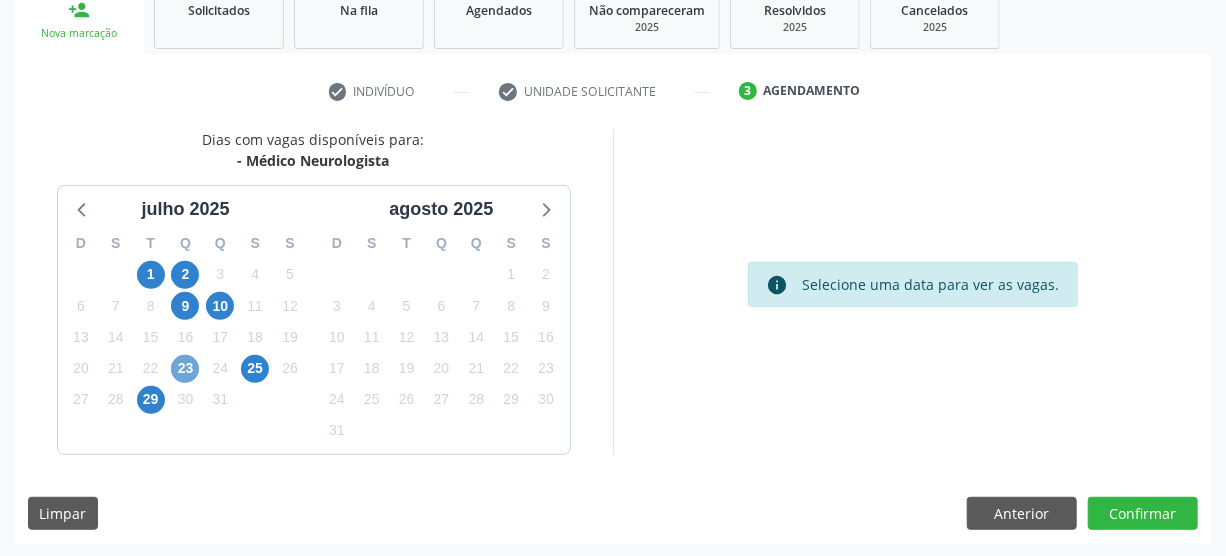 click on "23" at bounding box center (185, 369) 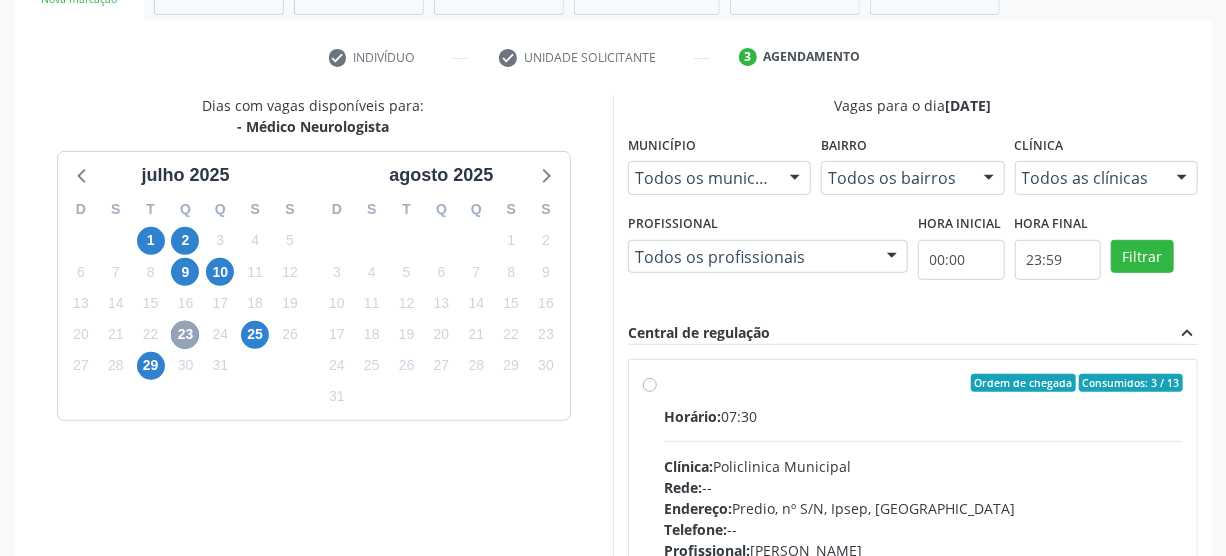 scroll, scrollTop: 403, scrollLeft: 0, axis: vertical 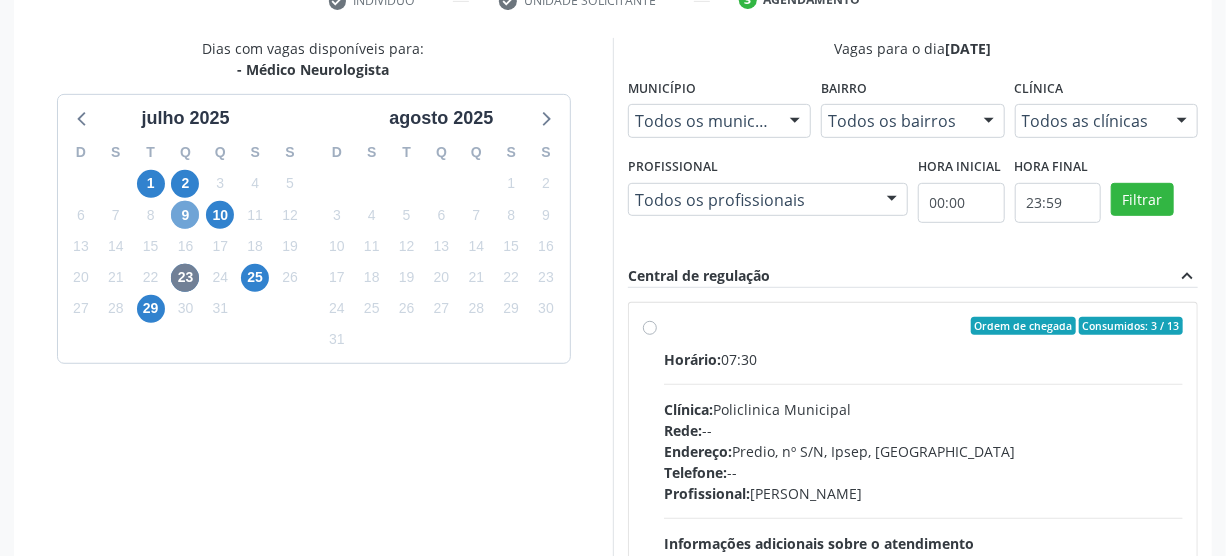 click on "9" at bounding box center [185, 215] 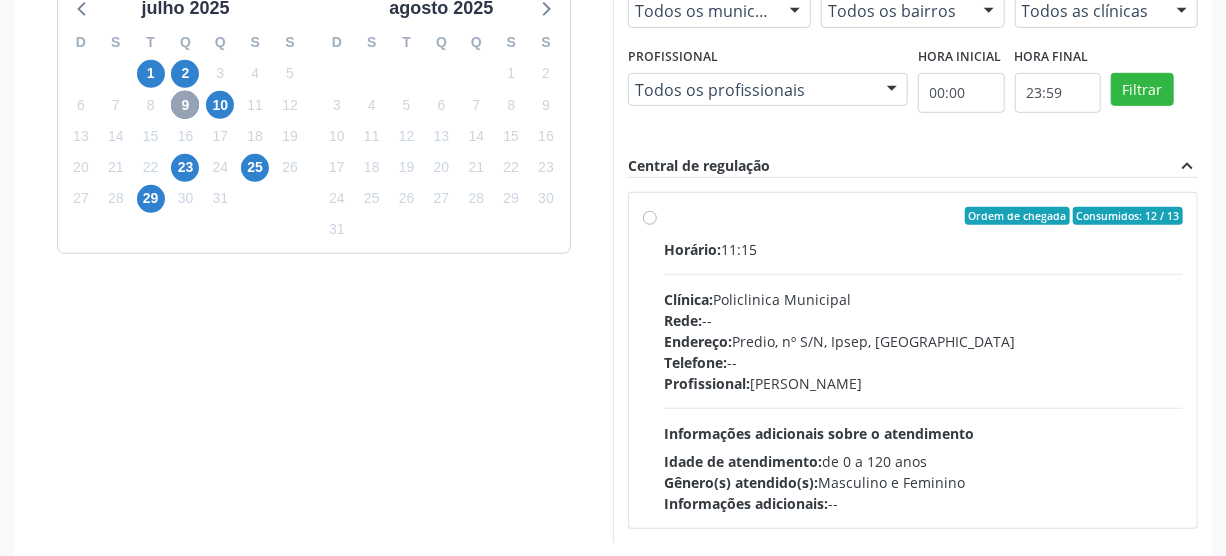 scroll, scrollTop: 585, scrollLeft: 0, axis: vertical 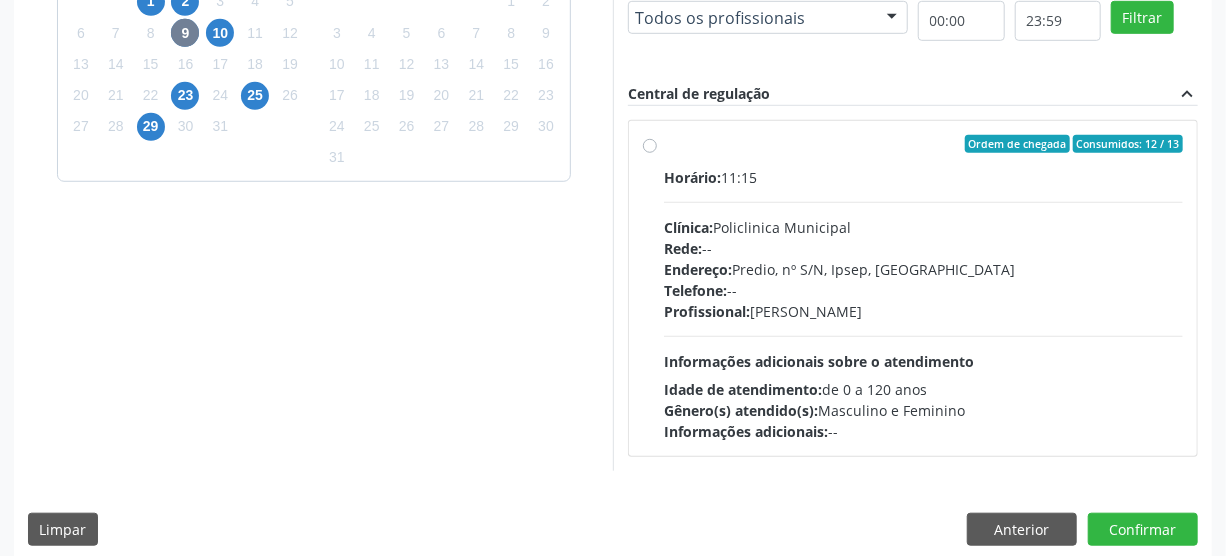 click on "Ordem de chegada
Consumidos: 12 / 13
Horário:   11:15
Clínica:  Policlinica Municipal
Rede:
--
Endereço:   Predio, nº S/N, Ipsep, Serra Talhada - PE
Telefone:   --
Profissional:
Cecilia Fernandes Antas Florentino
Informações adicionais sobre o atendimento
Idade de atendimento:
de 0 a 120 anos
Gênero(s) atendido(s):
Masculino e Feminino
Informações adicionais:
--" at bounding box center (923, 288) 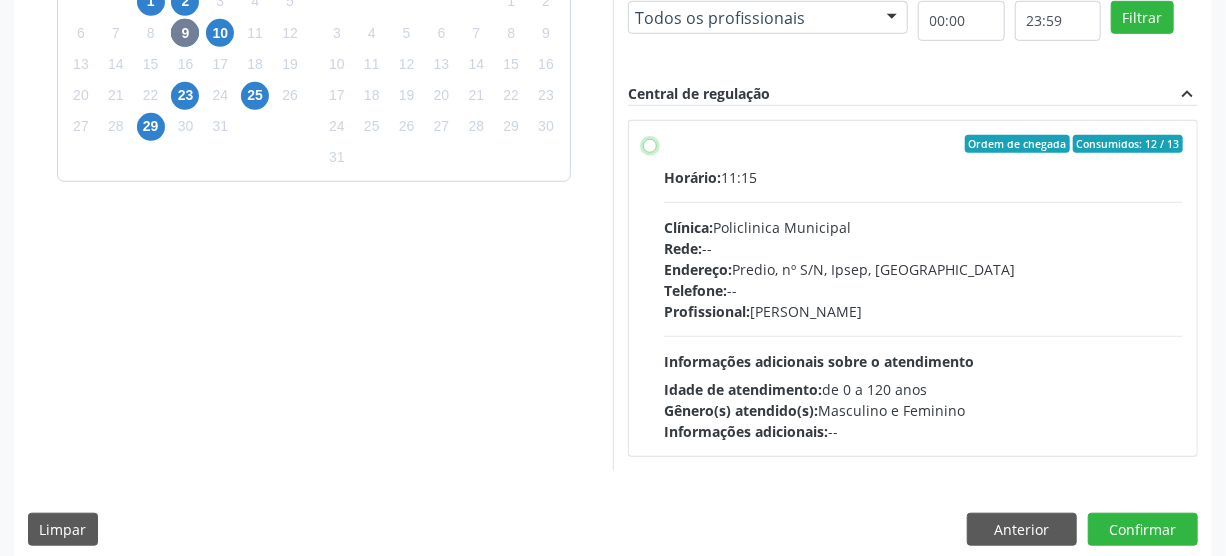 click on "Ordem de chegada
Consumidos: 12 / 13
Horário:   11:15
Clínica:  Policlinica Municipal
Rede:
--
Endereço:   Predio, nº S/N, Ipsep, Serra Talhada - PE
Telefone:   --
Profissional:
Cecilia Fernandes Antas Florentino
Informações adicionais sobre o atendimento
Idade de atendimento:
de 0 a 120 anos
Gênero(s) atendido(s):
Masculino e Feminino
Informações adicionais:
--" at bounding box center (650, 144) 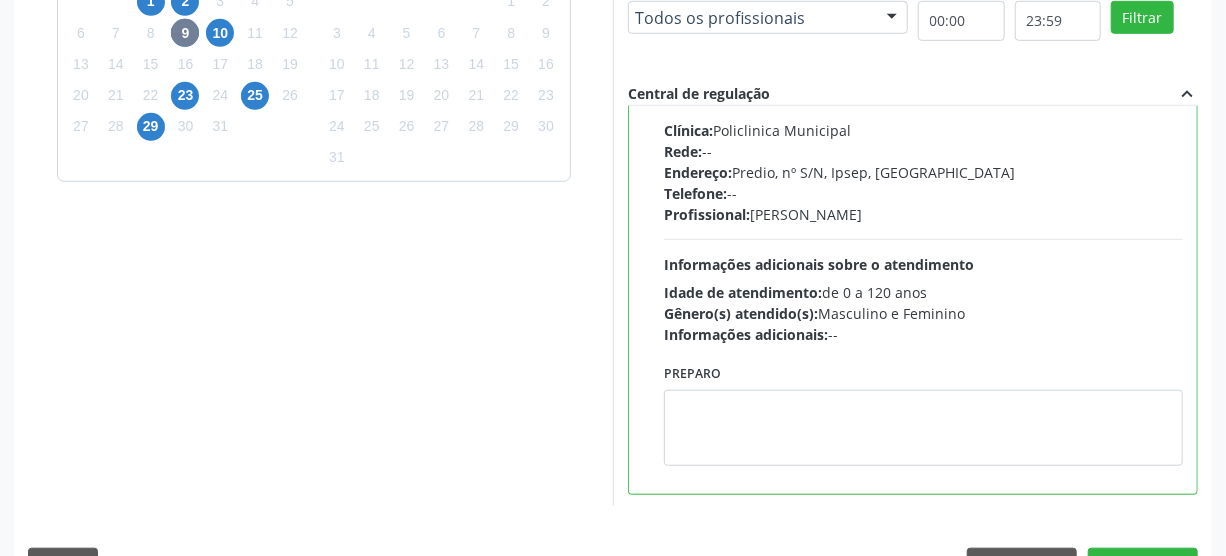 scroll, scrollTop: 99, scrollLeft: 0, axis: vertical 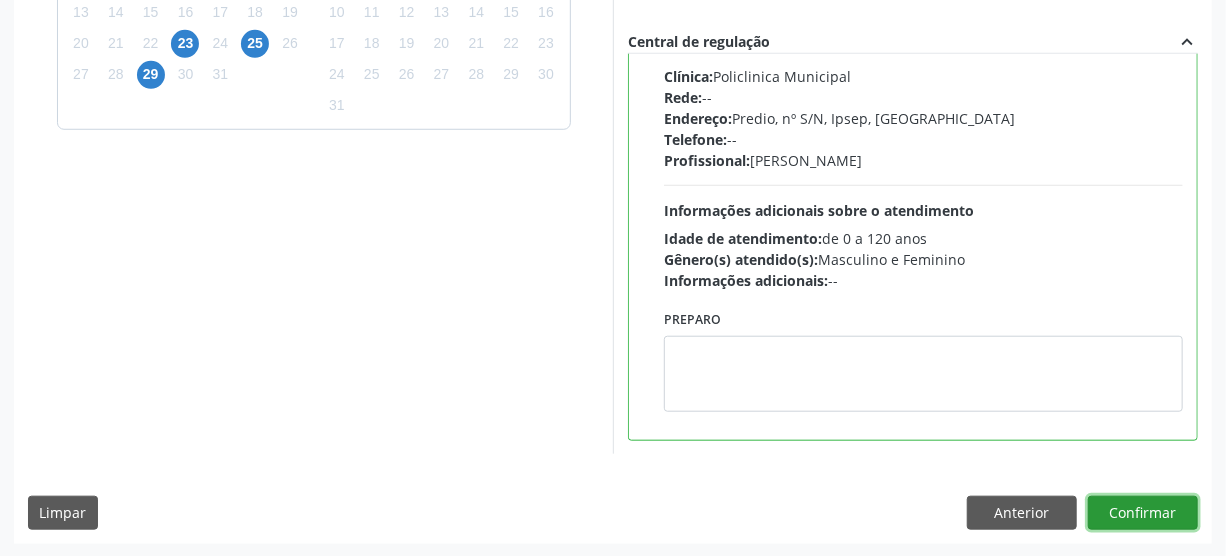 click on "Confirmar" at bounding box center [1143, 513] 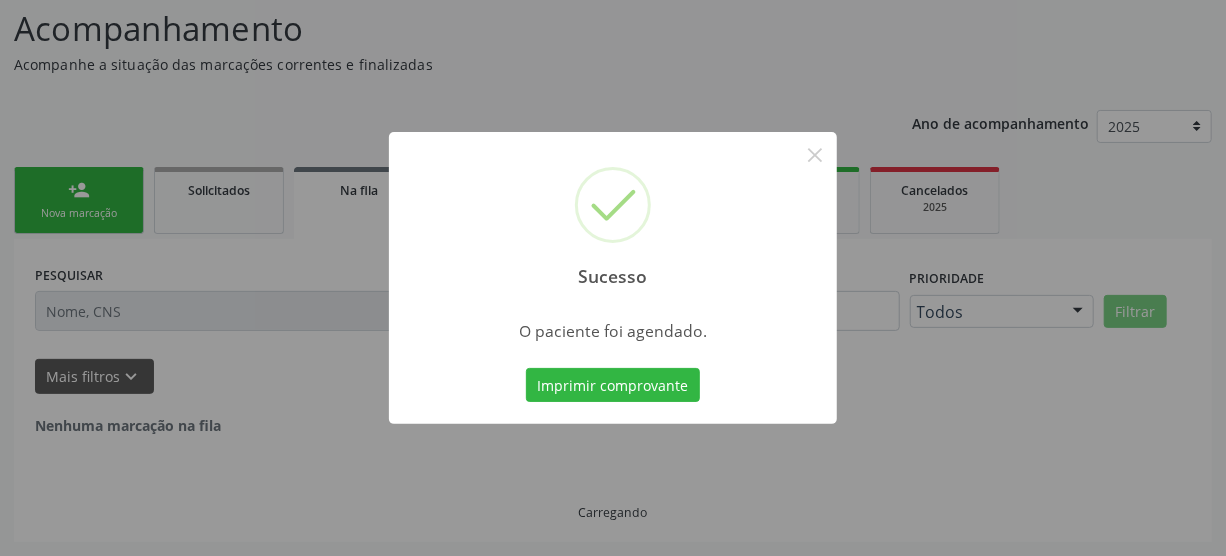 scroll, scrollTop: 45, scrollLeft: 0, axis: vertical 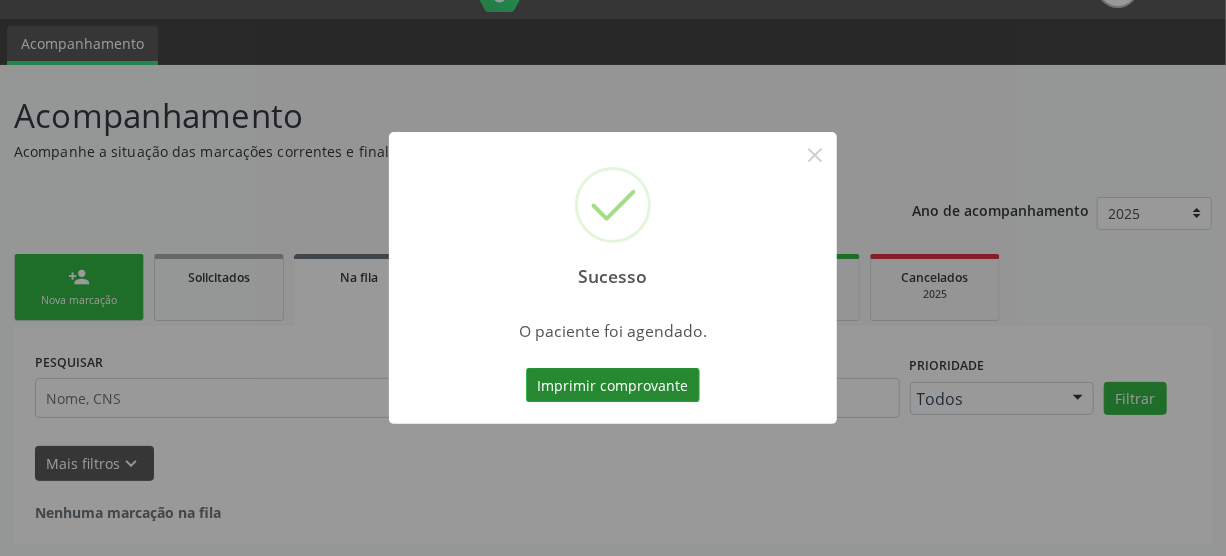 click on "Imprimir comprovante" at bounding box center (613, 385) 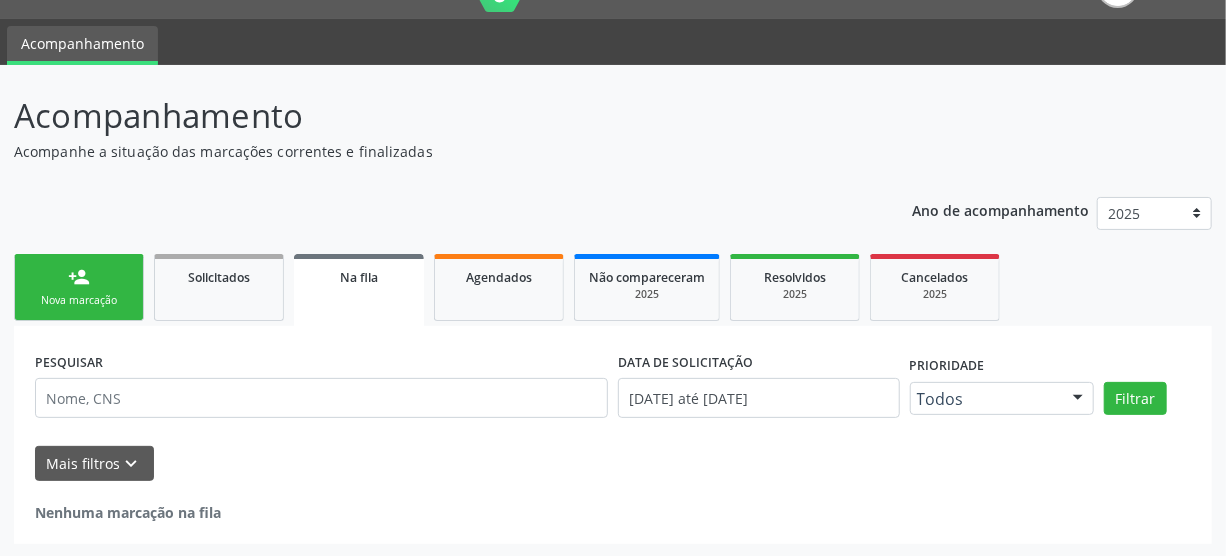 click on "person_add
Nova marcação" at bounding box center (79, 287) 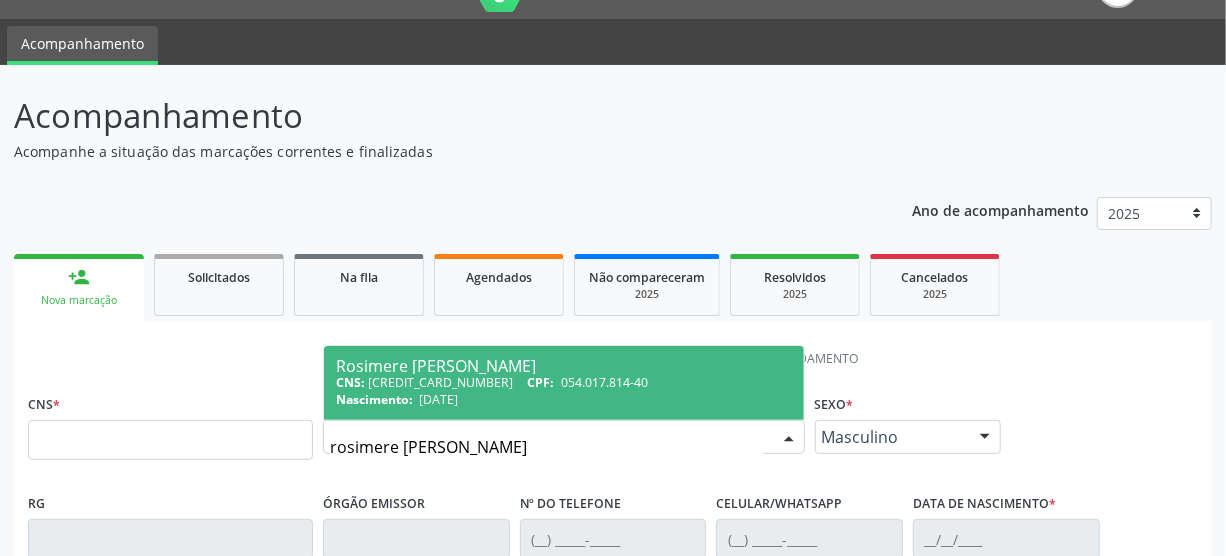 type on "rosimere maria fernandes" 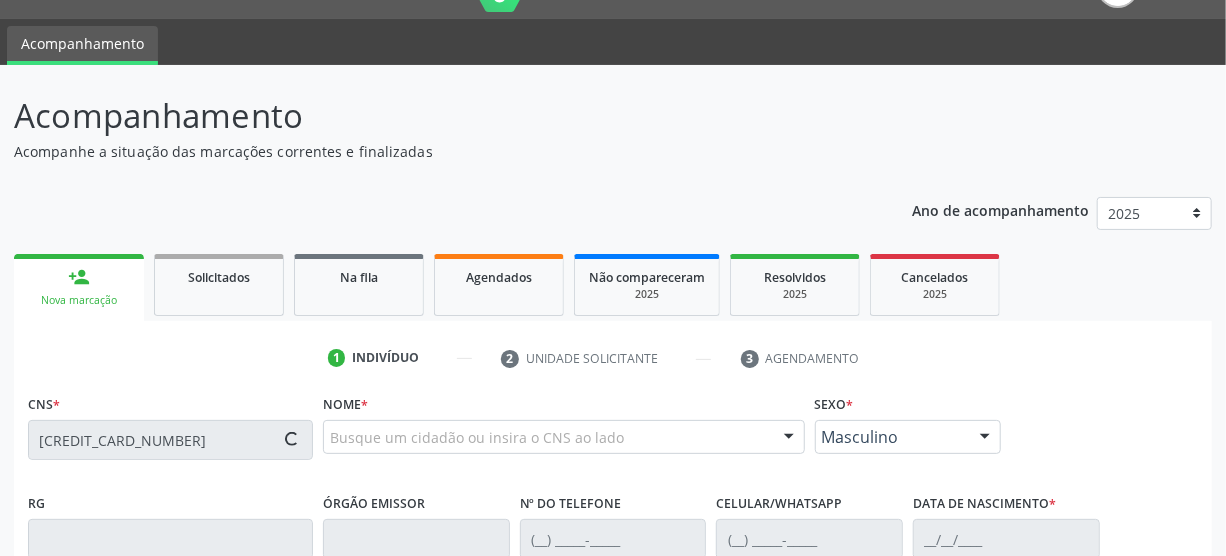 scroll, scrollTop: 227, scrollLeft: 0, axis: vertical 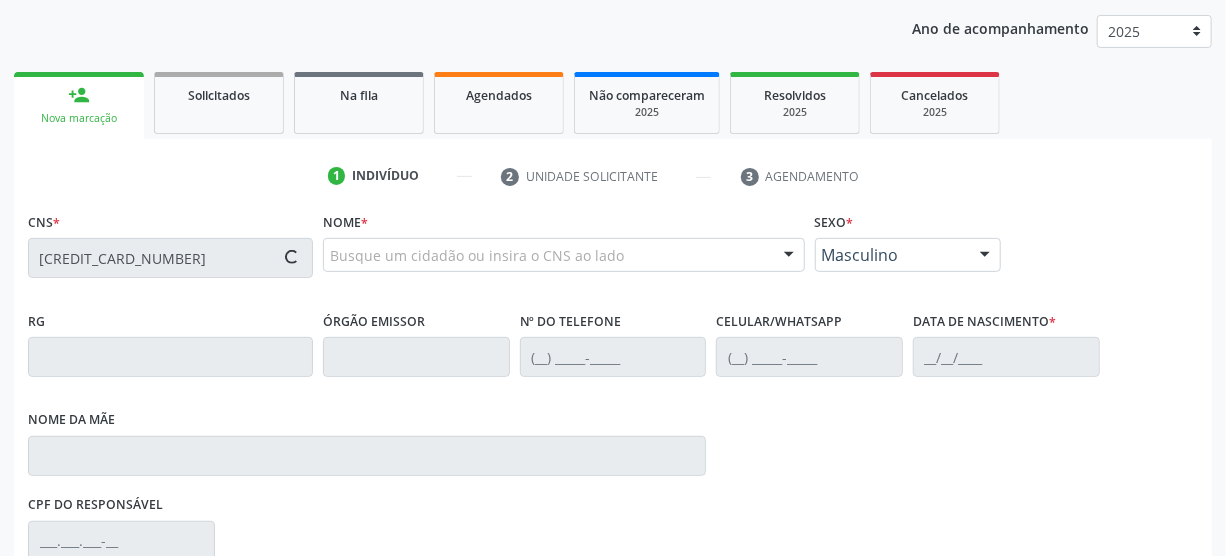 type on "166 0198 3013 0001" 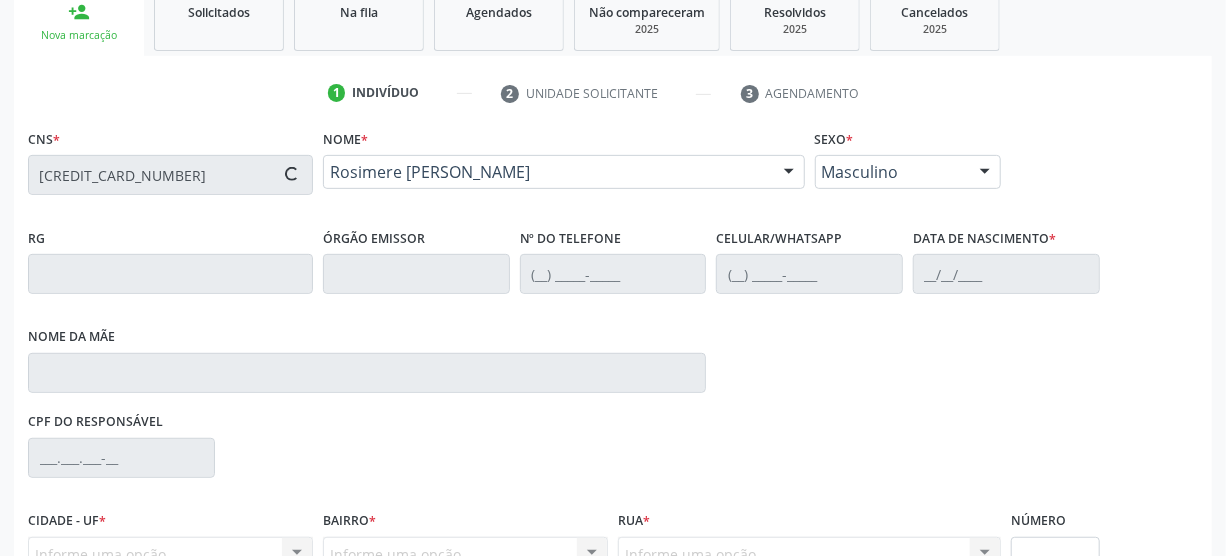 scroll, scrollTop: 409, scrollLeft: 0, axis: vertical 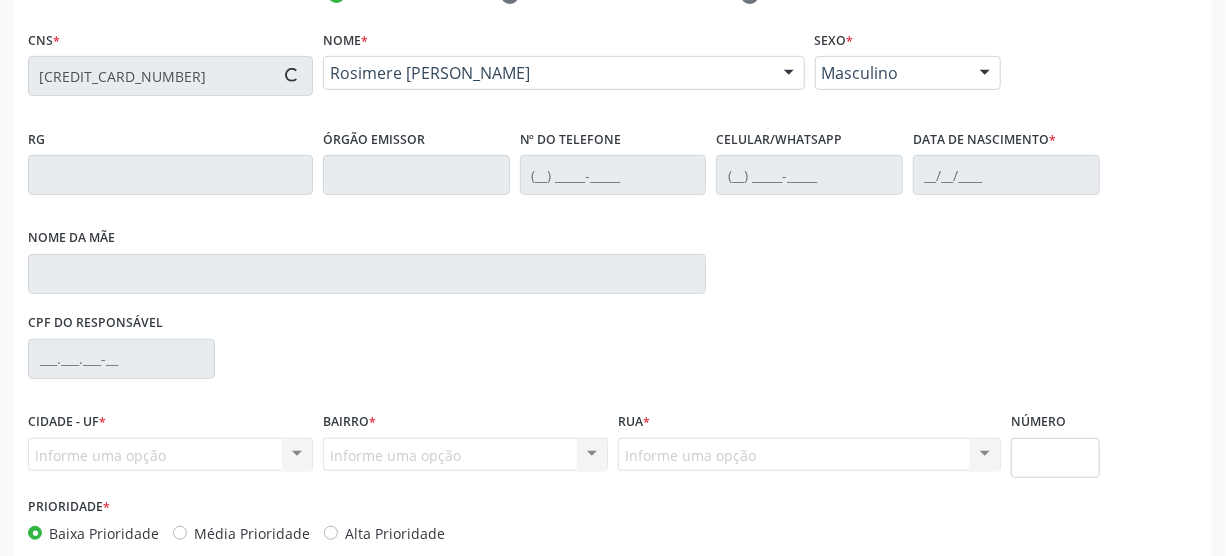 type on "(87) 98176-5773" 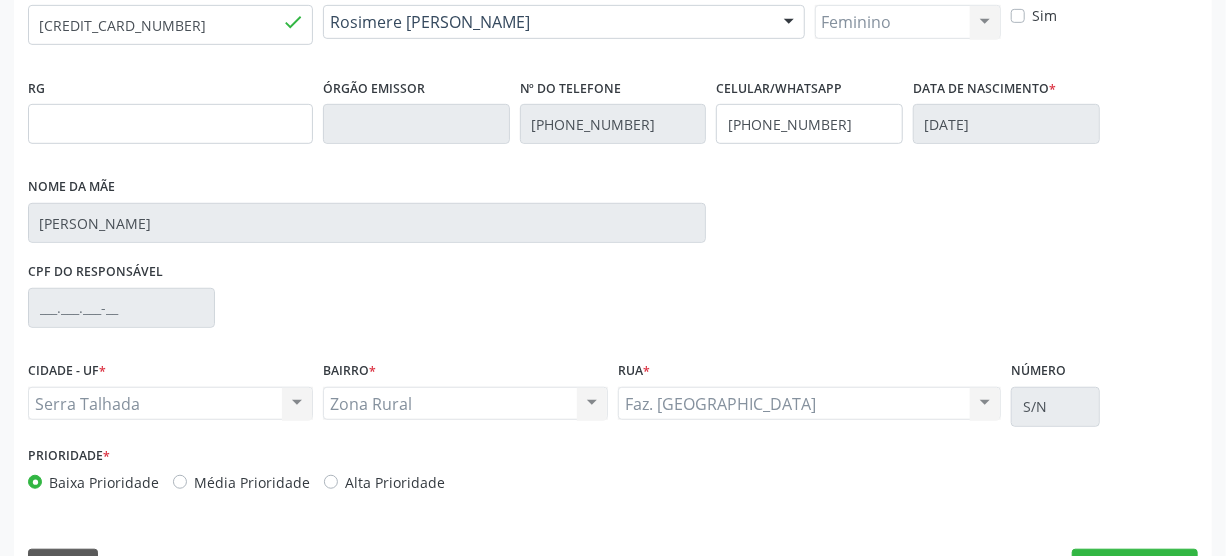 scroll, scrollTop: 512, scrollLeft: 0, axis: vertical 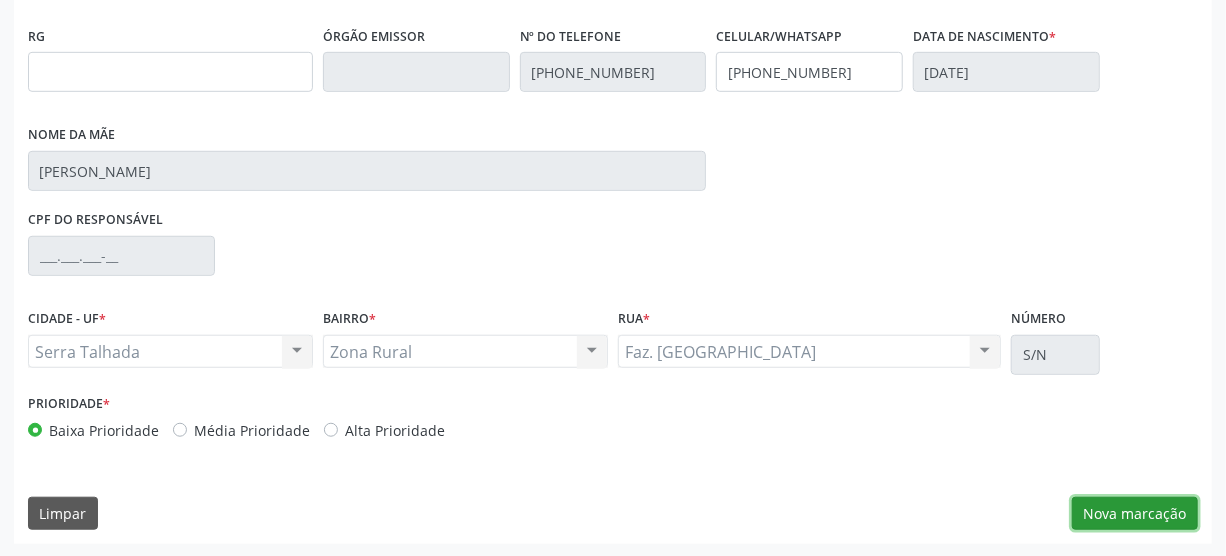 click on "Nova marcação" at bounding box center (1135, 514) 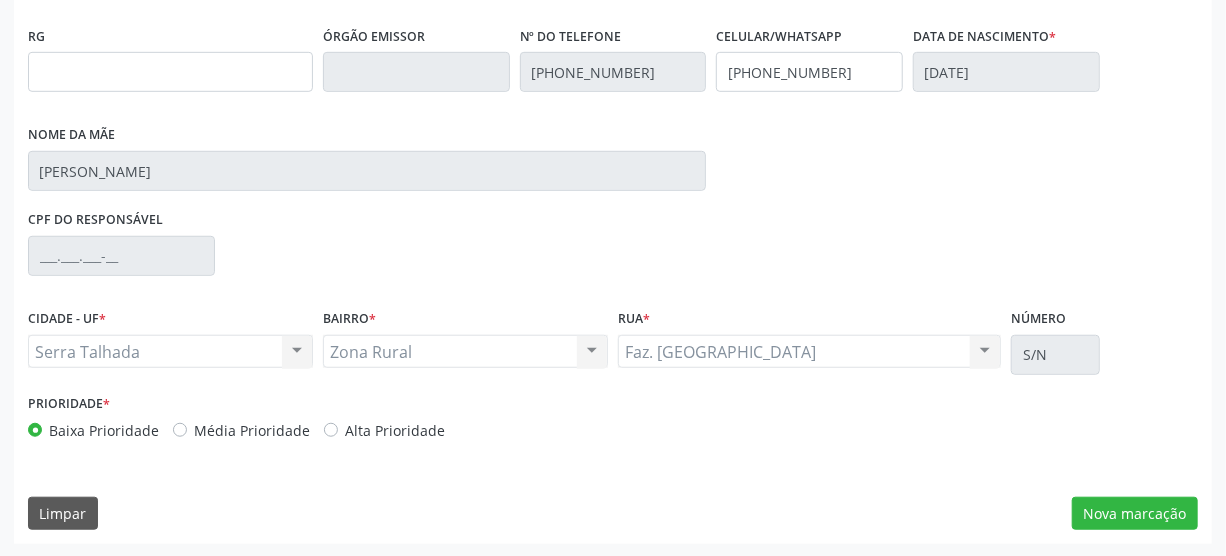scroll, scrollTop: 348, scrollLeft: 0, axis: vertical 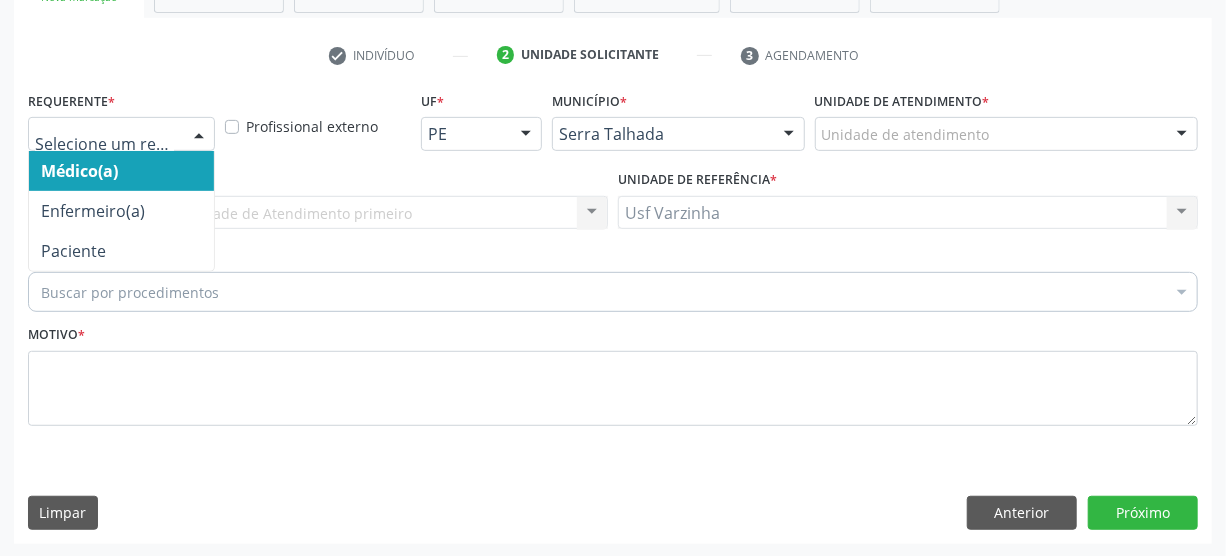 click at bounding box center (199, 135) 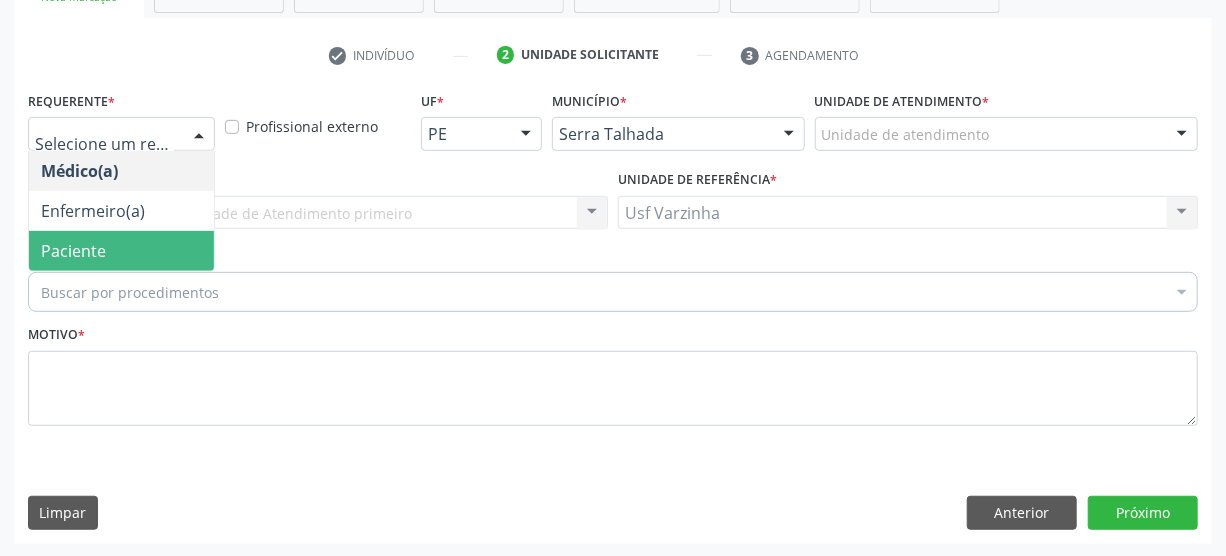 click on "Paciente" at bounding box center (121, 251) 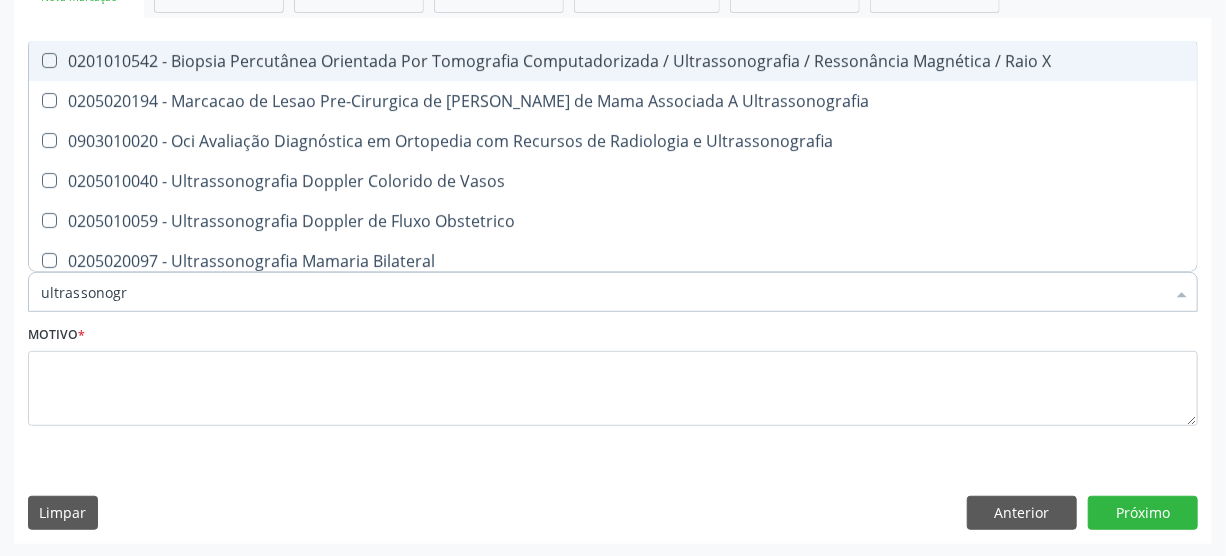 type on "ultrassonogra" 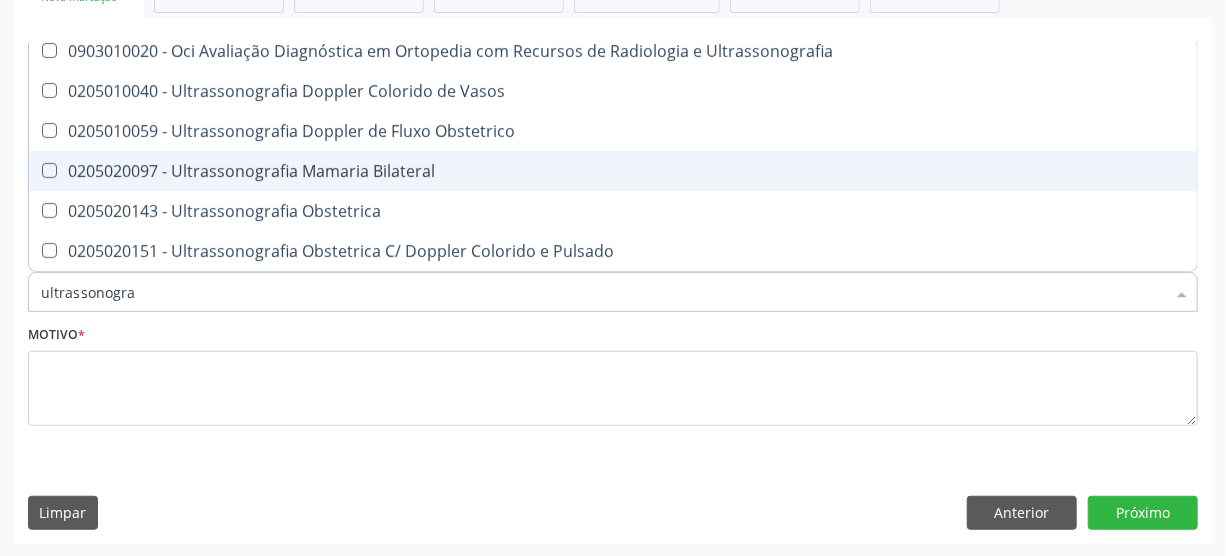 scroll, scrollTop: 0, scrollLeft: 0, axis: both 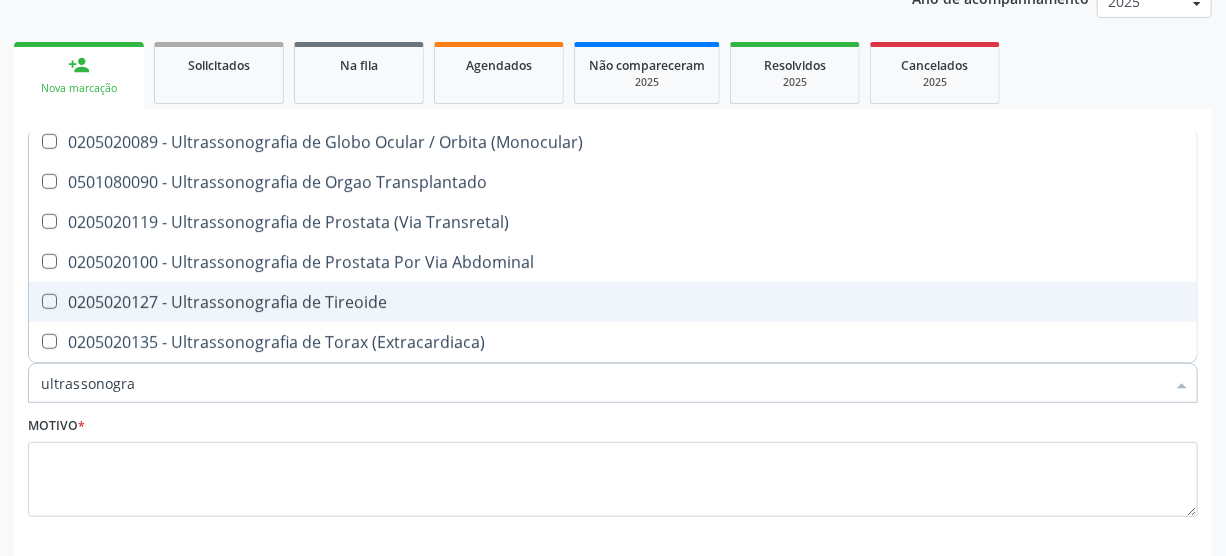 click at bounding box center [49, 301] 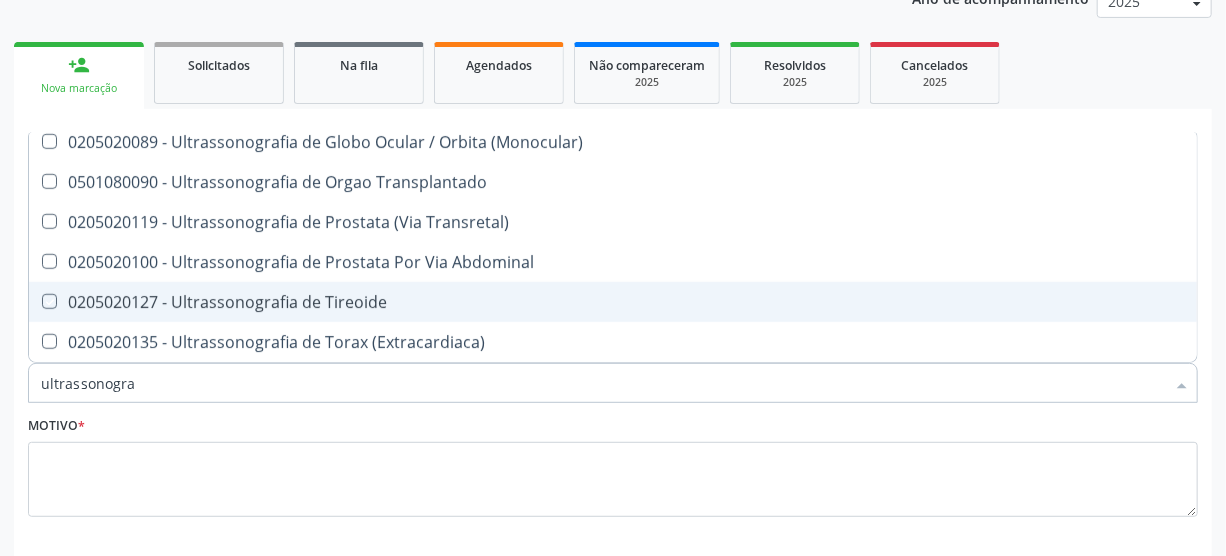 checkbox on "true" 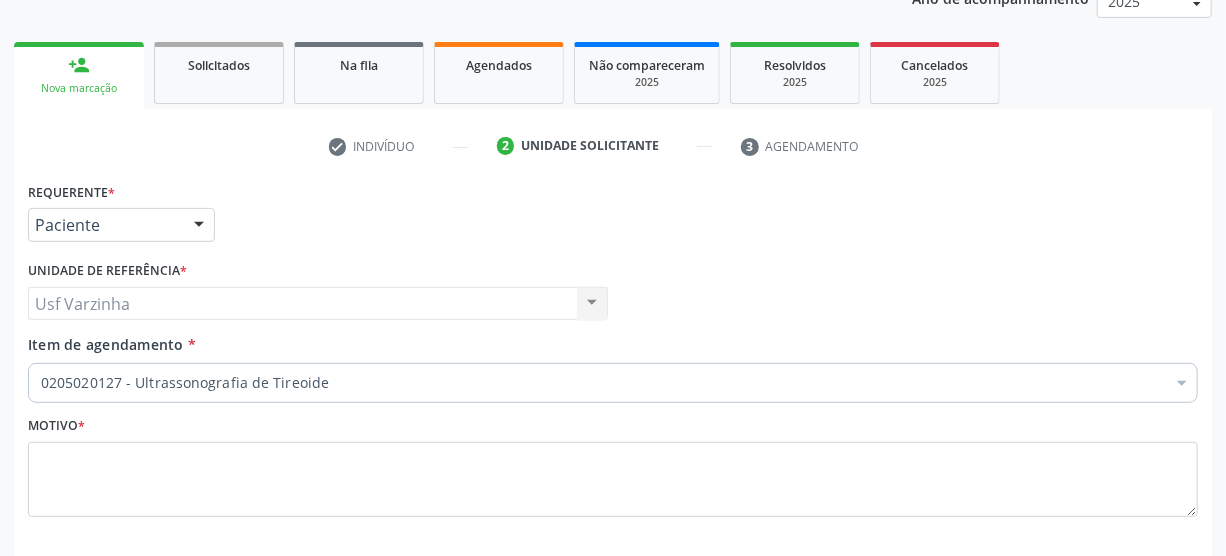 scroll, scrollTop: 0, scrollLeft: 0, axis: both 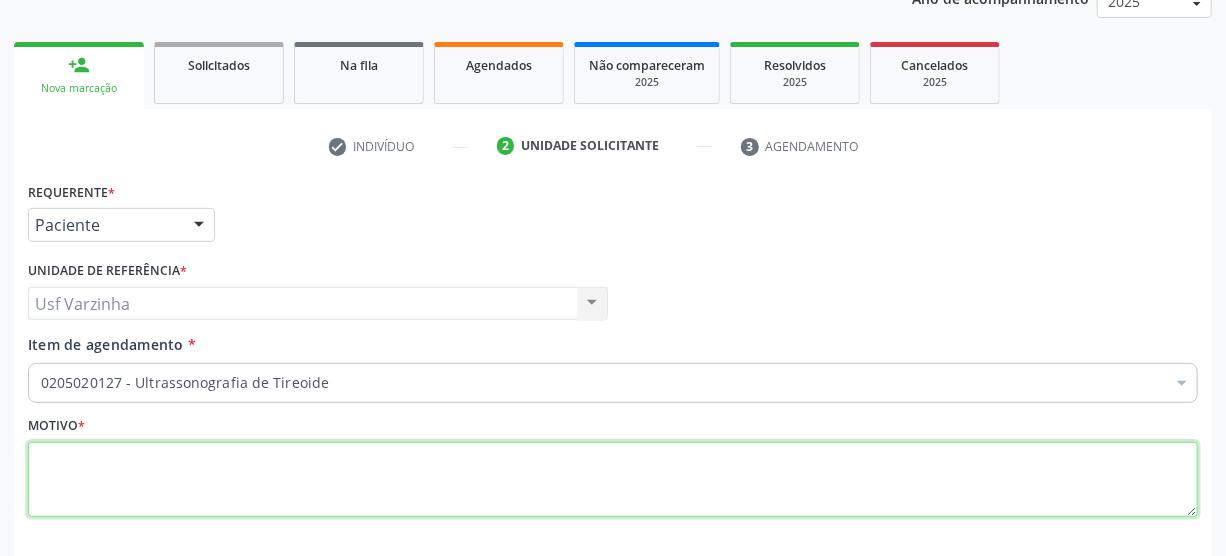 click at bounding box center (613, 480) 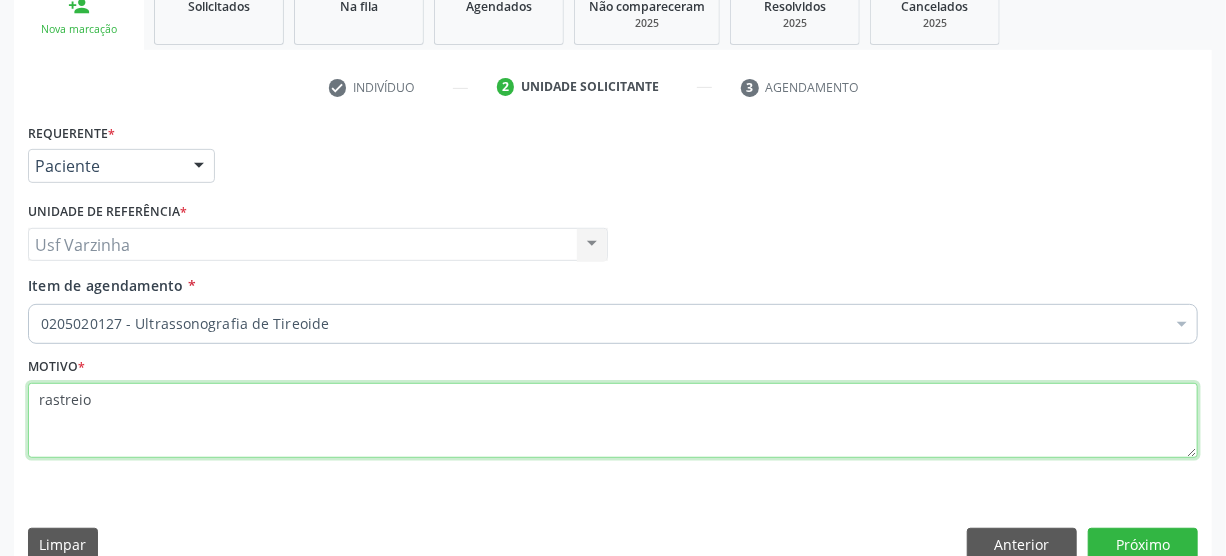 scroll, scrollTop: 348, scrollLeft: 0, axis: vertical 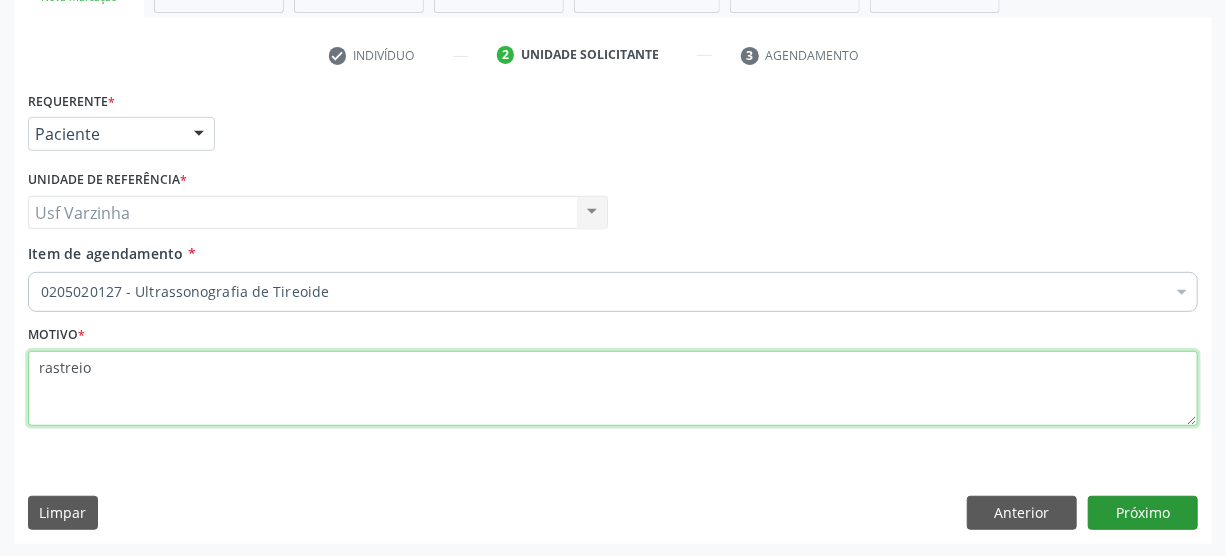 type on "rastreio" 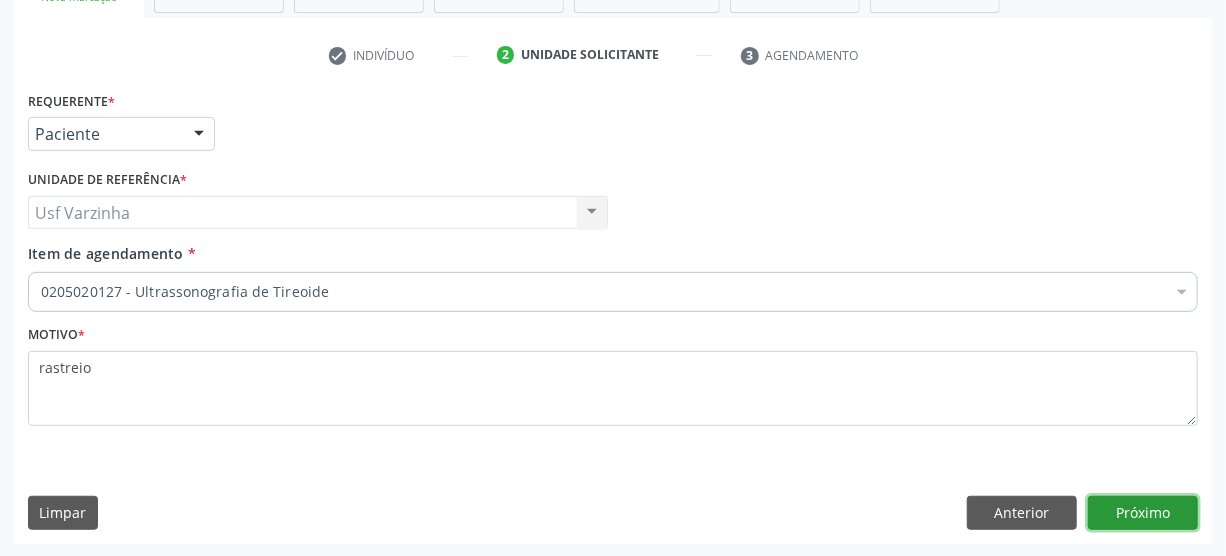 click on "Próximo" at bounding box center [1143, 513] 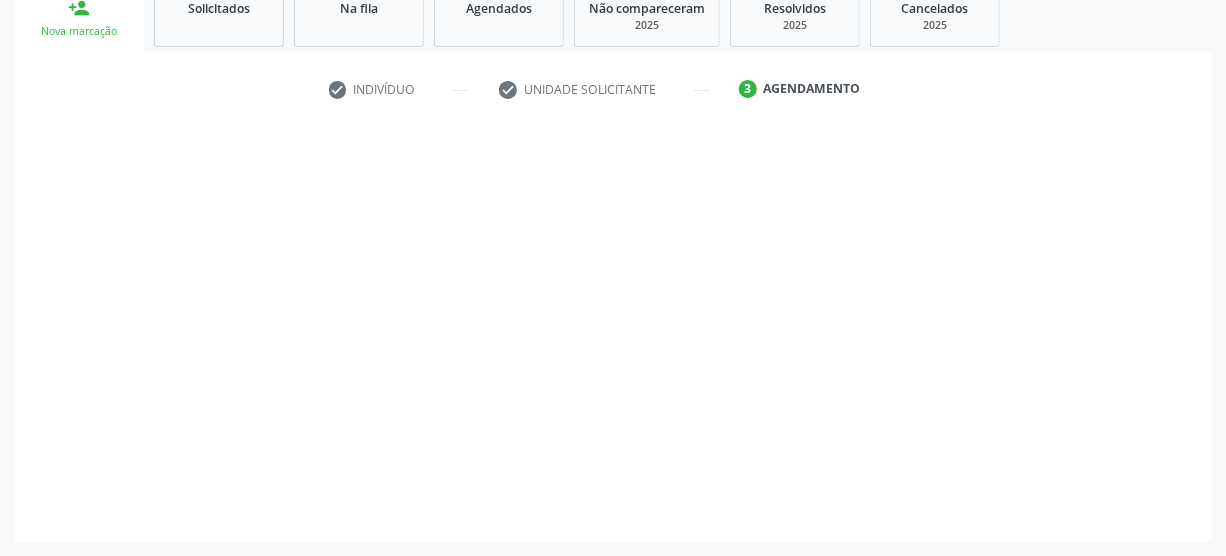 scroll, scrollTop: 312, scrollLeft: 0, axis: vertical 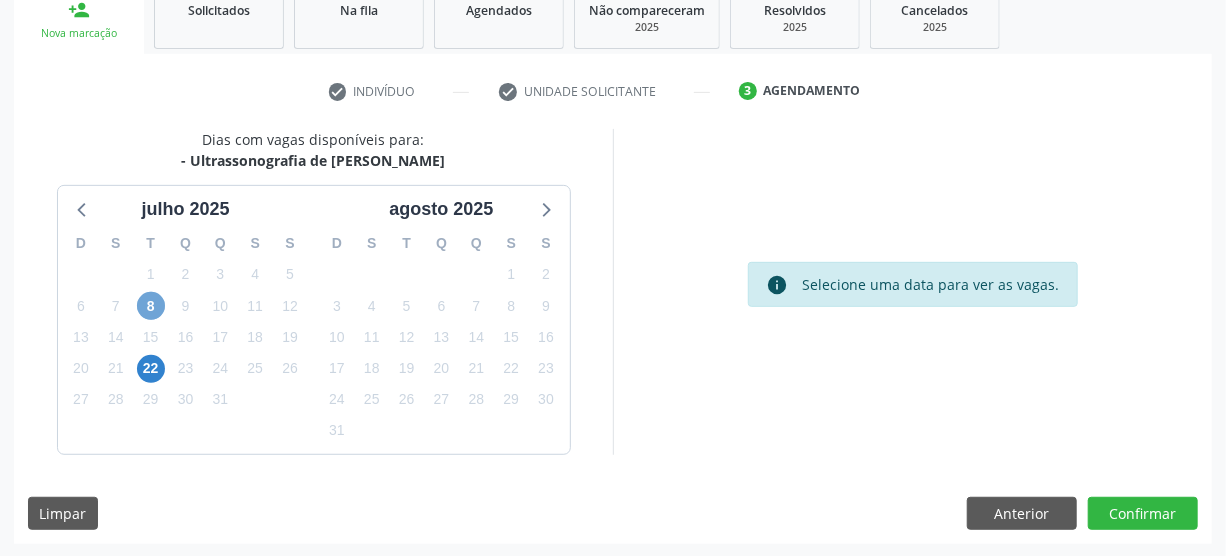 click on "8" at bounding box center (151, 306) 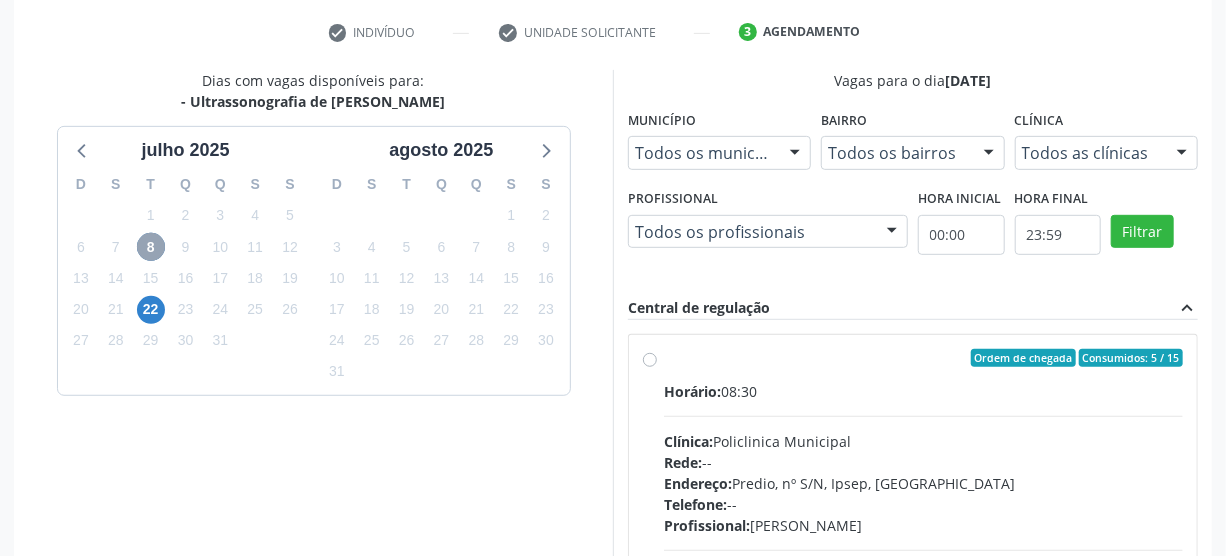 scroll, scrollTop: 403, scrollLeft: 0, axis: vertical 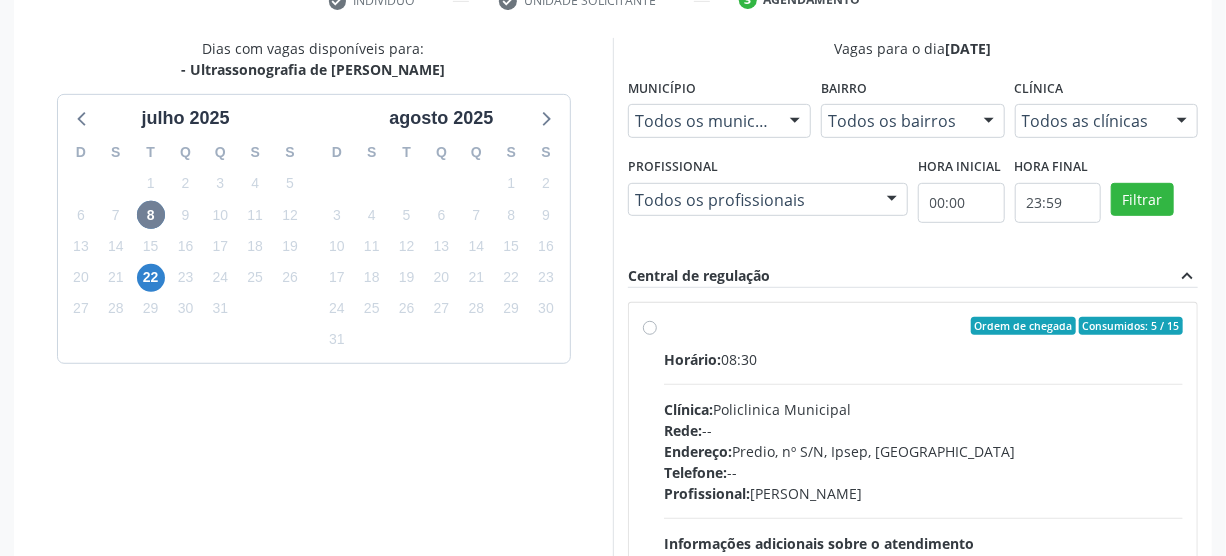 drag, startPoint x: 640, startPoint y: 322, endPoint x: 655, endPoint y: 321, distance: 15.033297 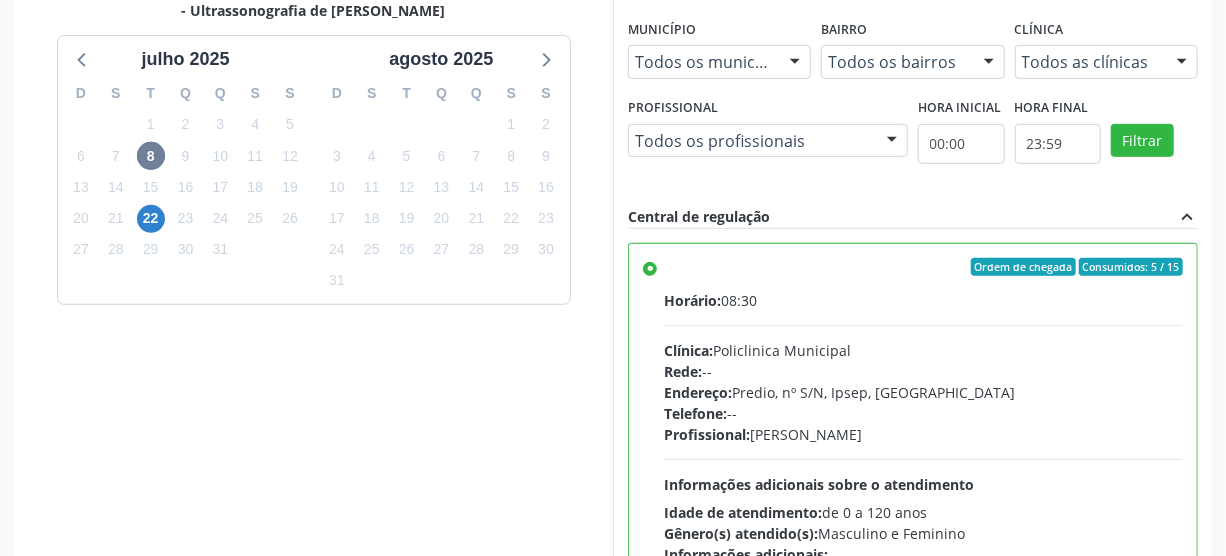 scroll, scrollTop: 494, scrollLeft: 0, axis: vertical 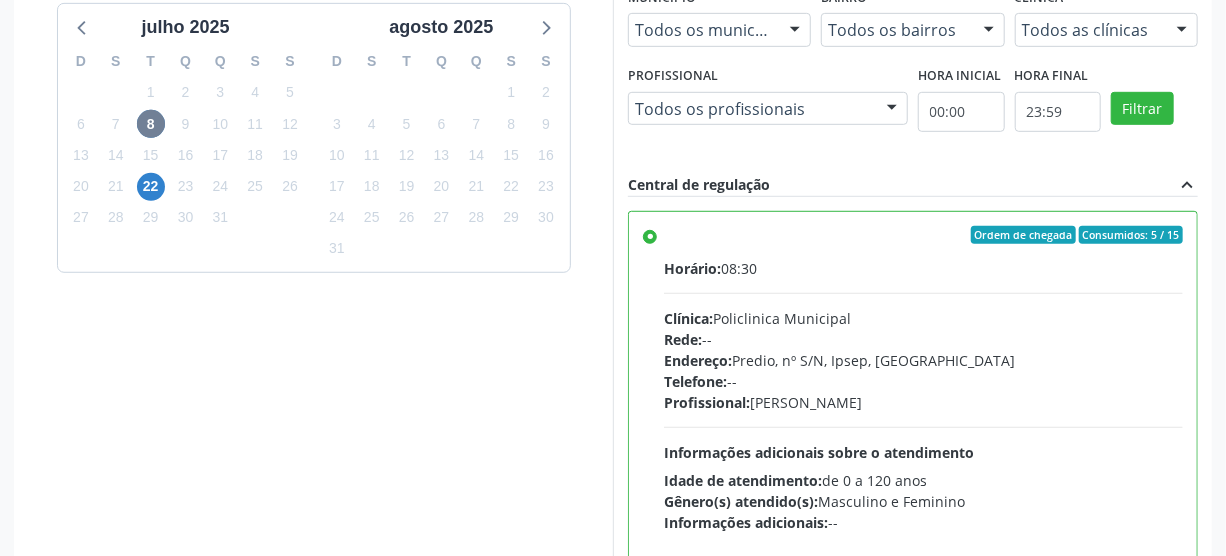 click on "Ordem de chegada
Consumidos: 5 / 15
Horário:   08:30
Clínica:  Policlinica Municipal
Rede:
--
Endereço:   Predio, nº S/N, Ipsep, Serra Talhada - PE
Telefone:   --
Profissional:
Antonio Carlos Brito Pereira de Meneses
Informações adicionais sobre o atendimento
Idade de atendimento:
de 0 a 120 anos
Gênero(s) atendido(s):
Masculino e Feminino
Informações adicionais:
--" at bounding box center [923, 379] 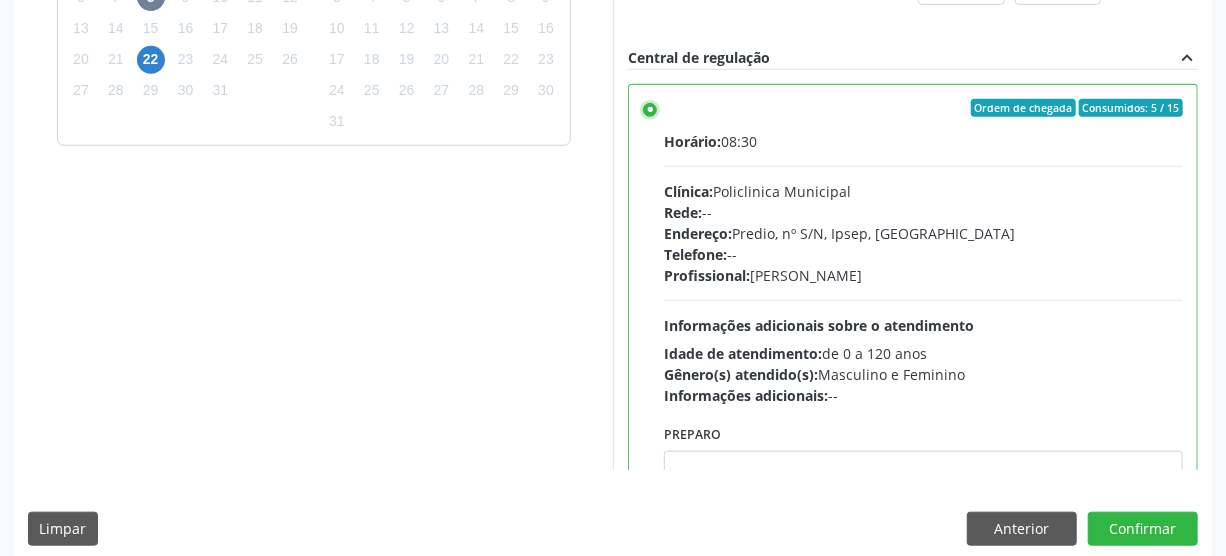 scroll, scrollTop: 637, scrollLeft: 0, axis: vertical 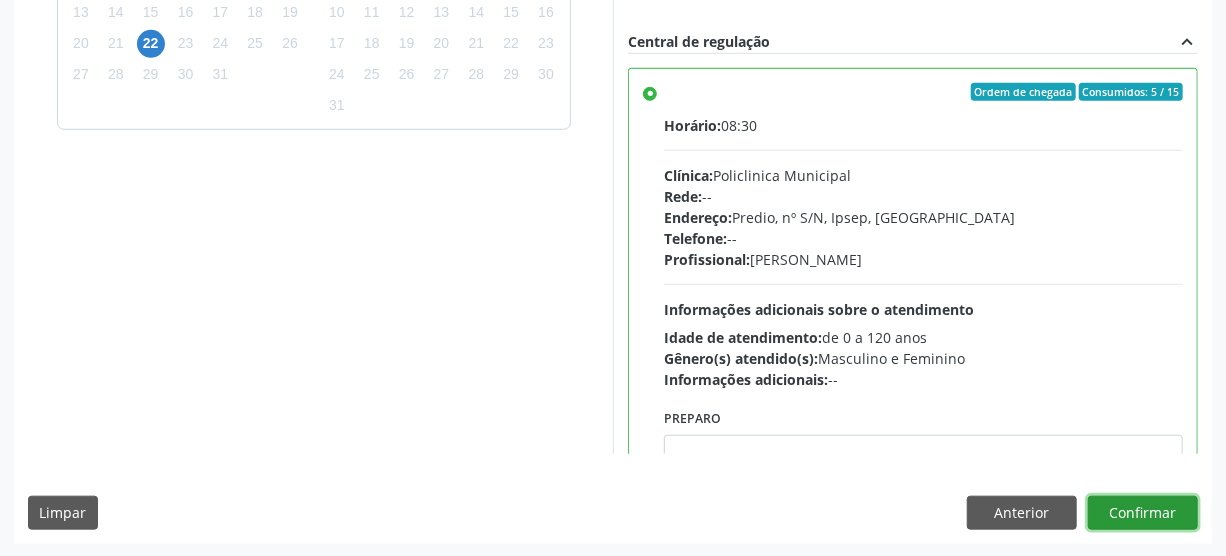 click on "Confirmar" at bounding box center [1143, 513] 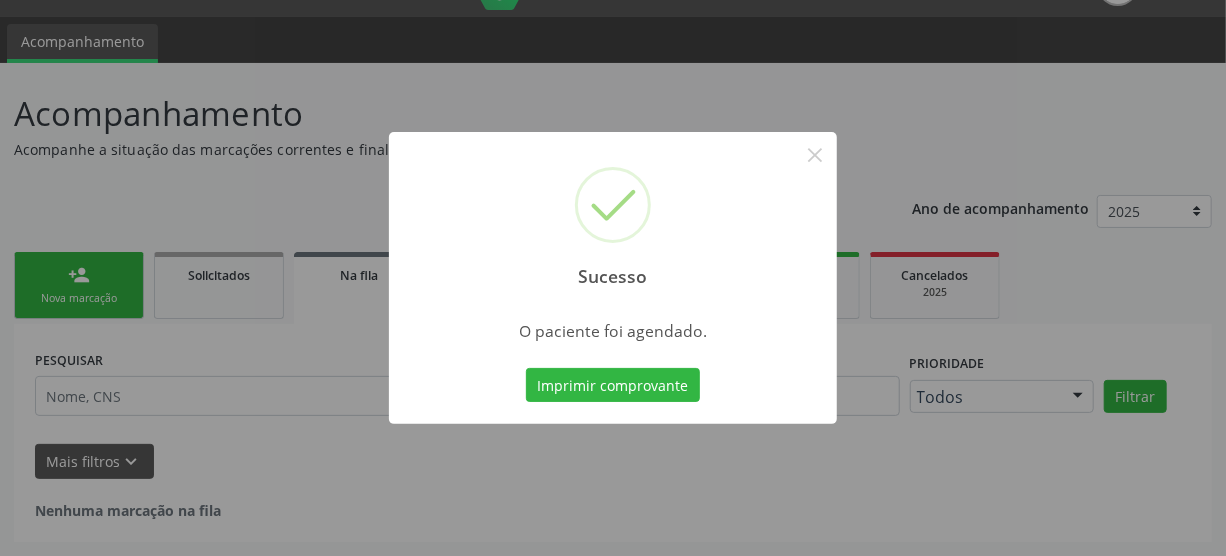 scroll, scrollTop: 45, scrollLeft: 0, axis: vertical 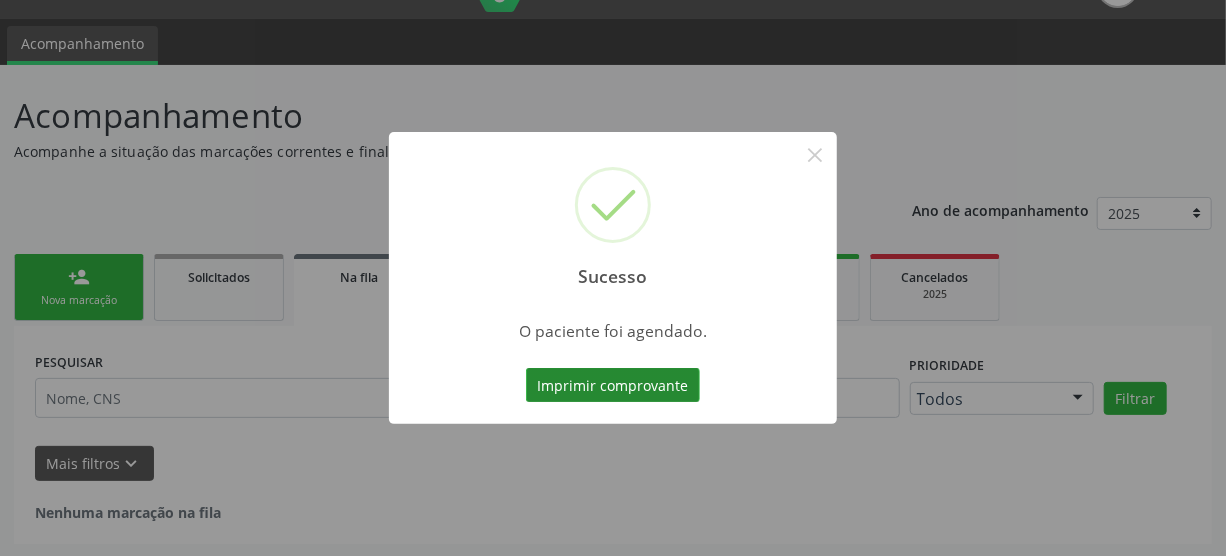 click on "Imprimir comprovante" at bounding box center (613, 385) 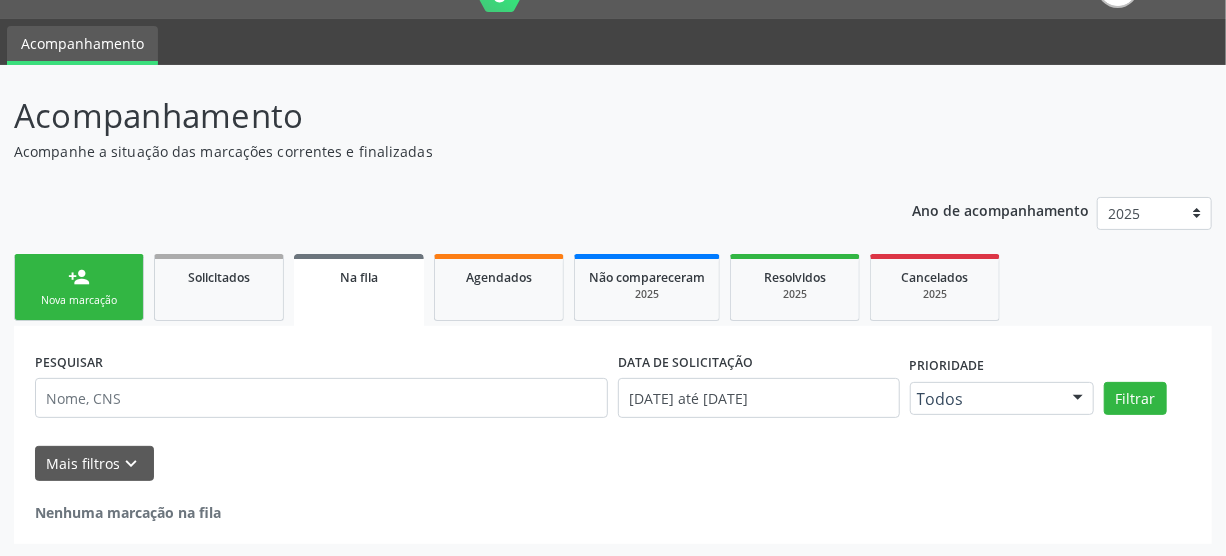 click on "Nova marcação" at bounding box center (79, 300) 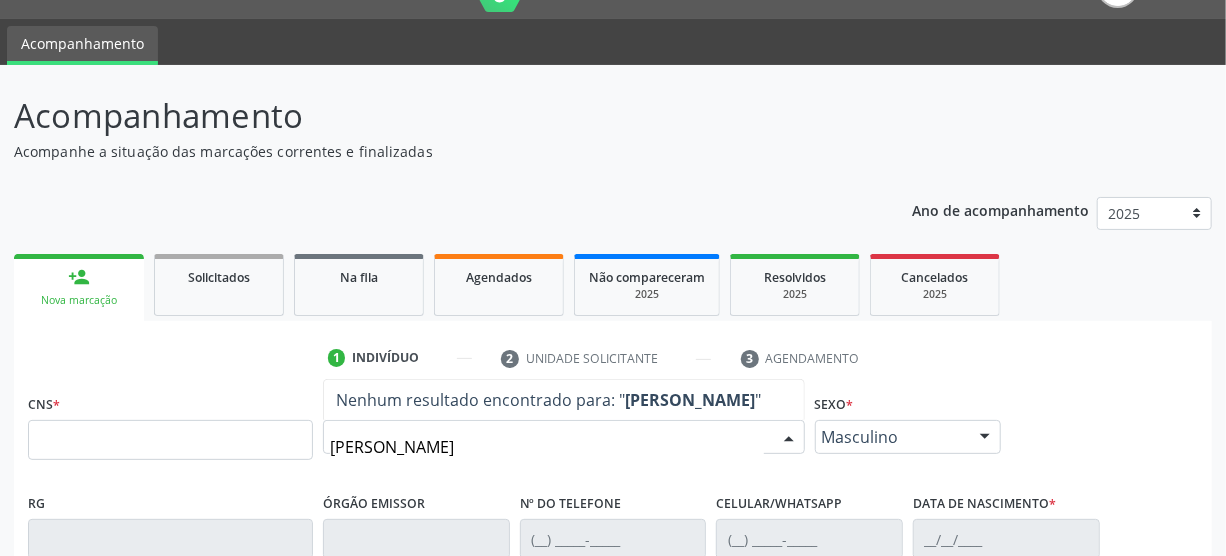 type on "cleidiane rodrigues da silva" 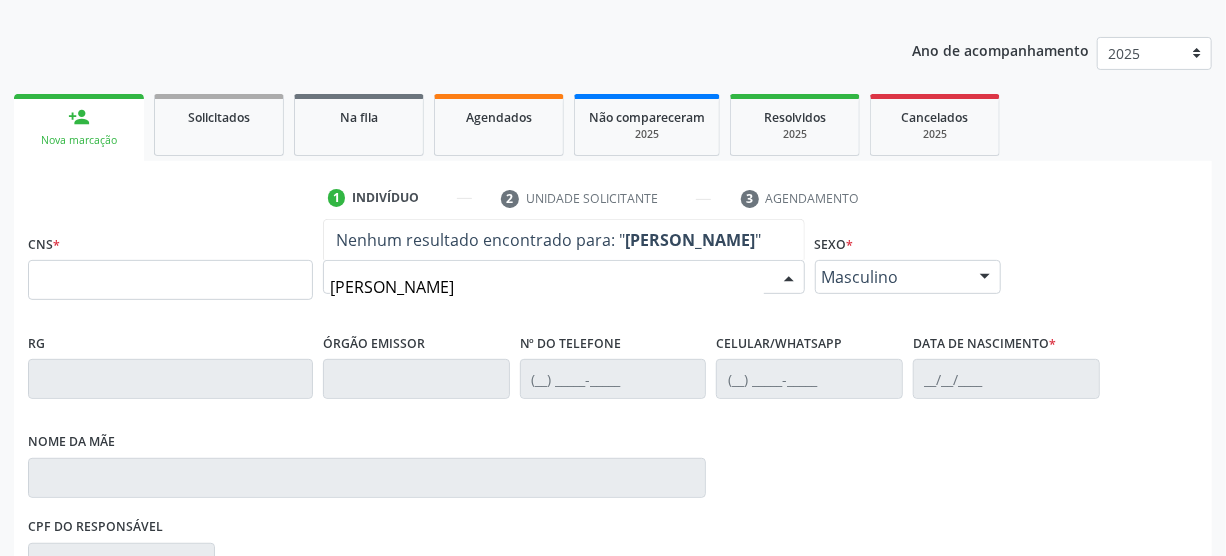 scroll, scrollTop: 227, scrollLeft: 0, axis: vertical 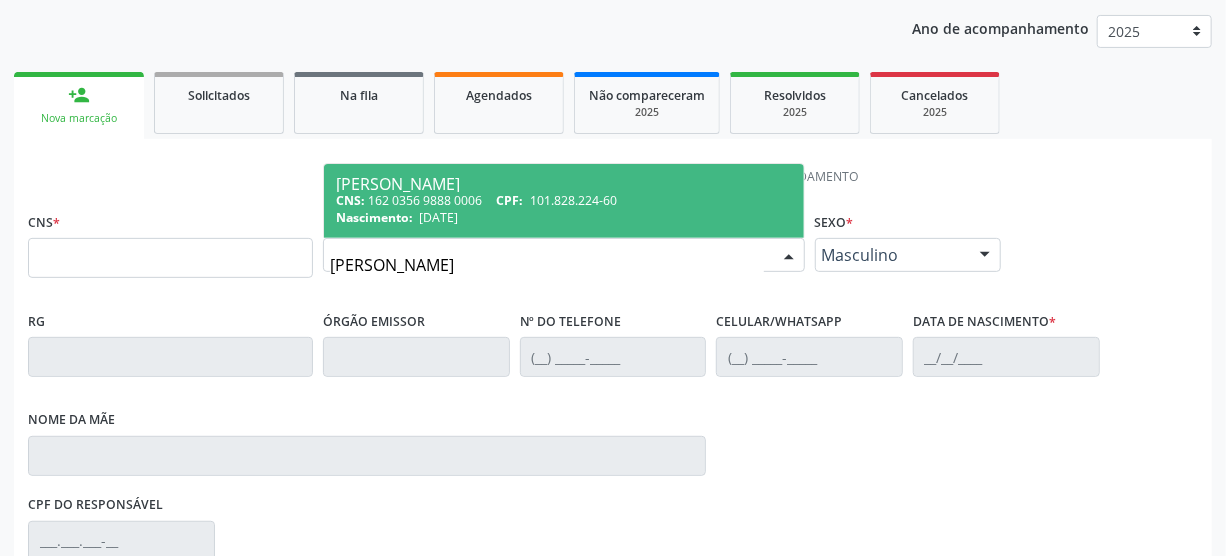 click on "Nascimento:
21/07/1994" at bounding box center (564, 217) 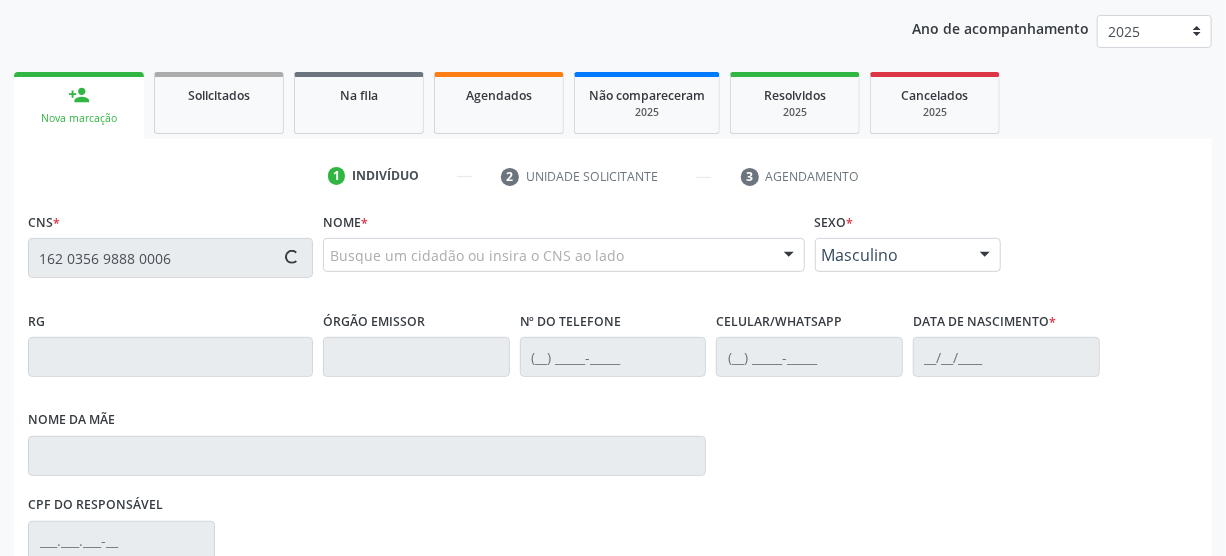 type on "162 0356 9888 0006" 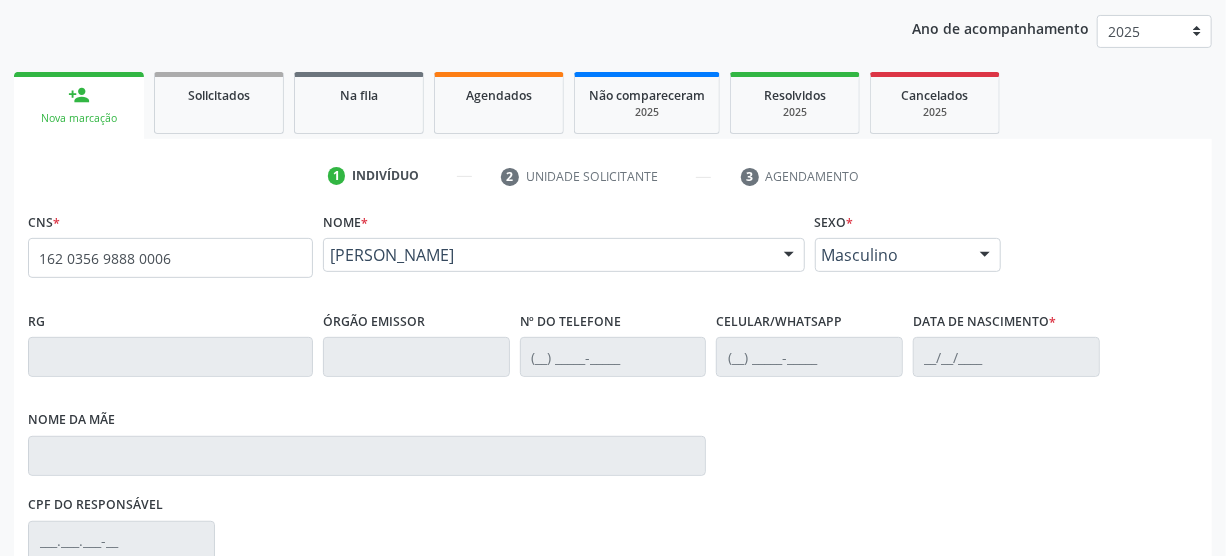 scroll, scrollTop: 409, scrollLeft: 0, axis: vertical 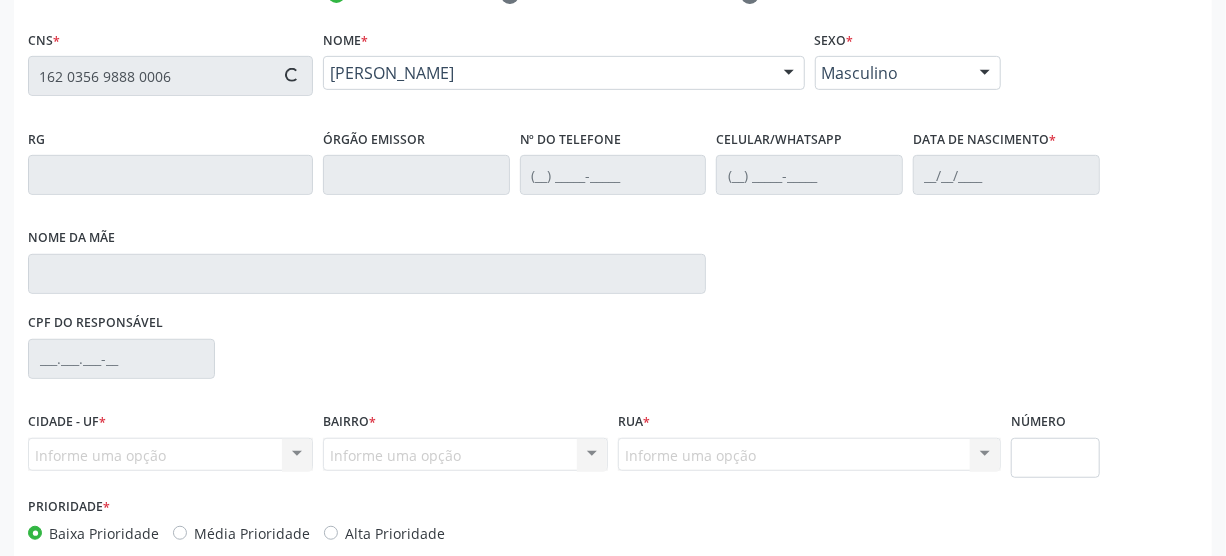type on "[PHONE_NUMBER]" 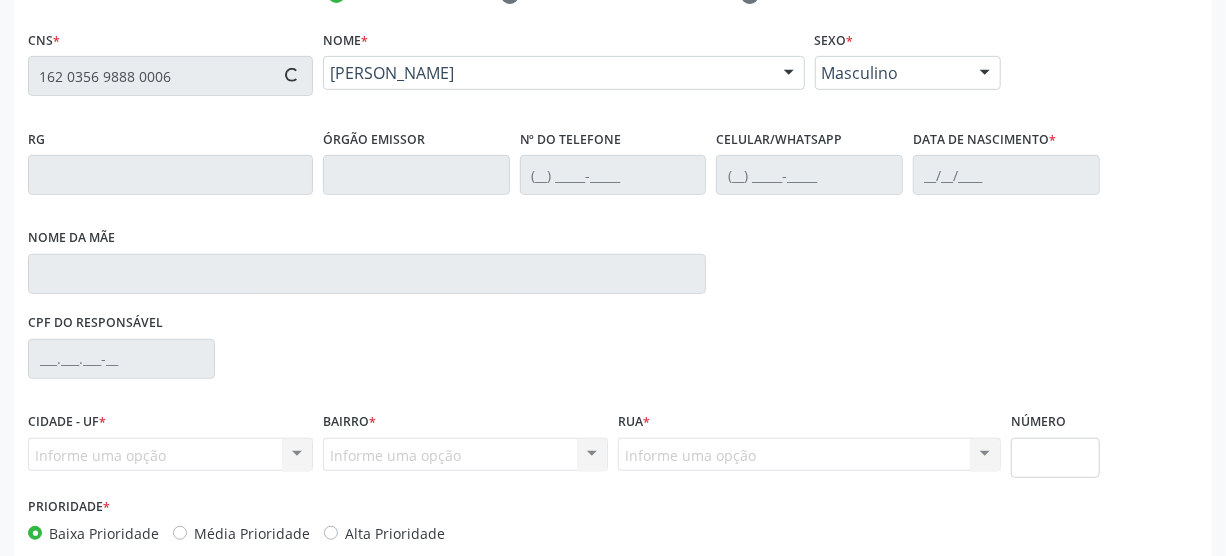type on "21/07/1994" 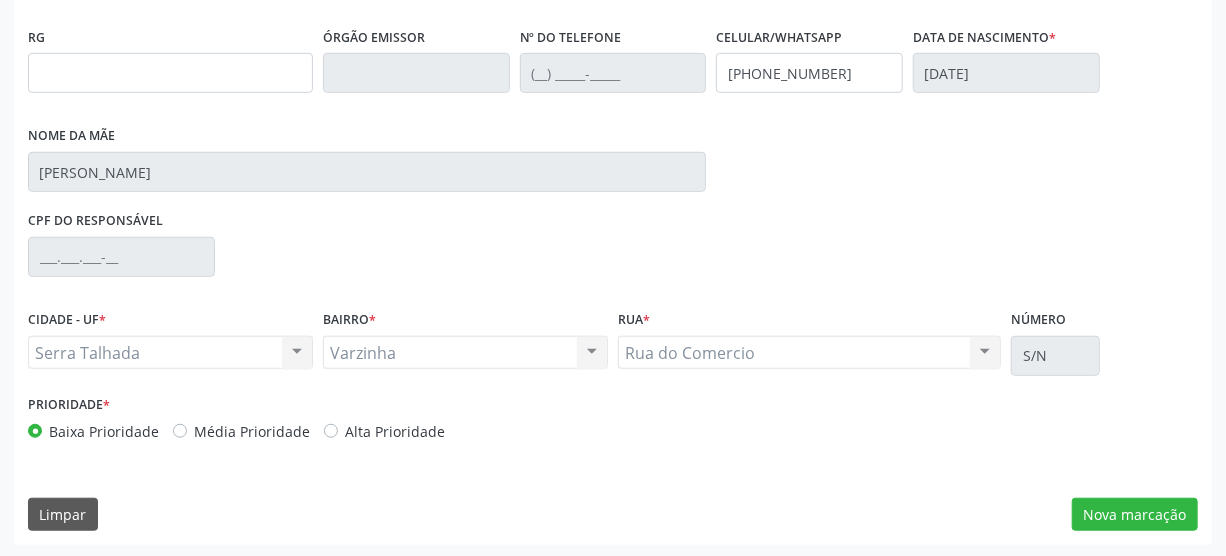 scroll, scrollTop: 512, scrollLeft: 0, axis: vertical 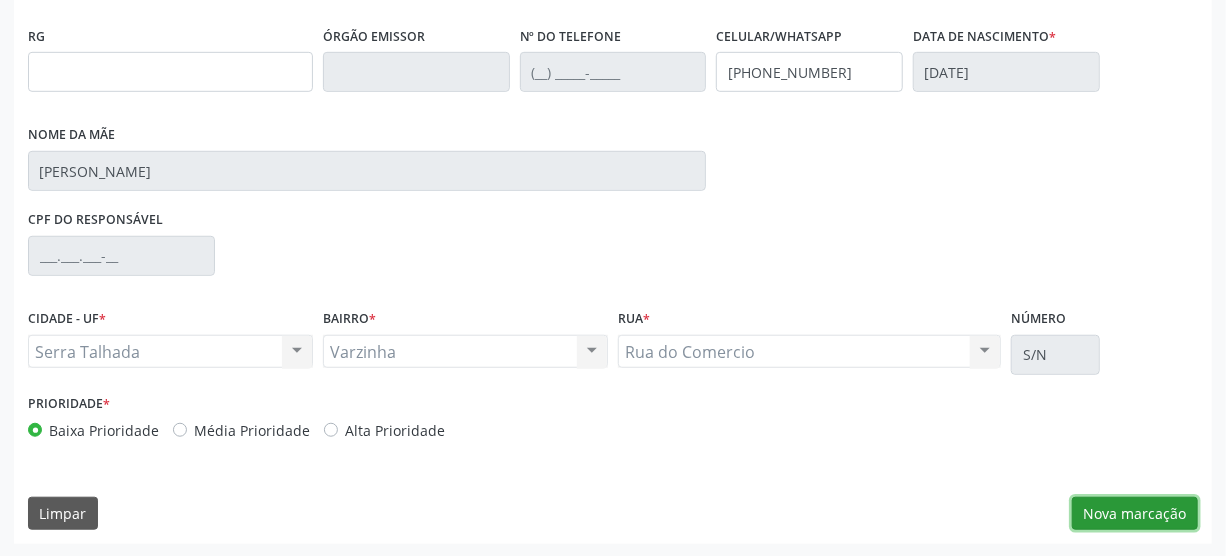 click on "Nova marcação" at bounding box center (1135, 514) 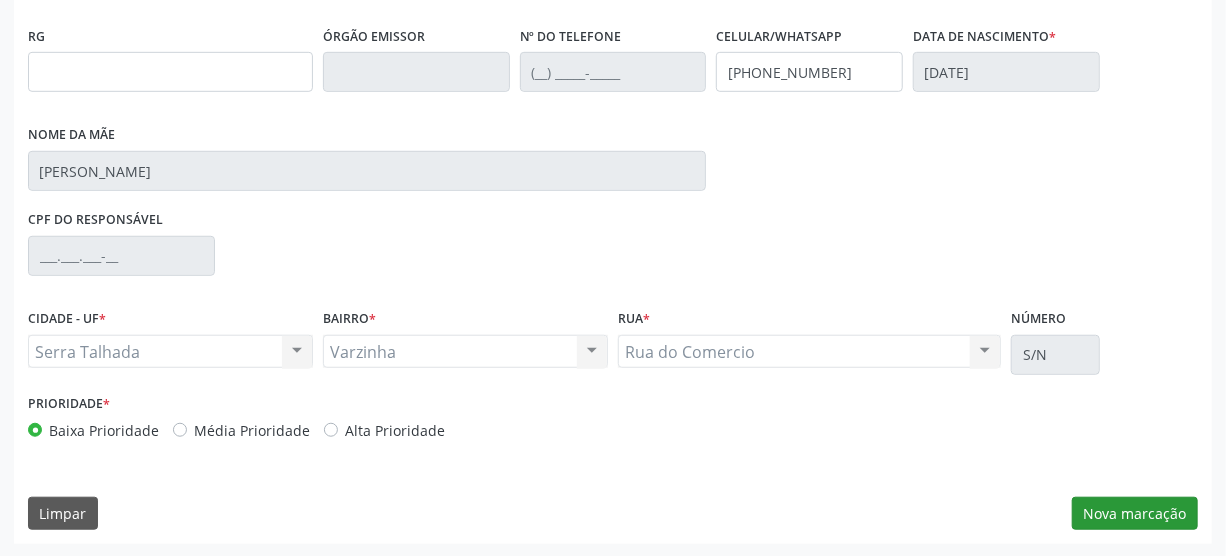 scroll, scrollTop: 348, scrollLeft: 0, axis: vertical 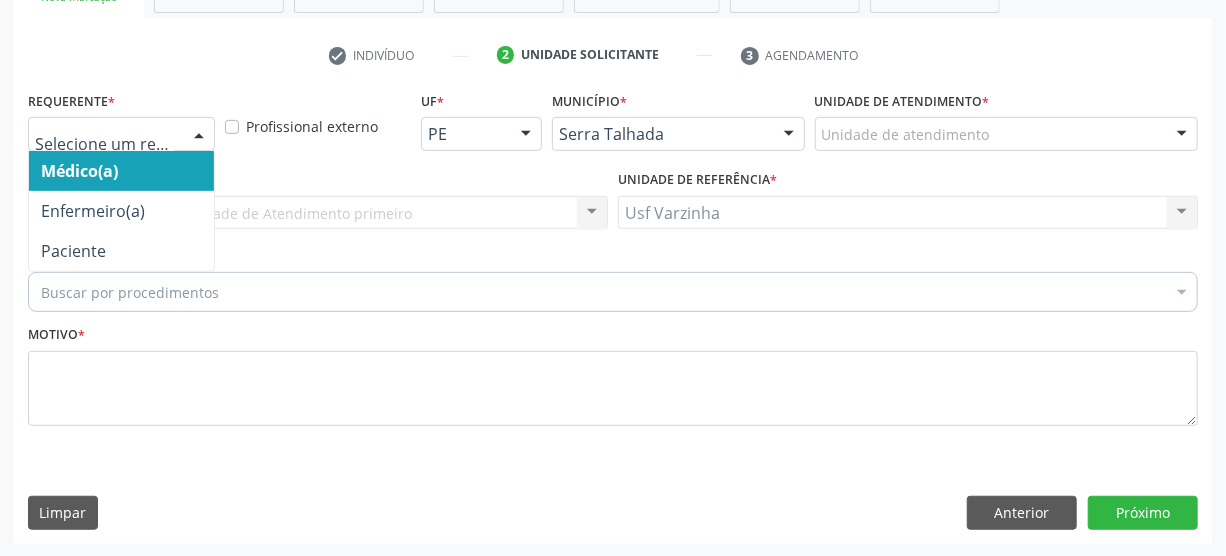 click at bounding box center (199, 135) 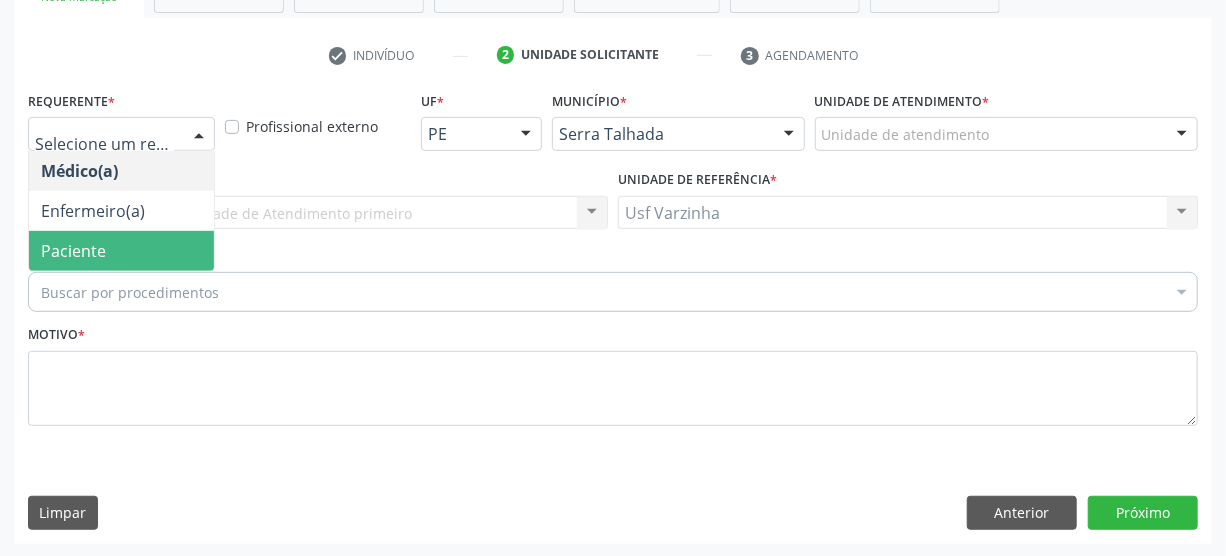 click on "Paciente" at bounding box center (121, 251) 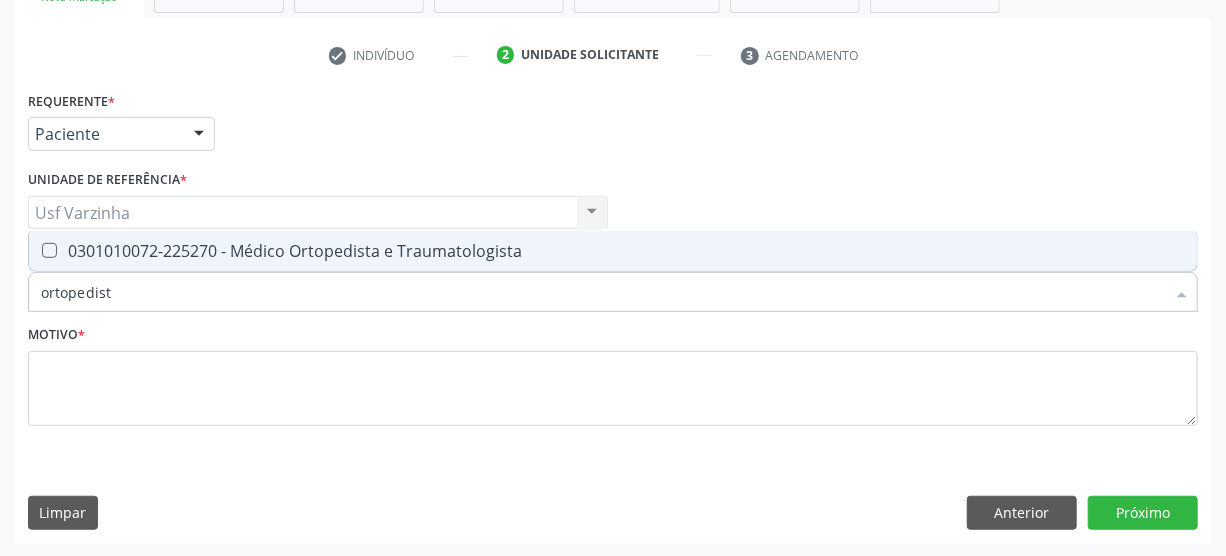 type on "ortopedista" 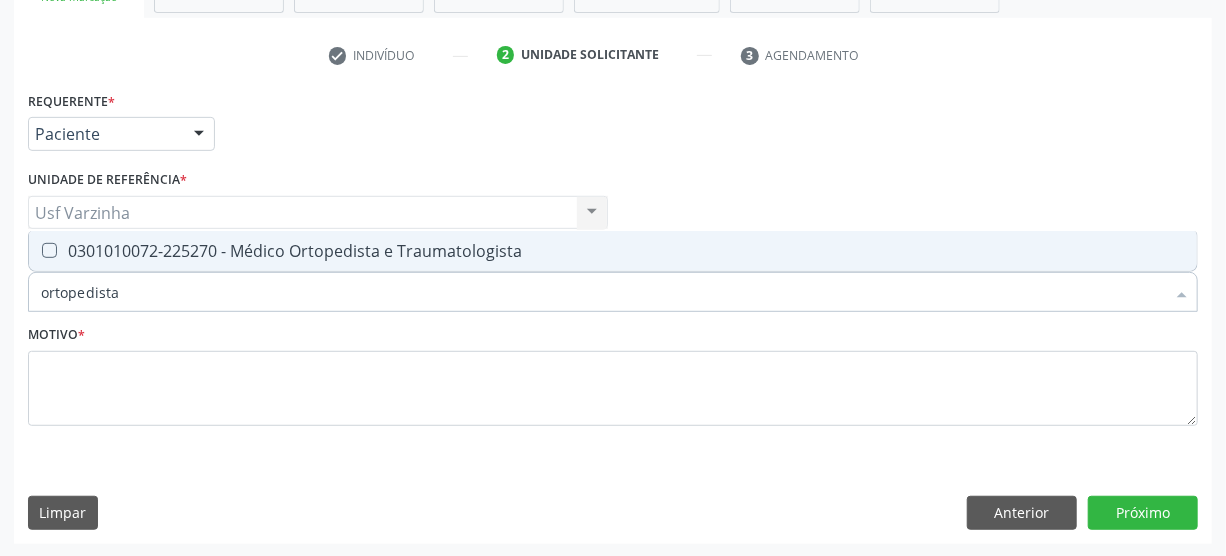 click on "0301010072-225270 - Médico Ortopedista e Traumatologista" at bounding box center (613, 251) 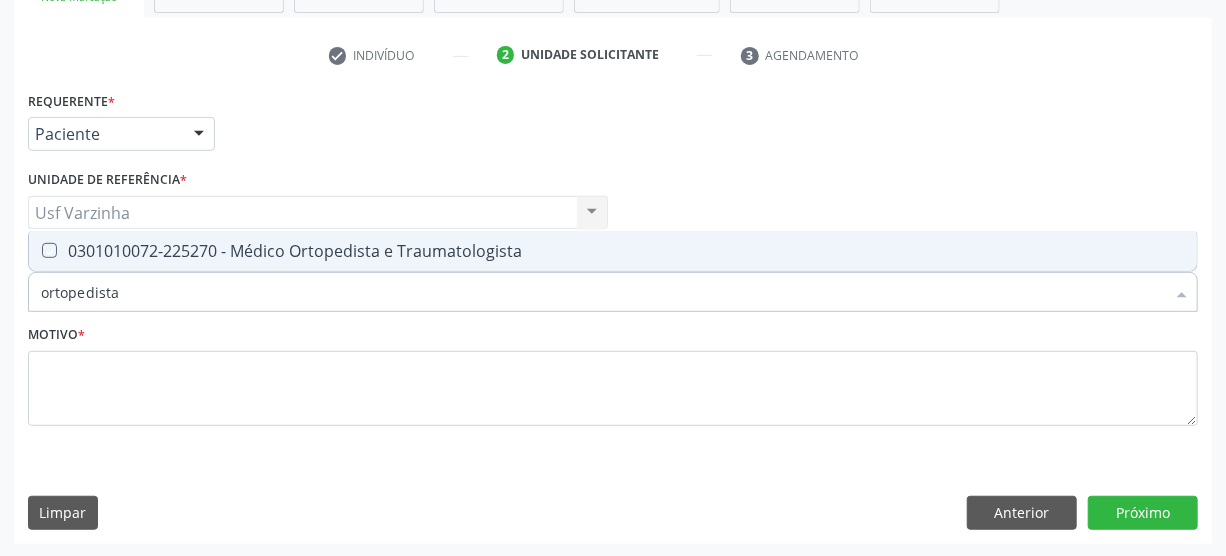 checkbox on "true" 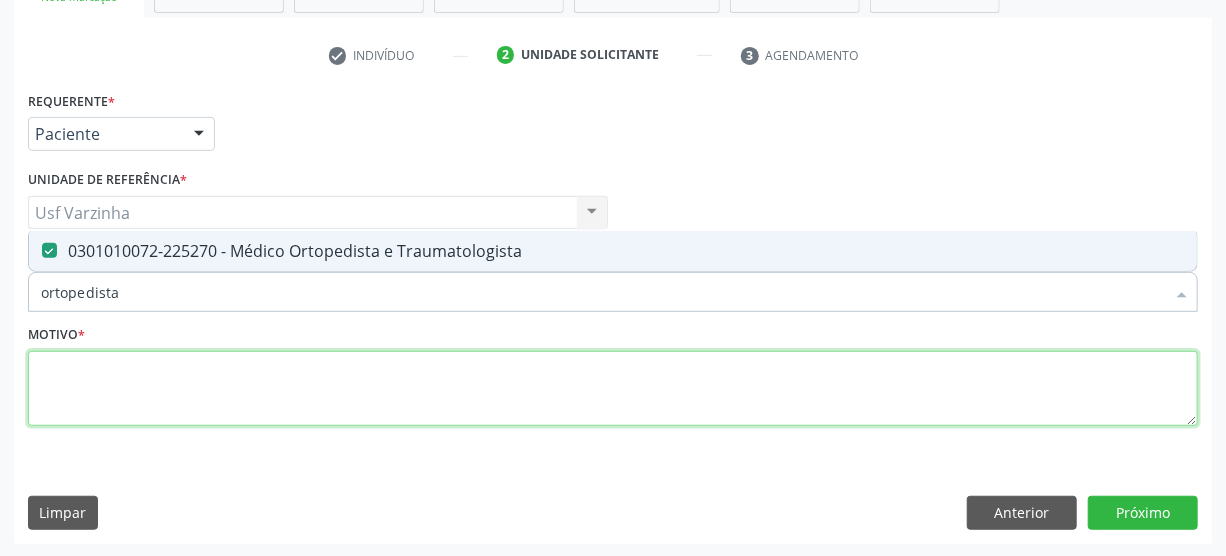 click at bounding box center [613, 389] 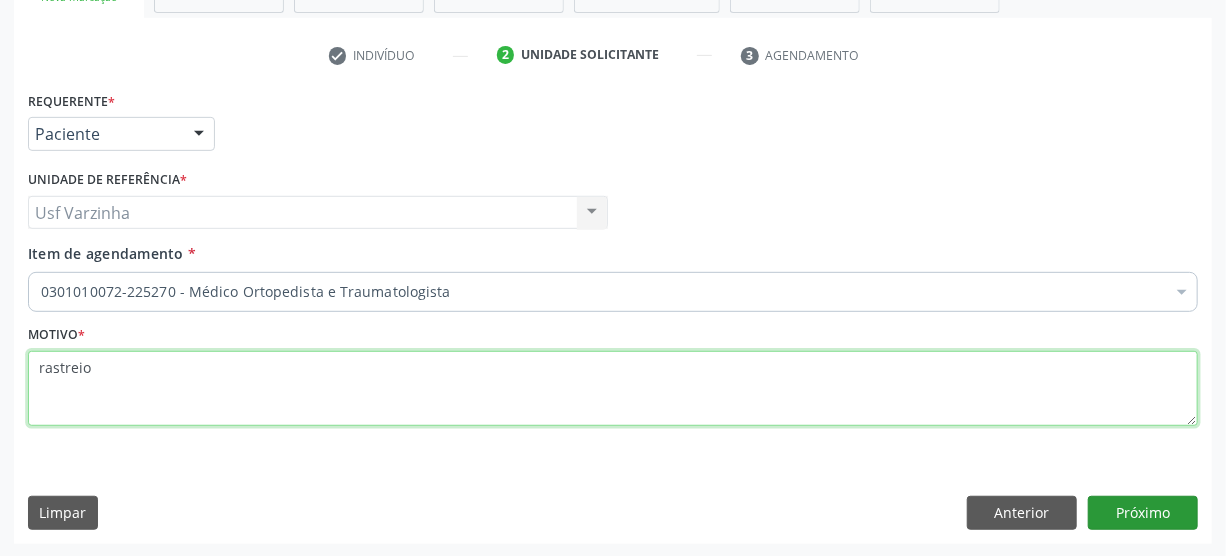 type on "rastreio" 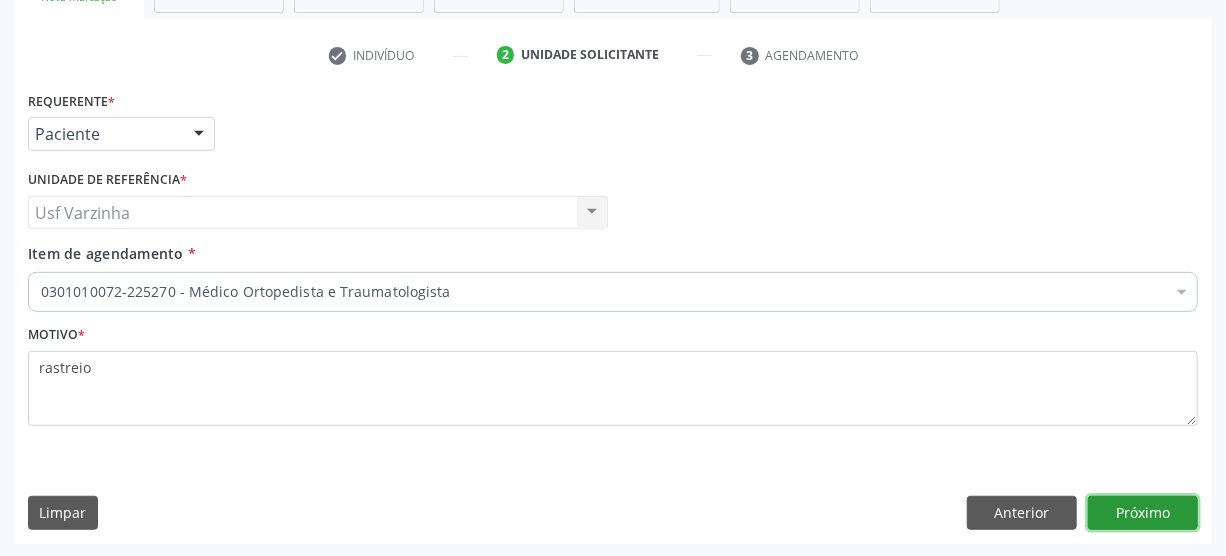 click on "Próximo" at bounding box center [1143, 513] 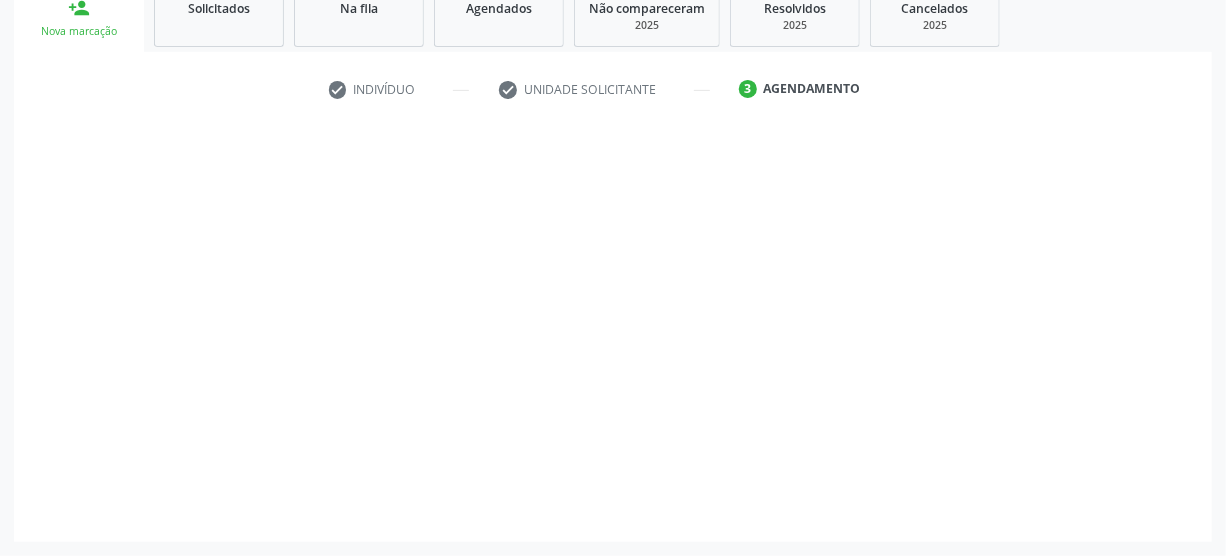 scroll, scrollTop: 312, scrollLeft: 0, axis: vertical 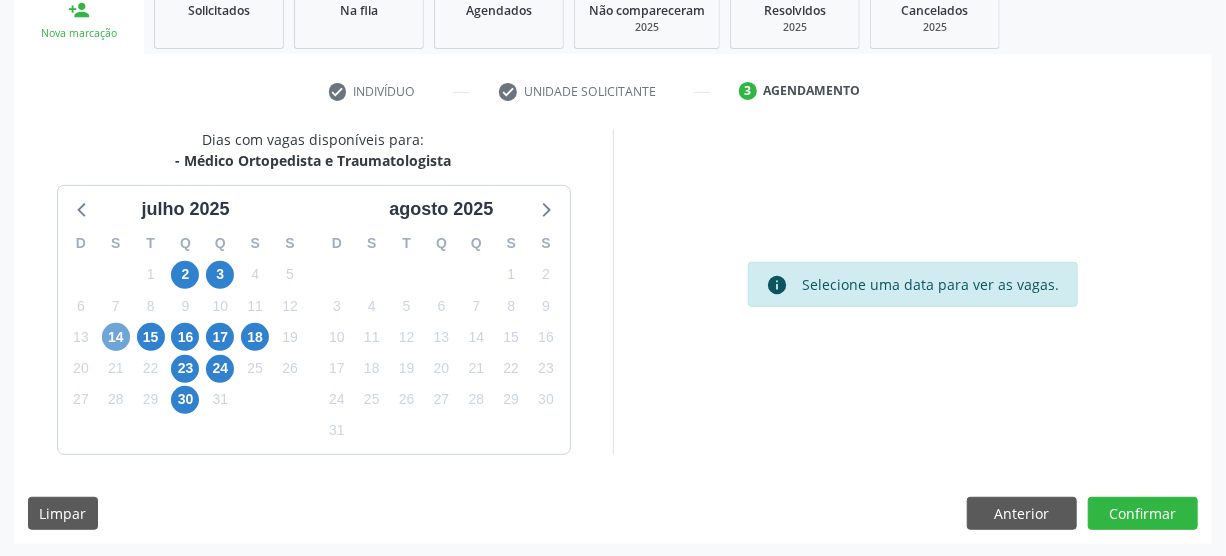 click on "14" at bounding box center [116, 337] 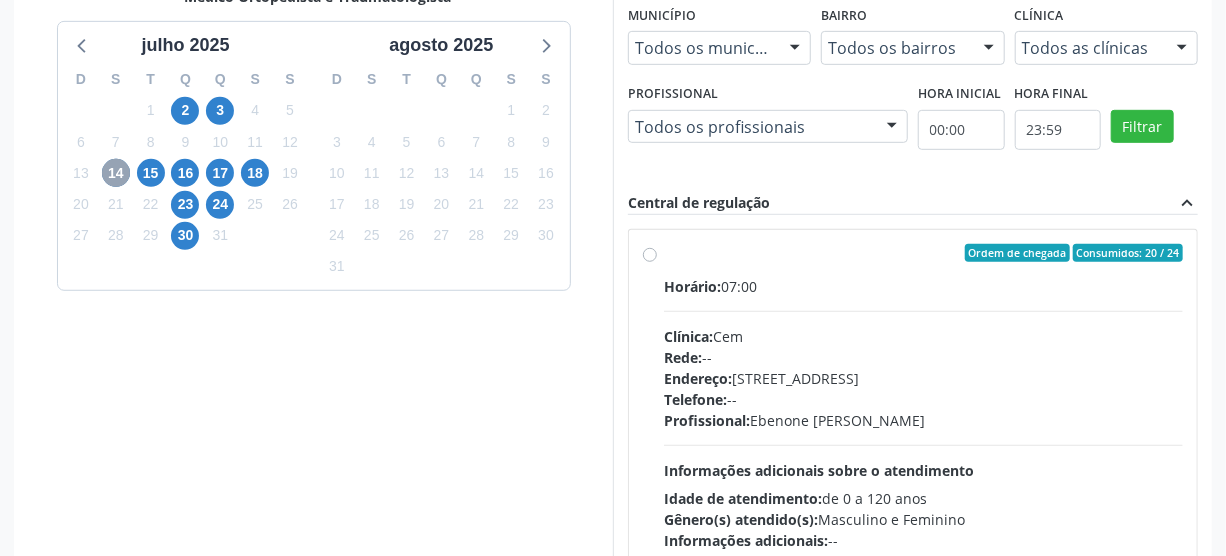 scroll, scrollTop: 494, scrollLeft: 0, axis: vertical 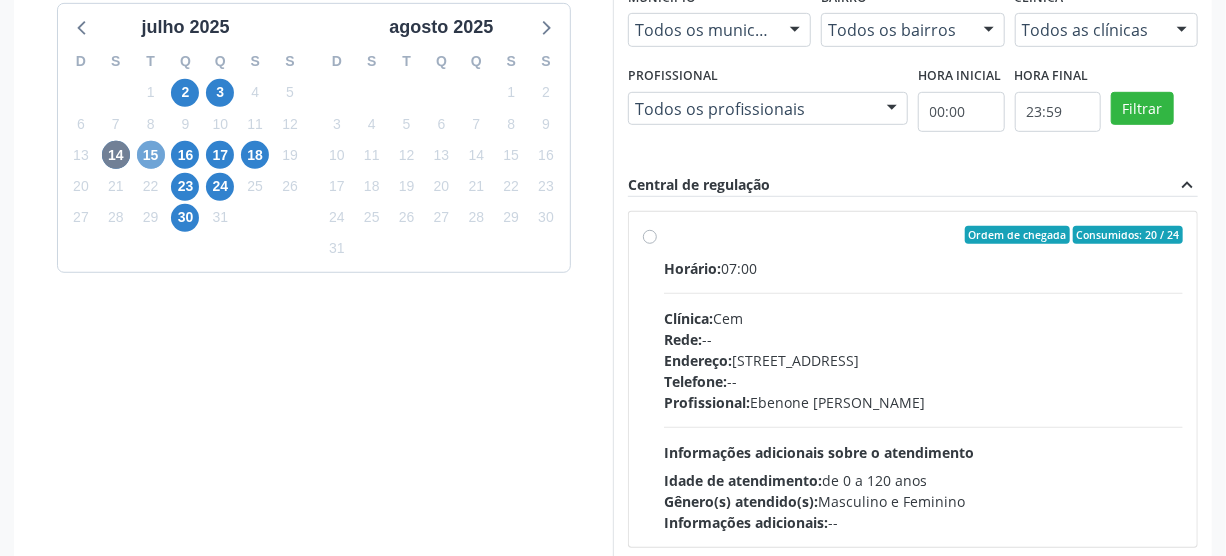 click on "15" at bounding box center [151, 155] 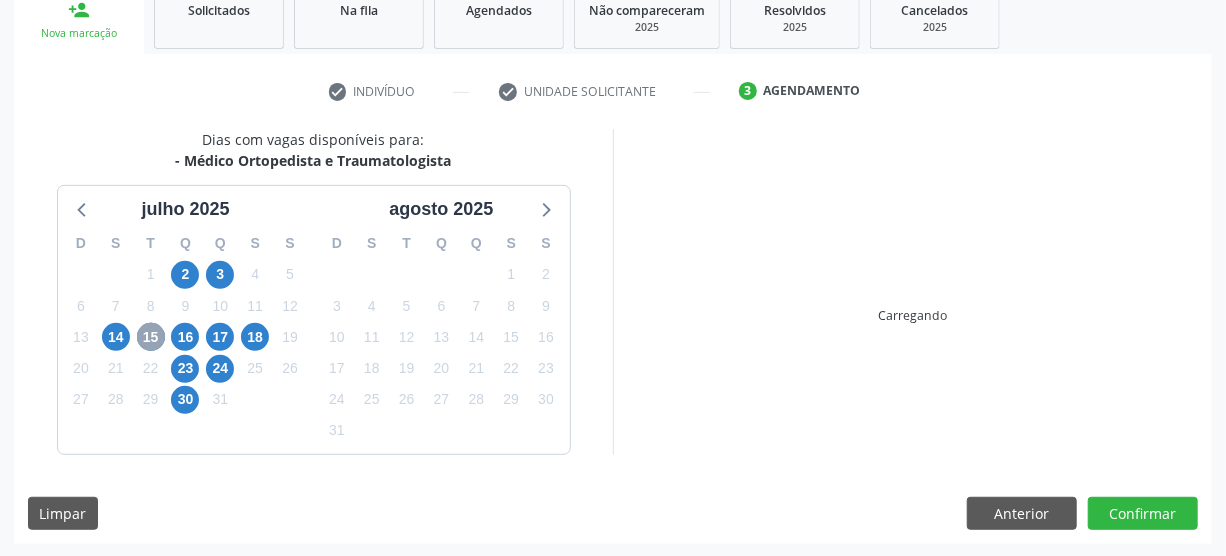 scroll, scrollTop: 494, scrollLeft: 0, axis: vertical 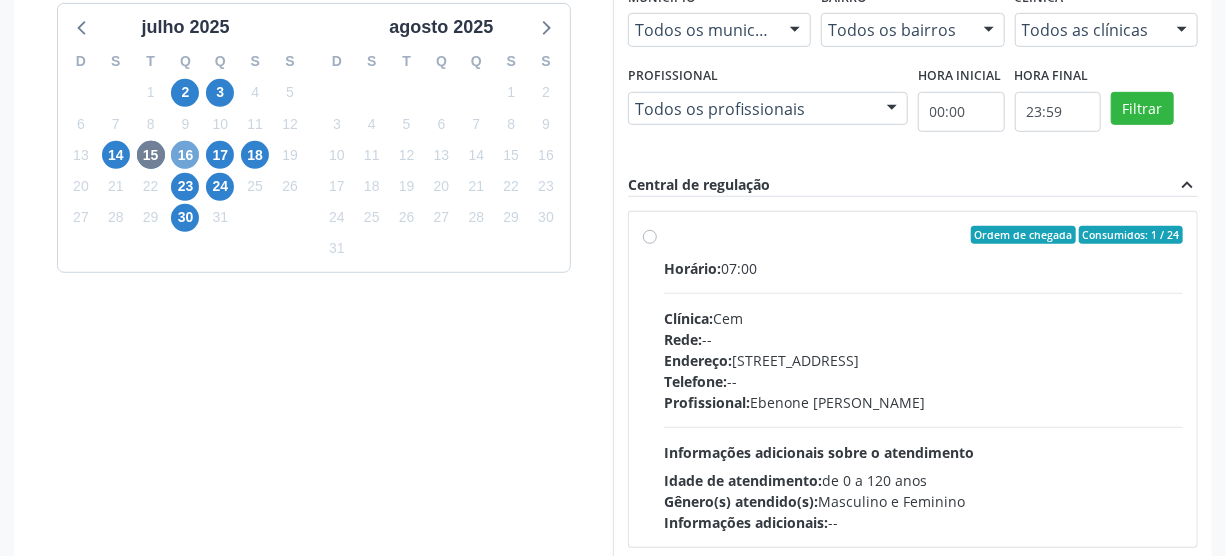 click on "16" at bounding box center (185, 155) 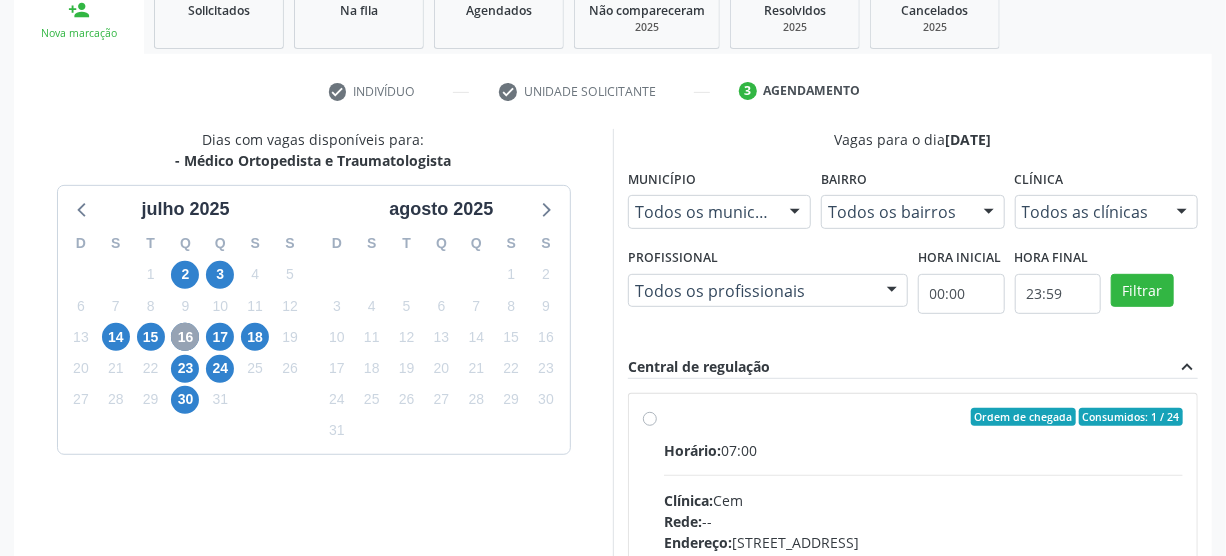 scroll, scrollTop: 494, scrollLeft: 0, axis: vertical 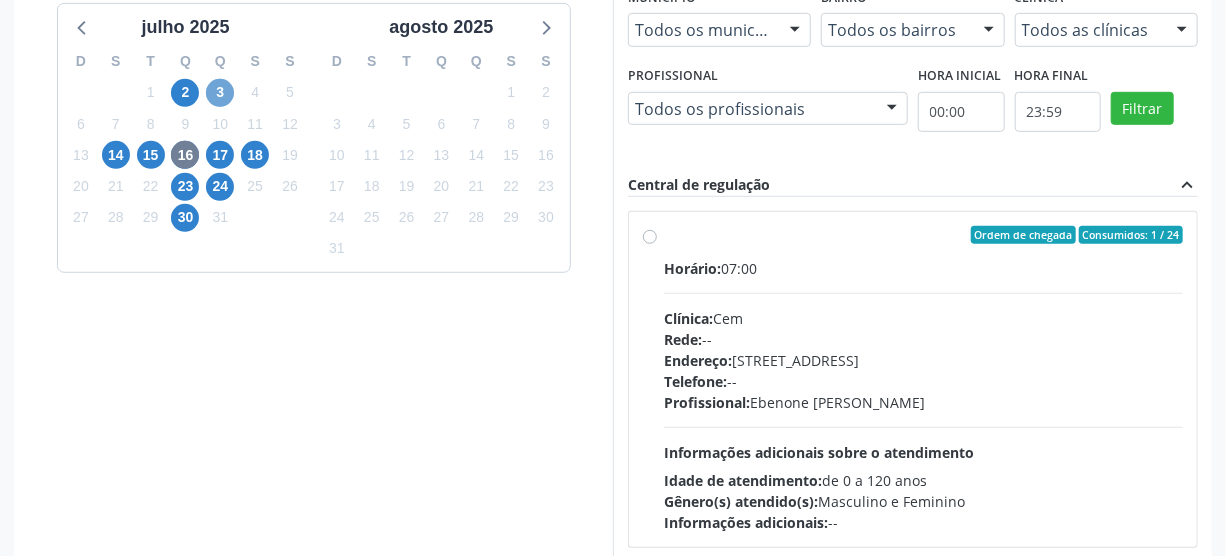 click on "3" at bounding box center [220, 93] 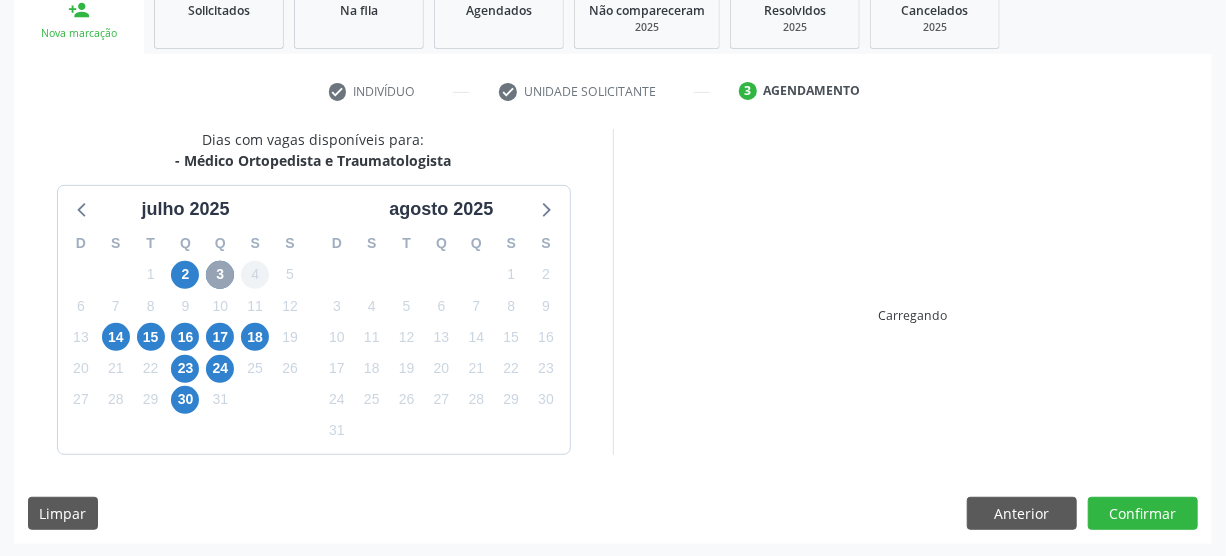scroll, scrollTop: 494, scrollLeft: 0, axis: vertical 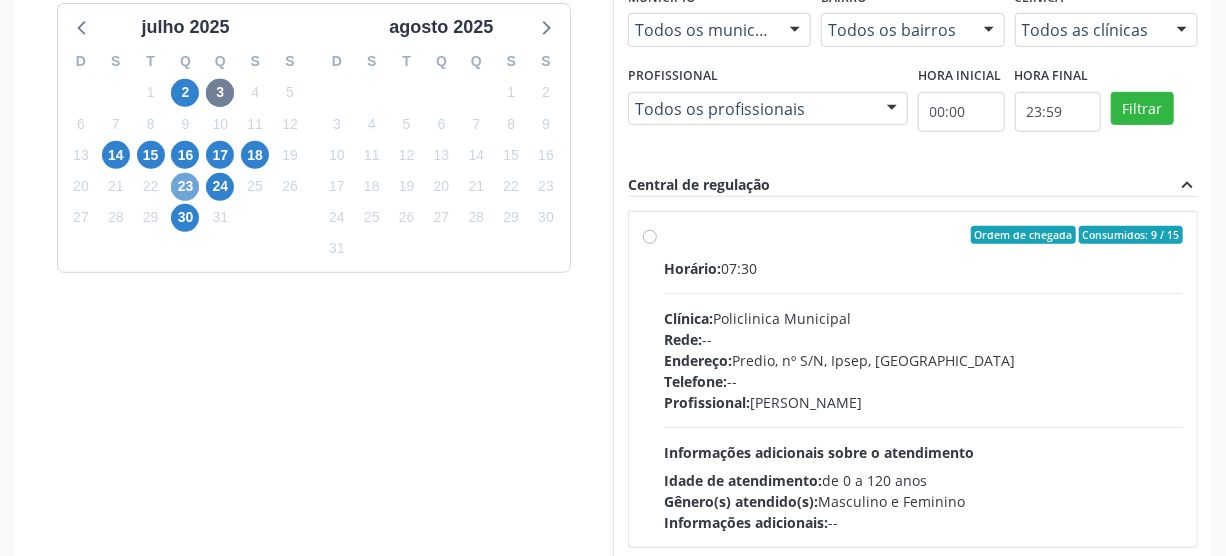 click on "23" at bounding box center (185, 187) 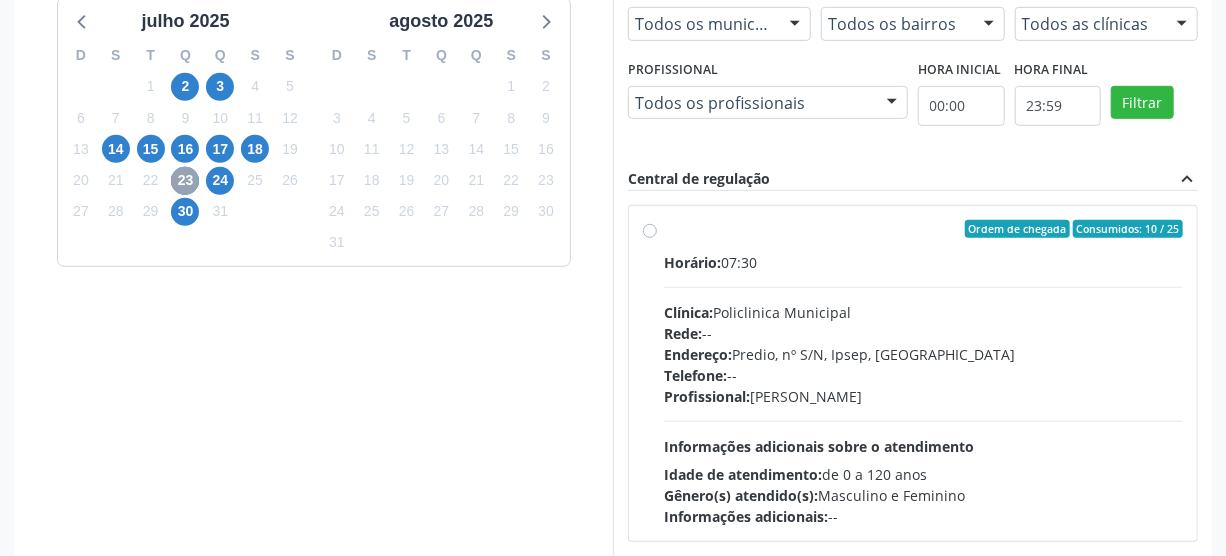 scroll, scrollTop: 585, scrollLeft: 0, axis: vertical 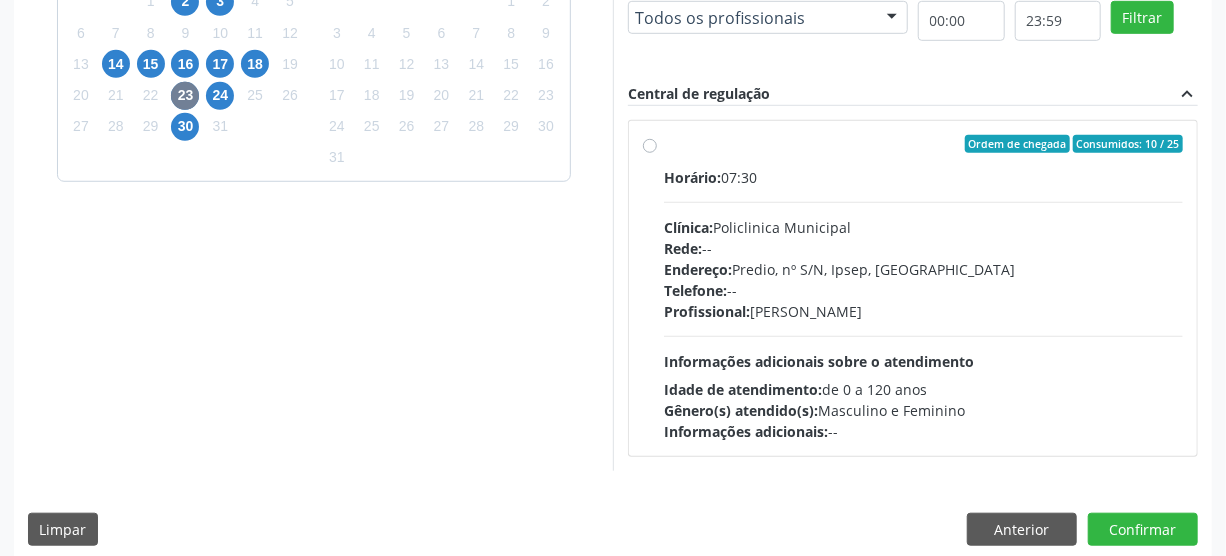 drag, startPoint x: 644, startPoint y: 142, endPoint x: 692, endPoint y: 135, distance: 48.507732 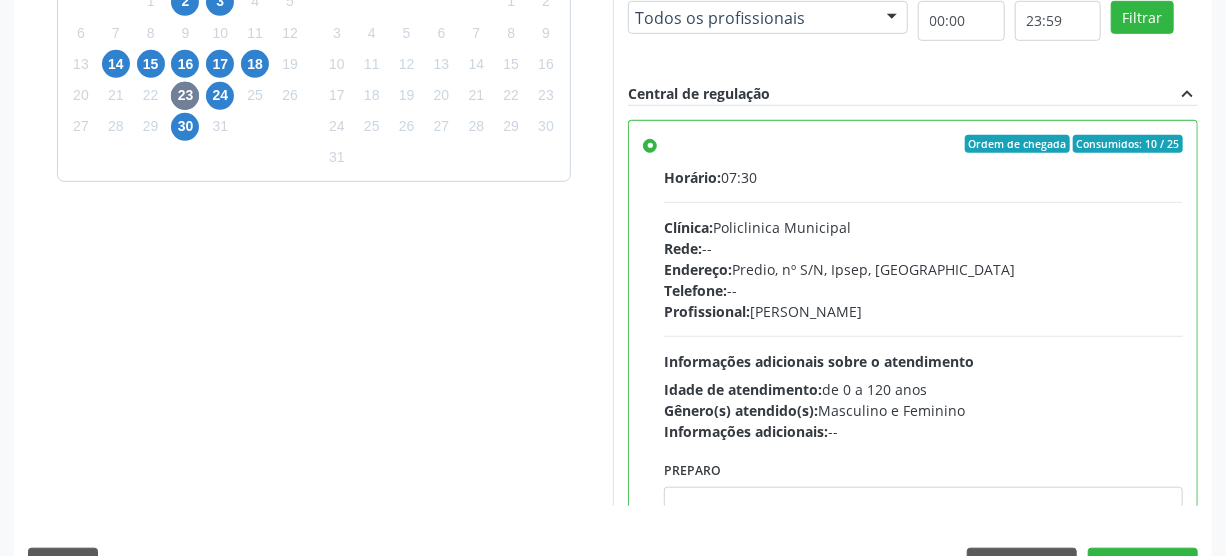 drag, startPoint x: 842, startPoint y: 170, endPoint x: 848, endPoint y: 149, distance: 21.84033 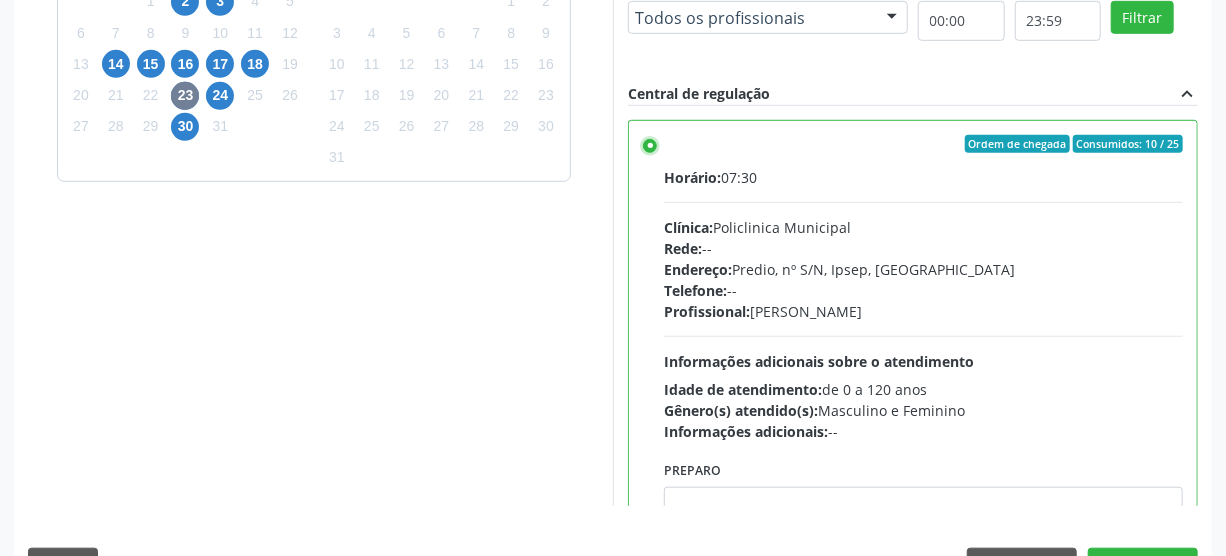 click on "Ordem de chegada
Consumidos: 10 / 25
Horário:   07:30
Clínica:  Policlinica Municipal
Rede:
--
Endereço:   Predio, nº S/N, Ipsep, Serra Talhada - PE
Telefone:   --
Profissional:
Joao Bosco Barreto Couto Neto
Informações adicionais sobre o atendimento
Idade de atendimento:
de 0 a 120 anos
Gênero(s) atendido(s):
Masculino e Feminino
Informações adicionais:
--" at bounding box center [650, 144] 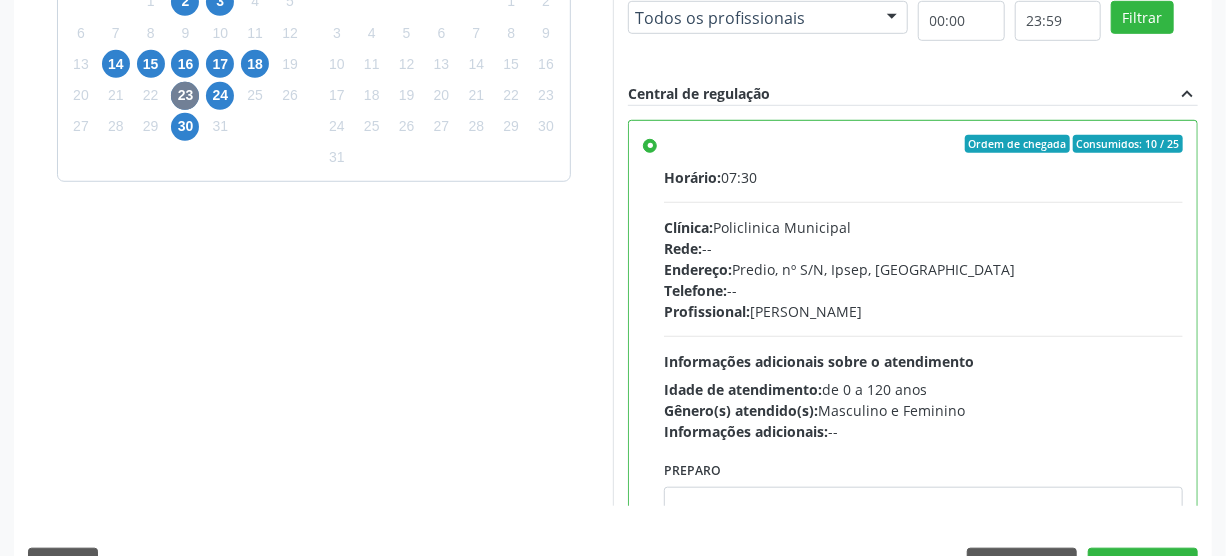 click on "Clínica:  Policlinica Municipal" at bounding box center [923, 227] 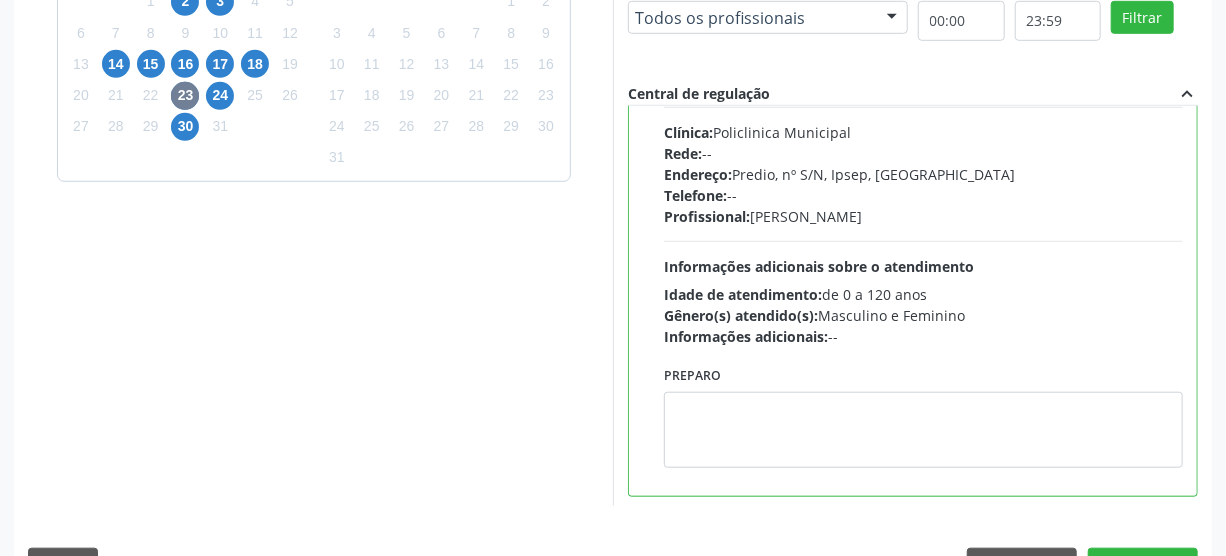 scroll, scrollTop: 99, scrollLeft: 0, axis: vertical 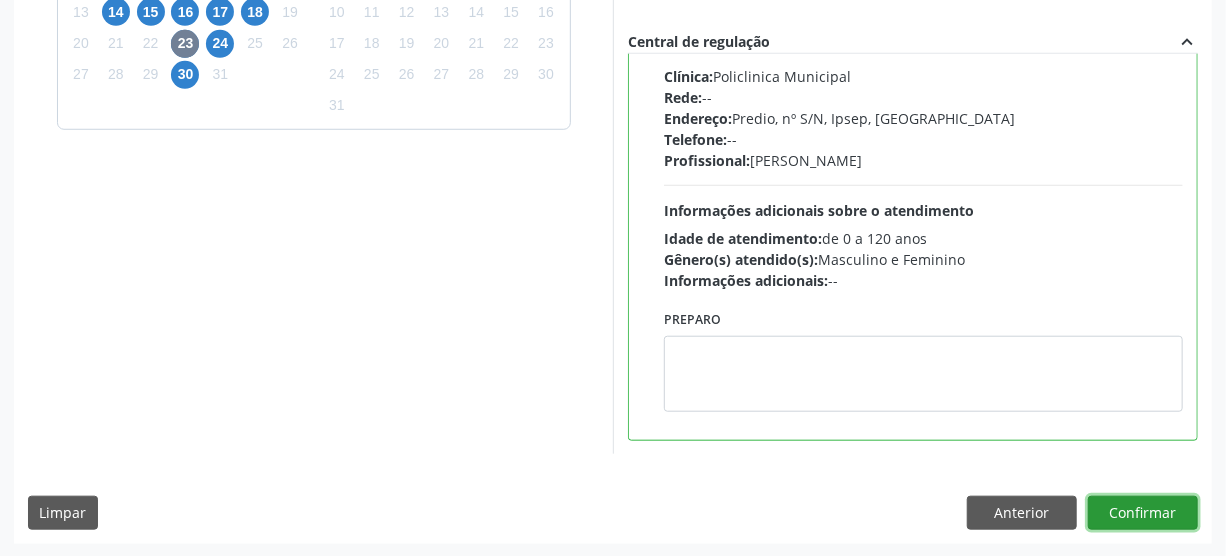 click on "Confirmar" at bounding box center (1143, 513) 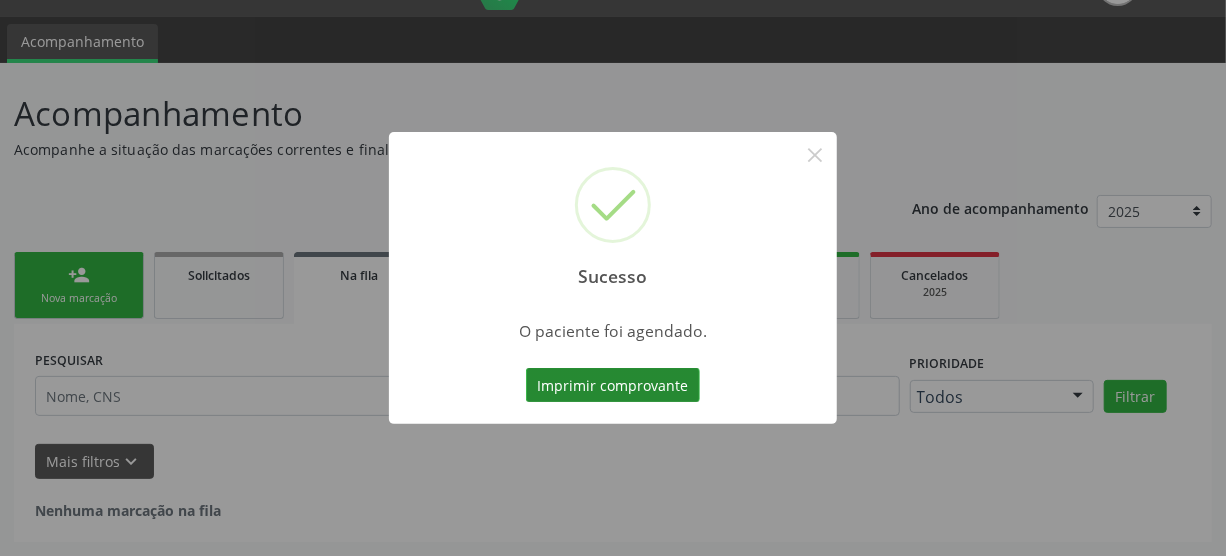 scroll, scrollTop: 45, scrollLeft: 0, axis: vertical 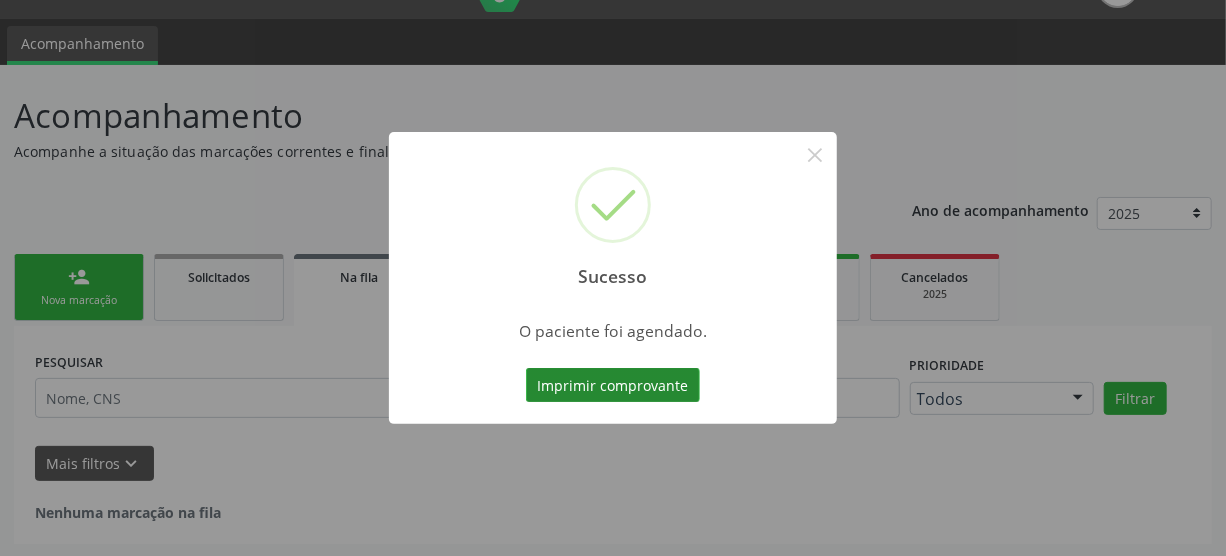 click on "Imprimir comprovante" at bounding box center [613, 385] 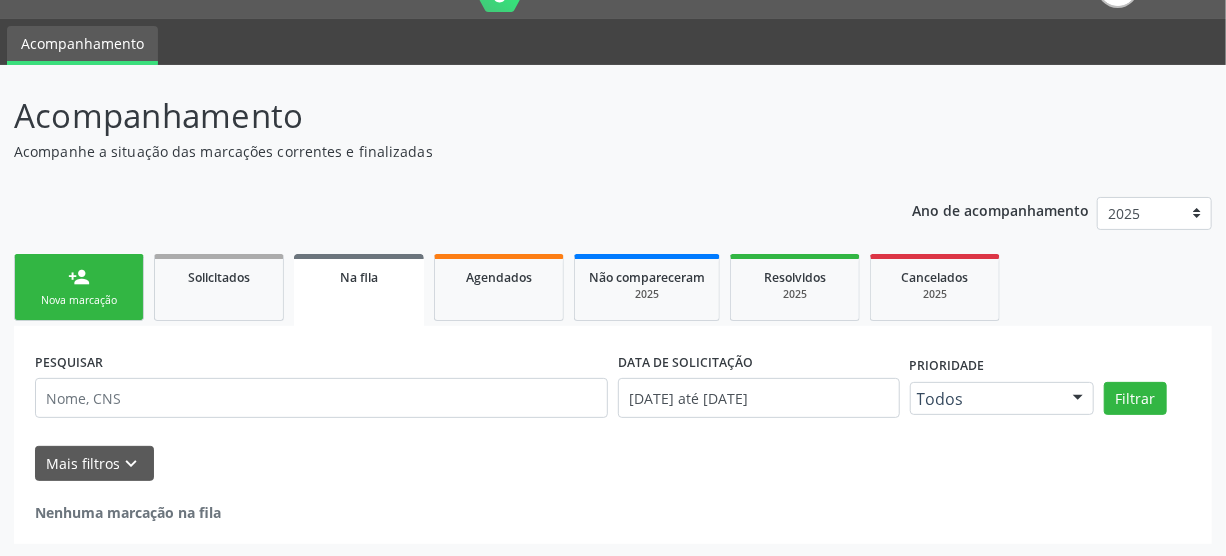 click on "Nova marcação" at bounding box center [79, 300] 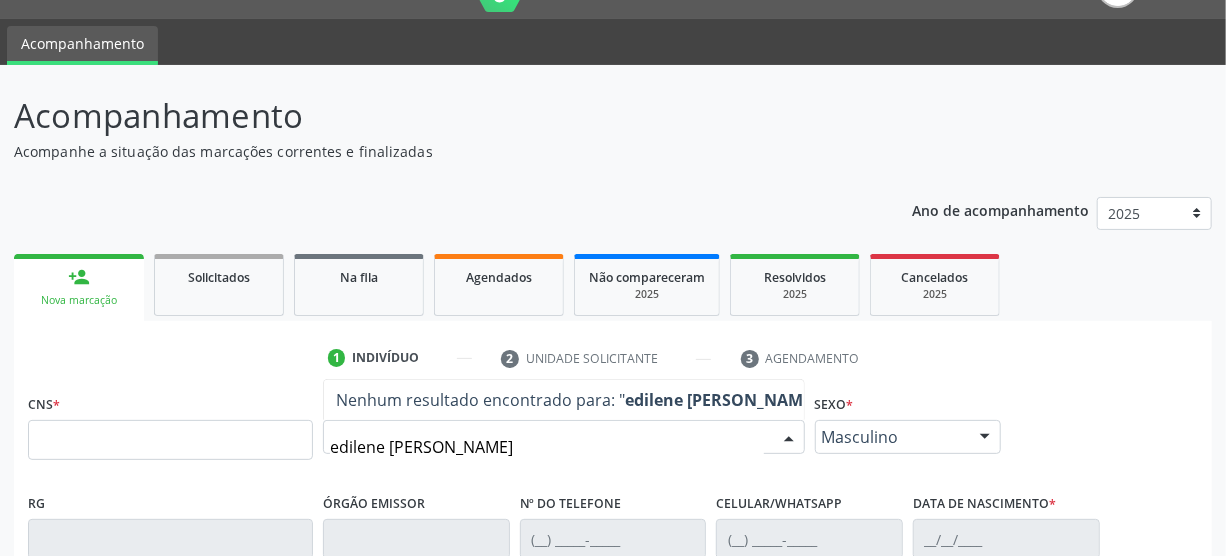 type on "edilene paulo de lima" 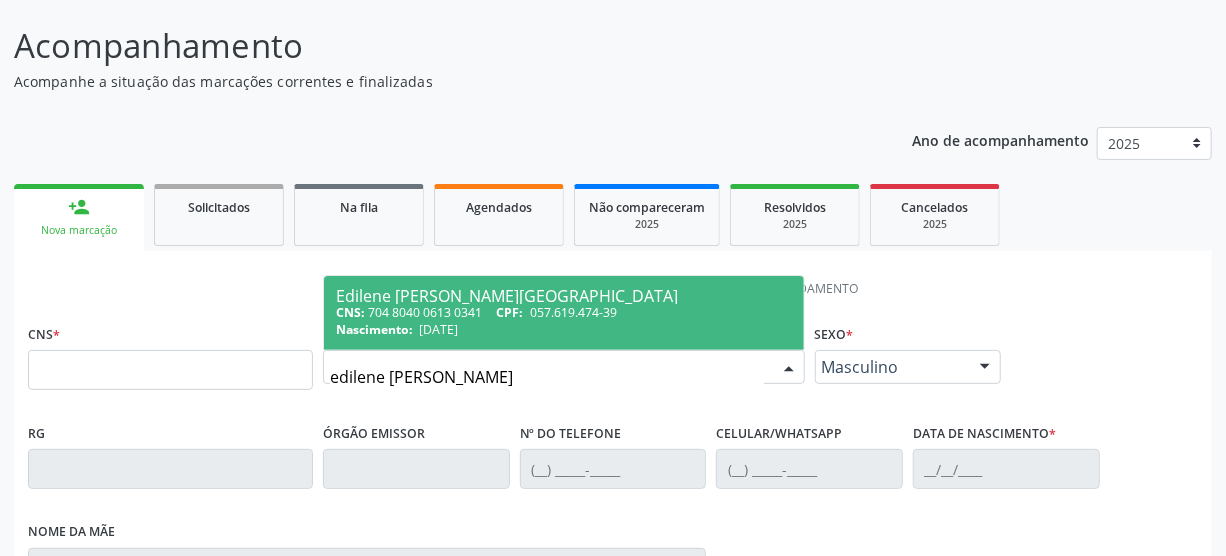 scroll, scrollTop: 136, scrollLeft: 0, axis: vertical 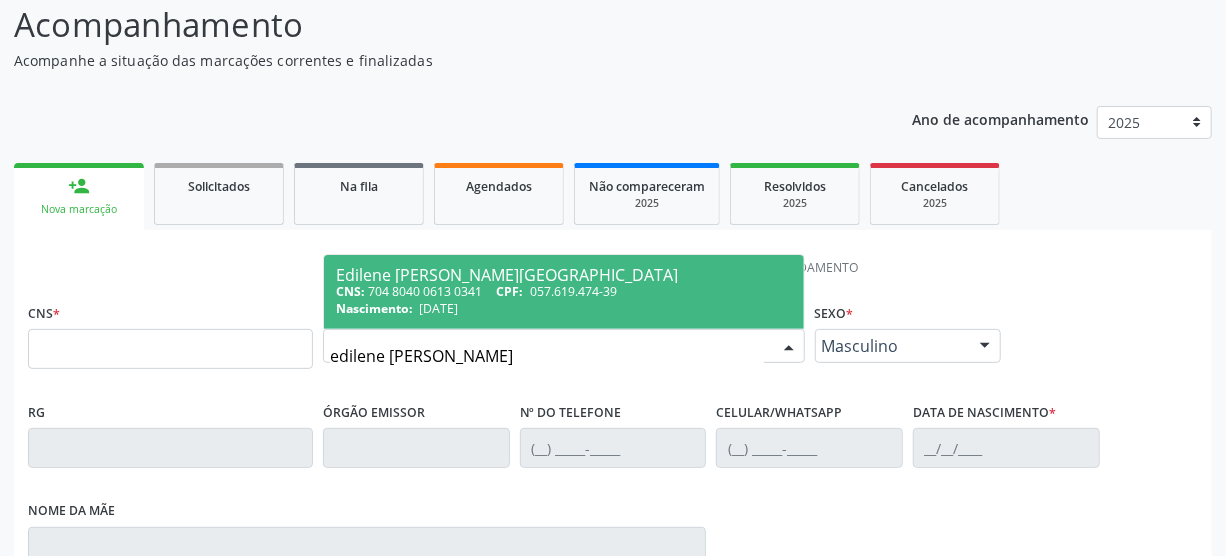 click on "Nascimento:
25/06/1980" at bounding box center (564, 308) 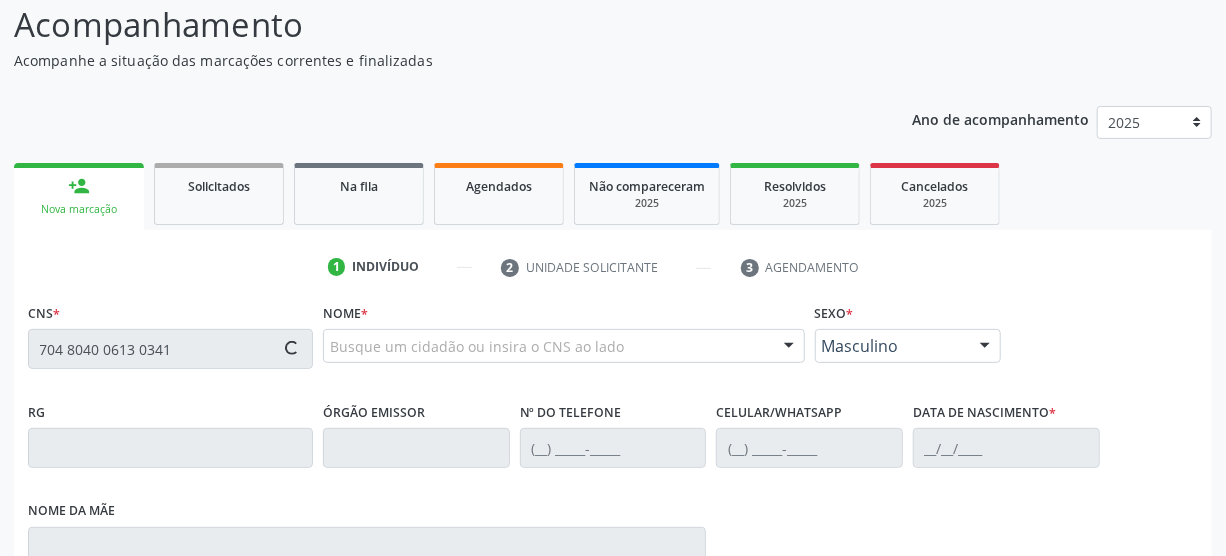 type on "704 8040 0613 0341" 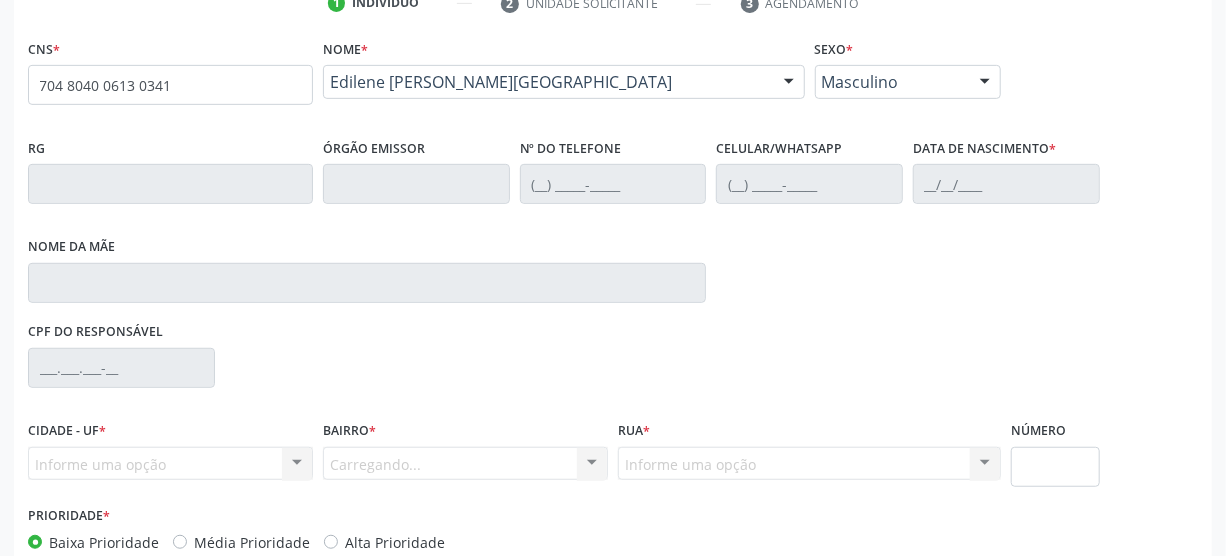 scroll, scrollTop: 409, scrollLeft: 0, axis: vertical 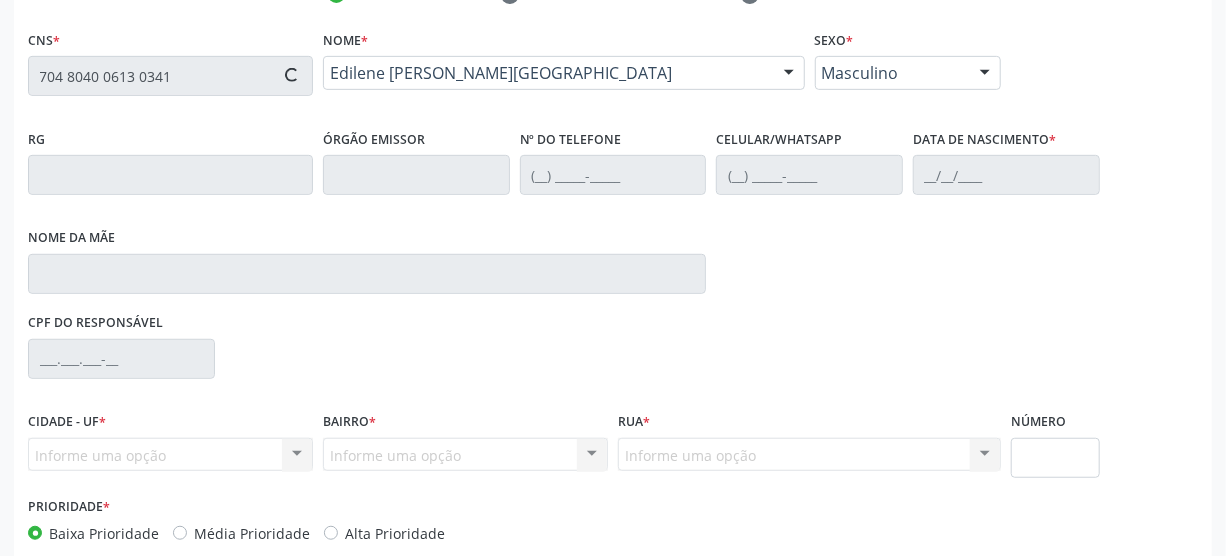 type on "[PHONE_NUMBER]" 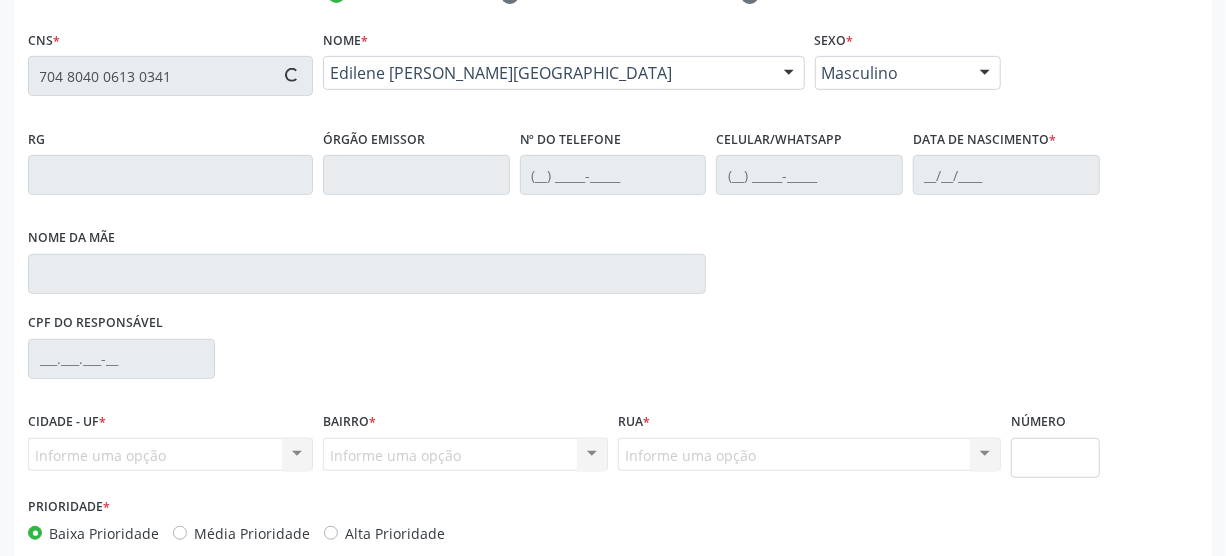type on "[PHONE_NUMBER]" 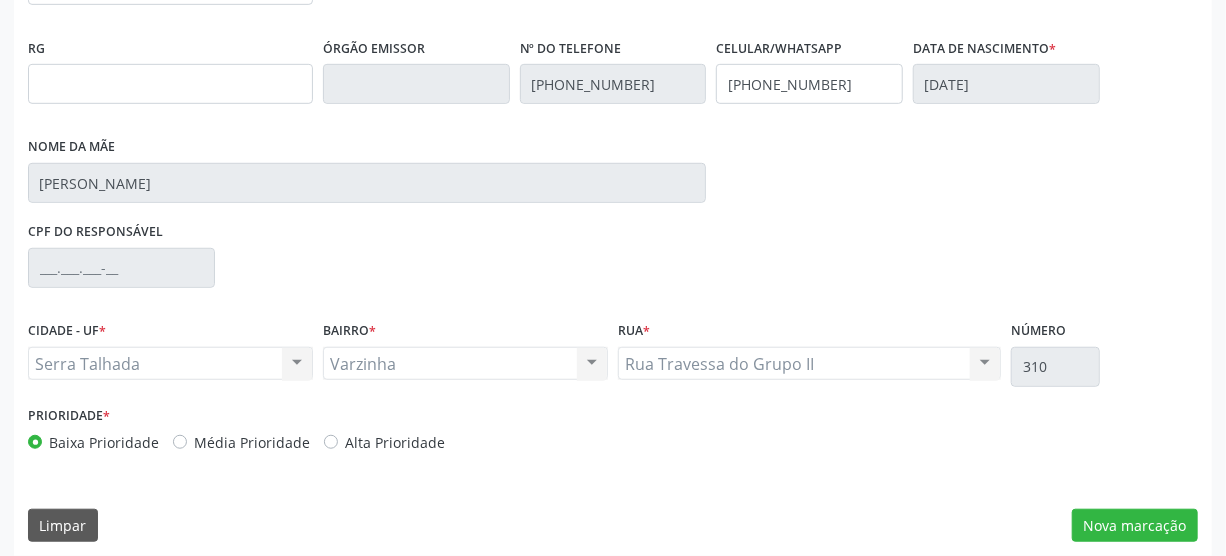 scroll, scrollTop: 512, scrollLeft: 0, axis: vertical 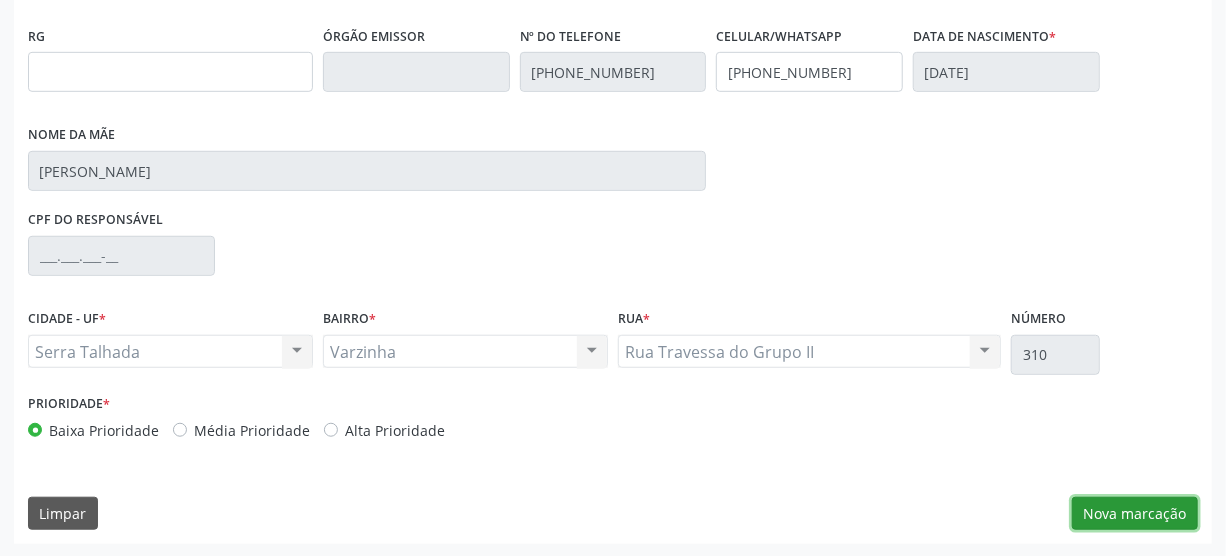 click on "Nova marcação" at bounding box center (1135, 514) 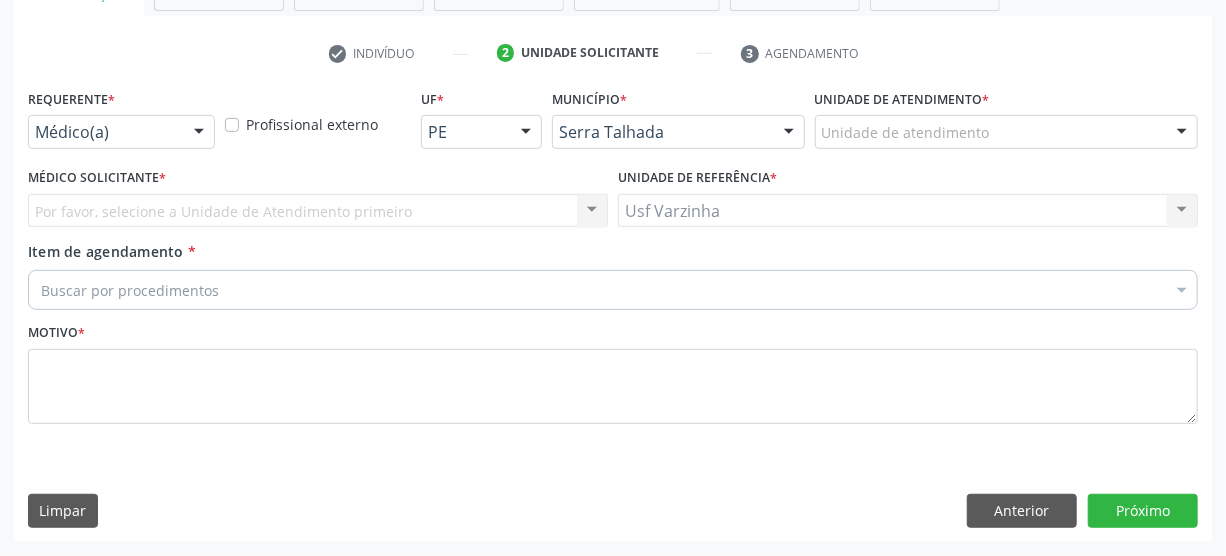scroll, scrollTop: 348, scrollLeft: 0, axis: vertical 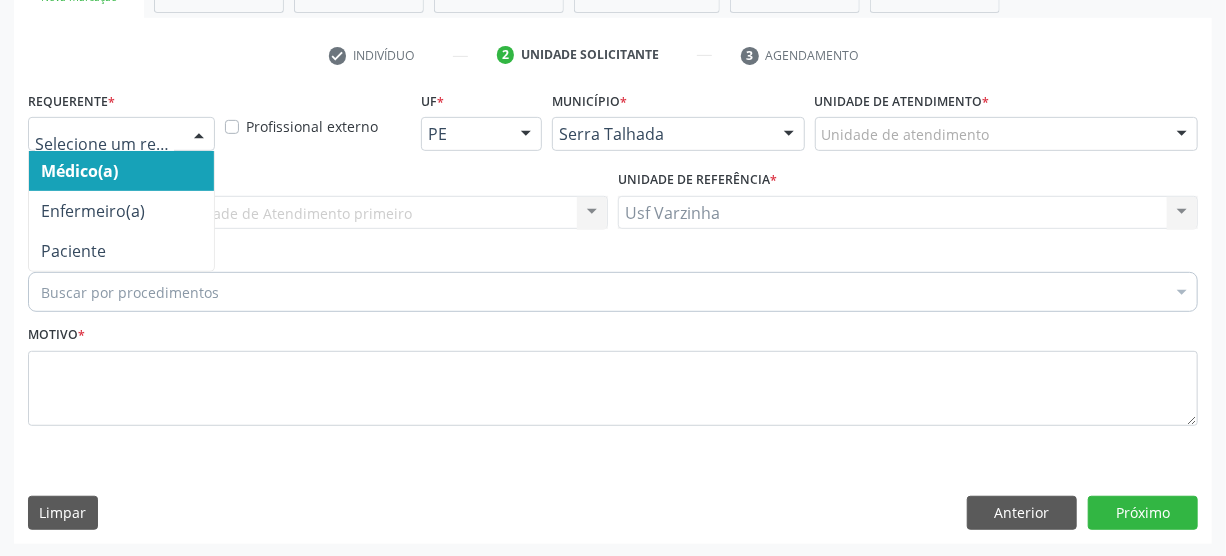 click at bounding box center [199, 135] 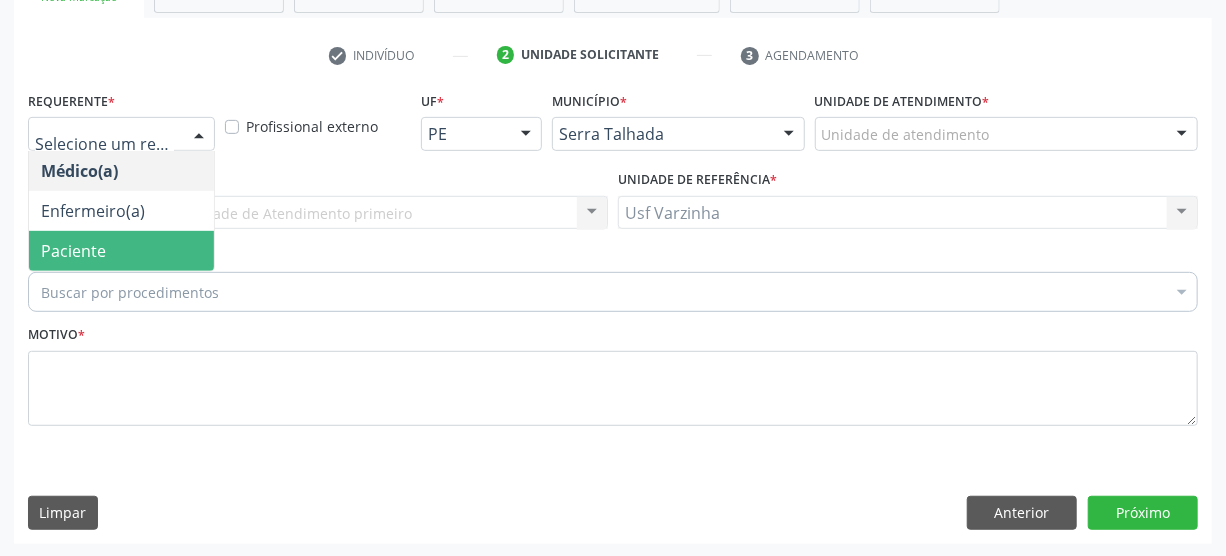 click on "Paciente" at bounding box center [121, 251] 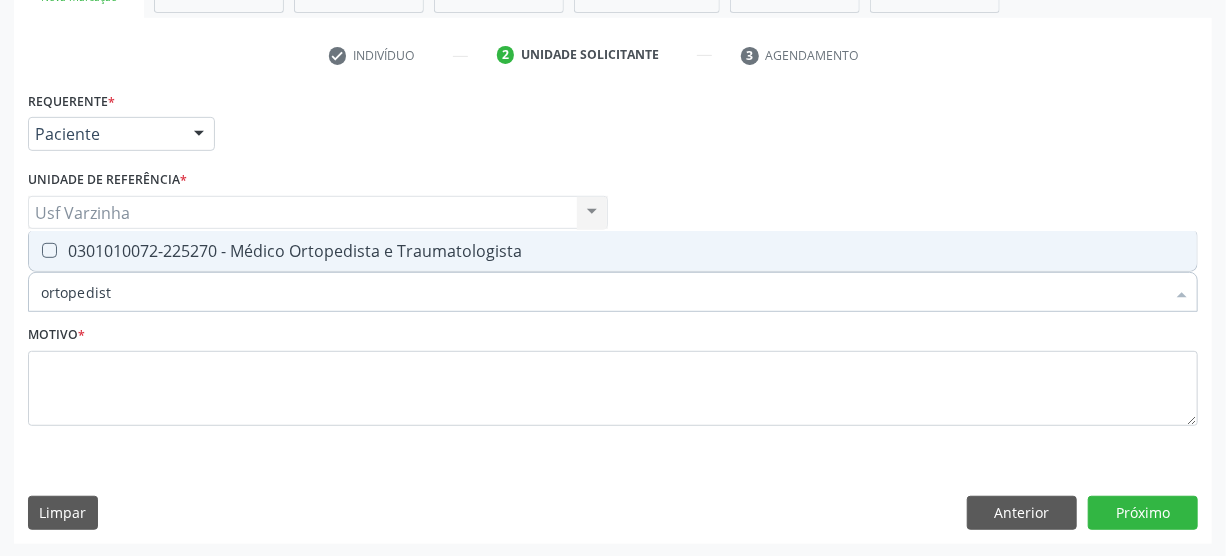 type on "ortopedista" 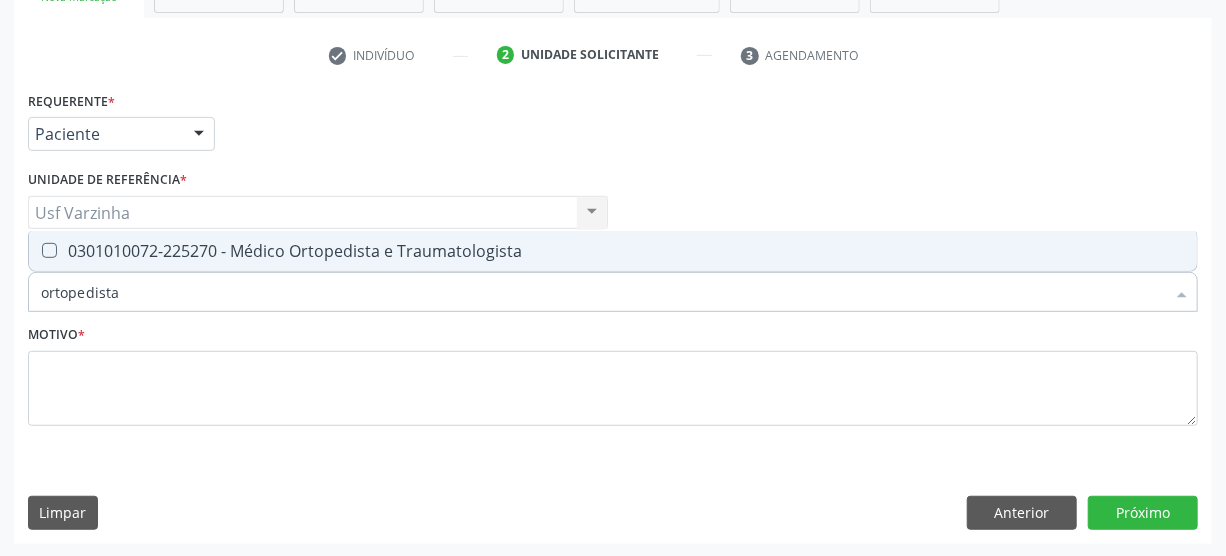 click on "0301010072-225270 - Médico Ortopedista e Traumatologista" at bounding box center [613, 251] 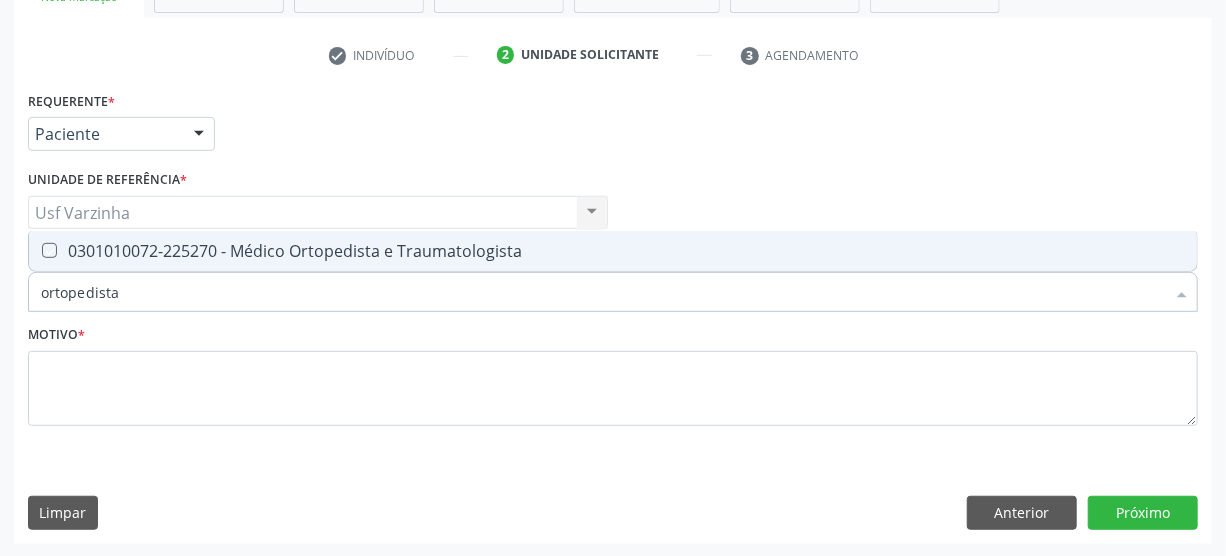 checkbox on "true" 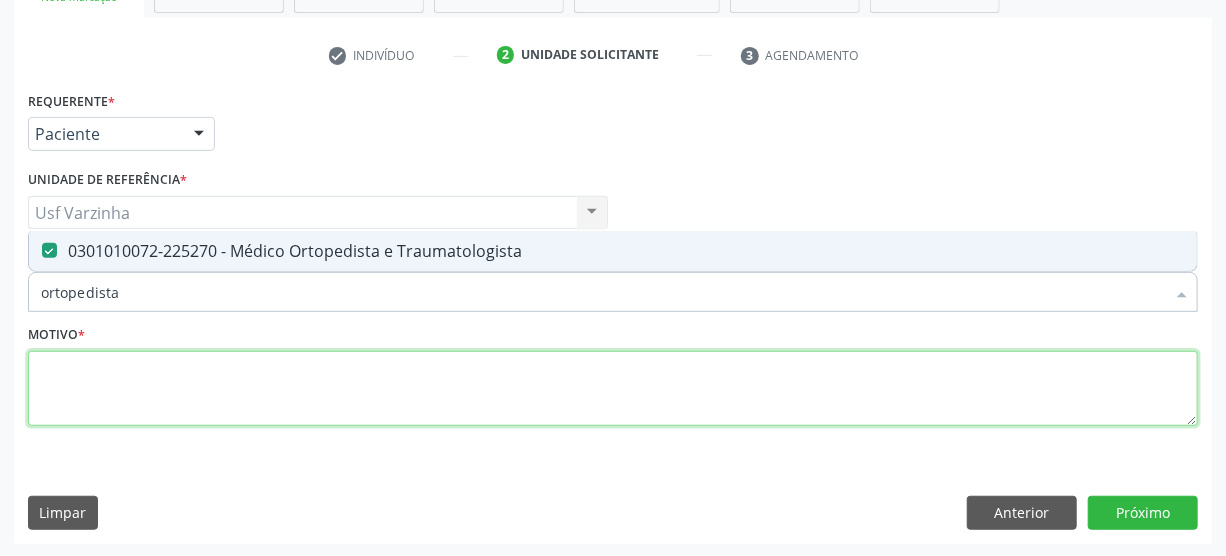 click at bounding box center (613, 389) 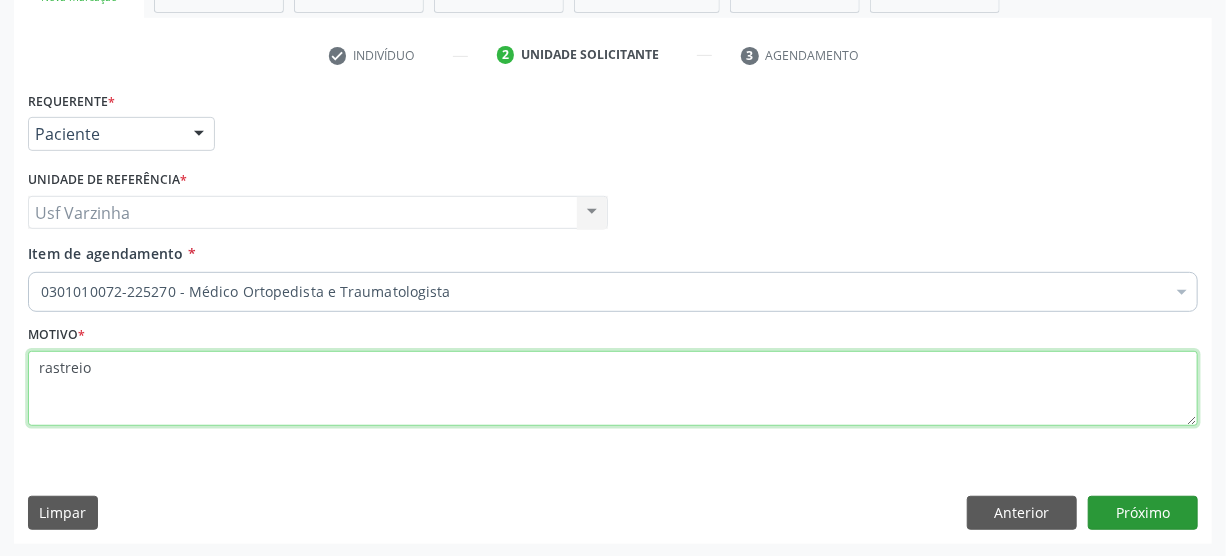 type on "rastreio" 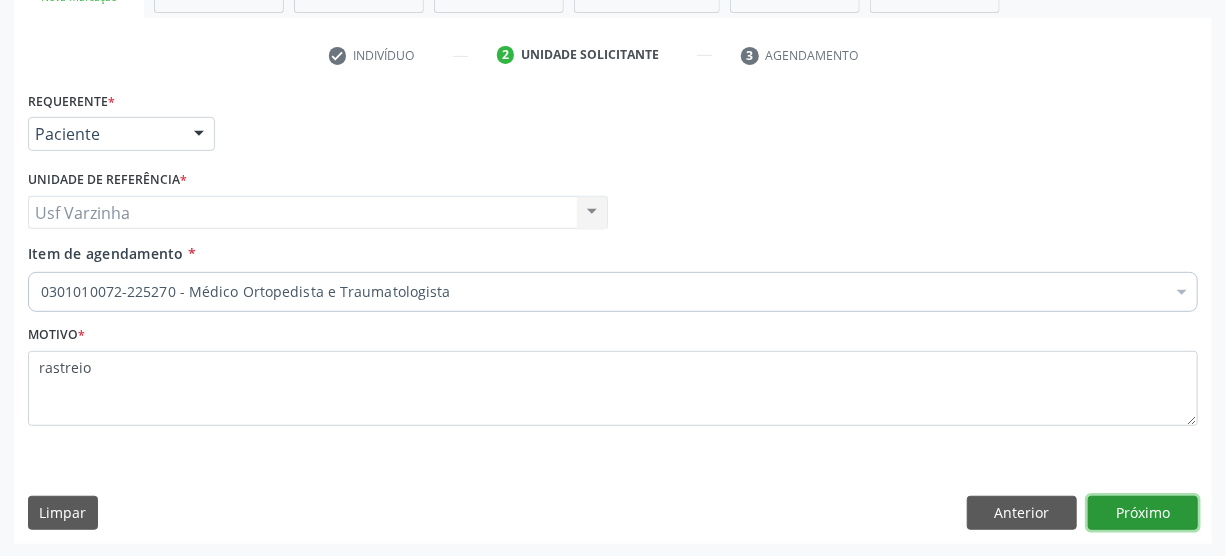 click on "Próximo" at bounding box center (1143, 513) 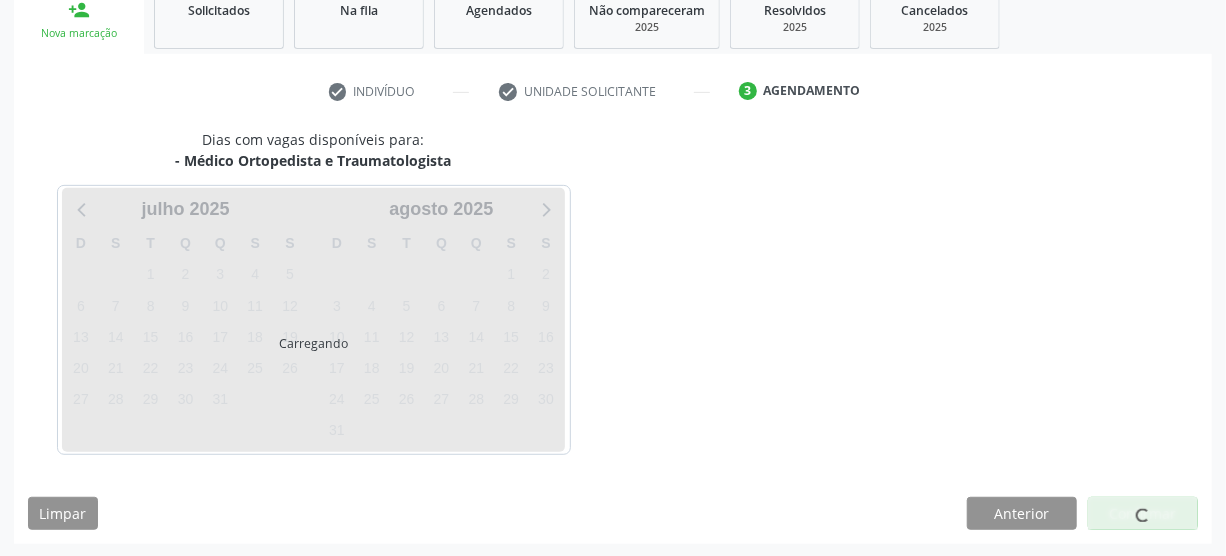 scroll, scrollTop: 312, scrollLeft: 0, axis: vertical 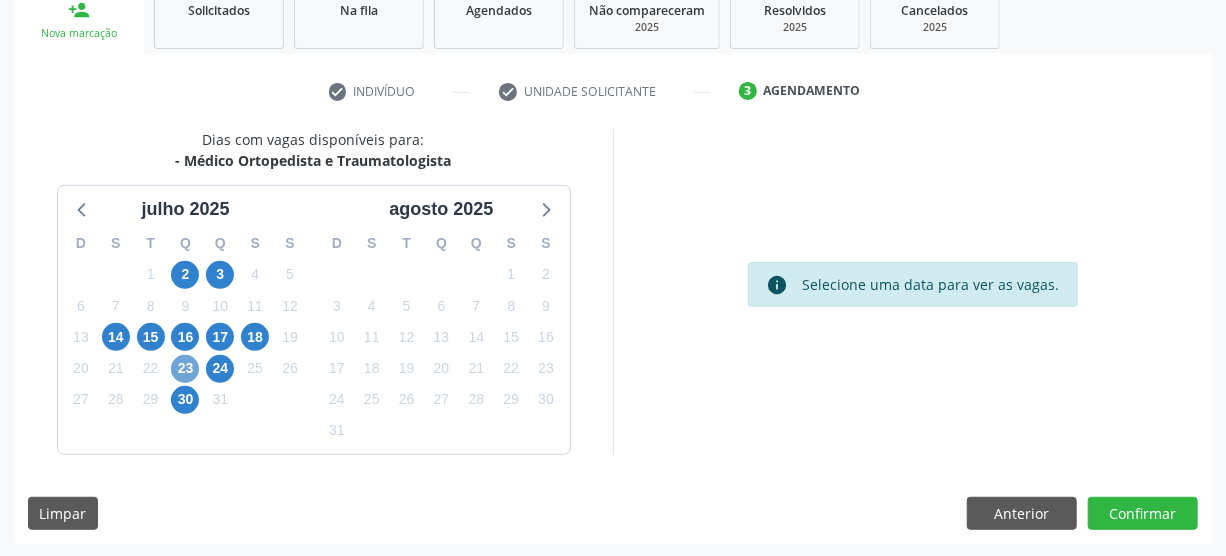 click on "23" at bounding box center (185, 369) 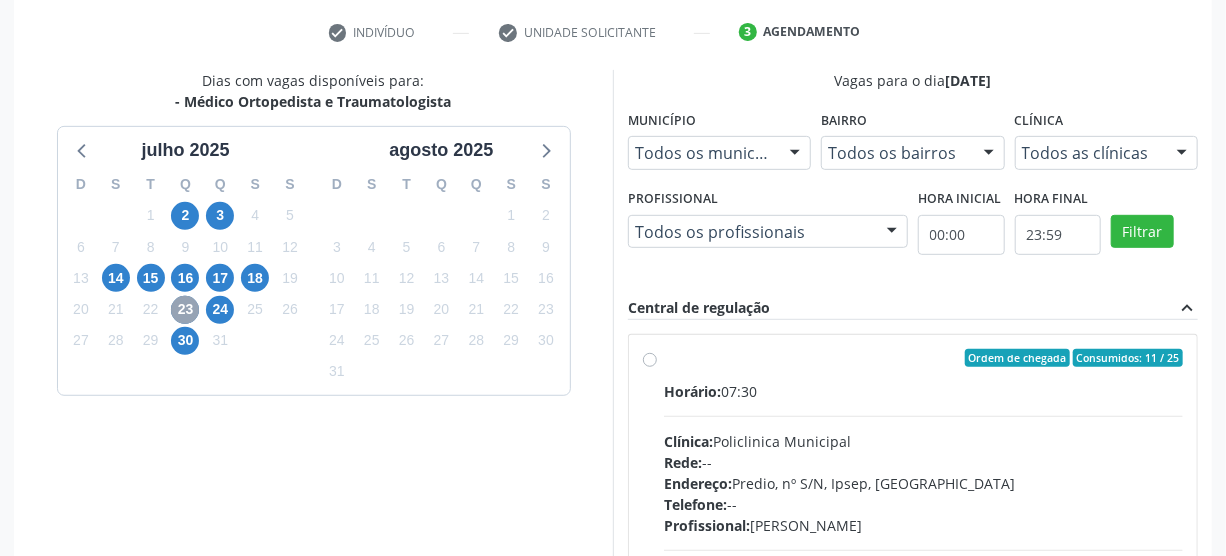 scroll, scrollTop: 403, scrollLeft: 0, axis: vertical 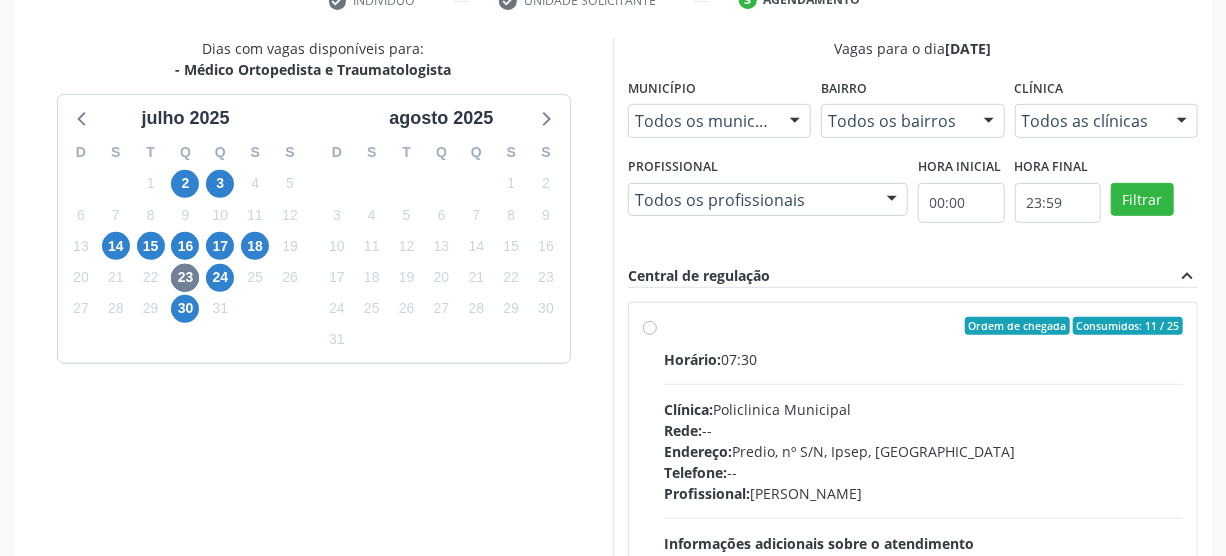 click on "Ordem de chegada
Consumidos: 11 / 25
Horário:   07:30
Clínica:  Policlinica Municipal
Rede:
--
Endereço:   Predio, nº S/N, Ipsep, Serra Talhada - PE
Telefone:   --
Profissional:
Joao Bosco Barreto Couto Neto
Informações adicionais sobre o atendimento
Idade de atendimento:
de 0 a 120 anos
Gênero(s) atendido(s):
Masculino e Feminino
Informações adicionais:
--" at bounding box center [923, 470] 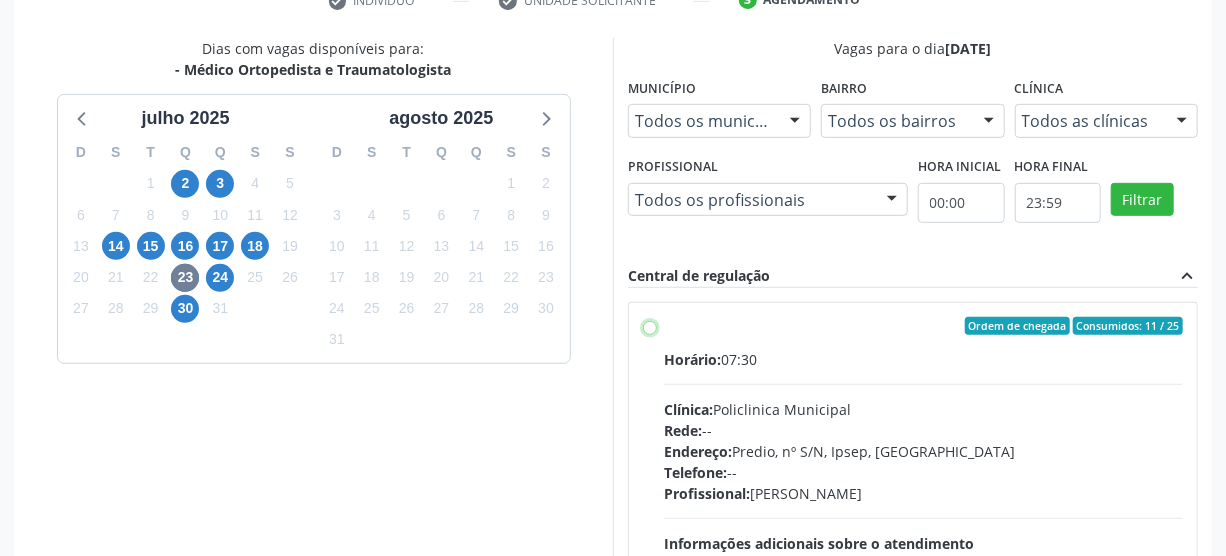 click on "Ordem de chegada
Consumidos: 11 / 25
Horário:   07:30
Clínica:  Policlinica Municipal
Rede:
--
Endereço:   Predio, nº S/N, Ipsep, Serra Talhada - PE
Telefone:   --
Profissional:
Joao Bosco Barreto Couto Neto
Informações adicionais sobre o atendimento
Idade de atendimento:
de 0 a 120 anos
Gênero(s) atendido(s):
Masculino e Feminino
Informações adicionais:
--" at bounding box center (650, 326) 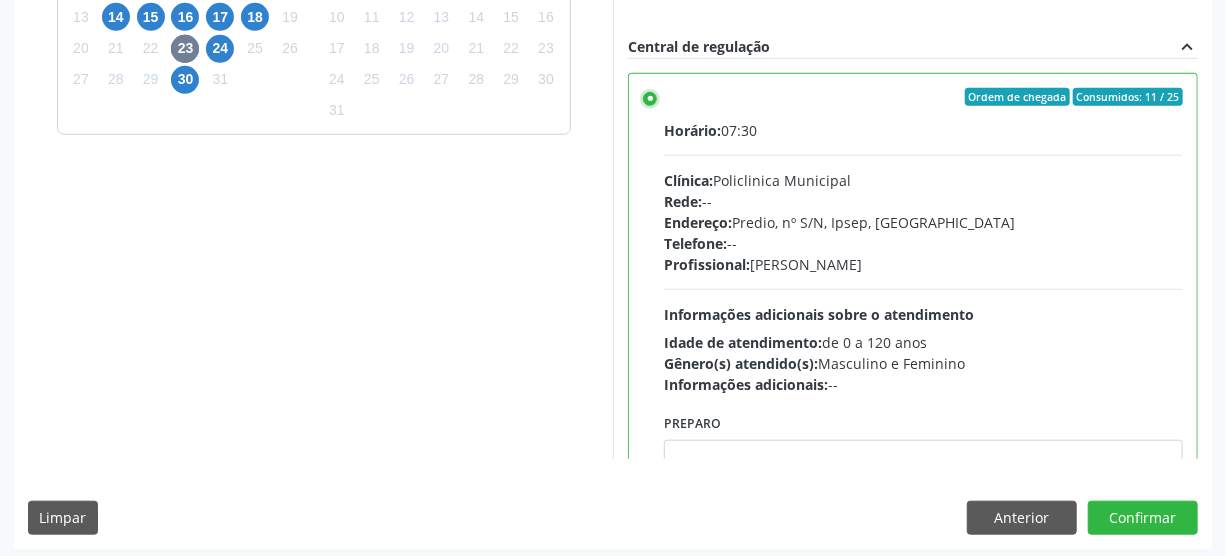 scroll, scrollTop: 637, scrollLeft: 0, axis: vertical 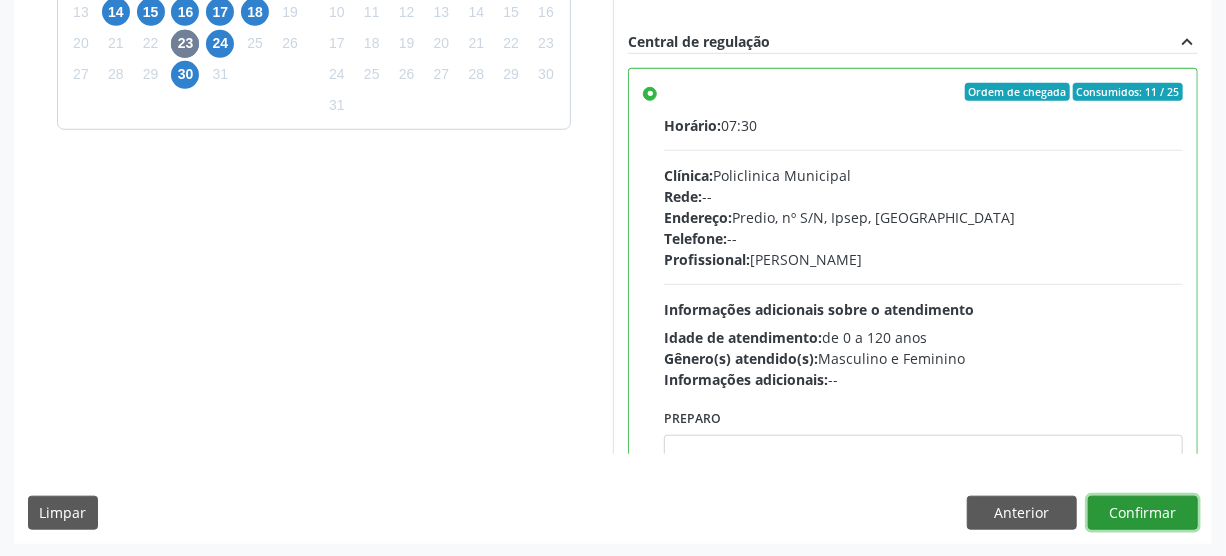 click on "Confirmar" at bounding box center (1143, 513) 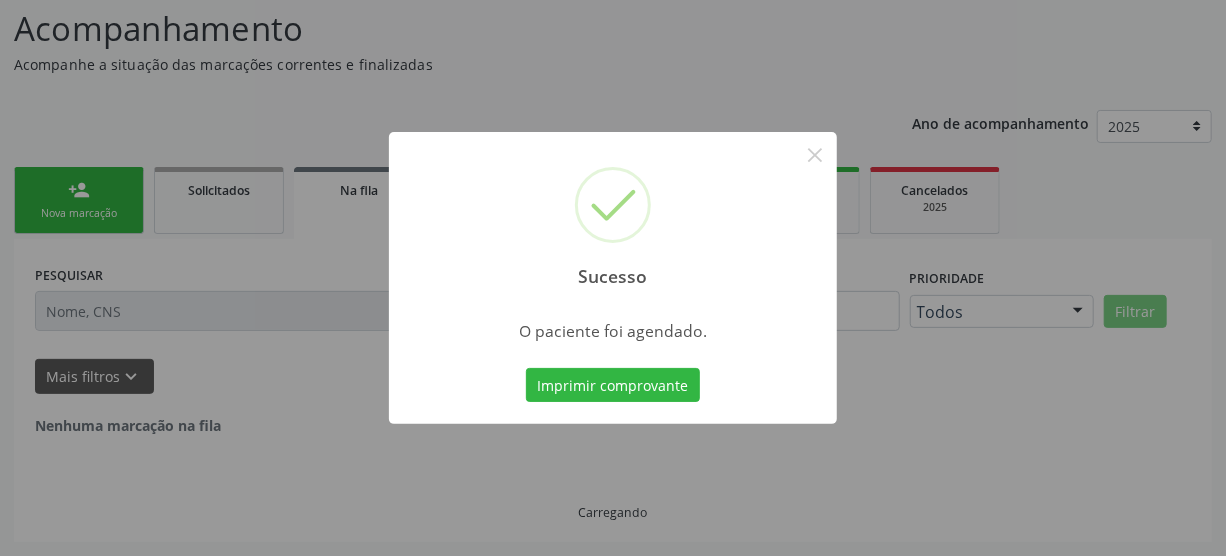 scroll, scrollTop: 45, scrollLeft: 0, axis: vertical 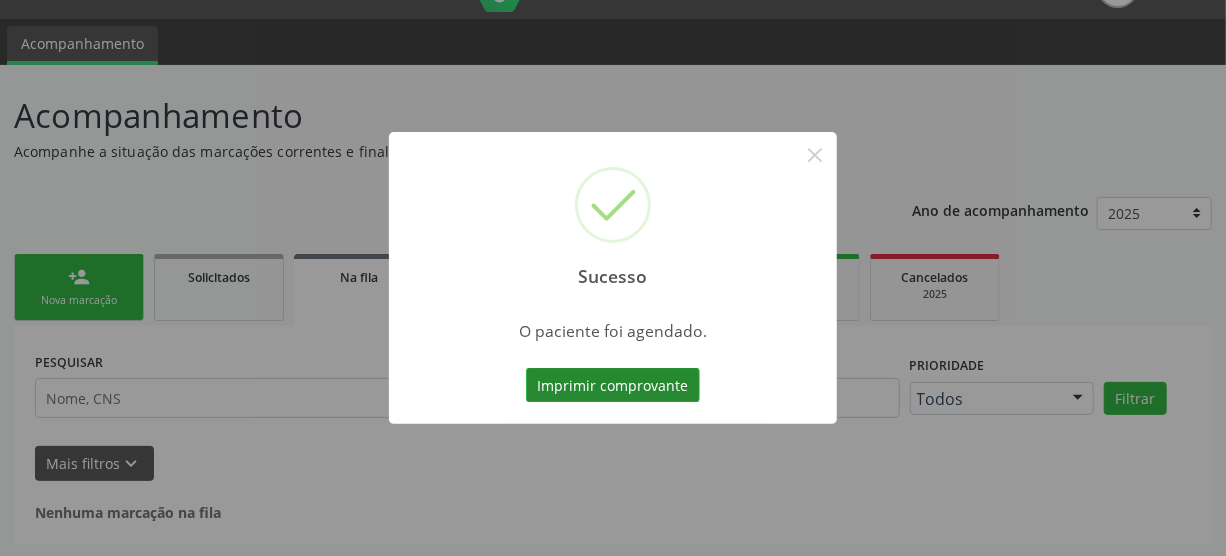 click on "Imprimir comprovante" at bounding box center [613, 385] 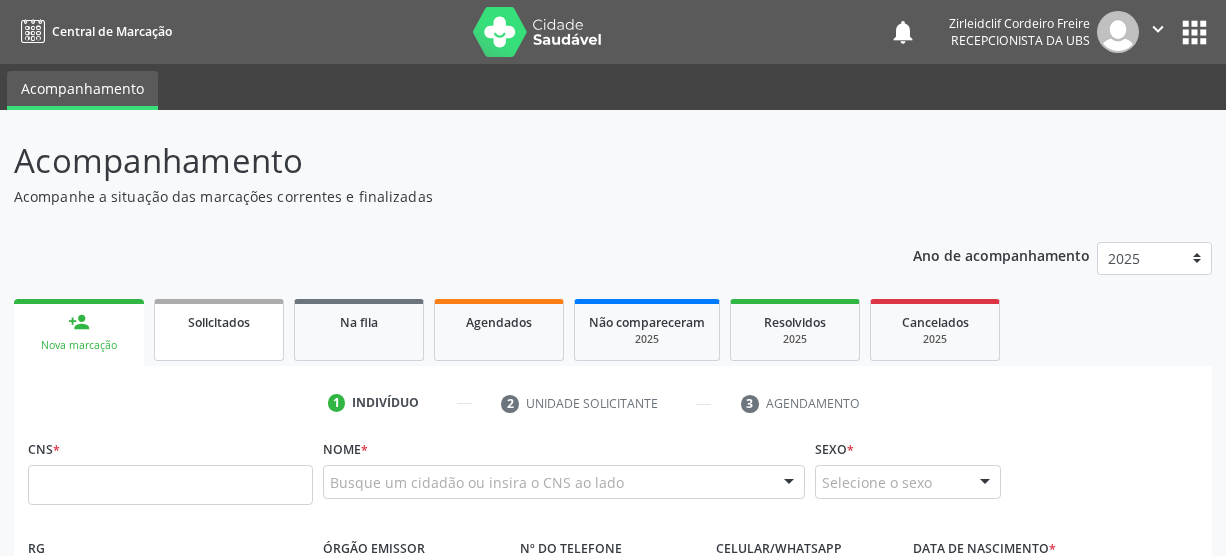 scroll, scrollTop: 0, scrollLeft: 0, axis: both 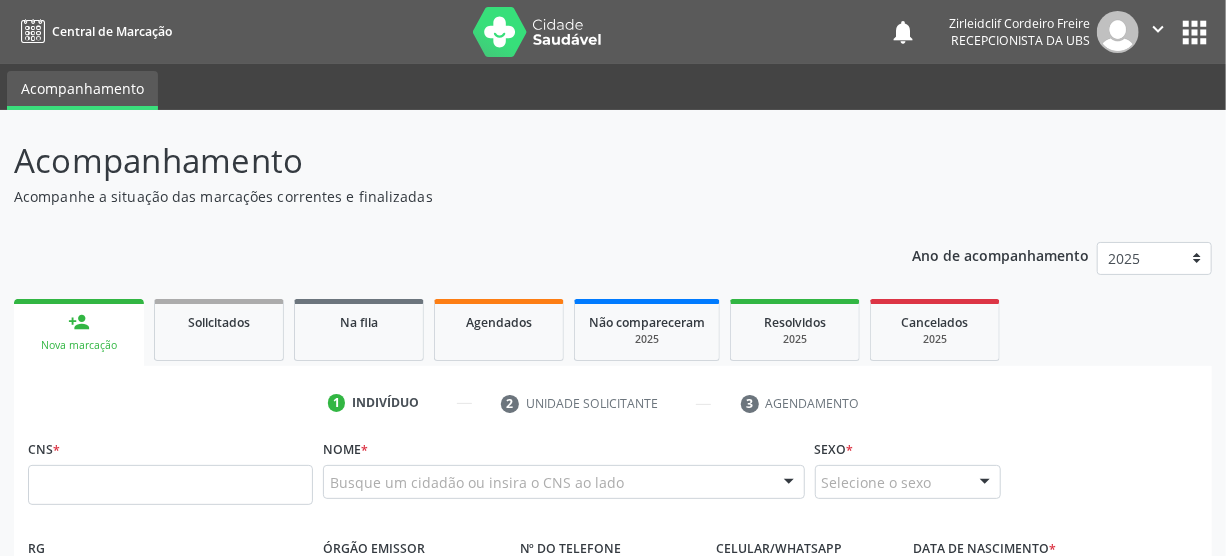 click on "person_add
Nova marcação" at bounding box center (79, 332) 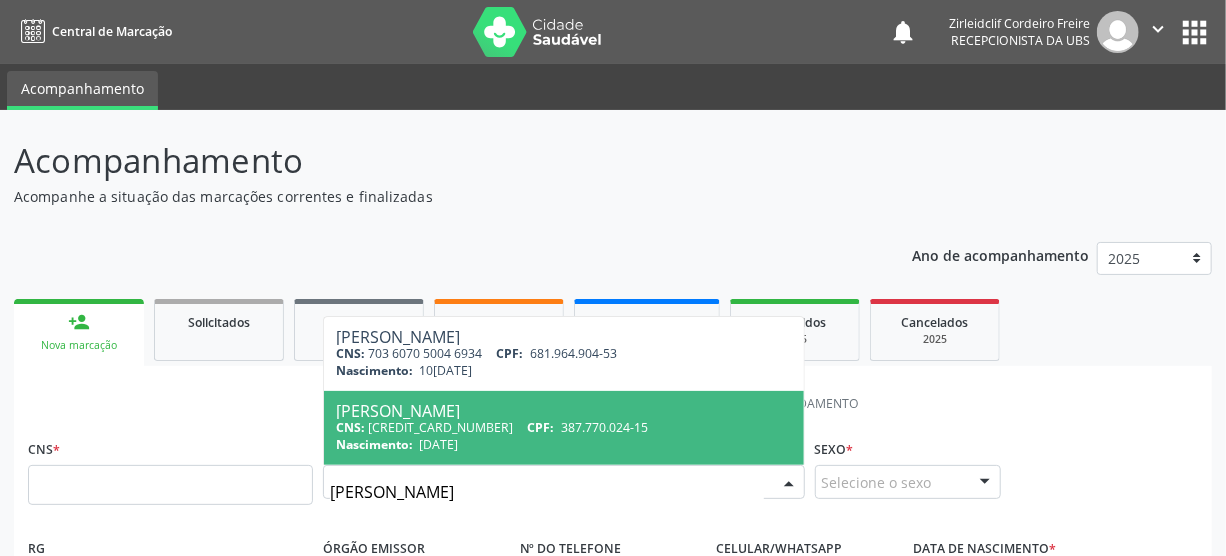 type on "[PERSON_NAME]" 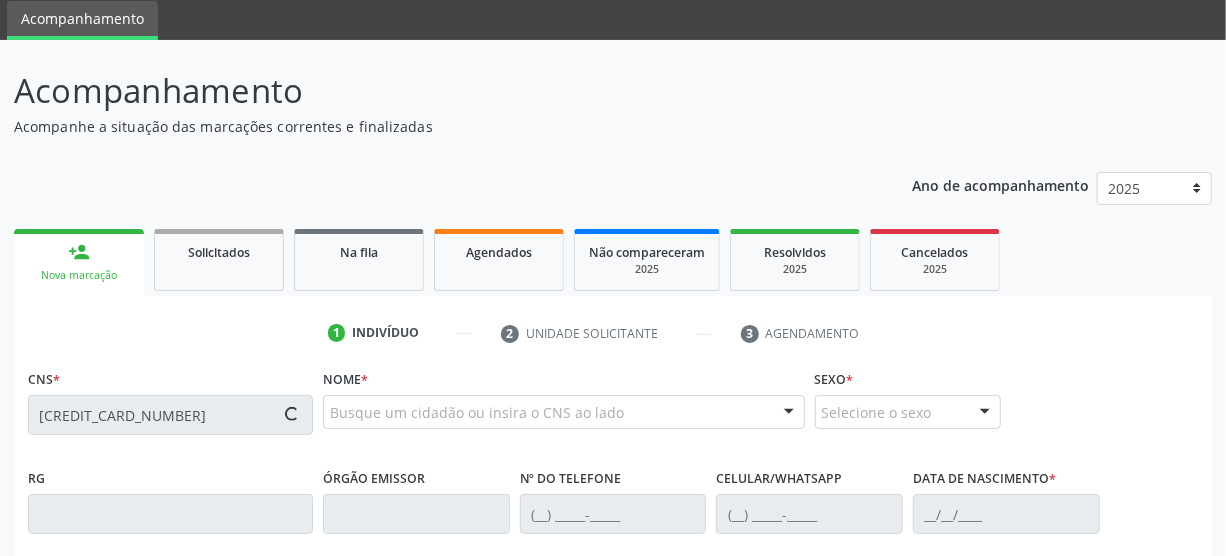 type on "[CREDIT_CARD_NUMBER]" 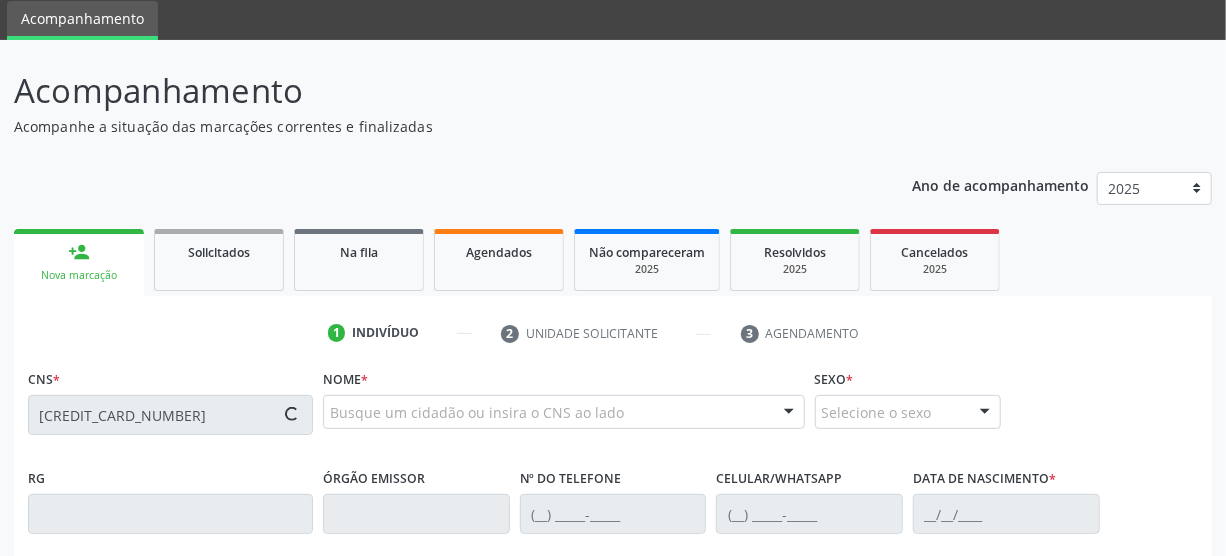 type 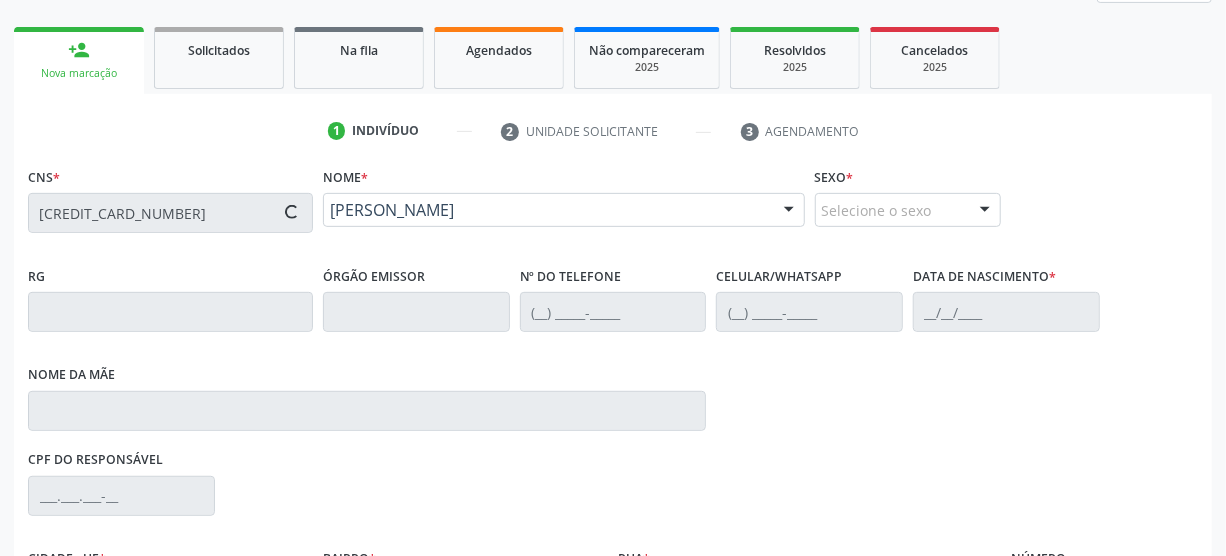 type on "[PHONE_NUMBER]" 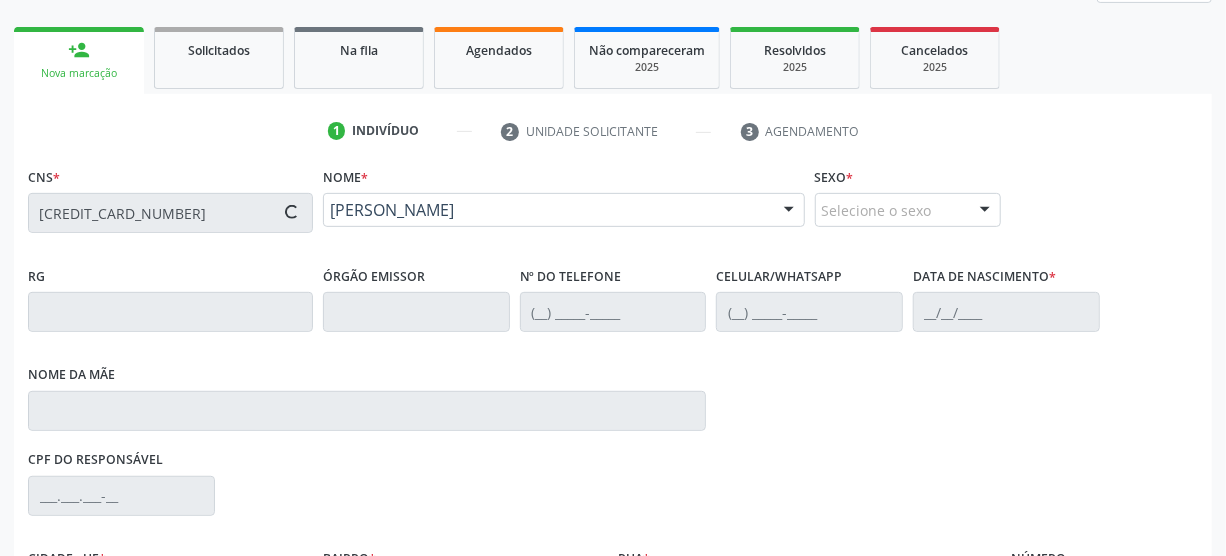 type on "[DATE]" 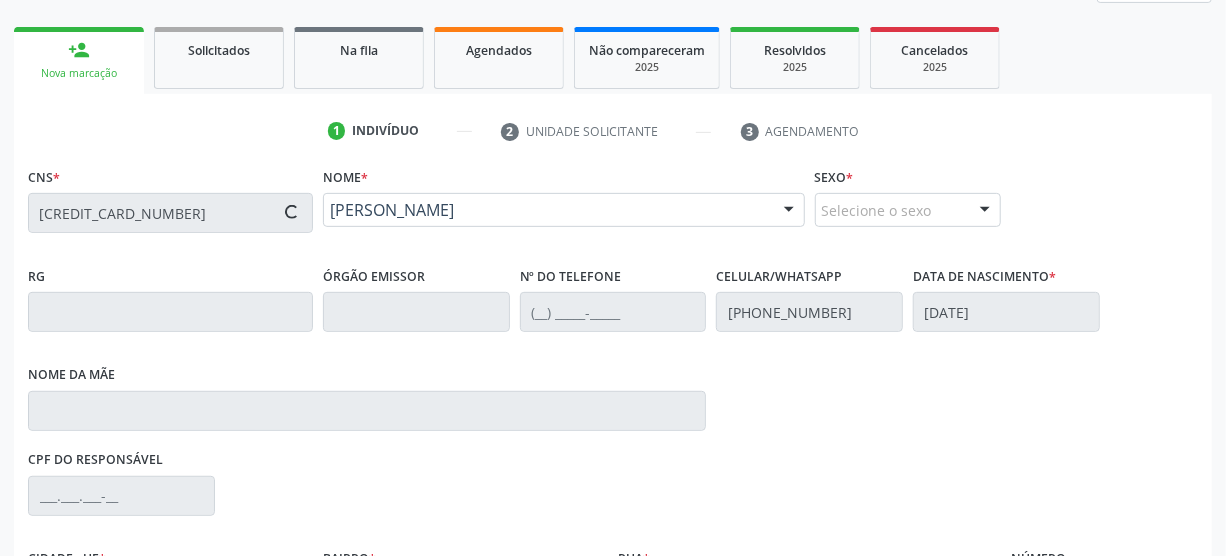 type on "[PERSON_NAME]" 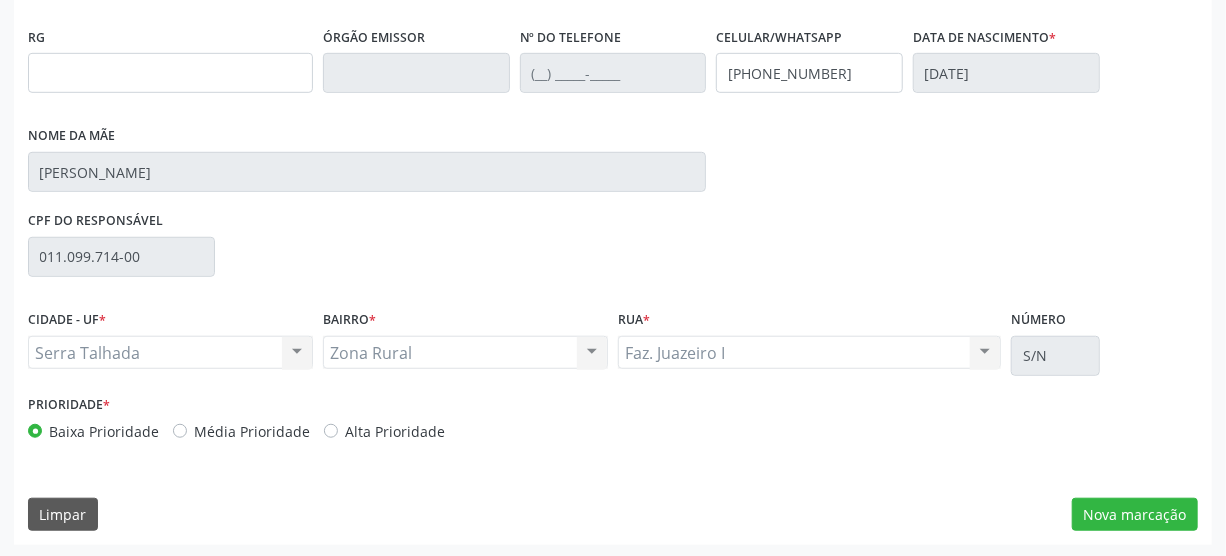 scroll, scrollTop: 512, scrollLeft: 0, axis: vertical 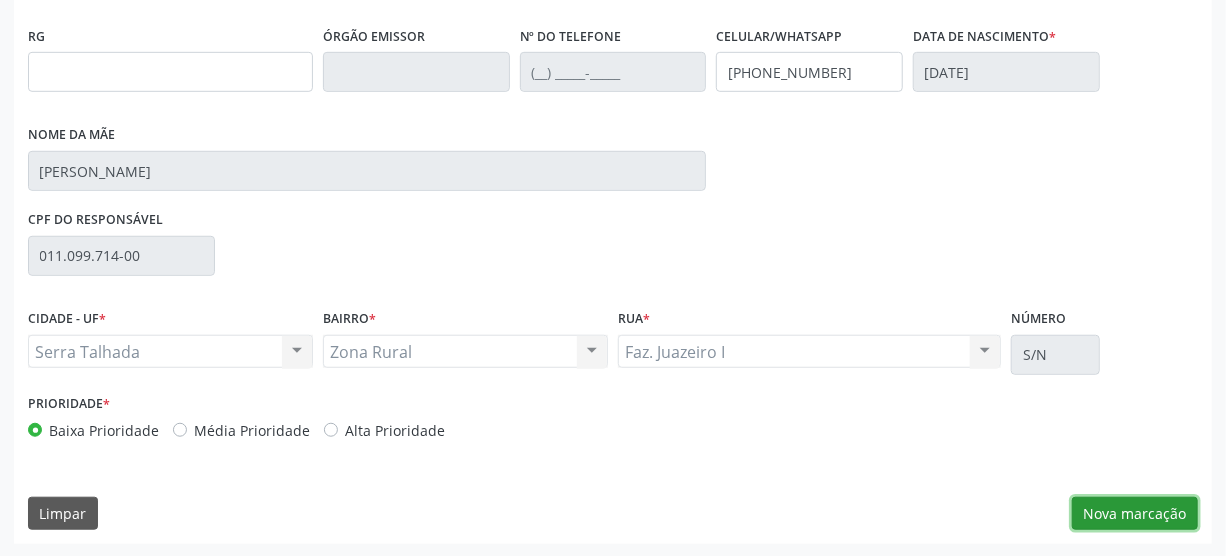click on "Nova marcação" at bounding box center [1135, 514] 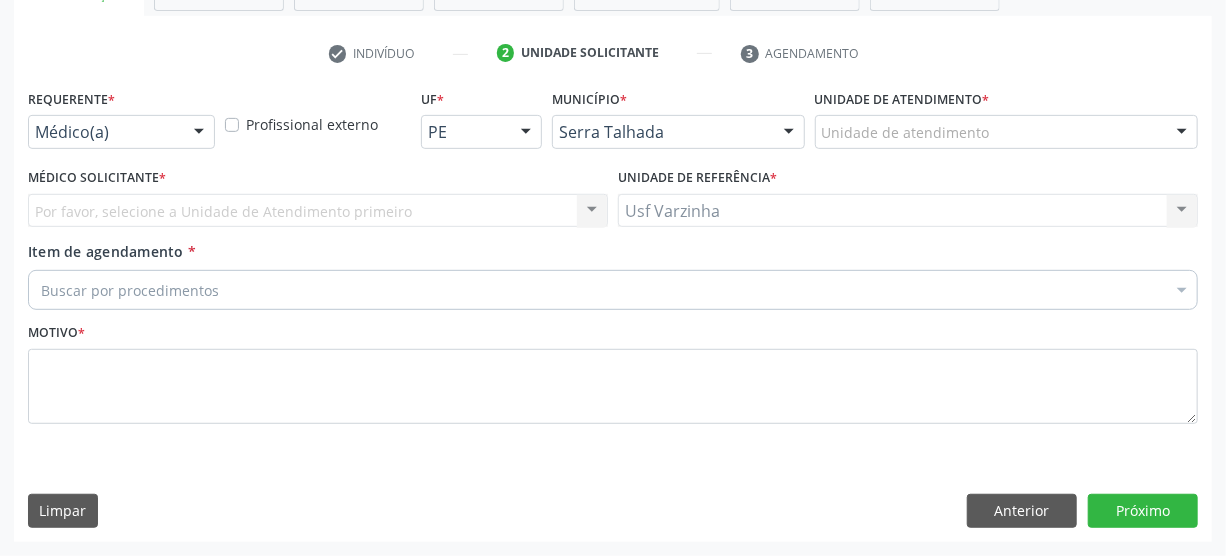 scroll, scrollTop: 348, scrollLeft: 0, axis: vertical 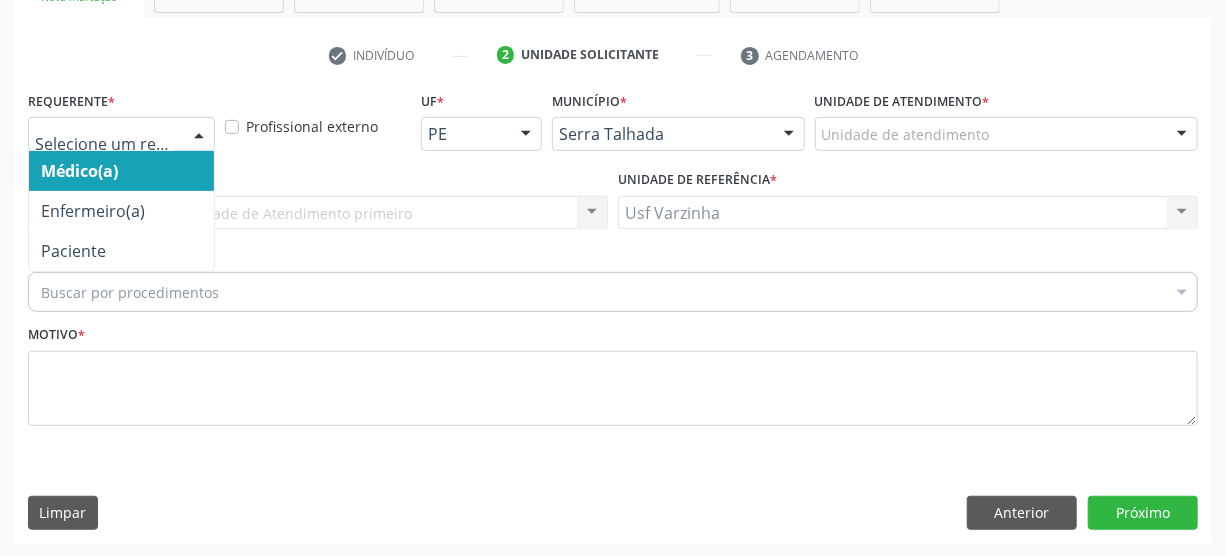 click at bounding box center [199, 135] 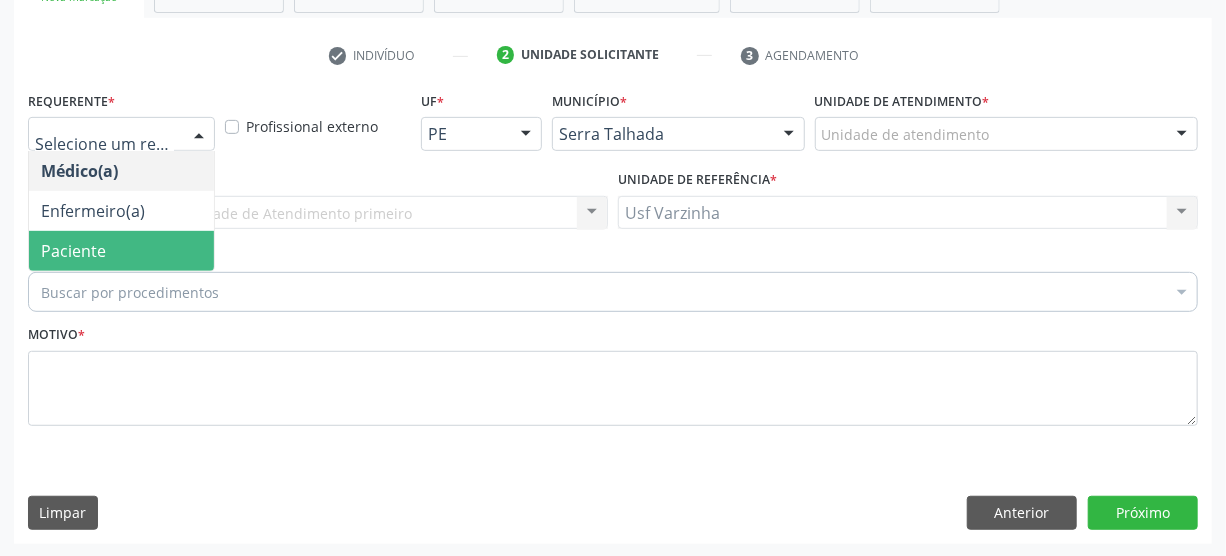 click on "Paciente" at bounding box center [121, 251] 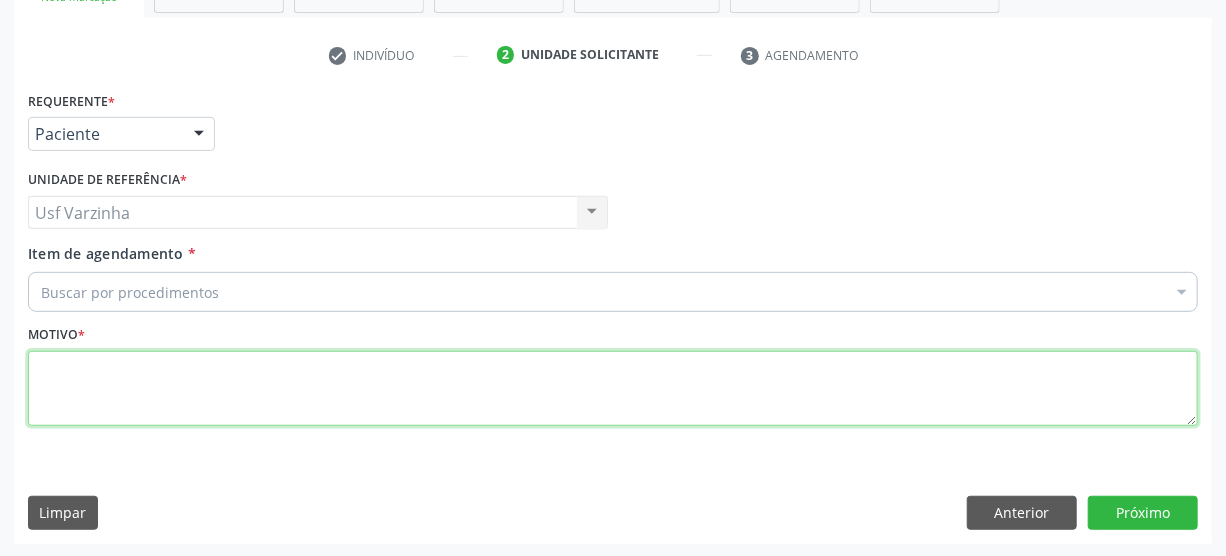 click at bounding box center [613, 389] 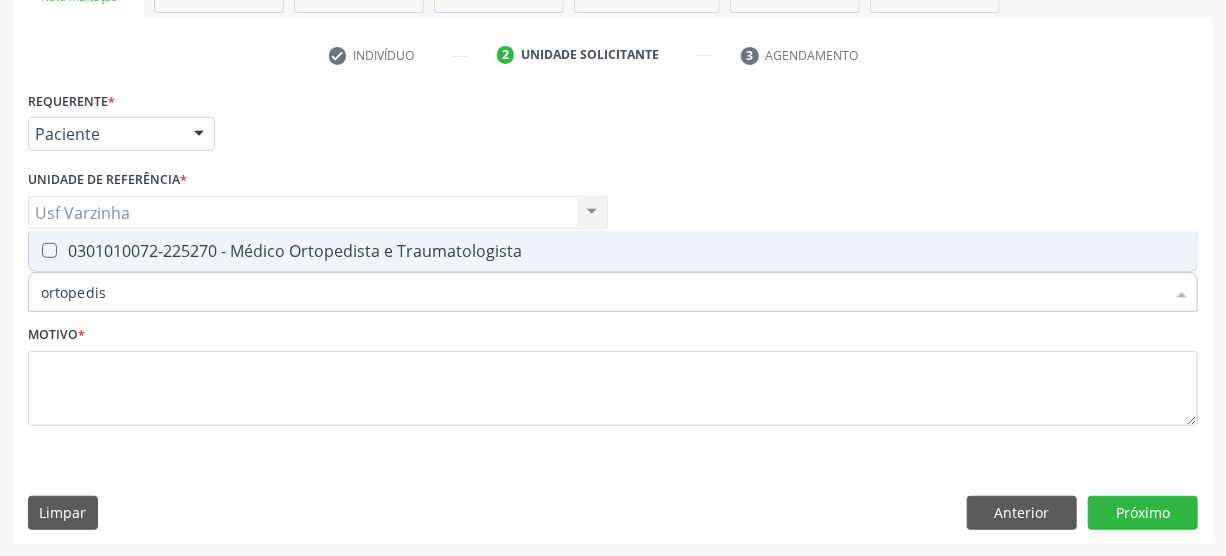type on "ortopedist" 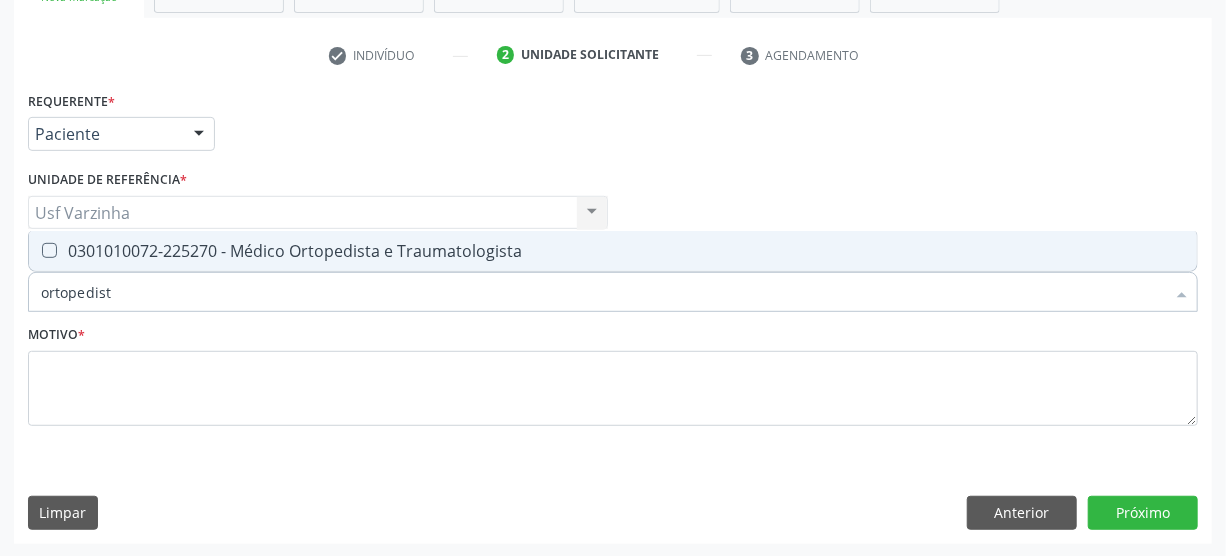 click on "0301010072-225270 - Médico Ortopedista e Traumatologista" at bounding box center [613, 251] 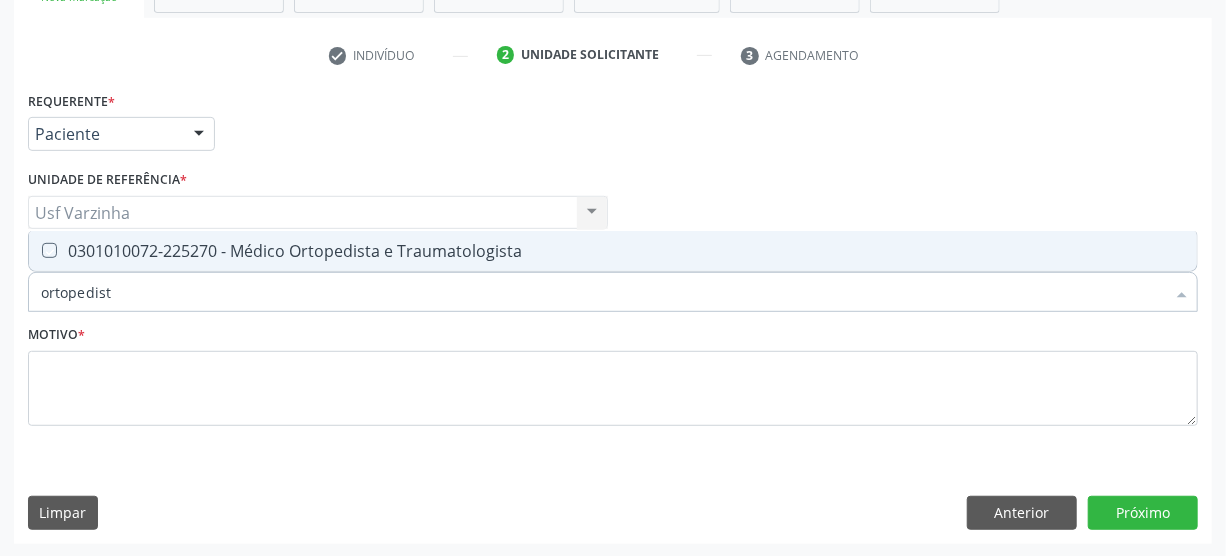 checkbox on "true" 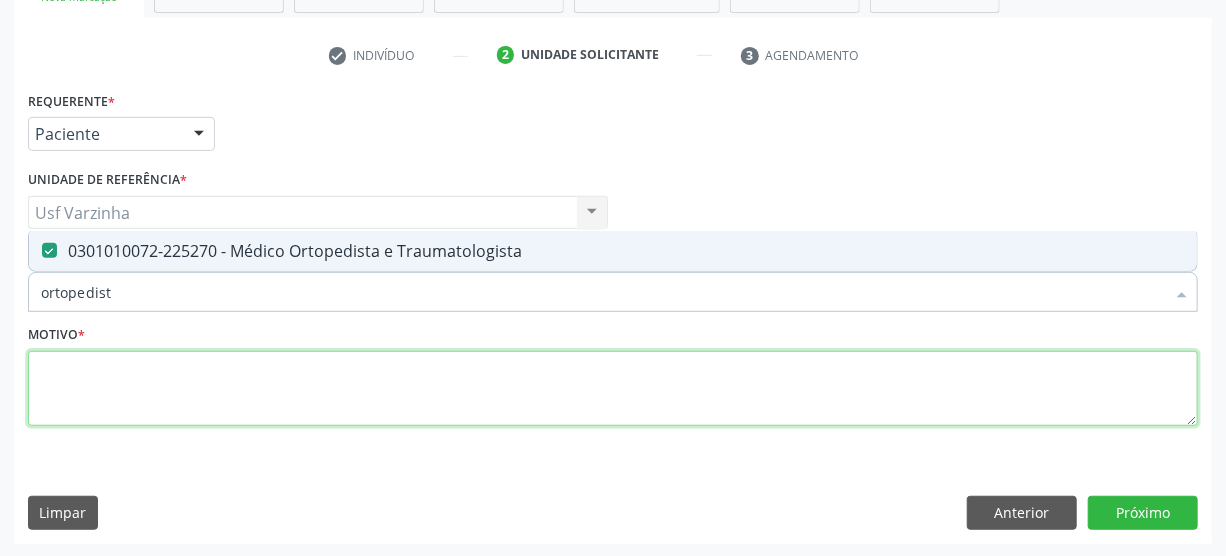 click at bounding box center [613, 389] 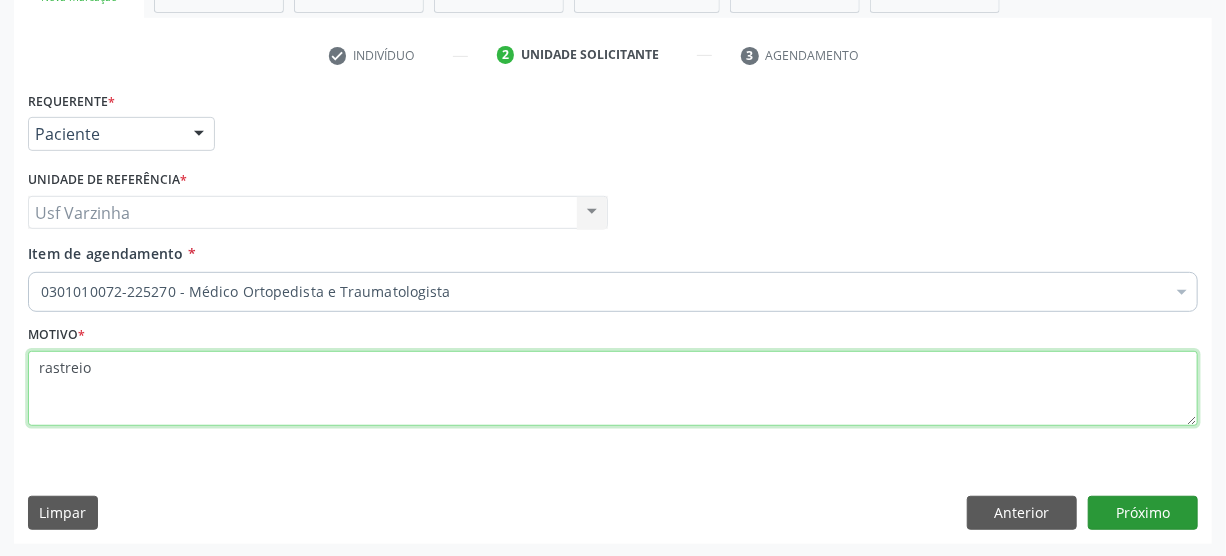 type on "rastreio" 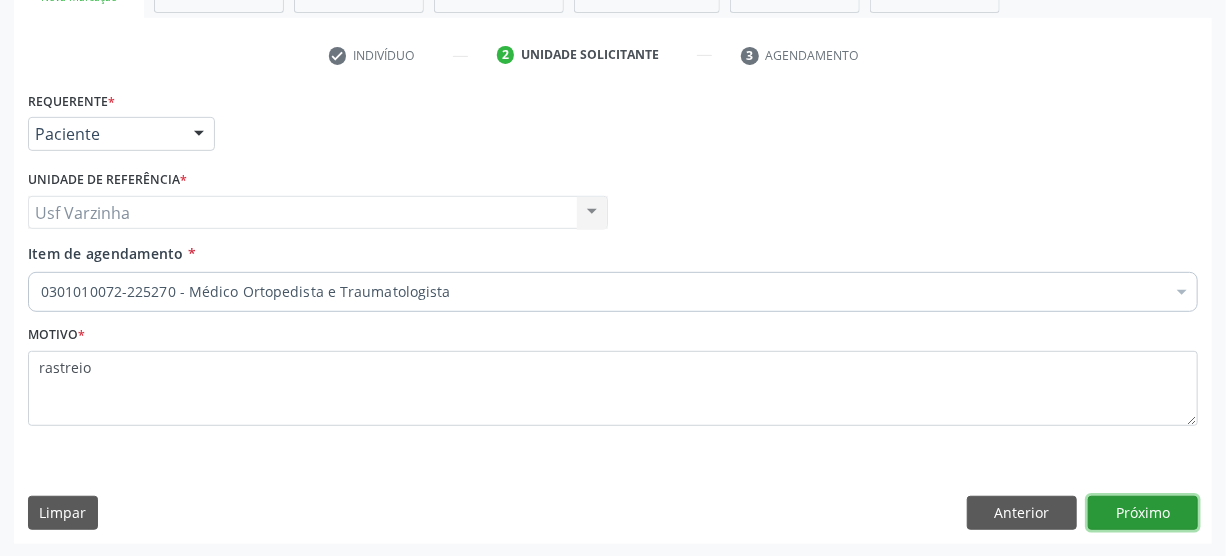 click on "Próximo" at bounding box center (1143, 513) 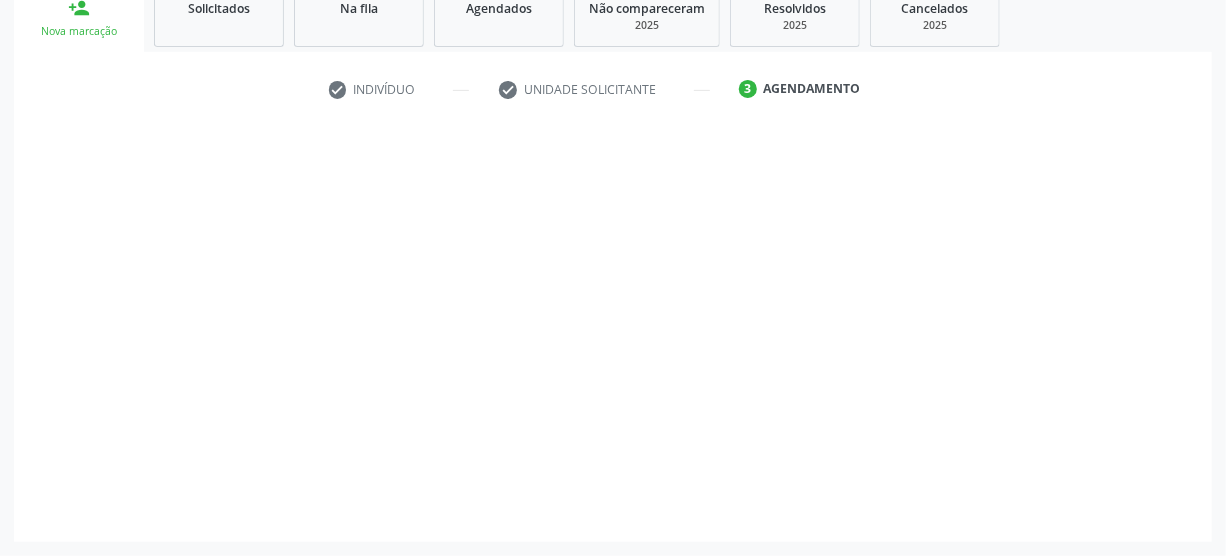 scroll, scrollTop: 312, scrollLeft: 0, axis: vertical 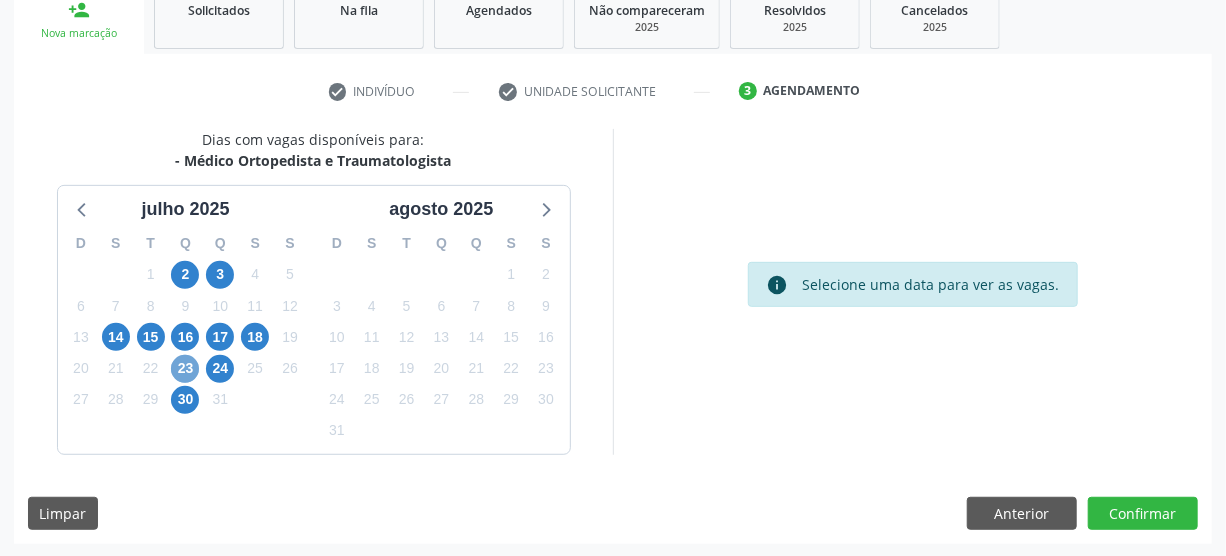 click on "23" at bounding box center [185, 369] 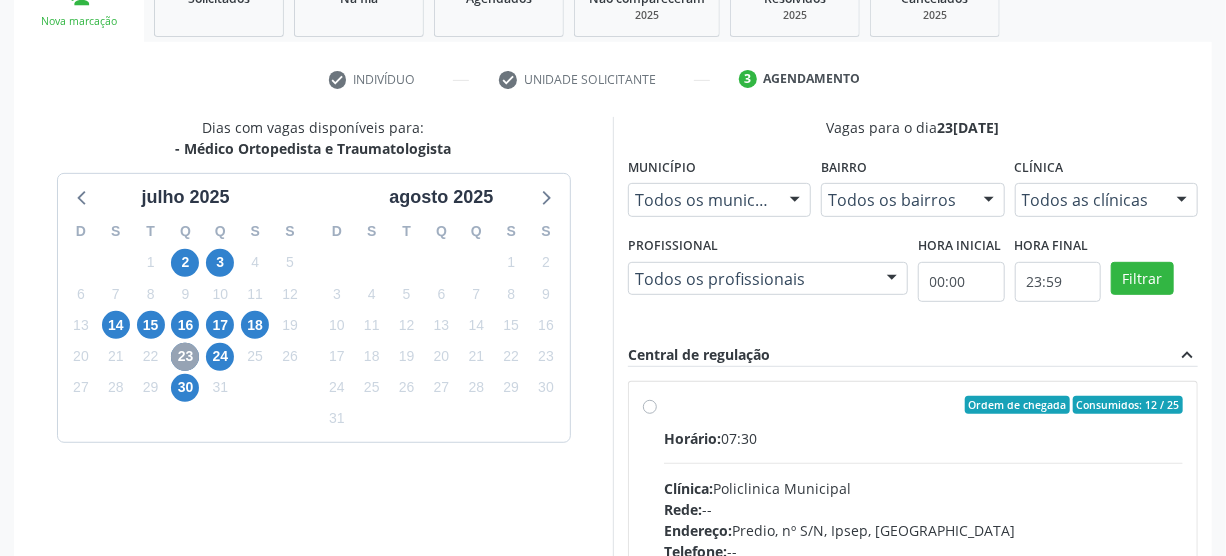 scroll, scrollTop: 403, scrollLeft: 0, axis: vertical 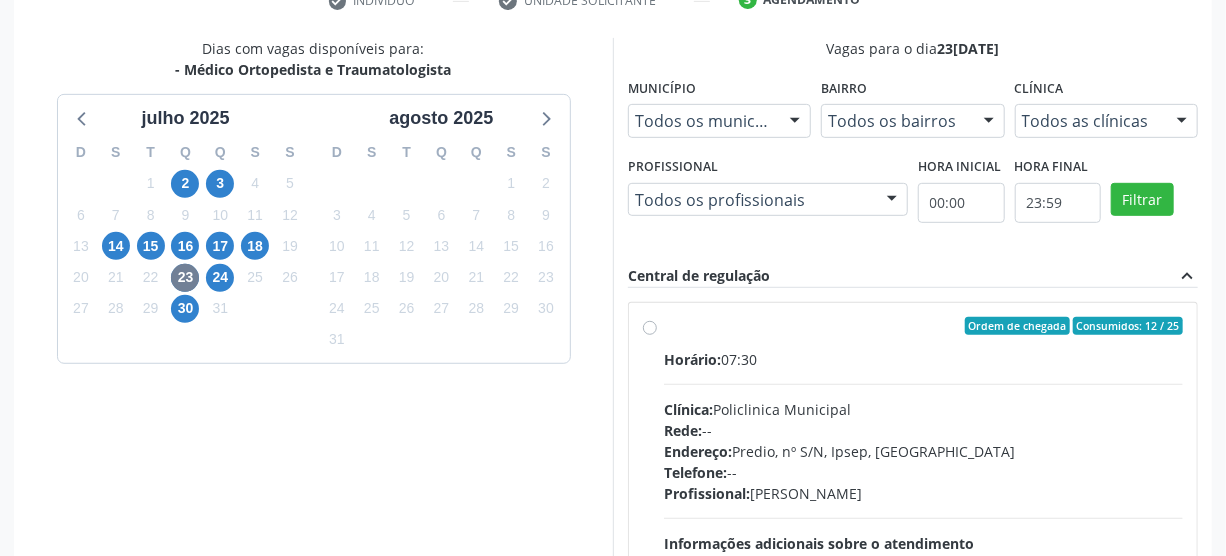 click on "Ordem de chegada
Consumidos: 12 / 25
Horário:   07:30
Clínica:  Policlinica Municipal
Rede:
--
Endereço:   Predio, nº S/N, Ipsep, [GEOGRAPHIC_DATA] - PE
Telefone:   --
Profissional:
[PERSON_NAME]
Informações adicionais sobre o atendimento
Idade de atendimento:
de 0 a 120 anos
Gênero(s) atendido(s):
Masculino e Feminino
Informações adicionais:
--" at bounding box center (923, 470) 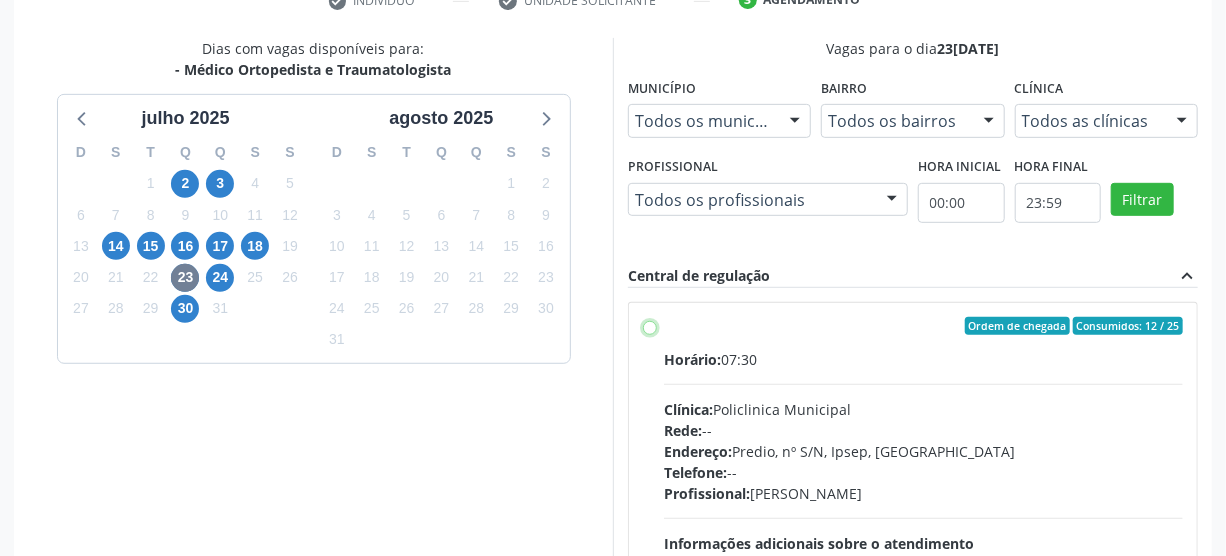 radio on "true" 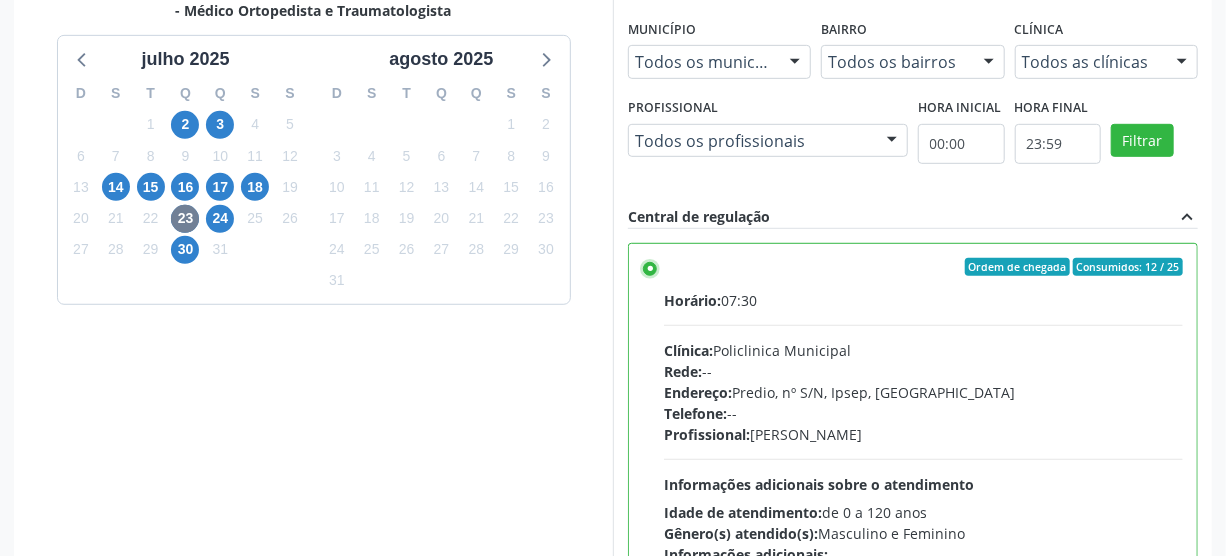 scroll, scrollTop: 637, scrollLeft: 0, axis: vertical 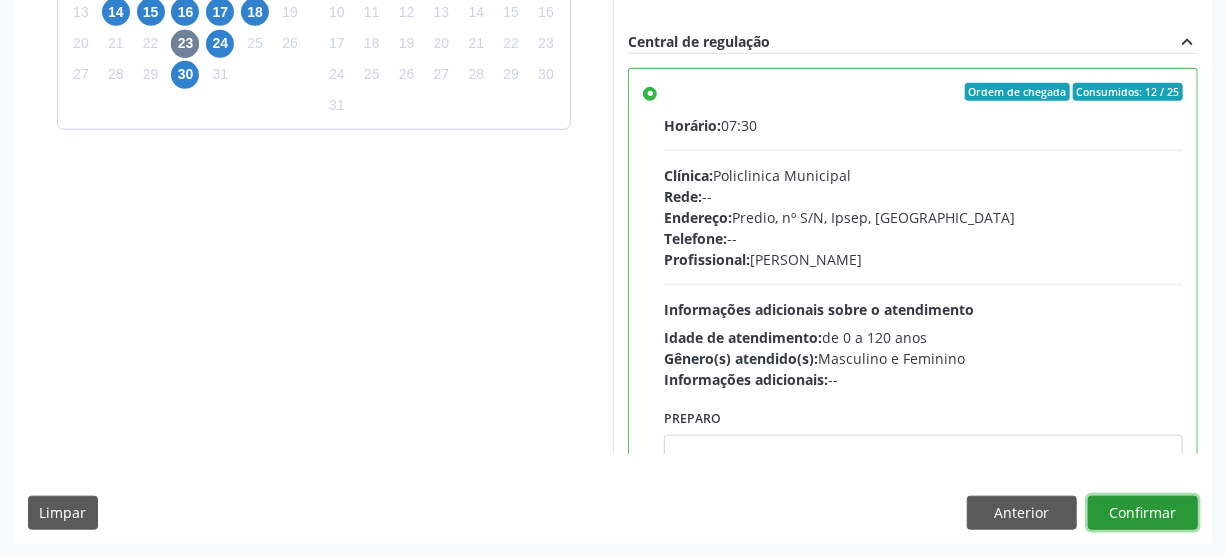 click on "Confirmar" at bounding box center (1143, 513) 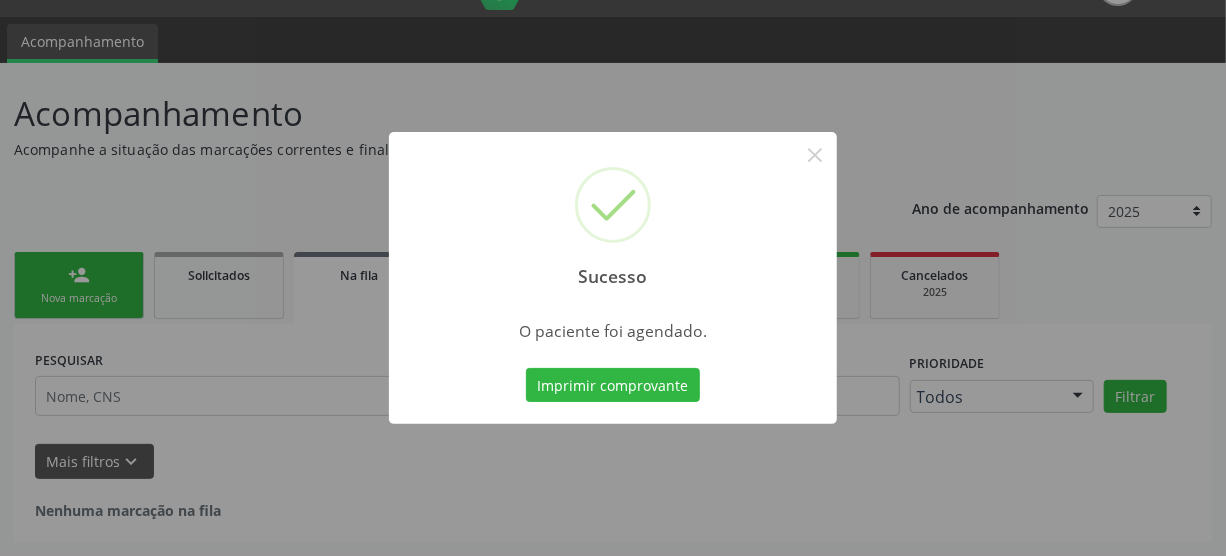 scroll, scrollTop: 45, scrollLeft: 0, axis: vertical 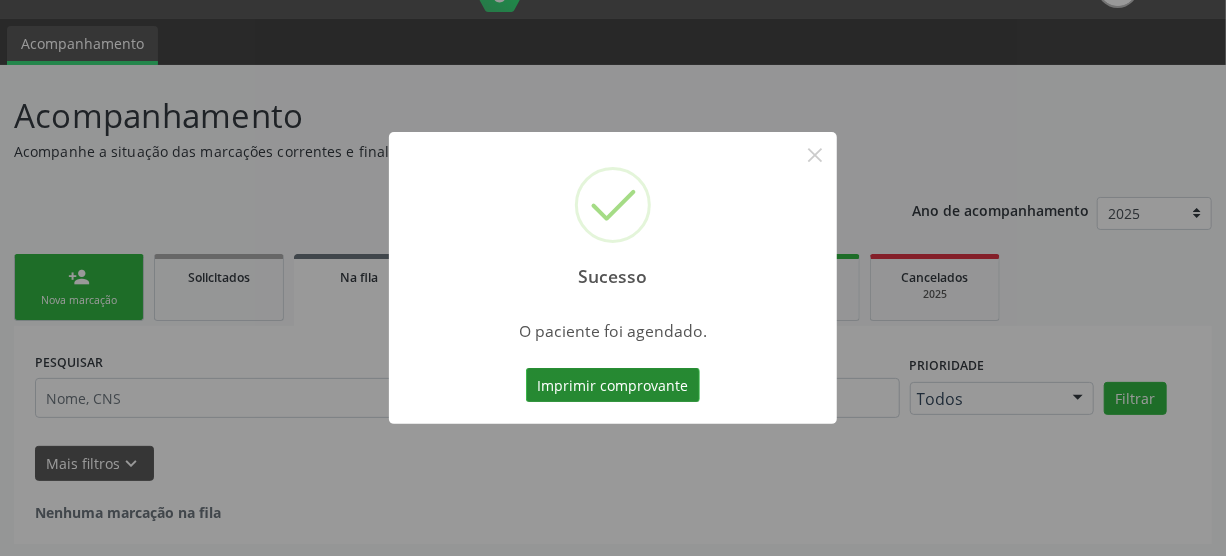 click on "Imprimir comprovante" at bounding box center (613, 385) 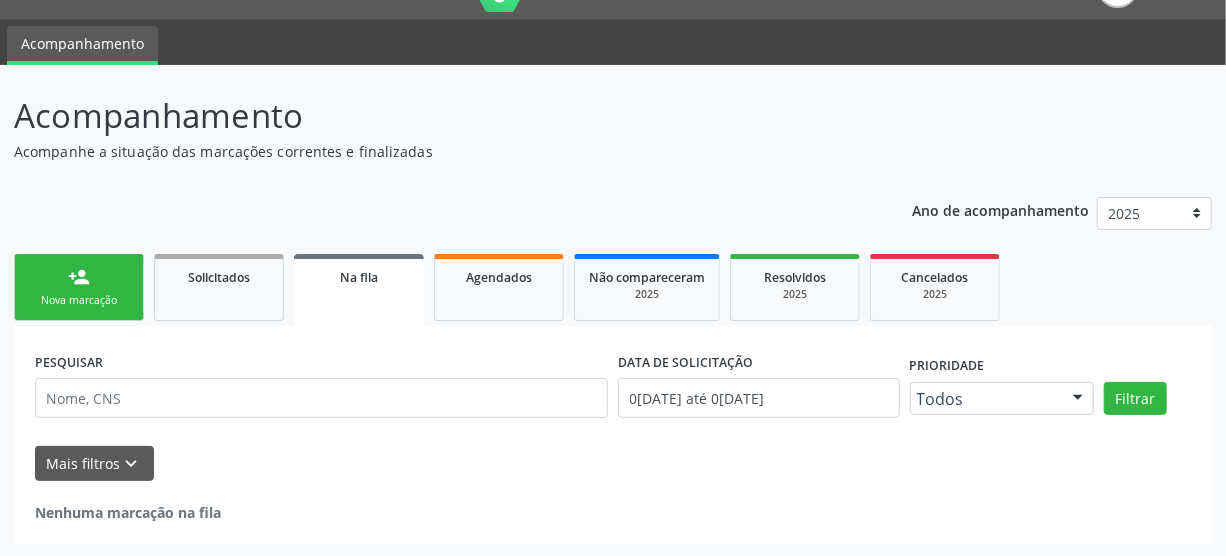 click on "person_add" at bounding box center (79, 277) 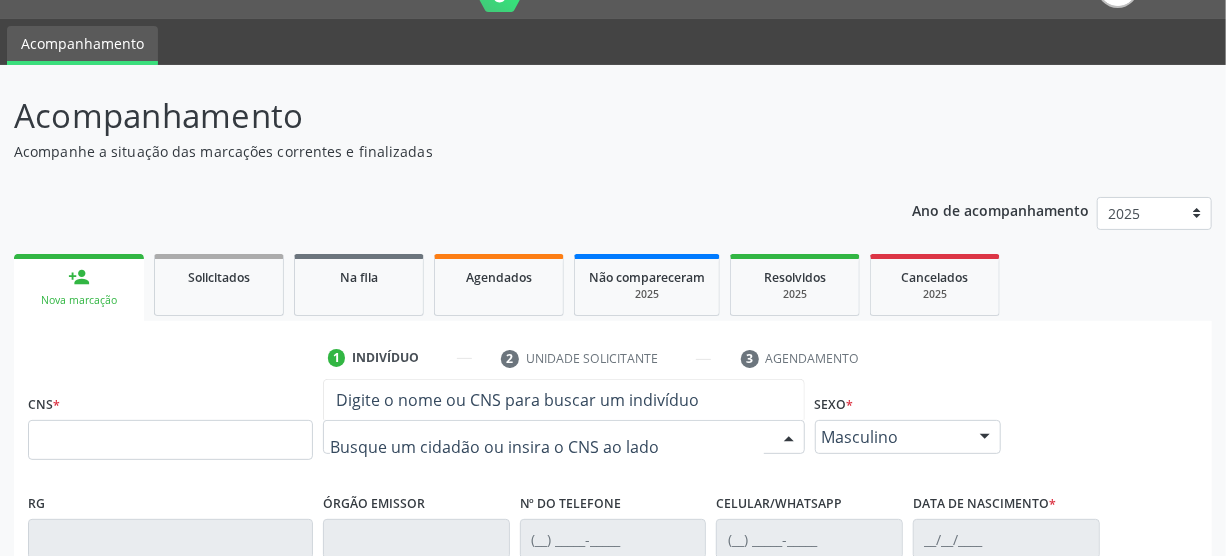 click at bounding box center [564, 437] 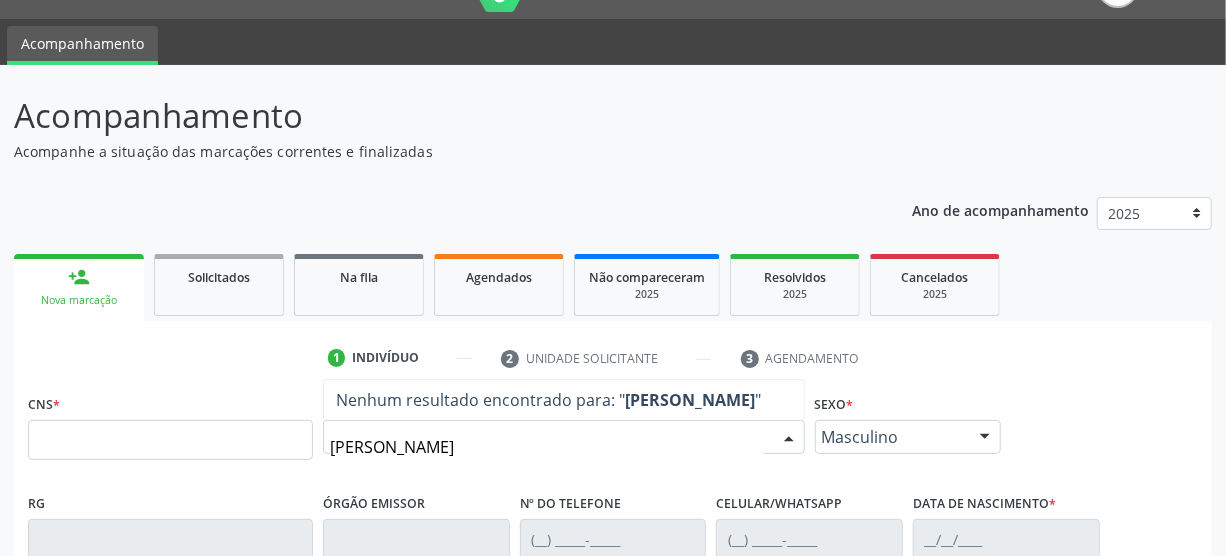 type on "[PERSON_NAME]" 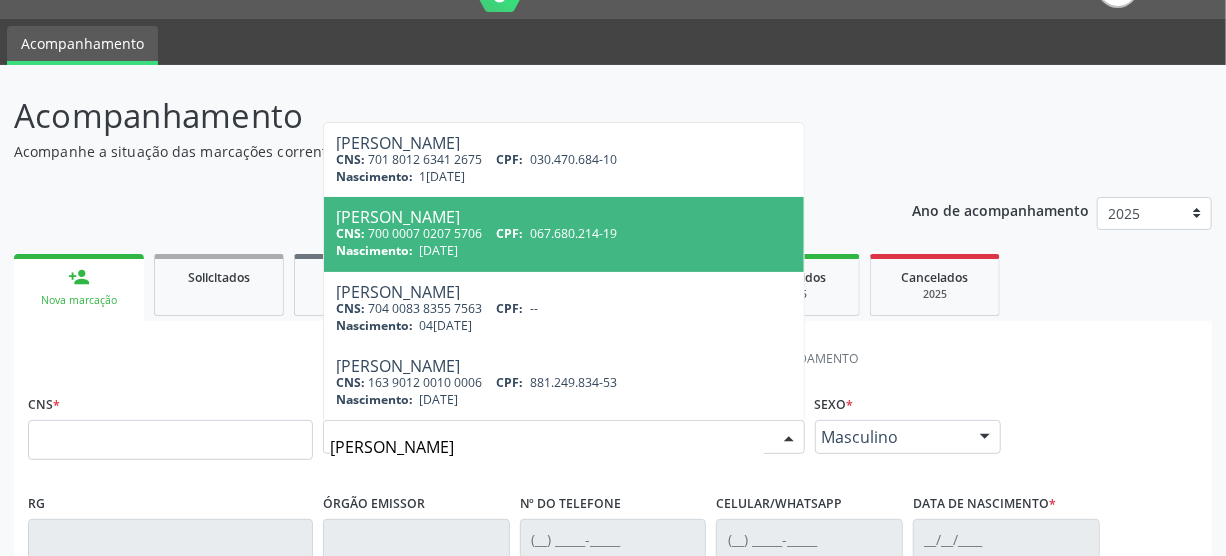 click on "Nascimento:
[DATE]" at bounding box center (564, 250) 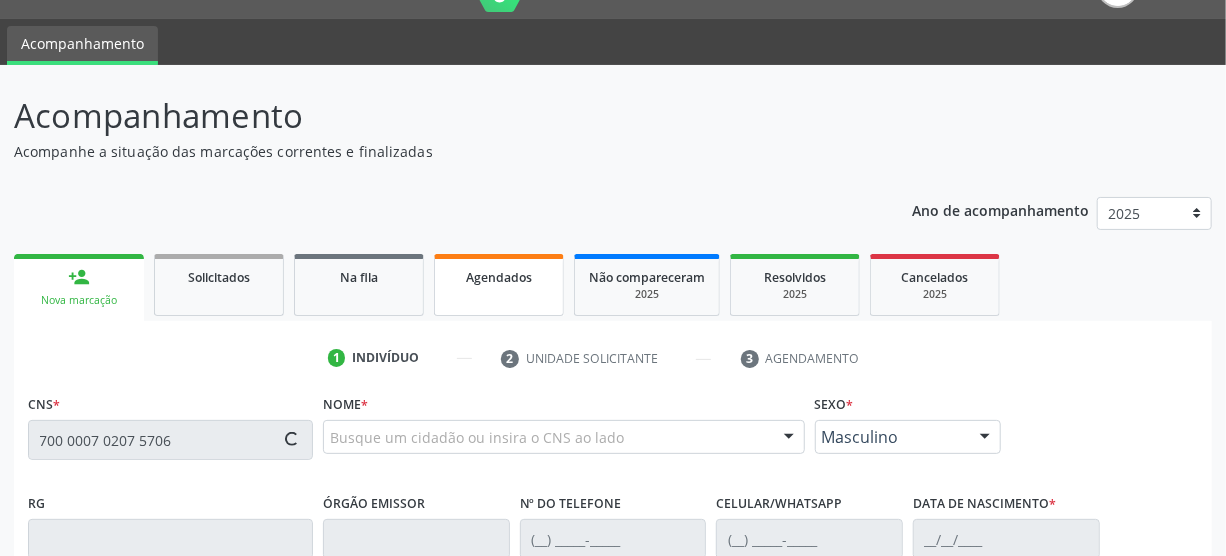 type on "700 0007 0207 5706" 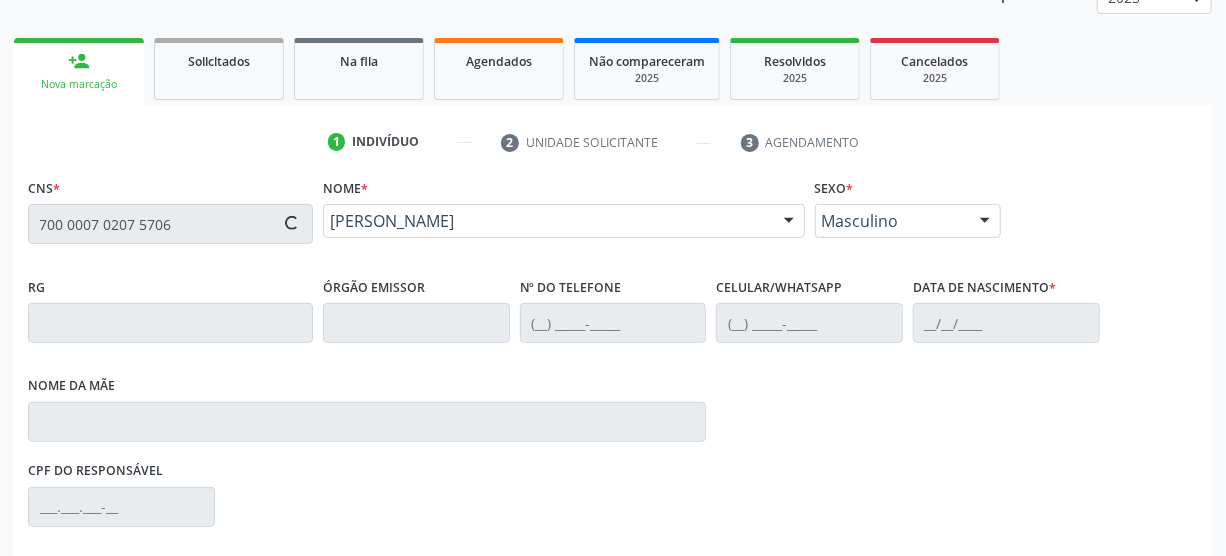 scroll, scrollTop: 318, scrollLeft: 0, axis: vertical 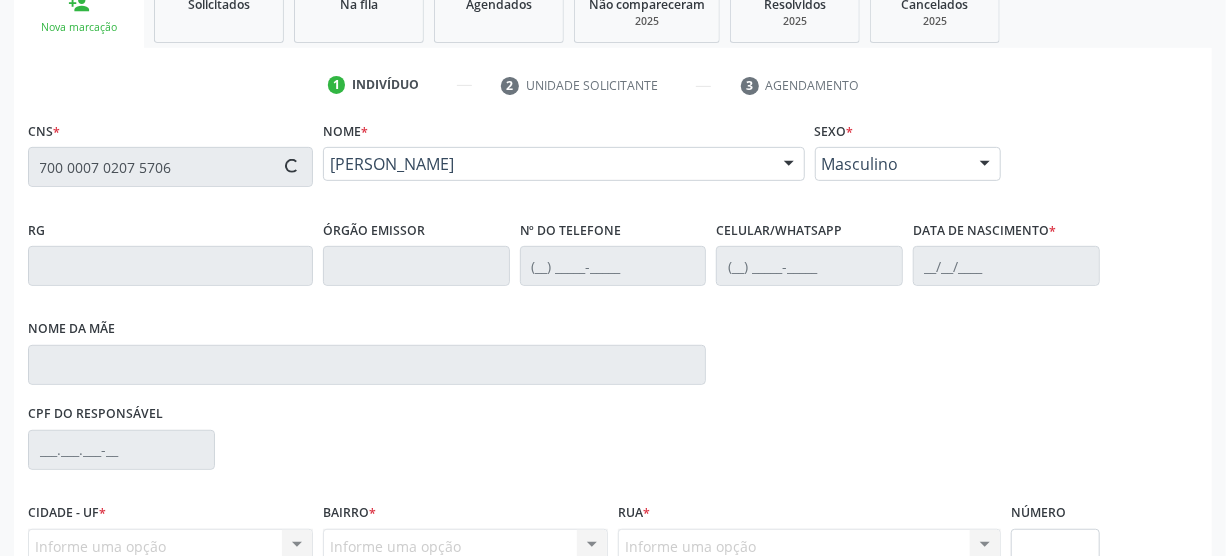 type on "[PHONE_NUMBER]" 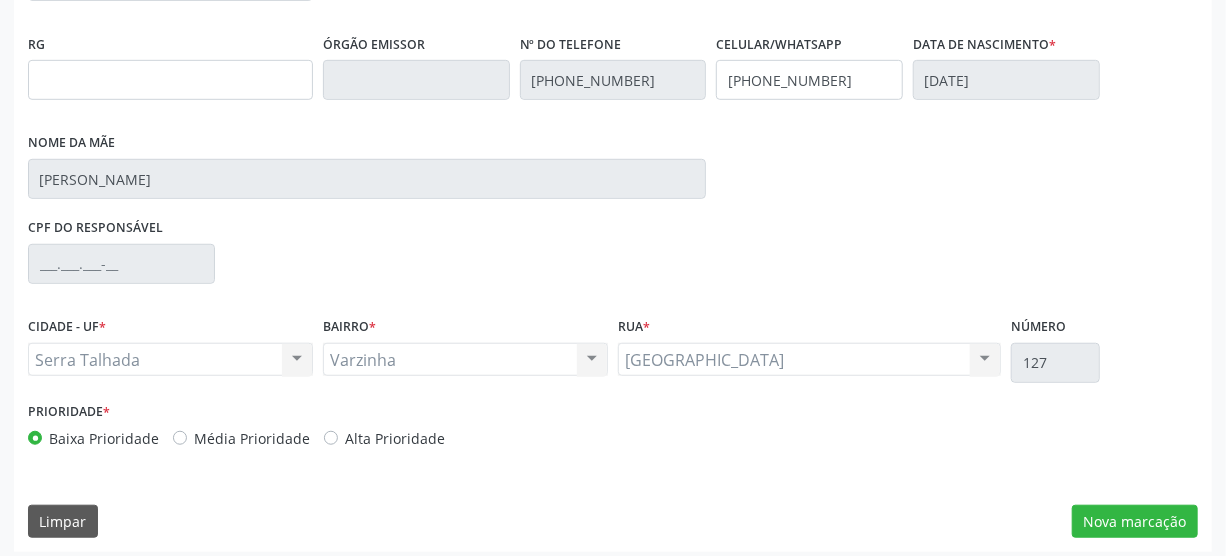 scroll, scrollTop: 512, scrollLeft: 0, axis: vertical 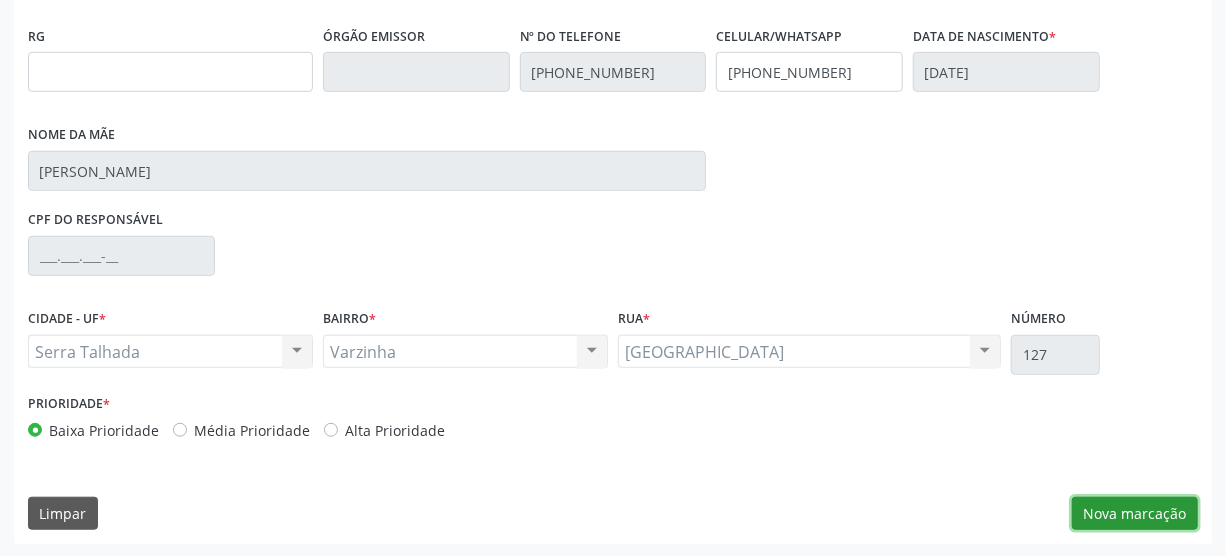 click on "Nova marcação" at bounding box center (1135, 514) 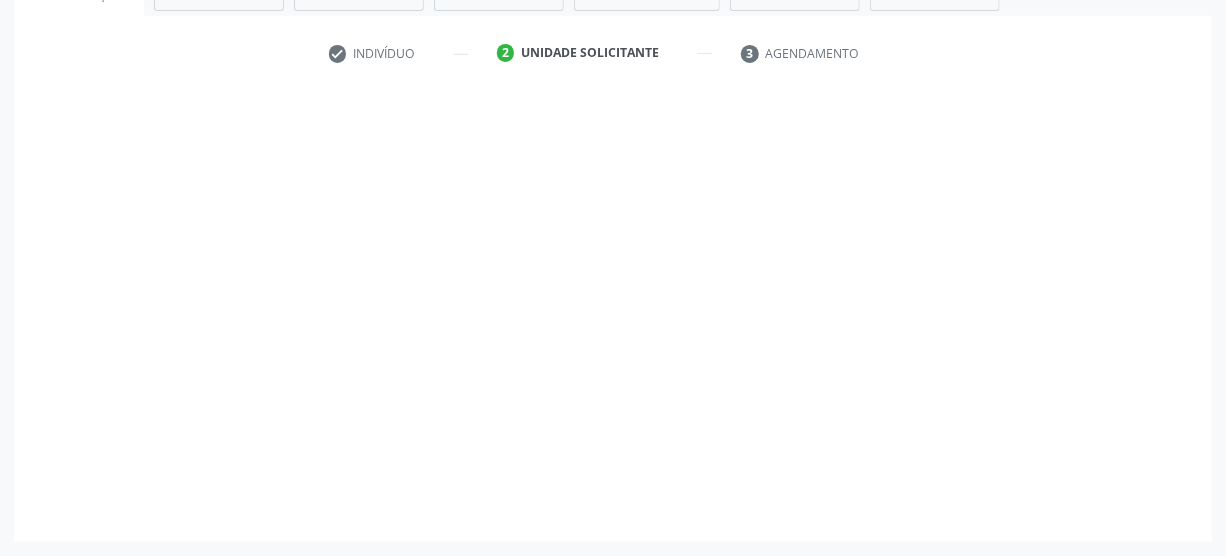scroll, scrollTop: 348, scrollLeft: 0, axis: vertical 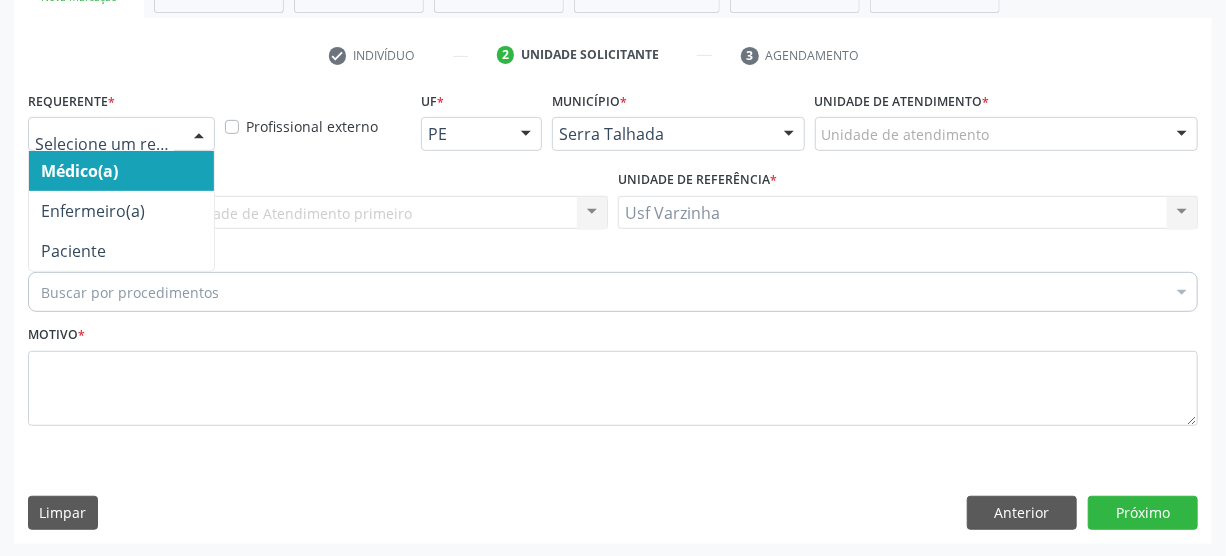 click at bounding box center (199, 135) 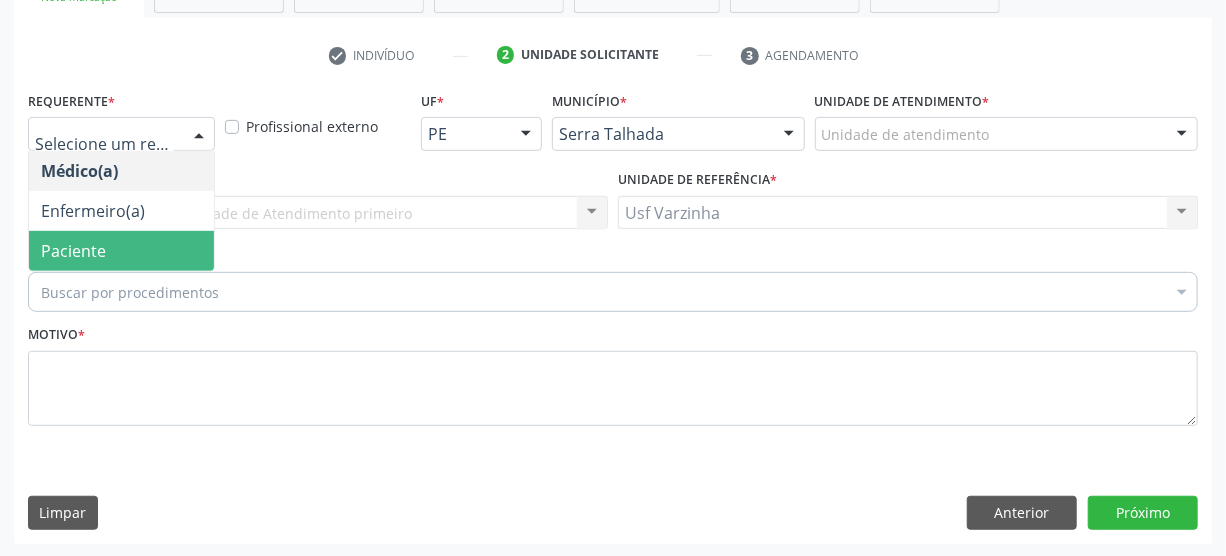 click on "Paciente" at bounding box center [121, 251] 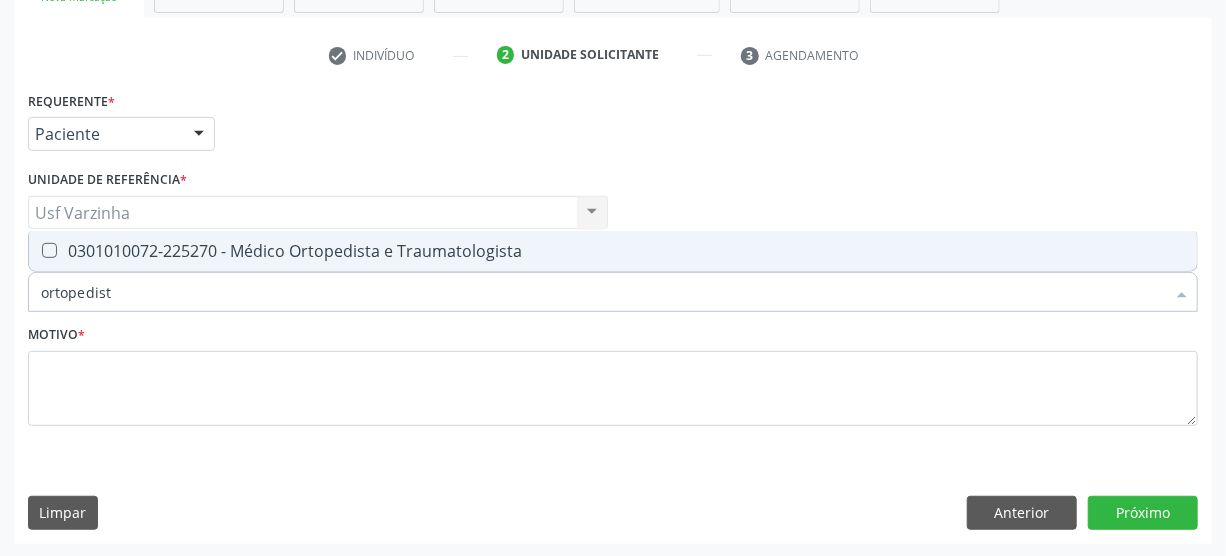 type on "ortopedista" 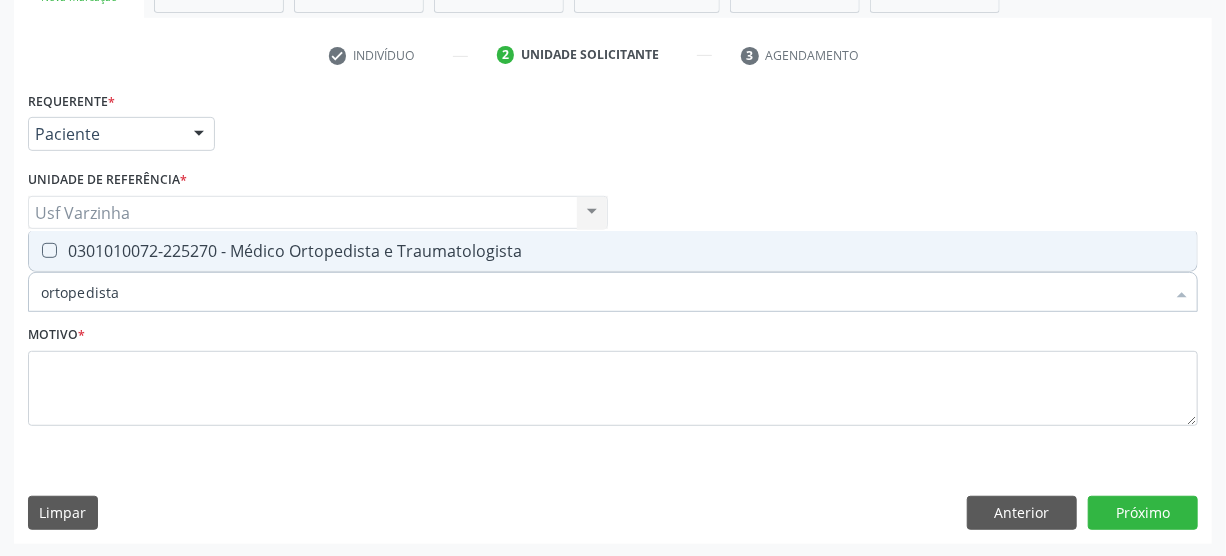 click on "0301010072-225270 - Médico Ortopedista e Traumatologista" at bounding box center (613, 251) 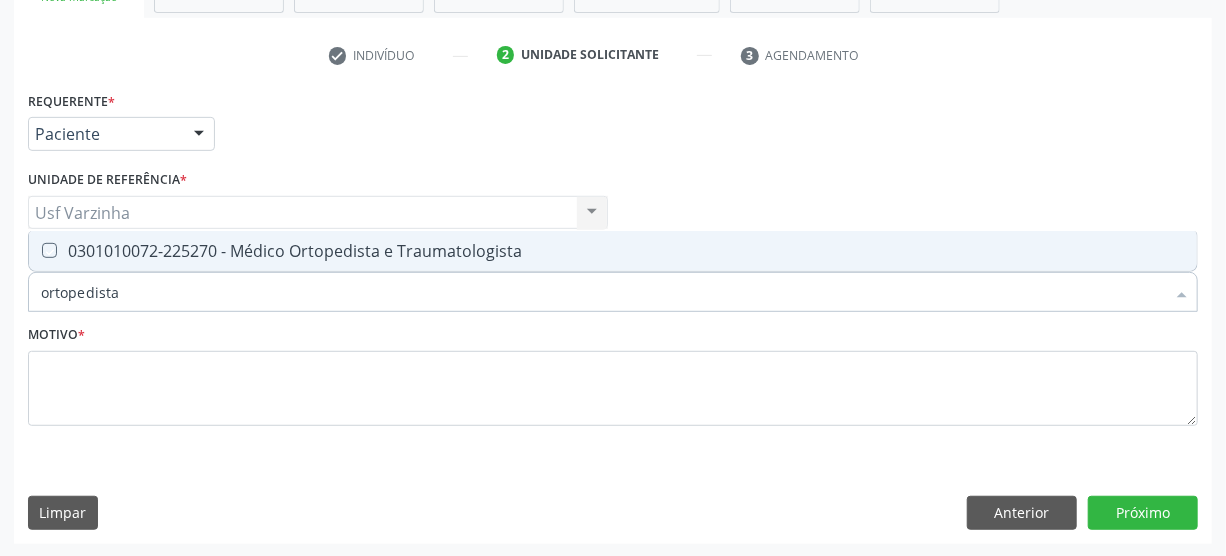 checkbox on "true" 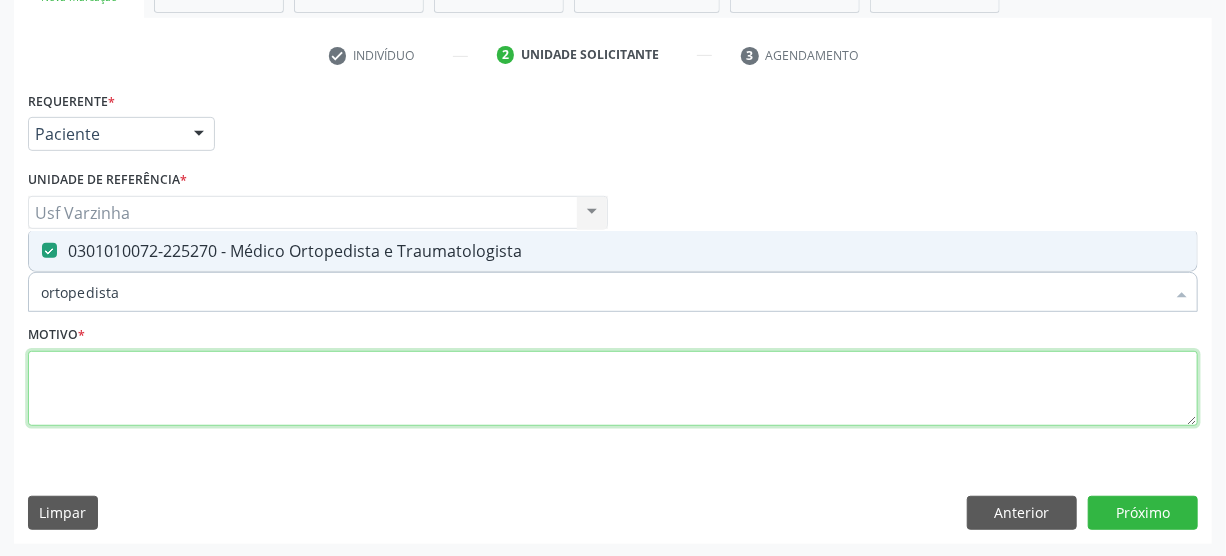 click at bounding box center (613, 389) 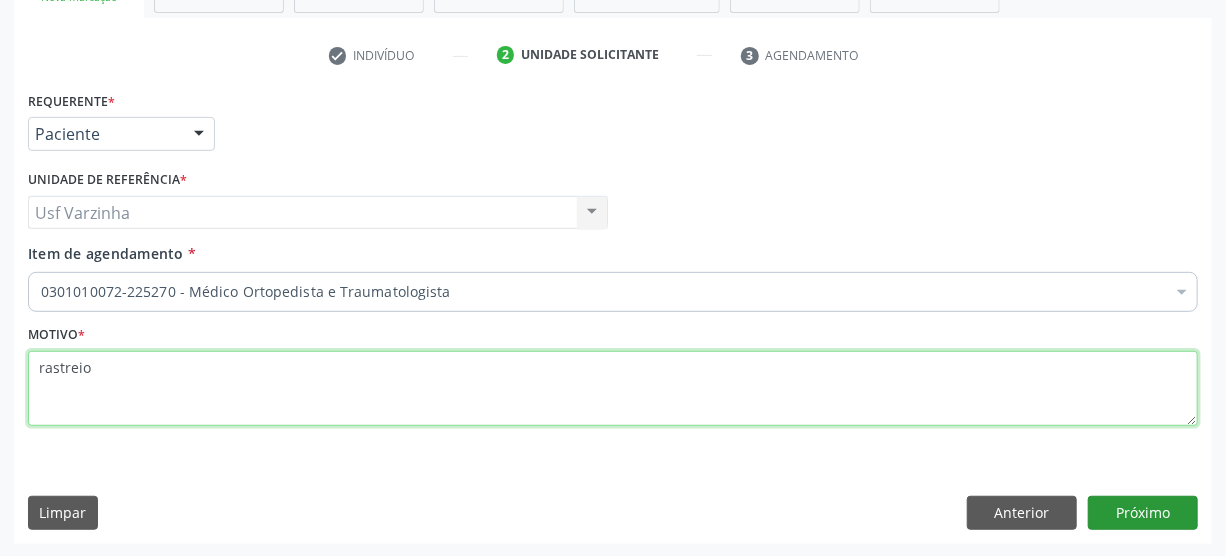 type on "rastreio" 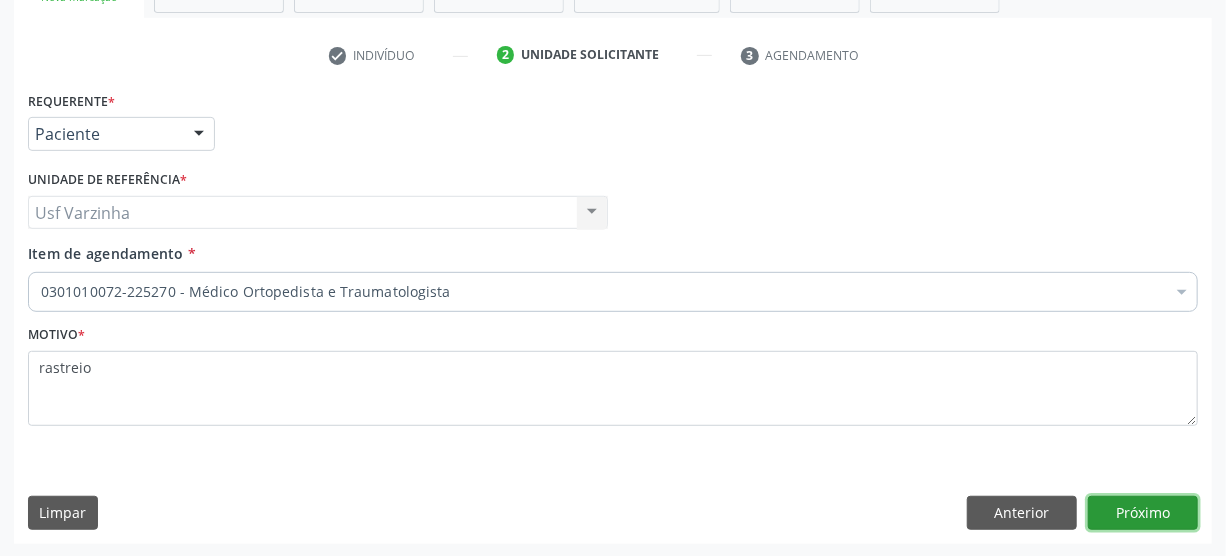 click on "Próximo" at bounding box center (1143, 513) 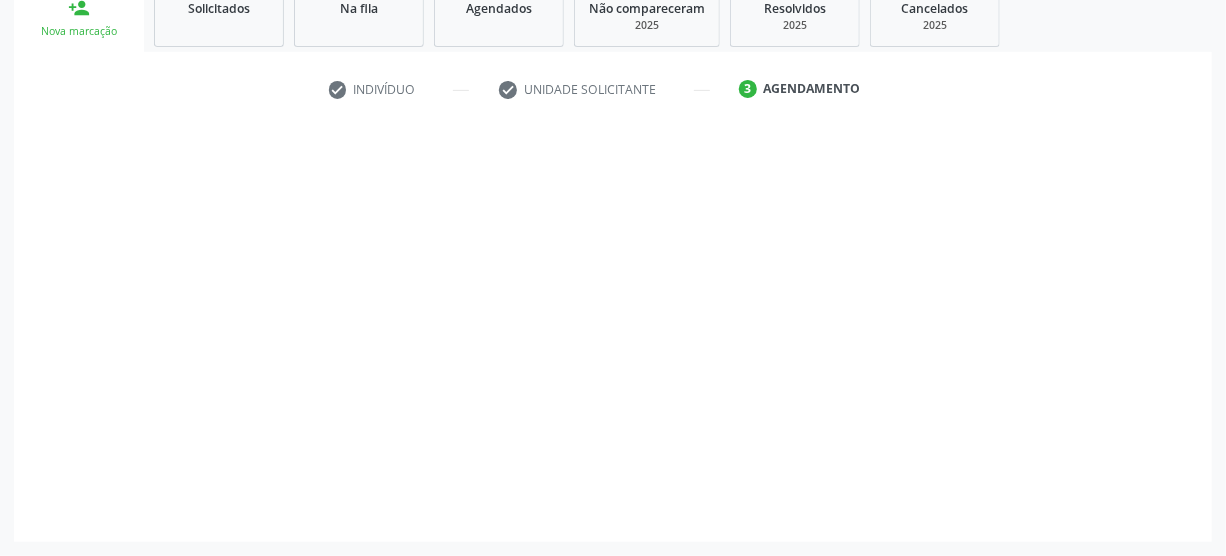 scroll, scrollTop: 312, scrollLeft: 0, axis: vertical 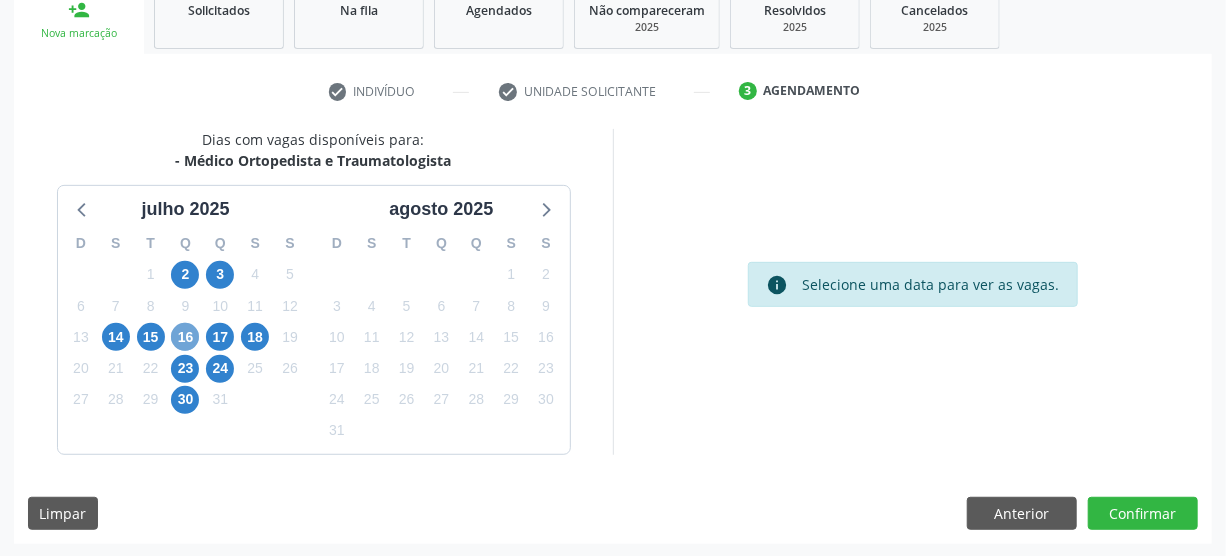 click on "16" at bounding box center (185, 337) 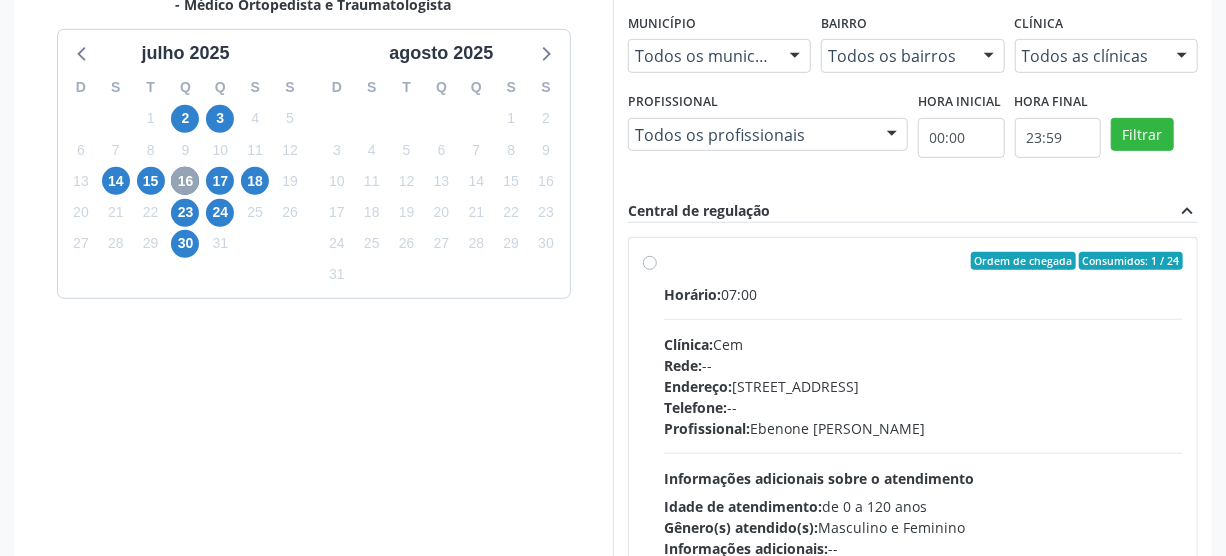 scroll, scrollTop: 494, scrollLeft: 0, axis: vertical 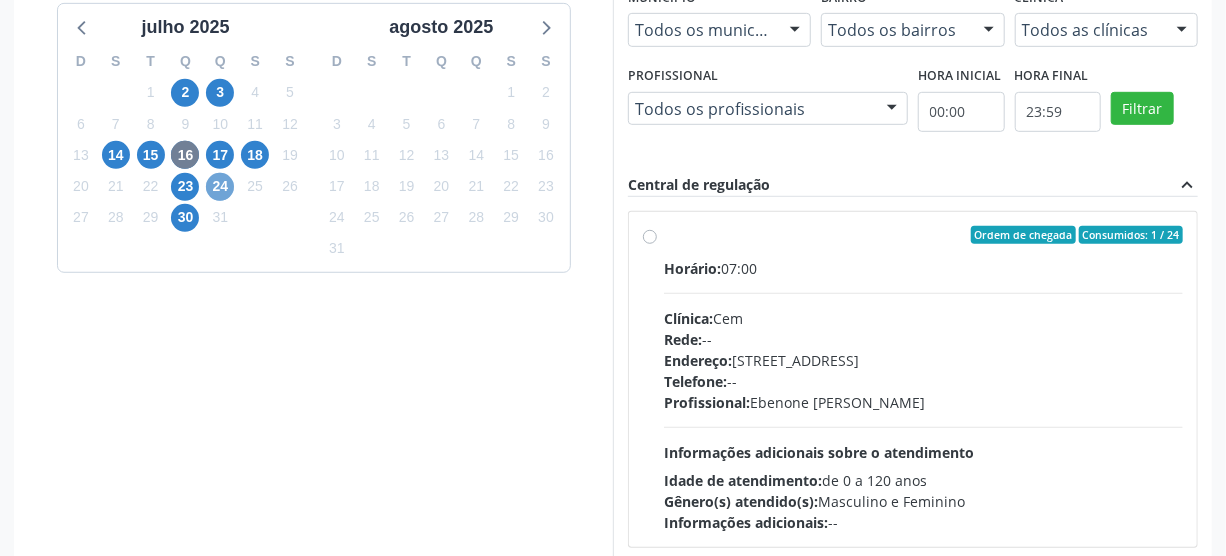 click on "24" at bounding box center (220, 187) 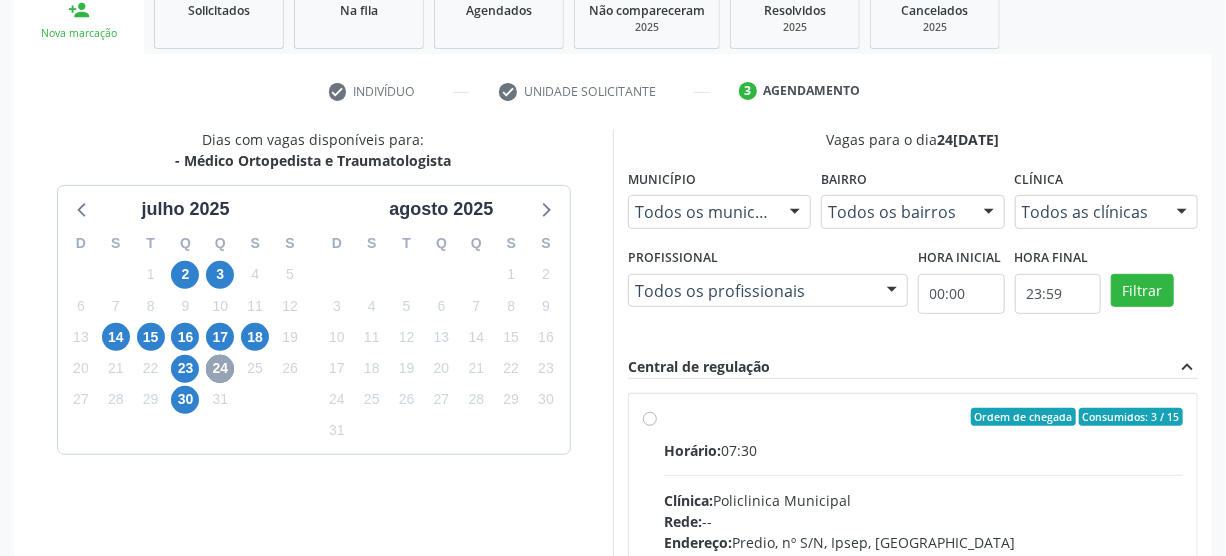 scroll, scrollTop: 494, scrollLeft: 0, axis: vertical 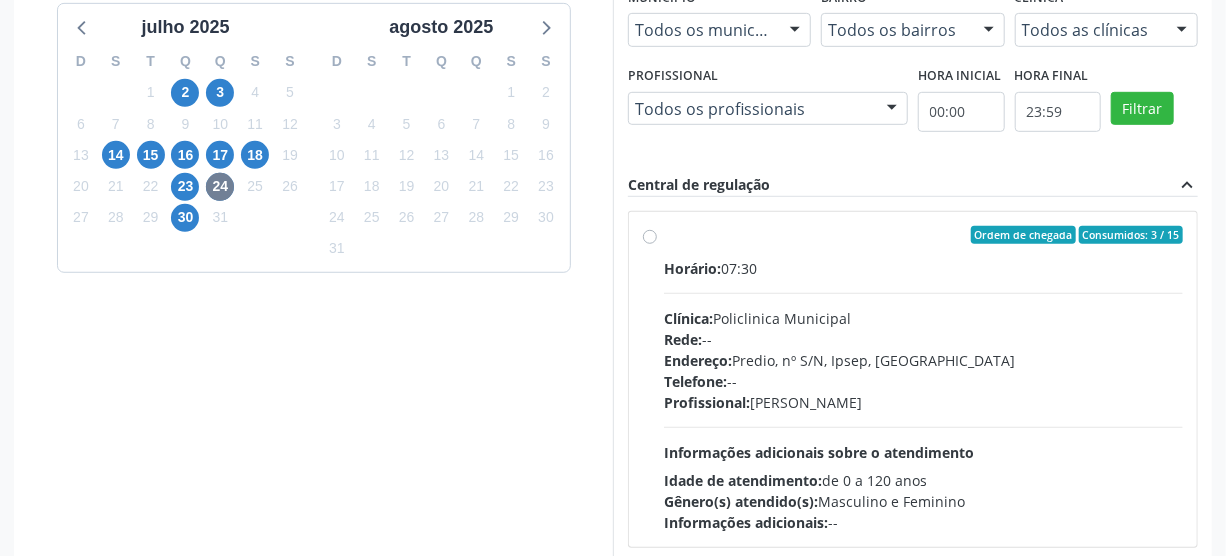 click on "Ordem de chegada
Consumidos: 3 / 15
Horário:   07:30
Clínica:  Policlinica Municipal
Rede:
--
Endereço:   Predio, nº S/N, Ipsep, [GEOGRAPHIC_DATA] - PE
Telefone:   --
Profissional:
[PERSON_NAME]
Informações adicionais sobre o atendimento
Idade de atendimento:
de 0 a 120 anos
Gênero(s) atendido(s):
Masculino e Feminino
Informações adicionais:
--" at bounding box center (923, 379) 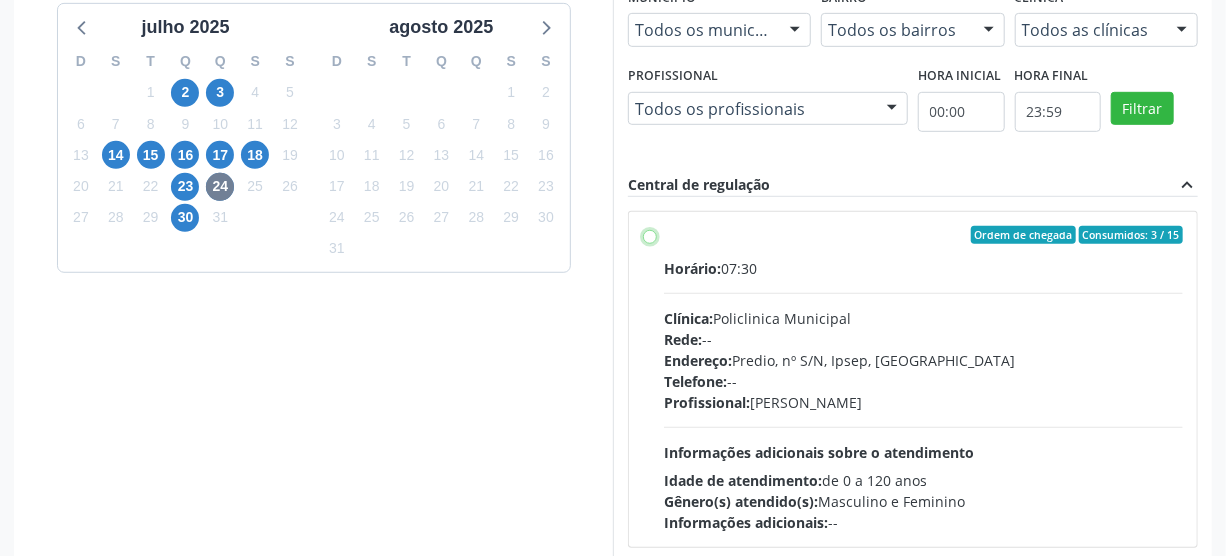 radio on "true" 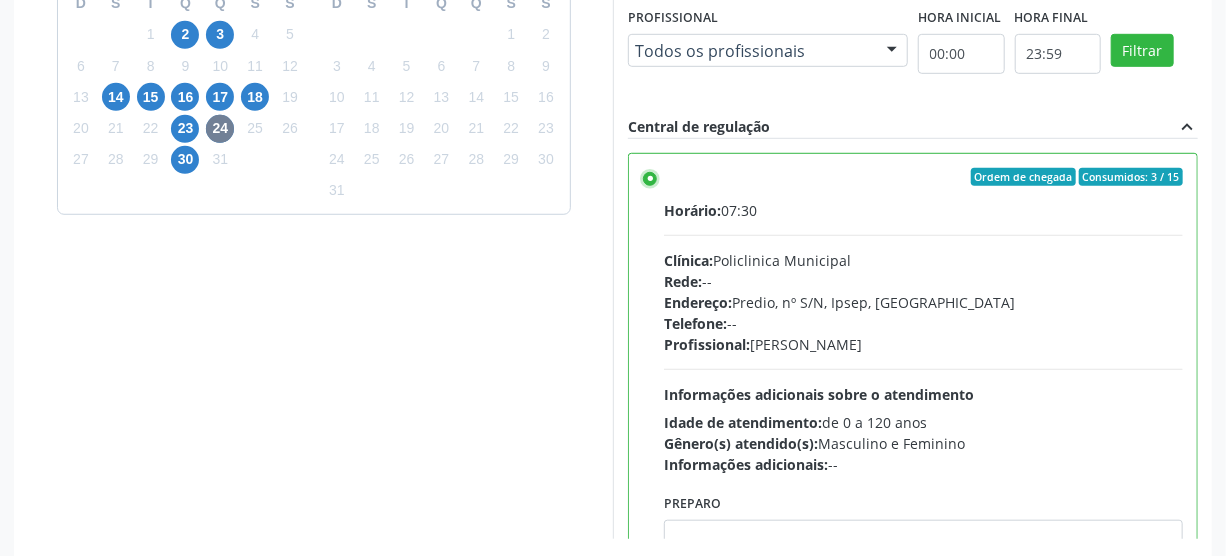 scroll, scrollTop: 637, scrollLeft: 0, axis: vertical 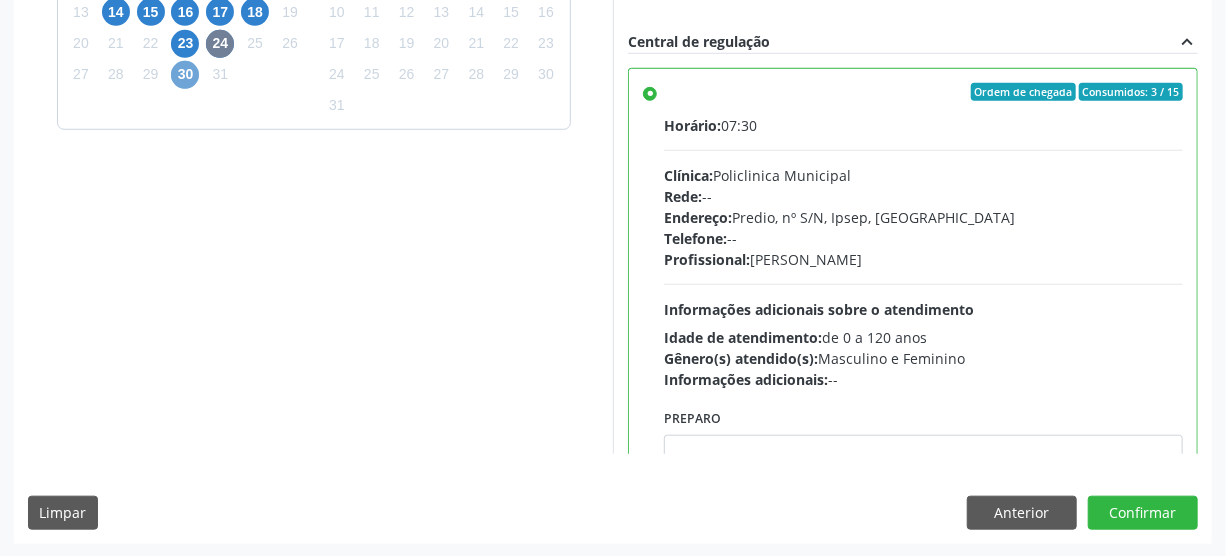 click on "30" at bounding box center (185, 75) 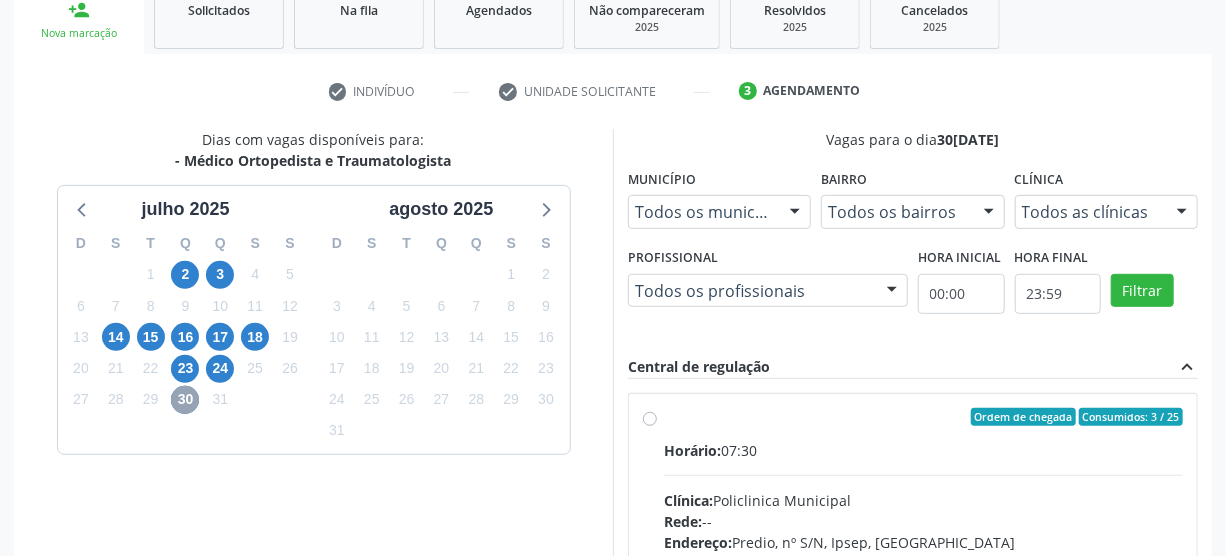 scroll, scrollTop: 601, scrollLeft: 0, axis: vertical 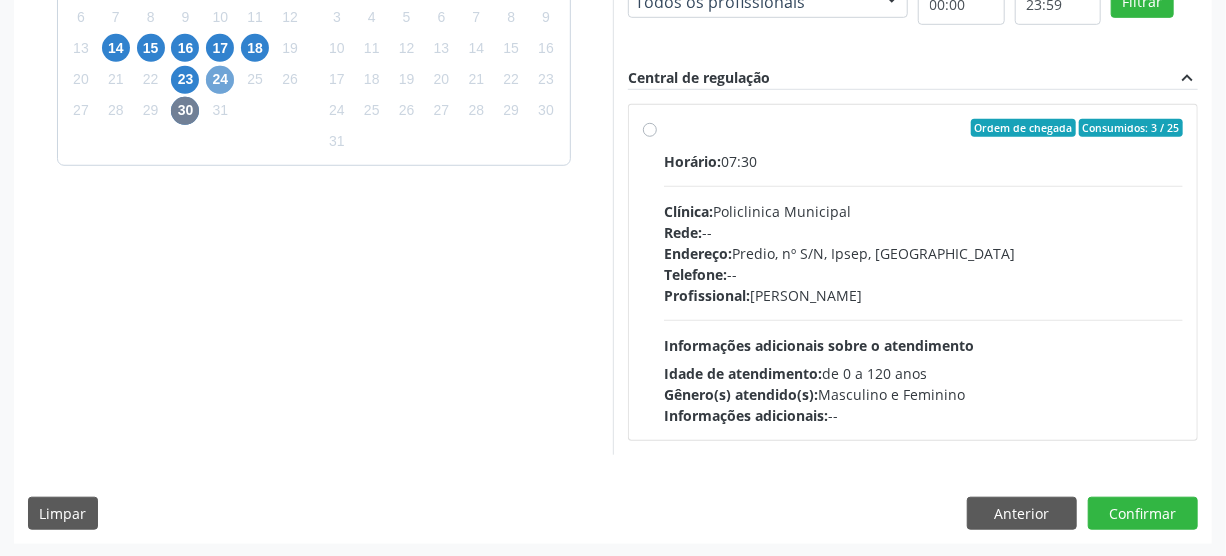 click on "24" at bounding box center (220, 80) 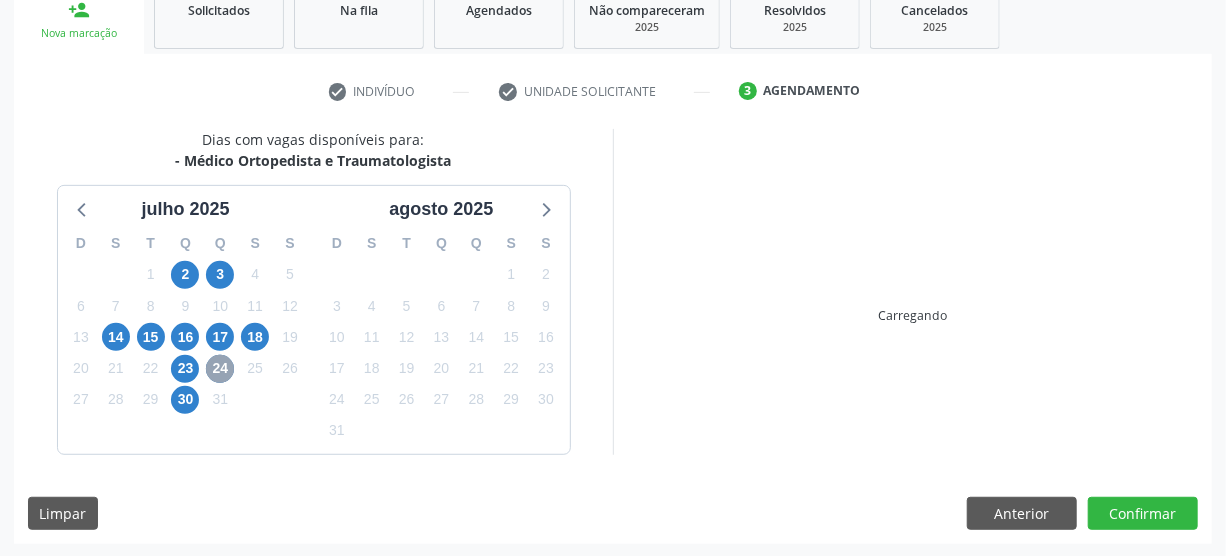 scroll, scrollTop: 601, scrollLeft: 0, axis: vertical 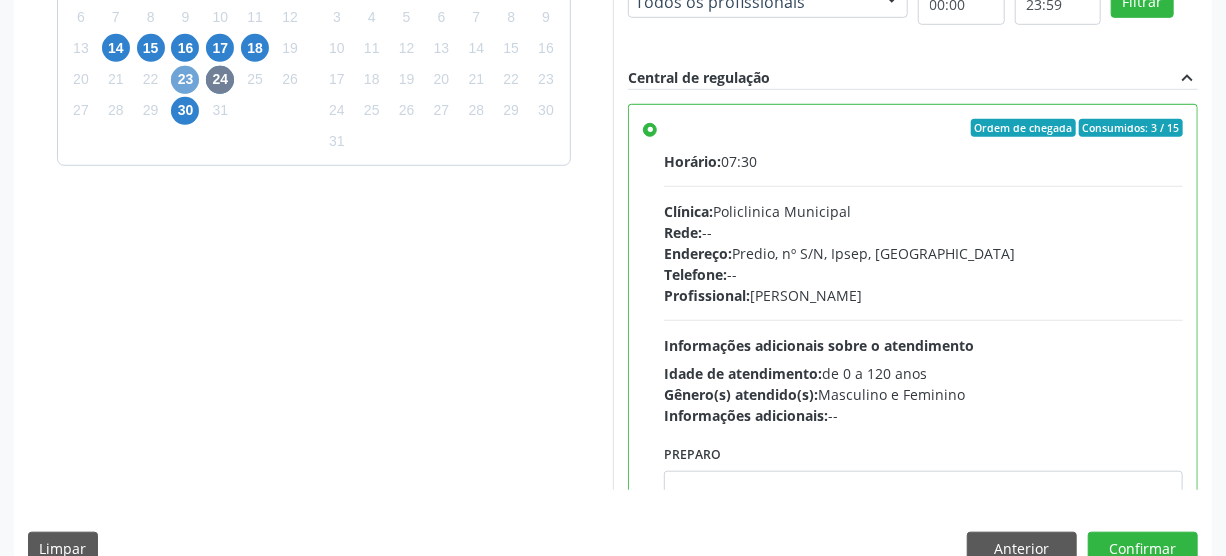 click on "23" at bounding box center (185, 80) 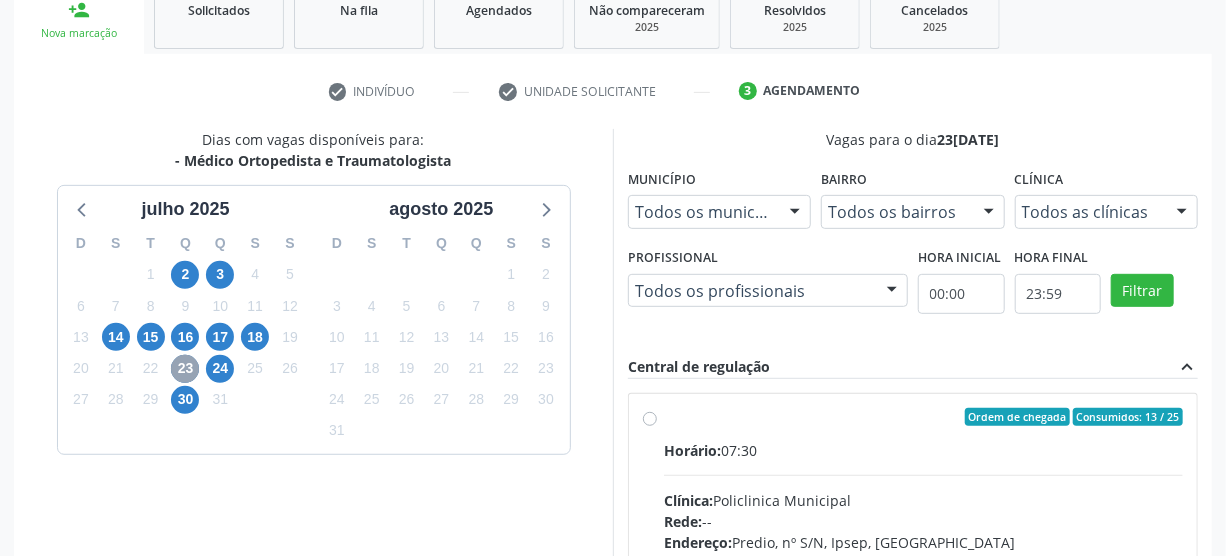 scroll, scrollTop: 601, scrollLeft: 0, axis: vertical 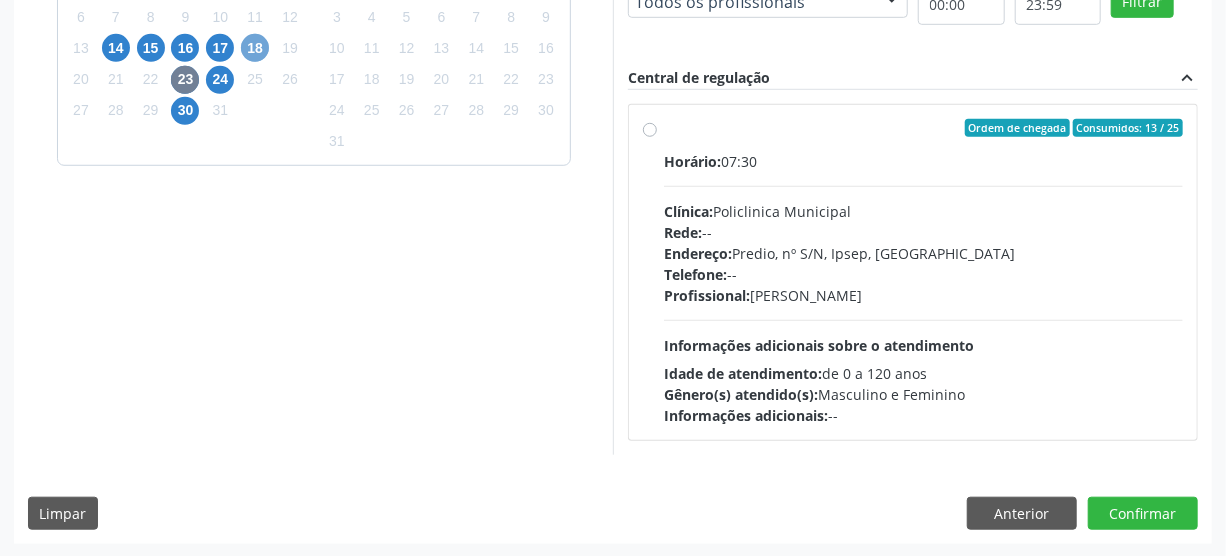 click on "18" at bounding box center (255, 48) 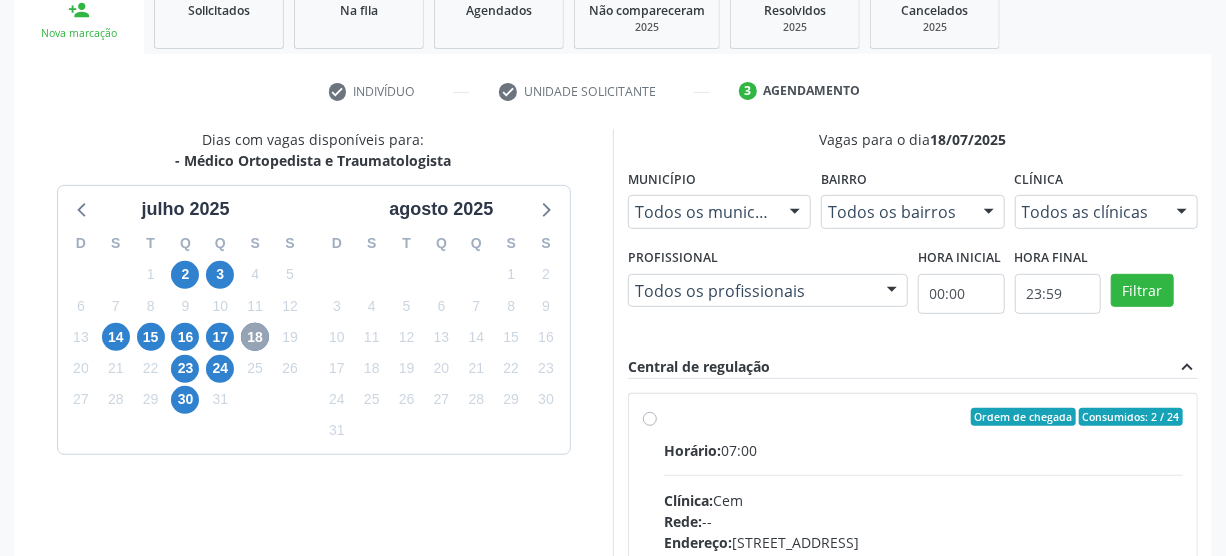 scroll, scrollTop: 601, scrollLeft: 0, axis: vertical 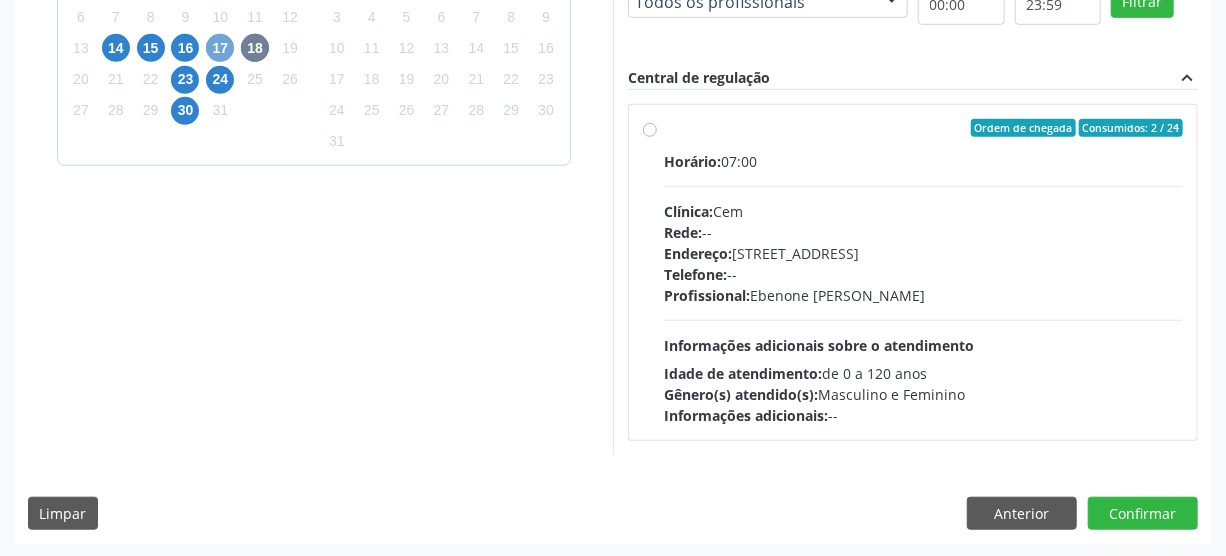 click on "17" at bounding box center (220, 48) 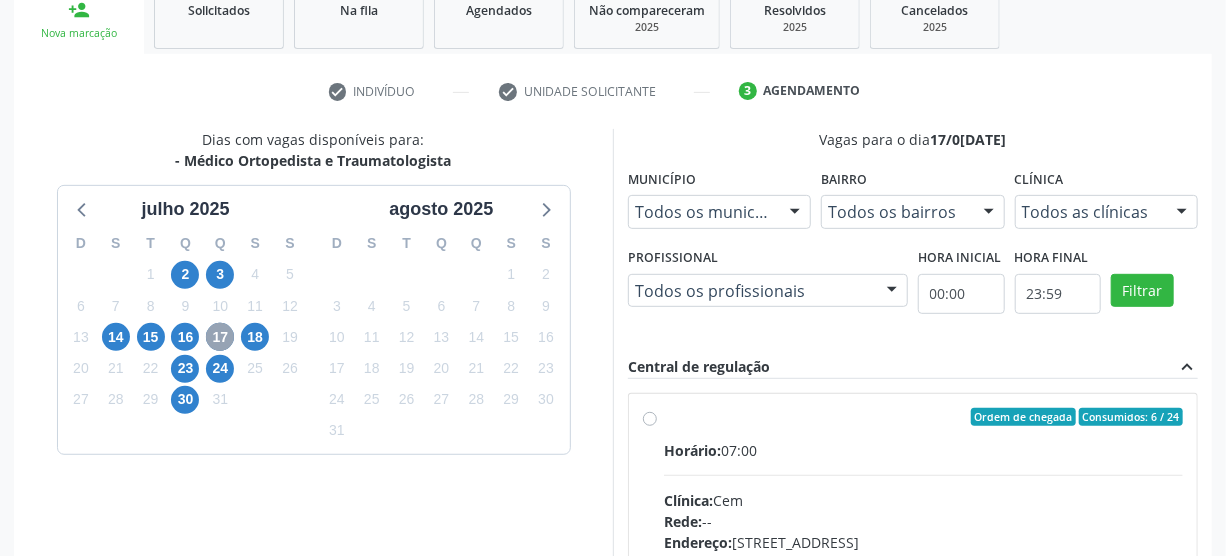 scroll, scrollTop: 601, scrollLeft: 0, axis: vertical 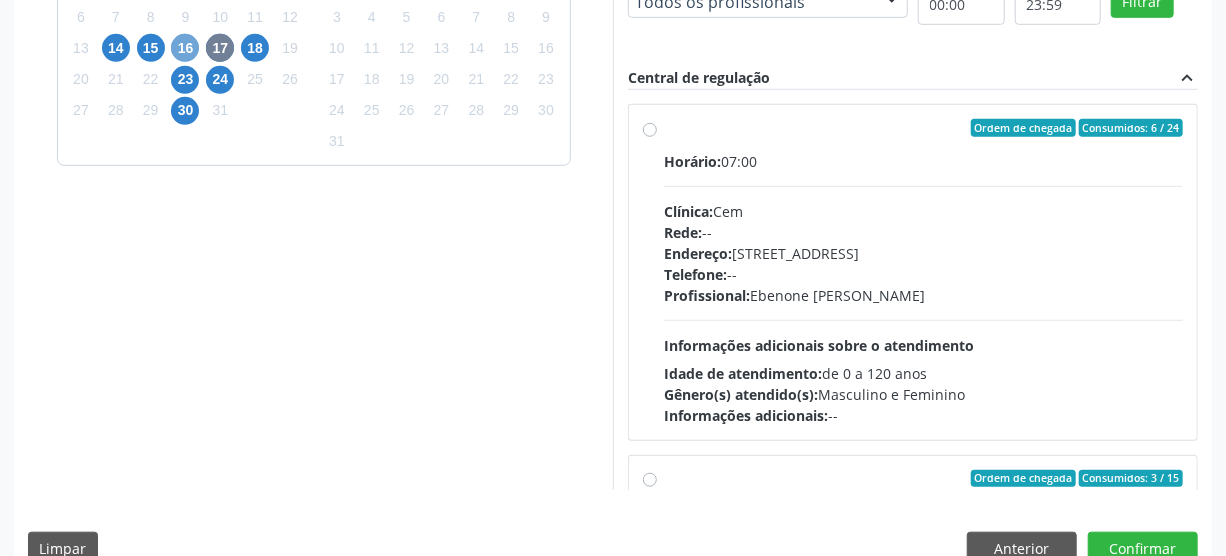 click on "16" at bounding box center [185, 48] 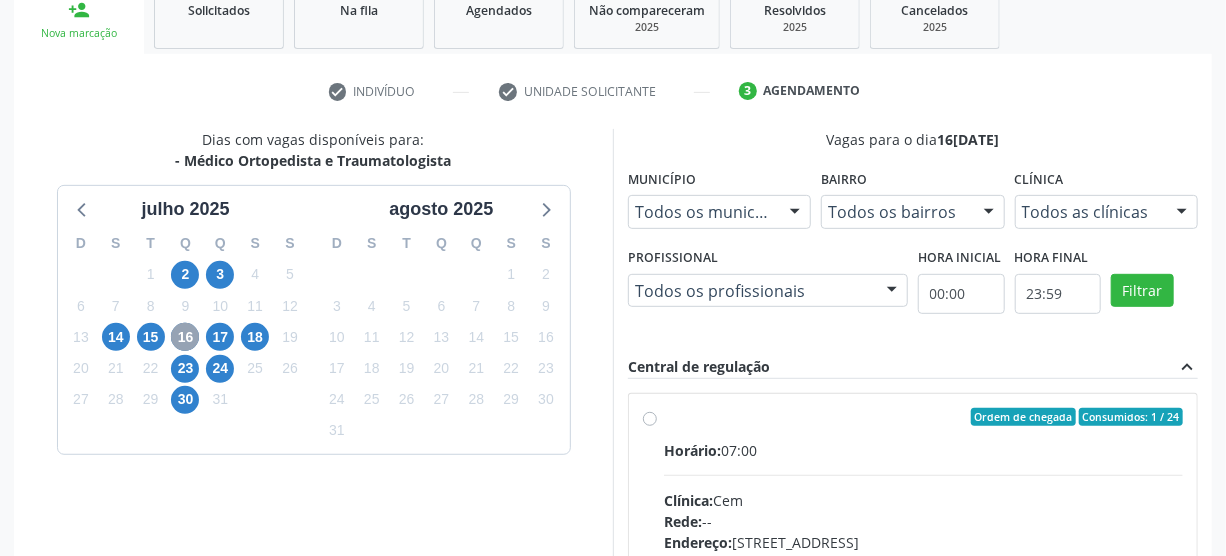 scroll, scrollTop: 601, scrollLeft: 0, axis: vertical 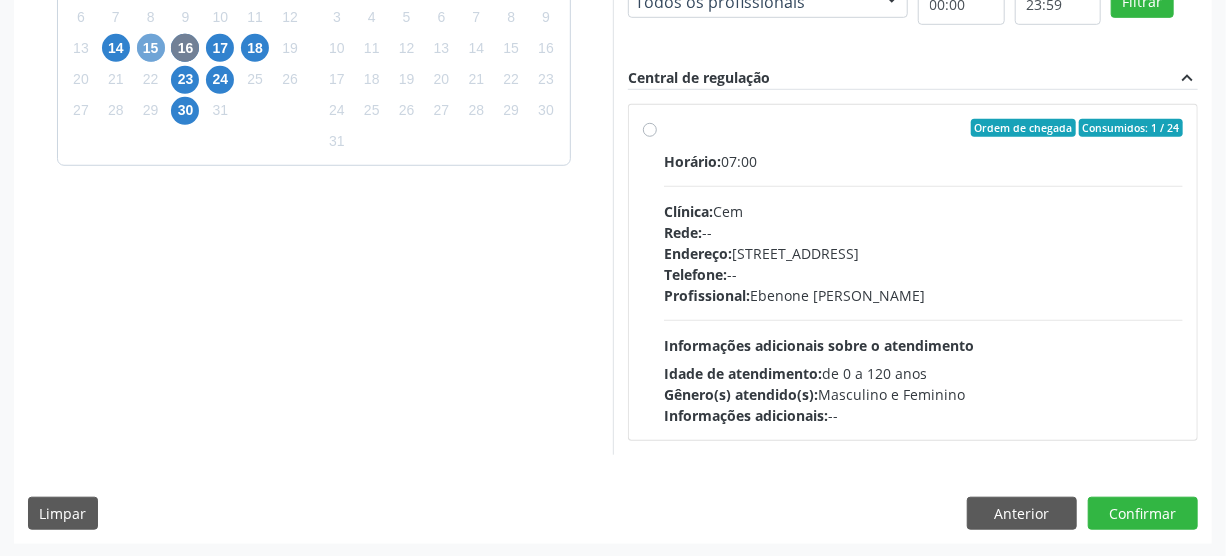 click on "15" at bounding box center [151, 48] 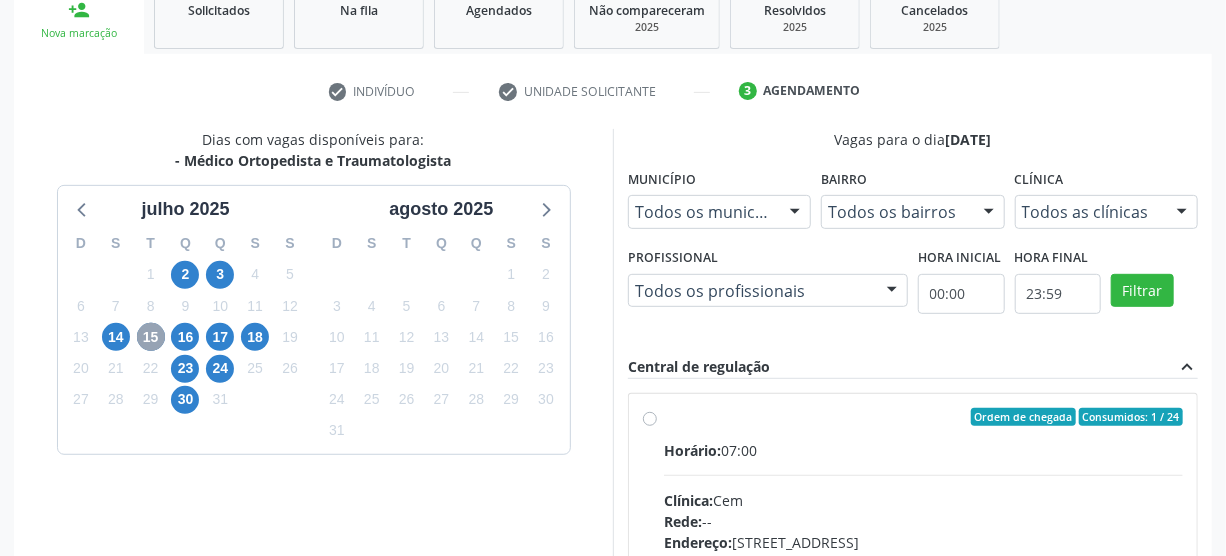 scroll, scrollTop: 601, scrollLeft: 0, axis: vertical 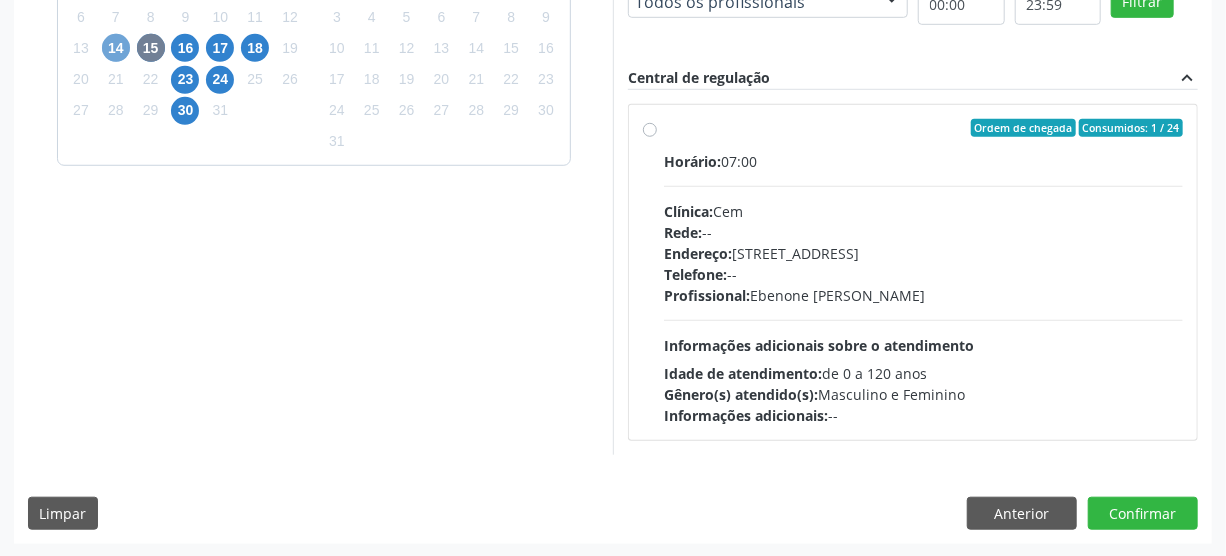 click on "14" at bounding box center (116, 48) 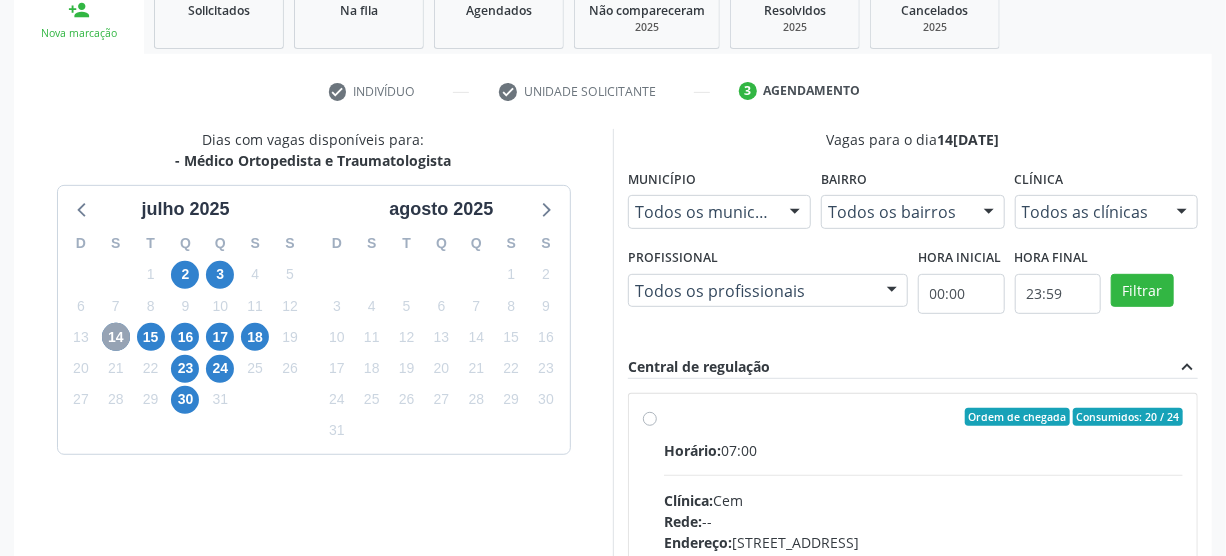 scroll, scrollTop: 601, scrollLeft: 0, axis: vertical 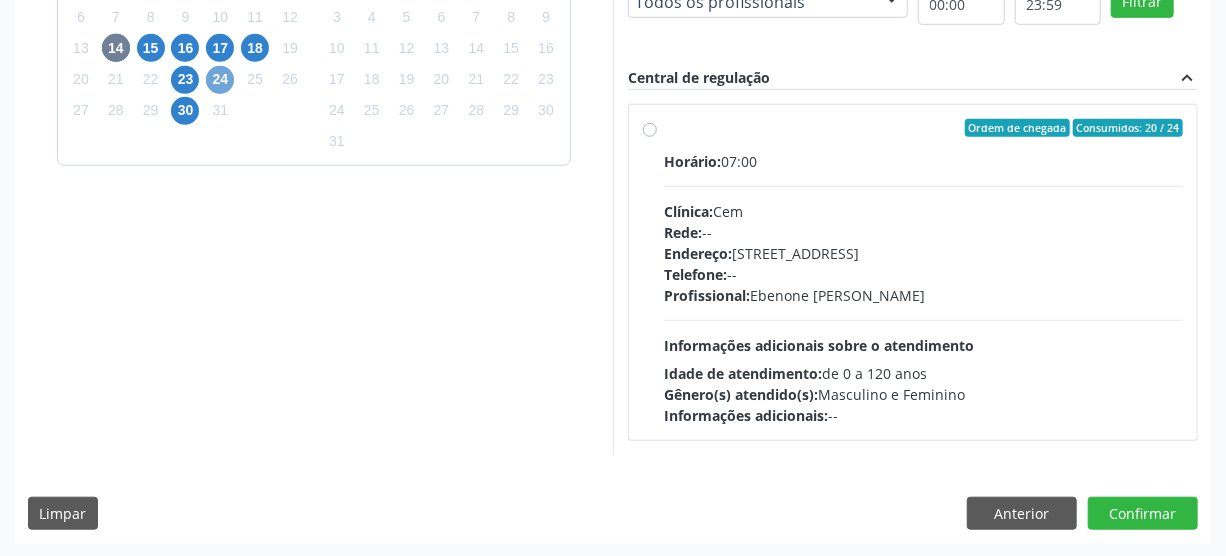 click on "24" at bounding box center [220, 80] 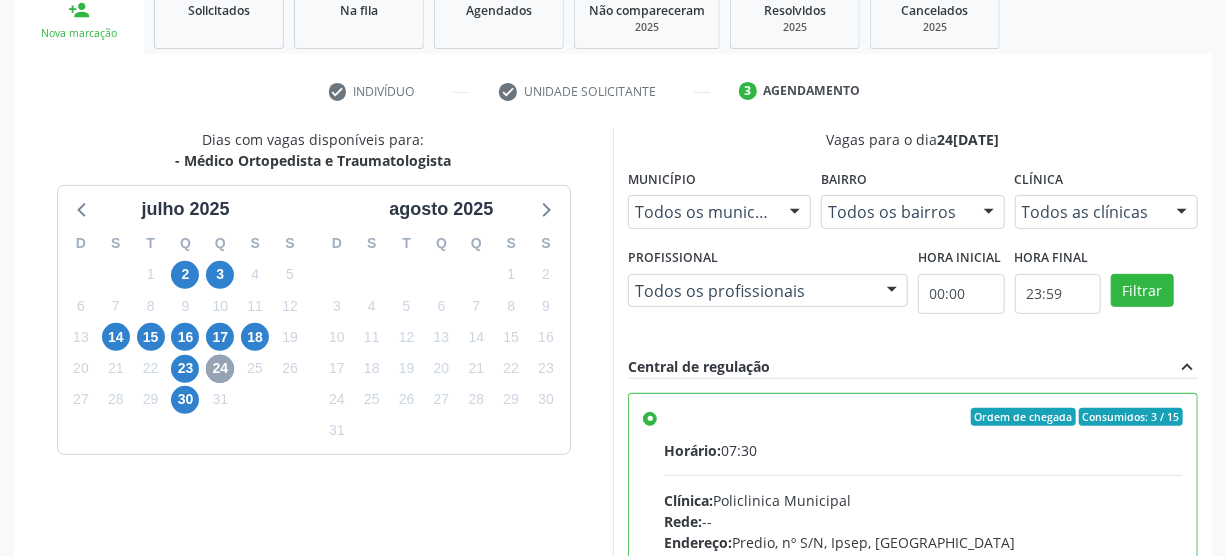 scroll, scrollTop: 601, scrollLeft: 0, axis: vertical 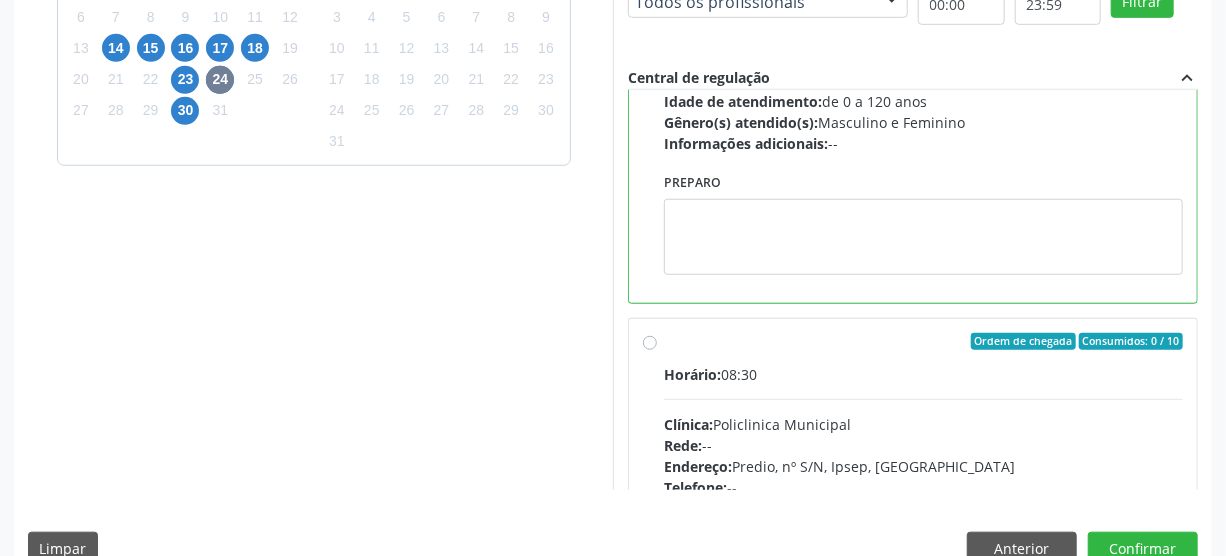 drag, startPoint x: 650, startPoint y: 339, endPoint x: 840, endPoint y: 265, distance: 203.90193 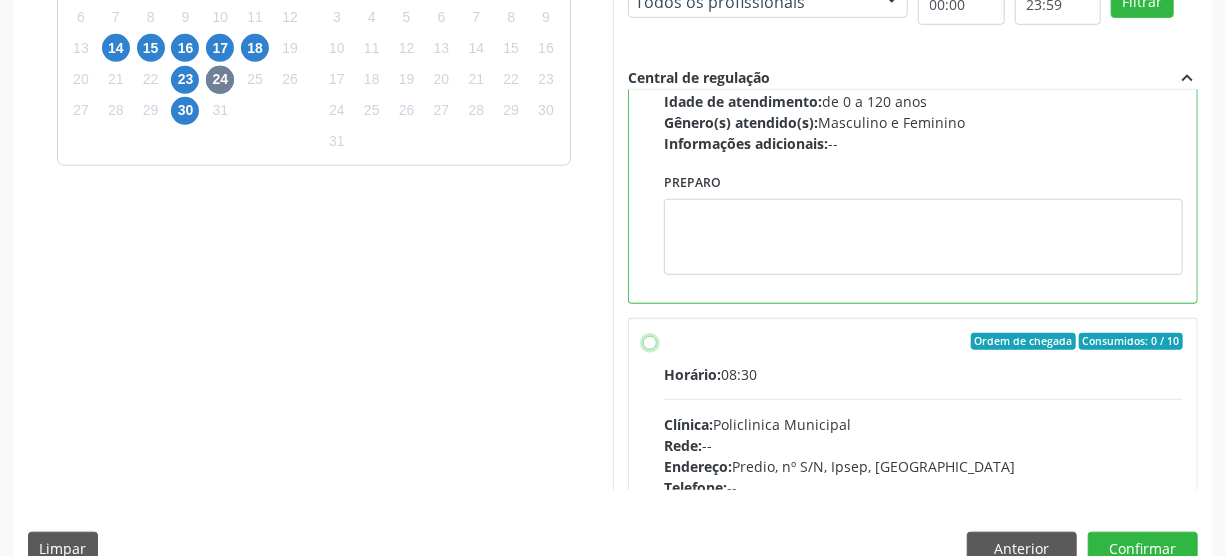 radio on "false" 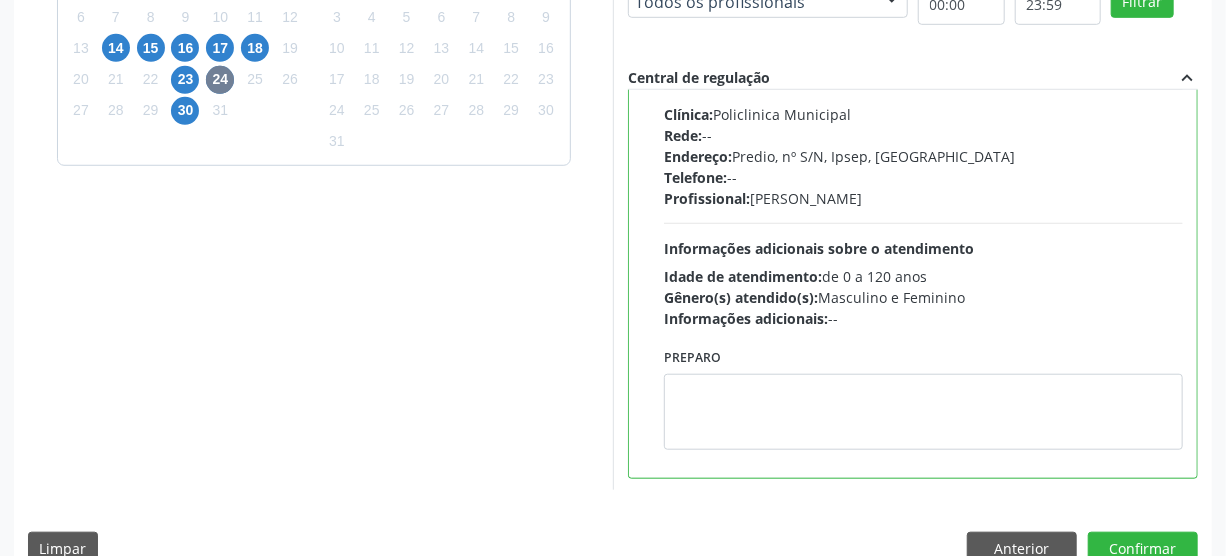 scroll, scrollTop: 449, scrollLeft: 0, axis: vertical 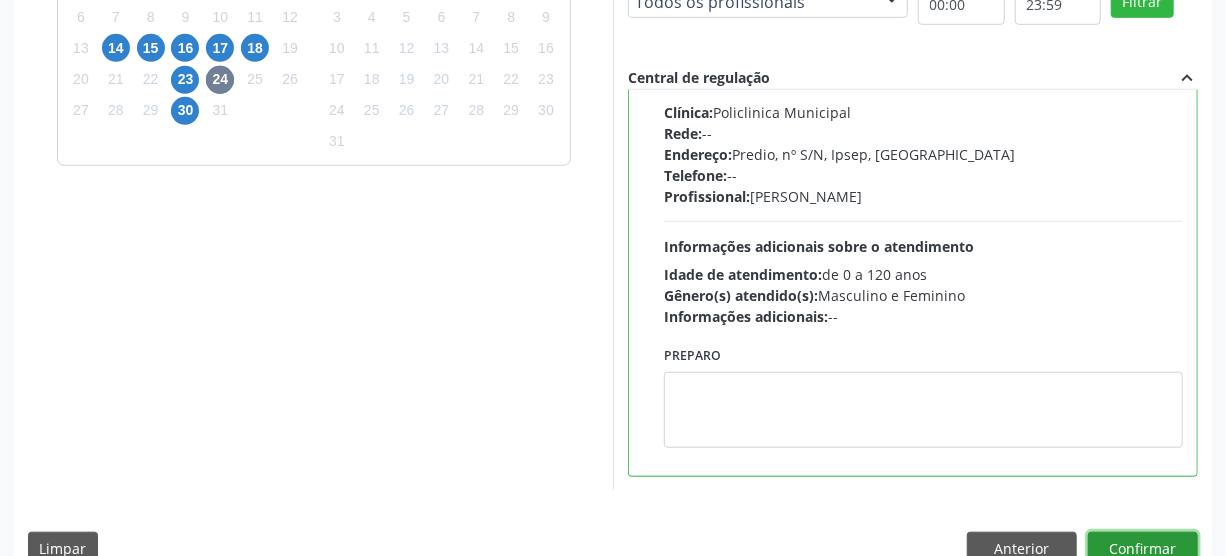 click on "Confirmar" at bounding box center [1143, 549] 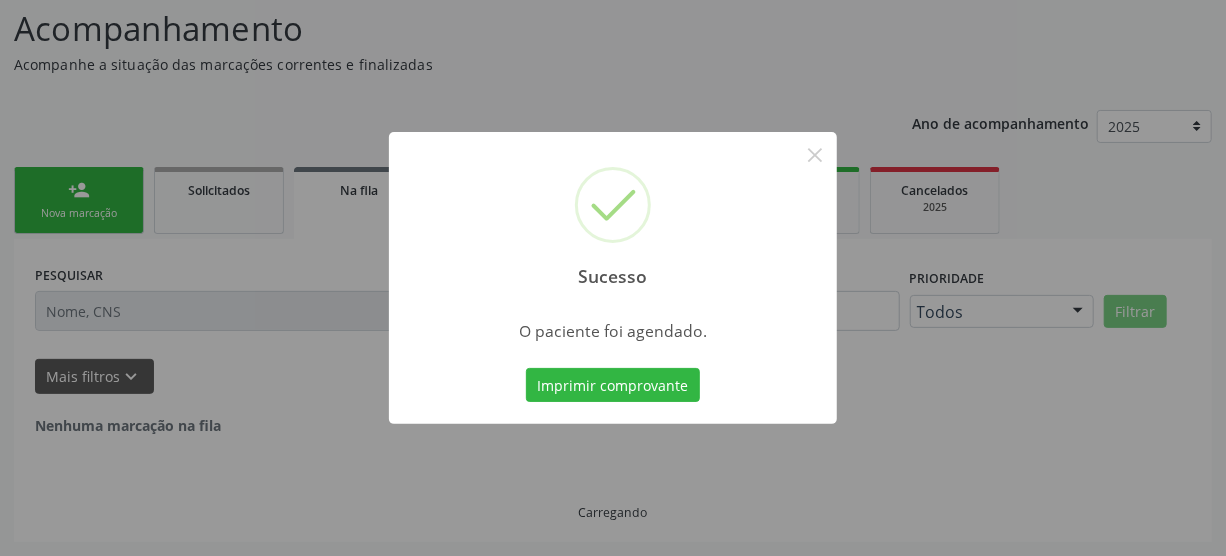 scroll, scrollTop: 45, scrollLeft: 0, axis: vertical 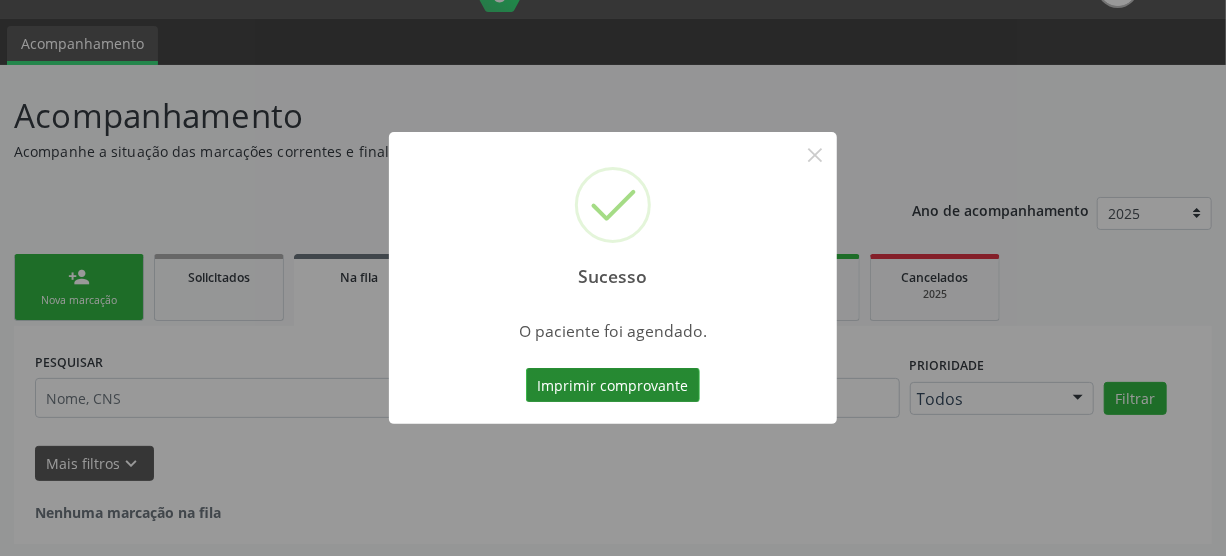 click on "Imprimir comprovante" at bounding box center [613, 385] 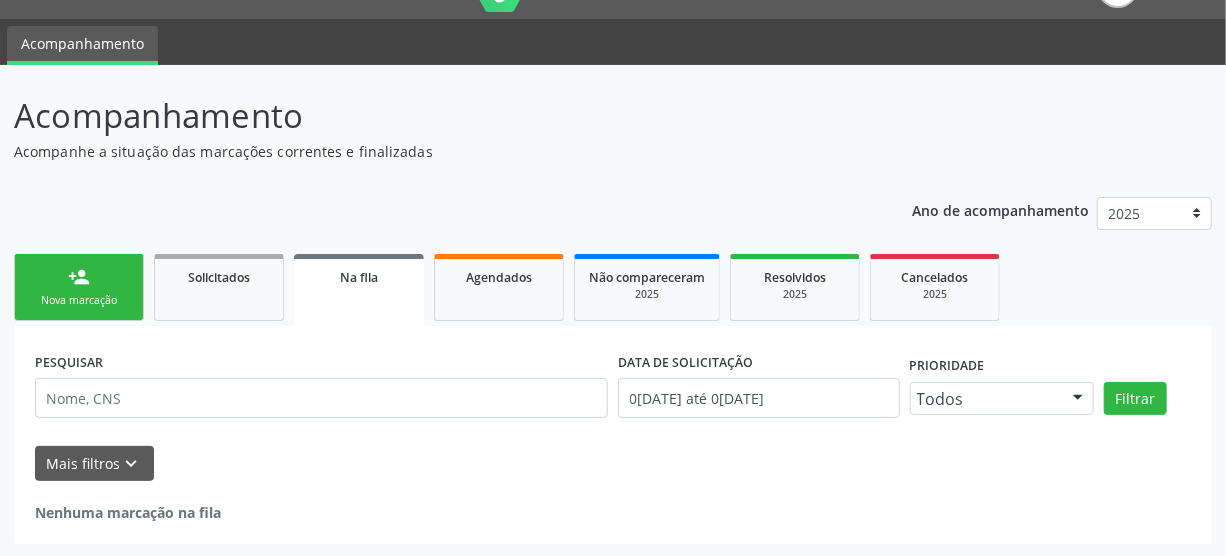 click on "person_add
Nova marcação" at bounding box center (79, 287) 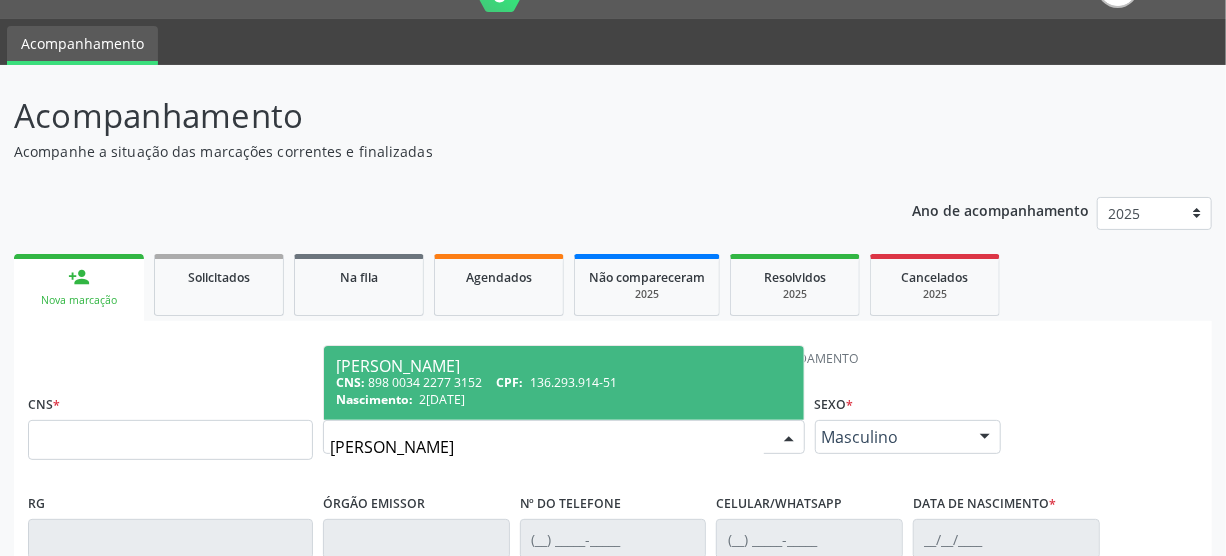 type on "mariana cariri dos santos" 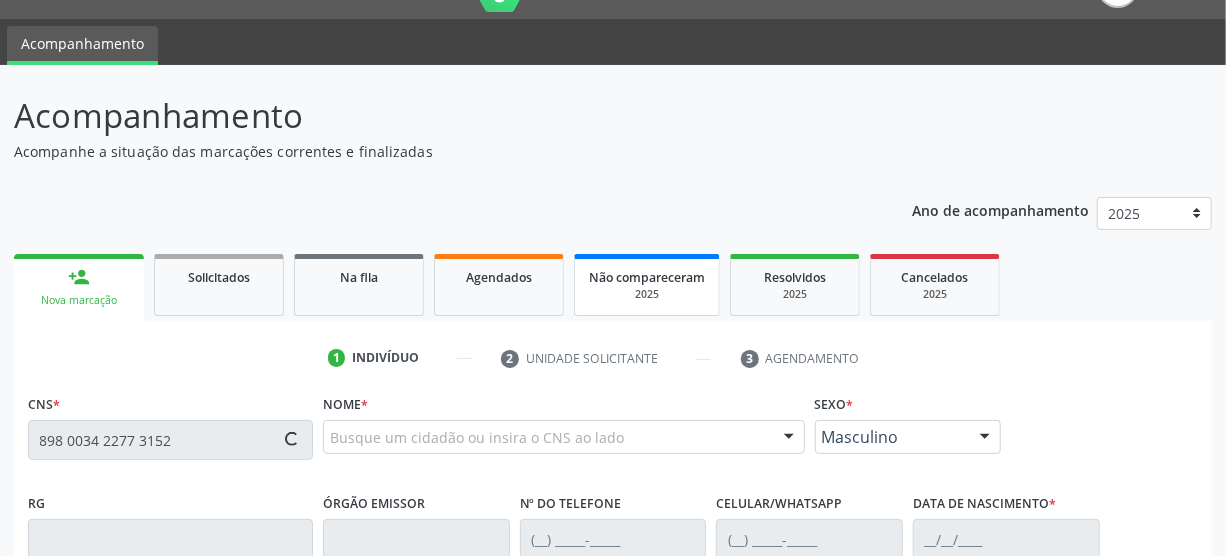 type on "898 0034 2277 3152" 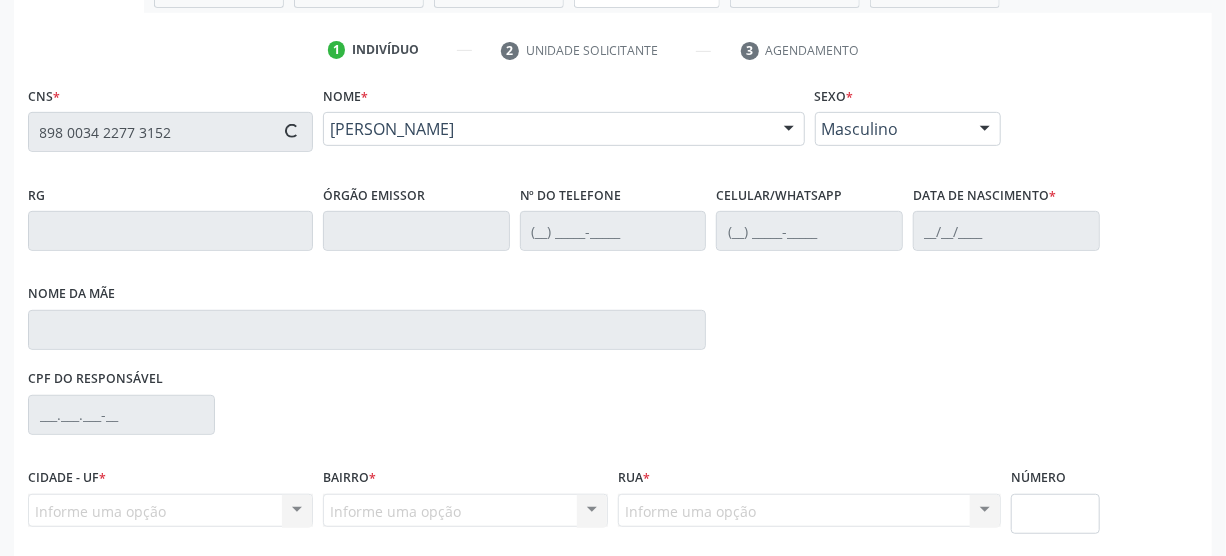 scroll, scrollTop: 409, scrollLeft: 0, axis: vertical 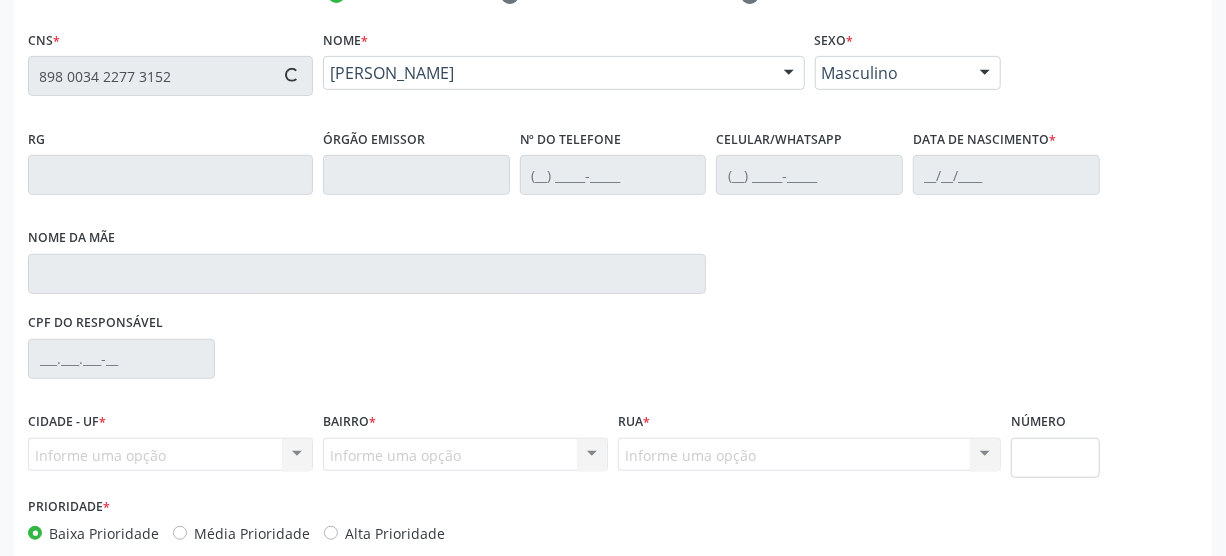 type on "[PHONE_NUMBER]" 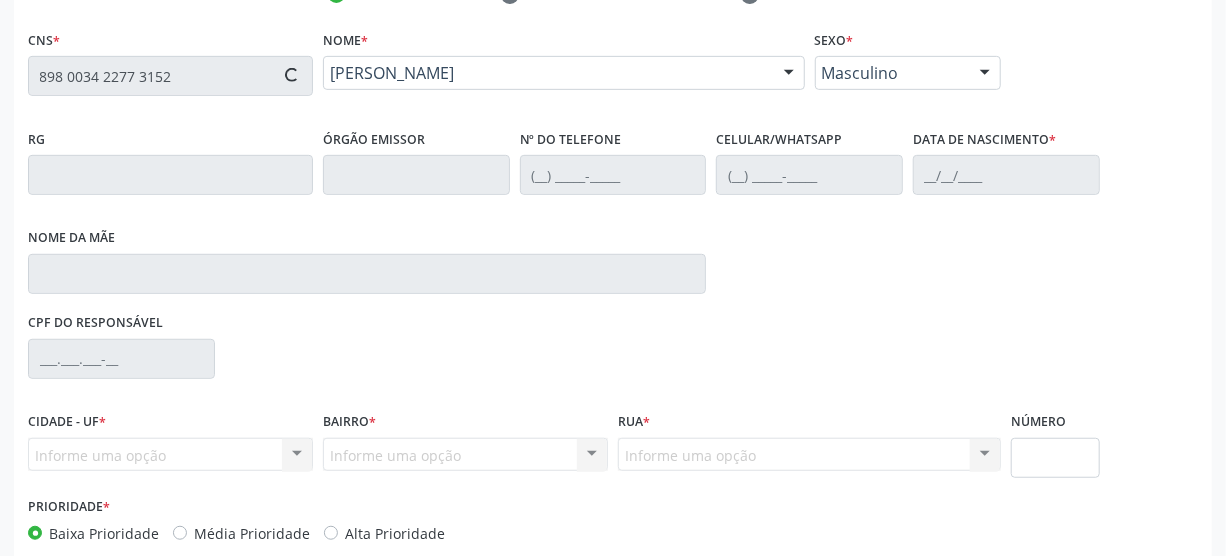 type on "067.680.214-19" 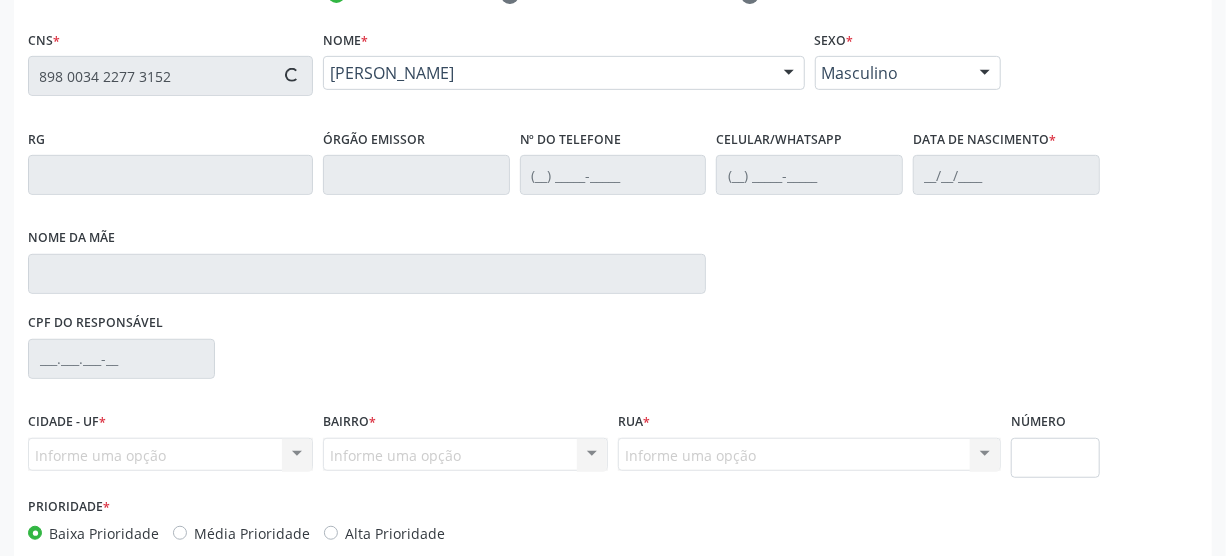 type on "127" 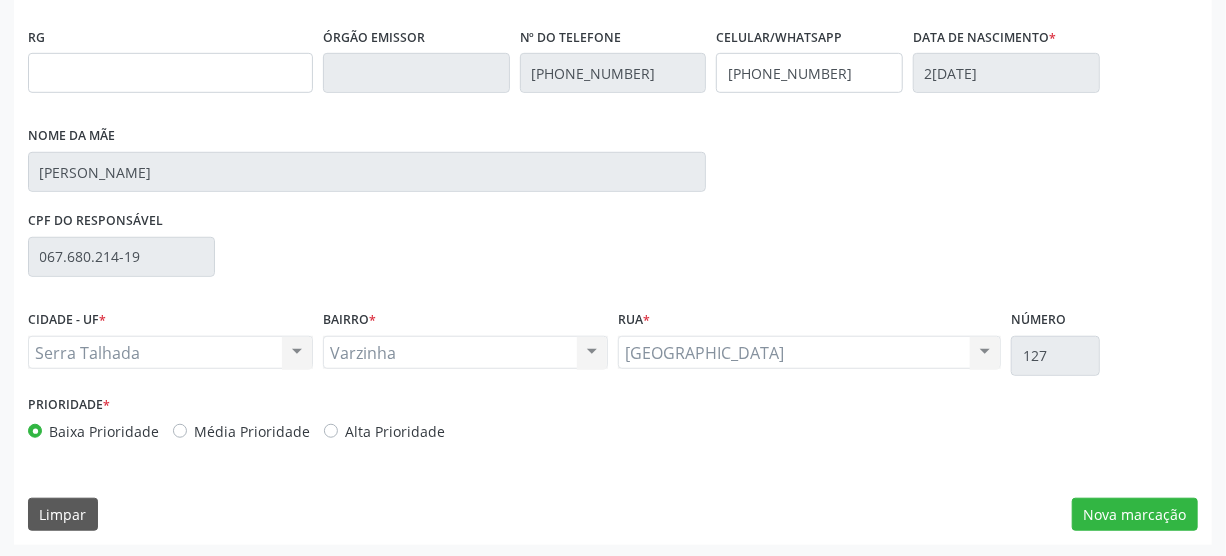 scroll, scrollTop: 512, scrollLeft: 0, axis: vertical 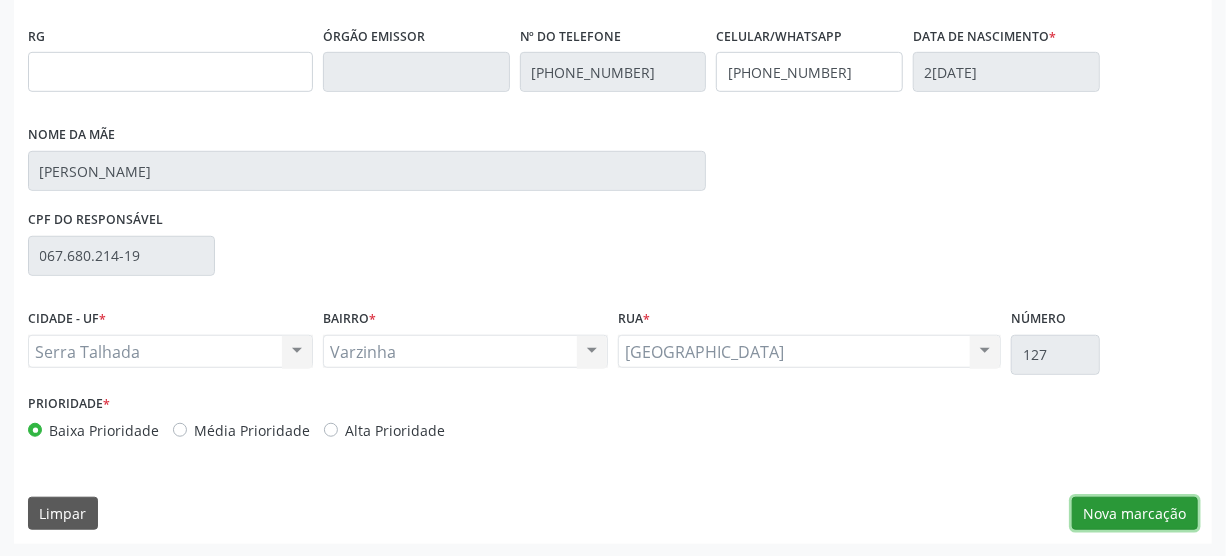 click on "Nova marcação" at bounding box center (1135, 514) 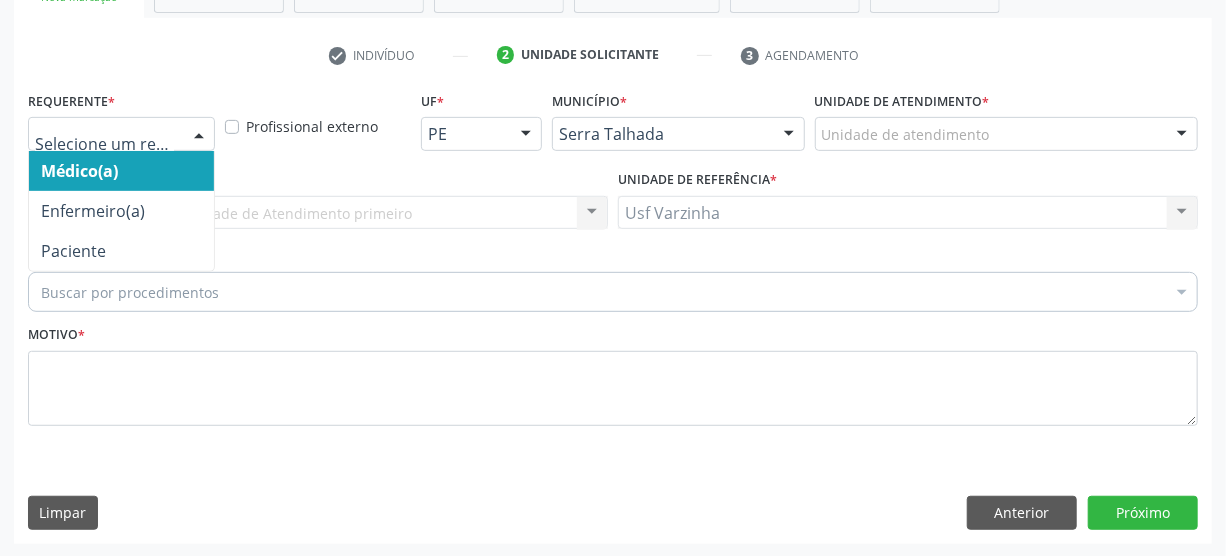 click at bounding box center (199, 135) 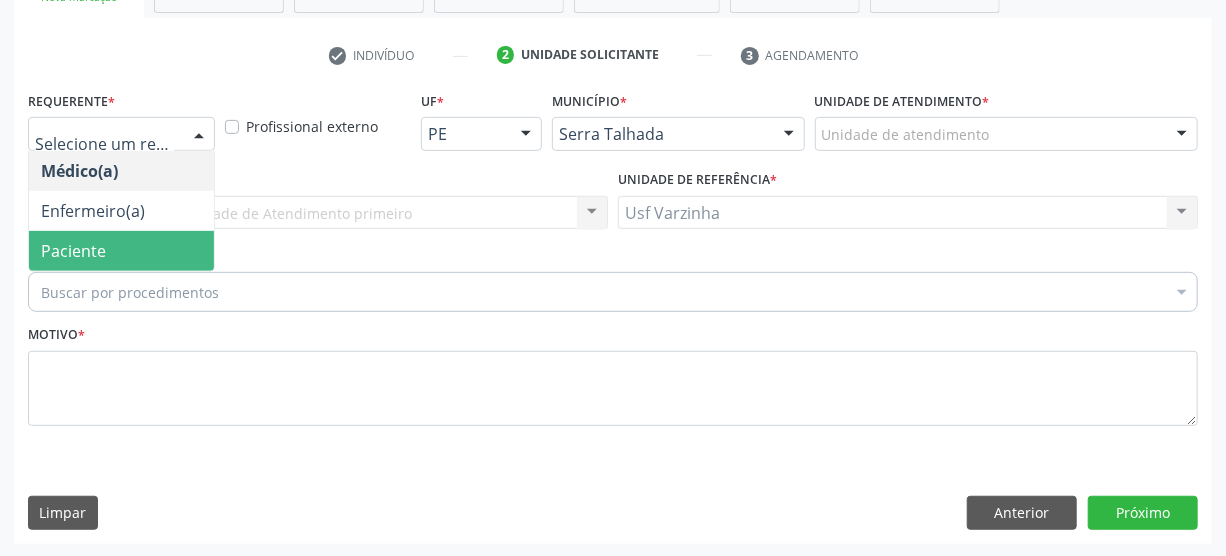 click on "Paciente" at bounding box center [121, 251] 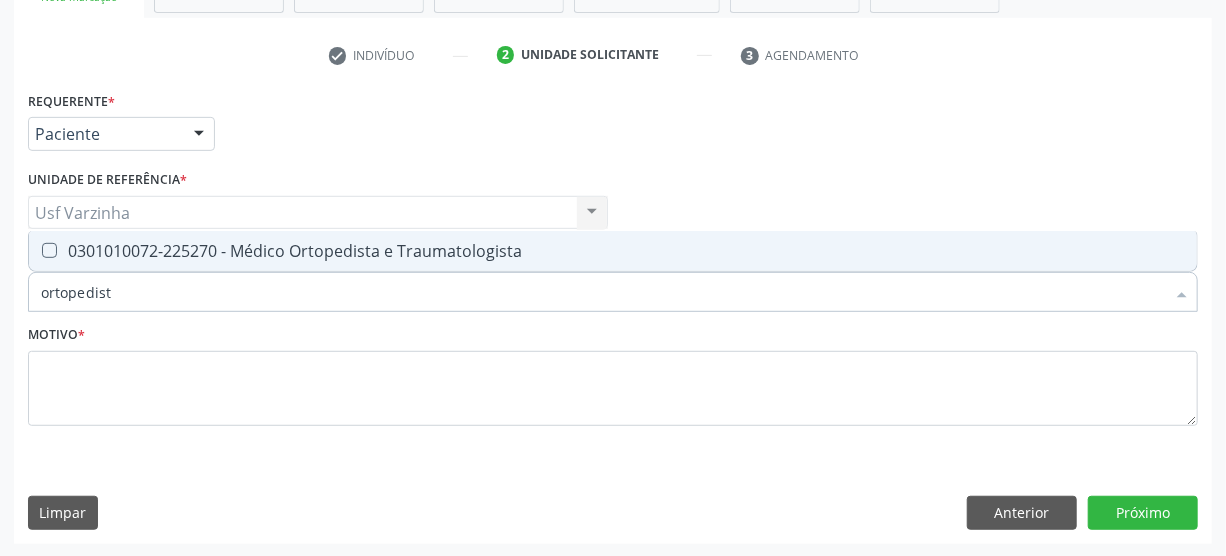 type on "ortopedista" 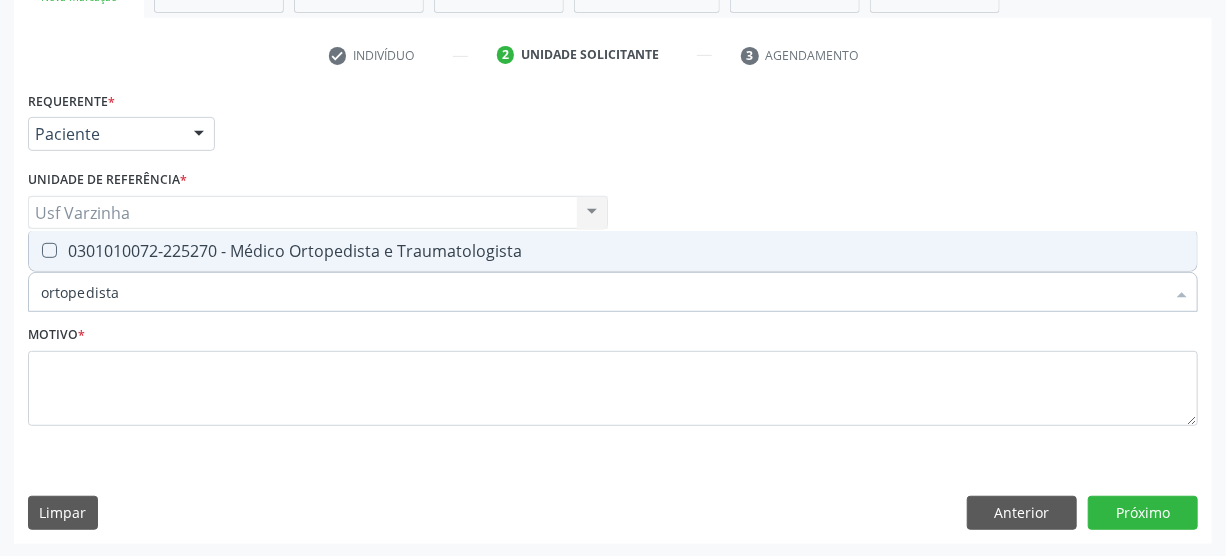 click at bounding box center (49, 250) 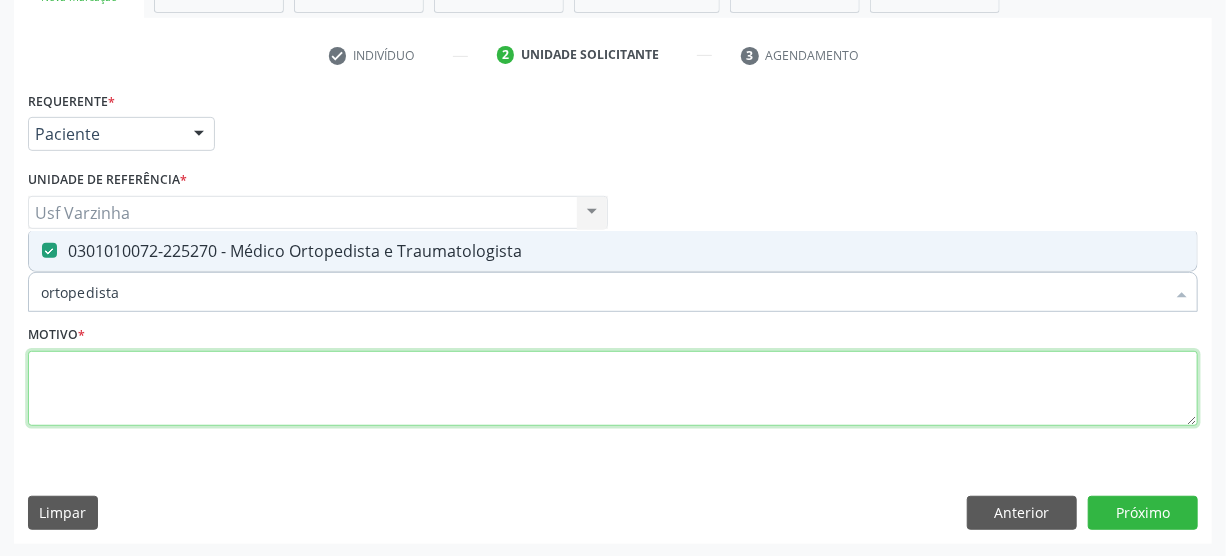 click at bounding box center (613, 389) 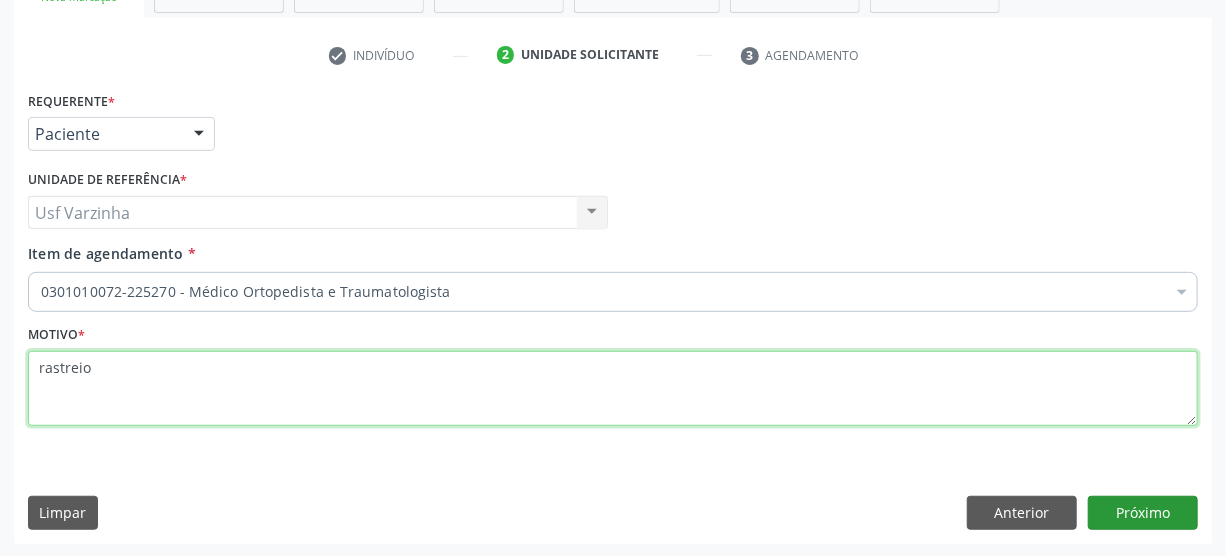 type on "rastreio" 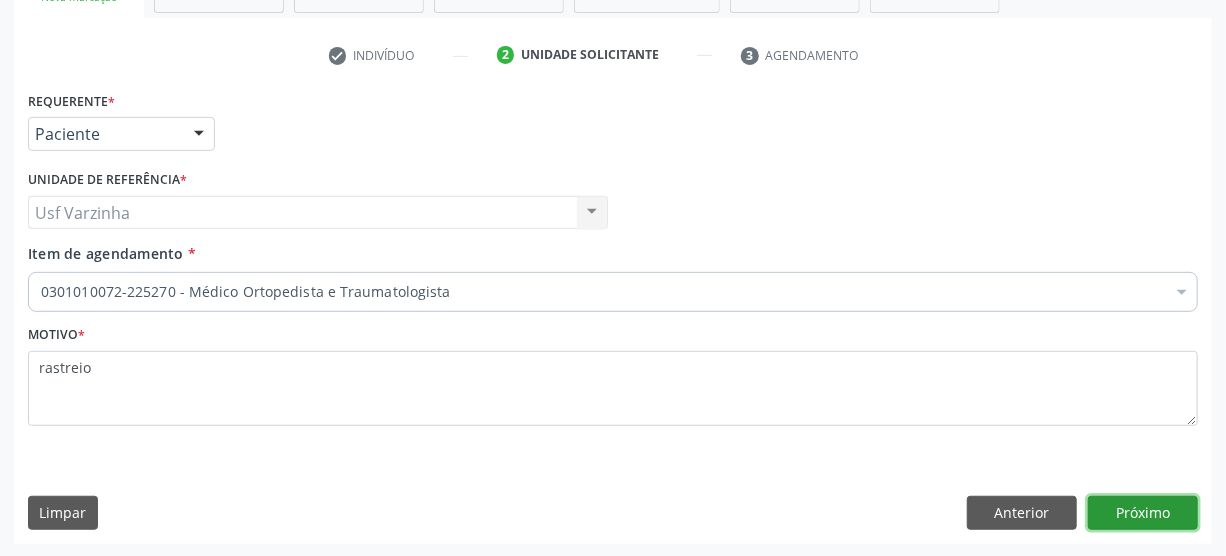 click on "Próximo" at bounding box center (1143, 513) 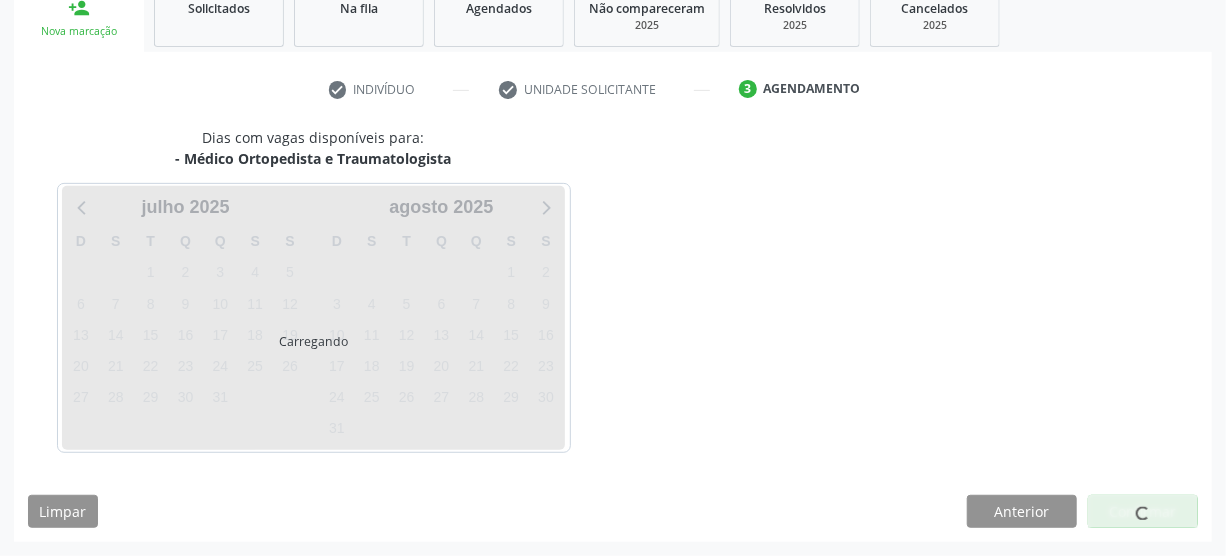 scroll, scrollTop: 312, scrollLeft: 0, axis: vertical 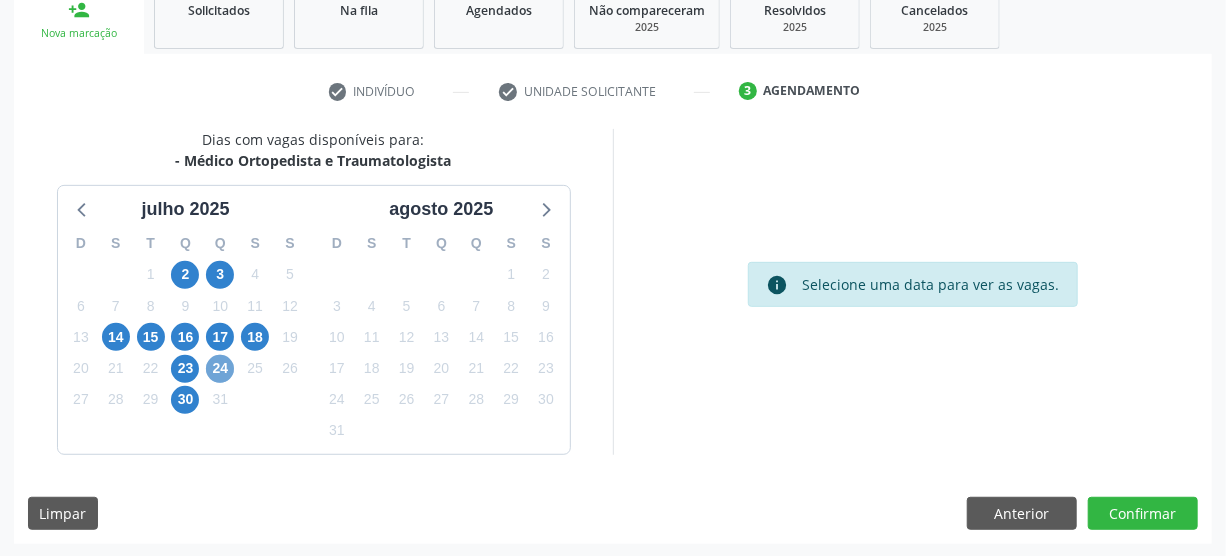 click on "24" at bounding box center [220, 369] 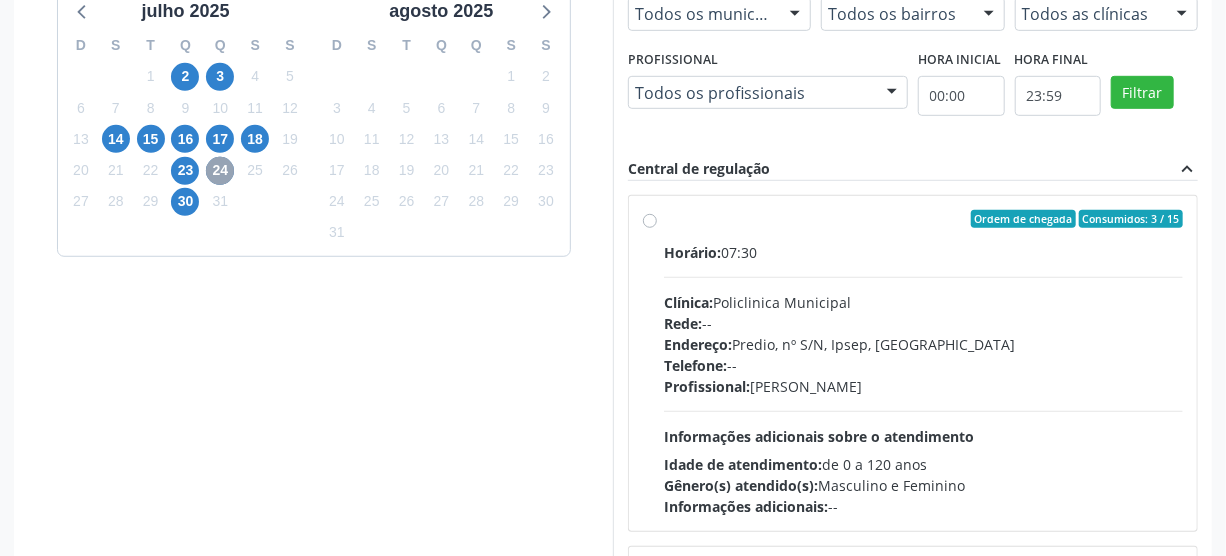 scroll, scrollTop: 585, scrollLeft: 0, axis: vertical 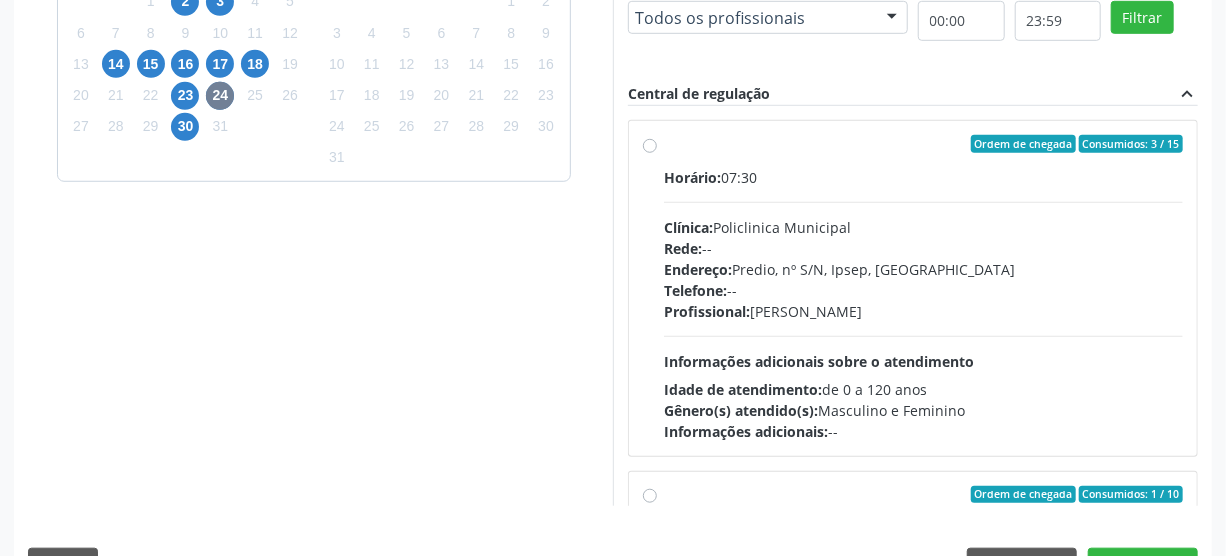 click on "Ordem de chegada
Consumidos: 3 / 15
Horário:   07:30
Clínica:  Policlinica Municipal
Rede:
--
Endereço:   Predio, nº S/N, Ipsep, Serra Talhada - PE
Telefone:   --
Profissional:
Eugenio Pericles Muniz Ferreira
Informações adicionais sobre o atendimento
Idade de atendimento:
de 0 a 120 anos
Gênero(s) atendido(s):
Masculino e Feminino
Informações adicionais:
--" at bounding box center [913, 288] 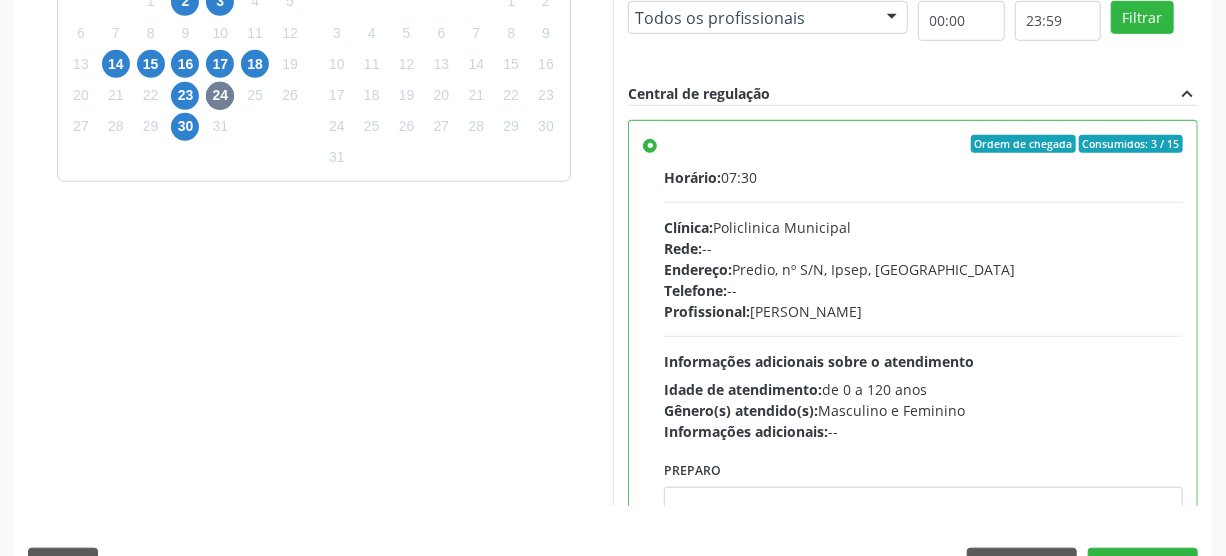 click on "Clínica:  Policlinica Municipal" at bounding box center (923, 227) 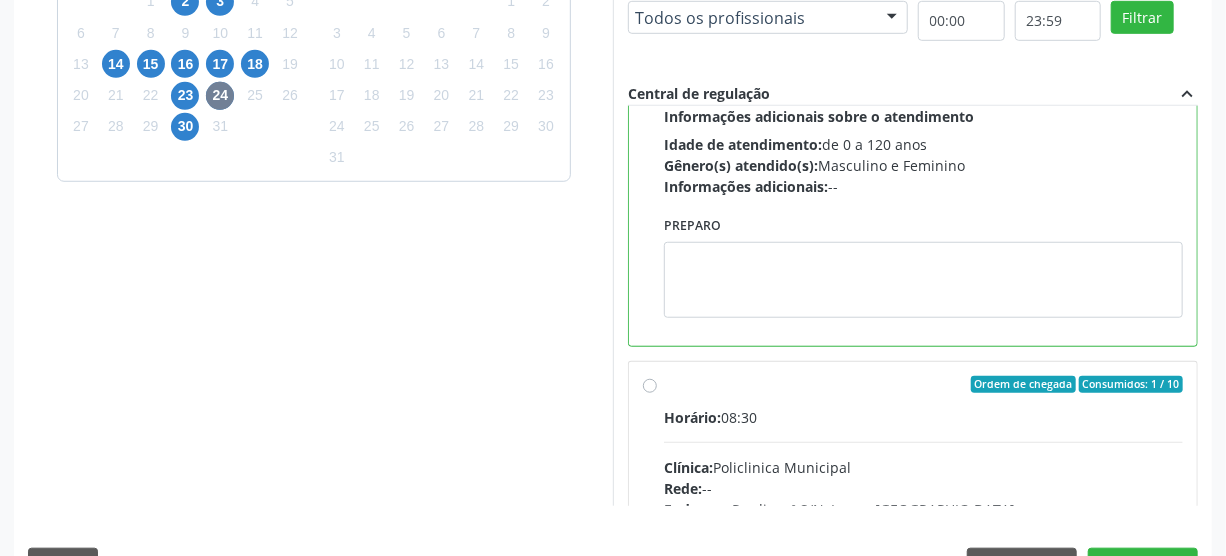 scroll, scrollTop: 272, scrollLeft: 0, axis: vertical 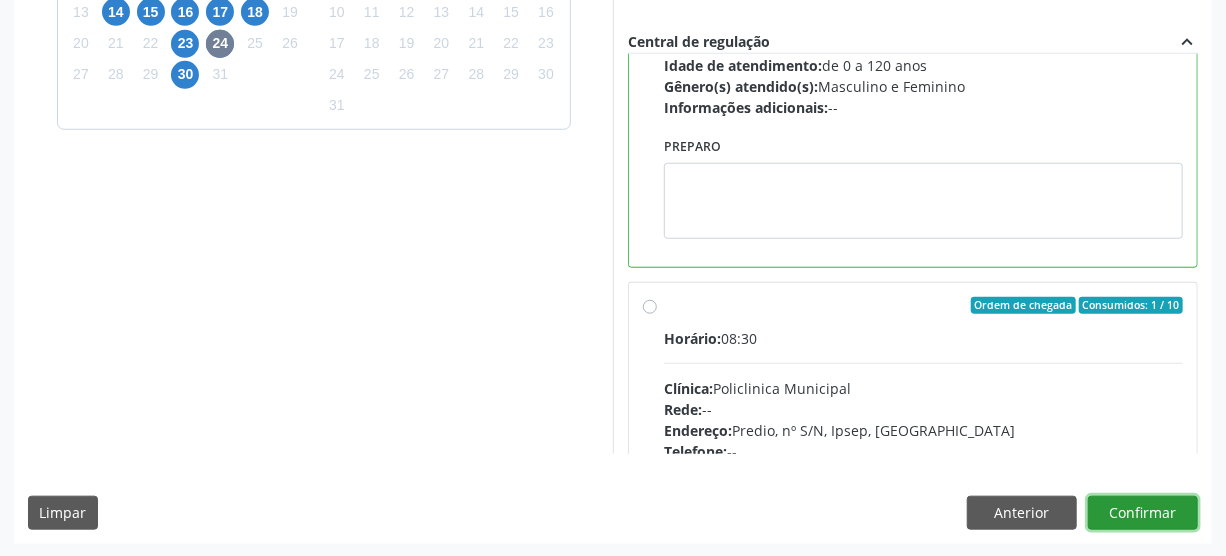 click on "Confirmar" at bounding box center [1143, 513] 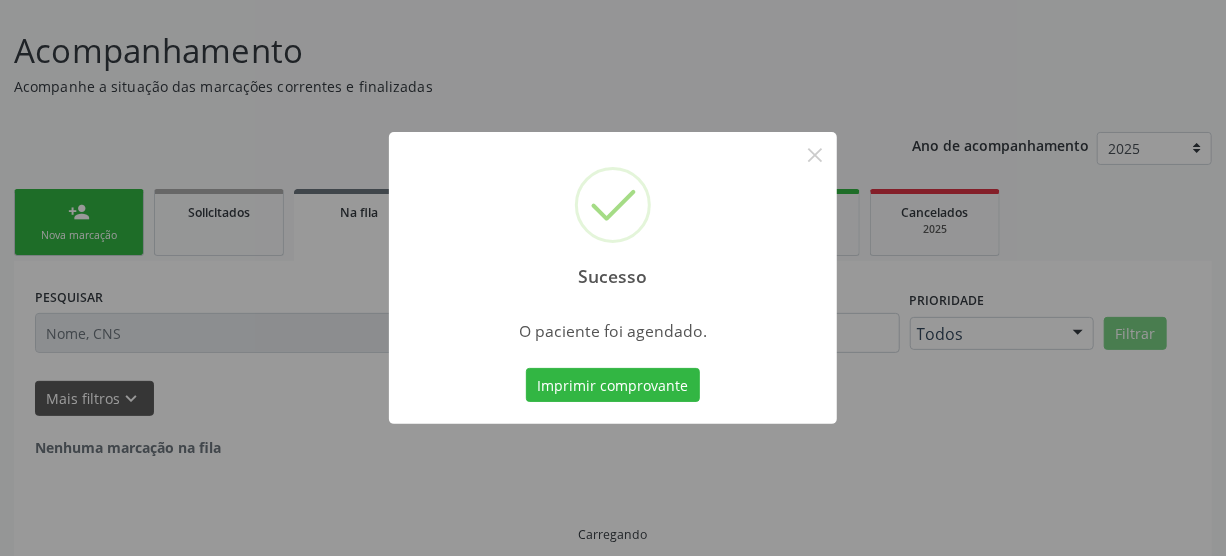 scroll, scrollTop: 45, scrollLeft: 0, axis: vertical 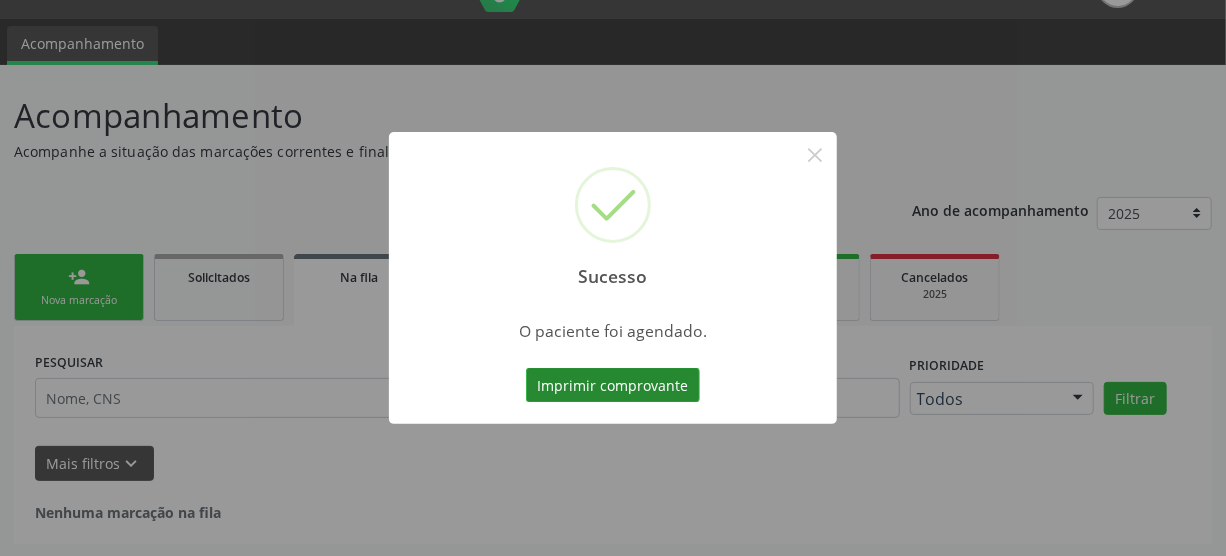 click on "Imprimir comprovante" at bounding box center (613, 385) 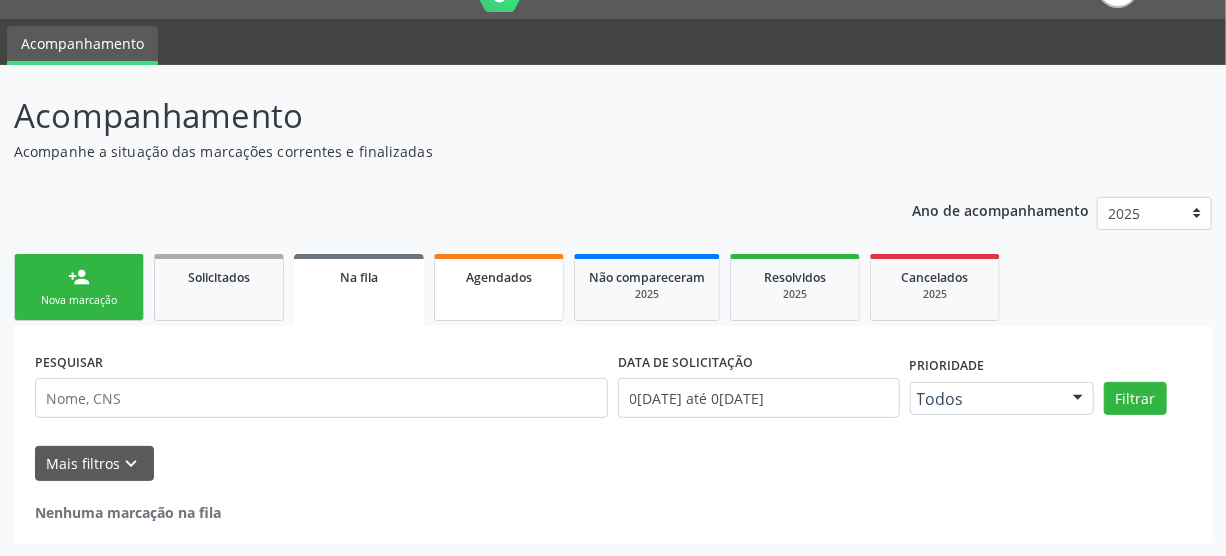 click on "Agendados" at bounding box center [499, 287] 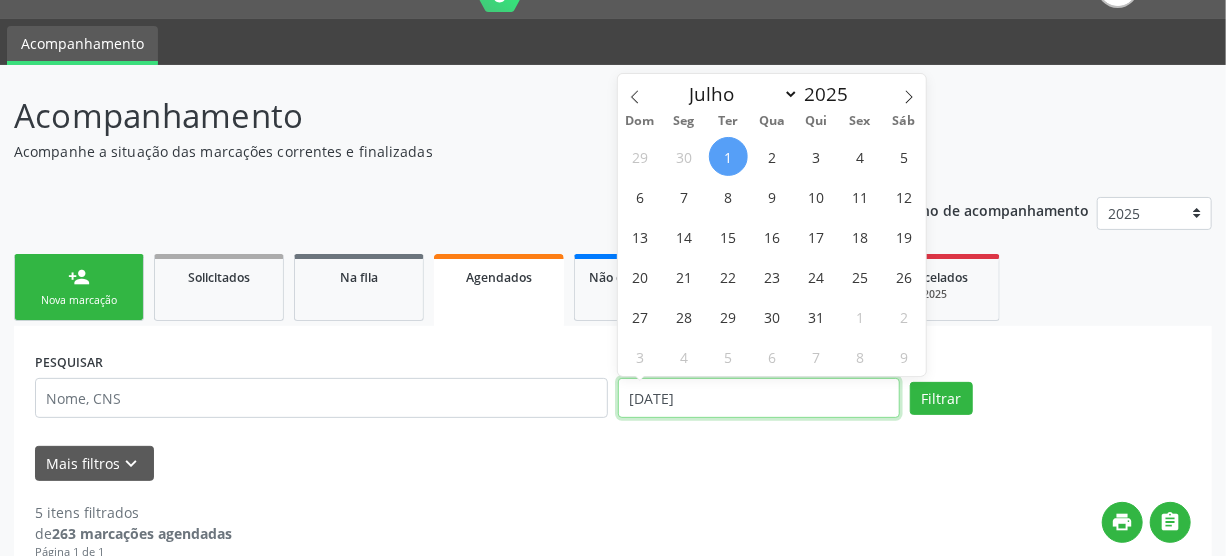 click on "01/07/2025" at bounding box center (759, 398) 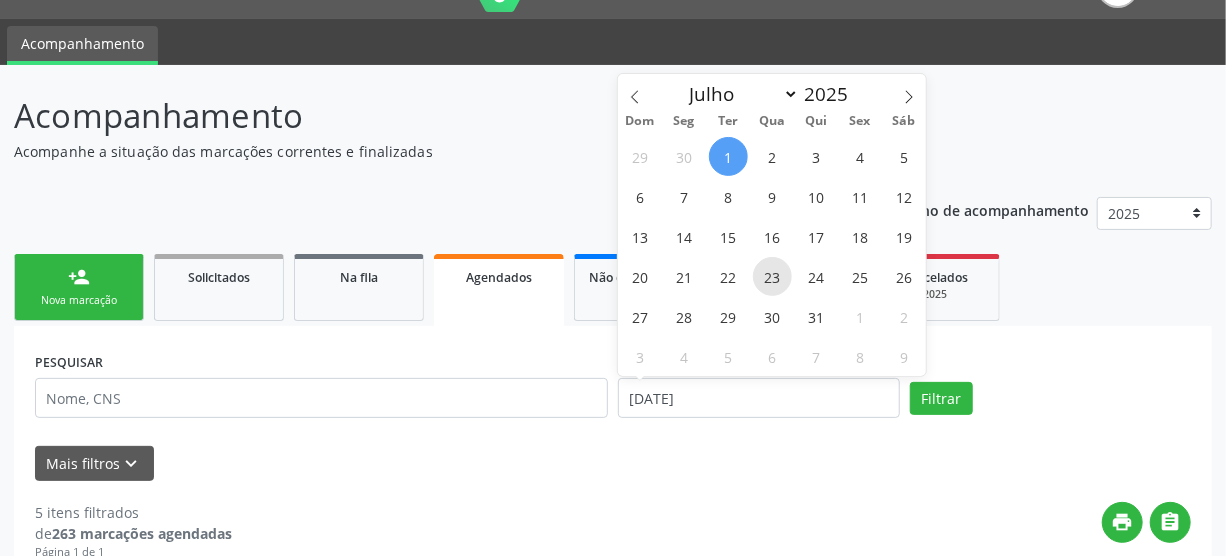 click on "23" at bounding box center (772, 276) 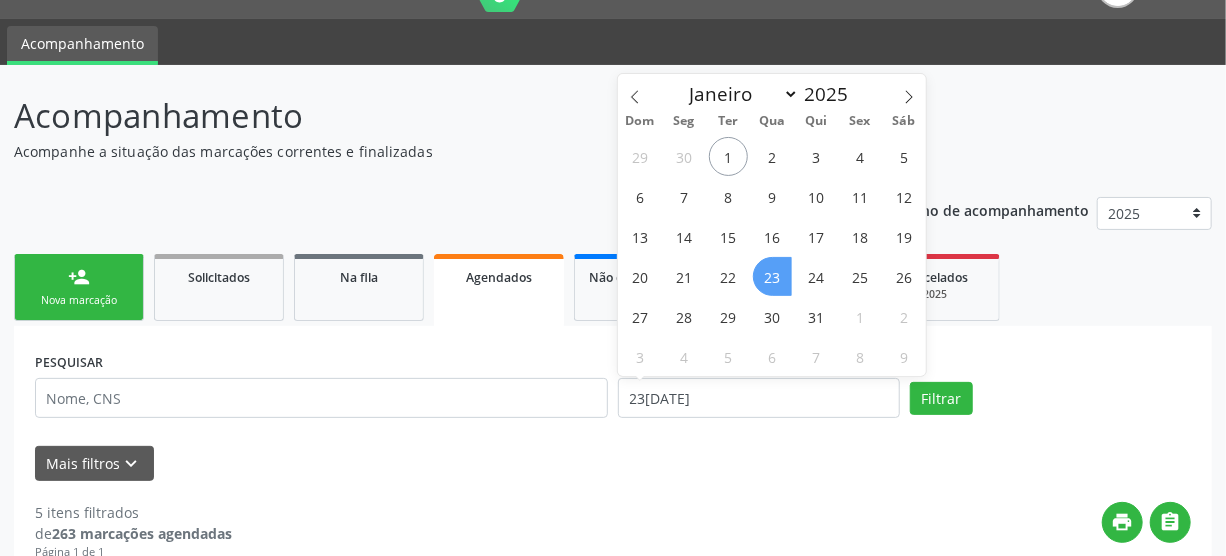 click on "23" at bounding box center (772, 276) 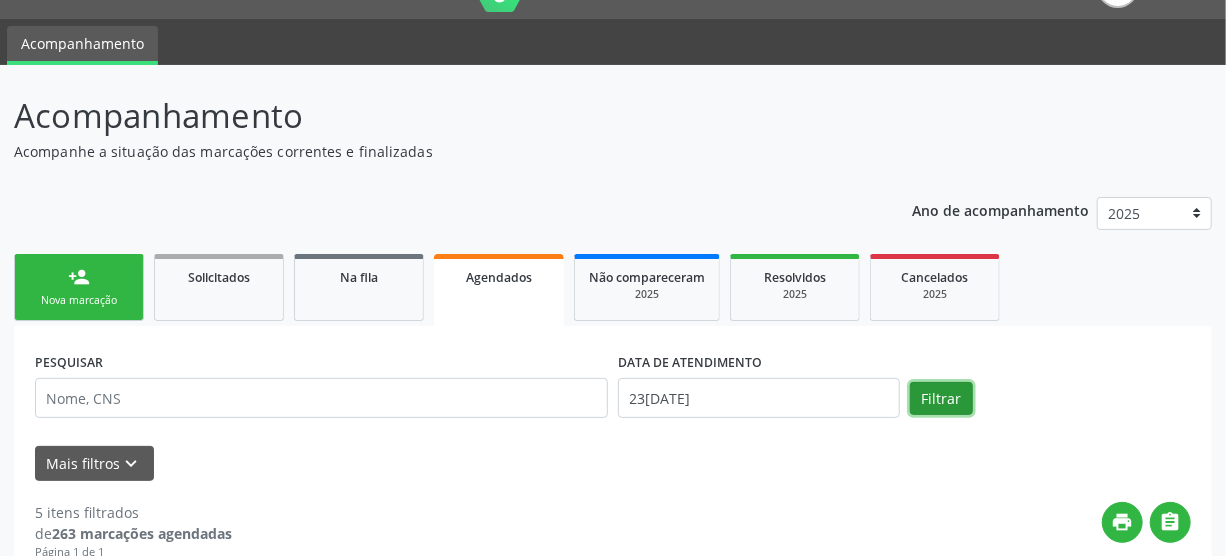 click on "Filtrar" at bounding box center [941, 399] 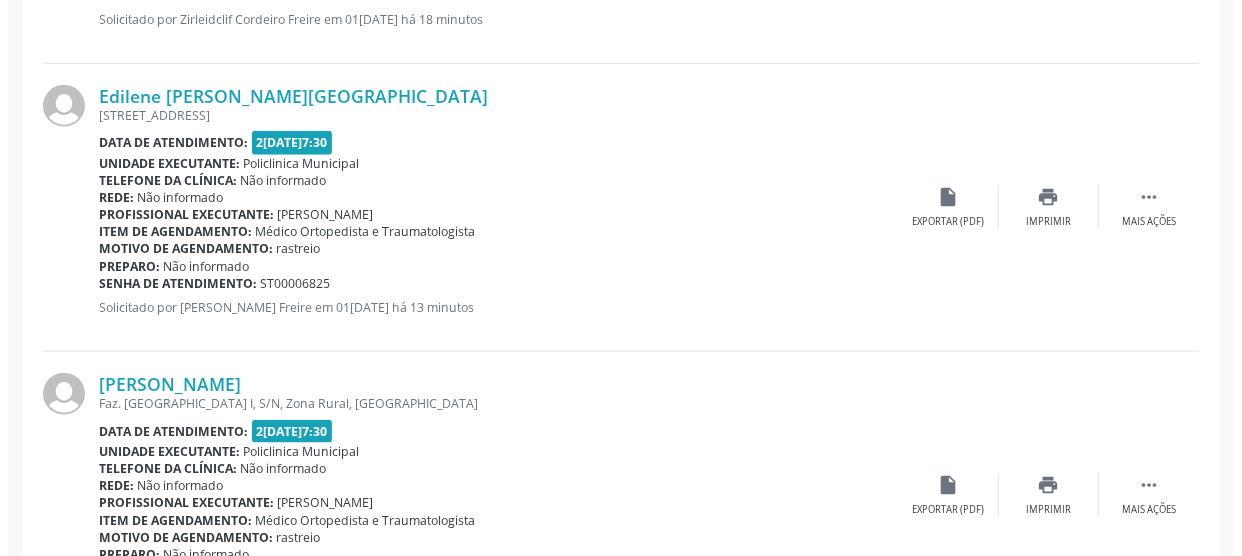 scroll, scrollTop: 863, scrollLeft: 0, axis: vertical 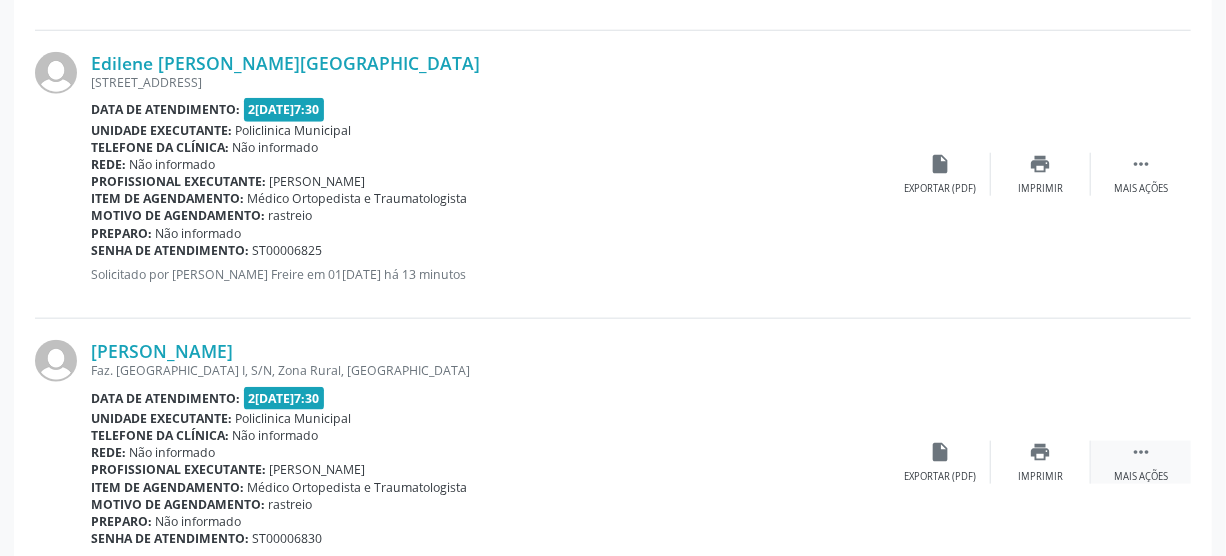 click on "
Mais ações" at bounding box center (1141, 462) 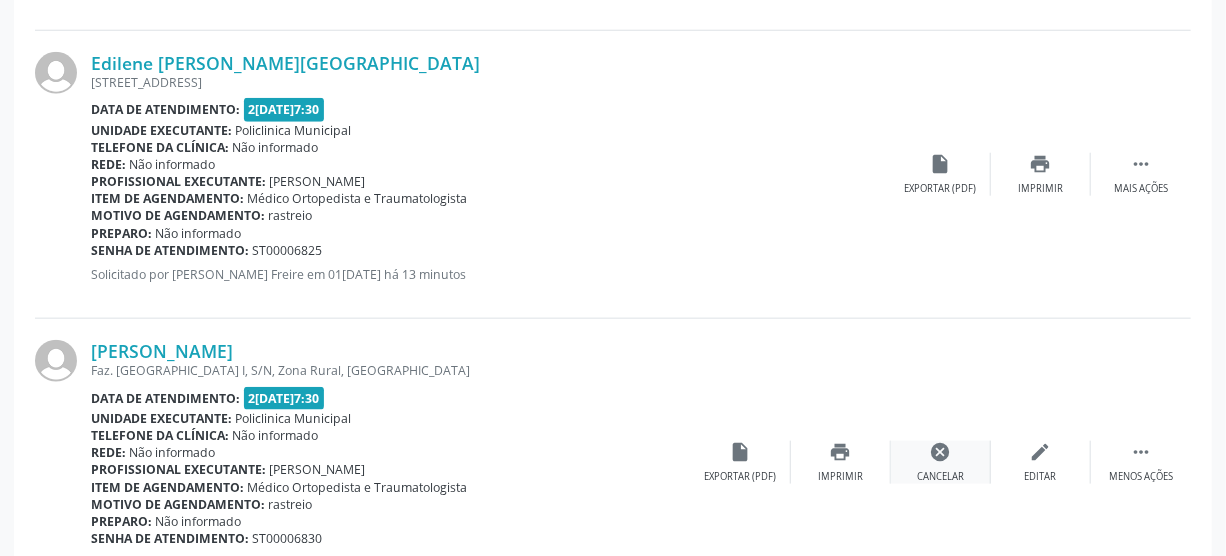 click on "cancel" at bounding box center [941, 452] 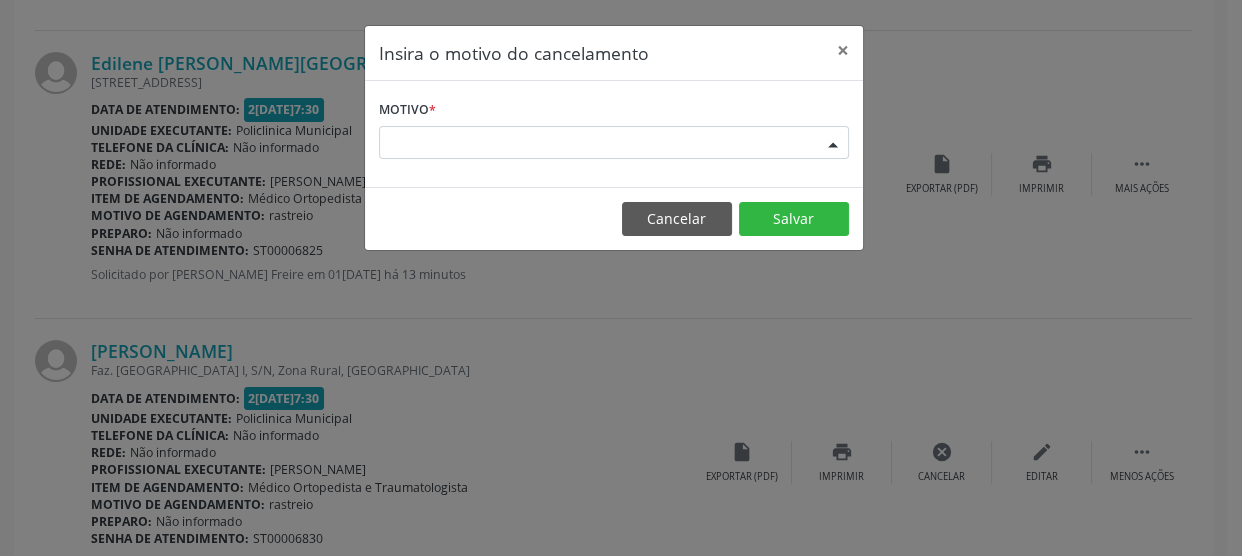 click on "Escolha o motivo" at bounding box center (614, 143) 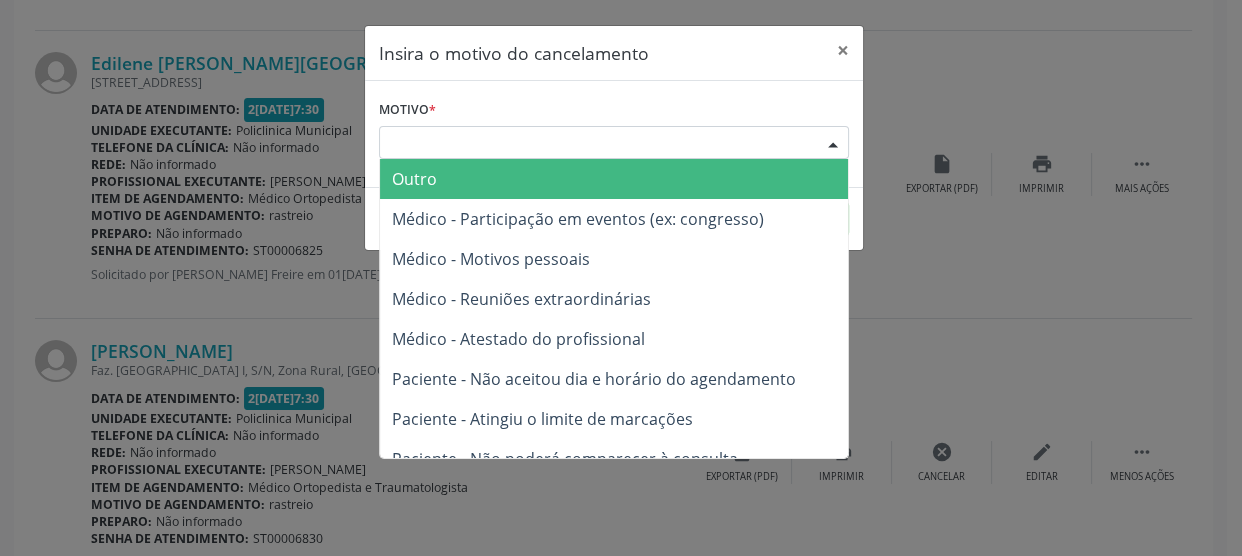 click on "Outro" at bounding box center (414, 179) 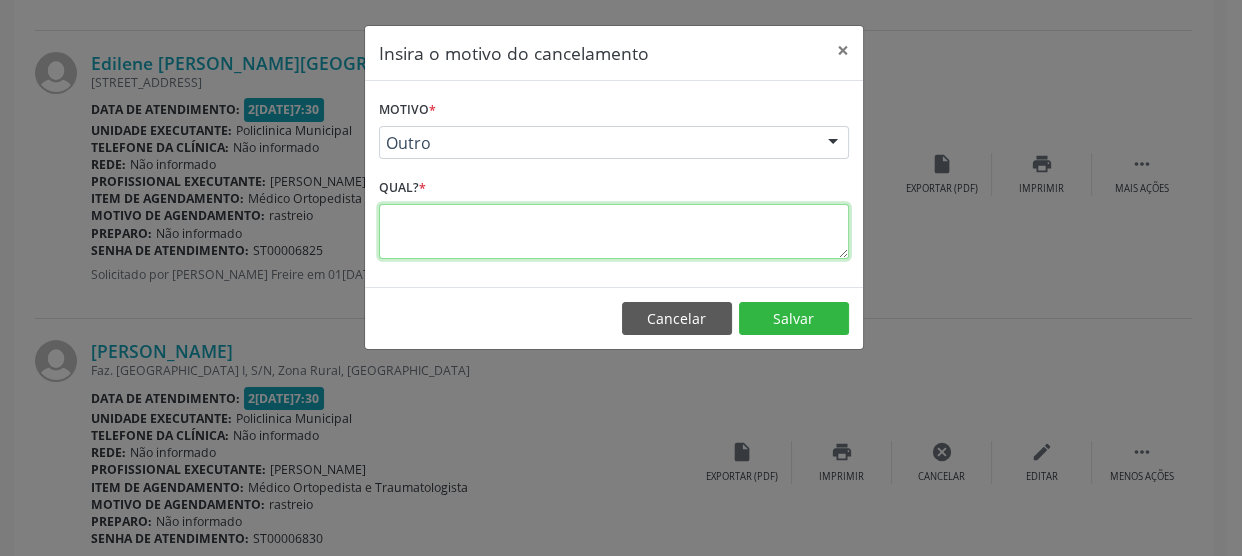 click at bounding box center [614, 231] 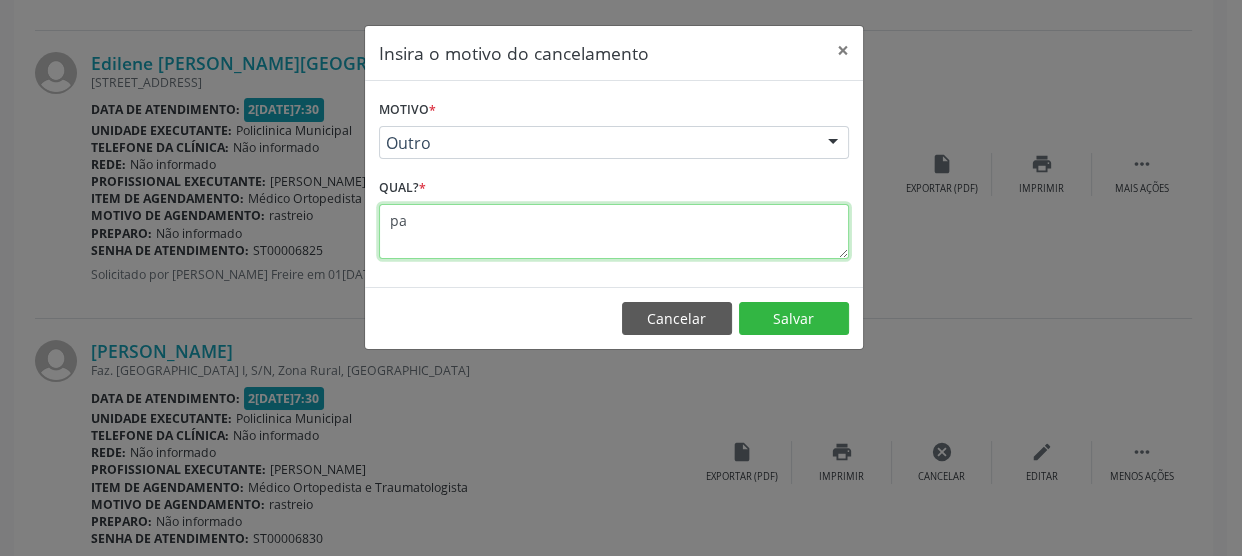 type on "p" 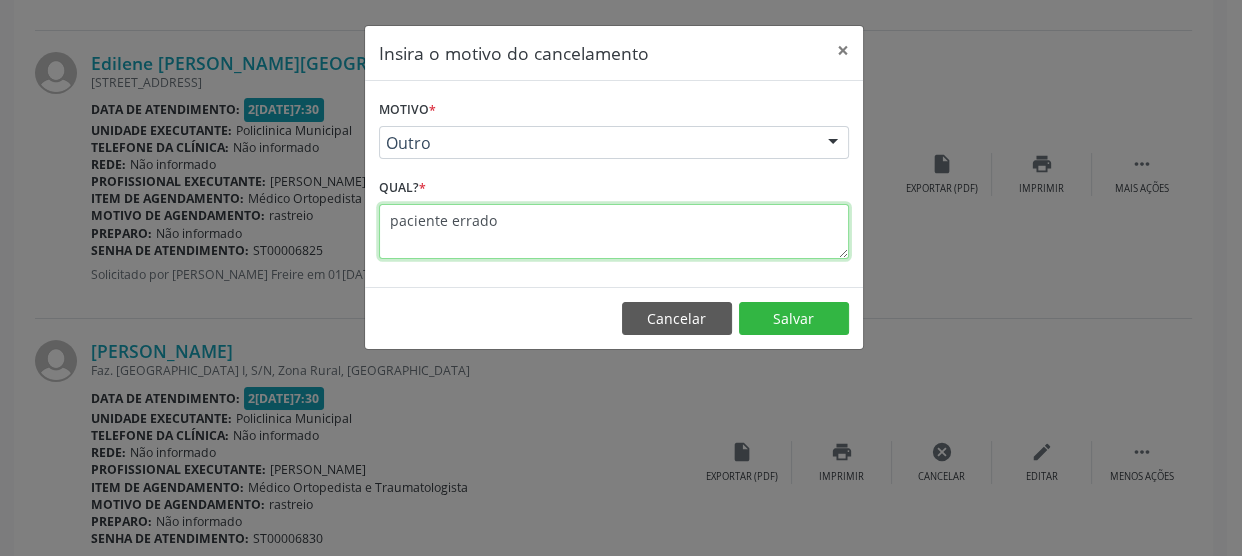 type on "paciente errado" 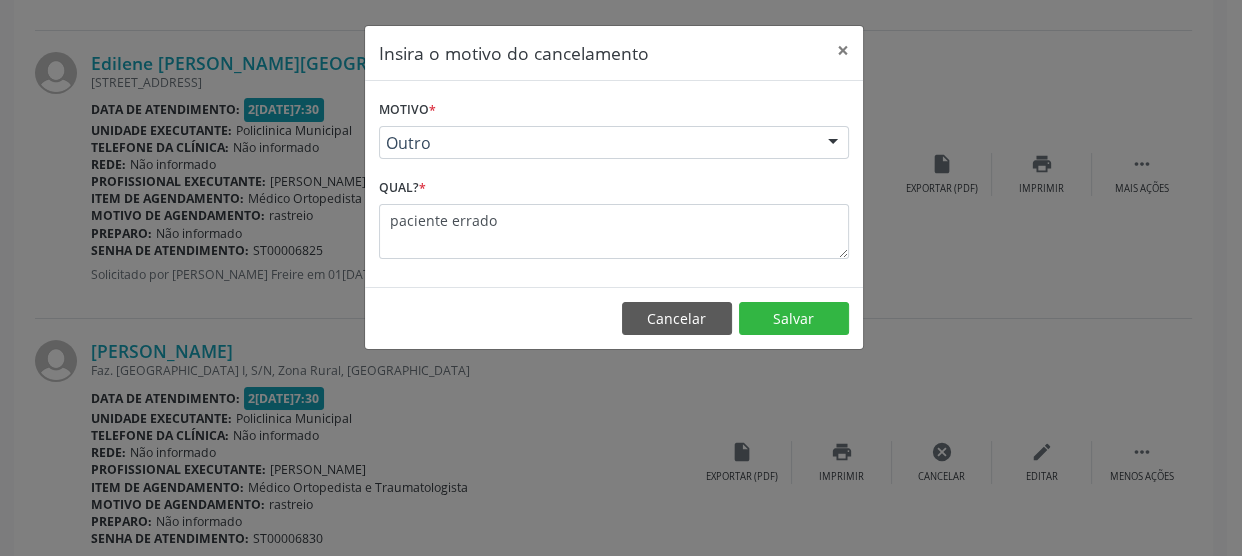 click on "Cancelar Salvar" at bounding box center (614, 318) 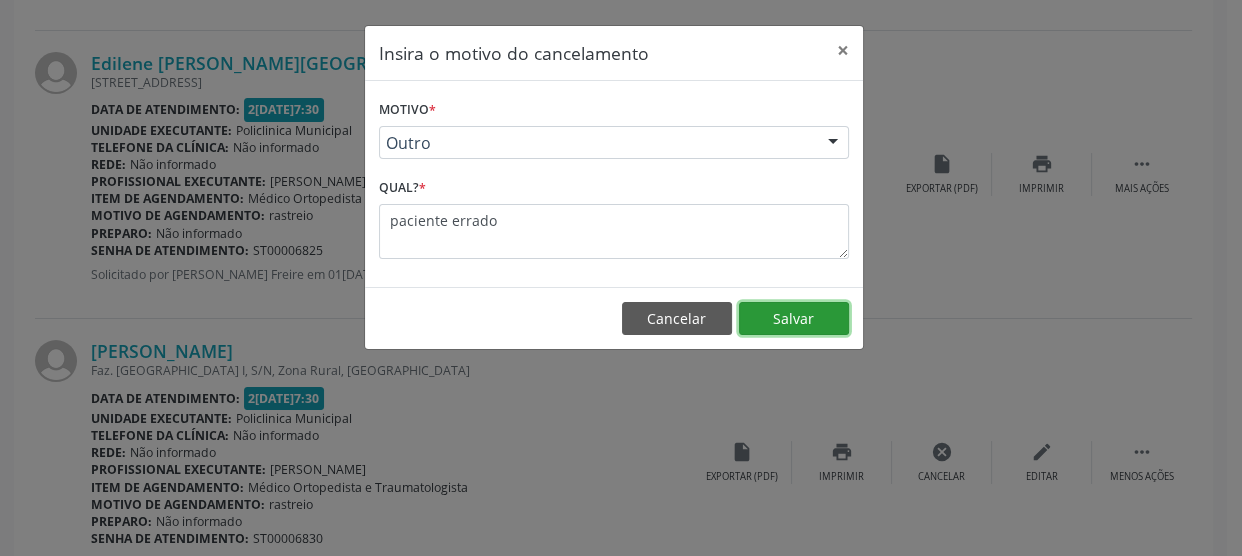 click on "Salvar" at bounding box center (794, 319) 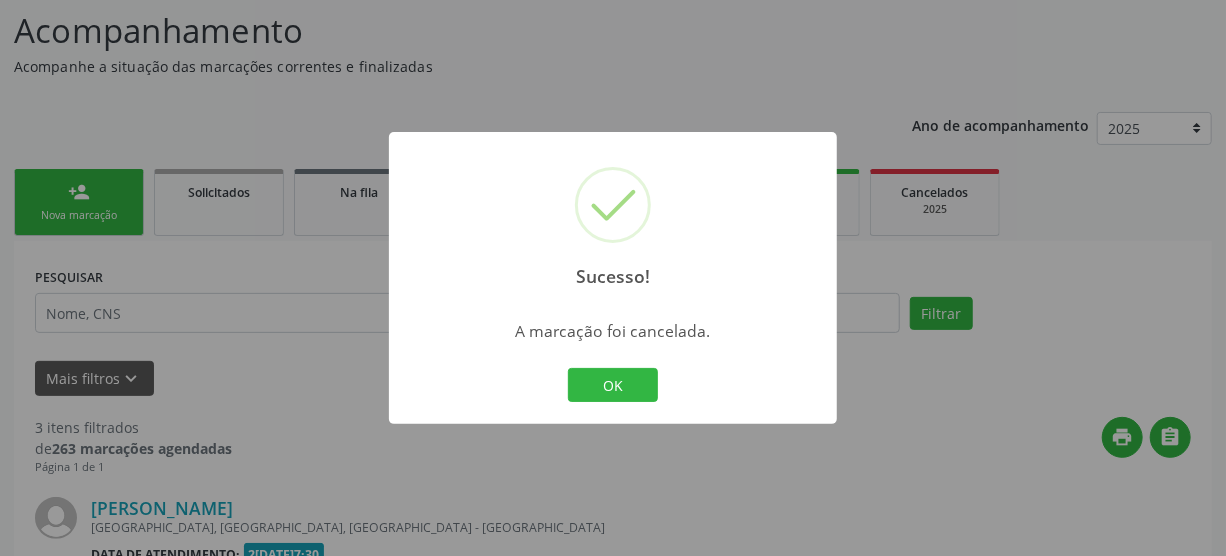 scroll, scrollTop: 863, scrollLeft: 0, axis: vertical 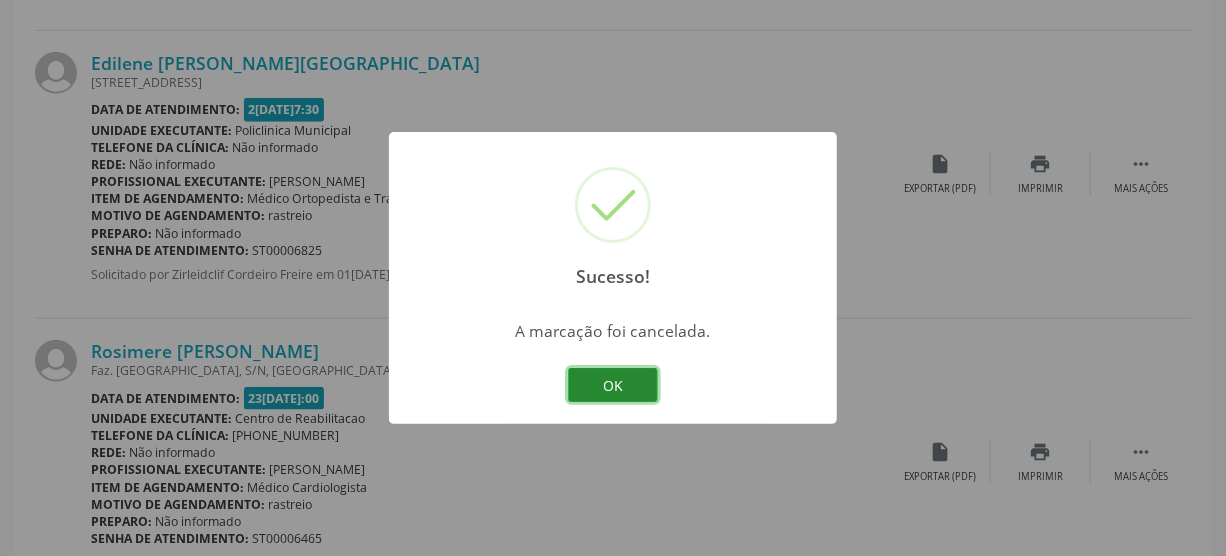 click on "OK" at bounding box center [613, 385] 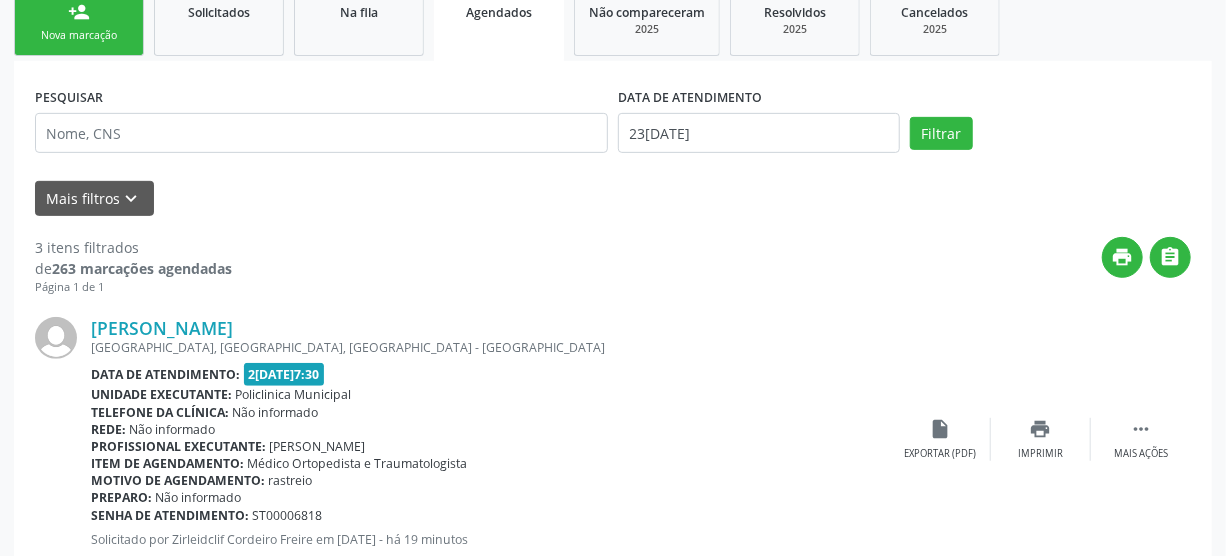 scroll, scrollTop: 227, scrollLeft: 0, axis: vertical 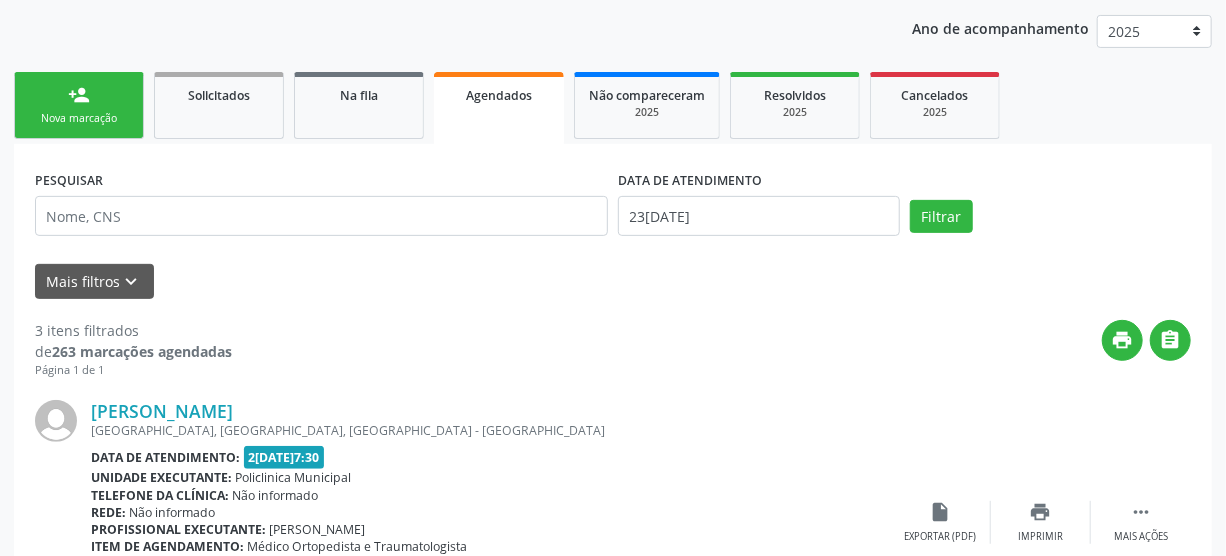 click on "Ano de acompanhamento
2025 2024
person_add
Nova marcação
Solicitados   Na fila   Agendados   Não compareceram
2025
Resolvidos
2025
Cancelados
2025
PESQUISAR
DATA DE ATENDIMENTO
23/07/2025
Filtrar
UNIDADE EXECUTANTE
Selecione uma unidade
Todos as unidades
Nenhum resultado encontrado para: "   "
Não há nenhuma opção para ser exibida.
PROFISSIONAL EXECUTANTE
Selecione um profissional
Nenhum resultado encontrado para: "   "
Não há nenhuma opção para ser exibida.
Grupo/Subgrupo
Selecione um grupo ou subgrupo
Todos os grupos e subgrupos
01 - Ações de promoção e prevenção em saúde" at bounding box center [613, 632] 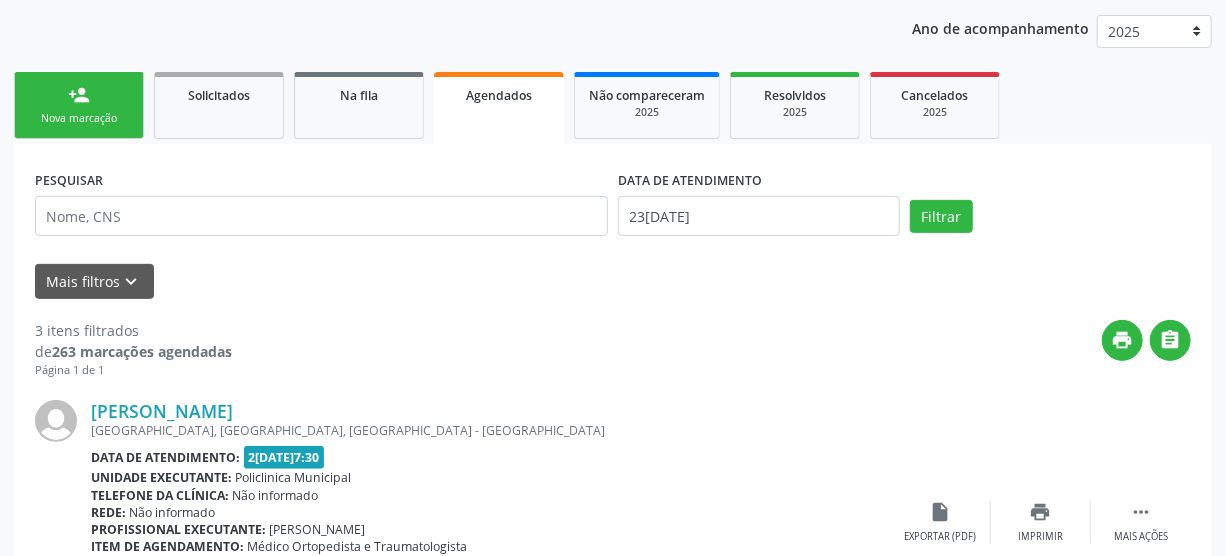 click on "person_add
Nova marcação" at bounding box center (79, 105) 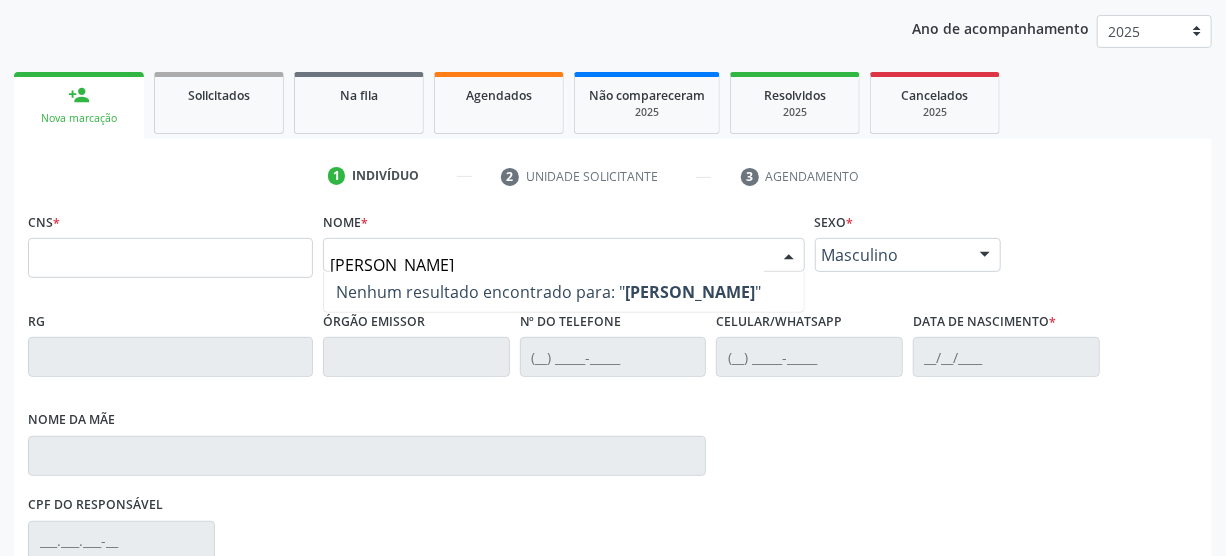 type on "antonio madeiro lima" 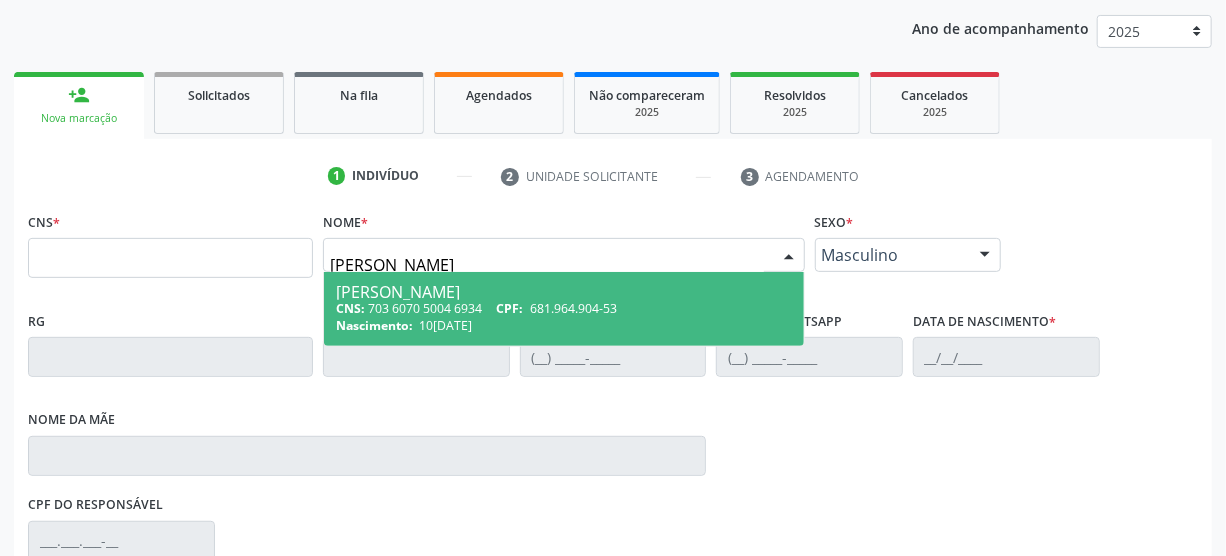 click on "CPF:" at bounding box center (510, 308) 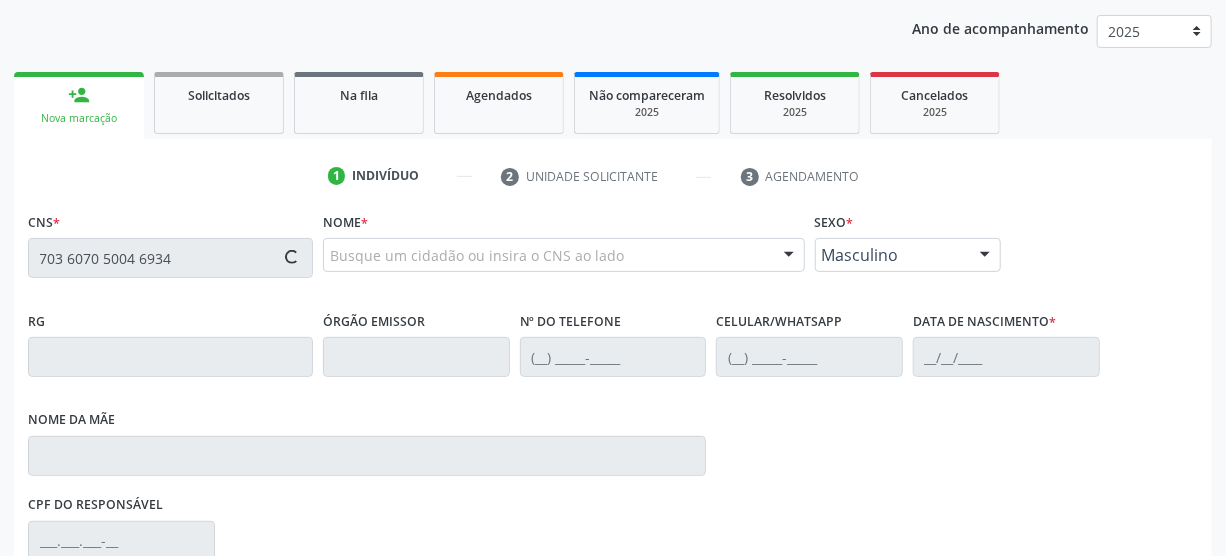 type on "703 6070 5004 6934" 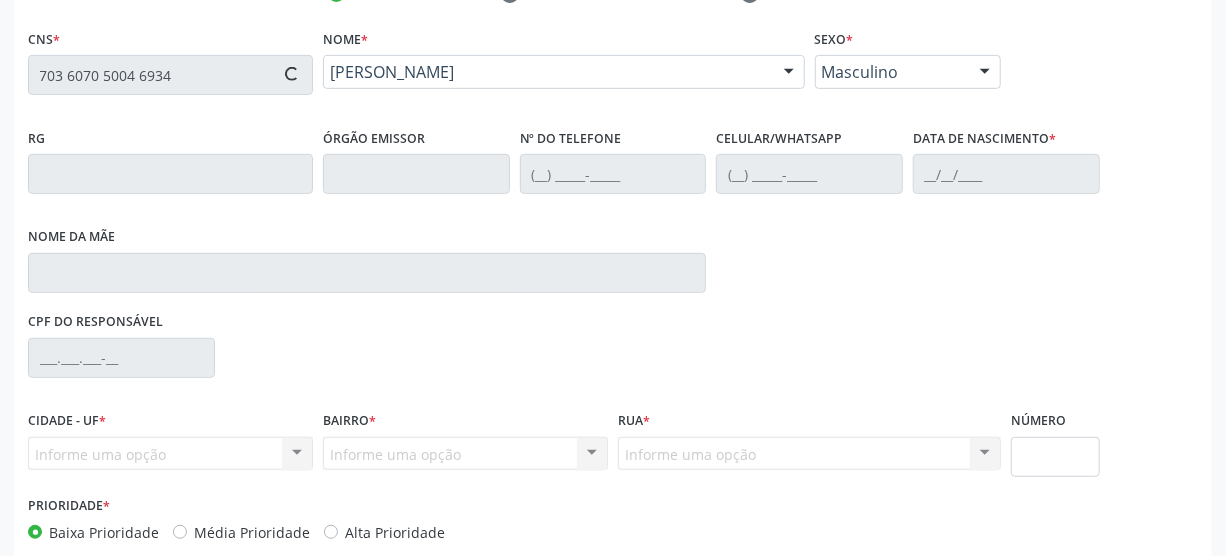 type on "(87) 99999-9999" 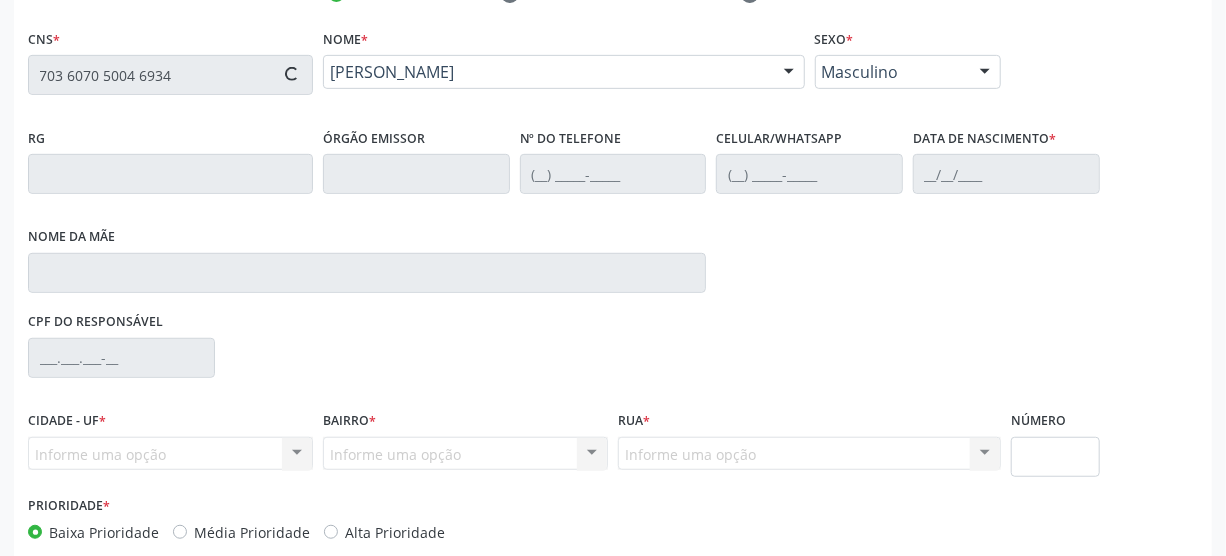 type on "(87) 99999-9999" 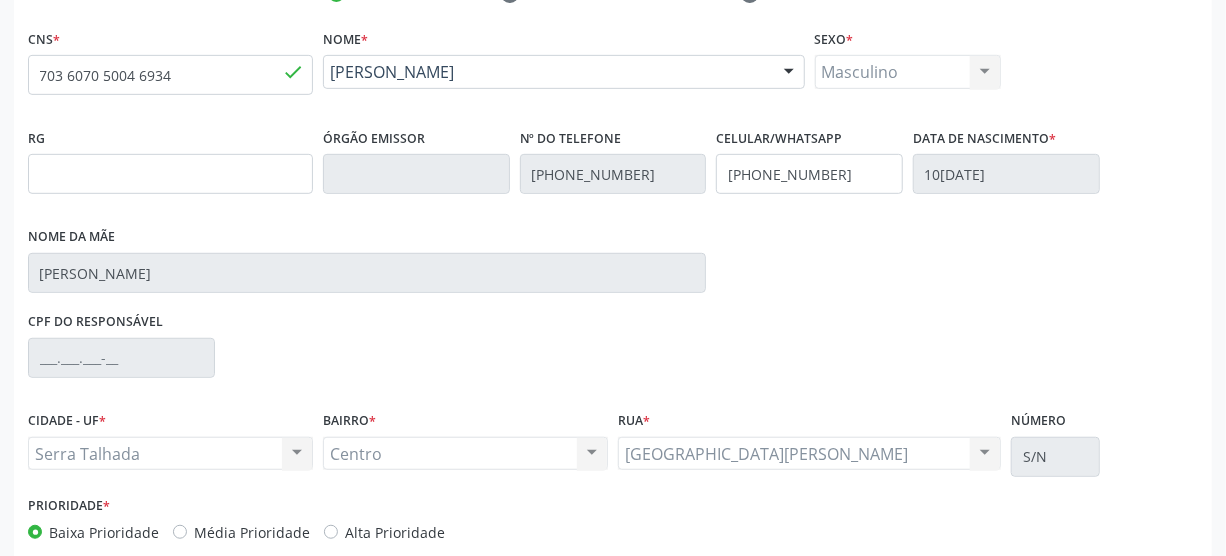 scroll, scrollTop: 512, scrollLeft: 0, axis: vertical 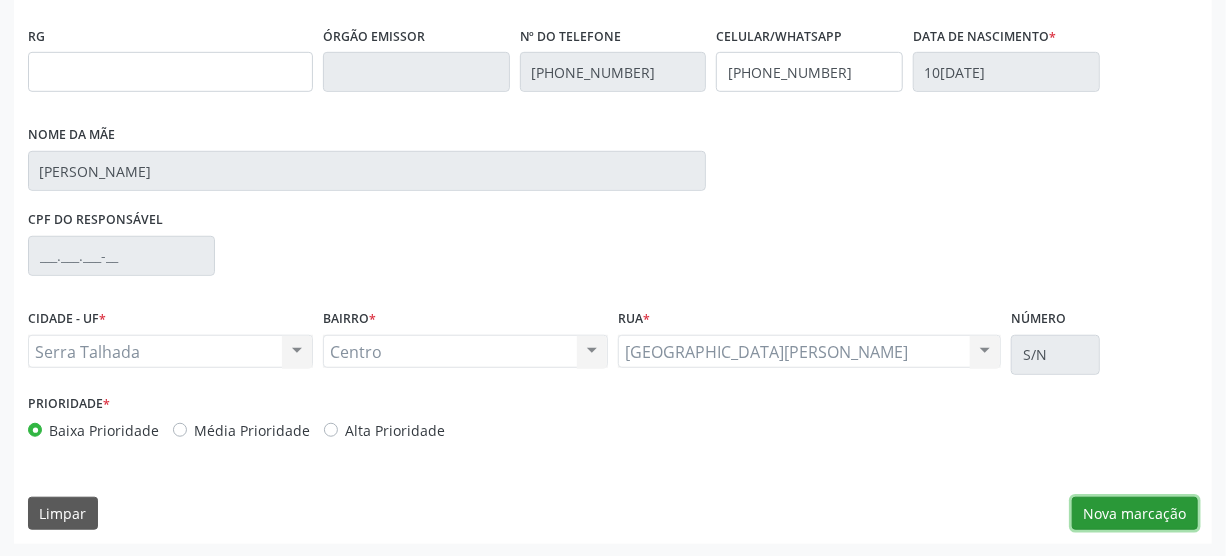click on "Nova marcação" at bounding box center [1135, 514] 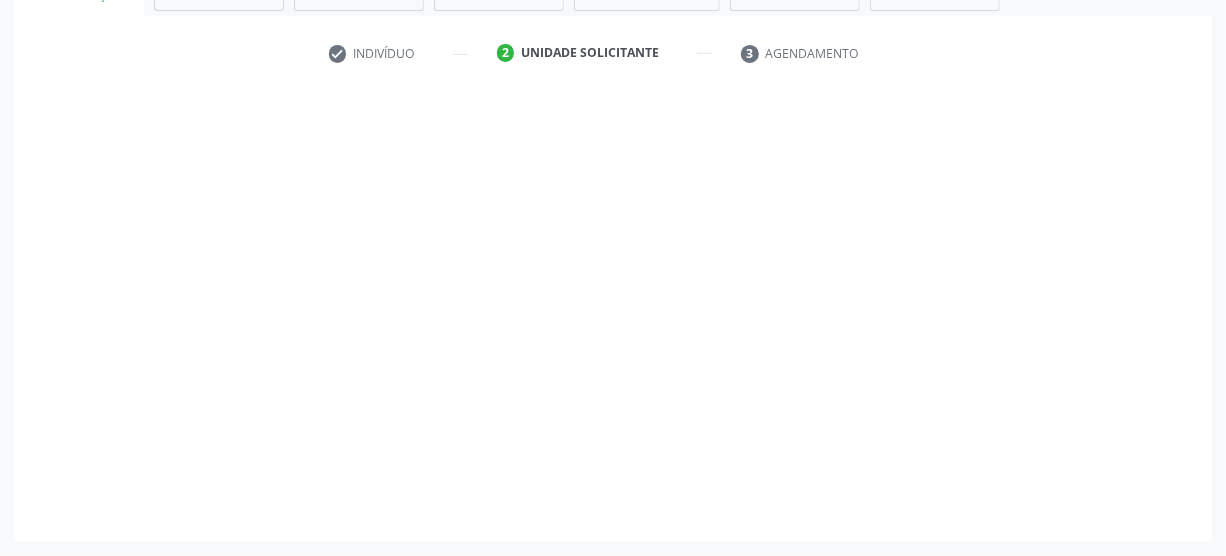 scroll, scrollTop: 348, scrollLeft: 0, axis: vertical 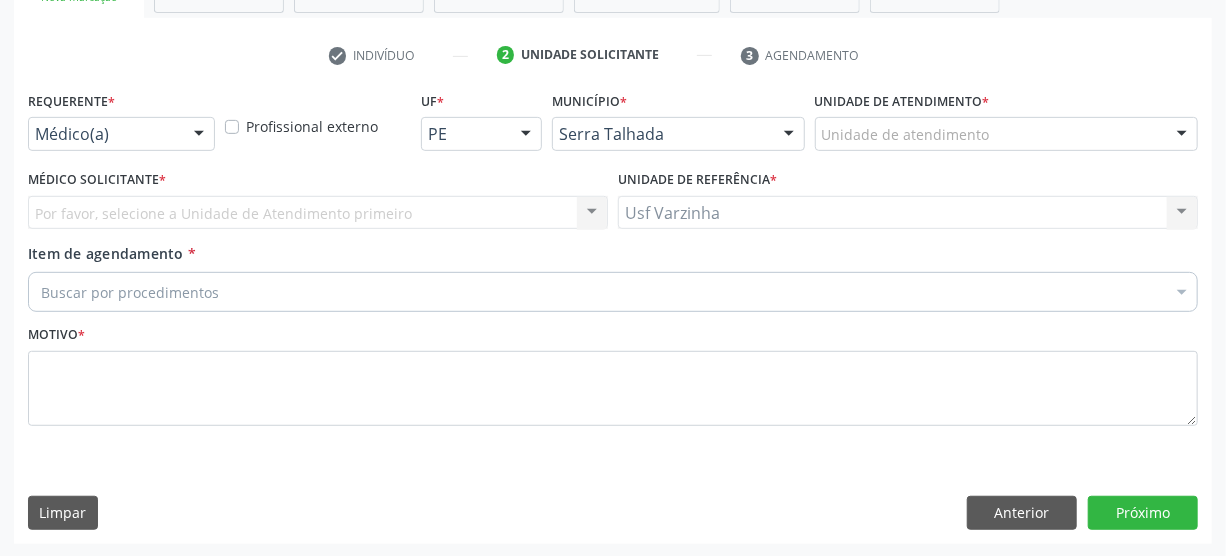 click at bounding box center [199, 135] 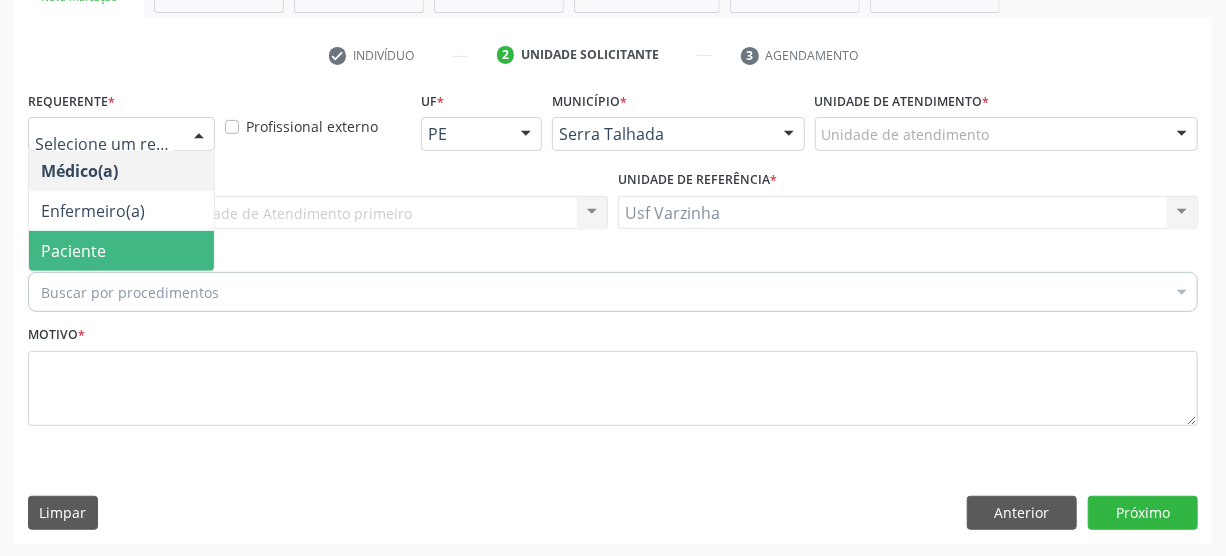 click on "Paciente" at bounding box center (73, 251) 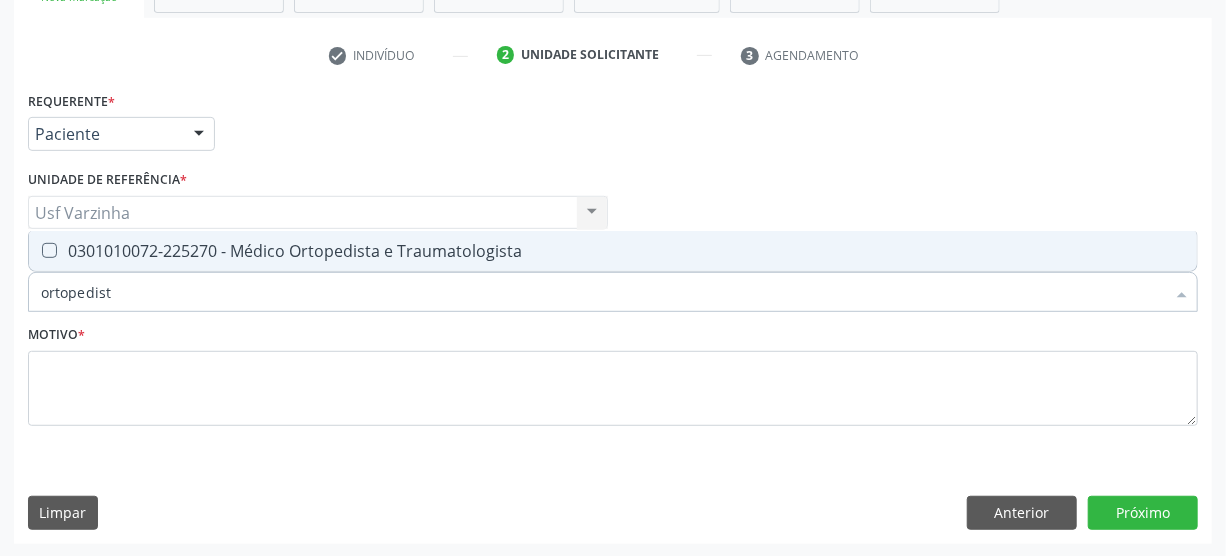 type on "ortopedista" 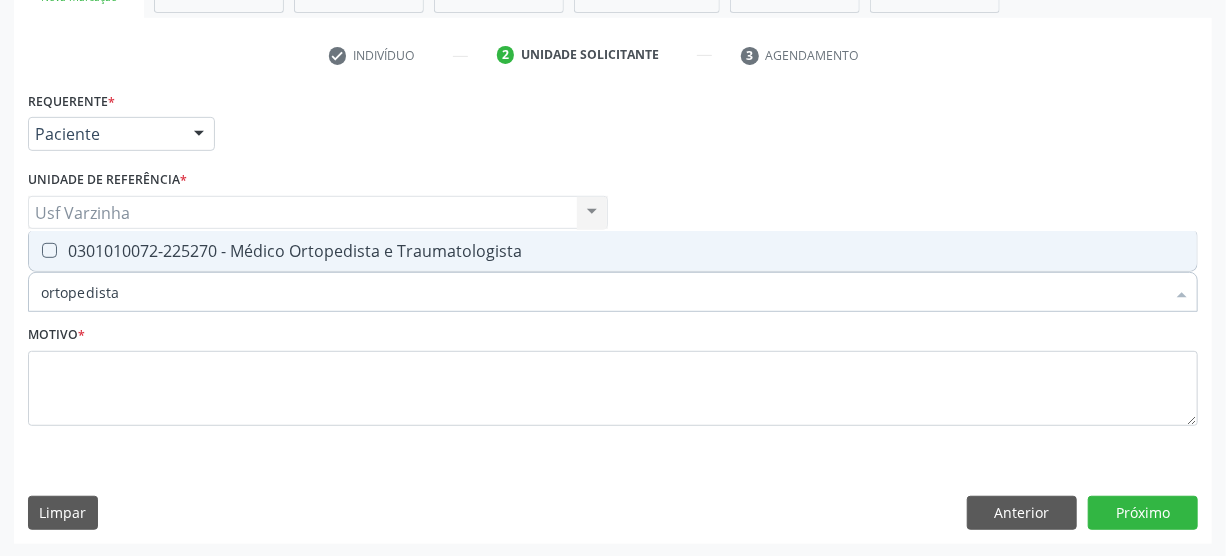 click at bounding box center [49, 250] 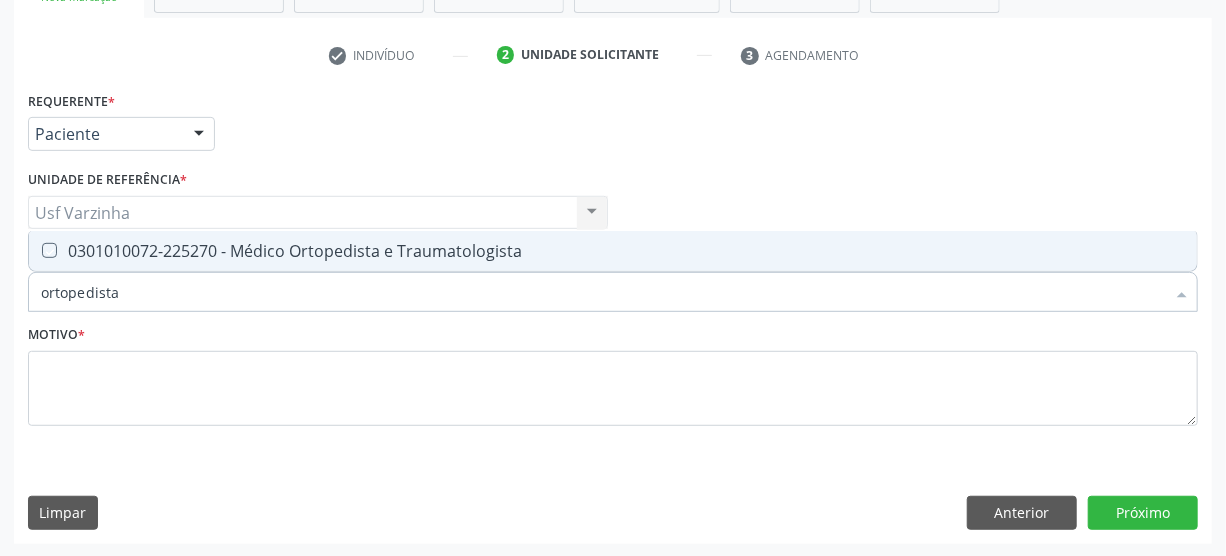 click at bounding box center (35, 250) 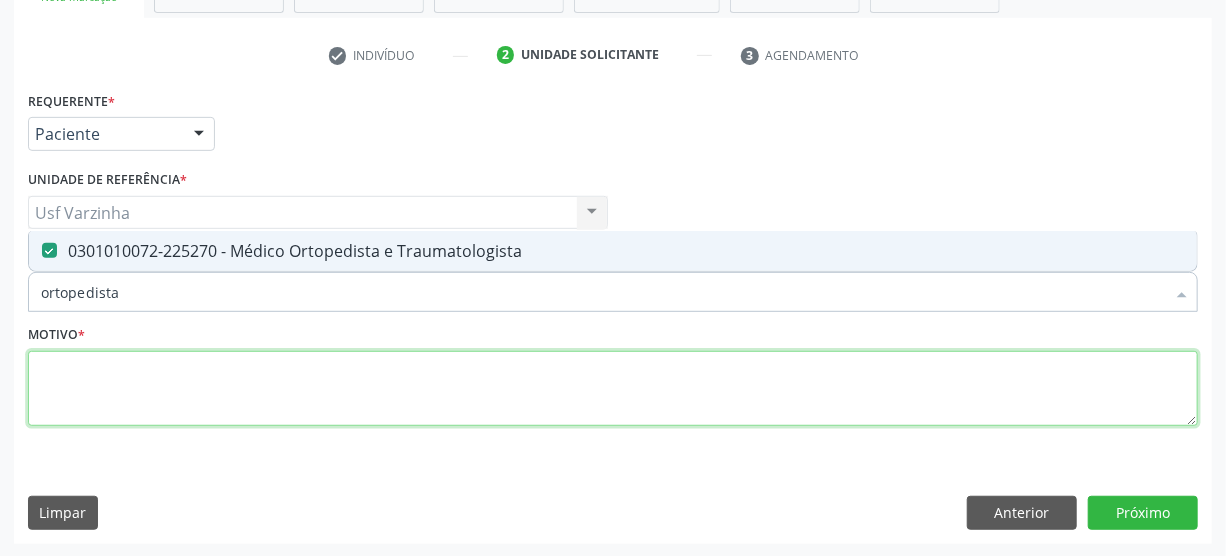 click at bounding box center [613, 389] 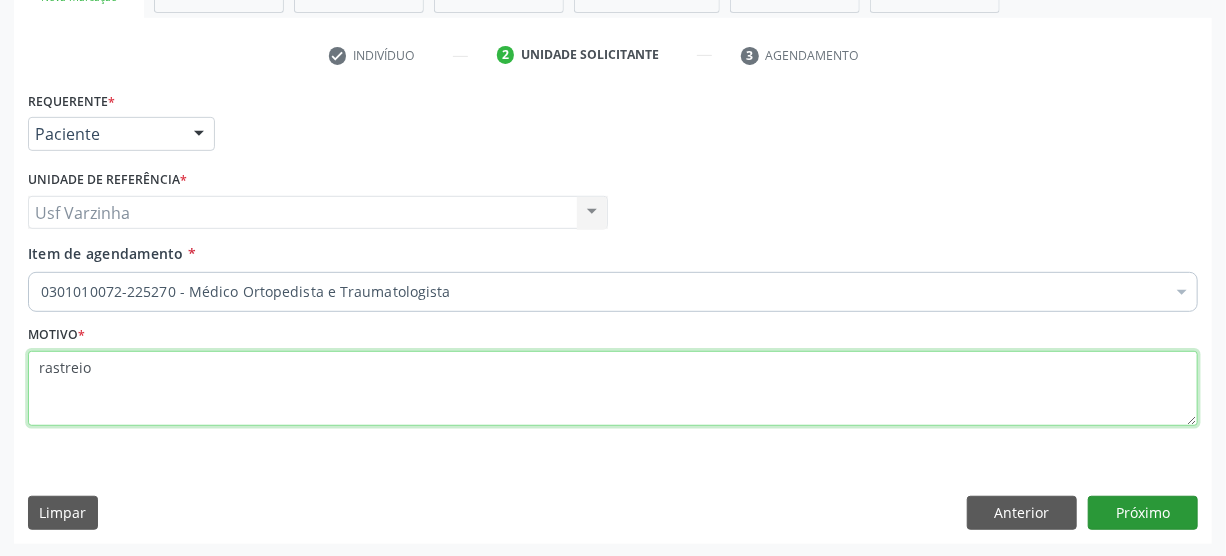 type on "rastreio" 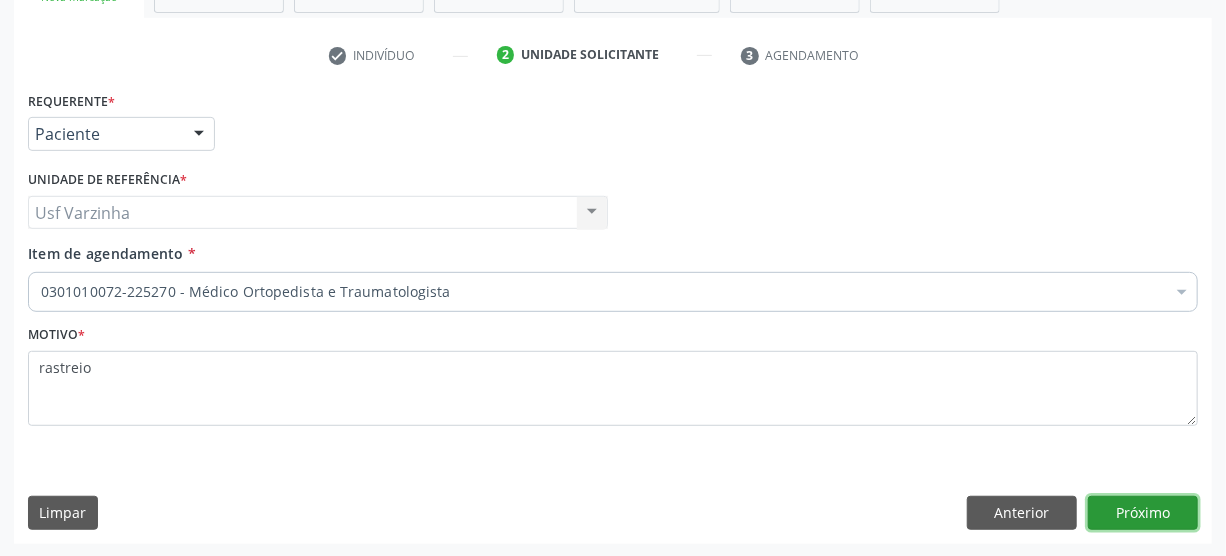 click on "Próximo" at bounding box center (1143, 513) 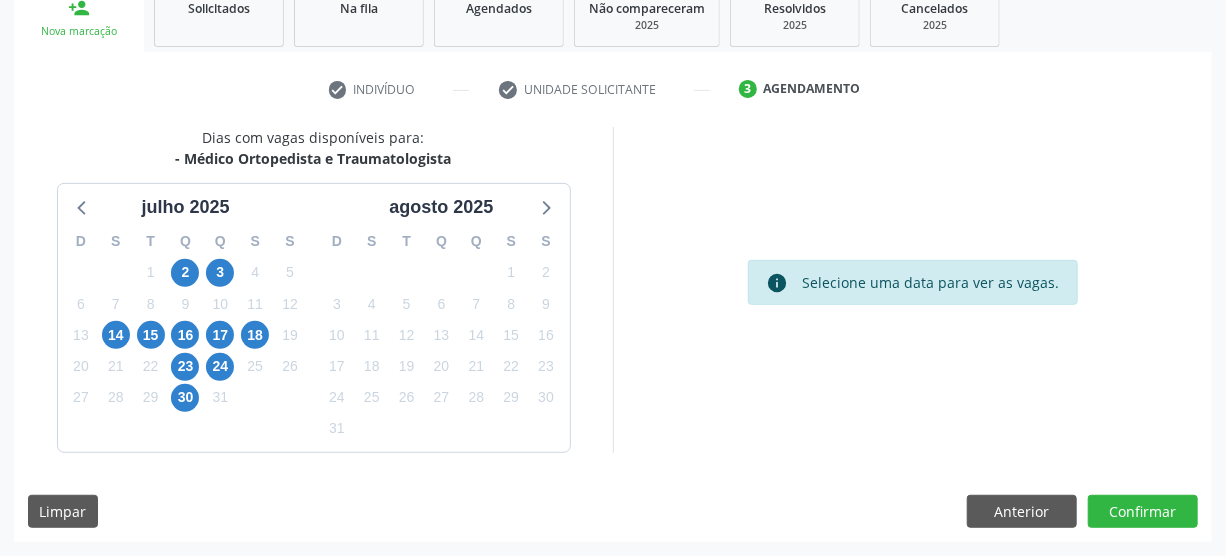 scroll, scrollTop: 312, scrollLeft: 0, axis: vertical 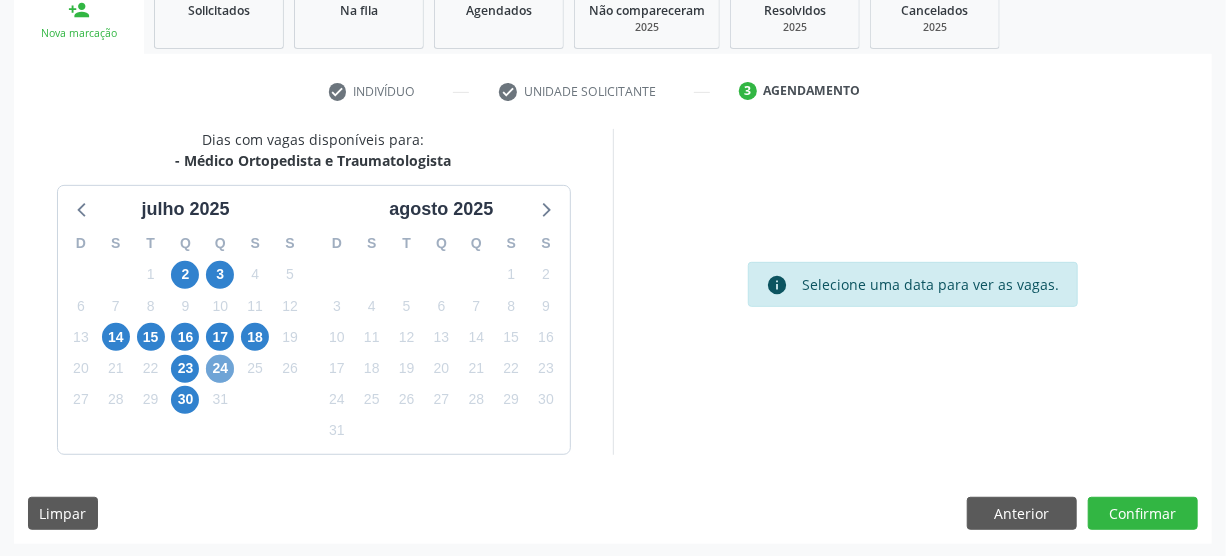 click on "24" at bounding box center [220, 369] 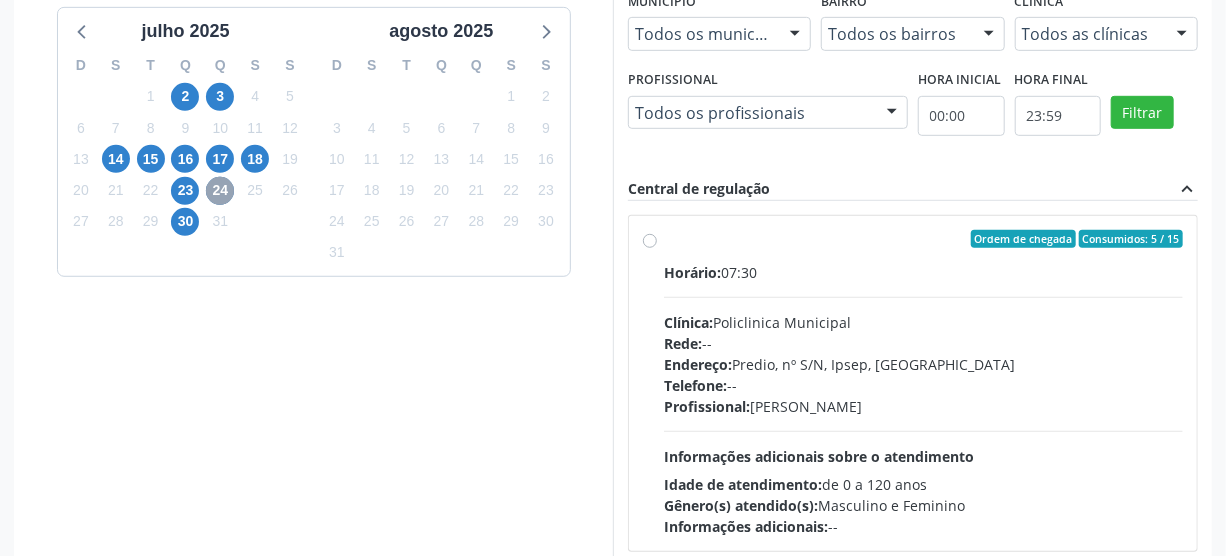 scroll, scrollTop: 494, scrollLeft: 0, axis: vertical 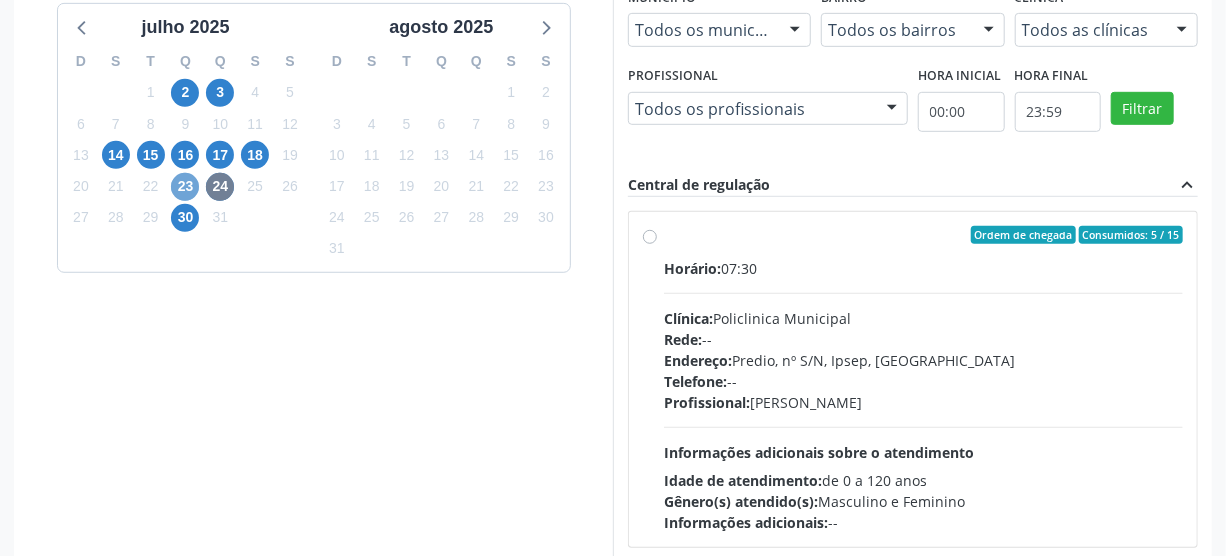 click on "23" at bounding box center [185, 187] 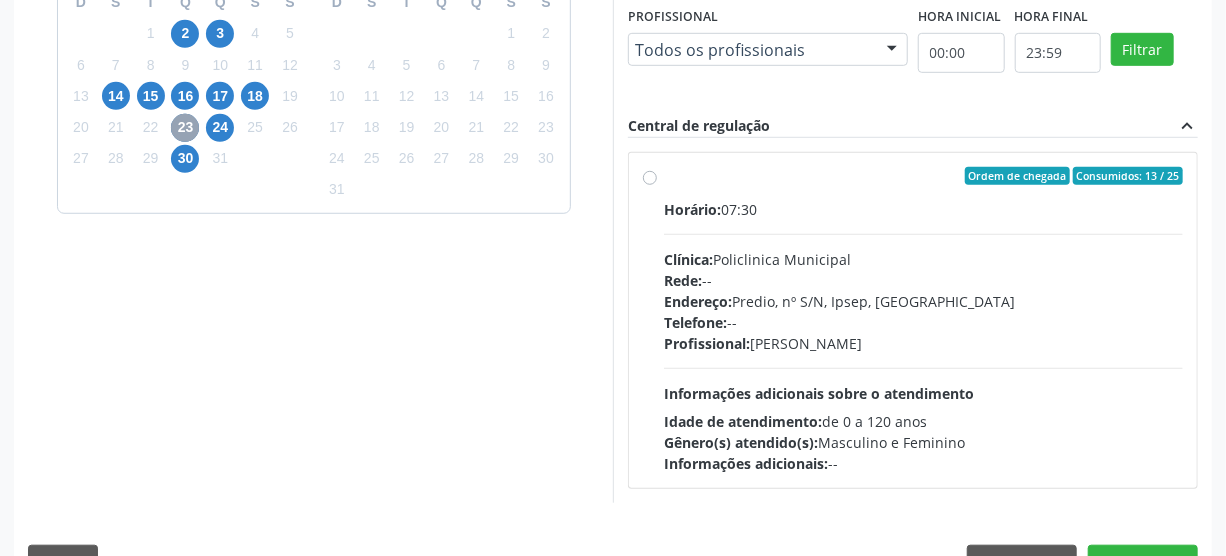 scroll, scrollTop: 585, scrollLeft: 0, axis: vertical 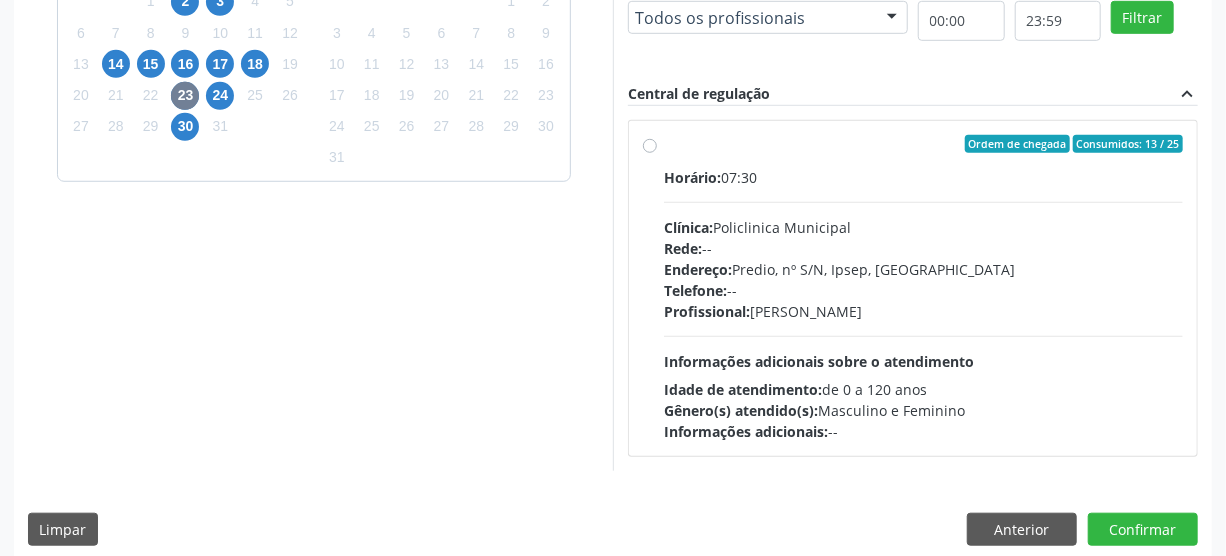 click on "Ordem de chegada
Consumidos: 13 / 25
Horário:   07:30
Clínica:  Policlinica Municipal
Rede:
--
Endereço:   Predio, nº S/N, Ipsep, Serra Talhada - PE
Telefone:   --
Profissional:
Joao Bosco Barreto Couto Neto
Informações adicionais sobre o atendimento
Idade de atendimento:
de 0 a 120 anos
Gênero(s) atendido(s):
Masculino e Feminino
Informações adicionais:
--" at bounding box center (923, 288) 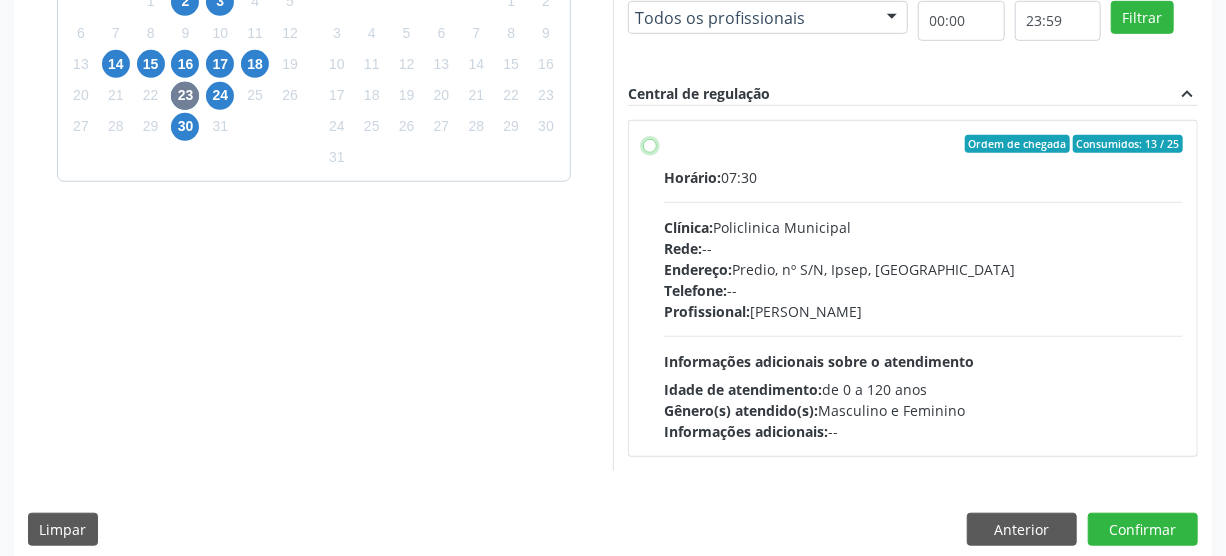 radio on "true" 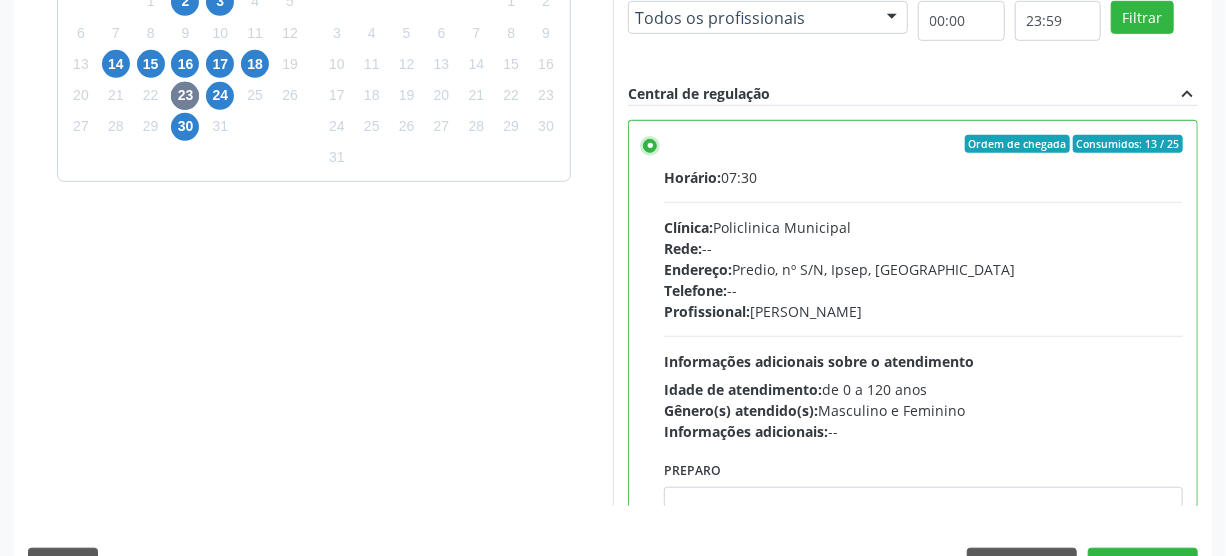 scroll, scrollTop: 637, scrollLeft: 0, axis: vertical 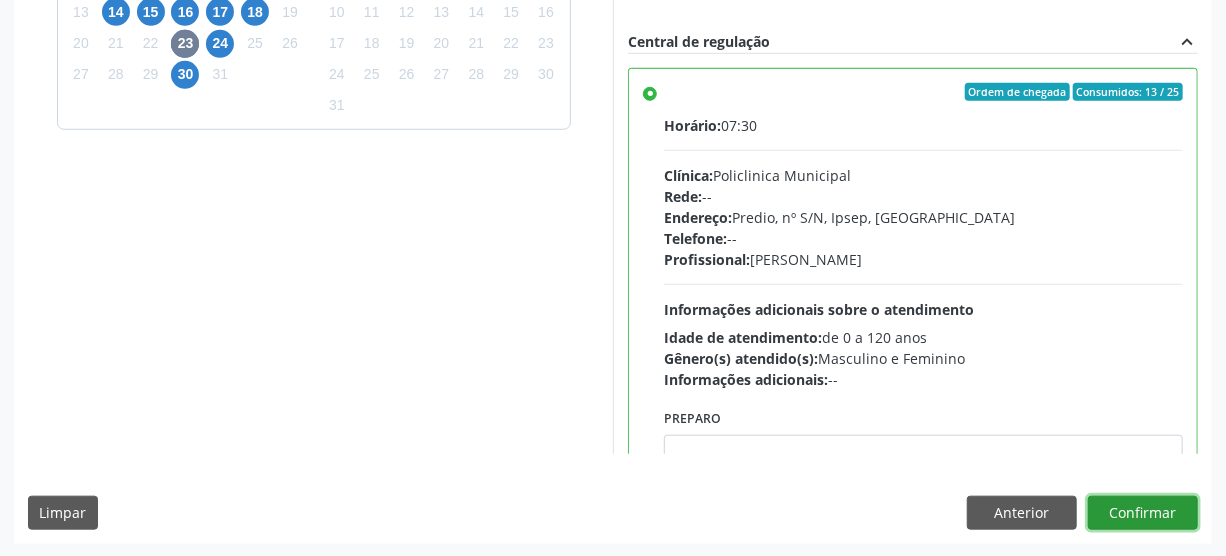 click on "Confirmar" at bounding box center (1143, 513) 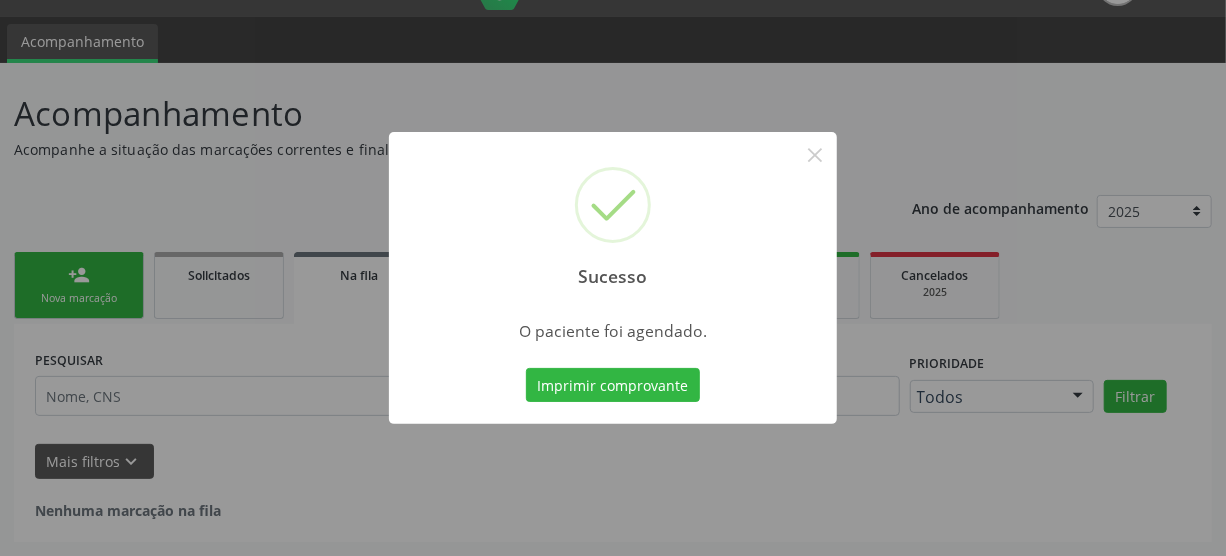 scroll, scrollTop: 45, scrollLeft: 0, axis: vertical 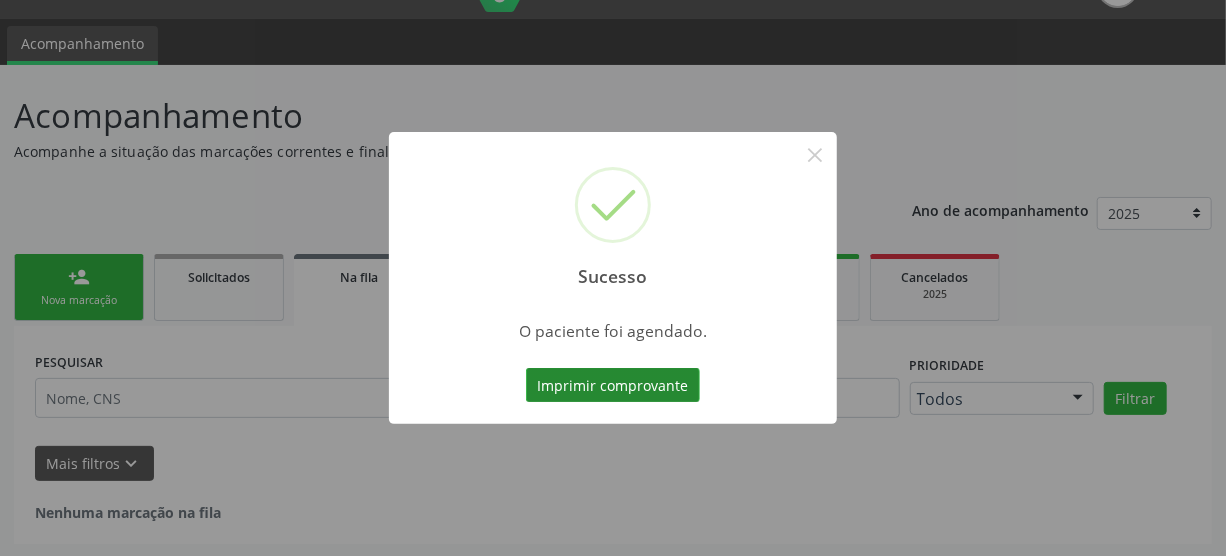 click on "Imprimir comprovante" at bounding box center (613, 385) 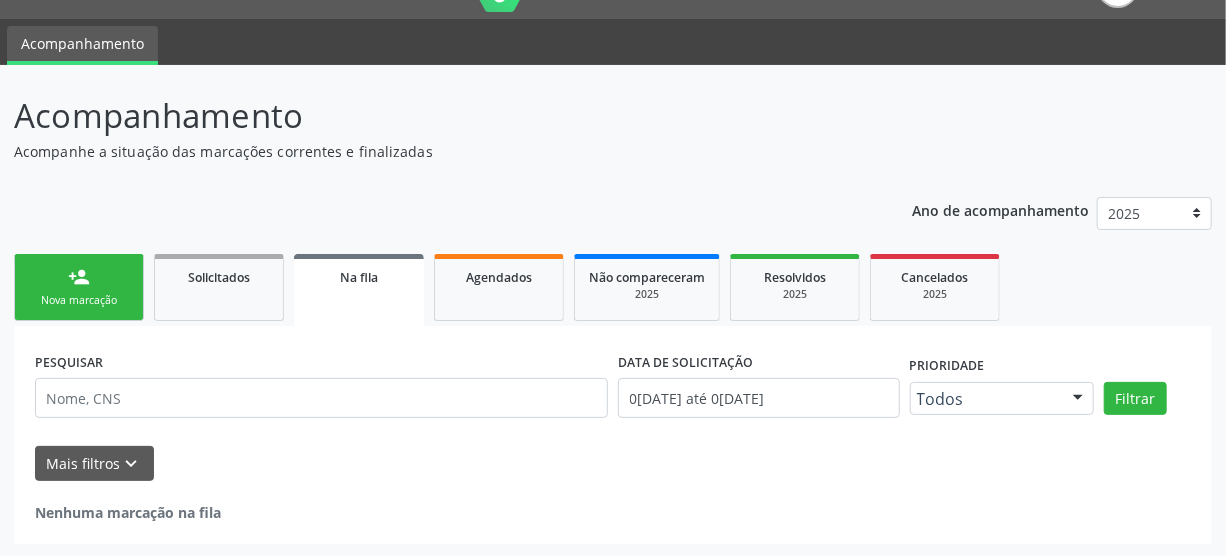 click on "Nova marcação" at bounding box center [79, 300] 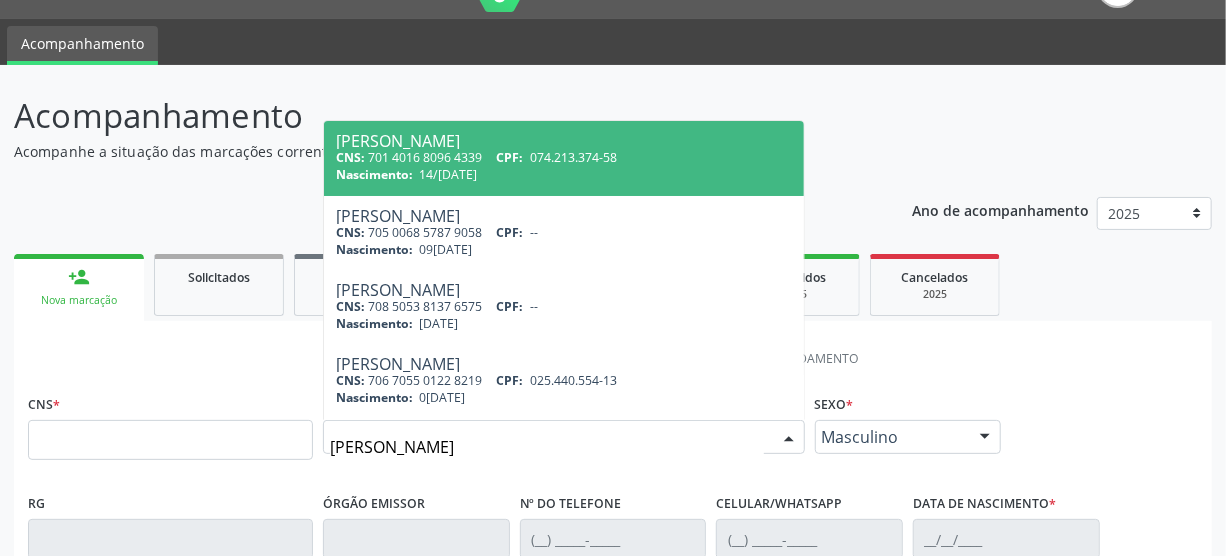 type on "ana carla alves de lima" 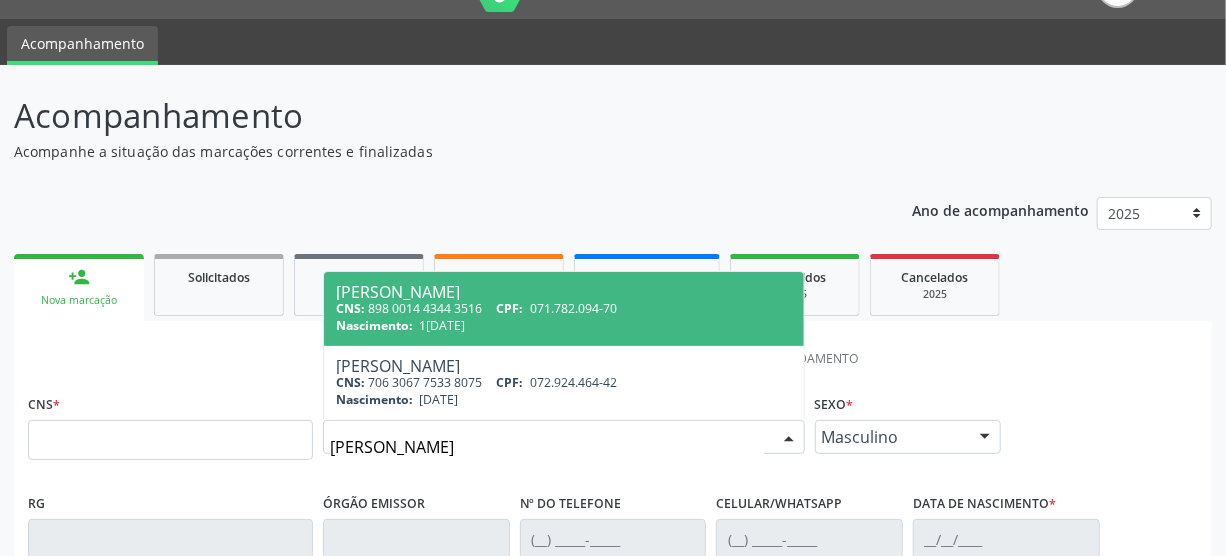 click on "CPF:" at bounding box center (510, 308) 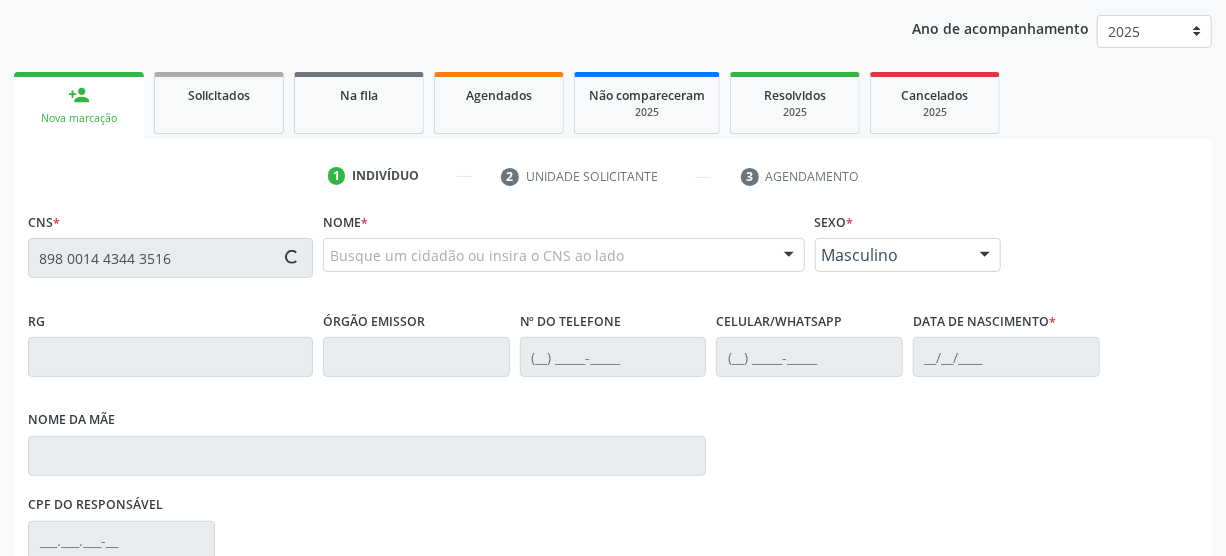 type on "898 0014 4344 3516" 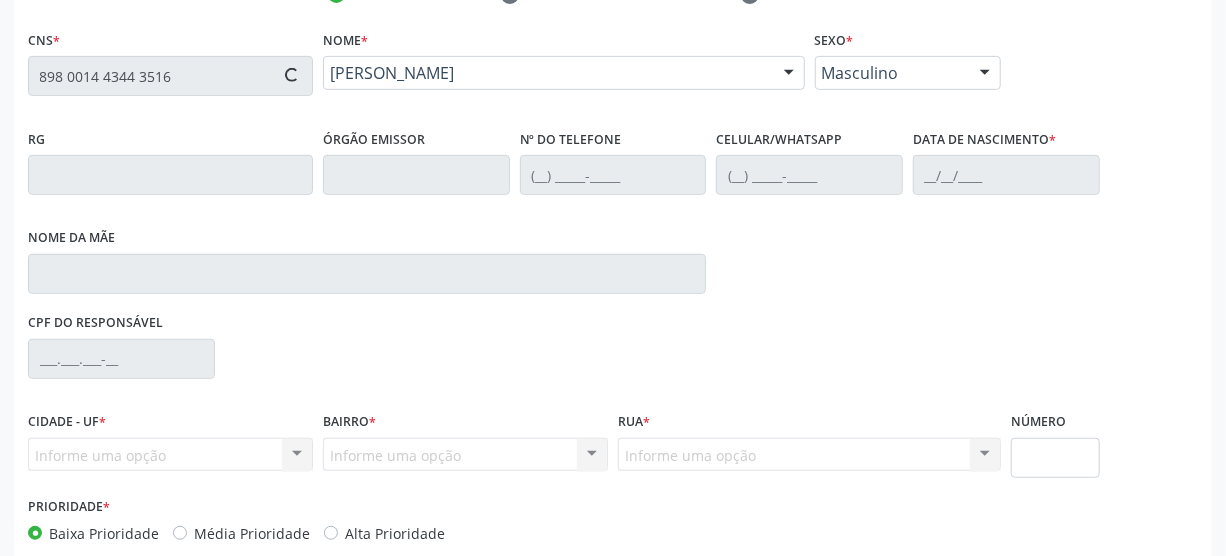 type on "[PHONE_NUMBER]" 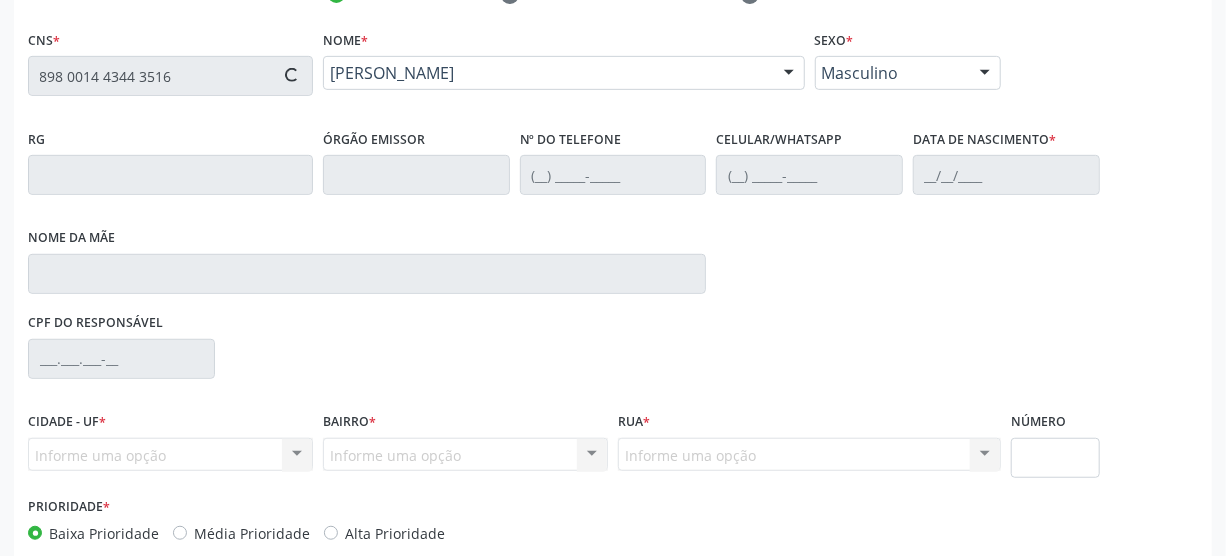 type on "13/04/1986" 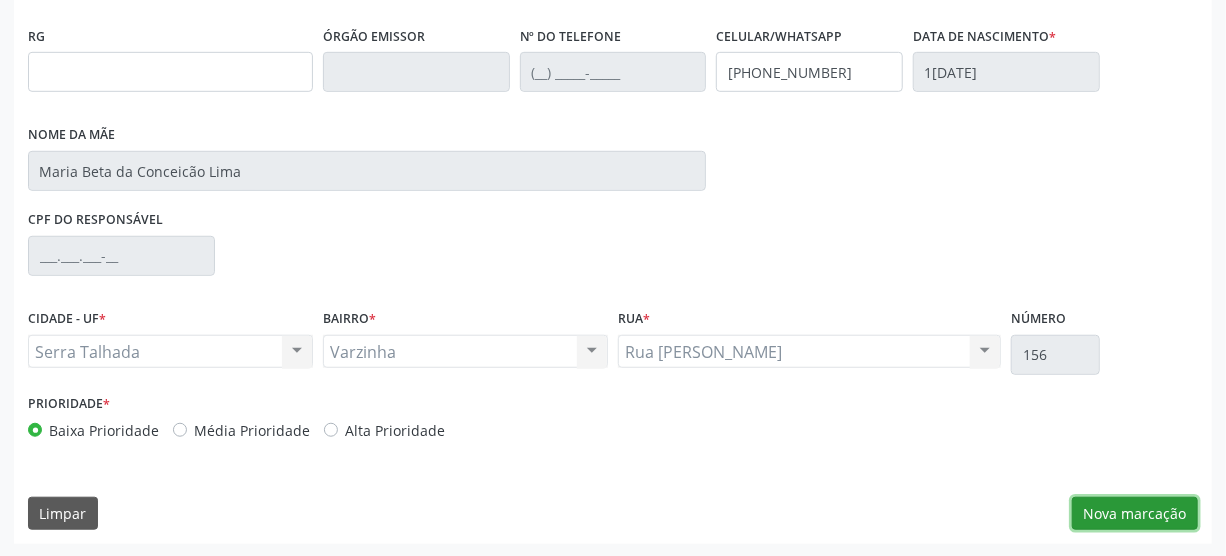 click on "Nova marcação" at bounding box center [1135, 514] 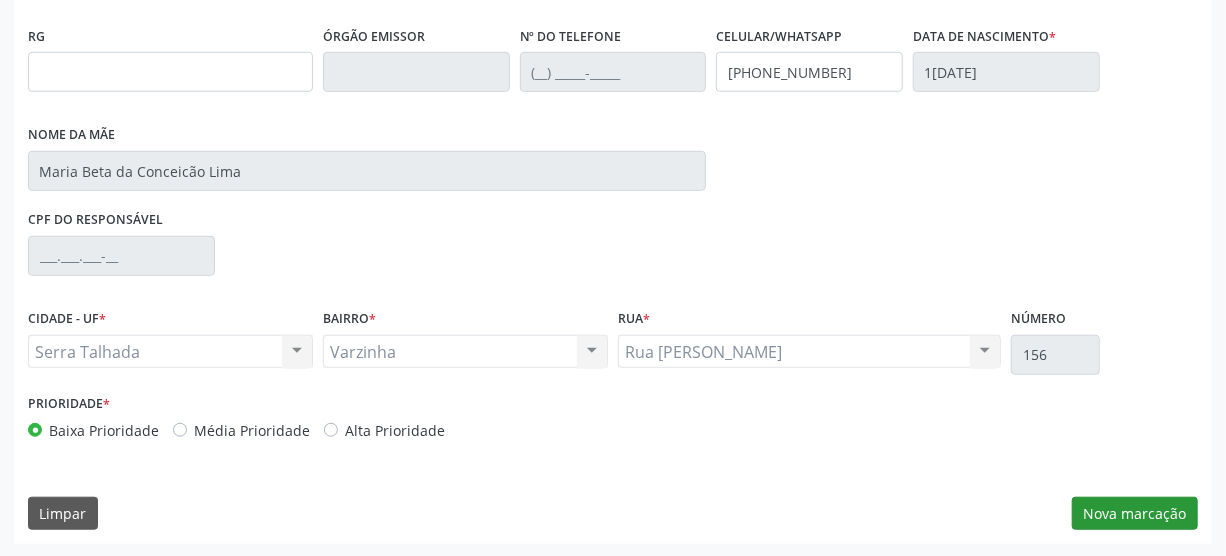 scroll, scrollTop: 348, scrollLeft: 0, axis: vertical 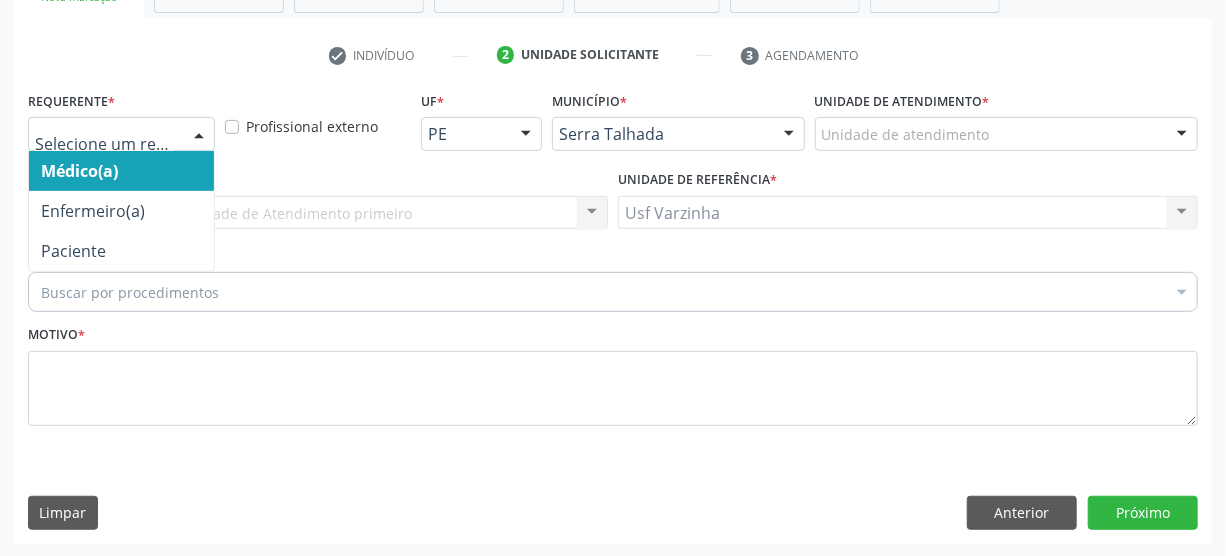 click at bounding box center (199, 135) 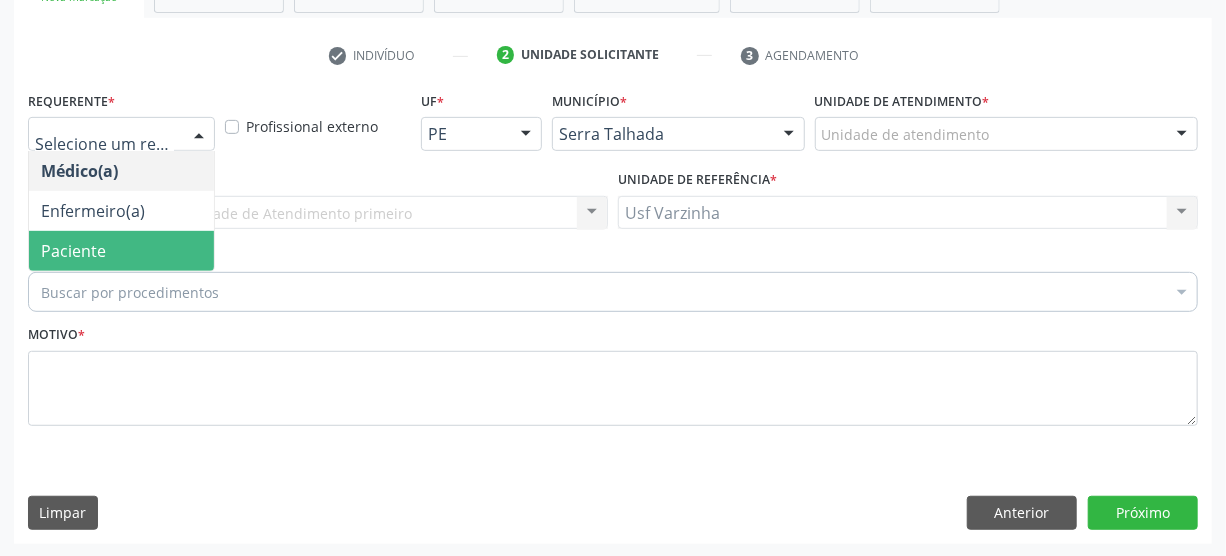 click on "Paciente" at bounding box center [121, 251] 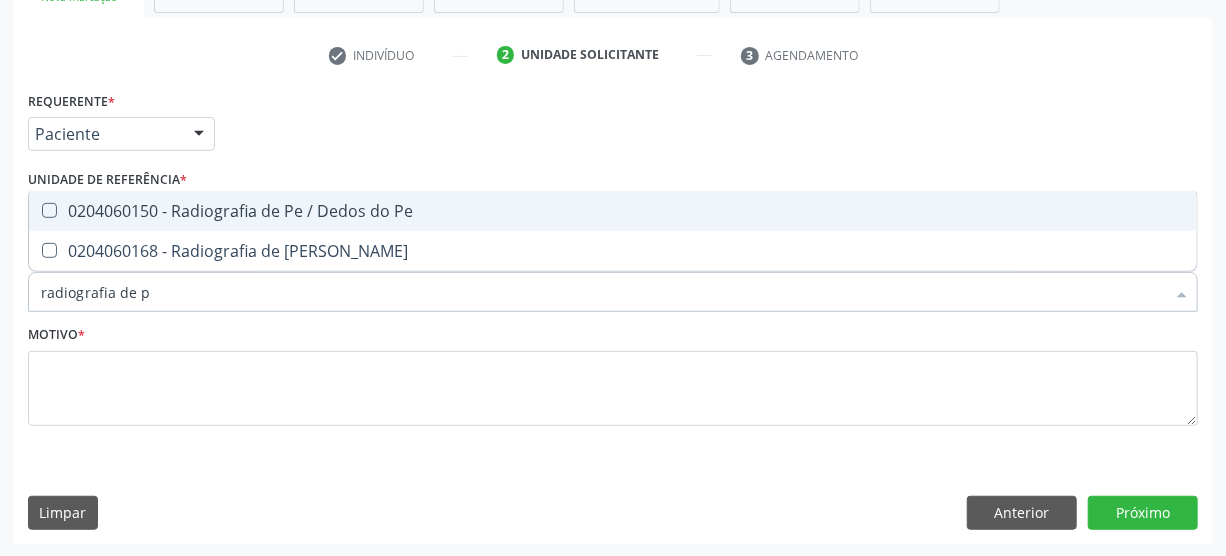 type on "radiografia de pe" 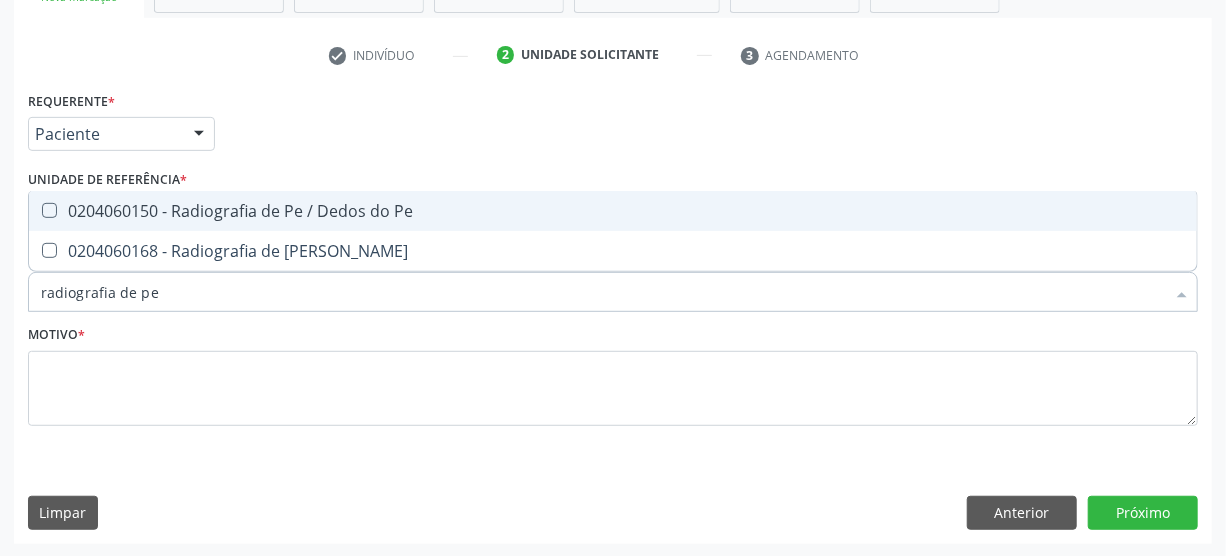click on "0204060150 - Radiografia de Pe / Dedos do Pe" at bounding box center [613, 211] 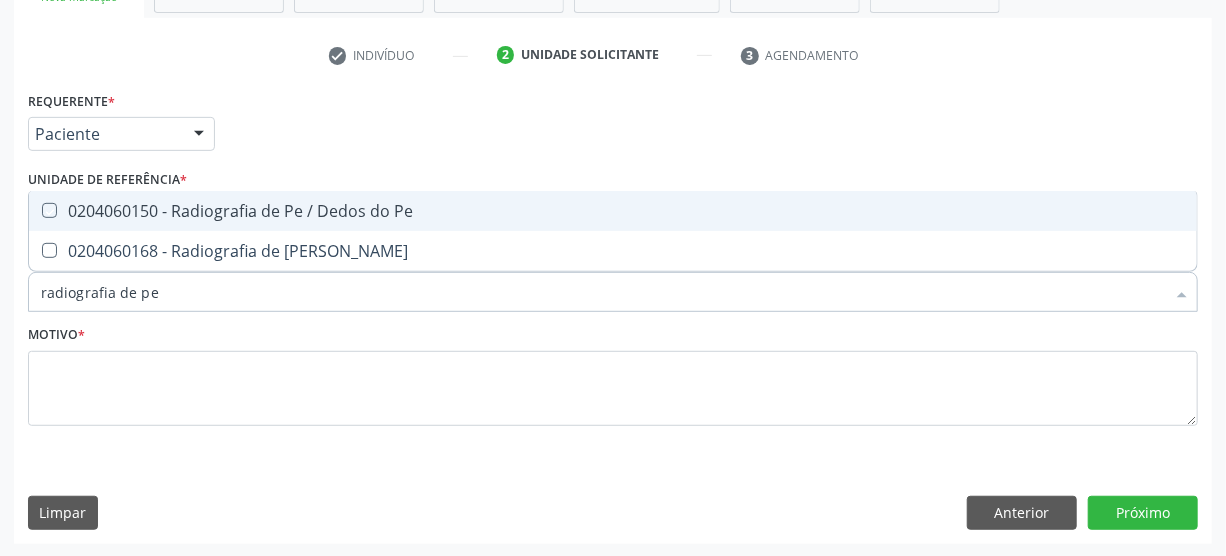 checkbox on "true" 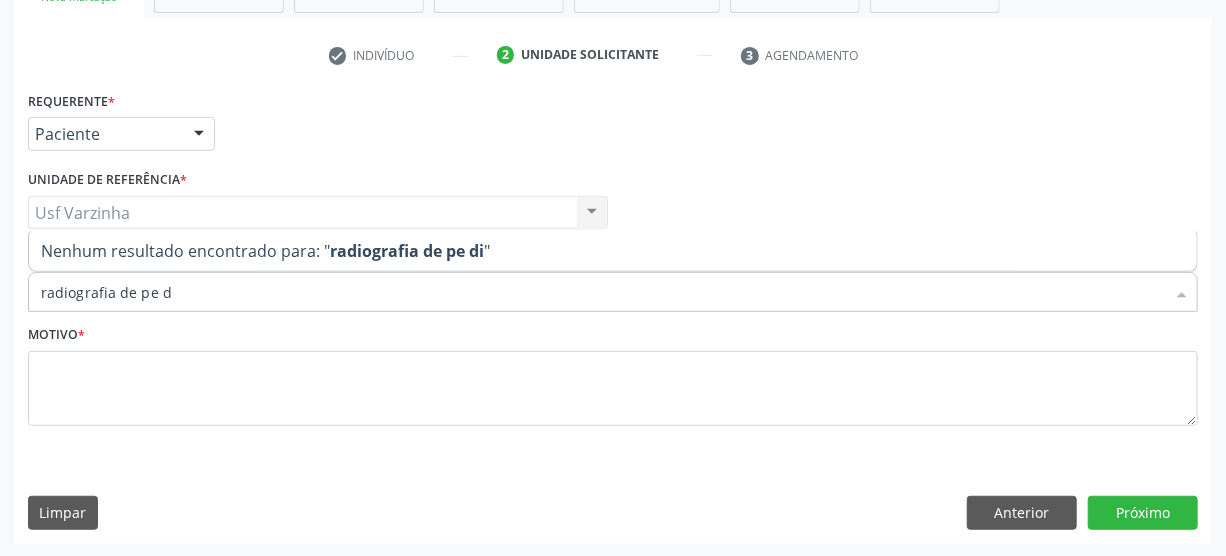 type on "radiografia de pe" 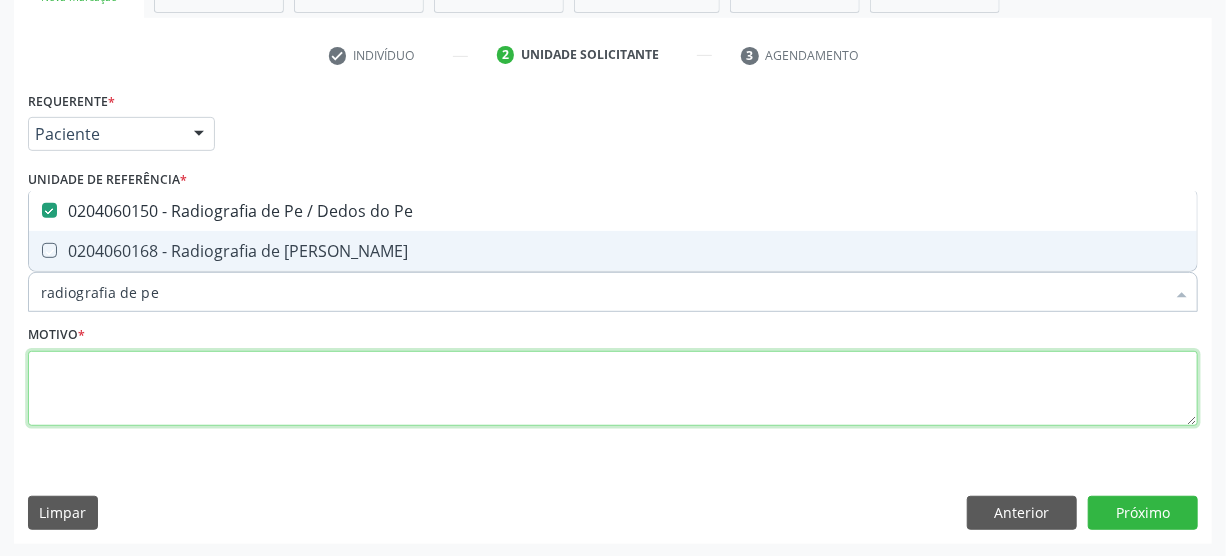 click at bounding box center (613, 389) 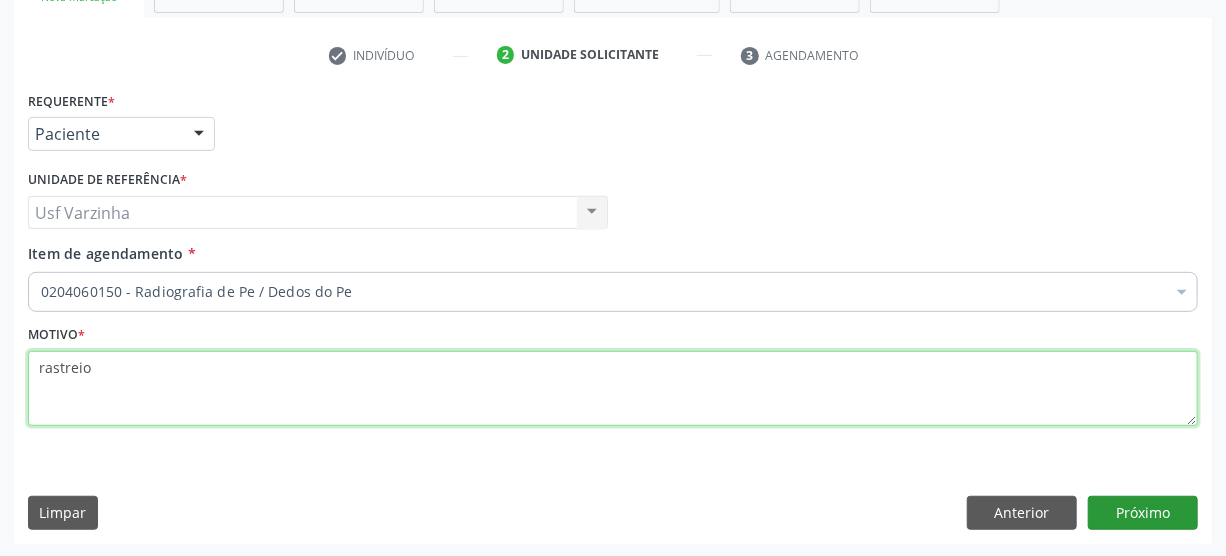 type on "rastreio" 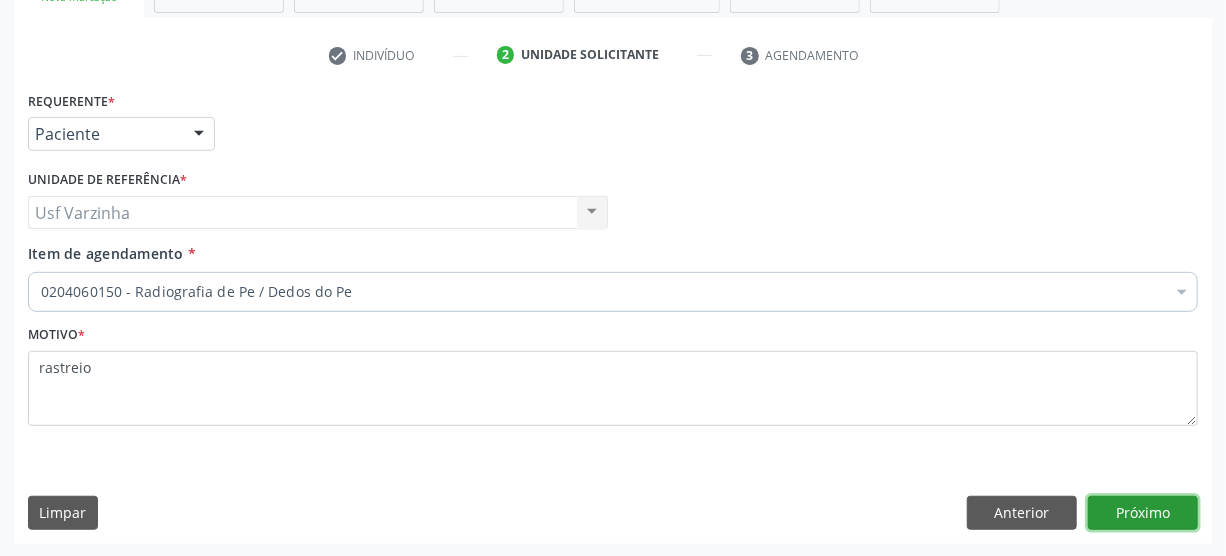 click on "Próximo" at bounding box center [1143, 513] 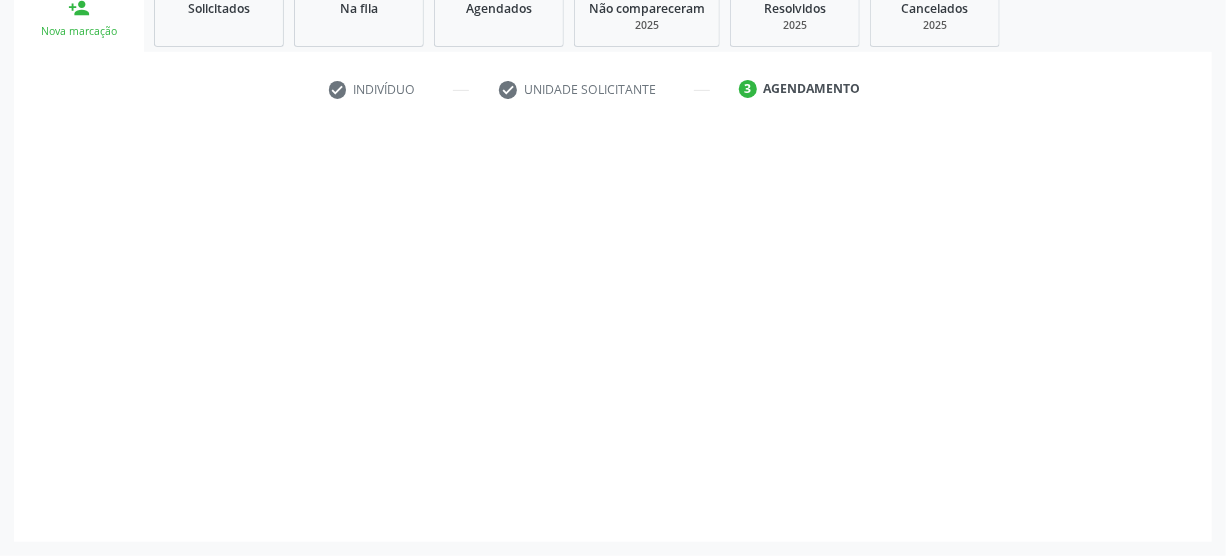 scroll, scrollTop: 312, scrollLeft: 0, axis: vertical 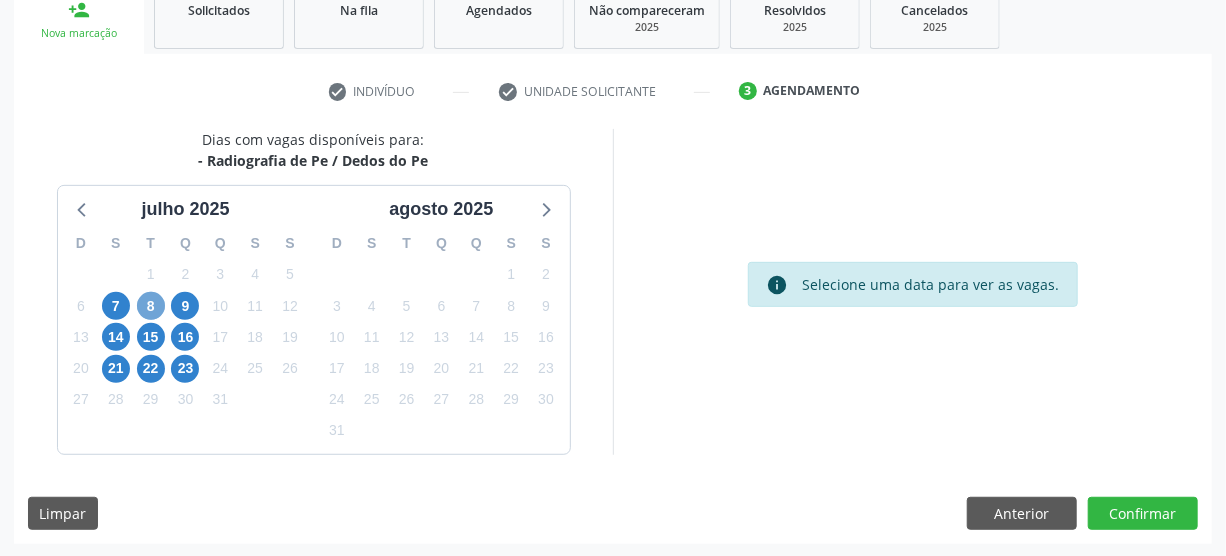 click on "8" at bounding box center [151, 306] 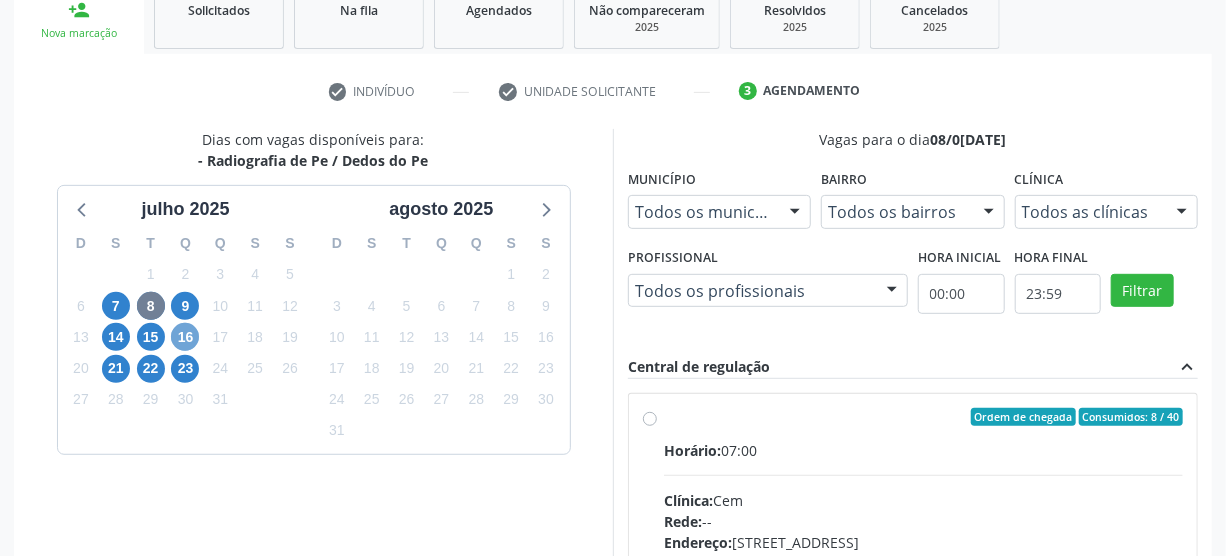 click on "16" at bounding box center (185, 337) 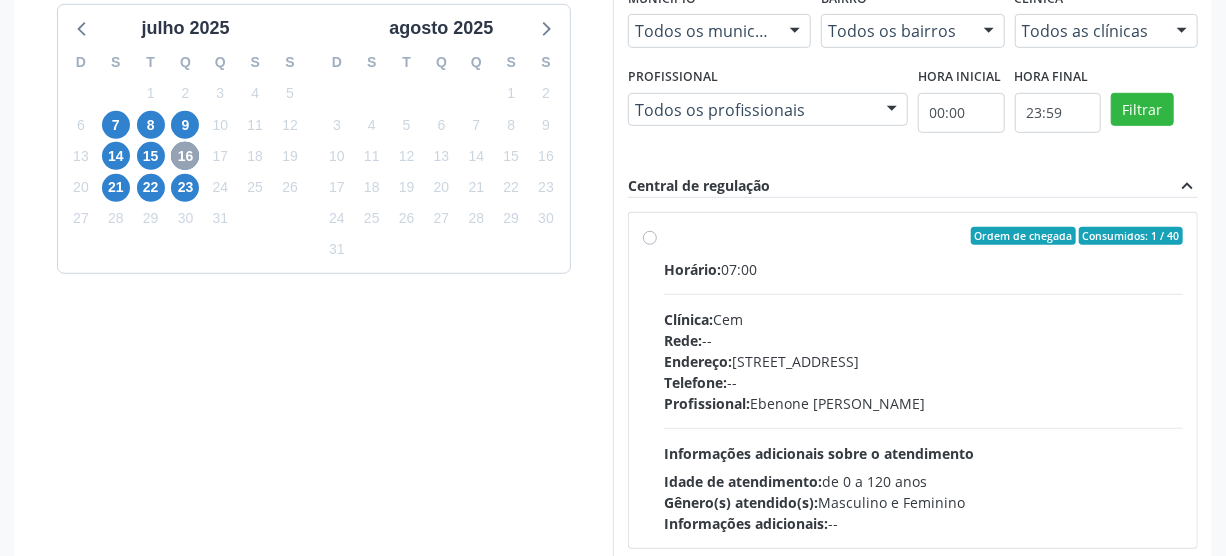 scroll, scrollTop: 494, scrollLeft: 0, axis: vertical 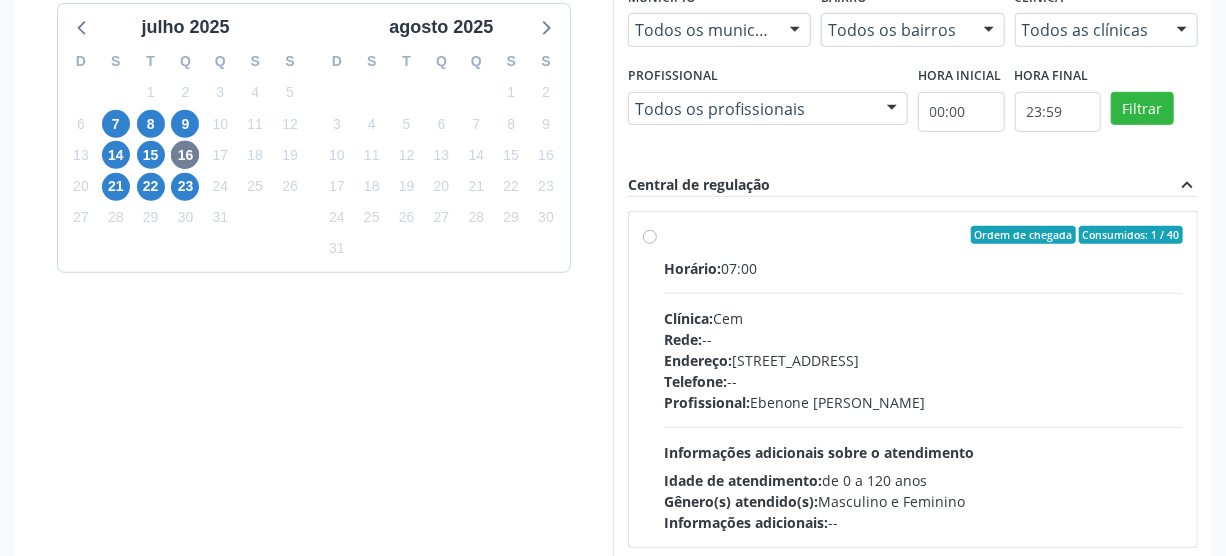 click on "Ordem de chegada
Consumidos: 1 / 40
Horário:   07:00
Clínica:  Cem
Rede:
--
Endereço:   Casa, nº 393, Nossa Senhora da Pen, Serra Talhada - PE
Telefone:   --
Profissional:
Ebenone Antonio da Silva
Informações adicionais sobre o atendimento
Idade de atendimento:
de 0 a 120 anos
Gênero(s) atendido(s):
Masculino e Feminino
Informações adicionais:
--" at bounding box center (923, 379) 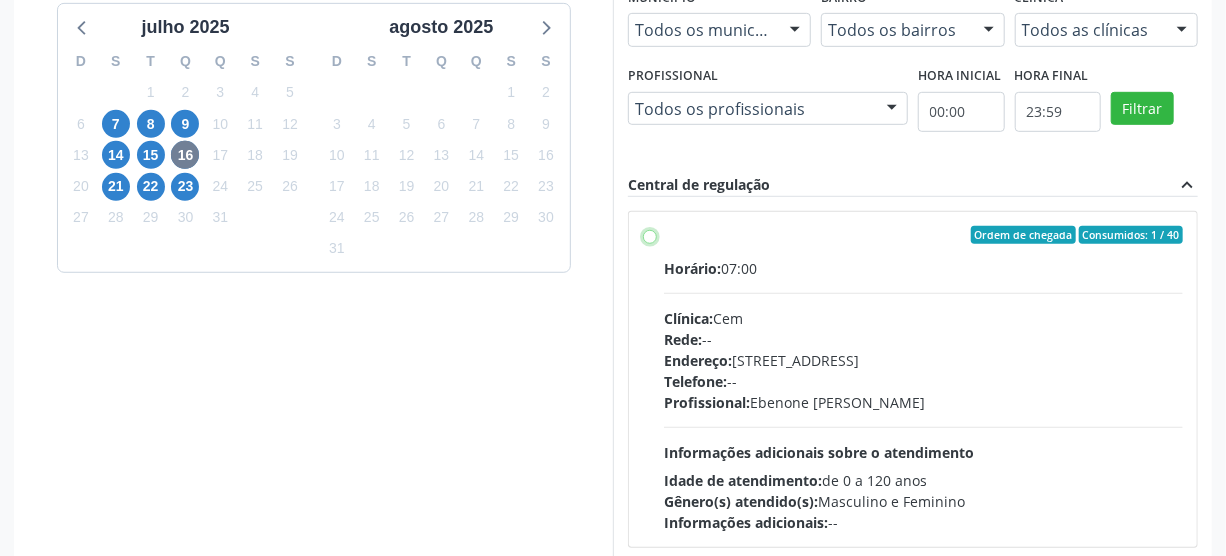 click on "Ordem de chegada
Consumidos: 1 / 40
Horário:   07:00
Clínica:  Cem
Rede:
--
Endereço:   Casa, nº 393, Nossa Senhora da Pen, Serra Talhada - PE
Telefone:   --
Profissional:
Ebenone Antonio da Silva
Informações adicionais sobre o atendimento
Idade de atendimento:
de 0 a 120 anos
Gênero(s) atendido(s):
Masculino e Feminino
Informações adicionais:
--" at bounding box center (650, 235) 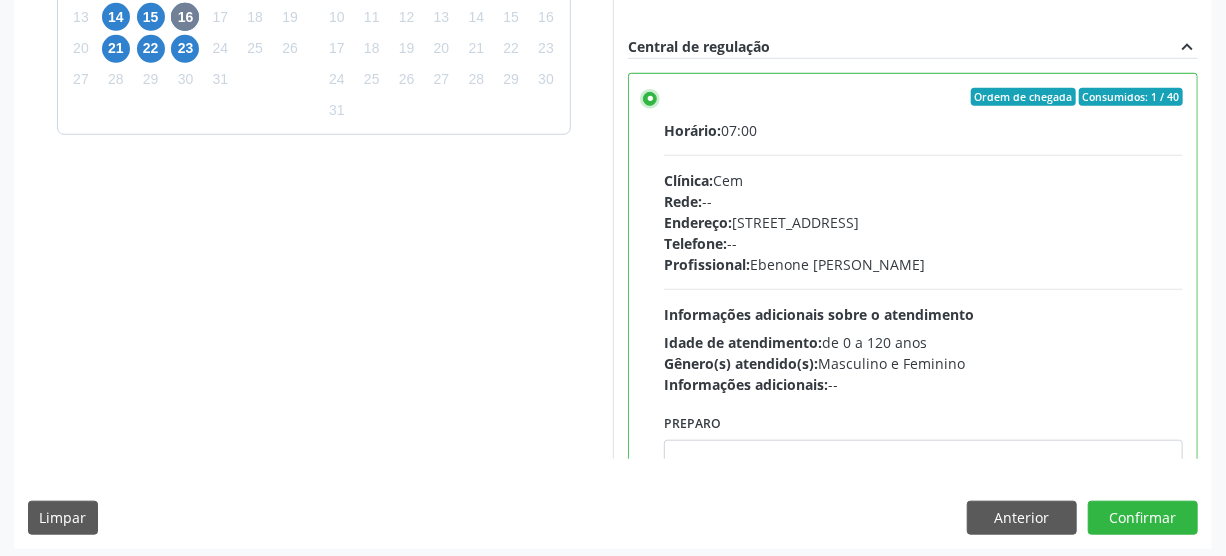 scroll, scrollTop: 637, scrollLeft: 0, axis: vertical 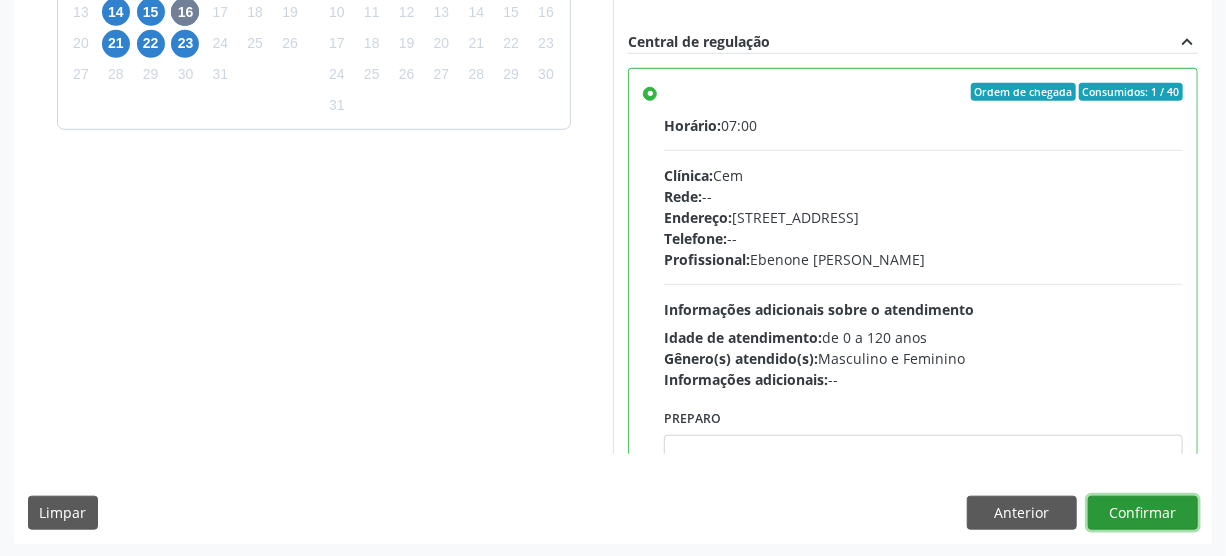 click on "Confirmar" at bounding box center (1143, 513) 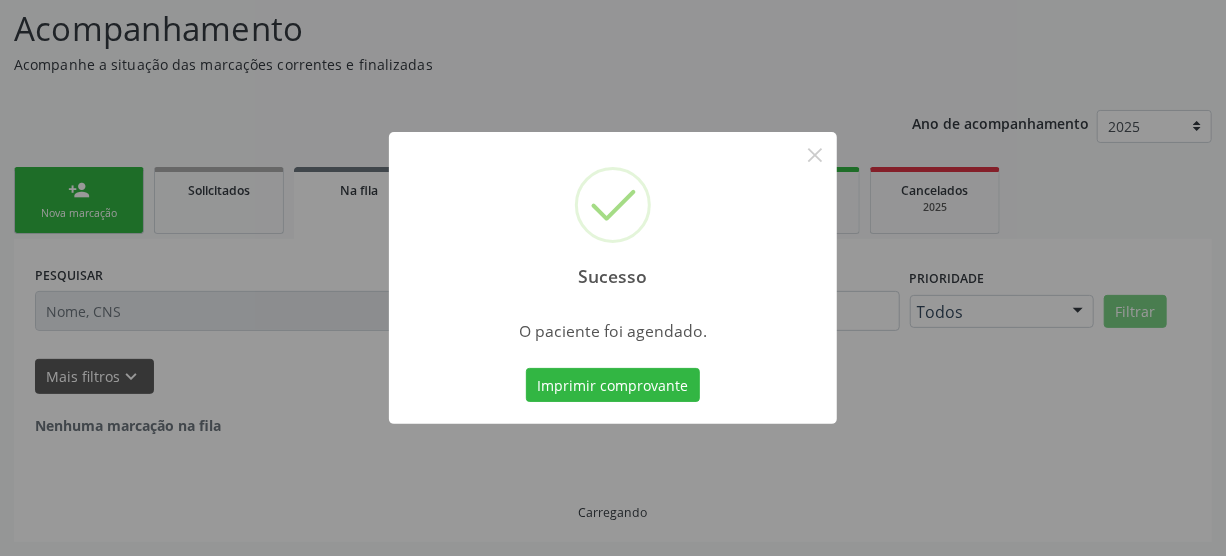 scroll, scrollTop: 45, scrollLeft: 0, axis: vertical 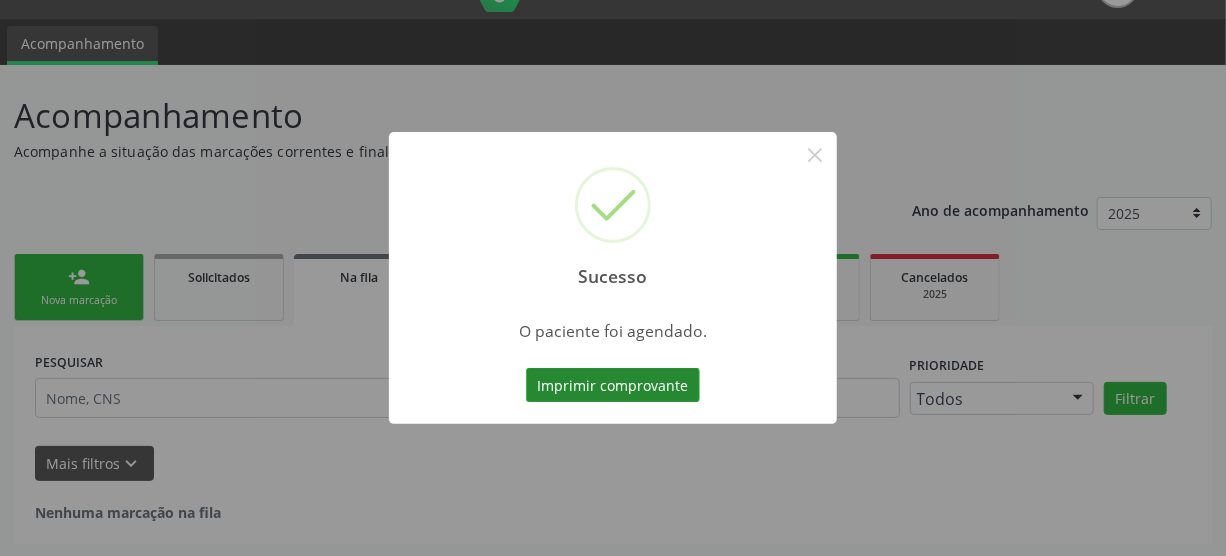 click on "Imprimir comprovante" at bounding box center [613, 385] 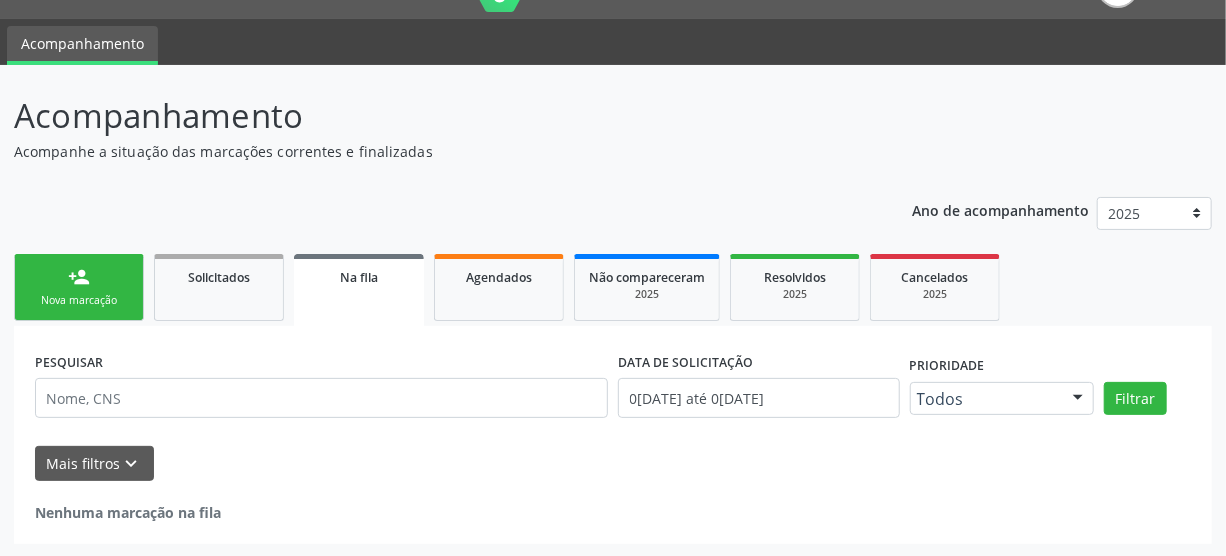 click on "Nova marcação" at bounding box center (79, 300) 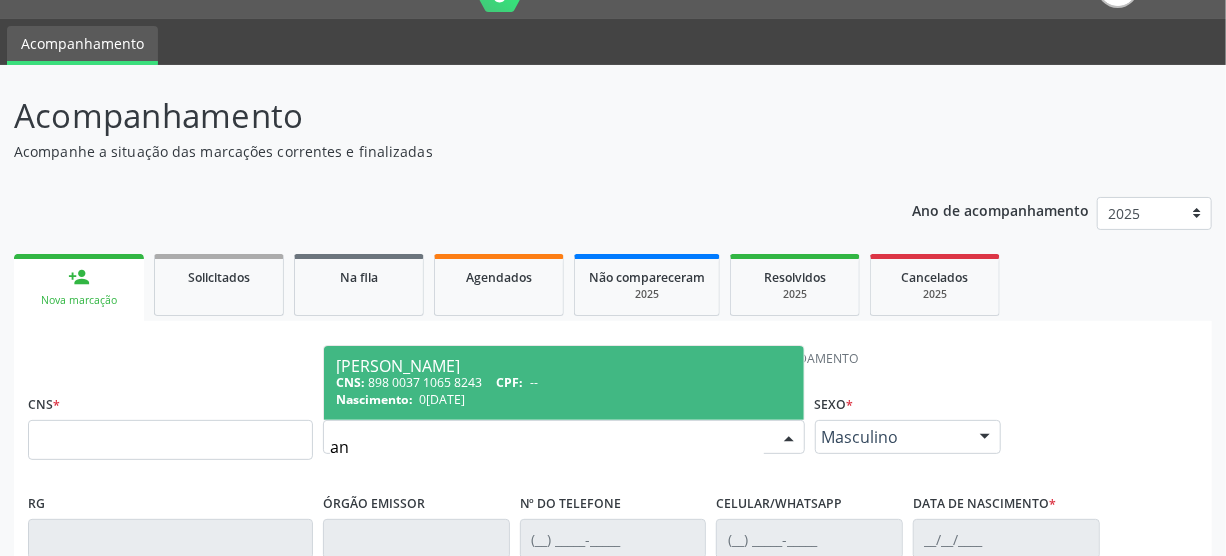 type on "a" 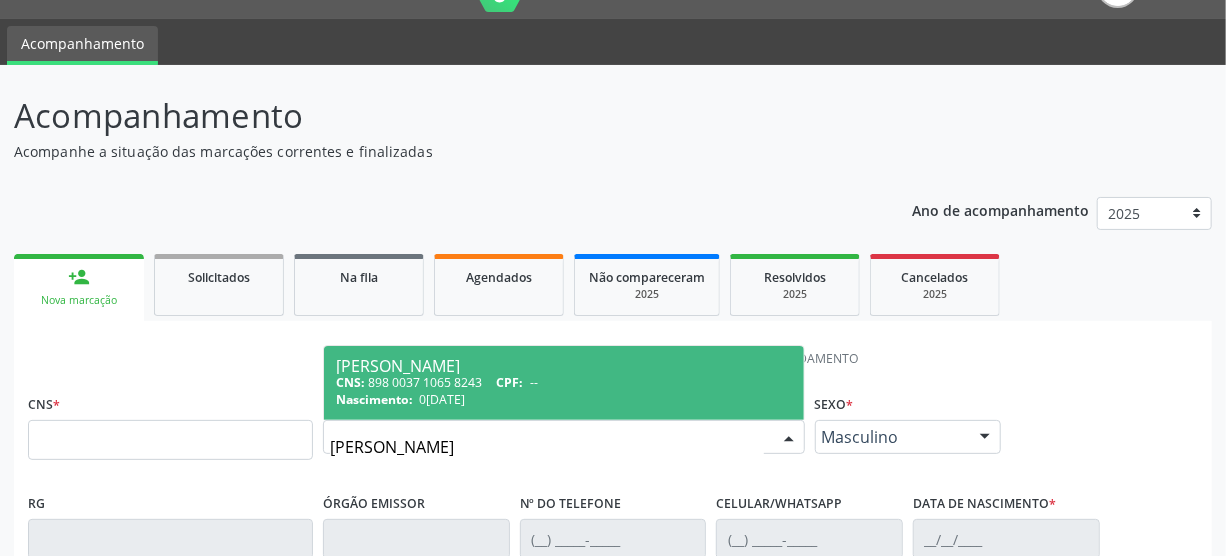 click on "anny alice" at bounding box center [547, 447] 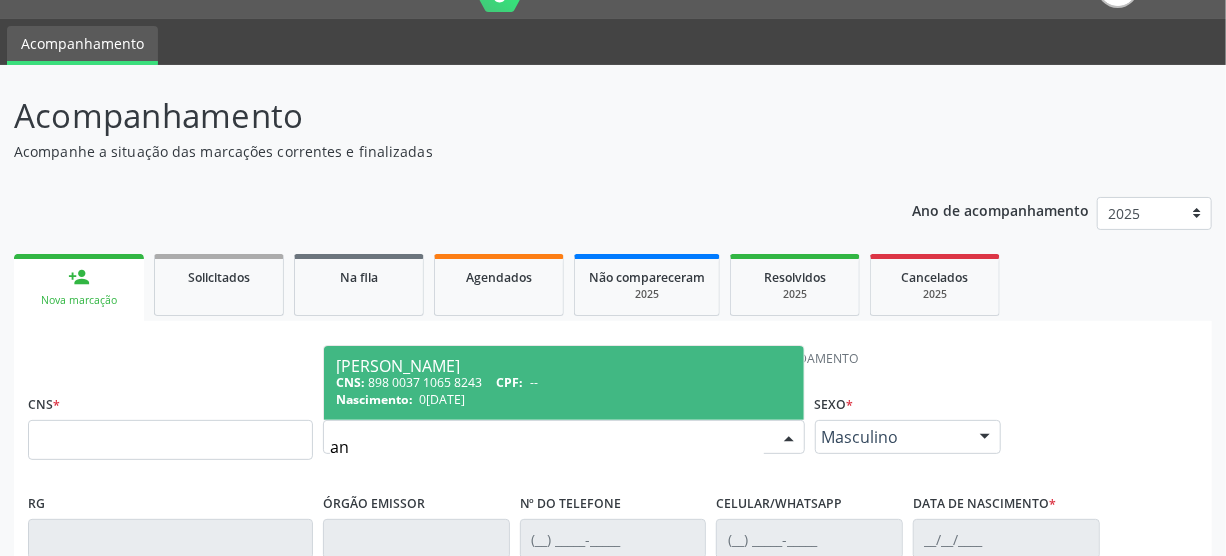 type on "a" 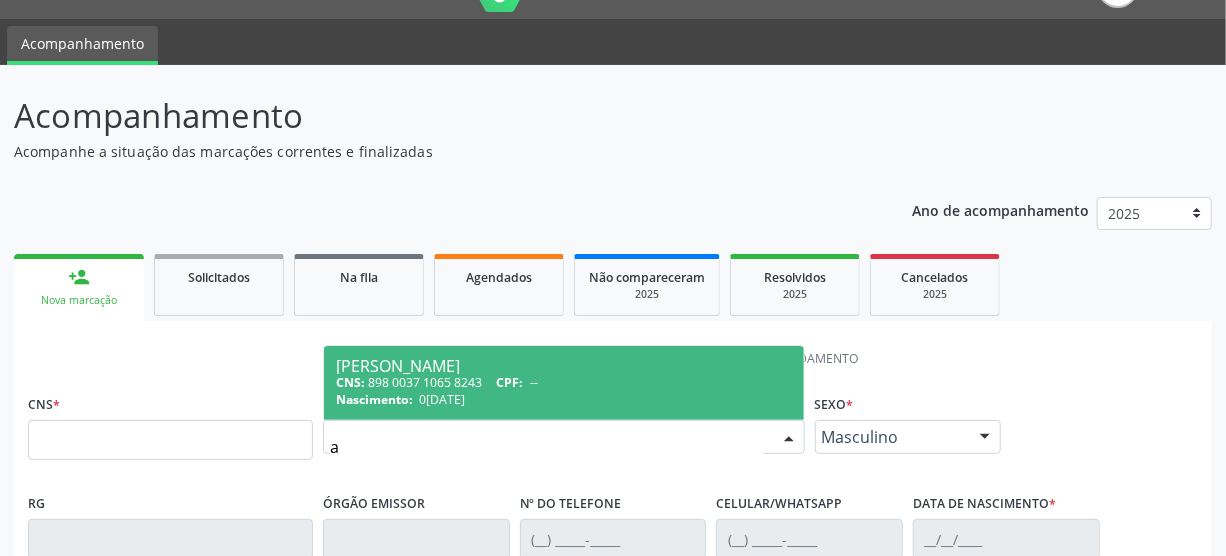 type 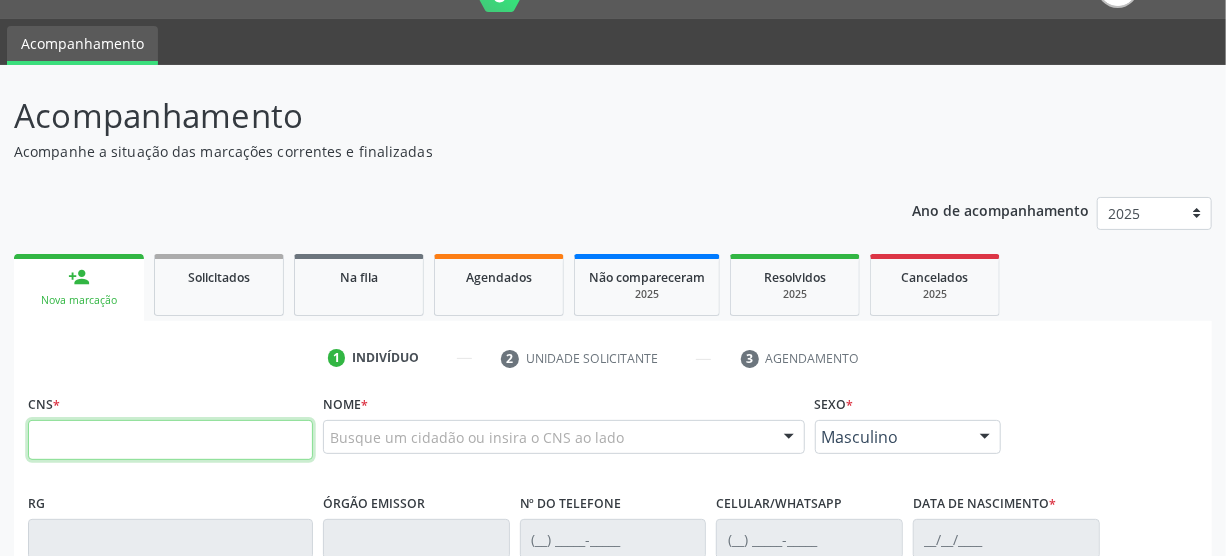 click at bounding box center [170, 440] 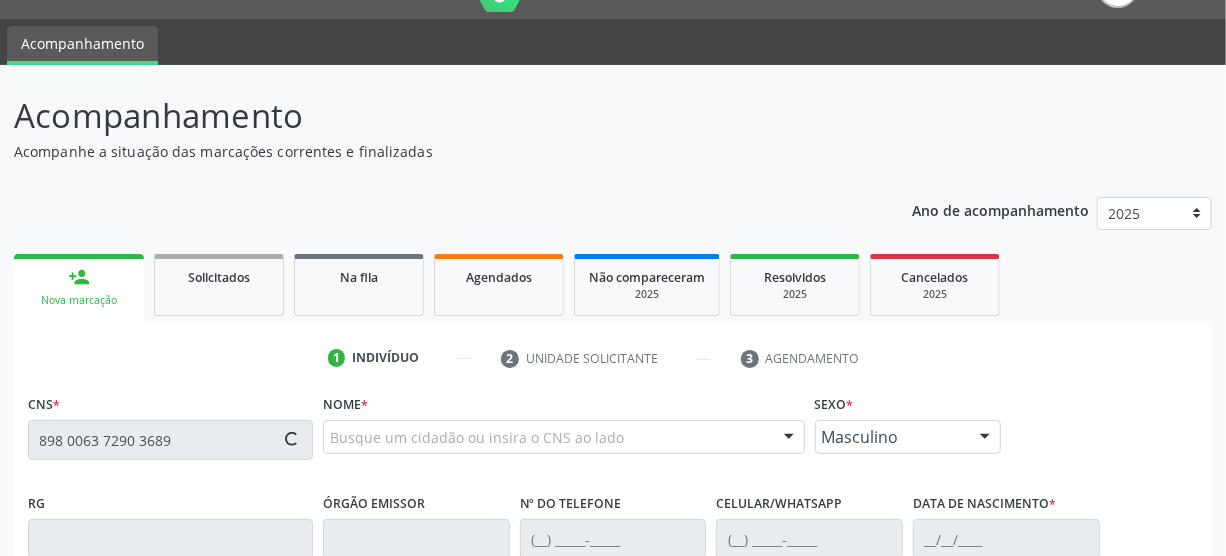 scroll, scrollTop: 136, scrollLeft: 0, axis: vertical 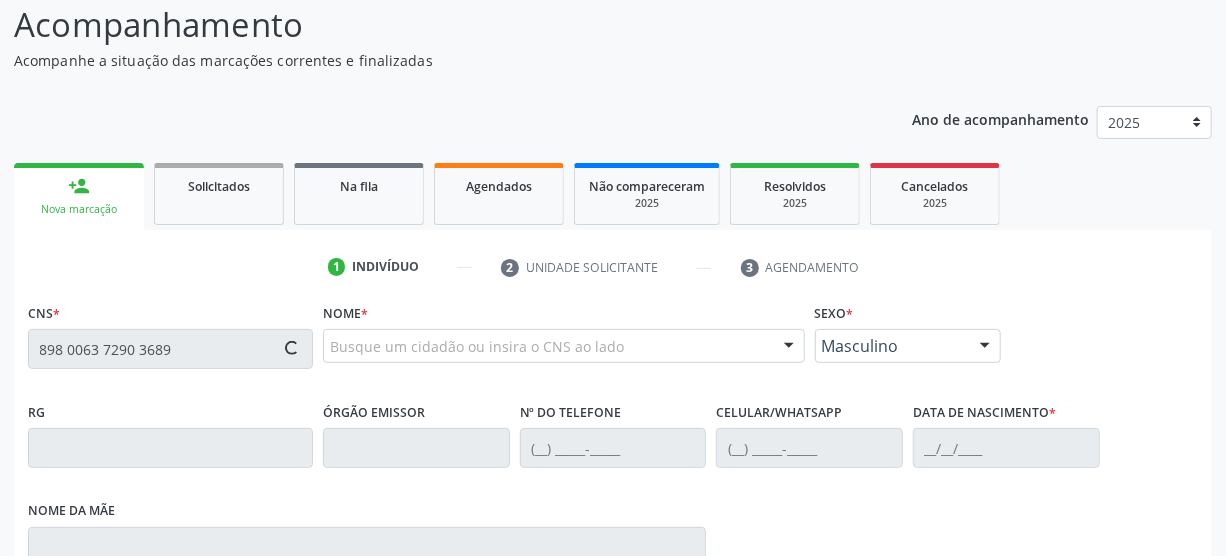 type on "898 0063 7290 3689" 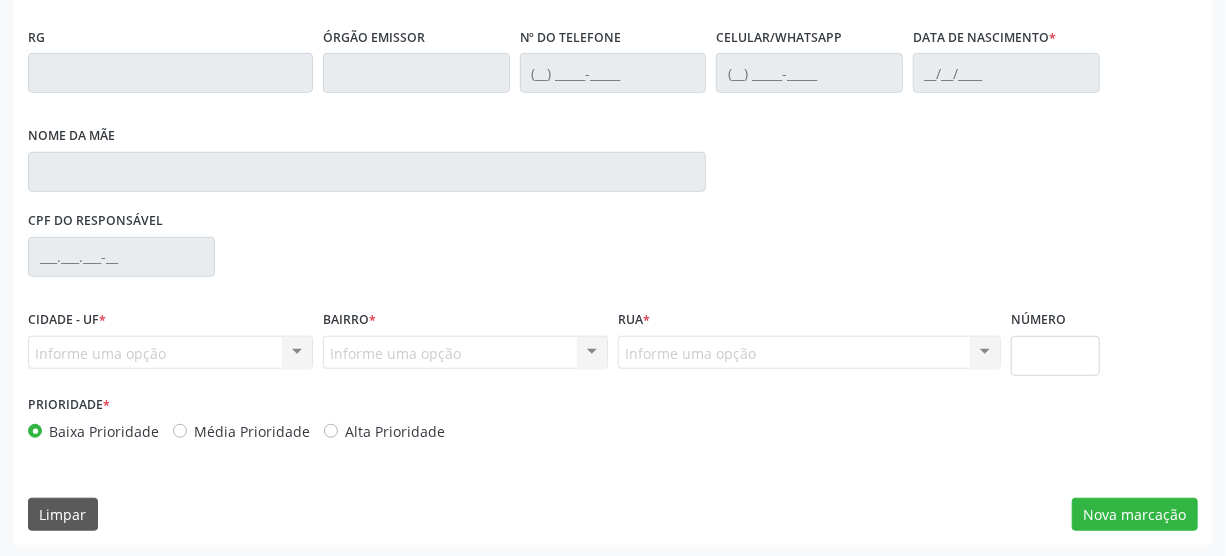 scroll, scrollTop: 512, scrollLeft: 0, axis: vertical 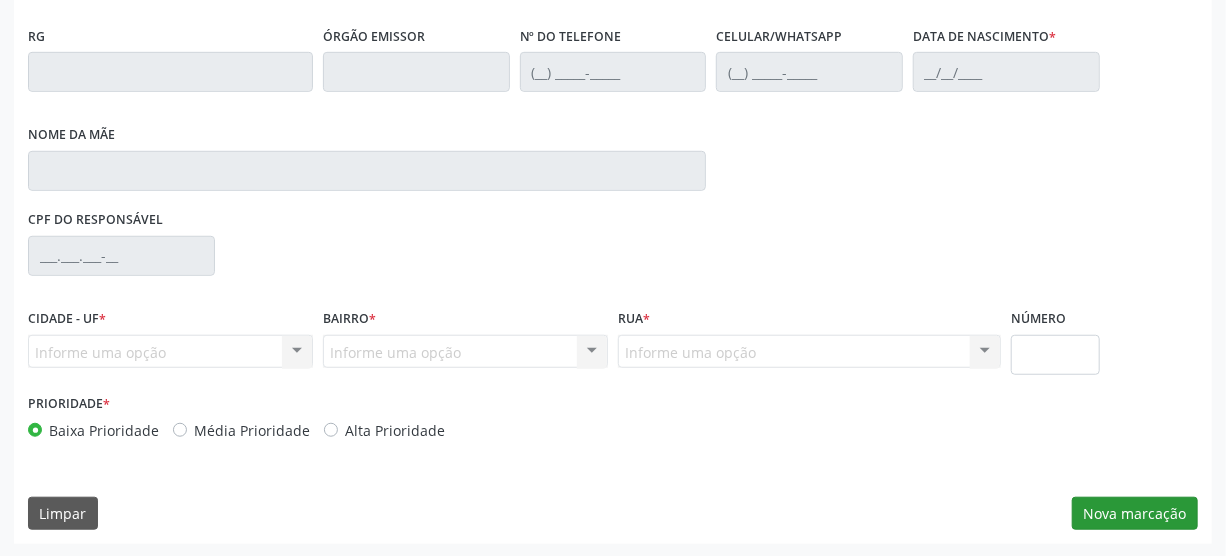 type on "(87) 98126-1055" 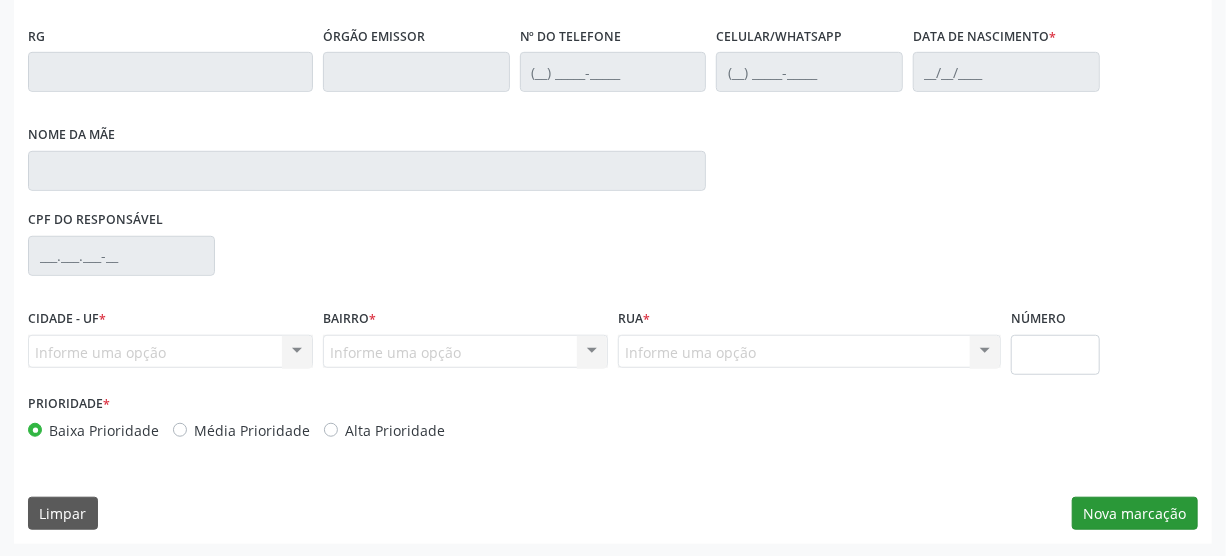 type on "(87) 98126-1055" 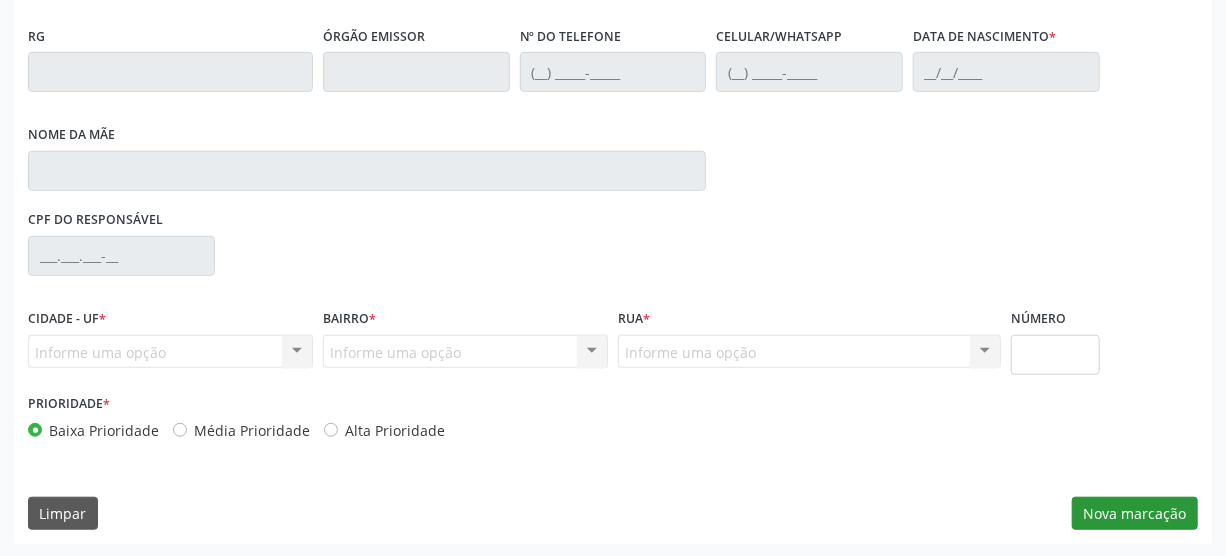type on "10/07/2024" 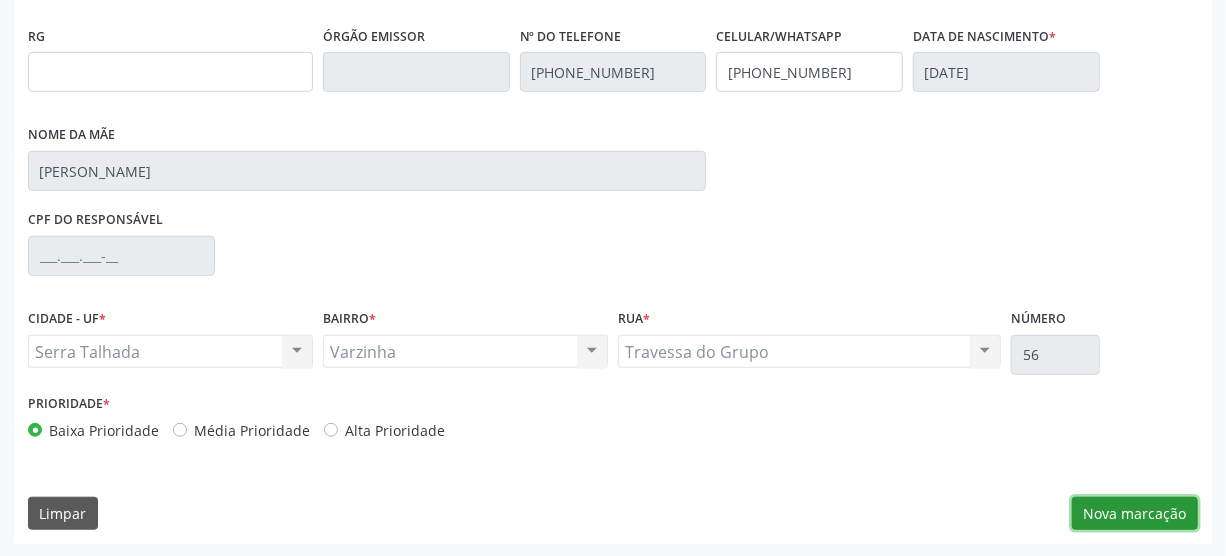 click on "Nova marcação" at bounding box center [1135, 514] 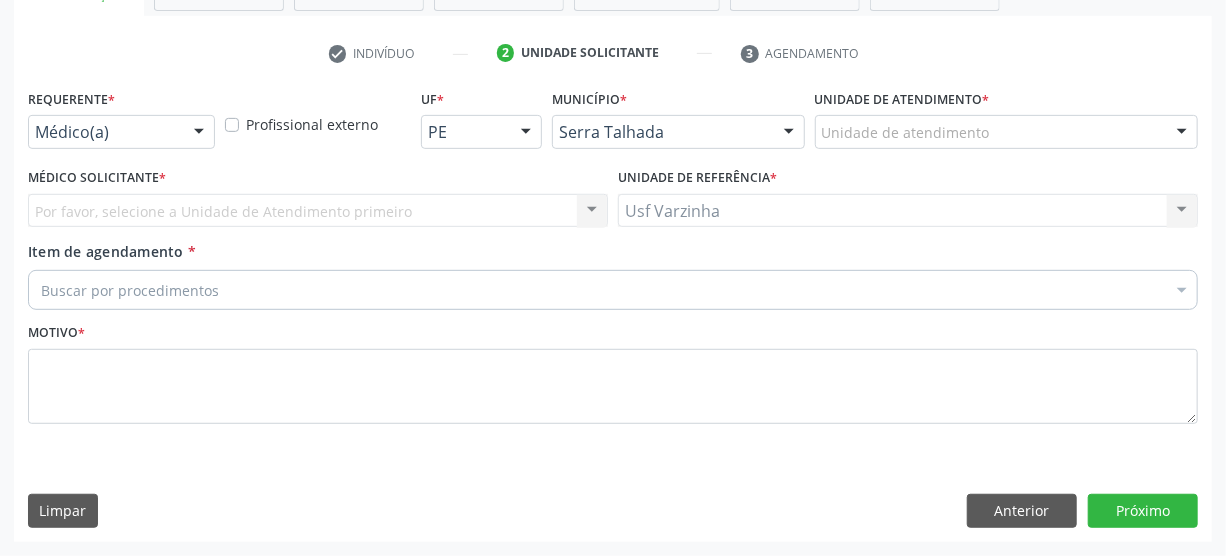 scroll, scrollTop: 348, scrollLeft: 0, axis: vertical 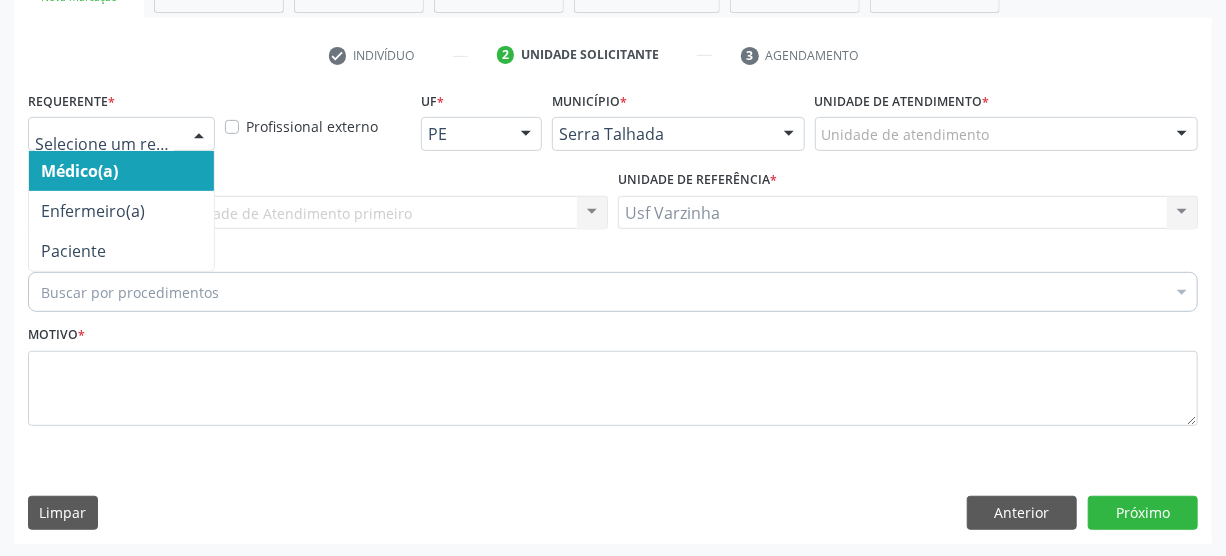 click at bounding box center [199, 135] 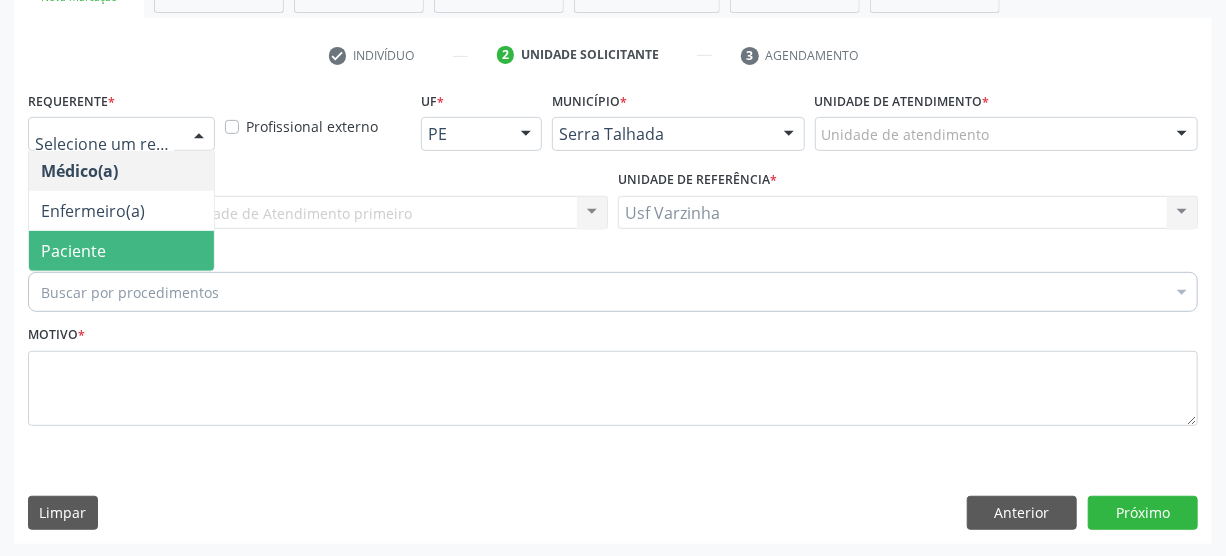 click on "Paciente" at bounding box center [121, 251] 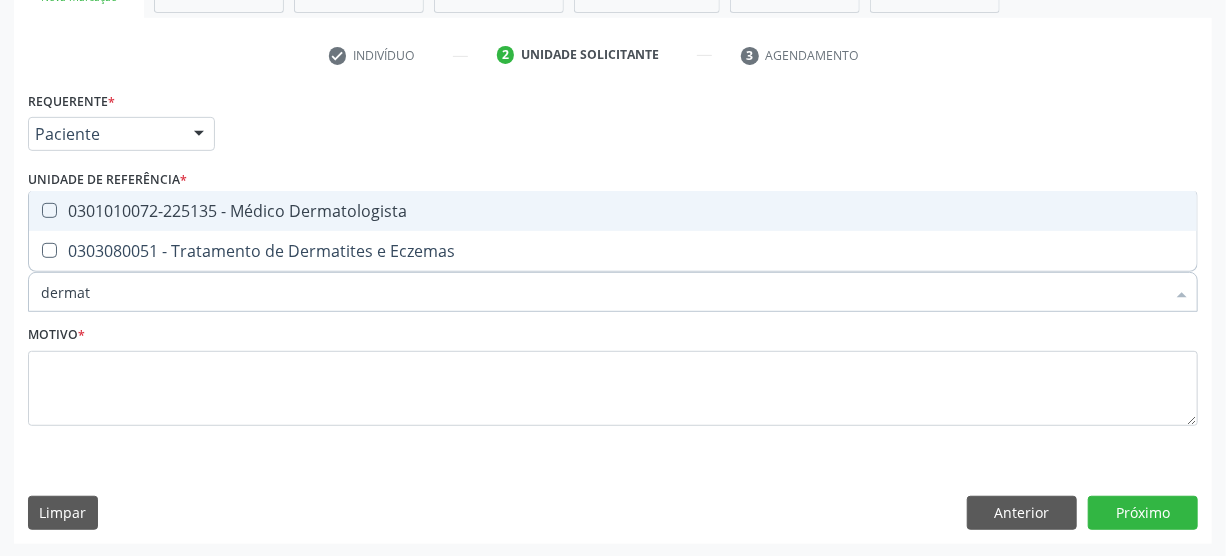 type on "dermato" 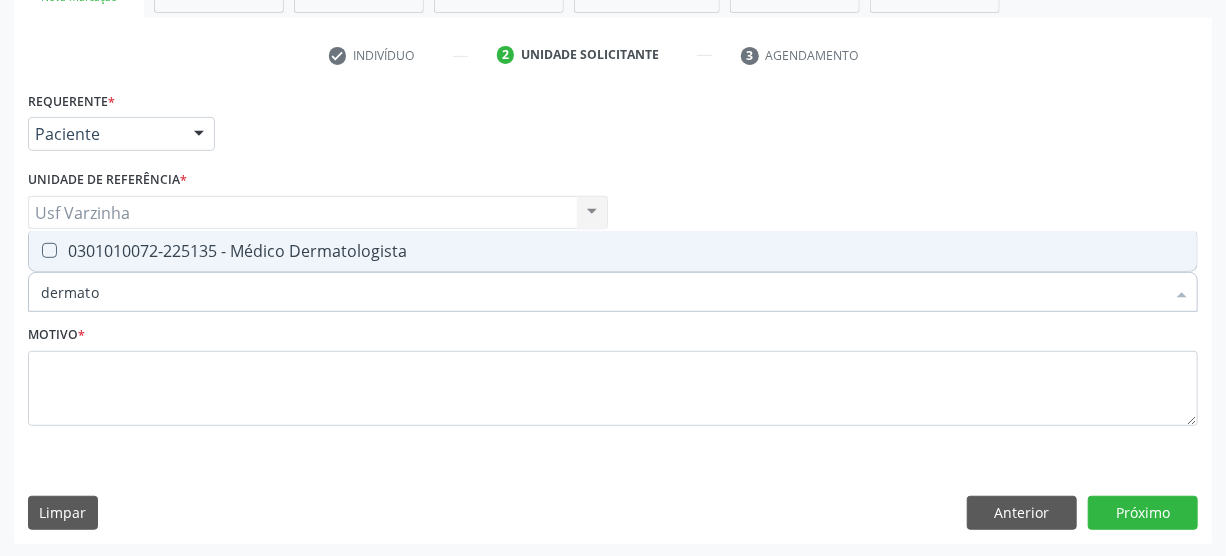 click at bounding box center [49, 250] 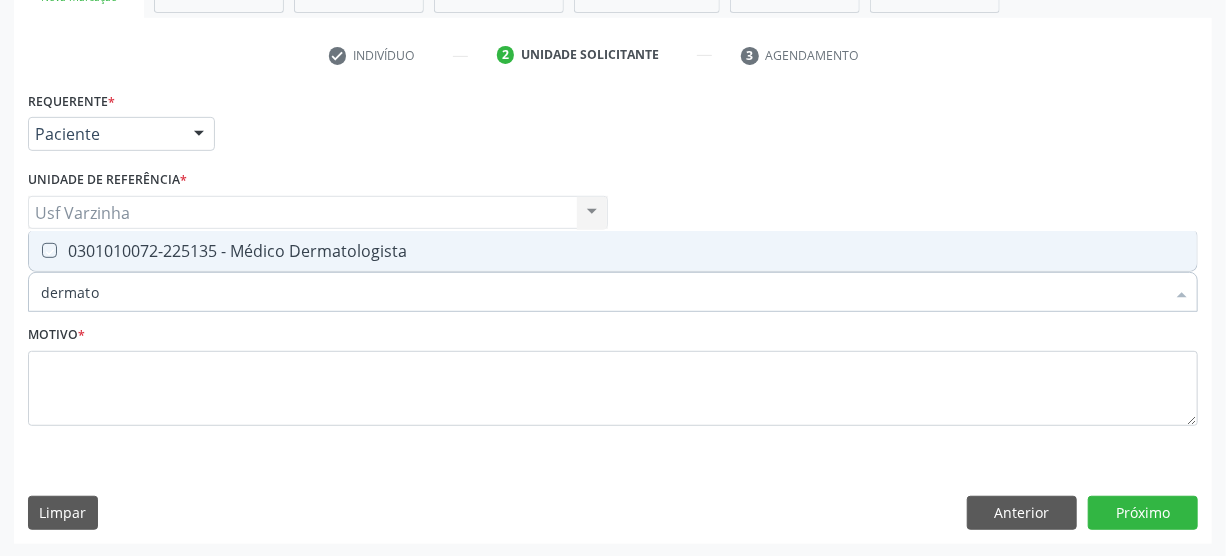 click at bounding box center (35, 250) 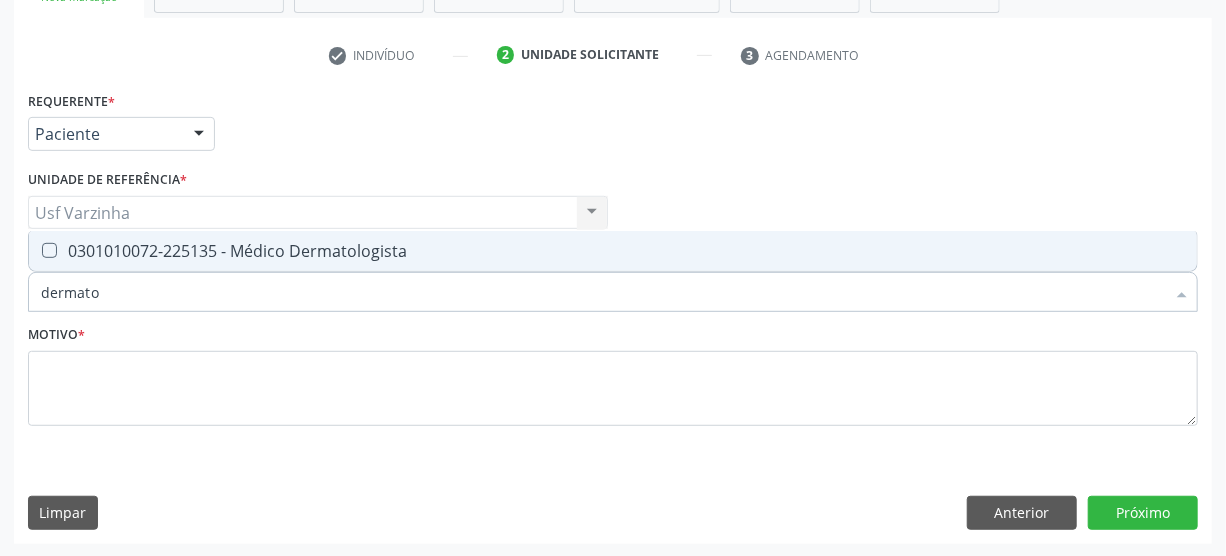 checkbox on "true" 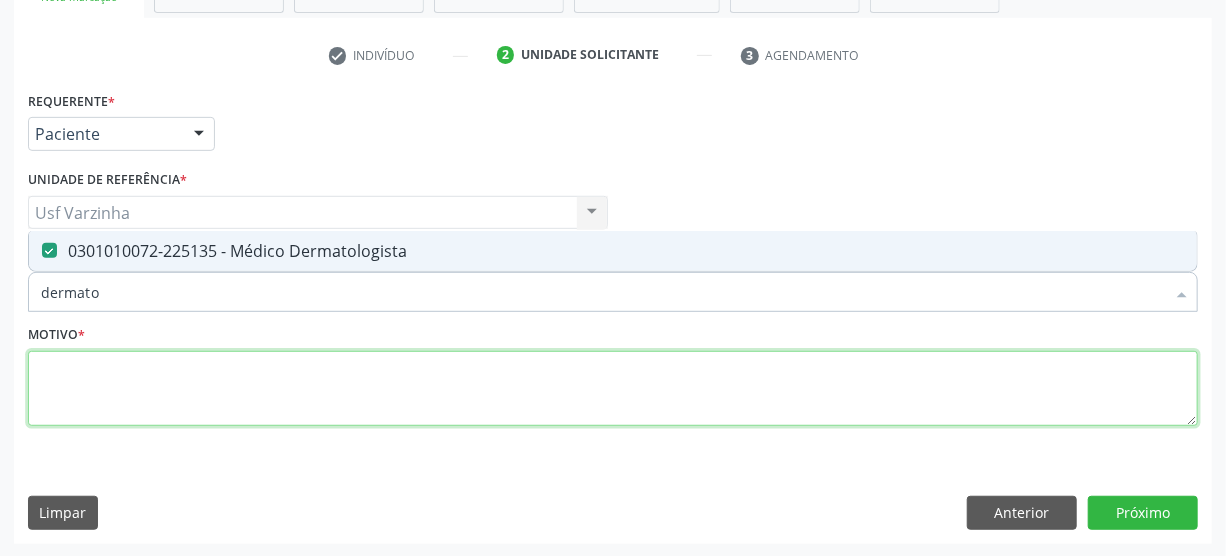 click at bounding box center (613, 389) 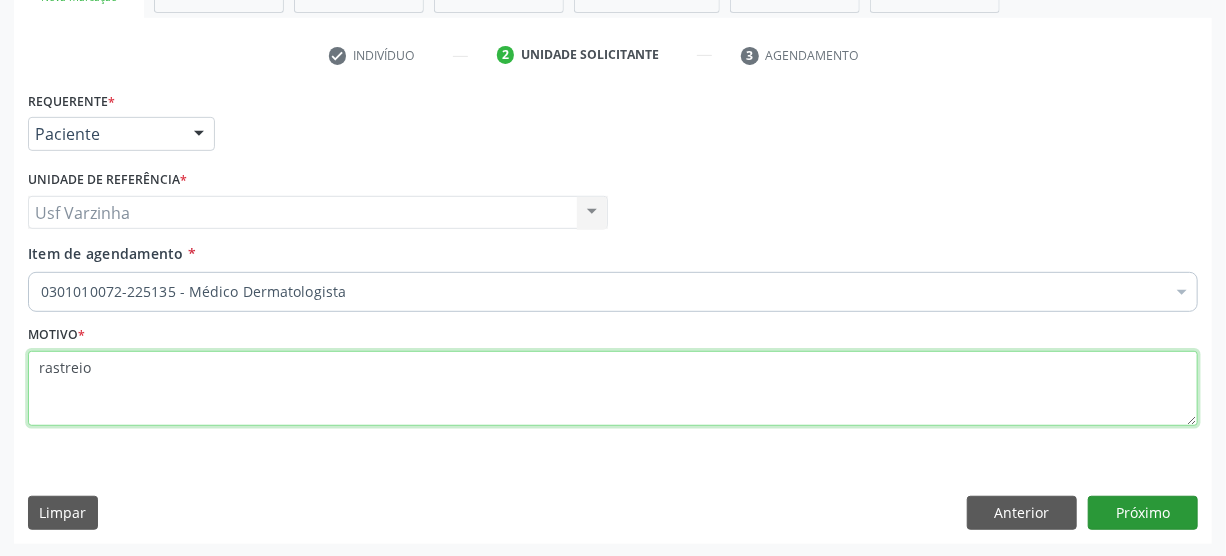type on "rastreio" 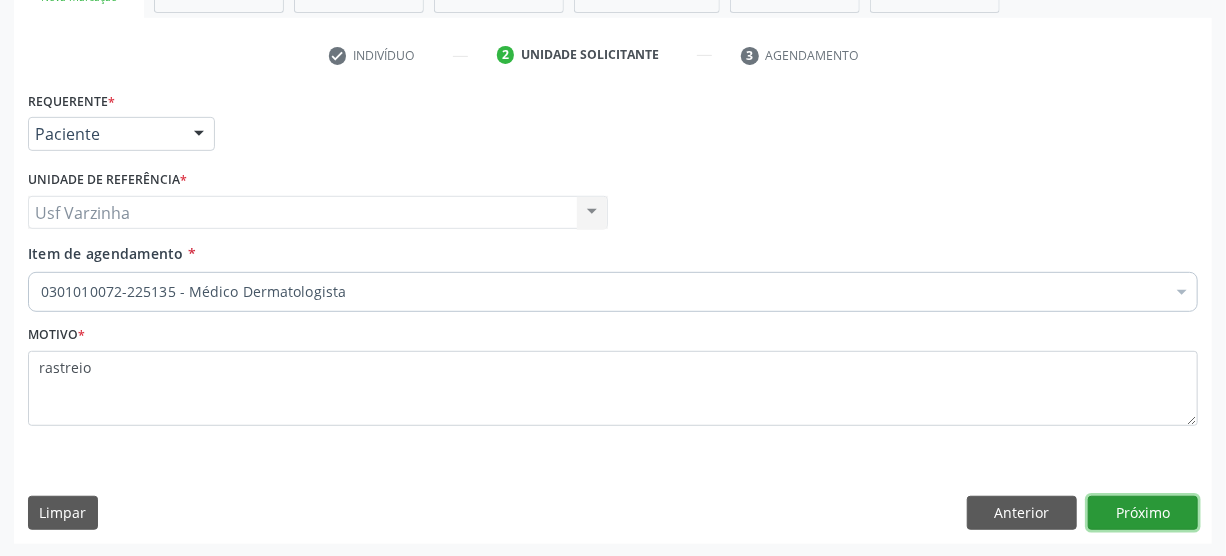 click on "Próximo" at bounding box center [1143, 513] 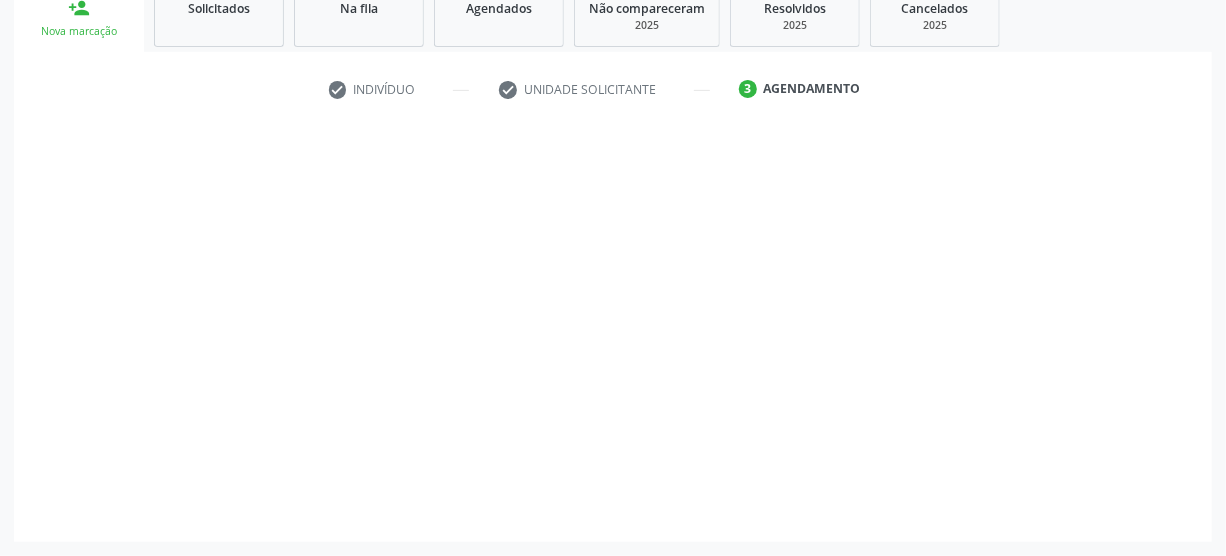 scroll, scrollTop: 312, scrollLeft: 0, axis: vertical 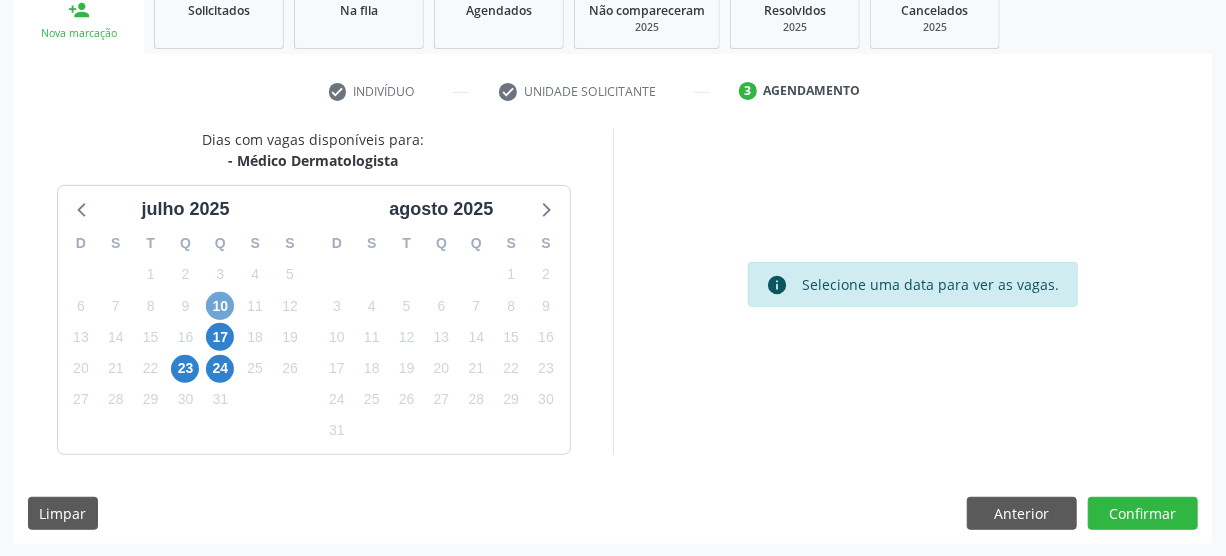 click on "10" at bounding box center (220, 306) 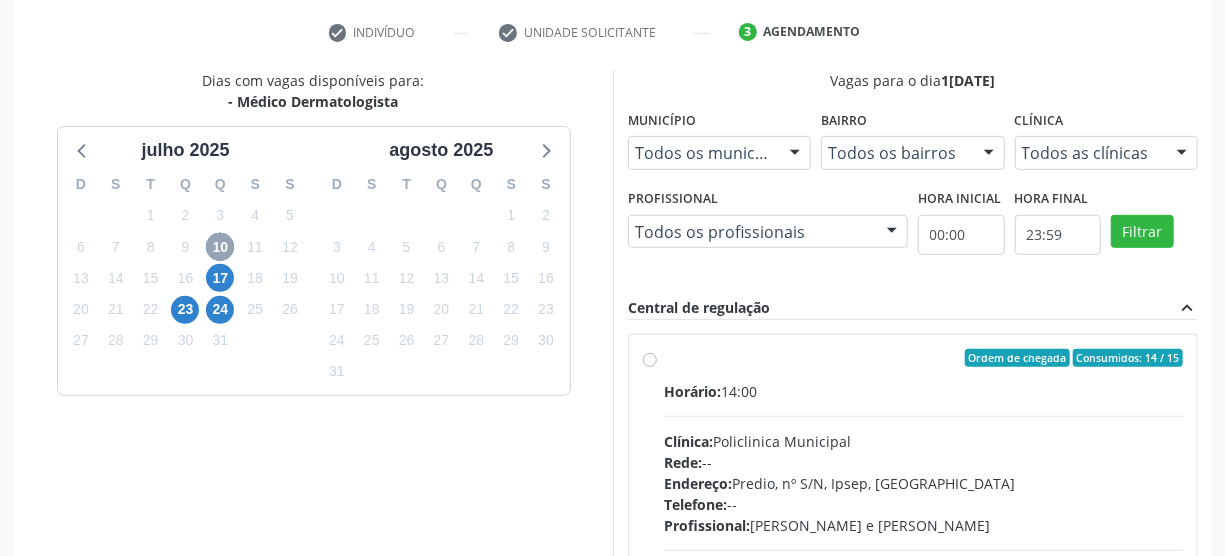 scroll, scrollTop: 403, scrollLeft: 0, axis: vertical 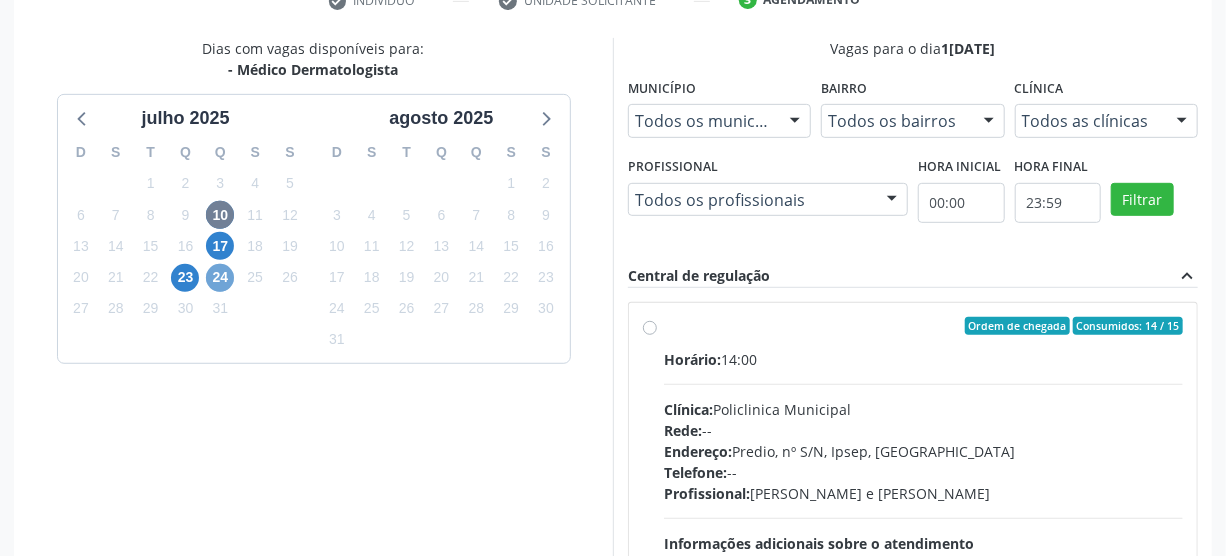 click on "24" at bounding box center (220, 278) 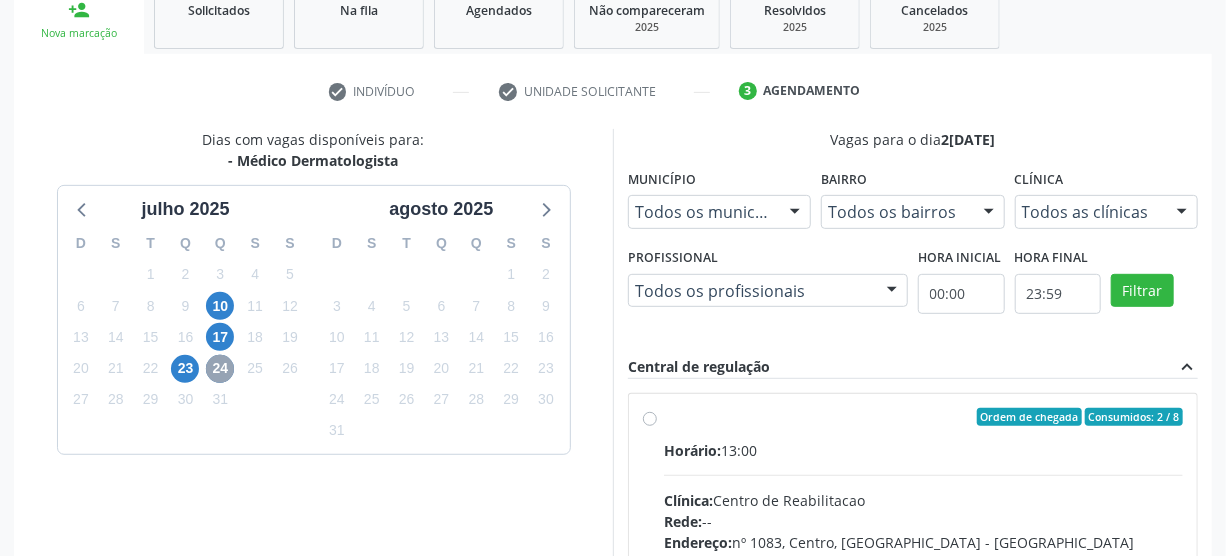 scroll, scrollTop: 403, scrollLeft: 0, axis: vertical 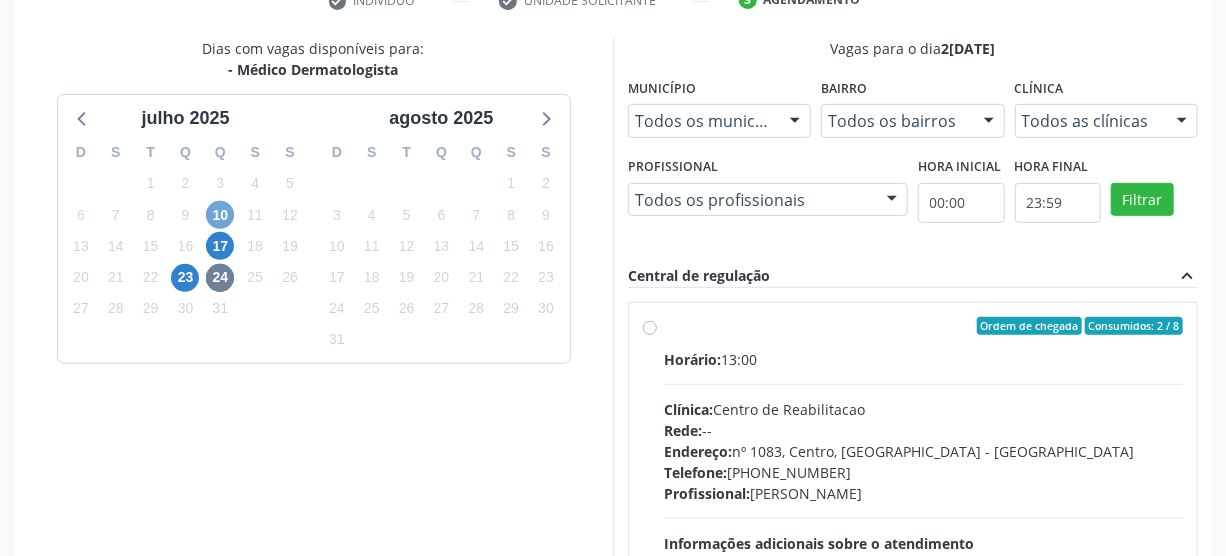 click on "10" at bounding box center (220, 215) 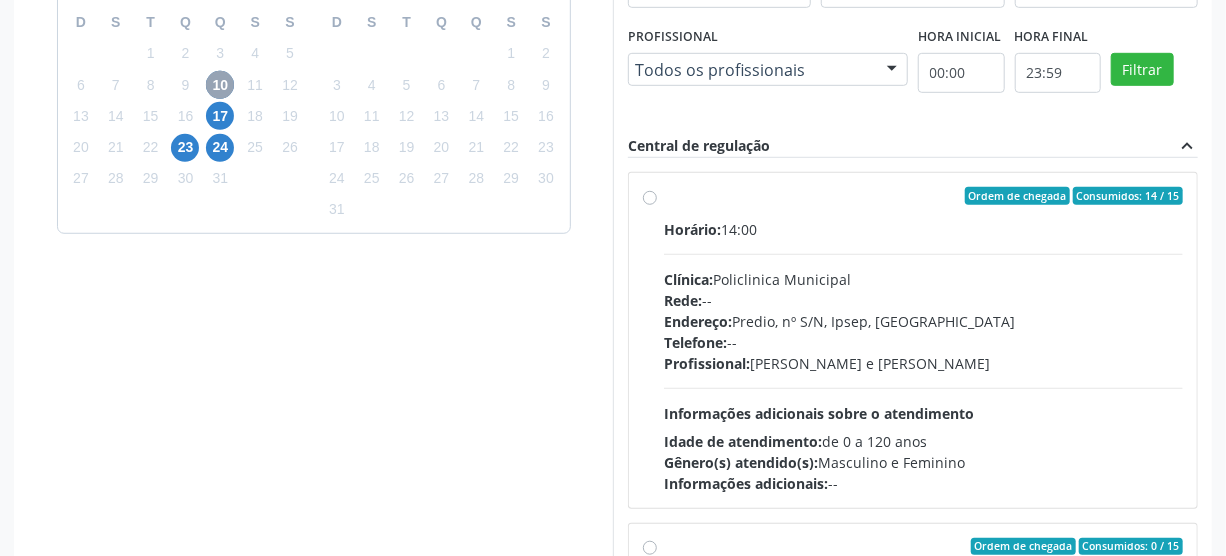 scroll, scrollTop: 585, scrollLeft: 0, axis: vertical 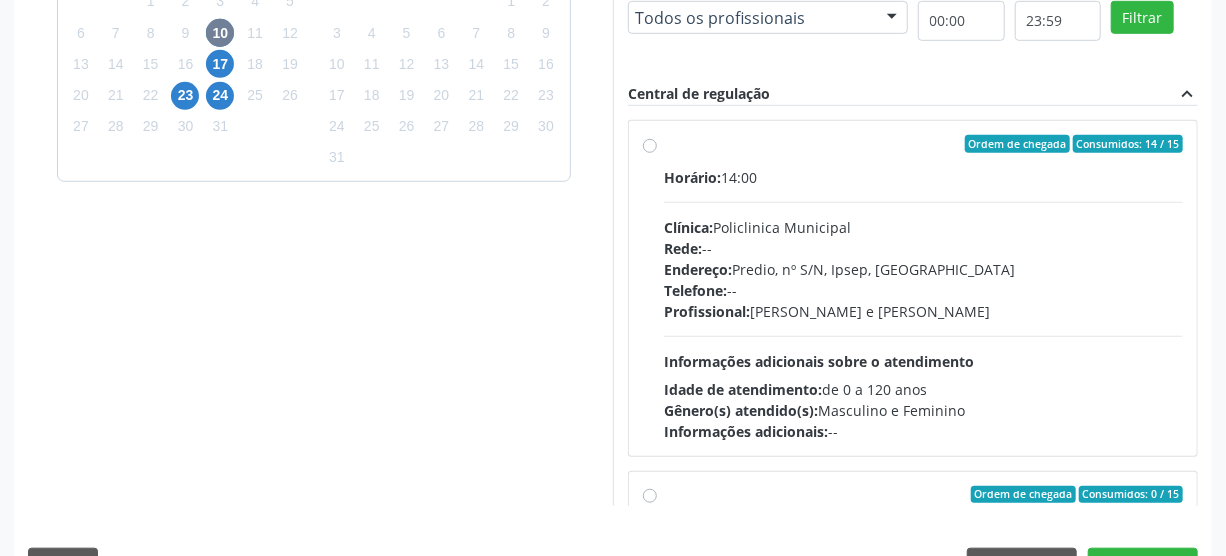 click on "Ordem de chegada
Consumidos: 14 / 15
Horário:   14:00
Clínica:  Policlinica Municipal
Rede:
--
Endereço:   Predio, nº S/N, Ipsep, [GEOGRAPHIC_DATA] - PE
Telefone:   --
Profissional:
[PERSON_NAME] e [PERSON_NAME]
Informações adicionais sobre o atendimento
Idade de atendimento:
de 0 a 120 anos
Gênero(s) atendido(s):
Masculino e Feminino
Informações adicionais:
--" at bounding box center (923, 288) 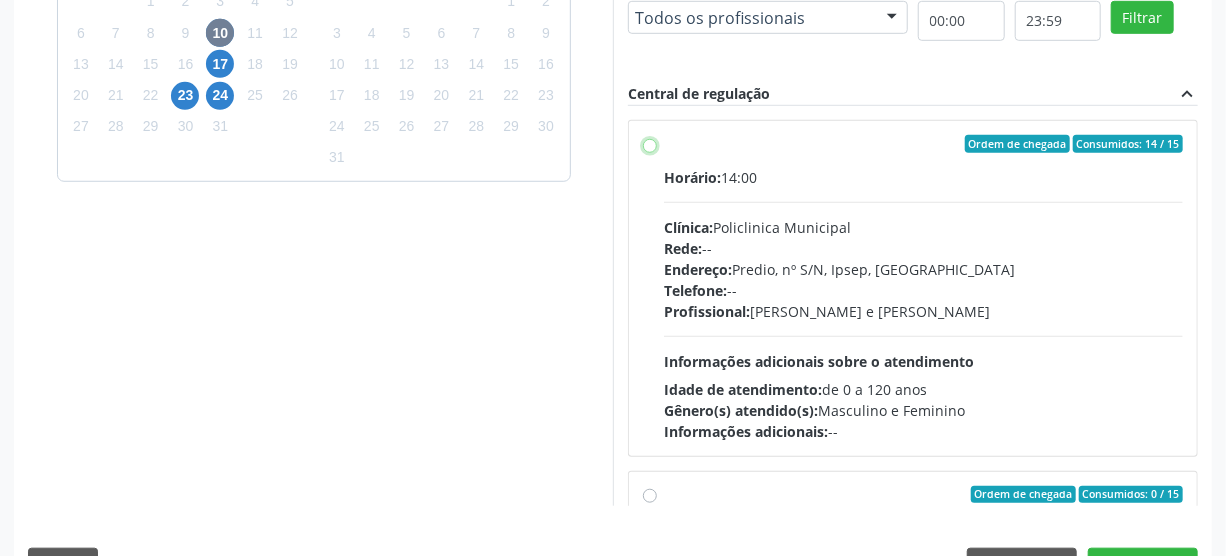 radio on "true" 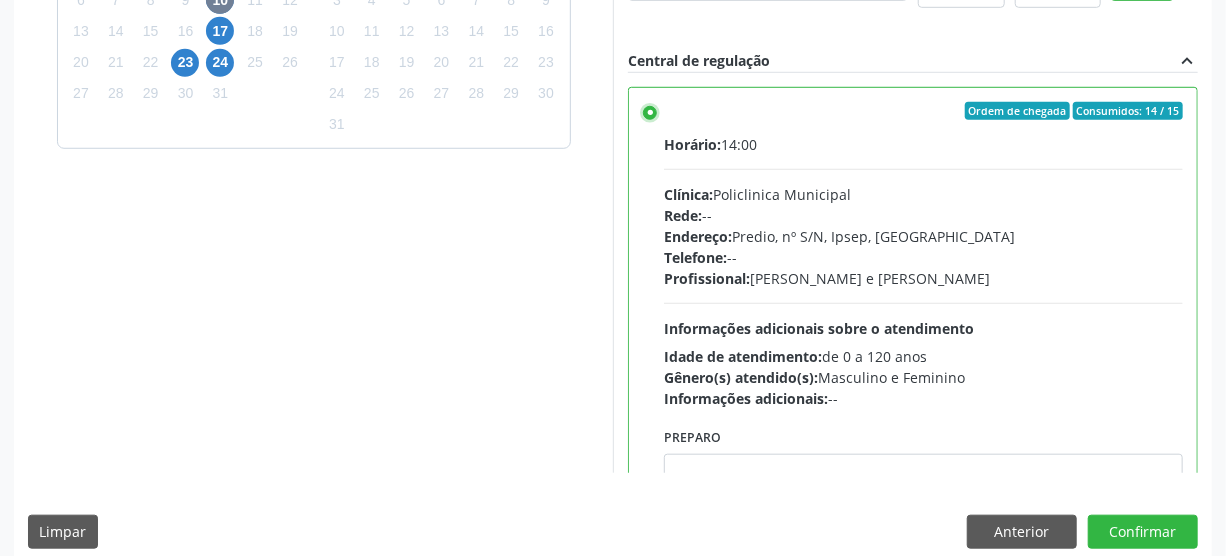 scroll, scrollTop: 637, scrollLeft: 0, axis: vertical 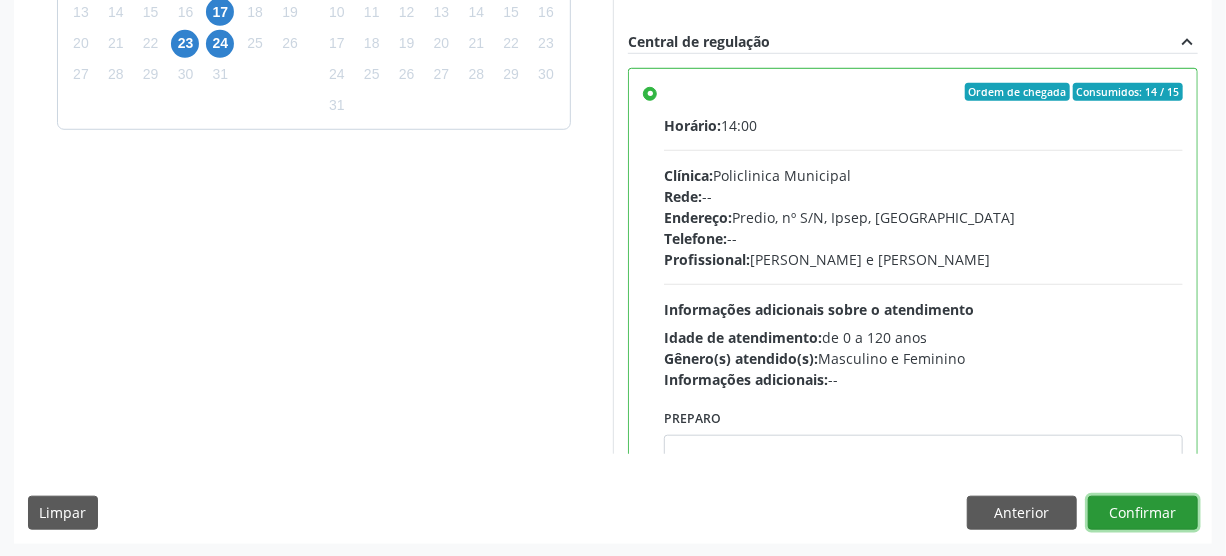click on "Confirmar" at bounding box center [1143, 513] 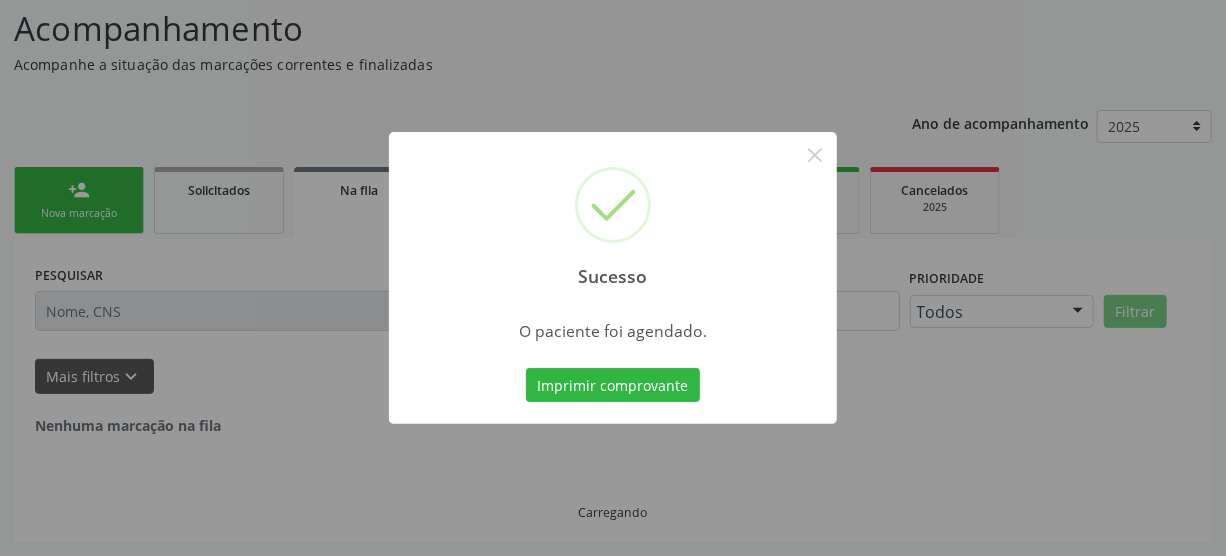 scroll, scrollTop: 45, scrollLeft: 0, axis: vertical 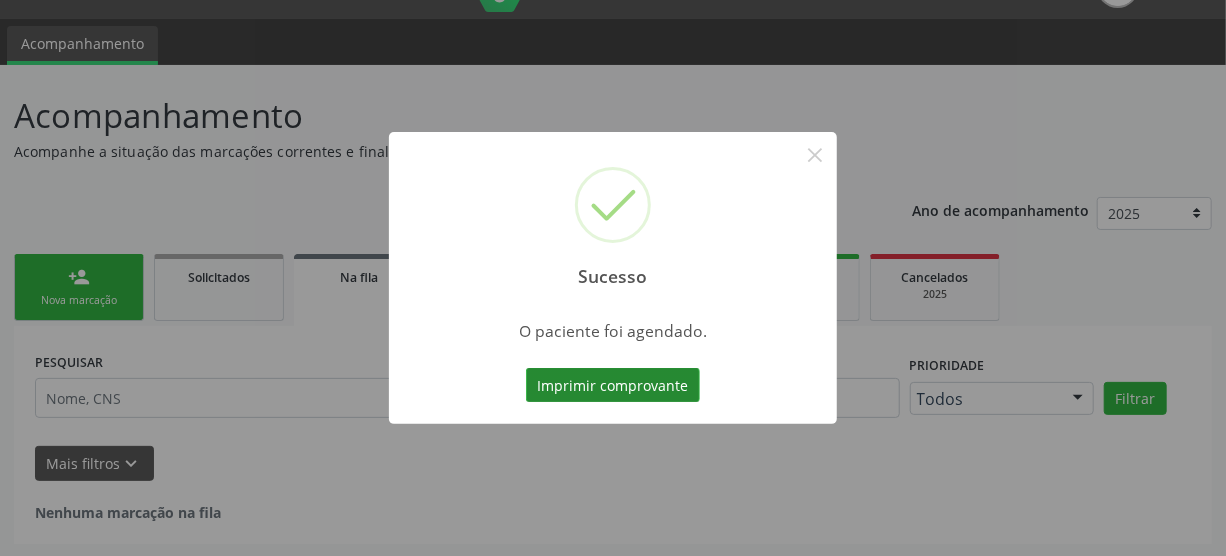 click on "Imprimir comprovante" at bounding box center (613, 385) 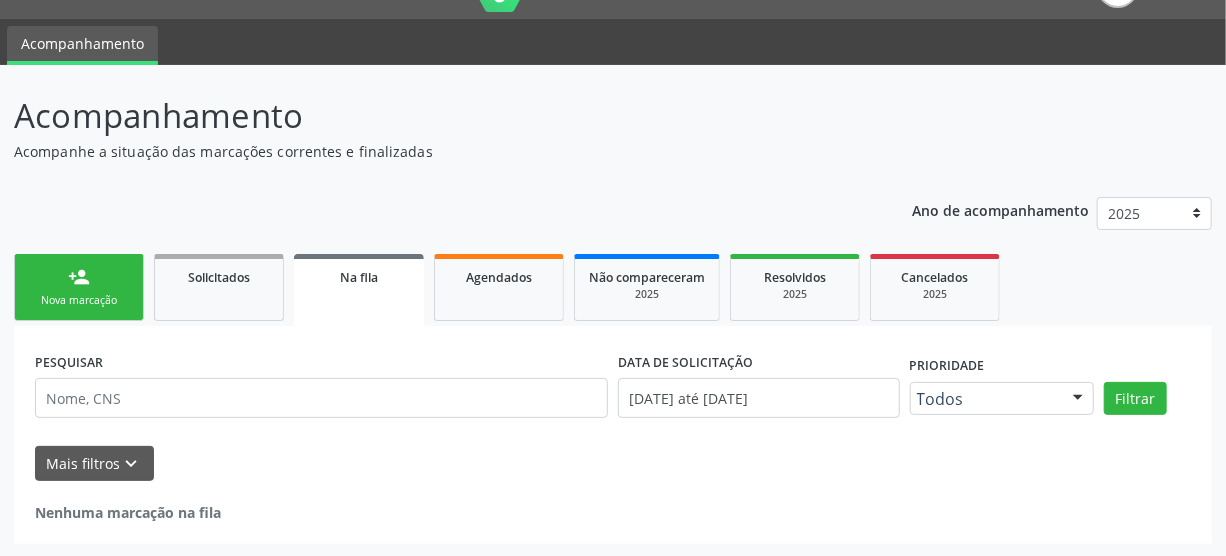 click on "Nova marcação" at bounding box center (79, 300) 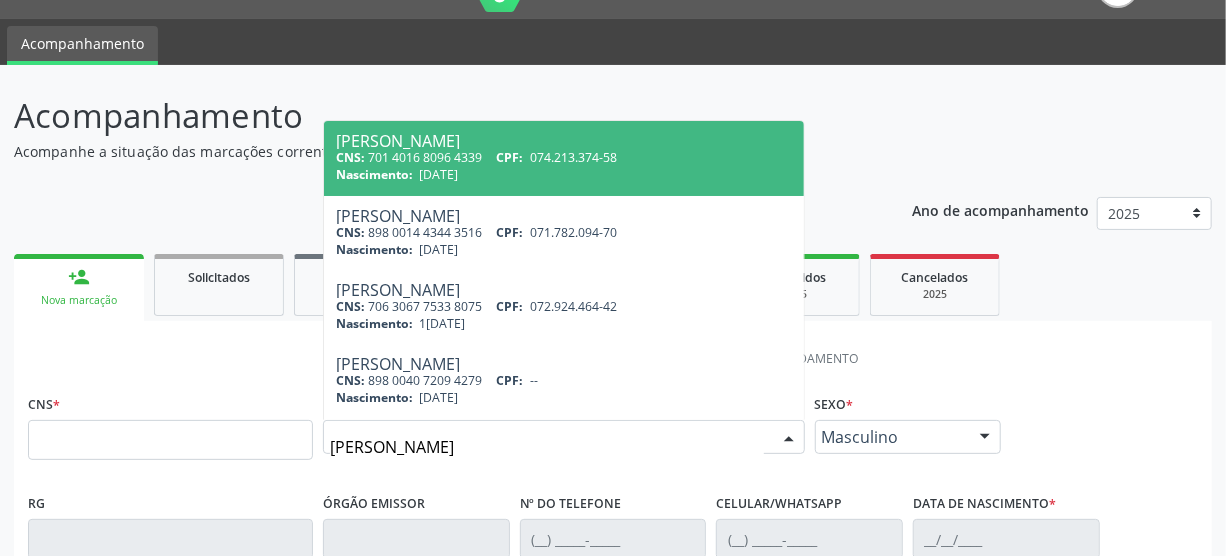 type on "[PERSON_NAME]" 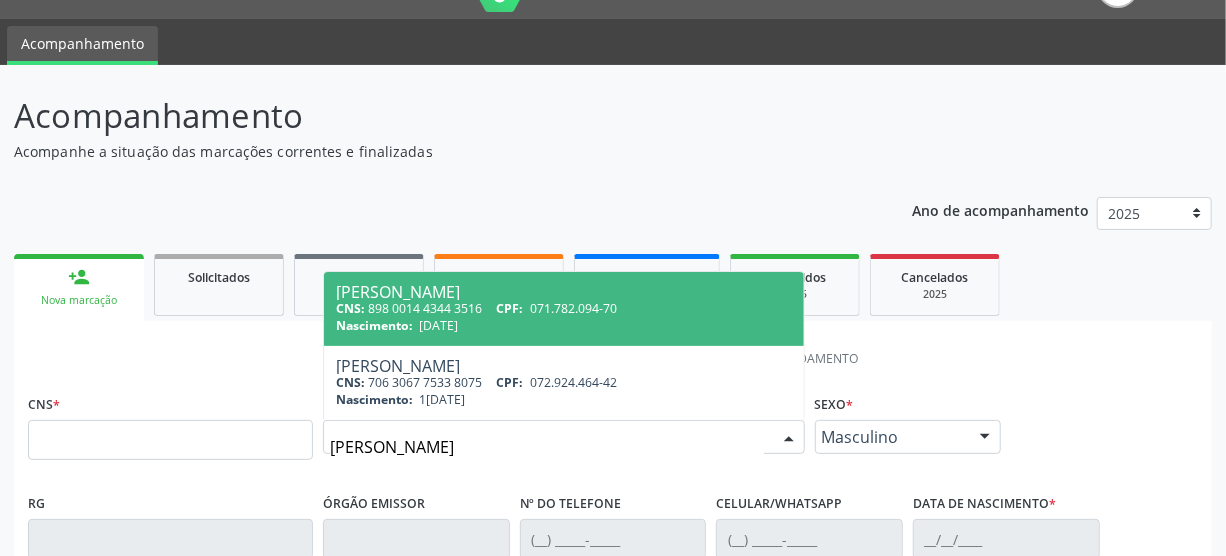 click on "Nascimento:
13/[DATE]" at bounding box center [564, 325] 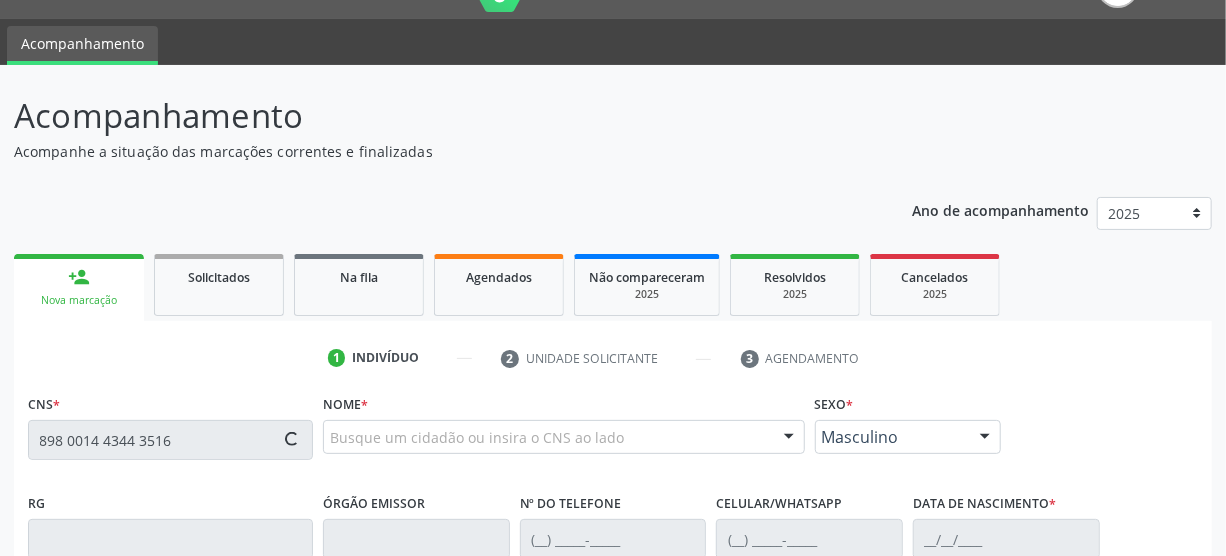 type on "898 0014 4344 3516" 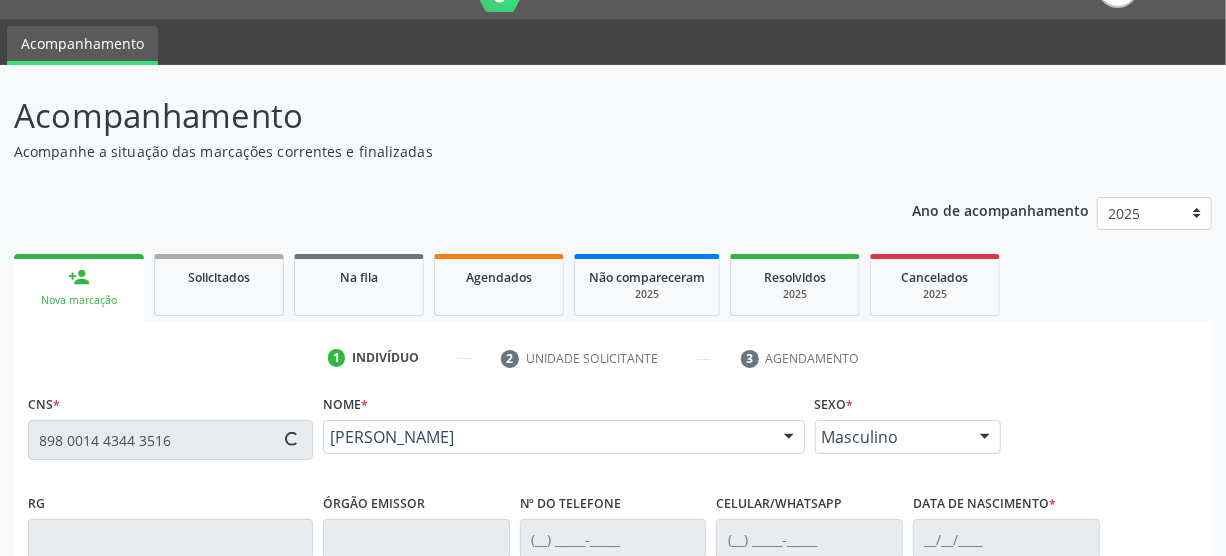 type on "[PHONE_NUMBER]" 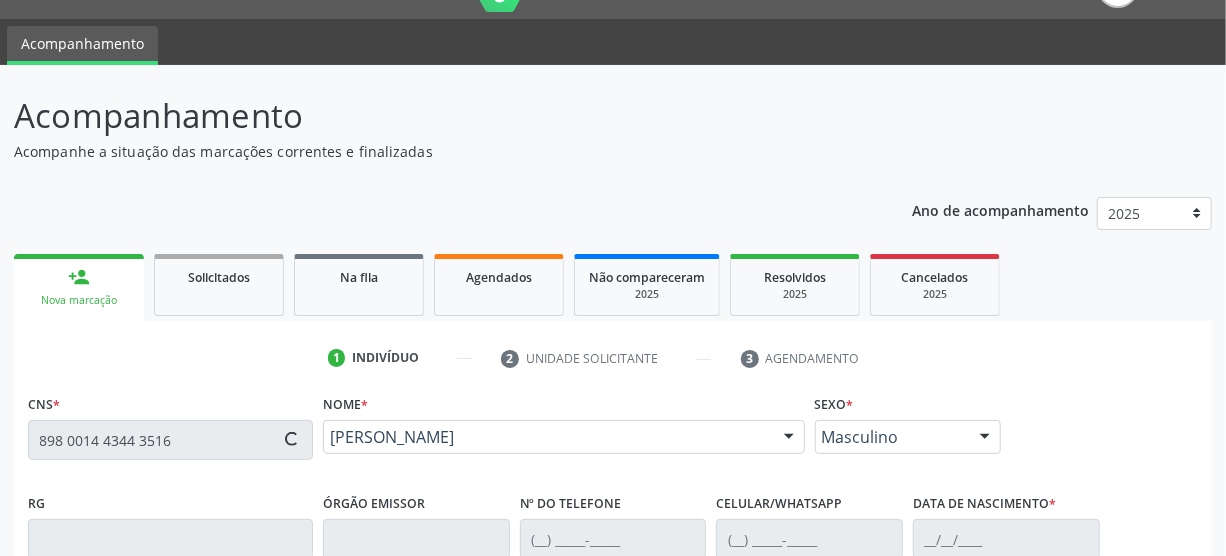 type on "[PHONE_NUMBER]" 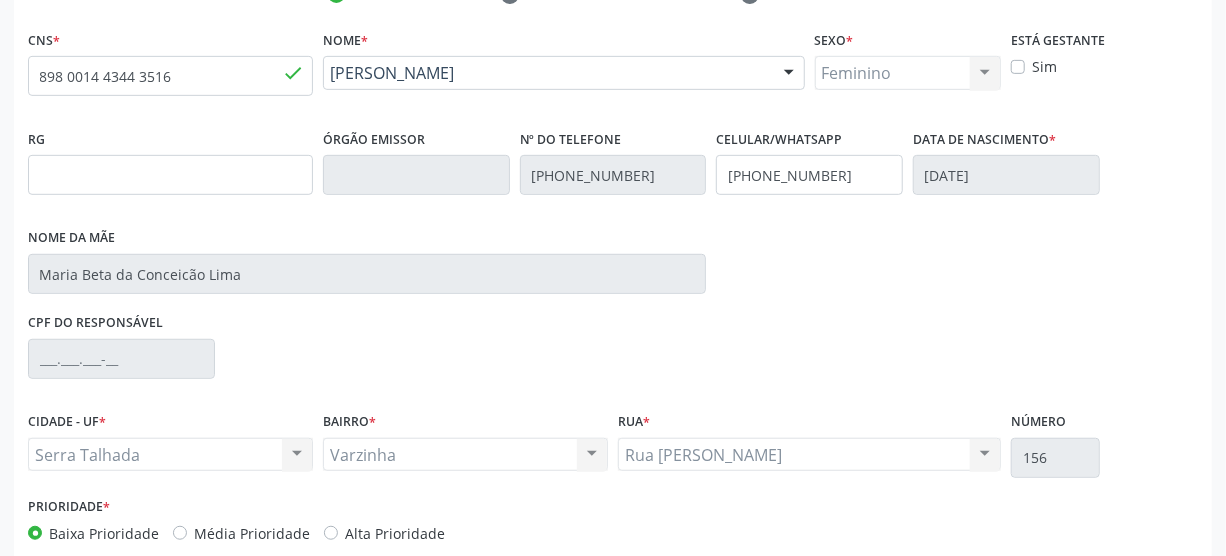 scroll, scrollTop: 512, scrollLeft: 0, axis: vertical 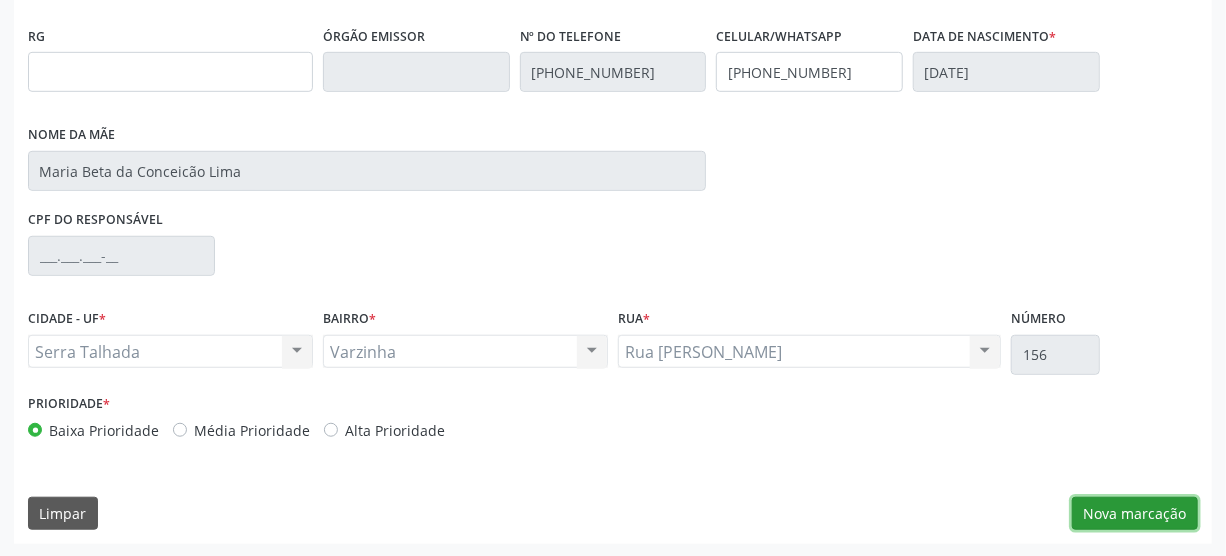 click on "Nova marcação" at bounding box center [1135, 514] 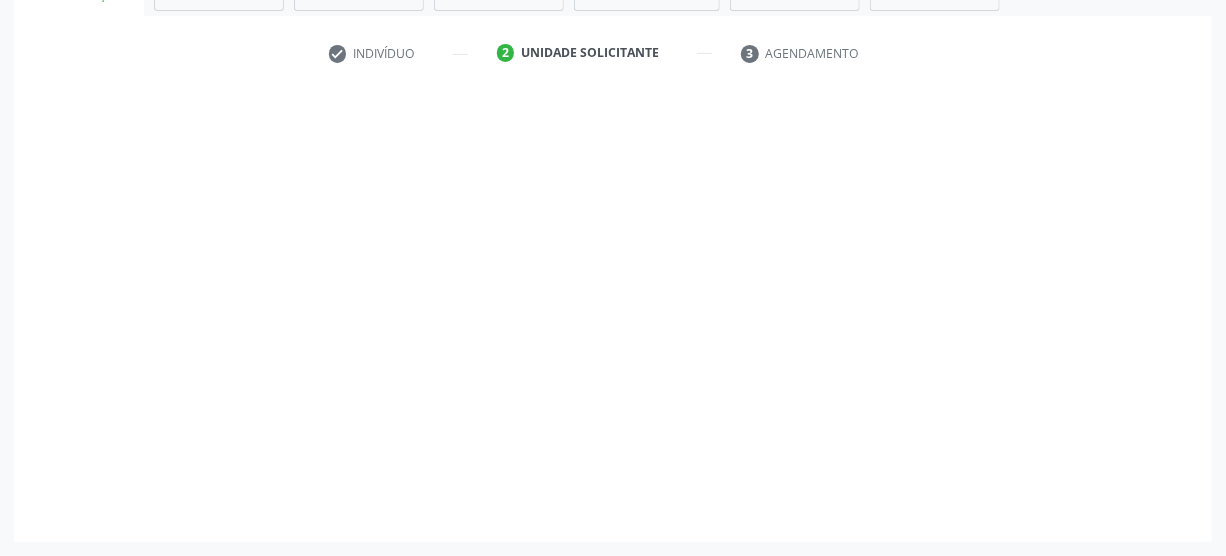 scroll, scrollTop: 348, scrollLeft: 0, axis: vertical 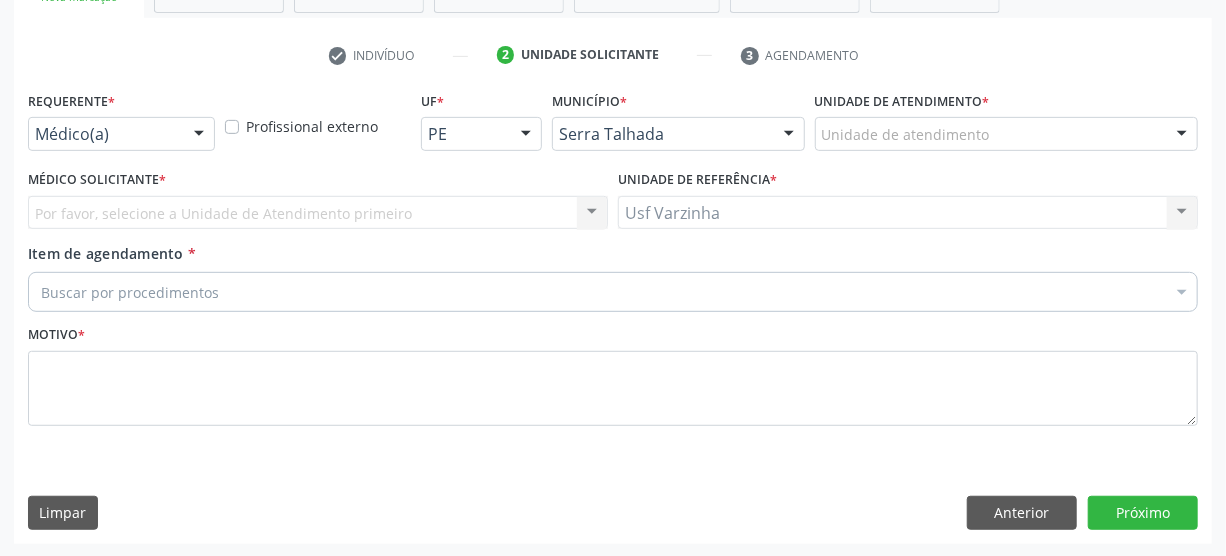 click at bounding box center [199, 135] 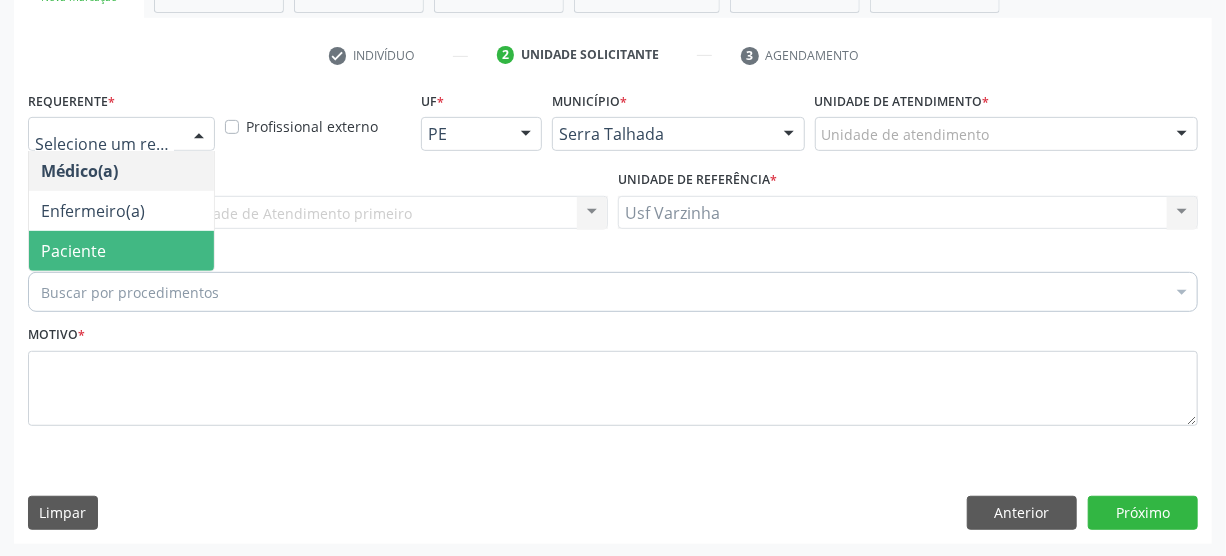 click on "Paciente" at bounding box center [121, 251] 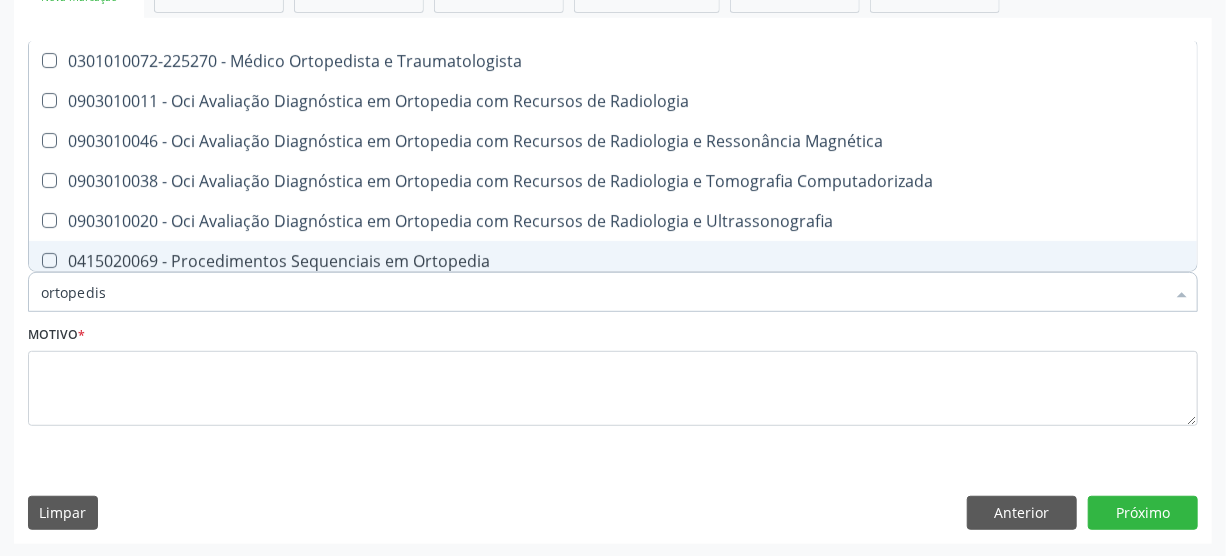 type on "ortopedist" 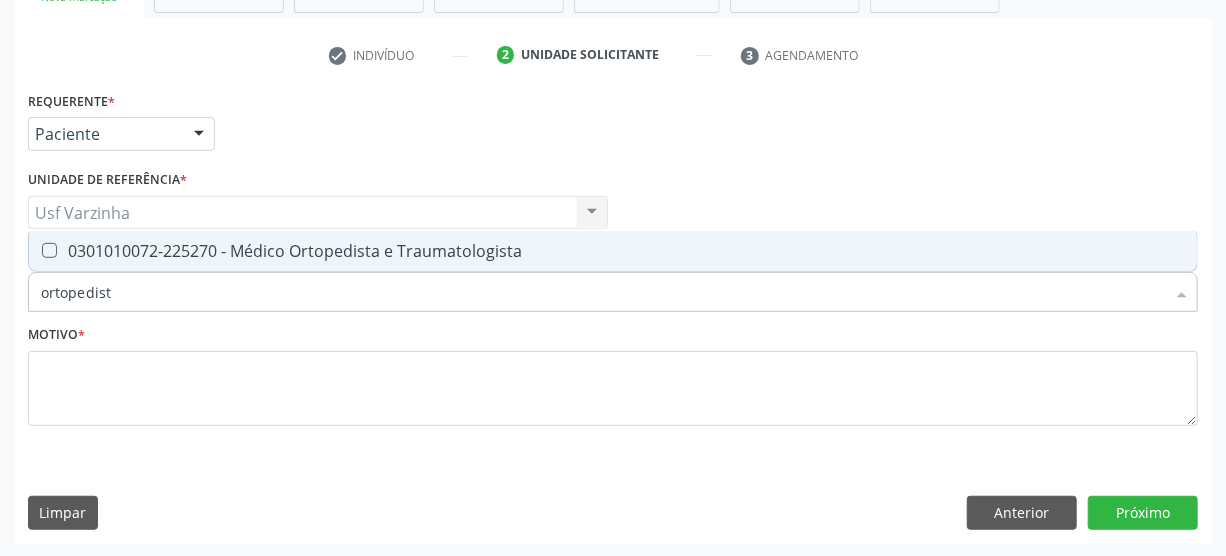 drag, startPoint x: 47, startPoint y: 244, endPoint x: 53, endPoint y: 274, distance: 30.594116 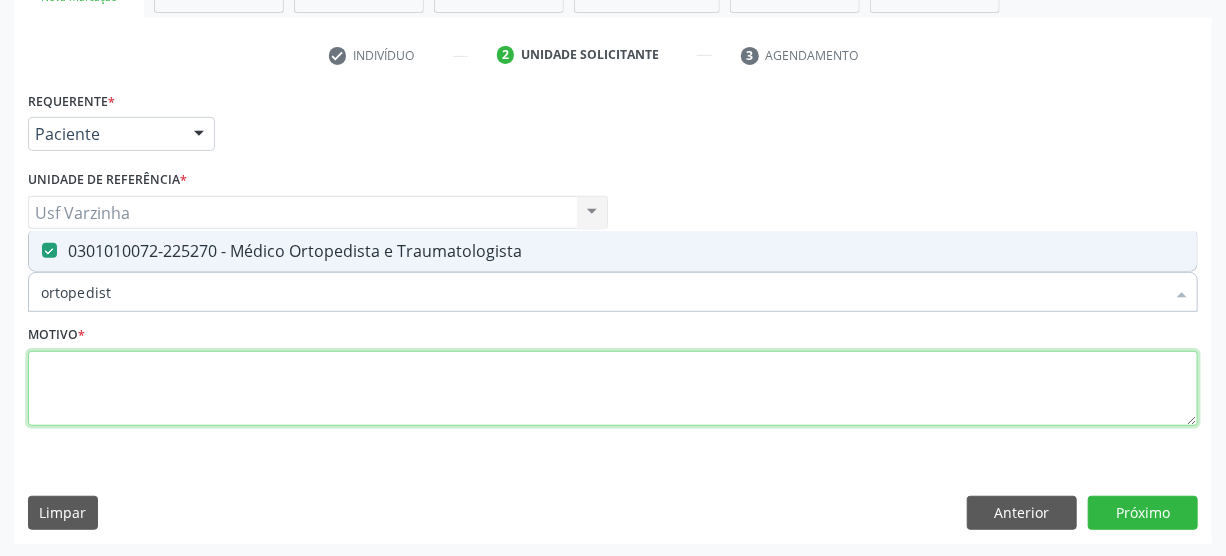 click at bounding box center (613, 389) 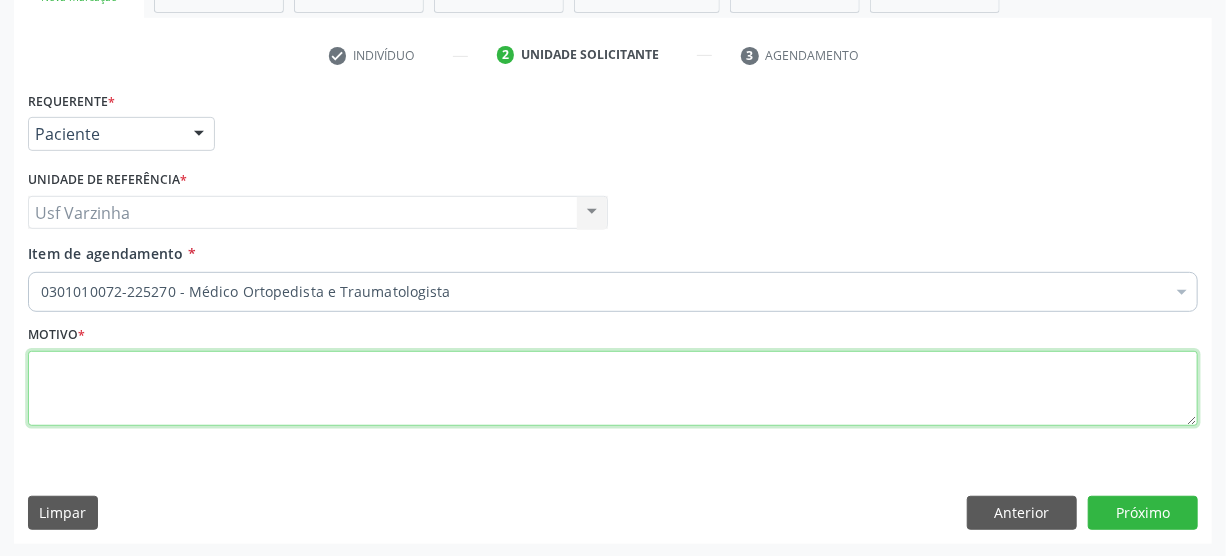 type on "a" 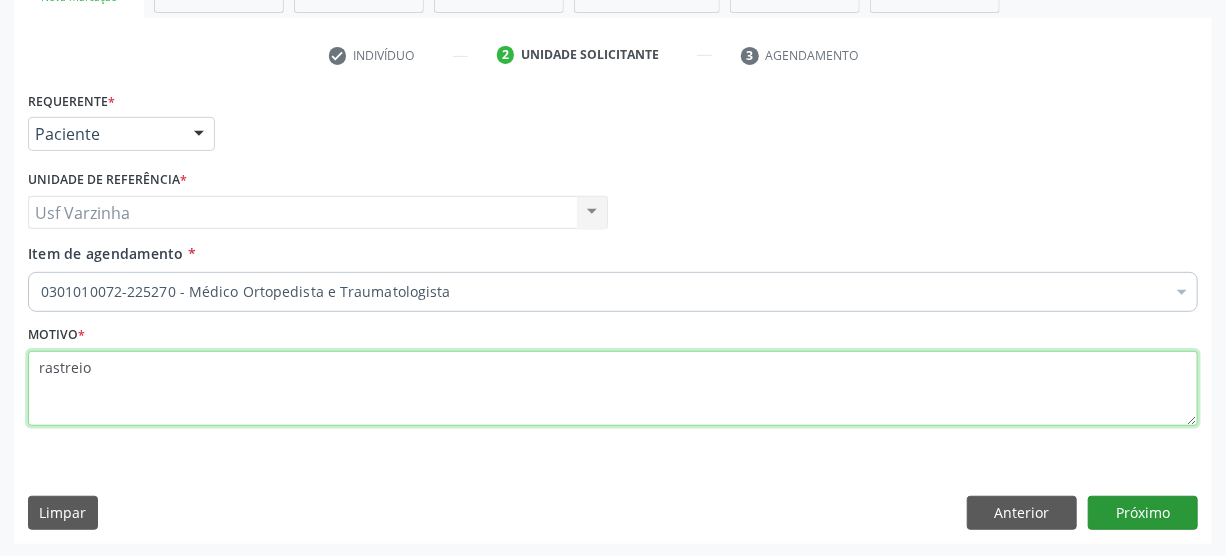 type on "rastreio" 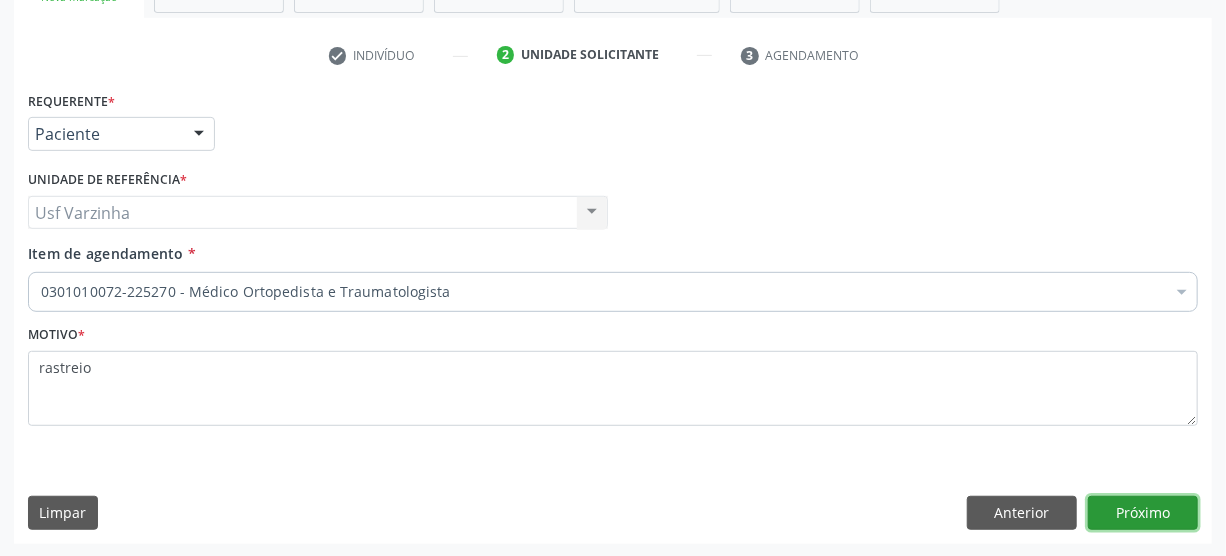 click on "Próximo" at bounding box center (1143, 513) 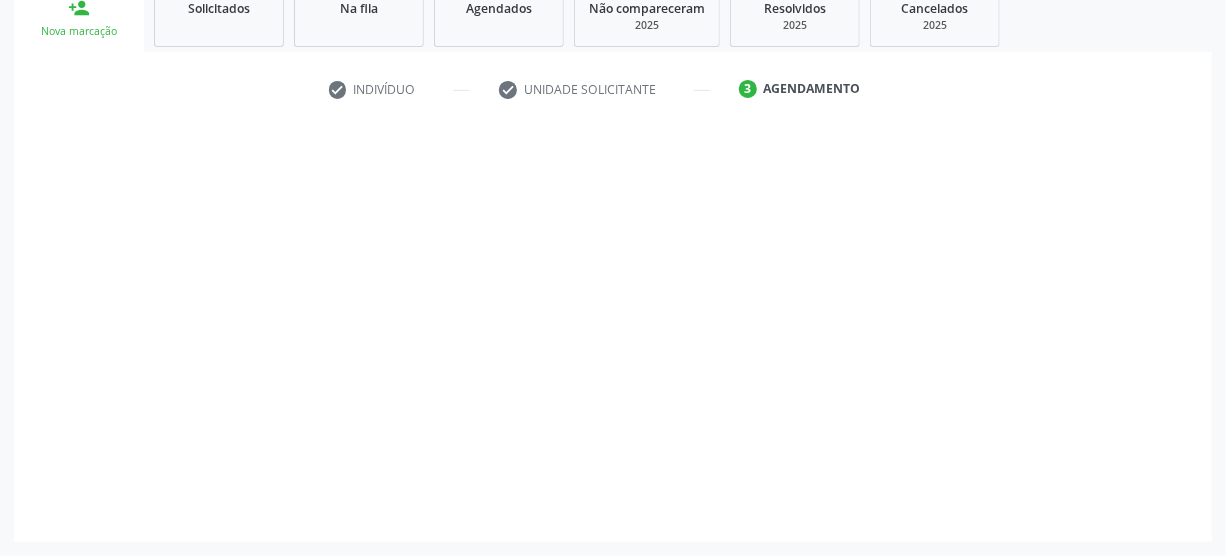 scroll, scrollTop: 312, scrollLeft: 0, axis: vertical 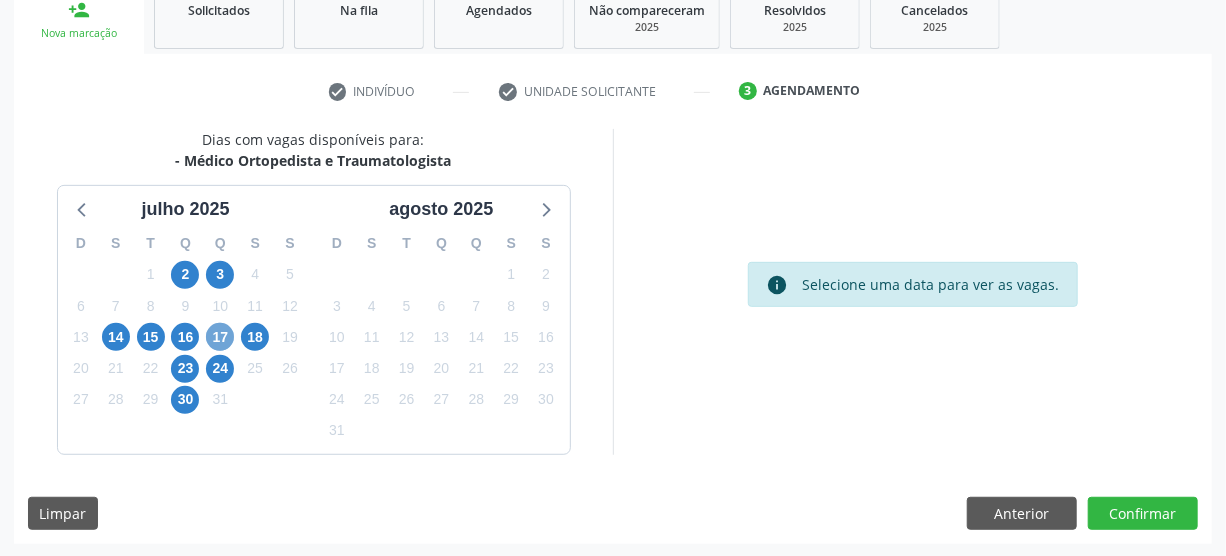 click on "17" at bounding box center [220, 337] 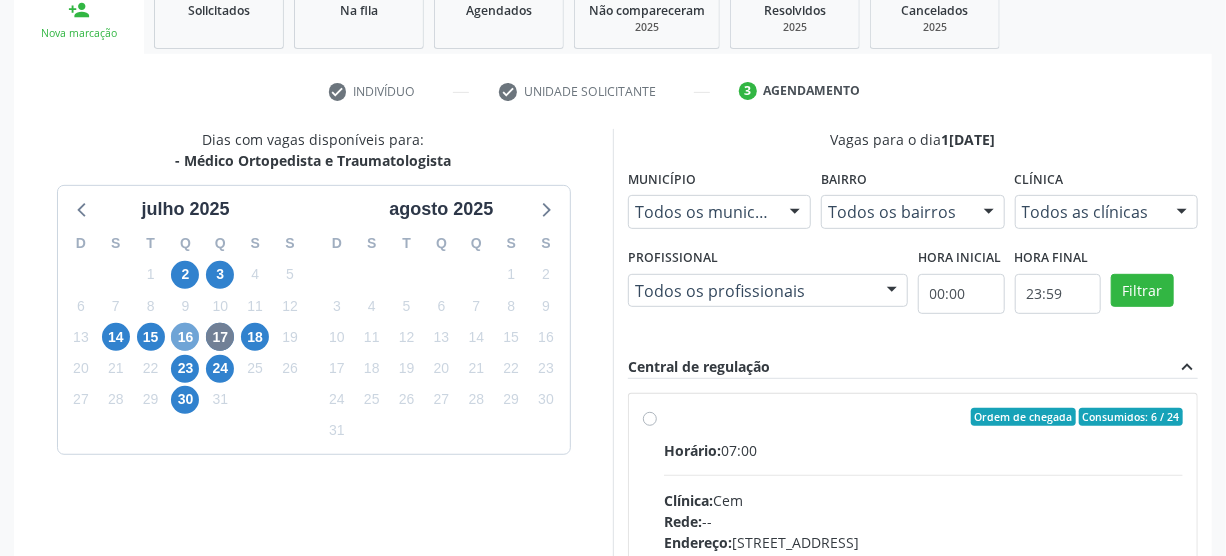 click on "16" at bounding box center (185, 337) 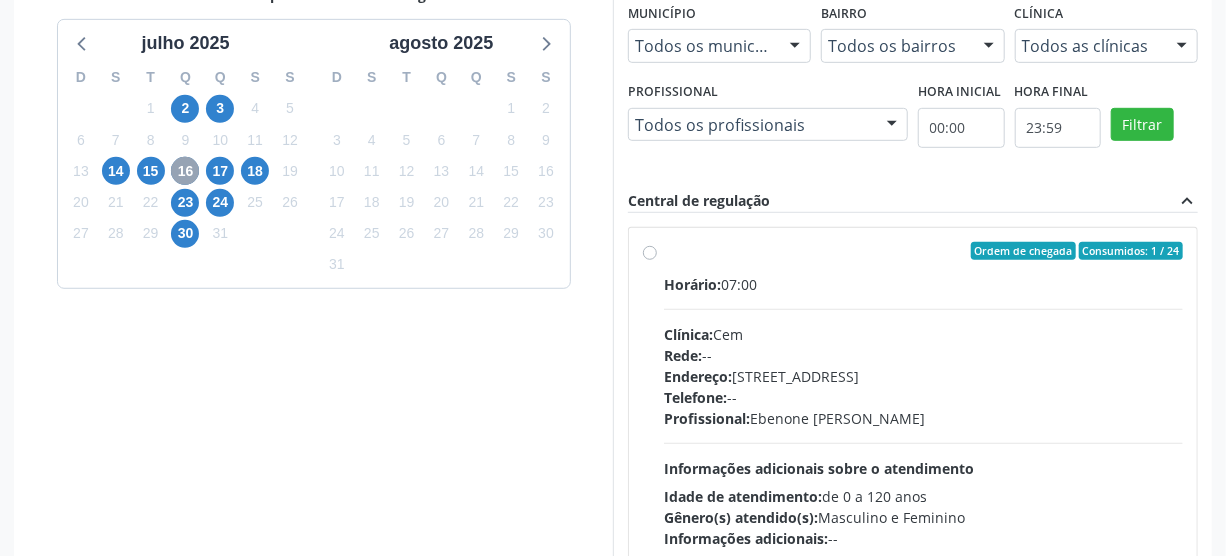 scroll, scrollTop: 494, scrollLeft: 0, axis: vertical 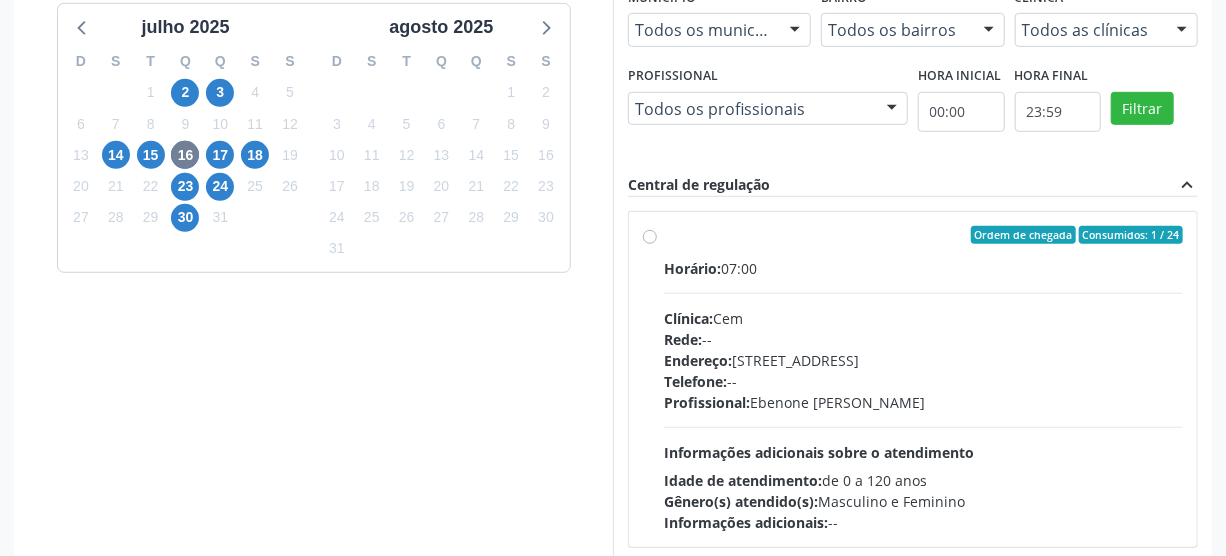 click on "Ordem de chegada
Consumidos: 1 / 24
Horário:   07:00
Clínica:  Cem
Rede:
--
Endereço:   [STREET_ADDRESS]
Telefone:   --
Profissional:
[PERSON_NAME]
Informações adicionais sobre o atendimento
Idade de atendimento:
de 0 a 120 anos
Gênero(s) atendido(s):
Masculino e Feminino
Informações adicionais:
--" at bounding box center (923, 379) 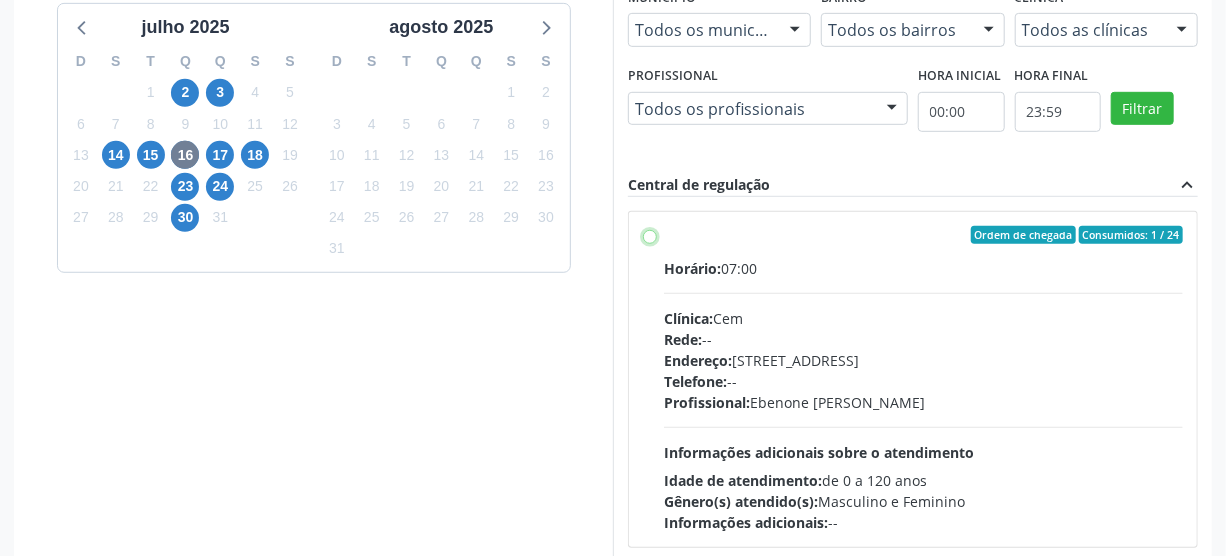 click on "Ordem de chegada
Consumidos: 1 / 24
Horário:   07:00
Clínica:  Cem
Rede:
--
Endereço:   [STREET_ADDRESS]
Telefone:   --
Profissional:
[PERSON_NAME]
Informações adicionais sobre o atendimento
Idade de atendimento:
de 0 a 120 anos
Gênero(s) atendido(s):
Masculino e Feminino
Informações adicionais:
--" at bounding box center (650, 235) 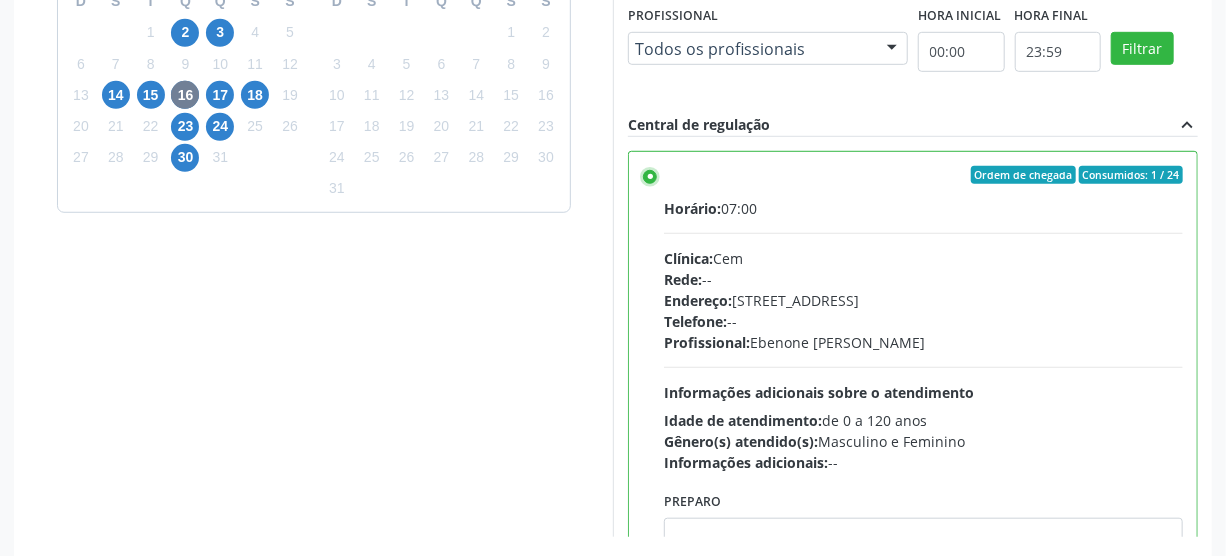 scroll, scrollTop: 637, scrollLeft: 0, axis: vertical 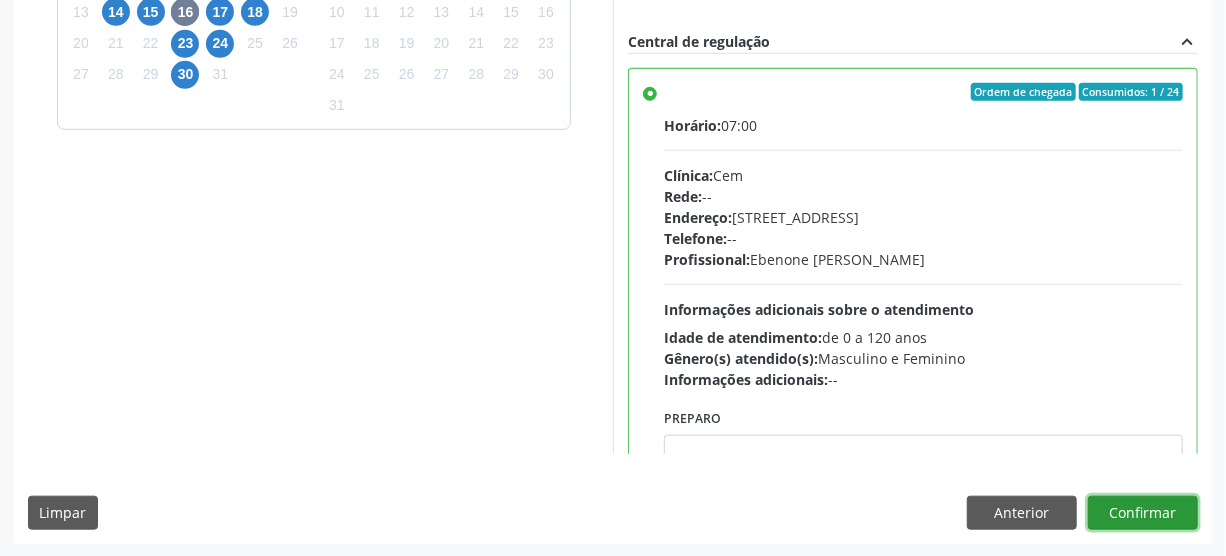click on "Confirmar" at bounding box center [1143, 513] 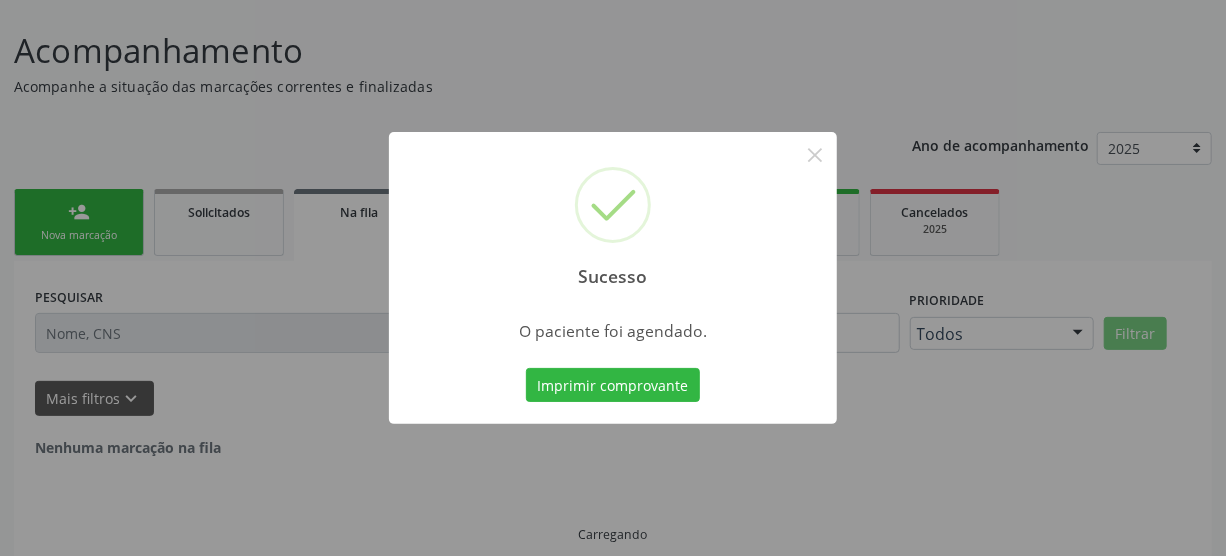 scroll, scrollTop: 45, scrollLeft: 0, axis: vertical 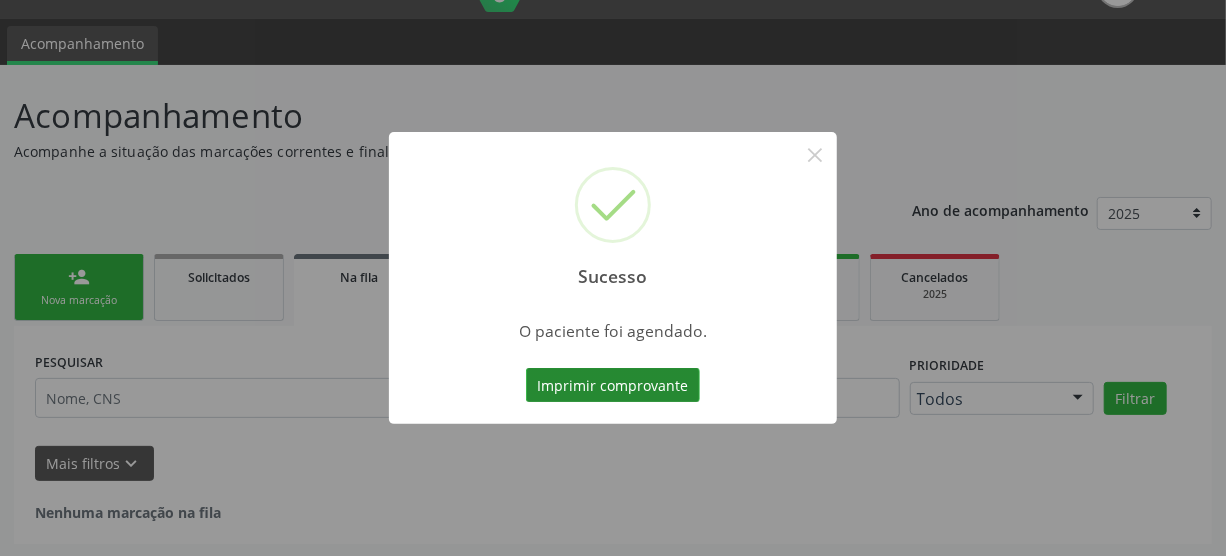 click on "Imprimir comprovante" at bounding box center (613, 385) 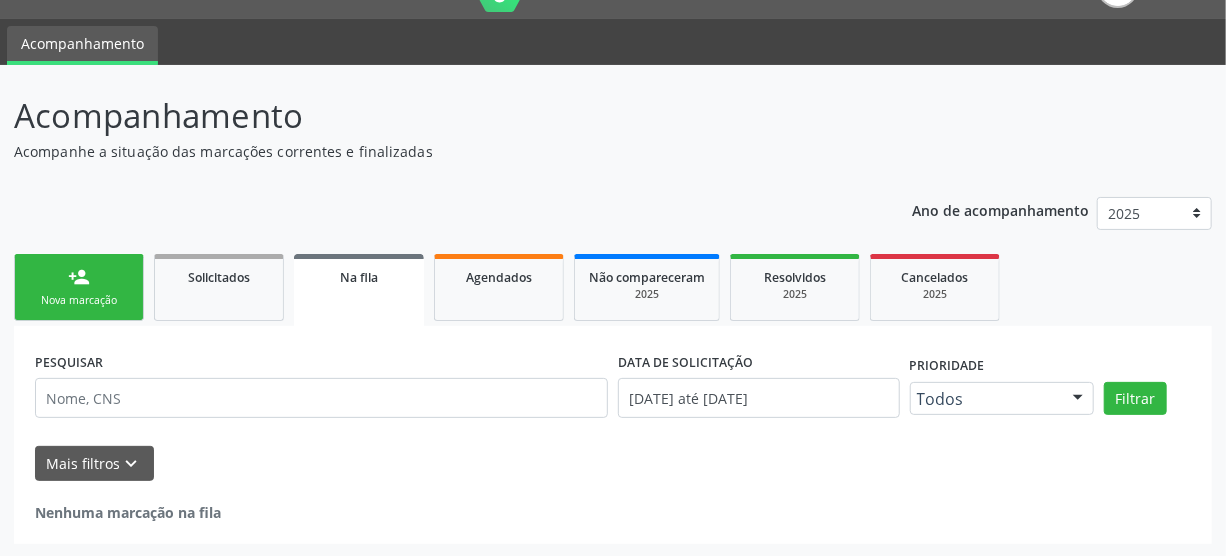 click on "person_add
Nova marcação" at bounding box center (79, 287) 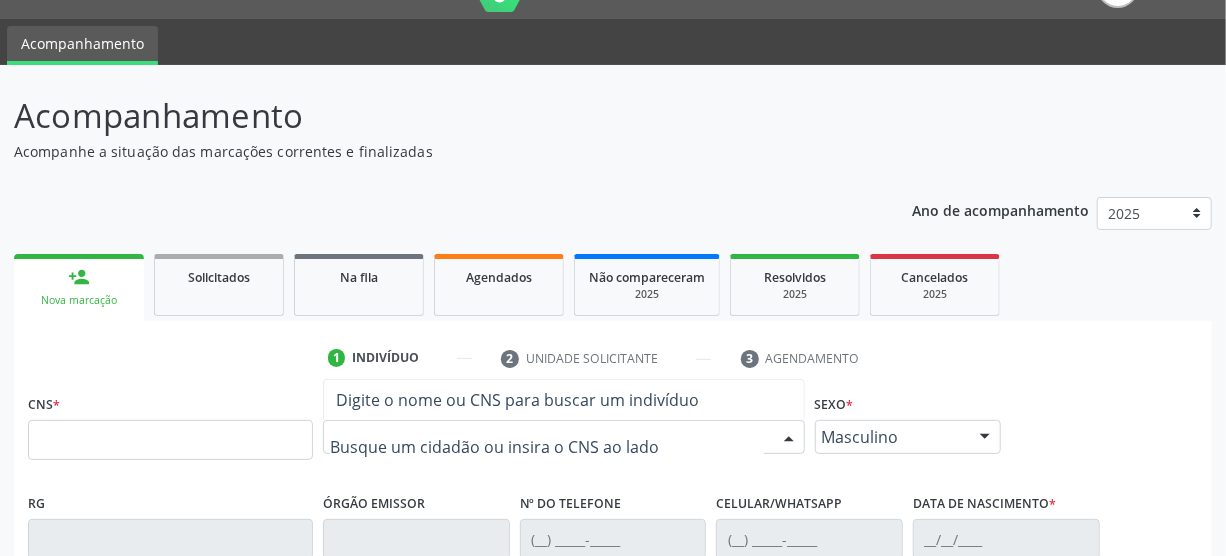 click at bounding box center [547, 447] 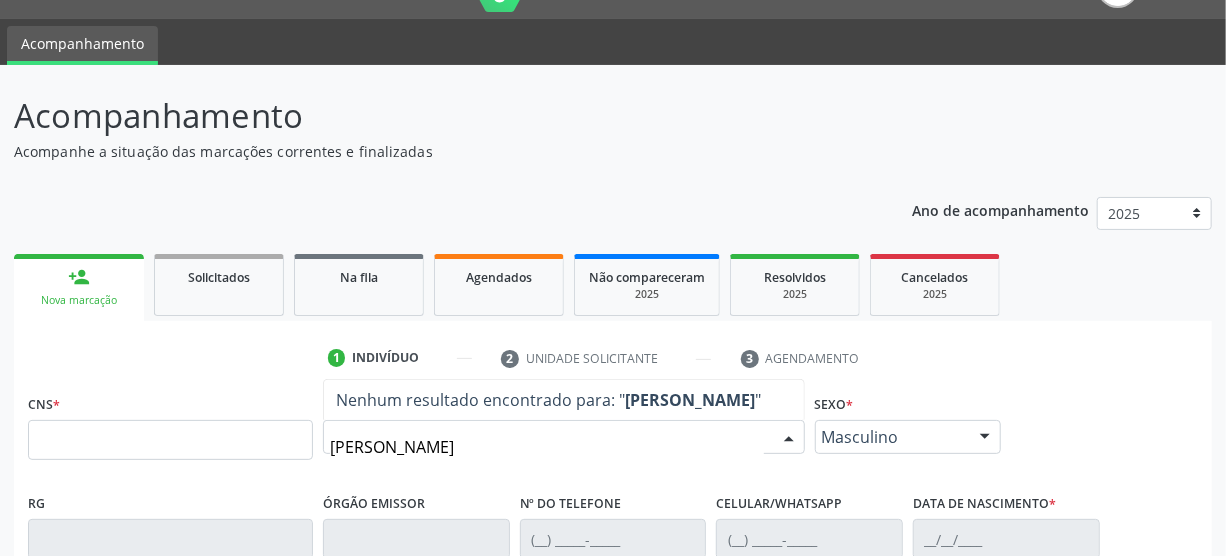 type on "[PERSON_NAME]" 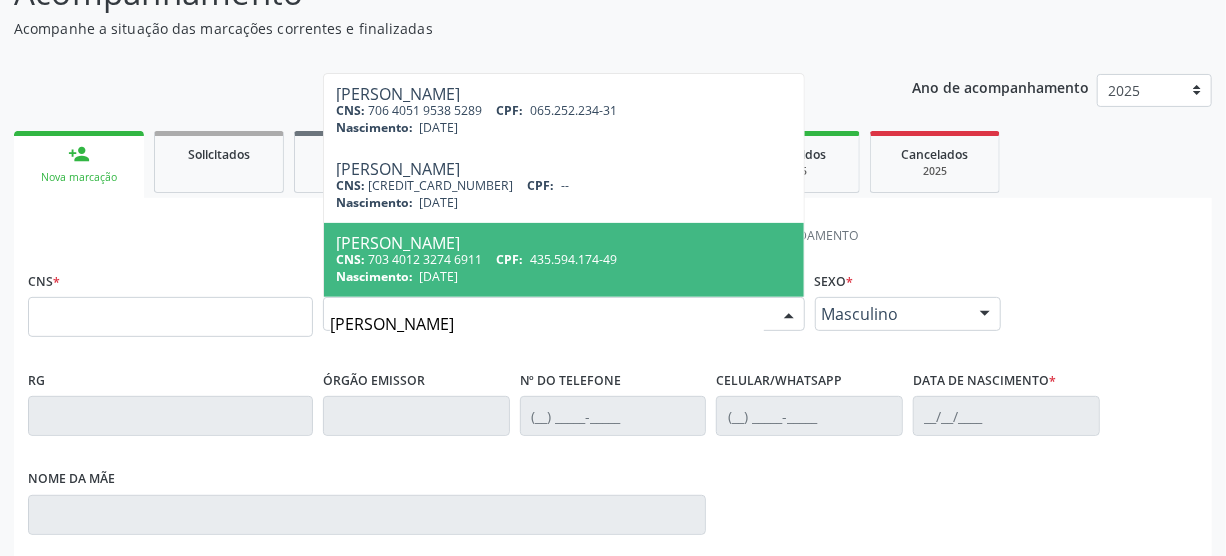 scroll, scrollTop: 136, scrollLeft: 0, axis: vertical 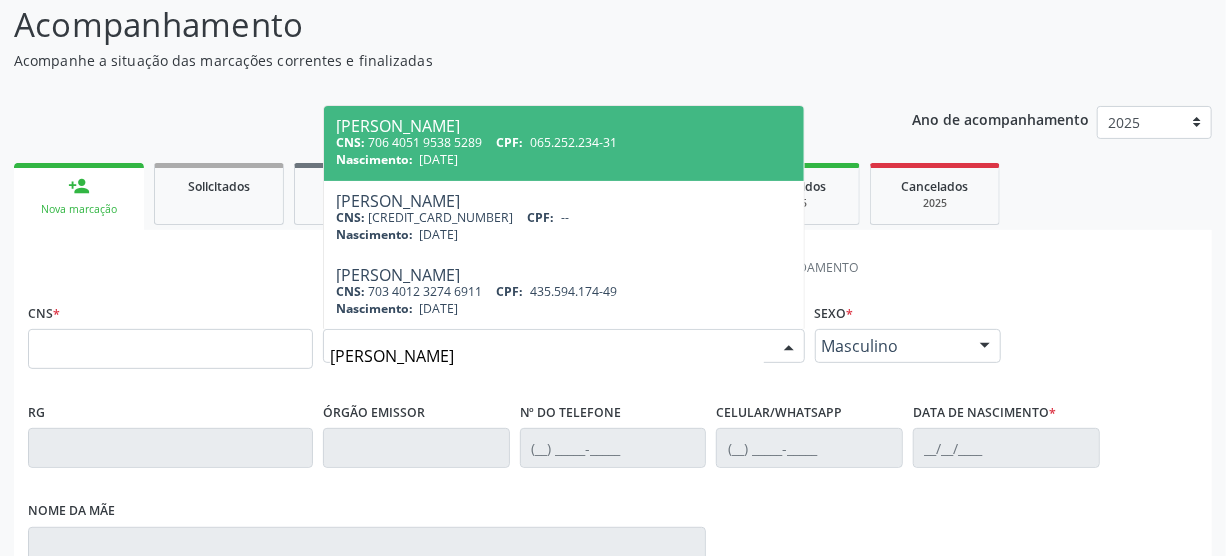 click on "Nascimento:
14/[DATE]" at bounding box center [564, 159] 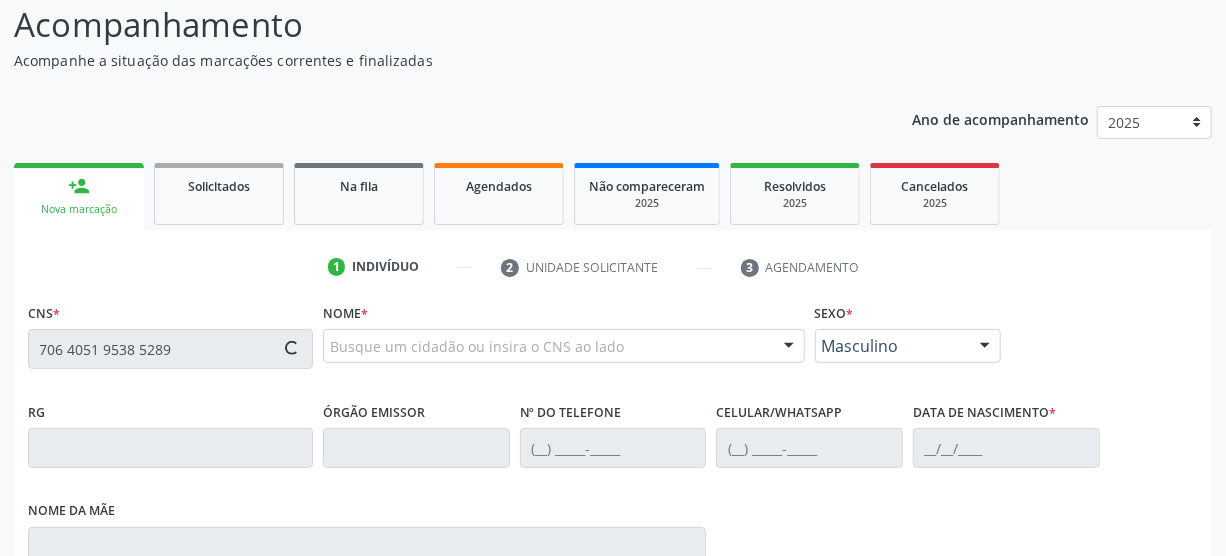 type on "706 4051 9538 5289" 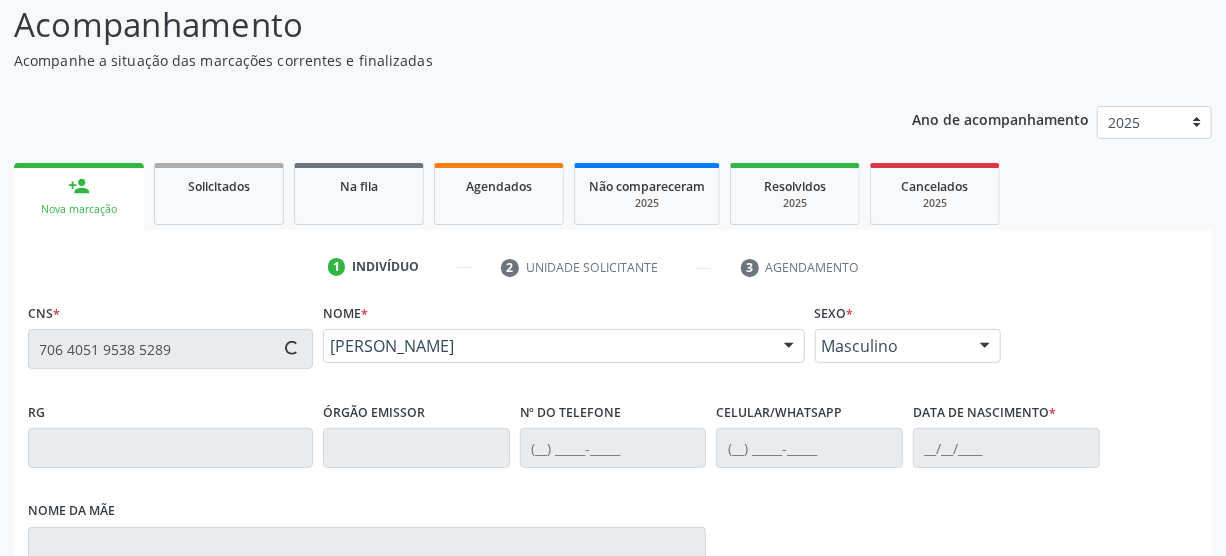 type on "[PHONE_NUMBER]" 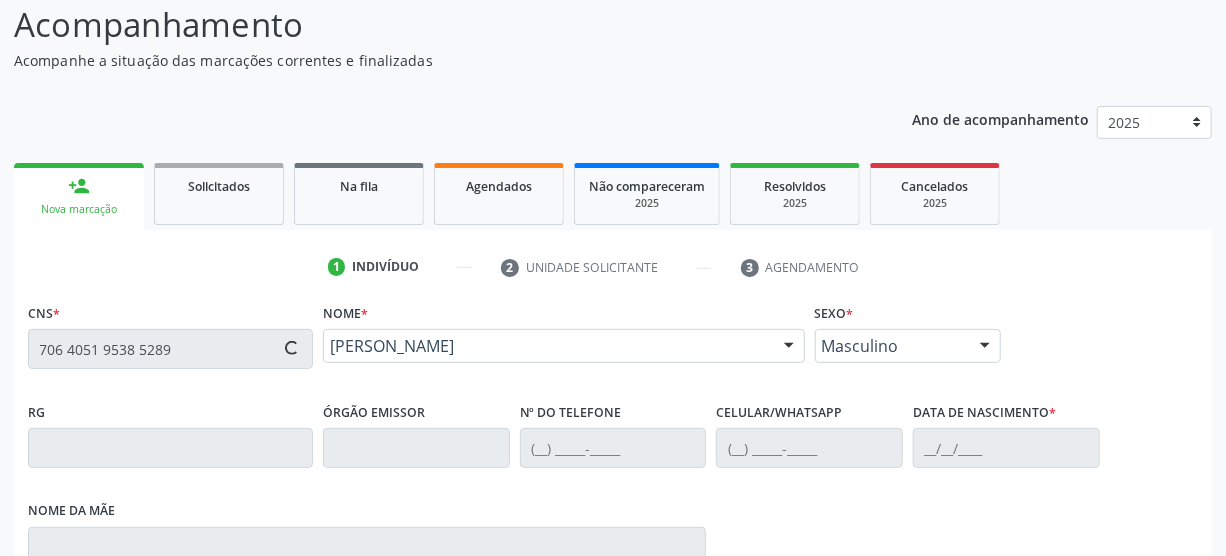 type on "[PHONE_NUMBER]" 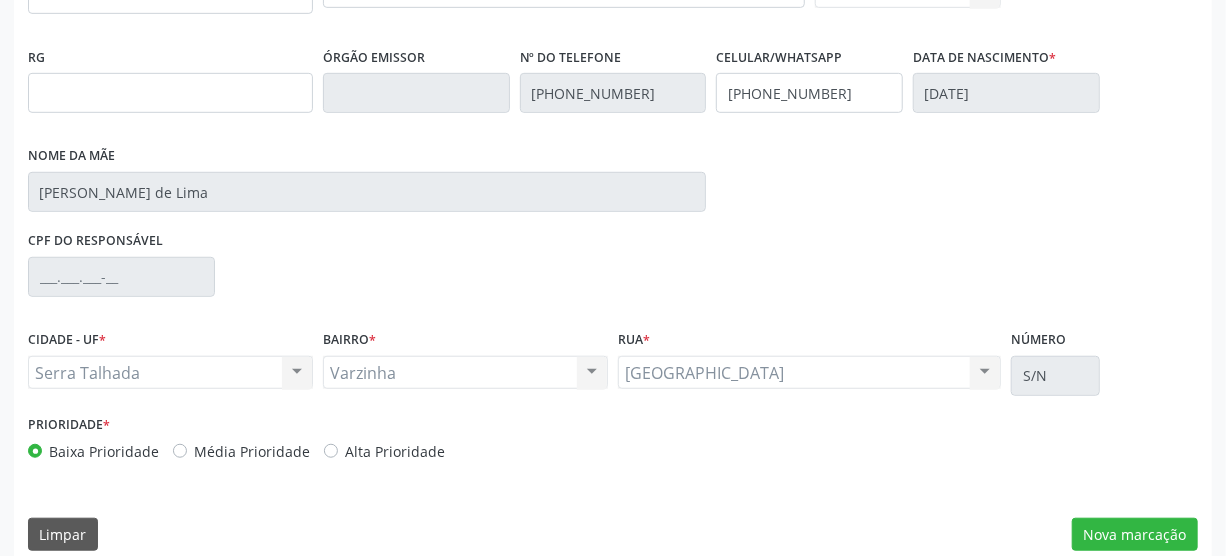scroll, scrollTop: 512, scrollLeft: 0, axis: vertical 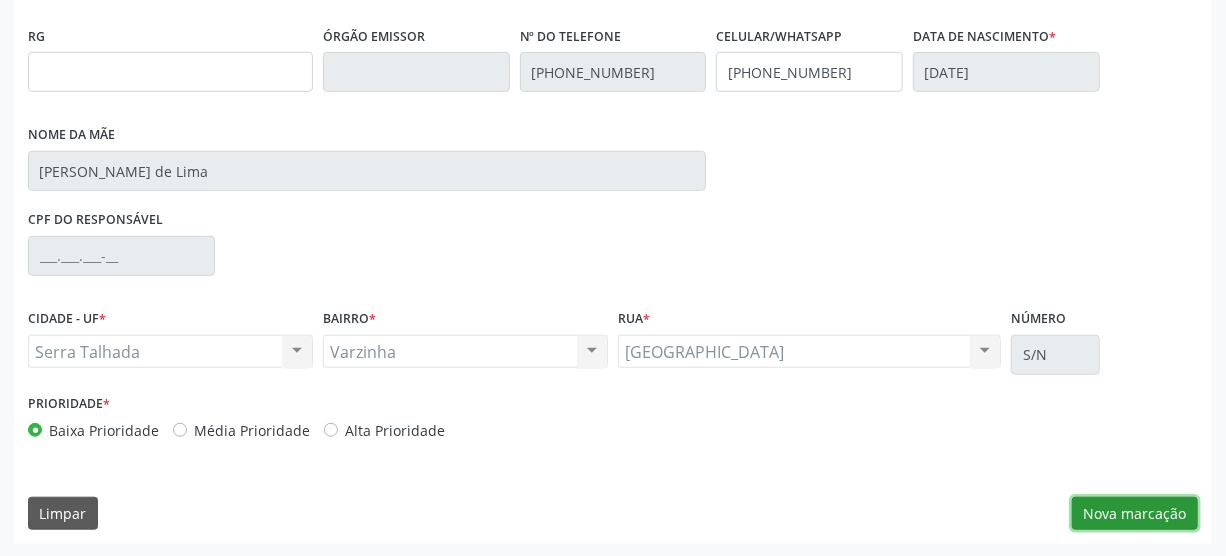 click on "Nova marcação" at bounding box center [1135, 514] 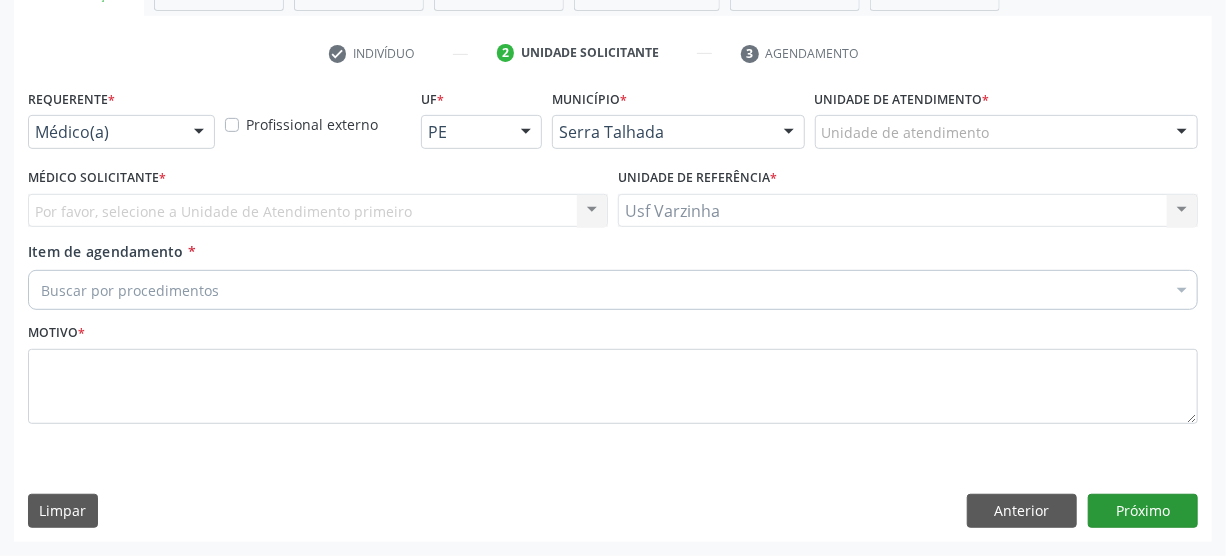 scroll, scrollTop: 348, scrollLeft: 0, axis: vertical 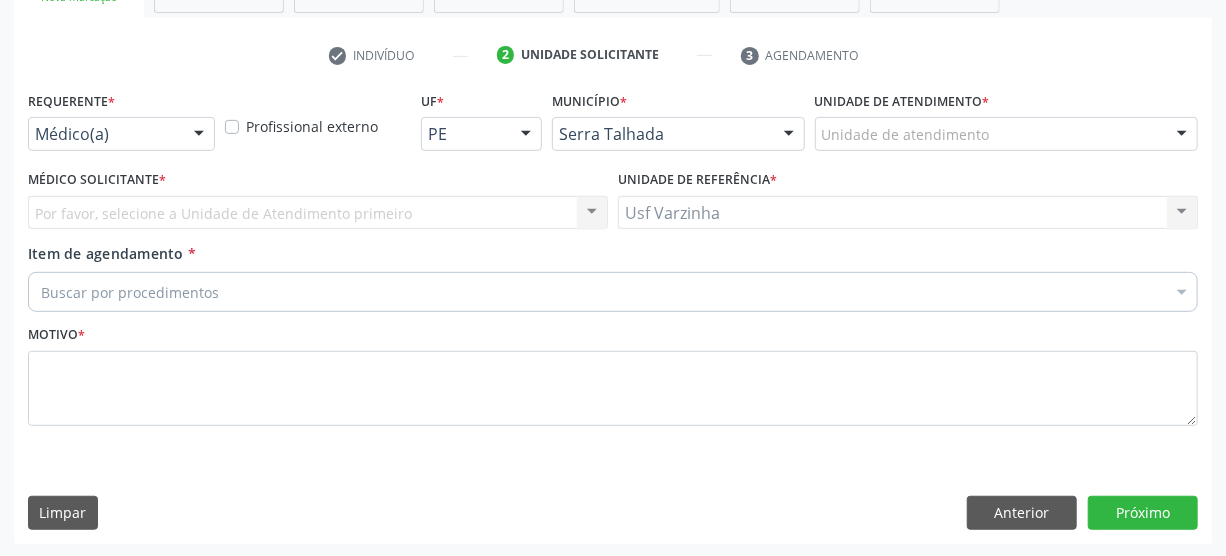 click at bounding box center [199, 135] 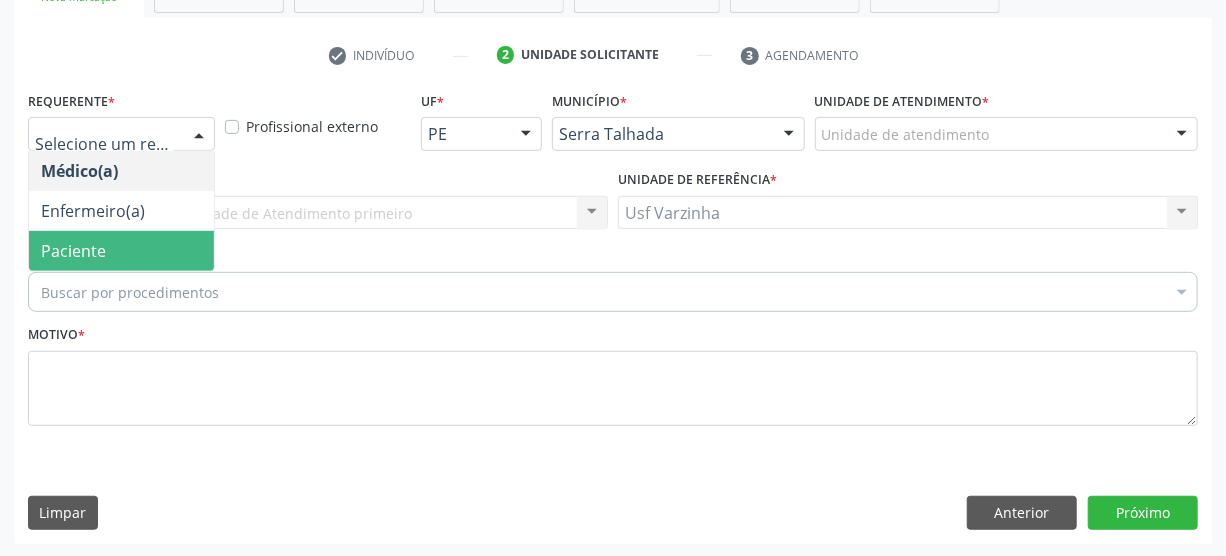 click on "Paciente" at bounding box center [121, 251] 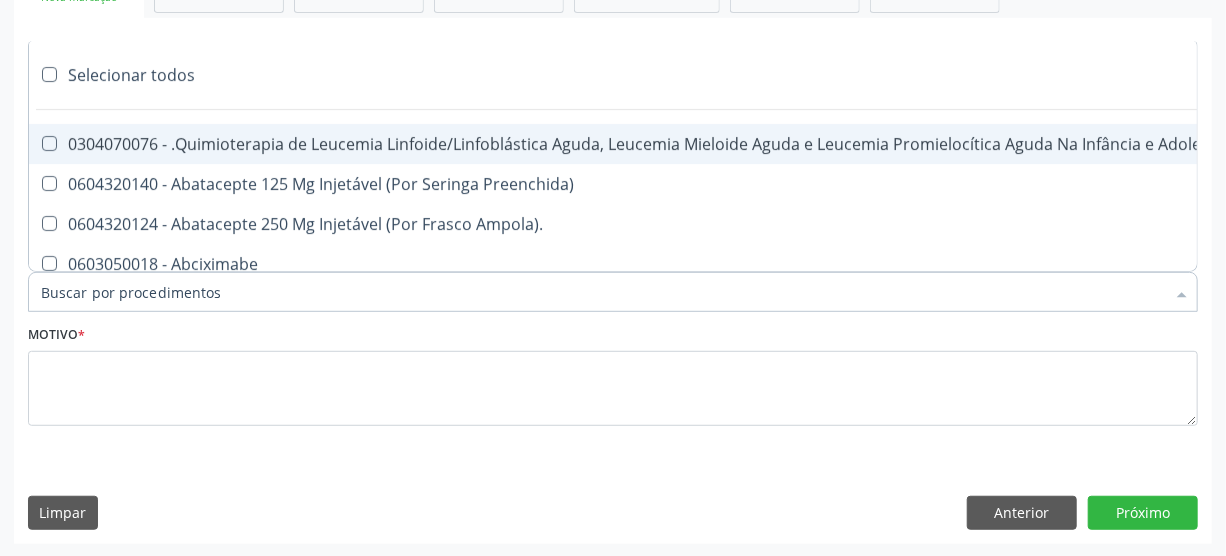 type on "b" 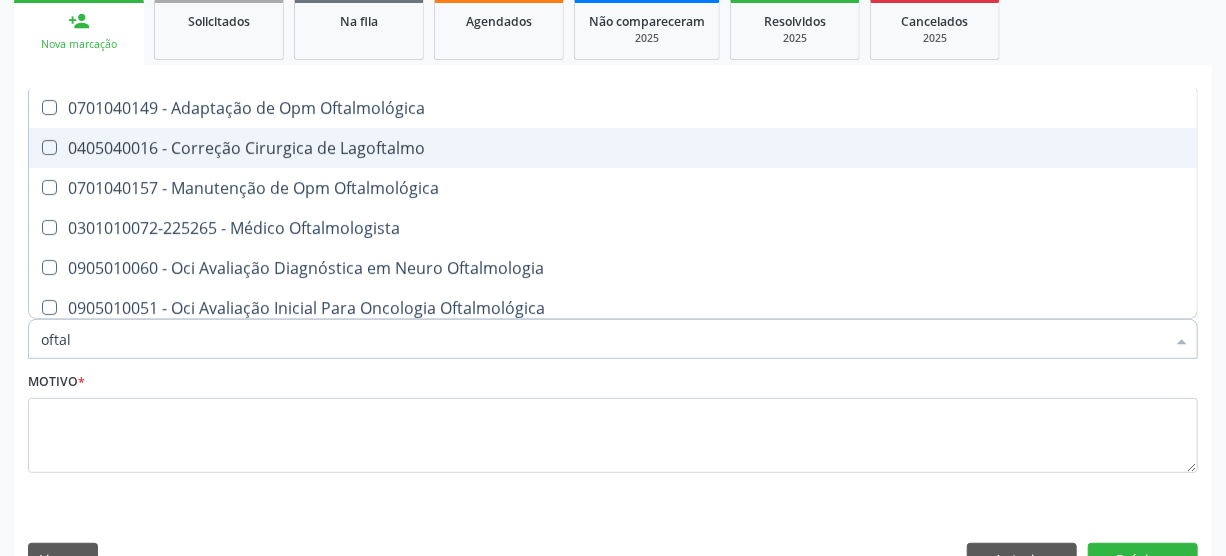 scroll, scrollTop: 257, scrollLeft: 0, axis: vertical 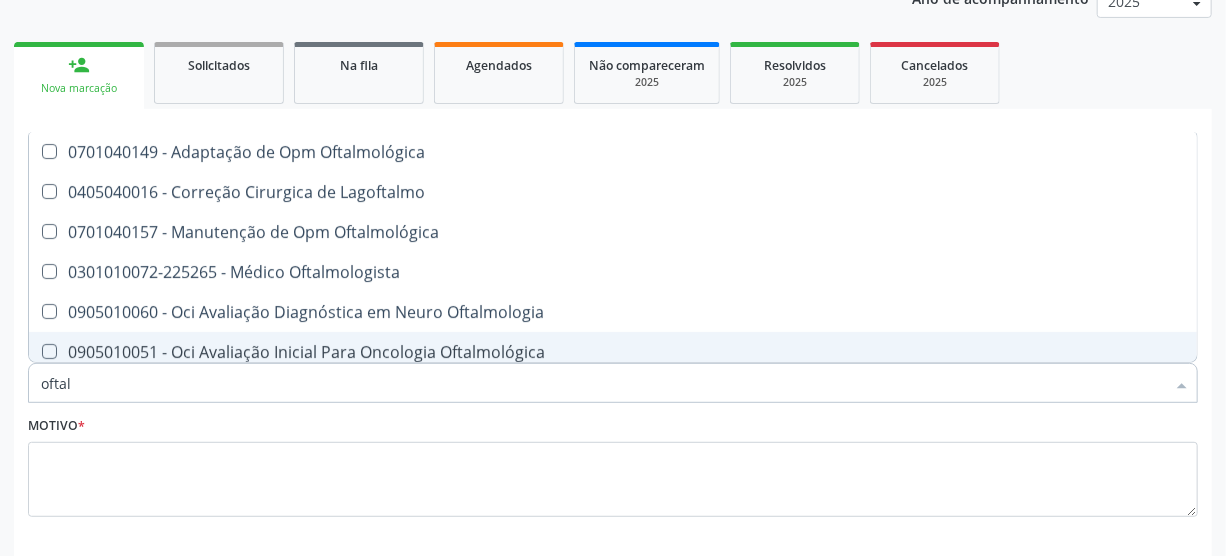 click on "oftal" at bounding box center (603, 383) 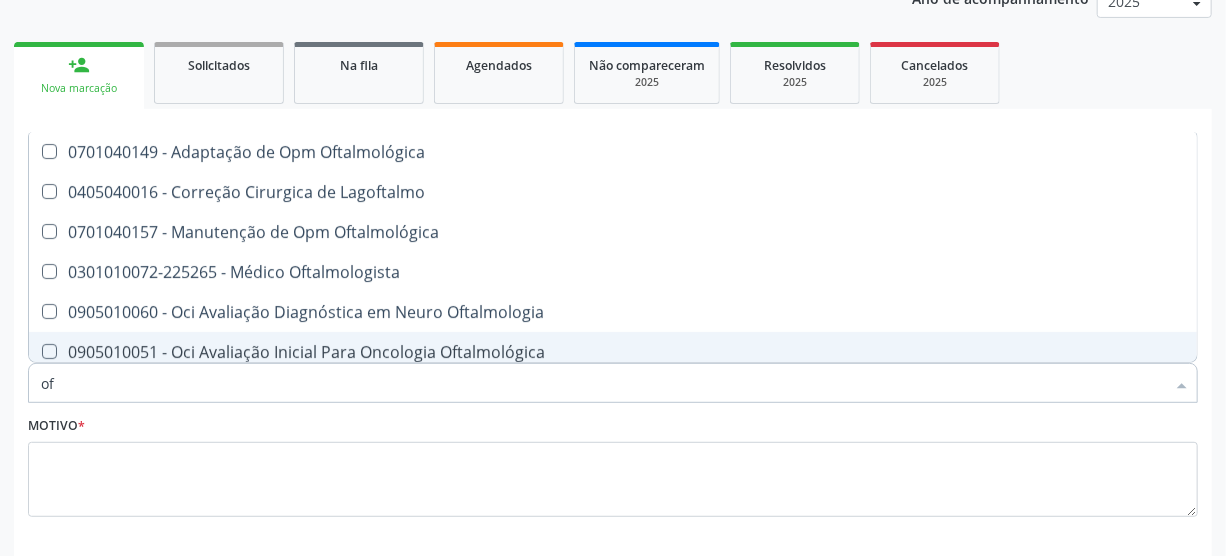 type on "o" 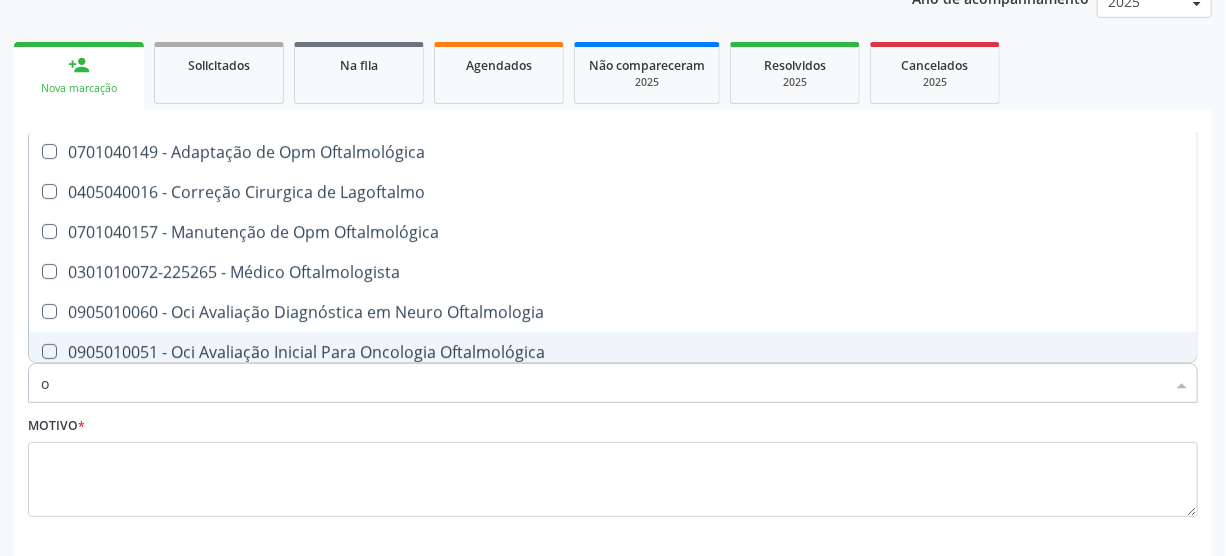 type 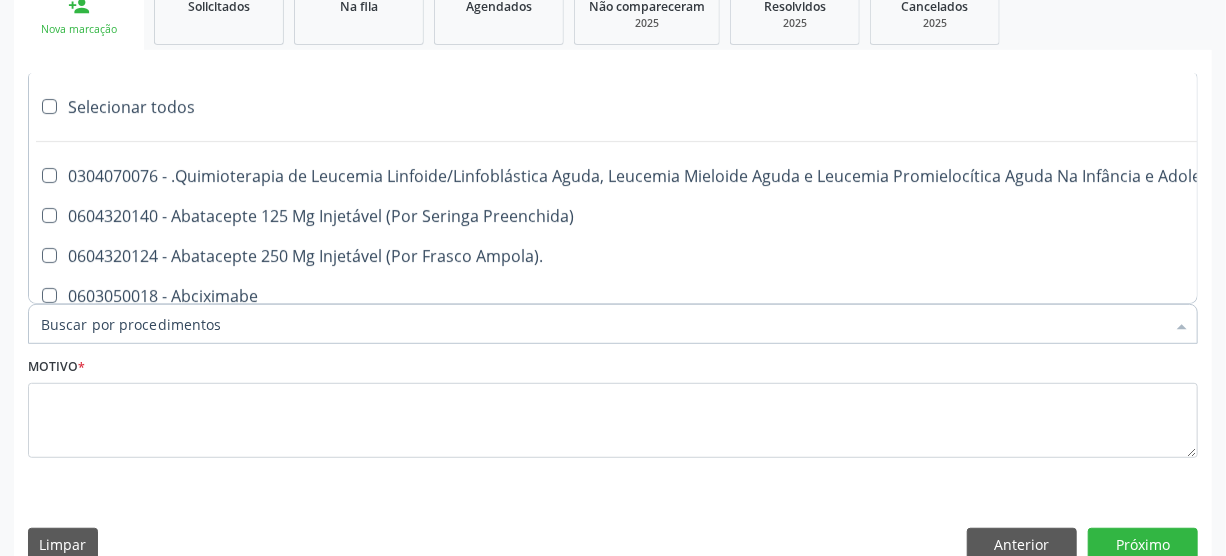 scroll, scrollTop: 348, scrollLeft: 0, axis: vertical 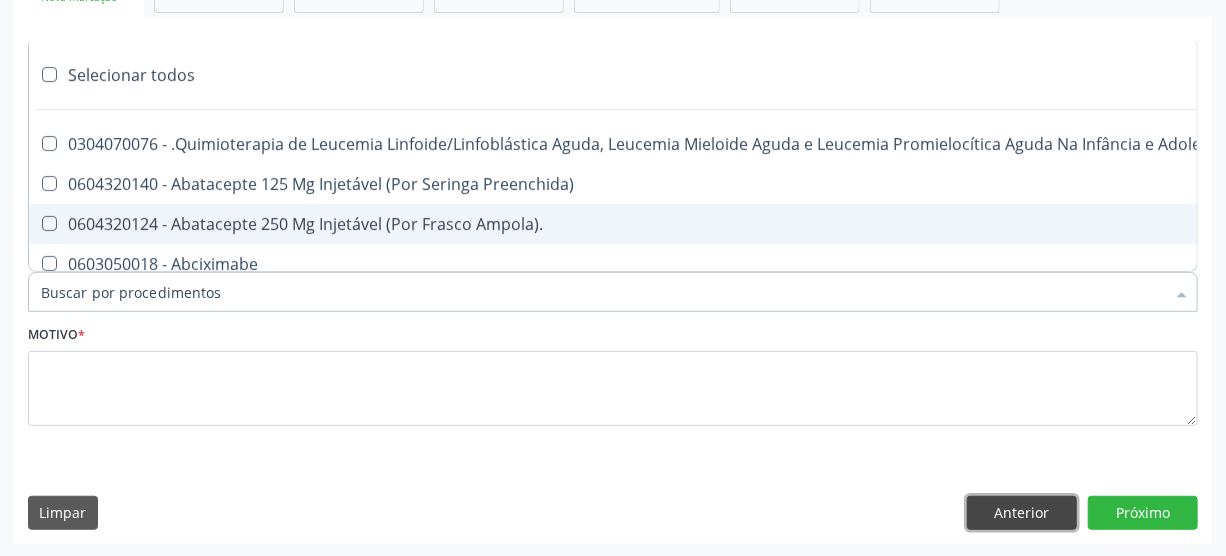 click on "Anterior" at bounding box center [1022, 513] 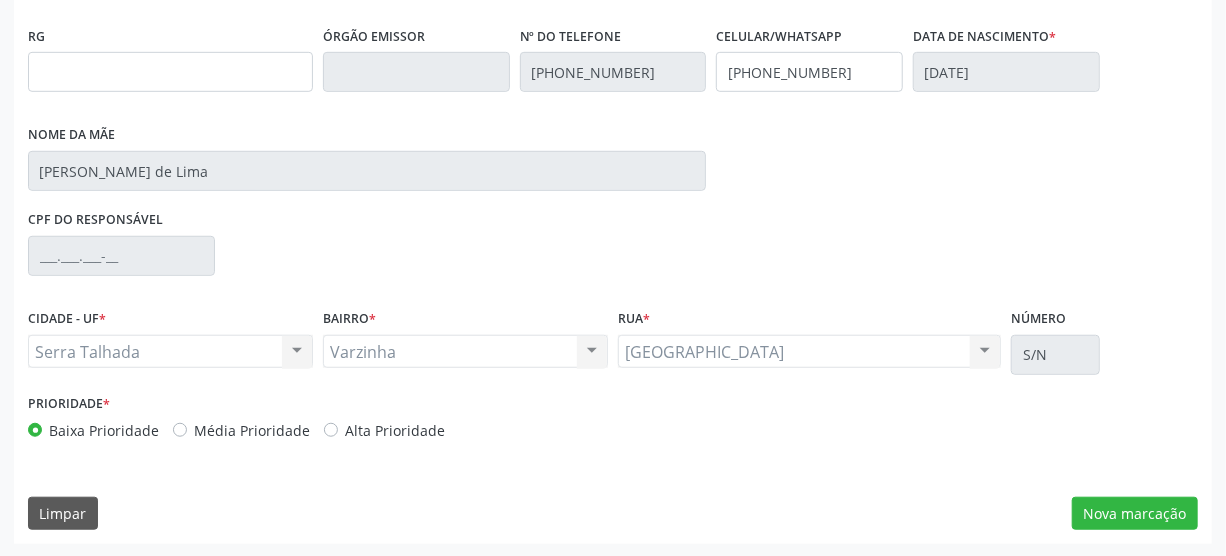 scroll, scrollTop: 240, scrollLeft: 0, axis: vertical 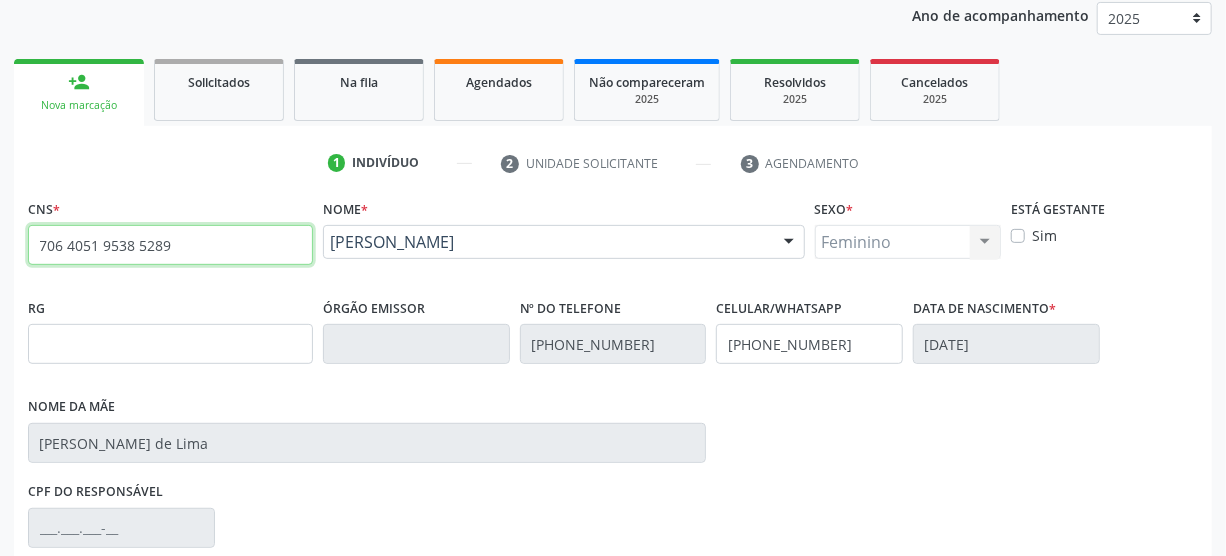 click on "706 4051 9538 5289" at bounding box center (170, 245) 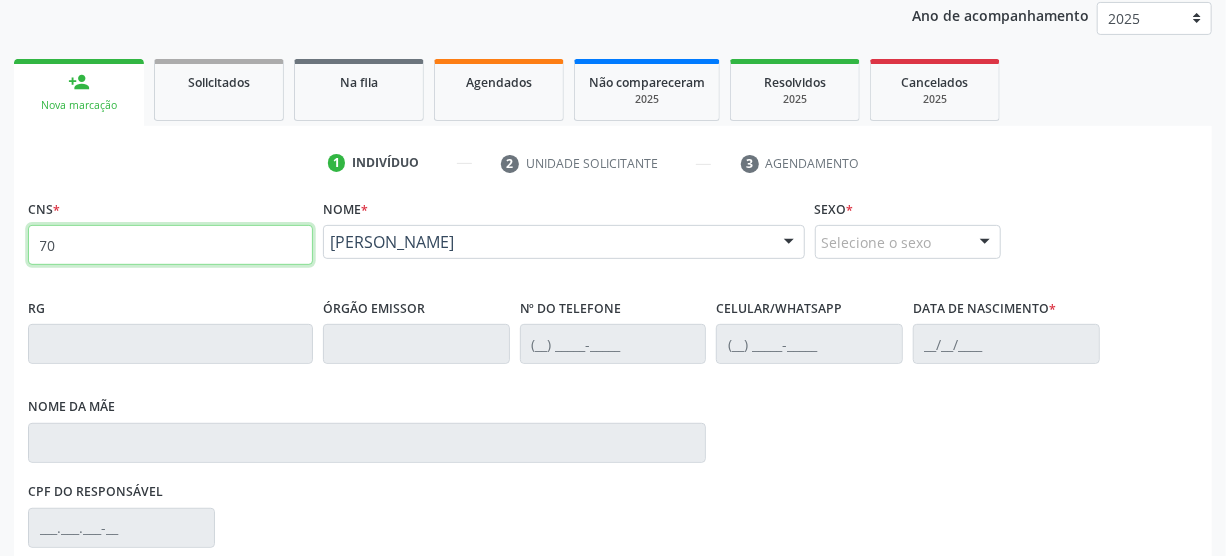 type on "7" 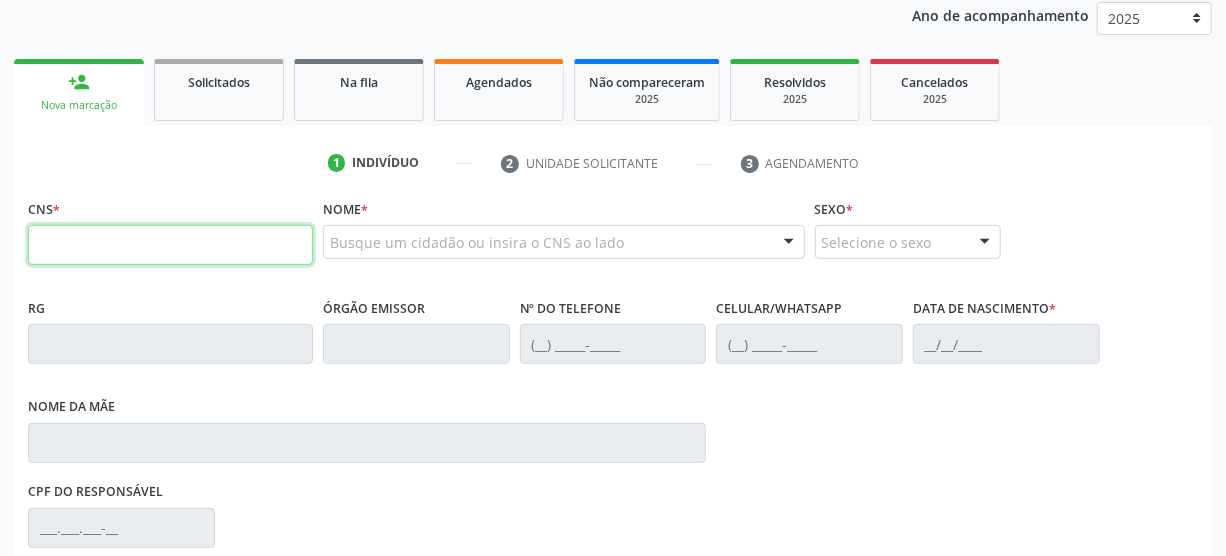 type 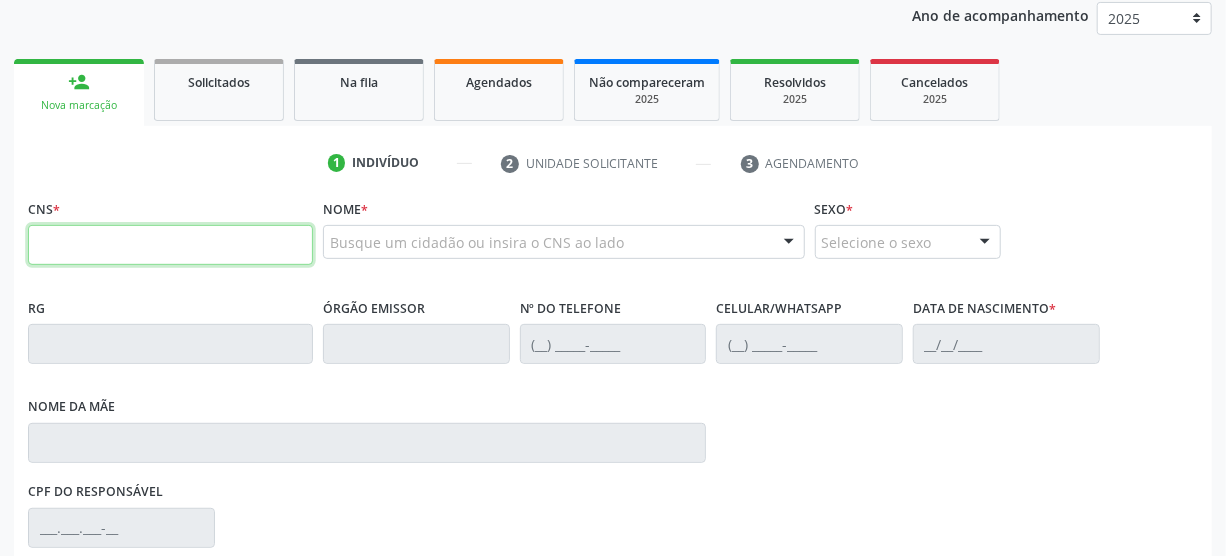 click at bounding box center [170, 245] 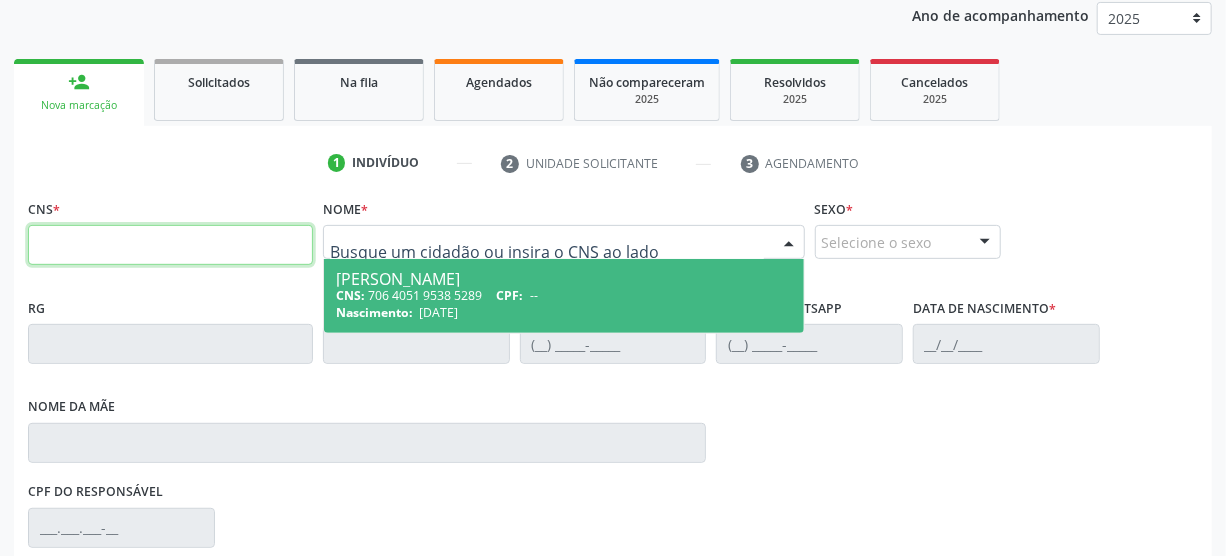 click at bounding box center [170, 245] 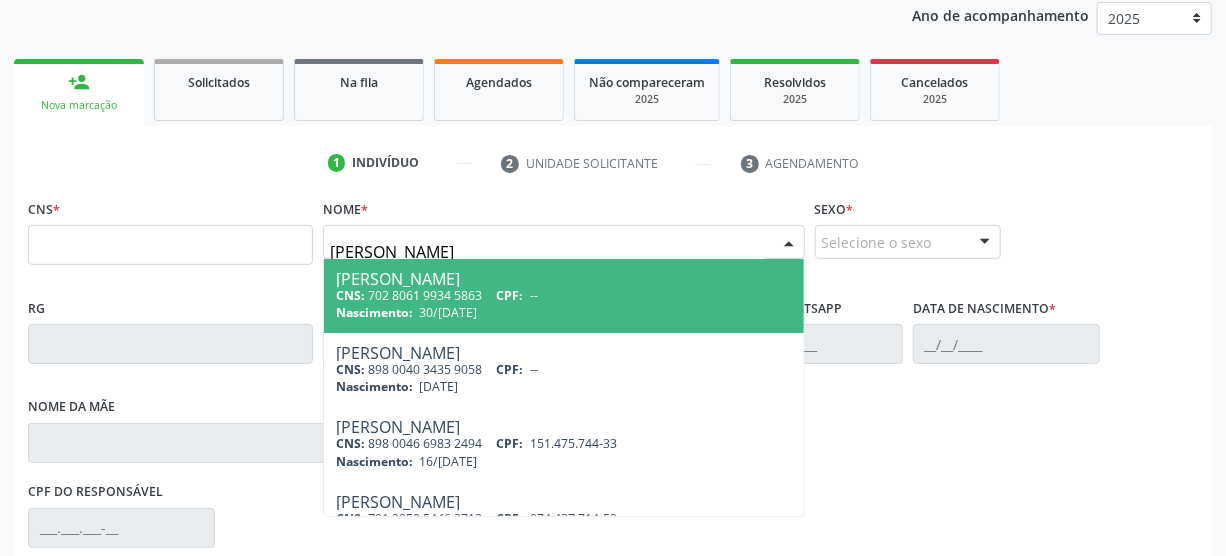 click on "angela suely moreno" at bounding box center [547, 252] 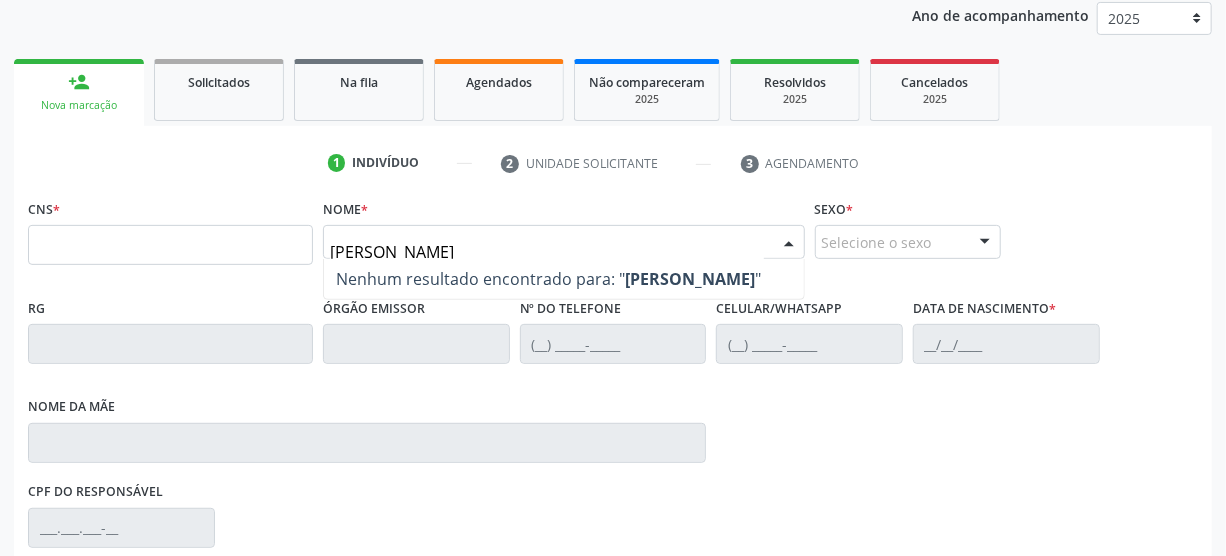 click on "angela suely moreno" at bounding box center (547, 252) 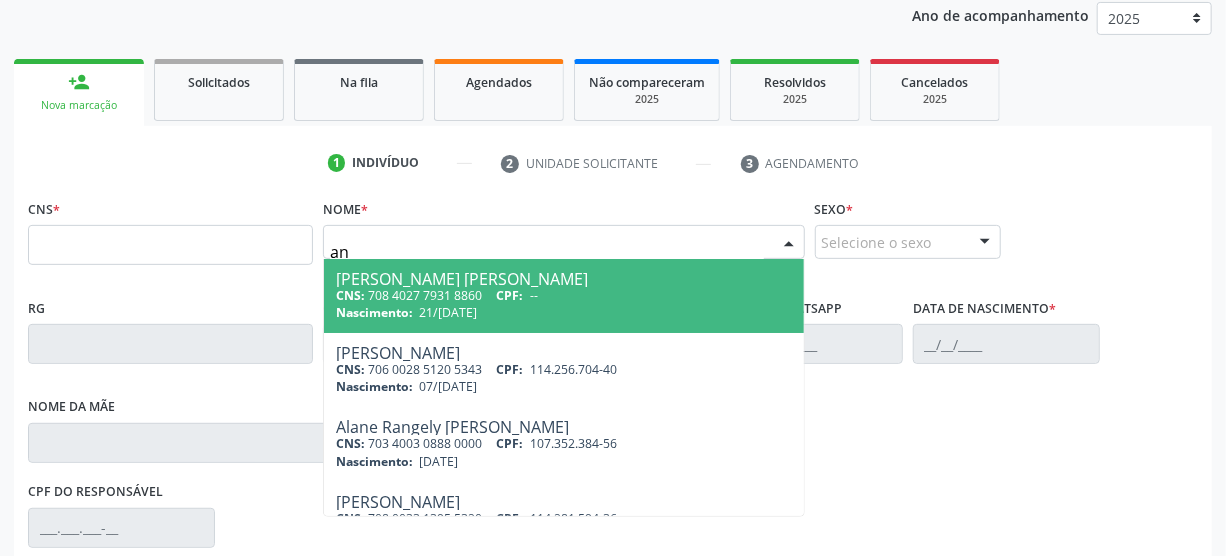 type on "a" 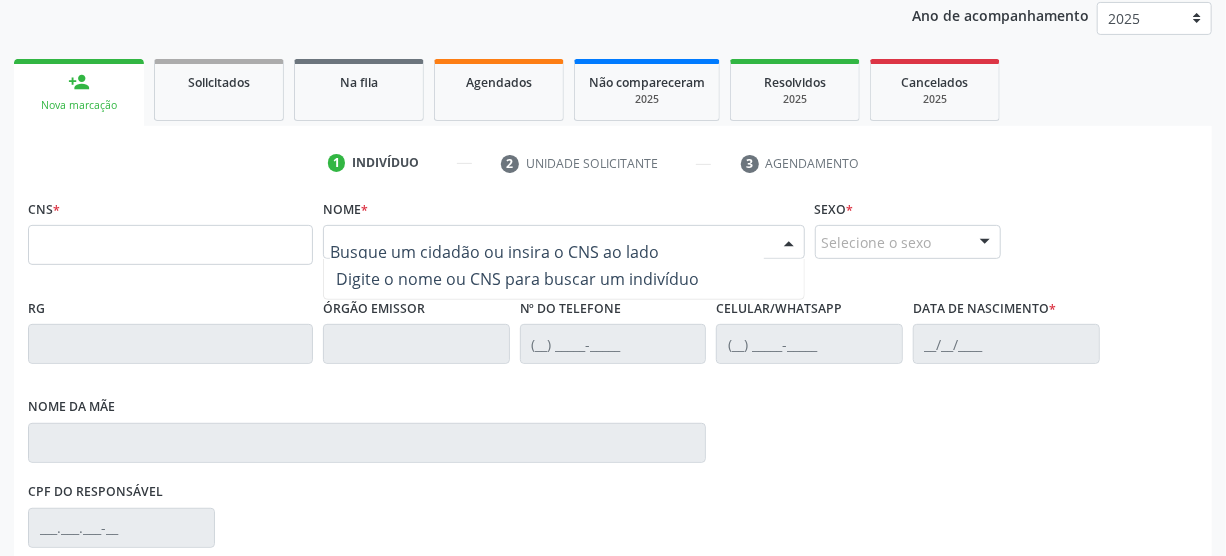 type on "j" 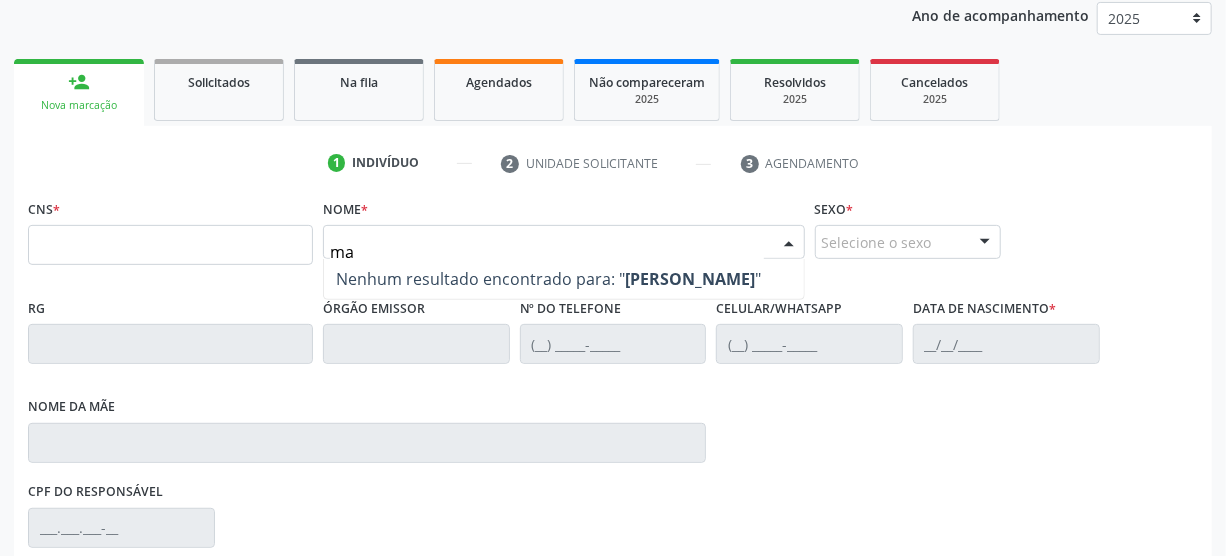 type on "m" 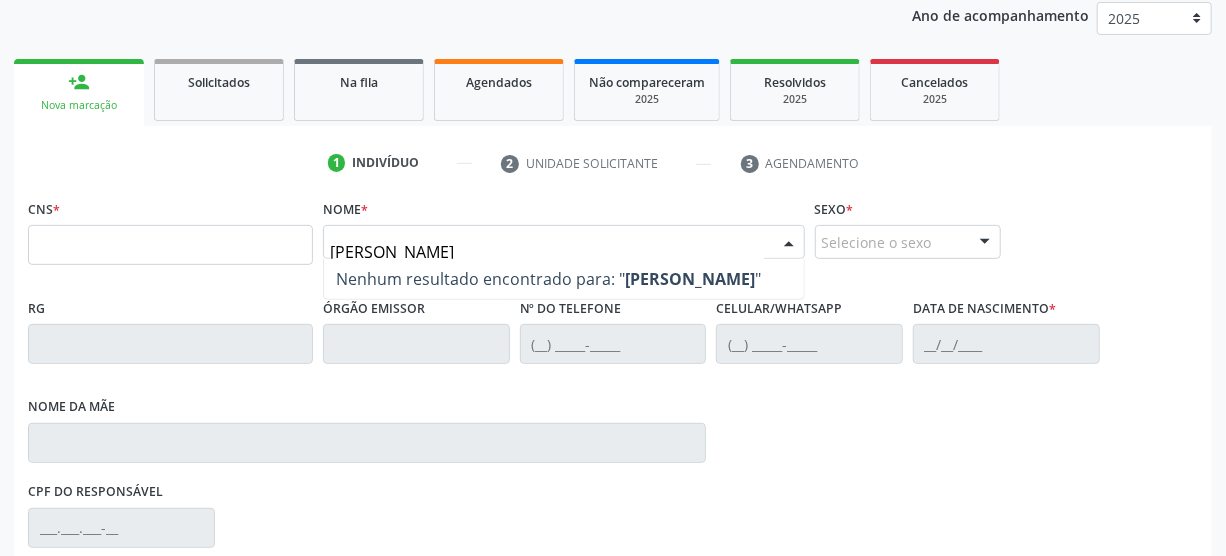 type on "maria josenilda braz de lima" 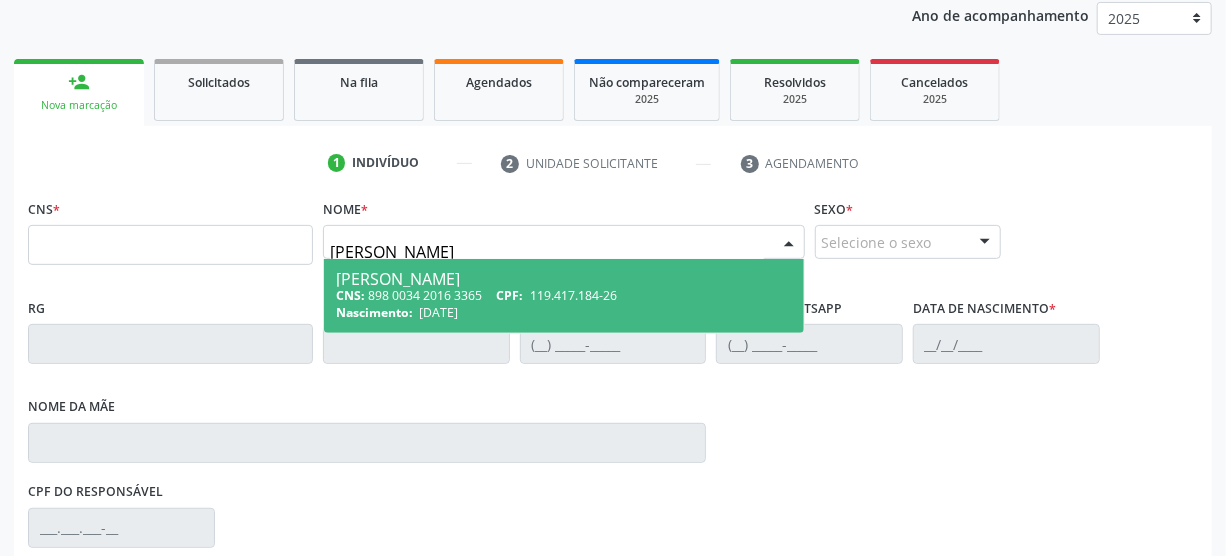click on "119.417.184-26" at bounding box center [573, 295] 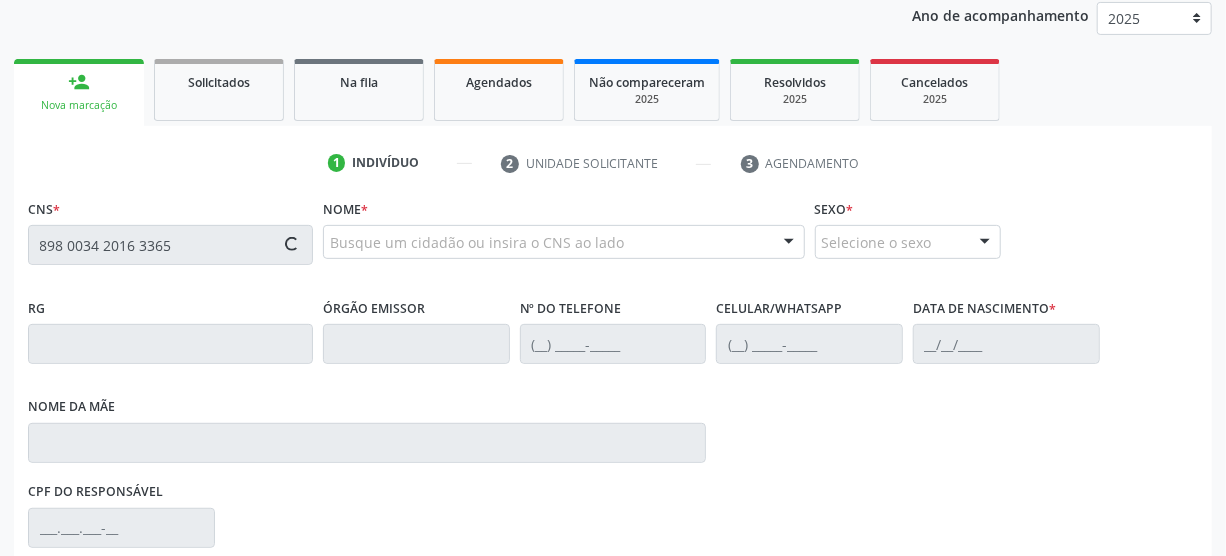 type on "898 0034 2016 3365" 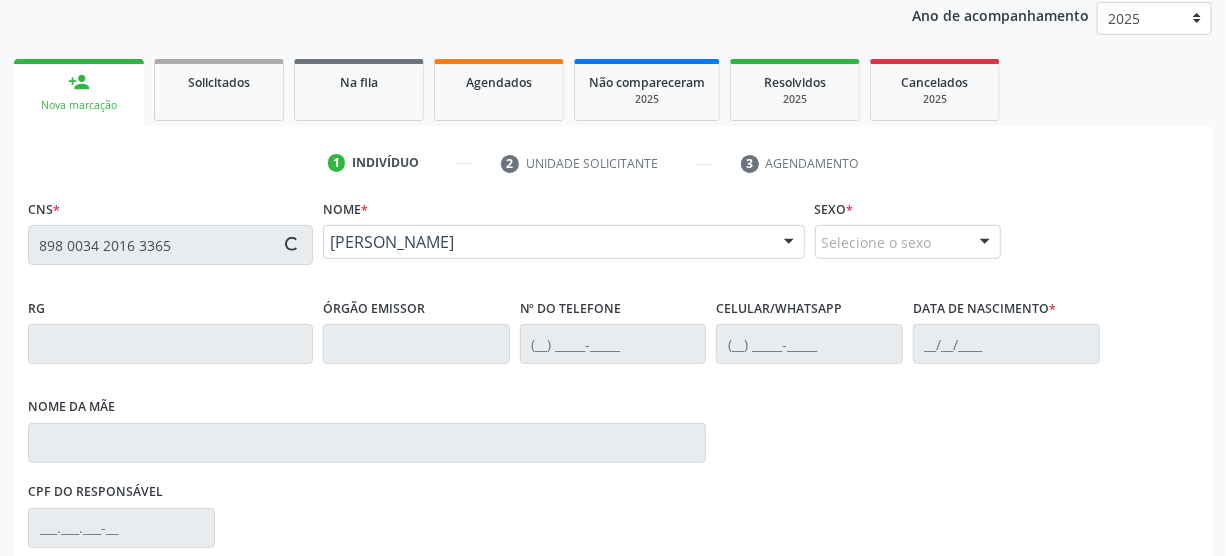 type on "[PHONE_NUMBER]" 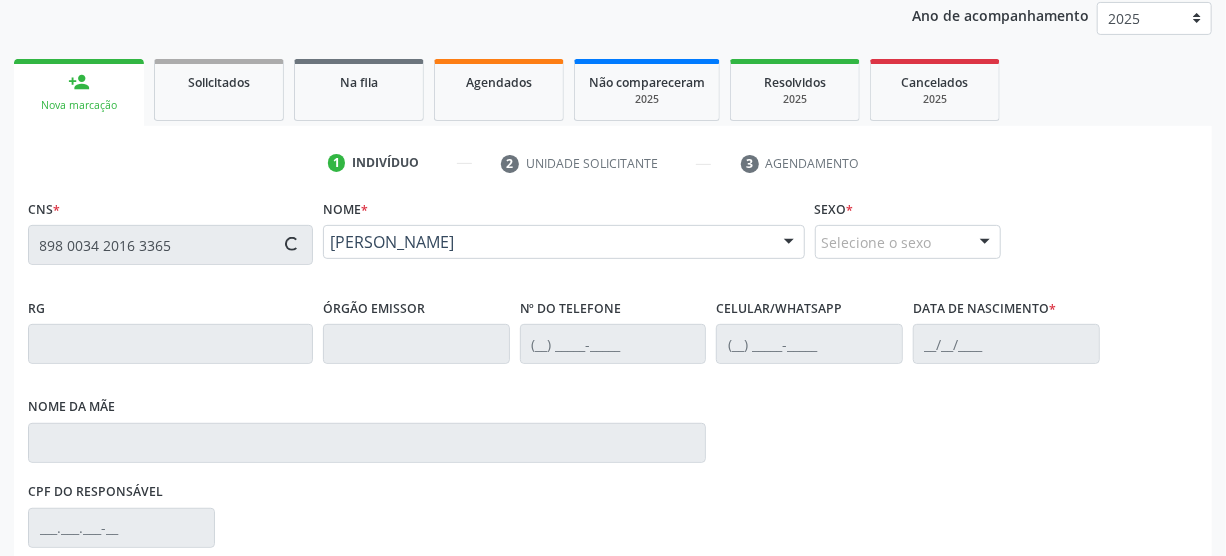 type on "09/09/1996" 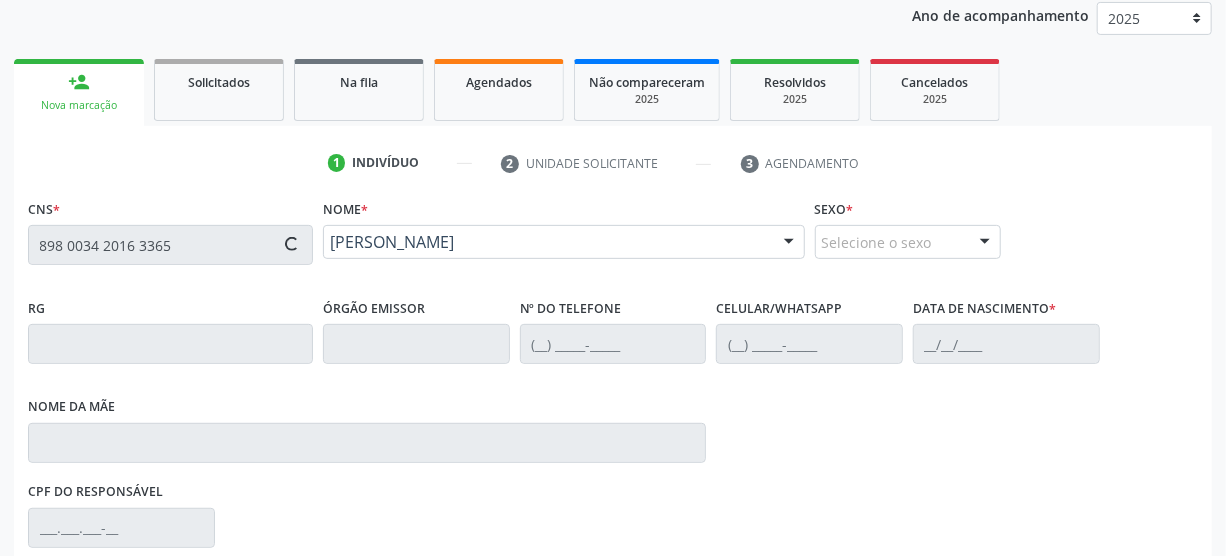 type on "Josefa Elenice de Lima" 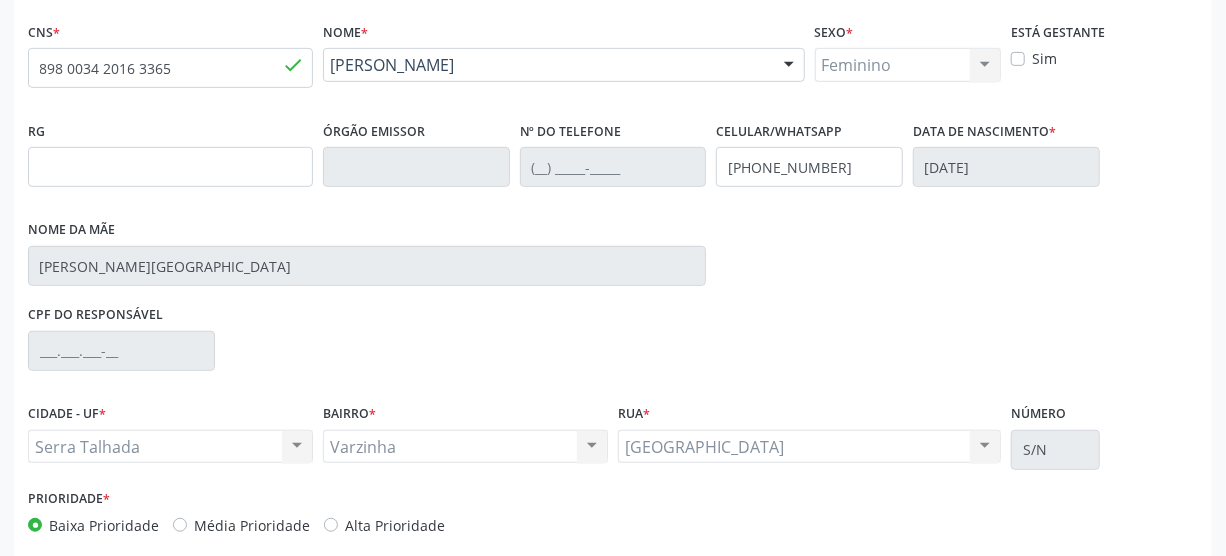 scroll, scrollTop: 512, scrollLeft: 0, axis: vertical 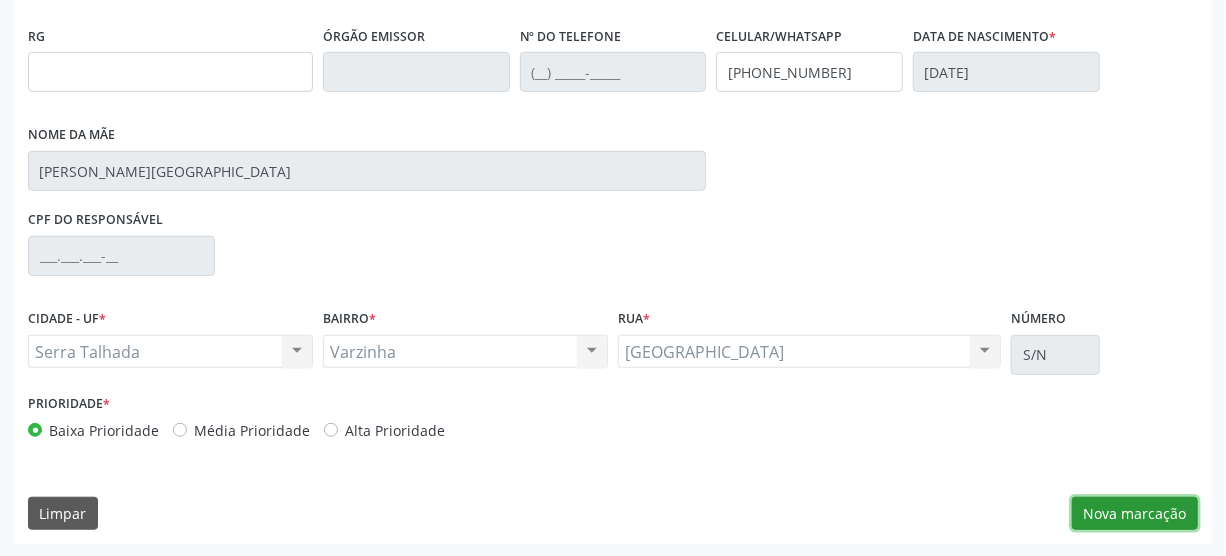 click on "Nova marcação" at bounding box center (1135, 514) 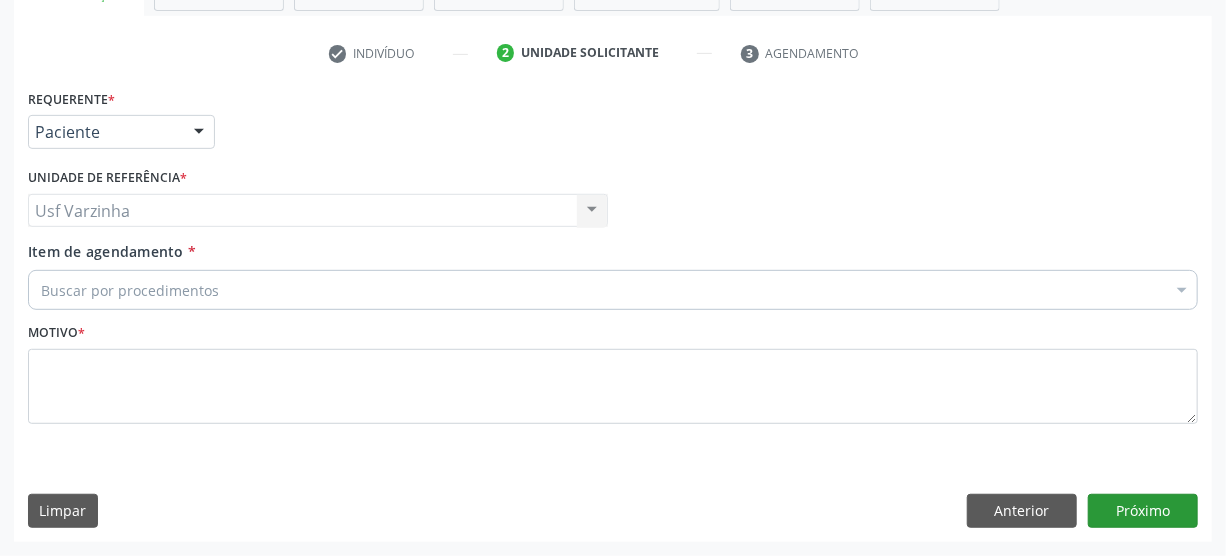 scroll, scrollTop: 348, scrollLeft: 0, axis: vertical 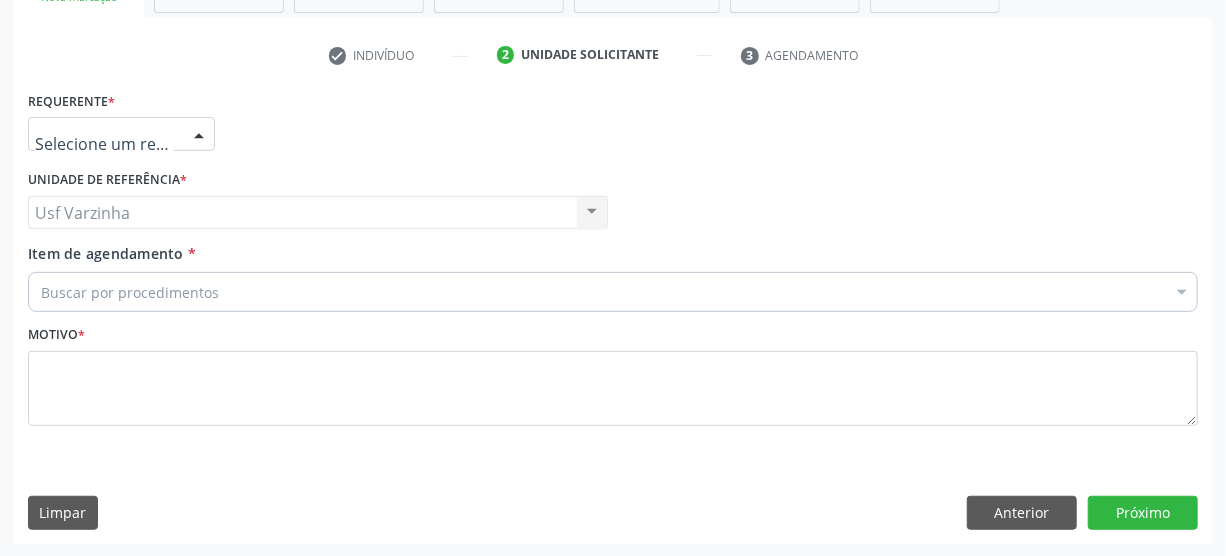 click at bounding box center (199, 135) 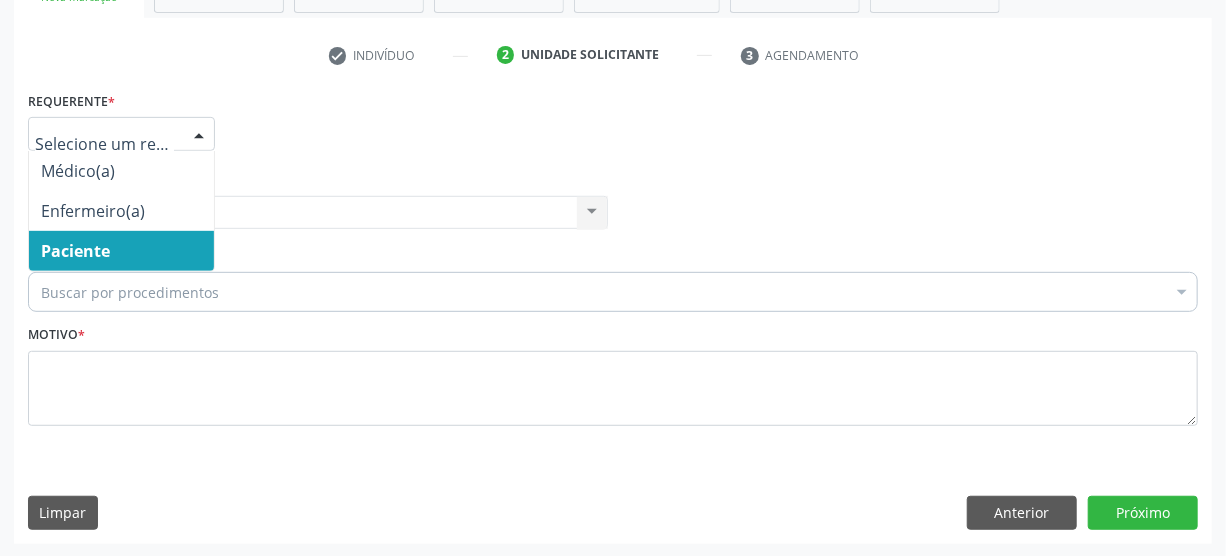 click on "Paciente" at bounding box center [121, 251] 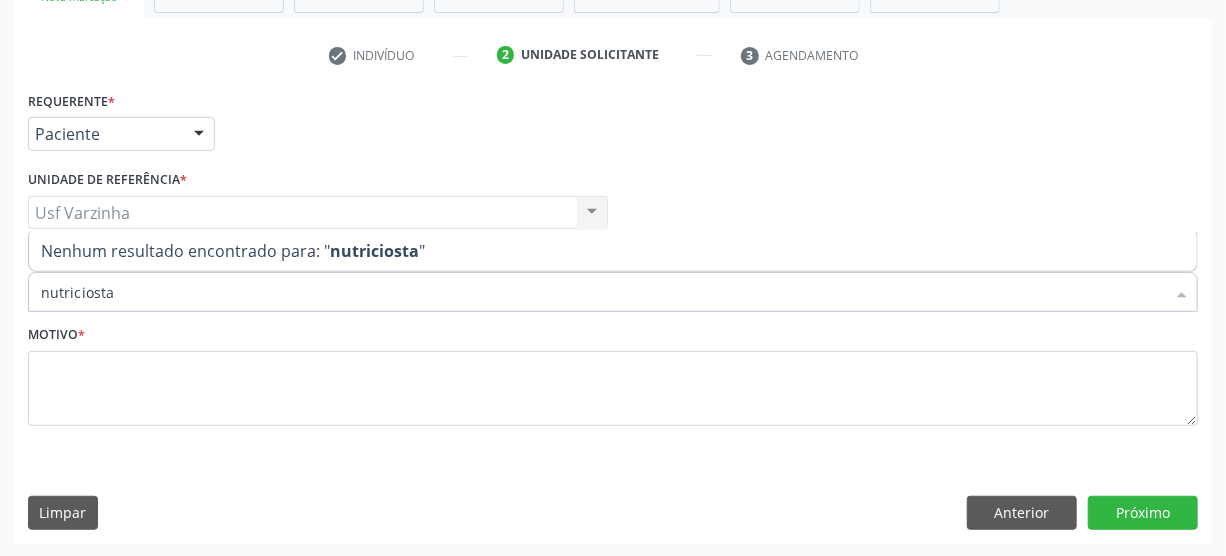 type on "nutriciosta" 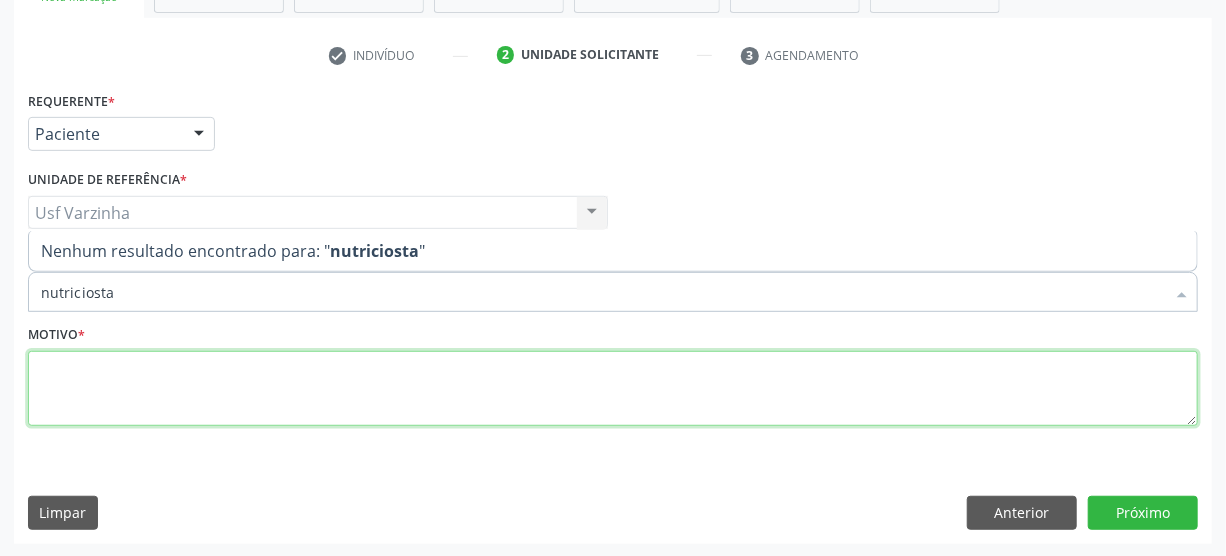 click at bounding box center [613, 389] 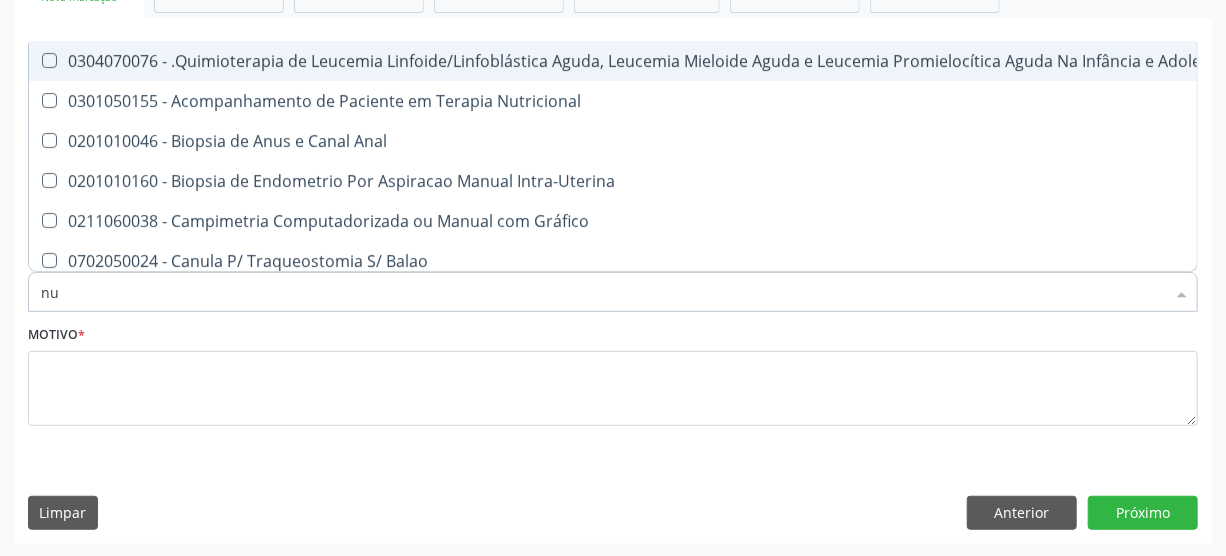 type on "n" 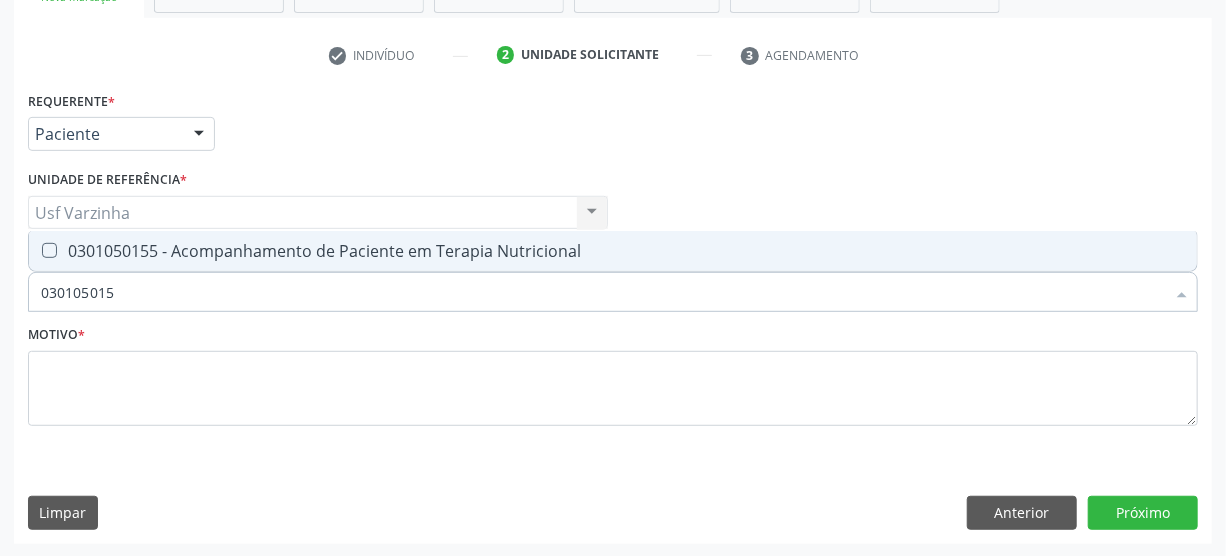 type on "0301050155" 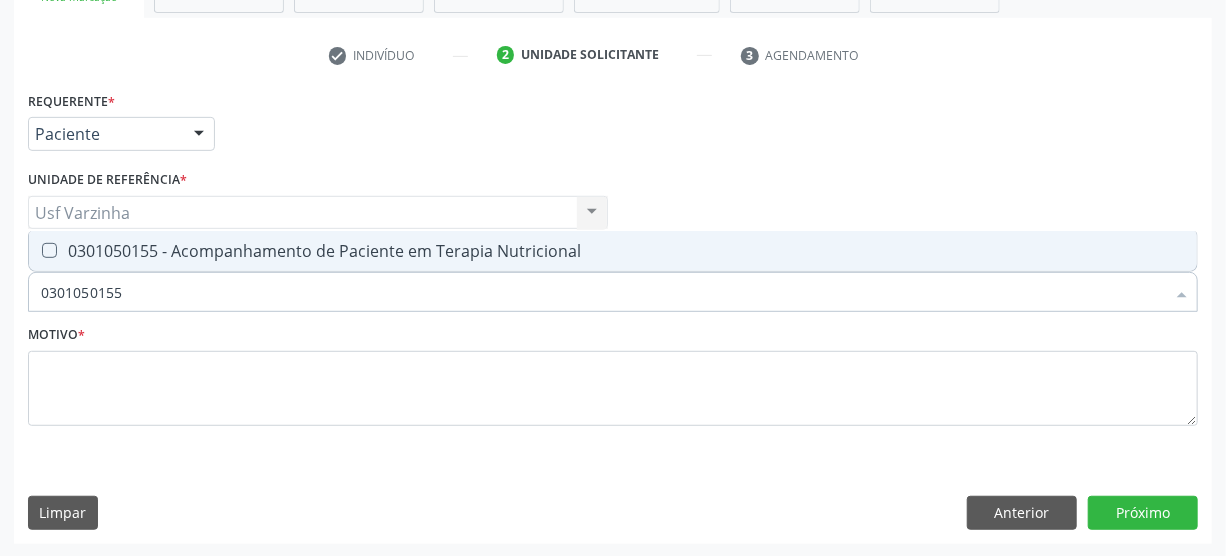 click at bounding box center [49, 250] 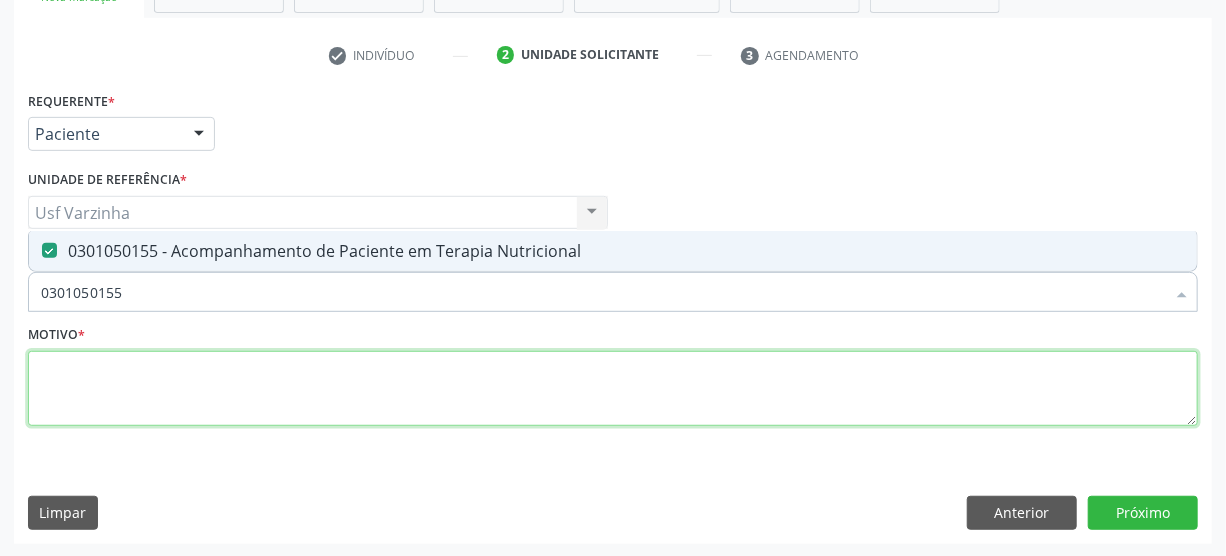 click at bounding box center [613, 389] 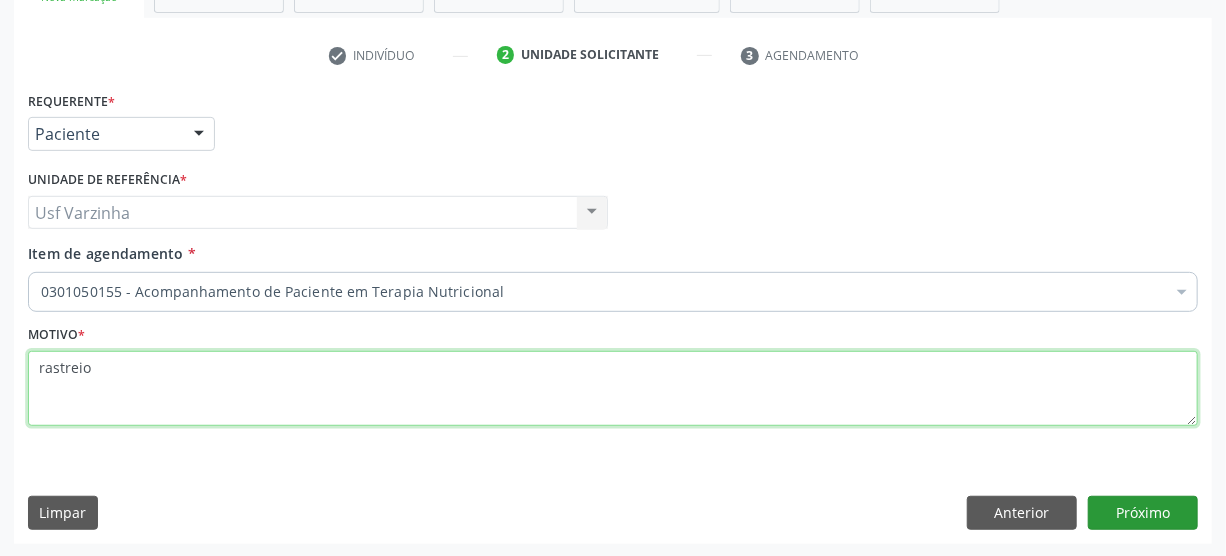 type on "rastreio" 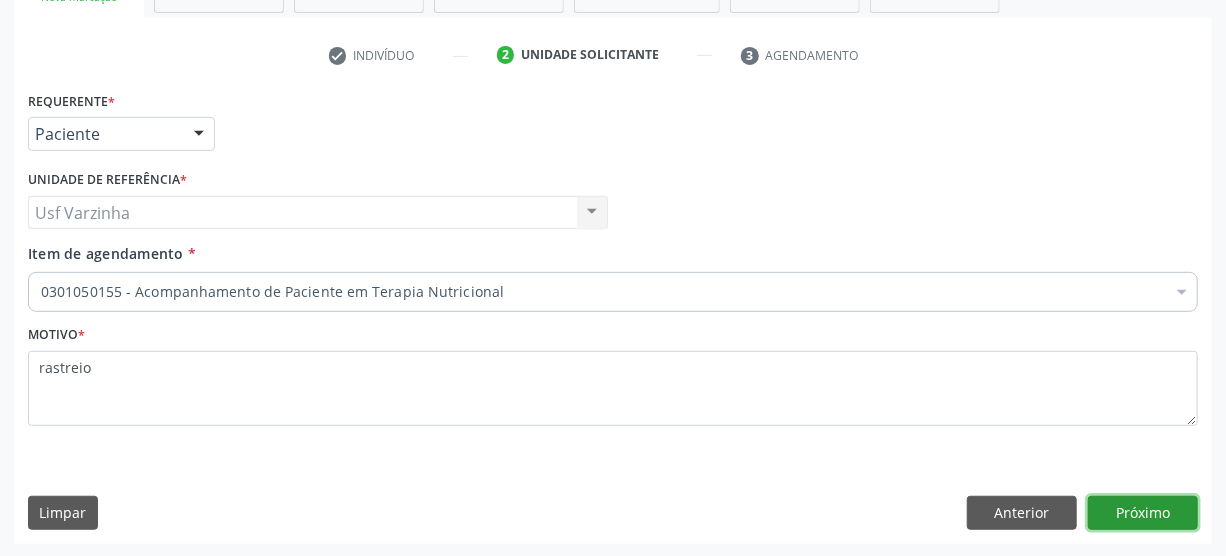 click on "Próximo" at bounding box center (1143, 513) 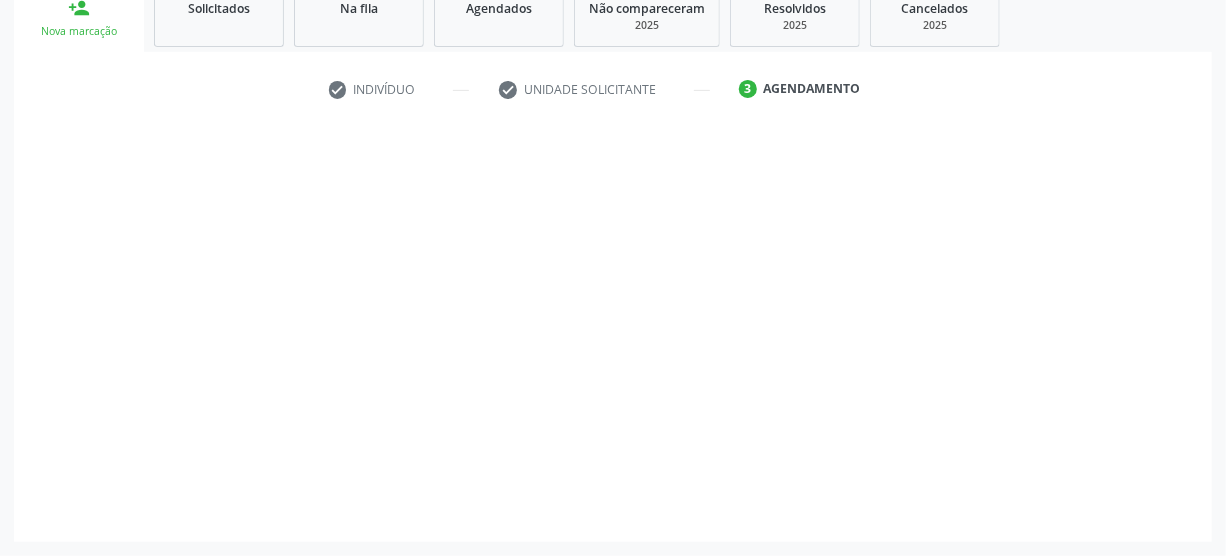 scroll, scrollTop: 312, scrollLeft: 0, axis: vertical 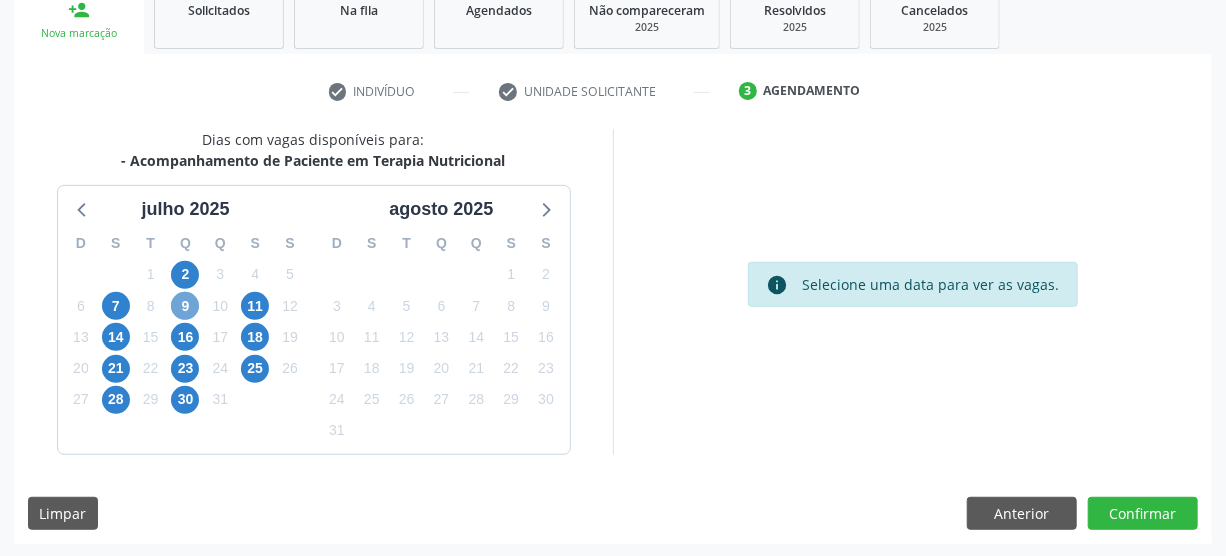 click on "9" at bounding box center [185, 306] 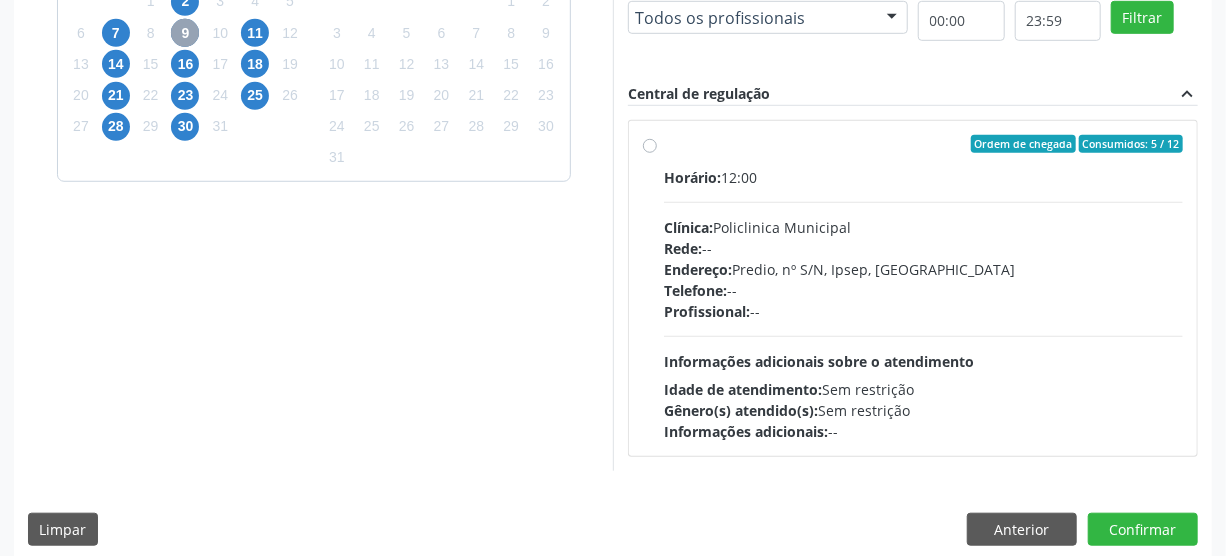 scroll, scrollTop: 494, scrollLeft: 0, axis: vertical 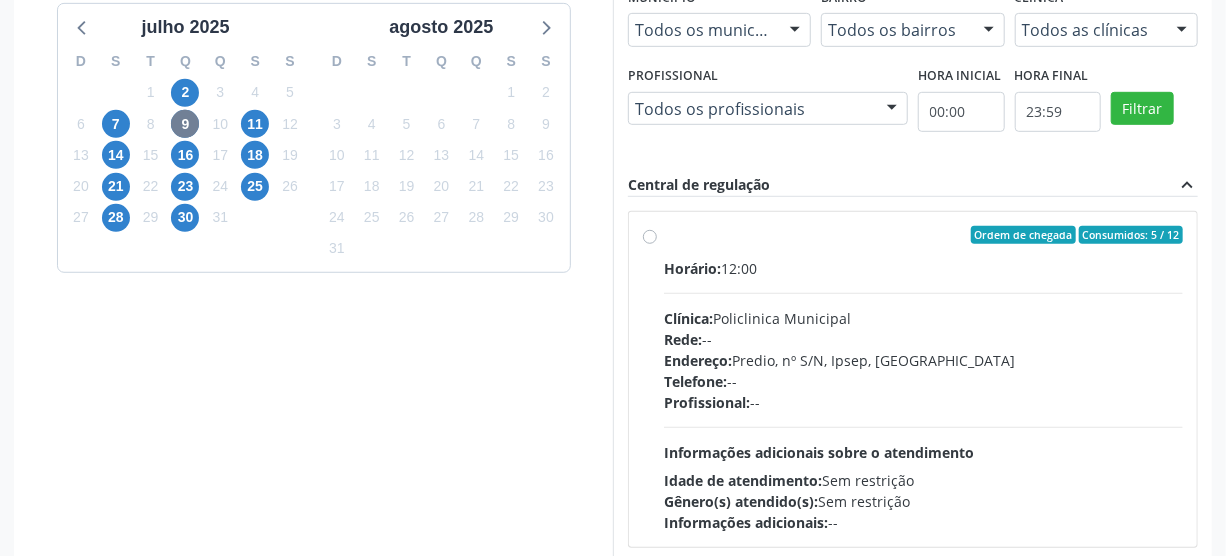 click on "11" at bounding box center [255, 124] 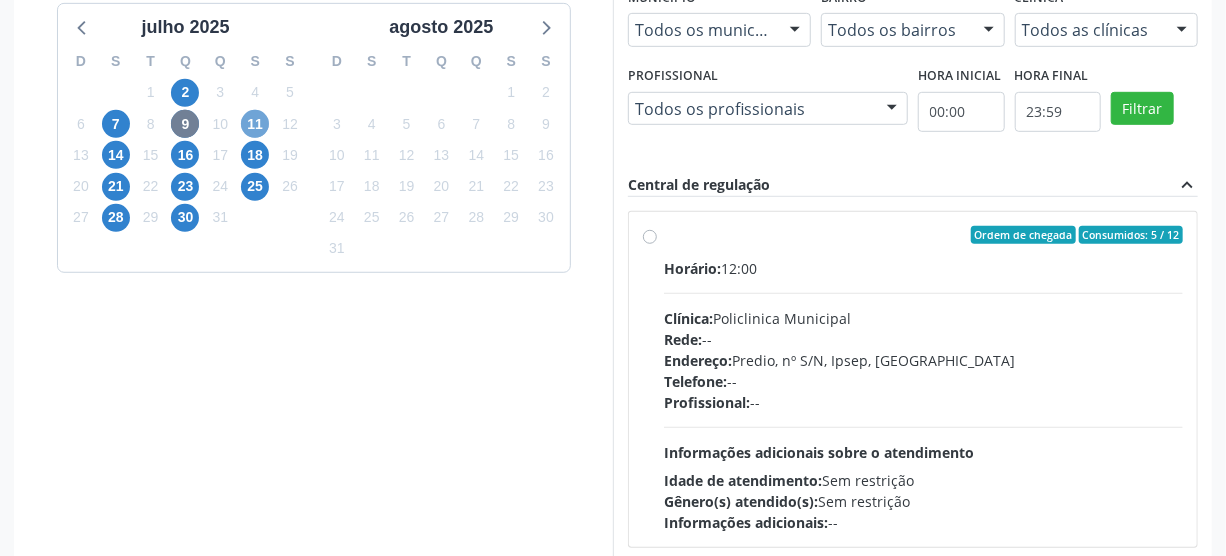 click on "11" at bounding box center (255, 124) 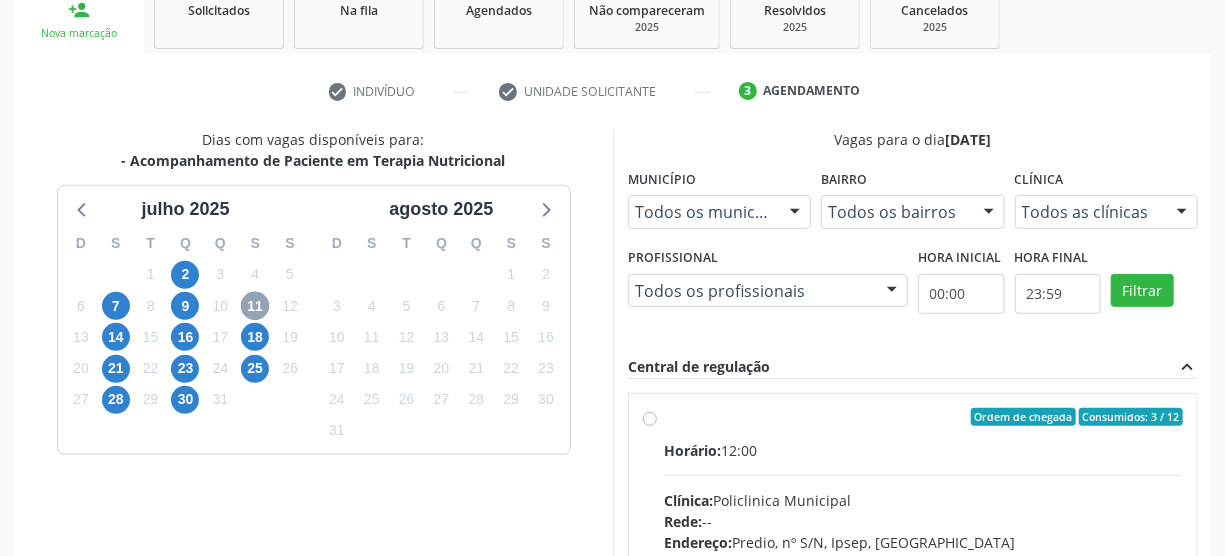 scroll, scrollTop: 494, scrollLeft: 0, axis: vertical 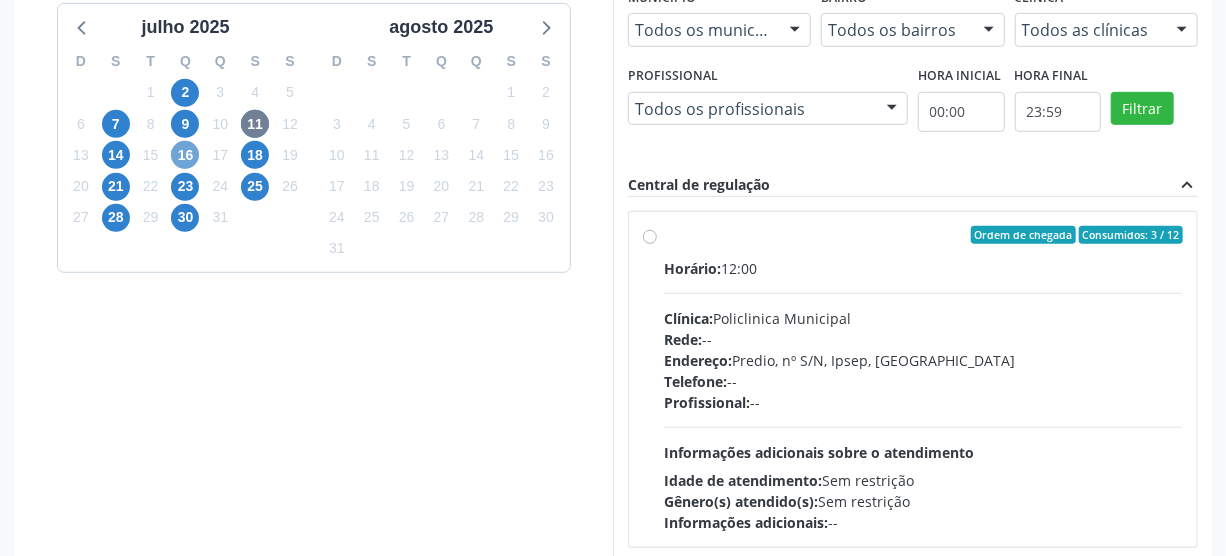 click on "16" at bounding box center (185, 155) 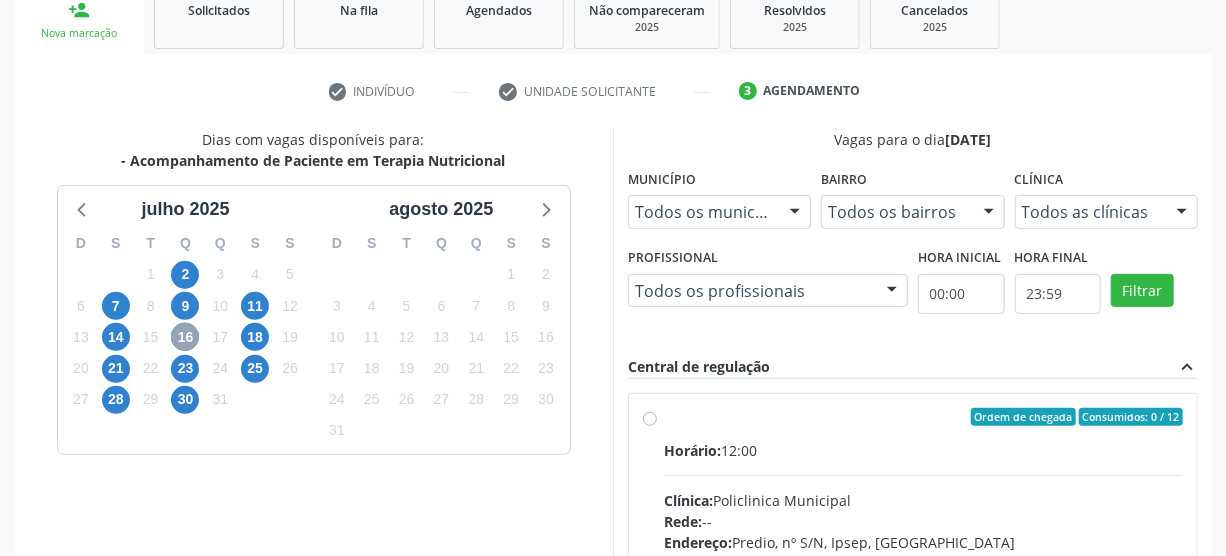 scroll, scrollTop: 494, scrollLeft: 0, axis: vertical 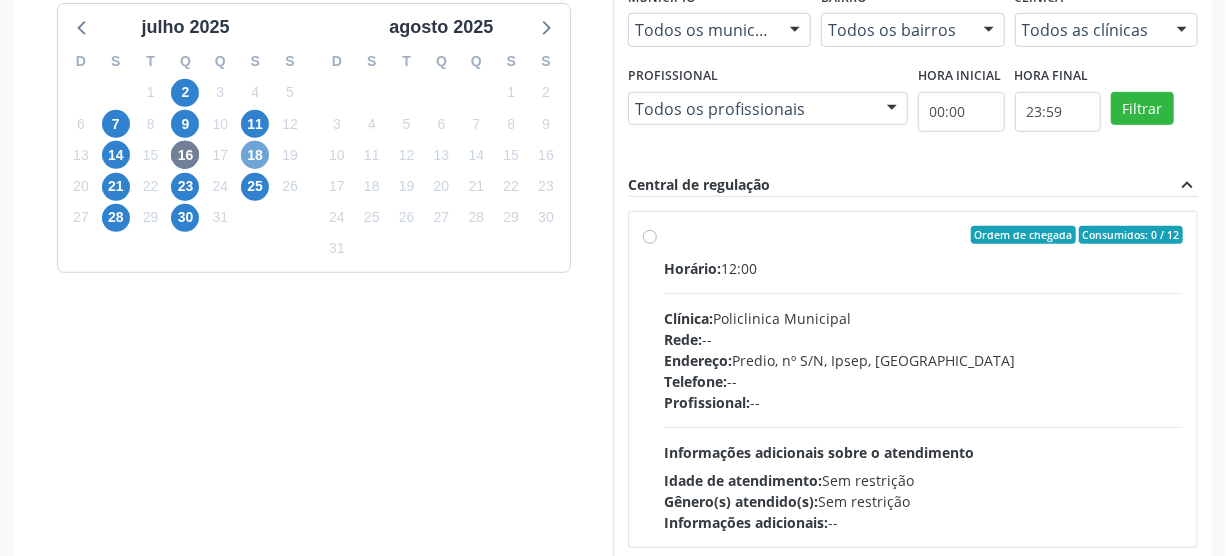 click on "18" at bounding box center [255, 155] 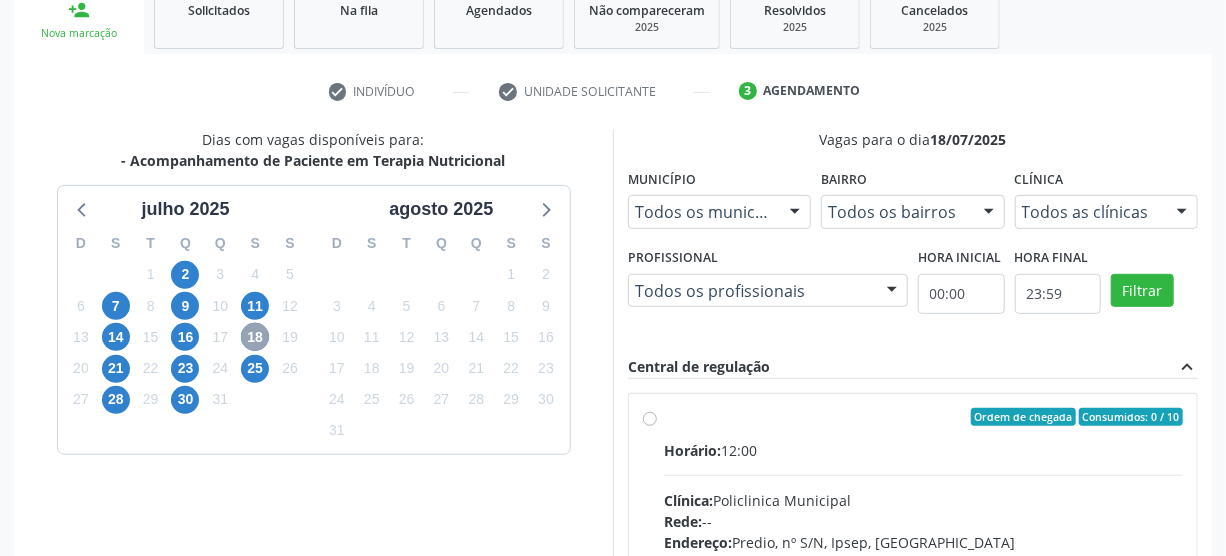 scroll, scrollTop: 494, scrollLeft: 0, axis: vertical 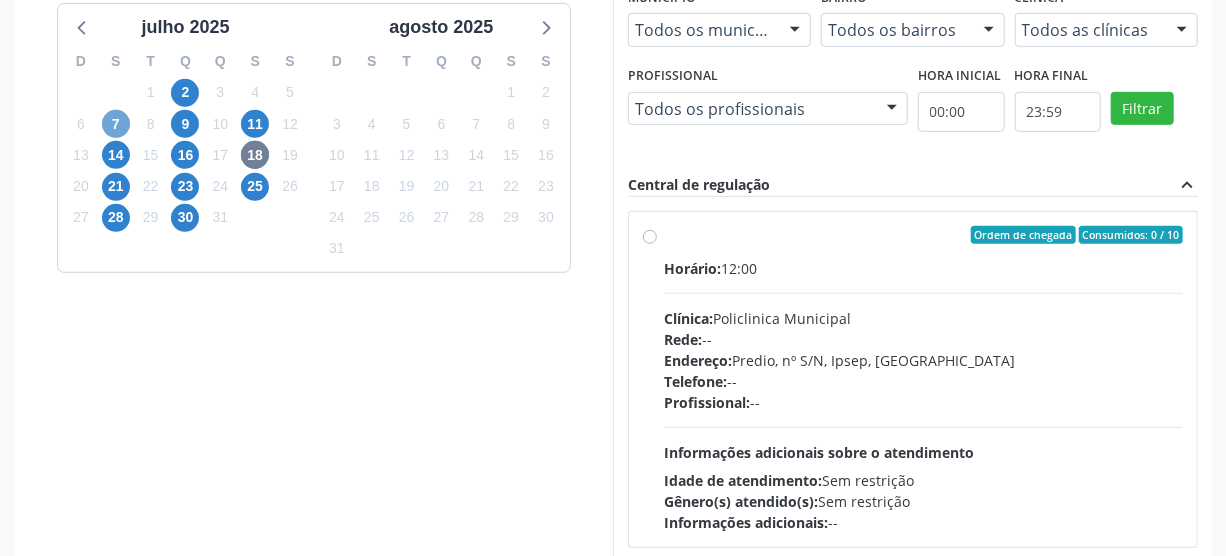 click on "7" at bounding box center [116, 124] 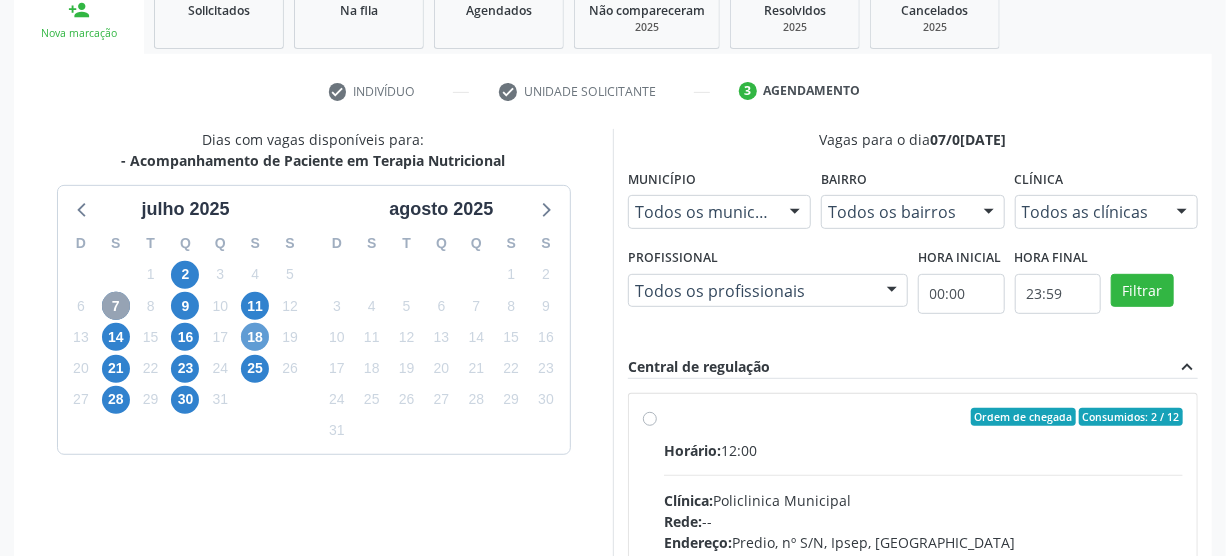 scroll, scrollTop: 494, scrollLeft: 0, axis: vertical 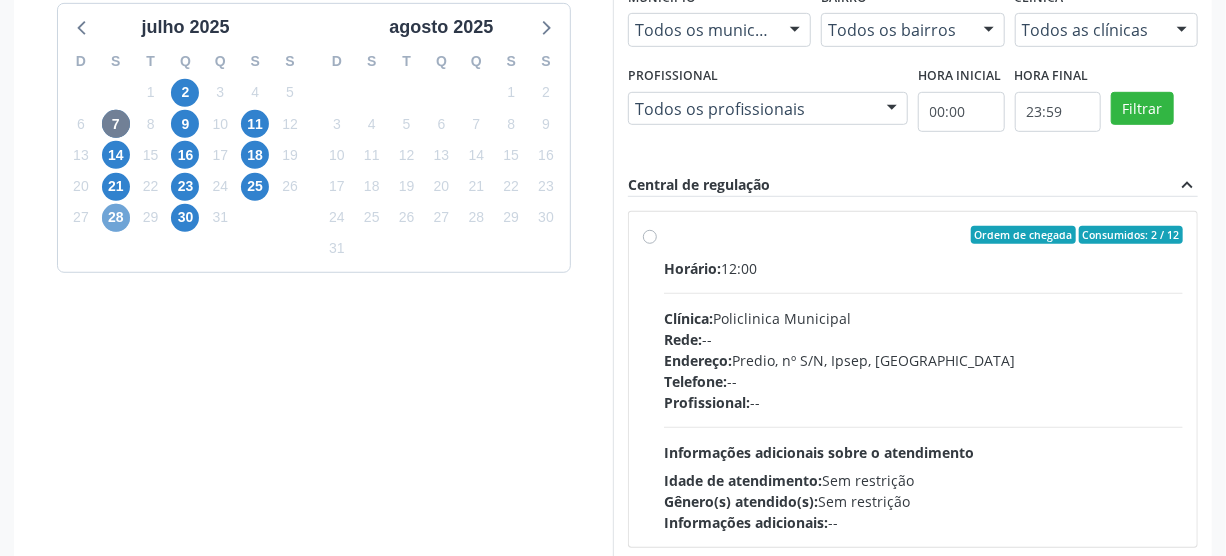 click on "28" at bounding box center (116, 218) 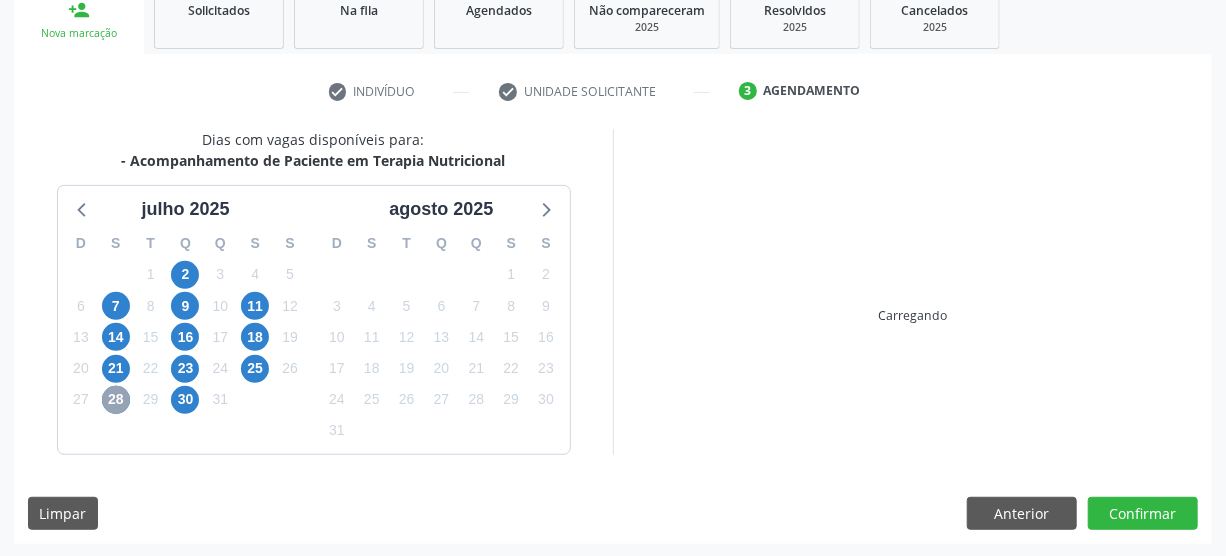 scroll, scrollTop: 494, scrollLeft: 0, axis: vertical 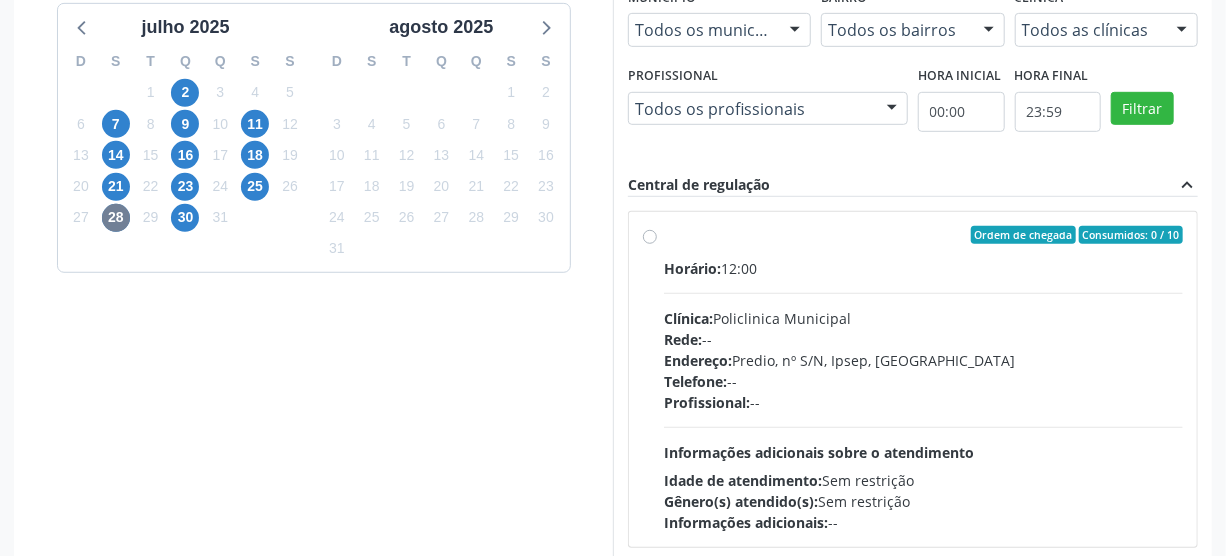 drag, startPoint x: 640, startPoint y: 225, endPoint x: 656, endPoint y: 231, distance: 17.088007 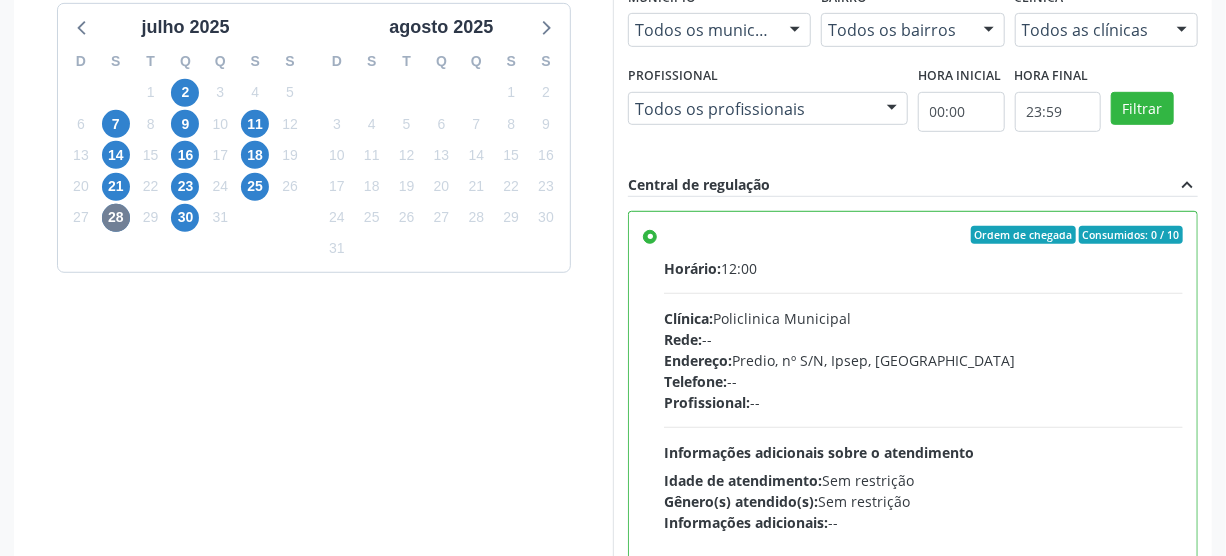 click on "Horário:   12:00" at bounding box center [923, 268] 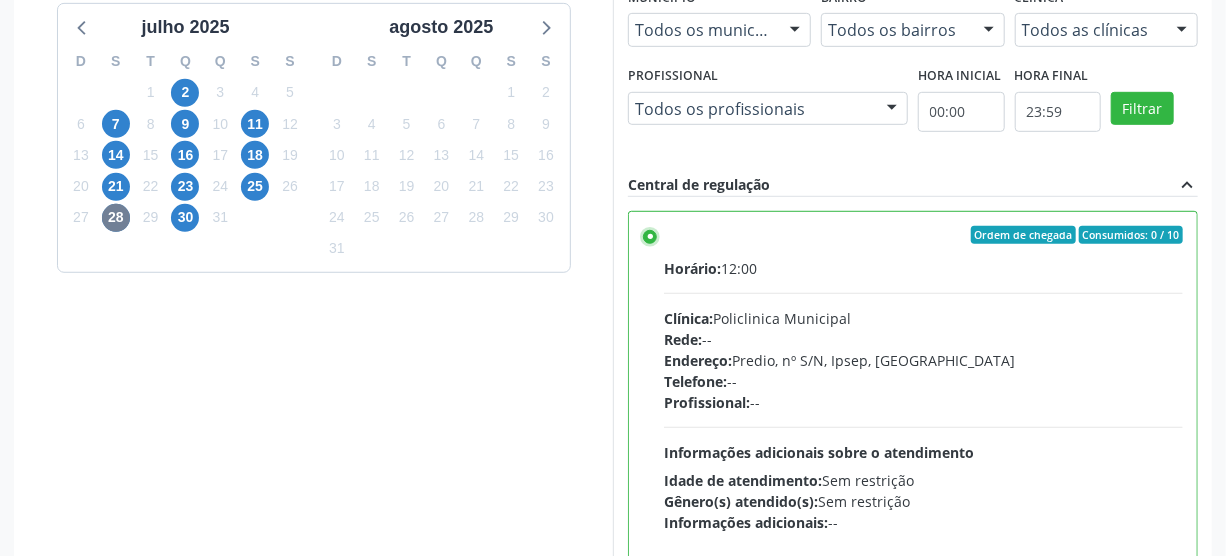 click on "Ordem de chegada
Consumidos: 0 / 10
Horário:   12:00
Clínica:  Policlinica Municipal
Rede:
--
Endereço:   Predio, nº S/N, Ipsep, Serra Talhada - PE
Telefone:   --
Profissional:
--
Informações adicionais sobre o atendimento
Idade de atendimento:
Sem restrição
Gênero(s) atendido(s):
Sem restrição
Informações adicionais:
--" at bounding box center (650, 235) 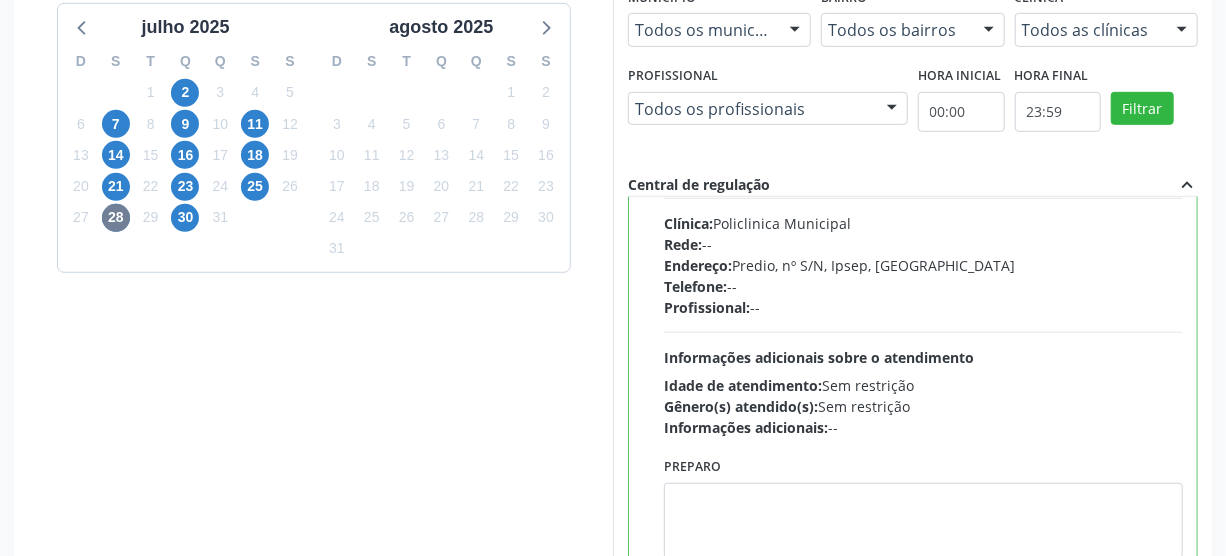 scroll, scrollTop: 99, scrollLeft: 0, axis: vertical 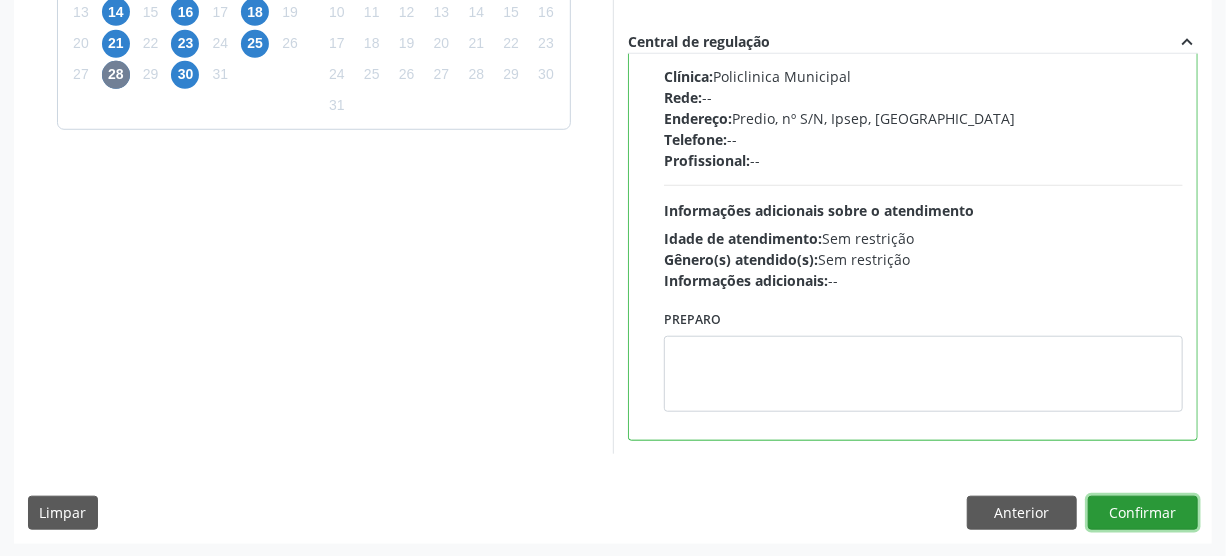 click on "Confirmar" at bounding box center [1143, 513] 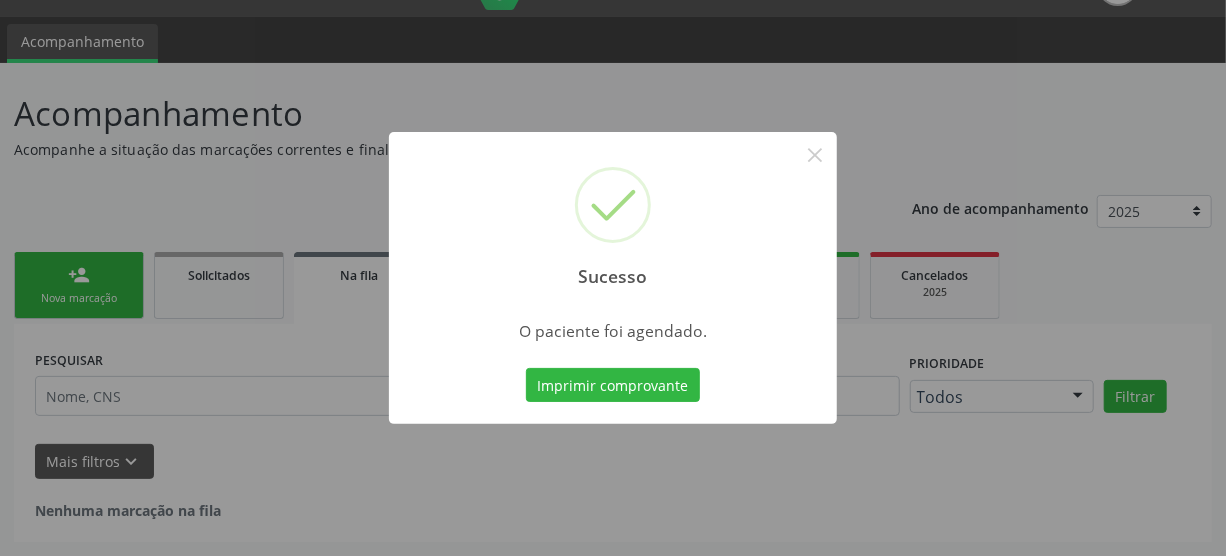 scroll, scrollTop: 45, scrollLeft: 0, axis: vertical 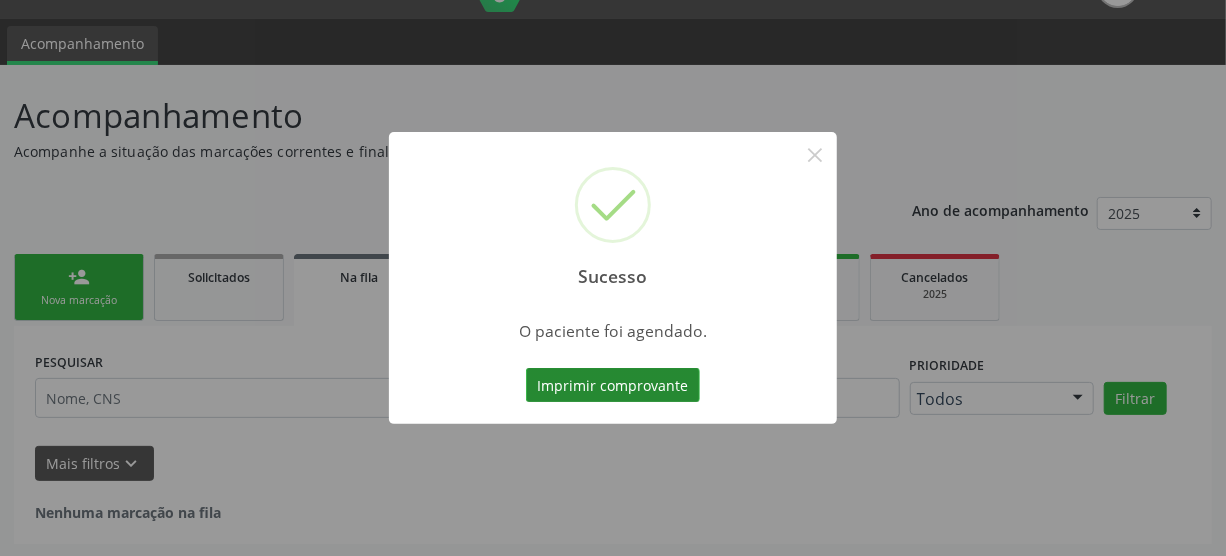 click on "Imprimir comprovante" at bounding box center (613, 385) 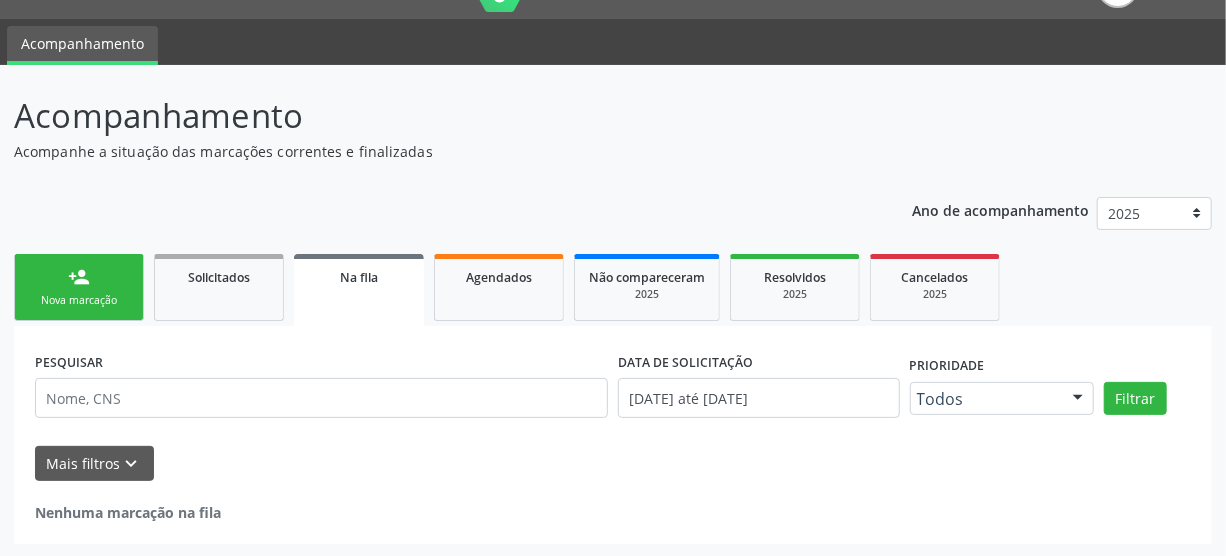 click on "person_add
Nova marcação" at bounding box center (79, 287) 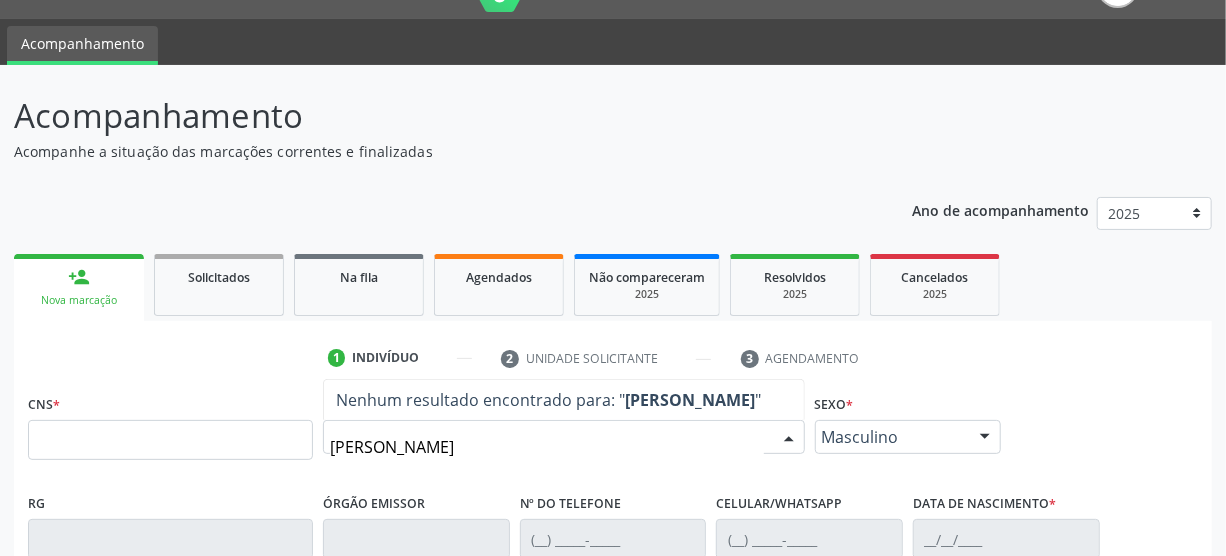 type on "maria luana bezerra" 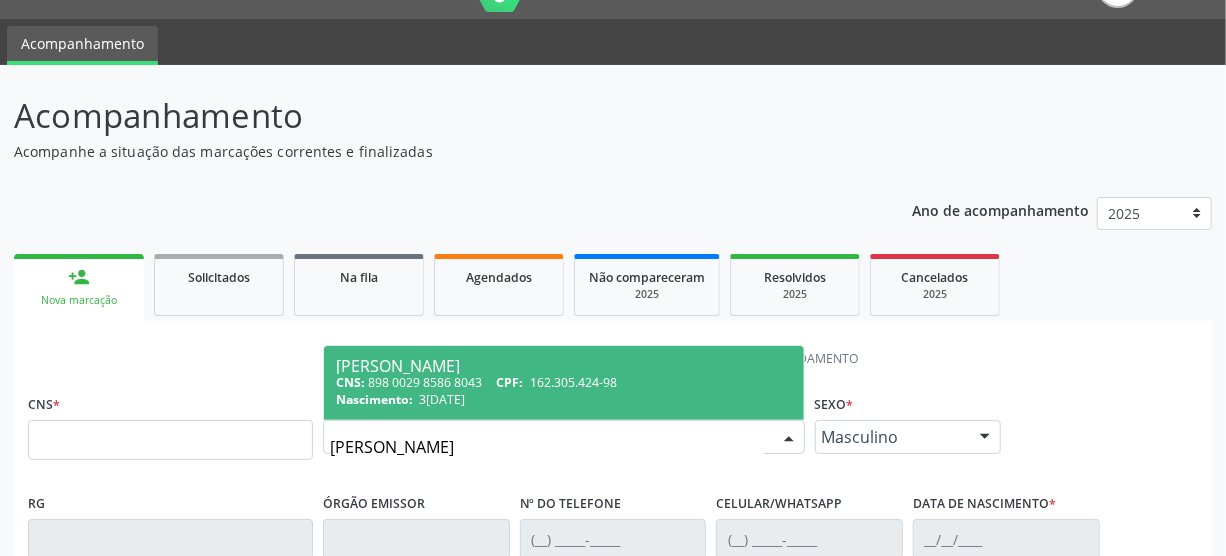 click on "162.305.424-98" at bounding box center [573, 382] 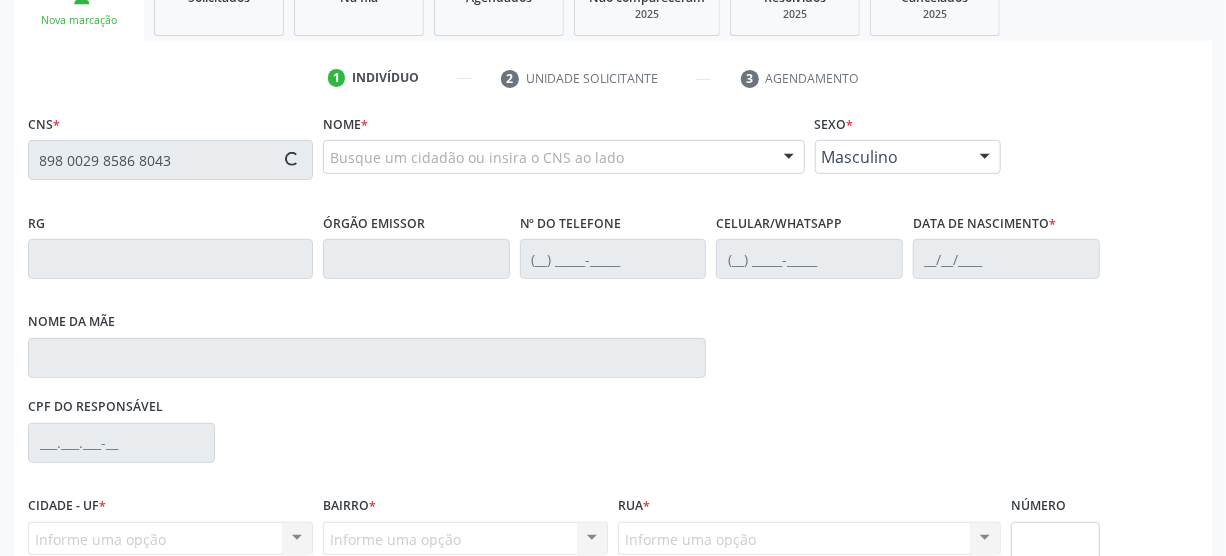 scroll, scrollTop: 409, scrollLeft: 0, axis: vertical 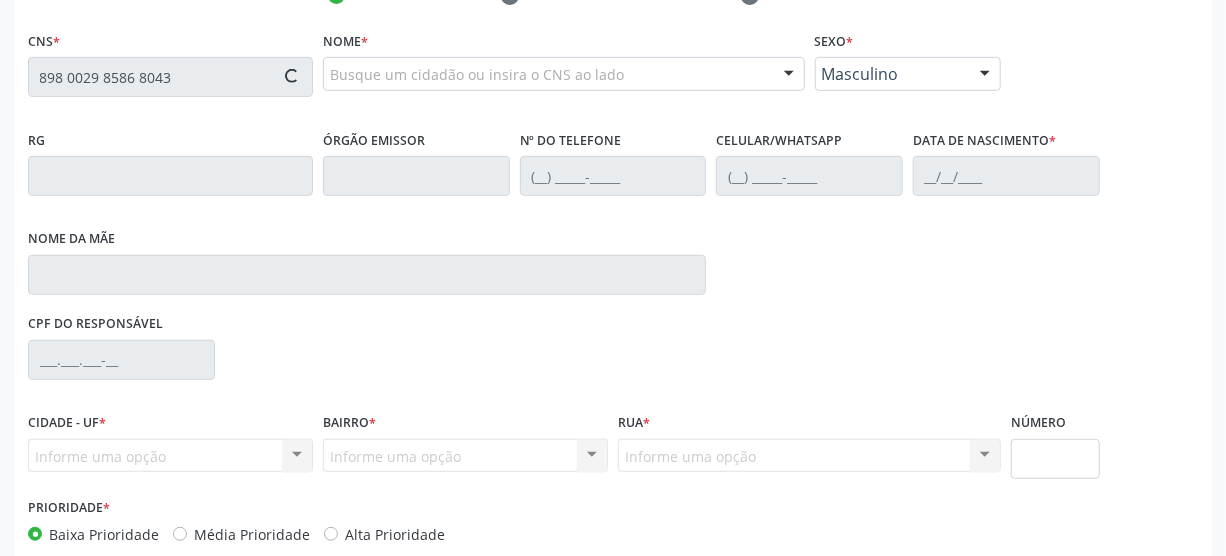 type on "898 0029 8586 8043" 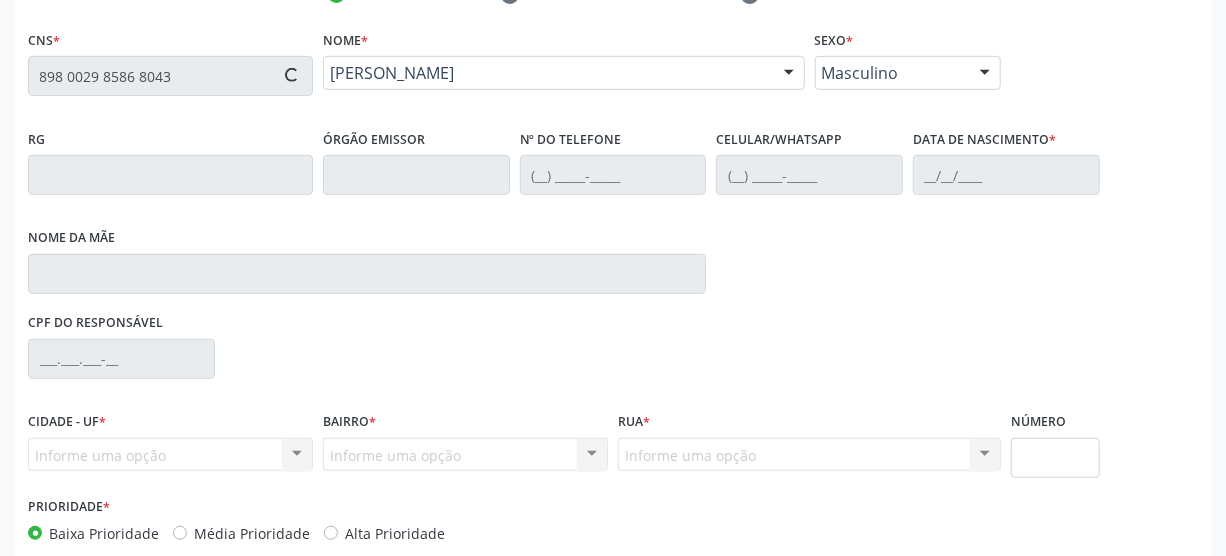 type on "[PHONE_NUMBER]" 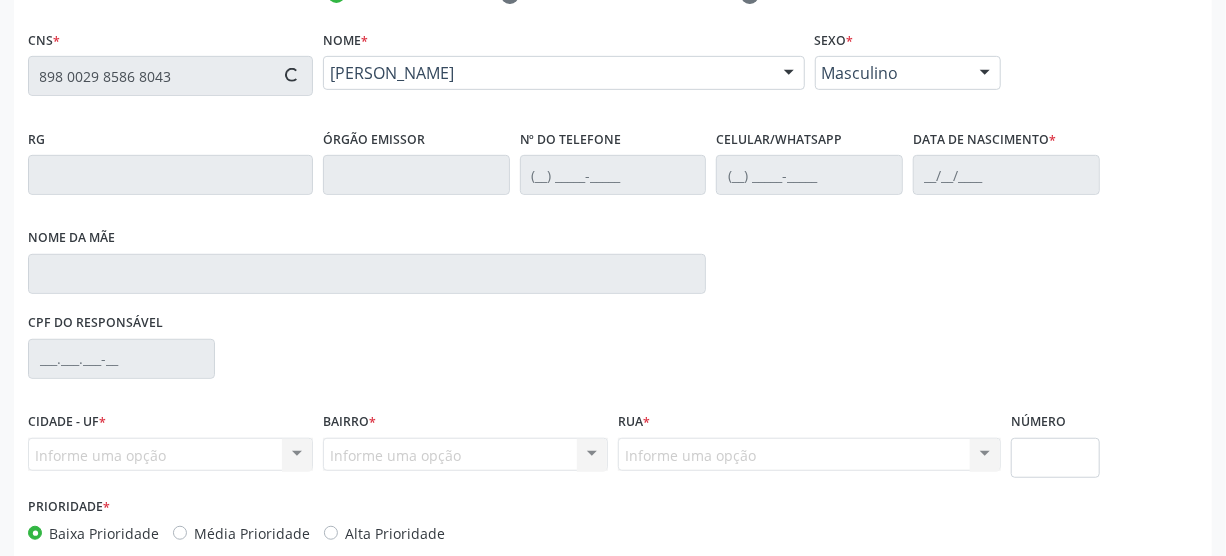 type on "30/08/2007" 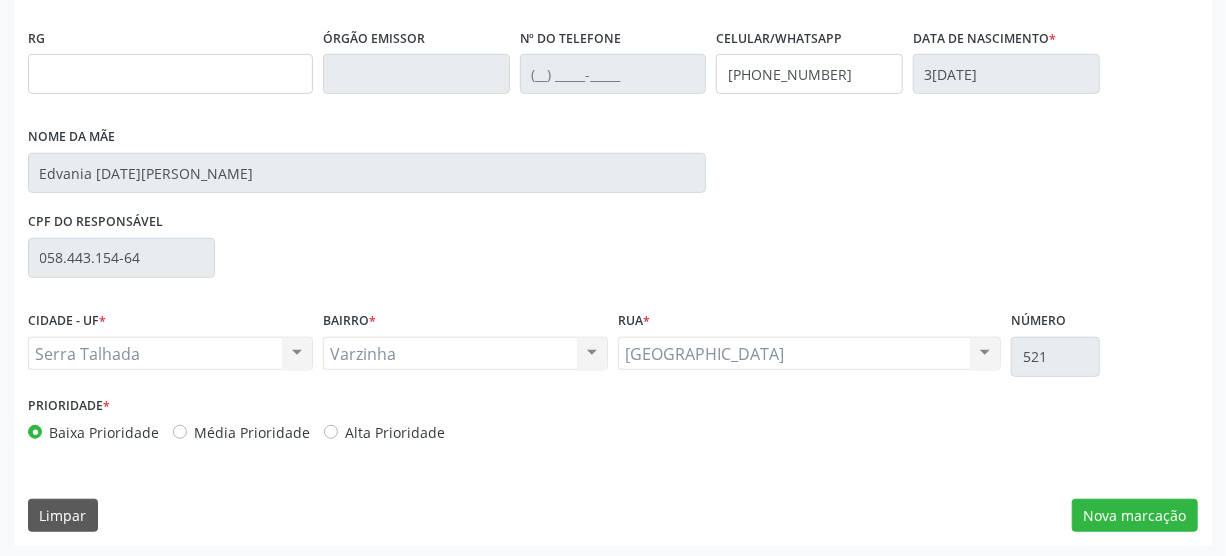 scroll, scrollTop: 512, scrollLeft: 0, axis: vertical 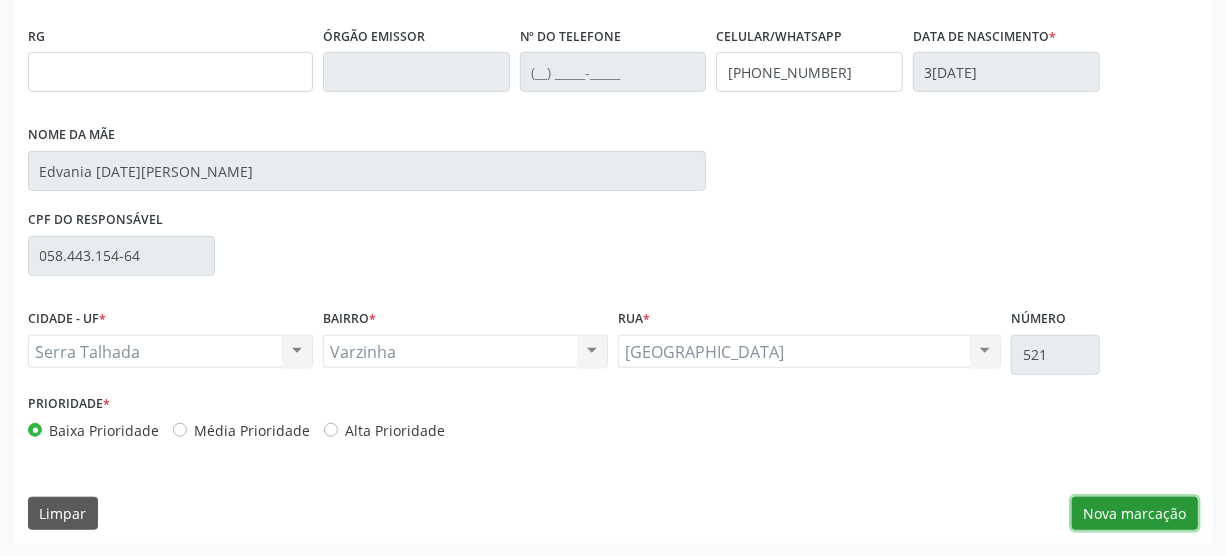 click on "Nova marcação" at bounding box center [1135, 514] 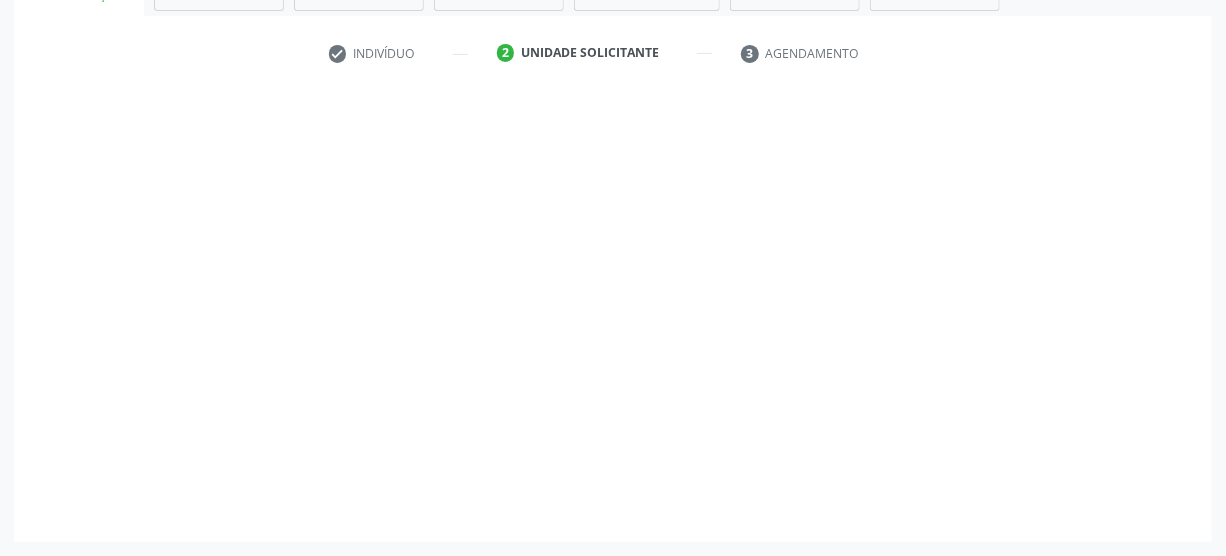 scroll, scrollTop: 348, scrollLeft: 0, axis: vertical 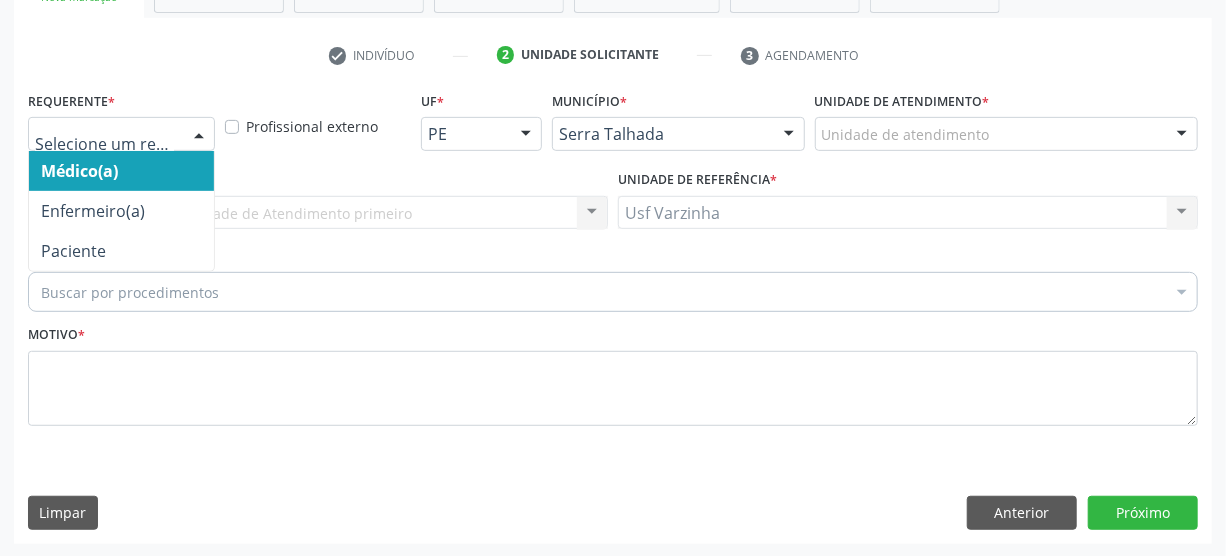click at bounding box center (199, 135) 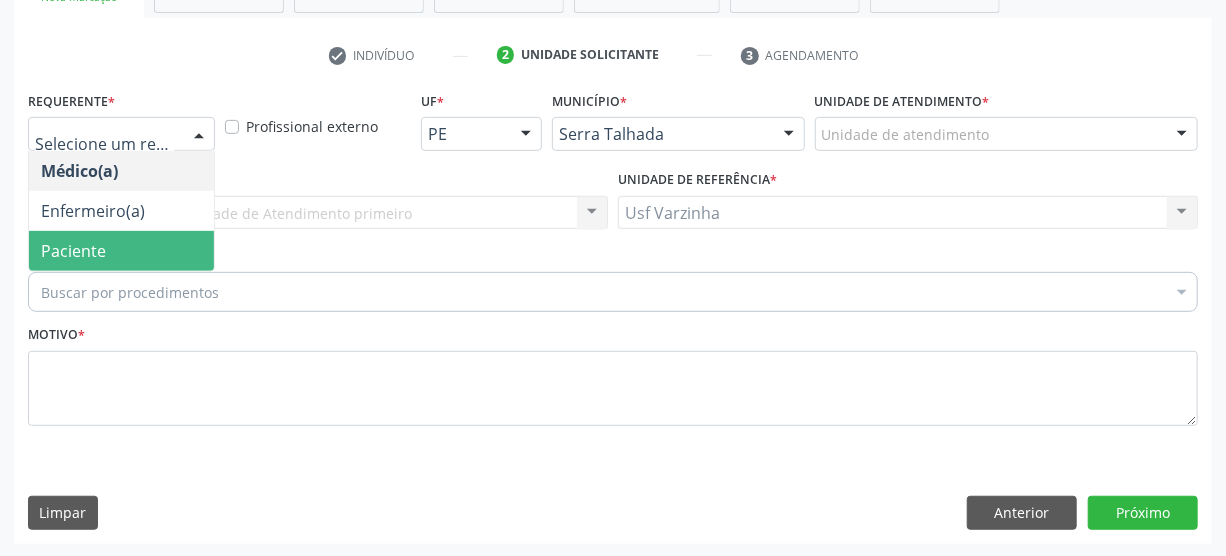 click on "Paciente" at bounding box center [121, 251] 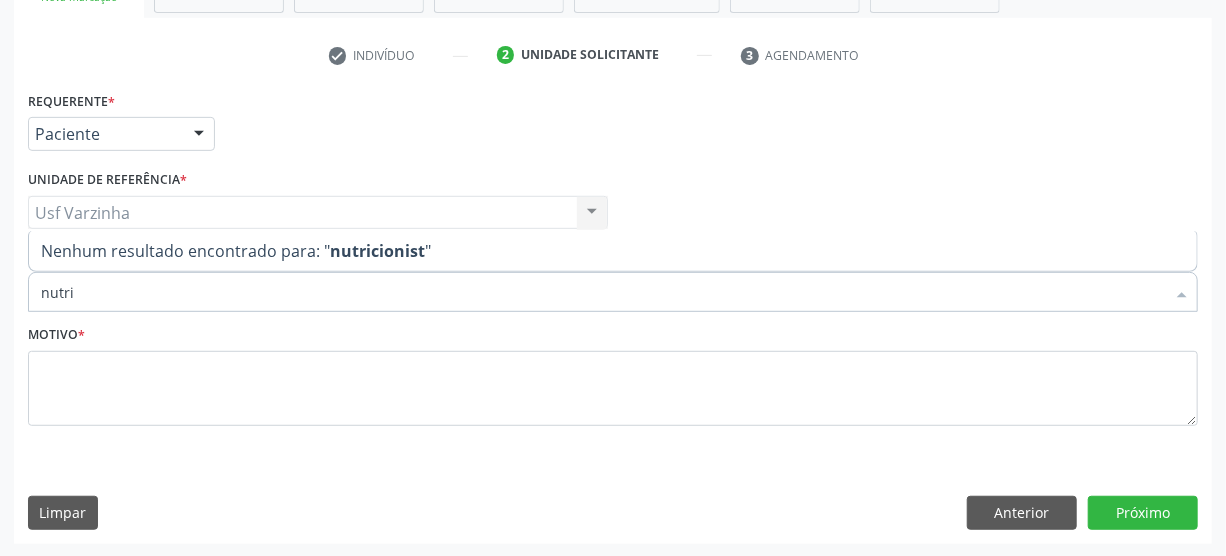 type on "nutr" 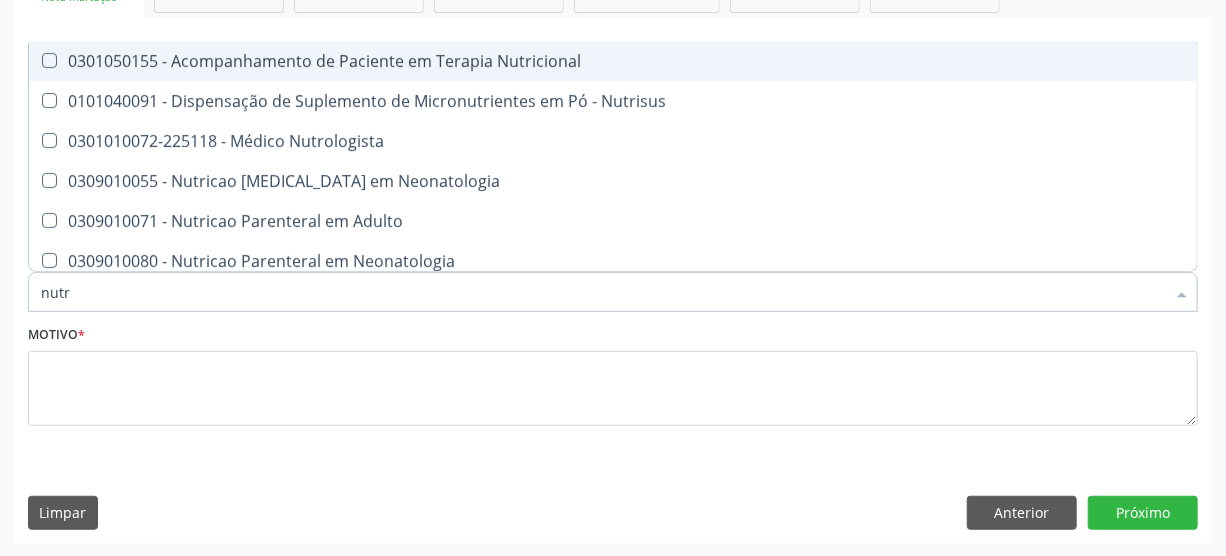 click at bounding box center [49, 60] 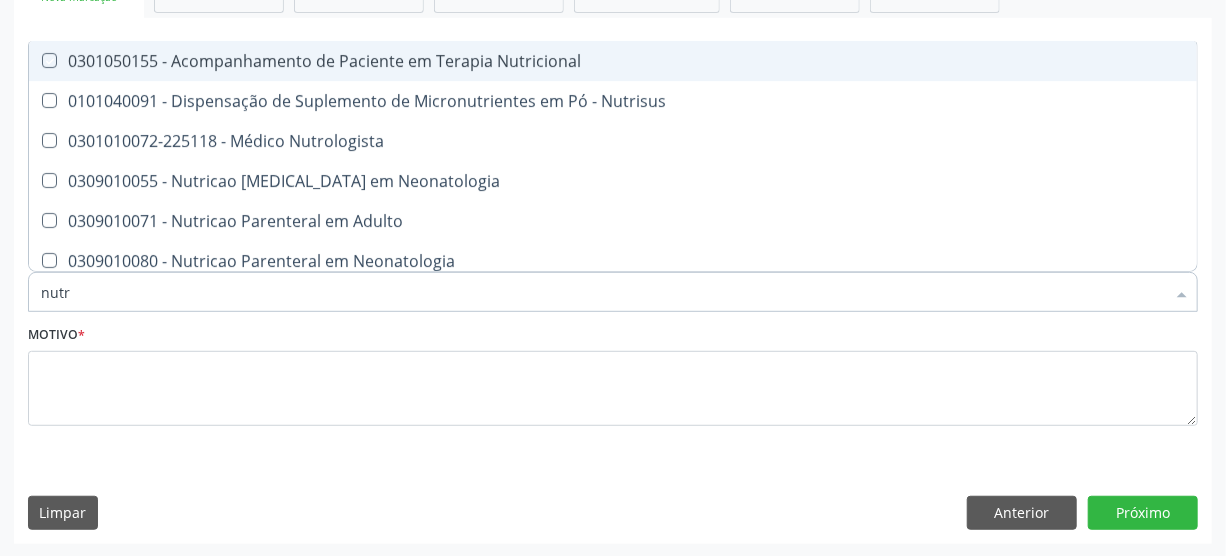 click at bounding box center [35, 60] 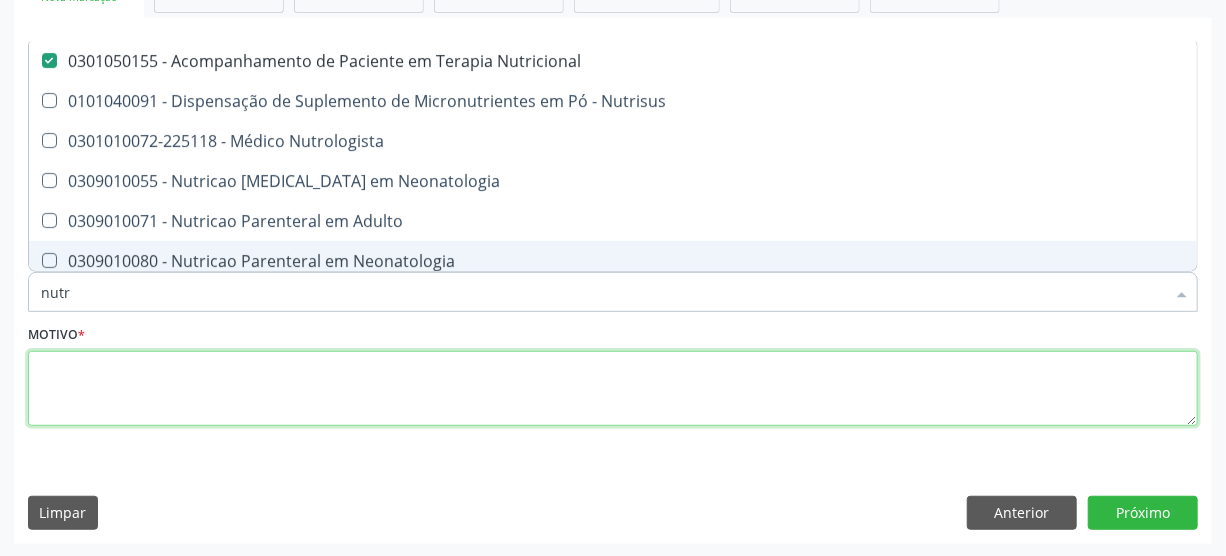 click at bounding box center (613, 389) 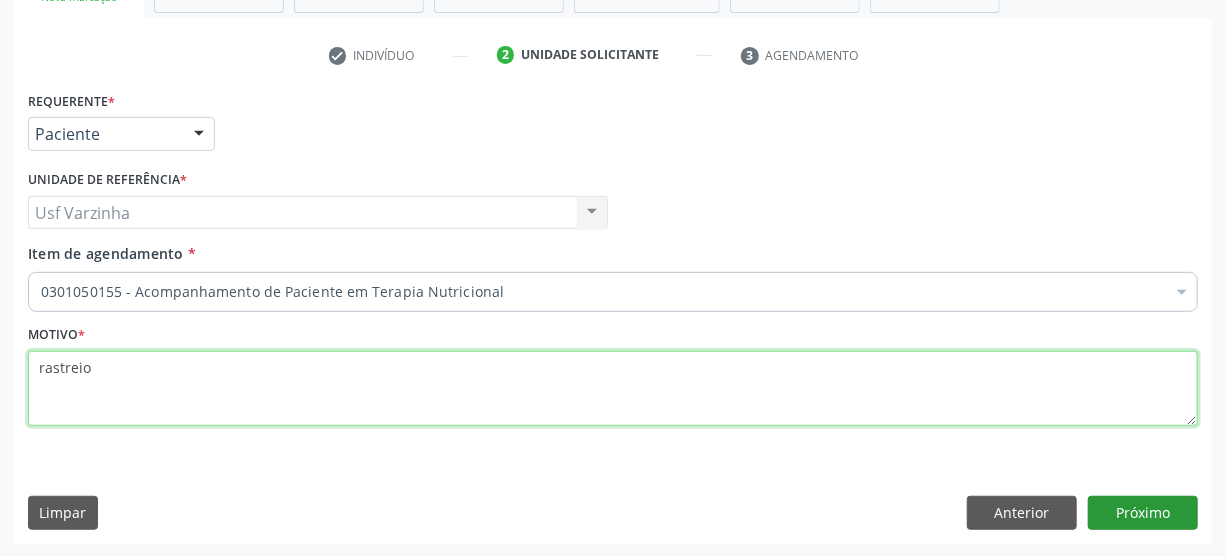 type on "rastreio" 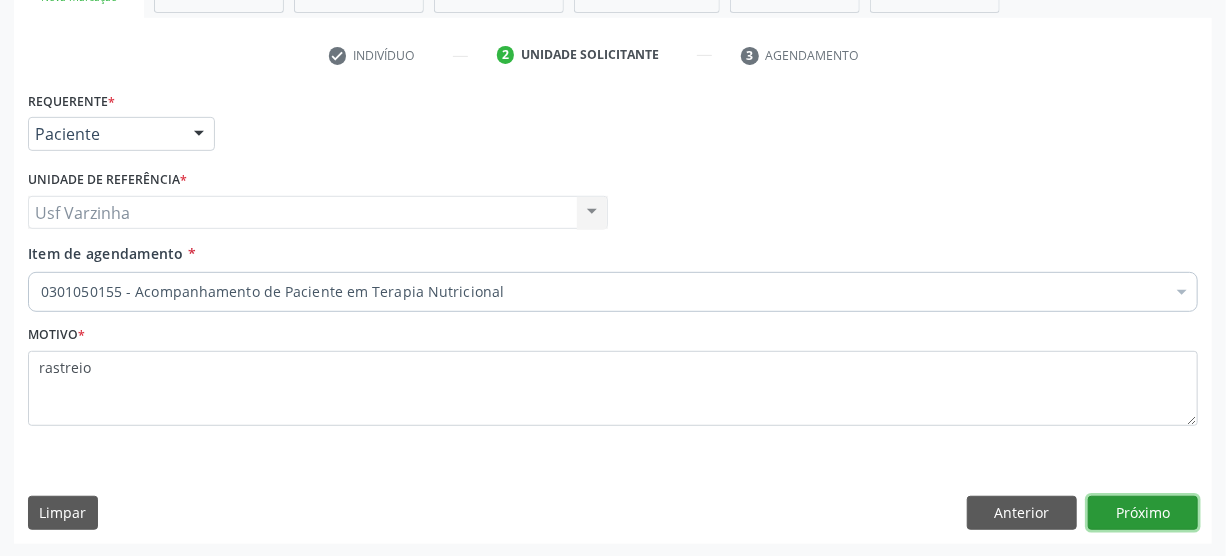 click on "Próximo" at bounding box center [1143, 513] 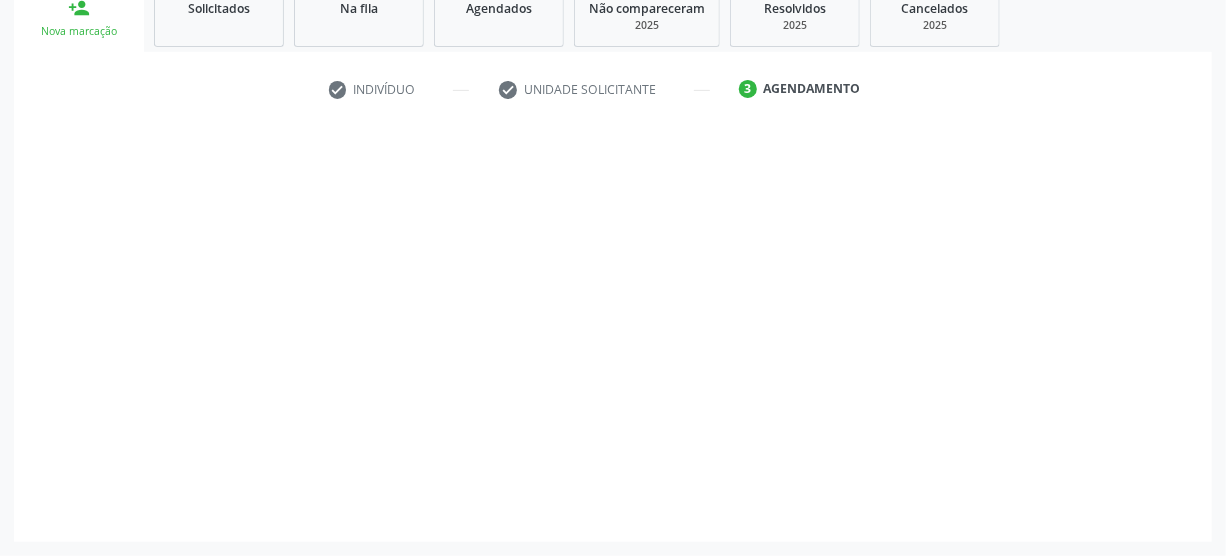 scroll, scrollTop: 312, scrollLeft: 0, axis: vertical 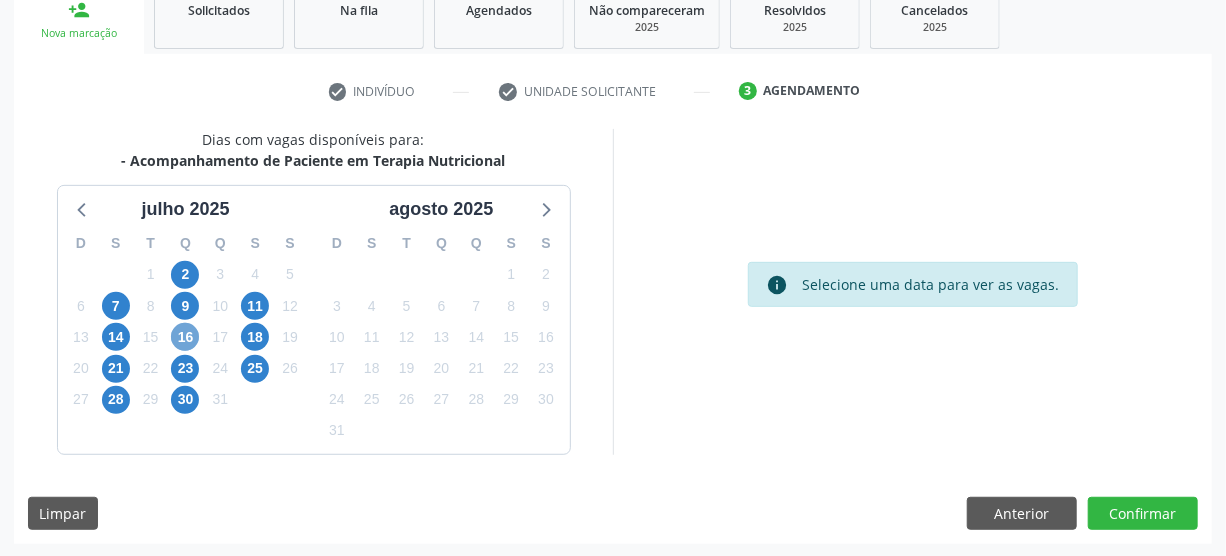 click on "16" at bounding box center (185, 337) 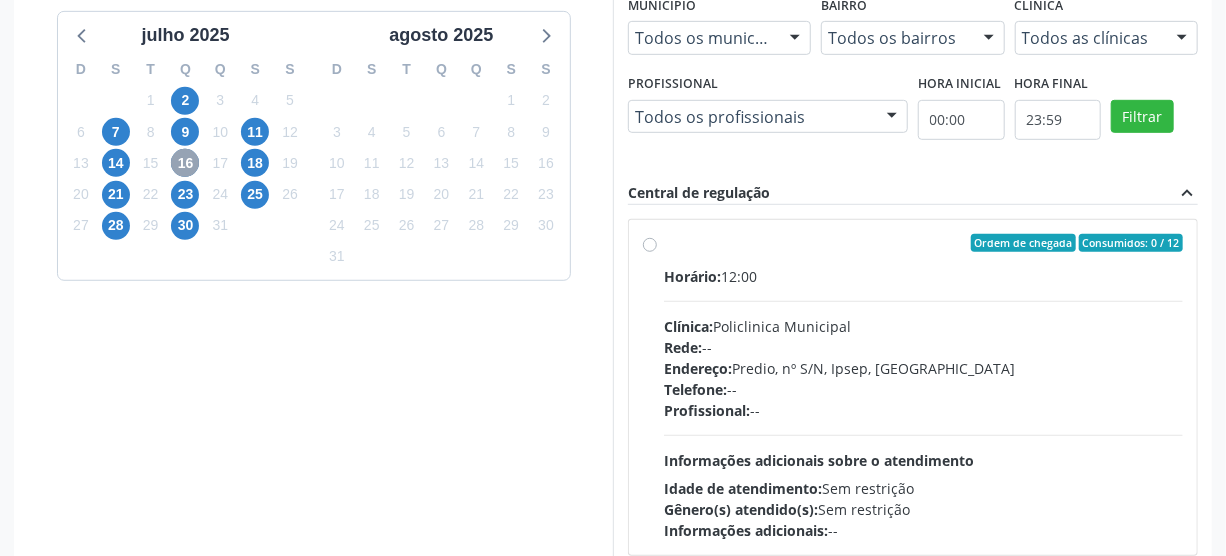 scroll, scrollTop: 494, scrollLeft: 0, axis: vertical 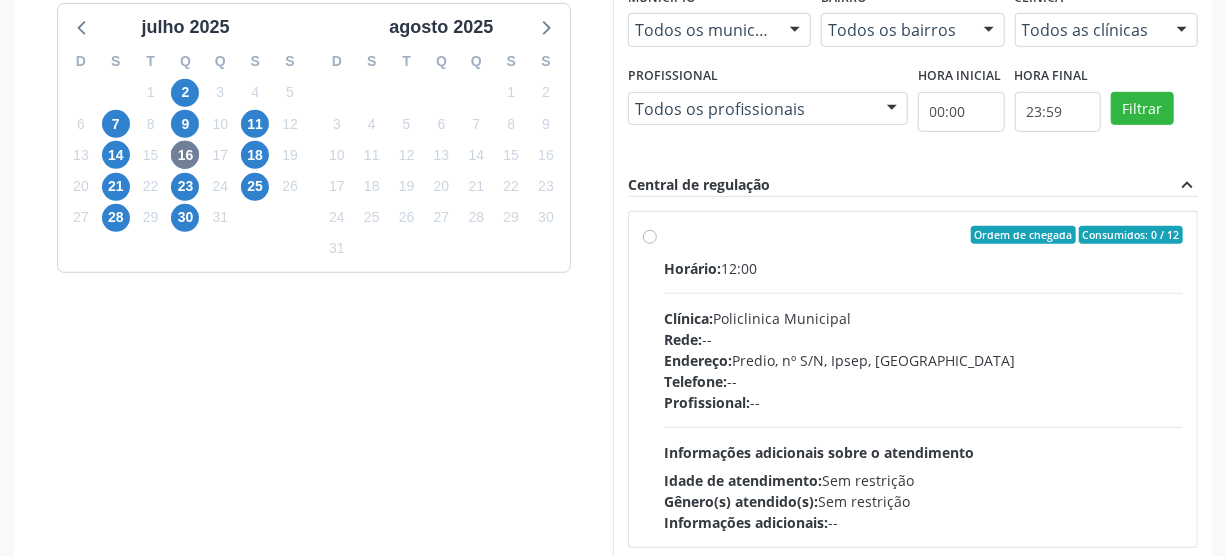 click on "Ordem de chegada
Consumidos: 0 / 12
Horário:   12:00
Clínica:  Policlinica Municipal
Rede:
--
Endereço:   Predio, nº S/N, Ipsep, Serra Talhada - PE
Telefone:   --
Profissional:
--
Informações adicionais sobre o atendimento
Idade de atendimento:
Sem restrição
Gênero(s) atendido(s):
Sem restrição
Informações adicionais:
--" at bounding box center (923, 379) 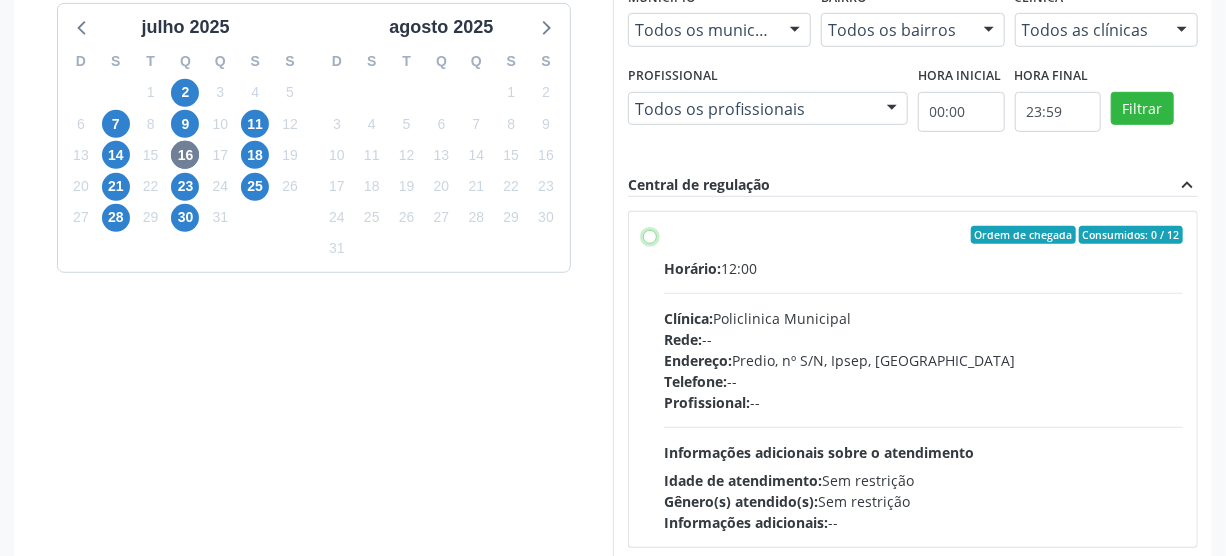 radio on "true" 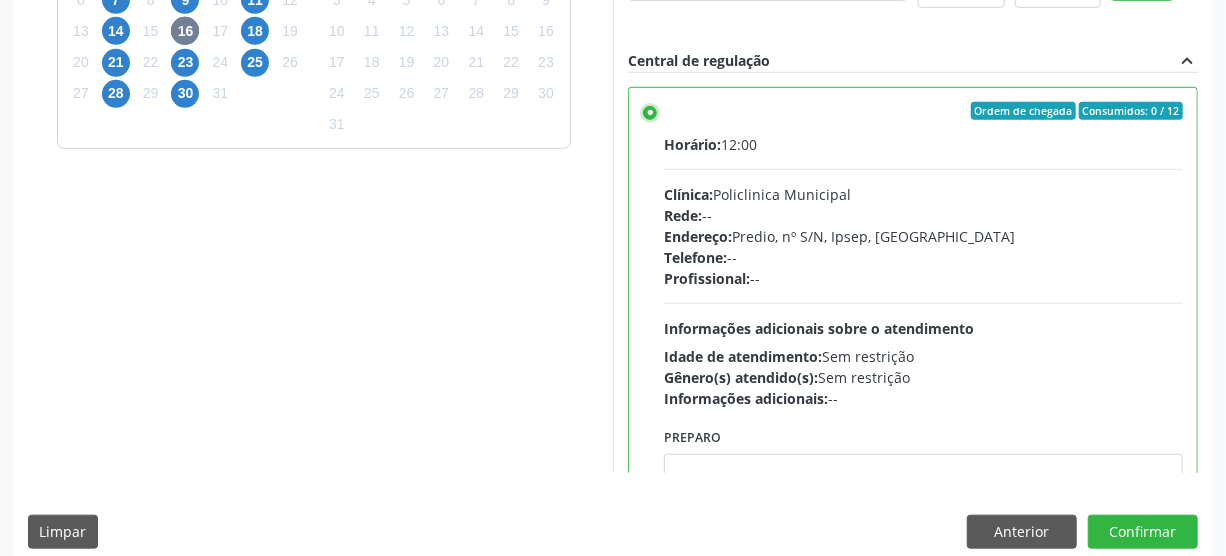 scroll, scrollTop: 637, scrollLeft: 0, axis: vertical 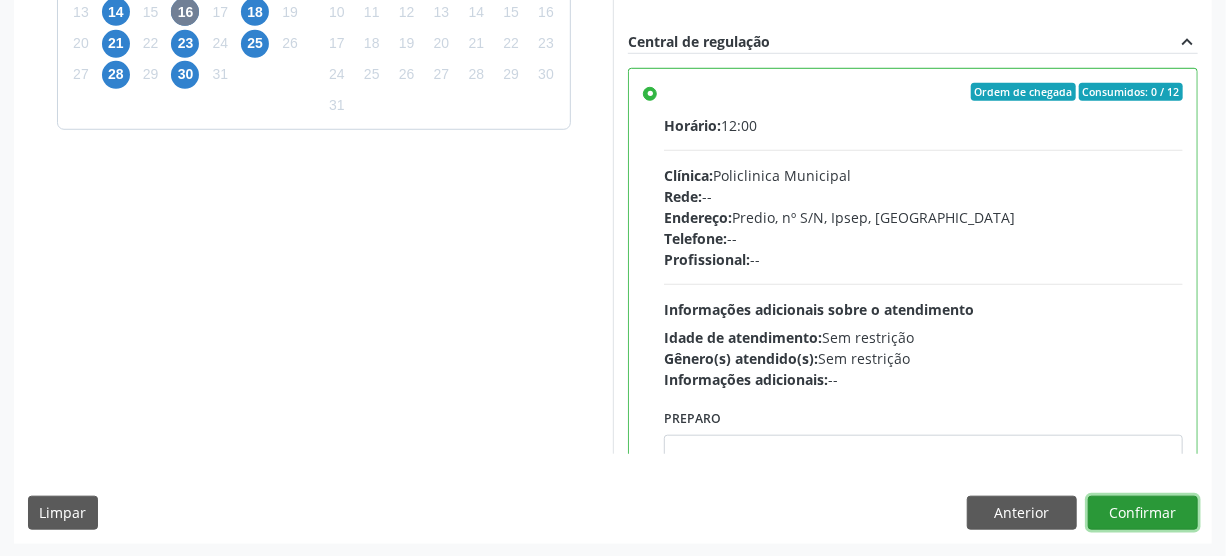 click on "Confirmar" at bounding box center (1143, 513) 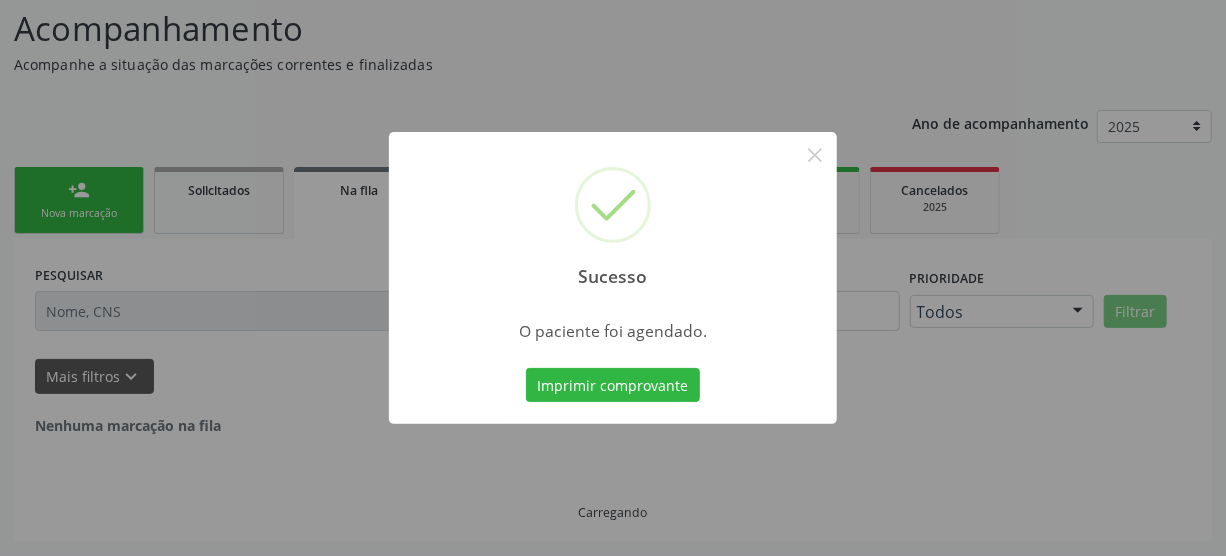scroll, scrollTop: 45, scrollLeft: 0, axis: vertical 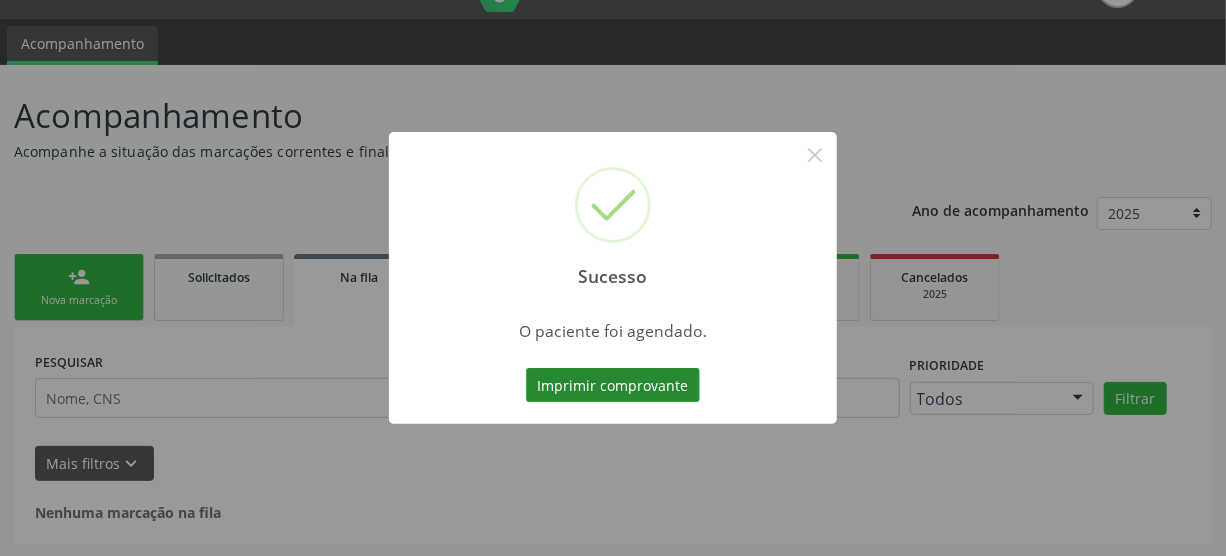 click on "Imprimir comprovante" at bounding box center [613, 385] 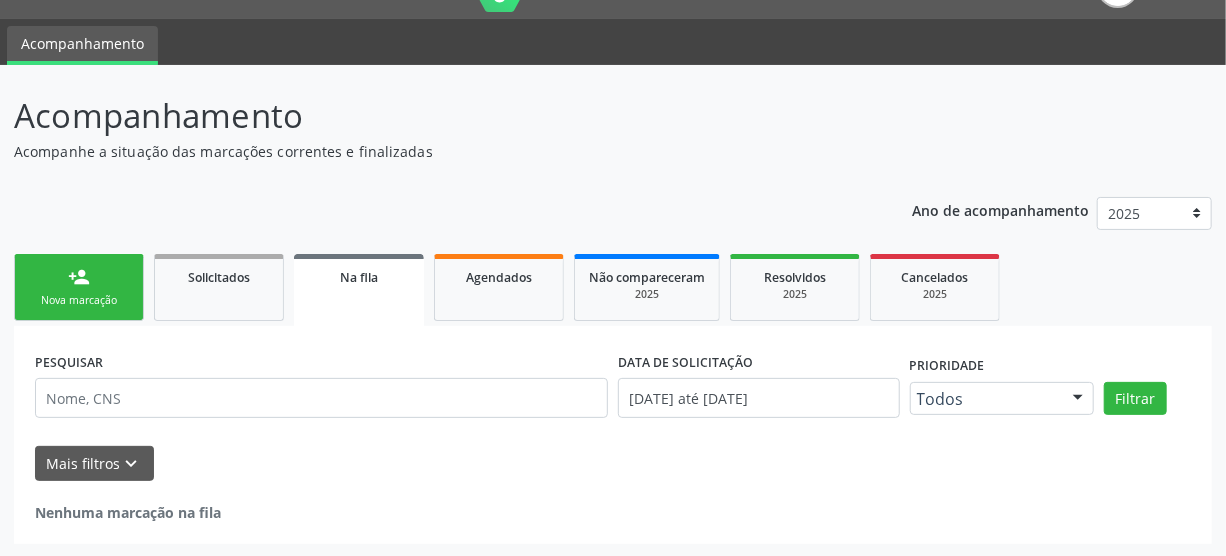 click on "Nova marcação" at bounding box center (79, 300) 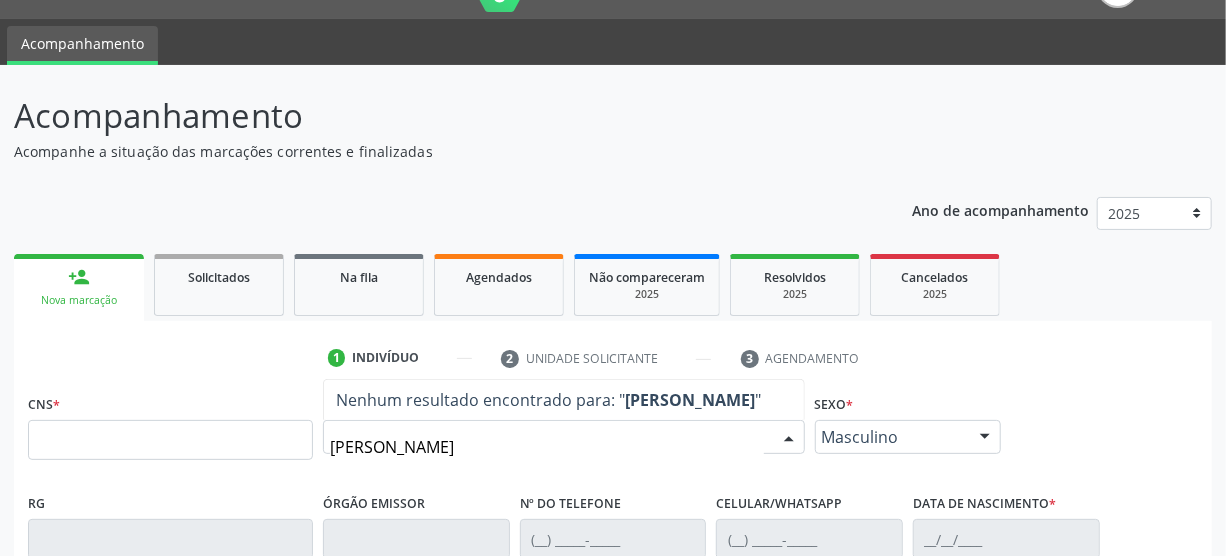 type on "angela suelly" 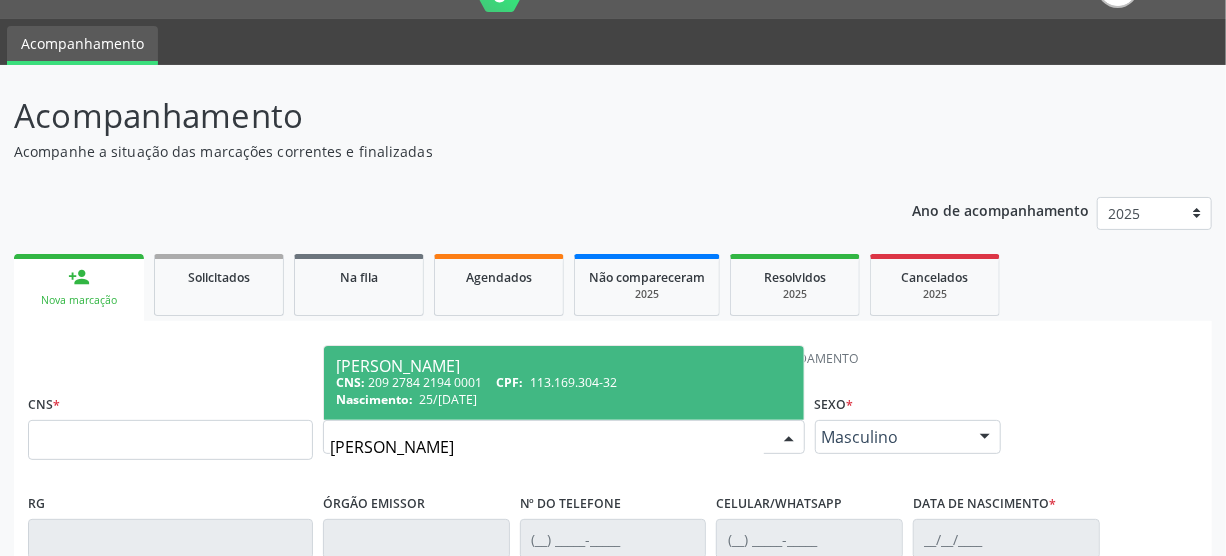 click on "CPF:" at bounding box center [510, 382] 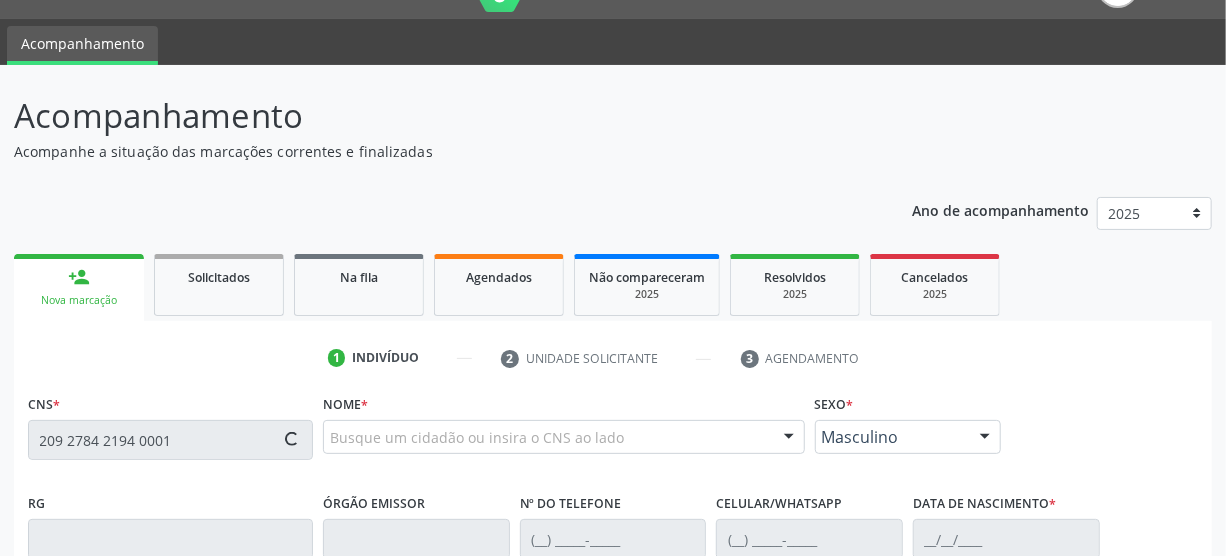type on "209 2784 2194 0001" 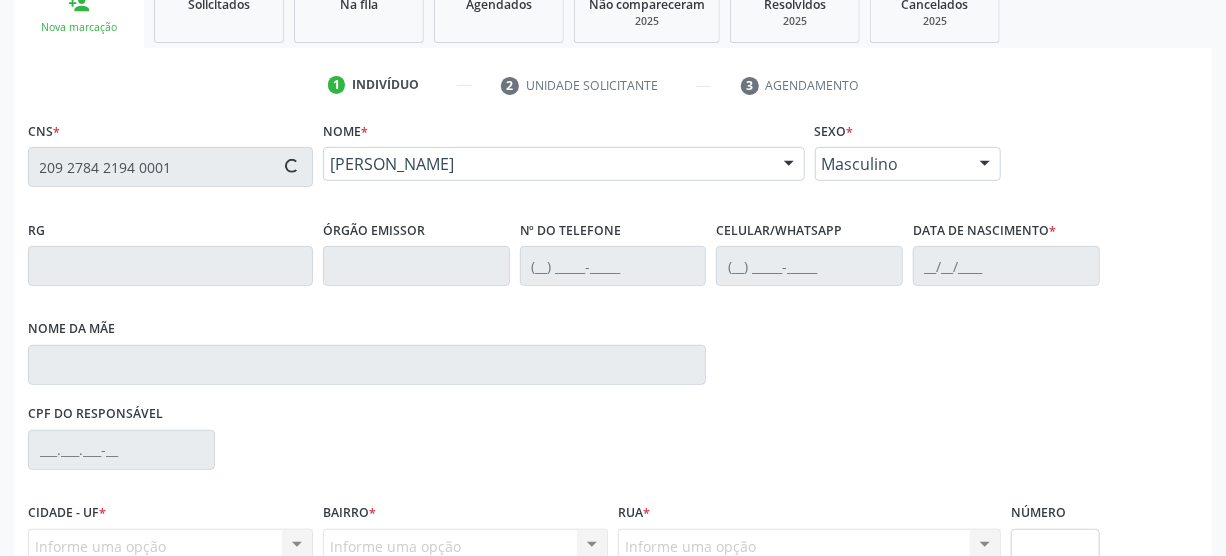 type on "[PHONE_NUMBER]" 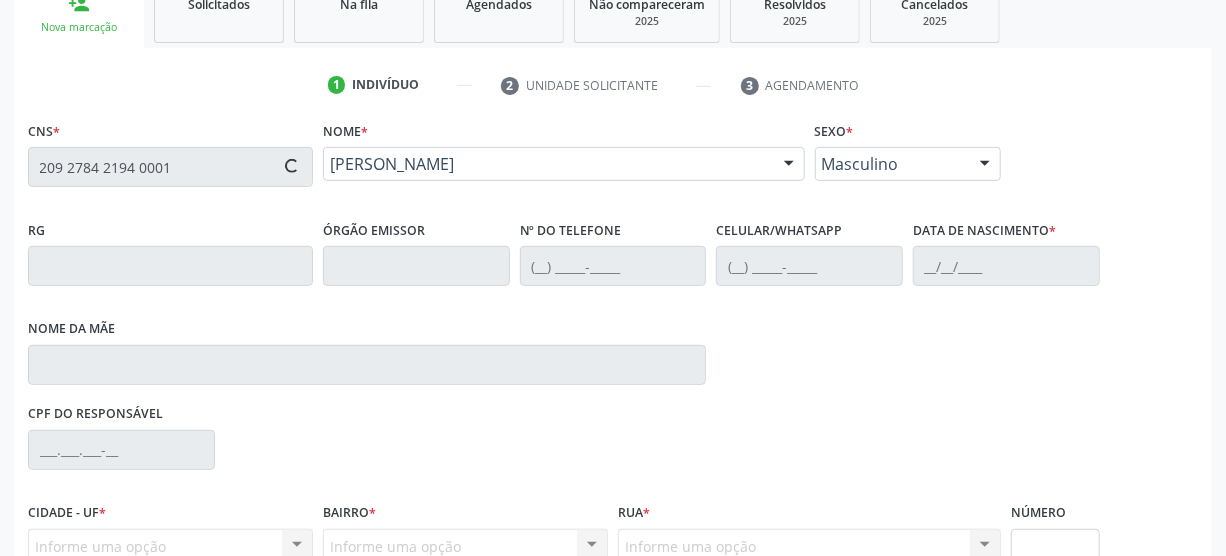 type on "[DATE]" 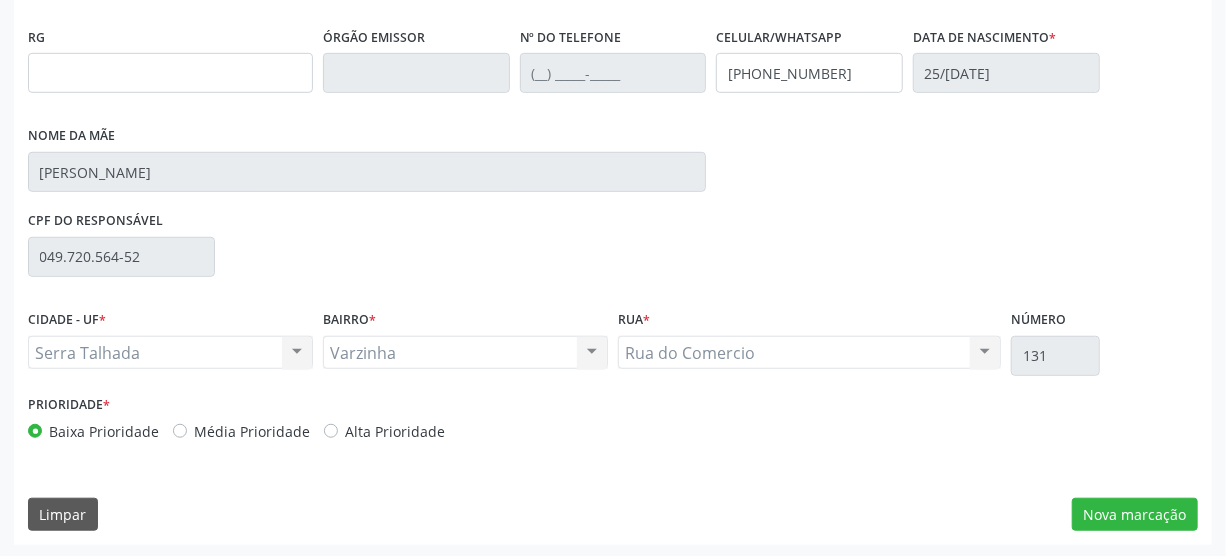 scroll, scrollTop: 512, scrollLeft: 0, axis: vertical 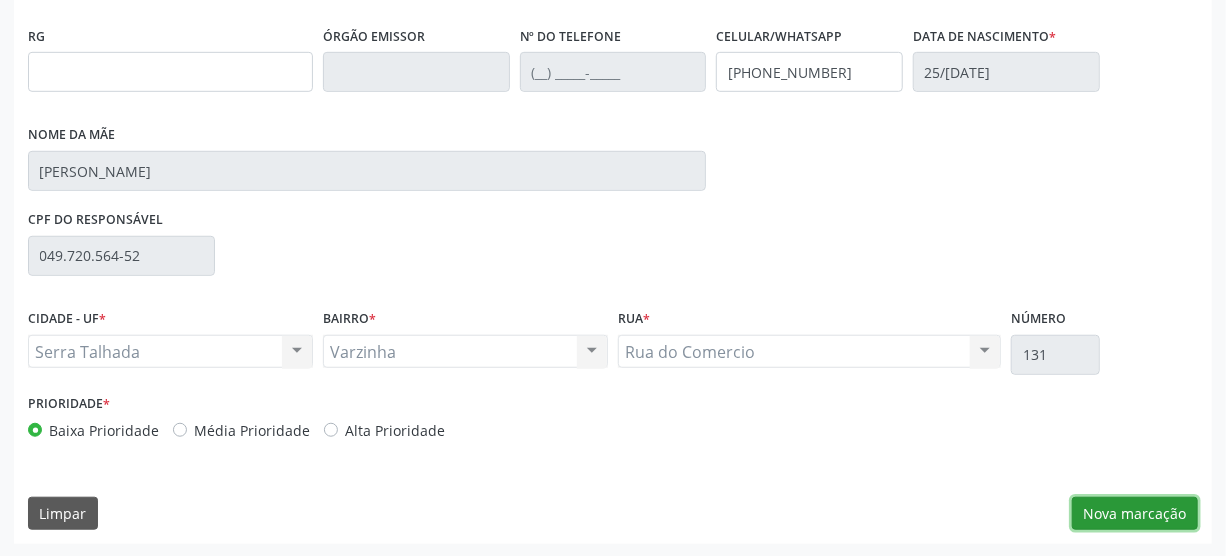 click on "Nova marcação" at bounding box center (1135, 514) 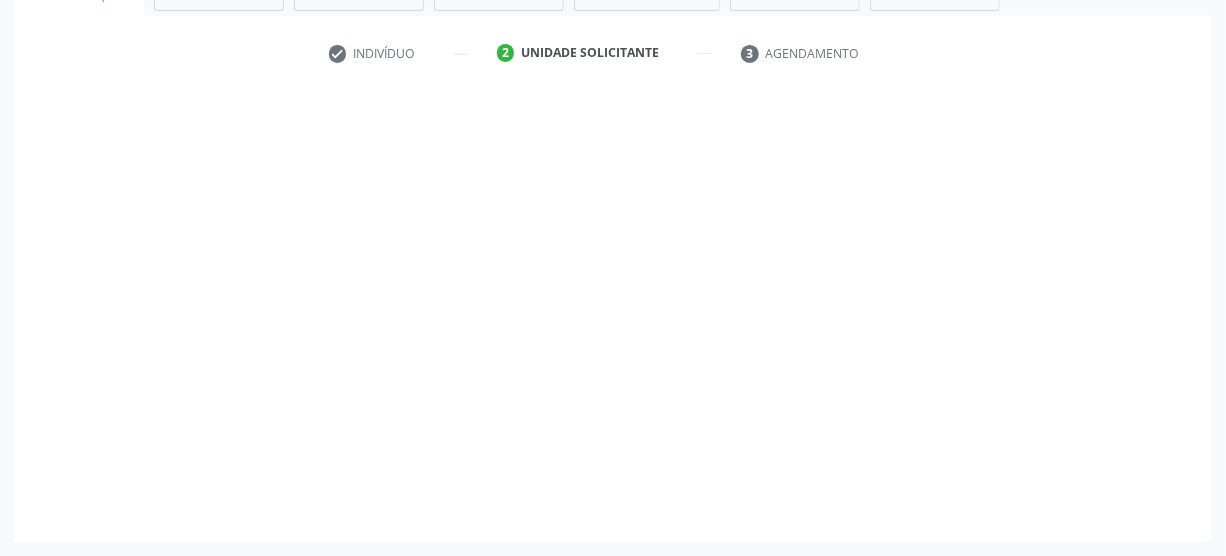 scroll, scrollTop: 348, scrollLeft: 0, axis: vertical 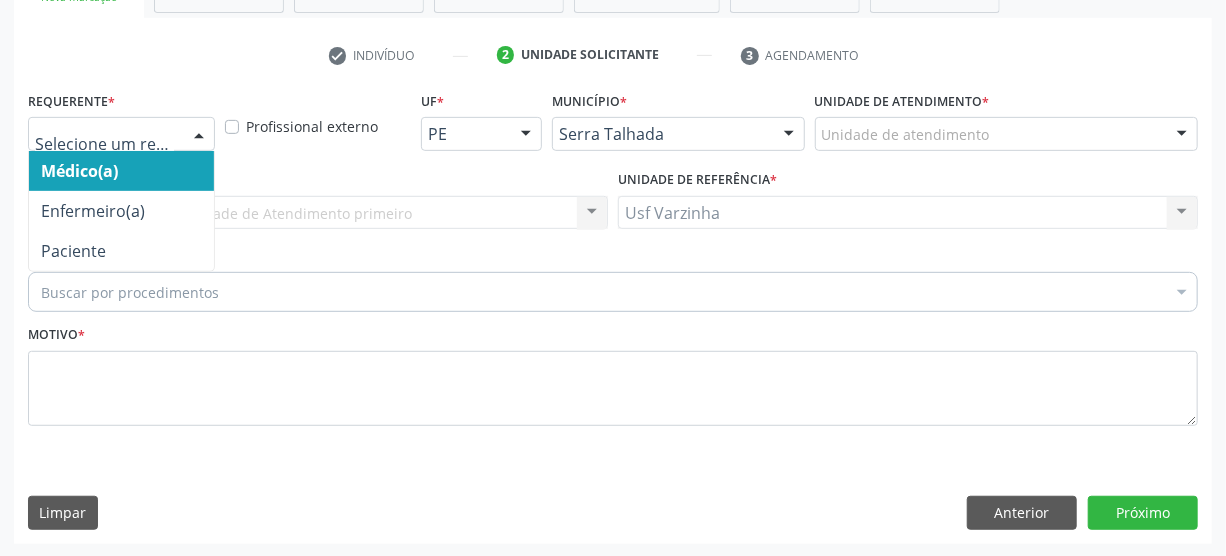 click at bounding box center [199, 135] 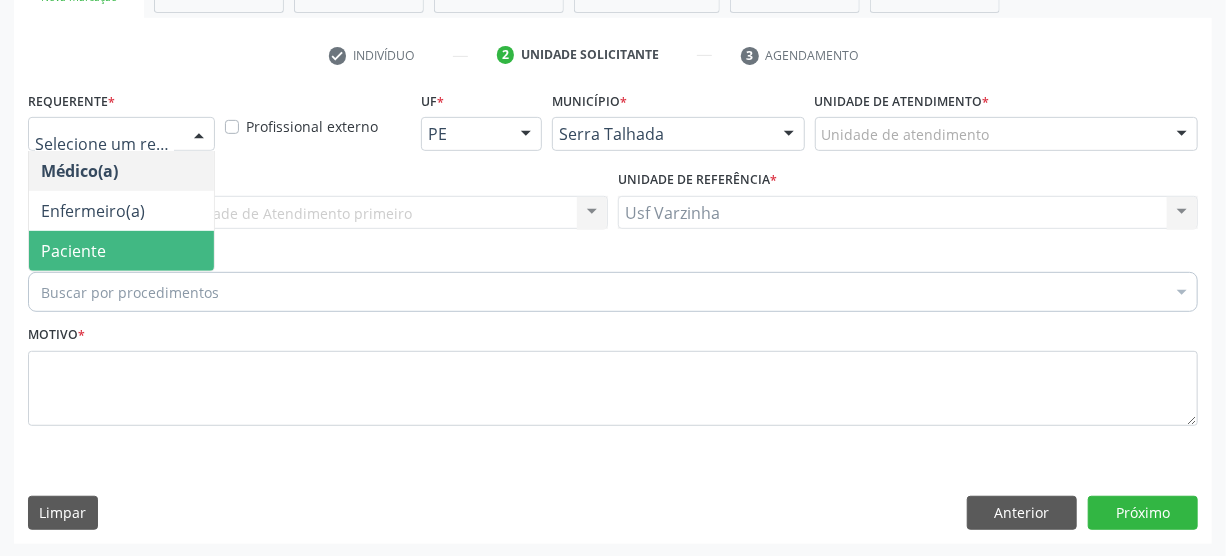 click on "Paciente" at bounding box center [73, 251] 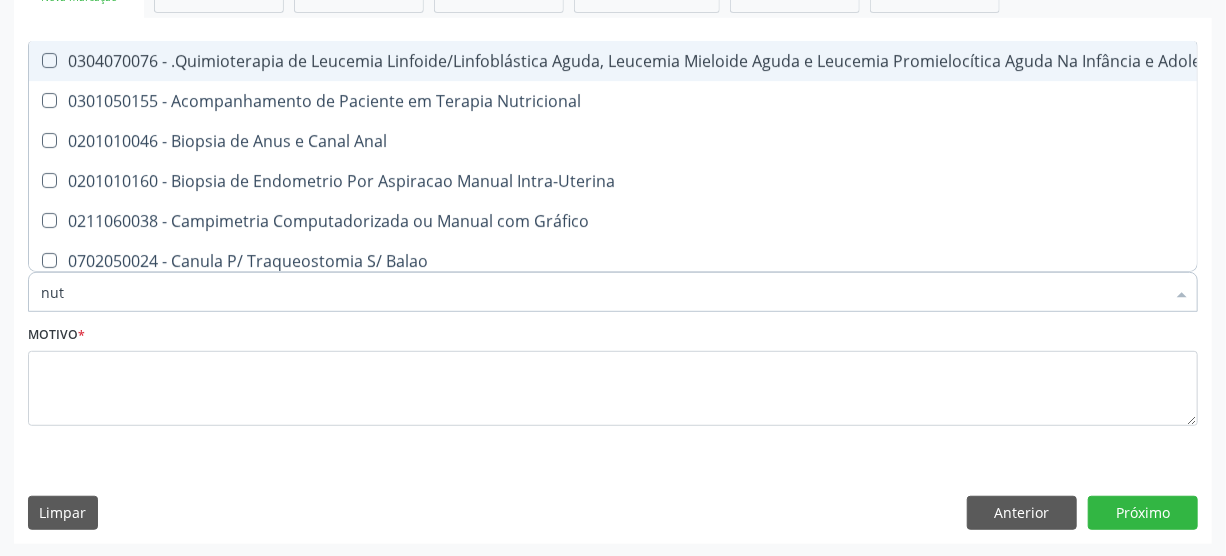 type on "nutr" 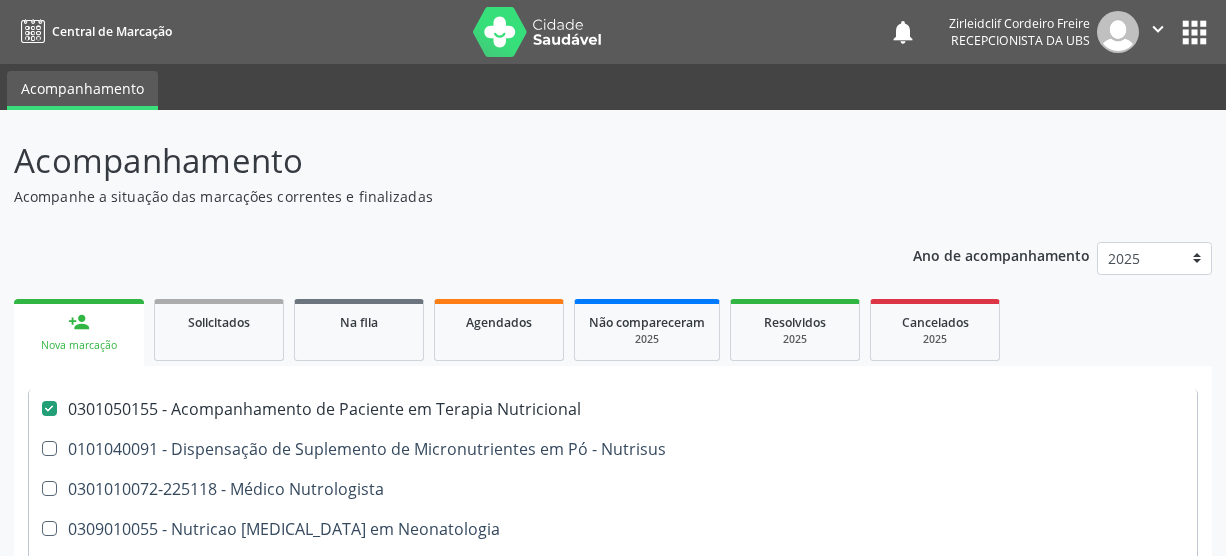scroll, scrollTop: 348, scrollLeft: 0, axis: vertical 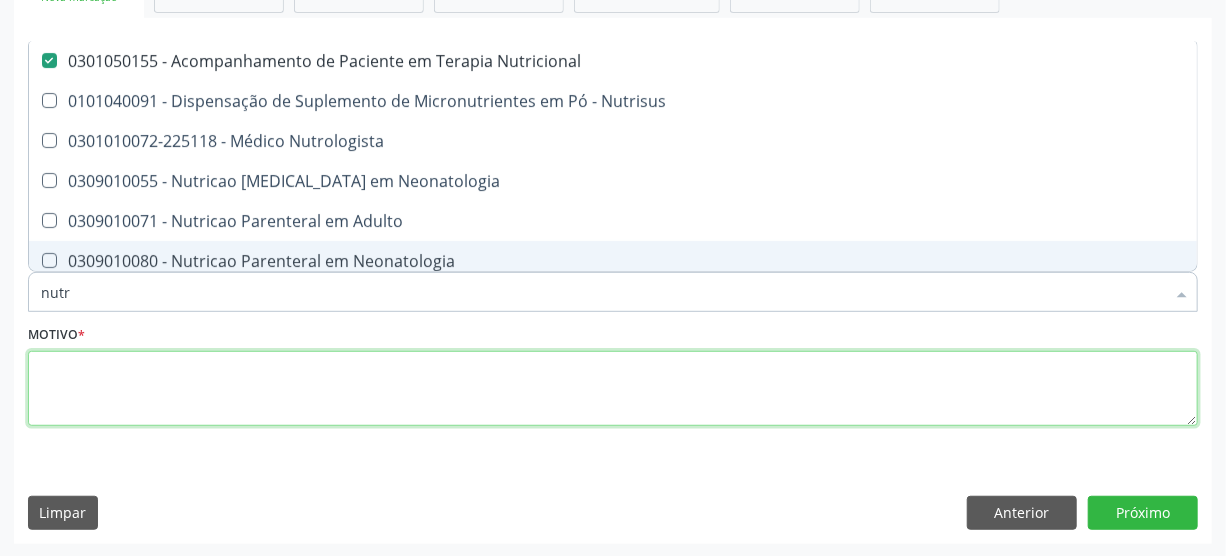 click at bounding box center [613, 389] 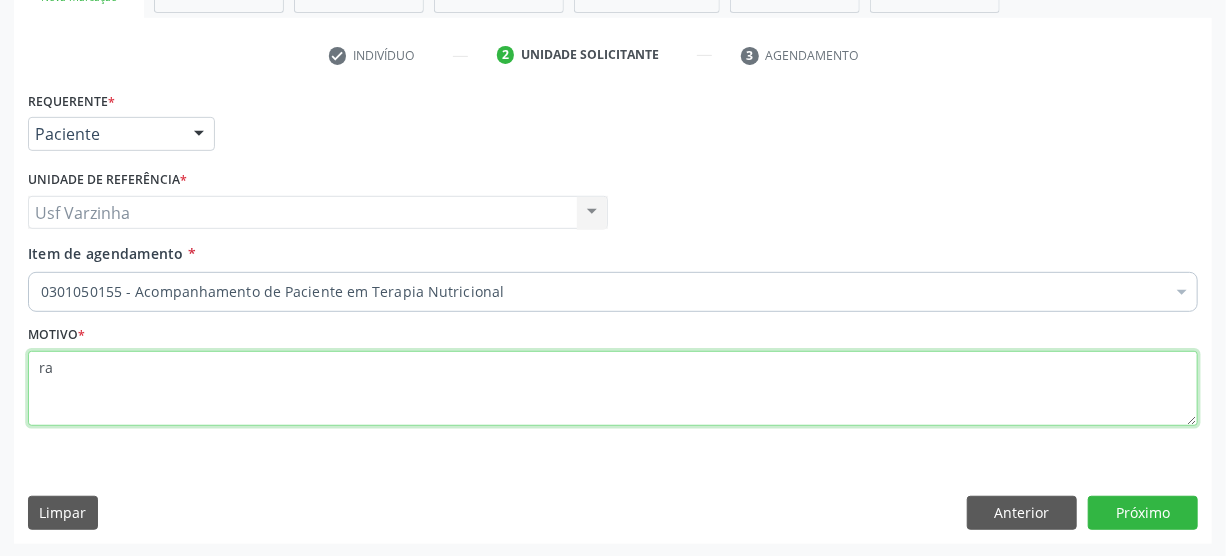 type on "r" 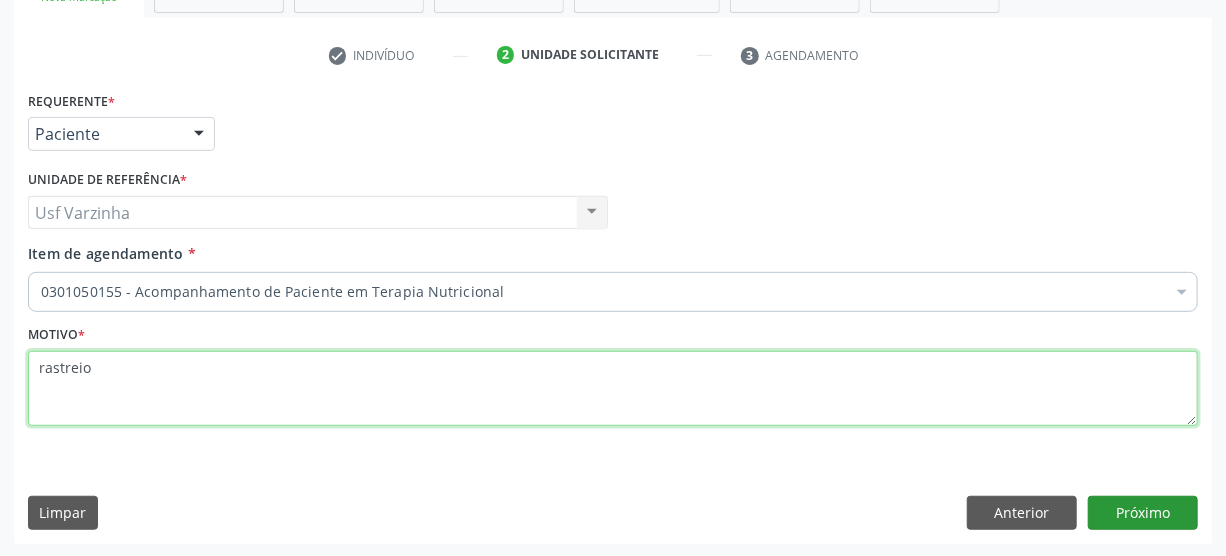 type on "rastreio" 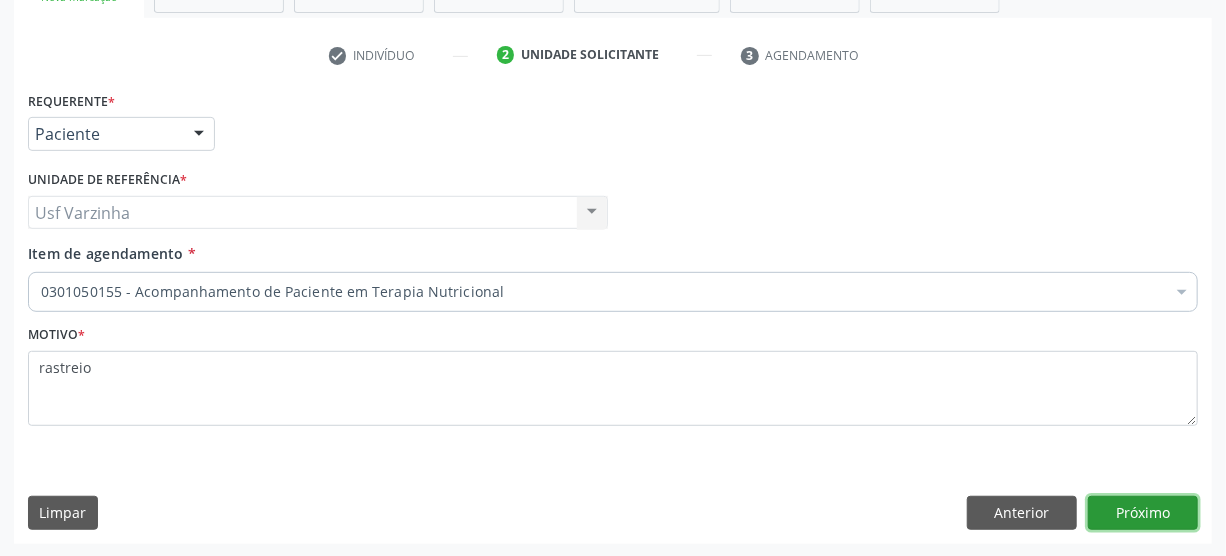 click on "Próximo" at bounding box center [1143, 513] 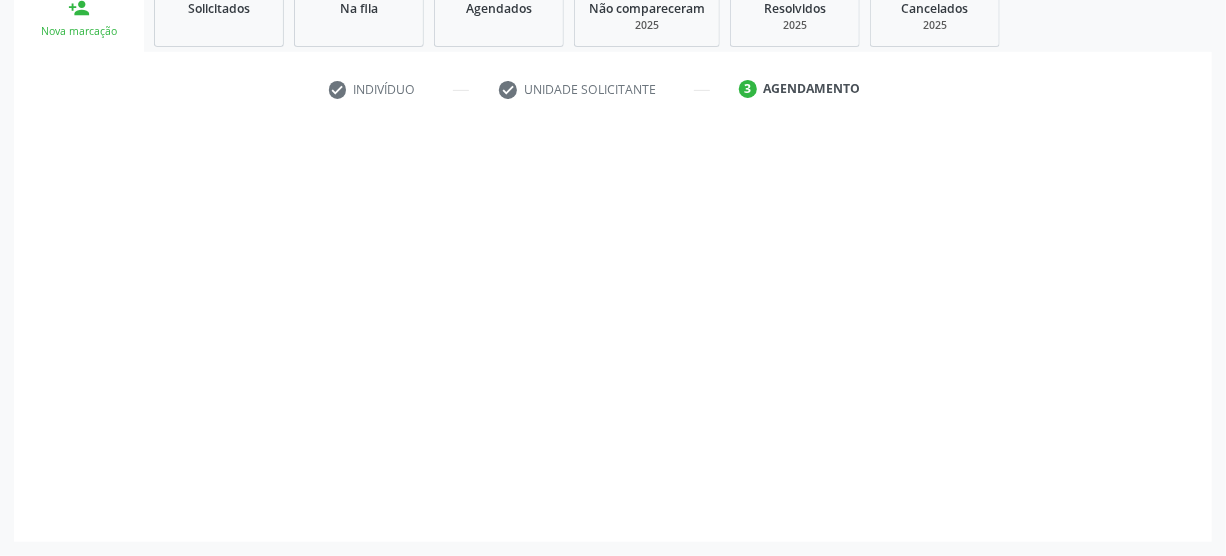 scroll, scrollTop: 312, scrollLeft: 0, axis: vertical 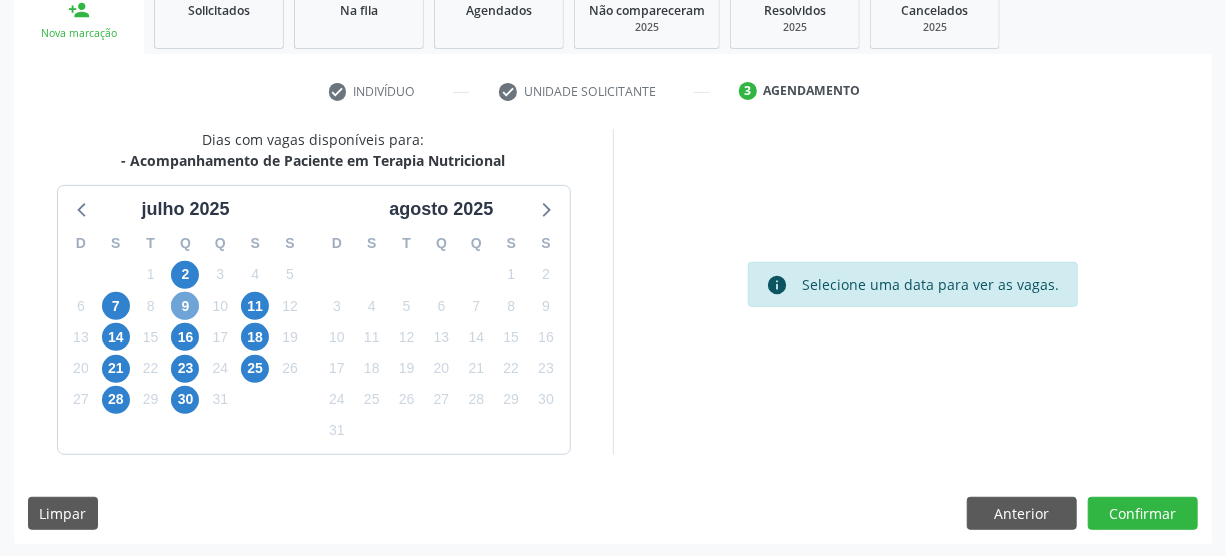 click on "9" at bounding box center (185, 306) 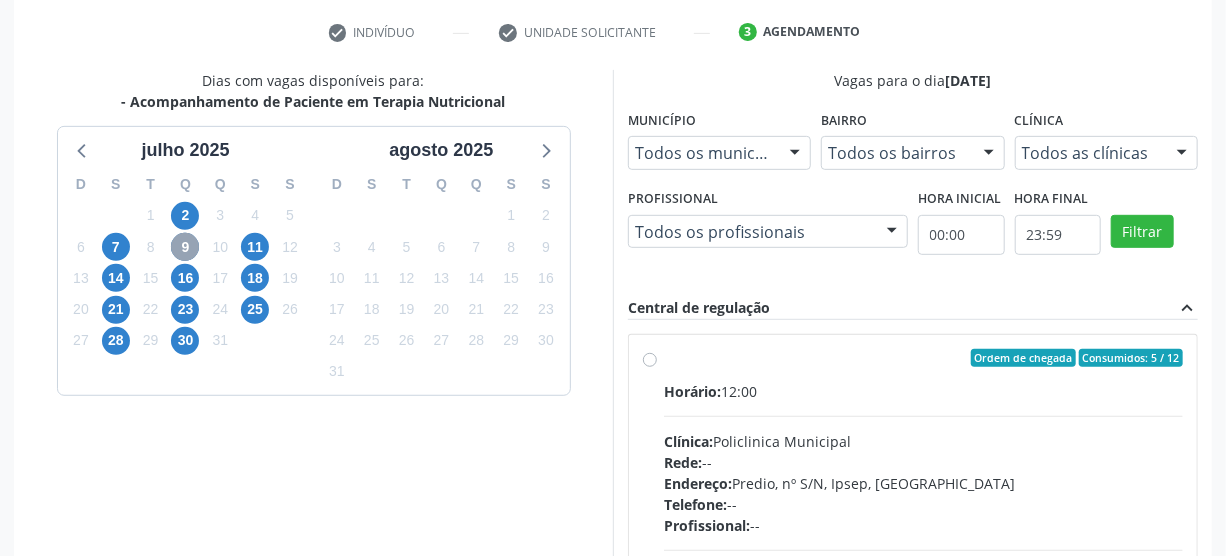 scroll, scrollTop: 403, scrollLeft: 0, axis: vertical 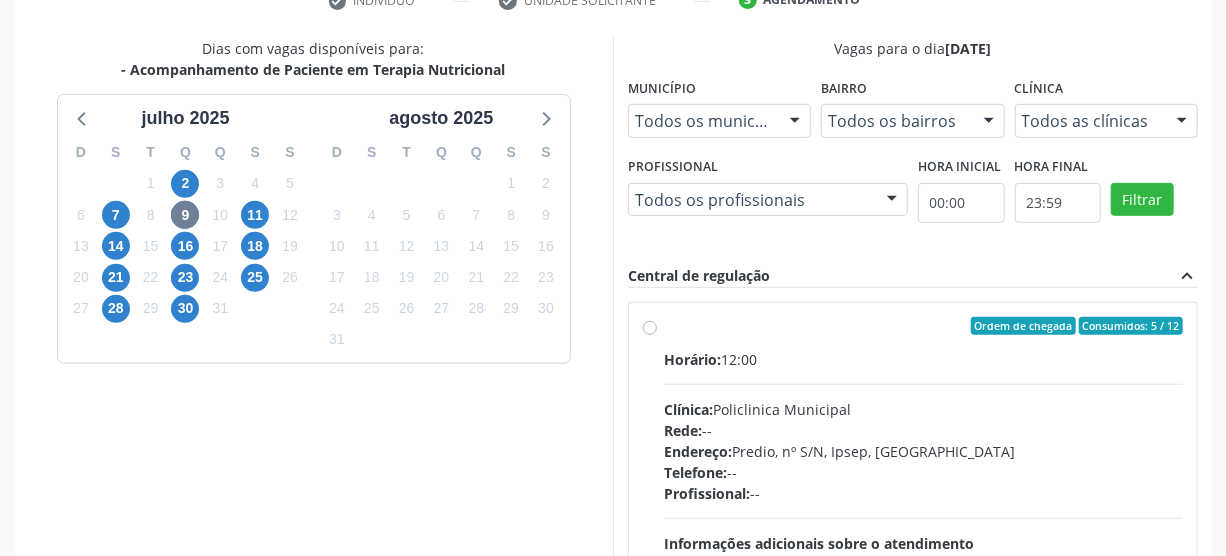 click on "Ordem de chegada
Consumidos: 5 / 12
Horário:   12:00
Clínica:  Policlinica Municipal
Rede:
--
Endereço:   Predio, nº S/N, Ipsep, [GEOGRAPHIC_DATA] - PE
Telefone:   --
Profissional:
--
Informações adicionais sobre o atendimento
Idade de atendimento:
Sem restrição
Gênero(s) atendido(s):
Sem restrição
Informações adicionais:
--" at bounding box center [913, 470] 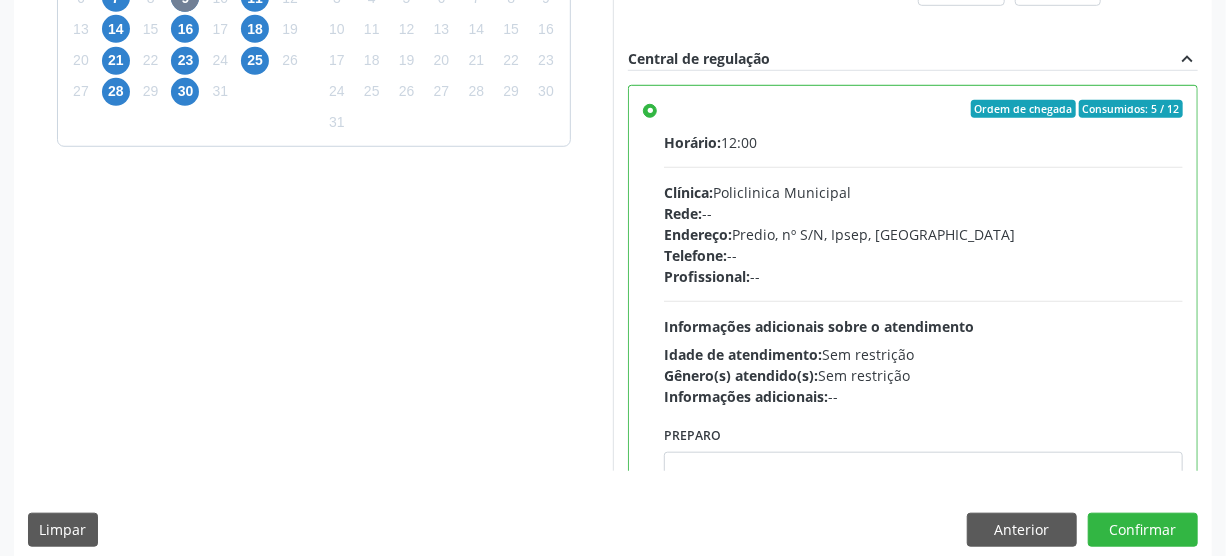 scroll, scrollTop: 637, scrollLeft: 0, axis: vertical 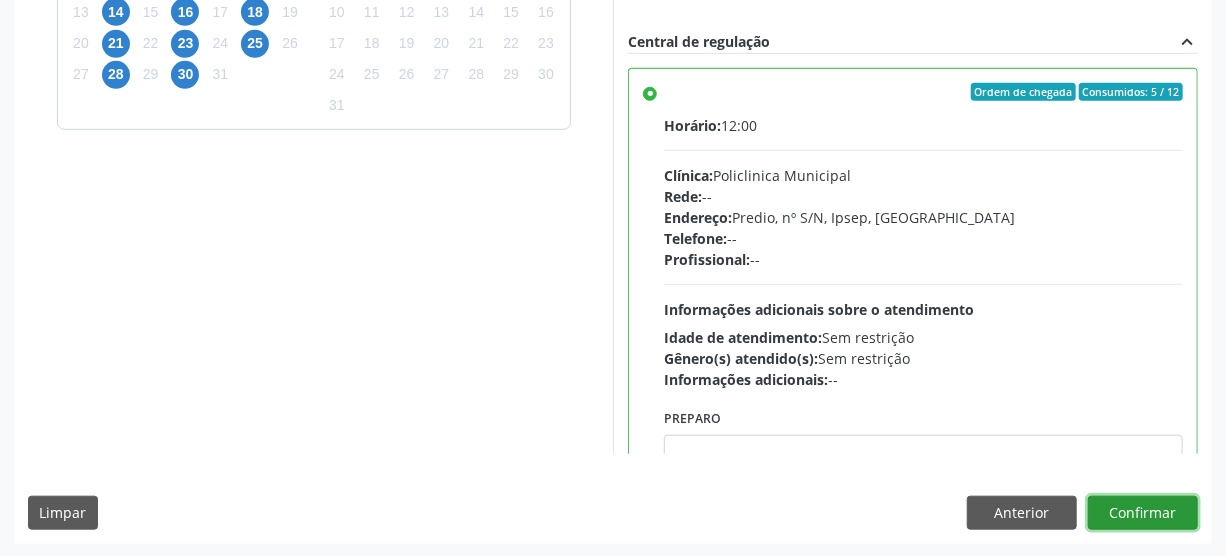 click on "Confirmar" at bounding box center [1143, 513] 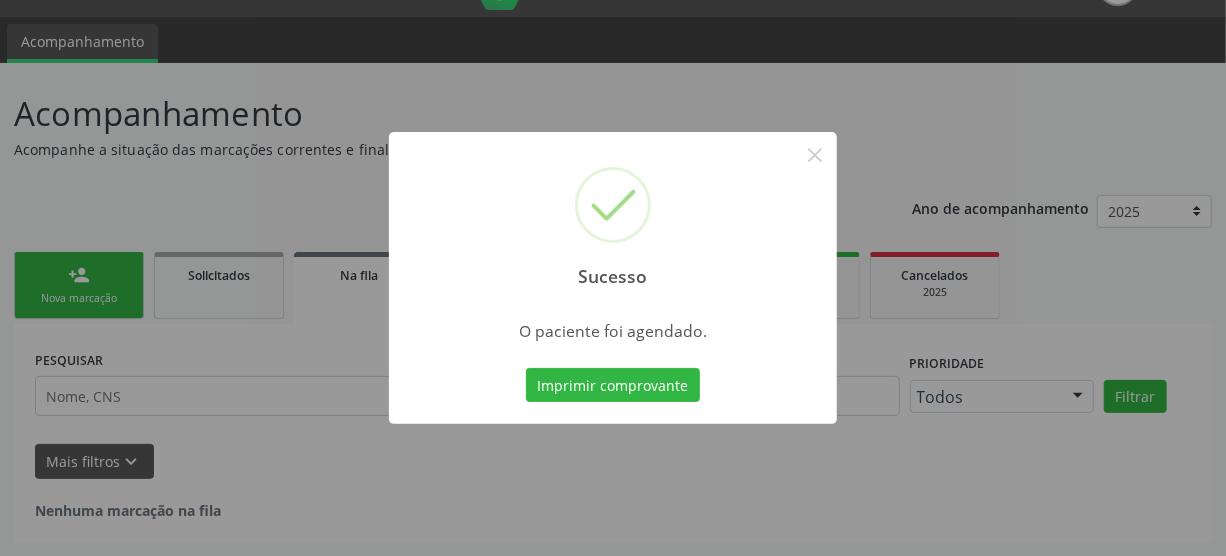 scroll, scrollTop: 45, scrollLeft: 0, axis: vertical 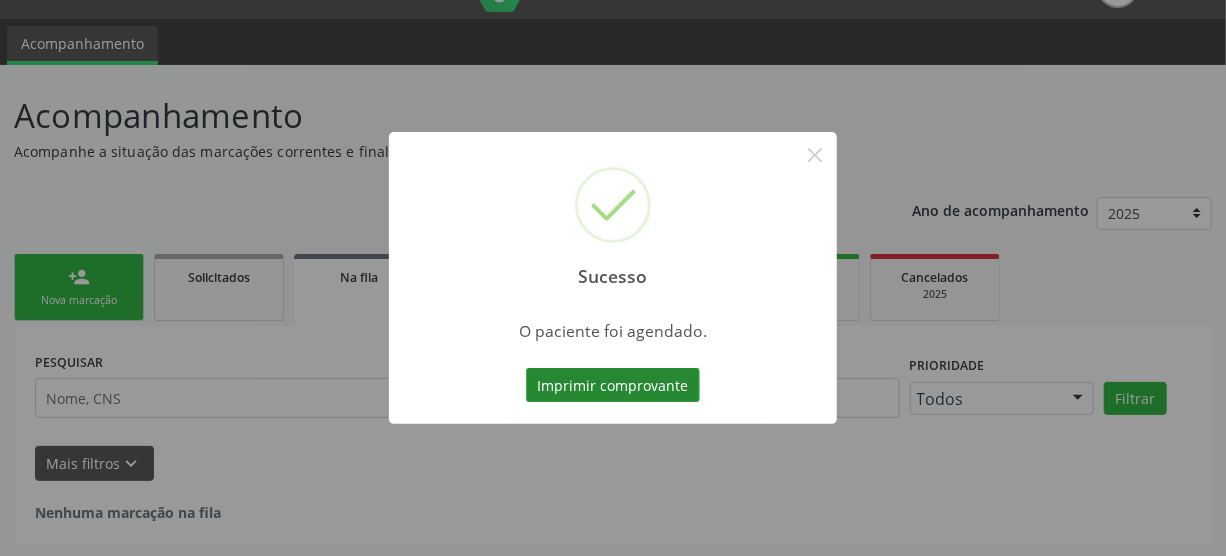 click on "Imprimir comprovante" at bounding box center (613, 385) 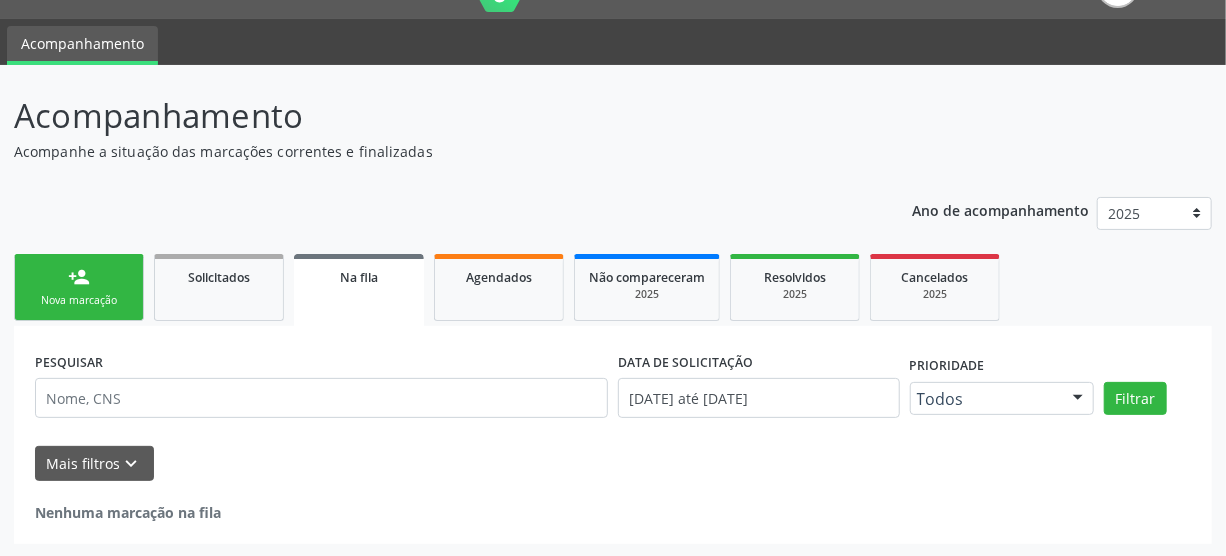 click on "person_add
Nova marcação" at bounding box center [79, 287] 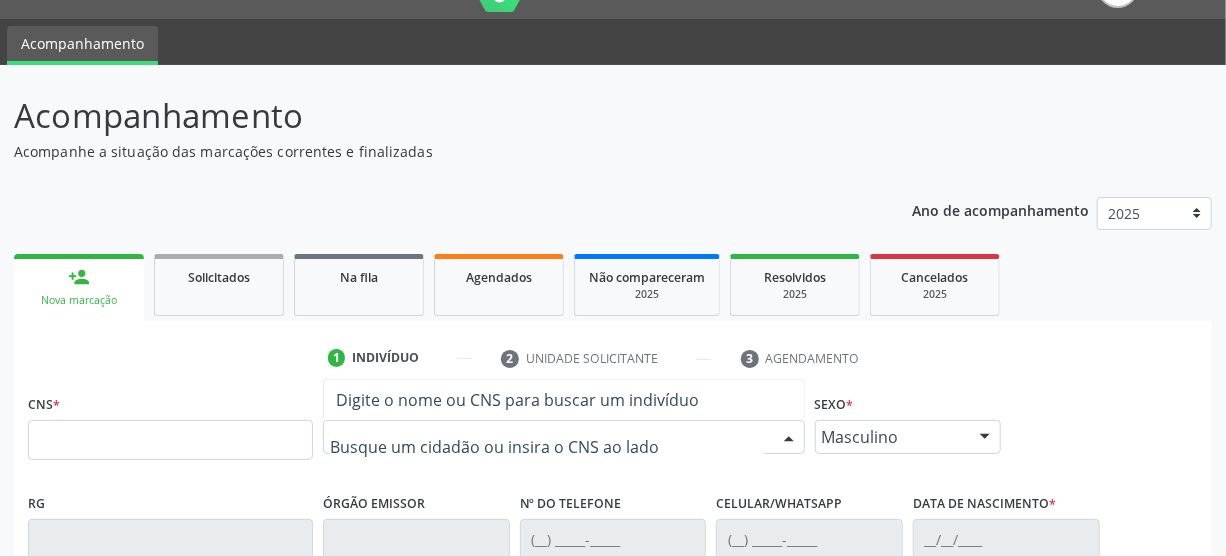 click at bounding box center (547, 447) 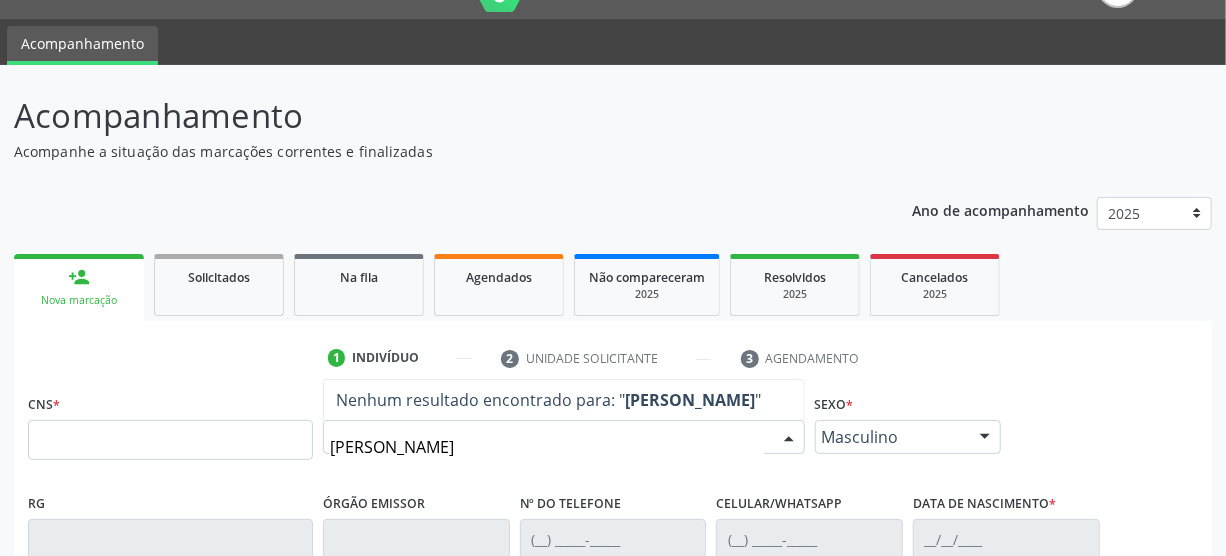 type on "[PERSON_NAME]" 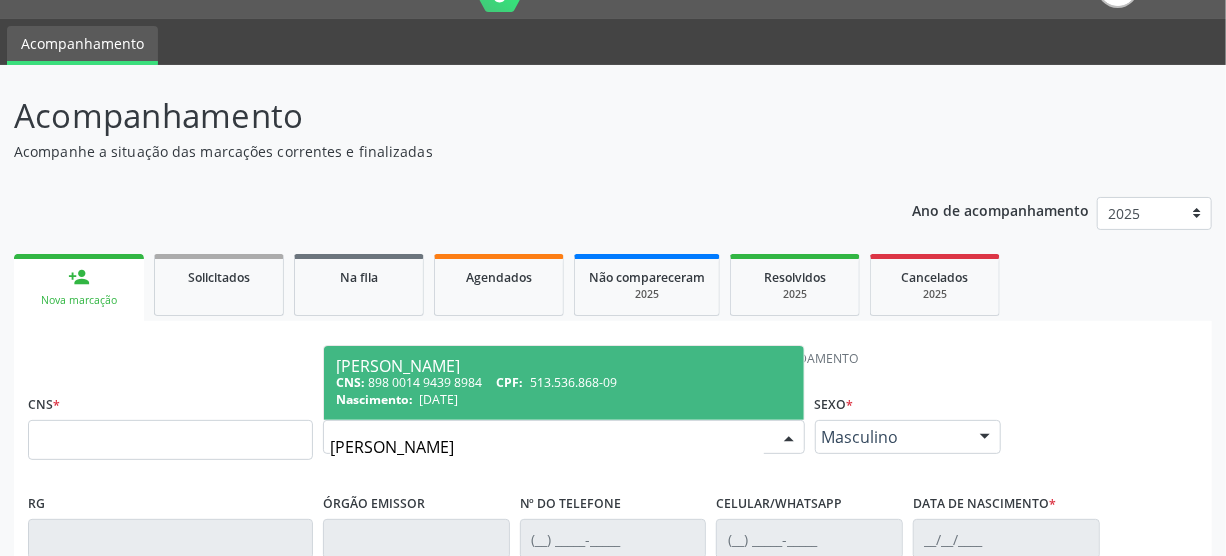 click on "CPF:" at bounding box center (510, 382) 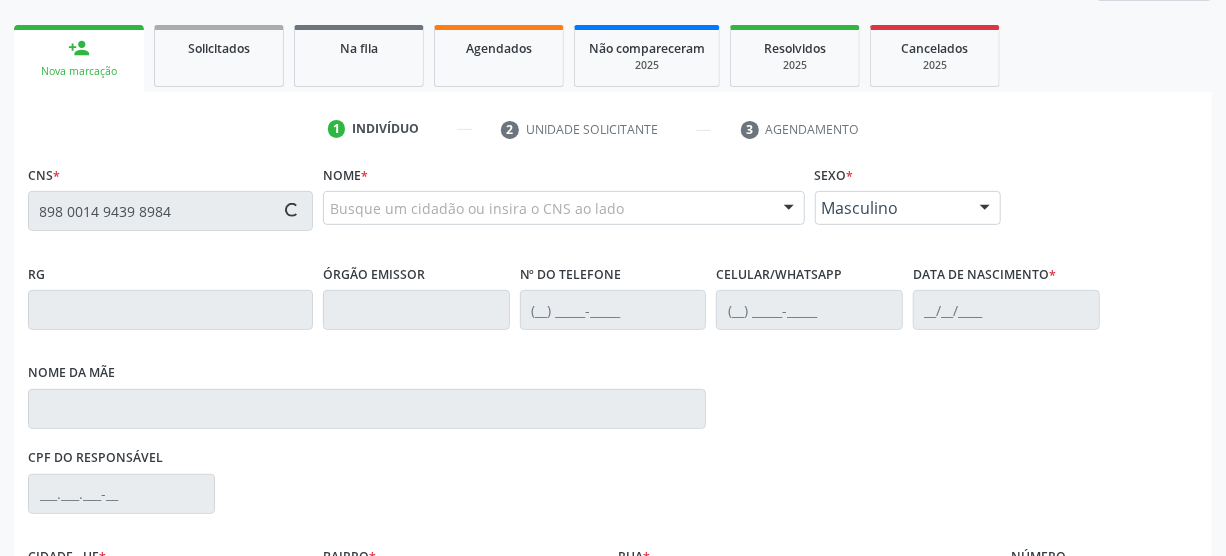 scroll, scrollTop: 318, scrollLeft: 0, axis: vertical 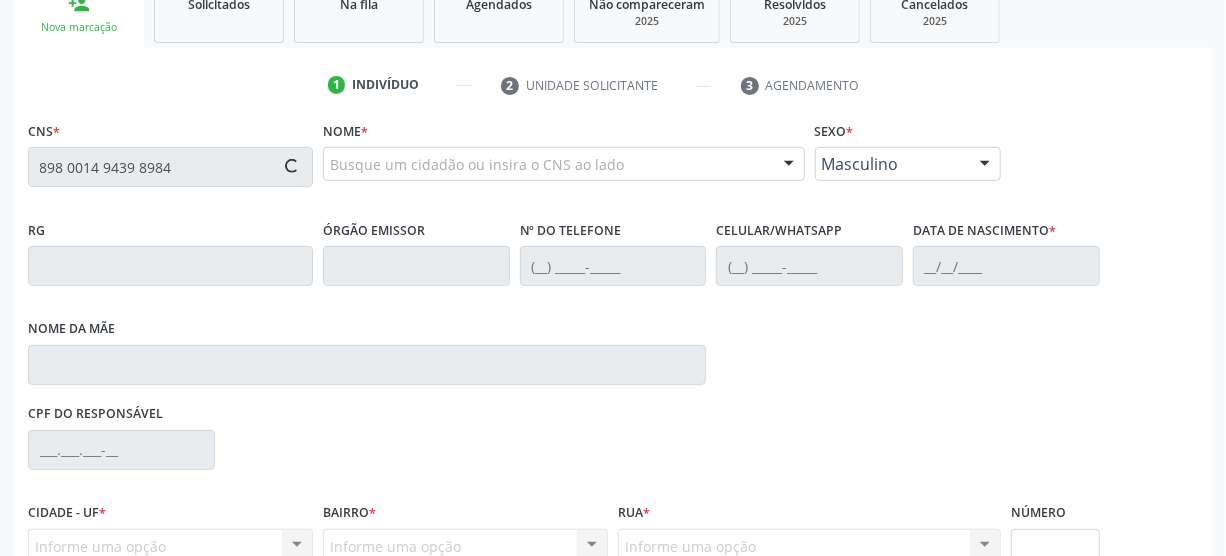 type on "898 0014 9439 8984" 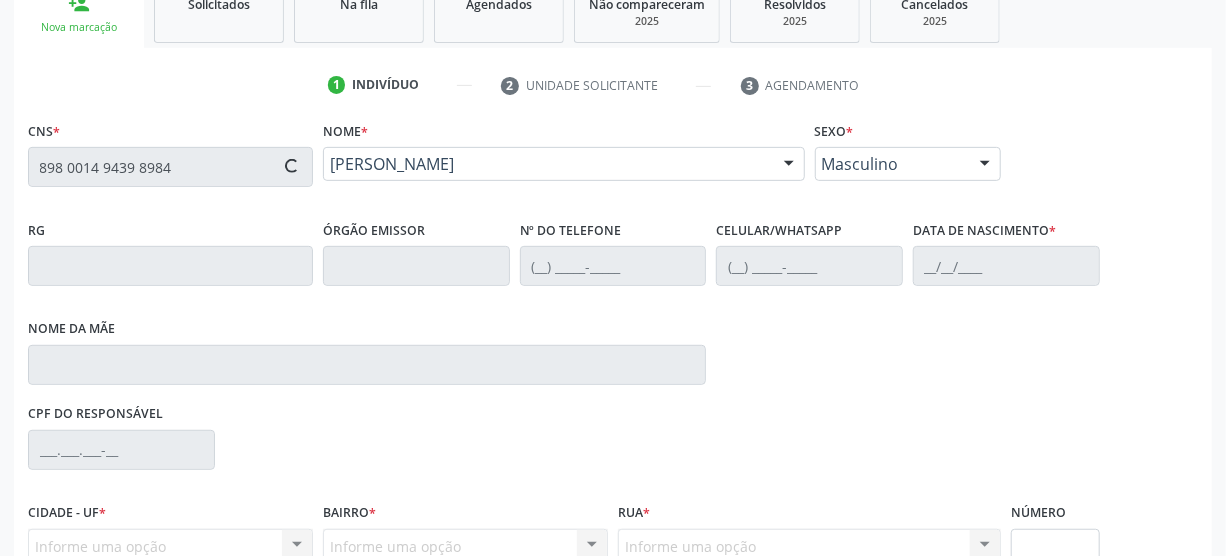 type on "[PHONE_NUMBER]" 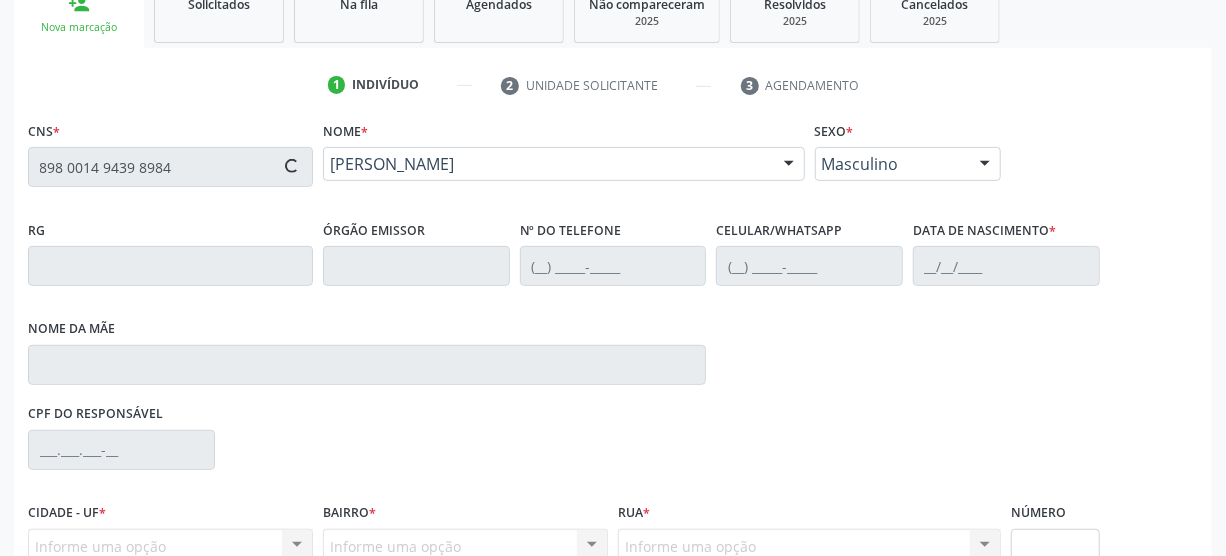 type on "[DATE]" 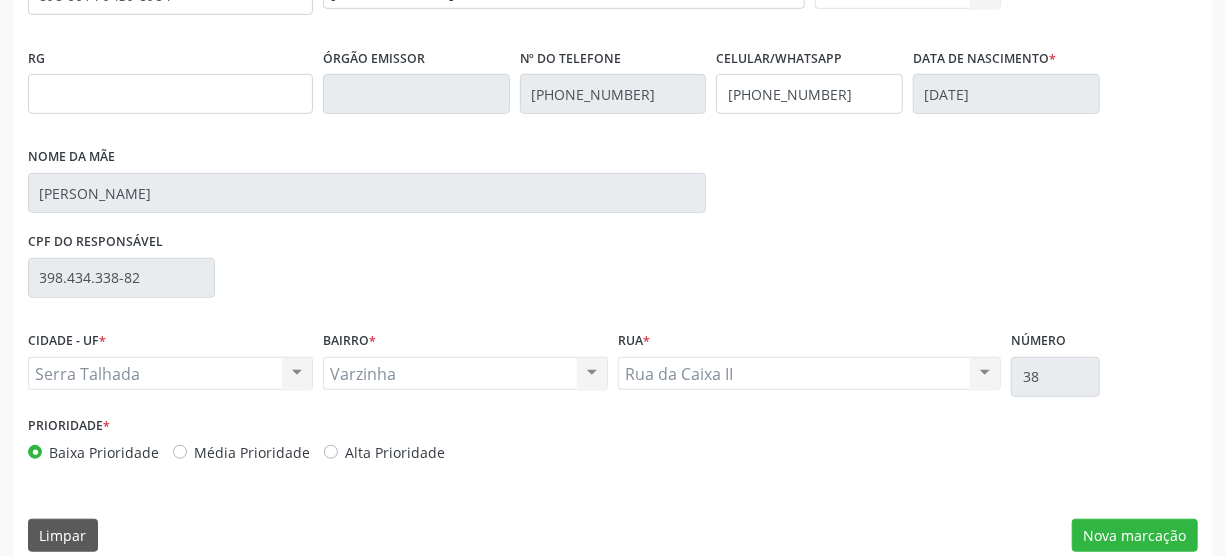 scroll, scrollTop: 512, scrollLeft: 0, axis: vertical 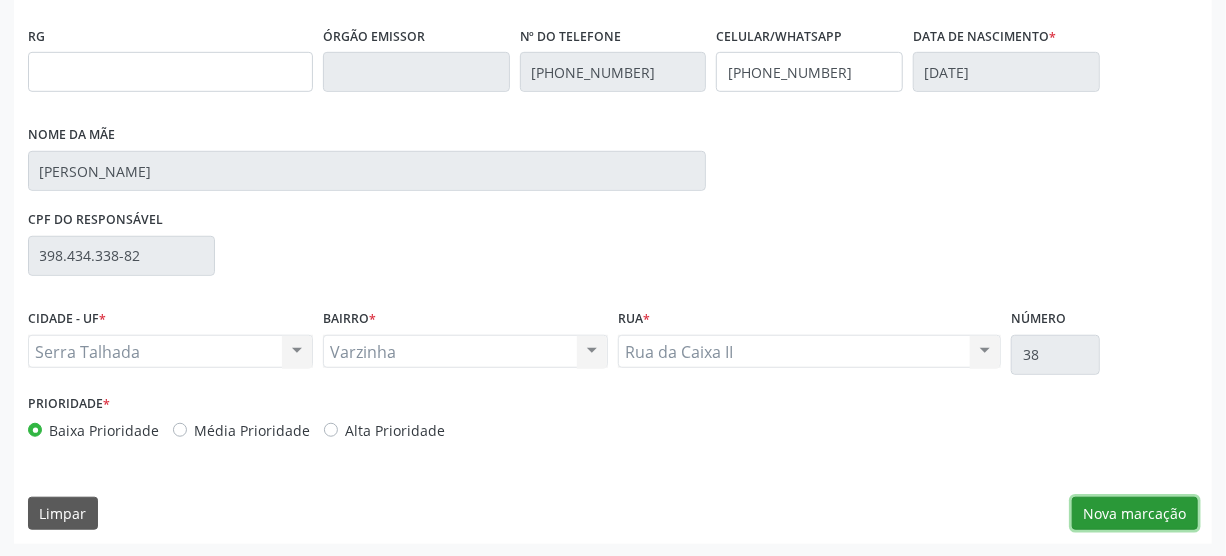 click on "Nova marcação" at bounding box center (1135, 514) 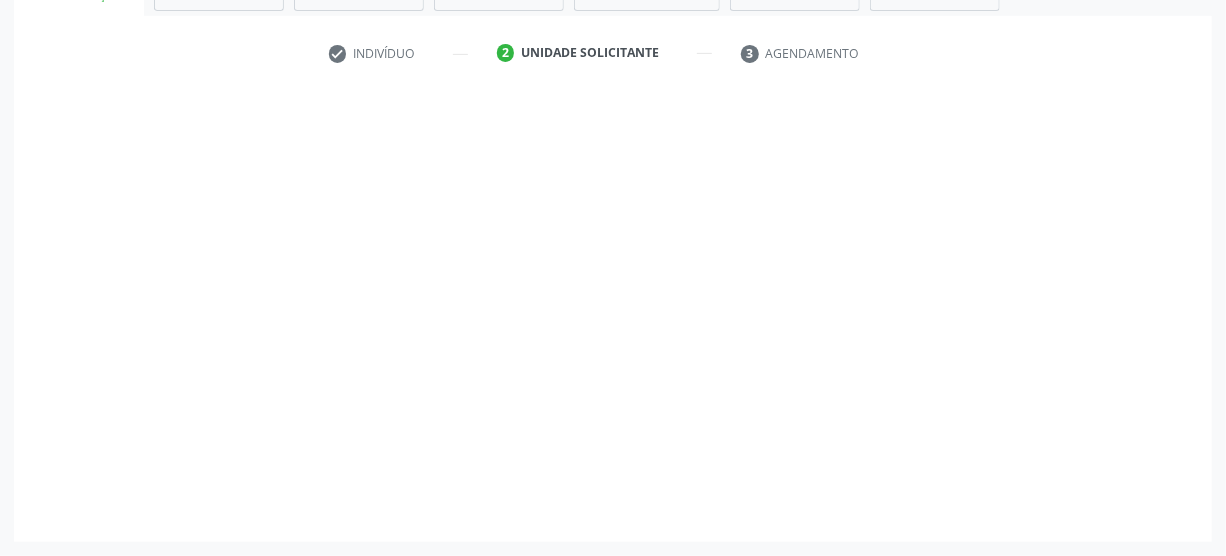 scroll, scrollTop: 348, scrollLeft: 0, axis: vertical 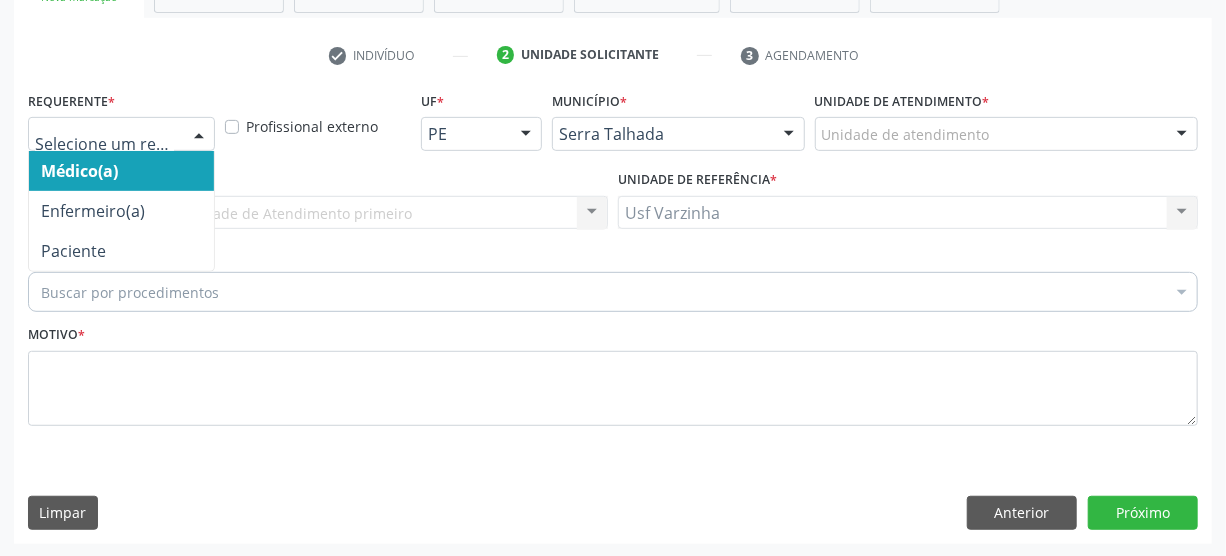 click at bounding box center (199, 135) 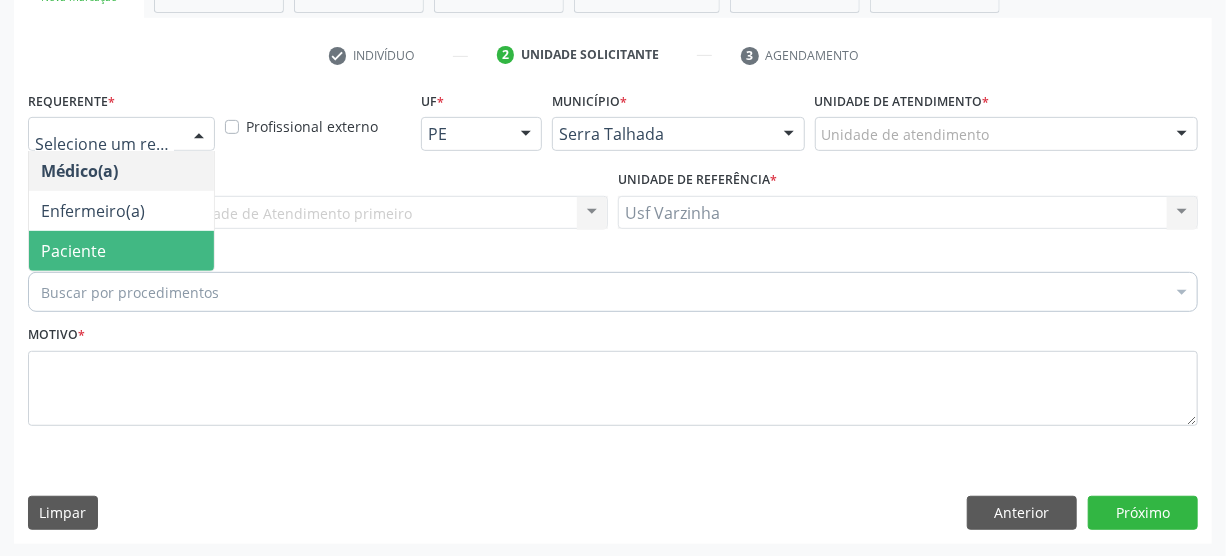 click on "Paciente" at bounding box center [121, 251] 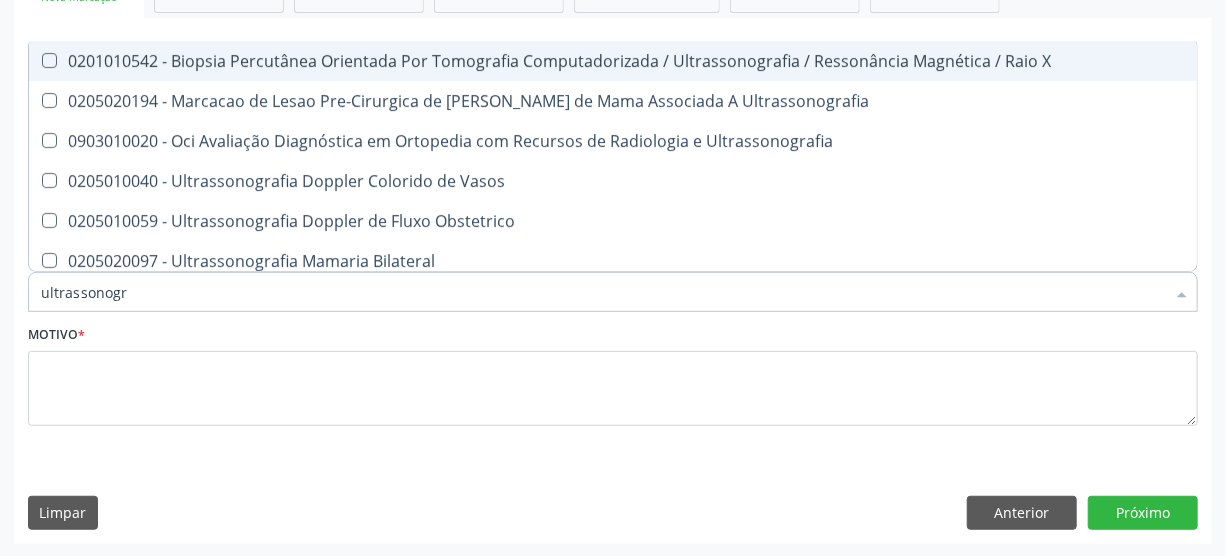 type on "ultrassonogra" 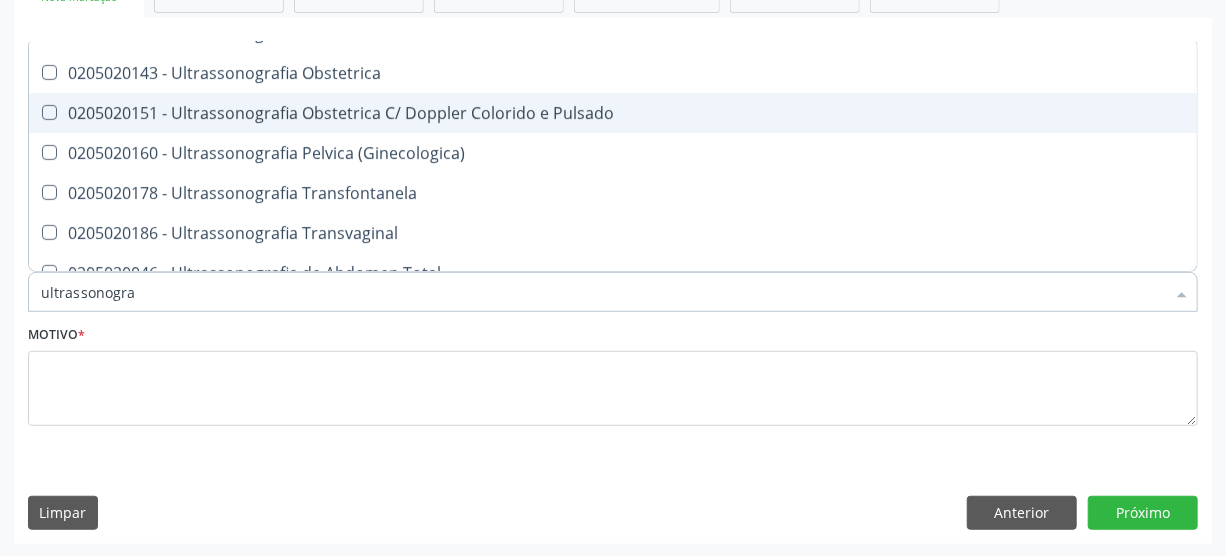 scroll, scrollTop: 272, scrollLeft: 0, axis: vertical 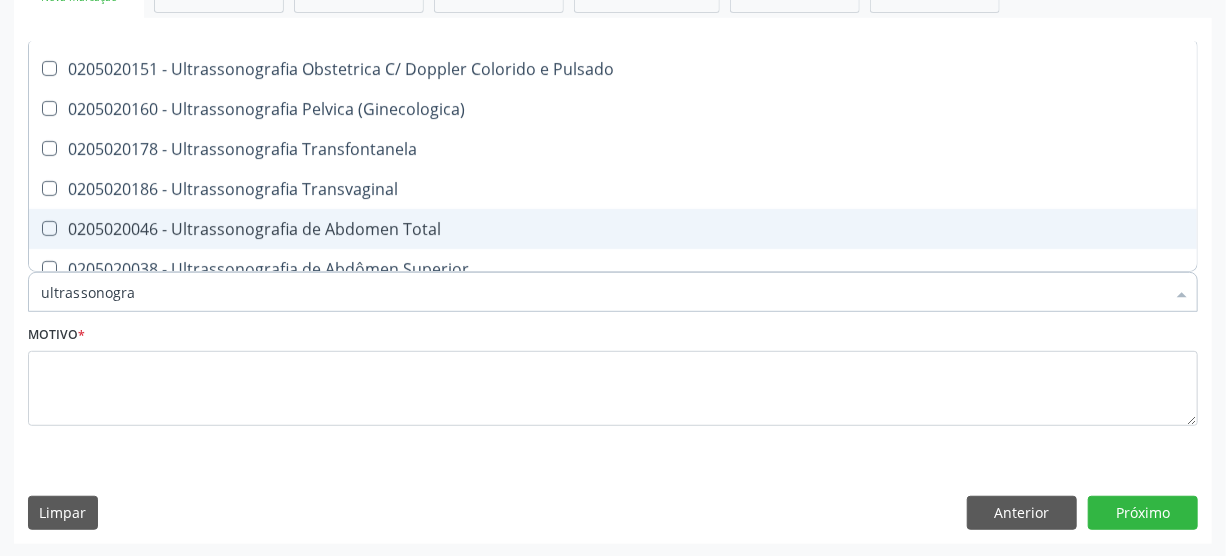 click on "0205020046 - Ultrassonografia de Abdomen Total" at bounding box center (613, 229) 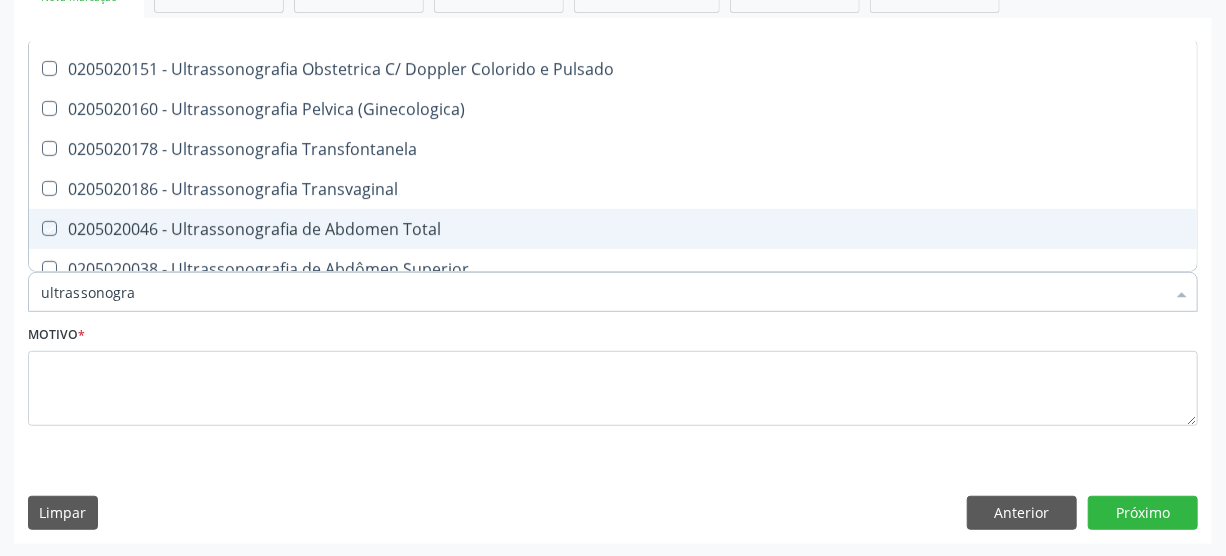 checkbox on "true" 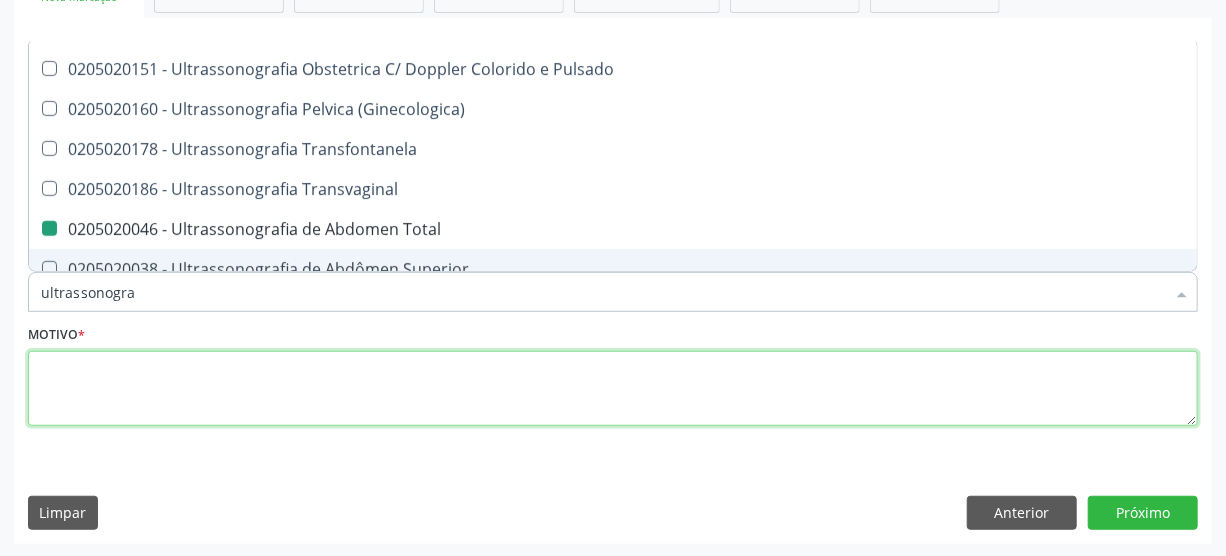 click at bounding box center [613, 389] 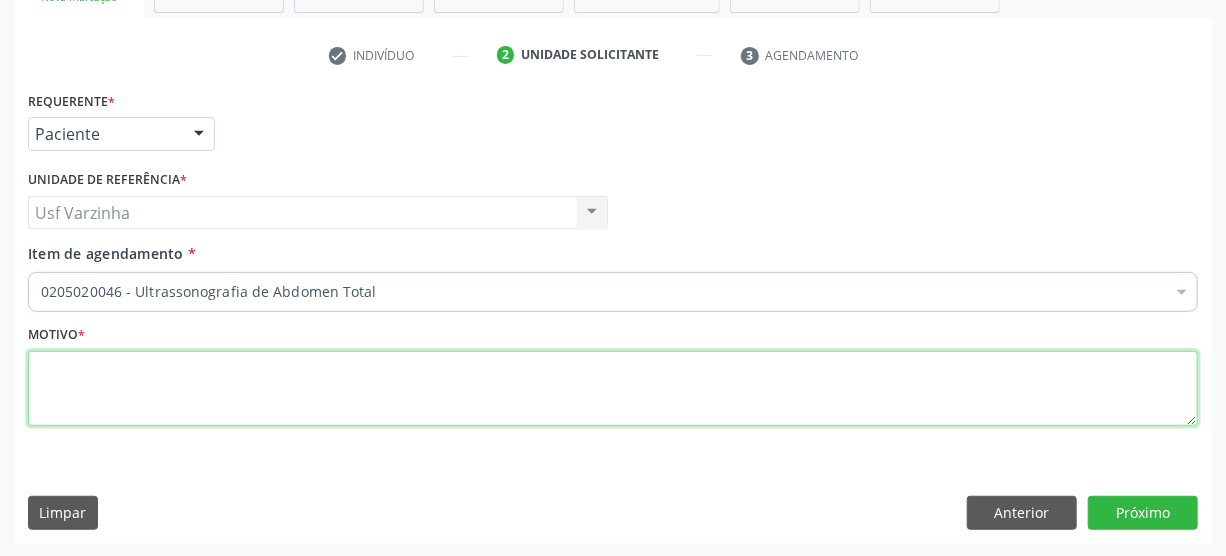 scroll, scrollTop: 0, scrollLeft: 0, axis: both 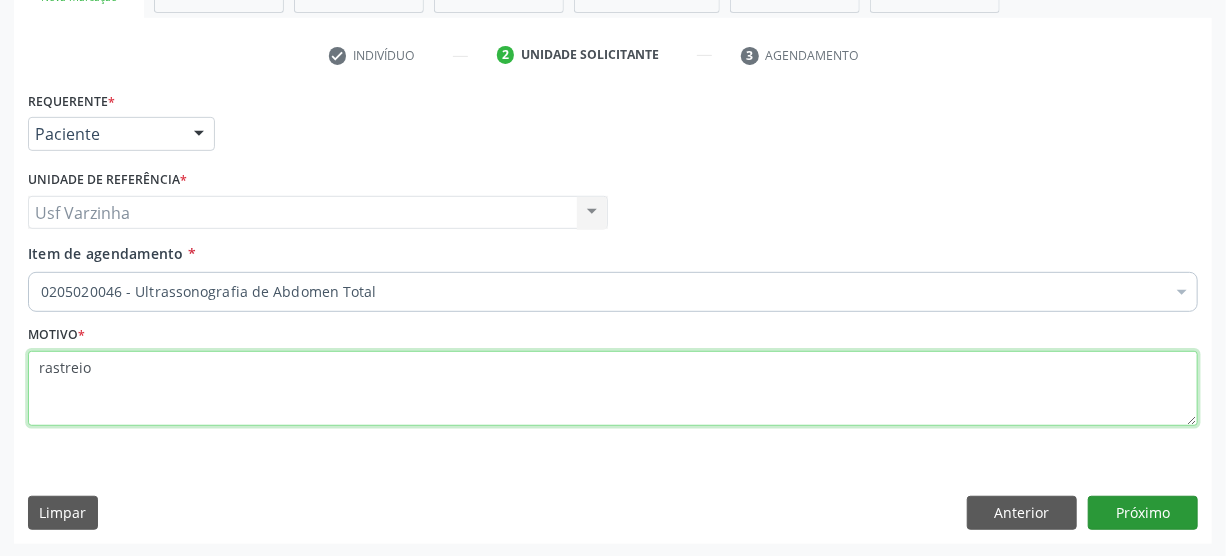 type on "rastreio" 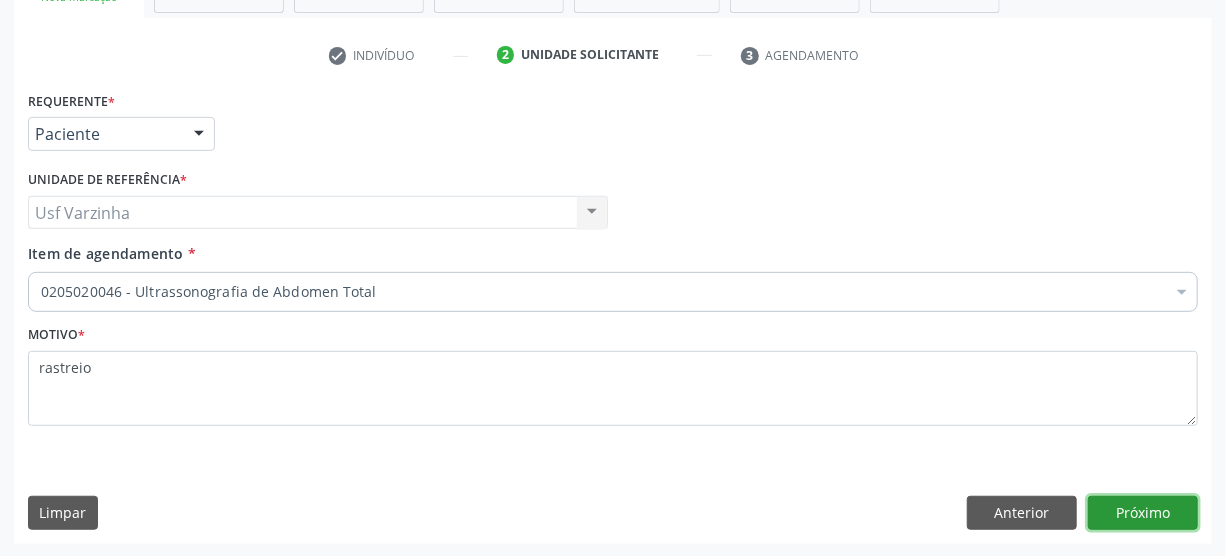 click on "Próximo" at bounding box center [1143, 513] 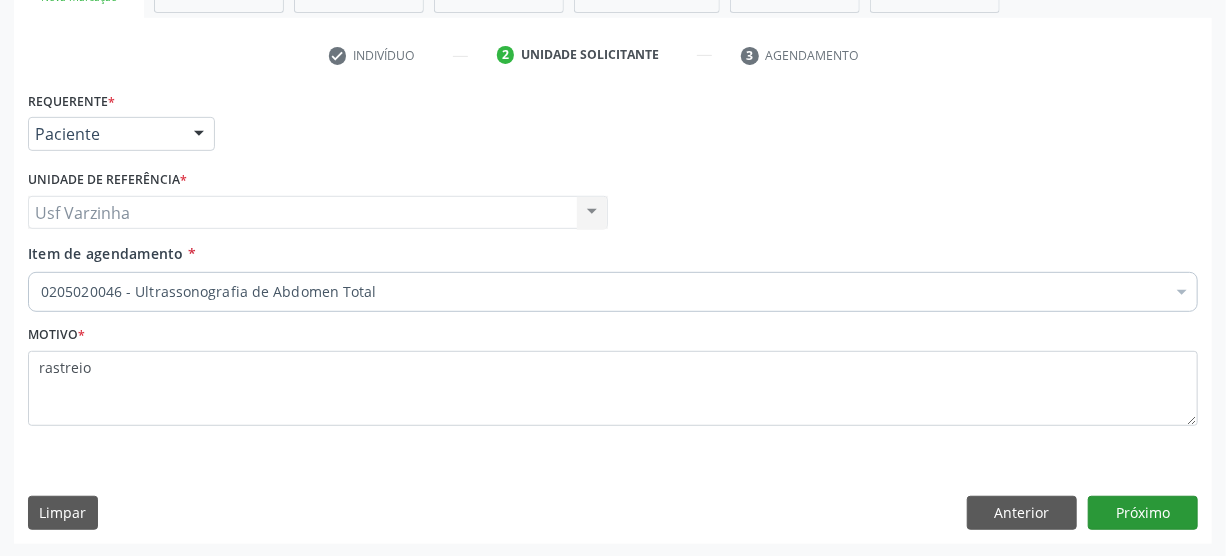 scroll, scrollTop: 312, scrollLeft: 0, axis: vertical 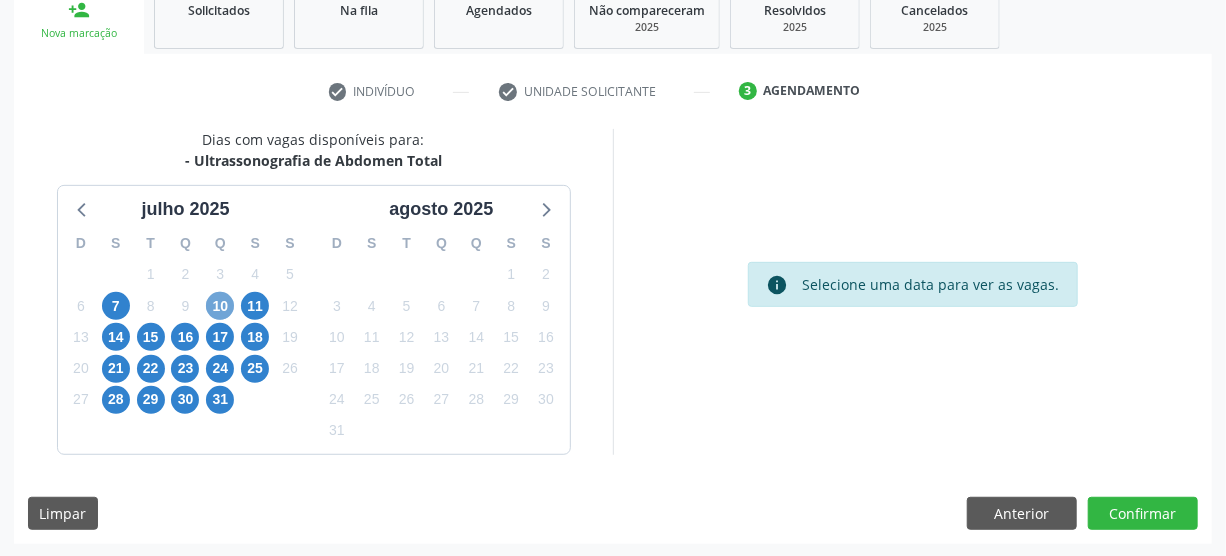 click on "10" at bounding box center [220, 306] 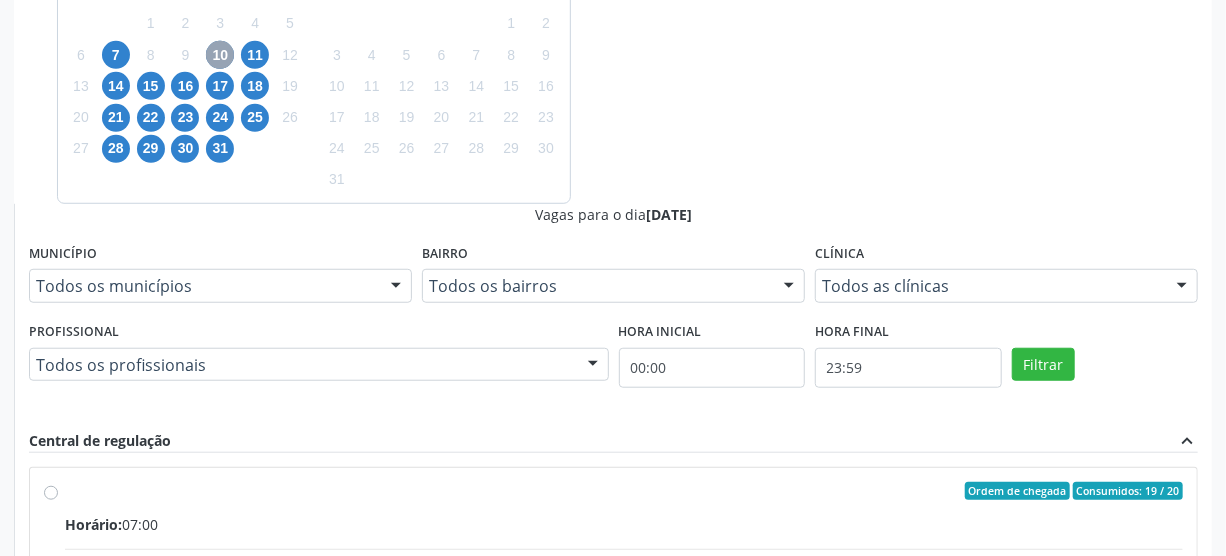 scroll, scrollTop: 585, scrollLeft: 0, axis: vertical 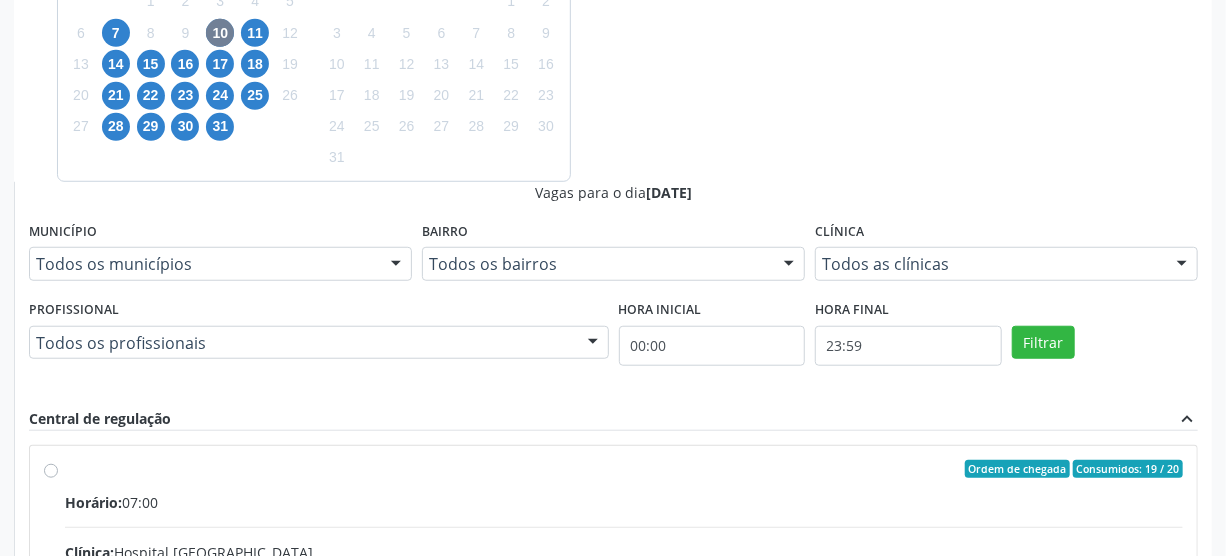 click on "Ordem de chegada
Consumidos: 19 / 20
Horário:   07:00
Clínica:  Hospital [GEOGRAPHIC_DATA]
Rede:
--
Endereço:   [STREET_ADDRESS]
Telefone:   [PHONE_NUMBER]
Profissional:
[PERSON_NAME]
Informações adicionais sobre o atendimento
Idade de atendimento:
de 0 a 120 anos
Gênero(s) atendido(s):
Masculino e Feminino
Informações adicionais:
--" at bounding box center (624, 613) 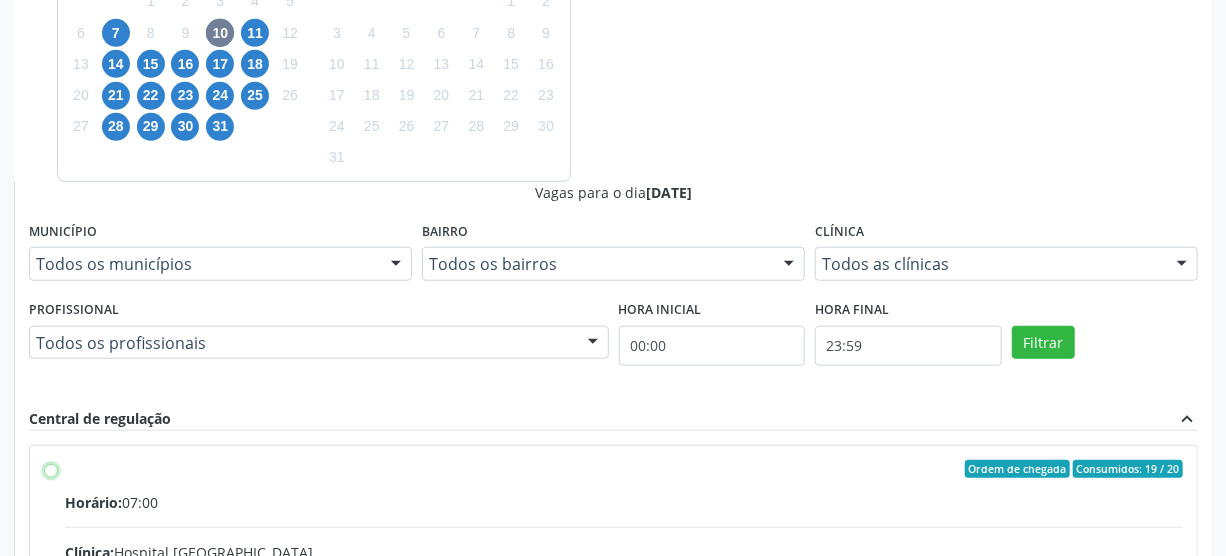 click on "Ordem de chegada
Consumidos: 19 / 20
Horário:   07:00
Clínica:  Hospital [GEOGRAPHIC_DATA]
Rede:
--
Endereço:   [STREET_ADDRESS]
Telefone:   [PHONE_NUMBER]
Profissional:
[PERSON_NAME]
Informações adicionais sobre o atendimento
Idade de atendimento:
de 0 a 120 anos
Gênero(s) atendido(s):
Masculino e Feminino
Informações adicionais:
--" at bounding box center [51, 469] 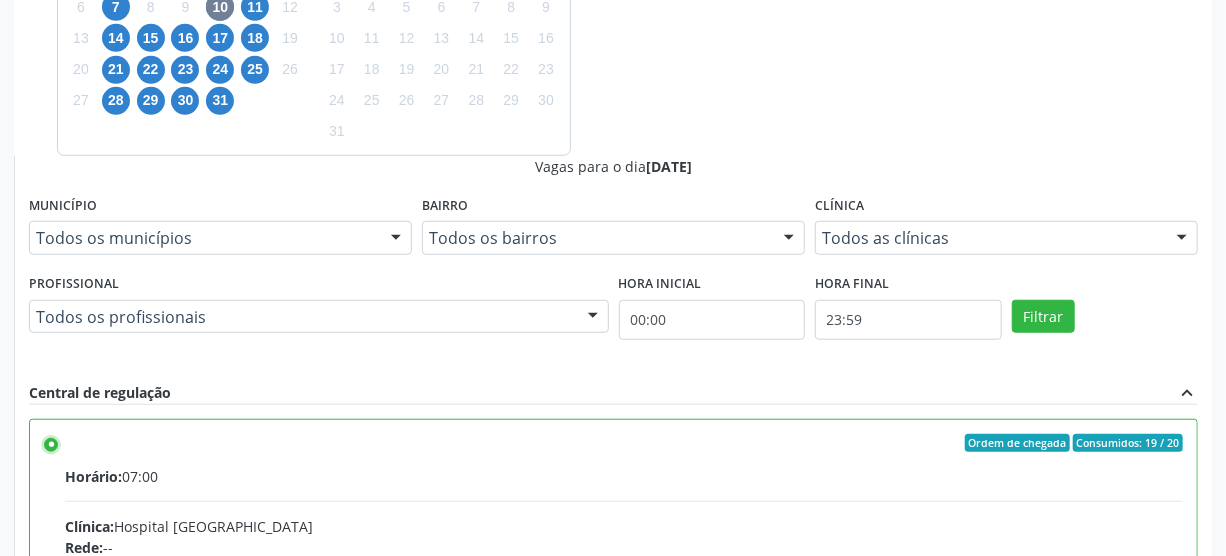 scroll, scrollTop: 637, scrollLeft: 0, axis: vertical 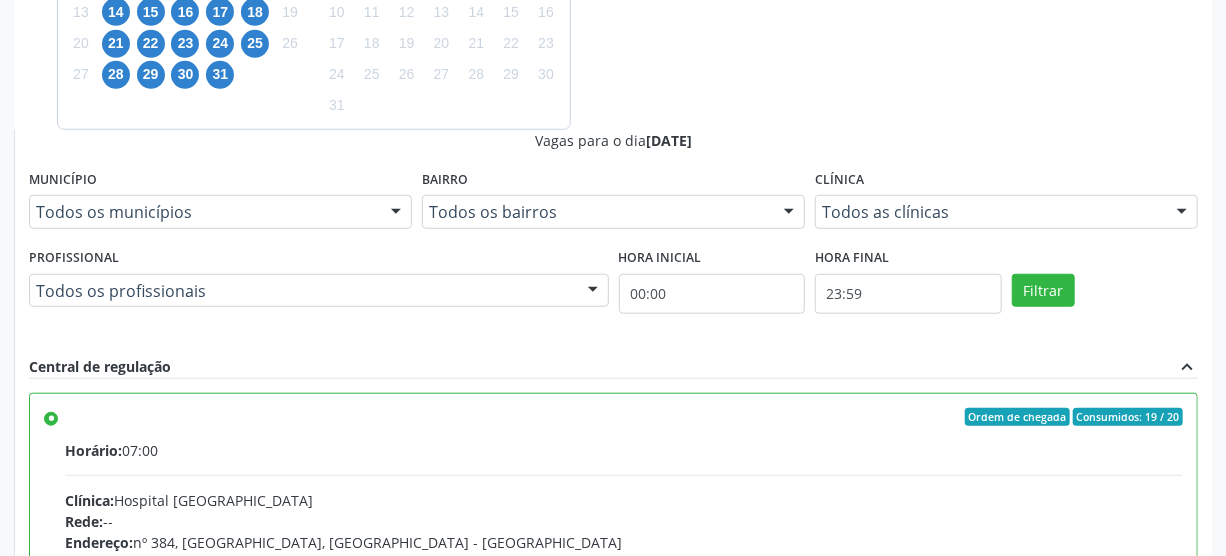 click on "Confirmar" at bounding box center (1143, 838) 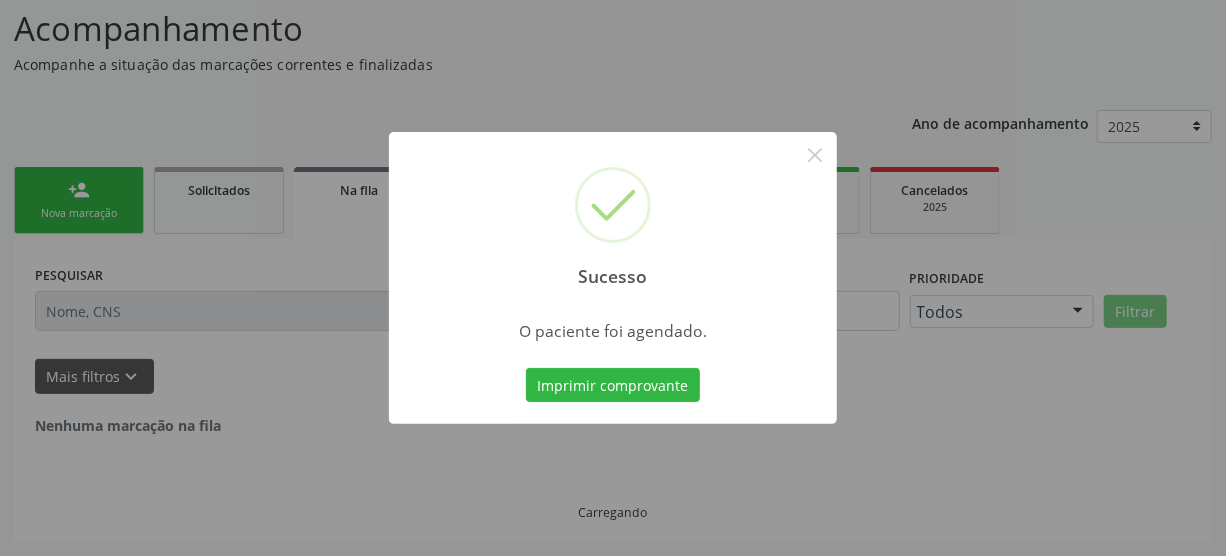 scroll, scrollTop: 45, scrollLeft: 0, axis: vertical 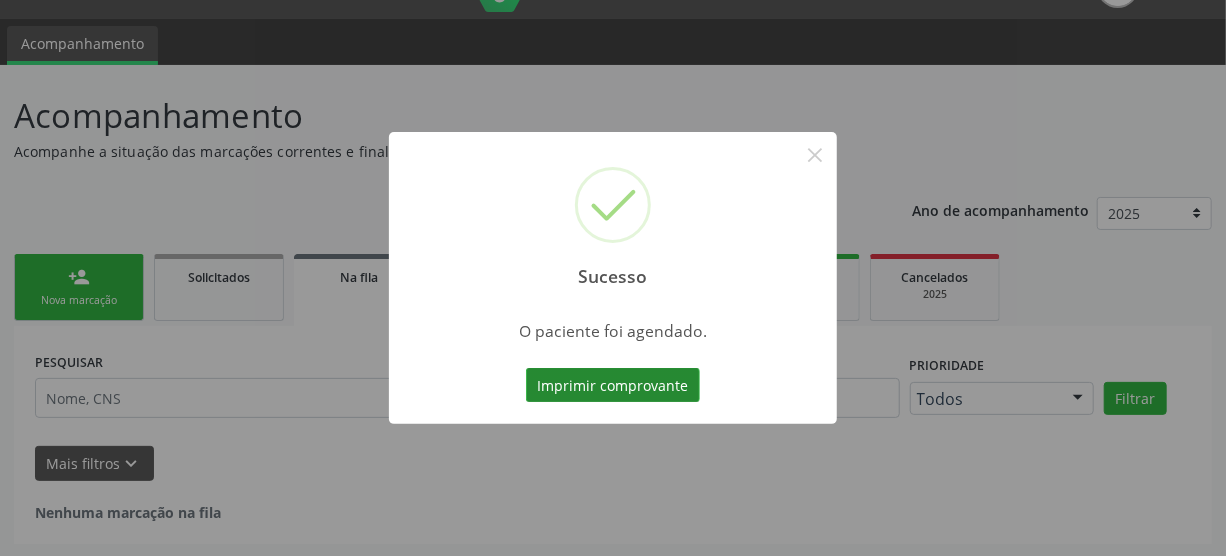 click on "Imprimir comprovante" at bounding box center (613, 385) 